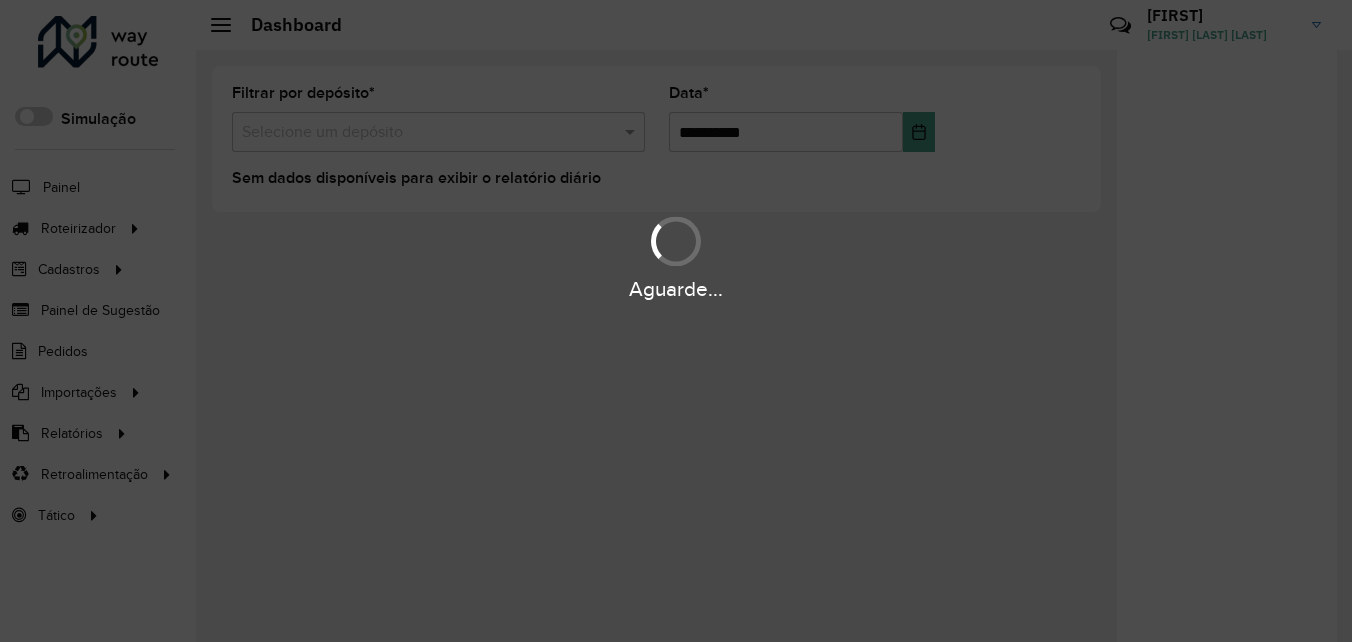 scroll, scrollTop: 0, scrollLeft: 0, axis: both 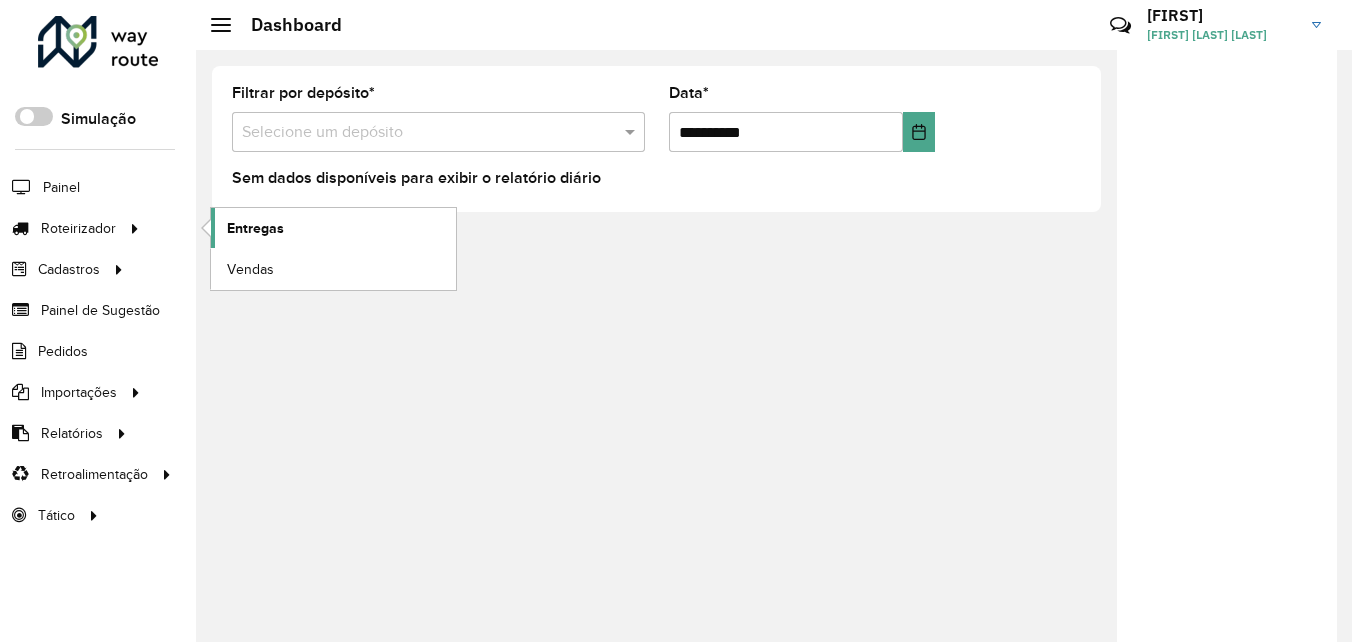 click on "Entregas" 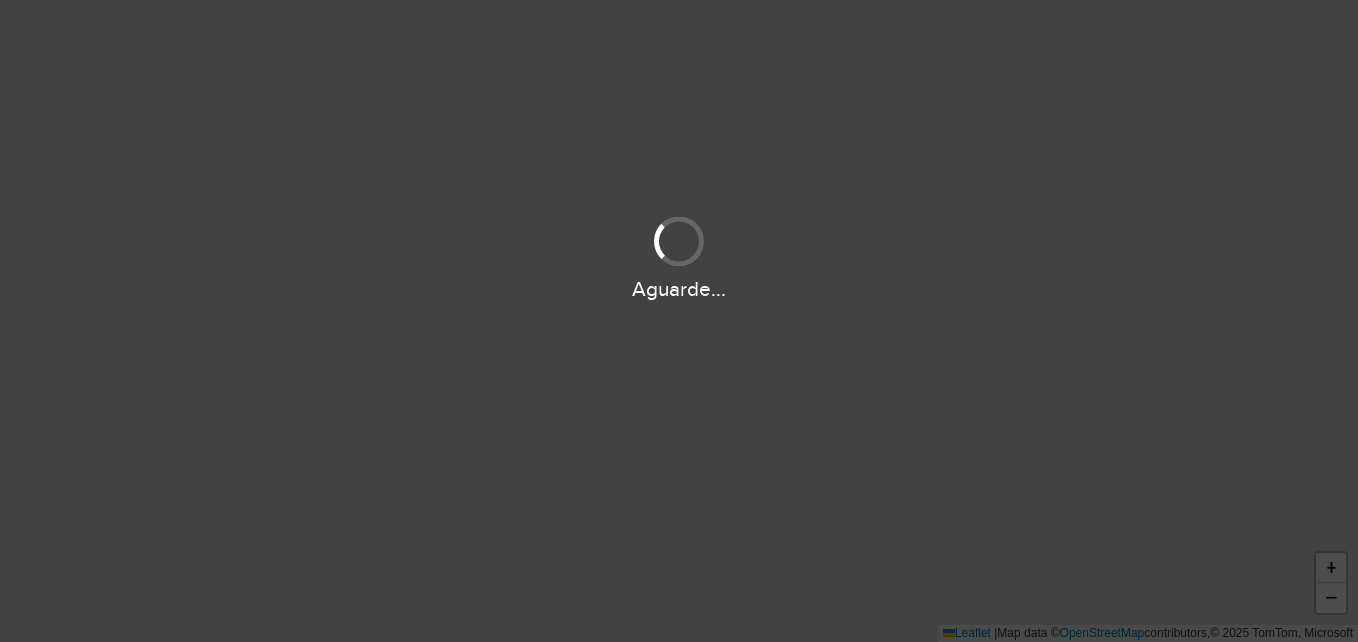scroll, scrollTop: 0, scrollLeft: 0, axis: both 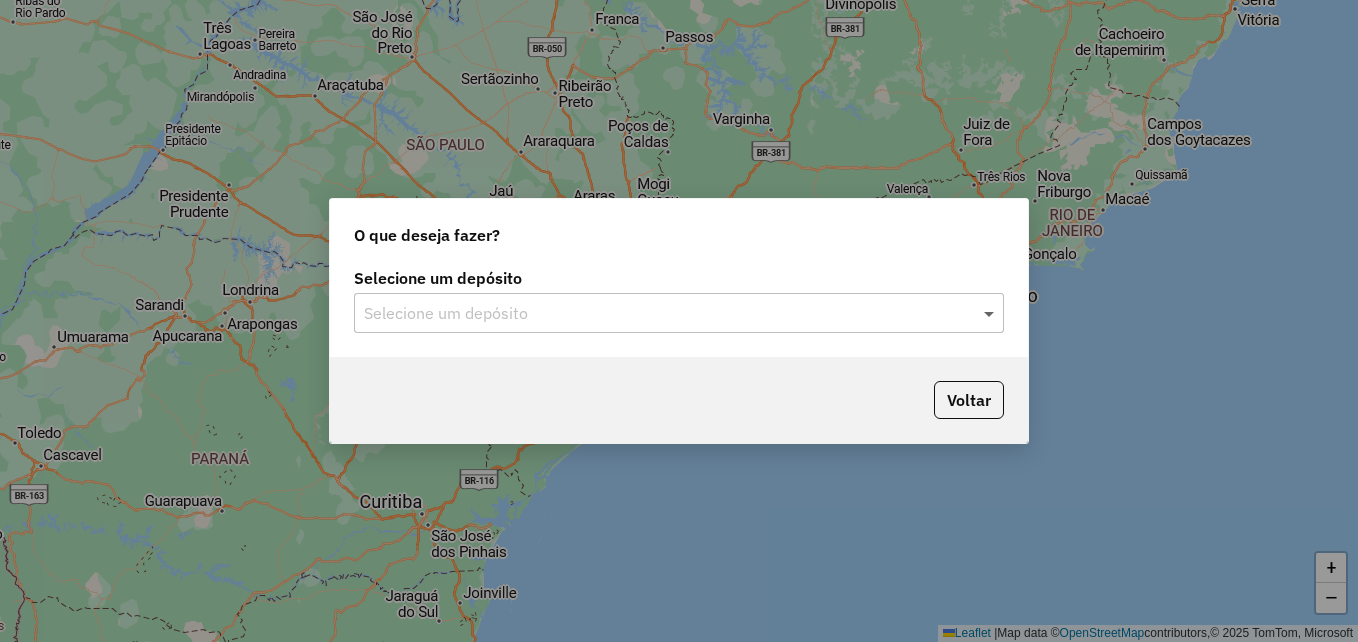 click 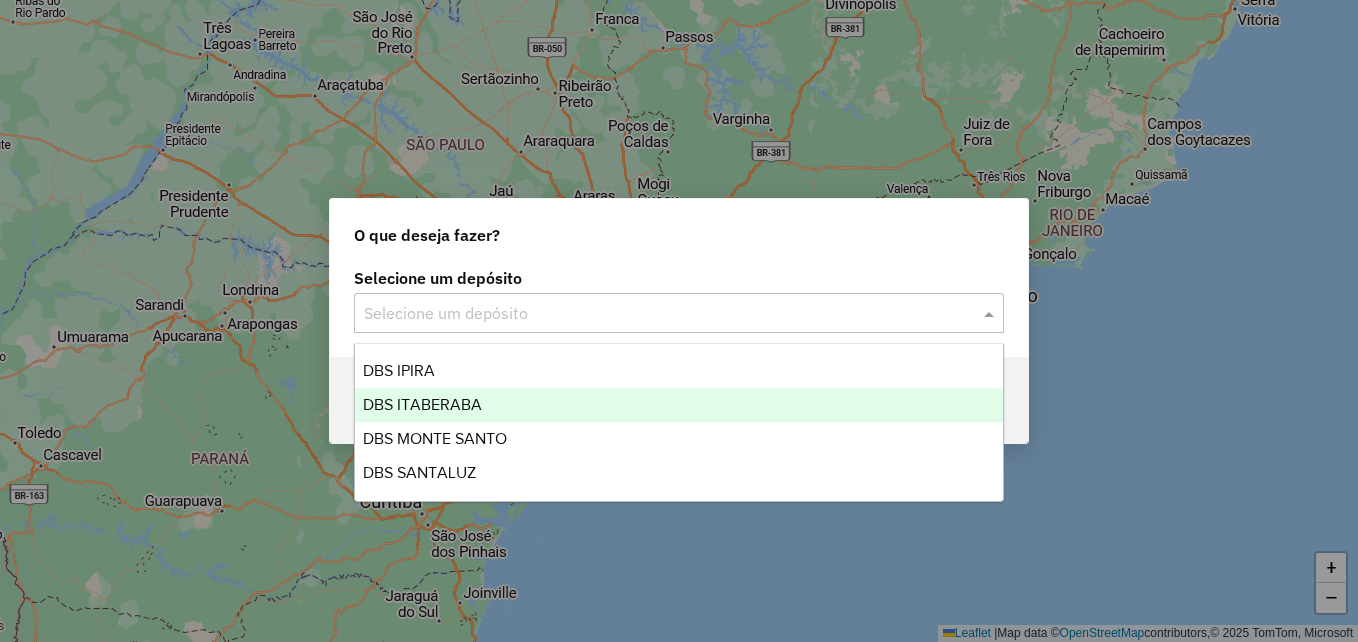 click on "DBS ITABERABA" at bounding box center (679, 405) 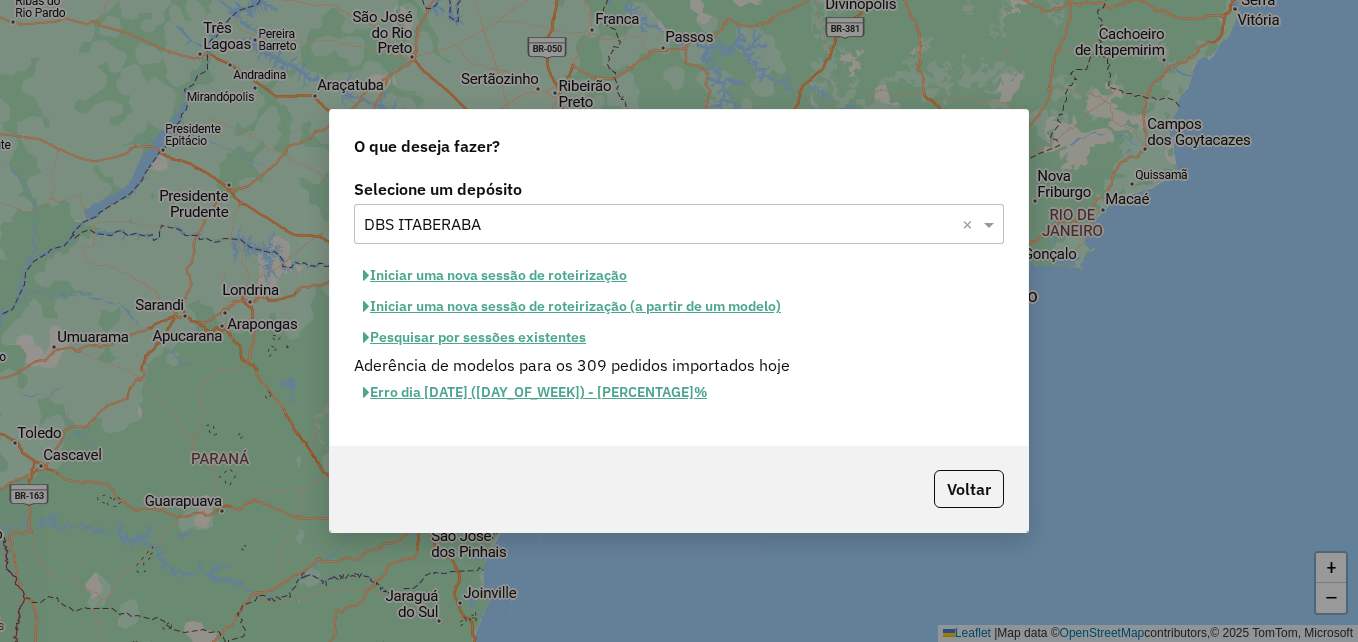 click on "Iniciar uma nova sessão de roteirização" 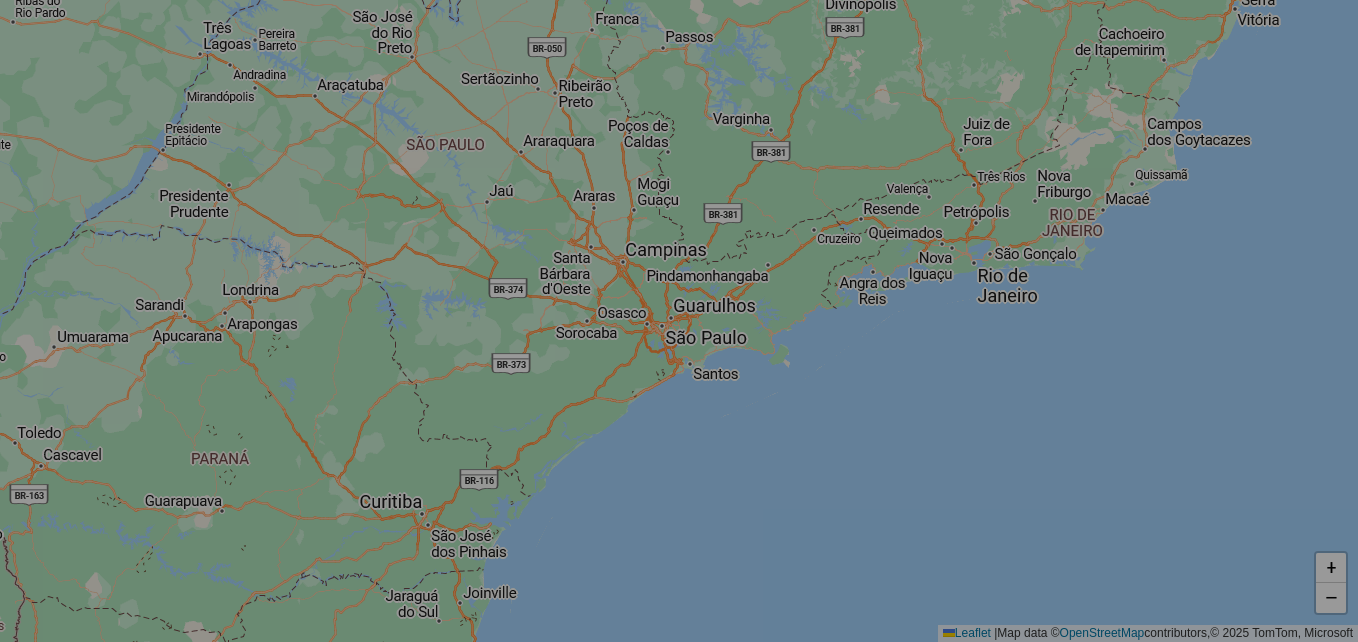 select on "*" 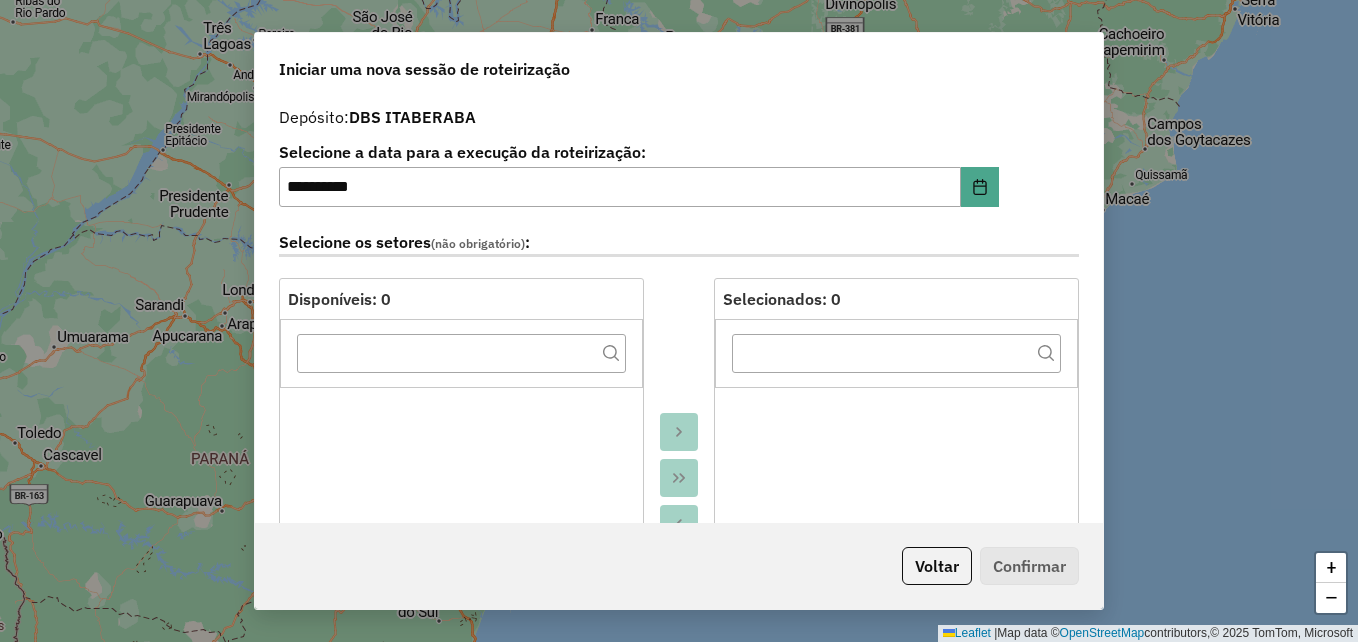 click on "Depósito:  DBS ITABERABA" 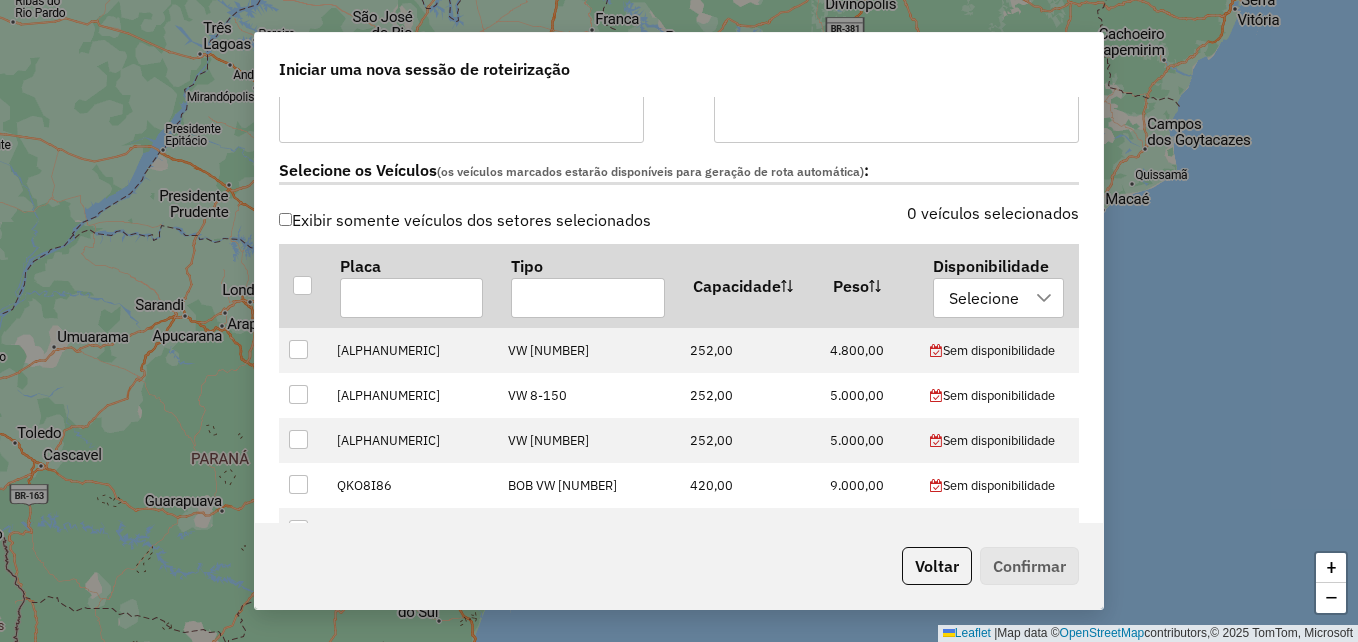 scroll, scrollTop: 600, scrollLeft: 0, axis: vertical 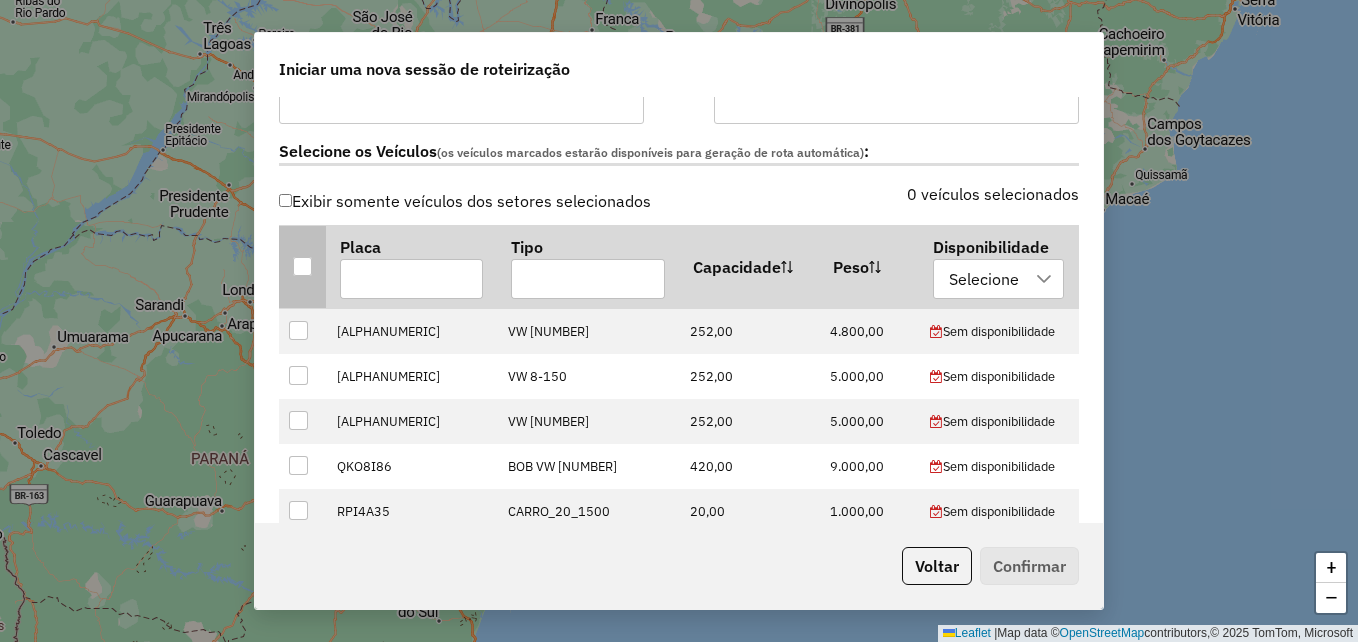 click at bounding box center (302, 266) 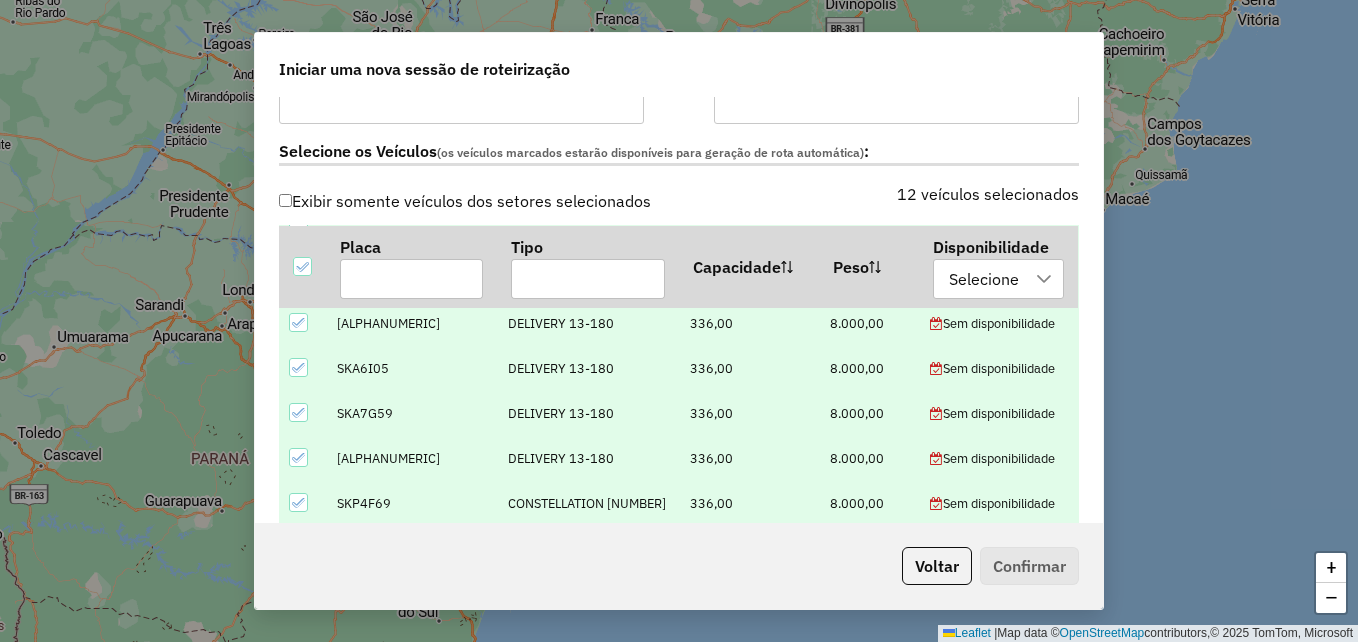 scroll, scrollTop: 324, scrollLeft: 0, axis: vertical 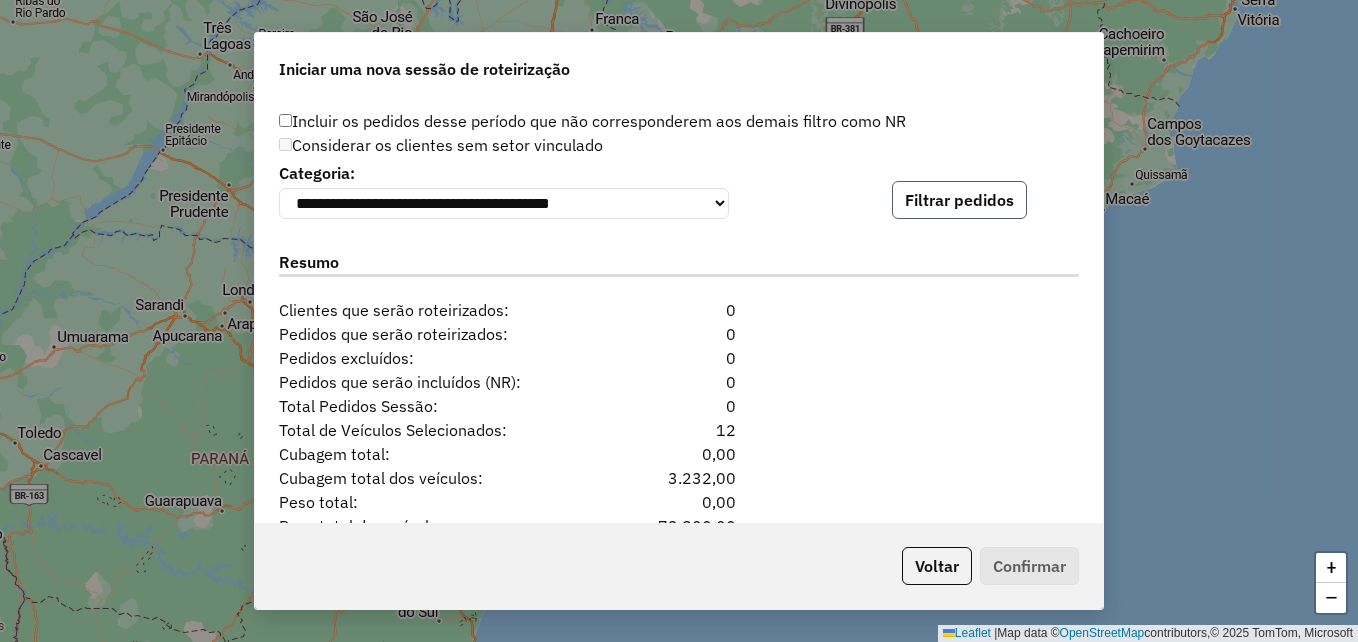 click on "Filtrar pedidos" 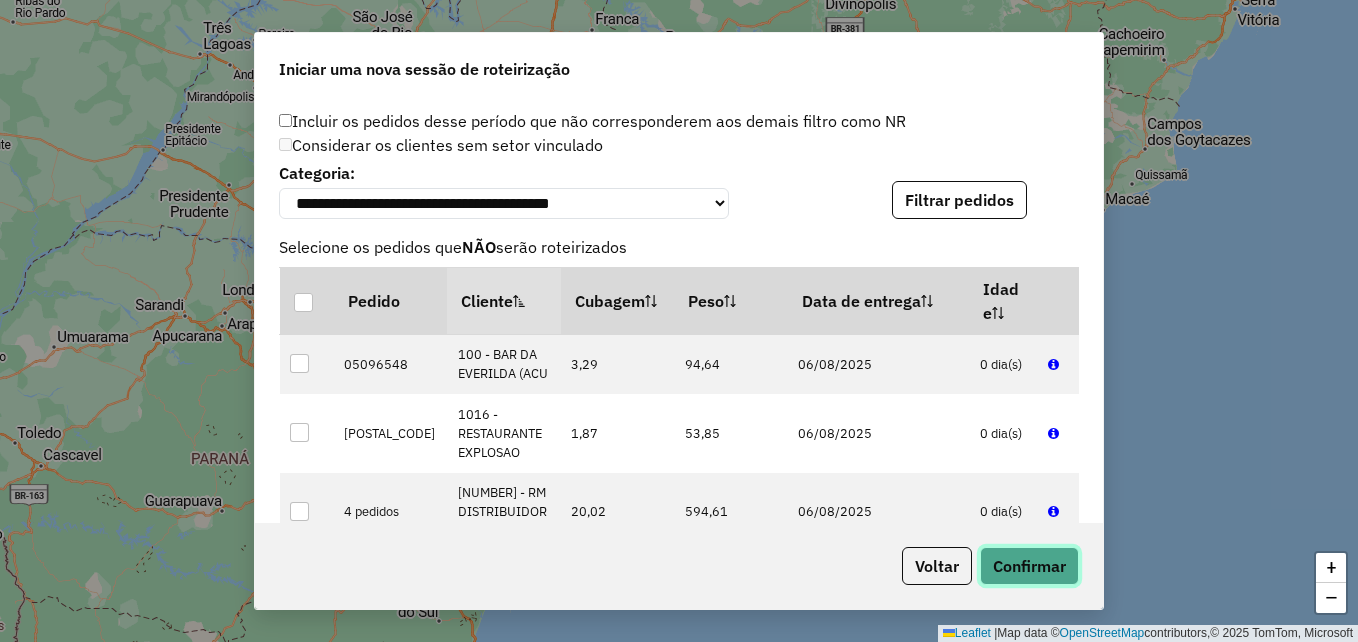 click on "Confirmar" 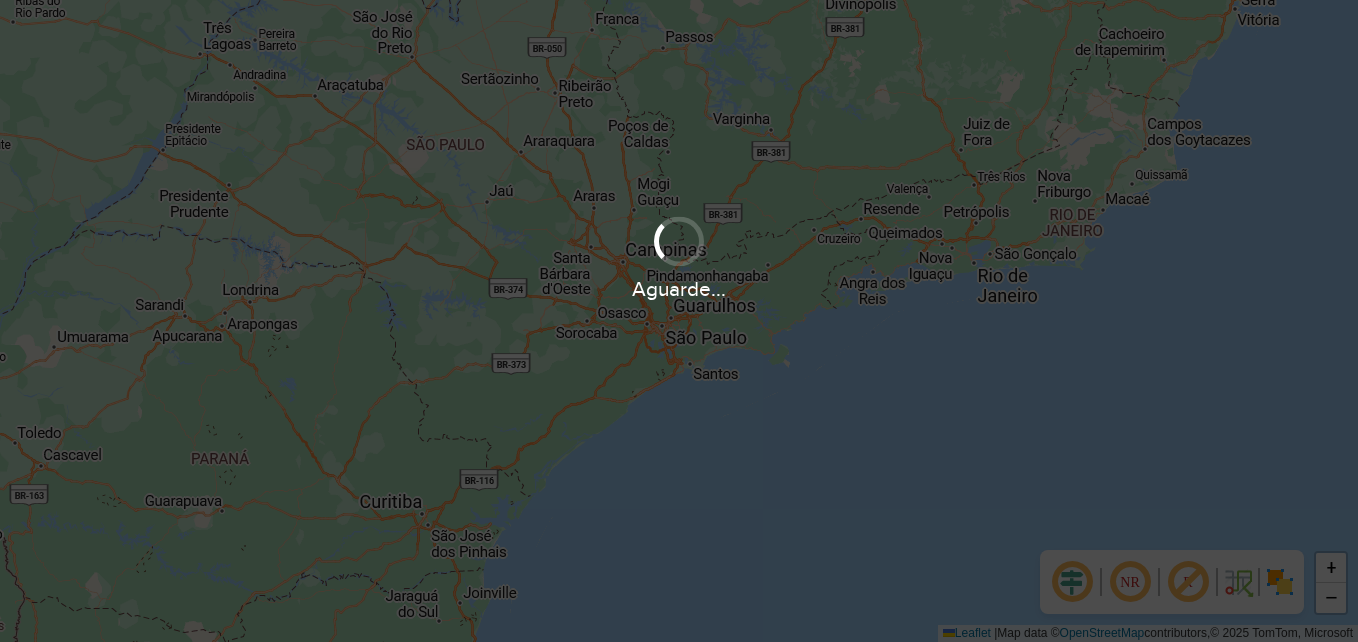 scroll, scrollTop: 0, scrollLeft: 0, axis: both 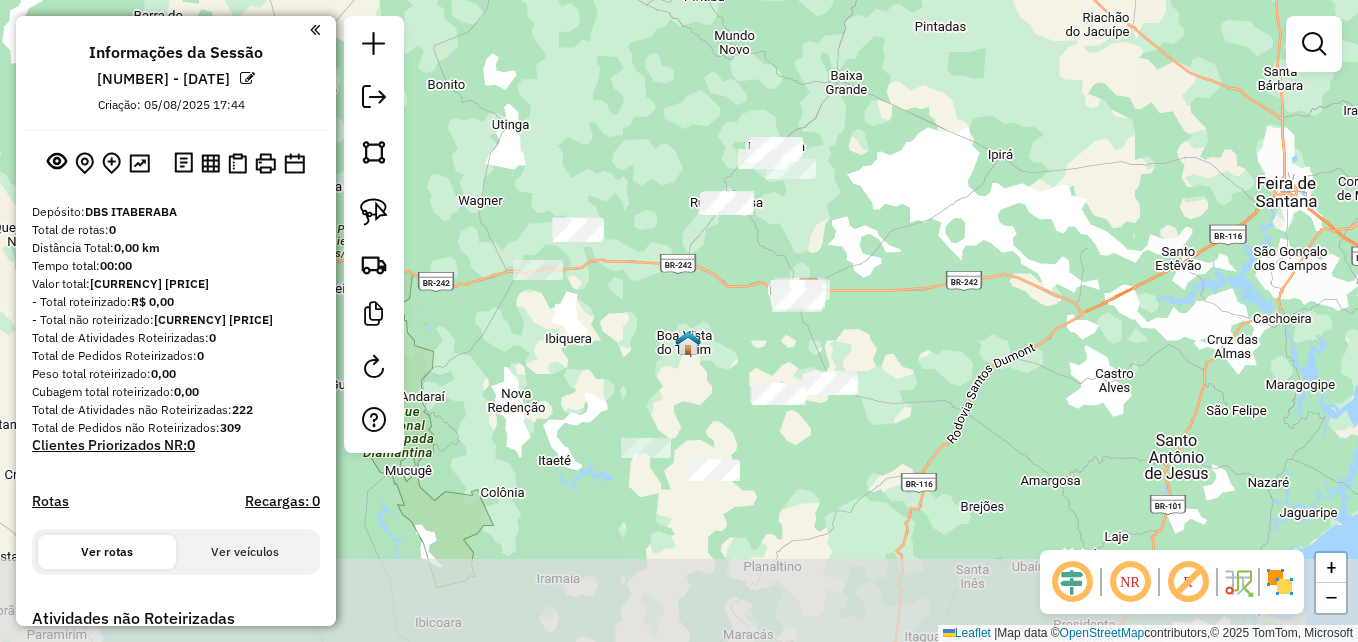 drag, startPoint x: 824, startPoint y: 536, endPoint x: 875, endPoint y: 429, distance: 118.5327 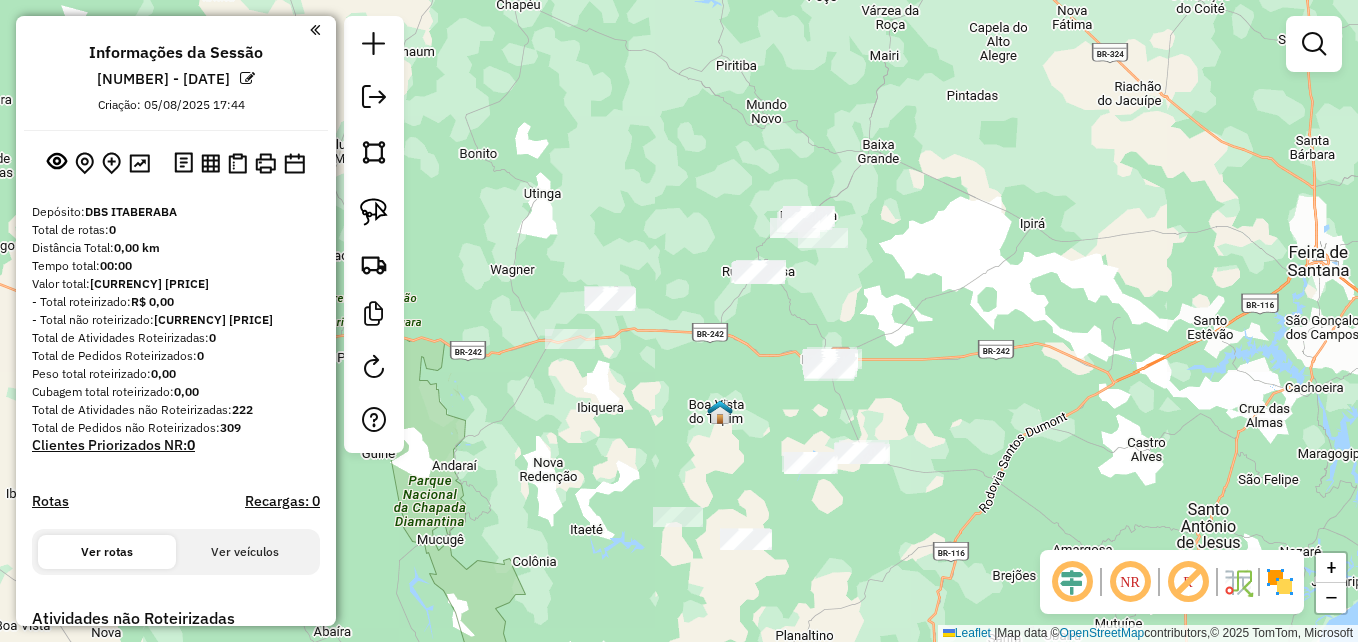 drag, startPoint x: 664, startPoint y: 354, endPoint x: 719, endPoint y: 431, distance: 94.62558 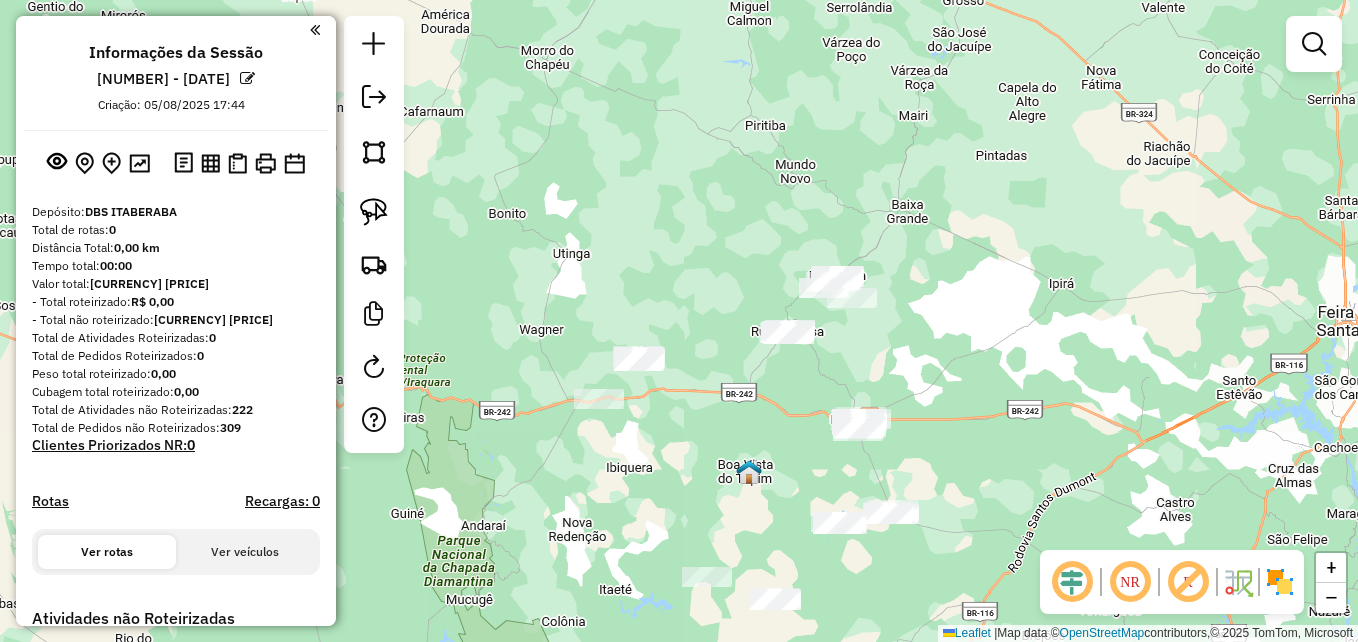 drag, startPoint x: 692, startPoint y: 420, endPoint x: 684, endPoint y: 489, distance: 69.46222 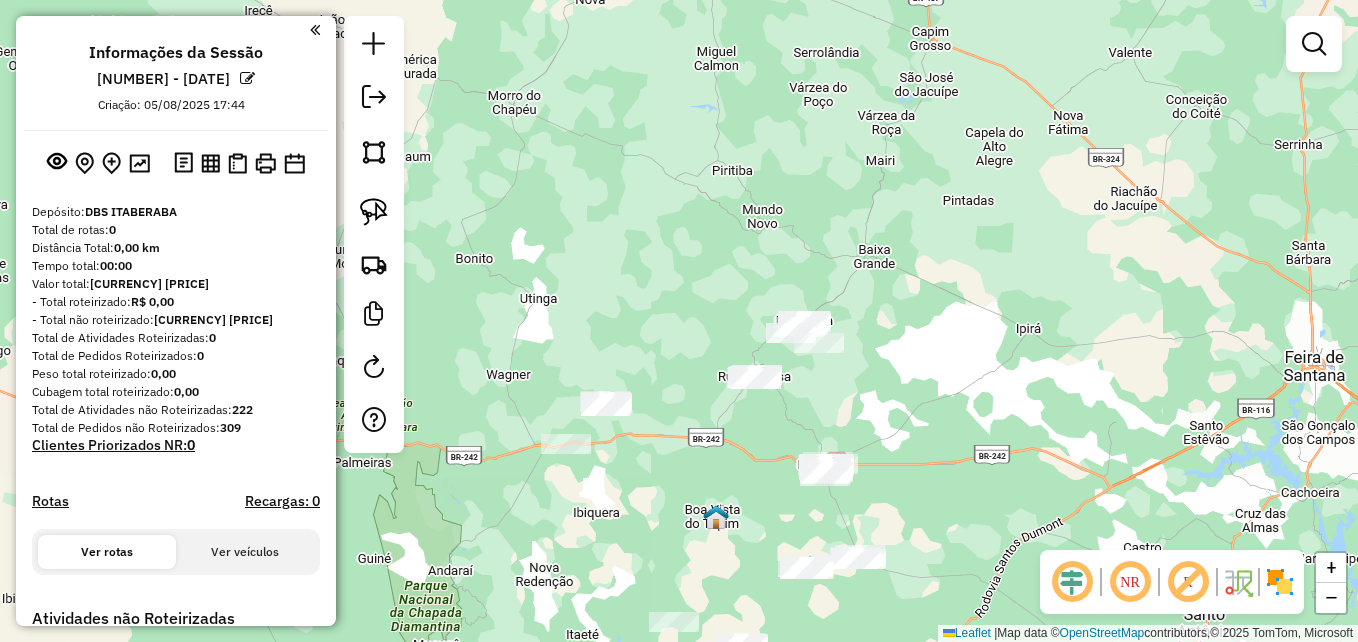 drag, startPoint x: 714, startPoint y: 452, endPoint x: 681, endPoint y: 497, distance: 55.803226 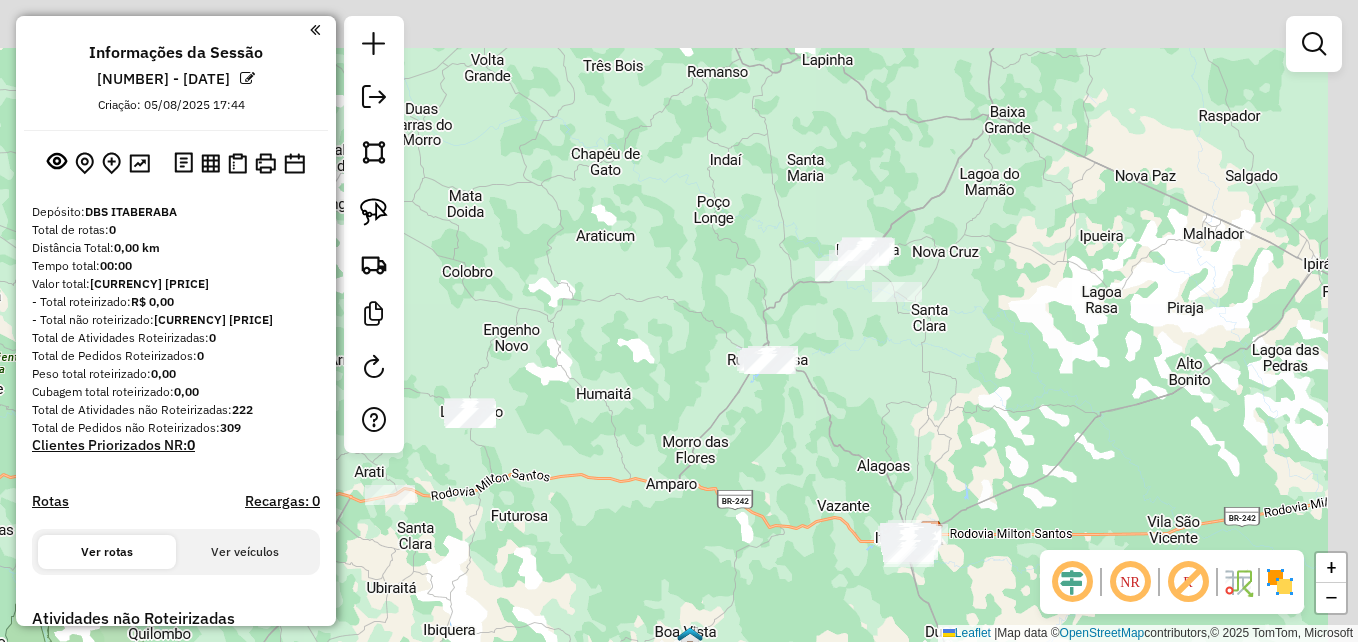drag, startPoint x: 760, startPoint y: 389, endPoint x: 700, endPoint y: 492, distance: 119.20151 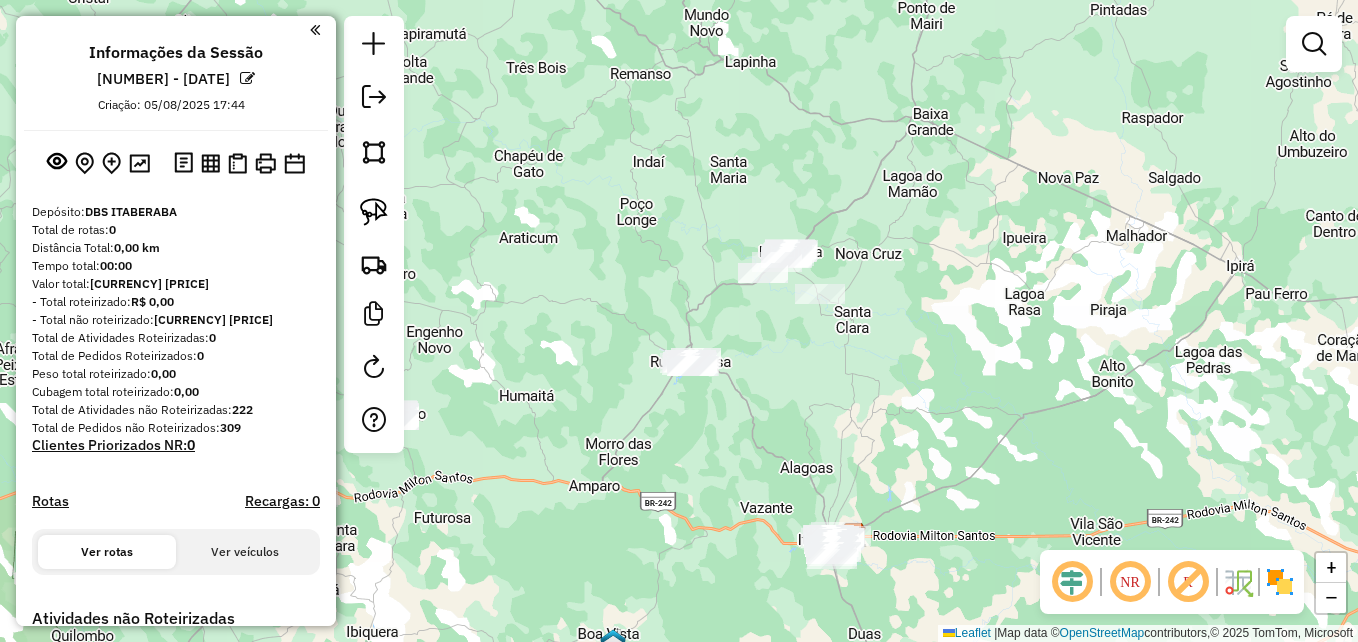 drag, startPoint x: 737, startPoint y: 481, endPoint x: 660, endPoint y: 482, distance: 77.00649 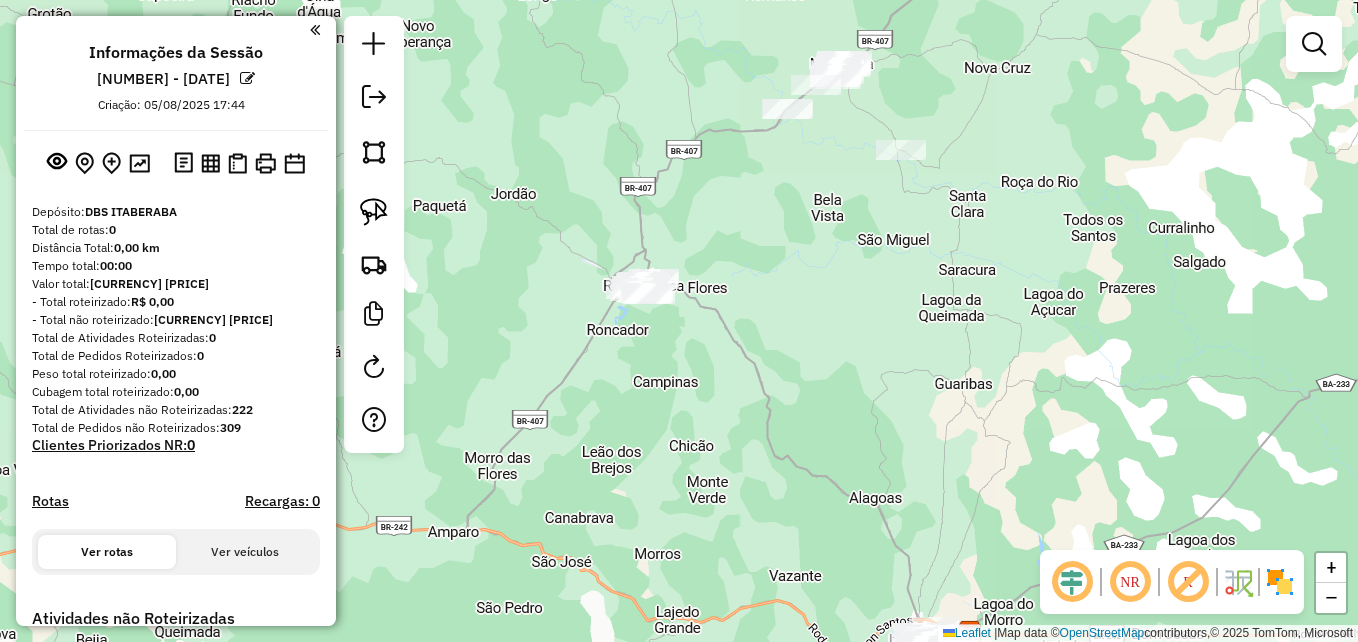 drag, startPoint x: 795, startPoint y: 393, endPoint x: 761, endPoint y: 418, distance: 42.201897 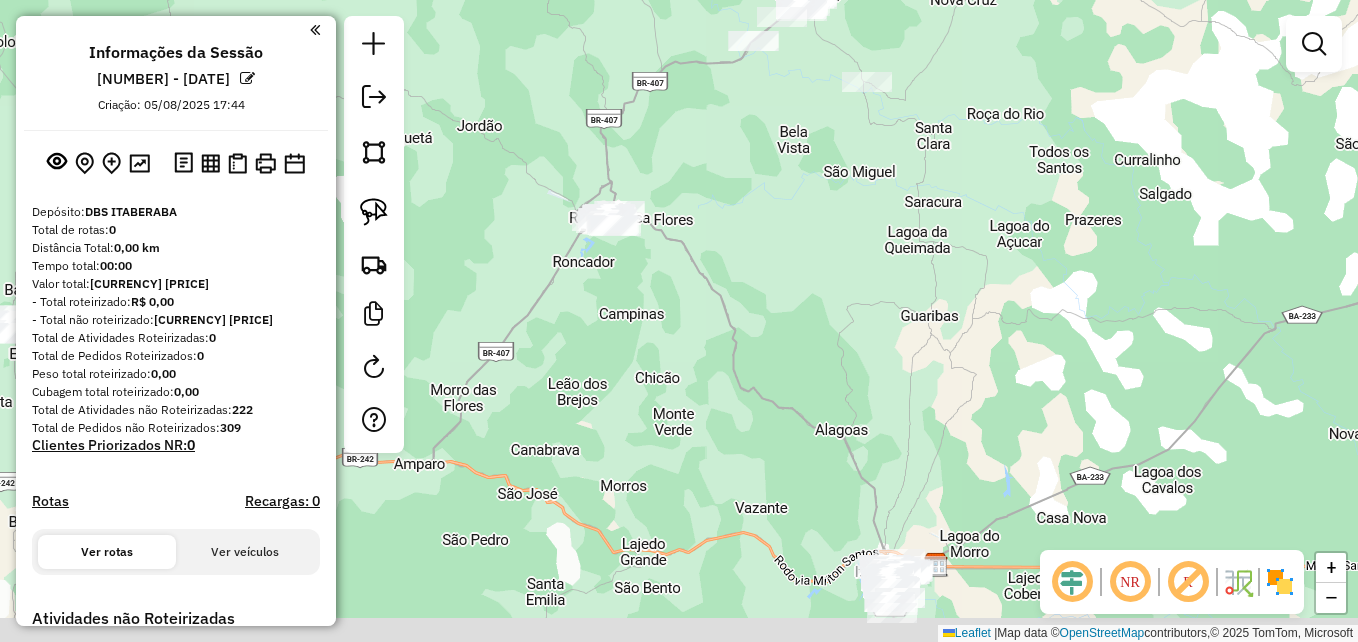 drag, startPoint x: 723, startPoint y: 488, endPoint x: 688, endPoint y: 415, distance: 80.95678 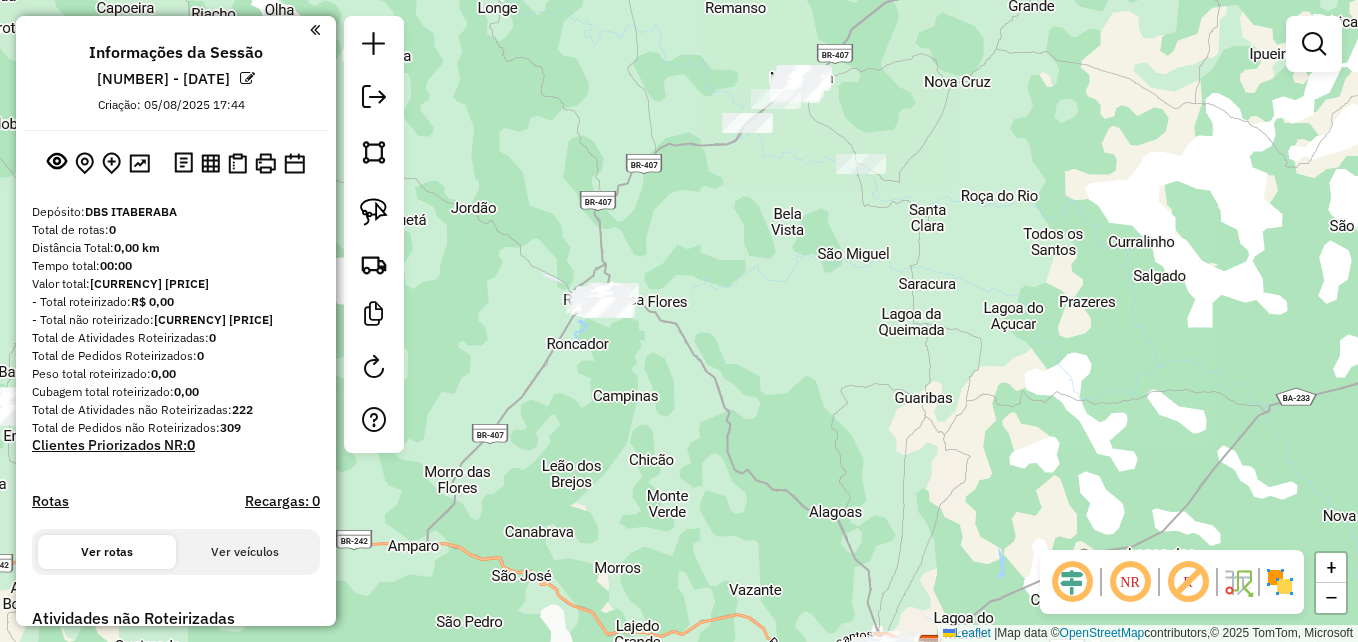 drag, startPoint x: 689, startPoint y: 438, endPoint x: 682, endPoint y: 546, distance: 108.226616 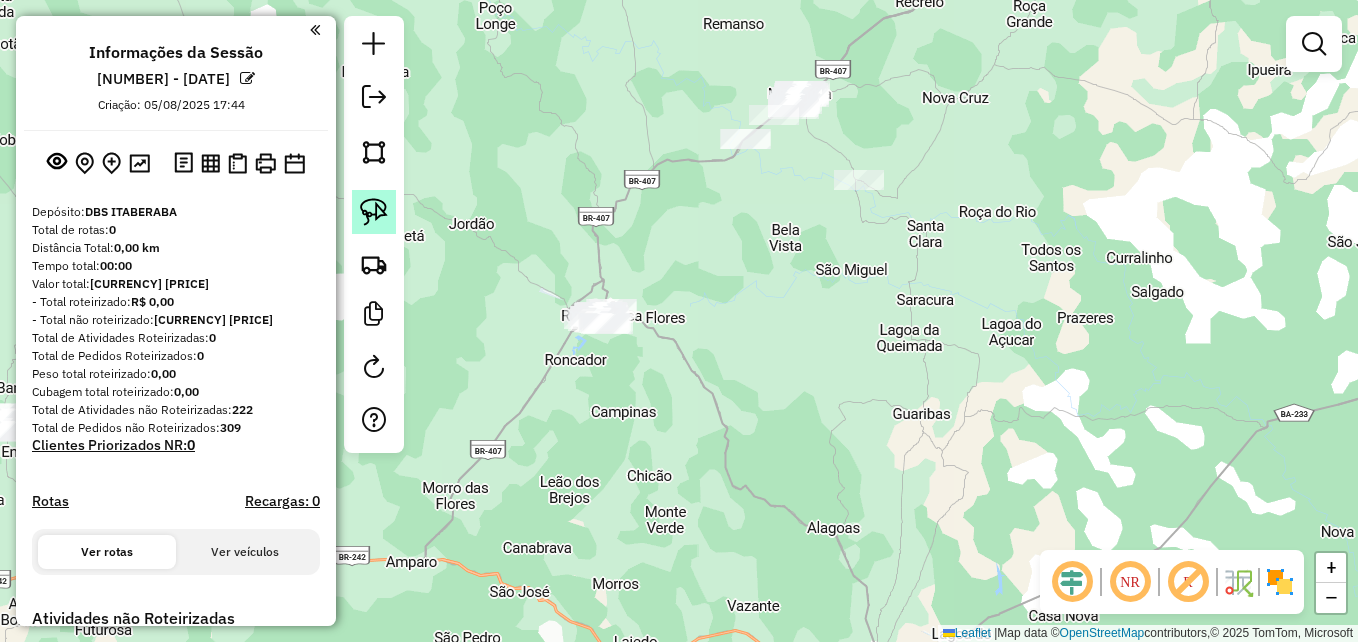 click 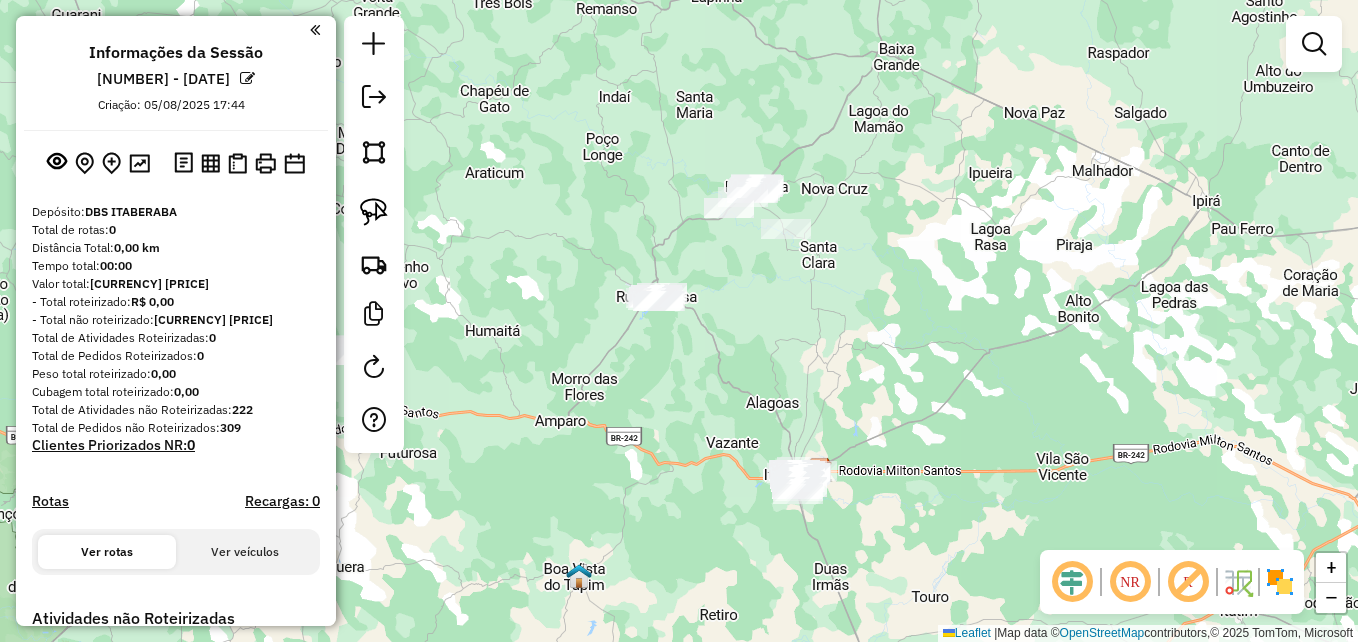drag, startPoint x: 890, startPoint y: 302, endPoint x: 822, endPoint y: 433, distance: 147.59743 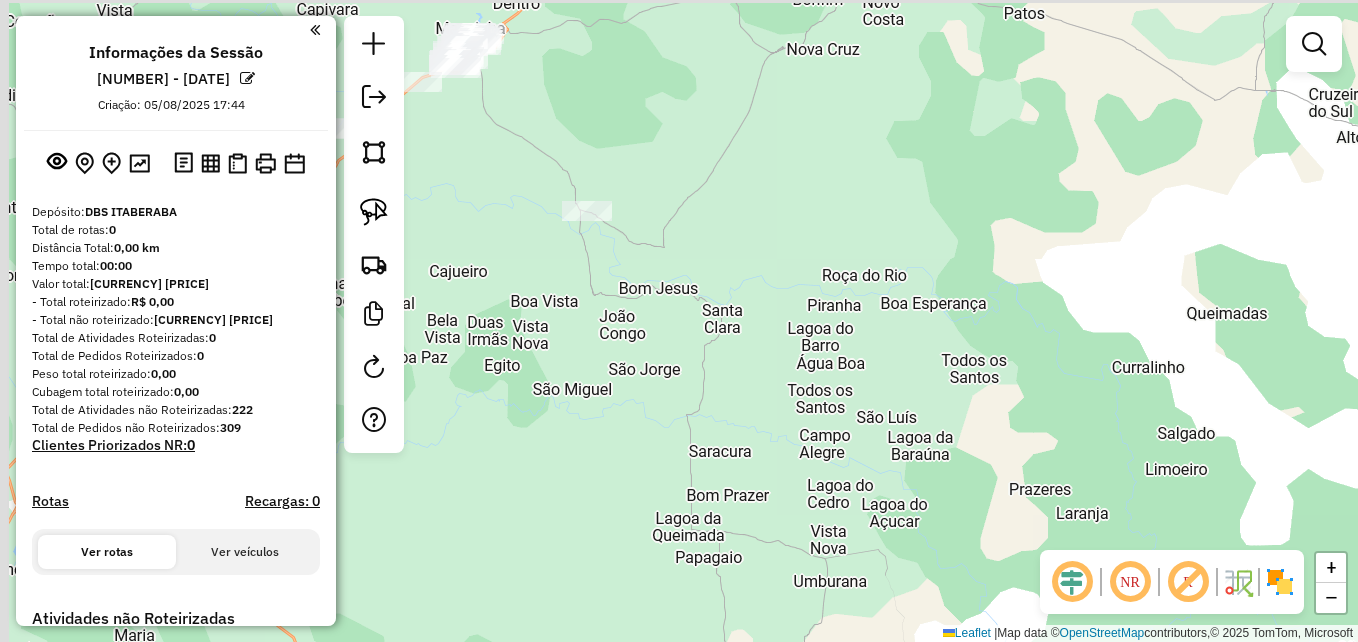 drag, startPoint x: 617, startPoint y: 381, endPoint x: 855, endPoint y: 532, distance: 281.8599 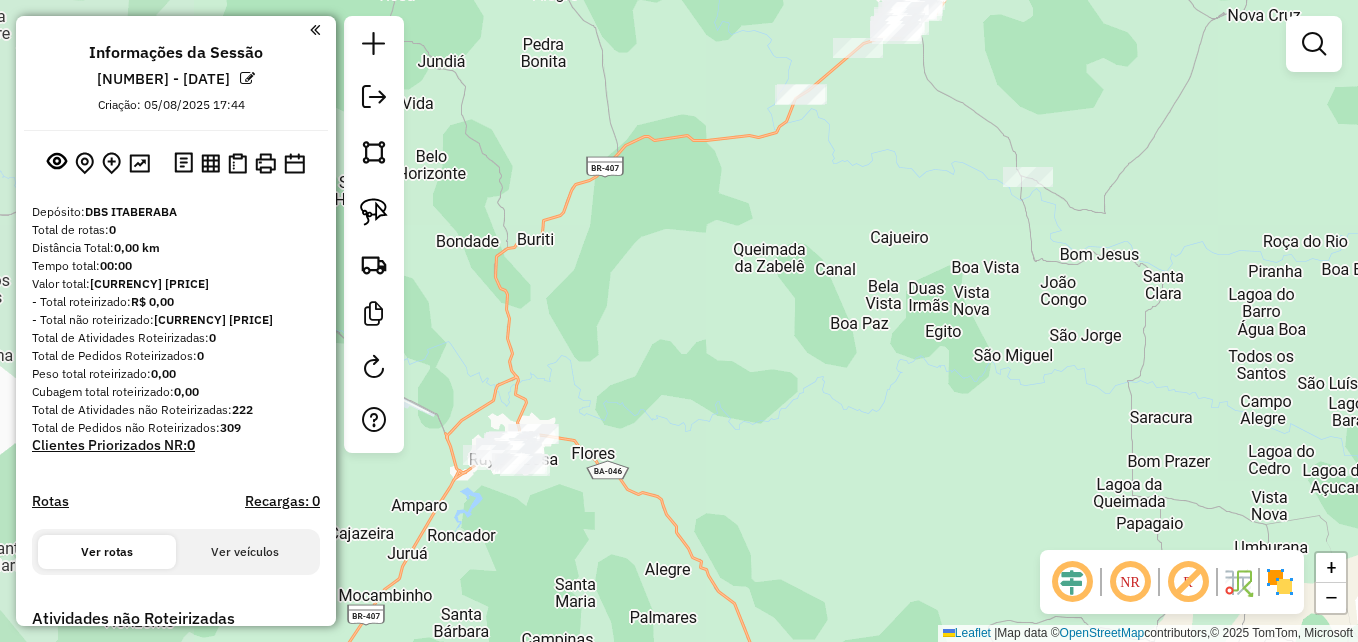 drag, startPoint x: 575, startPoint y: 371, endPoint x: 961, endPoint y: 256, distance: 402.7667 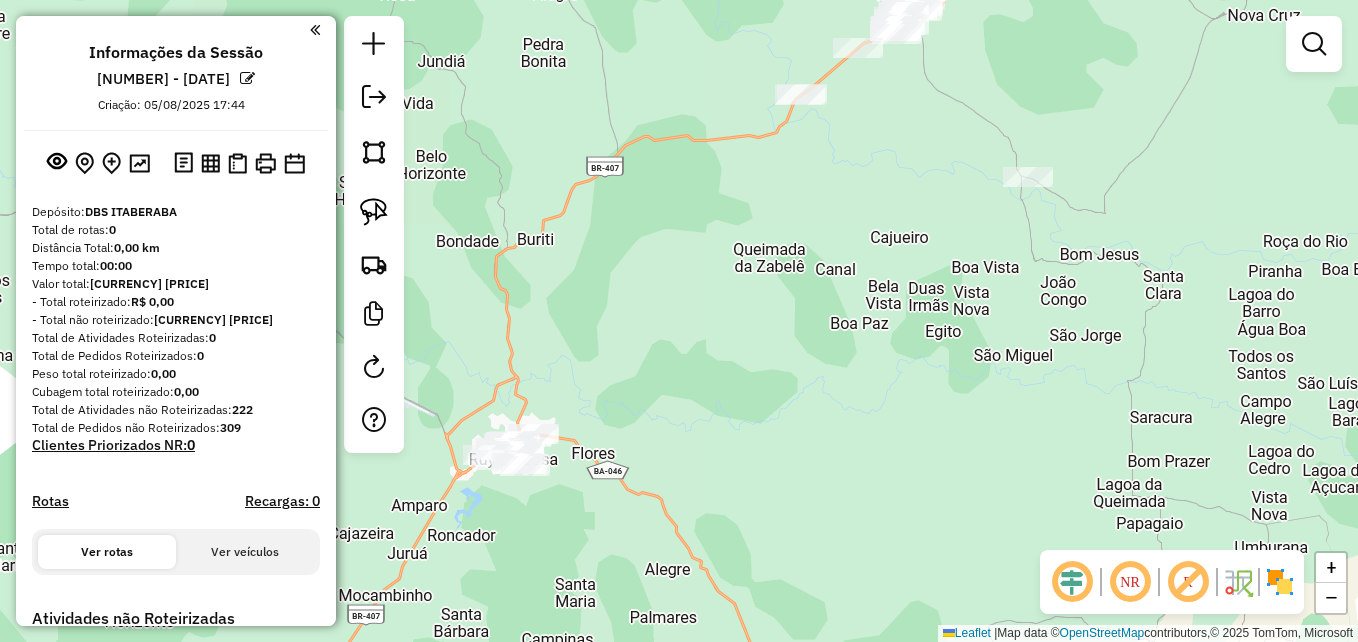 drag, startPoint x: 699, startPoint y: 386, endPoint x: 831, endPoint y: 329, distance: 143.78108 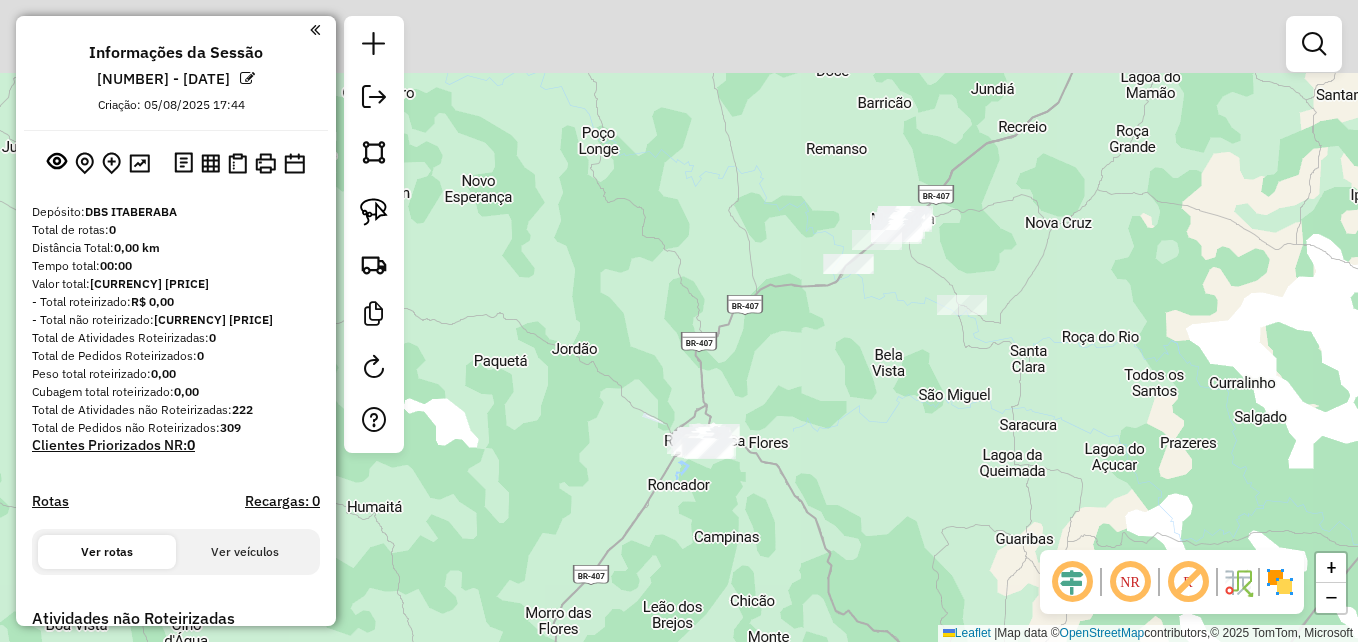 drag, startPoint x: 774, startPoint y: 440, endPoint x: 749, endPoint y: 513, distance: 77.16217 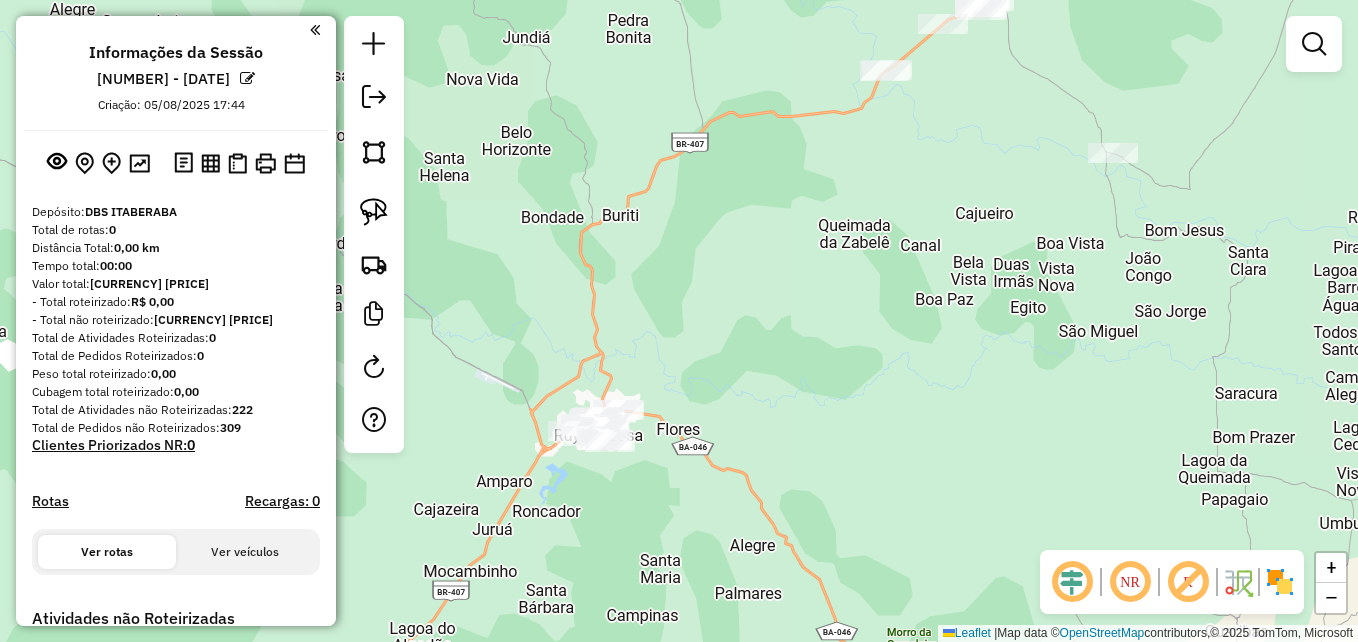 drag, startPoint x: 775, startPoint y: 503, endPoint x: 868, endPoint y: 330, distance: 196.41283 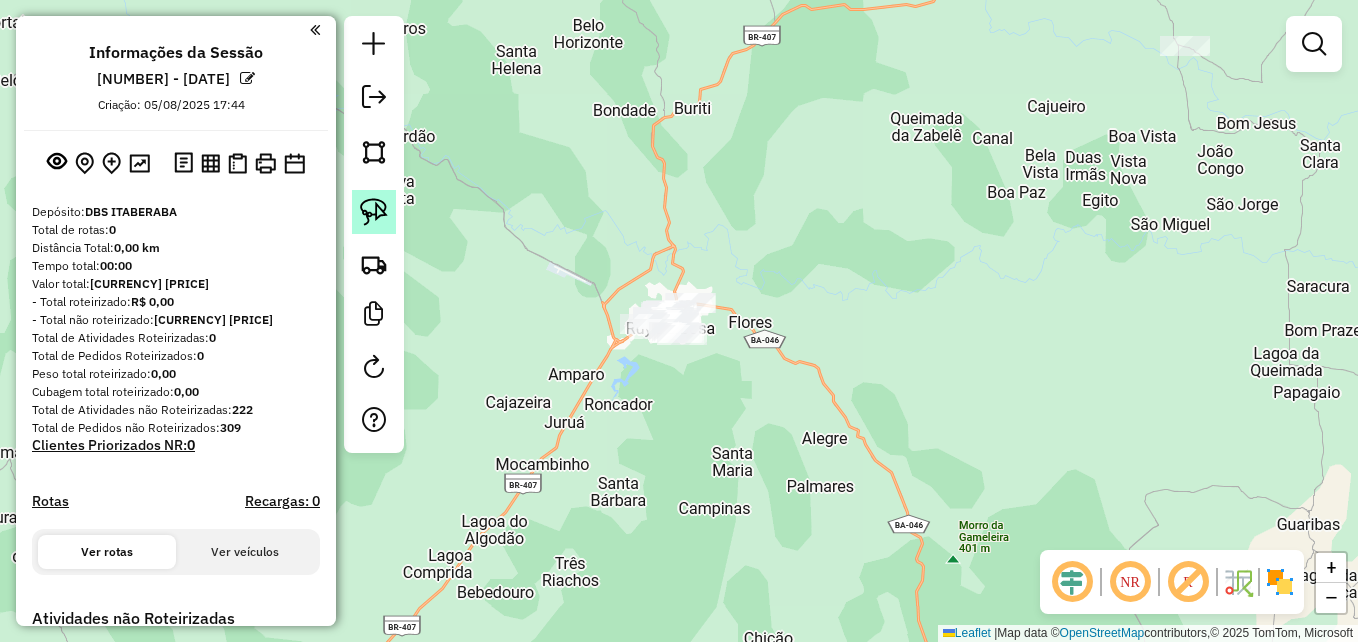 click 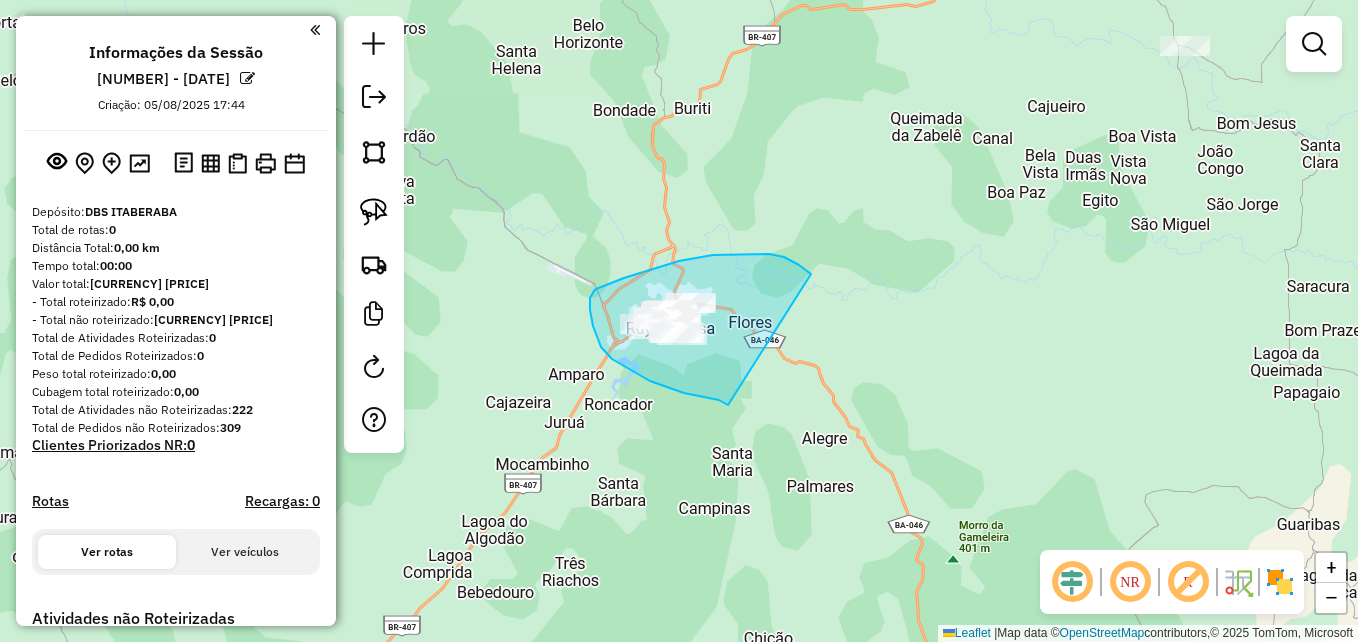drag, startPoint x: 726, startPoint y: 404, endPoint x: 826, endPoint y: 291, distance: 150.894 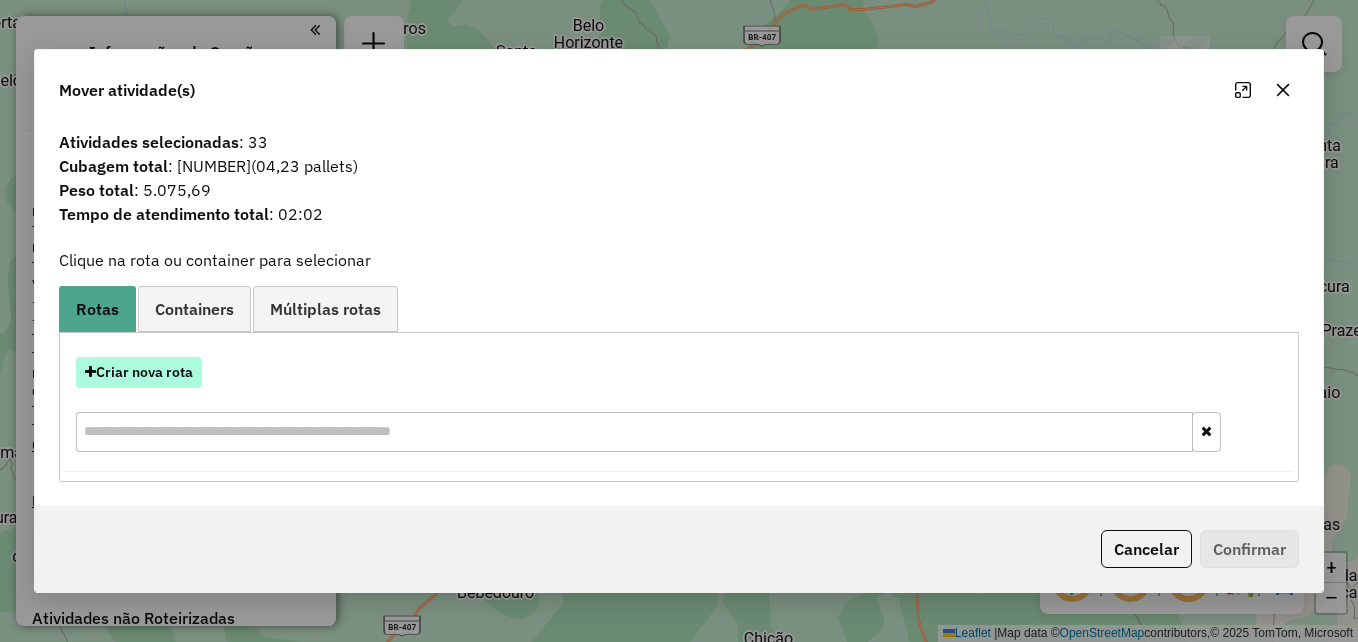 click on "Criar nova rota" at bounding box center [139, 372] 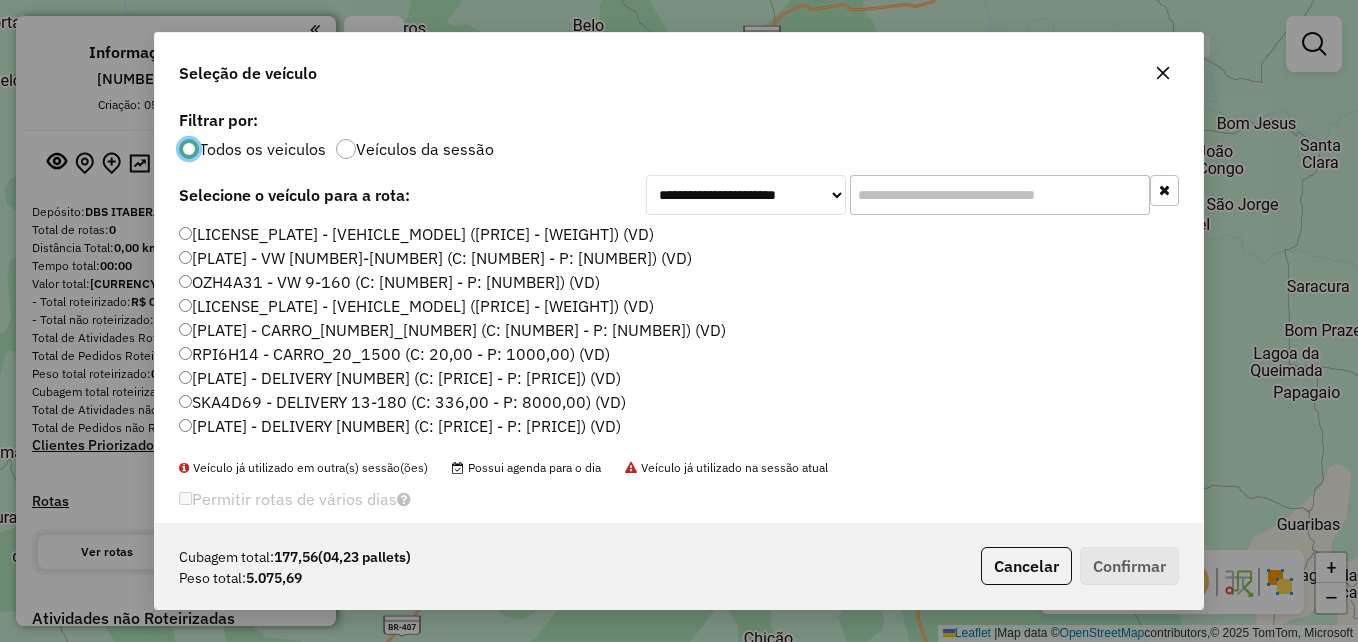 scroll, scrollTop: 11, scrollLeft: 6, axis: both 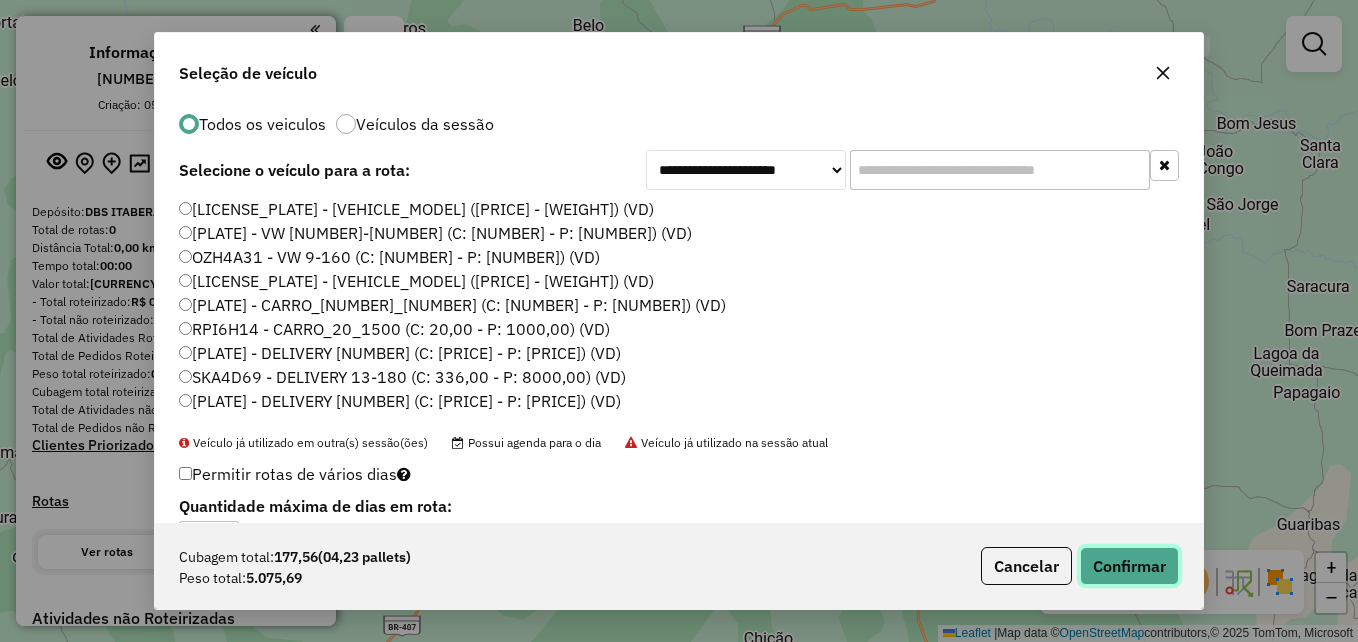 click on "Confirmar" 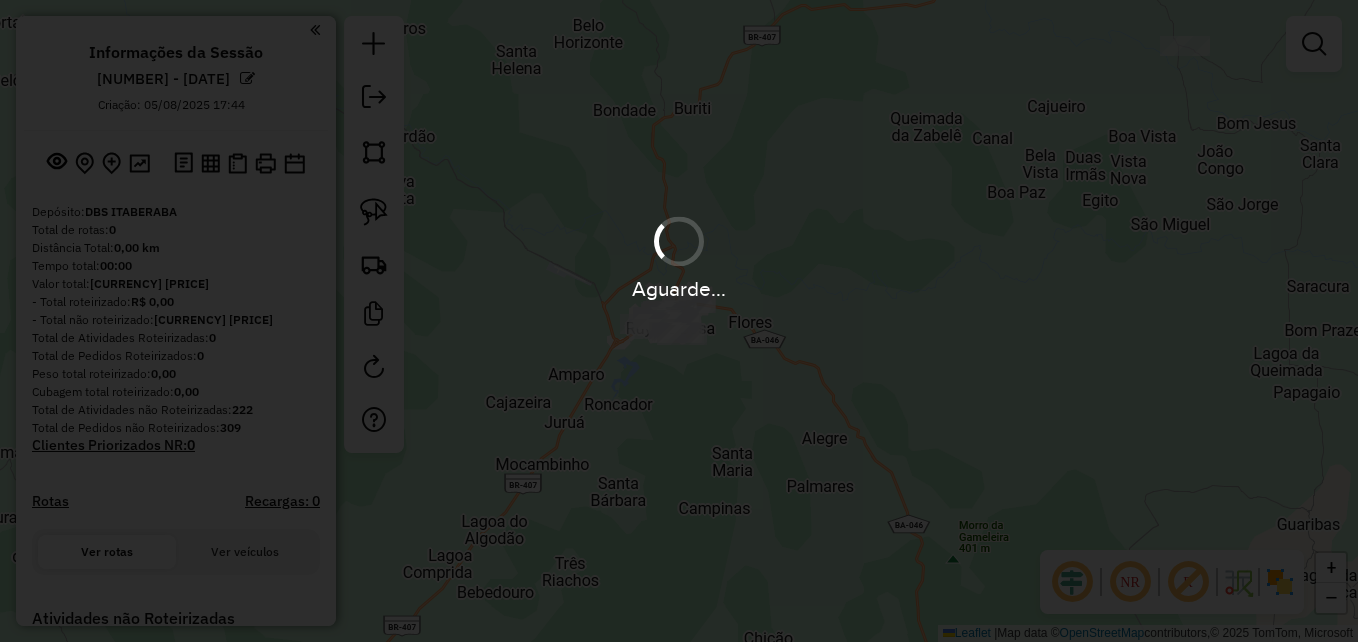 scroll, scrollTop: 0, scrollLeft: 0, axis: both 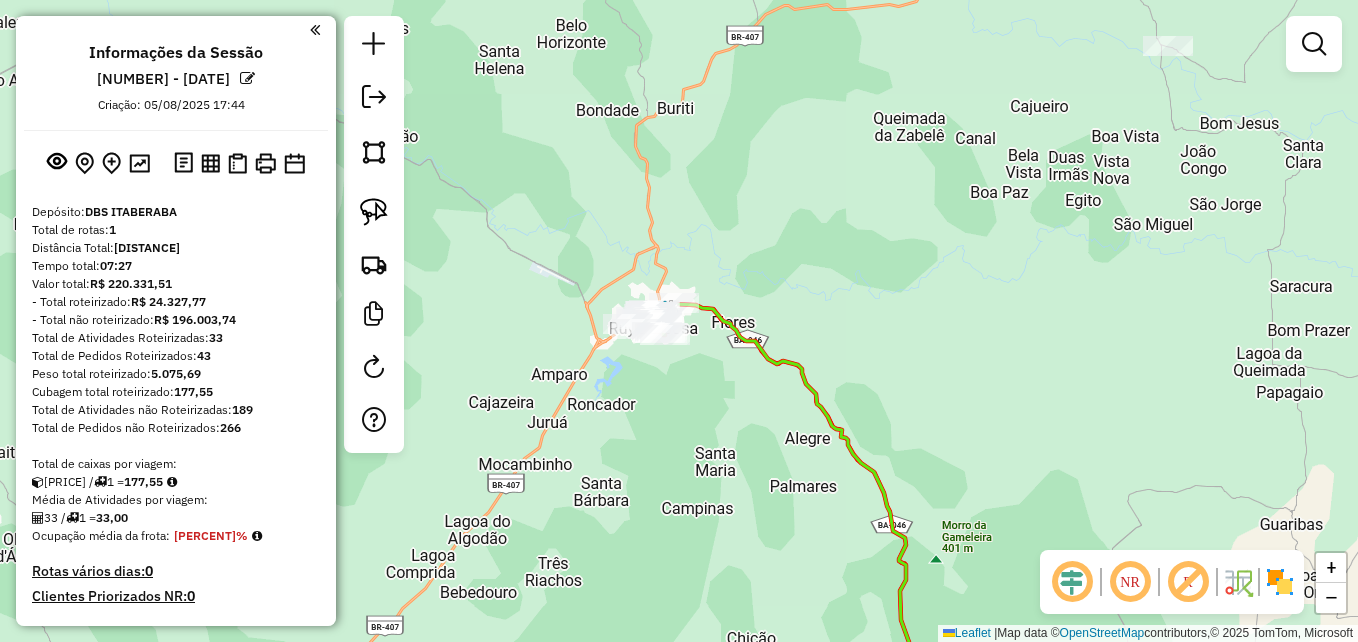 drag, startPoint x: 675, startPoint y: 457, endPoint x: 658, endPoint y: 457, distance: 17 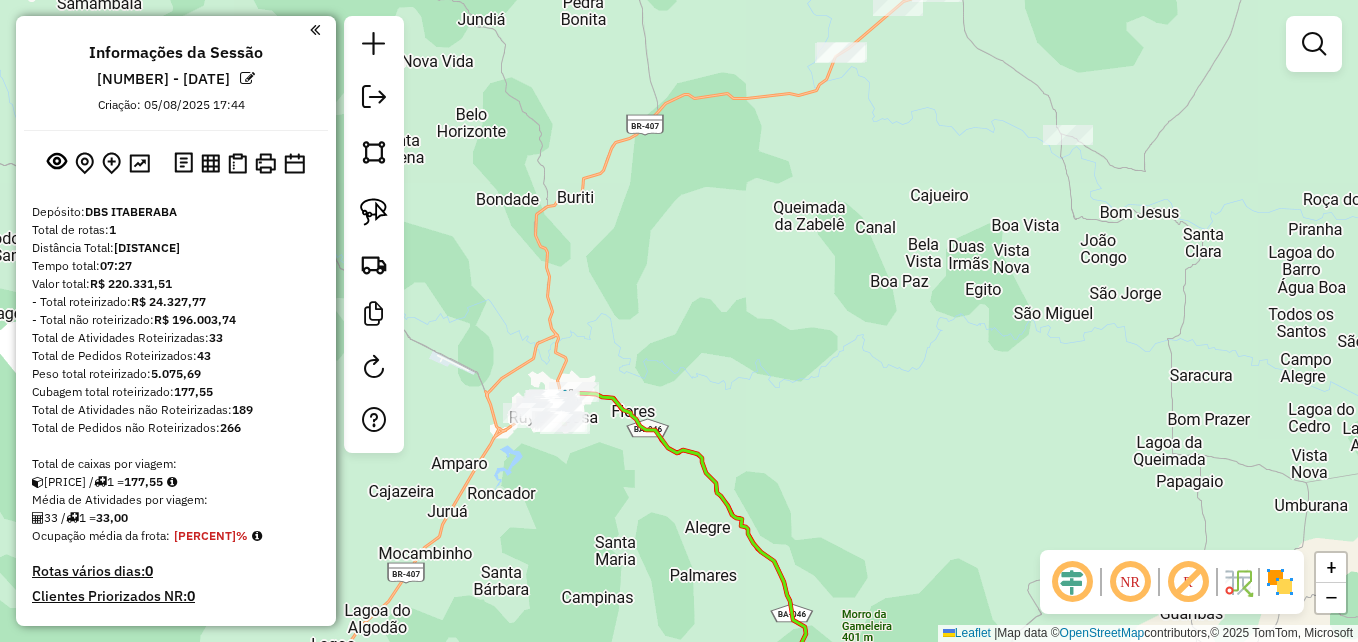 drag, startPoint x: 720, startPoint y: 425, endPoint x: 616, endPoint y: 517, distance: 138.85243 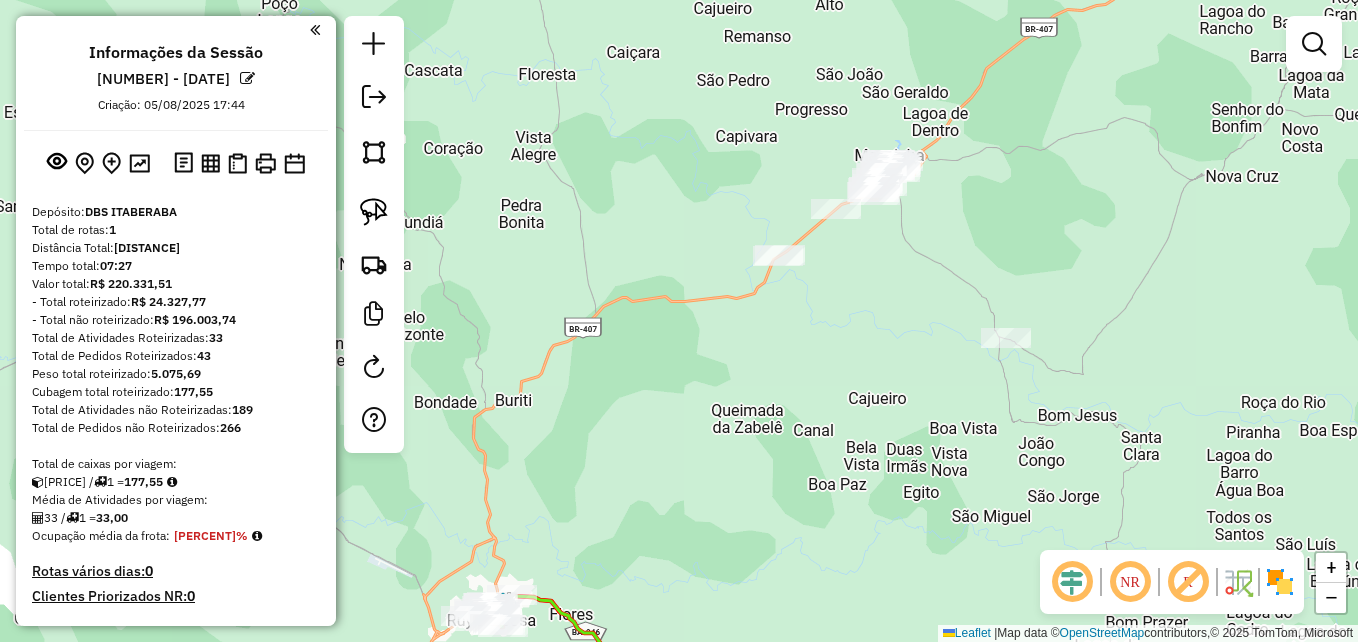 drag, startPoint x: 862, startPoint y: 295, endPoint x: 803, endPoint y: 496, distance: 209.48032 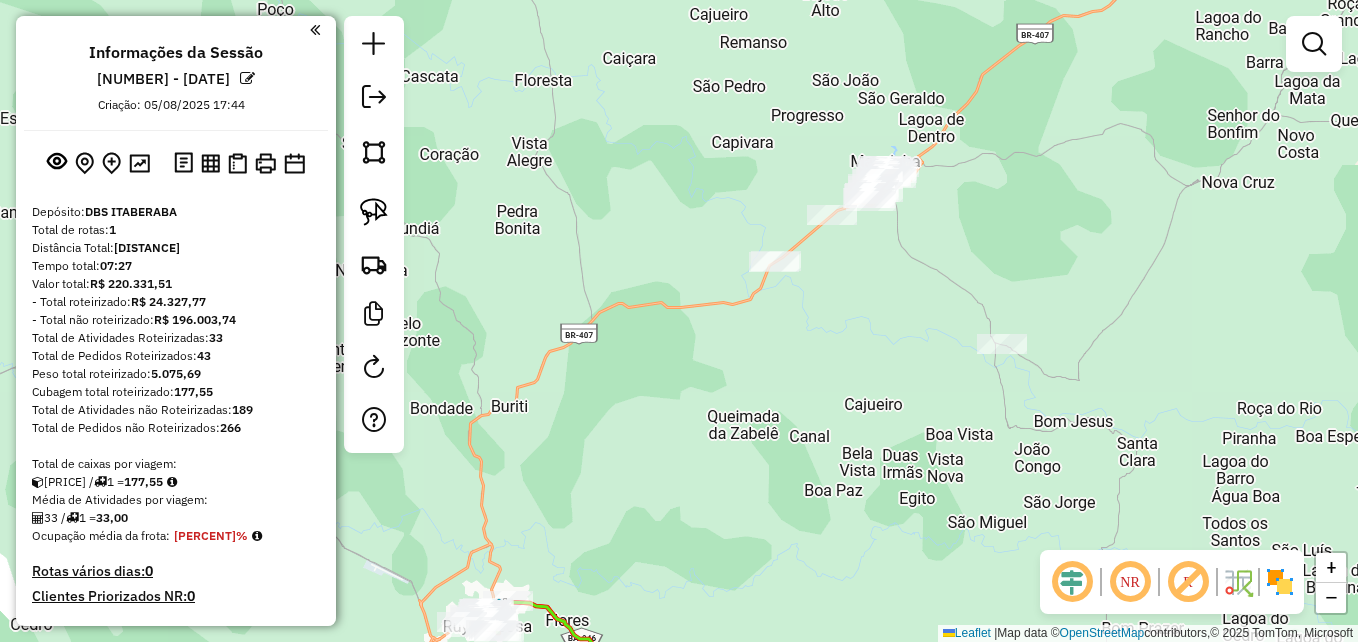 drag, startPoint x: 854, startPoint y: 379, endPoint x: 754, endPoint y: 457, distance: 126.82271 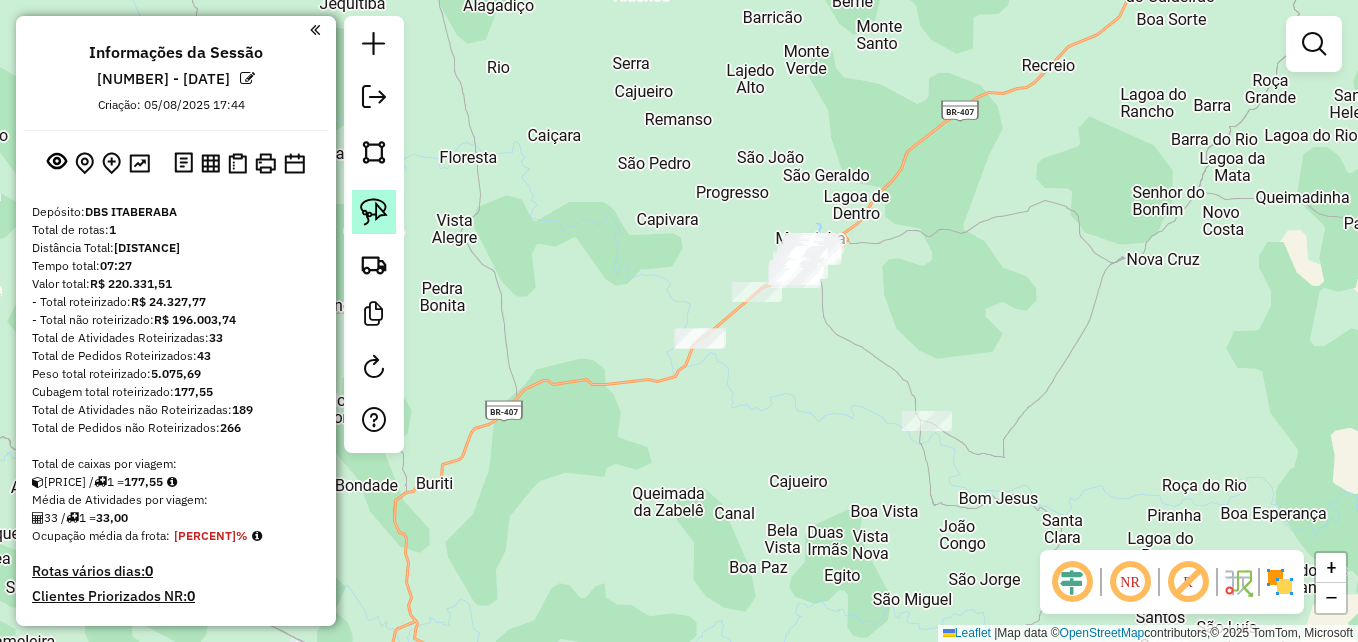 click 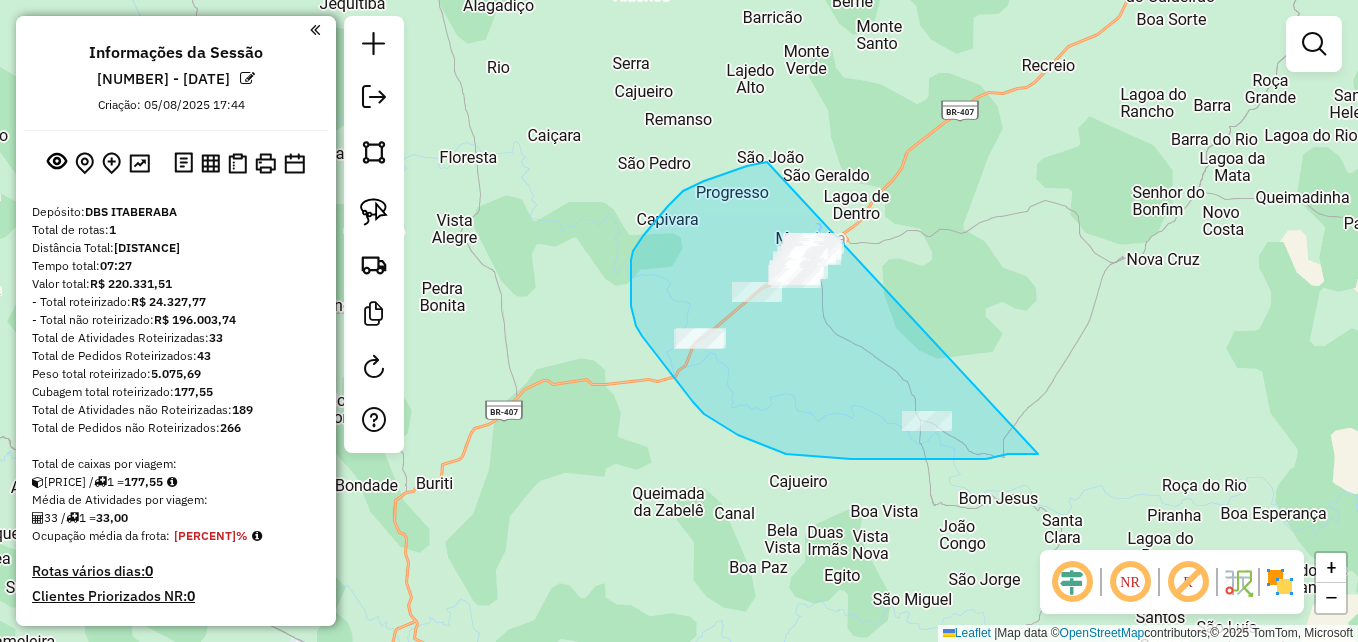 drag, startPoint x: 966, startPoint y: 459, endPoint x: 919, endPoint y: 181, distance: 281.94504 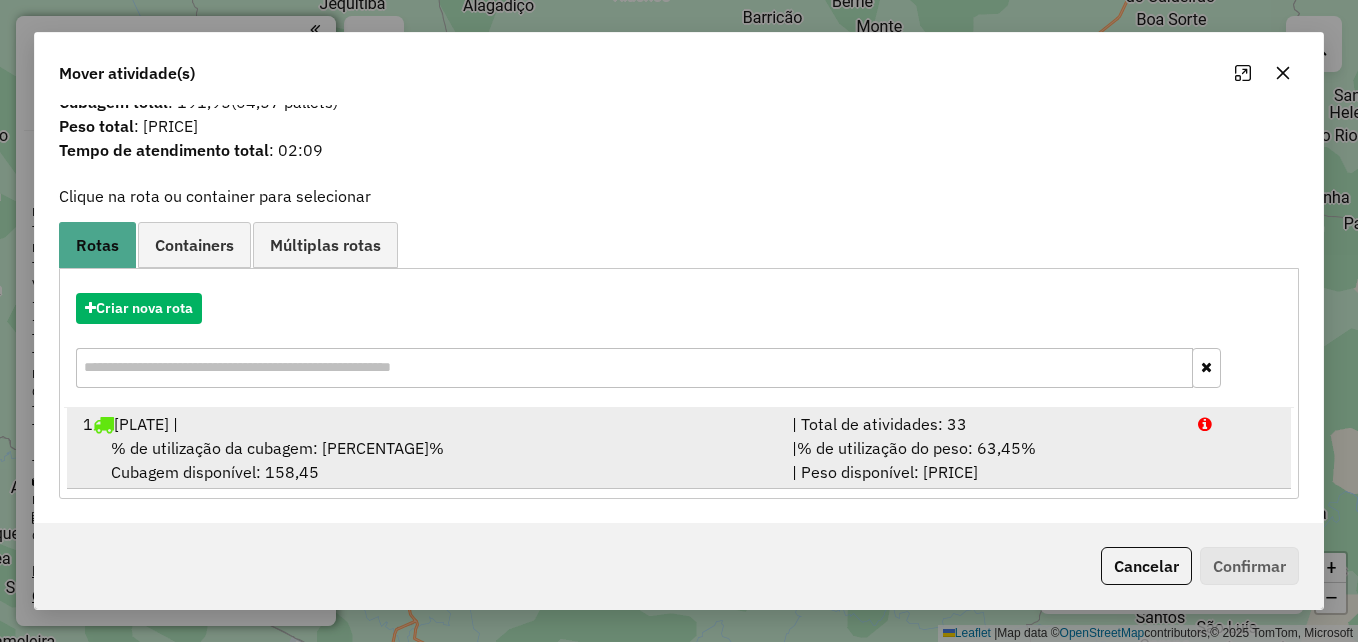 scroll, scrollTop: 0, scrollLeft: 0, axis: both 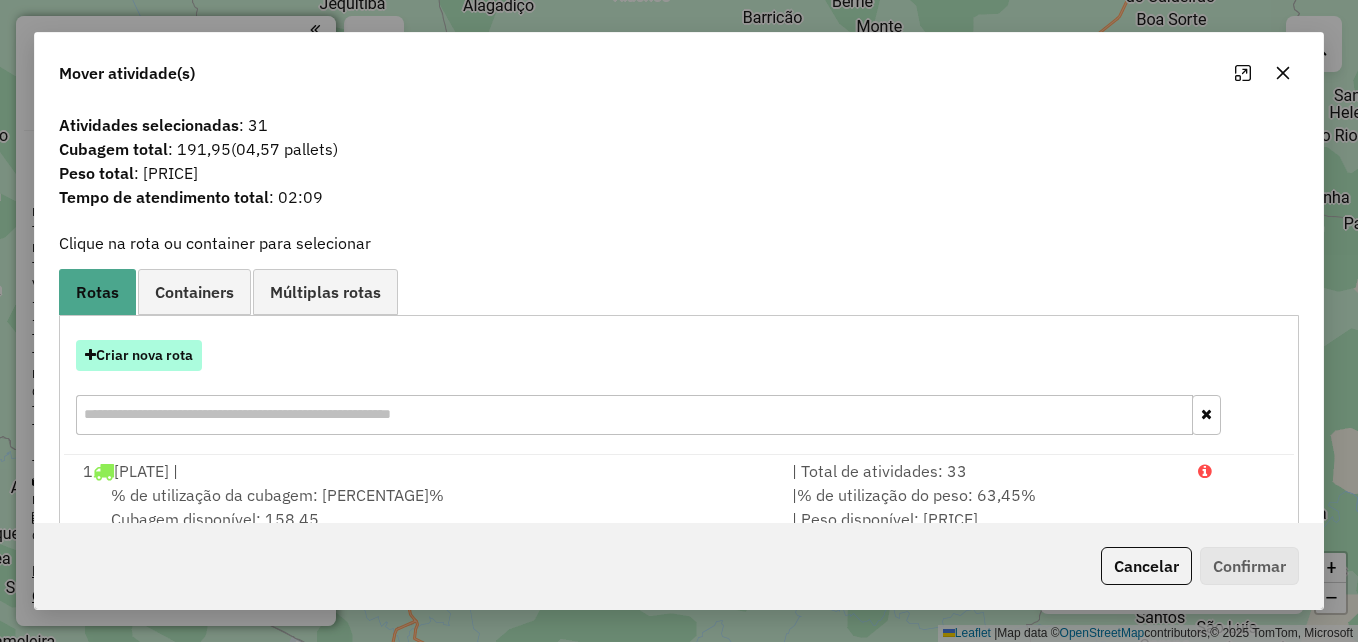 click on "Criar nova rota" at bounding box center (139, 355) 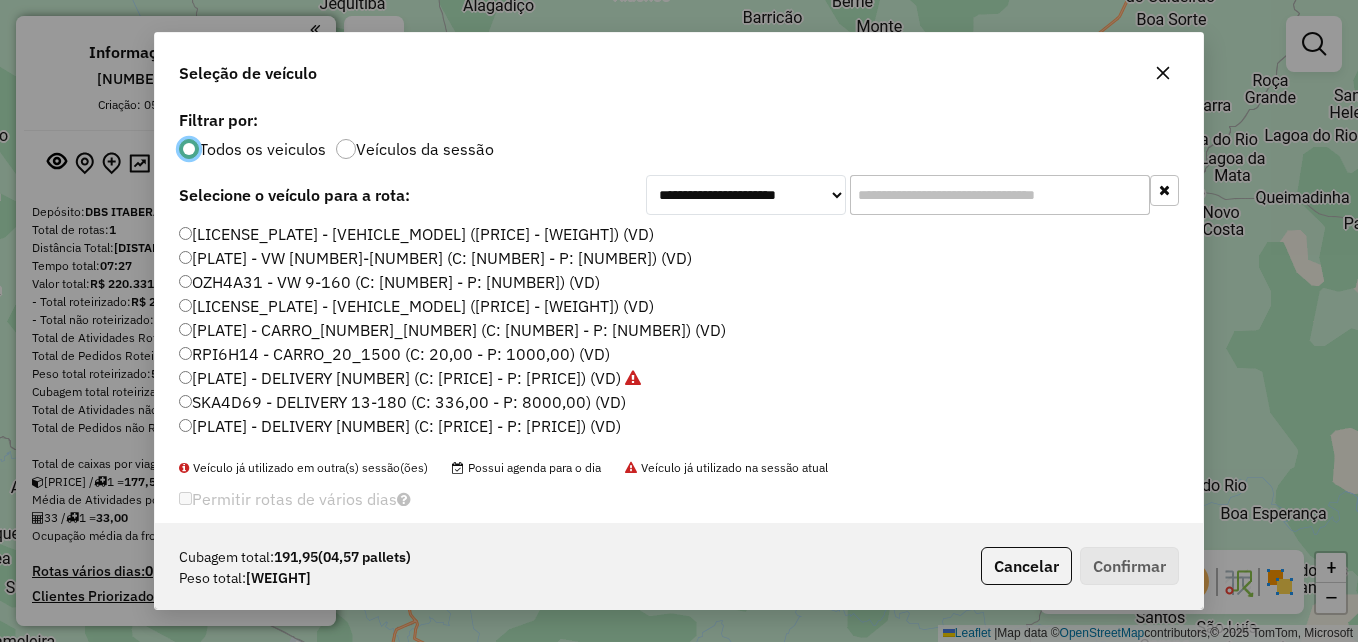 scroll, scrollTop: 11, scrollLeft: 6, axis: both 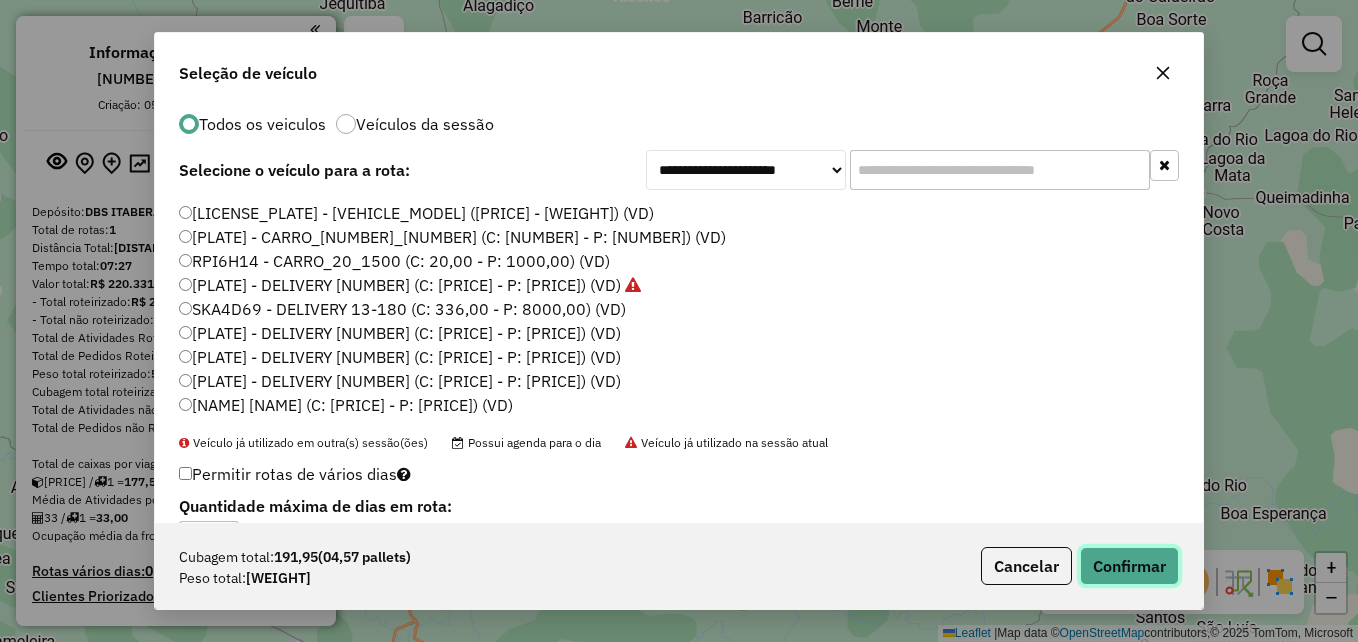 click on "Confirmar" 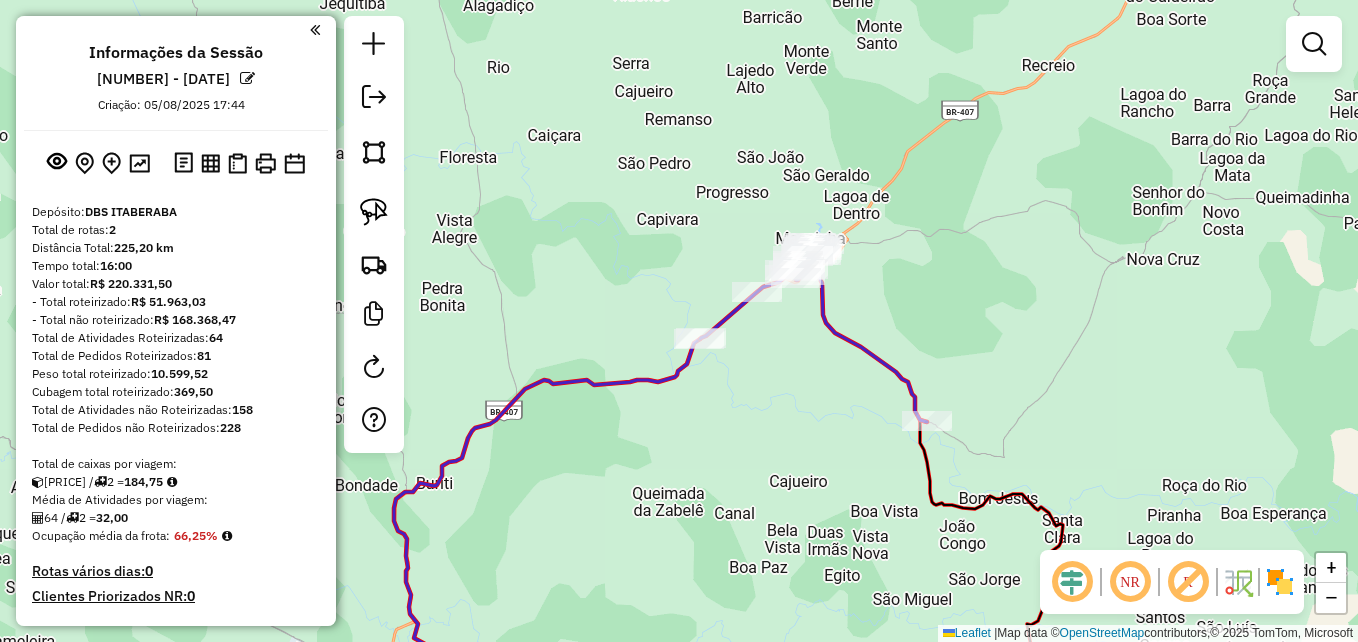 scroll, scrollTop: 0, scrollLeft: 0, axis: both 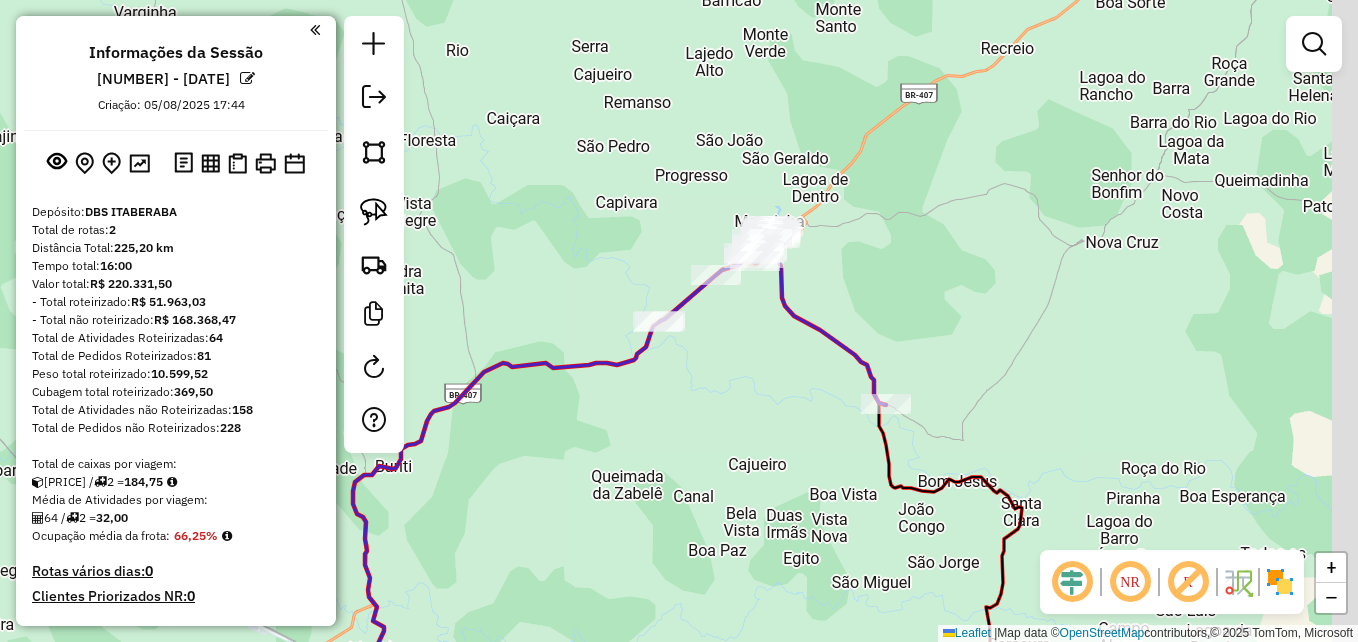 drag, startPoint x: 741, startPoint y: 493, endPoint x: 700, endPoint y: 476, distance: 44.38468 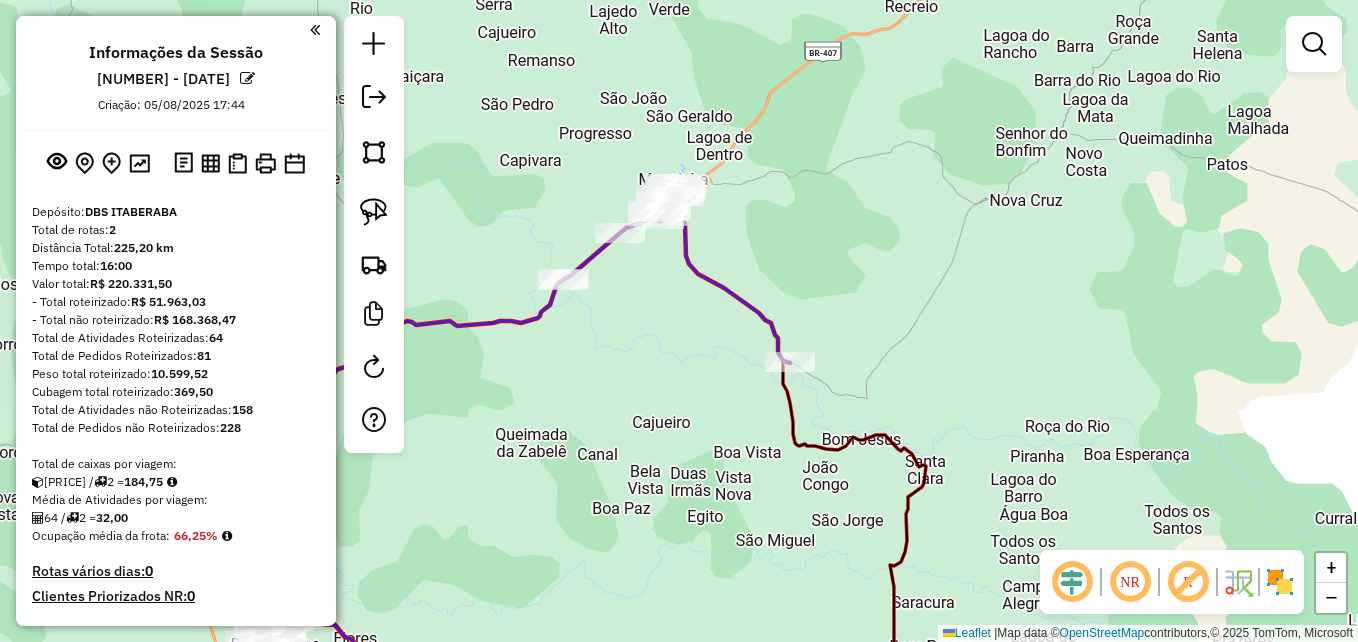 drag, startPoint x: 718, startPoint y: 456, endPoint x: 608, endPoint y: 362, distance: 144.69278 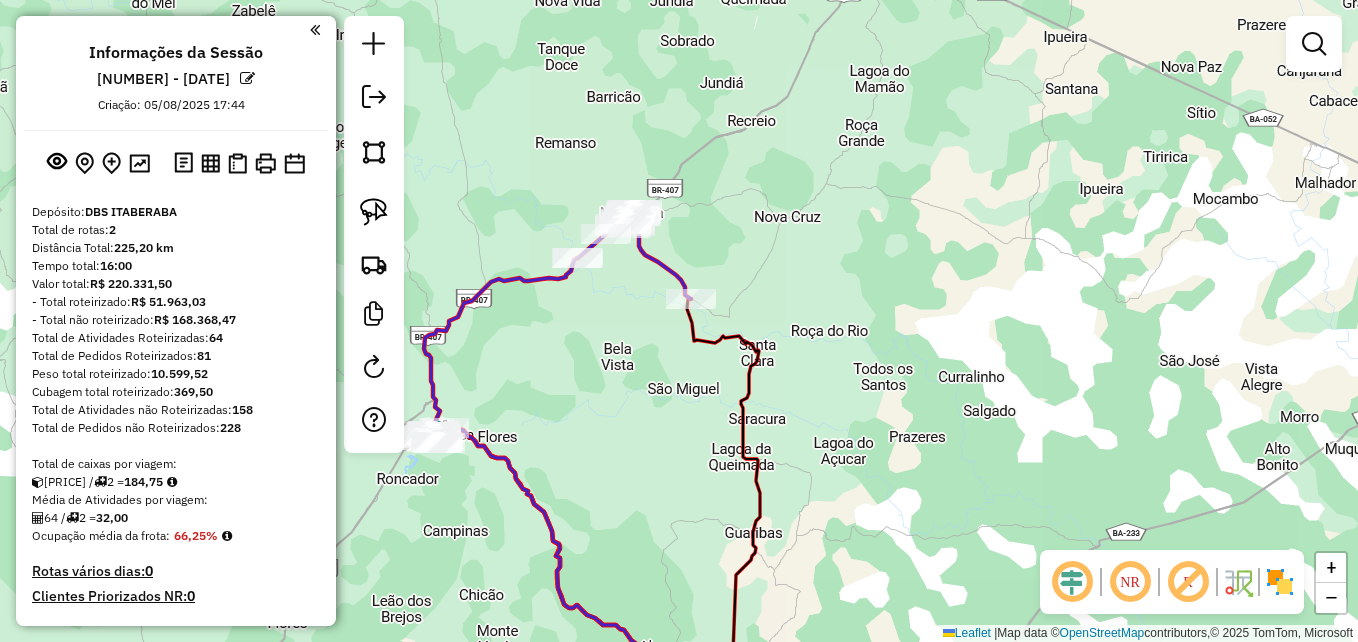 drag, startPoint x: 636, startPoint y: 430, endPoint x: 635, endPoint y: 377, distance: 53.009434 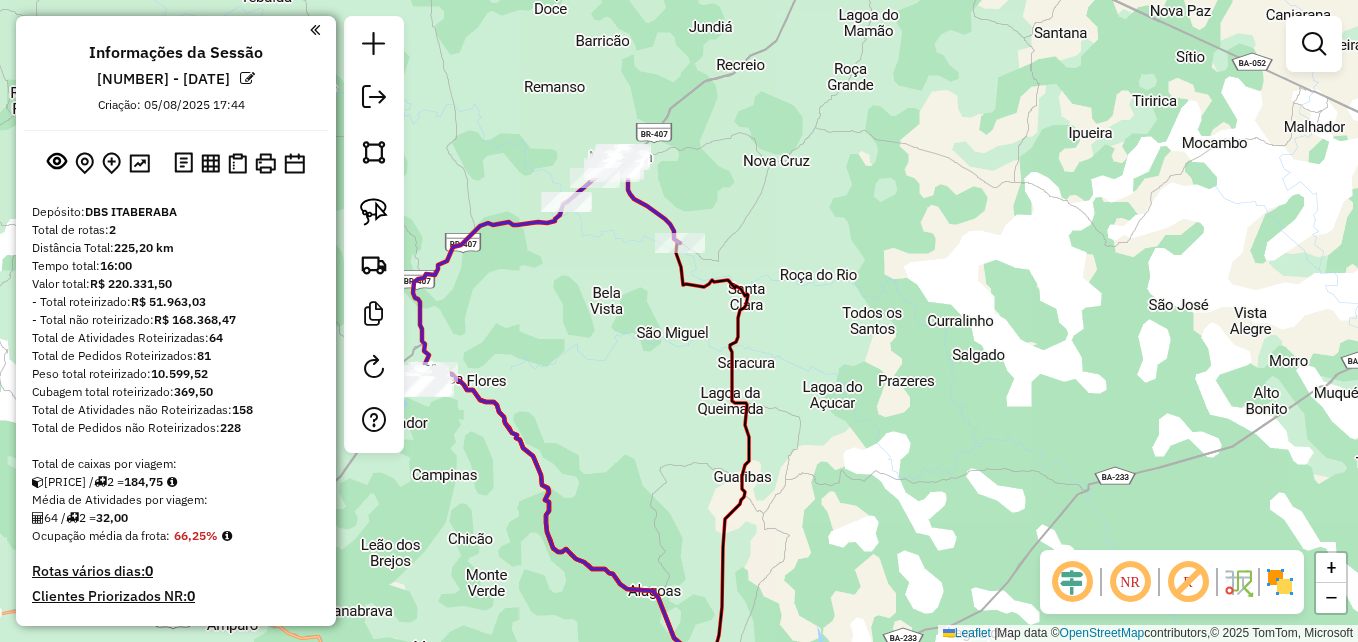 drag, startPoint x: 656, startPoint y: 465, endPoint x: 645, endPoint y: 408, distance: 58.0517 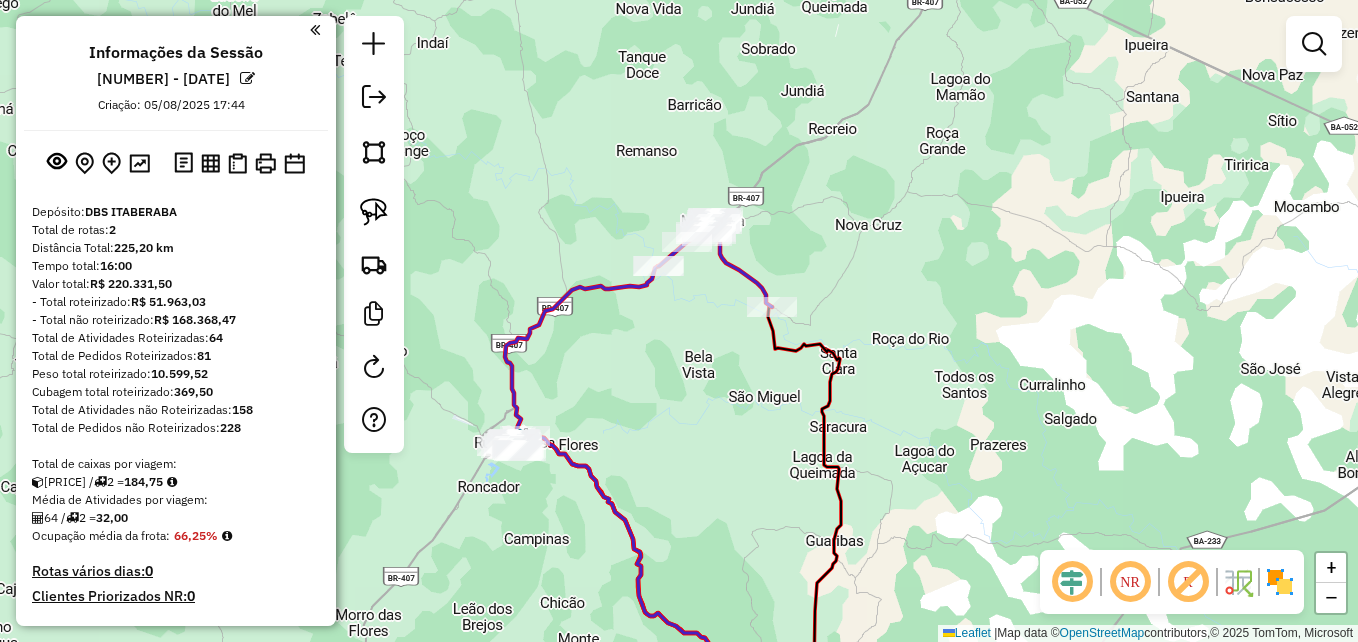 drag, startPoint x: 649, startPoint y: 435, endPoint x: 741, endPoint y: 500, distance: 112.64546 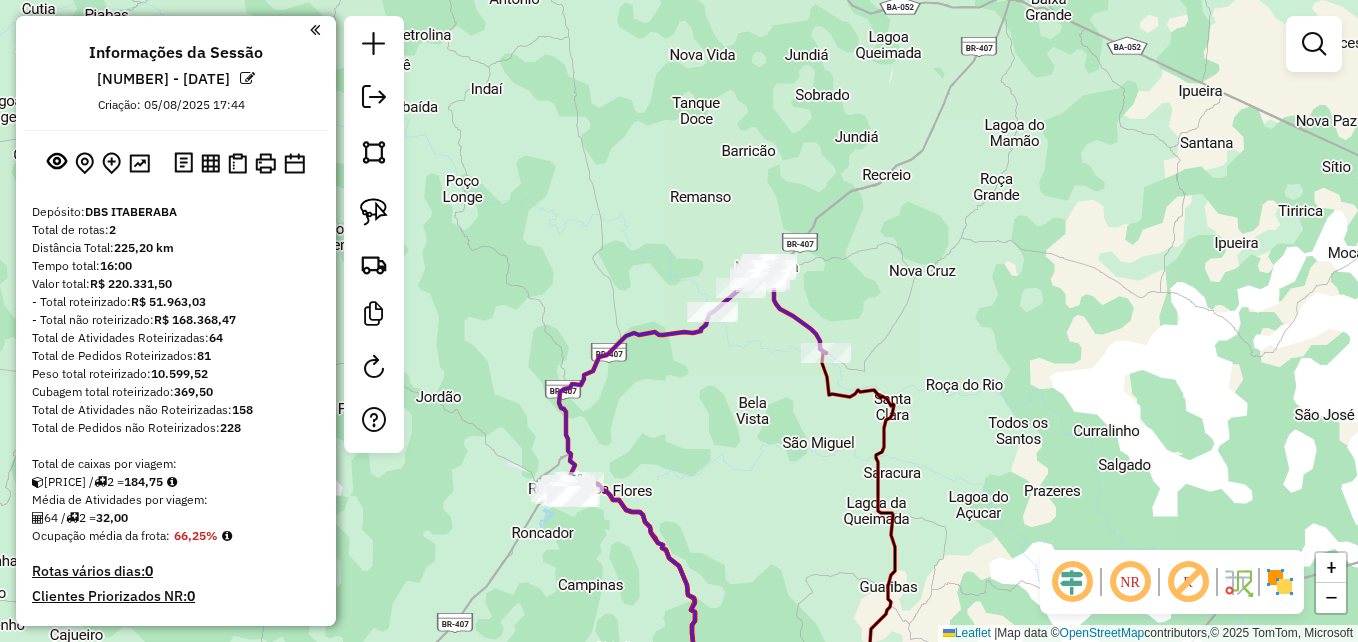drag, startPoint x: 682, startPoint y: 417, endPoint x: 736, endPoint y: 457, distance: 67.20119 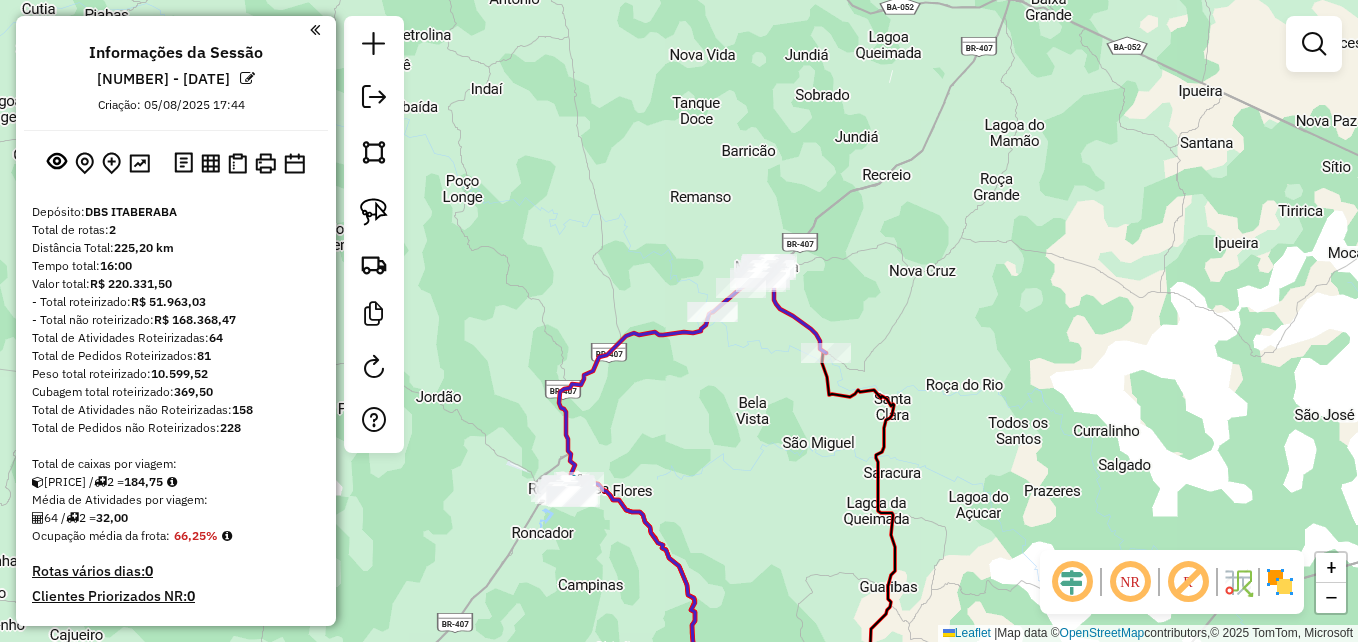 click 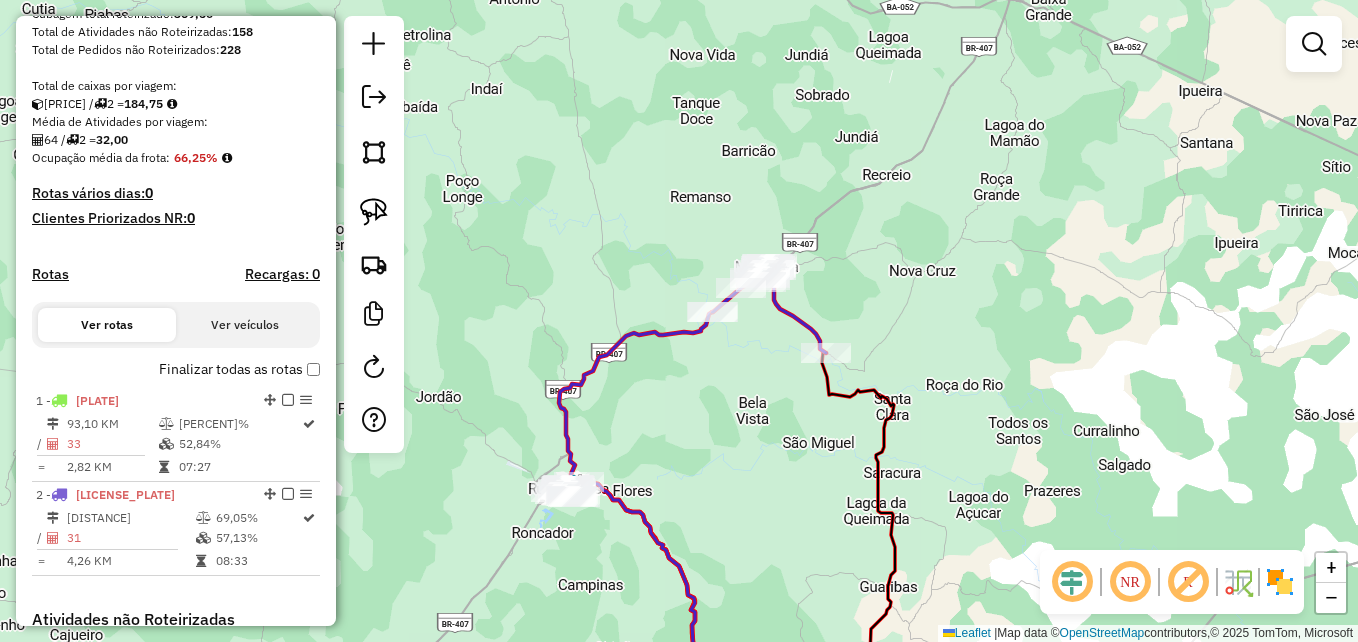 select on "**********" 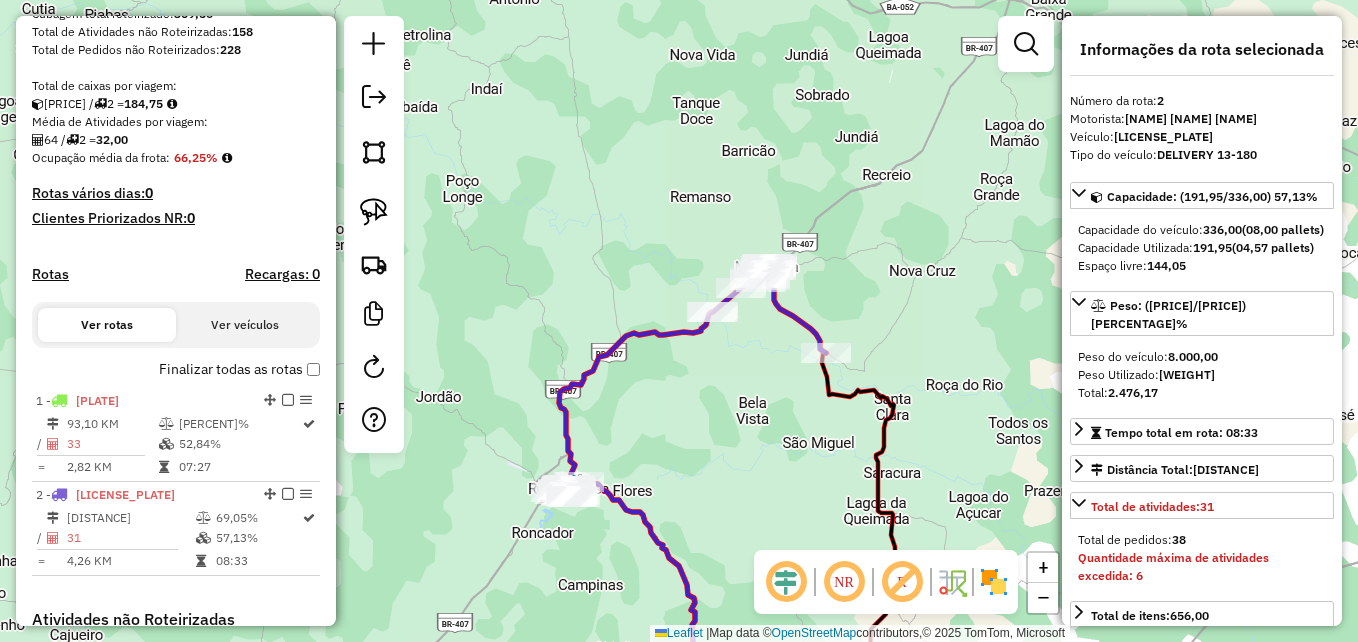 scroll, scrollTop: 721, scrollLeft: 0, axis: vertical 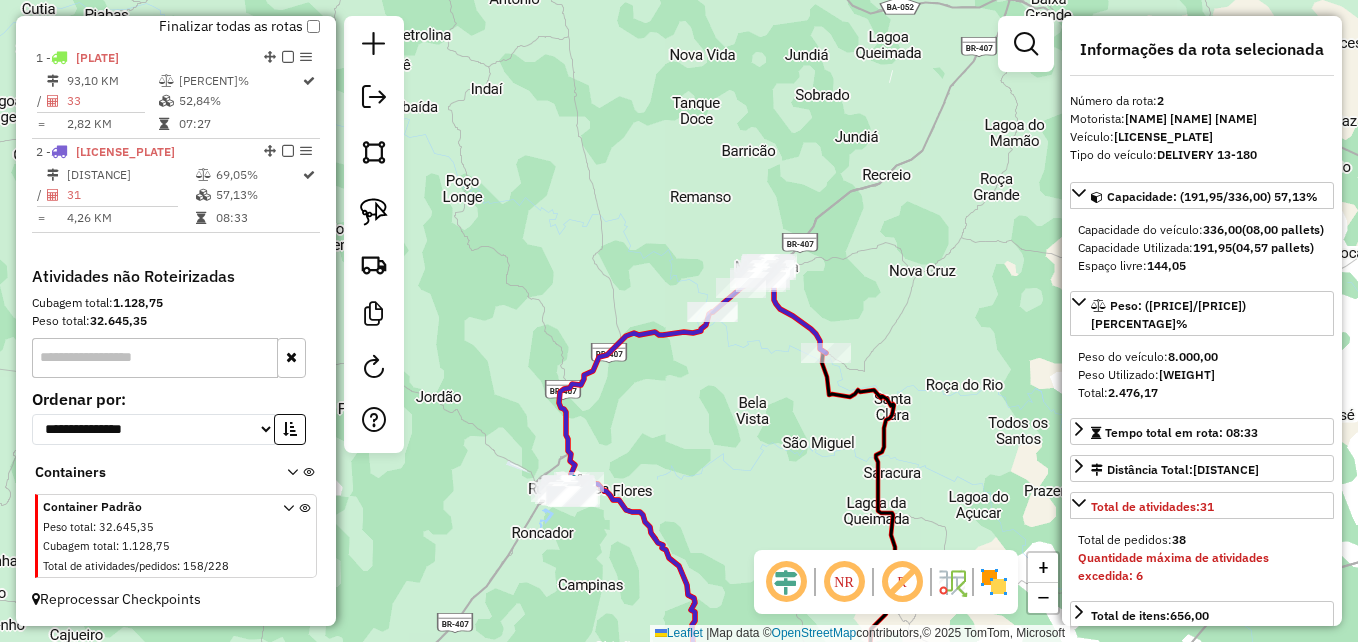 click 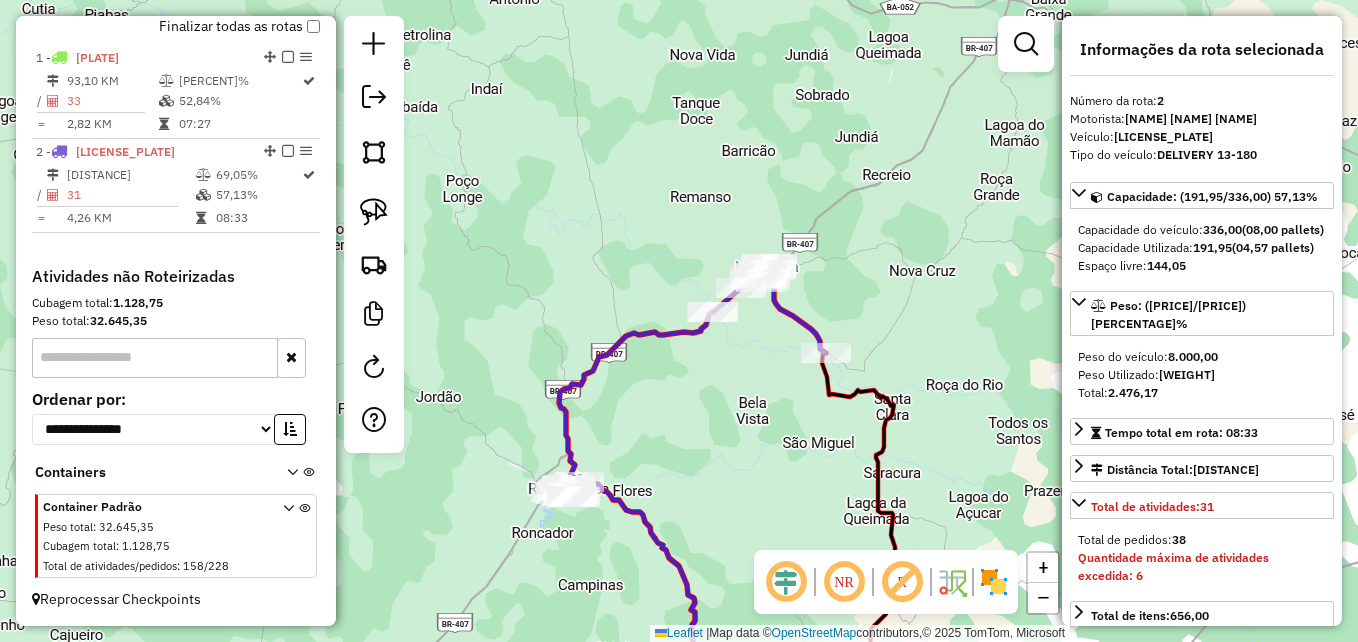 click 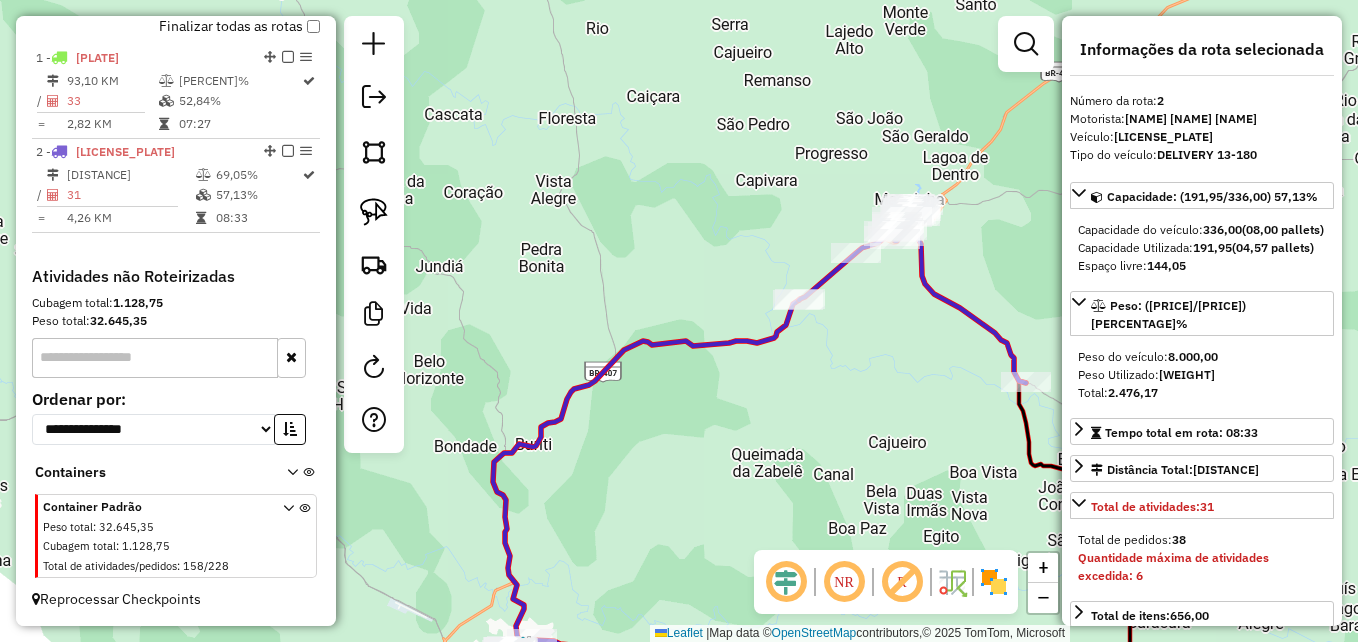 drag, startPoint x: 662, startPoint y: 271, endPoint x: 617, endPoint y: 325, distance: 70.292244 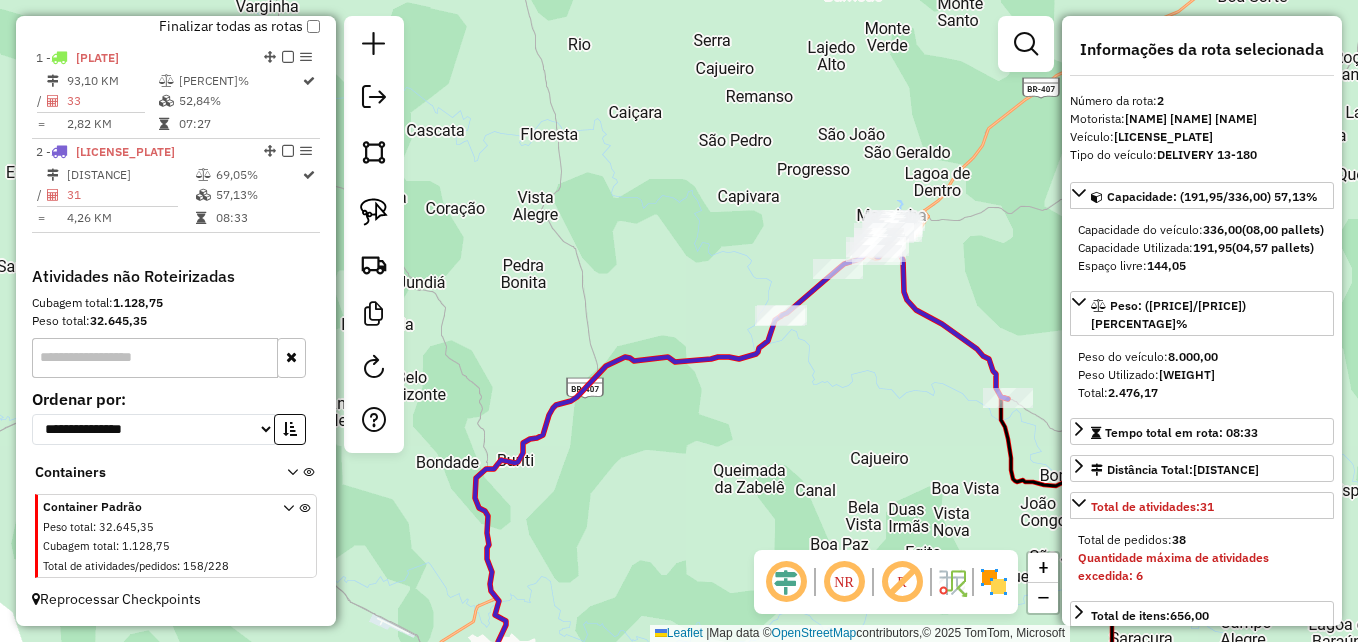 drag, startPoint x: 735, startPoint y: 420, endPoint x: 678, endPoint y: 449, distance: 63.953106 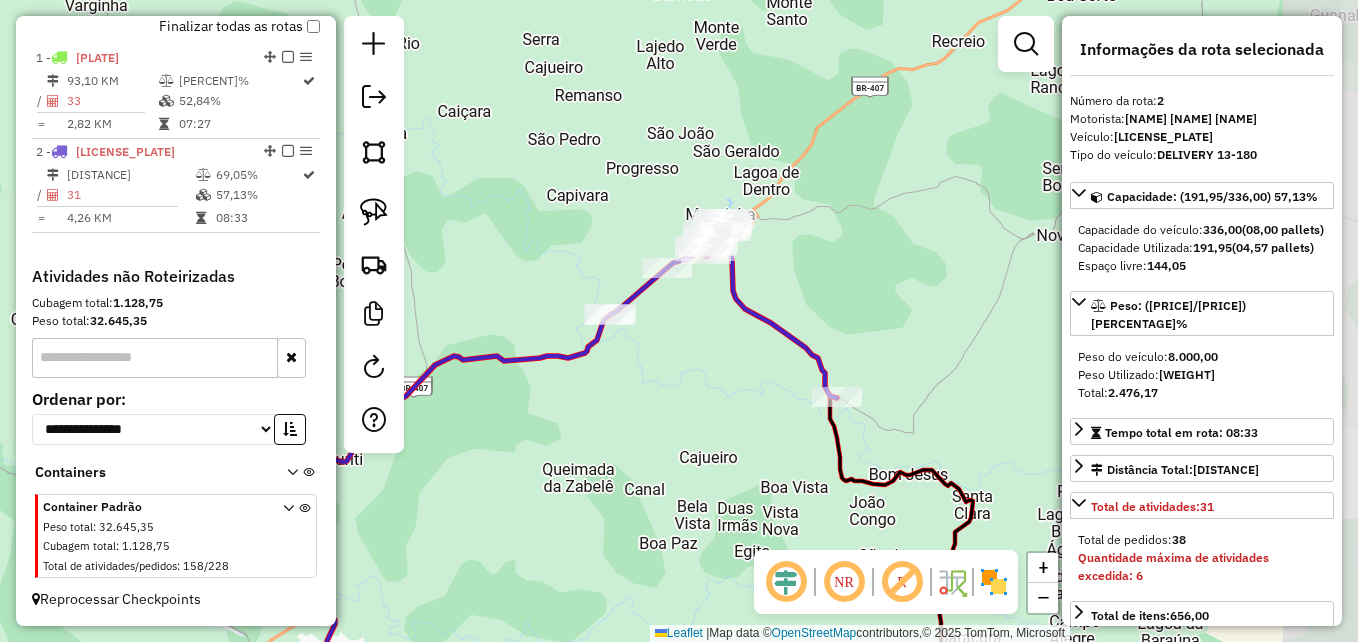 drag, startPoint x: 671, startPoint y: 461, endPoint x: 557, endPoint y: 431, distance: 117.881294 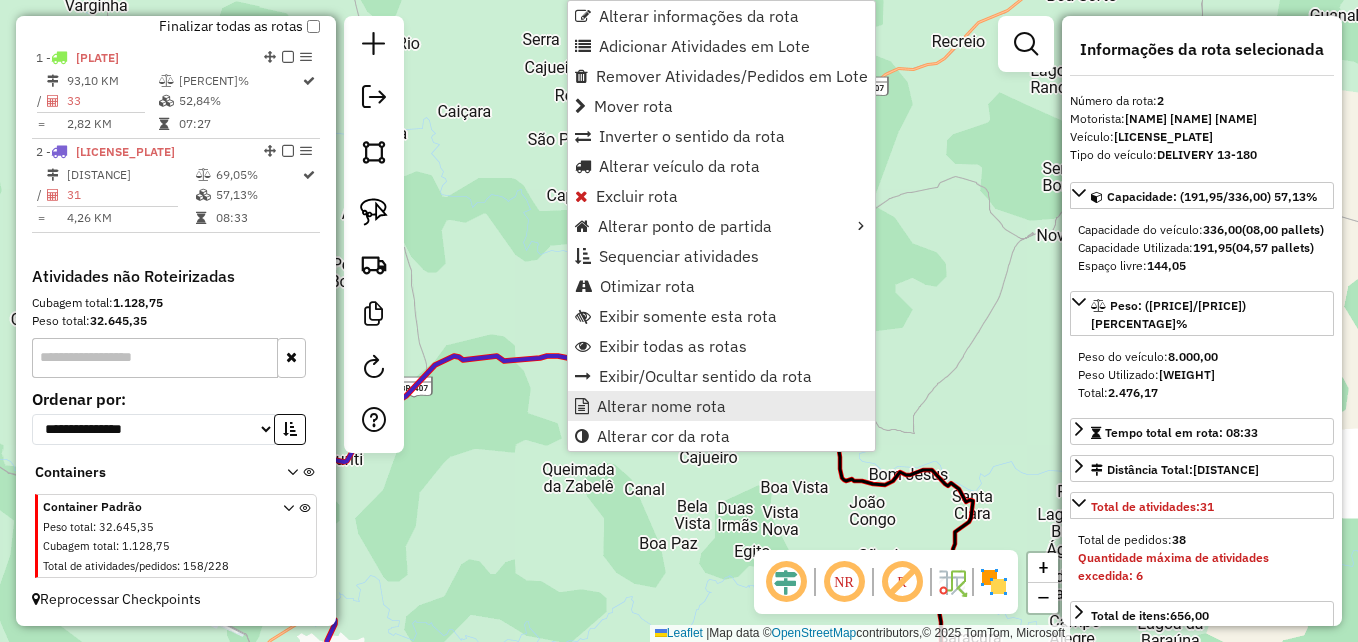click on "Alterar nome rota" at bounding box center [661, 406] 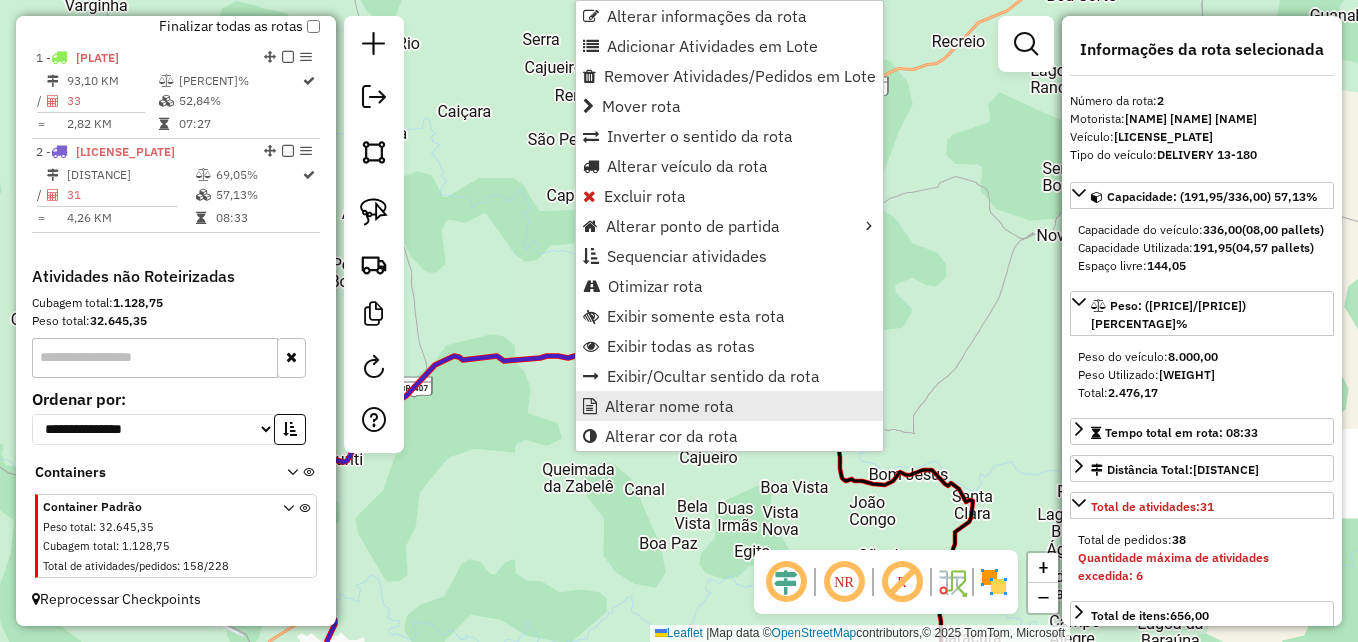 click on "Alterar nome rota" at bounding box center [669, 406] 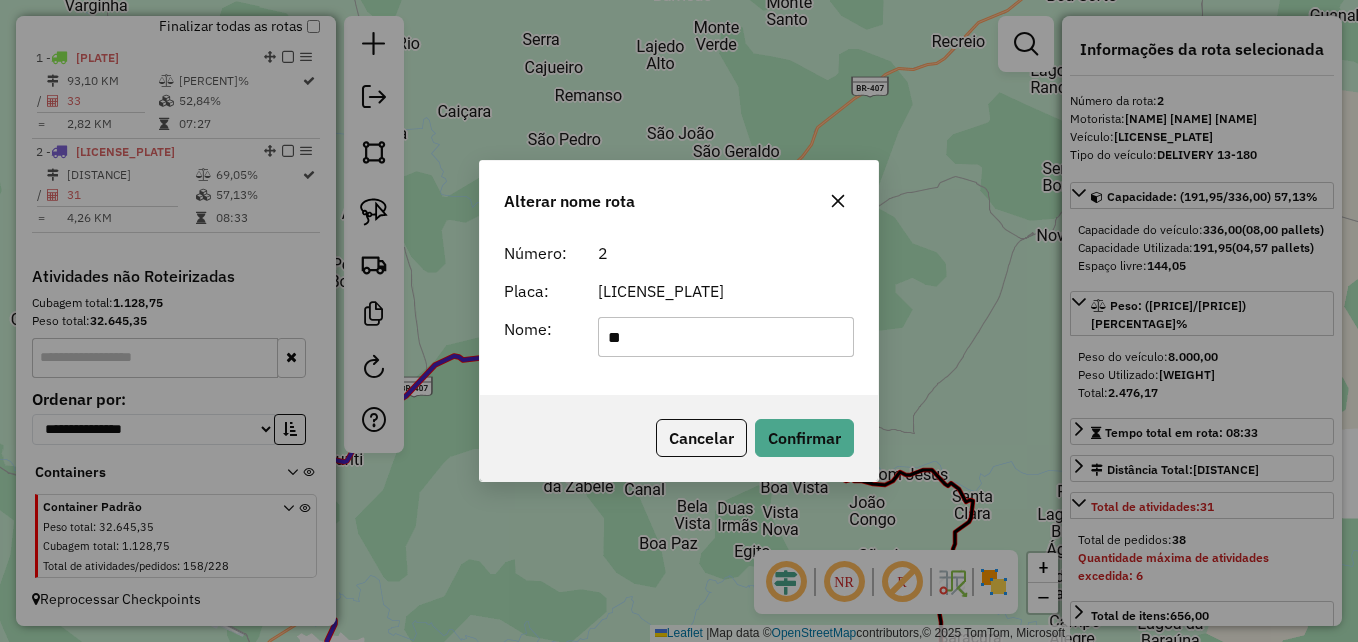type on "*" 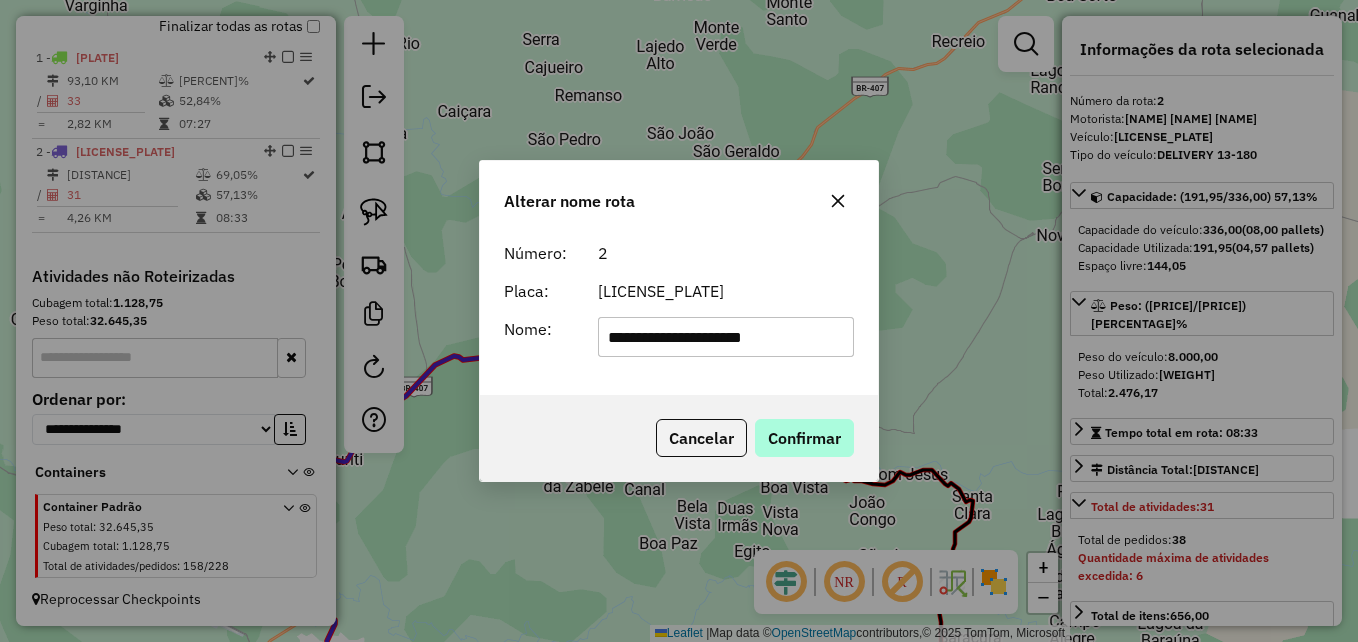 type on "**********" 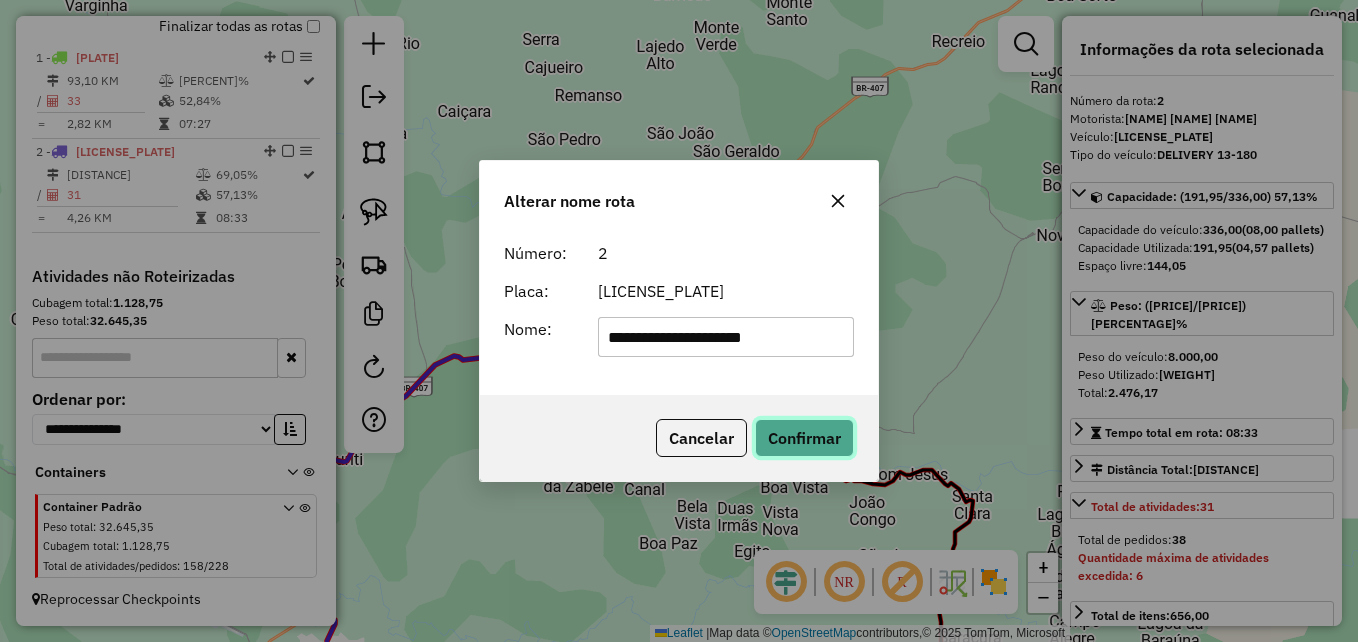 click on "Confirmar" 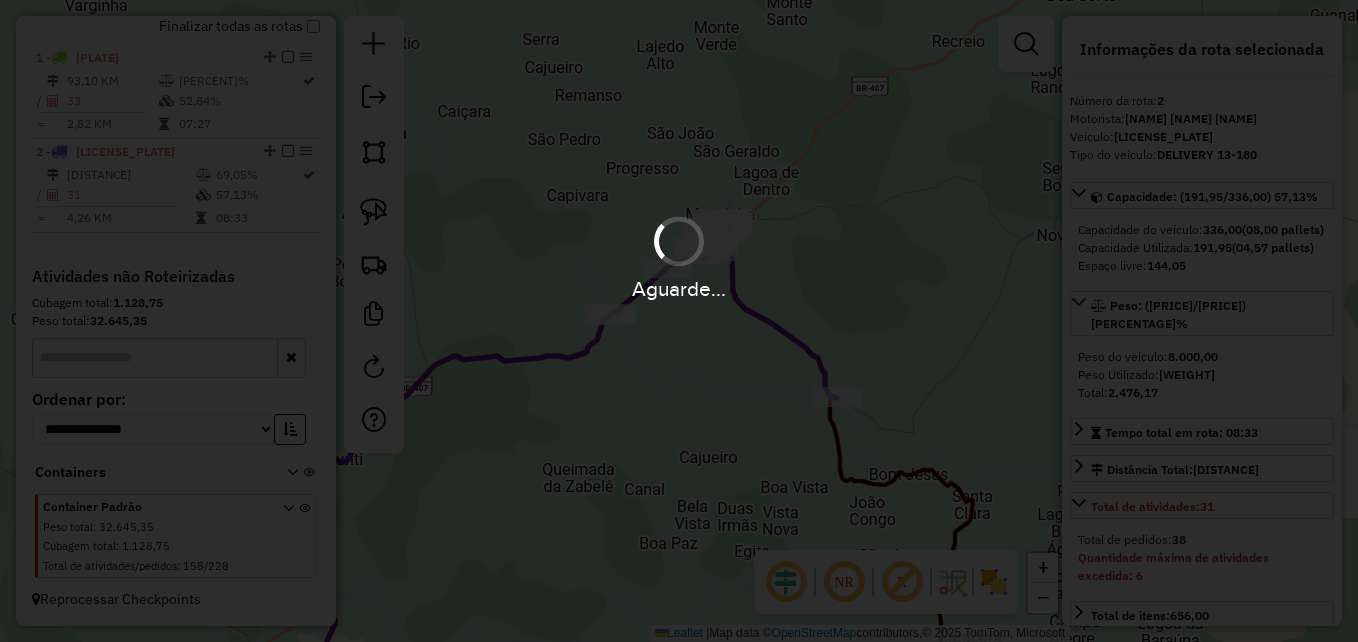 type 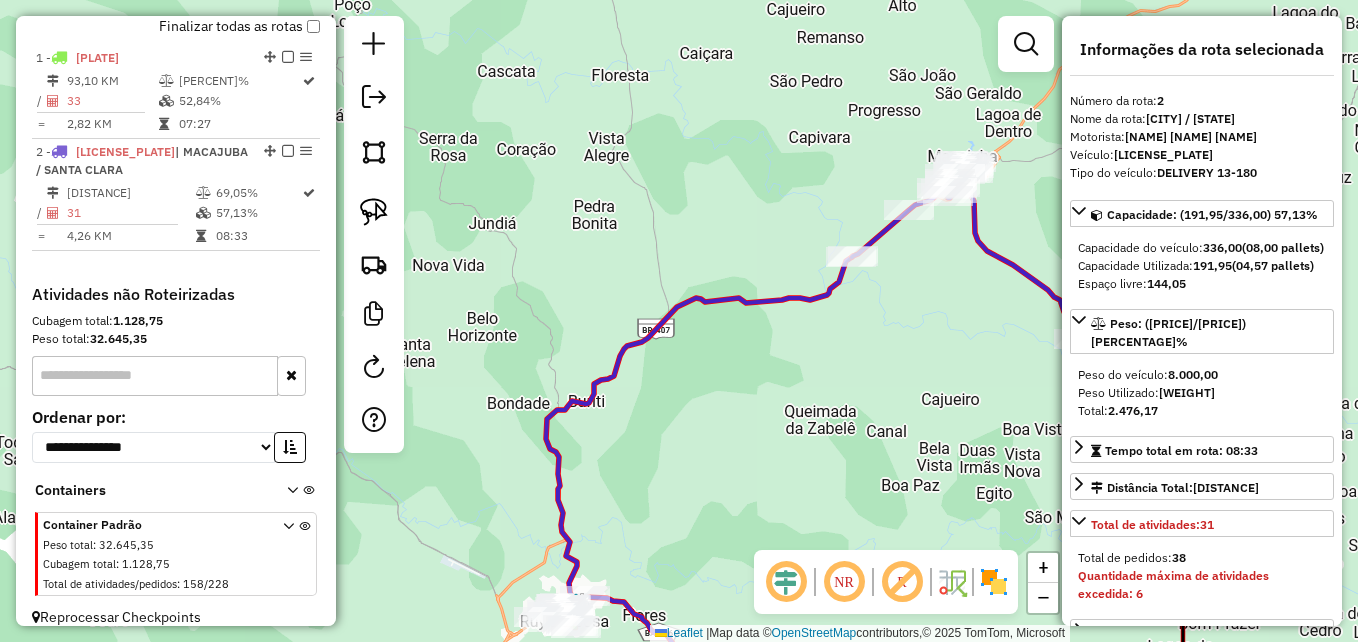 drag, startPoint x: 595, startPoint y: 447, endPoint x: 859, endPoint y: 357, distance: 278.91934 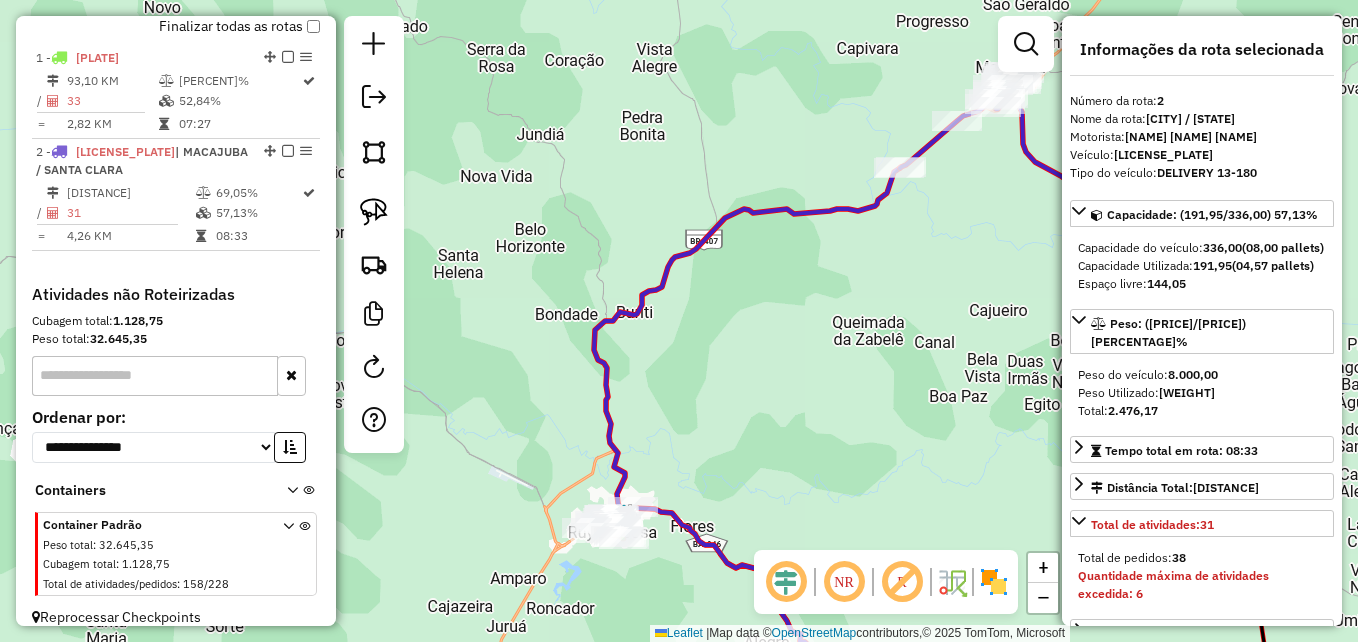 drag, startPoint x: 824, startPoint y: 445, endPoint x: 874, endPoint y: 285, distance: 167.63054 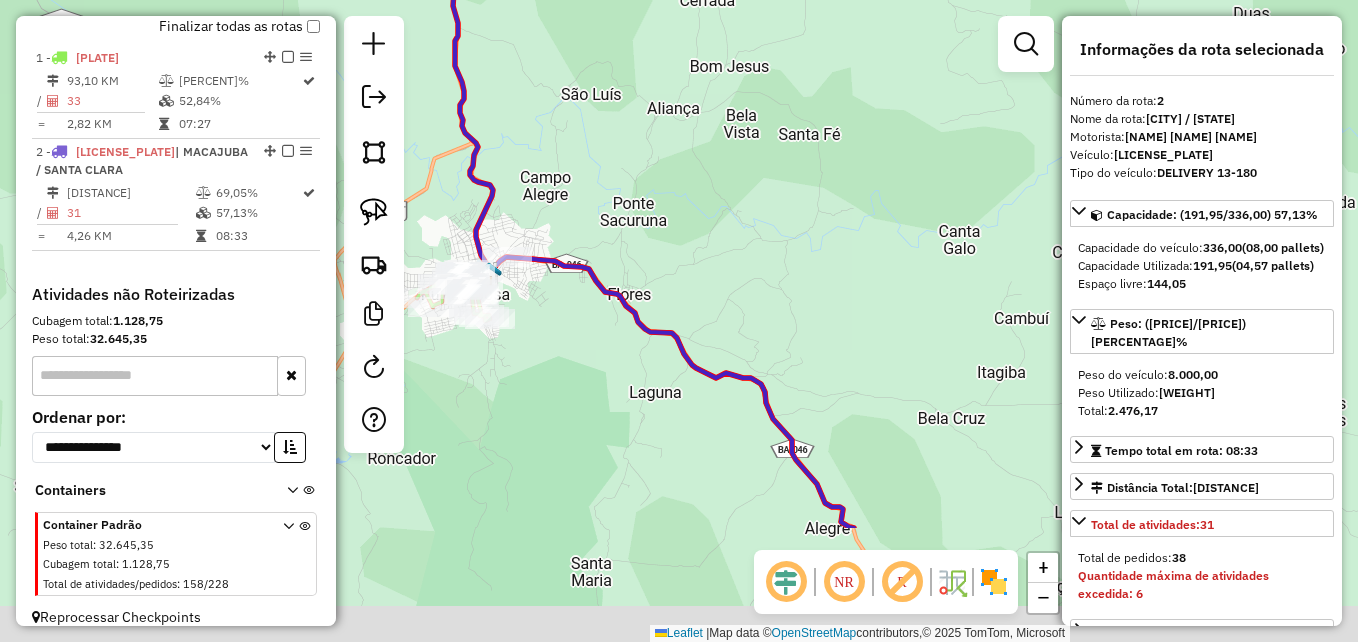 drag, startPoint x: 797, startPoint y: 472, endPoint x: 768, endPoint y: 360, distance: 115.69356 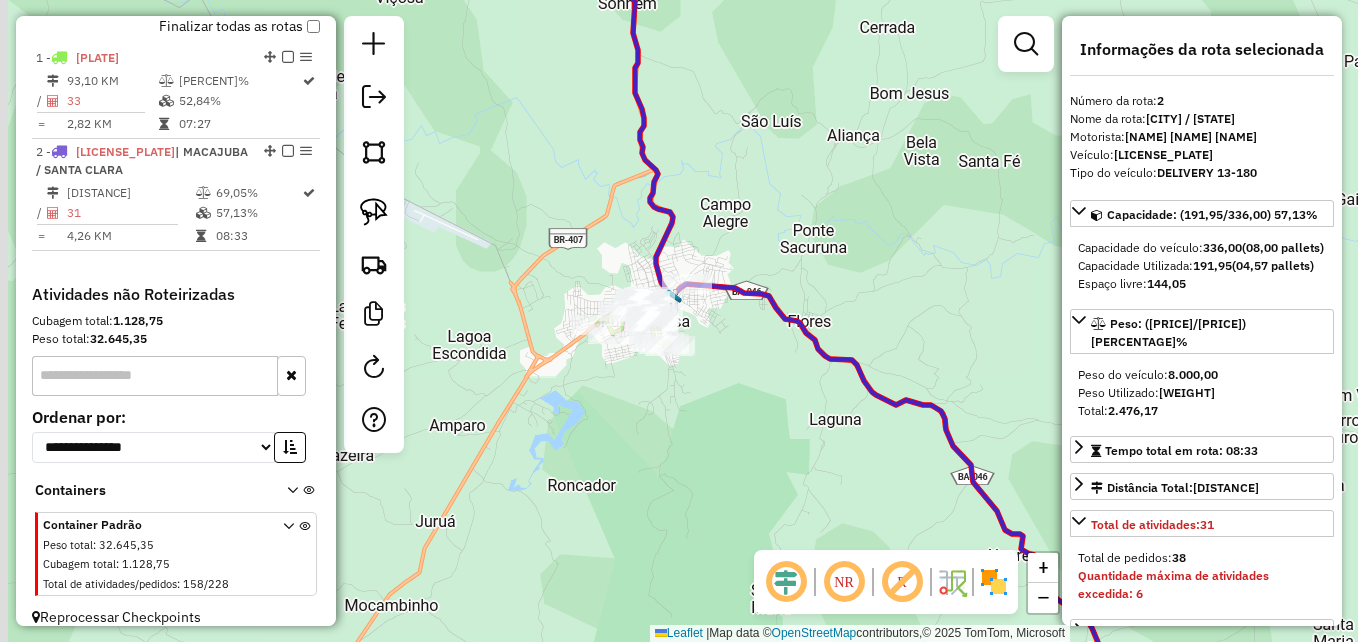 drag, startPoint x: 648, startPoint y: 397, endPoint x: 831, endPoint y: 422, distance: 184.69975 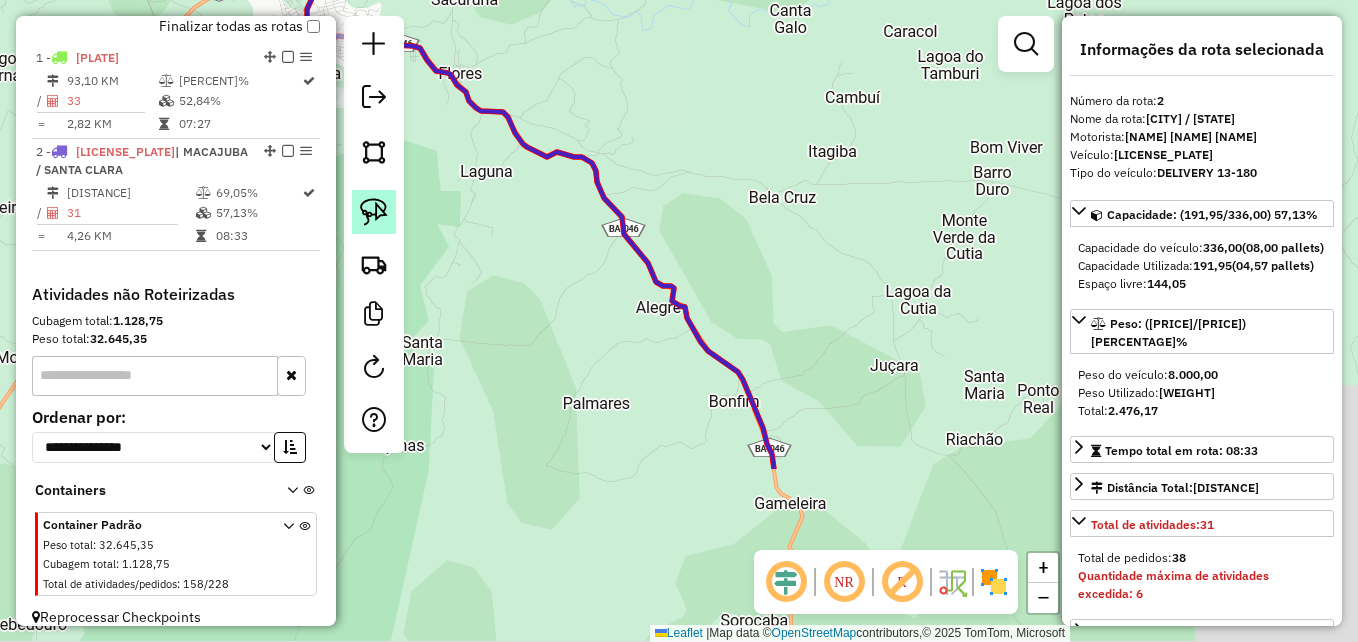 drag, startPoint x: 763, startPoint y: 450, endPoint x: 394, endPoint y: 206, distance: 442.37653 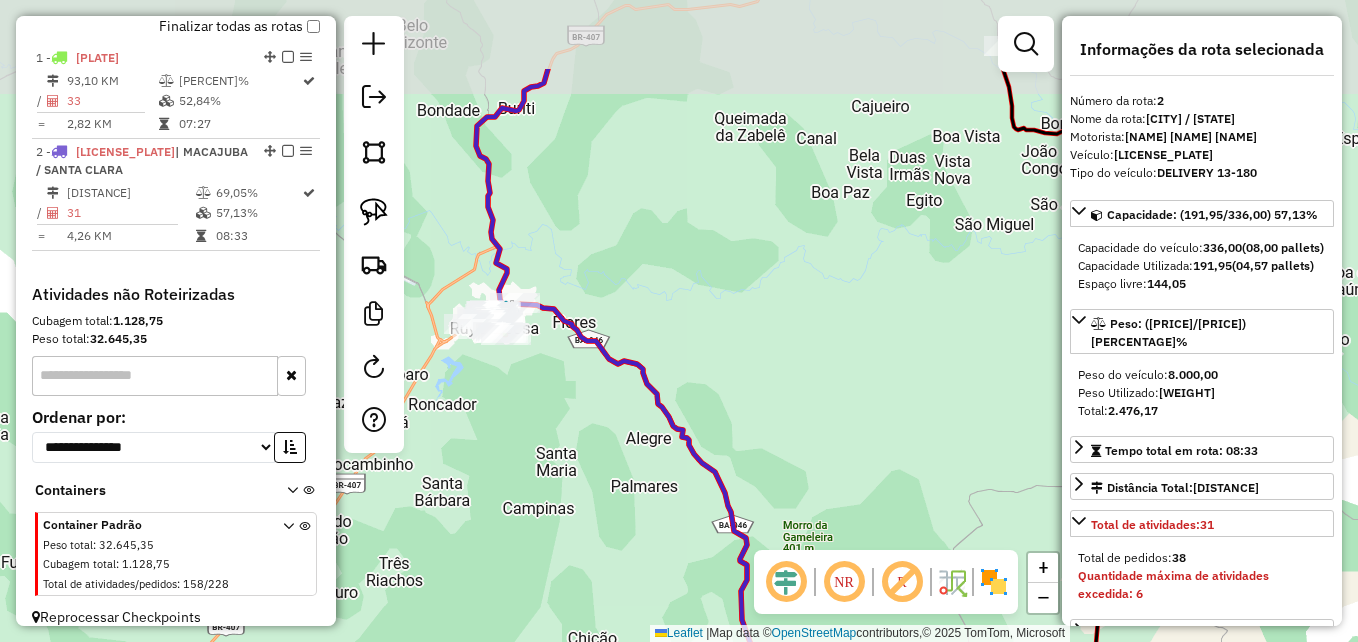 drag, startPoint x: 525, startPoint y: 324, endPoint x: 644, endPoint y: 414, distance: 149.2012 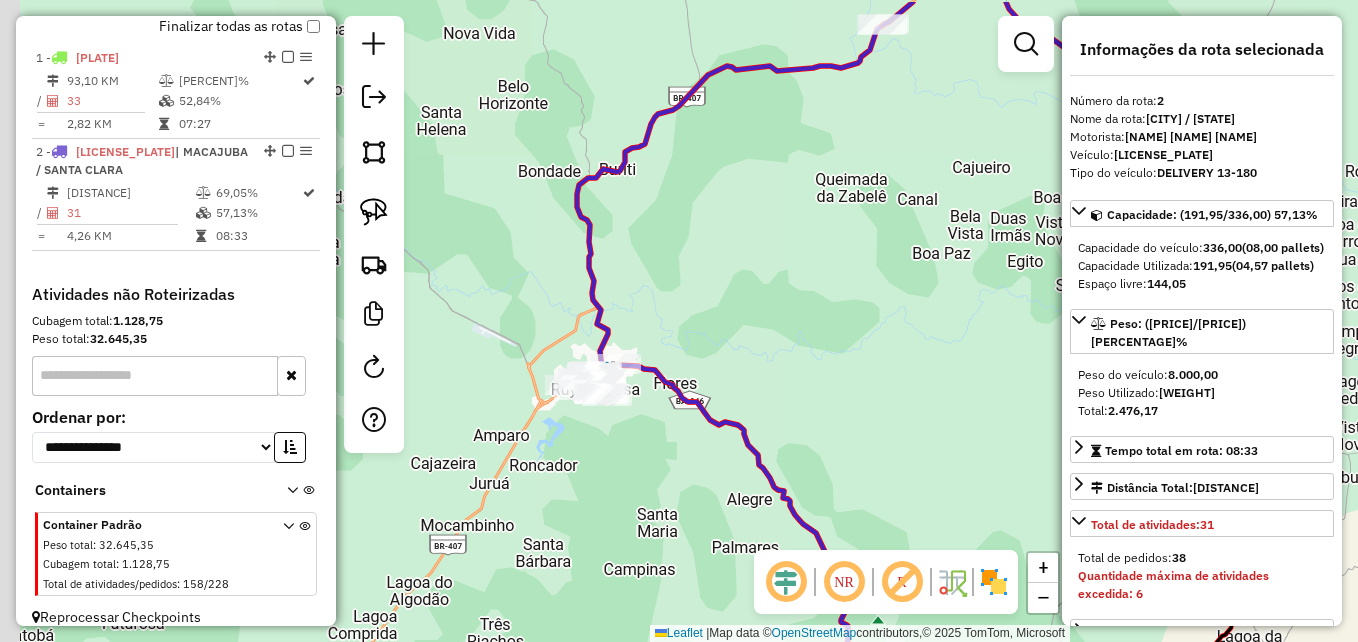 drag, startPoint x: 571, startPoint y: 390, endPoint x: 723, endPoint y: 442, distance: 160.64868 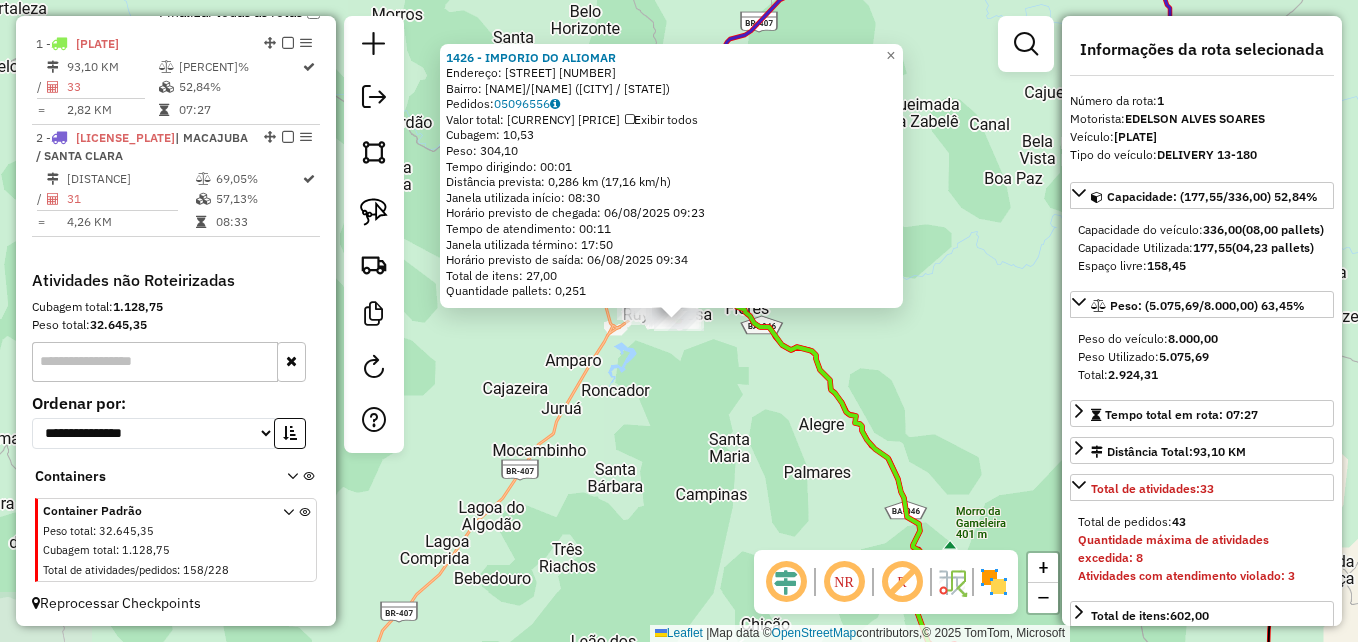 scroll, scrollTop: 739, scrollLeft: 0, axis: vertical 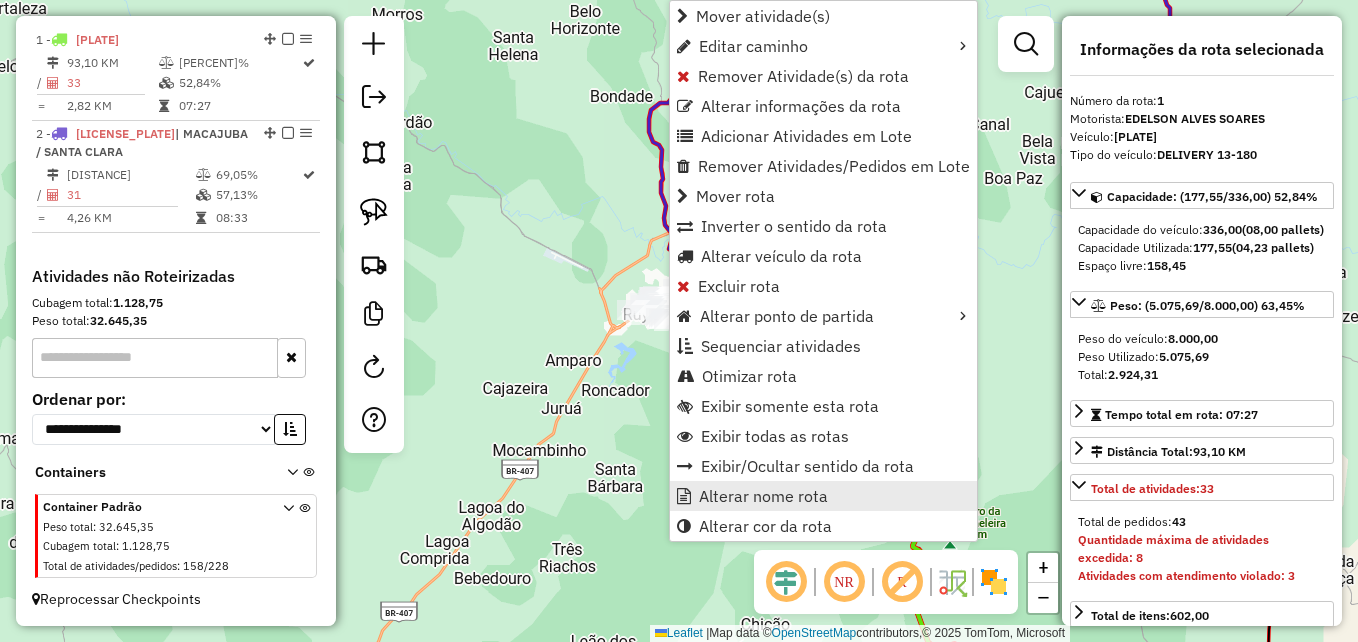 click on "Alterar nome rota" at bounding box center [763, 496] 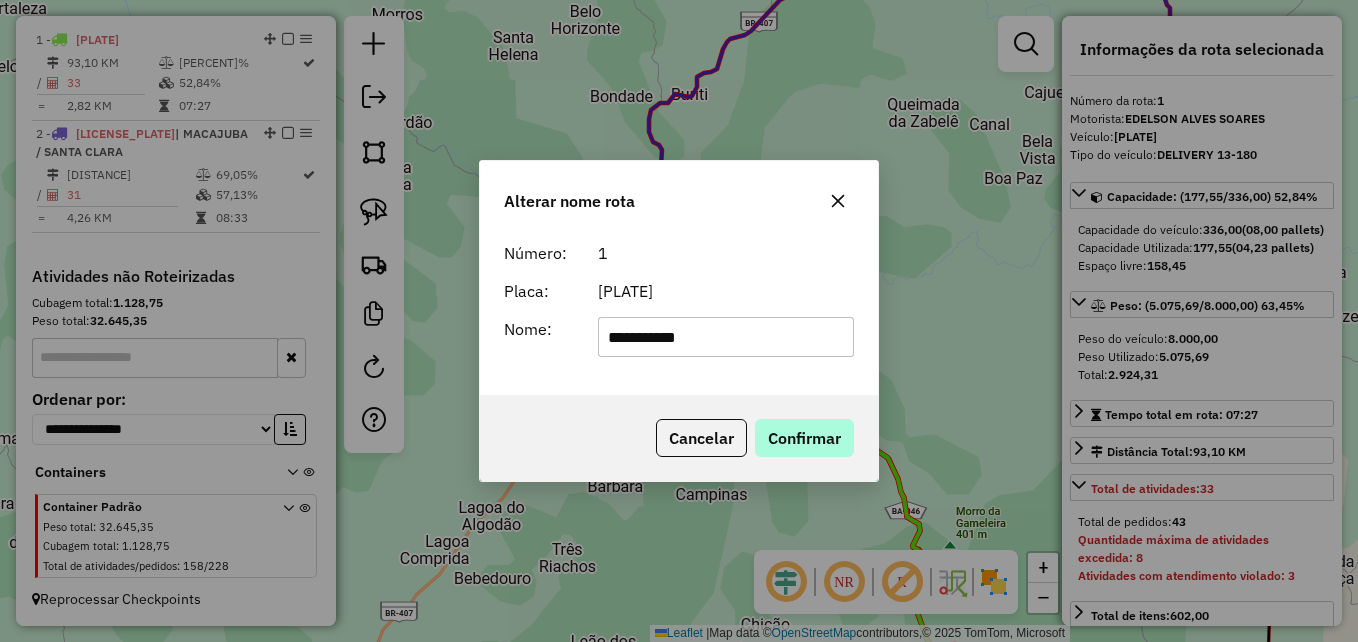 type on "**********" 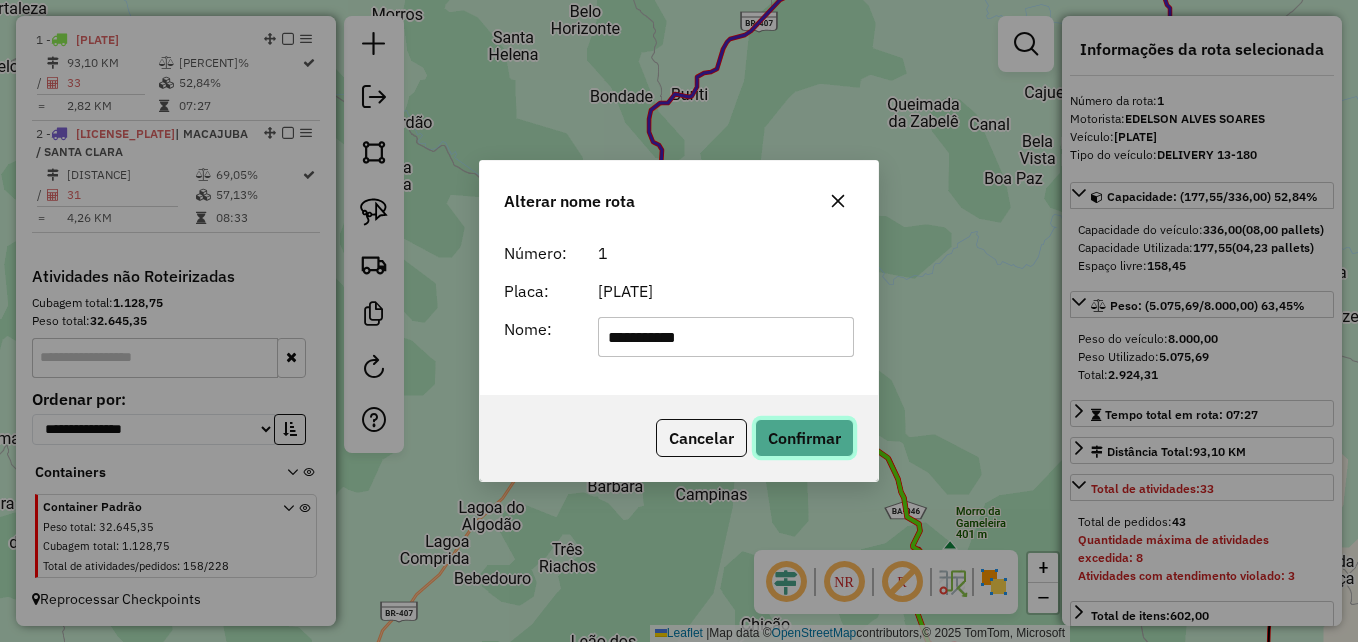 click on "Confirmar" 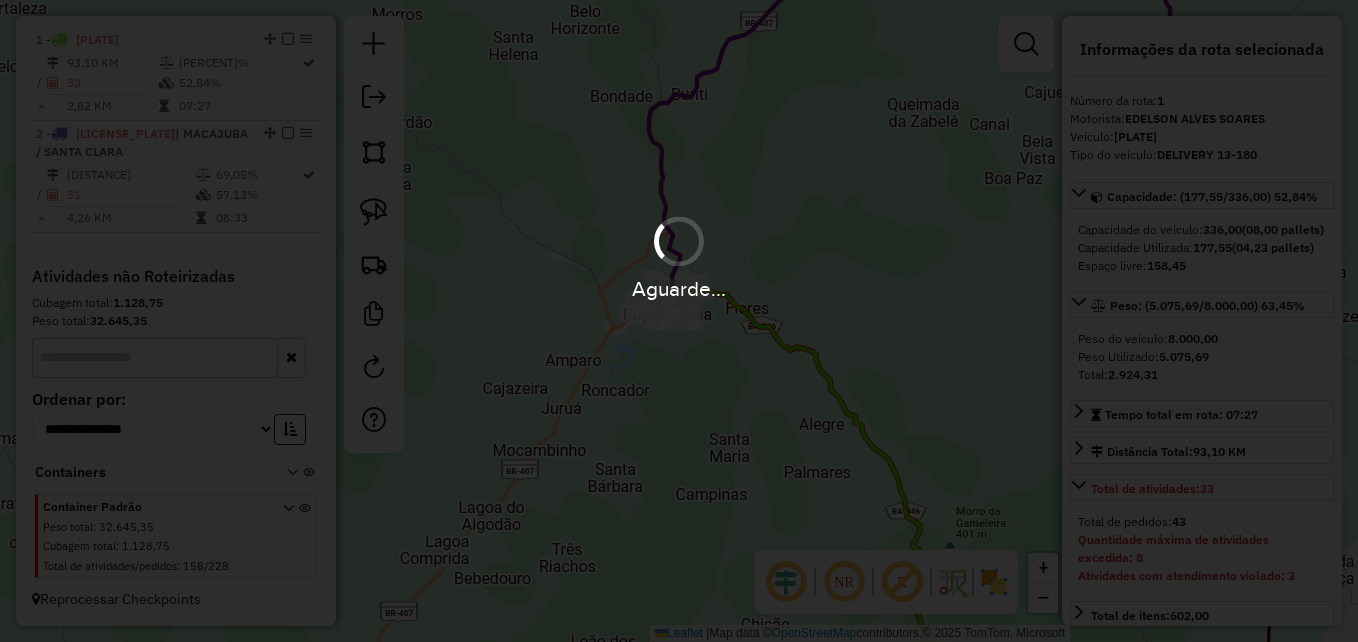 type 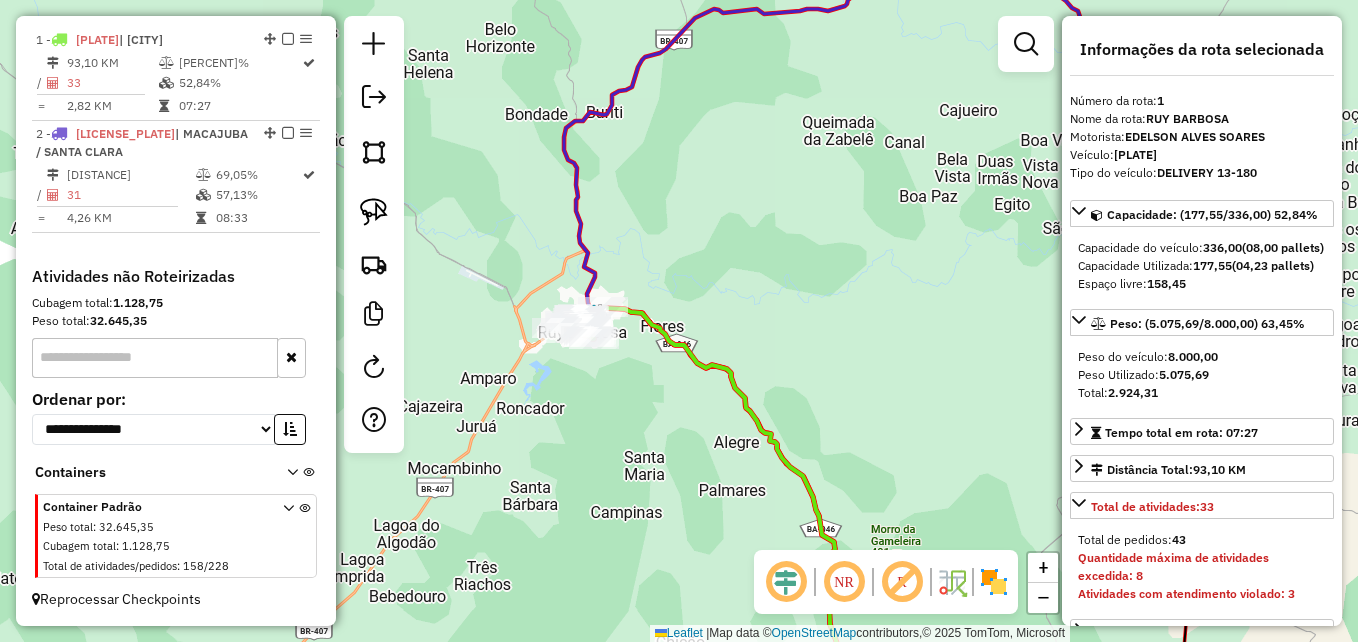 drag, startPoint x: 773, startPoint y: 451, endPoint x: 691, endPoint y: 467, distance: 83.546394 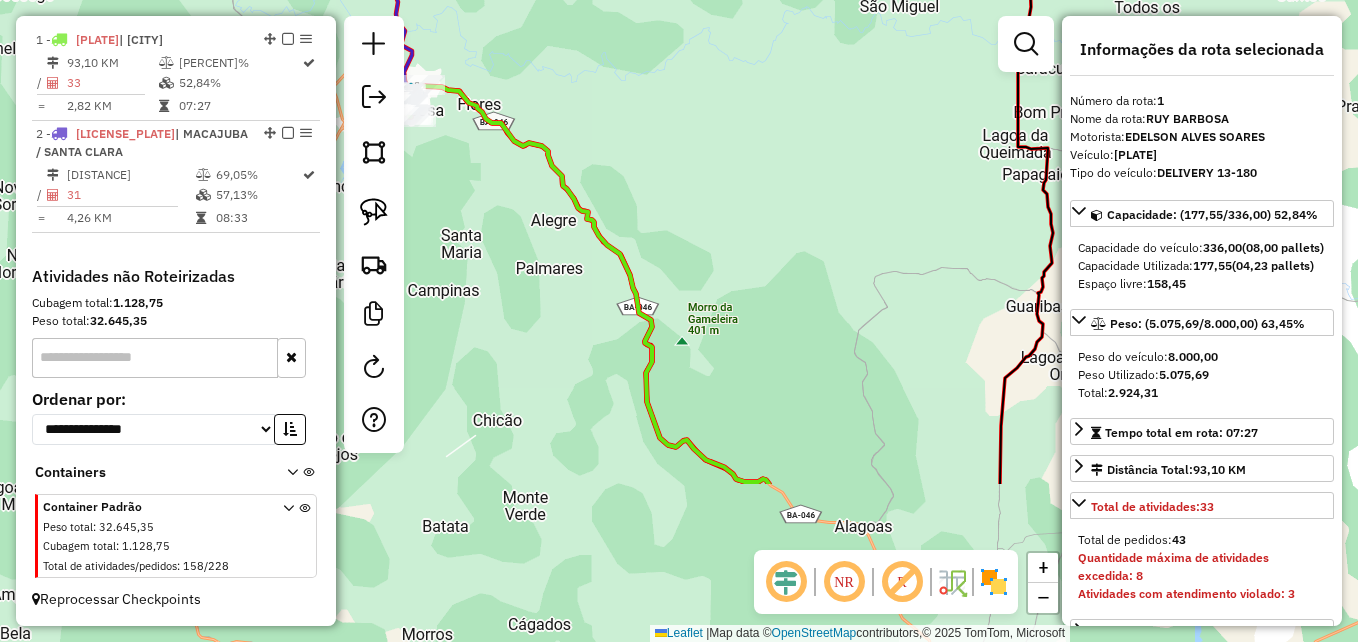 drag, startPoint x: 664, startPoint y: 488, endPoint x: 505, endPoint y: 262, distance: 276.3277 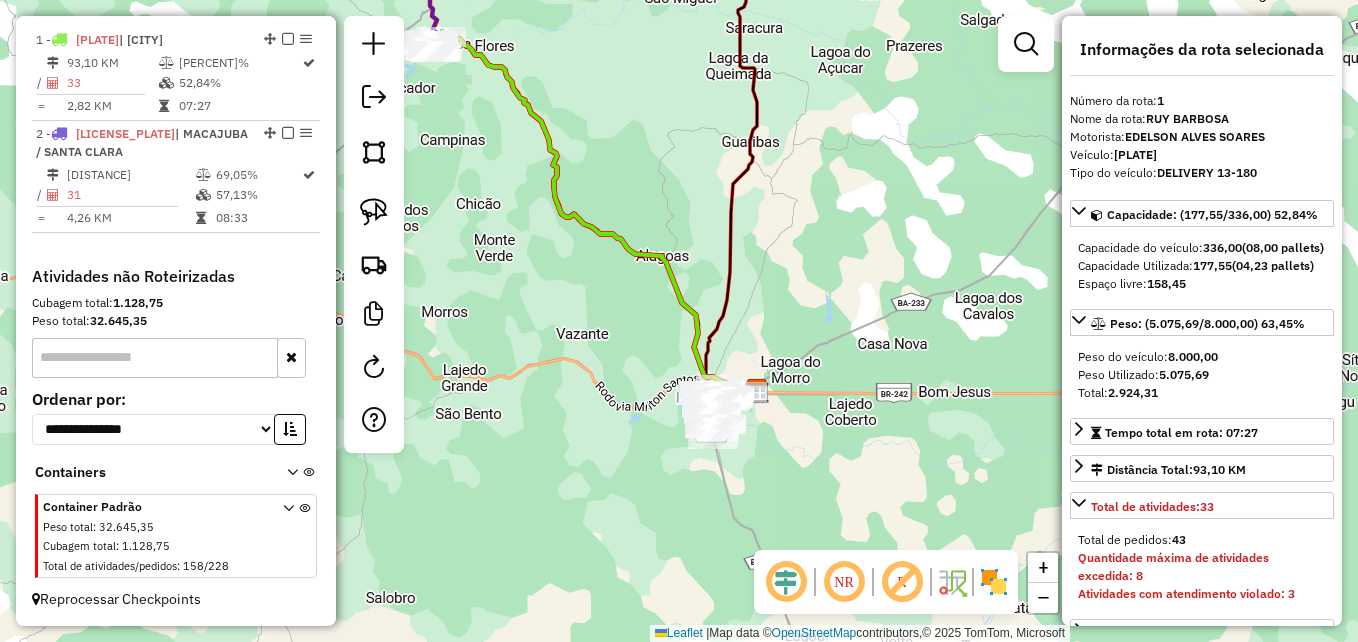 drag, startPoint x: 597, startPoint y: 499, endPoint x: 558, endPoint y: 328, distance: 175.39099 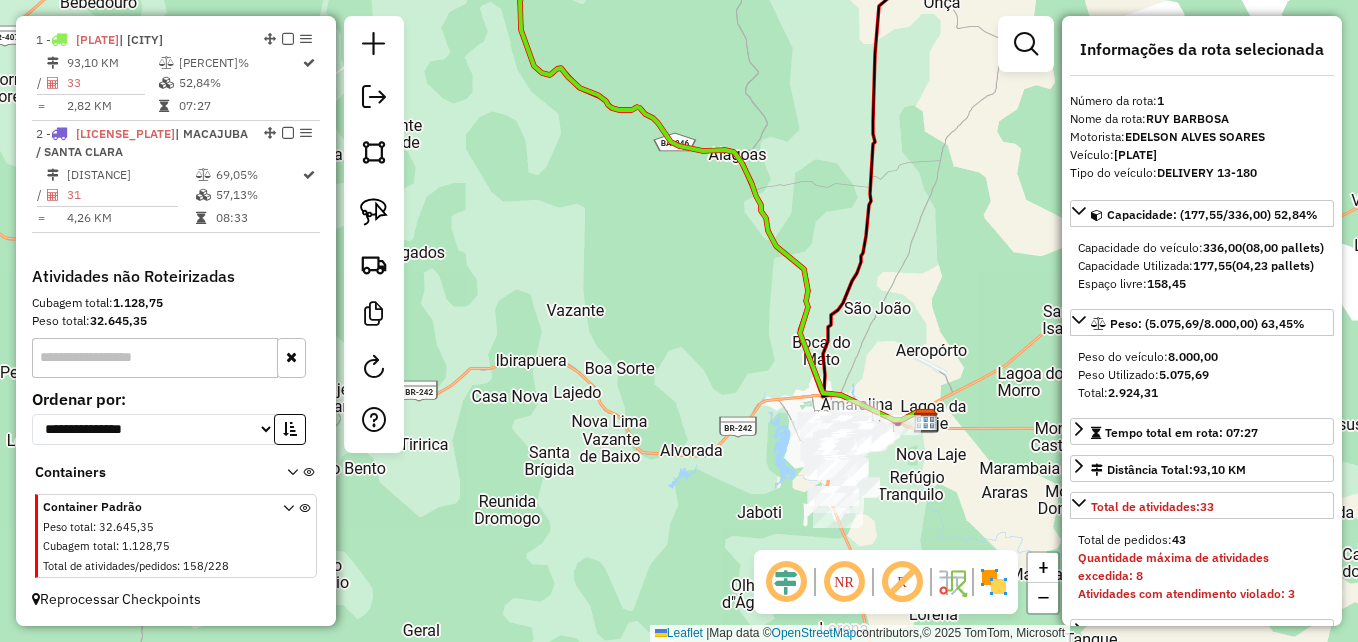 drag, startPoint x: 591, startPoint y: 404, endPoint x: 554, endPoint y: 409, distance: 37.336308 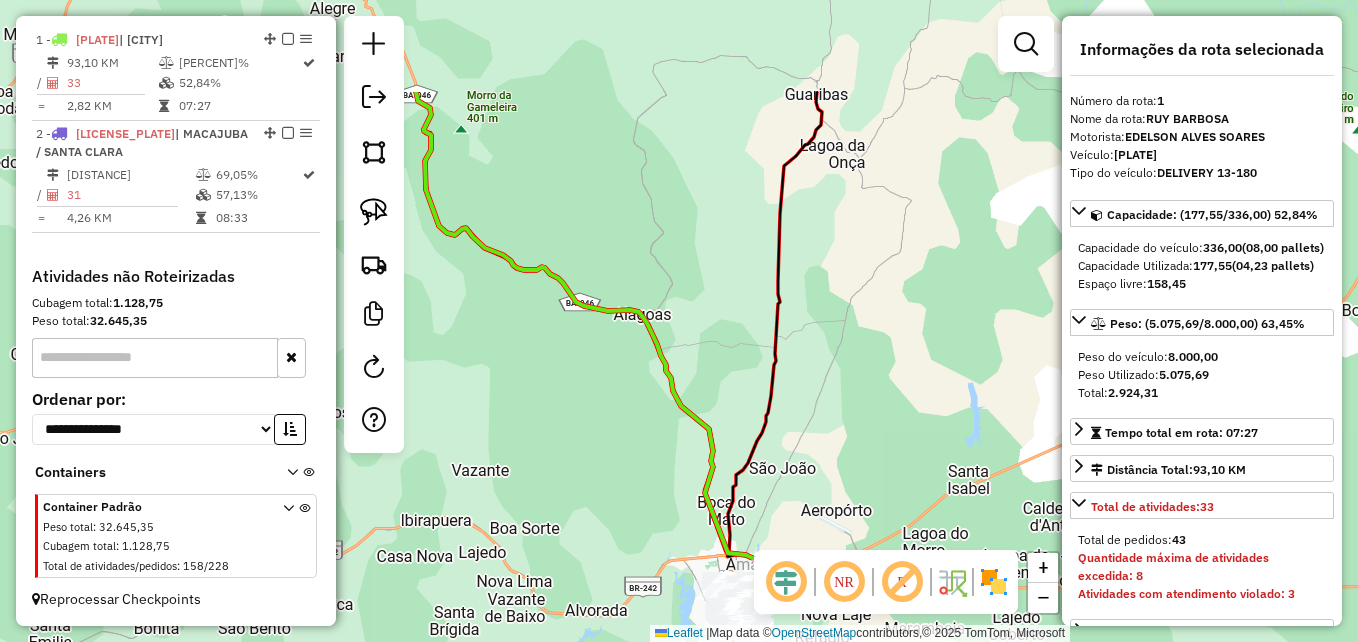 drag, startPoint x: 745, startPoint y: 89, endPoint x: 621, endPoint y: 366, distance: 303.48807 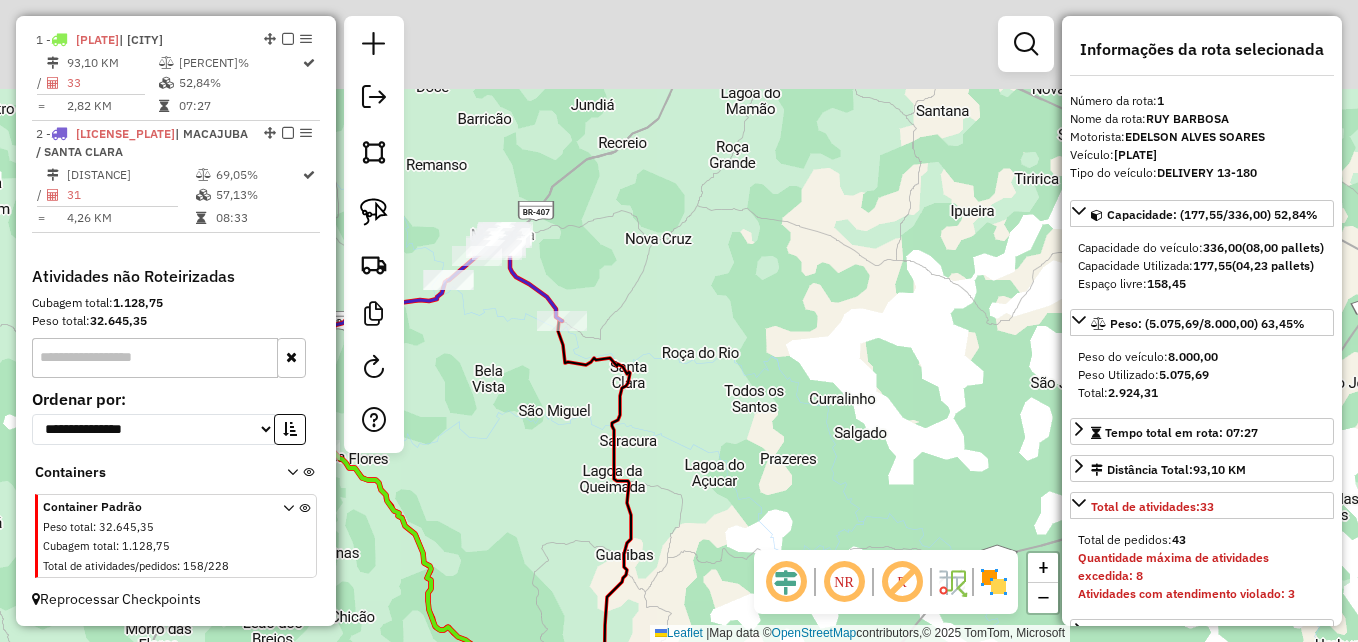 drag, startPoint x: 767, startPoint y: 296, endPoint x: 723, endPoint y: 539, distance: 246.95142 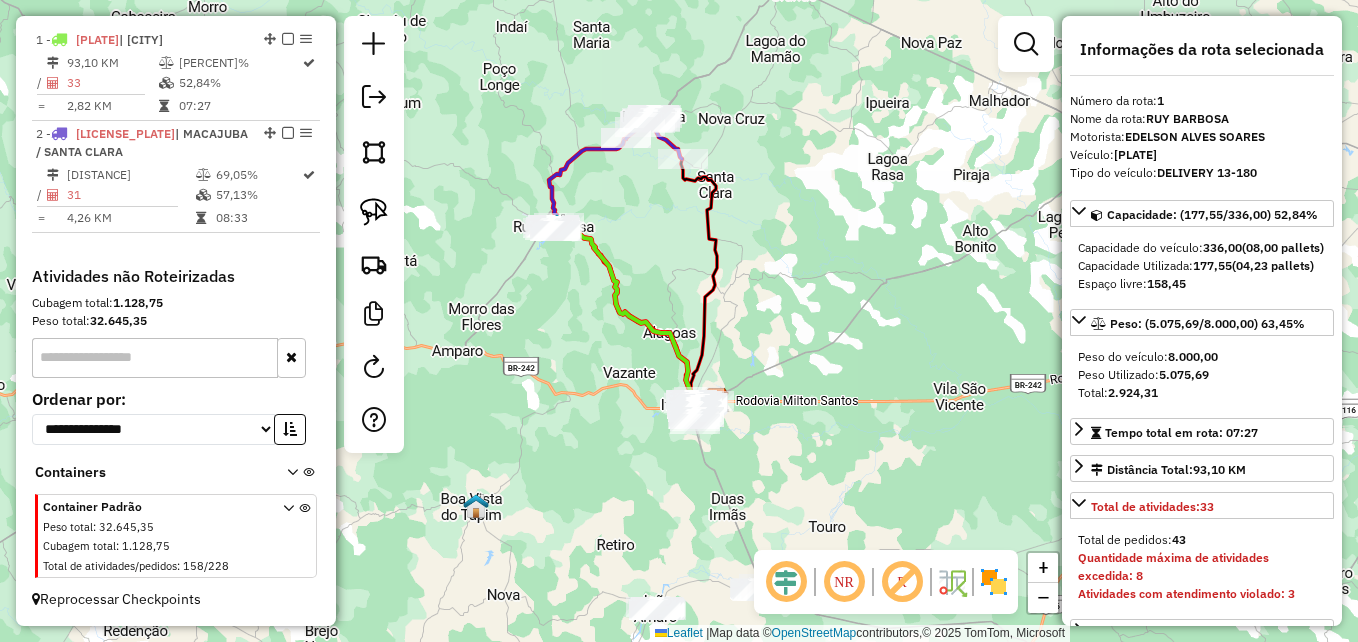 drag, startPoint x: 803, startPoint y: 374, endPoint x: 821, endPoint y: 175, distance: 199.81241 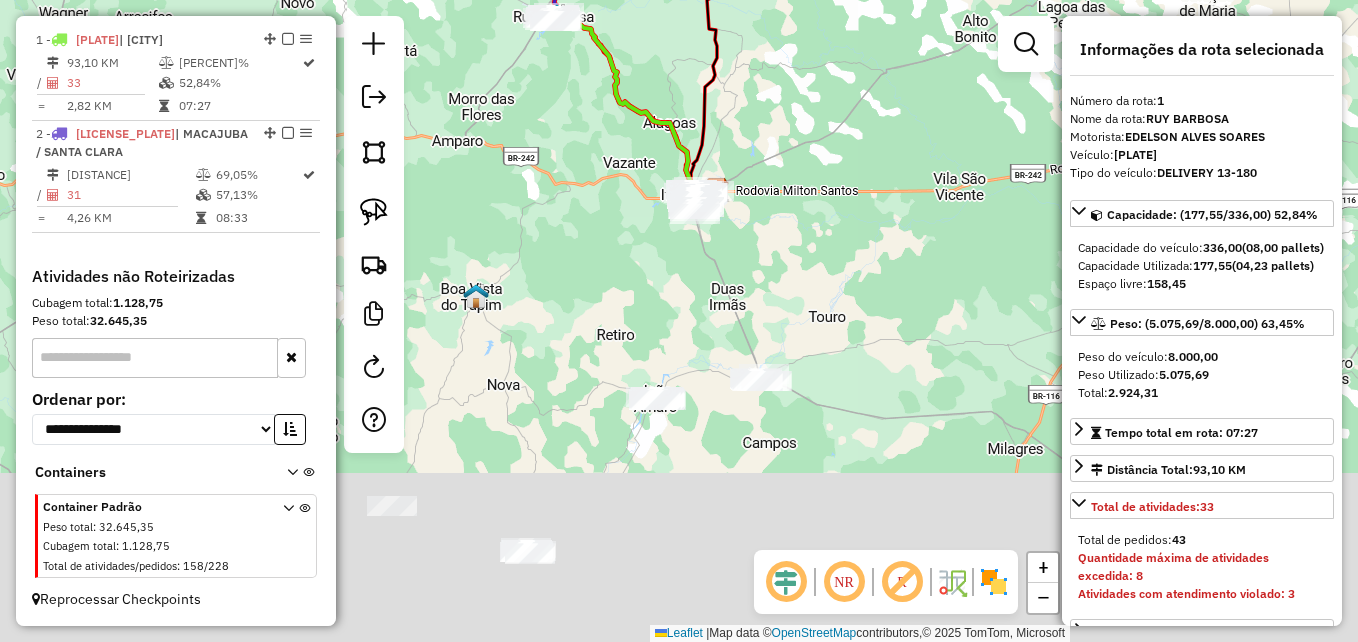 drag, startPoint x: 815, startPoint y: 502, endPoint x: 815, endPoint y: 272, distance: 230 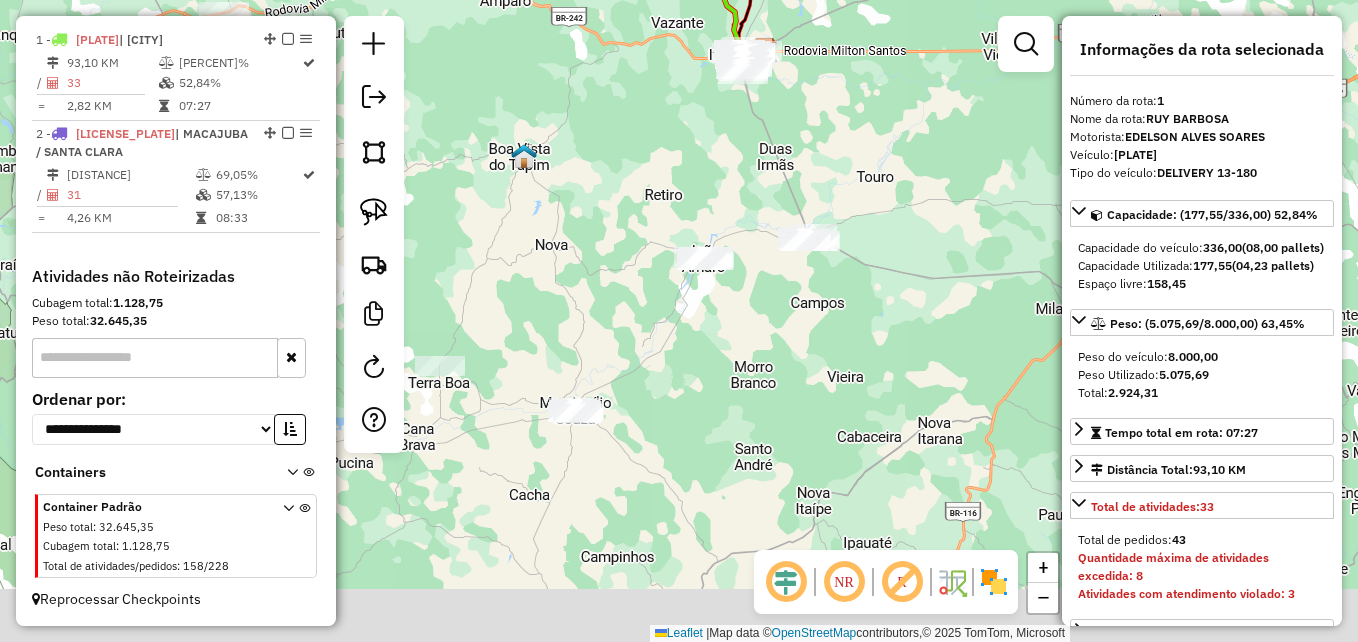 drag, startPoint x: 727, startPoint y: 471, endPoint x: 789, endPoint y: 323, distance: 160.46184 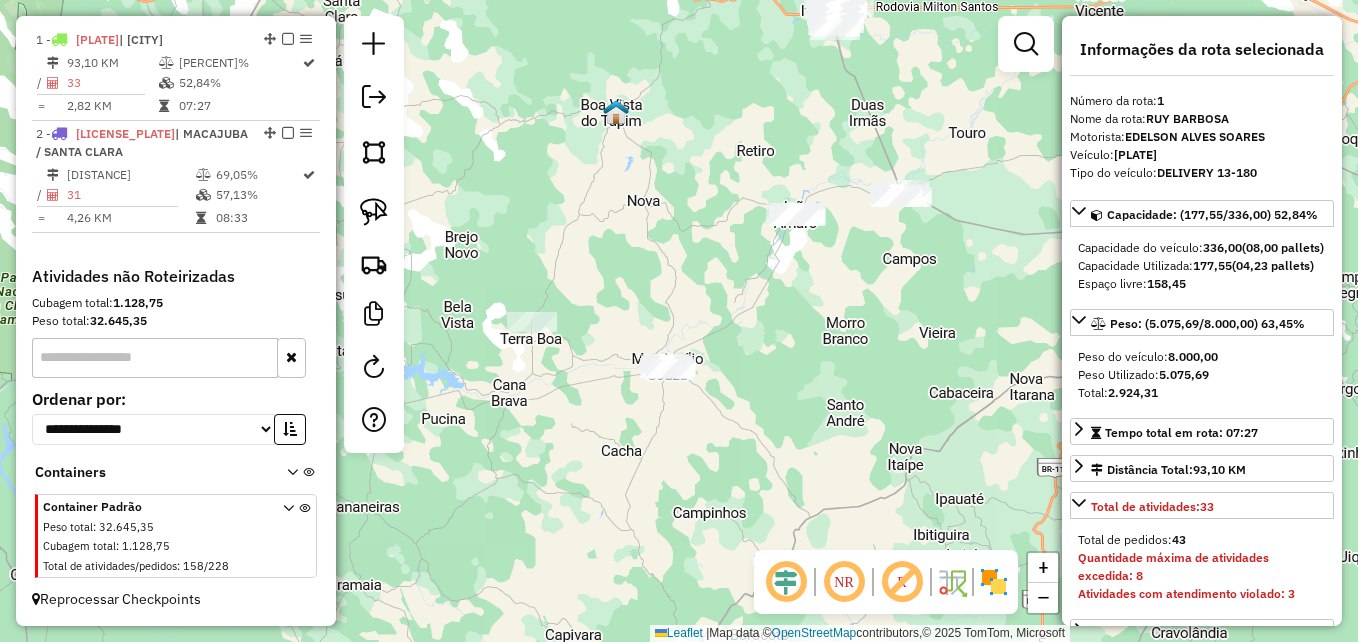 drag, startPoint x: 723, startPoint y: 406, endPoint x: 803, endPoint y: 390, distance: 81.58431 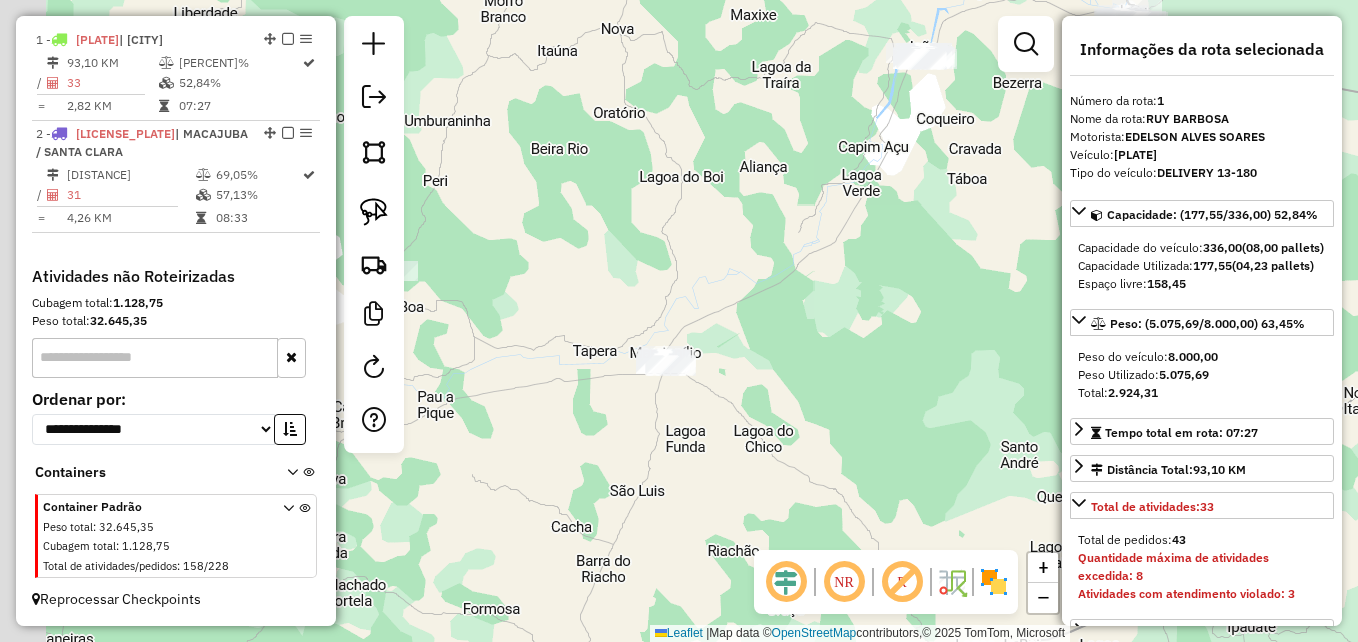 drag, startPoint x: 640, startPoint y: 396, endPoint x: 765, endPoint y: 418, distance: 126.921234 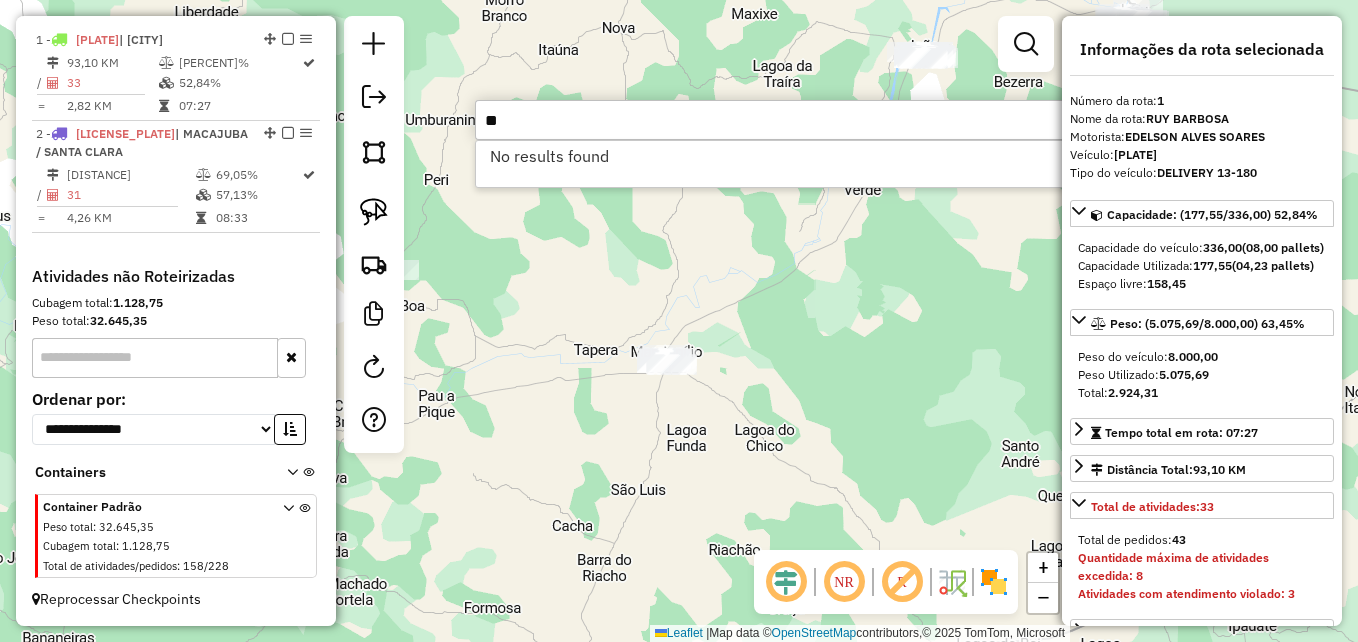 type on "*" 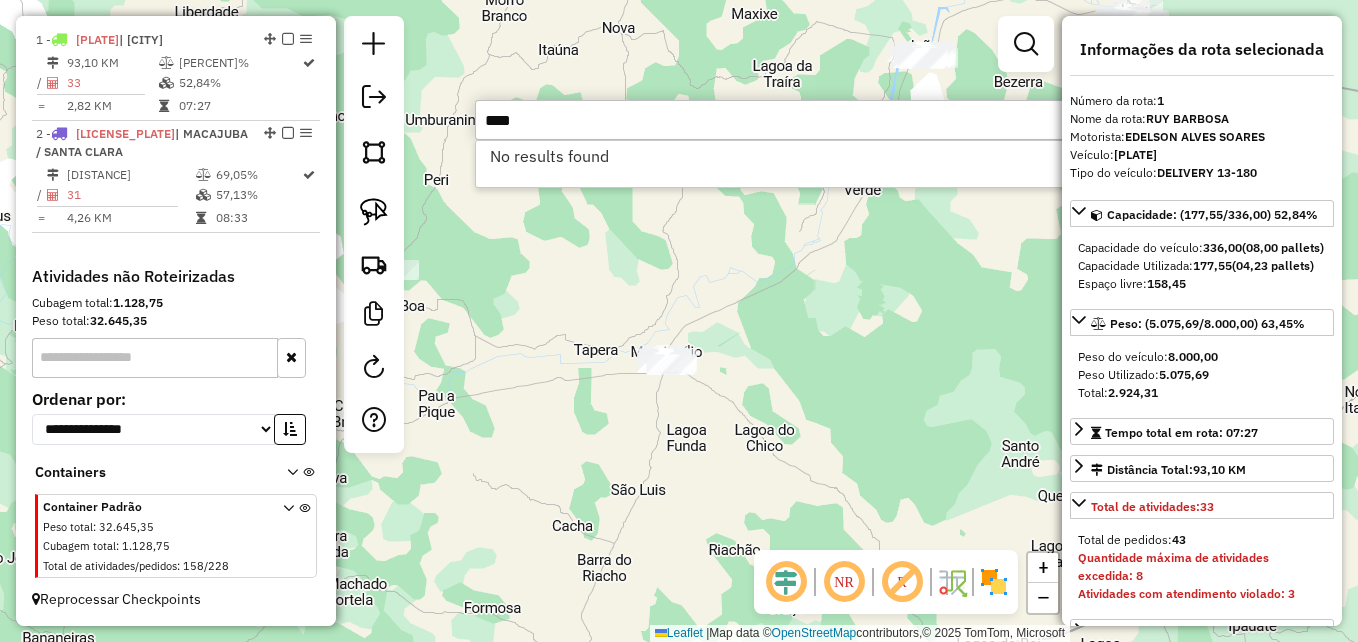 type on "****" 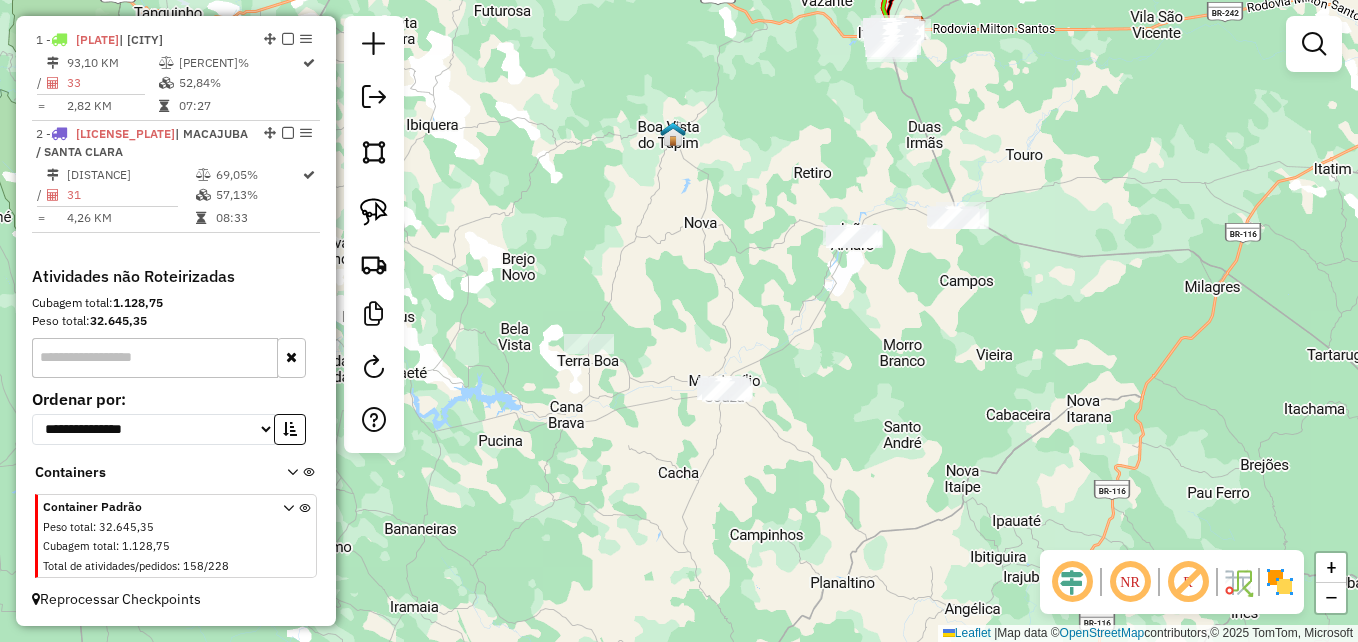 drag, startPoint x: 696, startPoint y: 502, endPoint x: 701, endPoint y: 515, distance: 13.928389 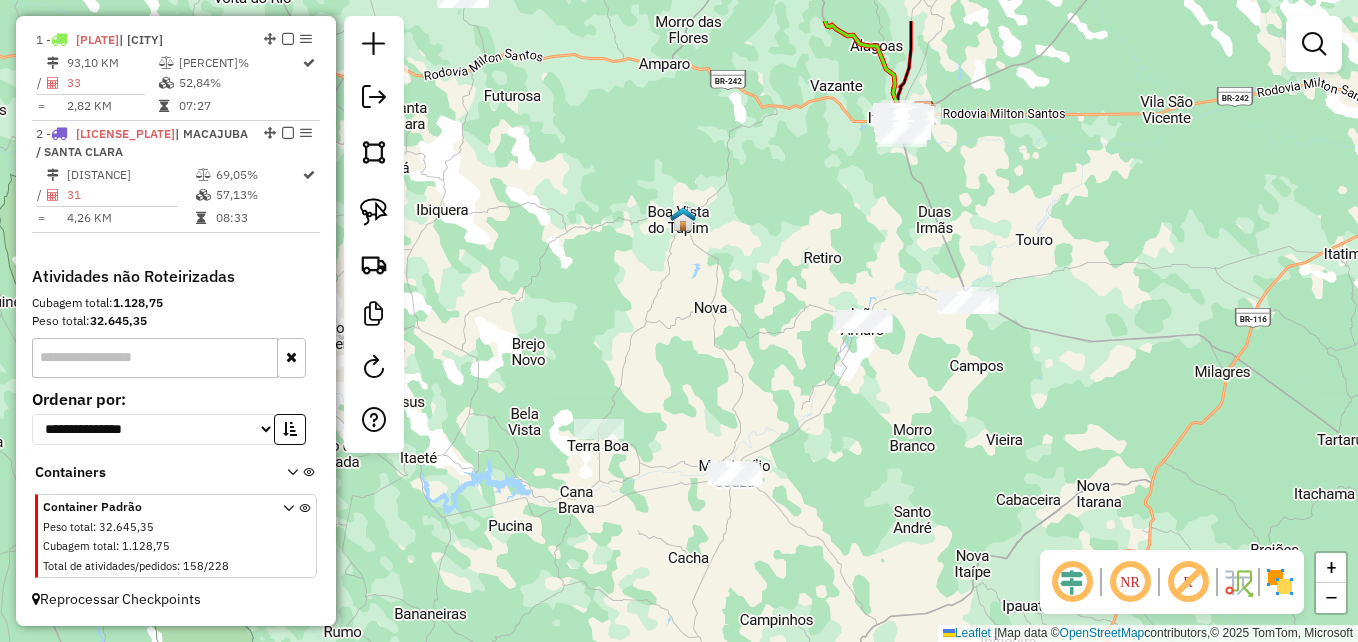 drag, startPoint x: 662, startPoint y: 486, endPoint x: 671, endPoint y: 571, distance: 85.47514 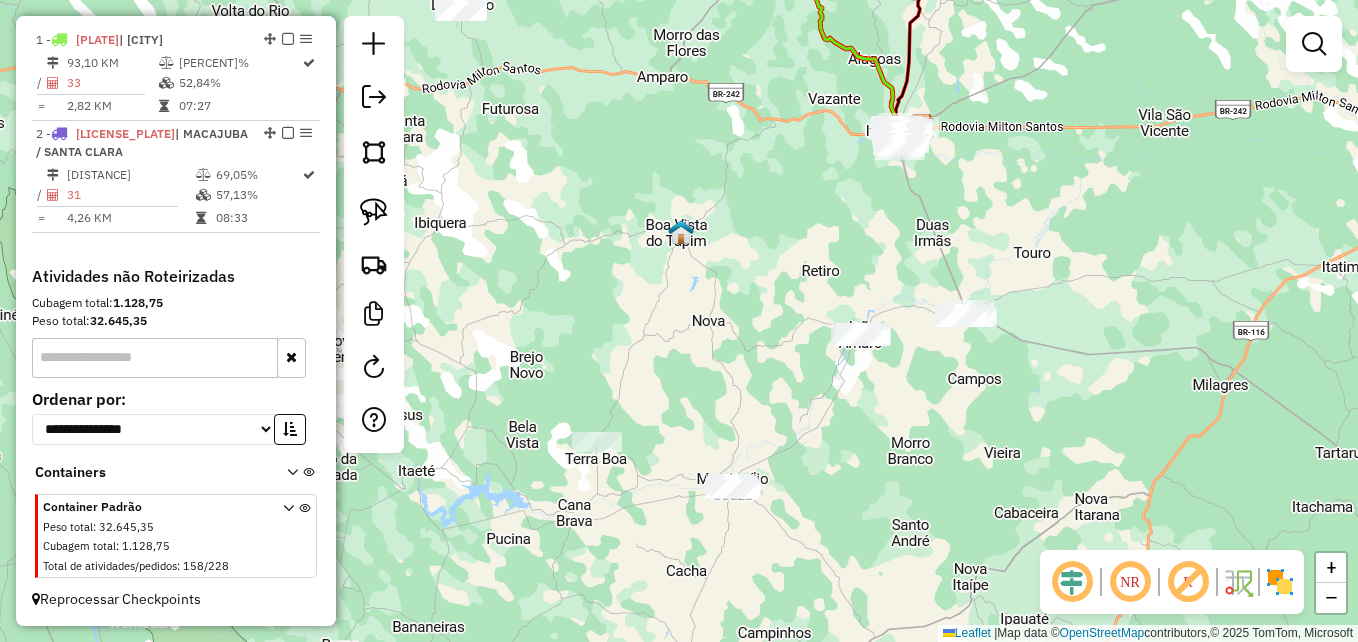drag, startPoint x: 669, startPoint y: 426, endPoint x: 668, endPoint y: 439, distance: 13.038404 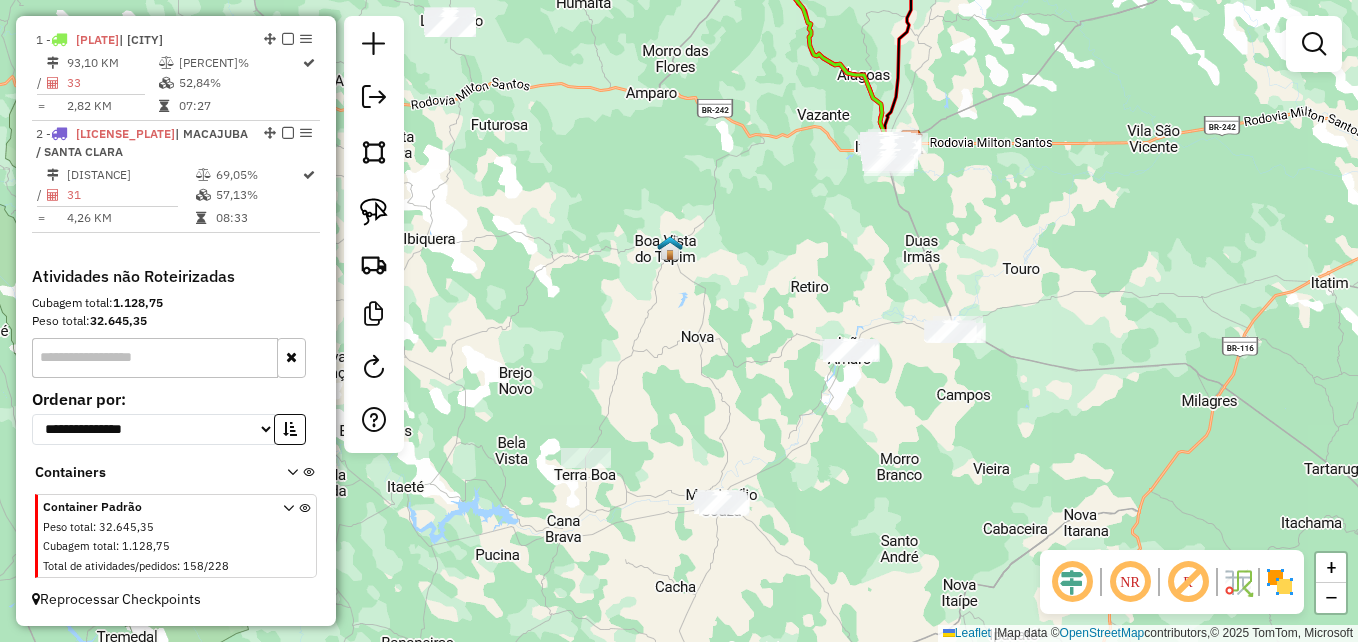 drag, startPoint x: 689, startPoint y: 411, endPoint x: 678, endPoint y: 427, distance: 19.416489 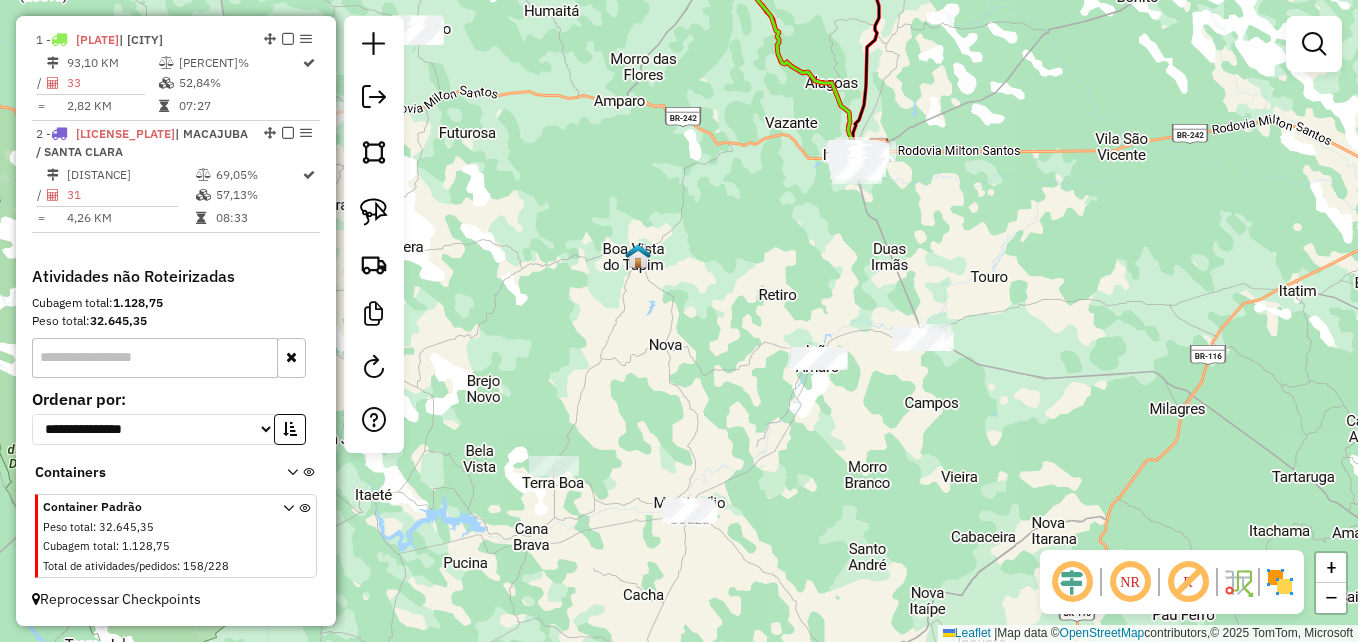 drag, startPoint x: 687, startPoint y: 423, endPoint x: 655, endPoint y: 431, distance: 32.984844 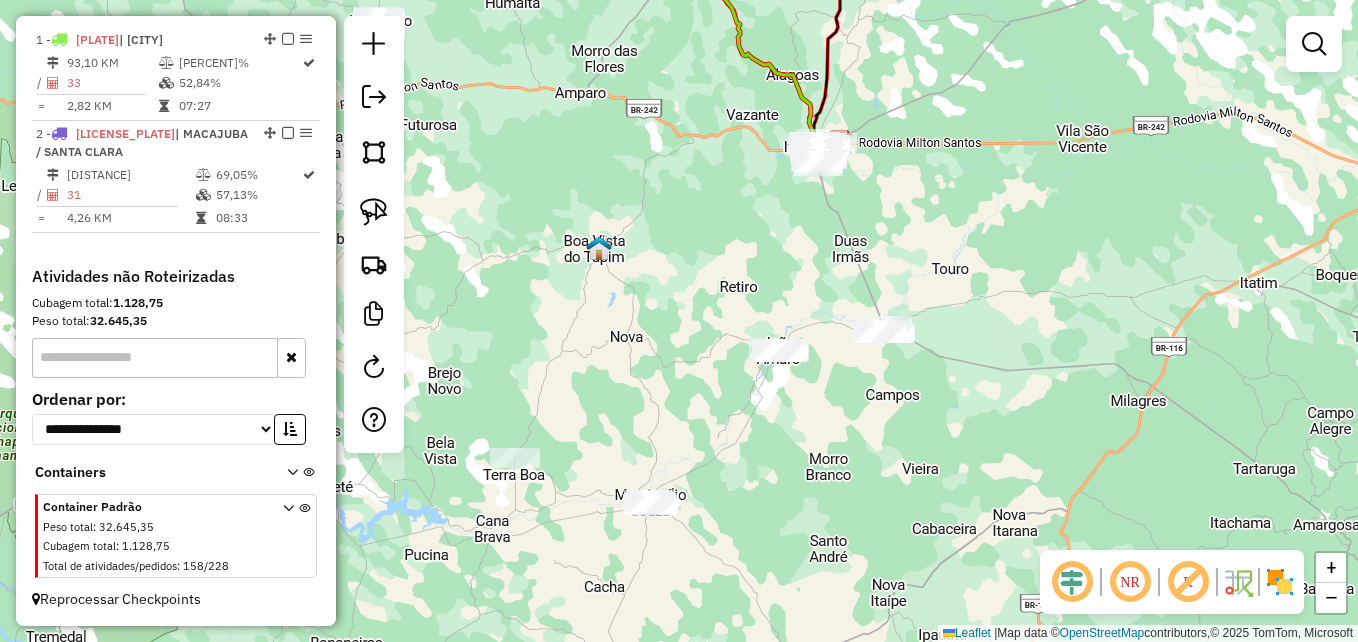 drag, startPoint x: 676, startPoint y: 408, endPoint x: 637, endPoint y: 400, distance: 39.812057 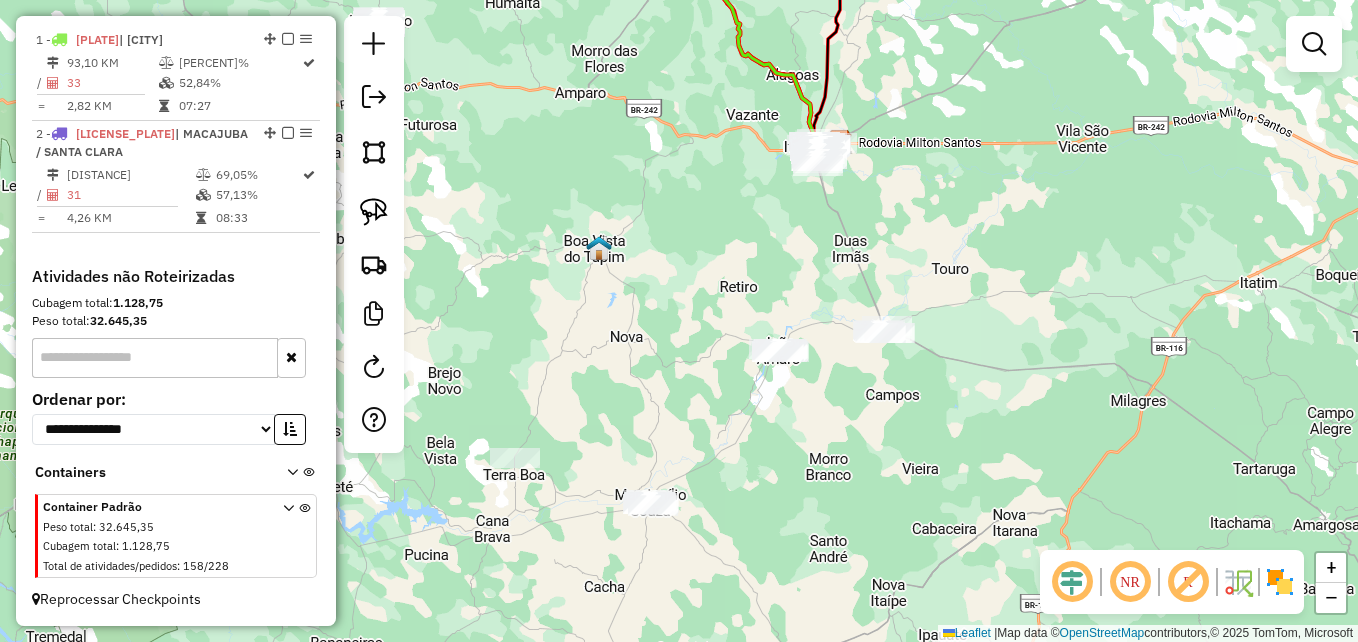 click on "Janela de atendimento Grade de atendimento Capacidade Transportadoras Veículos Cliente Pedidos  Rotas Selecione os dias de semana para filtrar as janelas de atendimento  Seg   Ter   Qua   Qui   Sex   Sáb   Dom  Informe o período da janela de atendimento: De: Até:  Filtrar exatamente a janela do cliente  Considerar janela de atendimento padrão  Selecione os dias de semana para filtrar as grades de atendimento  Seg   Ter   Qua   Qui   Sex   Sáb   Dom   Considerar clientes sem dia de atendimento cadastrado  Clientes fora do dia de atendimento selecionado Filtrar as atividades entre os valores definidos abaixo:  Peso mínimo:   Peso máximo:   Cubagem mínima:   Cubagem máxima:   De:   Até:  Filtrar as atividades entre o tempo de atendimento definido abaixo:  De:   Até:   Considerar capacidade total dos clientes não roteirizados Transportadora: Selecione um ou mais itens Tipo de veículo: Selecione um ou mais itens Veículo: Selecione um ou mais itens Motorista: Selecione um ou mais itens Nome: Rótulo:" 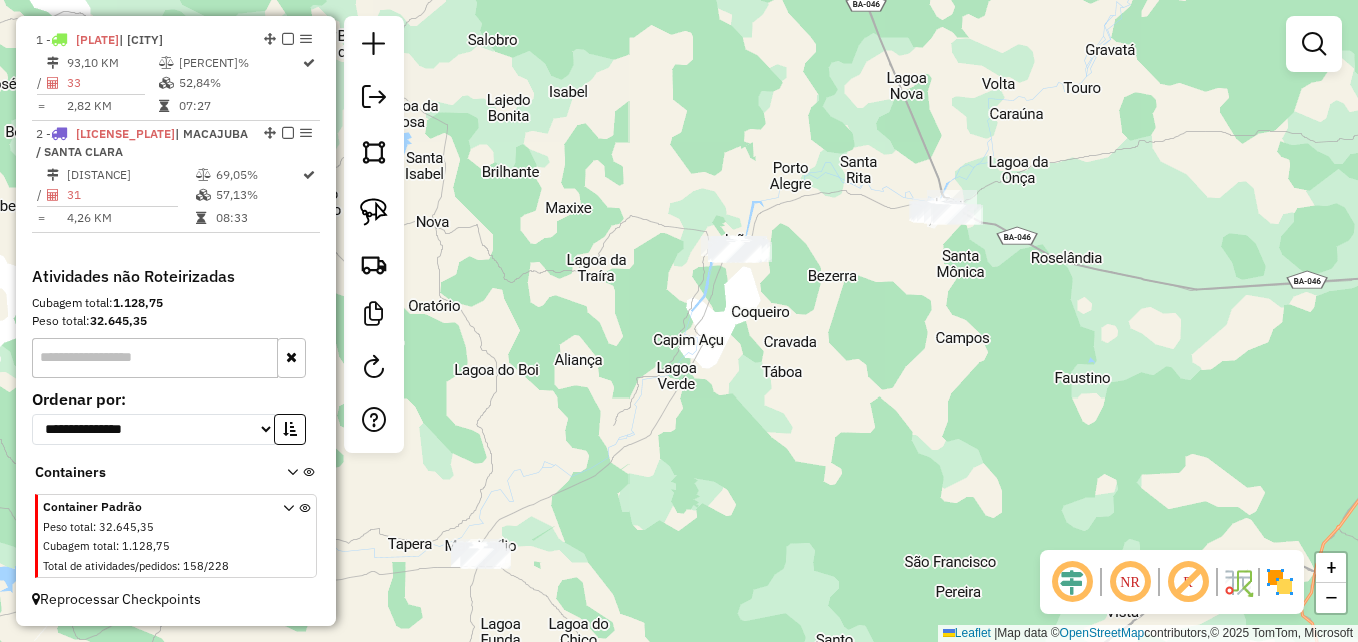 drag, startPoint x: 817, startPoint y: 411, endPoint x: 780, endPoint y: 484, distance: 81.84131 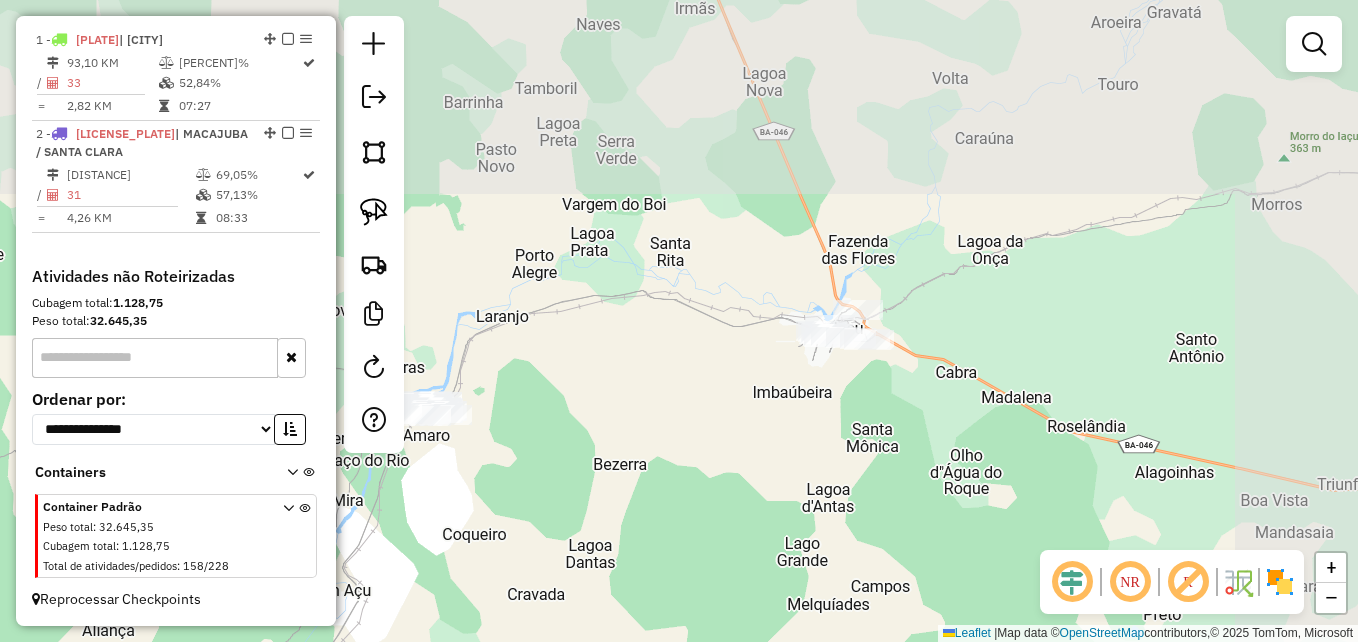 drag, startPoint x: 913, startPoint y: 362, endPoint x: 737, endPoint y: 603, distance: 298.4242 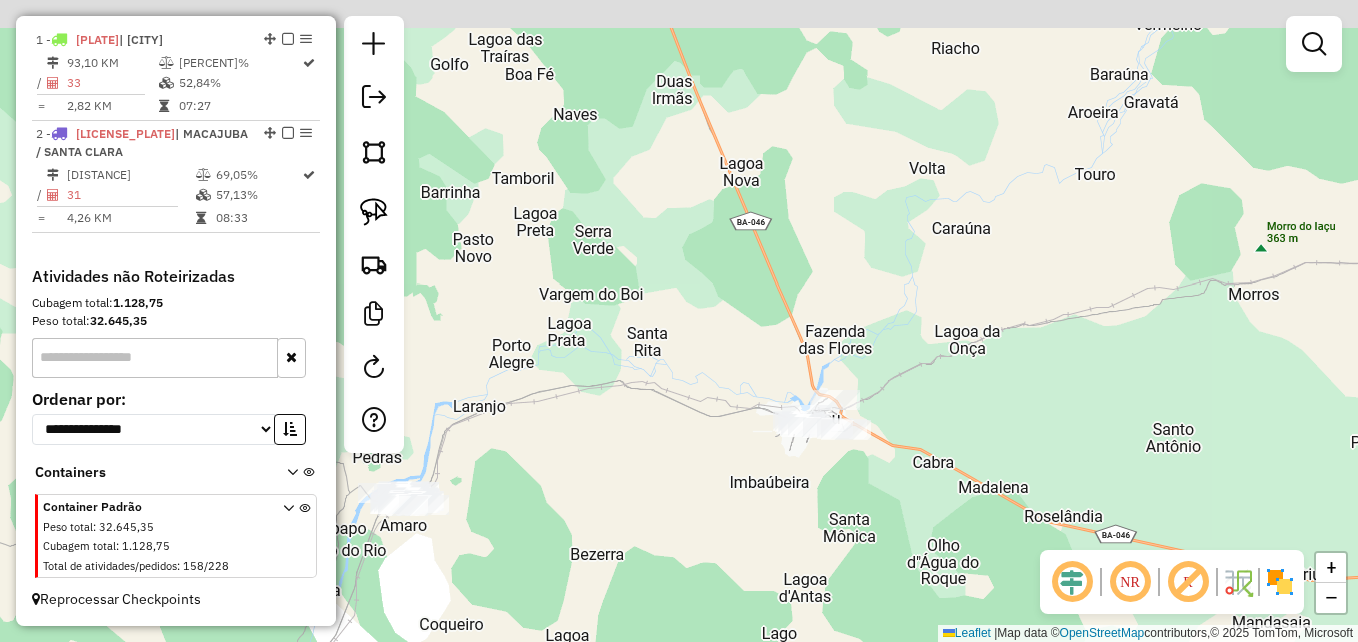 drag, startPoint x: 772, startPoint y: 394, endPoint x: 746, endPoint y: 585, distance: 192.7615 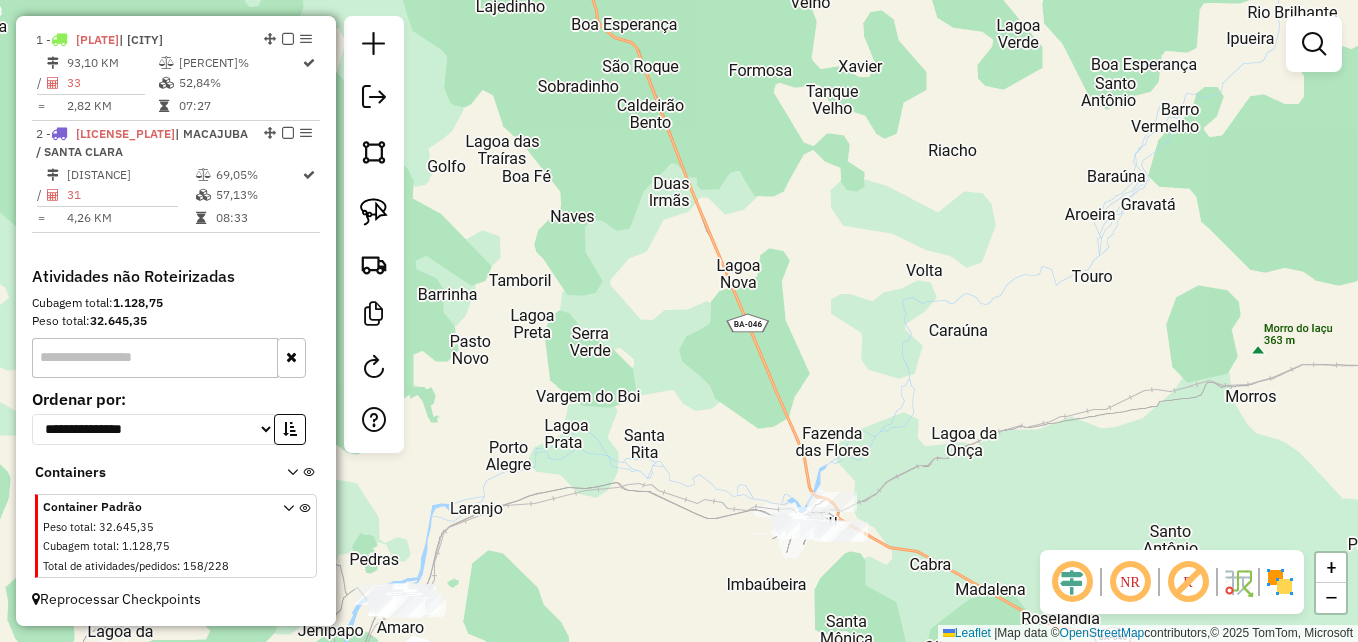 drag, startPoint x: 684, startPoint y: 369, endPoint x: 631, endPoint y: 273, distance: 109.65856 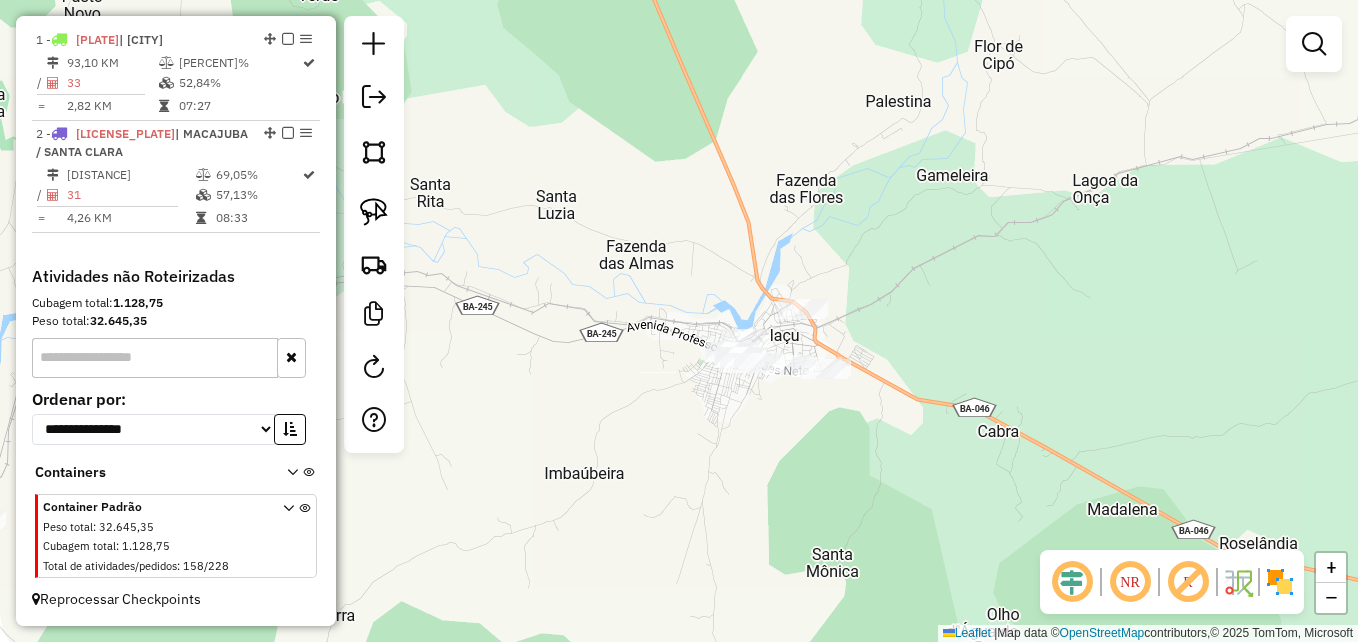 drag, startPoint x: 807, startPoint y: 484, endPoint x: 791, endPoint y: 504, distance: 25.612497 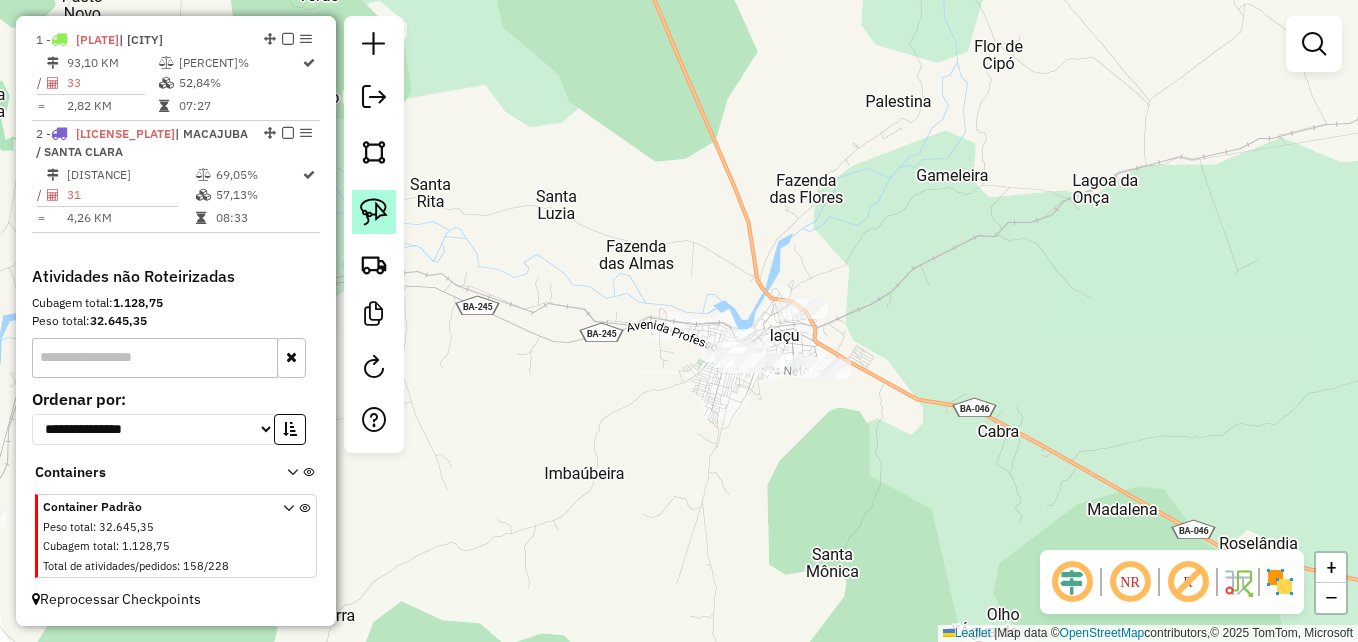 click 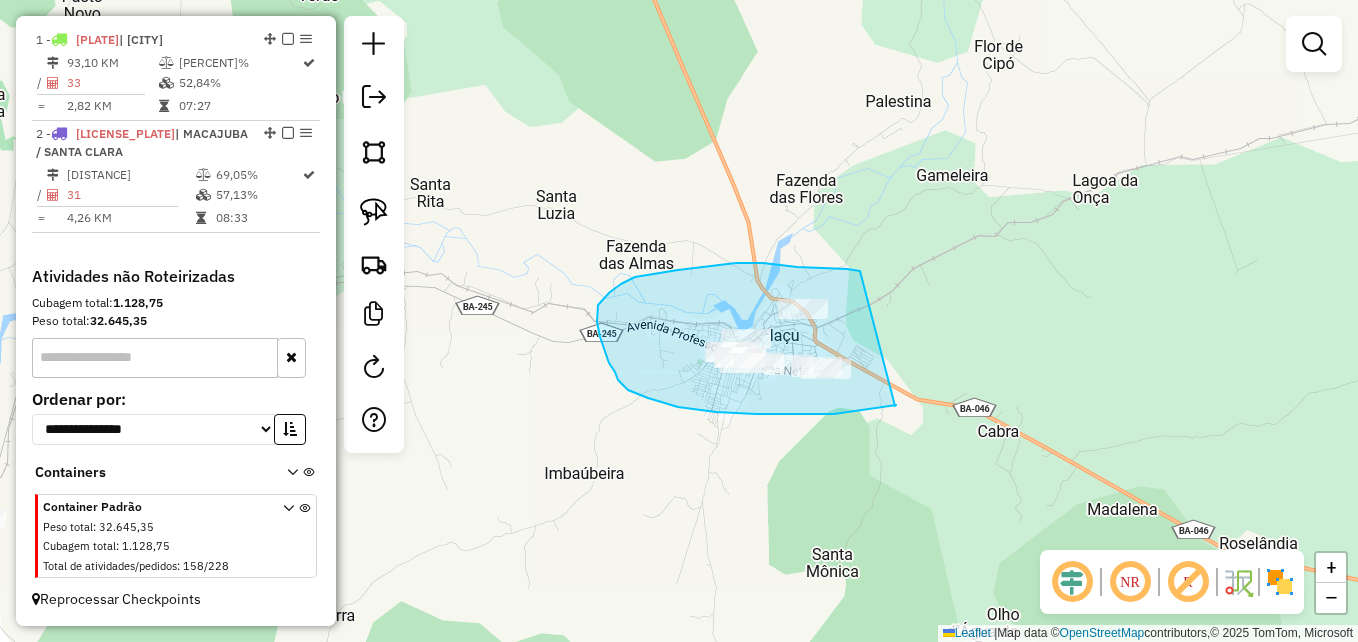 drag, startPoint x: 896, startPoint y: 405, endPoint x: 860, endPoint y: 271, distance: 138.75157 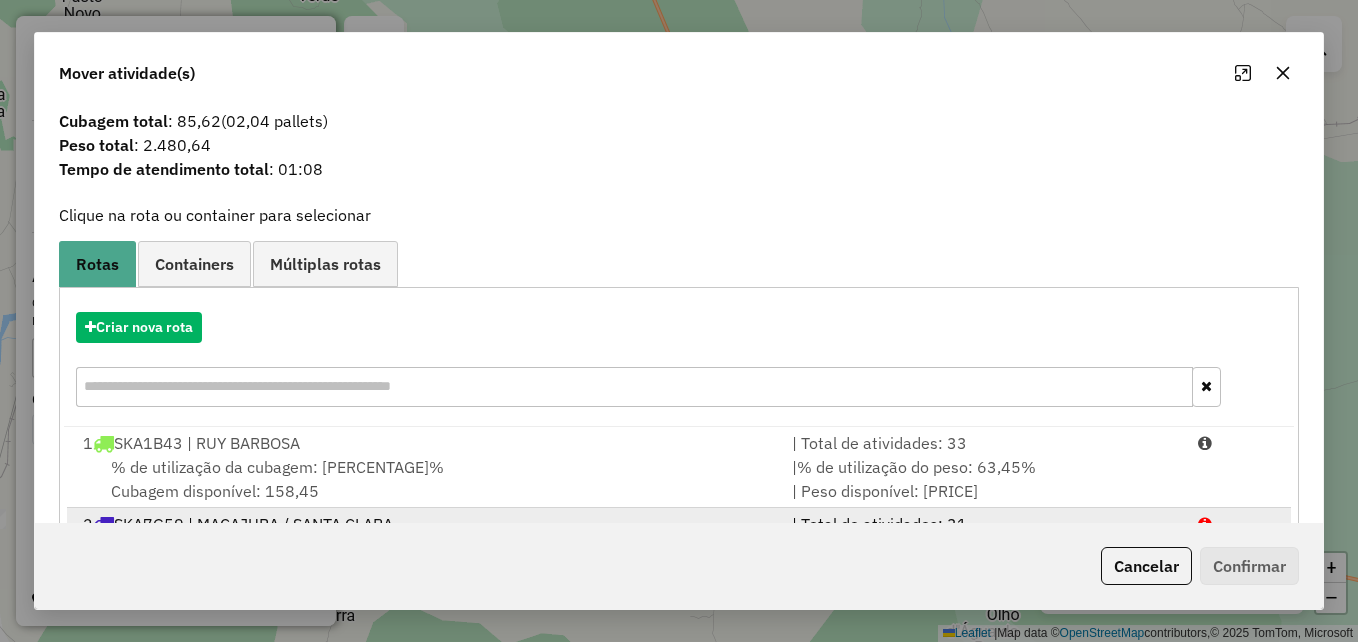 scroll, scrollTop: 128, scrollLeft: 0, axis: vertical 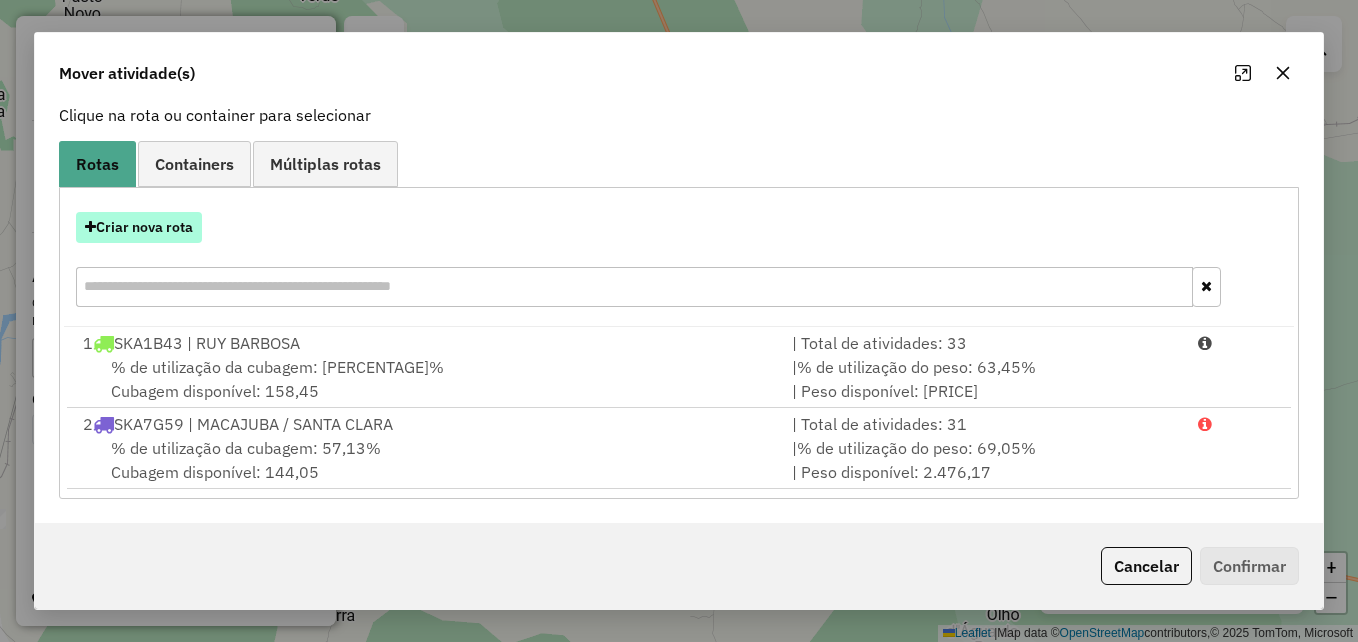 click on "Criar nova rota" at bounding box center (139, 227) 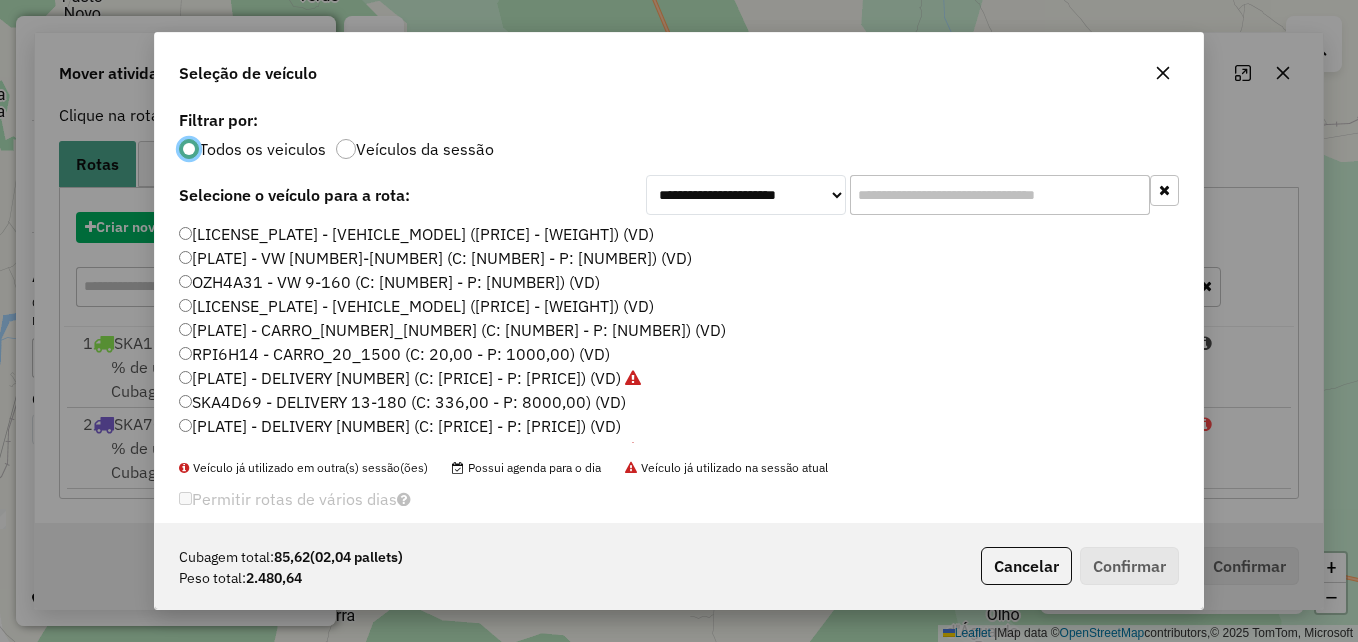 scroll, scrollTop: 11, scrollLeft: 6, axis: both 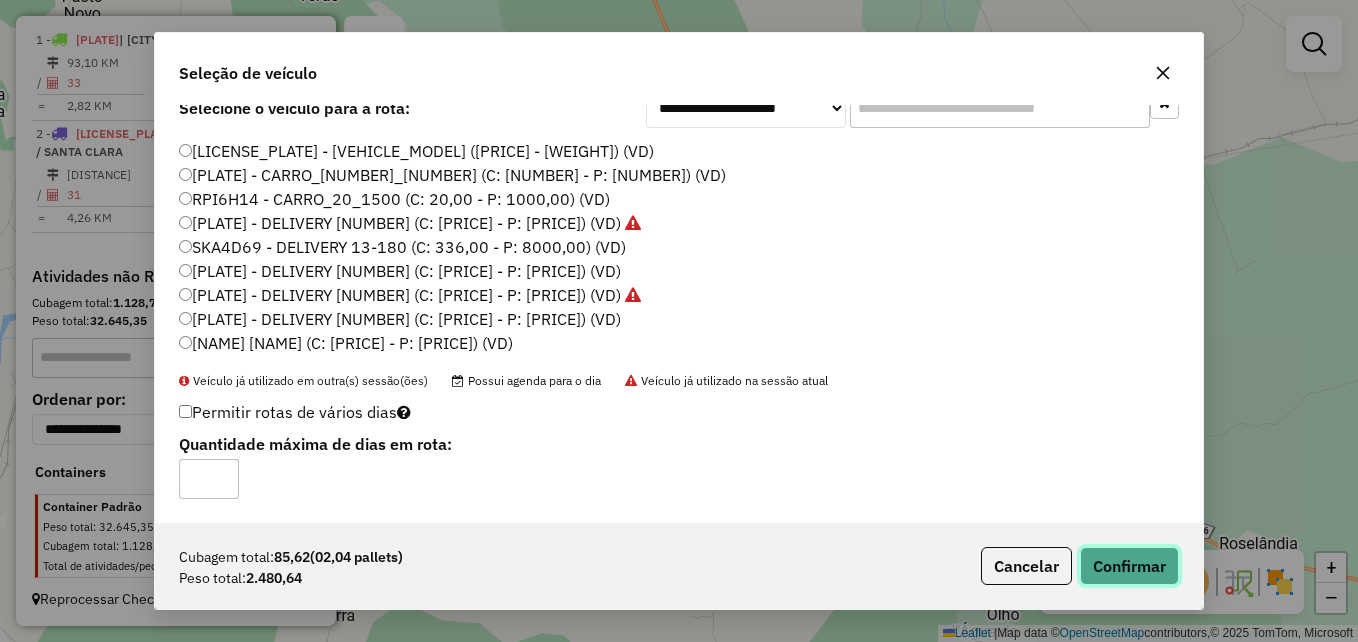 click on "Confirmar" 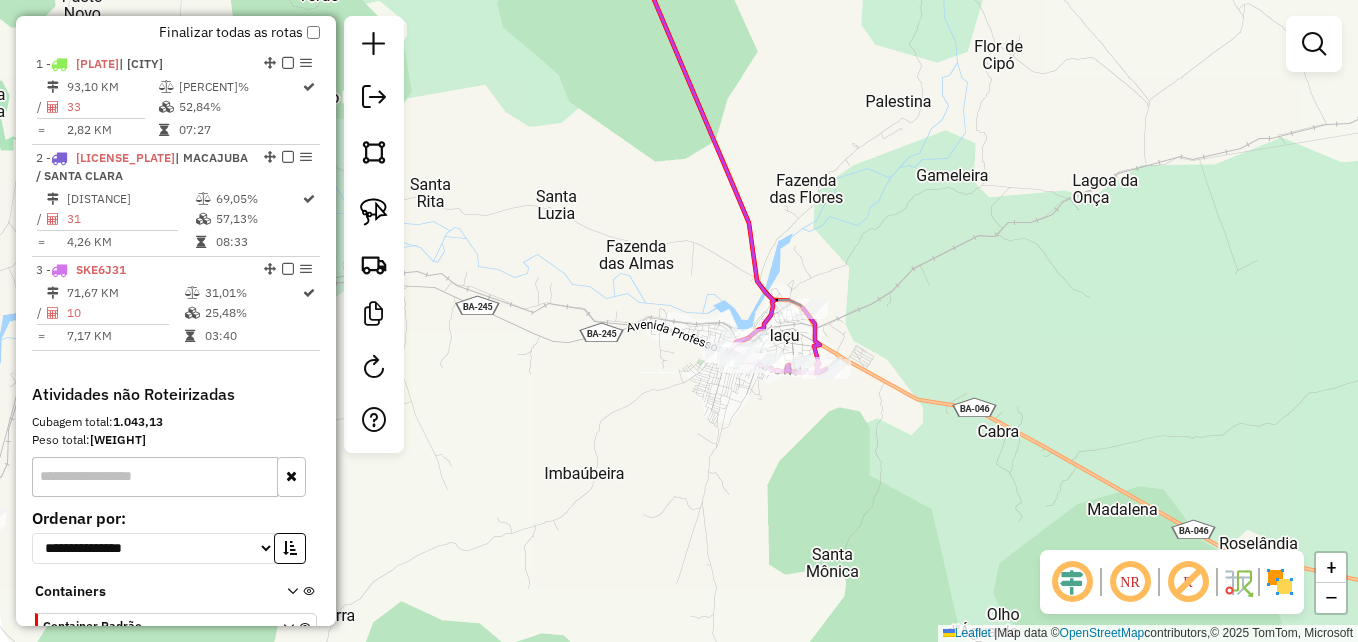 scroll, scrollTop: 763, scrollLeft: 0, axis: vertical 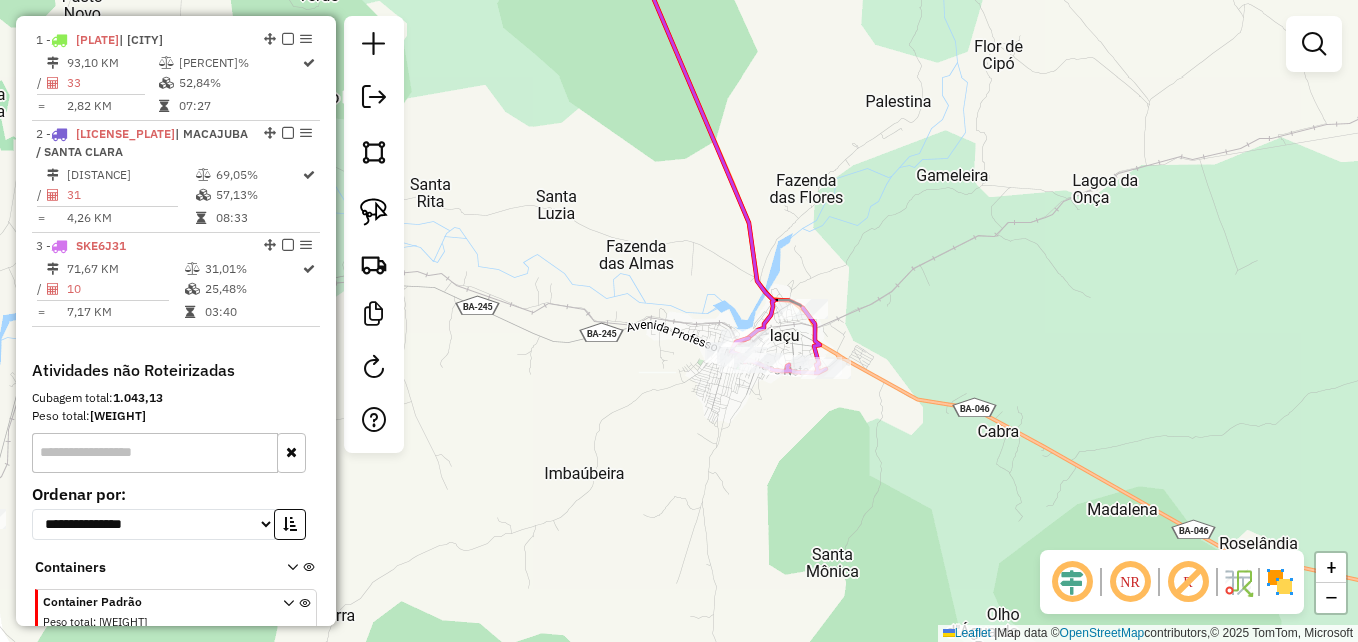 click on "Janela de atendimento Grade de atendimento Capacidade Transportadoras Veículos Cliente Pedidos  Rotas Selecione os dias de semana para filtrar as janelas de atendimento  Seg   Ter   Qua   Qui   Sex   Sáb   Dom  Informe o período da janela de atendimento: De: Até:  Filtrar exatamente a janela do cliente  Considerar janela de atendimento padrão  Selecione os dias de semana para filtrar as grades de atendimento  Seg   Ter   Qua   Qui   Sex   Sáb   Dom   Considerar clientes sem dia de atendimento cadastrado  Clientes fora do dia de atendimento selecionado Filtrar as atividades entre os valores definidos abaixo:  Peso mínimo:   Peso máximo:   Cubagem mínima:   Cubagem máxima:   De:   Até:  Filtrar as atividades entre o tempo de atendimento definido abaixo:  De:   Até:   Considerar capacidade total dos clientes não roteirizados Transportadora: Selecione um ou mais itens Tipo de veículo: Selecione um ou mais itens Veículo: Selecione um ou mais itens Motorista: Selecione um ou mais itens Nome: Rótulo:" 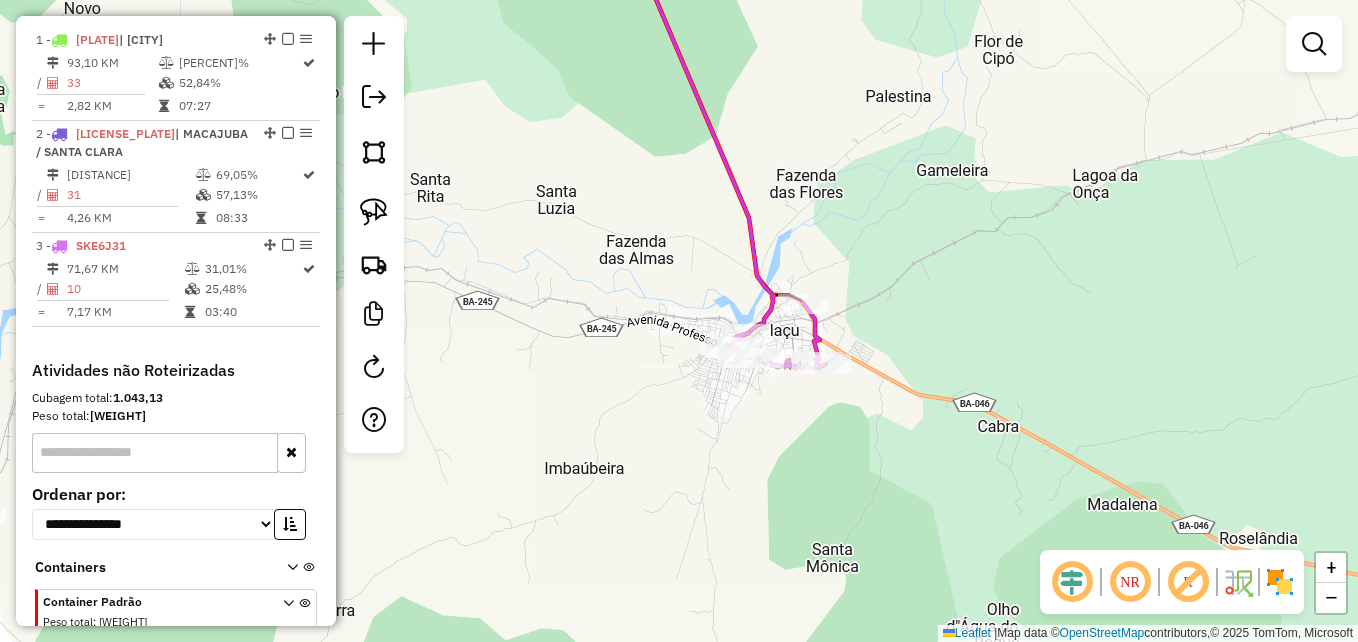 click 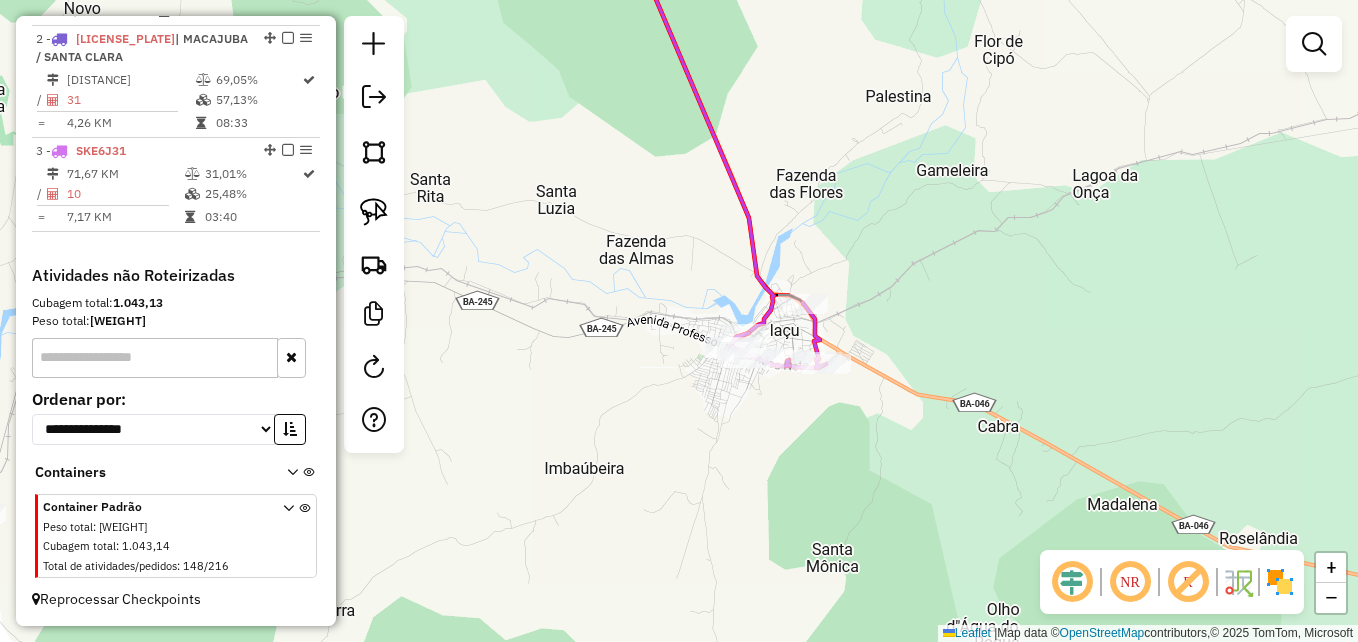 select on "**********" 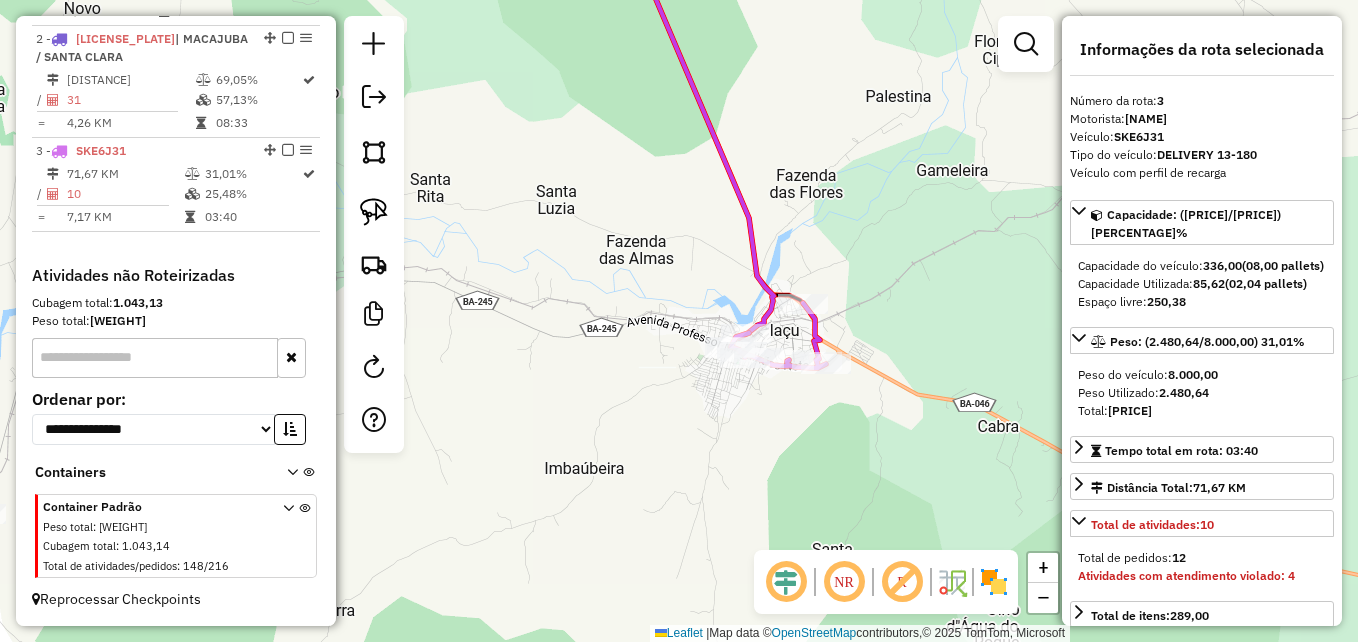 click on "Janela de atendimento Grade de atendimento Capacidade Transportadoras Veículos Cliente Pedidos  Rotas Selecione os dias de semana para filtrar as janelas de atendimento  Seg   Ter   Qua   Qui   Sex   Sáb   Dom  Informe o período da janela de atendimento: De: Até:  Filtrar exatamente a janela do cliente  Considerar janela de atendimento padrão  Selecione os dias de semana para filtrar as grades de atendimento  Seg   Ter   Qua   Qui   Sex   Sáb   Dom   Considerar clientes sem dia de atendimento cadastrado  Clientes fora do dia de atendimento selecionado Filtrar as atividades entre os valores definidos abaixo:  Peso mínimo:   Peso máximo:   Cubagem mínima:   Cubagem máxima:   De:   Até:  Filtrar as atividades entre o tempo de atendimento definido abaixo:  De:   Até:   Considerar capacidade total dos clientes não roteirizados Transportadora: Selecione um ou mais itens Tipo de veículo: Selecione um ou mais itens Veículo: Selecione um ou mais itens Motorista: Selecione um ou mais itens Nome: Rótulo:" 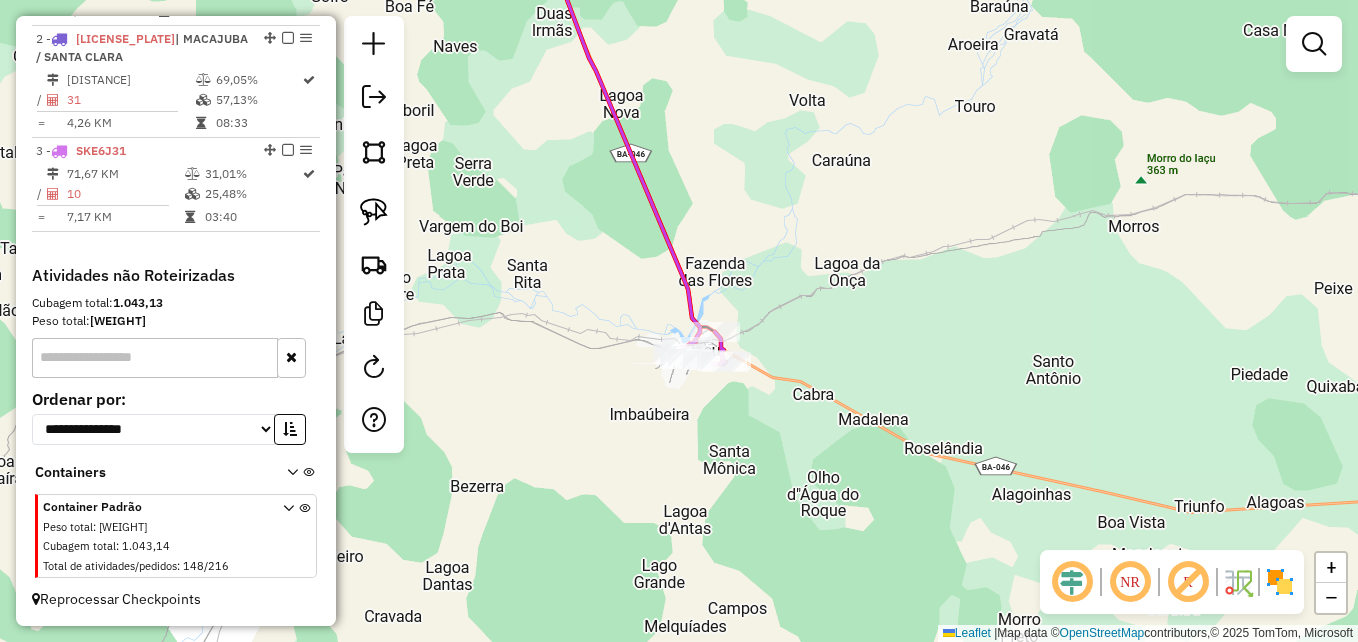 drag, startPoint x: 630, startPoint y: 453, endPoint x: 649, endPoint y: 422, distance: 36.359318 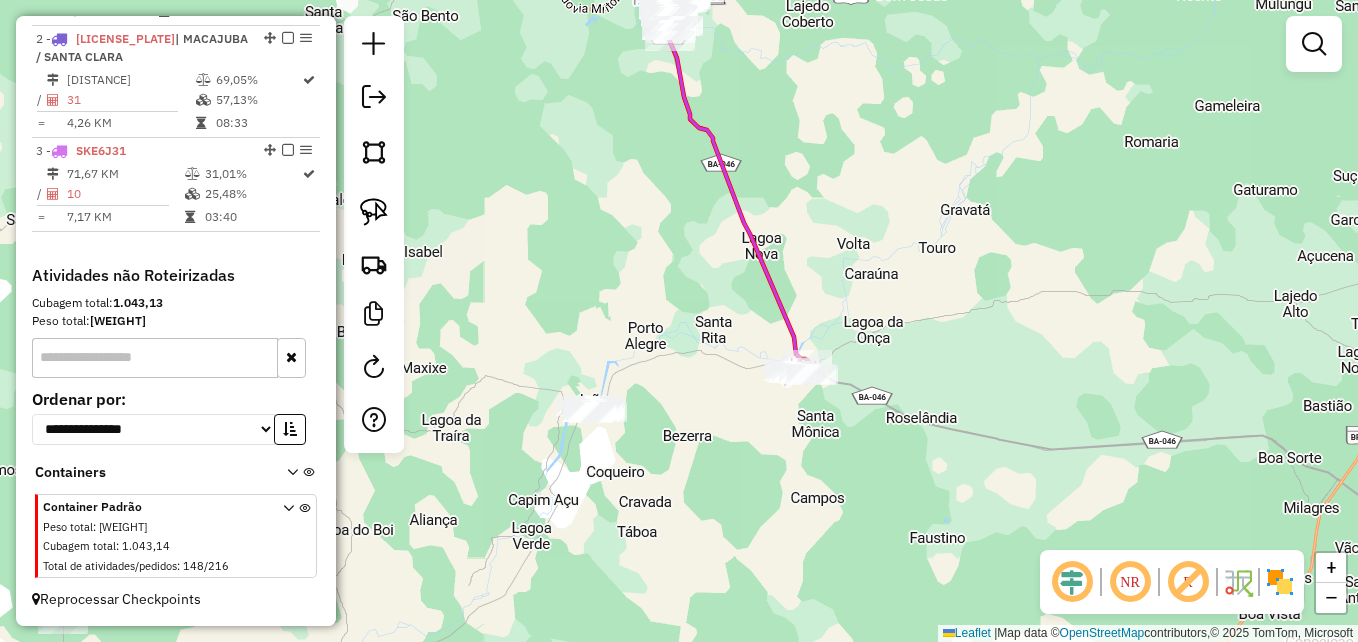 drag, startPoint x: 613, startPoint y: 466, endPoint x: 734, endPoint y: 463, distance: 121.037186 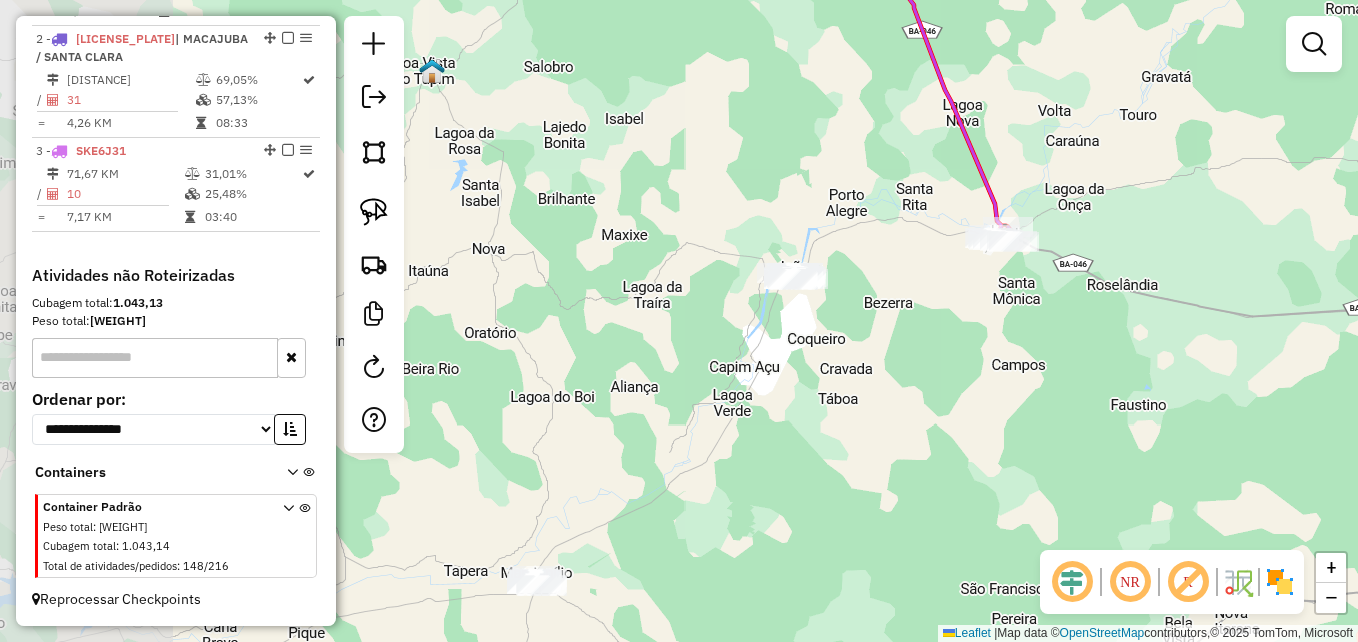 drag, startPoint x: 679, startPoint y: 487, endPoint x: 878, endPoint y: 354, distance: 239.3533 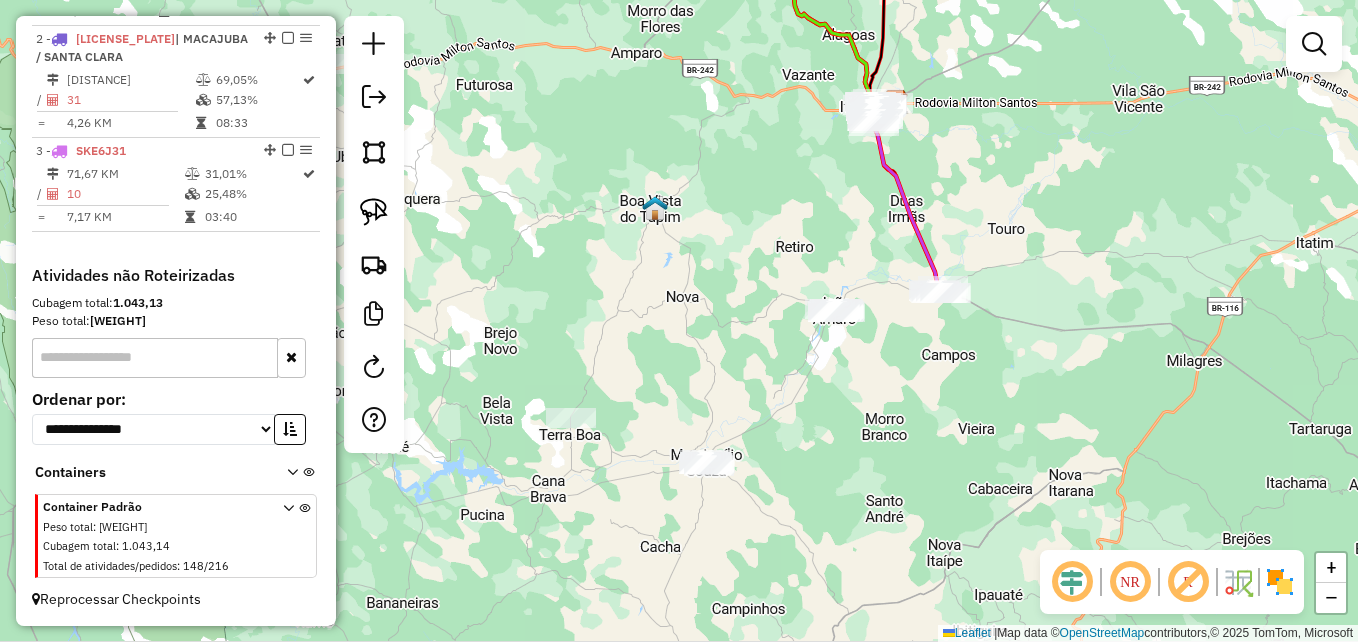 click on "Janela de atendimento Grade de atendimento Capacidade Transportadoras Veículos Cliente Pedidos  Rotas Selecione os dias de semana para filtrar as janelas de atendimento  Seg   Ter   Qua   Qui   Sex   Sáb   Dom  Informe o período da janela de atendimento: De: Até:  Filtrar exatamente a janela do cliente  Considerar janela de atendimento padrão  Selecione os dias de semana para filtrar as grades de atendimento  Seg   Ter   Qua   Qui   Sex   Sáb   Dom   Considerar clientes sem dia de atendimento cadastrado  Clientes fora do dia de atendimento selecionado Filtrar as atividades entre os valores definidos abaixo:  Peso mínimo:   Peso máximo:   Cubagem mínima:   Cubagem máxima:   De:   Até:  Filtrar as atividades entre o tempo de atendimento definido abaixo:  De:   Até:   Considerar capacidade total dos clientes não roteirizados Transportadora: Selecione um ou mais itens Tipo de veículo: Selecione um ou mais itens Veículo: Selecione um ou mais itens Motorista: Selecione um ou mais itens Nome: Rótulo:" 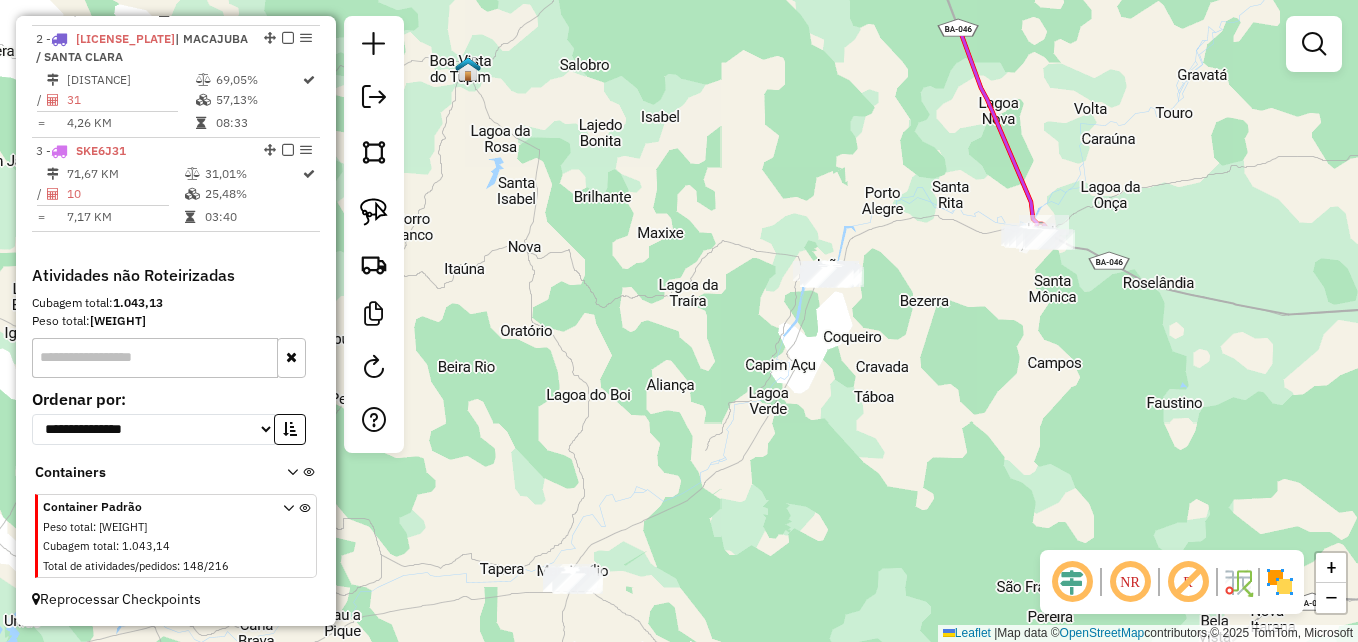 drag, startPoint x: 852, startPoint y: 348, endPoint x: 845, endPoint y: 448, distance: 100.2447 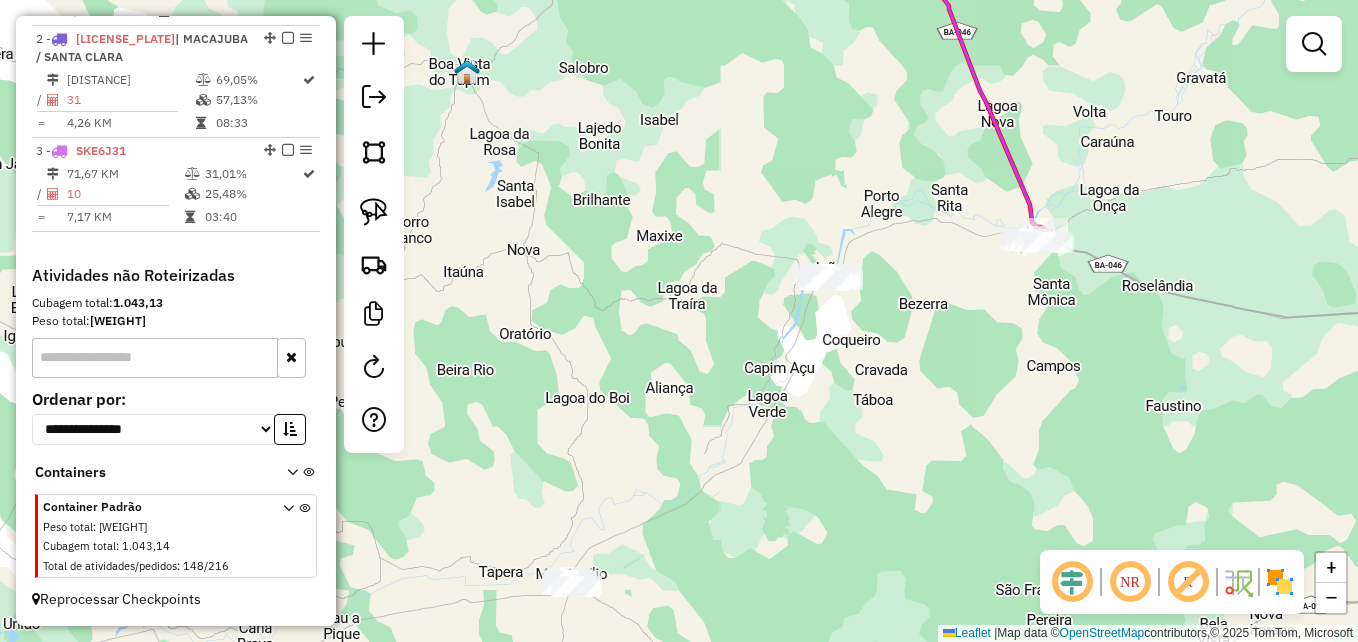 click on "Janela de atendimento Grade de atendimento Capacidade Transportadoras Veículos Cliente Pedidos  Rotas Selecione os dias de semana para filtrar as janelas de atendimento  Seg   Ter   Qua   Qui   Sex   Sáb   Dom  Informe o período da janela de atendimento: De: Até:  Filtrar exatamente a janela do cliente  Considerar janela de atendimento padrão  Selecione os dias de semana para filtrar as grades de atendimento  Seg   Ter   Qua   Qui   Sex   Sáb   Dom   Considerar clientes sem dia de atendimento cadastrado  Clientes fora do dia de atendimento selecionado Filtrar as atividades entre os valores definidos abaixo:  Peso mínimo:   Peso máximo:   Cubagem mínima:   Cubagem máxima:   De:   Até:  Filtrar as atividades entre o tempo de atendimento definido abaixo:  De:   Até:   Considerar capacidade total dos clientes não roteirizados Transportadora: Selecione um ou mais itens Tipo de veículo: Selecione um ou mais itens Veículo: Selecione um ou mais itens Motorista: Selecione um ou mais itens Nome: Rótulo:" 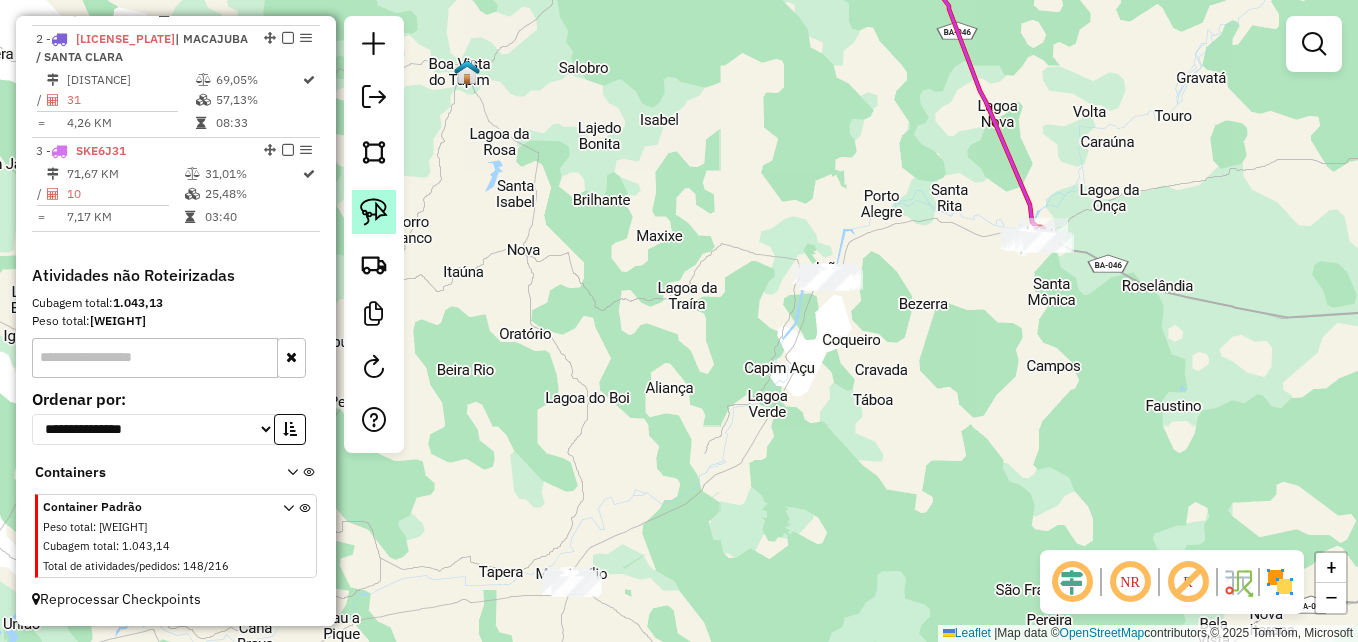 click 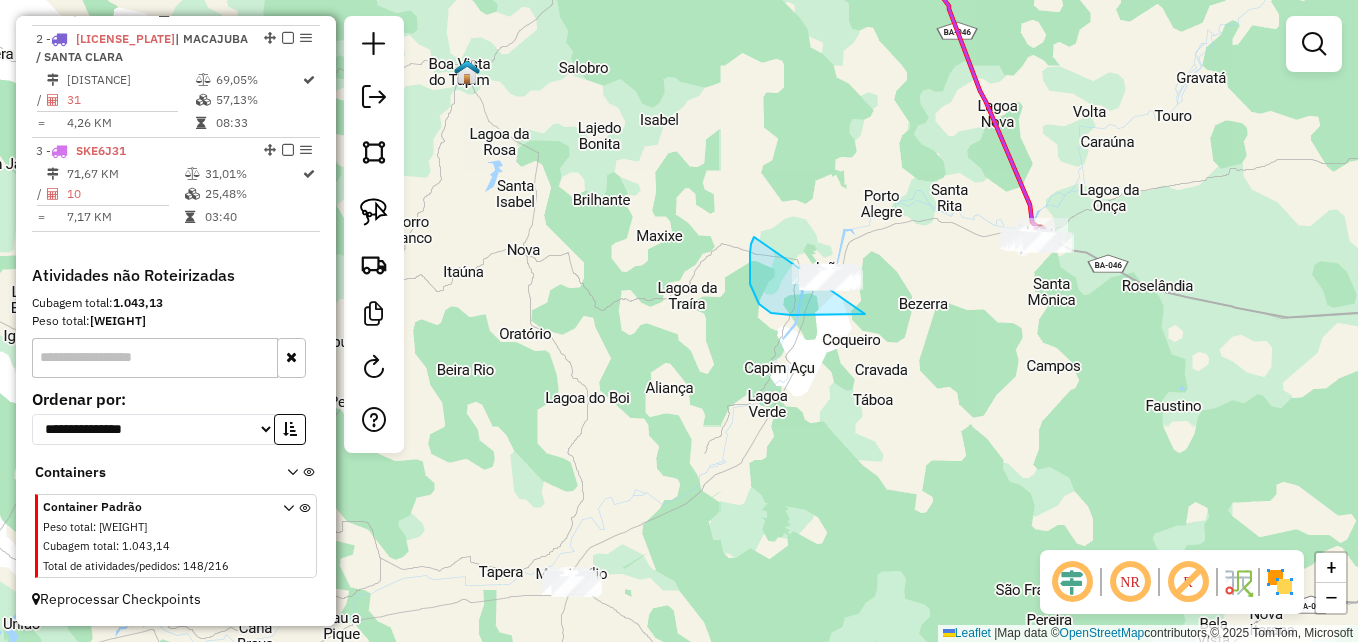 drag, startPoint x: 865, startPoint y: 314, endPoint x: 868, endPoint y: 229, distance: 85.052925 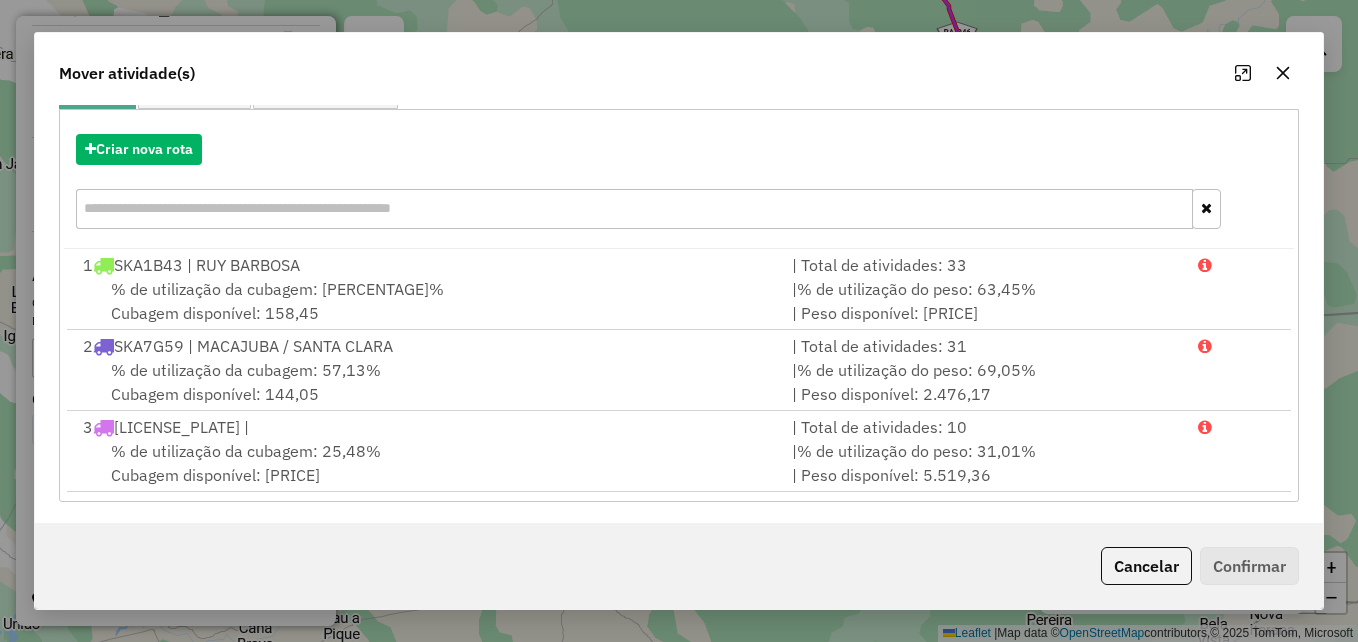 scroll, scrollTop: 209, scrollLeft: 0, axis: vertical 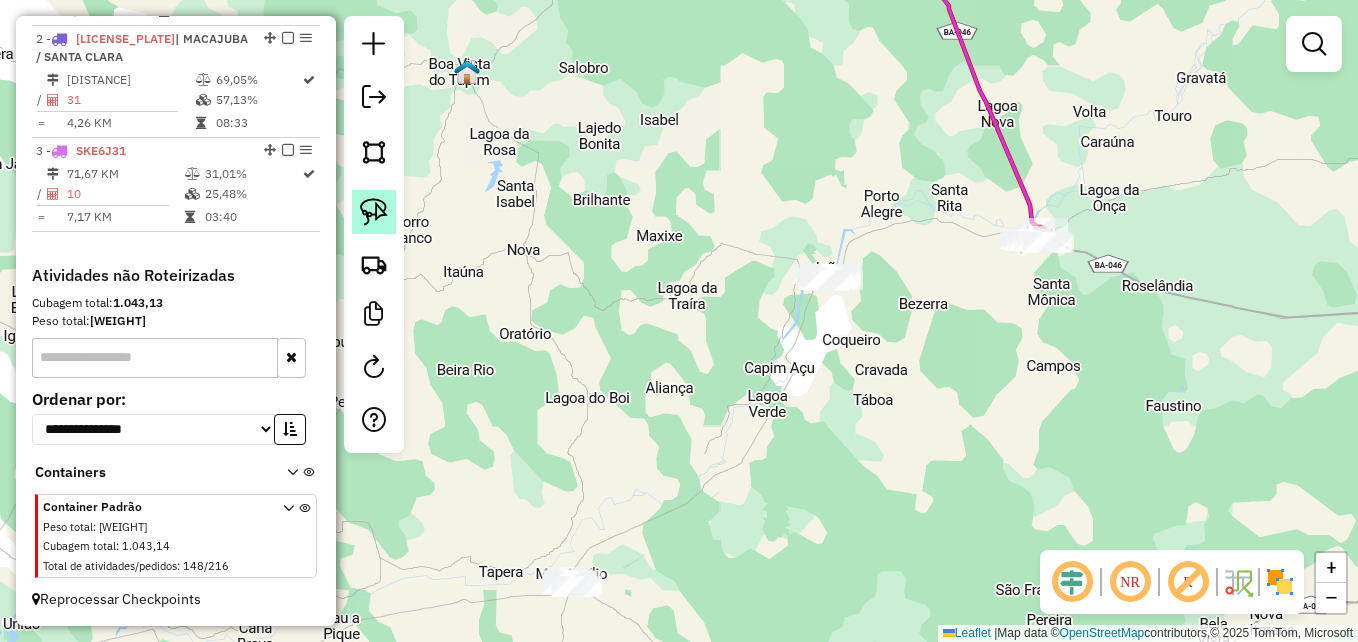 click 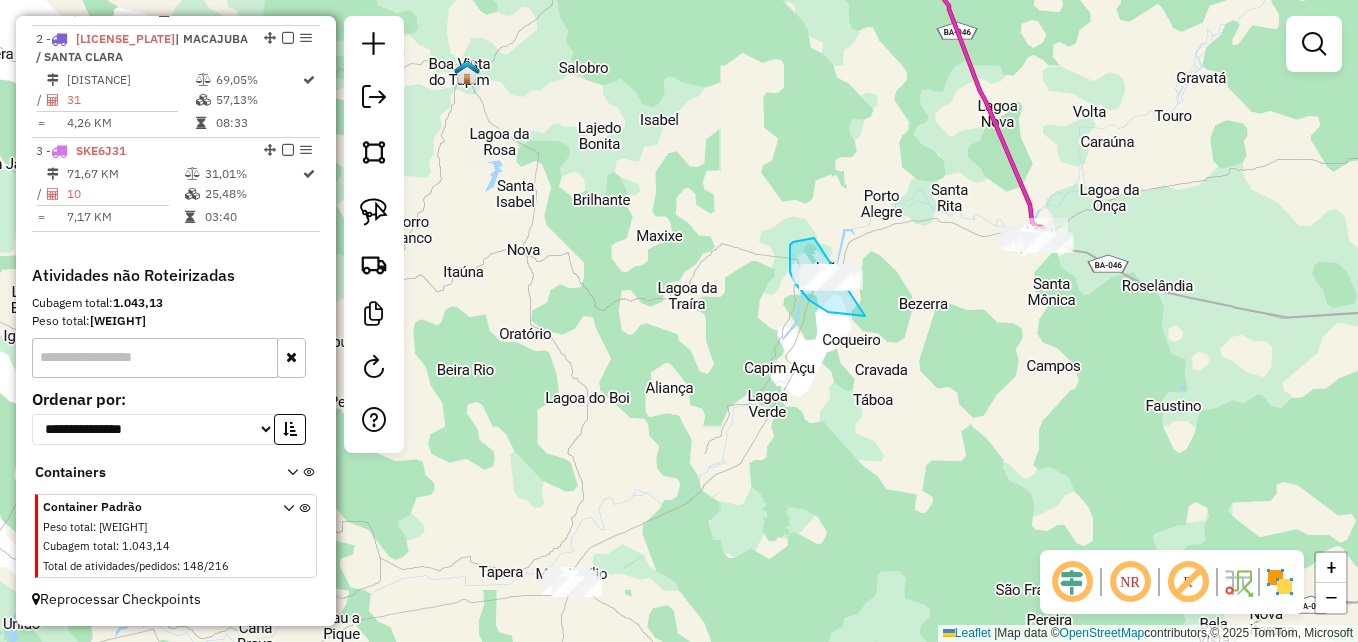 drag, startPoint x: 865, startPoint y: 316, endPoint x: 839, endPoint y: 237, distance: 83.1685 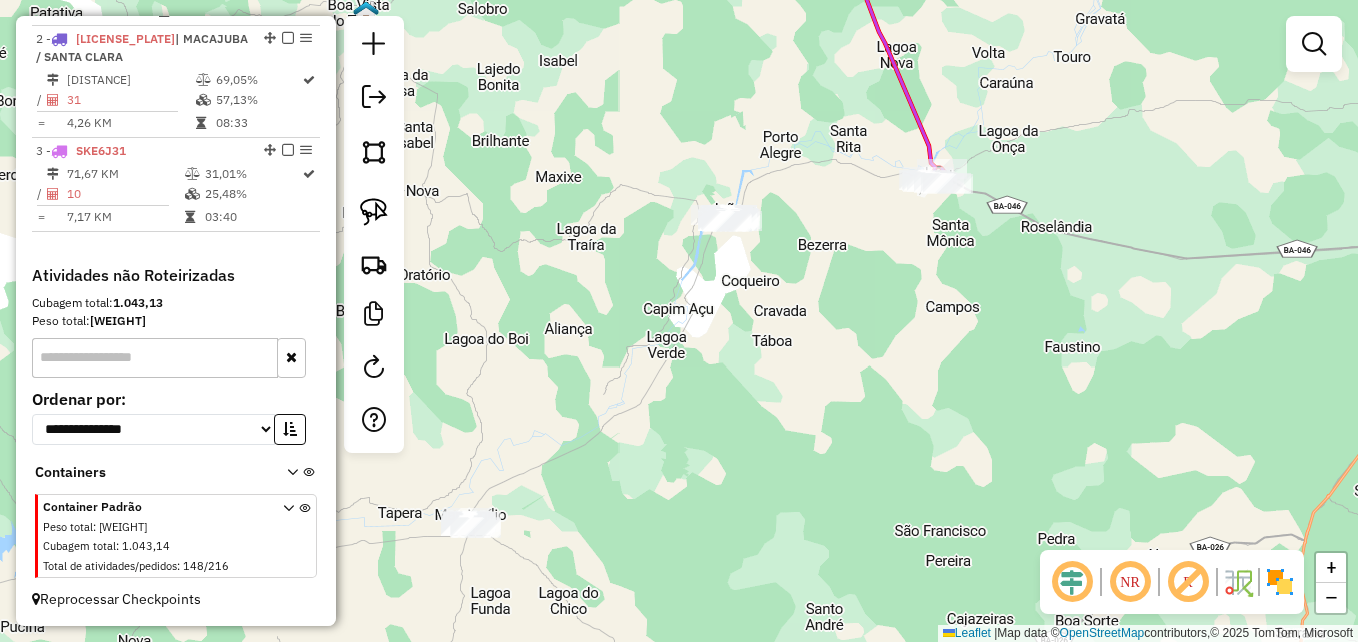 drag, startPoint x: 852, startPoint y: 388, endPoint x: 748, endPoint y: 312, distance: 128.80994 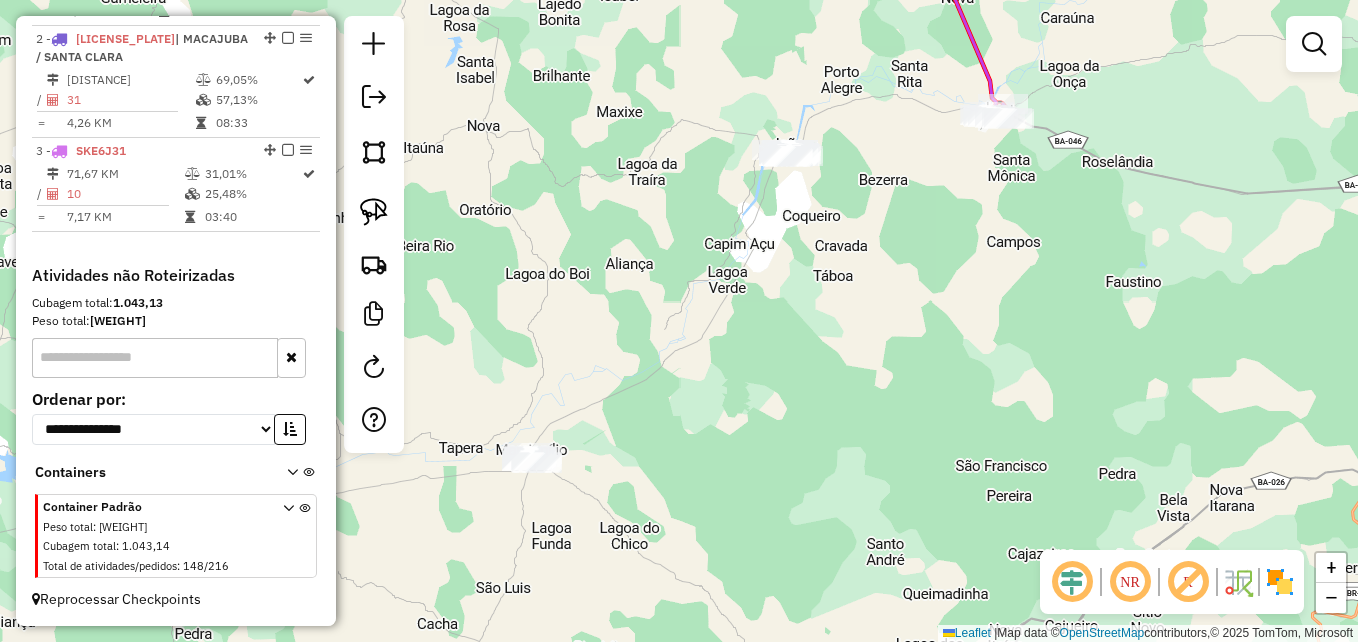 drag, startPoint x: 679, startPoint y: 438, endPoint x: 826, endPoint y: 347, distance: 172.88725 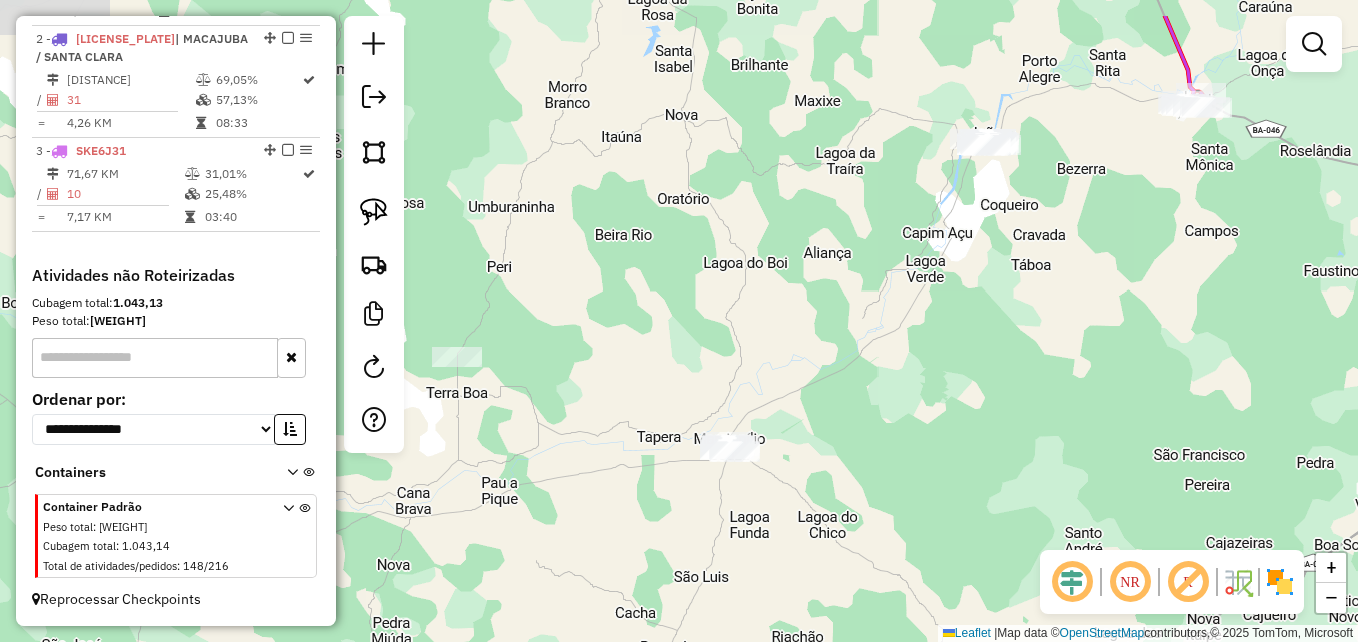 drag, startPoint x: 637, startPoint y: 438, endPoint x: 687, endPoint y: 528, distance: 102.9563 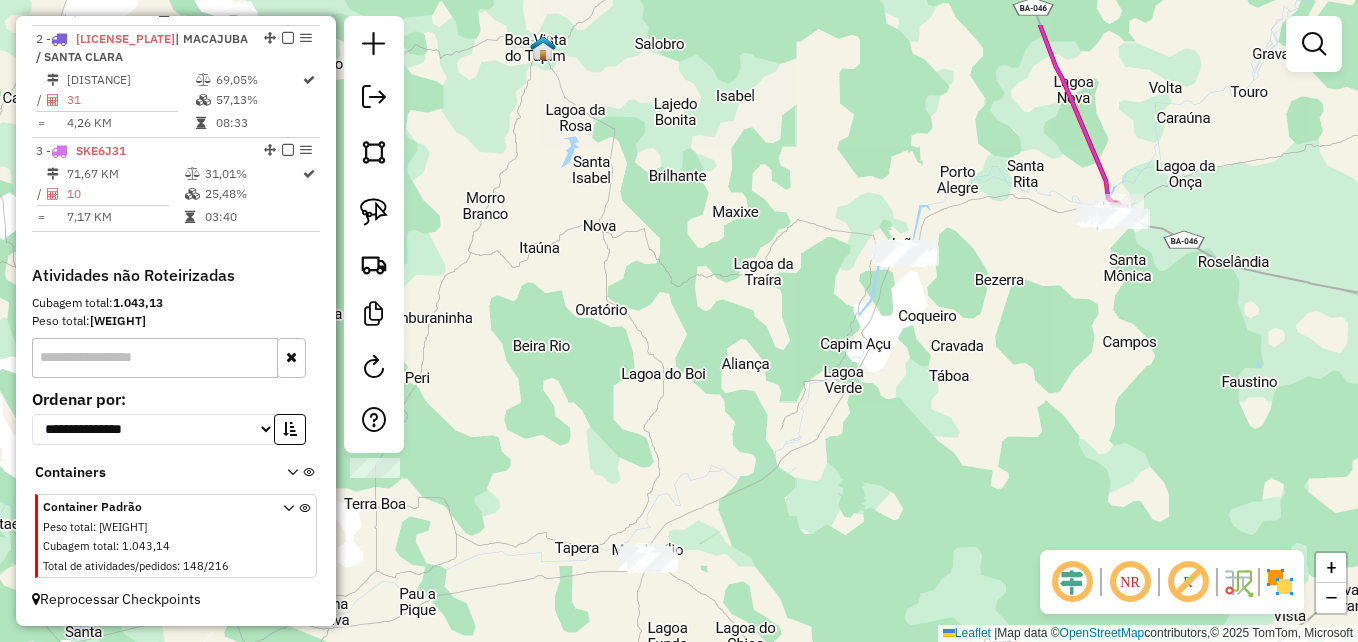 drag, startPoint x: 827, startPoint y: 384, endPoint x: 761, endPoint y: 473, distance: 110.80163 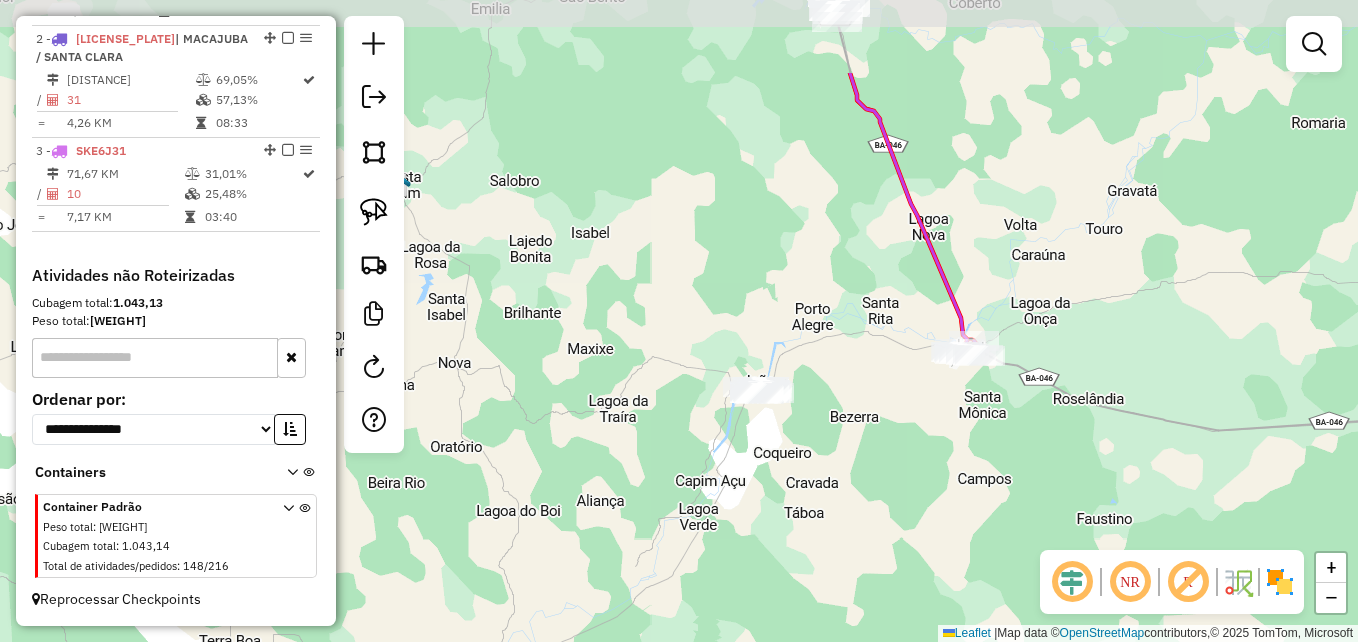 drag, startPoint x: 949, startPoint y: 353, endPoint x: 793, endPoint y: 441, distance: 179.1089 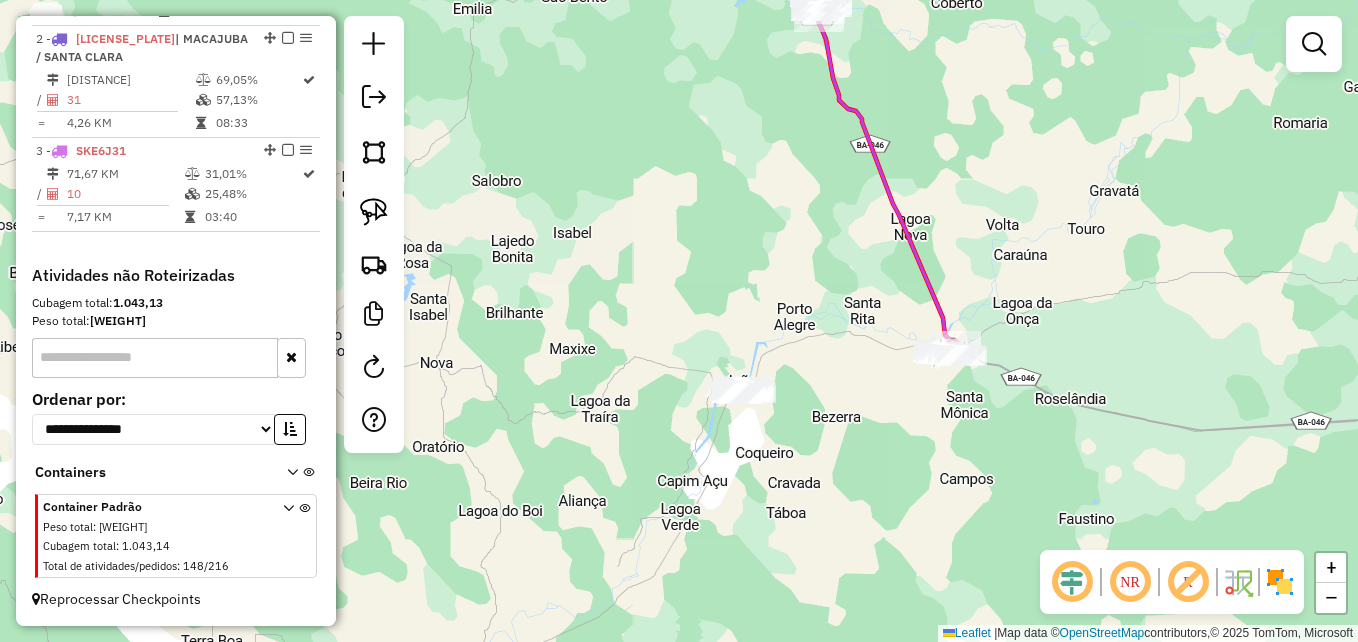 click 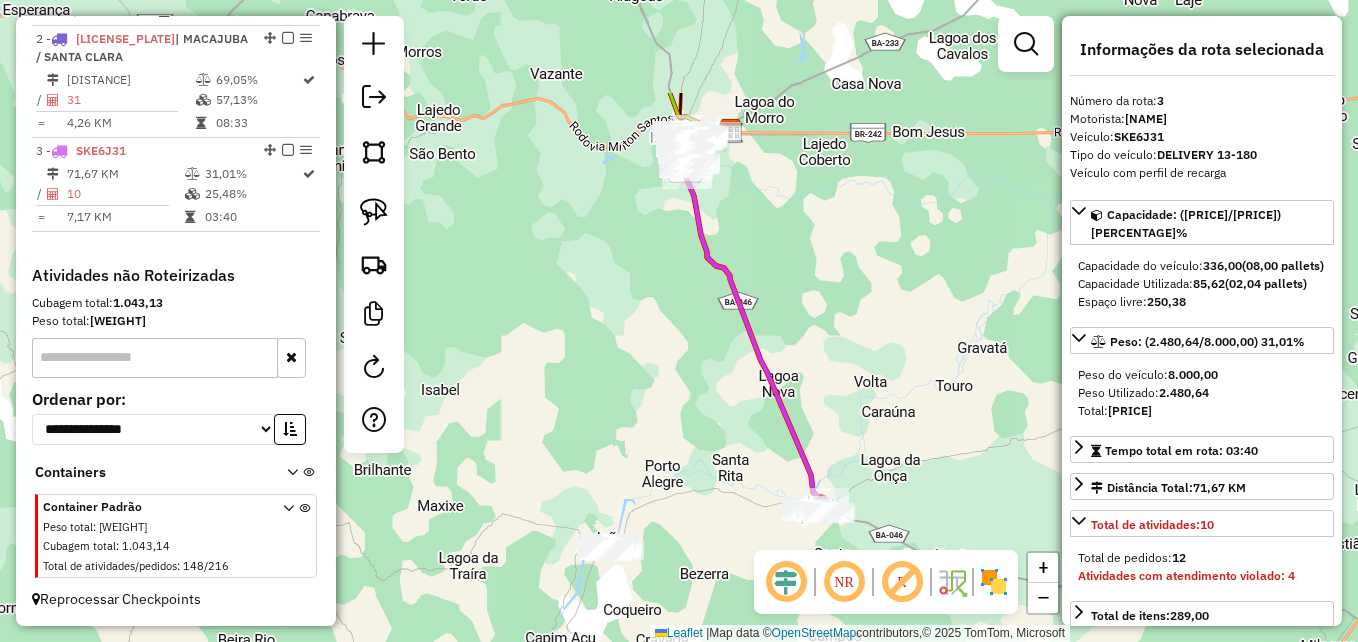 drag, startPoint x: 817, startPoint y: 233, endPoint x: 664, endPoint y: 318, distance: 175.02571 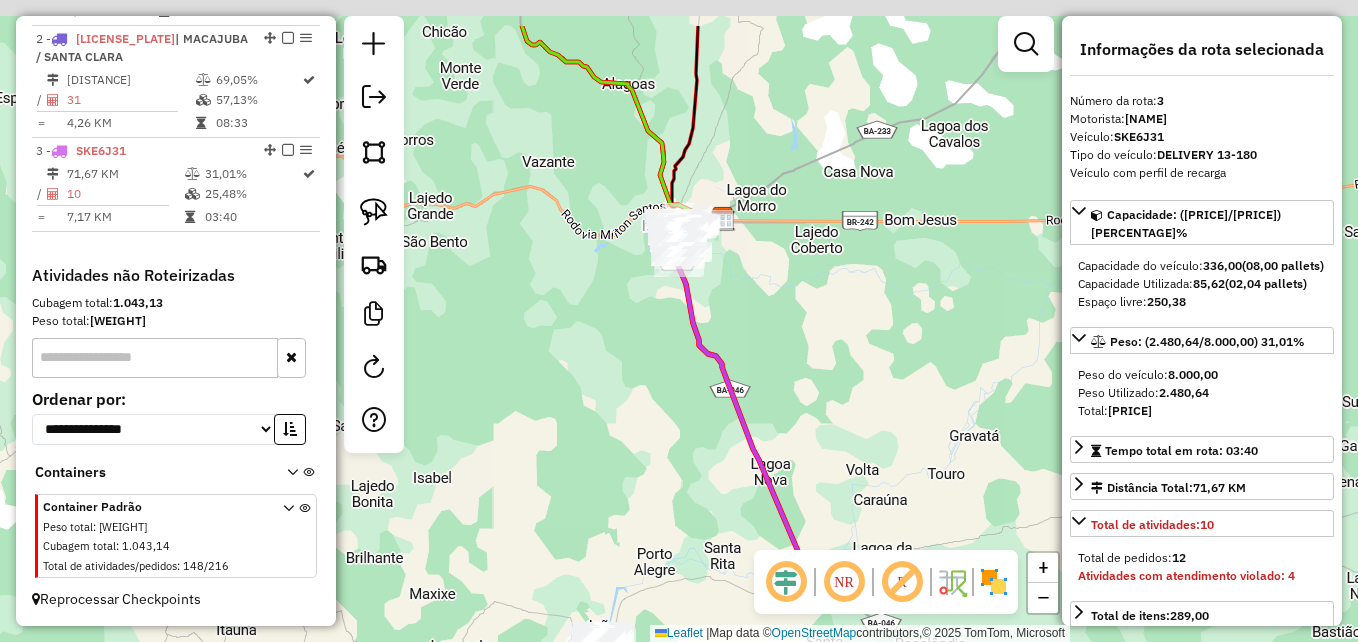 drag, startPoint x: 660, startPoint y: 306, endPoint x: 651, endPoint y: 393, distance: 87.46428 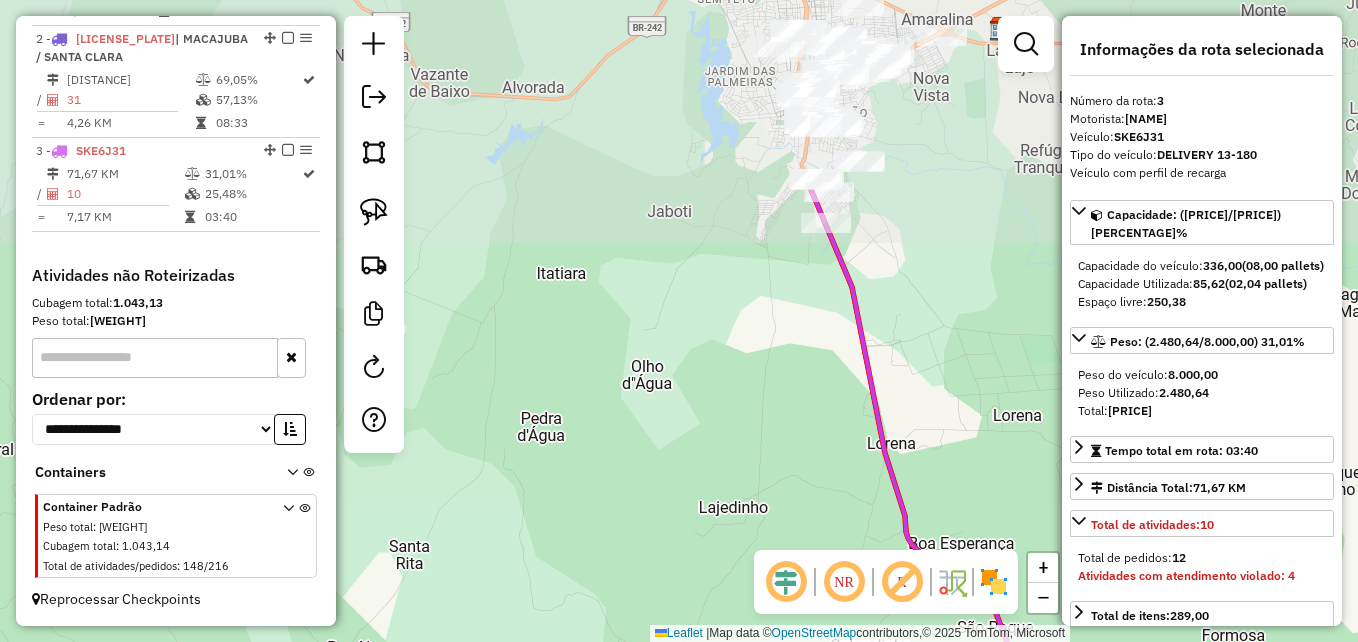 drag, startPoint x: 629, startPoint y: 260, endPoint x: 653, endPoint y: 509, distance: 250.15395 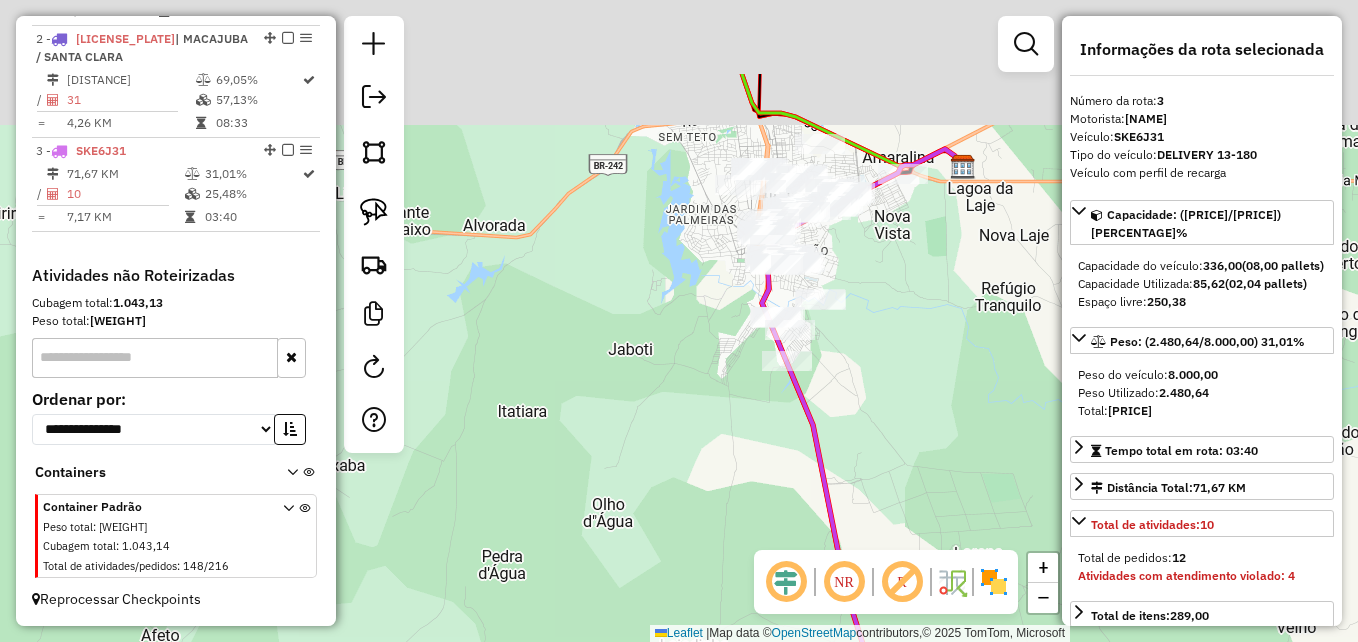 drag, startPoint x: 686, startPoint y: 303, endPoint x: 621, endPoint y: 483, distance: 191.37659 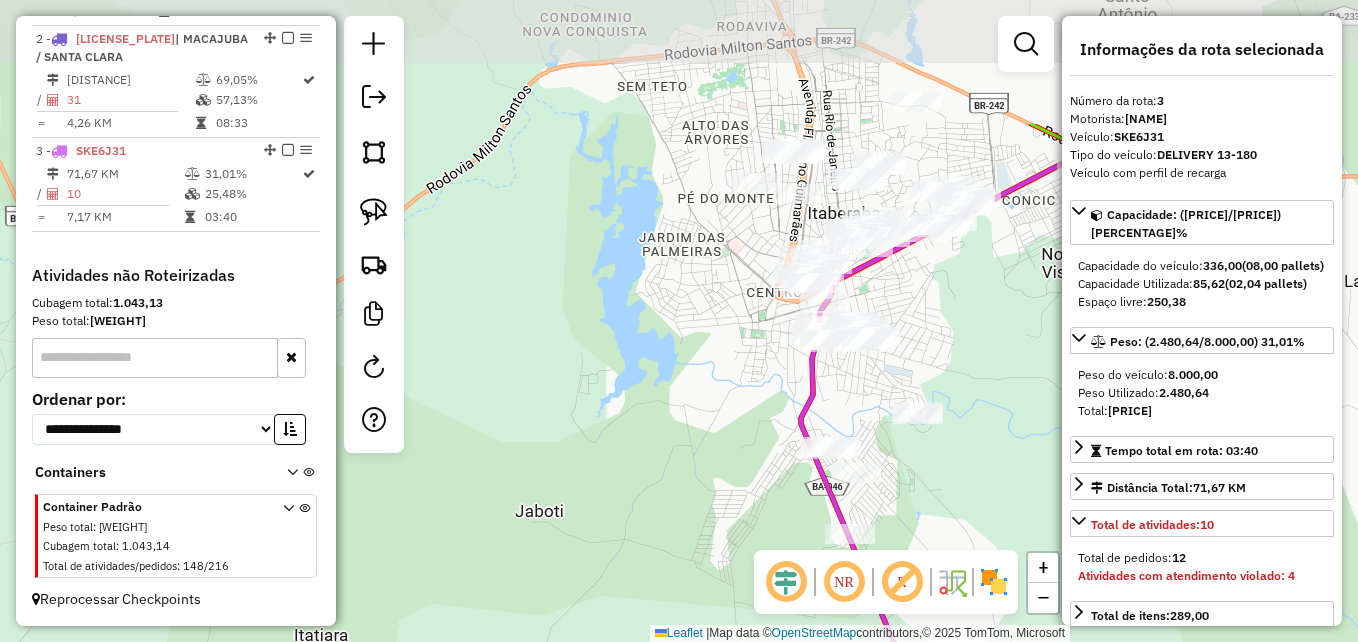 drag, startPoint x: 657, startPoint y: 304, endPoint x: 609, endPoint y: 492, distance: 194.03093 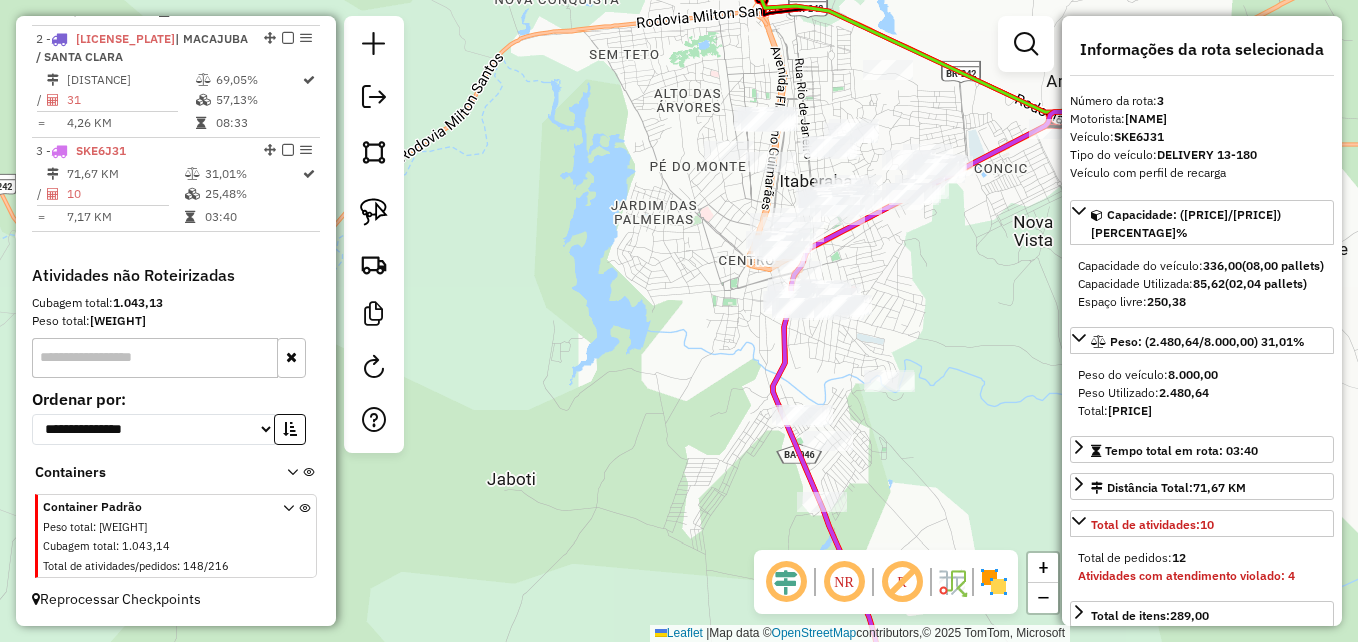 drag, startPoint x: 643, startPoint y: 474, endPoint x: 570, endPoint y: 424, distance: 88.481636 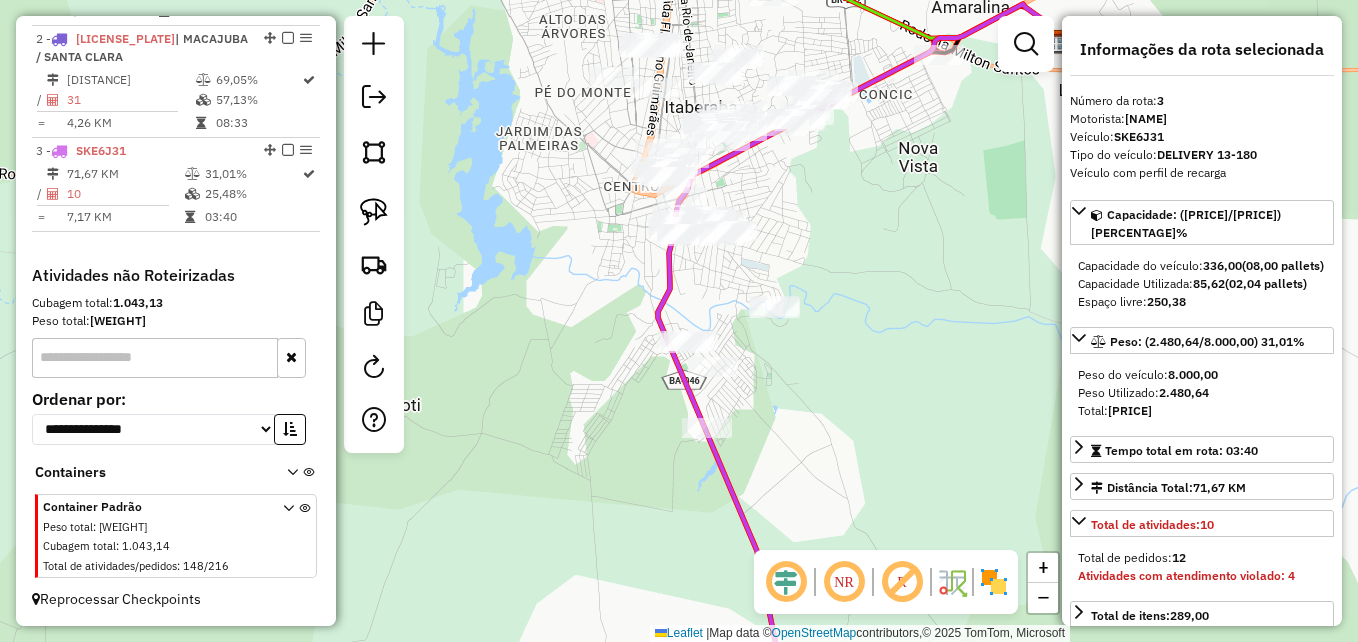 drag, startPoint x: 619, startPoint y: 455, endPoint x: 545, endPoint y: 394, distance: 95.90099 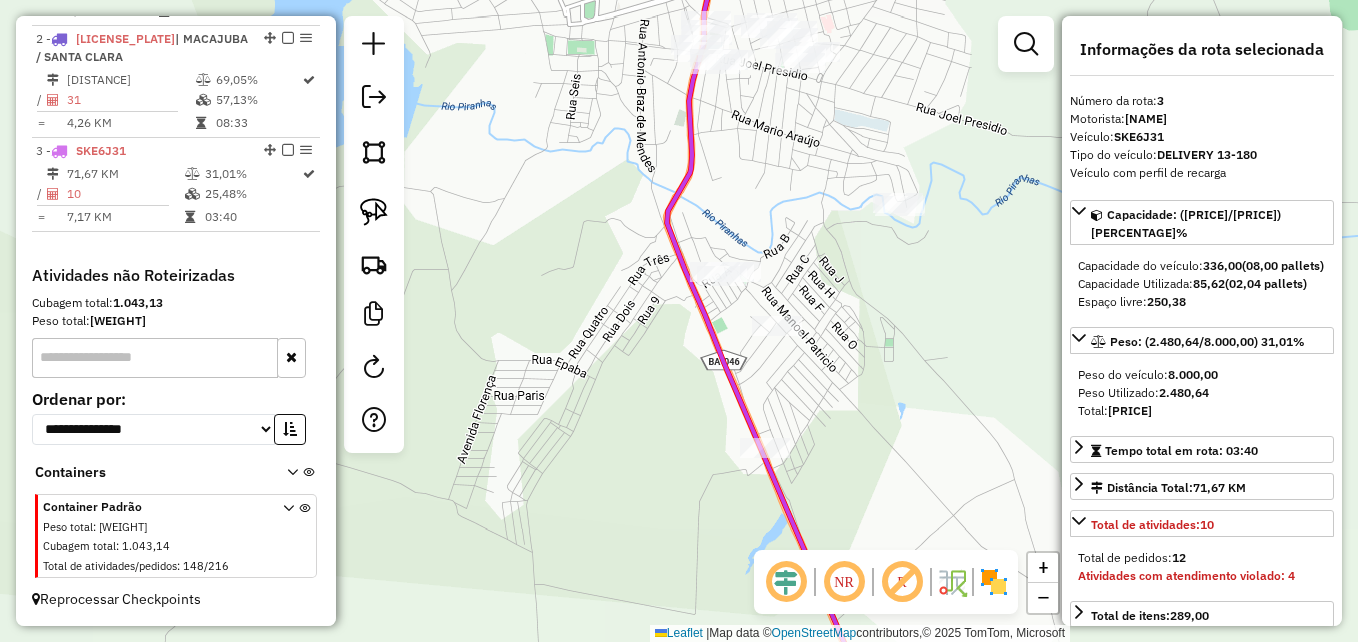 drag, startPoint x: 568, startPoint y: 340, endPoint x: 484, endPoint y: 320, distance: 86.34813 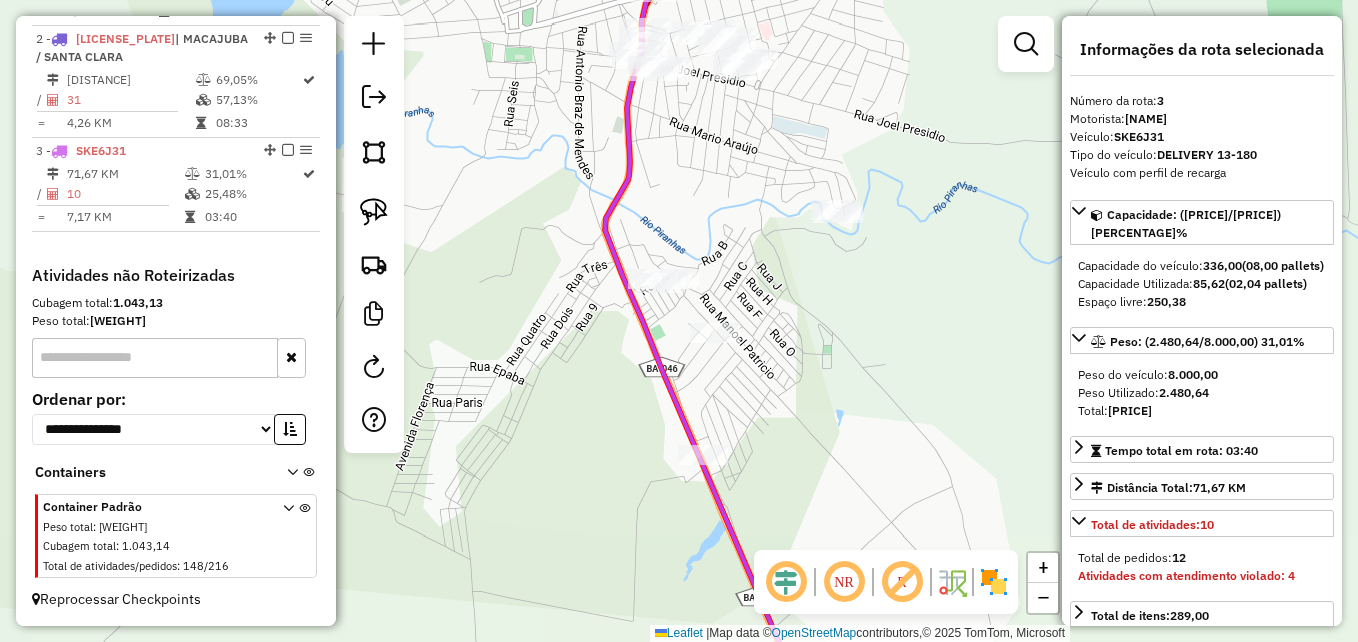 drag, startPoint x: 559, startPoint y: 377, endPoint x: 542, endPoint y: 324, distance: 55.65968 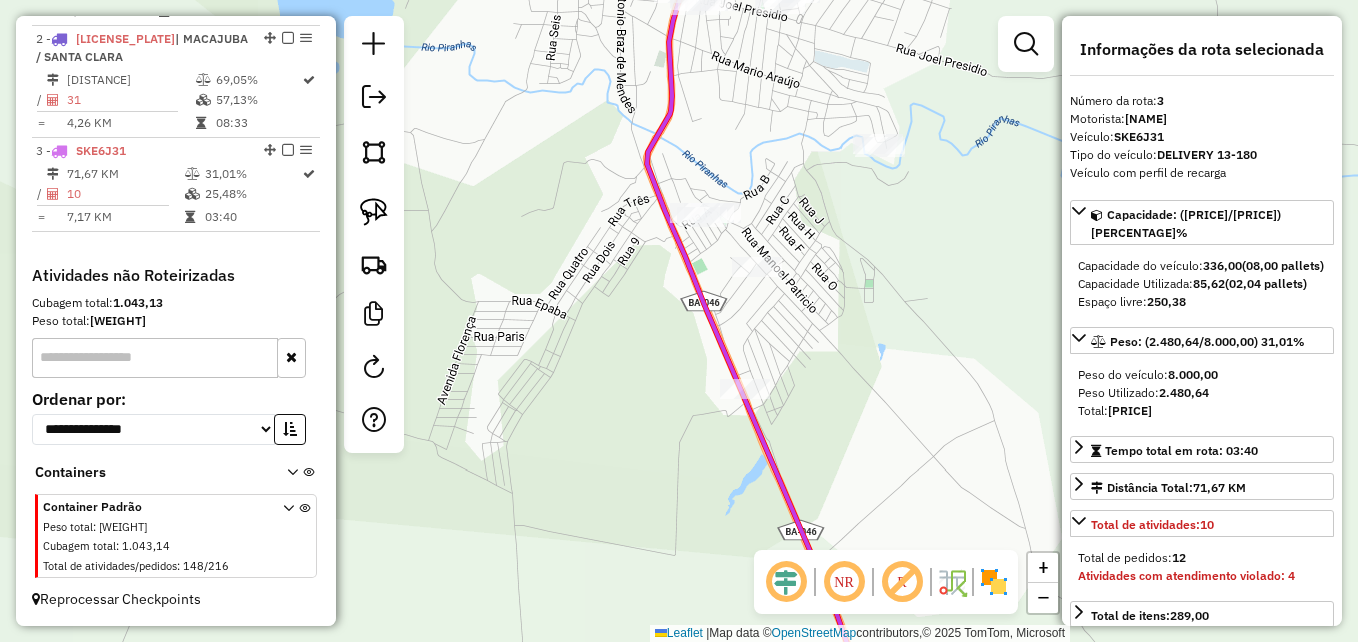 drag, startPoint x: 526, startPoint y: 495, endPoint x: 593, endPoint y: 144, distance: 357.33737 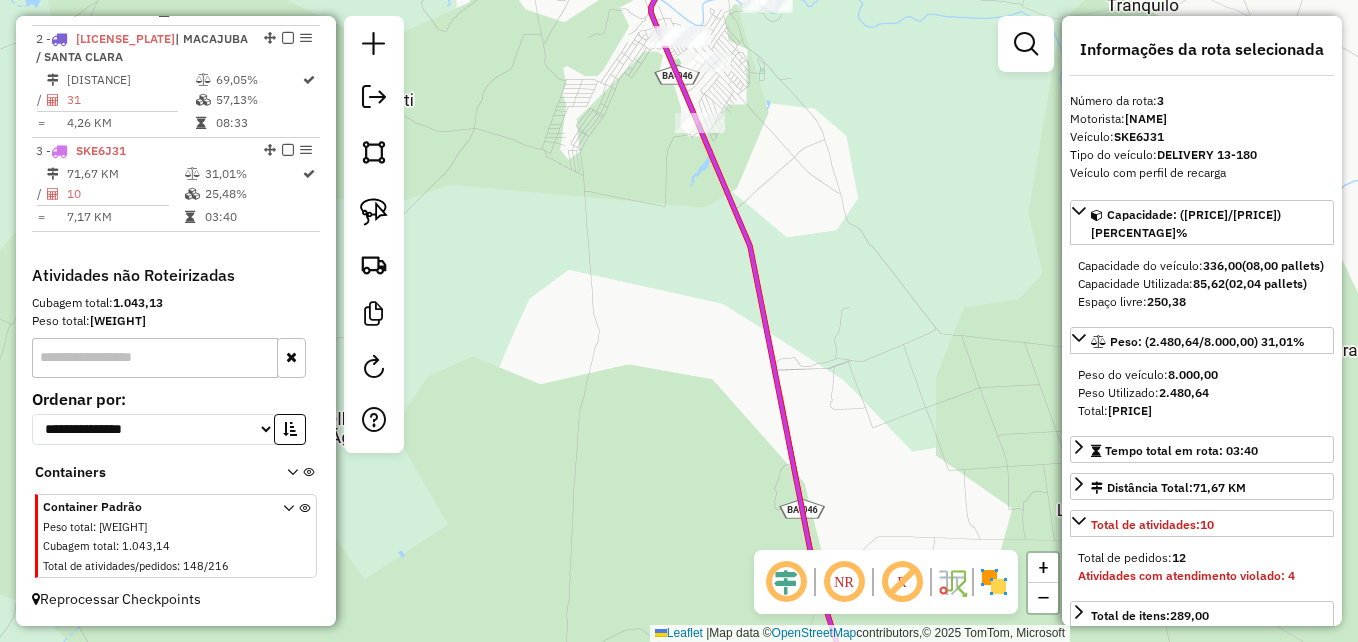 drag, startPoint x: 610, startPoint y: 361, endPoint x: 674, endPoint y: 158, distance: 212.84972 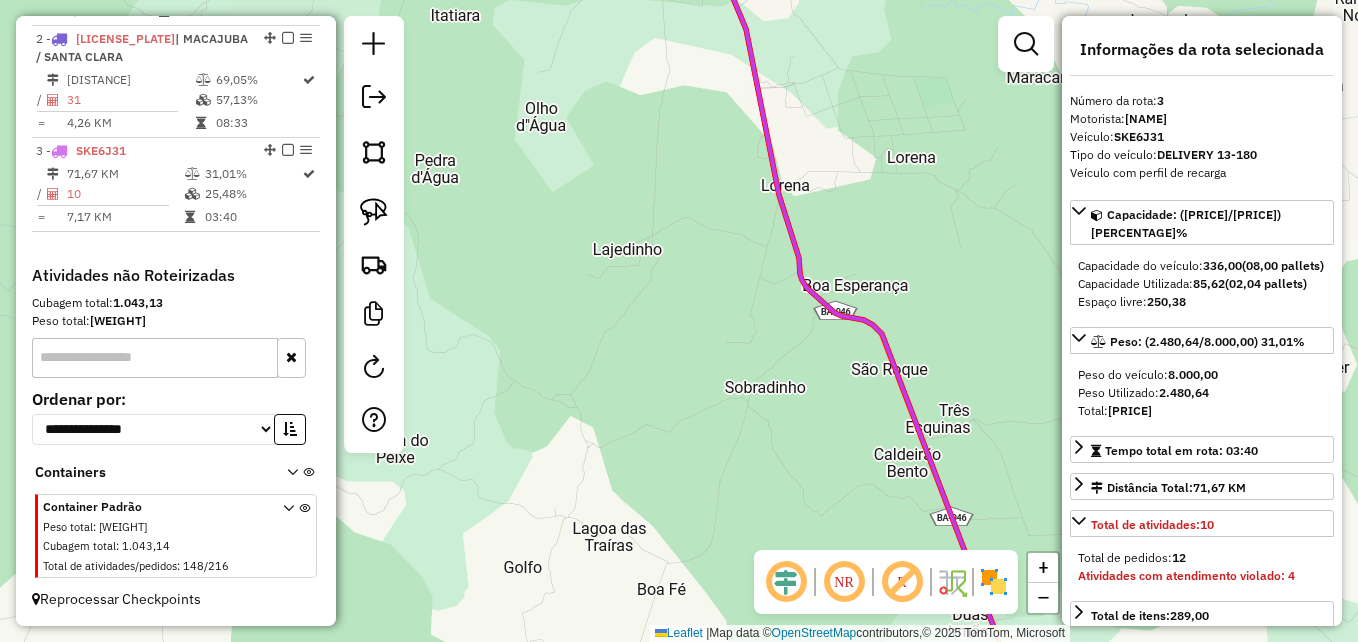 drag, startPoint x: 640, startPoint y: 341, endPoint x: 659, endPoint y: 214, distance: 128.41339 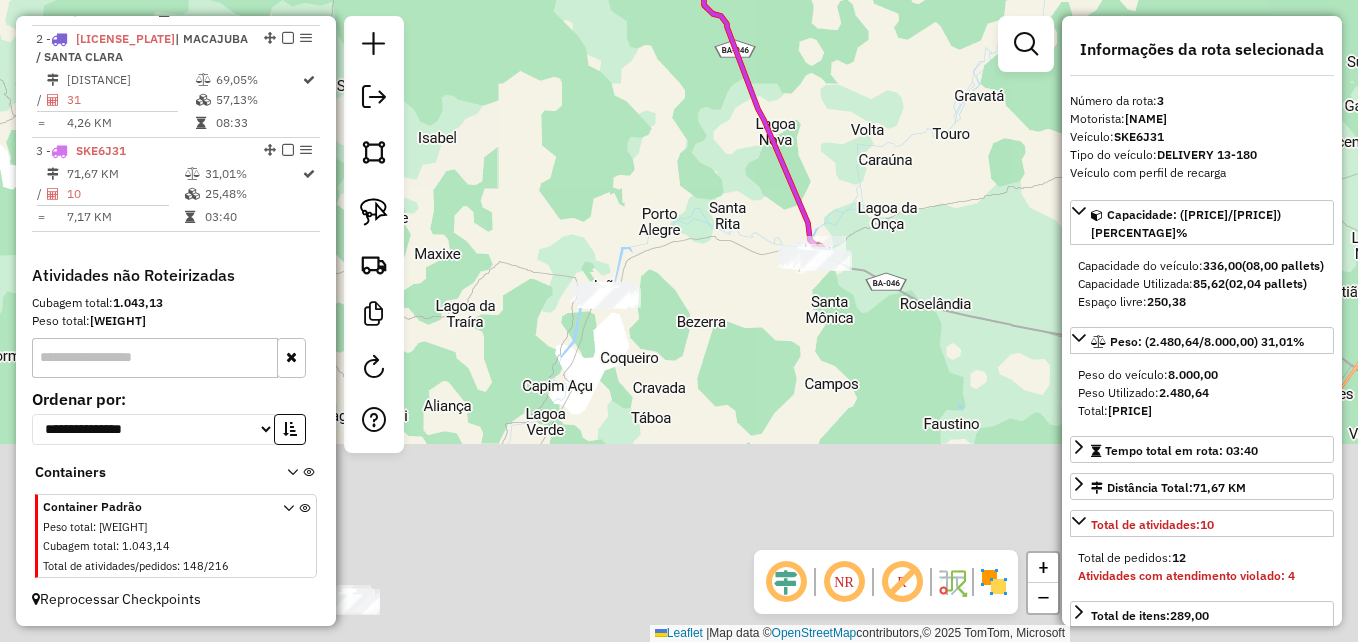 drag, startPoint x: 676, startPoint y: 380, endPoint x: 673, endPoint y: 223, distance: 157.02866 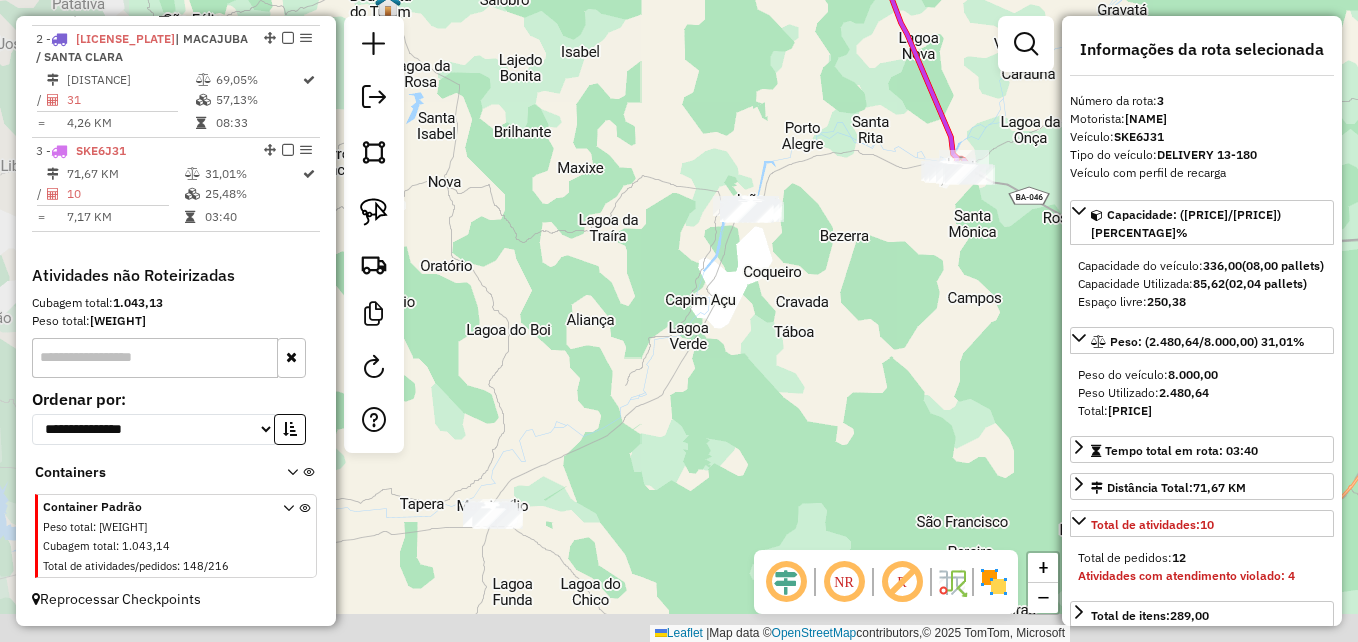 drag, startPoint x: 595, startPoint y: 445, endPoint x: 808, endPoint y: 294, distance: 261.09384 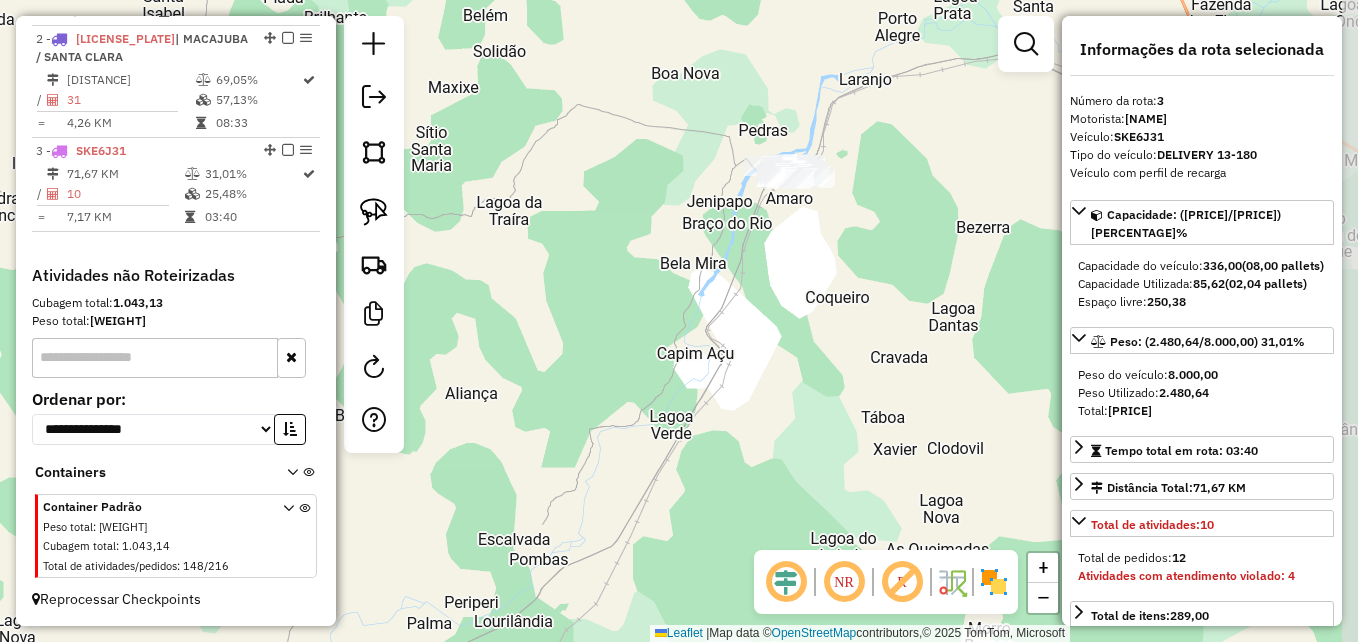 drag, startPoint x: 862, startPoint y: 138, endPoint x: 812, endPoint y: 353, distance: 220.7374 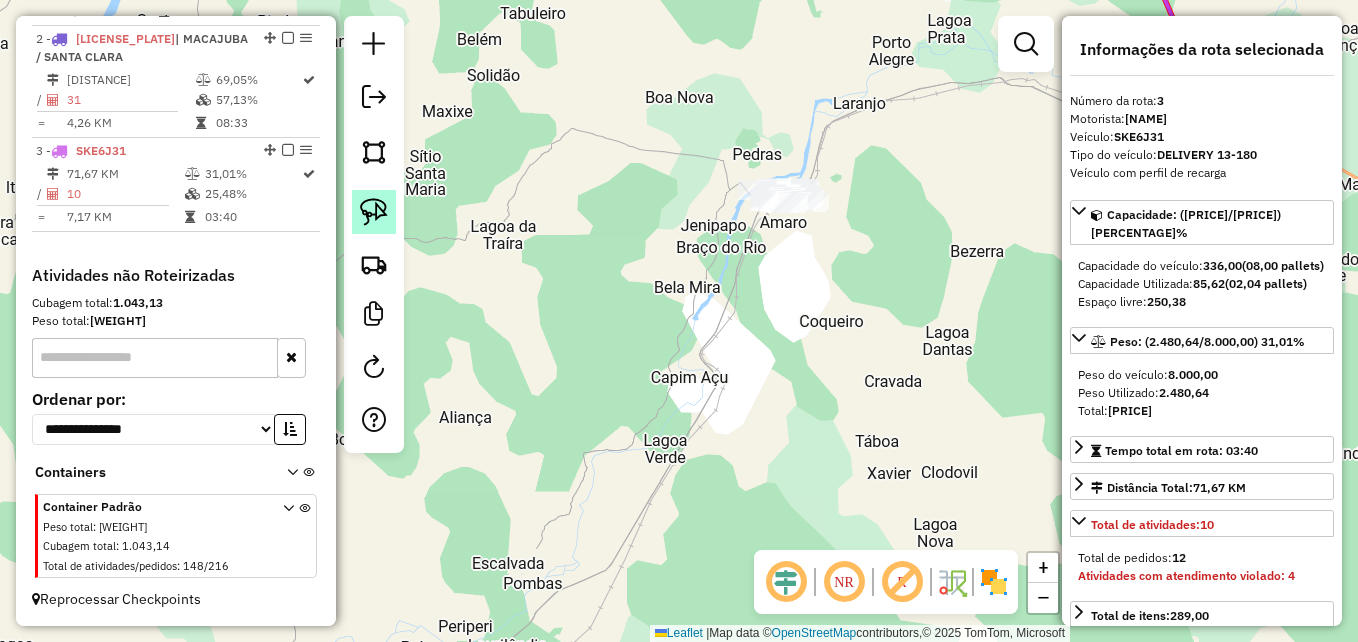 click 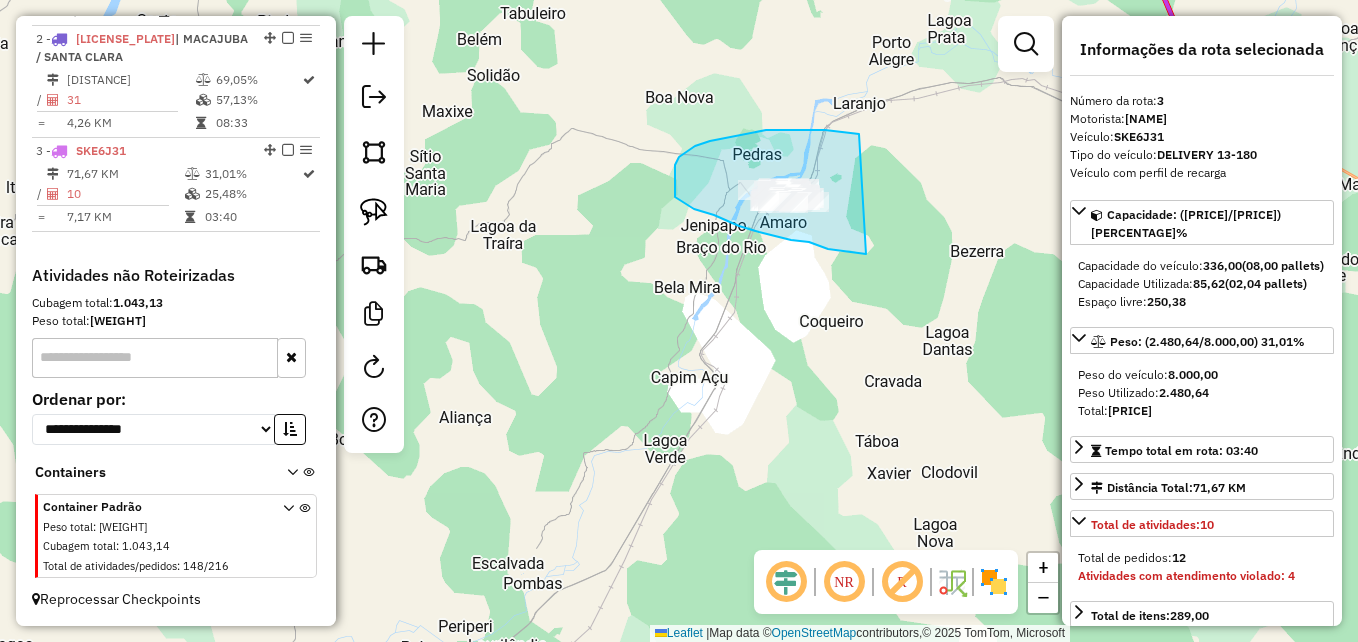 drag, startPoint x: 866, startPoint y: 254, endPoint x: 859, endPoint y: 134, distance: 120.203995 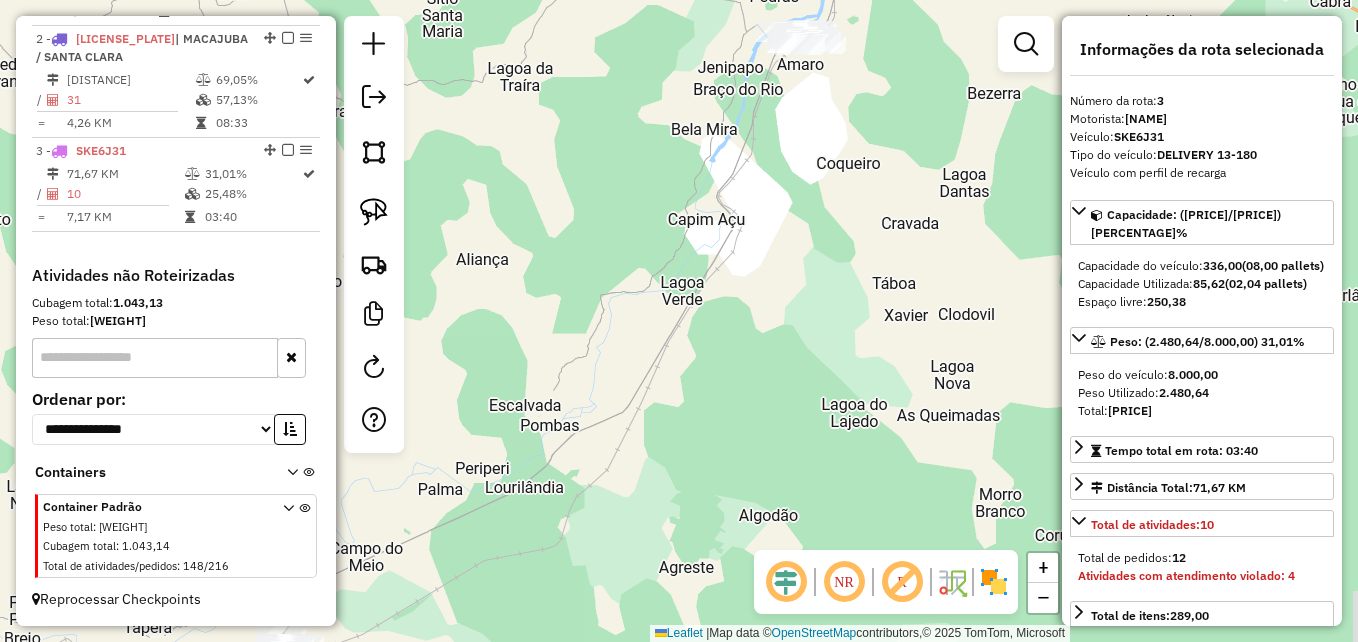 drag, startPoint x: 725, startPoint y: 379, endPoint x: 737, endPoint y: 206, distance: 173.41568 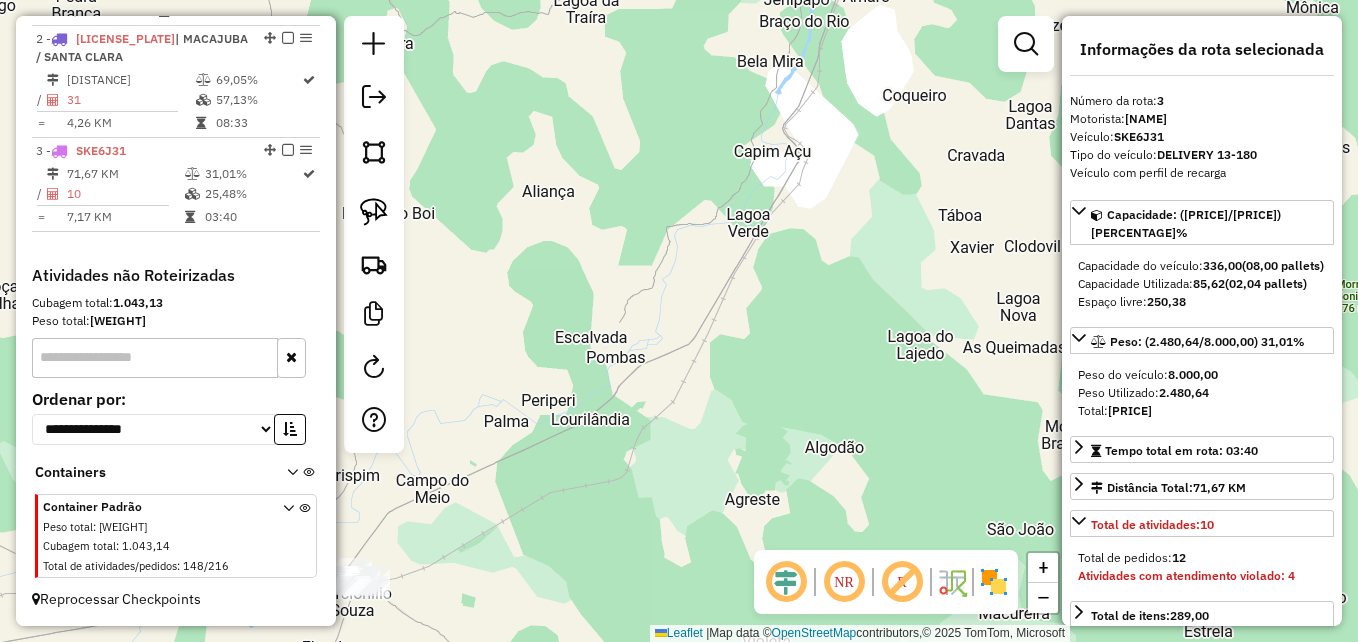 drag, startPoint x: 670, startPoint y: 350, endPoint x: 929, endPoint y: 139, distance: 334.06885 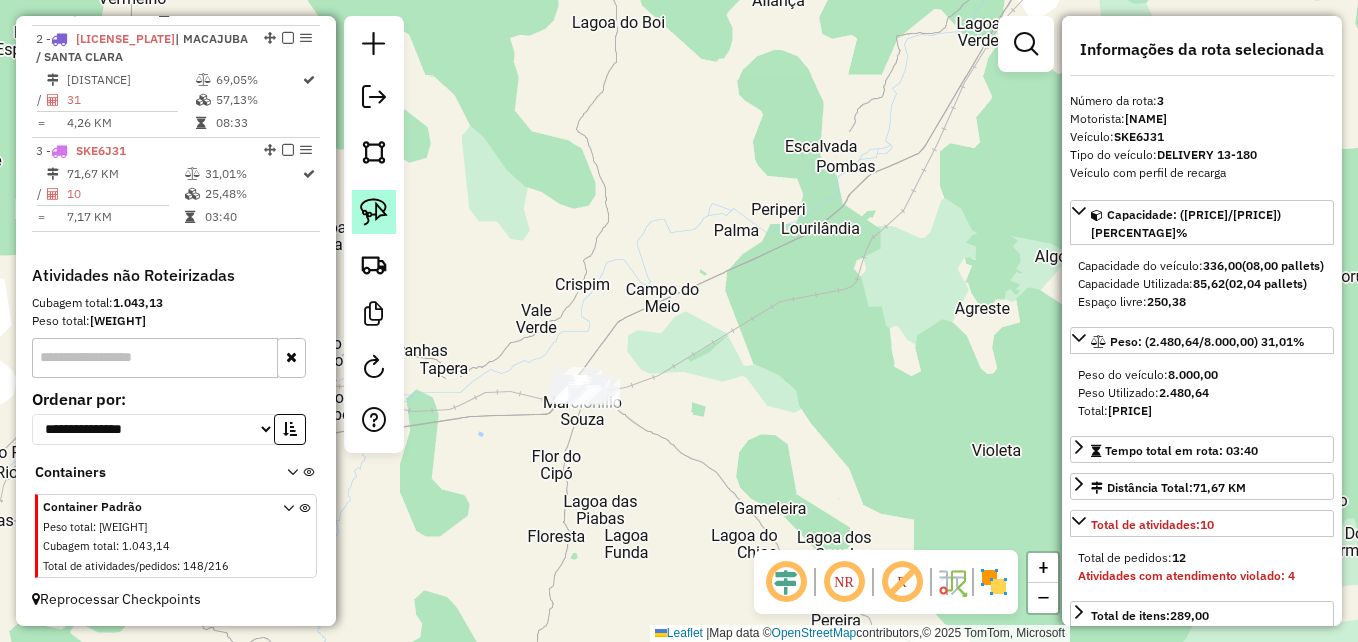 click 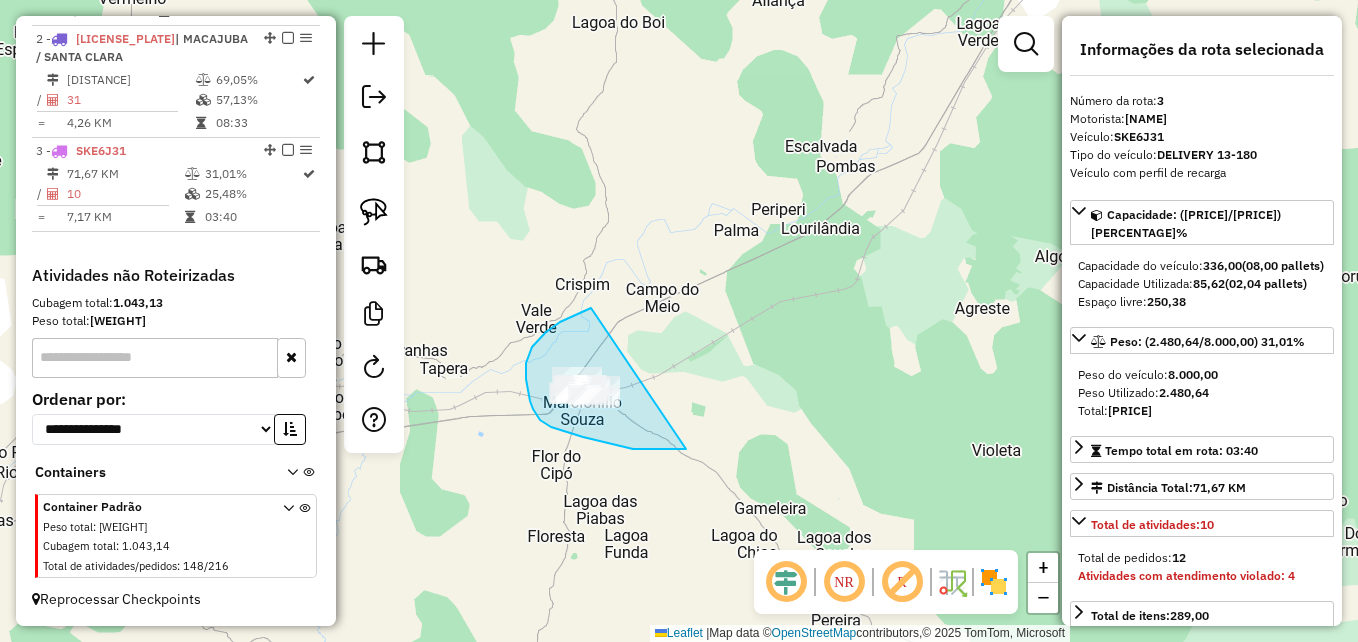 drag, startPoint x: 583, startPoint y: 437, endPoint x: 610, endPoint y: 306, distance: 133.75351 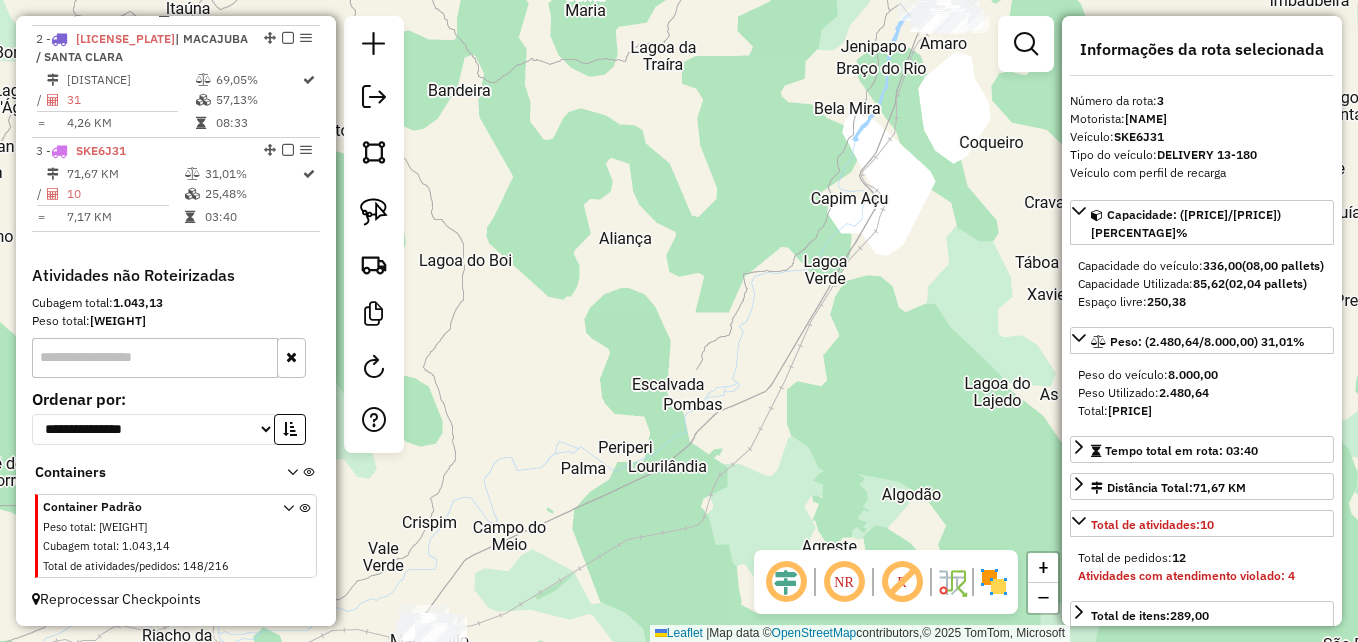 drag 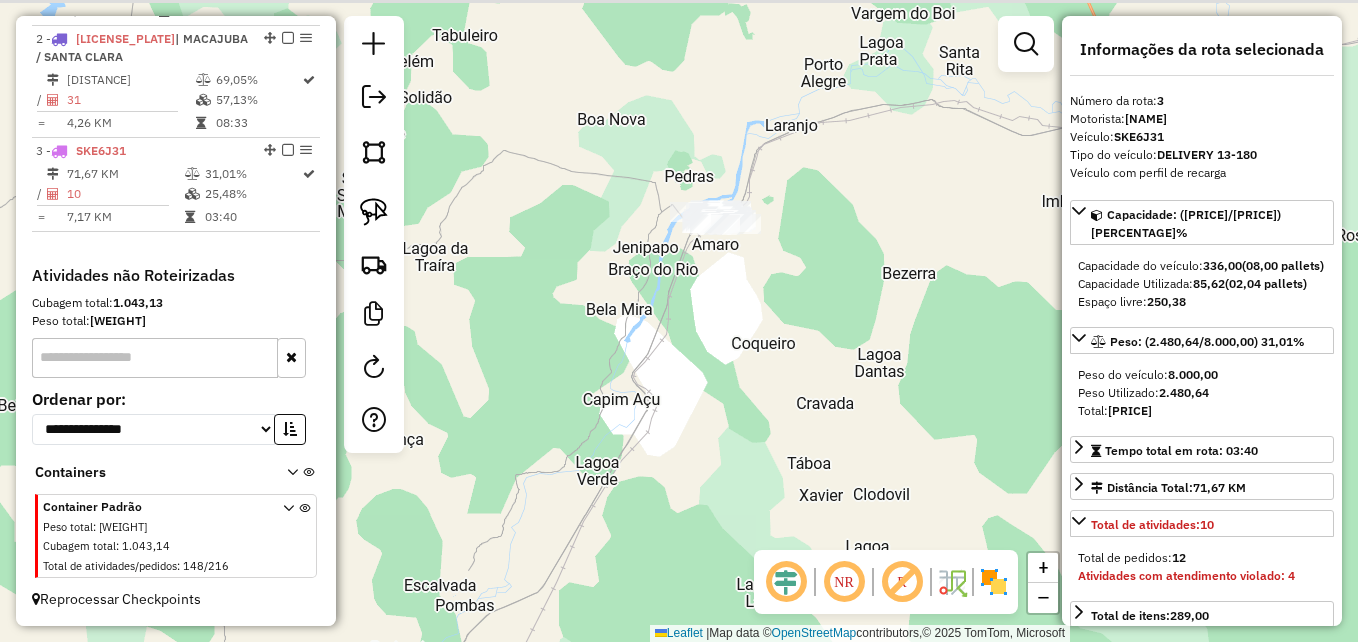 click on "Janela de atendimento Grade de atendimento Capacidade Transportadoras Veículos Cliente Pedidos  Rotas Selecione os dias de semana para filtrar as janelas de atendimento  Seg   Ter   Qua   Qui   Sex   Sáb   Dom  Informe o período da janela de atendimento: De: Até:  Filtrar exatamente a janela do cliente  Considerar janela de atendimento padrão  Selecione os dias de semana para filtrar as grades de atendimento  Seg   Ter   Qua   Qui   Sex   Sáb   Dom   Considerar clientes sem dia de atendimento cadastrado  Clientes fora do dia de atendimento selecionado Filtrar as atividades entre os valores definidos abaixo:  Peso mínimo:   Peso máximo:   Cubagem mínima:   Cubagem máxima:   De:   Até:  Filtrar as atividades entre o tempo de atendimento definido abaixo:  De:   Até:   Considerar capacidade total dos clientes não roteirizados Transportadora: Selecione um ou mais itens Tipo de veículo: Selecione um ou mais itens Veículo: Selecione um ou mais itens Motorista: Selecione um ou mais itens Nome: Rótulo:" 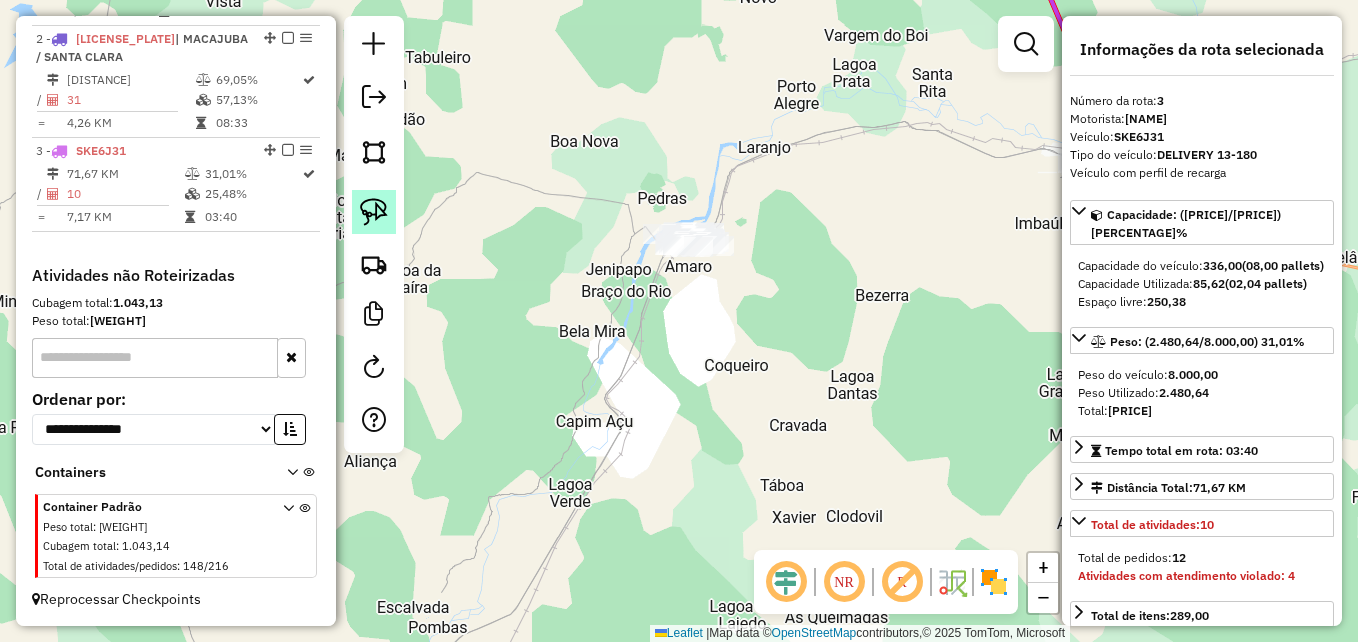 click 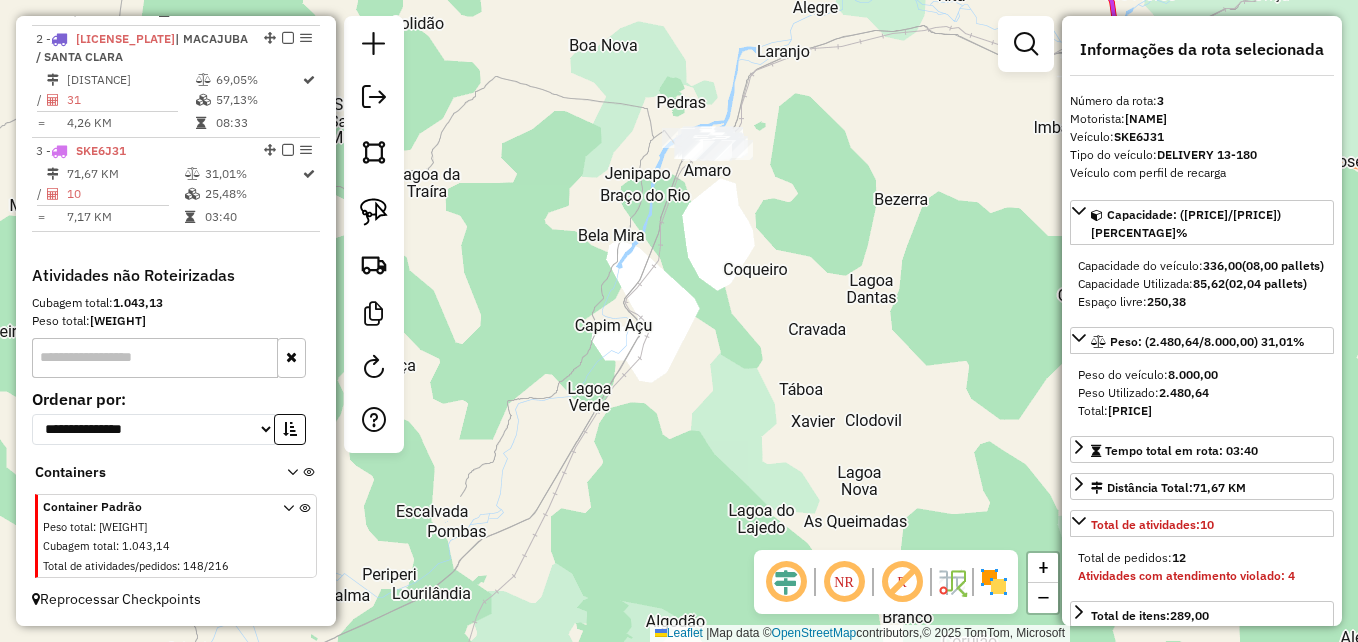 drag, startPoint x: 563, startPoint y: 370, endPoint x: 612, endPoint y: 195, distance: 181.73058 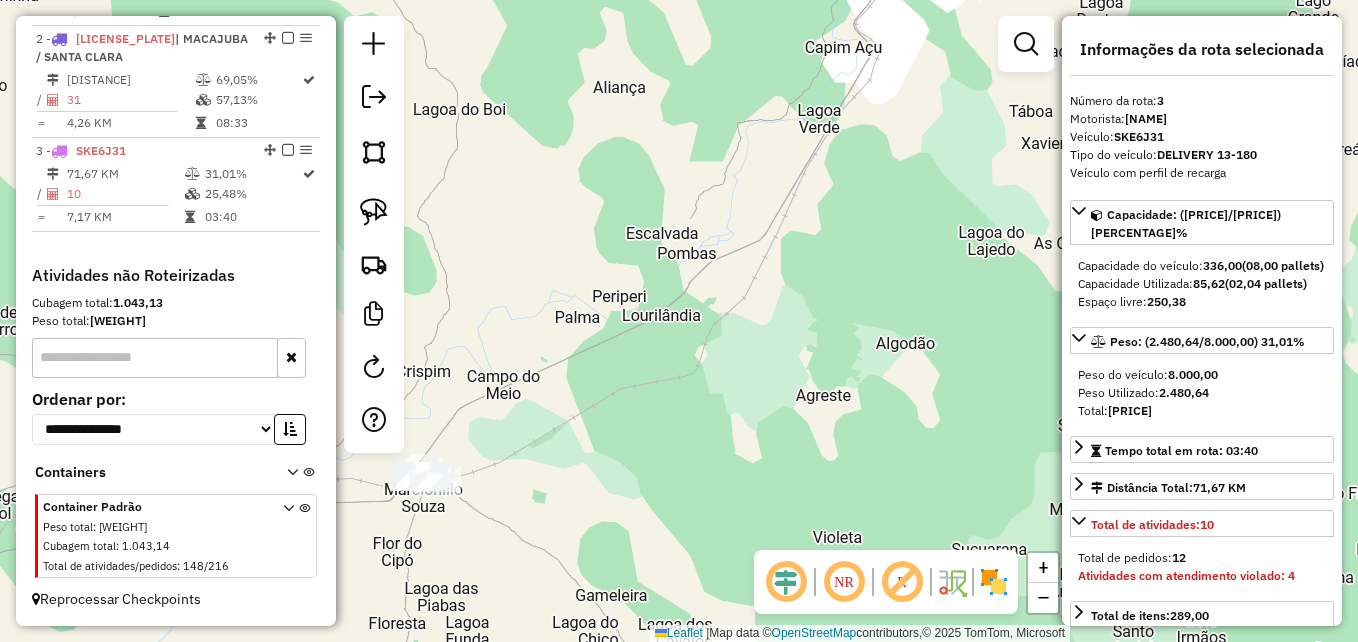 click on "Janela de atendimento Grade de atendimento Capacidade Transportadoras Veículos Cliente Pedidos  Rotas Selecione os dias de semana para filtrar as janelas de atendimento  Seg   Ter   Qua   Qui   Sex   Sáb   Dom  Informe o período da janela de atendimento: De: Até:  Filtrar exatamente a janela do cliente  Considerar janela de atendimento padrão  Selecione os dias de semana para filtrar as grades de atendimento  Seg   Ter   Qua   Qui   Sex   Sáb   Dom   Considerar clientes sem dia de atendimento cadastrado  Clientes fora do dia de atendimento selecionado Filtrar as atividades entre os valores definidos abaixo:  Peso mínimo:   Peso máximo:   Cubagem mínima:   Cubagem máxima:   De:   Até:  Filtrar as atividades entre o tempo de atendimento definido abaixo:  De:   Até:   Considerar capacidade total dos clientes não roteirizados Transportadora: Selecione um ou mais itens Tipo de veículo: Selecione um ou mais itens Veículo: Selecione um ou mais itens Motorista: Selecione um ou mais itens Nome: Rótulo:" 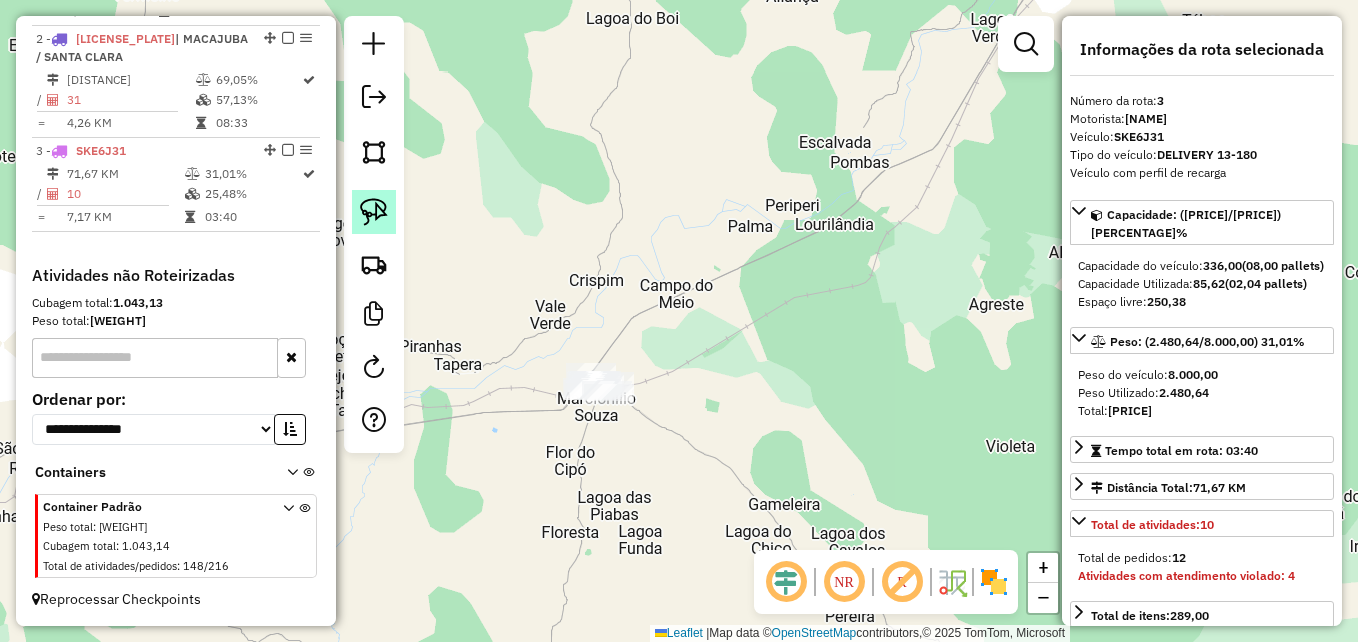 click 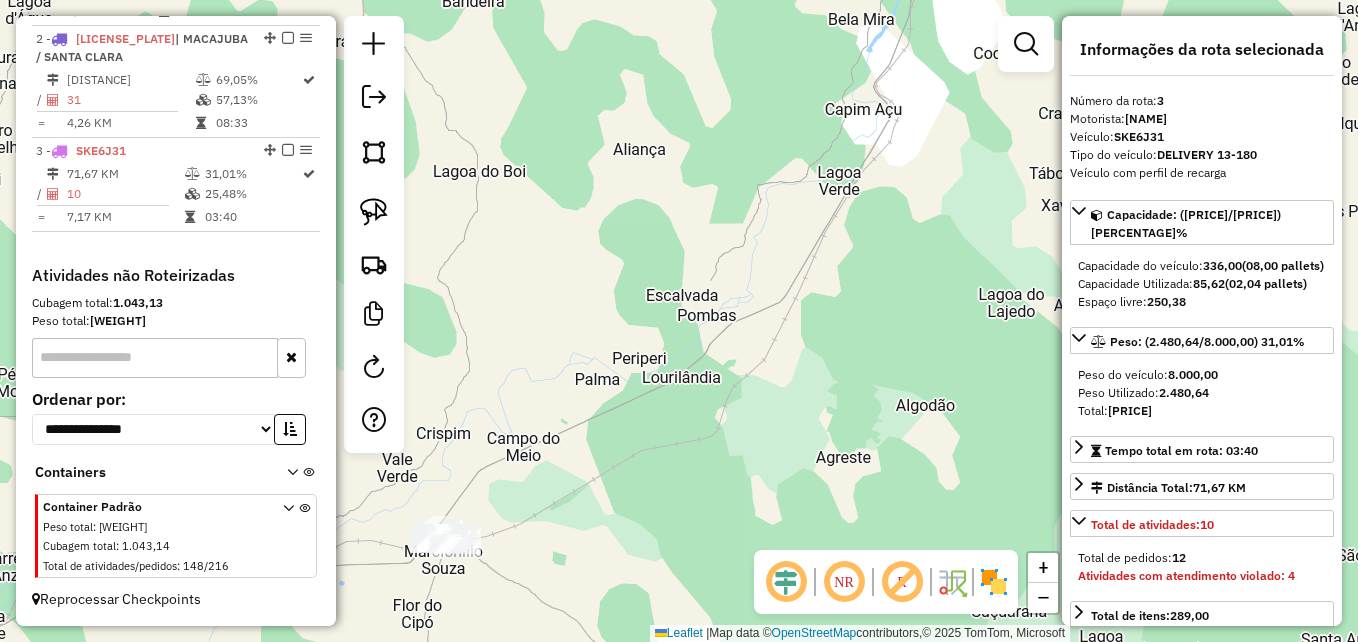 click on "Janela de atendimento Grade de atendimento Capacidade Transportadoras Veículos Cliente Pedidos  Rotas Selecione os dias de semana para filtrar as janelas de atendimento  Seg   Ter   Qua   Qui   Sex   Sáb   Dom  Informe o período da janela de atendimento: De: Até:  Filtrar exatamente a janela do cliente  Considerar janela de atendimento padrão  Selecione os dias de semana para filtrar as grades de atendimento  Seg   Ter   Qua   Qui   Sex   Sáb   Dom   Considerar clientes sem dia de atendimento cadastrado  Clientes fora do dia de atendimento selecionado Filtrar as atividades entre os valores definidos abaixo:  Peso mínimo:   Peso máximo:   Cubagem mínima:   Cubagem máxima:   De:   Até:  Filtrar as atividades entre o tempo de atendimento definido abaixo:  De:   Até:   Considerar capacidade total dos clientes não roteirizados Transportadora: Selecione um ou mais itens Tipo de veículo: Selecione um ou mais itens Veículo: Selecione um ou mais itens Motorista: Selecione um ou mais itens Nome: Rótulo:" 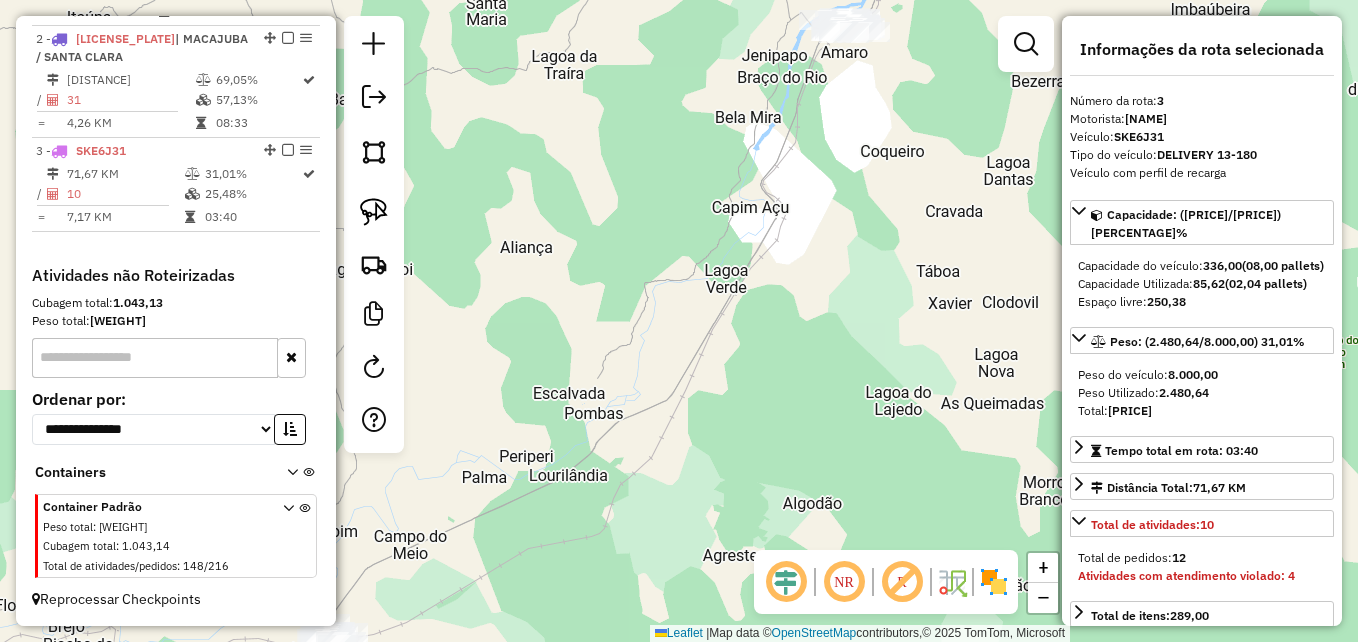 click on "Janela de atendimento Grade de atendimento Capacidade Transportadoras Veículos Cliente Pedidos  Rotas Selecione os dias de semana para filtrar as janelas de atendimento  Seg   Ter   Qua   Qui   Sex   Sáb   Dom  Informe o período da janela de atendimento: De: Até:  Filtrar exatamente a janela do cliente  Considerar janela de atendimento padrão  Selecione os dias de semana para filtrar as grades de atendimento  Seg   Ter   Qua   Qui   Sex   Sáb   Dom   Considerar clientes sem dia de atendimento cadastrado  Clientes fora do dia de atendimento selecionado Filtrar as atividades entre os valores definidos abaixo:  Peso mínimo:   Peso máximo:   Cubagem mínima:   Cubagem máxima:   De:   Até:  Filtrar as atividades entre o tempo de atendimento definido abaixo:  De:   Até:   Considerar capacidade total dos clientes não roteirizados Transportadora: Selecione um ou mais itens Tipo de veículo: Selecione um ou mais itens Veículo: Selecione um ou mais itens Motorista: Selecione um ou mais itens Nome: Rótulo:" 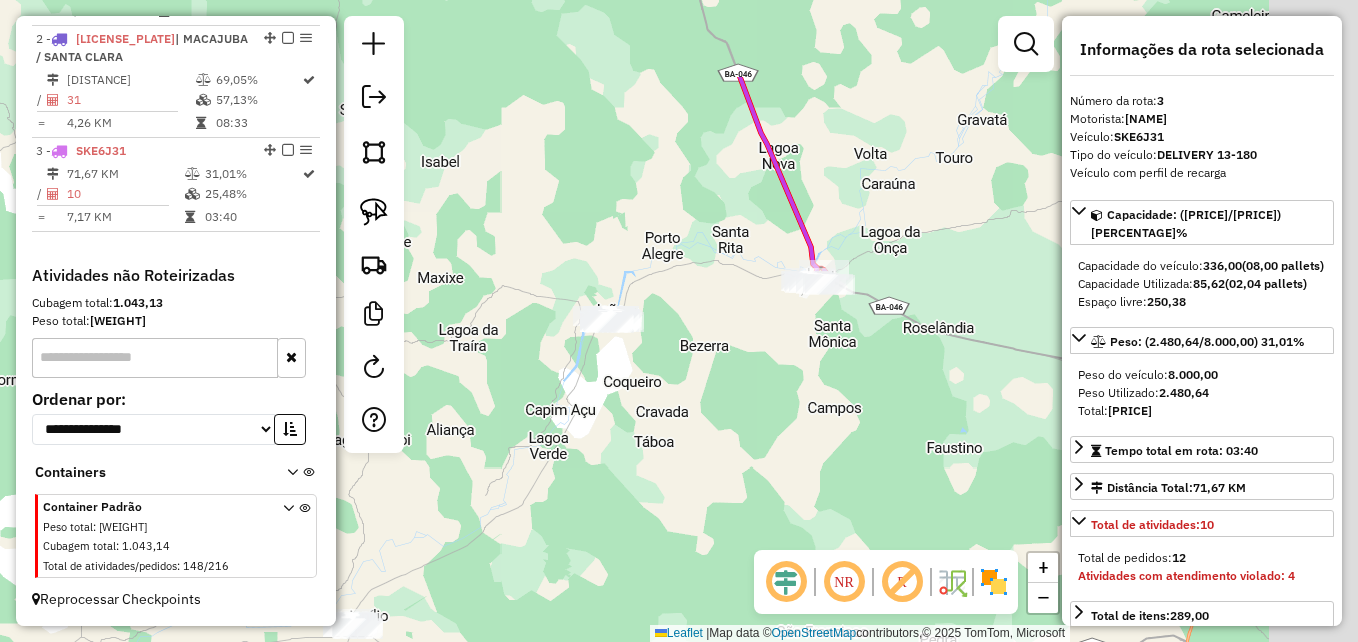 click on "Janela de atendimento Grade de atendimento Capacidade Transportadoras Veículos Cliente Pedidos  Rotas Selecione os dias de semana para filtrar as janelas de atendimento  Seg   Ter   Qua   Qui   Sex   Sáb   Dom  Informe o período da janela de atendimento: De: Até:  Filtrar exatamente a janela do cliente  Considerar janela de atendimento padrão  Selecione os dias de semana para filtrar as grades de atendimento  Seg   Ter   Qua   Qui   Sex   Sáb   Dom   Considerar clientes sem dia de atendimento cadastrado  Clientes fora do dia de atendimento selecionado Filtrar as atividades entre os valores definidos abaixo:  Peso mínimo:   Peso máximo:   Cubagem mínima:   Cubagem máxima:   De:   Até:  Filtrar as atividades entre o tempo de atendimento definido abaixo:  De:   Até:   Considerar capacidade total dos clientes não roteirizados Transportadora: Selecione um ou mais itens Tipo de veículo: Selecione um ou mais itens Veículo: Selecione um ou mais itens Motorista: Selecione um ou mais itens Nome: Rótulo:" 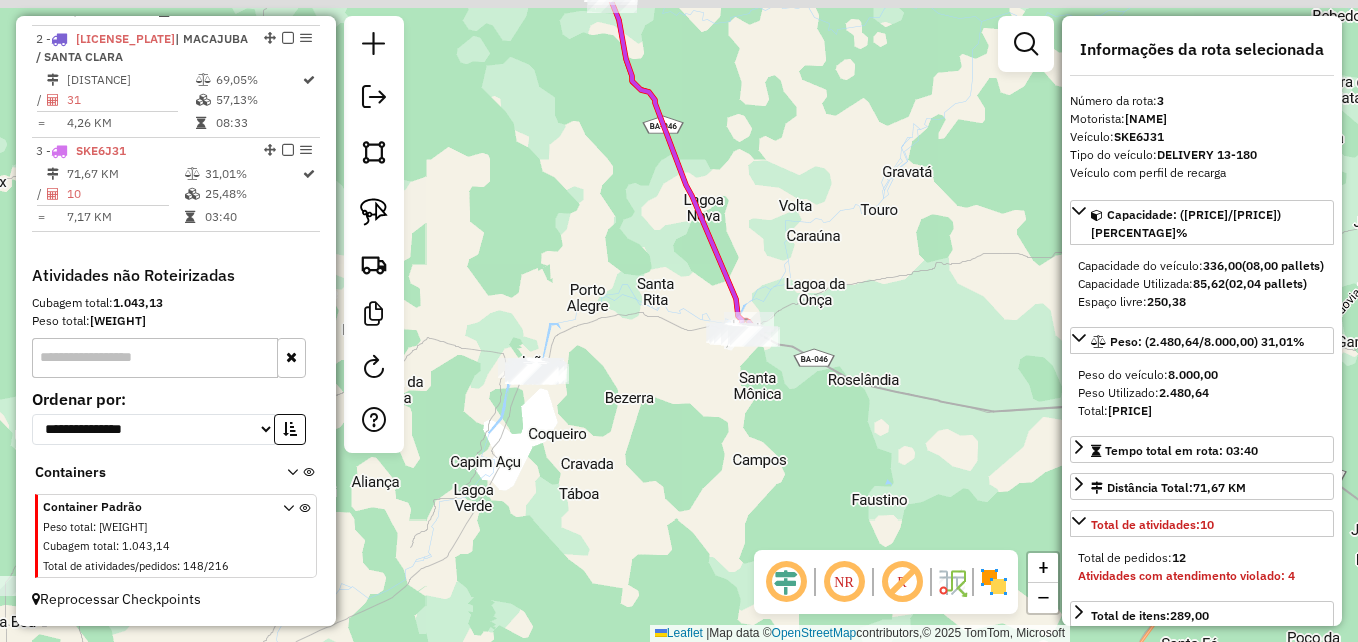 click on "Janela de atendimento Grade de atendimento Capacidade Transportadoras Veículos Cliente Pedidos  Rotas Selecione os dias de semana para filtrar as janelas de atendimento  Seg   Ter   Qua   Qui   Sex   Sáb   Dom  Informe o período da janela de atendimento: De: Até:  Filtrar exatamente a janela do cliente  Considerar janela de atendimento padrão  Selecione os dias de semana para filtrar as grades de atendimento  Seg   Ter   Qua   Qui   Sex   Sáb   Dom   Considerar clientes sem dia de atendimento cadastrado  Clientes fora do dia de atendimento selecionado Filtrar as atividades entre os valores definidos abaixo:  Peso mínimo:   Peso máximo:   Cubagem mínima:   Cubagem máxima:   De:   Até:  Filtrar as atividades entre o tempo de atendimento definido abaixo:  De:   Até:   Considerar capacidade total dos clientes não roteirizados Transportadora: Selecione um ou mais itens Tipo de veículo: Selecione um ou mais itens Veículo: Selecione um ou mais itens Motorista: Selecione um ou mais itens Nome: Rótulo:" 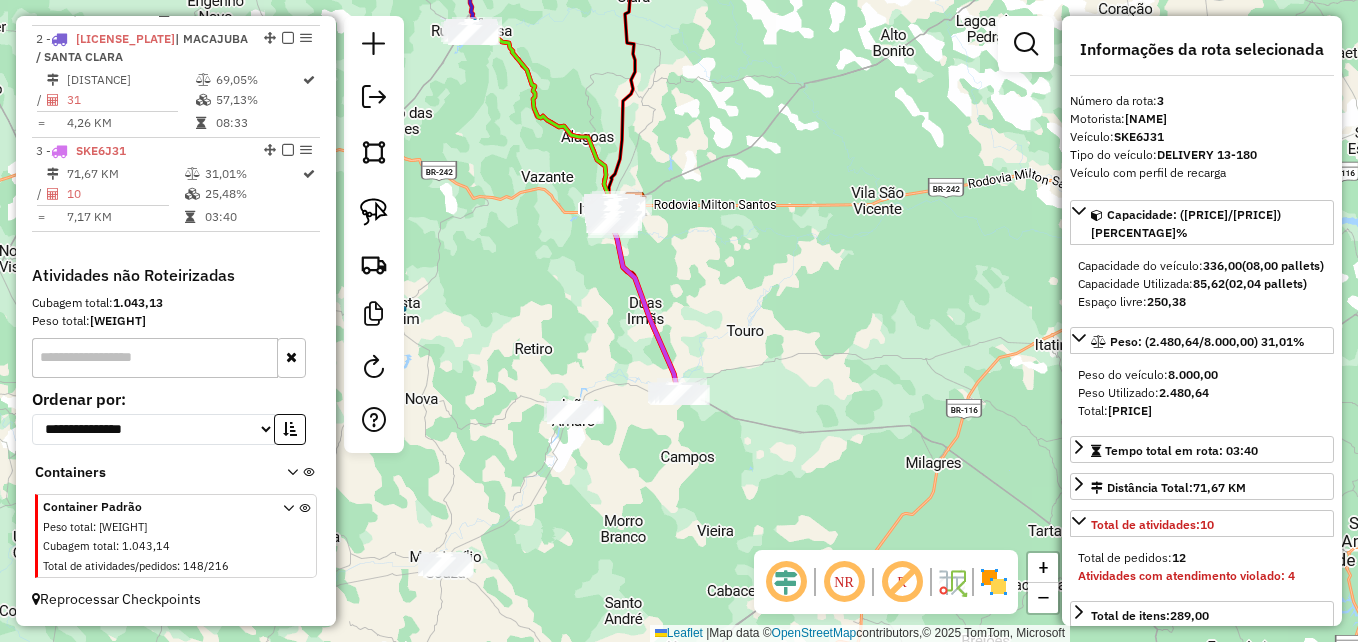 click 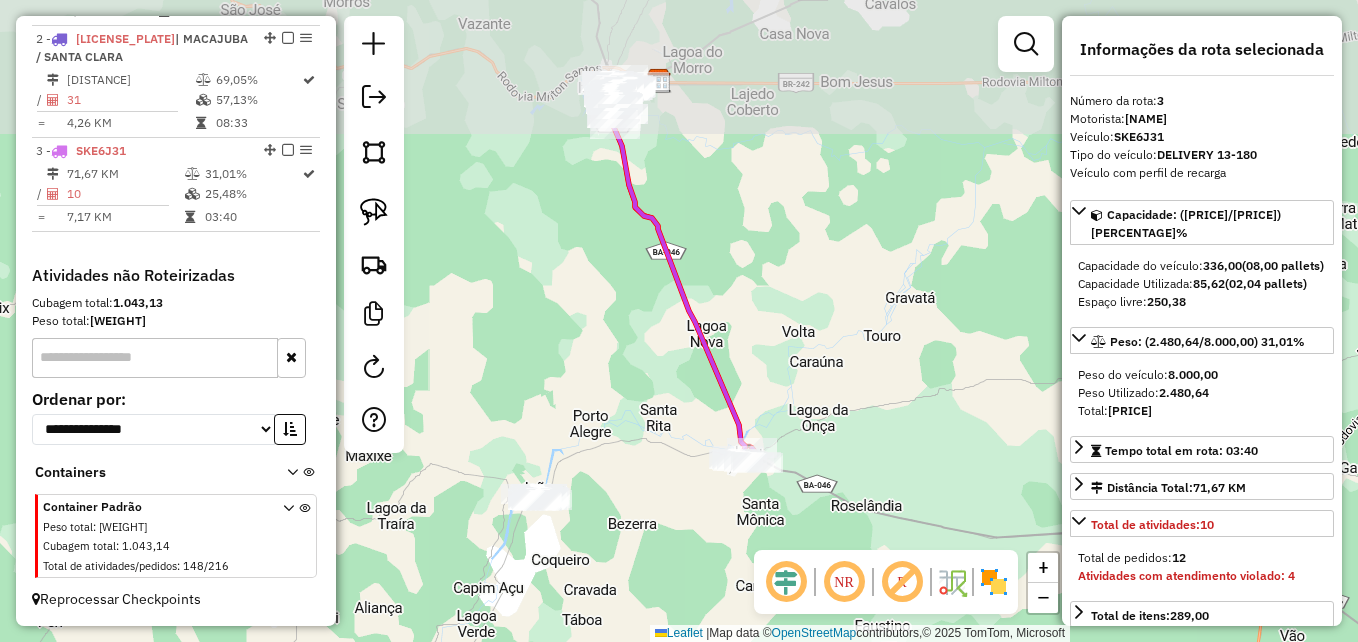click on "Janela de atendimento Grade de atendimento Capacidade Transportadoras Veículos Cliente Pedidos  Rotas Selecione os dias de semana para filtrar as janelas de atendimento  Seg   Ter   Qua   Qui   Sex   Sáb   Dom  Informe o período da janela de atendimento: De: Até:  Filtrar exatamente a janela do cliente  Considerar janela de atendimento padrão  Selecione os dias de semana para filtrar as grades de atendimento  Seg   Ter   Qua   Qui   Sex   Sáb   Dom   Considerar clientes sem dia de atendimento cadastrado  Clientes fora do dia de atendimento selecionado Filtrar as atividades entre os valores definidos abaixo:  Peso mínimo:   Peso máximo:   Cubagem mínima:   Cubagem máxima:   De:   Até:  Filtrar as atividades entre o tempo de atendimento definido abaixo:  De:   Até:   Considerar capacidade total dos clientes não roteirizados Transportadora: Selecione um ou mais itens Tipo de veículo: Selecione um ou mais itens Veículo: Selecione um ou mais itens Motorista: Selecione um ou mais itens Nome: Rótulo:" 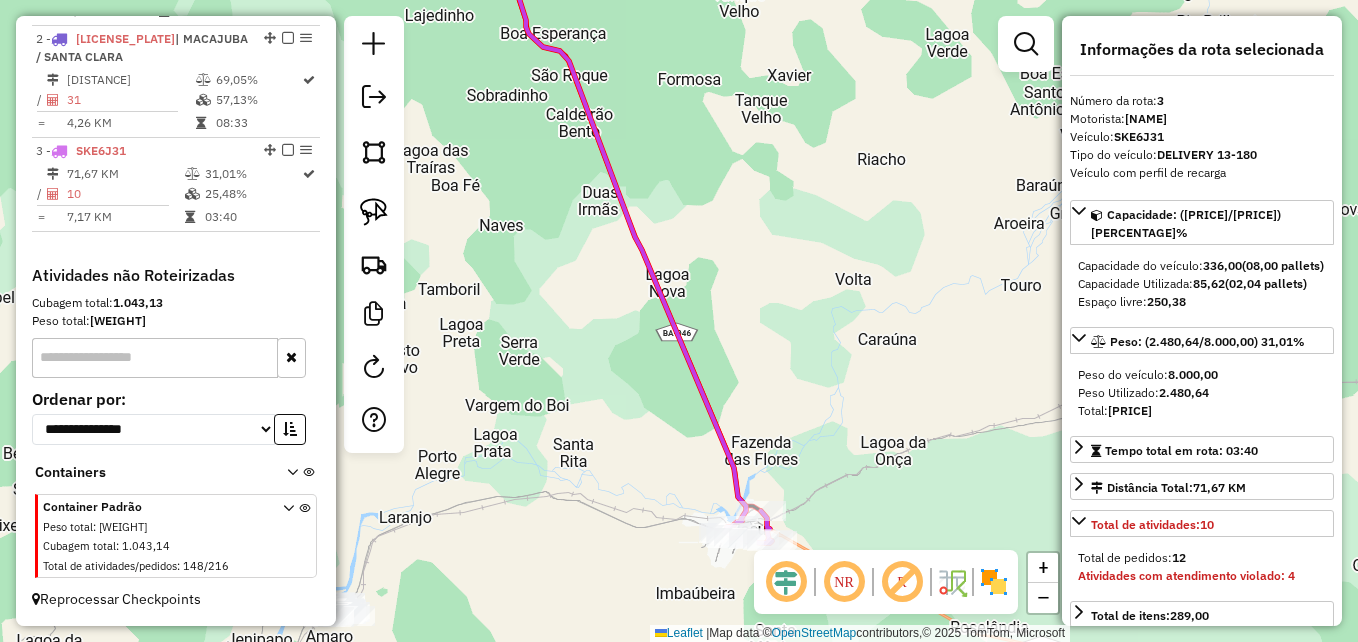 click on "Janela de atendimento Grade de atendimento Capacidade Transportadoras Veículos Cliente Pedidos  Rotas Selecione os dias de semana para filtrar as janelas de atendimento  Seg   Ter   Qua   Qui   Sex   Sáb   Dom  Informe o período da janela de atendimento: De: Até:  Filtrar exatamente a janela do cliente  Considerar janela de atendimento padrão  Selecione os dias de semana para filtrar as grades de atendimento  Seg   Ter   Qua   Qui   Sex   Sáb   Dom   Considerar clientes sem dia de atendimento cadastrado  Clientes fora do dia de atendimento selecionado Filtrar as atividades entre os valores definidos abaixo:  Peso mínimo:   Peso máximo:   Cubagem mínima:   Cubagem máxima:   De:   Até:  Filtrar as atividades entre o tempo de atendimento definido abaixo:  De:   Até:   Considerar capacidade total dos clientes não roteirizados Transportadora: Selecione um ou mais itens Tipo de veículo: Selecione um ou mais itens Veículo: Selecione um ou mais itens Motorista: Selecione um ou mais itens Nome: Rótulo:" 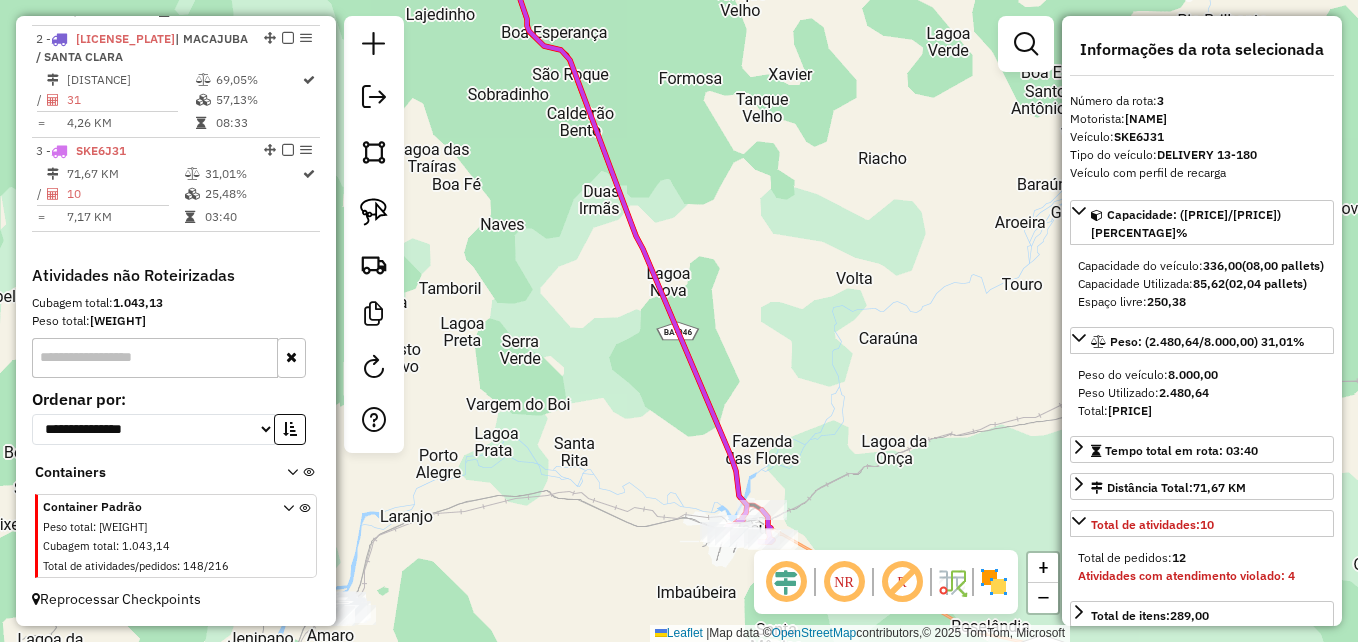 click 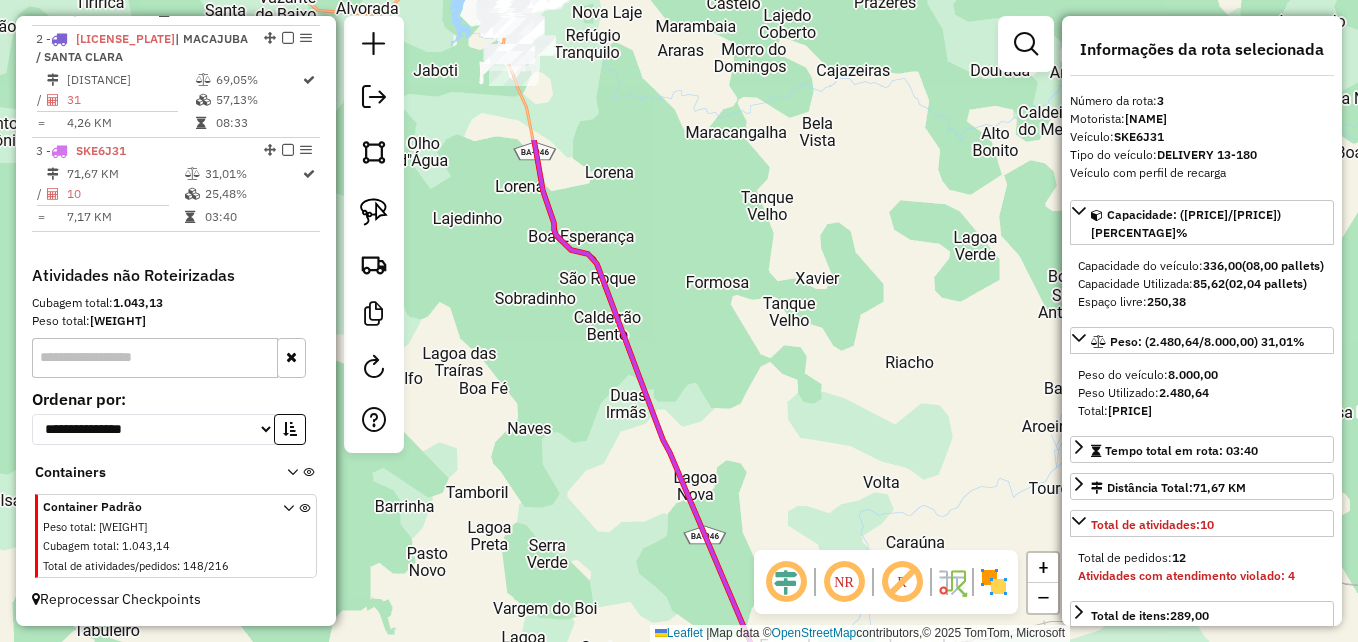 click on "Janela de atendimento Grade de atendimento Capacidade Transportadoras Veículos Cliente Pedidos  Rotas Selecione os dias de semana para filtrar as janelas de atendimento  Seg   Ter   Qua   Qui   Sex   Sáb   Dom  Informe o período da janela de atendimento: De: Até:  Filtrar exatamente a janela do cliente  Considerar janela de atendimento padrão  Selecione os dias de semana para filtrar as grades de atendimento  Seg   Ter   Qua   Qui   Sex   Sáb   Dom   Considerar clientes sem dia de atendimento cadastrado  Clientes fora do dia de atendimento selecionado Filtrar as atividades entre os valores definidos abaixo:  Peso mínimo:   Peso máximo:   Cubagem mínima:   Cubagem máxima:   De:   Até:  Filtrar as atividades entre o tempo de atendimento definido abaixo:  De:   Até:   Considerar capacidade total dos clientes não roteirizados Transportadora: Selecione um ou mais itens Tipo de veículo: Selecione um ou mais itens Veículo: Selecione um ou mais itens Motorista: Selecione um ou mais itens Nome: Rótulo:" 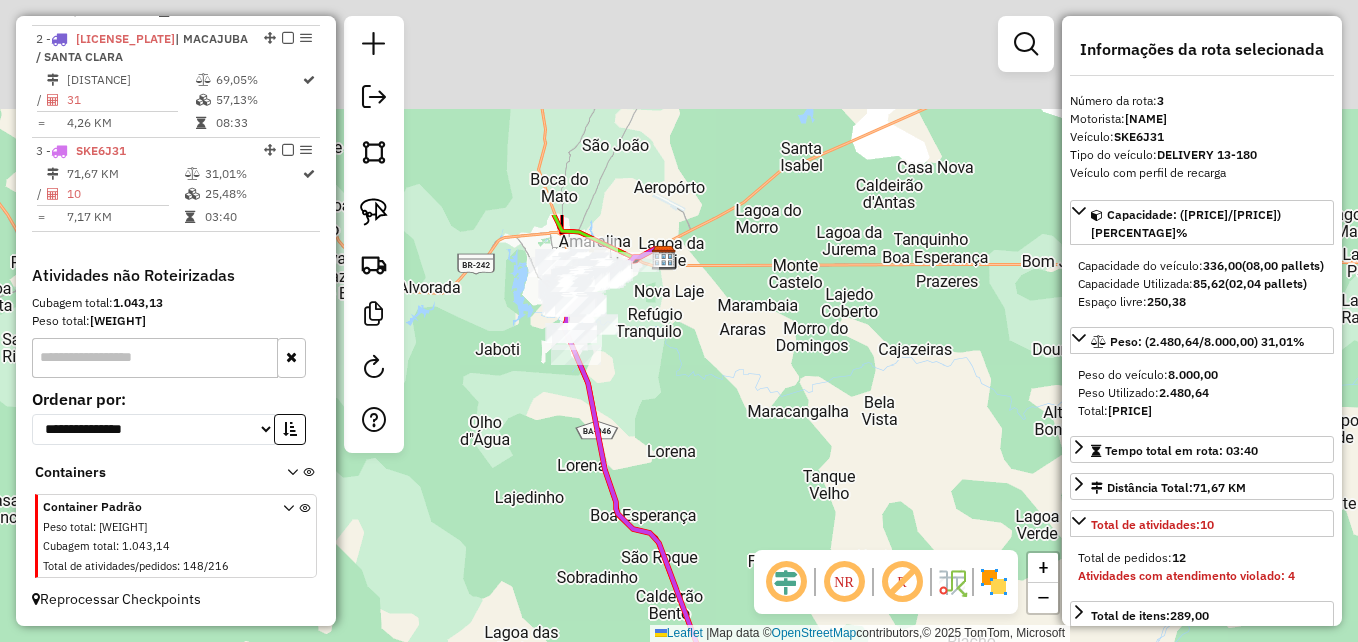 click on "Janela de atendimento Grade de atendimento Capacidade Transportadoras Veículos Cliente Pedidos  Rotas Selecione os dias de semana para filtrar as janelas de atendimento  Seg   Ter   Qua   Qui   Sex   Sáb   Dom  Informe o período da janela de atendimento: De: Até:  Filtrar exatamente a janela do cliente  Considerar janela de atendimento padrão  Selecione os dias de semana para filtrar as grades de atendimento  Seg   Ter   Qua   Qui   Sex   Sáb   Dom   Considerar clientes sem dia de atendimento cadastrado  Clientes fora do dia de atendimento selecionado Filtrar as atividades entre os valores definidos abaixo:  Peso mínimo:   Peso máximo:   Cubagem mínima:   Cubagem máxima:   De:   Até:  Filtrar as atividades entre o tempo de atendimento definido abaixo:  De:   Até:   Considerar capacidade total dos clientes não roteirizados Transportadora: Selecione um ou mais itens Tipo de veículo: Selecione um ou mais itens Veículo: Selecione um ou mais itens Motorista: Selecione um ou mais itens Nome: Rótulo:" 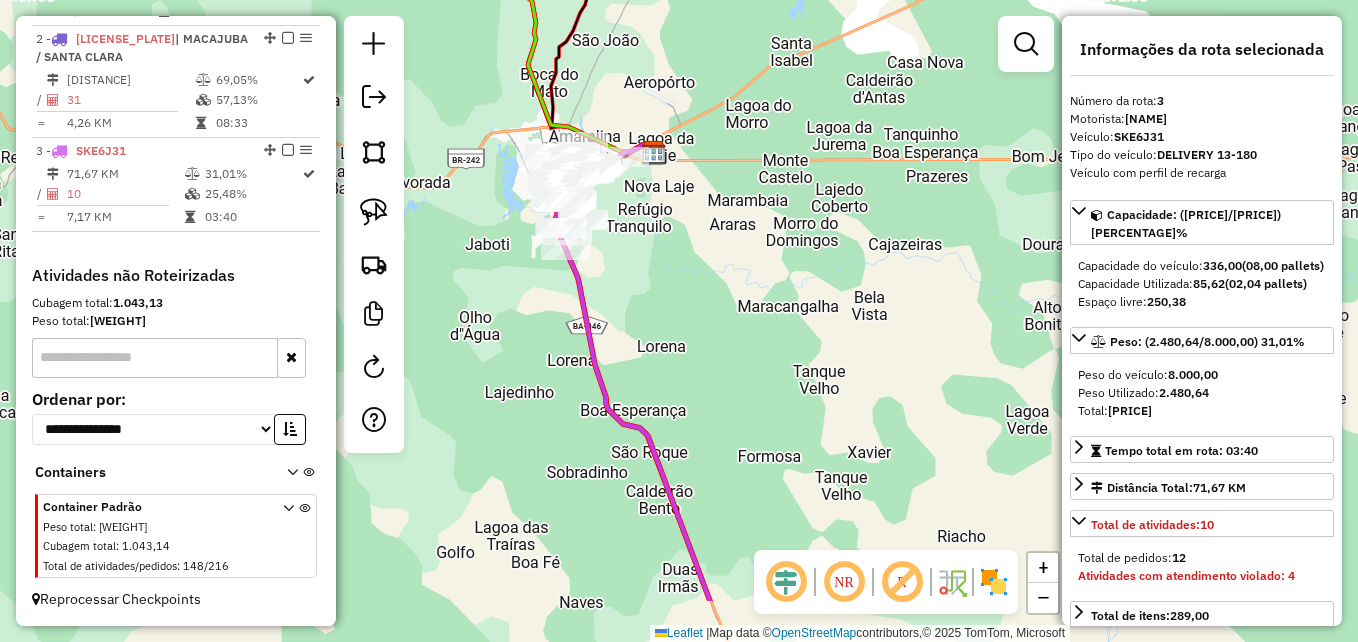 click on "Janela de atendimento Grade de atendimento Capacidade Transportadoras Veículos Cliente Pedidos  Rotas Selecione os dias de semana para filtrar as janelas de atendimento  Seg   Ter   Qua   Qui   Sex   Sáb   Dom  Informe o período da janela de atendimento: De: Até:  Filtrar exatamente a janela do cliente  Considerar janela de atendimento padrão  Selecione os dias de semana para filtrar as grades de atendimento  Seg   Ter   Qua   Qui   Sex   Sáb   Dom   Considerar clientes sem dia de atendimento cadastrado  Clientes fora do dia de atendimento selecionado Filtrar as atividades entre os valores definidos abaixo:  Peso mínimo:   Peso máximo:   Cubagem mínima:   Cubagem máxima:   De:   Até:  Filtrar as atividades entre o tempo de atendimento definido abaixo:  De:   Até:   Considerar capacidade total dos clientes não roteirizados Transportadora: Selecione um ou mais itens Tipo de veículo: Selecione um ou mais itens Veículo: Selecione um ou mais itens Motorista: Selecione um ou mais itens Nome: Rótulo:" 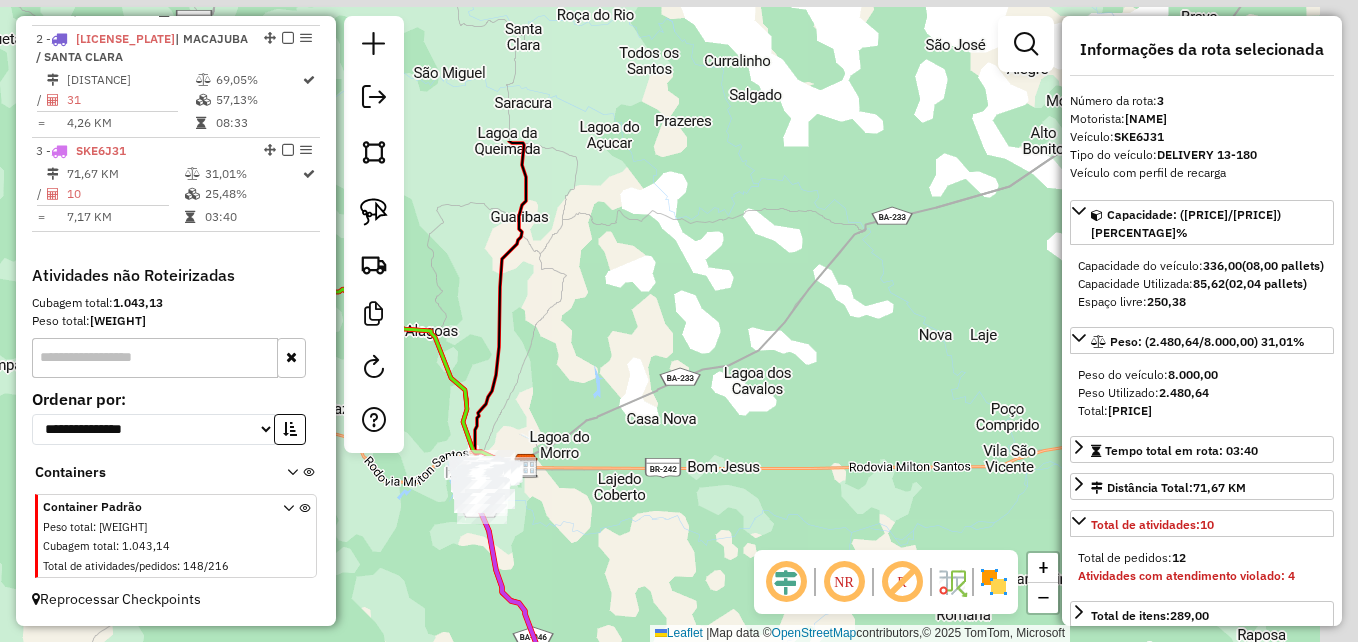 click on "Janela de atendimento Grade de atendimento Capacidade Transportadoras Veículos Cliente Pedidos  Rotas Selecione os dias de semana para filtrar as janelas de atendimento  Seg   Ter   Qua   Qui   Sex   Sáb   Dom  Informe o período da janela de atendimento: De: Até:  Filtrar exatamente a janela do cliente  Considerar janela de atendimento padrão  Selecione os dias de semana para filtrar as grades de atendimento  Seg   Ter   Qua   Qui   Sex   Sáb   Dom   Considerar clientes sem dia de atendimento cadastrado  Clientes fora do dia de atendimento selecionado Filtrar as atividades entre os valores definidos abaixo:  Peso mínimo:   Peso máximo:   Cubagem mínima:   Cubagem máxima:   De:   Até:  Filtrar as atividades entre o tempo de atendimento definido abaixo:  De:   Até:   Considerar capacidade total dos clientes não roteirizados Transportadora: Selecione um ou mais itens Tipo de veículo: Selecione um ou mais itens Veículo: Selecione um ou mais itens Motorista: Selecione um ou mais itens Nome: Rótulo:" 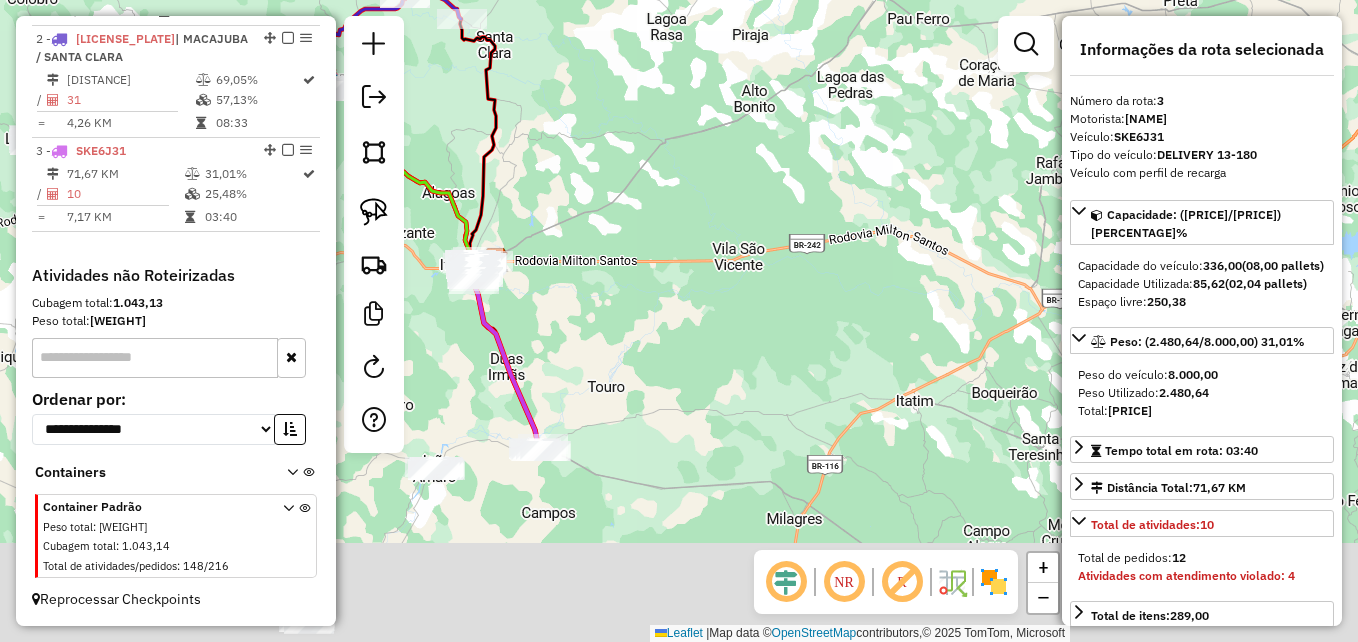 click on "Janela de atendimento Grade de atendimento Capacidade Transportadoras Veículos Cliente Pedidos  Rotas Selecione os dias de semana para filtrar as janelas de atendimento  Seg   Ter   Qua   Qui   Sex   Sáb   Dom  Informe o período da janela de atendimento: De: Até:  Filtrar exatamente a janela do cliente  Considerar janela de atendimento padrão  Selecione os dias de semana para filtrar as grades de atendimento  Seg   Ter   Qua   Qui   Sex   Sáb   Dom   Considerar clientes sem dia de atendimento cadastrado  Clientes fora do dia de atendimento selecionado Filtrar as atividades entre os valores definidos abaixo:  Peso mínimo:   Peso máximo:   Cubagem mínima:   Cubagem máxima:   De:   Até:  Filtrar as atividades entre o tempo de atendimento definido abaixo:  De:   Até:   Considerar capacidade total dos clientes não roteirizados Transportadora: Selecione um ou mais itens Tipo de veículo: Selecione um ou mais itens Veículo: Selecione um ou mais itens Motorista: Selecione um ou mais itens Nome: Rótulo:" 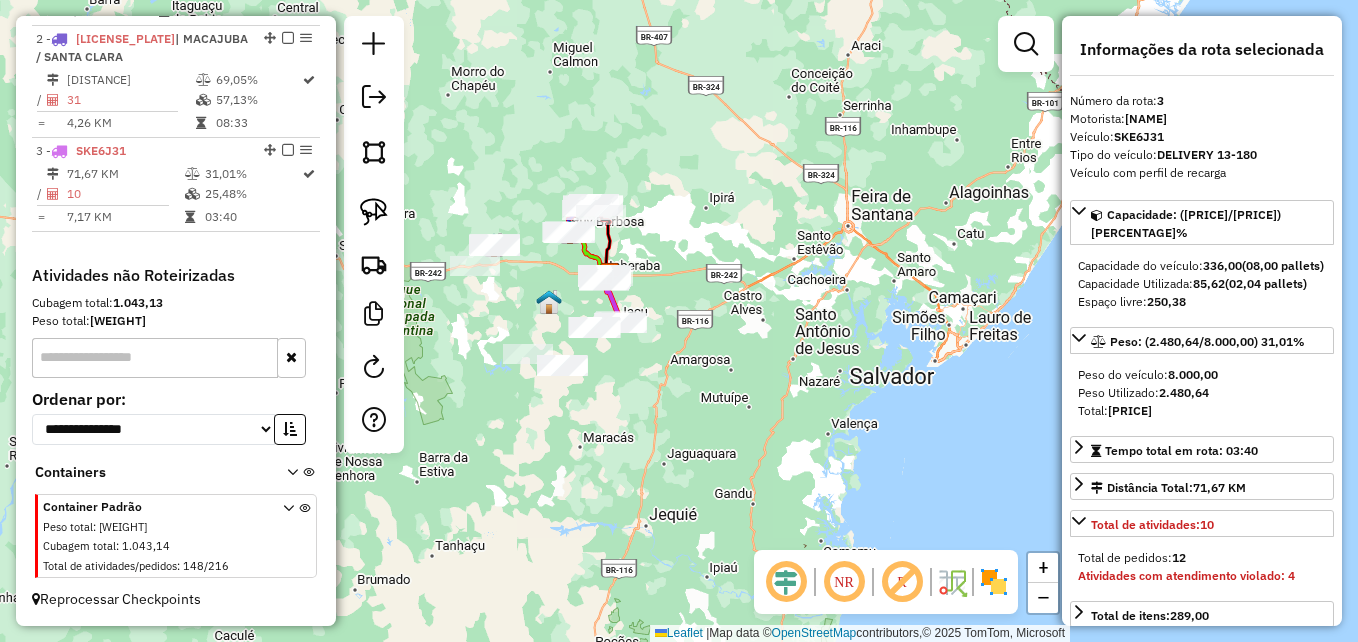 click on "Janela de atendimento Grade de atendimento Capacidade Transportadoras Veículos Cliente Pedidos  Rotas Selecione os dias de semana para filtrar as janelas de atendimento  Seg   Ter   Qua   Qui   Sex   Sáb   Dom  Informe o período da janela de atendimento: De: Até:  Filtrar exatamente a janela do cliente  Considerar janela de atendimento padrão  Selecione os dias de semana para filtrar as grades de atendimento  Seg   Ter   Qua   Qui   Sex   Sáb   Dom   Considerar clientes sem dia de atendimento cadastrado  Clientes fora do dia de atendimento selecionado Filtrar as atividades entre os valores definidos abaixo:  Peso mínimo:   Peso máximo:   Cubagem mínima:   Cubagem máxima:   De:   Até:  Filtrar as atividades entre o tempo de atendimento definido abaixo:  De:   Até:   Considerar capacidade total dos clientes não roteirizados Transportadora: Selecione um ou mais itens Tipo de veículo: Selecione um ou mais itens Veículo: Selecione um ou mais itens Motorista: Selecione um ou mais itens Nome: Rótulo:" 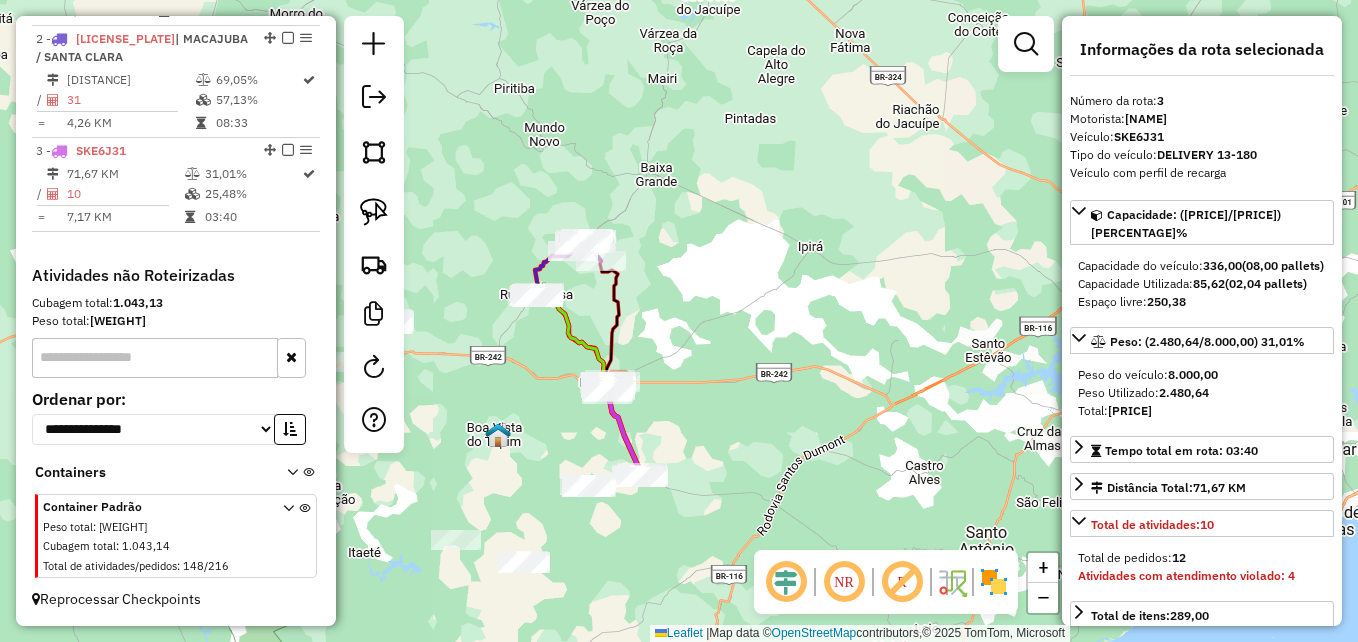 click on "Janela de atendimento Grade de atendimento Capacidade Transportadoras Veículos Cliente Pedidos  Rotas Selecione os dias de semana para filtrar as janelas de atendimento  Seg   Ter   Qua   Qui   Sex   Sáb   Dom  Informe o período da janela de atendimento: De: Até:  Filtrar exatamente a janela do cliente  Considerar janela de atendimento padrão  Selecione os dias de semana para filtrar as grades de atendimento  Seg   Ter   Qua   Qui   Sex   Sáb   Dom   Considerar clientes sem dia de atendimento cadastrado  Clientes fora do dia de atendimento selecionado Filtrar as atividades entre os valores definidos abaixo:  Peso mínimo:   Peso máximo:   Cubagem mínima:   Cubagem máxima:   De:   Até:  Filtrar as atividades entre o tempo de atendimento definido abaixo:  De:   Até:   Considerar capacidade total dos clientes não roteirizados Transportadora: Selecione um ou mais itens Tipo de veículo: Selecione um ou mais itens Veículo: Selecione um ou mais itens Motorista: Selecione um ou mais itens Nome: Rótulo:" 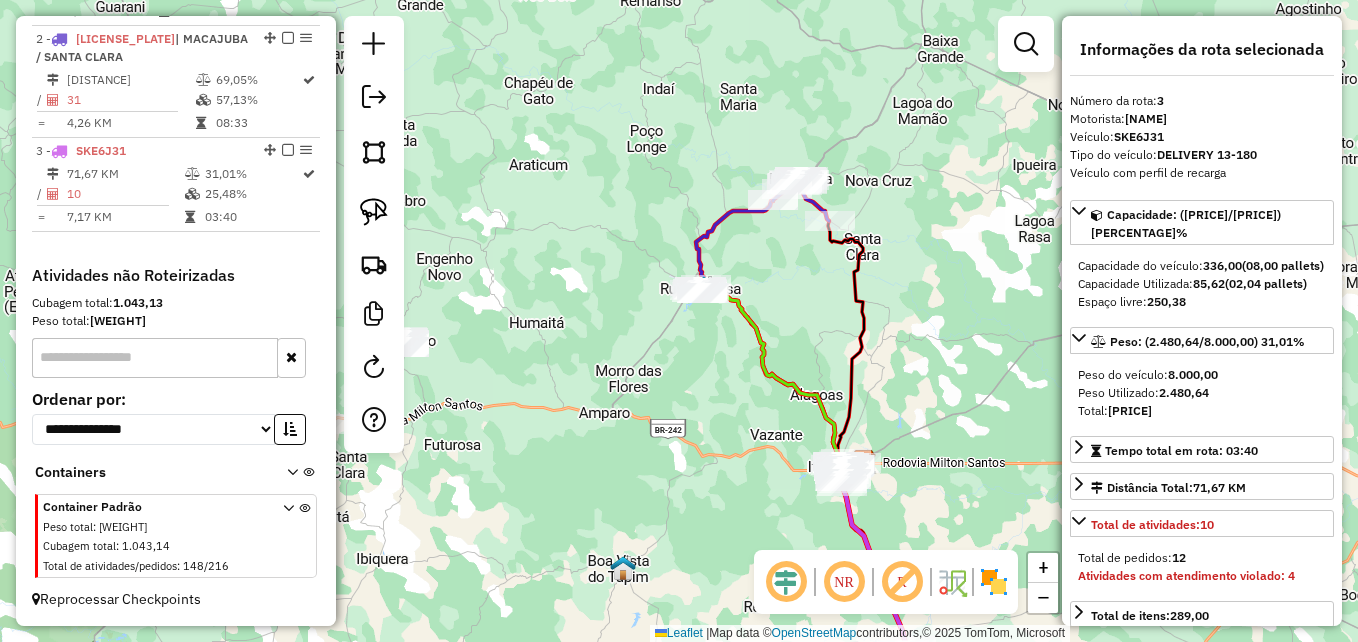 click on "Janela de atendimento Grade de atendimento Capacidade Transportadoras Veículos Cliente Pedidos  Rotas Selecione os dias de semana para filtrar as janelas de atendimento  Seg   Ter   Qua   Qui   Sex   Sáb   Dom  Informe o período da janela de atendimento: De: Até:  Filtrar exatamente a janela do cliente  Considerar janela de atendimento padrão  Selecione os dias de semana para filtrar as grades de atendimento  Seg   Ter   Qua   Qui   Sex   Sáb   Dom   Considerar clientes sem dia de atendimento cadastrado  Clientes fora do dia de atendimento selecionado Filtrar as atividades entre os valores definidos abaixo:  Peso mínimo:   Peso máximo:   Cubagem mínima:   Cubagem máxima:   De:   Até:  Filtrar as atividades entre o tempo de atendimento definido abaixo:  De:   Até:   Considerar capacidade total dos clientes não roteirizados Transportadora: Selecione um ou mais itens Tipo de veículo: Selecione um ou mais itens Veículo: Selecione um ou mais itens Motorista: Selecione um ou mais itens Nome: Rótulo:" 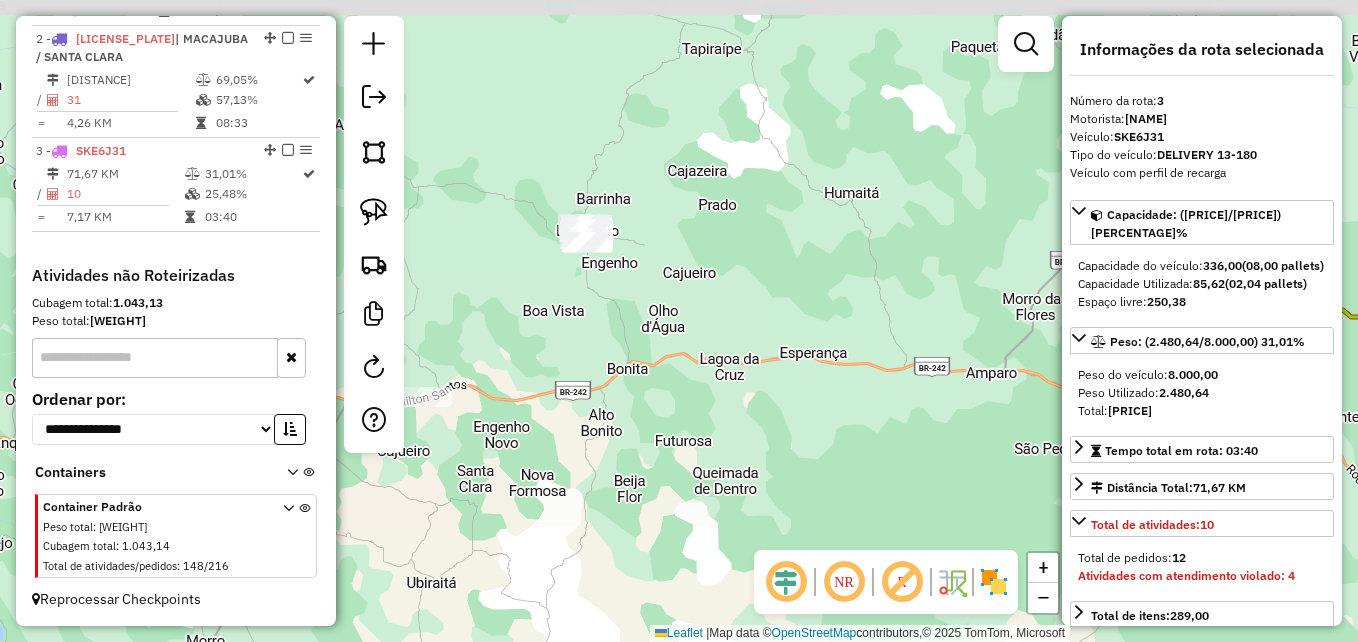 click on "Janela de atendimento Grade de atendimento Capacidade Transportadoras Veículos Cliente Pedidos  Rotas Selecione os dias de semana para filtrar as janelas de atendimento  Seg   Ter   Qua   Qui   Sex   Sáb   Dom  Informe o período da janela de atendimento: De: Até:  Filtrar exatamente a janela do cliente  Considerar janela de atendimento padrão  Selecione os dias de semana para filtrar as grades de atendimento  Seg   Ter   Qua   Qui   Sex   Sáb   Dom   Considerar clientes sem dia de atendimento cadastrado  Clientes fora do dia de atendimento selecionado Filtrar as atividades entre os valores definidos abaixo:  Peso mínimo:   Peso máximo:   Cubagem mínima:   Cubagem máxima:   De:   Até:  Filtrar as atividades entre o tempo de atendimento definido abaixo:  De:   Até:   Considerar capacidade total dos clientes não roteirizados Transportadora: Selecione um ou mais itens Tipo de veículo: Selecione um ou mais itens Veículo: Selecione um ou mais itens Motorista: Selecione um ou mais itens Nome: Rótulo:" 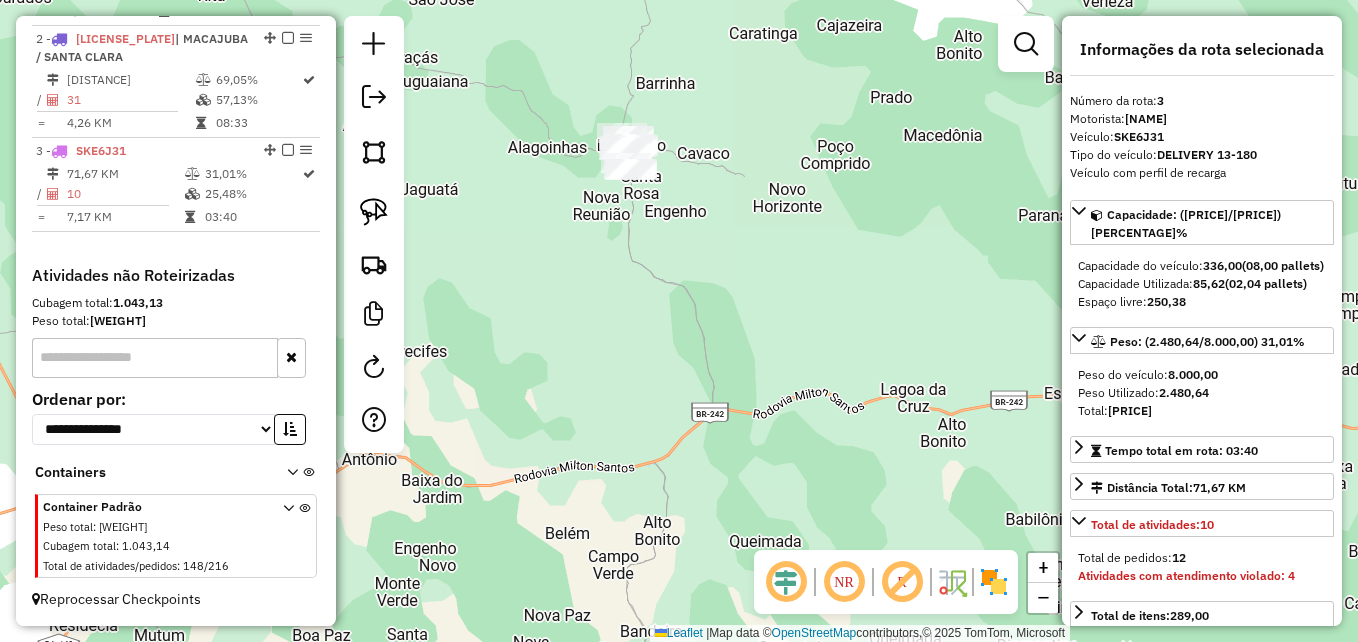 click on "Janela de atendimento Grade de atendimento Capacidade Transportadoras Veículos Cliente Pedidos  Rotas Selecione os dias de semana para filtrar as janelas de atendimento  Seg   Ter   Qua   Qui   Sex   Sáb   Dom  Informe o período da janela de atendimento: De: Até:  Filtrar exatamente a janela do cliente  Considerar janela de atendimento padrão  Selecione os dias de semana para filtrar as grades de atendimento  Seg   Ter   Qua   Qui   Sex   Sáb   Dom   Considerar clientes sem dia de atendimento cadastrado  Clientes fora do dia de atendimento selecionado Filtrar as atividades entre os valores definidos abaixo:  Peso mínimo:   Peso máximo:   Cubagem mínima:   Cubagem máxima:   De:   Até:  Filtrar as atividades entre o tempo de atendimento definido abaixo:  De:   Até:   Considerar capacidade total dos clientes não roteirizados Transportadora: Selecione um ou mais itens Tipo de veículo: Selecione um ou mais itens Veículo: Selecione um ou mais itens Motorista: Selecione um ou mais itens Nome: Rótulo:" 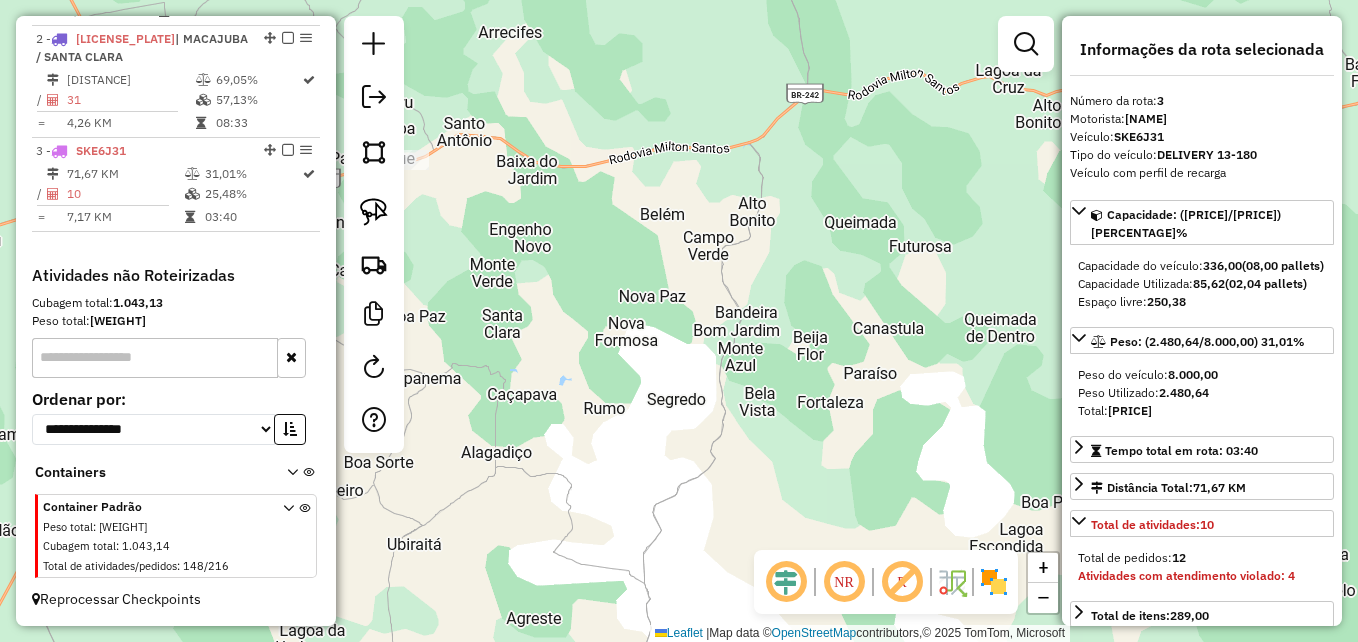 click on "Janela de atendimento Grade de atendimento Capacidade Transportadoras Veículos Cliente Pedidos  Rotas Selecione os dias de semana para filtrar as janelas de atendimento  Seg   Ter   Qua   Qui   Sex   Sáb   Dom  Informe o período da janela de atendimento: De: Até:  Filtrar exatamente a janela do cliente  Considerar janela de atendimento padrão  Selecione os dias de semana para filtrar as grades de atendimento  Seg   Ter   Qua   Qui   Sex   Sáb   Dom   Considerar clientes sem dia de atendimento cadastrado  Clientes fora do dia de atendimento selecionado Filtrar as atividades entre os valores definidos abaixo:  Peso mínimo:   Peso máximo:   Cubagem mínima:   Cubagem máxima:   De:   Até:  Filtrar as atividades entre o tempo de atendimento definido abaixo:  De:   Até:   Considerar capacidade total dos clientes não roteirizados Transportadora: Selecione um ou mais itens Tipo de veículo: Selecione um ou mais itens Veículo: Selecione um ou mais itens Motorista: Selecione um ou mais itens Nome: Rótulo:" 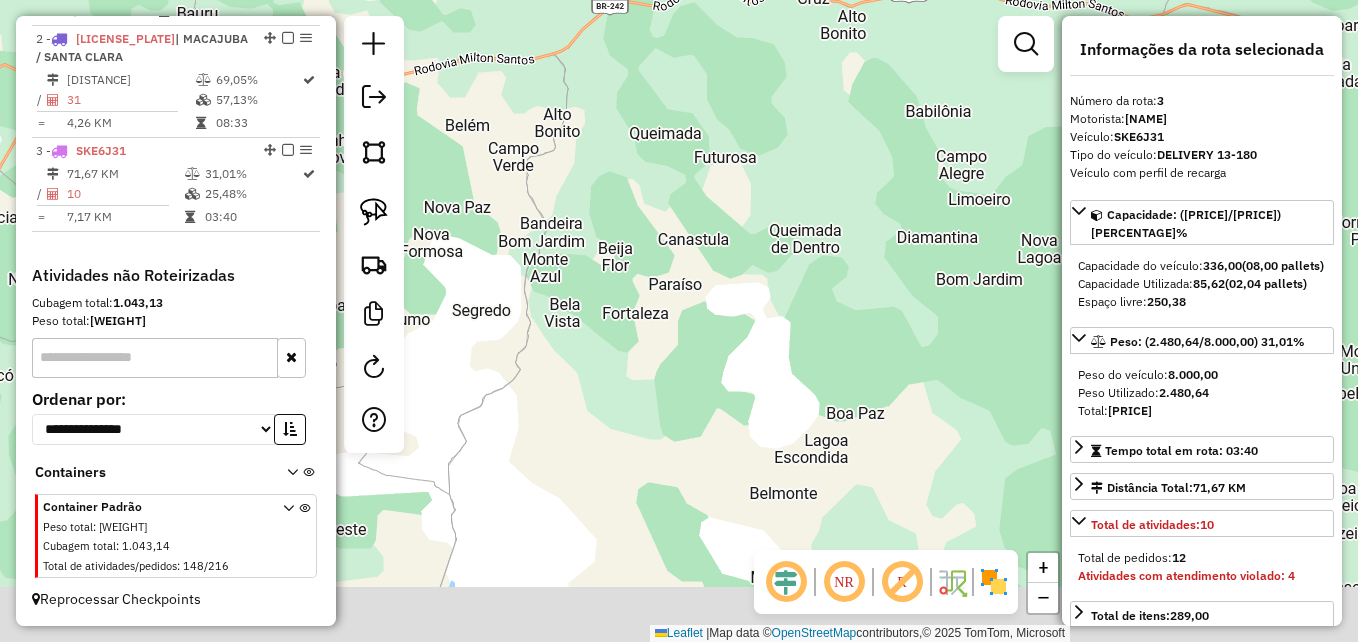 click on "Janela de atendimento Grade de atendimento Capacidade Transportadoras Veículos Cliente Pedidos  Rotas Selecione os dias de semana para filtrar as janelas de atendimento  Seg   Ter   Qua   Qui   Sex   Sáb   Dom  Informe o período da janela de atendimento: De: Até:  Filtrar exatamente a janela do cliente  Considerar janela de atendimento padrão  Selecione os dias de semana para filtrar as grades de atendimento  Seg   Ter   Qua   Qui   Sex   Sáb   Dom   Considerar clientes sem dia de atendimento cadastrado  Clientes fora do dia de atendimento selecionado Filtrar as atividades entre os valores definidos abaixo:  Peso mínimo:   Peso máximo:   Cubagem mínima:   Cubagem máxima:   De:   Até:  Filtrar as atividades entre o tempo de atendimento definido abaixo:  De:   Até:   Considerar capacidade total dos clientes não roteirizados Transportadora: Selecione um ou mais itens Tipo de veículo: Selecione um ou mais itens Veículo: Selecione um ou mais itens Motorista: Selecione um ou mais itens Nome: Rótulo:" 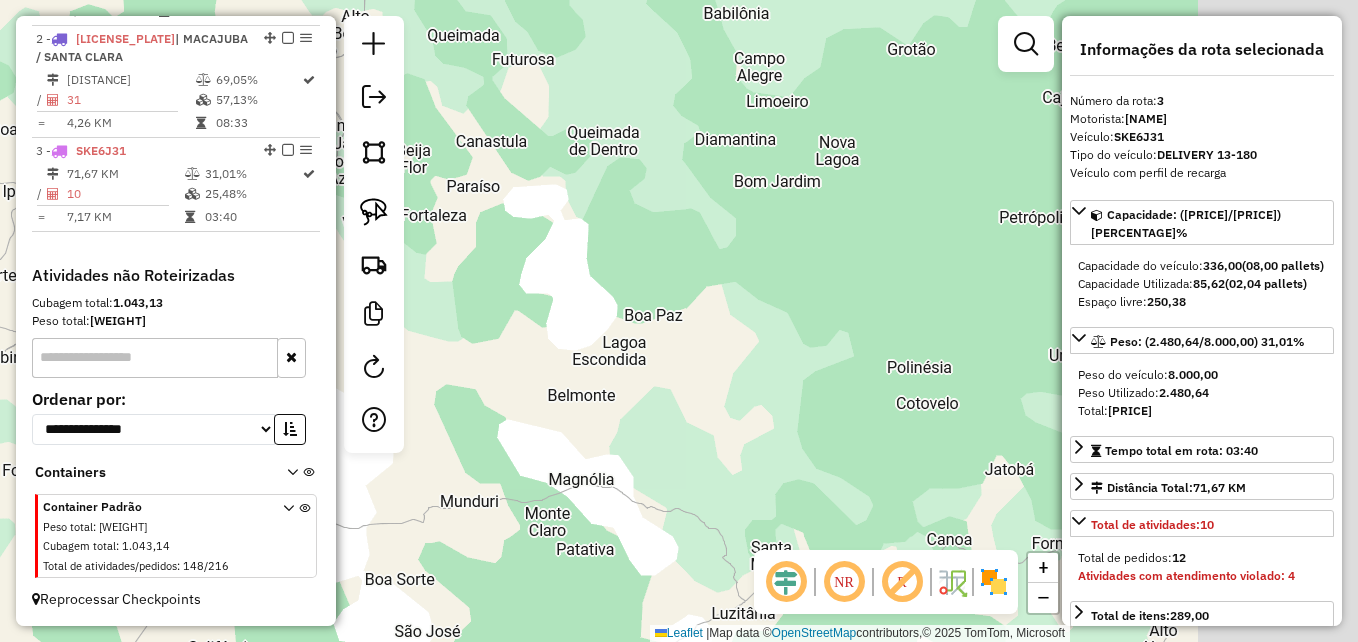 click on "Janela de atendimento Grade de atendimento Capacidade Transportadoras Veículos Cliente Pedidos  Rotas Selecione os dias de semana para filtrar as janelas de atendimento  Seg   Ter   Qua   Qui   Sex   Sáb   Dom  Informe o período da janela de atendimento: De: Até:  Filtrar exatamente a janela do cliente  Considerar janela de atendimento padrão  Selecione os dias de semana para filtrar as grades de atendimento  Seg   Ter   Qua   Qui   Sex   Sáb   Dom   Considerar clientes sem dia de atendimento cadastrado  Clientes fora do dia de atendimento selecionado Filtrar as atividades entre os valores definidos abaixo:  Peso mínimo:   Peso máximo:   Cubagem mínima:   Cubagem máxima:   De:   Até:  Filtrar as atividades entre o tempo de atendimento definido abaixo:  De:   Até:   Considerar capacidade total dos clientes não roteirizados Transportadora: Selecione um ou mais itens Tipo de veículo: Selecione um ou mais itens Veículo: Selecione um ou mais itens Motorista: Selecione um ou mais itens Nome: Rótulo:" 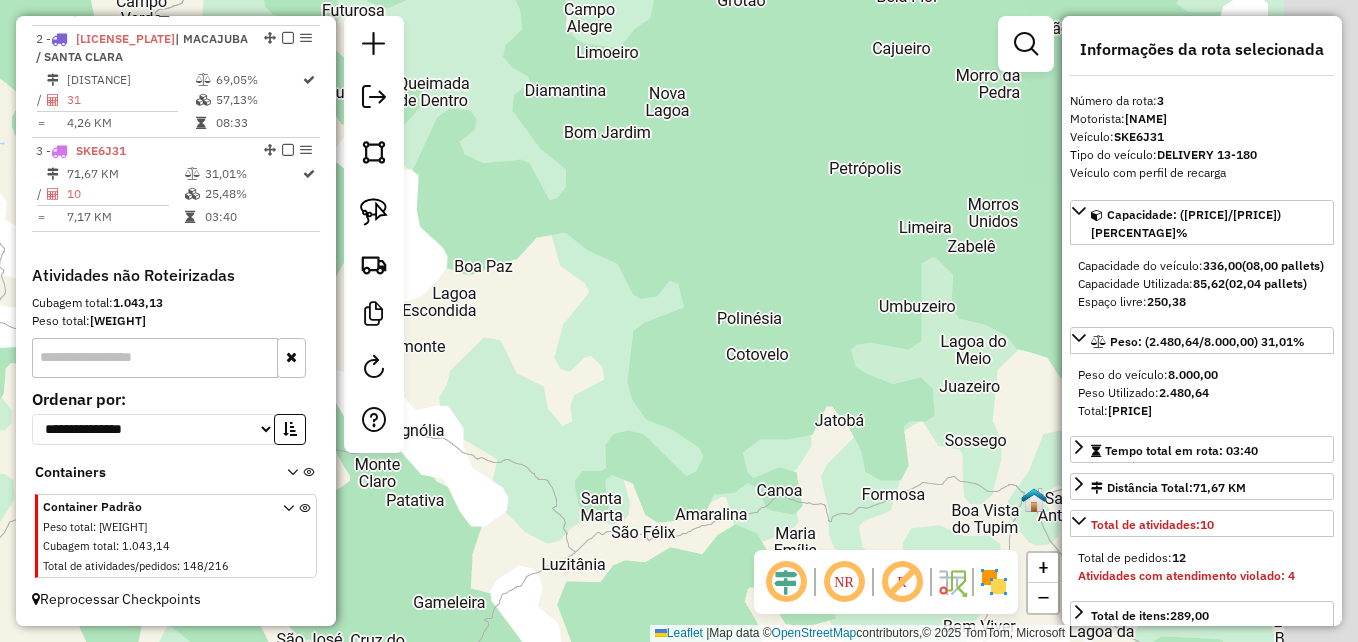 click on "Janela de atendimento Grade de atendimento Capacidade Transportadoras Veículos Cliente Pedidos  Rotas Selecione os dias de semana para filtrar as janelas de atendimento  Seg   Ter   Qua   Qui   Sex   Sáb   Dom  Informe o período da janela de atendimento: De: Até:  Filtrar exatamente a janela do cliente  Considerar janela de atendimento padrão  Selecione os dias de semana para filtrar as grades de atendimento  Seg   Ter   Qua   Qui   Sex   Sáb   Dom   Considerar clientes sem dia de atendimento cadastrado  Clientes fora do dia de atendimento selecionado Filtrar as atividades entre os valores definidos abaixo:  Peso mínimo:   Peso máximo:   Cubagem mínima:   Cubagem máxima:   De:   Até:  Filtrar as atividades entre o tempo de atendimento definido abaixo:  De:   Até:   Considerar capacidade total dos clientes não roteirizados Transportadora: Selecione um ou mais itens Tipo de veículo: Selecione um ou mais itens Veículo: Selecione um ou mais itens Motorista: Selecione um ou mais itens Nome: Rótulo:" 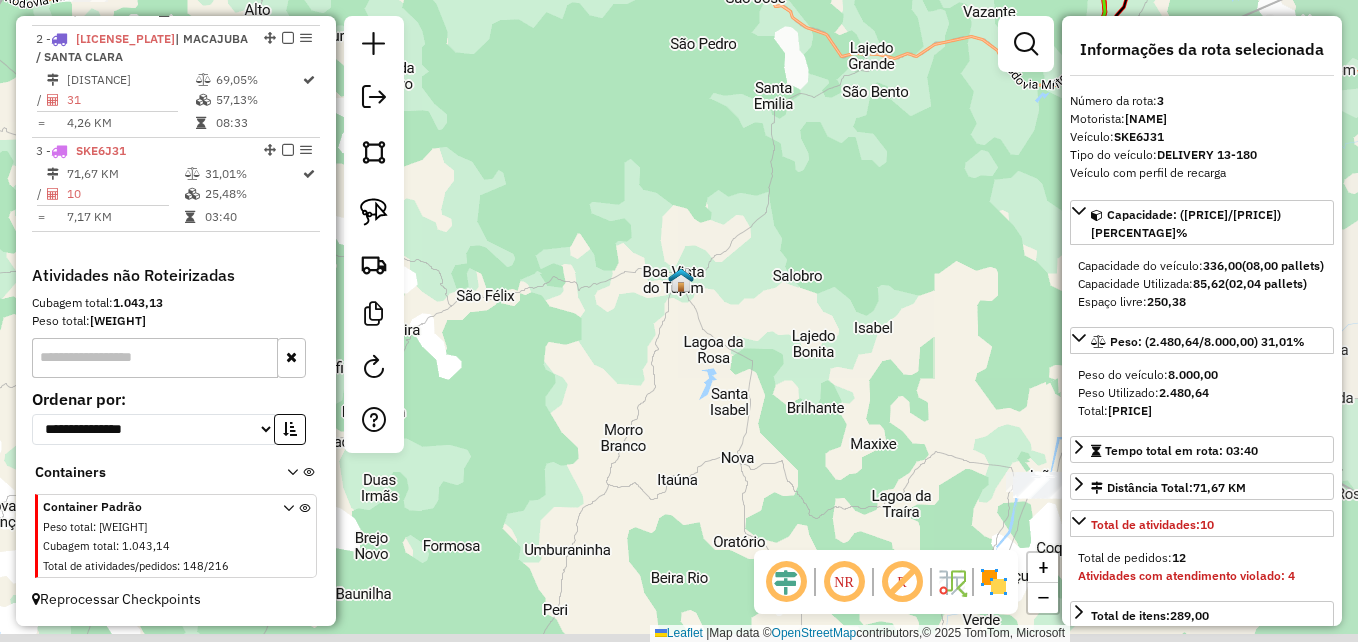 click on "Janela de atendimento Grade de atendimento Capacidade Transportadoras Veículos Cliente Pedidos  Rotas Selecione os dias de semana para filtrar as janelas de atendimento  Seg   Ter   Qua   Qui   Sex   Sáb   Dom  Informe o período da janela de atendimento: De: Até:  Filtrar exatamente a janela do cliente  Considerar janela de atendimento padrão  Selecione os dias de semana para filtrar as grades de atendimento  Seg   Ter   Qua   Qui   Sex   Sáb   Dom   Considerar clientes sem dia de atendimento cadastrado  Clientes fora do dia de atendimento selecionado Filtrar as atividades entre os valores definidos abaixo:  Peso mínimo:   Peso máximo:   Cubagem mínima:   Cubagem máxima:   De:   Até:  Filtrar as atividades entre o tempo de atendimento definido abaixo:  De:   Até:   Considerar capacidade total dos clientes não roteirizados Transportadora: Selecione um ou mais itens Tipo de veículo: Selecione um ou mais itens Veículo: Selecione um ou mais itens Motorista: Selecione um ou mais itens Nome: Rótulo:" 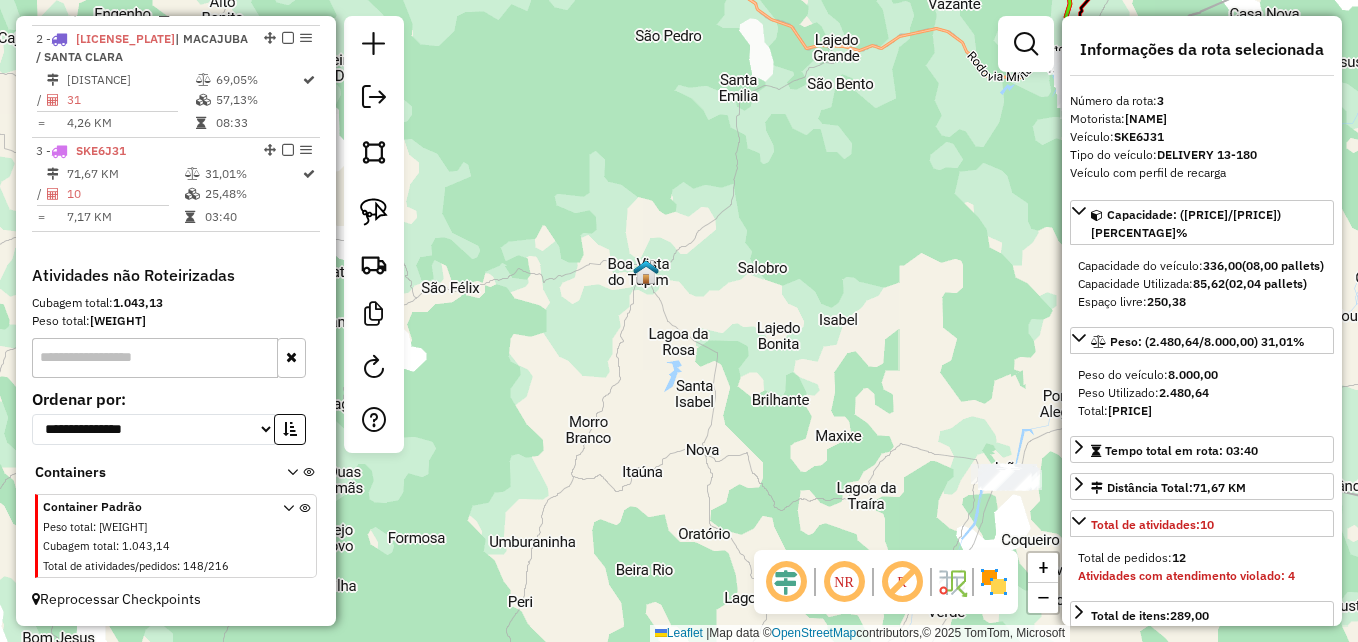 click on "Janela de atendimento Grade de atendimento Capacidade Transportadoras Veículos Cliente Pedidos  Rotas Selecione os dias de semana para filtrar as janelas de atendimento  Seg   Ter   Qua   Qui   Sex   Sáb   Dom  Informe o período da janela de atendimento: De: Até:  Filtrar exatamente a janela do cliente  Considerar janela de atendimento padrão  Selecione os dias de semana para filtrar as grades de atendimento  Seg   Ter   Qua   Qui   Sex   Sáb   Dom   Considerar clientes sem dia de atendimento cadastrado  Clientes fora do dia de atendimento selecionado Filtrar as atividades entre os valores definidos abaixo:  Peso mínimo:   Peso máximo:   Cubagem mínima:   Cubagem máxima:   De:   Até:  Filtrar as atividades entre o tempo de atendimento definido abaixo:  De:   Até:   Considerar capacidade total dos clientes não roteirizados Transportadora: Selecione um ou mais itens Tipo de veículo: Selecione um ou mais itens Veículo: Selecione um ou mais itens Motorista: Selecione um ou mais itens Nome: Rótulo:" 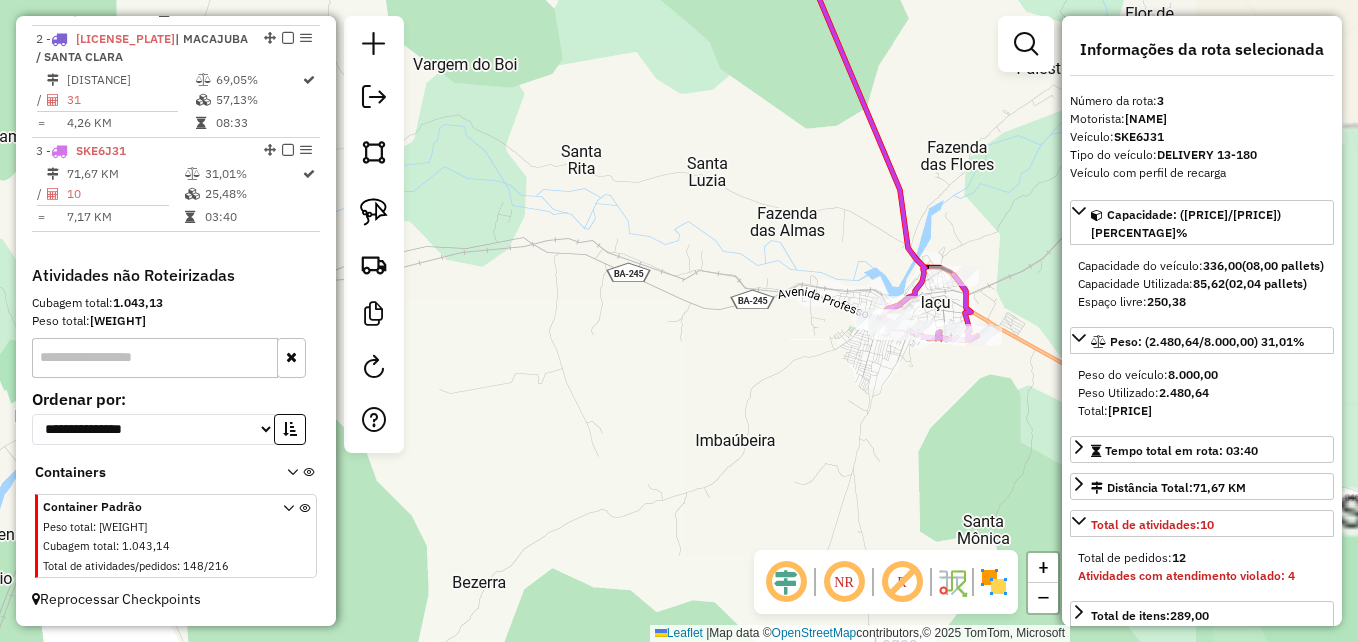 click on "Janela de atendimento Grade de atendimento Capacidade Transportadoras Veículos Cliente Pedidos  Rotas Selecione os dias de semana para filtrar as janelas de atendimento  Seg   Ter   Qua   Qui   Sex   Sáb   Dom  Informe o período da janela de atendimento: De: Até:  Filtrar exatamente a janela do cliente  Considerar janela de atendimento padrão  Selecione os dias de semana para filtrar as grades de atendimento  Seg   Ter   Qua   Qui   Sex   Sáb   Dom   Considerar clientes sem dia de atendimento cadastrado  Clientes fora do dia de atendimento selecionado Filtrar as atividades entre os valores definidos abaixo:  Peso mínimo:   Peso máximo:   Cubagem mínima:   Cubagem máxima:   De:   Até:  Filtrar as atividades entre o tempo de atendimento definido abaixo:  De:   Até:   Considerar capacidade total dos clientes não roteirizados Transportadora: Selecione um ou mais itens Tipo de veículo: Selecione um ou mais itens Veículo: Selecione um ou mais itens Motorista: Selecione um ou mais itens Nome: Rótulo:" 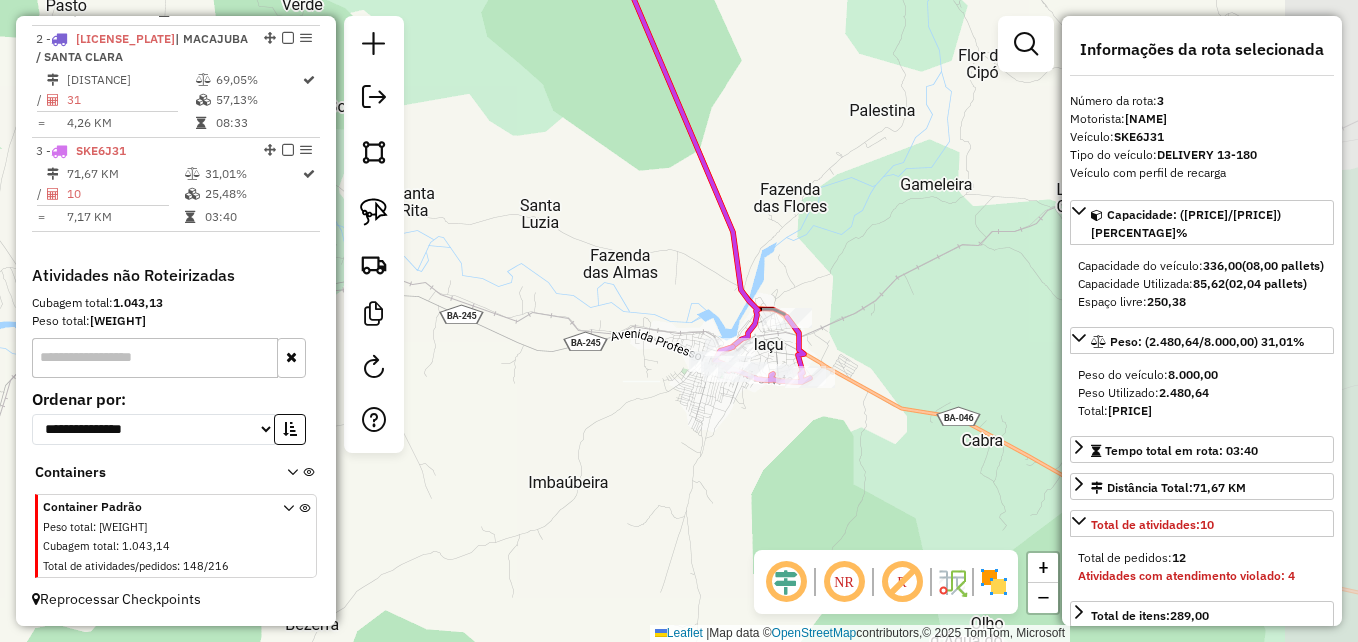 click on "Janela de atendimento Grade de atendimento Capacidade Transportadoras Veículos Cliente Pedidos  Rotas Selecione os dias de semana para filtrar as janelas de atendimento  Seg   Ter   Qua   Qui   Sex   Sáb   Dom  Informe o período da janela de atendimento: De: Até:  Filtrar exatamente a janela do cliente  Considerar janela de atendimento padrão  Selecione os dias de semana para filtrar as grades de atendimento  Seg   Ter   Qua   Qui   Sex   Sáb   Dom   Considerar clientes sem dia de atendimento cadastrado  Clientes fora do dia de atendimento selecionado Filtrar as atividades entre os valores definidos abaixo:  Peso mínimo:   Peso máximo:   Cubagem mínima:   Cubagem máxima:   De:   Até:  Filtrar as atividades entre o tempo de atendimento definido abaixo:  De:   Até:   Considerar capacidade total dos clientes não roteirizados Transportadora: Selecione um ou mais itens Tipo de veículo: Selecione um ou mais itens Veículo: Selecione um ou mais itens Motorista: Selecione um ou mais itens Nome: Rótulo:" 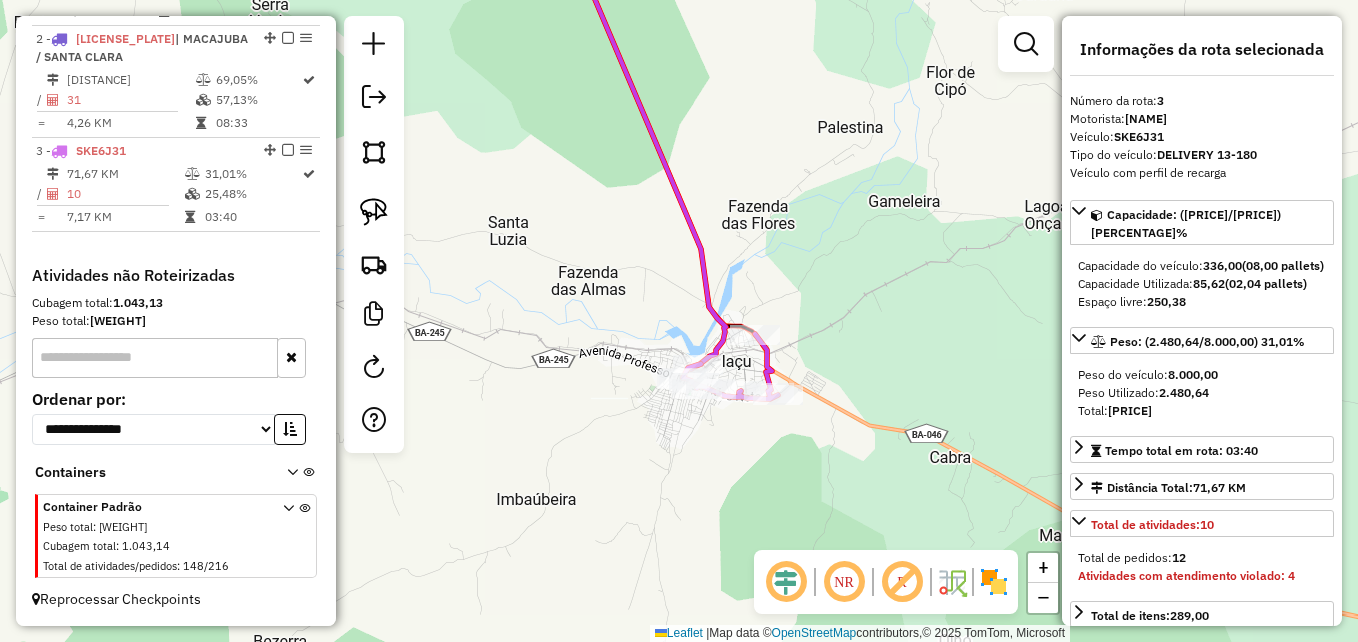 click 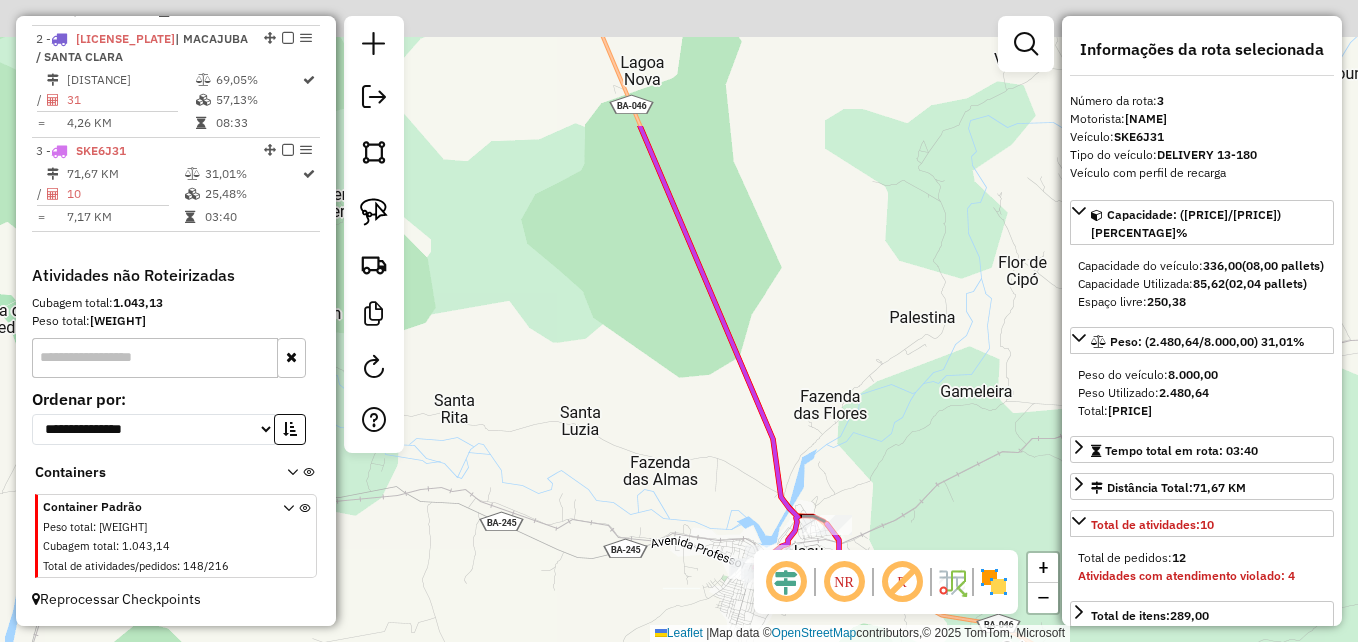 click on "Janela de atendimento Grade de atendimento Capacidade Transportadoras Veículos Cliente Pedidos  Rotas Selecione os dias de semana para filtrar as janelas de atendimento  Seg   Ter   Qua   Qui   Sex   Sáb   Dom  Informe o período da janela de atendimento: De: Até:  Filtrar exatamente a janela do cliente  Considerar janela de atendimento padrão  Selecione os dias de semana para filtrar as grades de atendimento  Seg   Ter   Qua   Qui   Sex   Sáb   Dom   Considerar clientes sem dia de atendimento cadastrado  Clientes fora do dia de atendimento selecionado Filtrar as atividades entre os valores definidos abaixo:  Peso mínimo:   Peso máximo:   Cubagem mínima:   Cubagem máxima:   De:   Até:  Filtrar as atividades entre o tempo de atendimento definido abaixo:  De:   Até:   Considerar capacidade total dos clientes não roteirizados Transportadora: Selecione um ou mais itens Tipo de veículo: Selecione um ou mais itens Veículo: Selecione um ou mais itens Motorista: Selecione um ou mais itens Nome: Rótulo:" 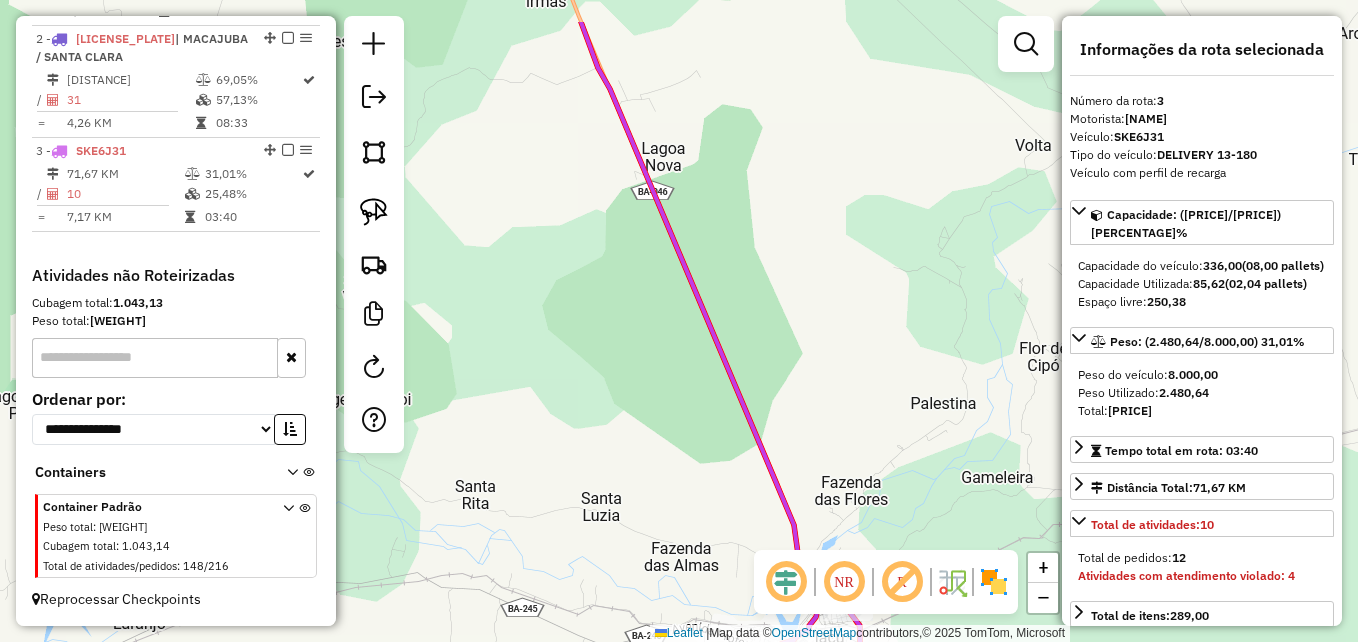 click on "Janela de atendimento Grade de atendimento Capacidade Transportadoras Veículos Cliente Pedidos  Rotas Selecione os dias de semana para filtrar as janelas de atendimento  Seg   Ter   Qua   Qui   Sex   Sáb   Dom  Informe o período da janela de atendimento: De: Até:  Filtrar exatamente a janela do cliente  Considerar janela de atendimento padrão  Selecione os dias de semana para filtrar as grades de atendimento  Seg   Ter   Qua   Qui   Sex   Sáb   Dom   Considerar clientes sem dia de atendimento cadastrado  Clientes fora do dia de atendimento selecionado Filtrar as atividades entre os valores definidos abaixo:  Peso mínimo:   Peso máximo:   Cubagem mínima:   Cubagem máxima:   De:   Até:  Filtrar as atividades entre o tempo de atendimento definido abaixo:  De:   Até:   Considerar capacidade total dos clientes não roteirizados Transportadora: Selecione um ou mais itens Tipo de veículo: Selecione um ou mais itens Veículo: Selecione um ou mais itens Motorista: Selecione um ou mais itens Nome: Rótulo:" 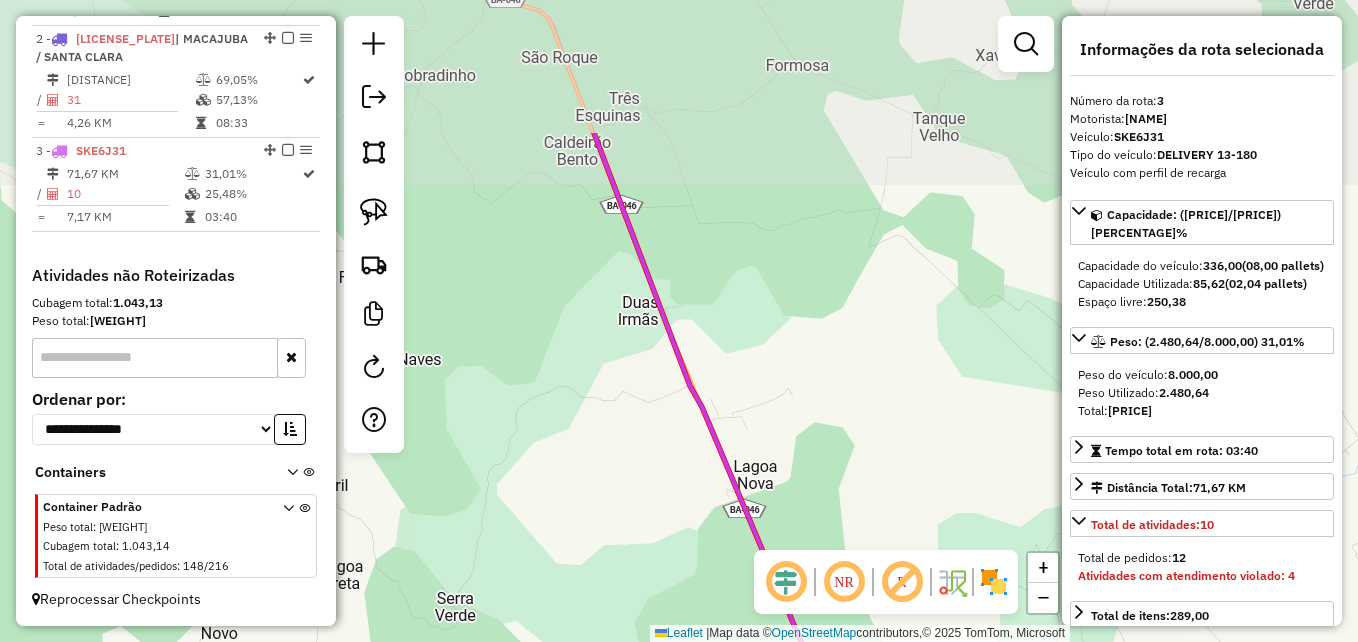click on "Janela de atendimento Grade de atendimento Capacidade Transportadoras Veículos Cliente Pedidos  Rotas Selecione os dias de semana para filtrar as janelas de atendimento  Seg   Ter   Qua   Qui   Sex   Sáb   Dom  Informe o período da janela de atendimento: De: Até:  Filtrar exatamente a janela do cliente  Considerar janela de atendimento padrão  Selecione os dias de semana para filtrar as grades de atendimento  Seg   Ter   Qua   Qui   Sex   Sáb   Dom   Considerar clientes sem dia de atendimento cadastrado  Clientes fora do dia de atendimento selecionado Filtrar as atividades entre os valores definidos abaixo:  Peso mínimo:   Peso máximo:   Cubagem mínima:   Cubagem máxima:   De:   Até:  Filtrar as atividades entre o tempo de atendimento definido abaixo:  De:   Até:   Considerar capacidade total dos clientes não roteirizados Transportadora: Selecione um ou mais itens Tipo de veículo: Selecione um ou mais itens Veículo: Selecione um ou mais itens Motorista: Selecione um ou mais itens Nome: Rótulo:" 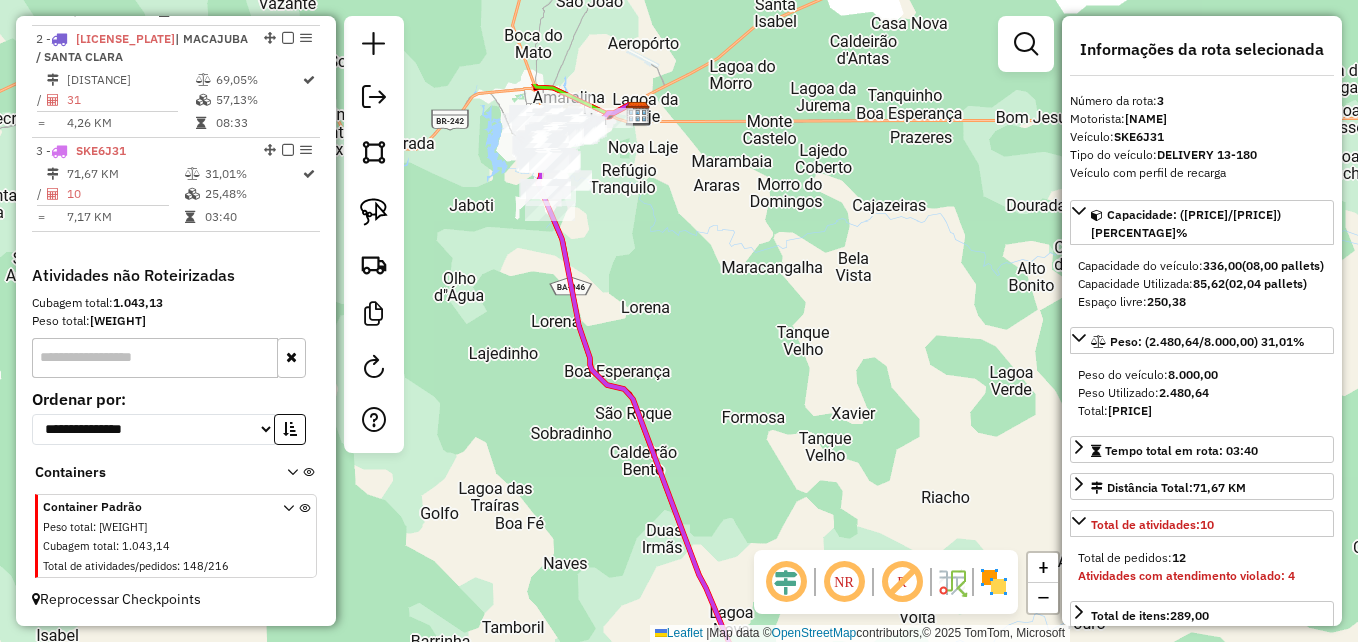 click on "Janela de atendimento Grade de atendimento Capacidade Transportadoras Veículos Cliente Pedidos  Rotas Selecione os dias de semana para filtrar as janelas de atendimento  Seg   Ter   Qua   Qui   Sex   Sáb   Dom  Informe o período da janela de atendimento: De: Até:  Filtrar exatamente a janela do cliente  Considerar janela de atendimento padrão  Selecione os dias de semana para filtrar as grades de atendimento  Seg   Ter   Qua   Qui   Sex   Sáb   Dom   Considerar clientes sem dia de atendimento cadastrado  Clientes fora do dia de atendimento selecionado Filtrar as atividades entre os valores definidos abaixo:  Peso mínimo:   Peso máximo:   Cubagem mínima:   Cubagem máxima:   De:   Até:  Filtrar as atividades entre o tempo de atendimento definido abaixo:  De:   Até:   Considerar capacidade total dos clientes não roteirizados Transportadora: Selecione um ou mais itens Tipo de veículo: Selecione um ou mais itens Veículo: Selecione um ou mais itens Motorista: Selecione um ou mais itens Nome: Rótulo:" 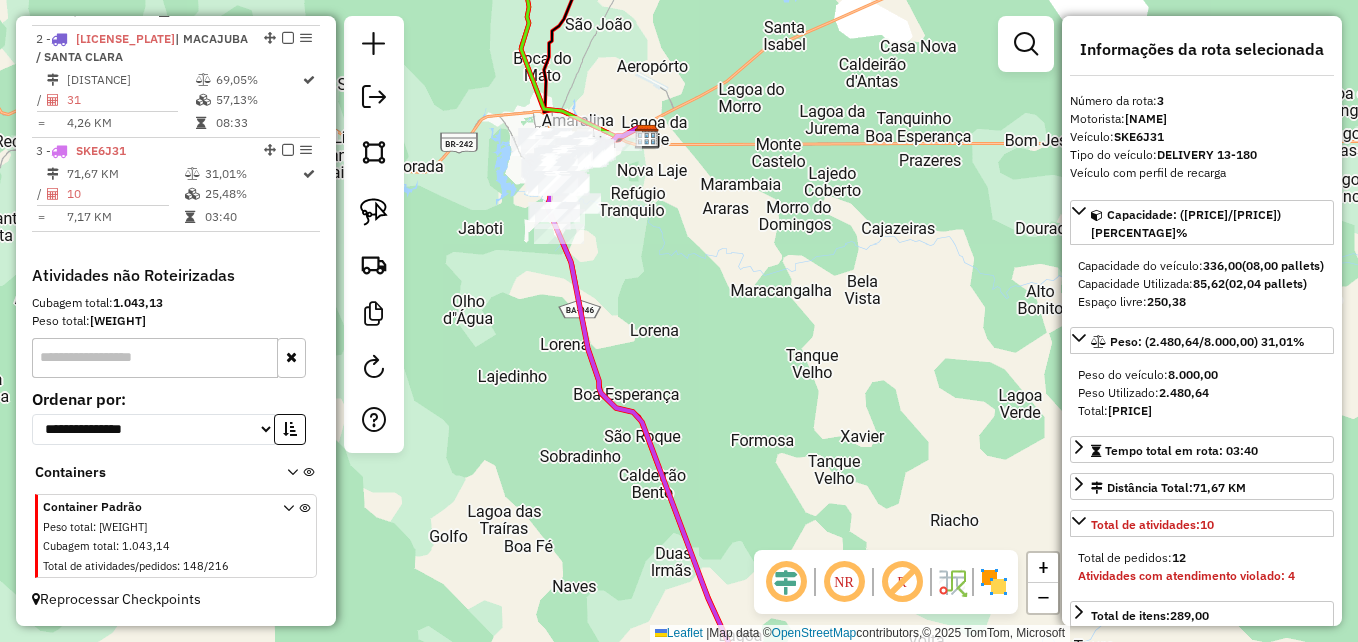 click on "Janela de atendimento Grade de atendimento Capacidade Transportadoras Veículos Cliente Pedidos  Rotas Selecione os dias de semana para filtrar as janelas de atendimento  Seg   Ter   Qua   Qui   Sex   Sáb   Dom  Informe o período da janela de atendimento: De: Até:  Filtrar exatamente a janela do cliente  Considerar janela de atendimento padrão  Selecione os dias de semana para filtrar as grades de atendimento  Seg   Ter   Qua   Qui   Sex   Sáb   Dom   Considerar clientes sem dia de atendimento cadastrado  Clientes fora do dia de atendimento selecionado Filtrar as atividades entre os valores definidos abaixo:  Peso mínimo:   Peso máximo:   Cubagem mínima:   Cubagem máxima:   De:   Até:  Filtrar as atividades entre o tempo de atendimento definido abaixo:  De:   Até:   Considerar capacidade total dos clientes não roteirizados Transportadora: Selecione um ou mais itens Tipo de veículo: Selecione um ou mais itens Veículo: Selecione um ou mais itens Motorista: Selecione um ou mais itens Nome: Rótulo:" 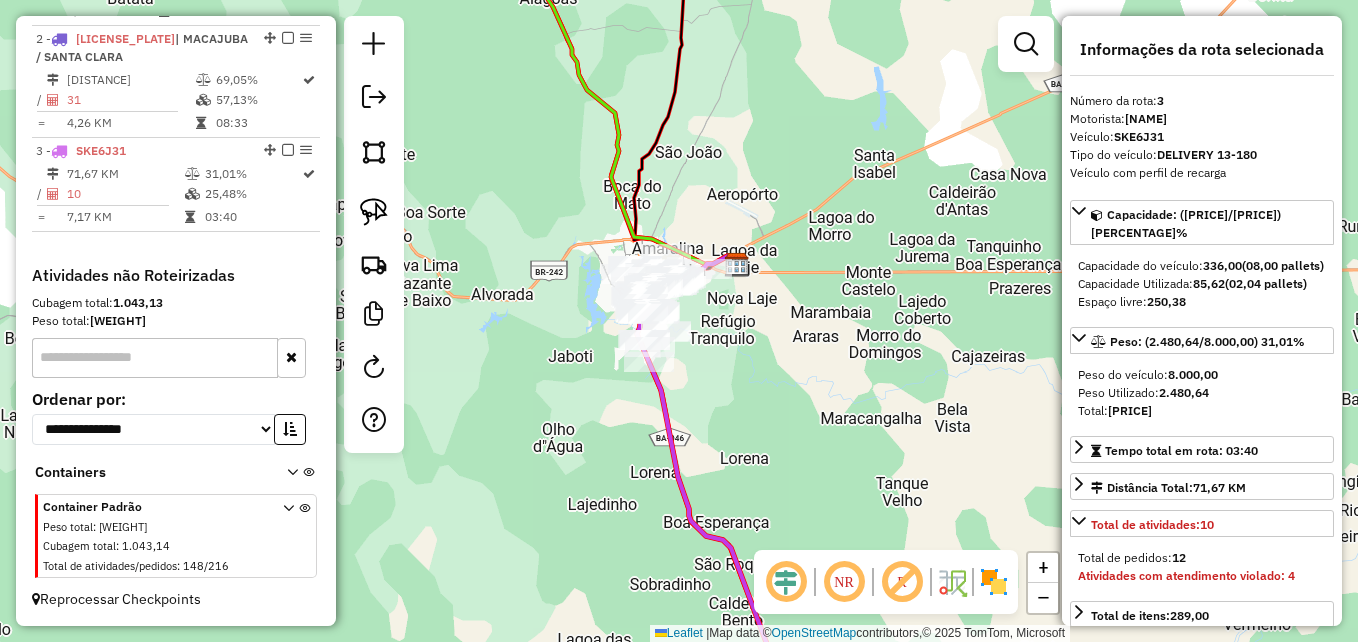 click on "Janela de atendimento Grade de atendimento Capacidade Transportadoras Veículos Cliente Pedidos  Rotas Selecione os dias de semana para filtrar as janelas de atendimento  Seg   Ter   Qua   Qui   Sex   Sáb   Dom  Informe o período da janela de atendimento: De: Até:  Filtrar exatamente a janela do cliente  Considerar janela de atendimento padrão  Selecione os dias de semana para filtrar as grades de atendimento  Seg   Ter   Qua   Qui   Sex   Sáb   Dom   Considerar clientes sem dia de atendimento cadastrado  Clientes fora do dia de atendimento selecionado Filtrar as atividades entre os valores definidos abaixo:  Peso mínimo:   Peso máximo:   Cubagem mínima:   Cubagem máxima:   De:   Até:  Filtrar as atividades entre o tempo de atendimento definido abaixo:  De:   Até:   Considerar capacidade total dos clientes não roteirizados Transportadora: Selecione um ou mais itens Tipo de veículo: Selecione um ou mais itens Veículo: Selecione um ou mais itens Motorista: Selecione um ou mais itens Nome: Rótulo:" 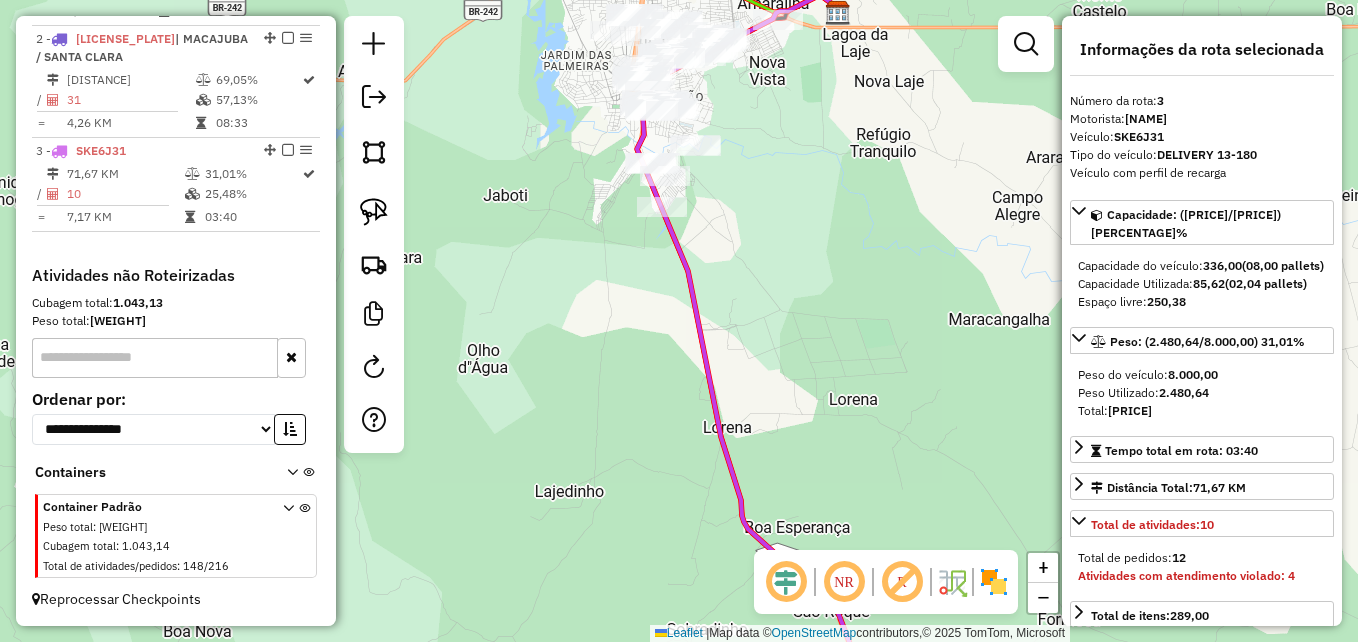 click on "Janela de atendimento Grade de atendimento Capacidade Transportadoras Veículos Cliente Pedidos  Rotas Selecione os dias de semana para filtrar as janelas de atendimento  Seg   Ter   Qua   Qui   Sex   Sáb   Dom  Informe o período da janela de atendimento: De: Até:  Filtrar exatamente a janela do cliente  Considerar janela de atendimento padrão  Selecione os dias de semana para filtrar as grades de atendimento  Seg   Ter   Qua   Qui   Sex   Sáb   Dom   Considerar clientes sem dia de atendimento cadastrado  Clientes fora do dia de atendimento selecionado Filtrar as atividades entre os valores definidos abaixo:  Peso mínimo:   Peso máximo:   Cubagem mínima:   Cubagem máxima:   De:   Até:  Filtrar as atividades entre o tempo de atendimento definido abaixo:  De:   Até:   Considerar capacidade total dos clientes não roteirizados Transportadora: Selecione um ou mais itens Tipo de veículo: Selecione um ou mais itens Veículo: Selecione um ou mais itens Motorista: Selecione um ou mais itens Nome: Rótulo:" 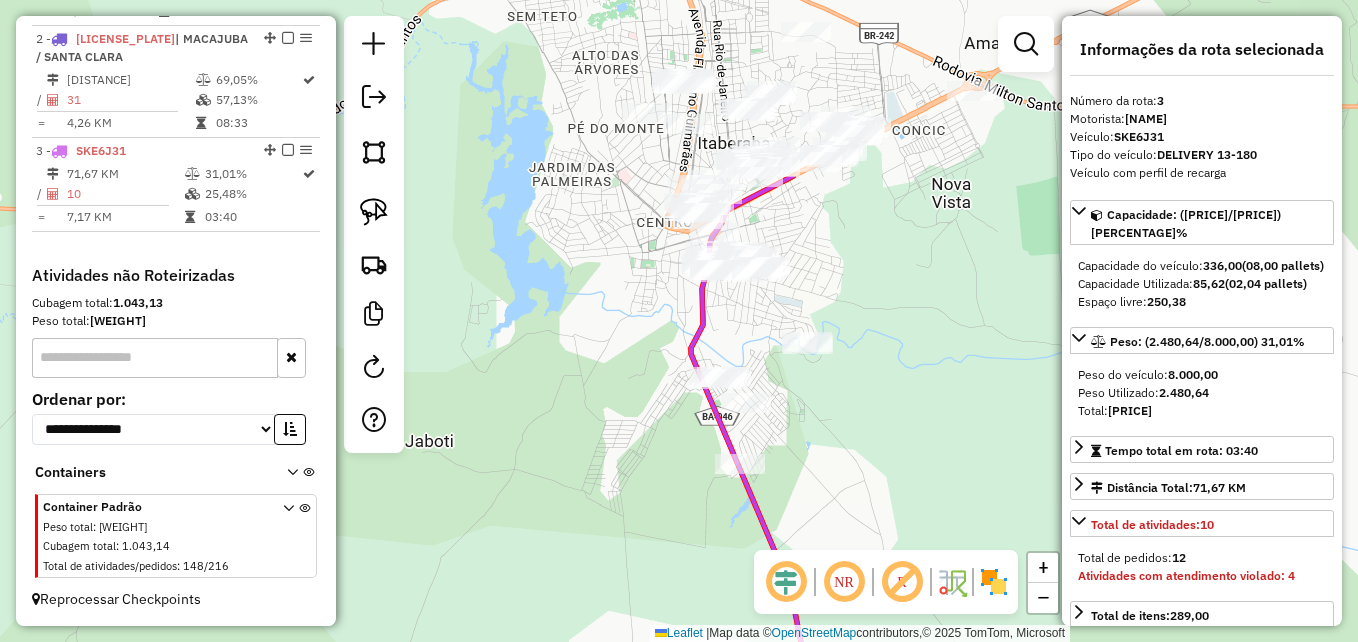 click on "Janela de atendimento Grade de atendimento Capacidade Transportadoras Veículos Cliente Pedidos  Rotas Selecione os dias de semana para filtrar as janelas de atendimento  Seg   Ter   Qua   Qui   Sex   Sáb   Dom  Informe o período da janela de atendimento: De: Até:  Filtrar exatamente a janela do cliente  Considerar janela de atendimento padrão  Selecione os dias de semana para filtrar as grades de atendimento  Seg   Ter   Qua   Qui   Sex   Sáb   Dom   Considerar clientes sem dia de atendimento cadastrado  Clientes fora do dia de atendimento selecionado Filtrar as atividades entre os valores definidos abaixo:  Peso mínimo:   Peso máximo:   Cubagem mínima:   Cubagem máxima:   De:   Até:  Filtrar as atividades entre o tempo de atendimento definido abaixo:  De:   Até:   Considerar capacidade total dos clientes não roteirizados Transportadora: Selecione um ou mais itens Tipo de veículo: Selecione um ou mais itens Veículo: Selecione um ou mais itens Motorista: Selecione um ou mais itens Nome: Rótulo:" 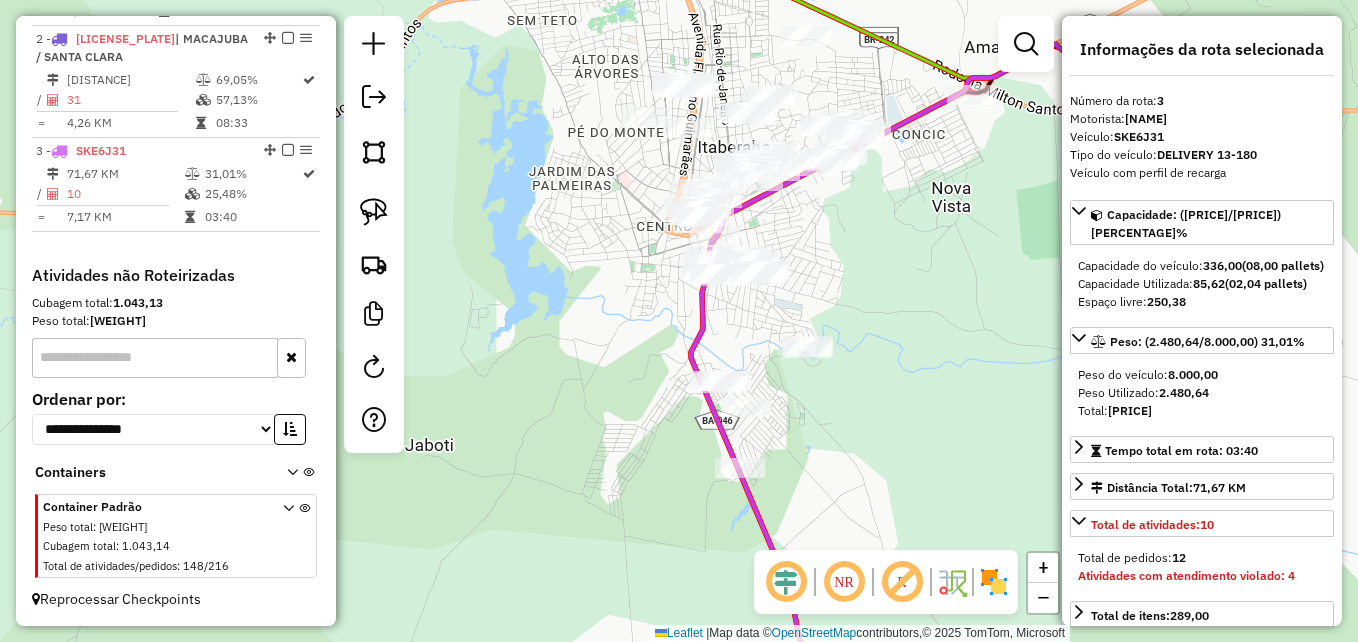 click on "Janela de atendimento Grade de atendimento Capacidade Transportadoras Veículos Cliente Pedidos  Rotas Selecione os dias de semana para filtrar as janelas de atendimento  Seg   Ter   Qua   Qui   Sex   Sáb   Dom  Informe o período da janela de atendimento: De: Até:  Filtrar exatamente a janela do cliente  Considerar janela de atendimento padrão  Selecione os dias de semana para filtrar as grades de atendimento  Seg   Ter   Qua   Qui   Sex   Sáb   Dom   Considerar clientes sem dia de atendimento cadastrado  Clientes fora do dia de atendimento selecionado Filtrar as atividades entre os valores definidos abaixo:  Peso mínimo:   Peso máximo:   Cubagem mínima:   Cubagem máxima:   De:   Até:  Filtrar as atividades entre o tempo de atendimento definido abaixo:  De:   Até:   Considerar capacidade total dos clientes não roteirizados Transportadora: Selecione um ou mais itens Tipo de veículo: Selecione um ou mais itens Veículo: Selecione um ou mais itens Motorista: Selecione um ou mais itens Nome: Rótulo:" 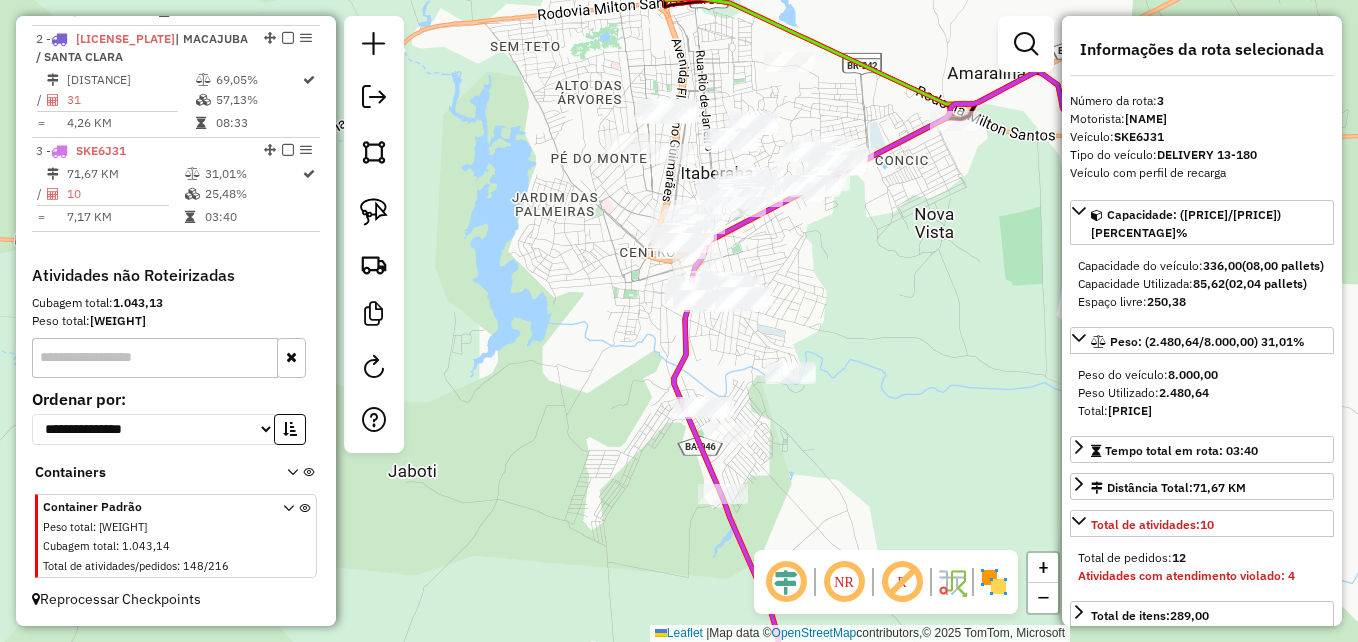 click on "Janela de atendimento Grade de atendimento Capacidade Transportadoras Veículos Cliente Pedidos  Rotas Selecione os dias de semana para filtrar as janelas de atendimento  Seg   Ter   Qua   Qui   Sex   Sáb   Dom  Informe o período da janela de atendimento: De: Até:  Filtrar exatamente a janela do cliente  Considerar janela de atendimento padrão  Selecione os dias de semana para filtrar as grades de atendimento  Seg   Ter   Qua   Qui   Sex   Sáb   Dom   Considerar clientes sem dia de atendimento cadastrado  Clientes fora do dia de atendimento selecionado Filtrar as atividades entre os valores definidos abaixo:  Peso mínimo:   Peso máximo:   Cubagem mínima:   Cubagem máxima:   De:   Até:  Filtrar as atividades entre o tempo de atendimento definido abaixo:  De:   Até:   Considerar capacidade total dos clientes não roteirizados Transportadora: Selecione um ou mais itens Tipo de veículo: Selecione um ou mais itens Veículo: Selecione um ou mais itens Motorista: Selecione um ou mais itens Nome: Rótulo:" 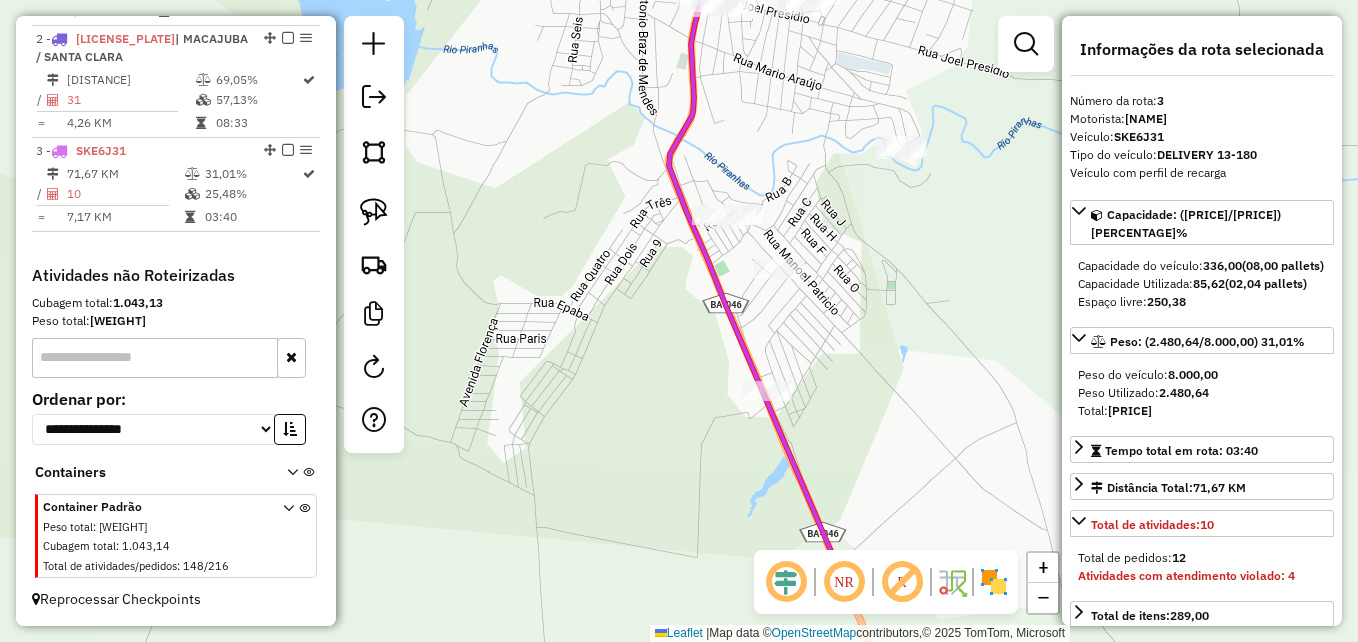 click on "Janela de atendimento Grade de atendimento Capacidade Transportadoras Veículos Cliente Pedidos  Rotas Selecione os dias de semana para filtrar as janelas de atendimento  Seg   Ter   Qua   Qui   Sex   Sáb   Dom  Informe o período da janela de atendimento: De: Até:  Filtrar exatamente a janela do cliente  Considerar janela de atendimento padrão  Selecione os dias de semana para filtrar as grades de atendimento  Seg   Ter   Qua   Qui   Sex   Sáb   Dom   Considerar clientes sem dia de atendimento cadastrado  Clientes fora do dia de atendimento selecionado Filtrar as atividades entre os valores definidos abaixo:  Peso mínimo:   Peso máximo:   Cubagem mínima:   Cubagem máxima:   De:   Até:  Filtrar as atividades entre o tempo de atendimento definido abaixo:  De:   Até:   Considerar capacidade total dos clientes não roteirizados Transportadora: Selecione um ou mais itens Tipo de veículo: Selecione um ou mais itens Veículo: Selecione um ou mais itens Motorista: Selecione um ou mais itens Nome: Rótulo:" 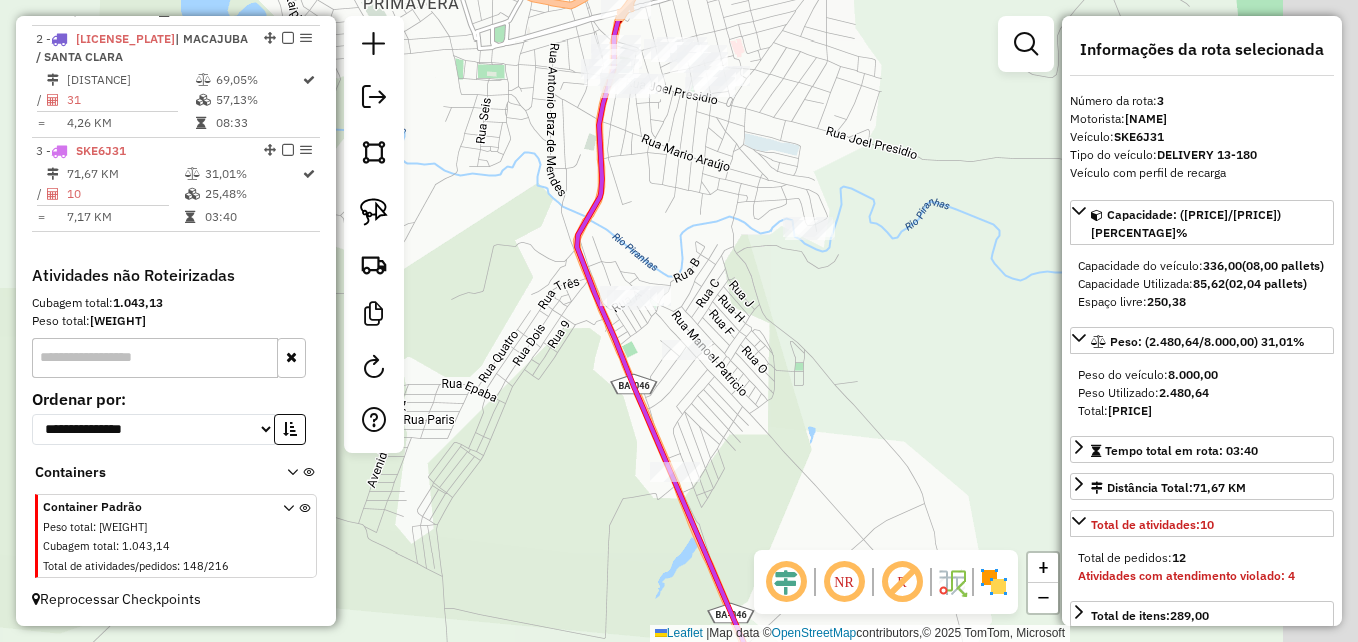click on "Janela de atendimento Grade de atendimento Capacidade Transportadoras Veículos Cliente Pedidos  Rotas Selecione os dias de semana para filtrar as janelas de atendimento  Seg   Ter   Qua   Qui   Sex   Sáb   Dom  Informe o período da janela de atendimento: De: Até:  Filtrar exatamente a janela do cliente  Considerar janela de atendimento padrão  Selecione os dias de semana para filtrar as grades de atendimento  Seg   Ter   Qua   Qui   Sex   Sáb   Dom   Considerar clientes sem dia de atendimento cadastrado  Clientes fora do dia de atendimento selecionado Filtrar as atividades entre os valores definidos abaixo:  Peso mínimo:   Peso máximo:   Cubagem mínima:   Cubagem máxima:   De:   Até:  Filtrar as atividades entre o tempo de atendimento definido abaixo:  De:   Até:   Considerar capacidade total dos clientes não roteirizados Transportadora: Selecione um ou mais itens Tipo de veículo: Selecione um ou mais itens Veículo: Selecione um ou mais itens Motorista: Selecione um ou mais itens Nome: Rótulo:" 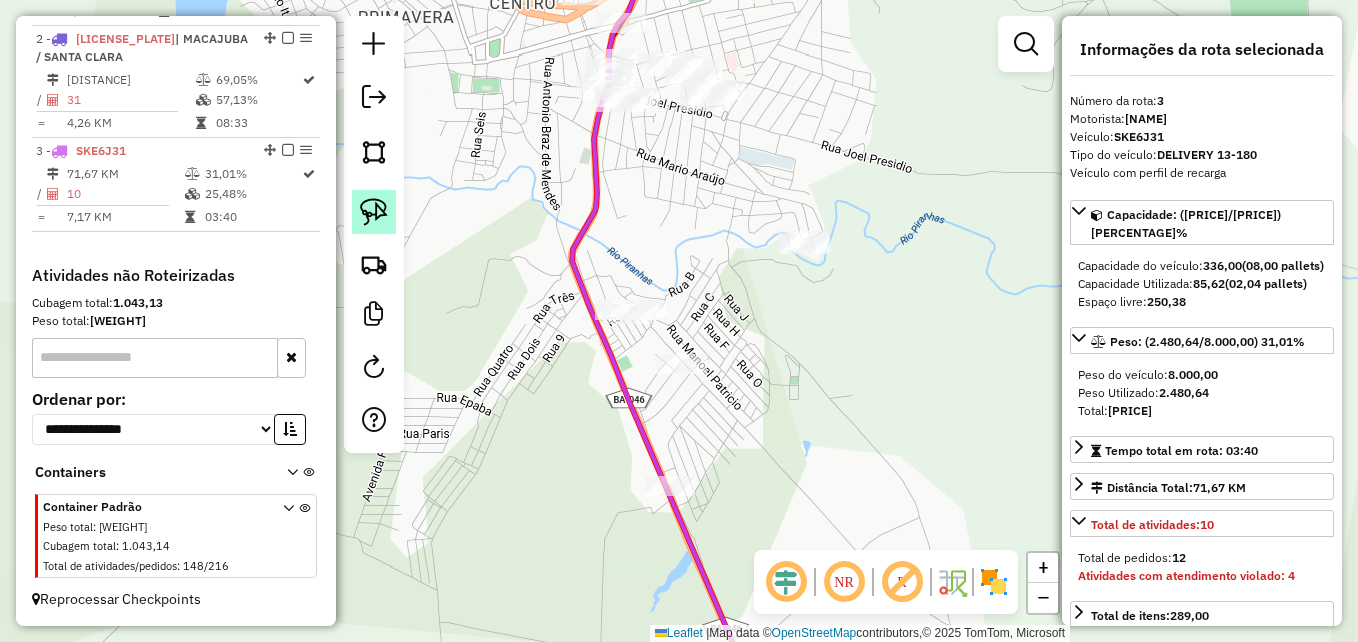 click 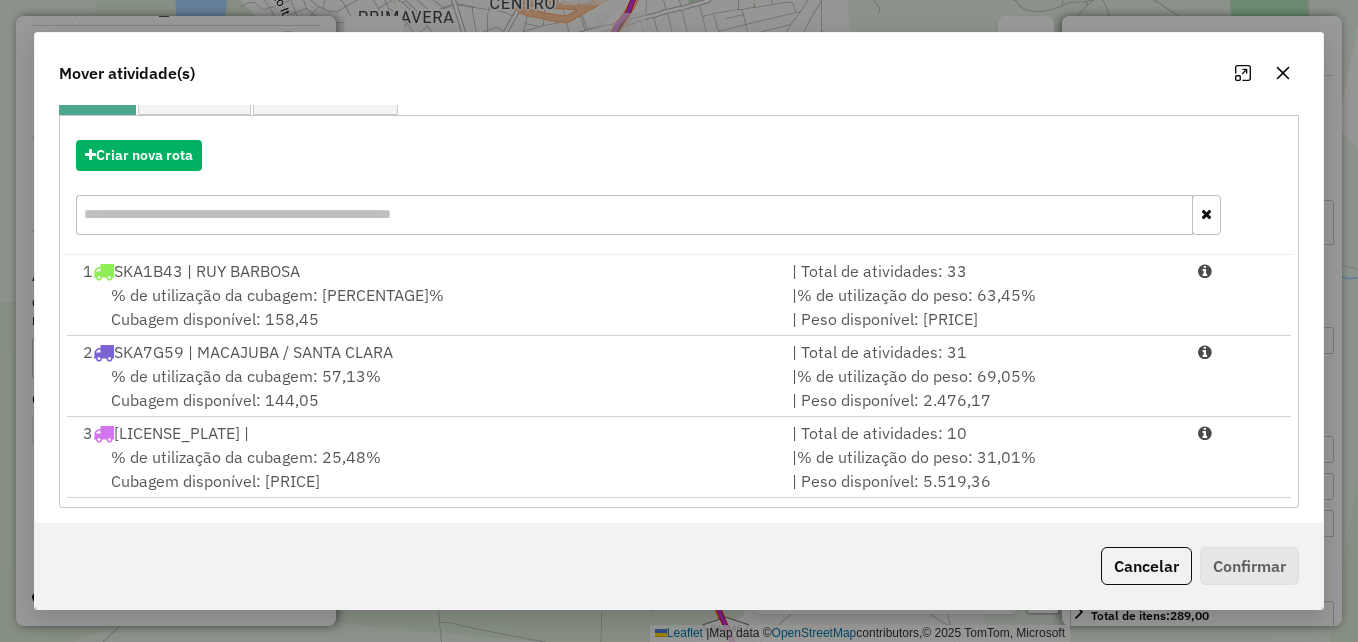 scroll, scrollTop: 209, scrollLeft: 0, axis: vertical 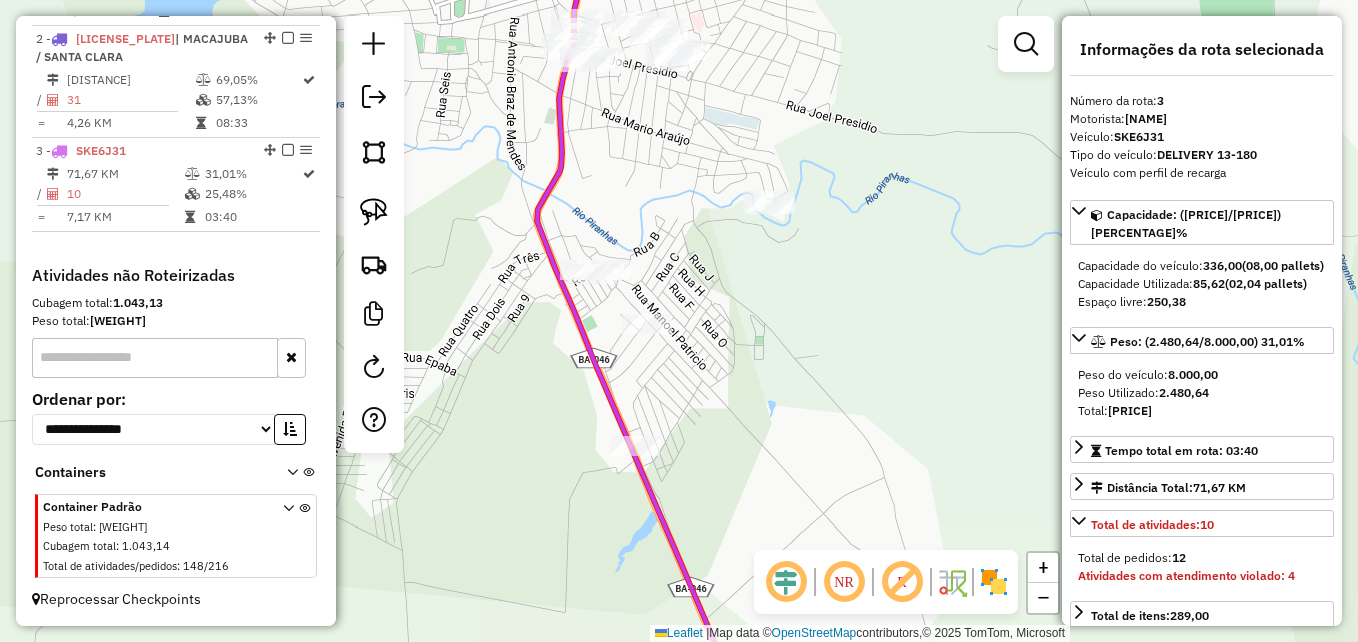click on "Janela de atendimento Grade de atendimento Capacidade Transportadoras Veículos Cliente Pedidos  Rotas Selecione os dias de semana para filtrar as janelas de atendimento  Seg   Ter   Qua   Qui   Sex   Sáb   Dom  Informe o período da janela de atendimento: De: Até:  Filtrar exatamente a janela do cliente  Considerar janela de atendimento padrão  Selecione os dias de semana para filtrar as grades de atendimento  Seg   Ter   Qua   Qui   Sex   Sáb   Dom   Considerar clientes sem dia de atendimento cadastrado  Clientes fora do dia de atendimento selecionado Filtrar as atividades entre os valores definidos abaixo:  Peso mínimo:   Peso máximo:   Cubagem mínima:   Cubagem máxima:   De:   Até:  Filtrar as atividades entre o tempo de atendimento definido abaixo:  De:   Até:   Considerar capacidade total dos clientes não roteirizados Transportadora: Selecione um ou mais itens Tipo de veículo: Selecione um ou mais itens Veículo: Selecione um ou mais itens Motorista: Selecione um ou mais itens Nome: Rótulo:" 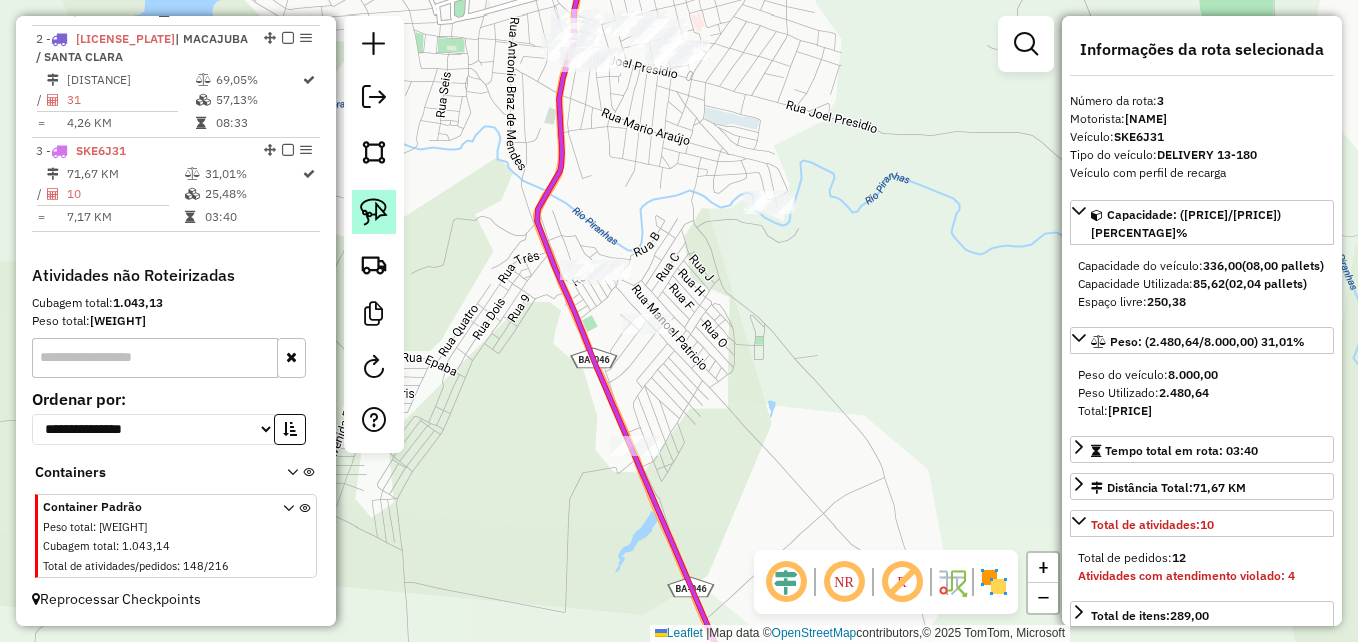 click 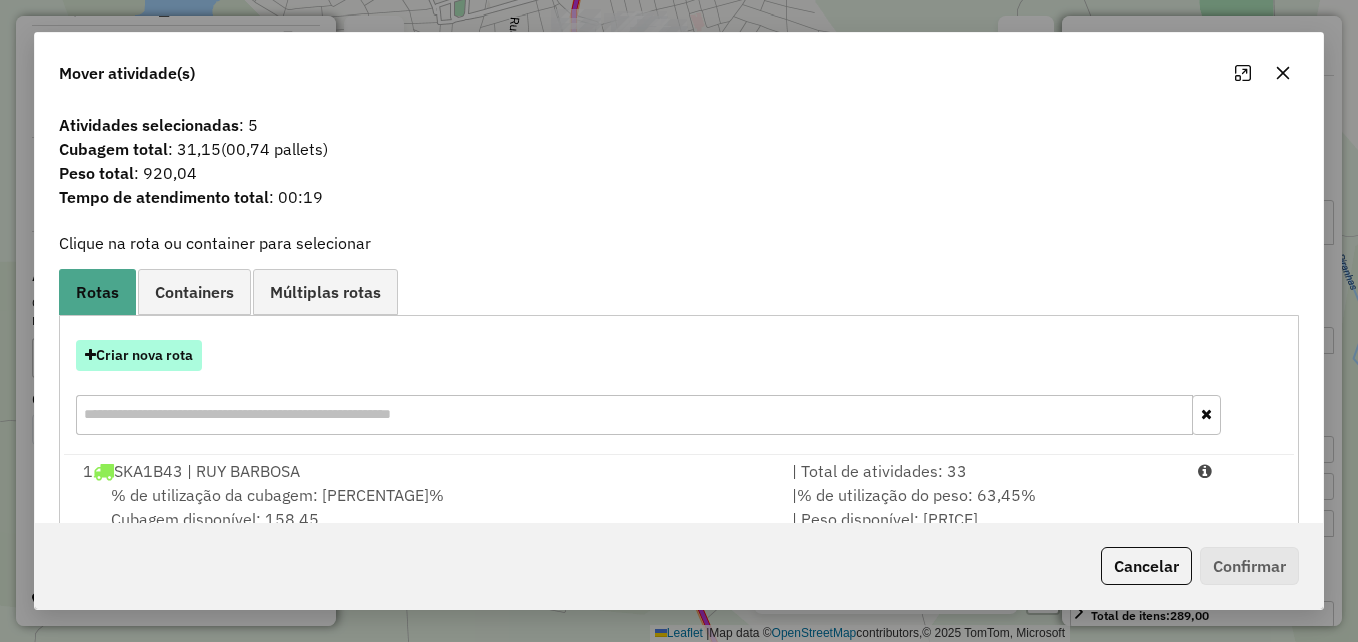 click on "Criar nova rota" at bounding box center (139, 355) 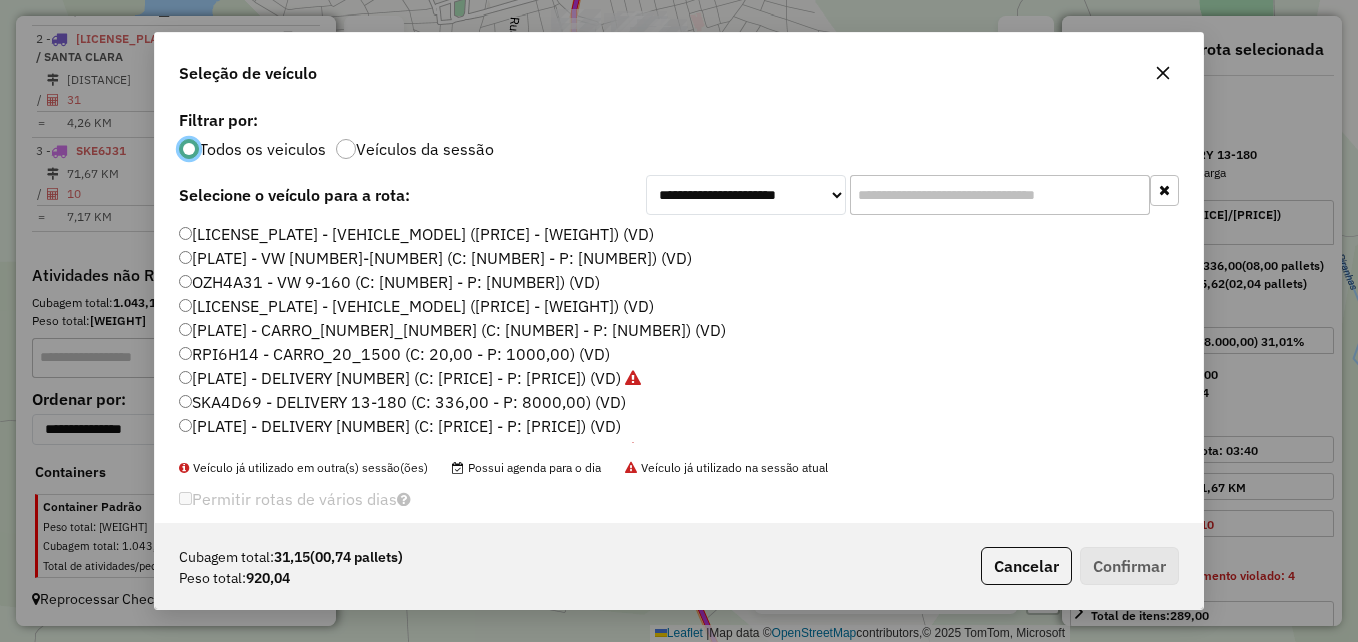 scroll, scrollTop: 11, scrollLeft: 6, axis: both 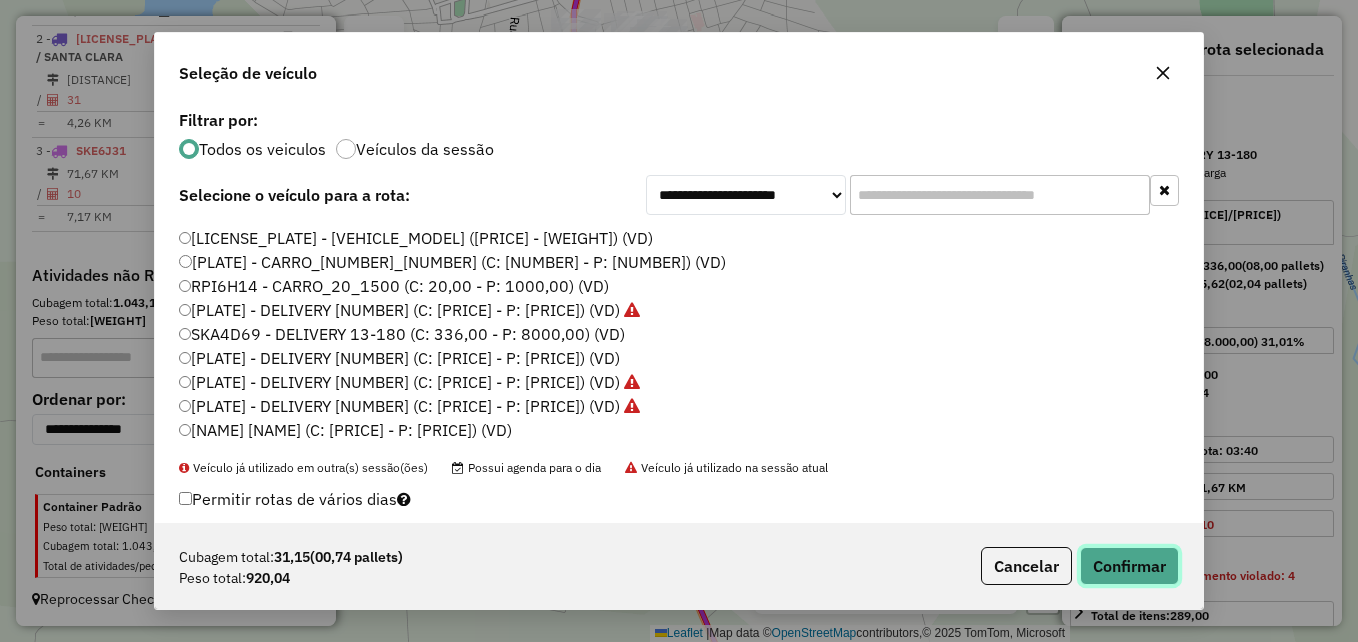click on "Confirmar" 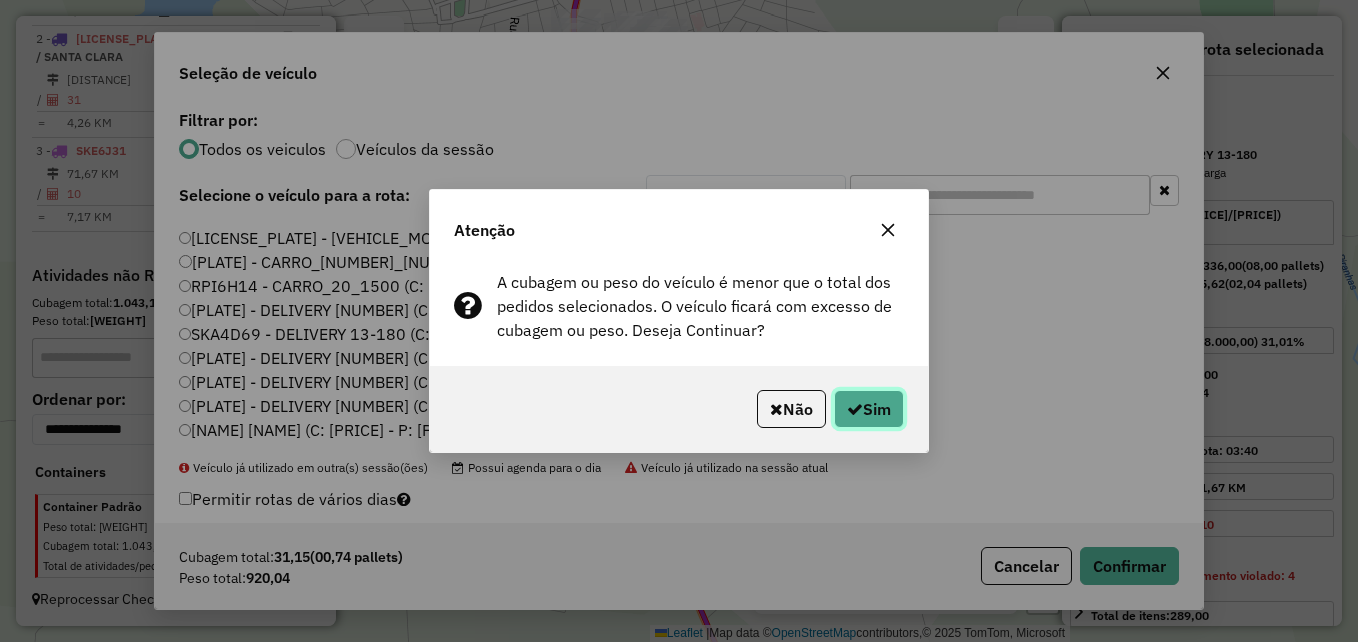 click on "Sim" 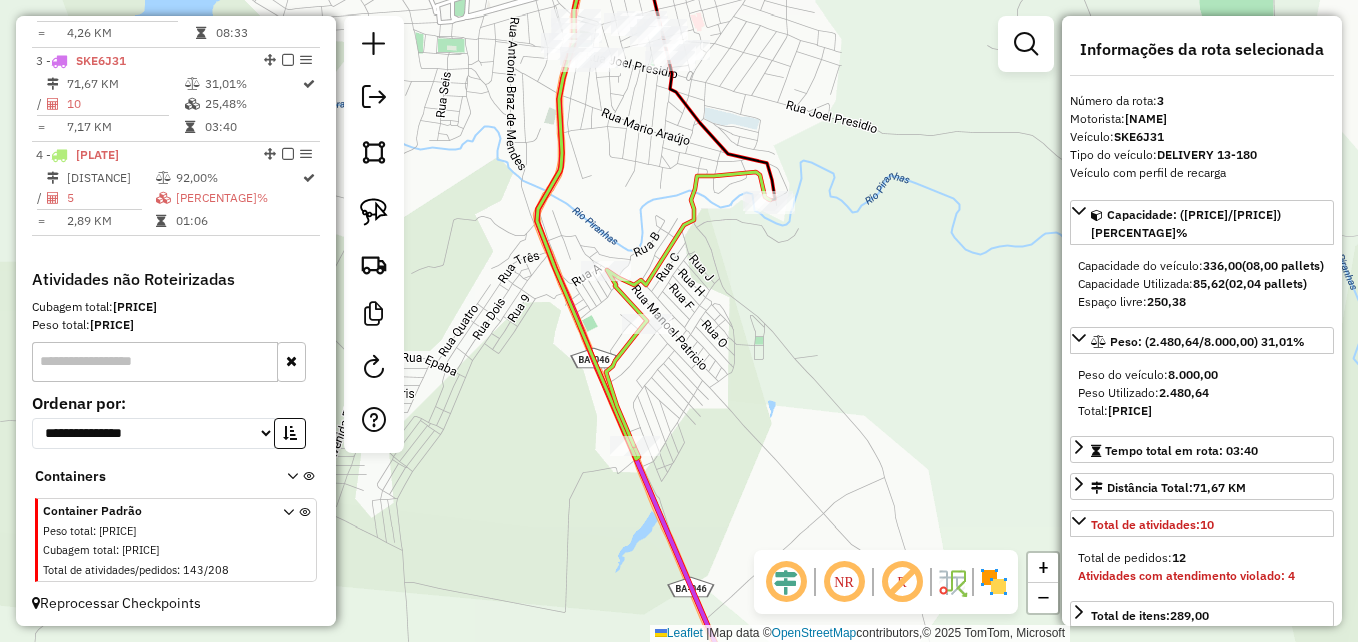 scroll, scrollTop: 952, scrollLeft: 0, axis: vertical 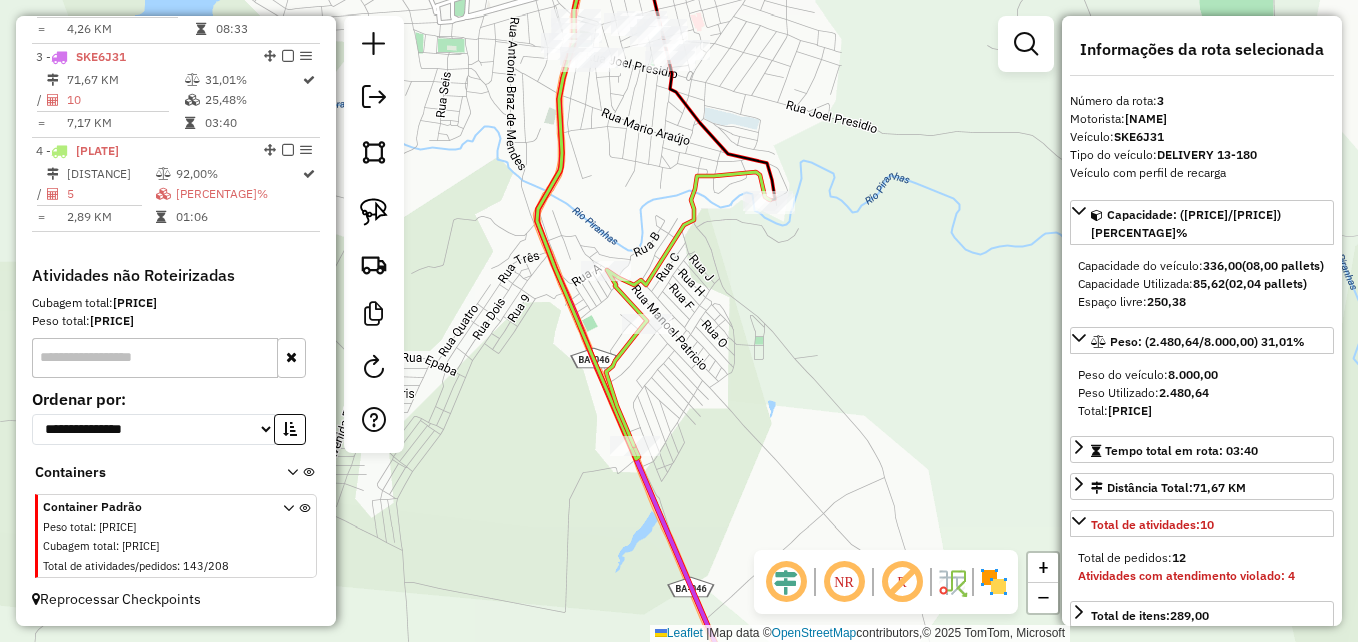 click 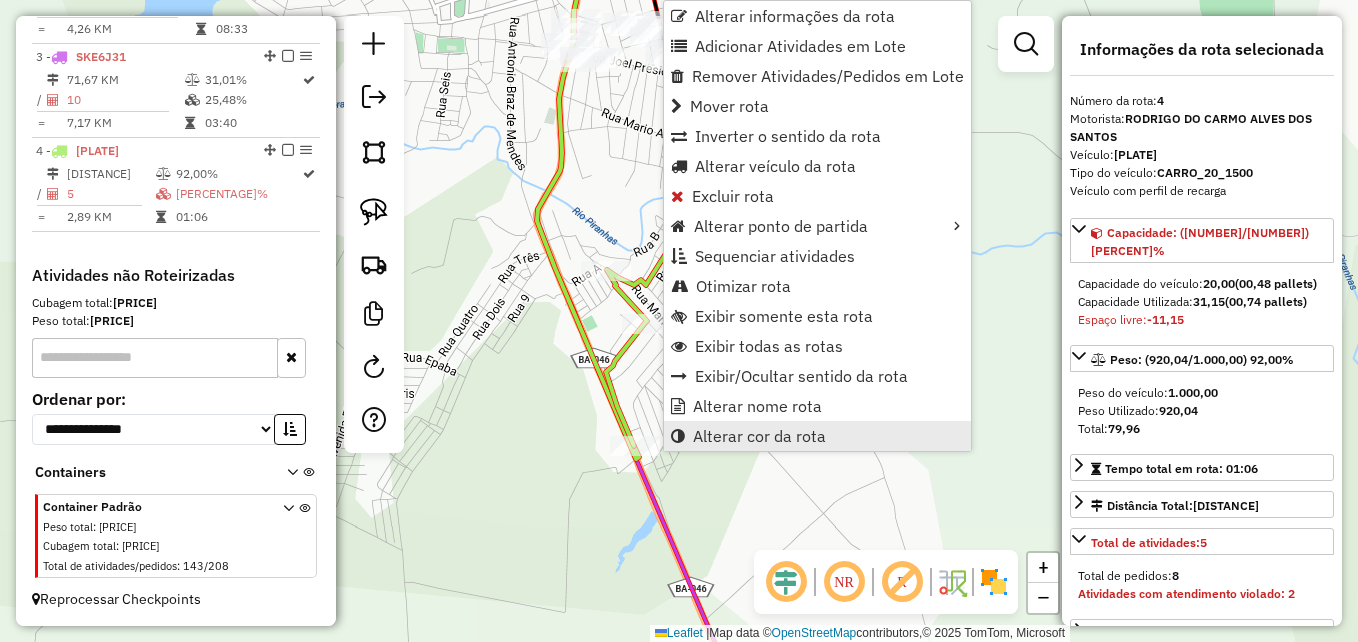 click on "Alterar cor da rota" at bounding box center (759, 436) 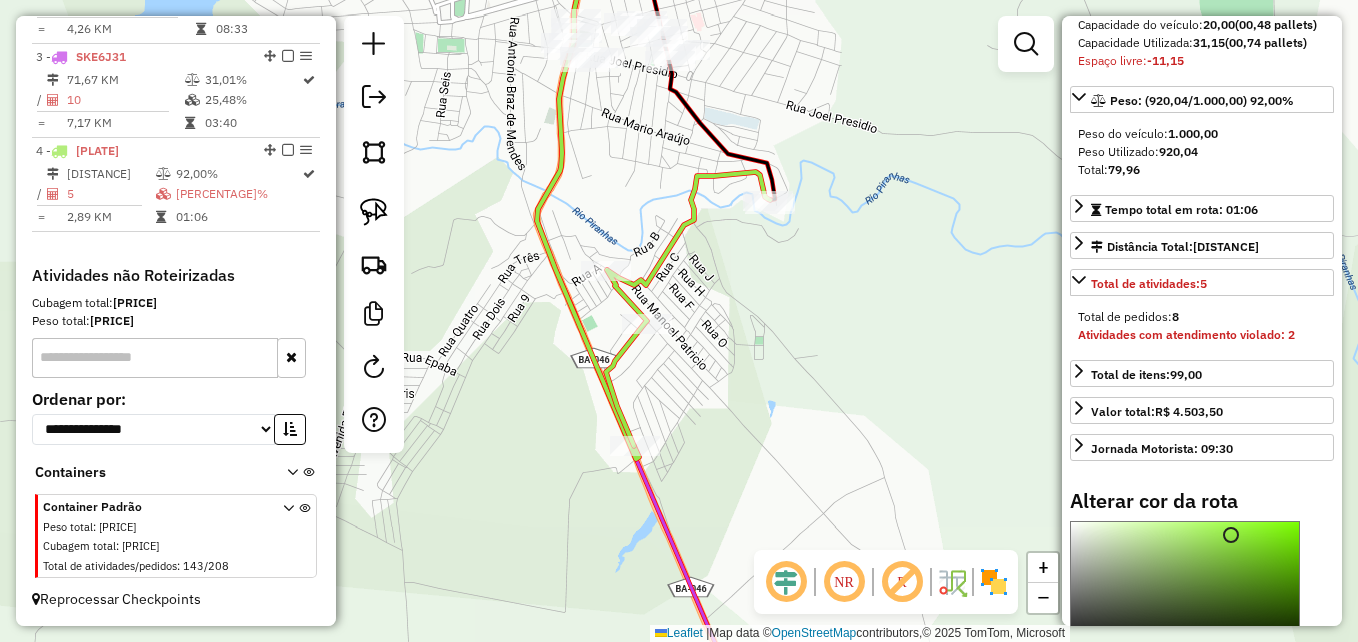 scroll, scrollTop: 530, scrollLeft: 0, axis: vertical 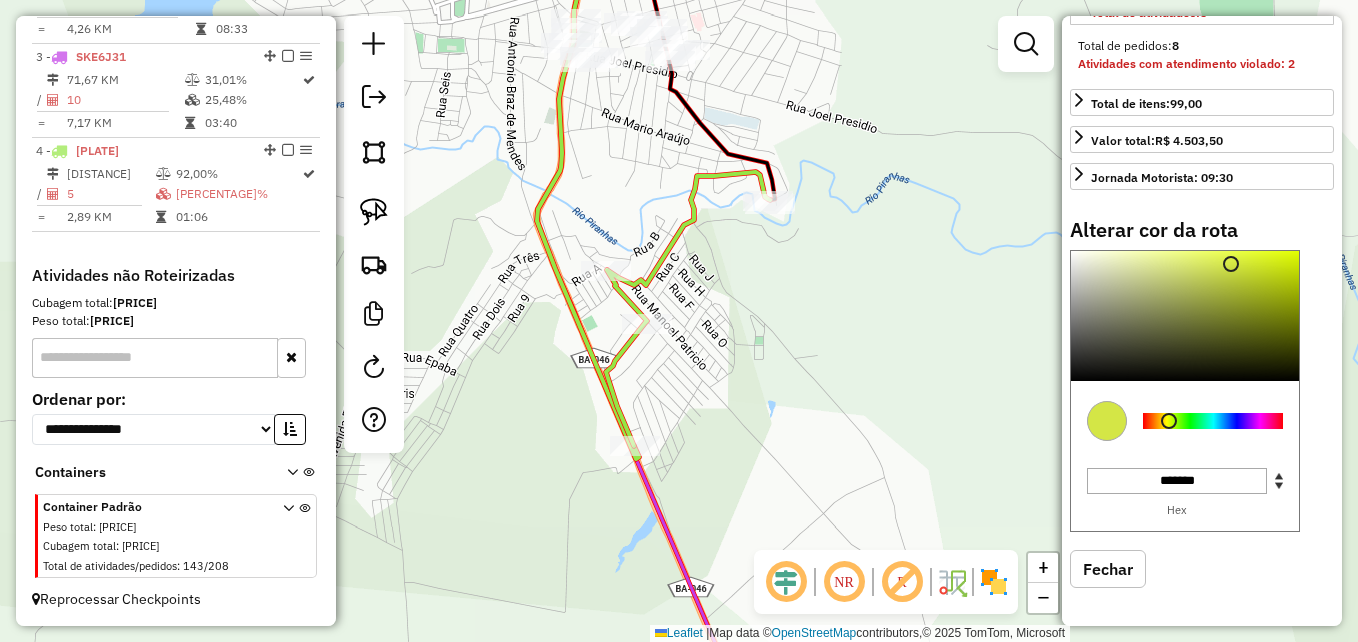 click at bounding box center (1169, 421) 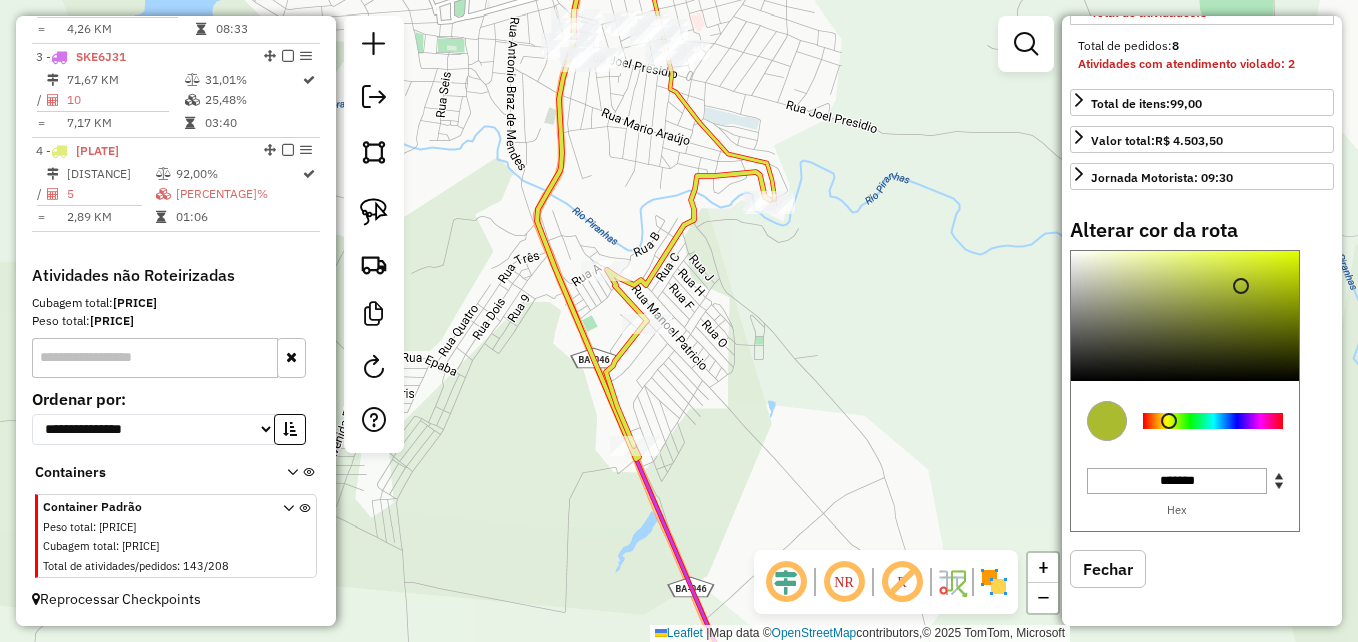 drag, startPoint x: 1229, startPoint y: 263, endPoint x: 1241, endPoint y: 288, distance: 27.730848 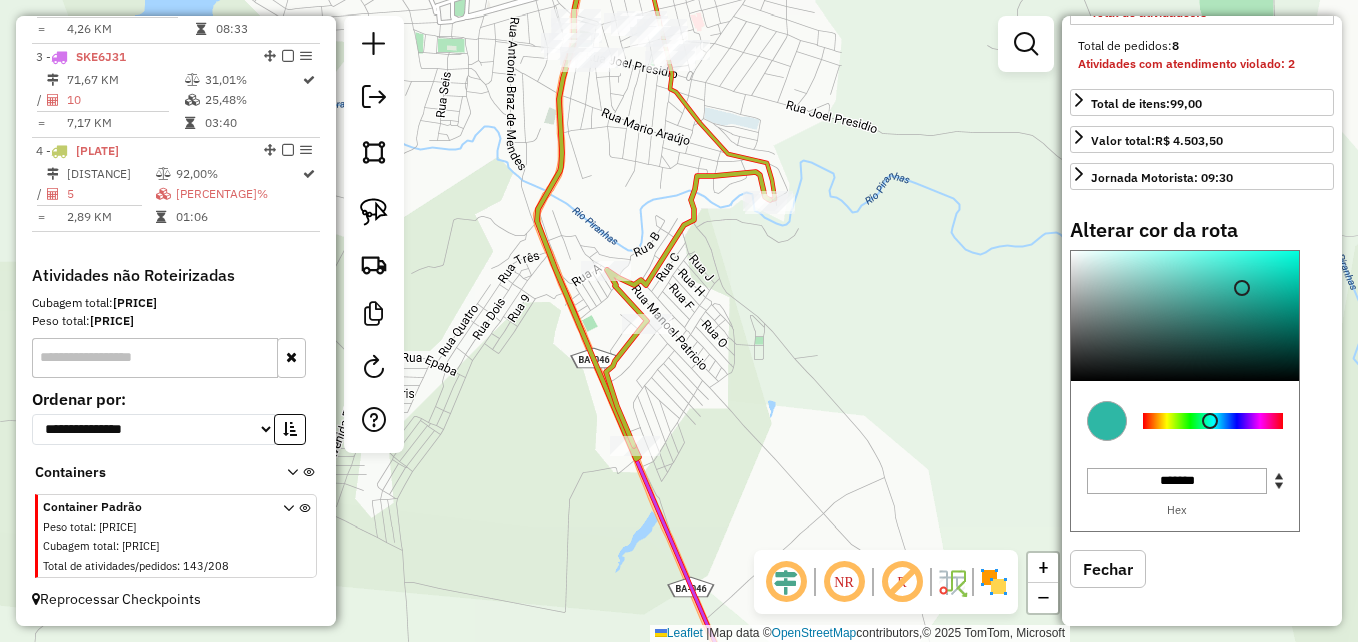 drag, startPoint x: 1169, startPoint y: 417, endPoint x: 1210, endPoint y: 421, distance: 41.19466 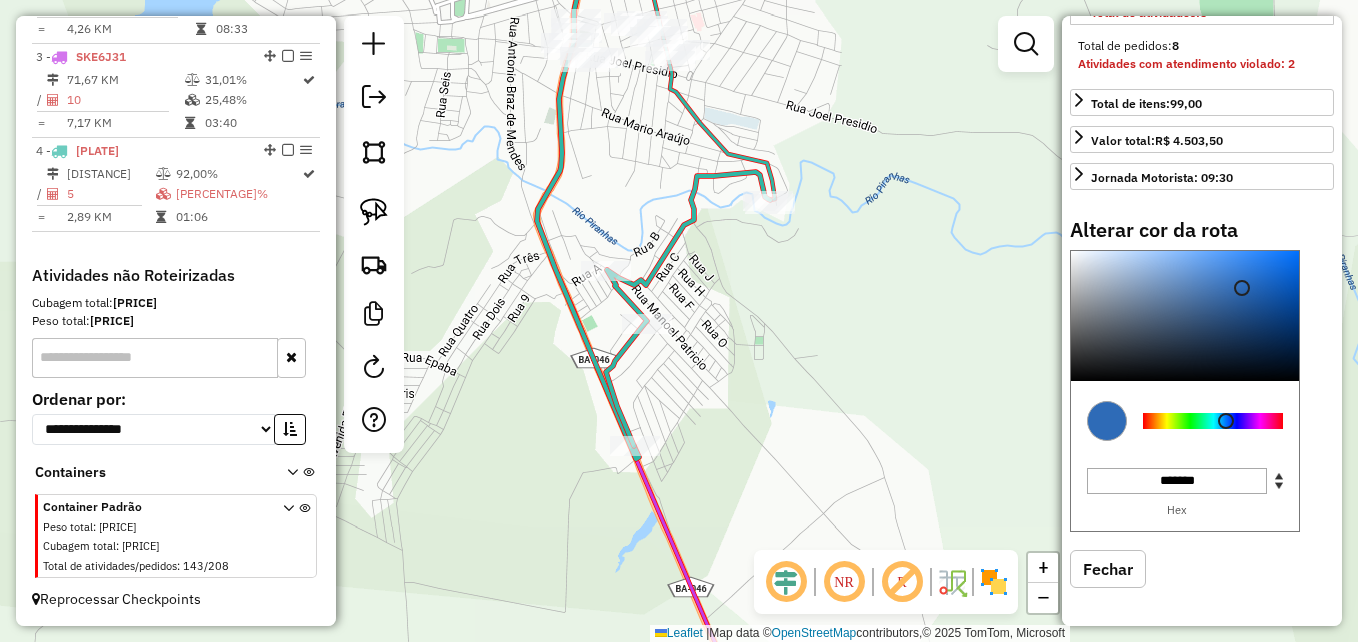 type on "*******" 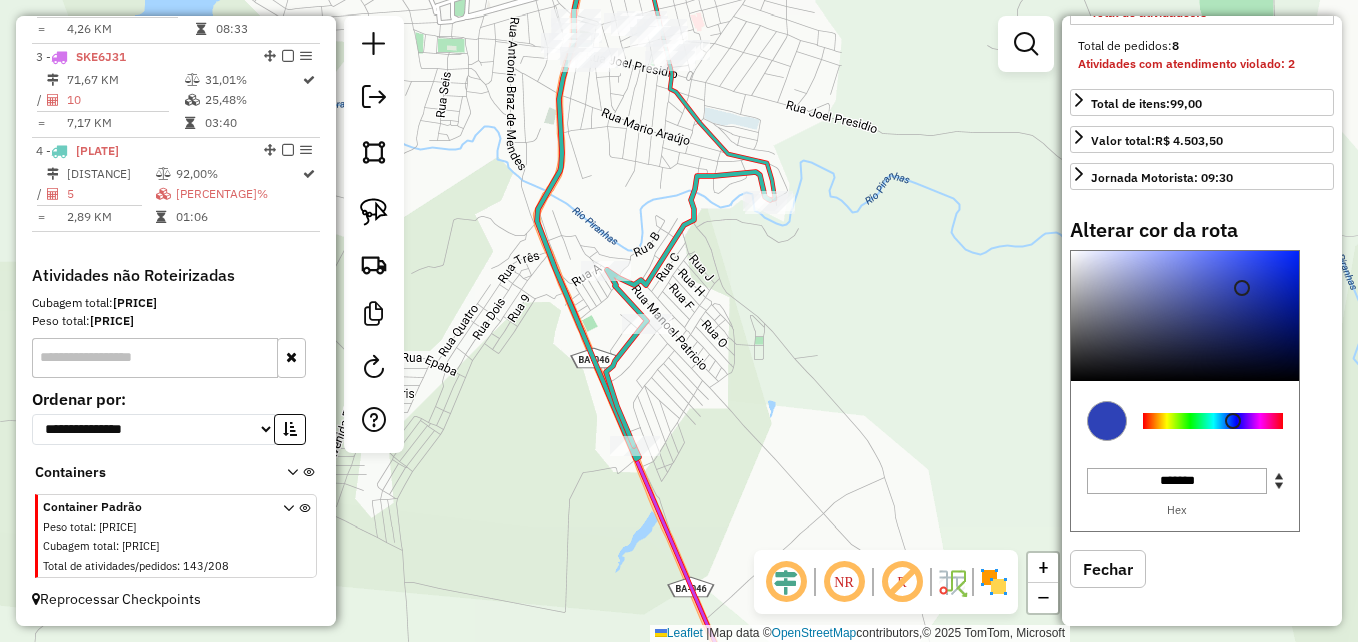 drag, startPoint x: 1210, startPoint y: 414, endPoint x: 1233, endPoint y: 413, distance: 23.021729 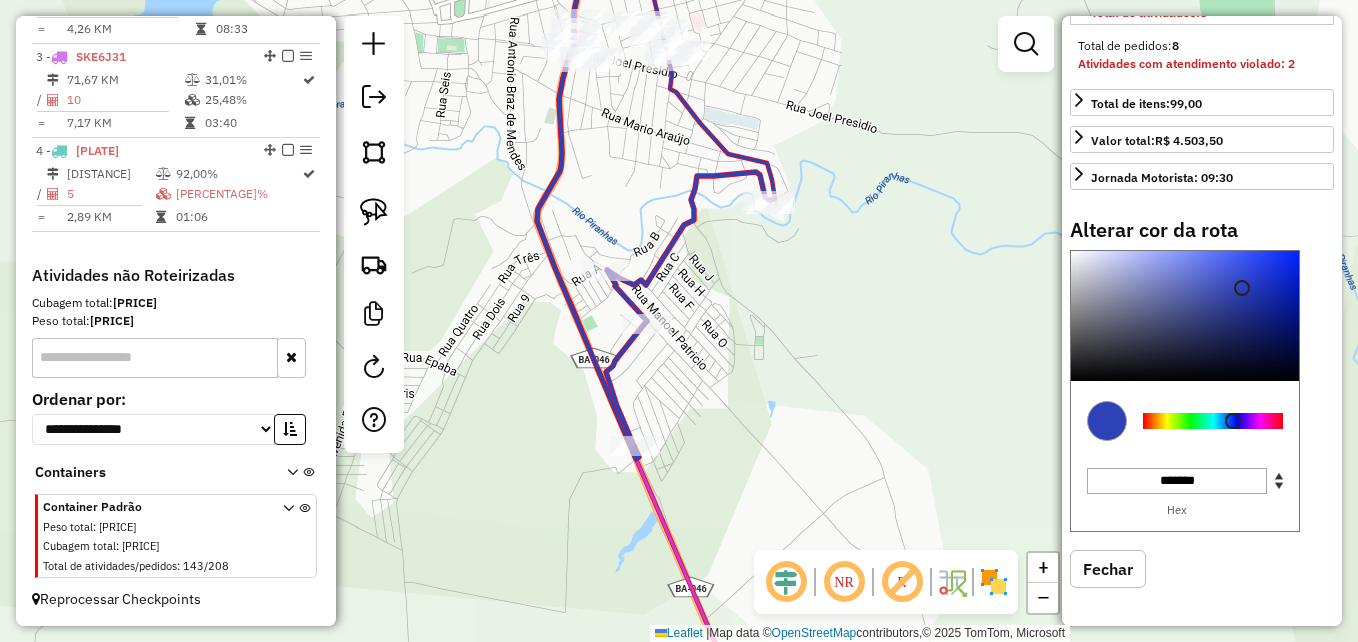 click 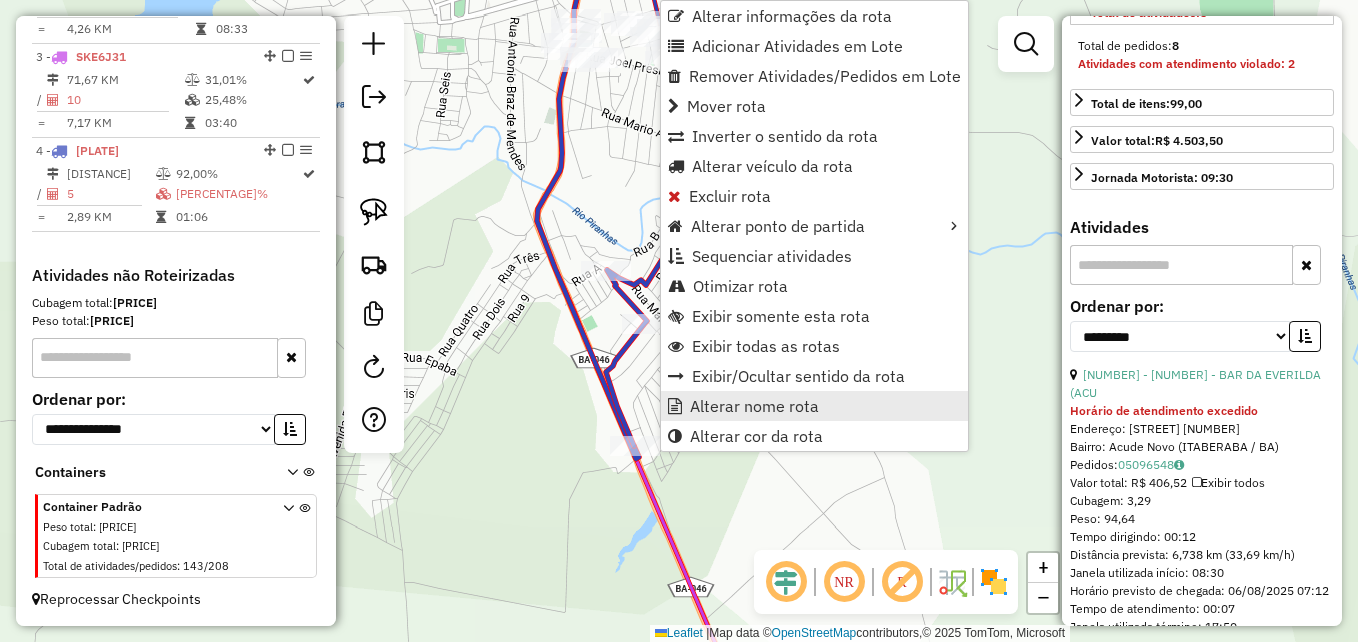 click on "Alterar nome rota" at bounding box center (754, 406) 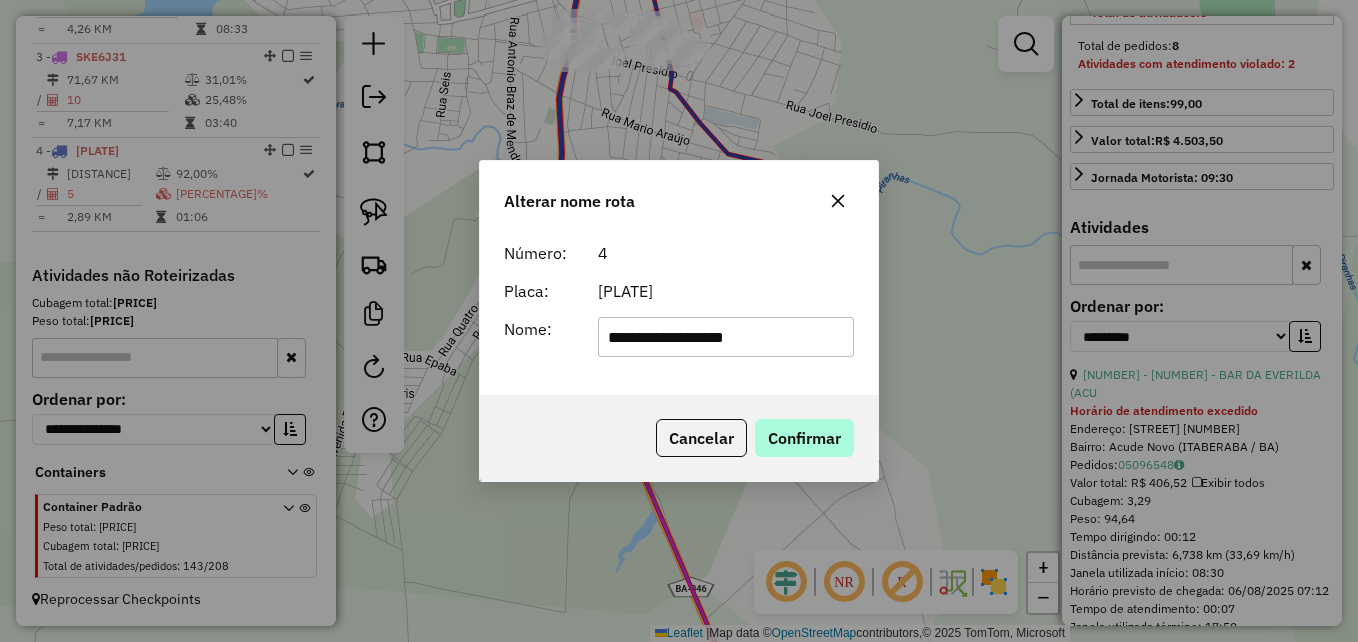 type on "**********" 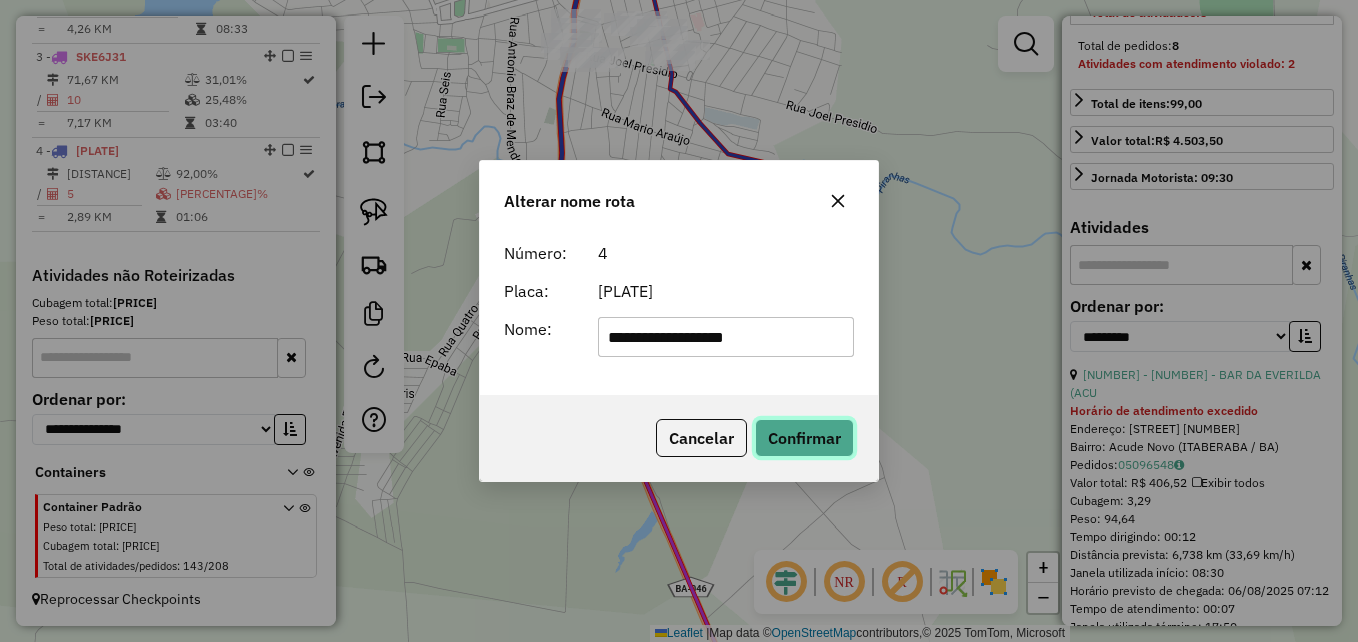 click on "Confirmar" 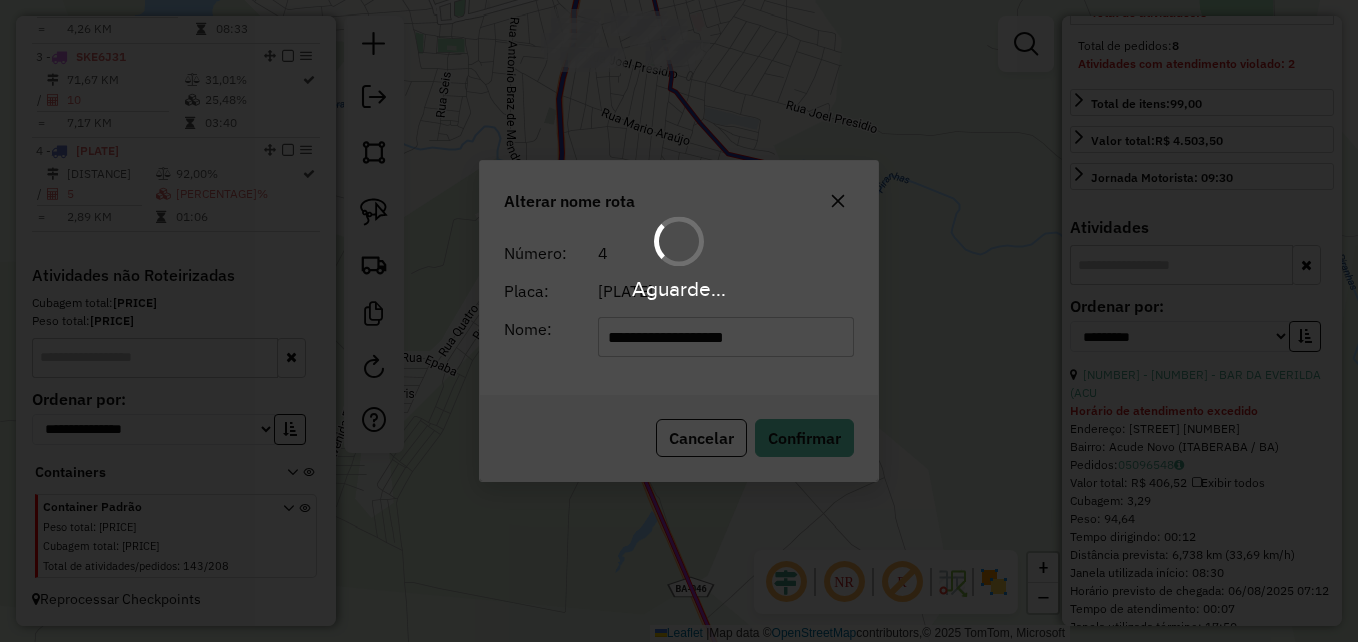 type 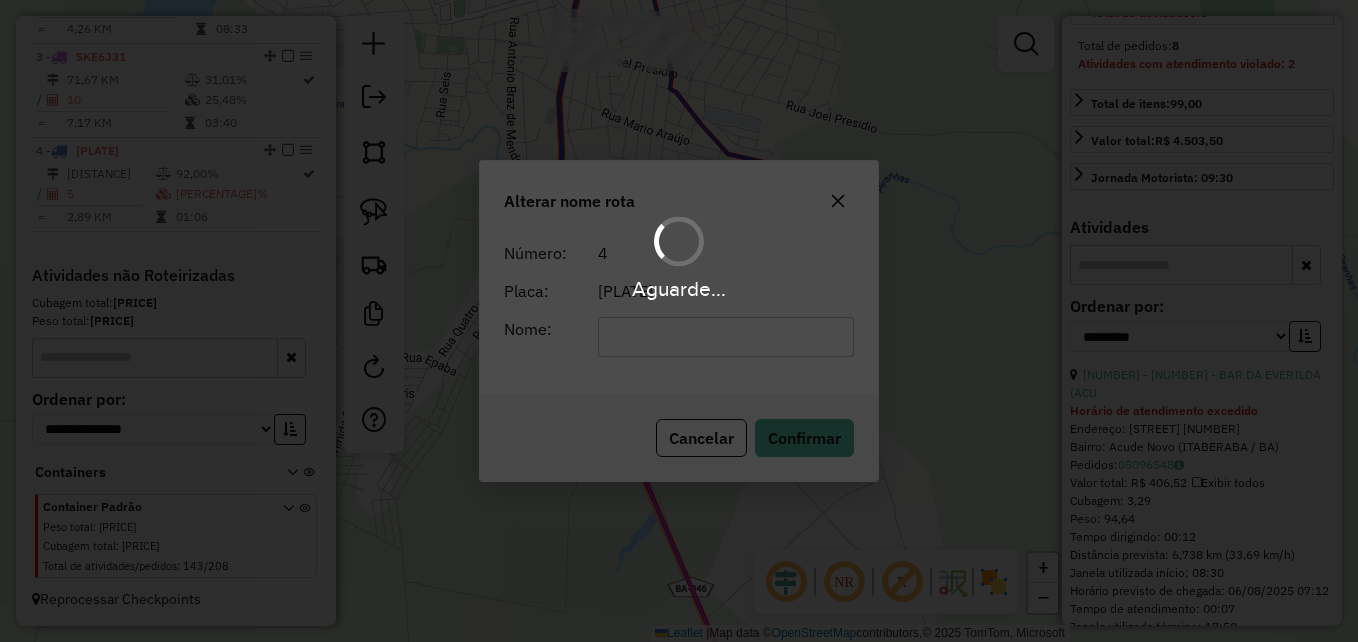 scroll, scrollTop: 548, scrollLeft: 0, axis: vertical 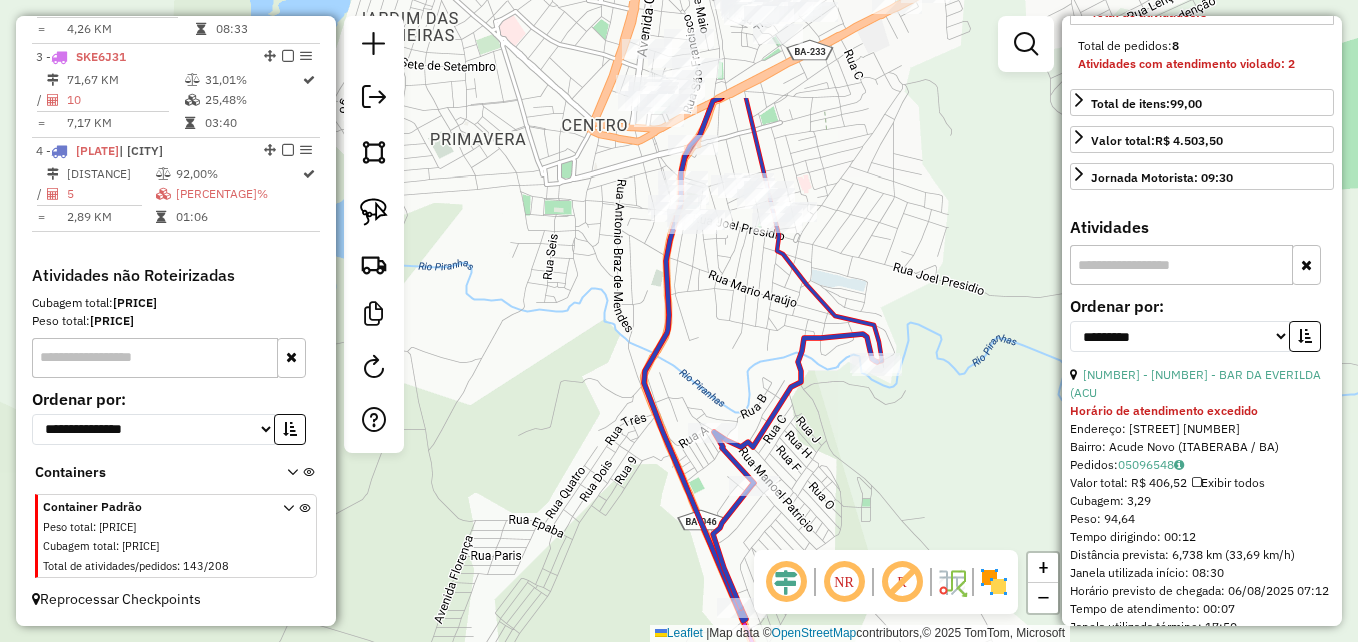 drag, startPoint x: 809, startPoint y: 318, endPoint x: 916, endPoint y: 480, distance: 194.14685 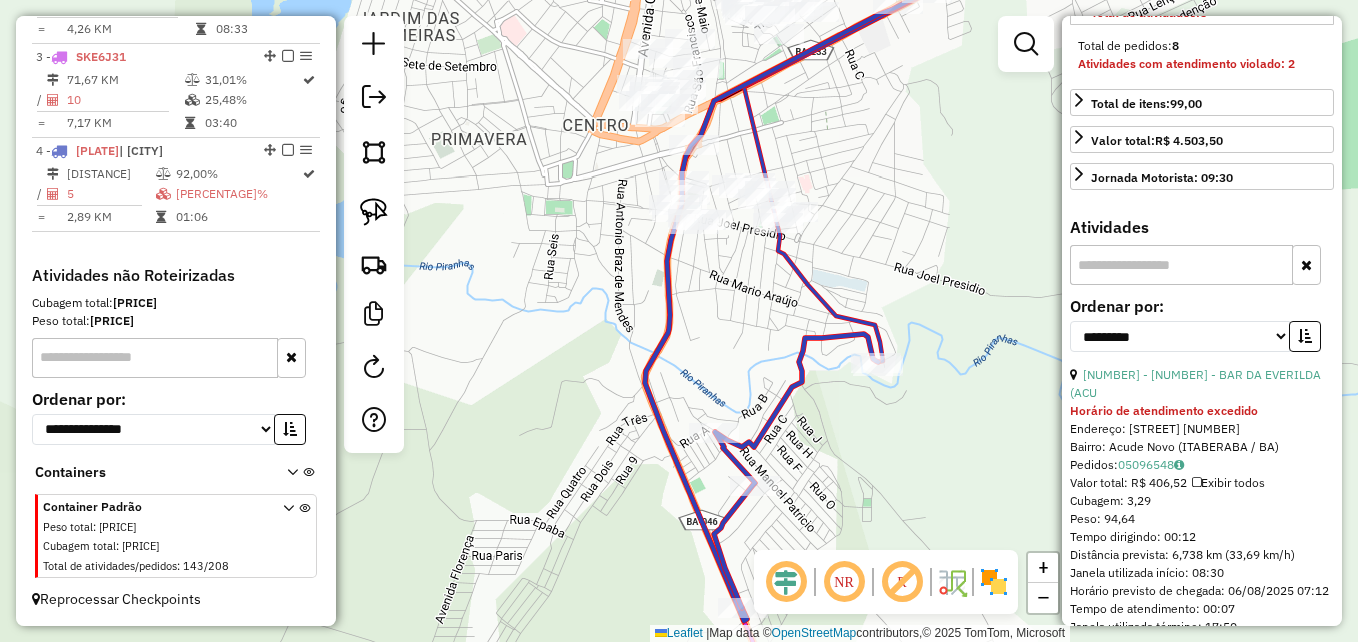 drag, startPoint x: 613, startPoint y: 327, endPoint x: 606, endPoint y: 427, distance: 100.2447 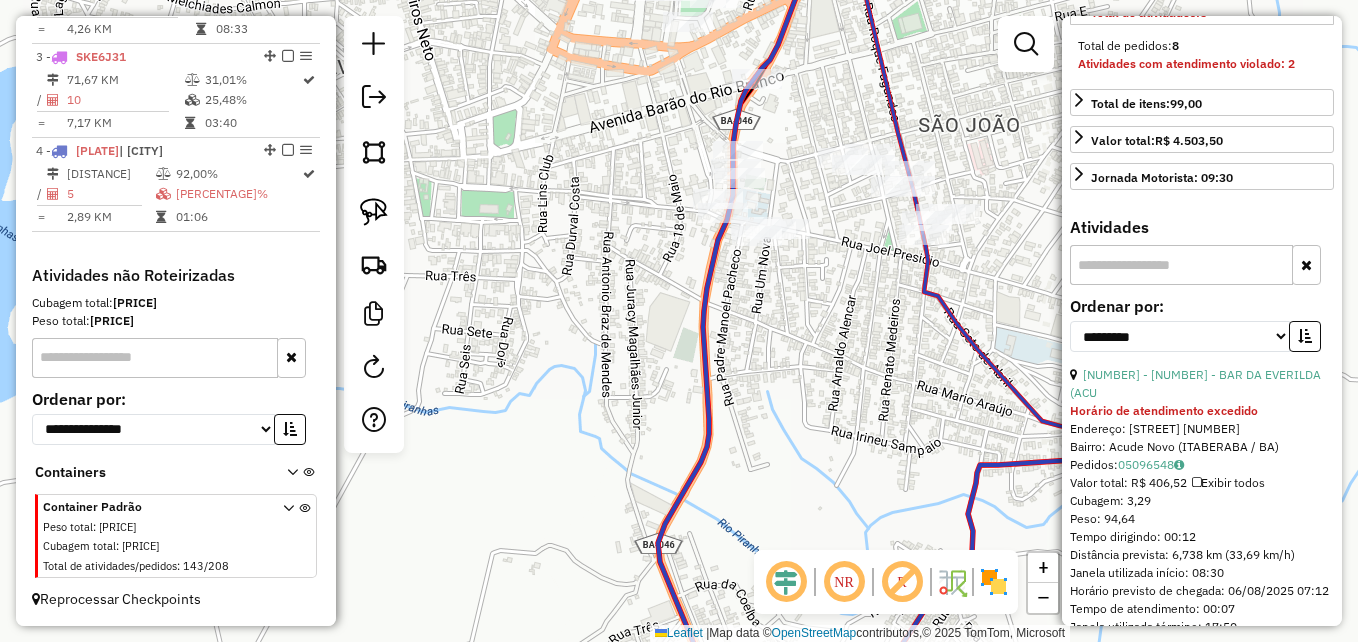 drag, startPoint x: 616, startPoint y: 330, endPoint x: 594, endPoint y: 479, distance: 150.6154 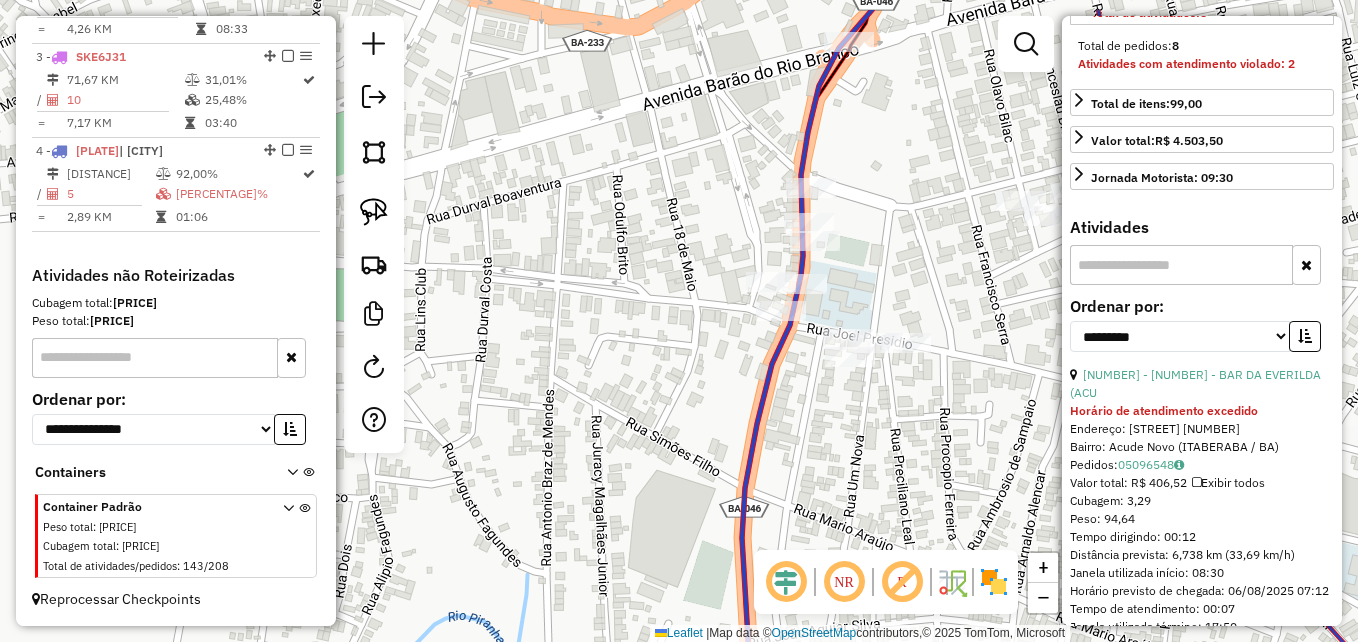 drag, startPoint x: 617, startPoint y: 393, endPoint x: 612, endPoint y: 462, distance: 69.18092 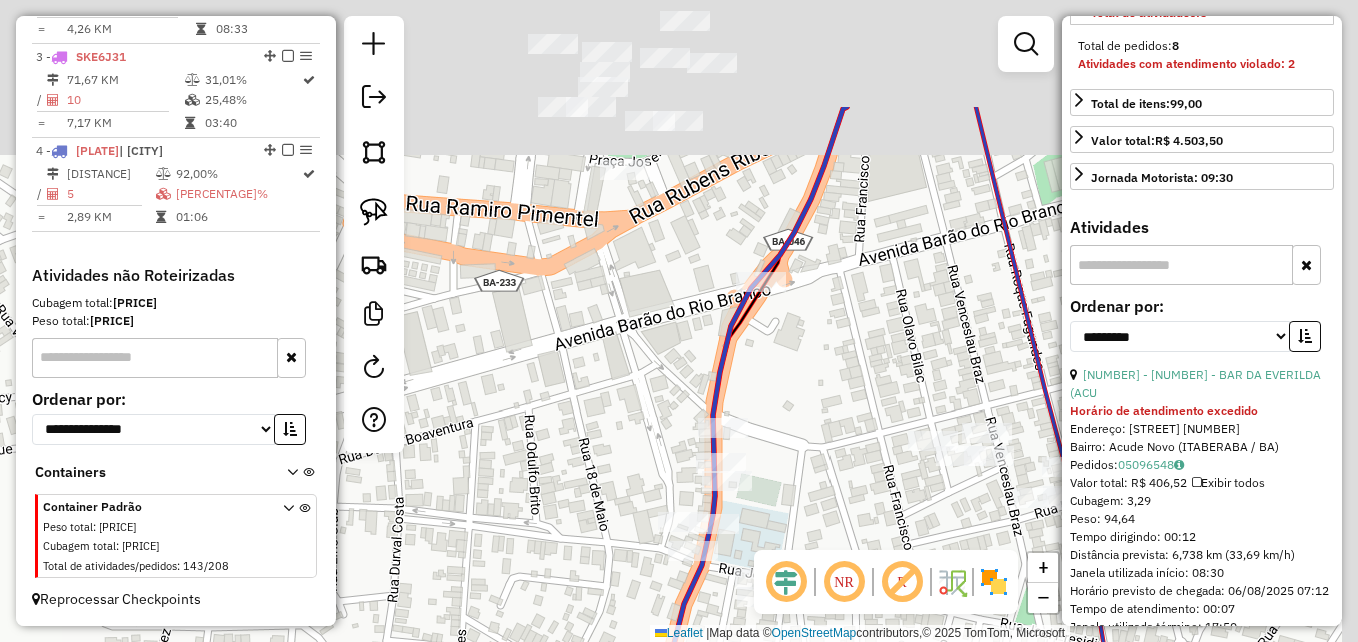 drag, startPoint x: 645, startPoint y: 315, endPoint x: 560, endPoint y: 488, distance: 192.75372 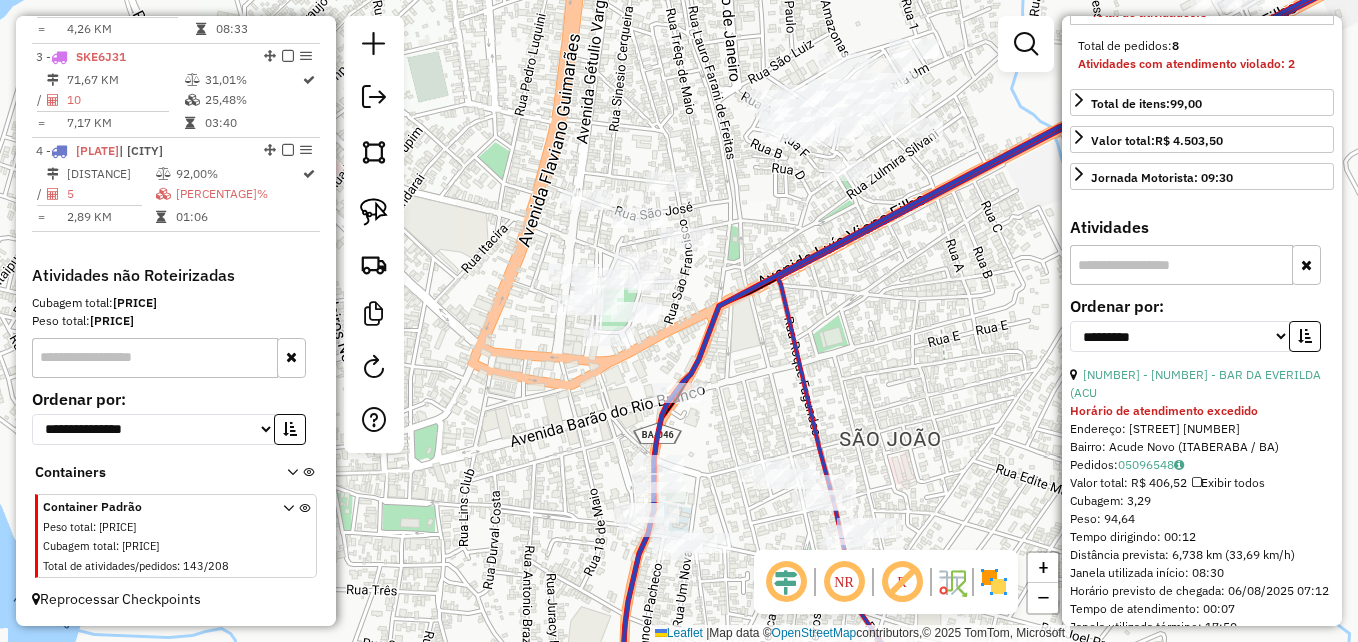 drag, startPoint x: 626, startPoint y: 357, endPoint x: 606, endPoint y: 459, distance: 103.94229 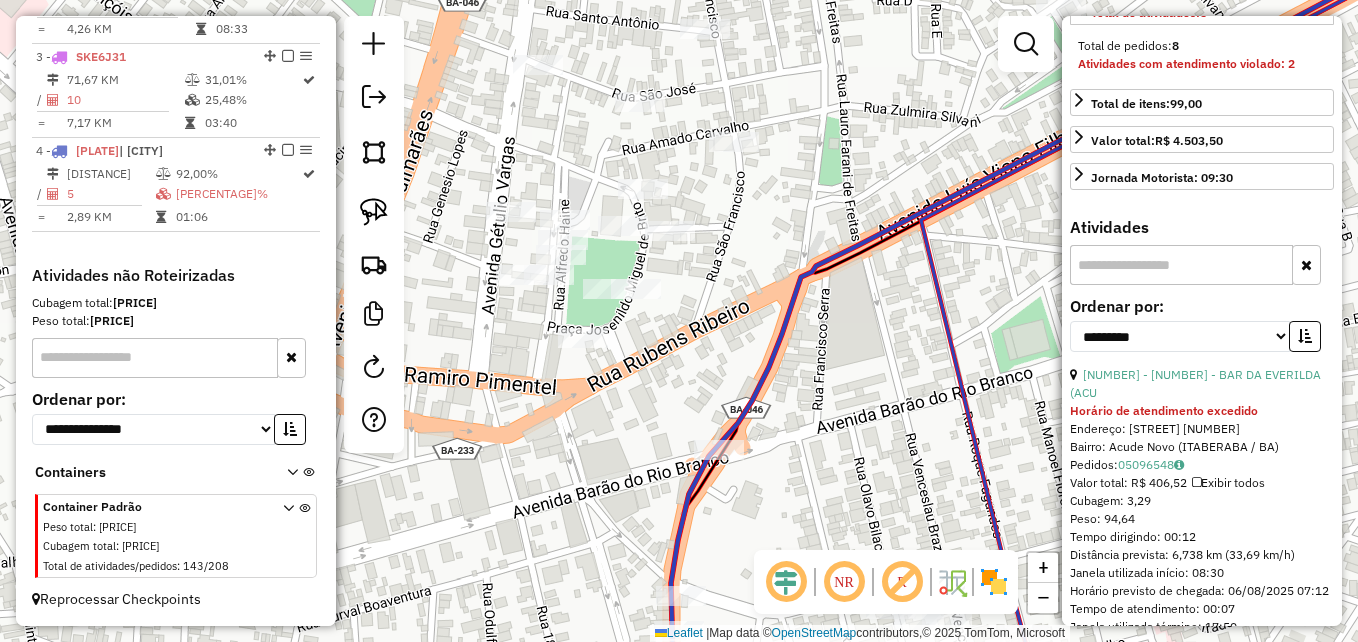 drag, startPoint x: 598, startPoint y: 443, endPoint x: 590, endPoint y: 457, distance: 16.124516 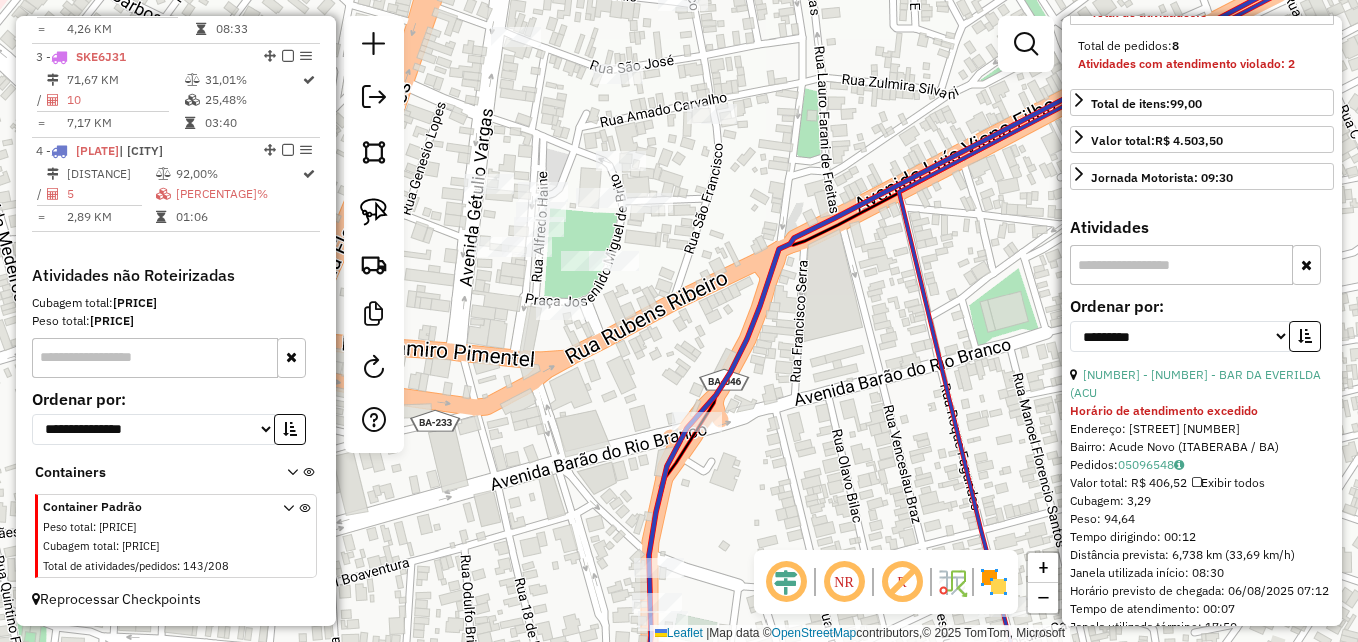 drag, startPoint x: 595, startPoint y: 477, endPoint x: 573, endPoint y: 449, distance: 35.608986 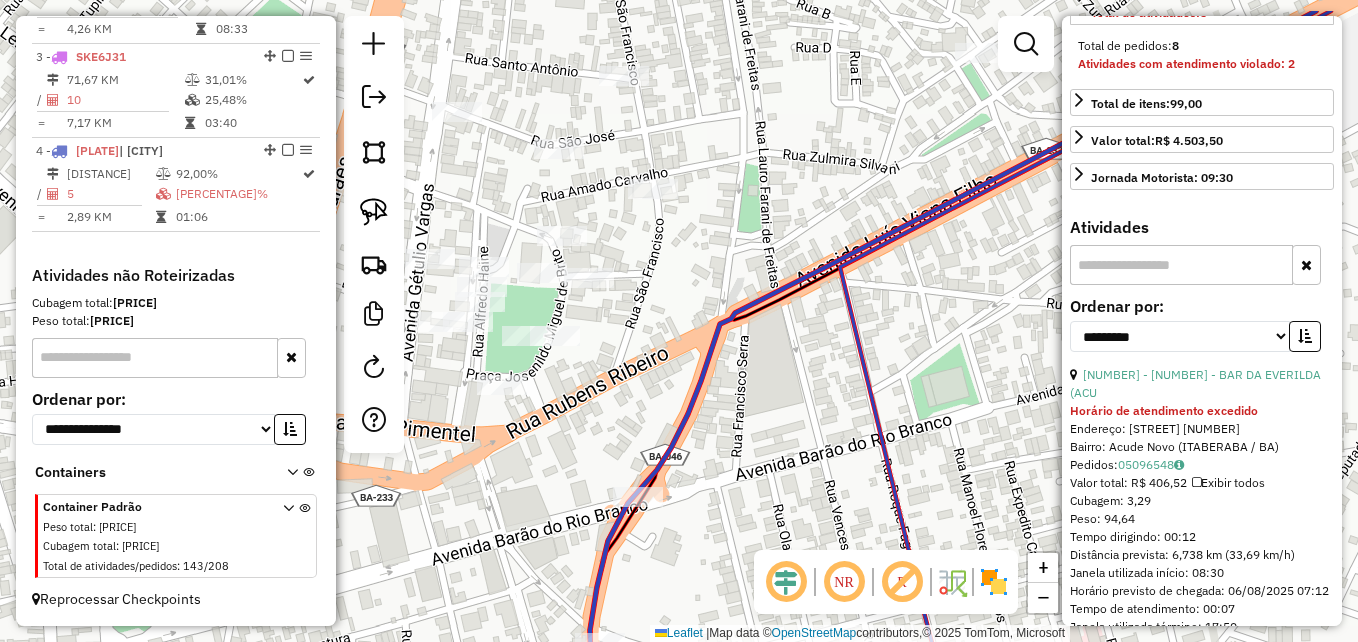 drag, startPoint x: 670, startPoint y: 374, endPoint x: 610, endPoint y: 451, distance: 97.6166 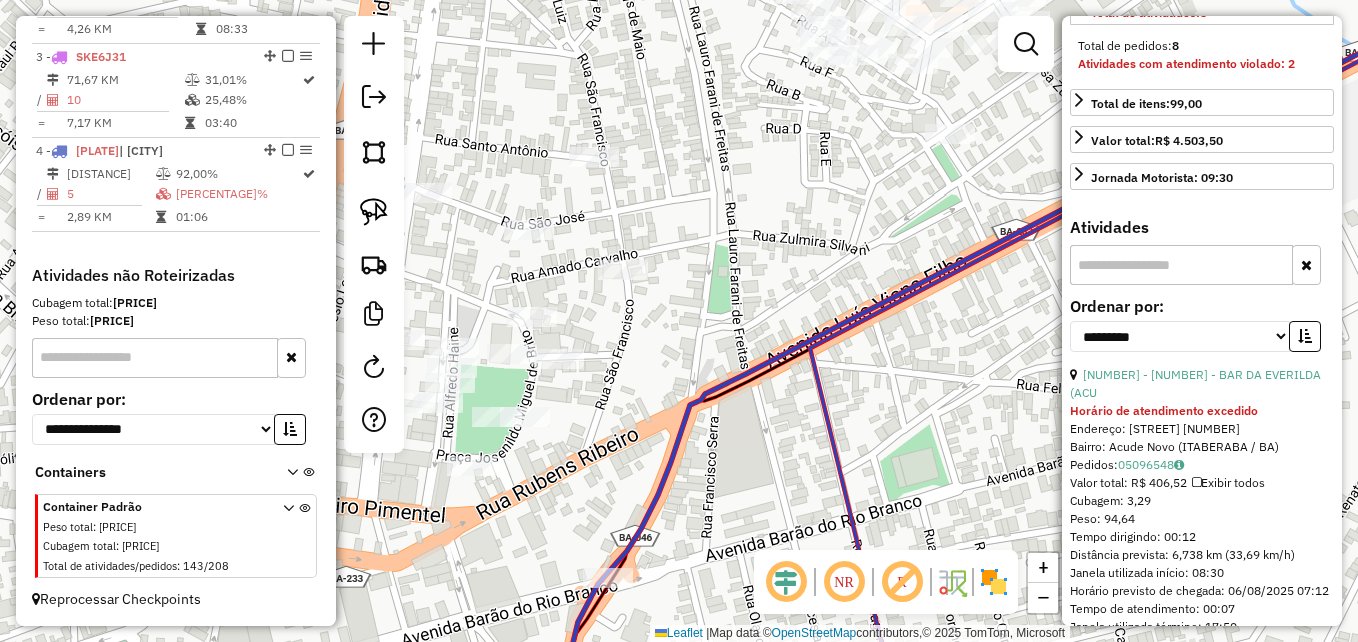 drag, startPoint x: 809, startPoint y: 417, endPoint x: 780, endPoint y: 496, distance: 84.15462 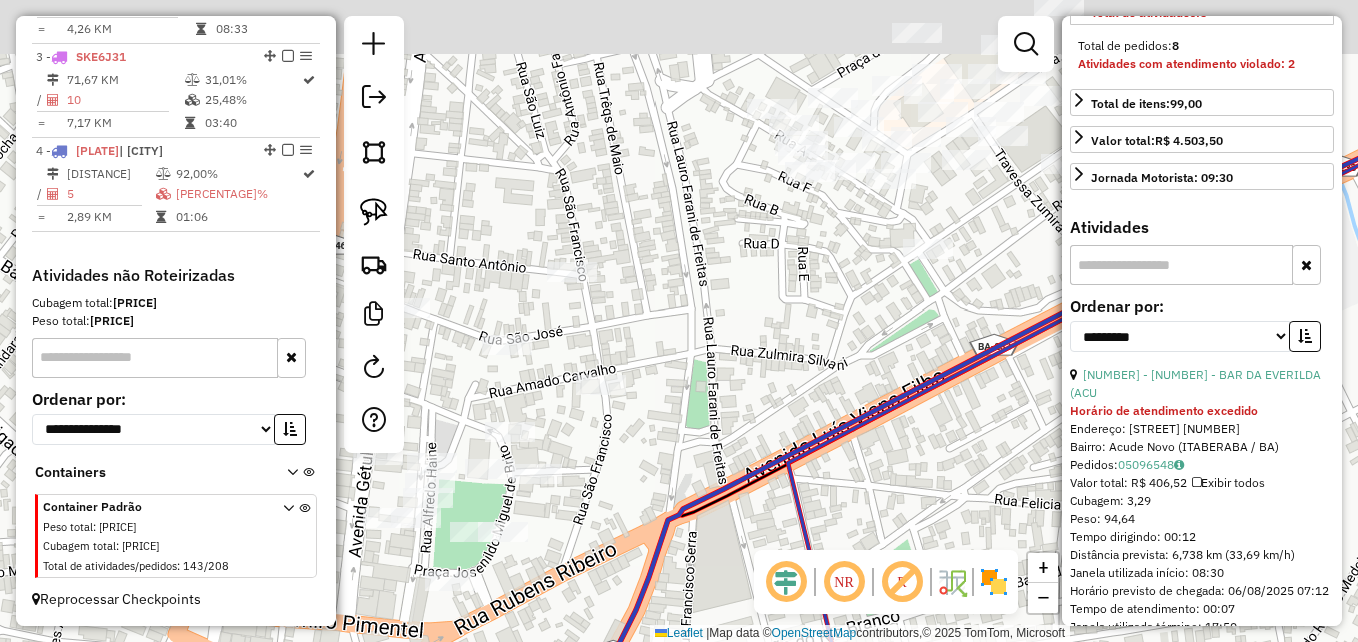 drag, startPoint x: 776, startPoint y: 263, endPoint x: 754, endPoint y: 378, distance: 117.08544 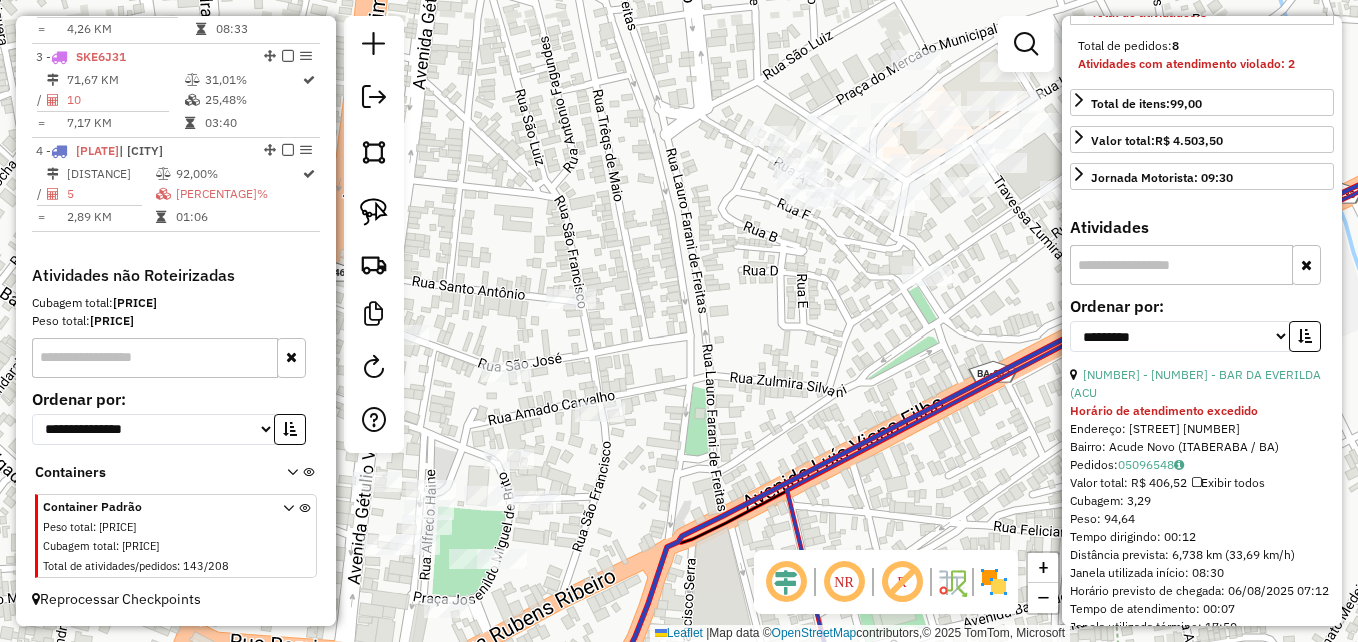 drag, startPoint x: 754, startPoint y: 361, endPoint x: 752, endPoint y: 444, distance: 83.02409 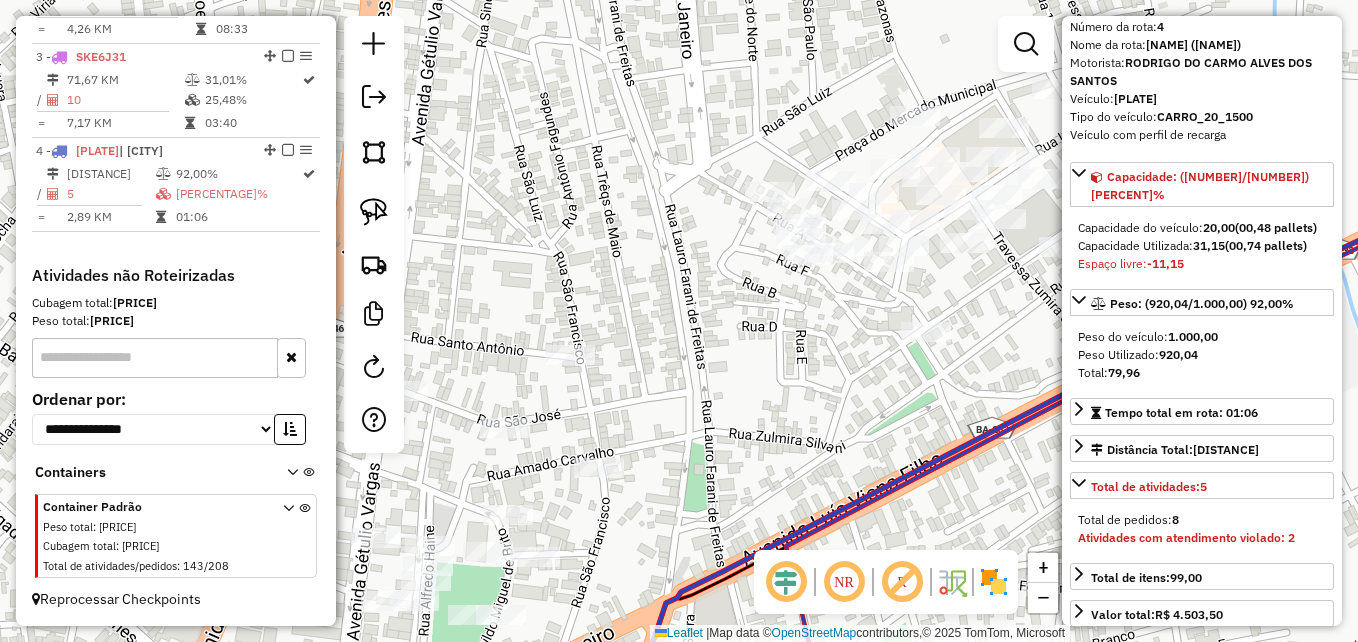 scroll, scrollTop: 0, scrollLeft: 0, axis: both 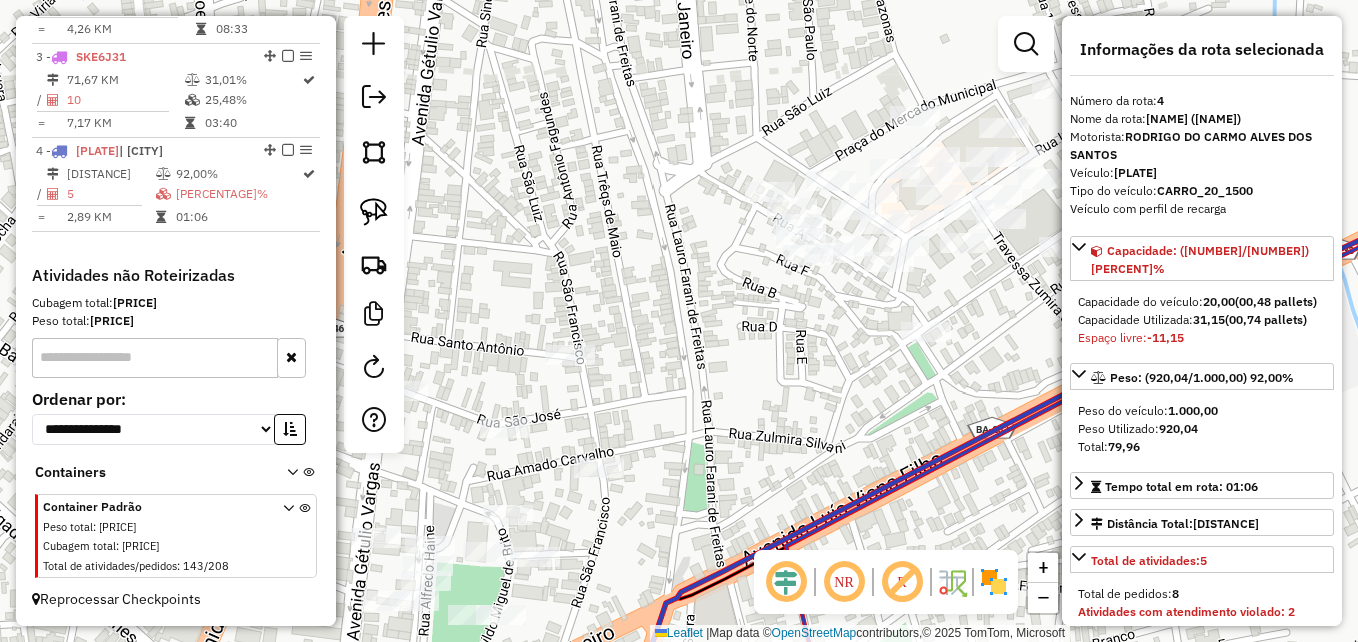 drag, startPoint x: 724, startPoint y: 112, endPoint x: 763, endPoint y: 101, distance: 40.5216 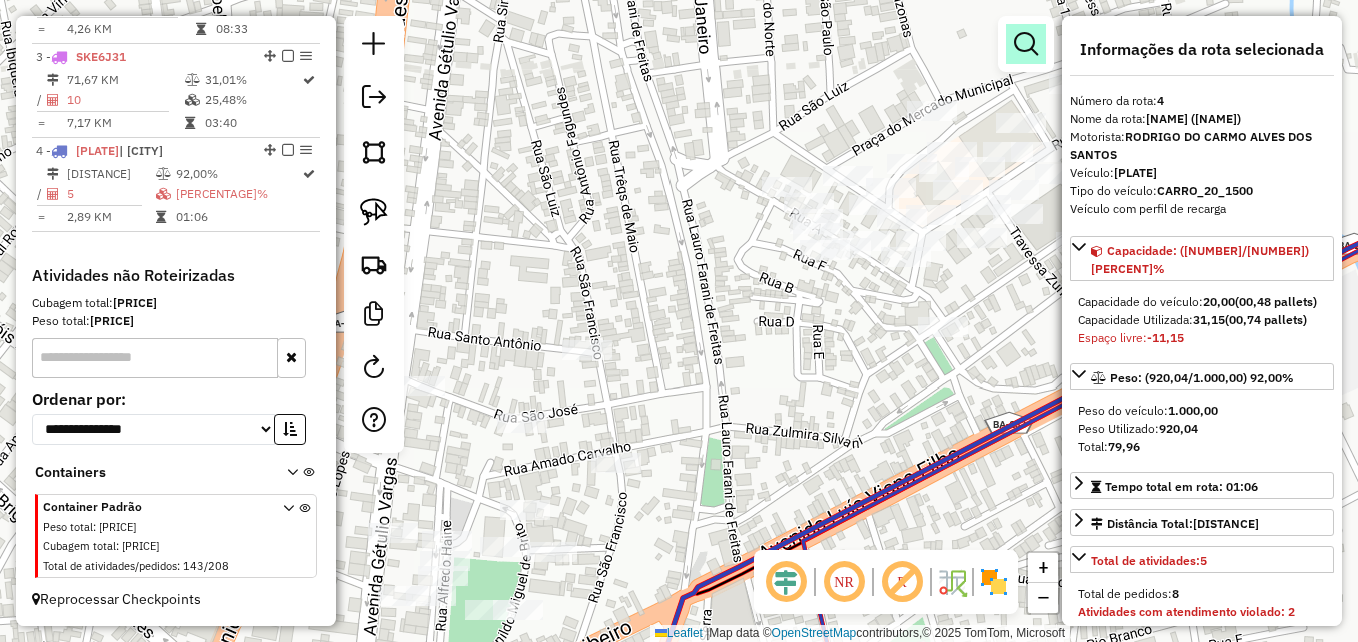 click at bounding box center (1026, 44) 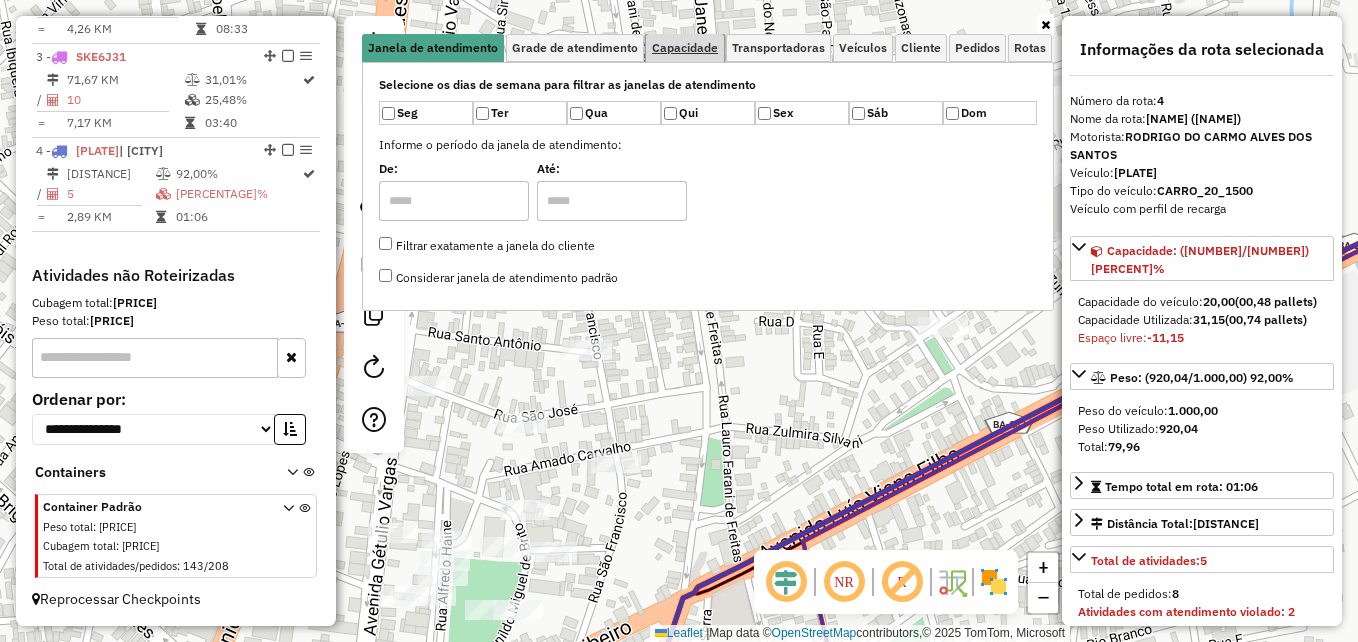 click on "Capacidade" at bounding box center [685, 48] 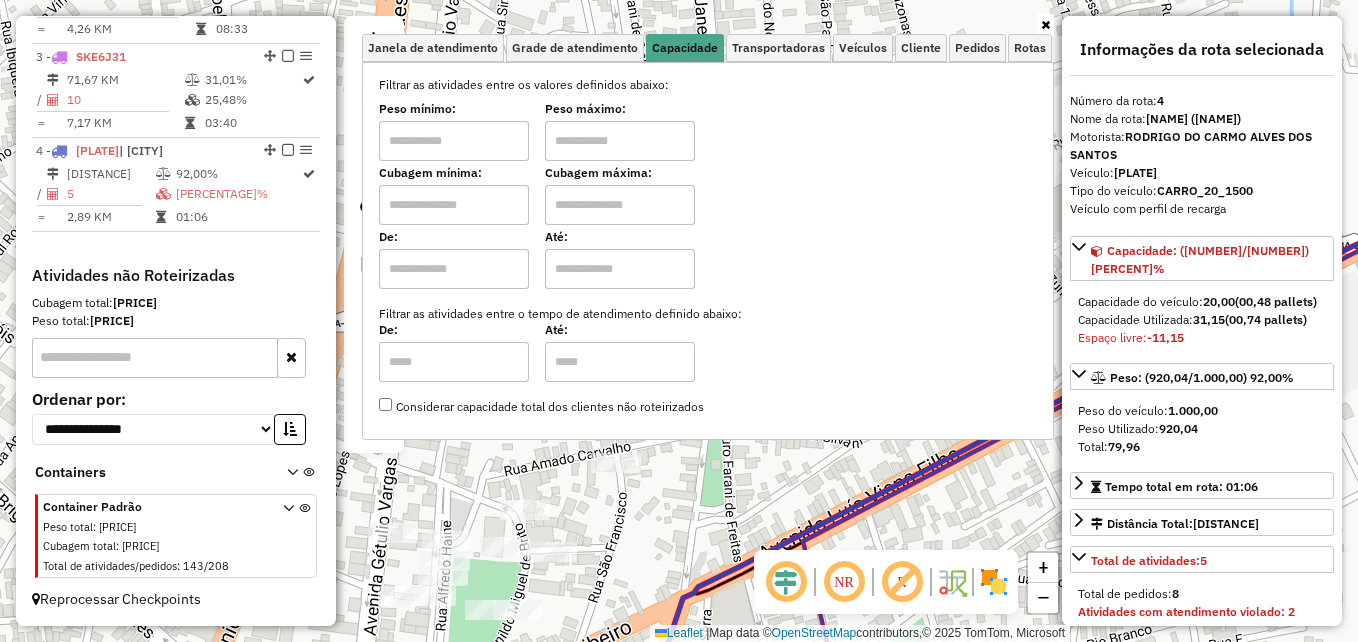 click at bounding box center (454, 141) 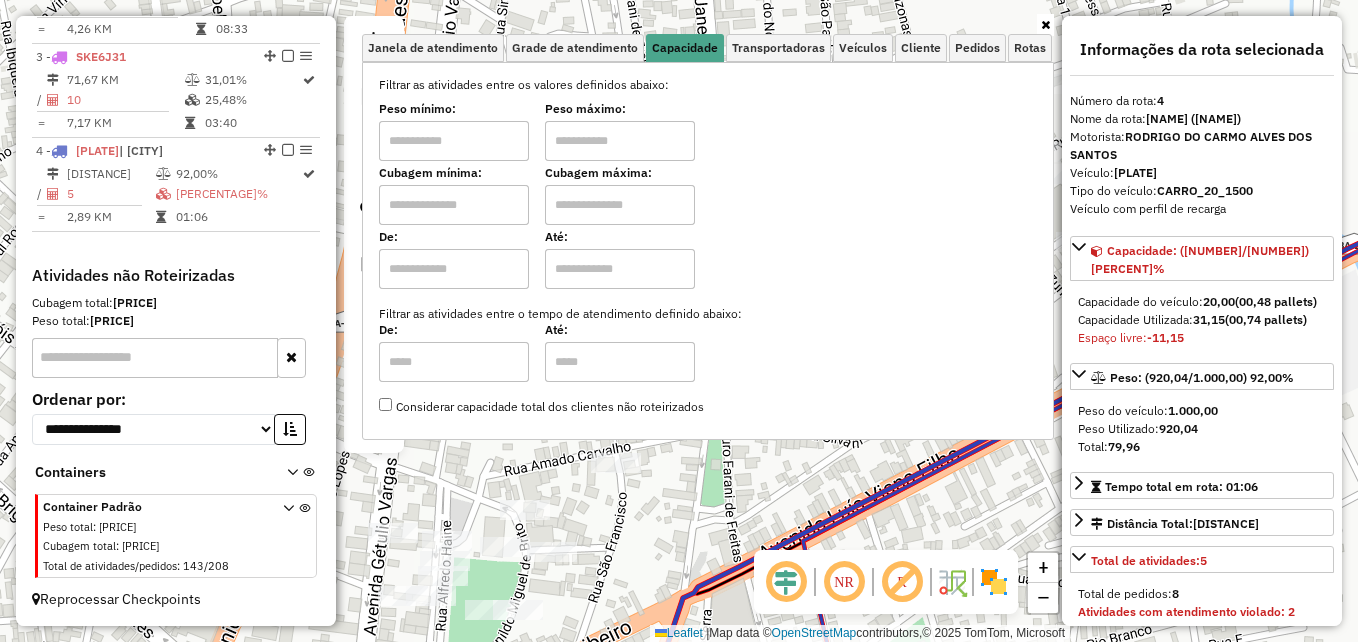 click at bounding box center [454, 141] 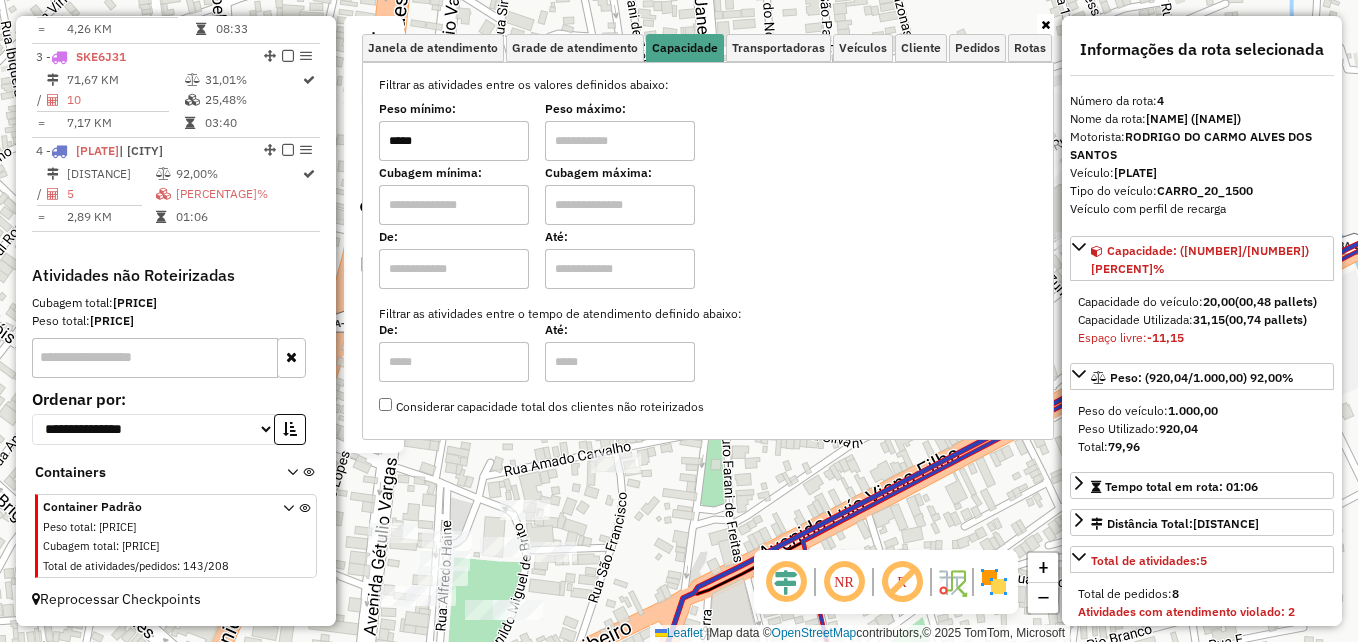 type on "*****" 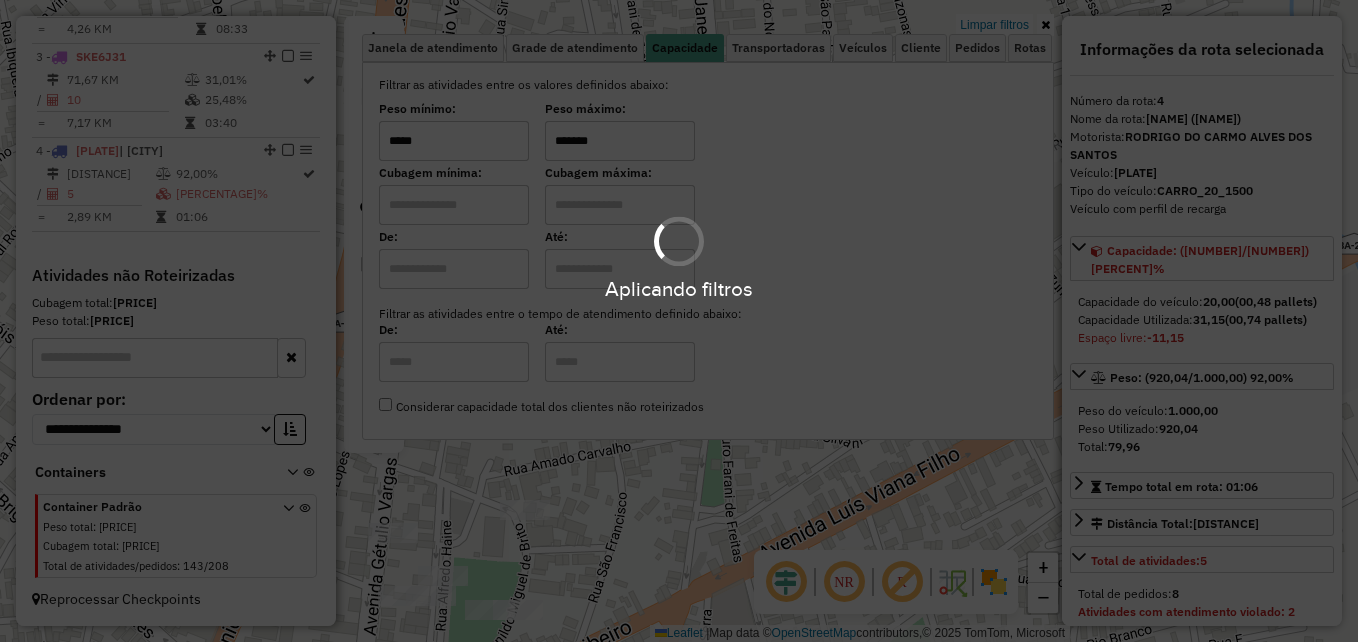 type on "*******" 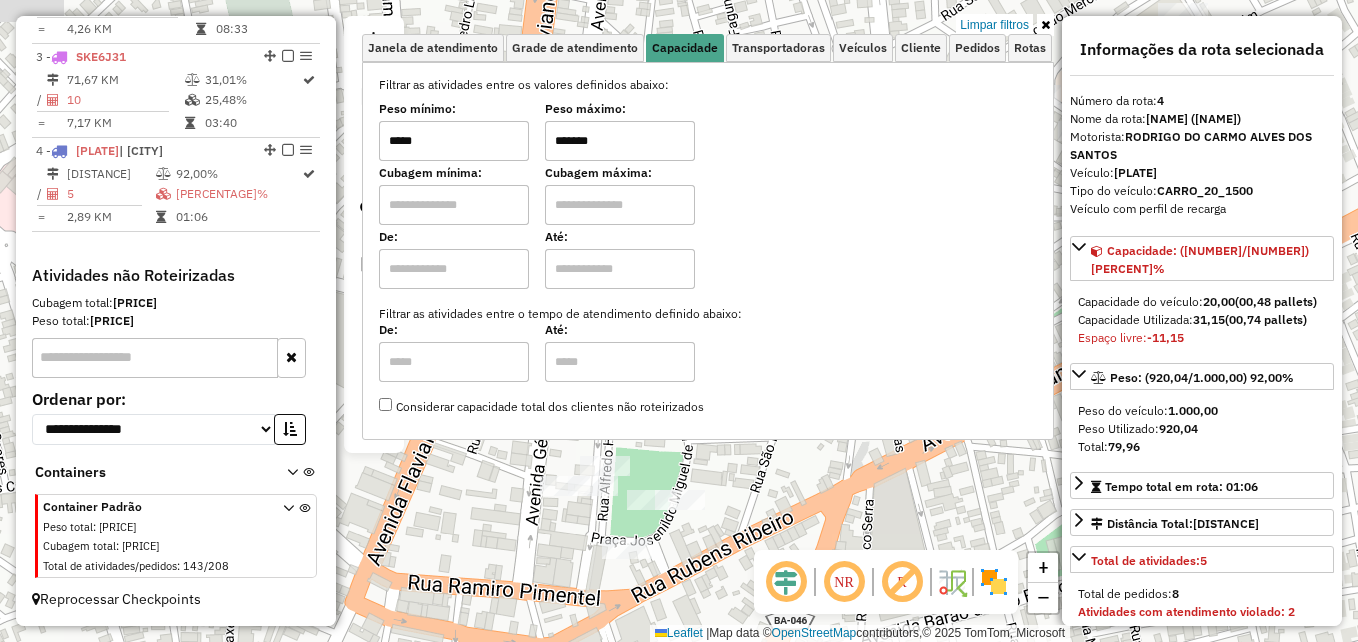 drag, startPoint x: 669, startPoint y: 507, endPoint x: 879, endPoint y: 375, distance: 248.04031 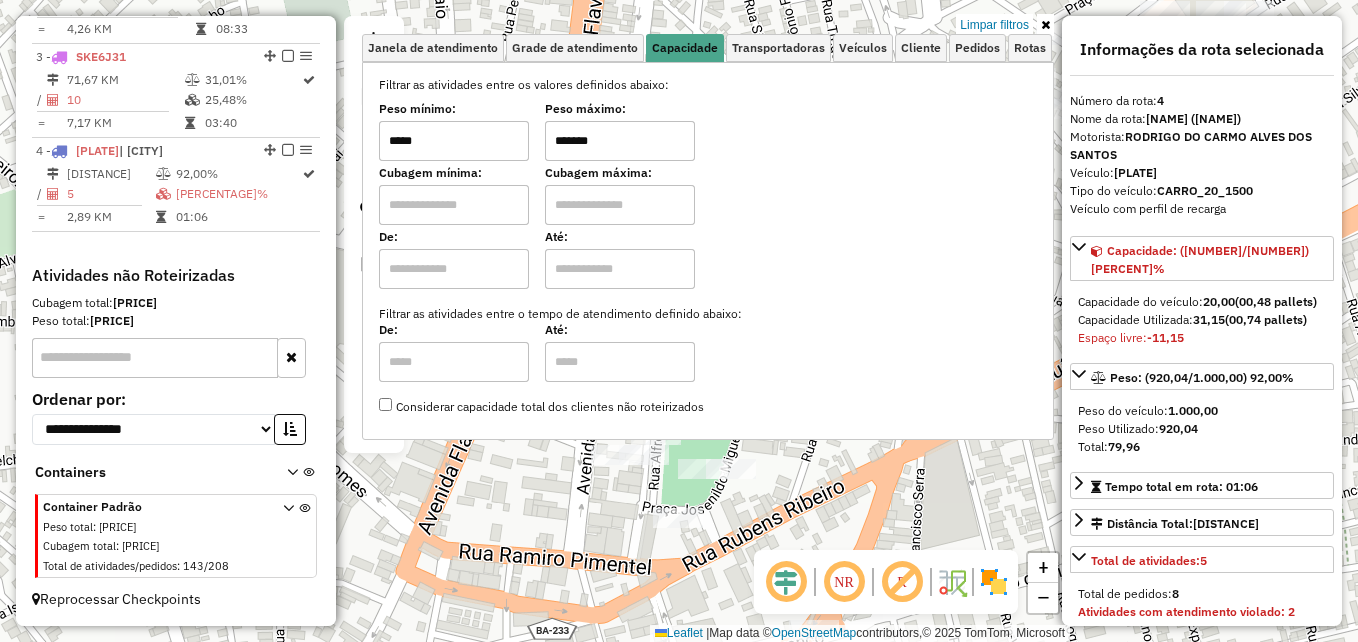 click at bounding box center (1045, 25) 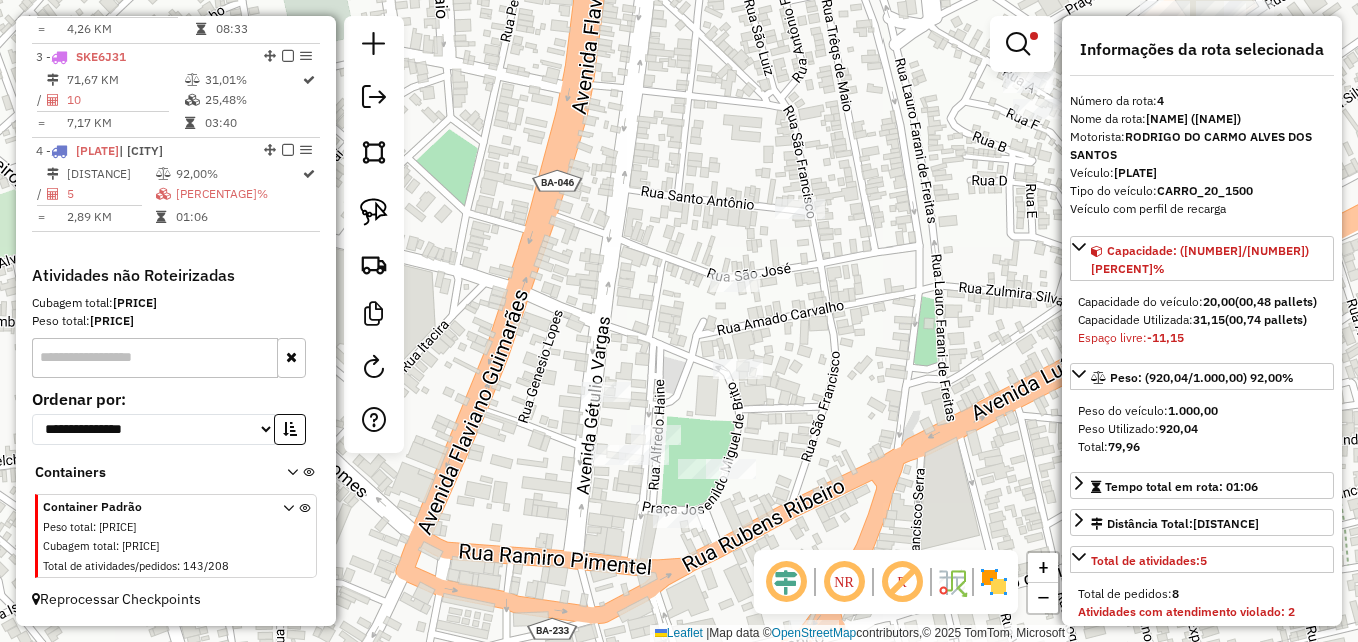 drag, startPoint x: 915, startPoint y: 357, endPoint x: 890, endPoint y: 367, distance: 26.925823 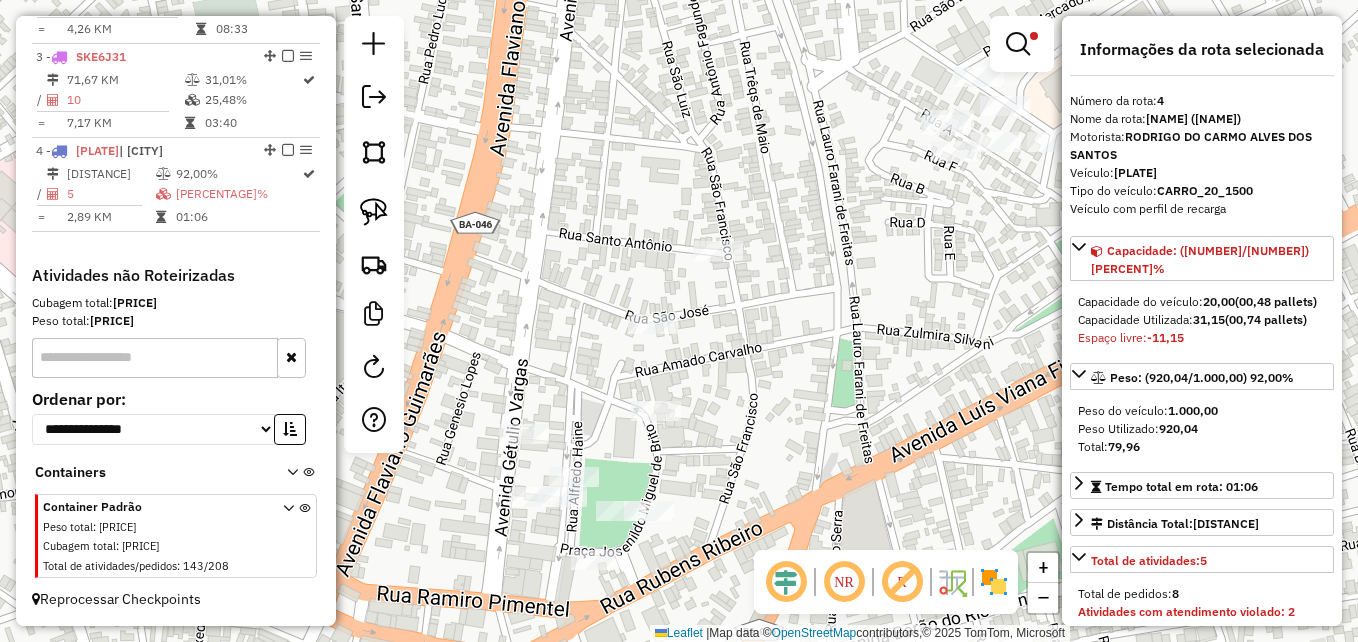 drag, startPoint x: 889, startPoint y: 366, endPoint x: 707, endPoint y: 533, distance: 247.0081 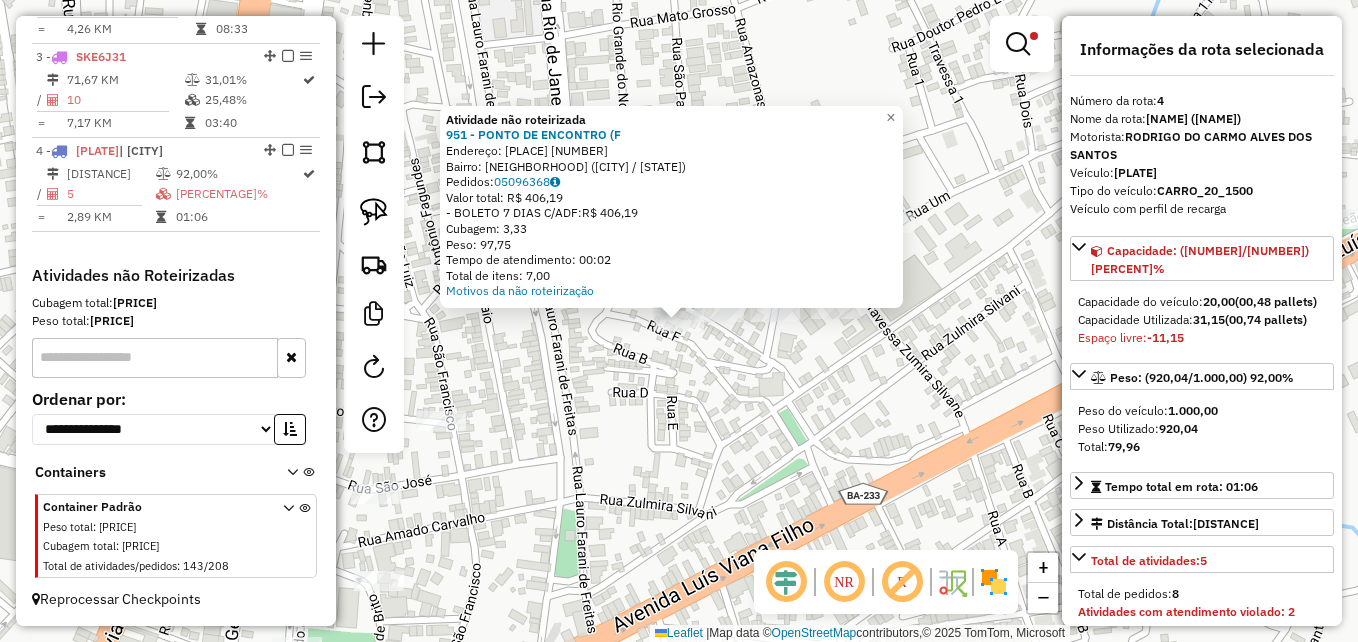drag, startPoint x: 708, startPoint y: 420, endPoint x: 704, endPoint y: 437, distance: 17.464249 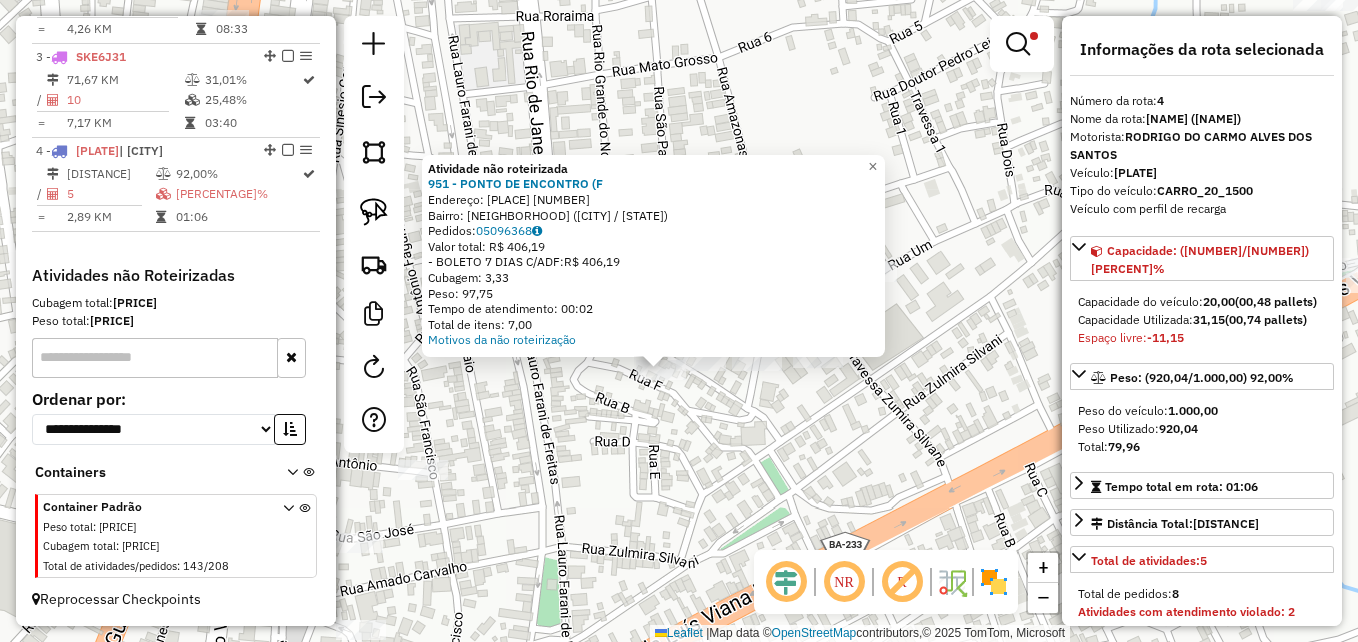 drag, startPoint x: 734, startPoint y: 414, endPoint x: 717, endPoint y: 456, distance: 45.310043 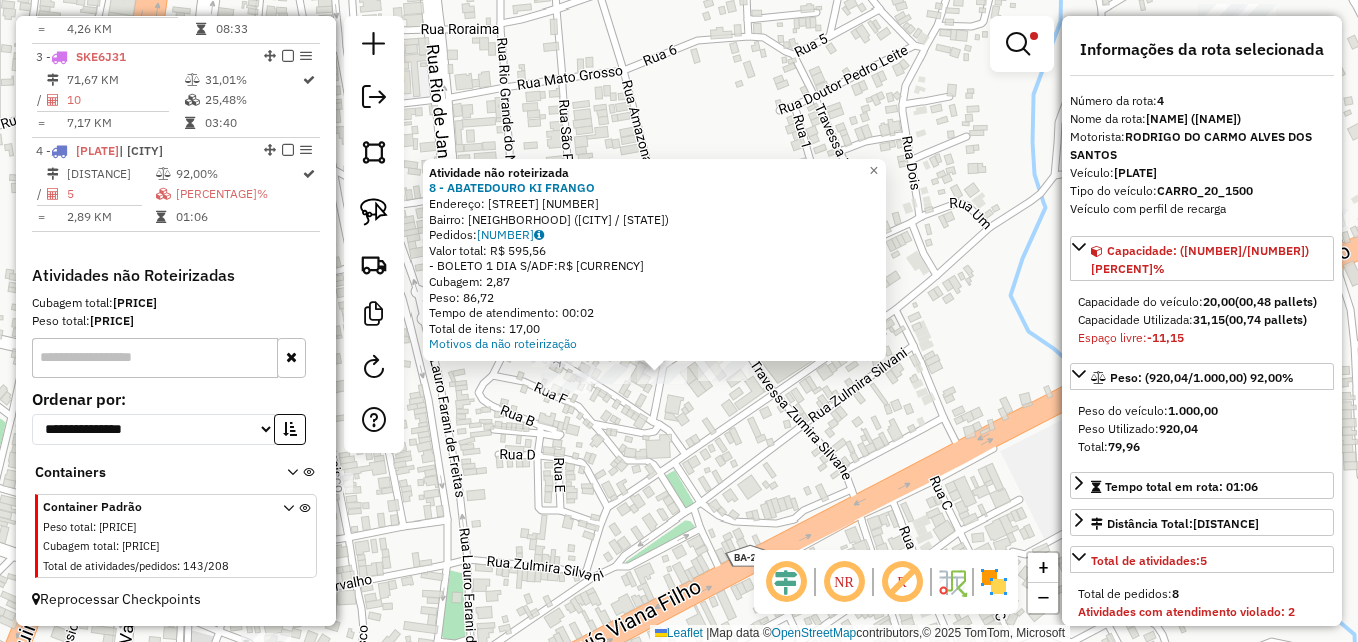 drag, startPoint x: 720, startPoint y: 407, endPoint x: 703, endPoint y: 460, distance: 55.65968 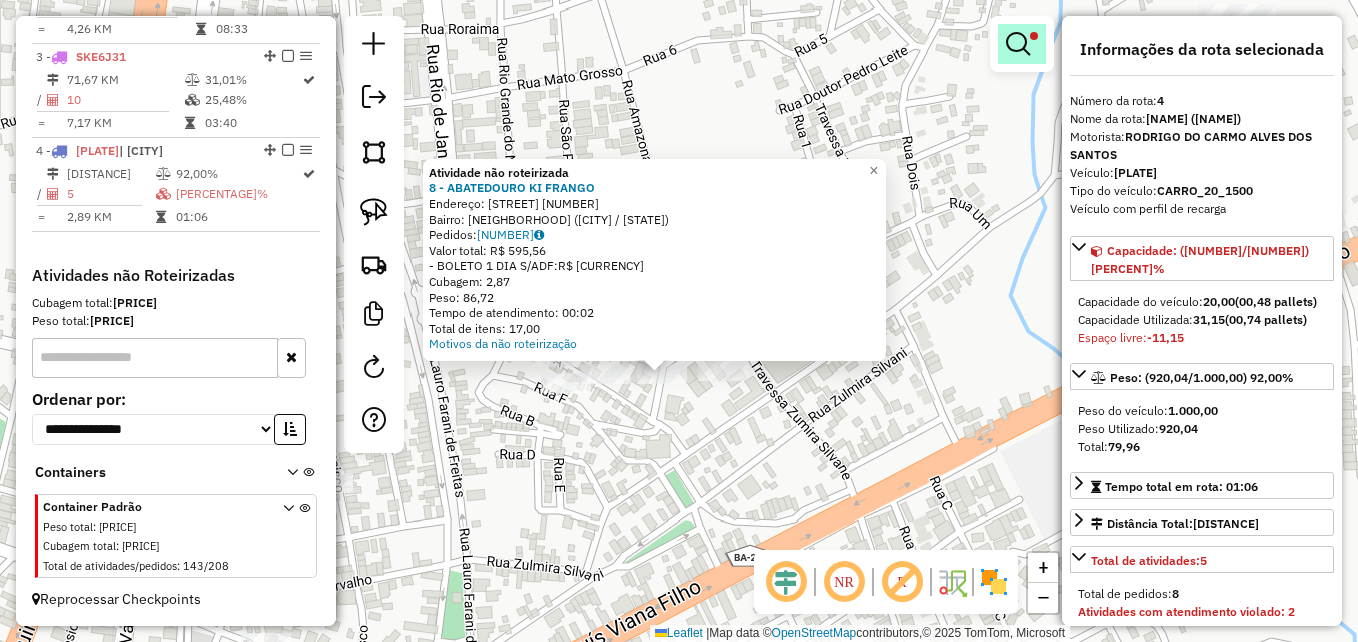 click at bounding box center [1022, 44] 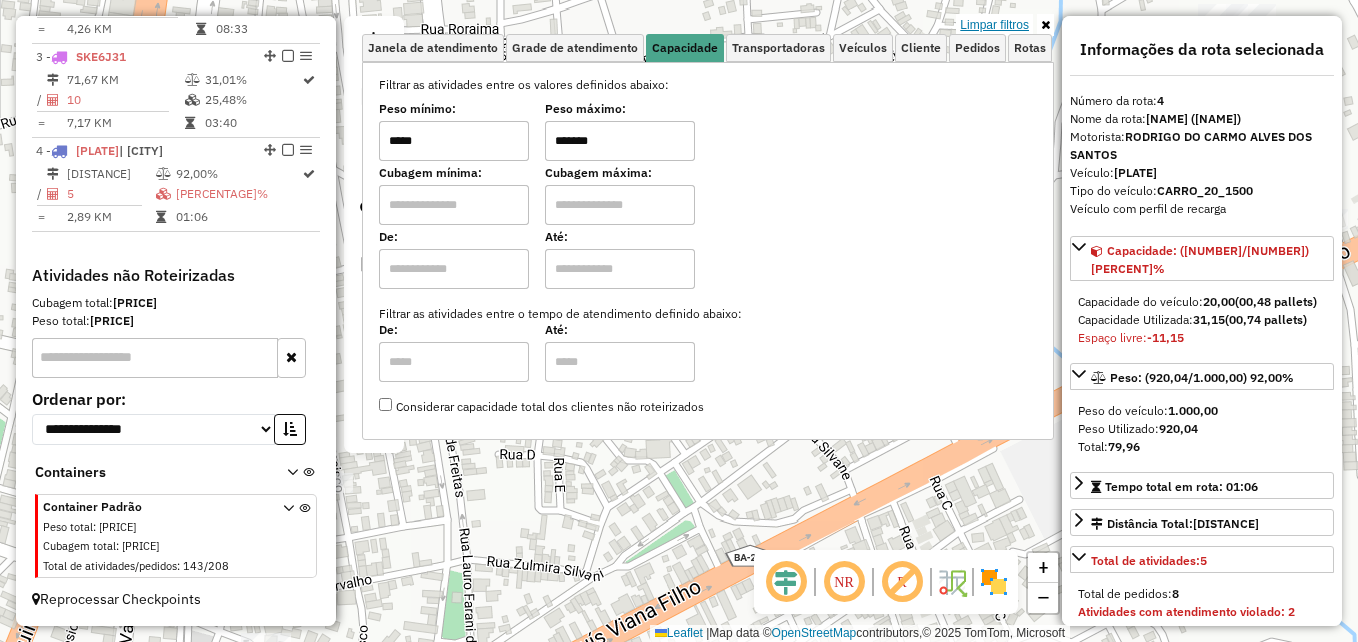 click on "Limpar filtros" at bounding box center [994, 25] 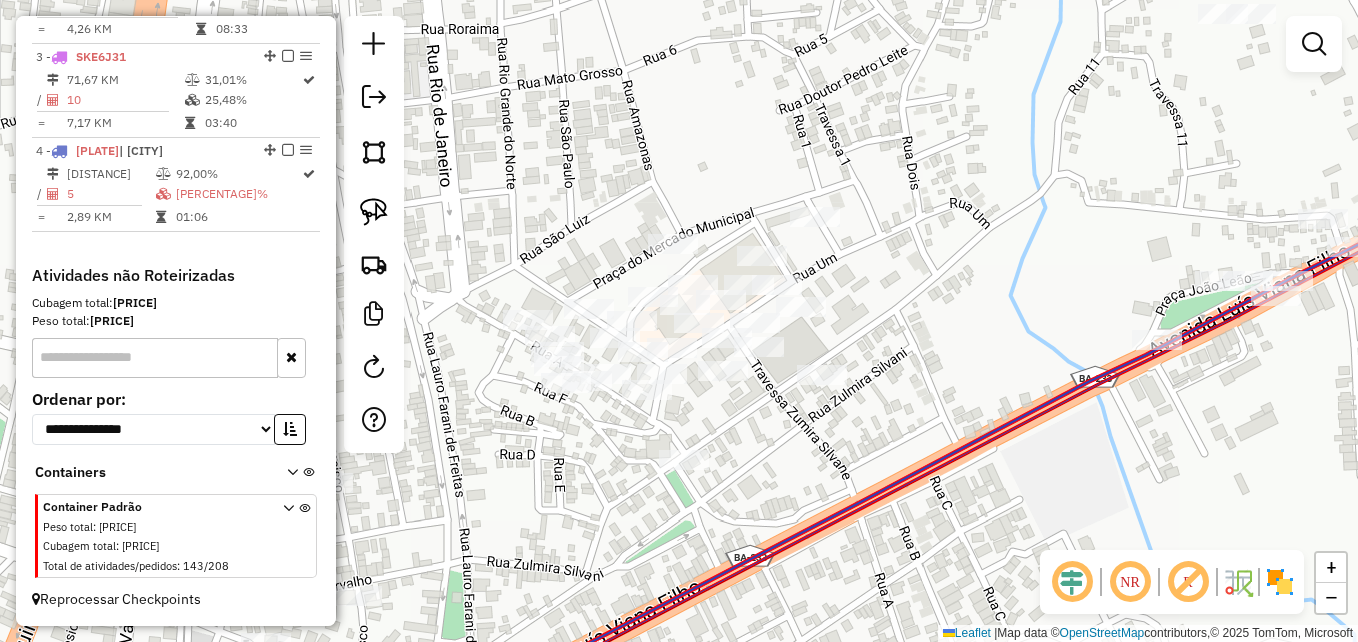 click on "Janela de atendimento Grade de atendimento Capacidade Transportadoras Veículos Cliente Pedidos  Rotas Selecione os dias de semana para filtrar as janelas de atendimento  Seg   Ter   Qua   Qui   Sex   Sáb   Dom  Informe o período da janela de atendimento: De: Até:  Filtrar exatamente a janela do cliente  Considerar janela de atendimento padrão  Selecione os dias de semana para filtrar as grades de atendimento  Seg   Ter   Qua   Qui   Sex   Sáb   Dom   Considerar clientes sem dia de atendimento cadastrado  Clientes fora do dia de atendimento selecionado Filtrar as atividades entre os valores definidos abaixo:  Peso mínimo:   Peso máximo:   Cubagem mínima:   Cubagem máxima:   De:   Até:  Filtrar as atividades entre o tempo de atendimento definido abaixo:  De:   Até:   Considerar capacidade total dos clientes não roteirizados Transportadora: Selecione um ou mais itens Tipo de veículo: Selecione um ou mais itens Veículo: Selecione um ou mais itens Motorista: Selecione um ou mais itens Nome: Rótulo:" 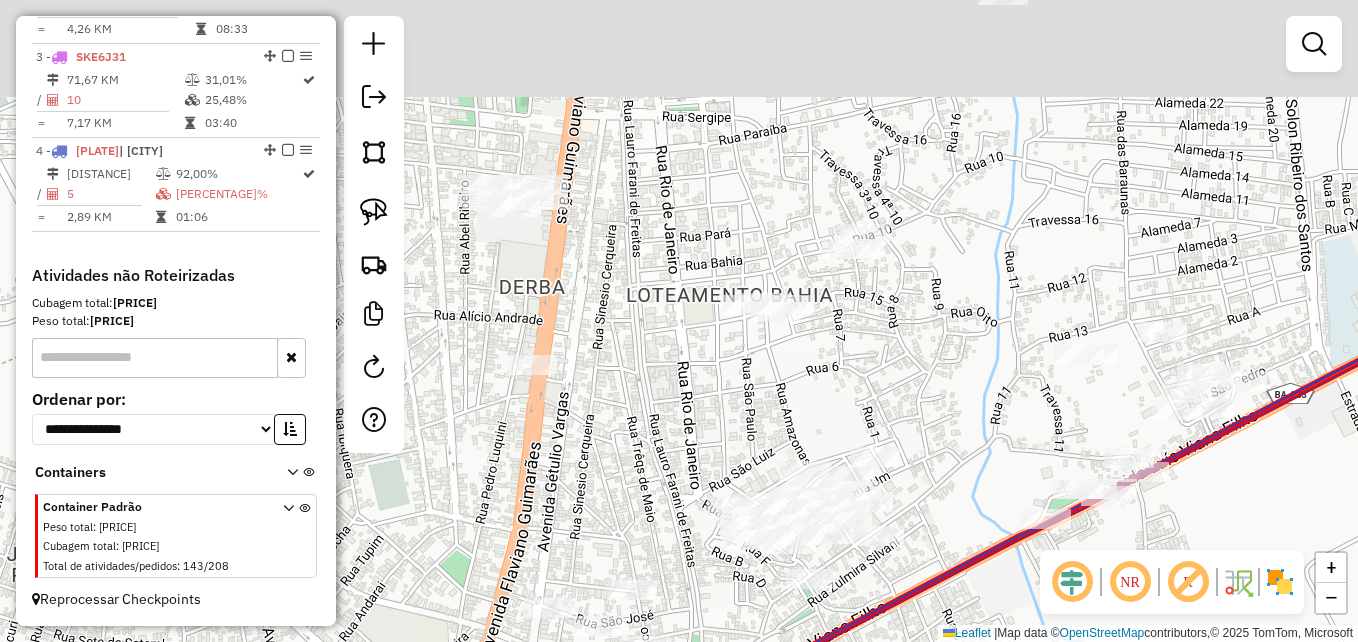 drag, startPoint x: 688, startPoint y: 213, endPoint x: 691, endPoint y: 403, distance: 190.02368 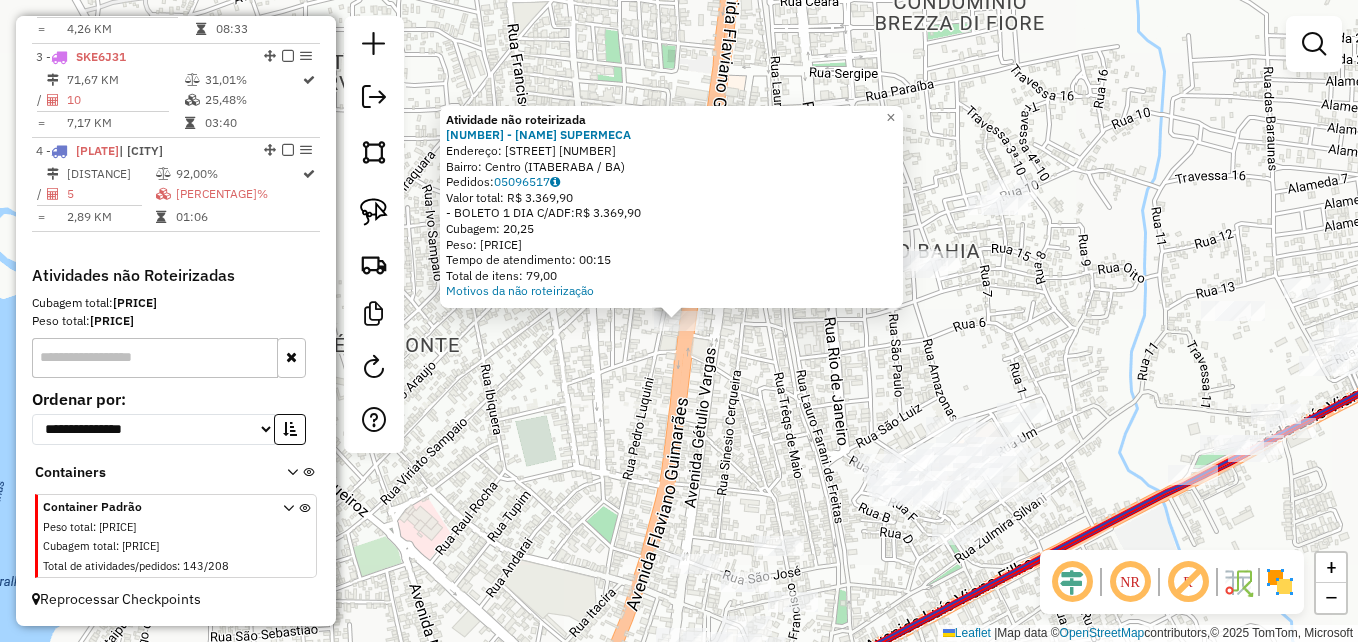 click on "Atividade não roteirizada 2054 - AP MACEDO  SUPERMECA  Endereço:  Avenida Rui Barbosa 415   Bairro: Centro (ITABERABA / BA)   Pedidos:  05096517   Valor total: R$ 3.369,90   - BOLETO 1 DIA C/ADF:  R$ 3.369,90   Cubagem: 20,25   Peso: 563,93   Tempo de atendimento: 00:15   Total de itens: 79,00  Motivos da não roteirização × Janela de atendimento Grade de atendimento Capacidade Transportadoras Veículos Cliente Pedidos  Rotas Selecione os dias de semana para filtrar as janelas de atendimento  Seg   Ter   Qua   Qui   Sex   Sáb   Dom  Informe o período da janela de atendimento: De: Até:  Filtrar exatamente a janela do cliente  Considerar janela de atendimento padrão  Selecione os dias de semana para filtrar as grades de atendimento  Seg   Ter   Qua   Qui   Sex   Sáb   Dom   Considerar clientes sem dia de atendimento cadastrado  Clientes fora do dia de atendimento selecionado Filtrar as atividades entre os valores definidos abaixo:  Peso mínimo:   Peso máximo:   Cubagem mínima:   Cubagem máxima:  +" 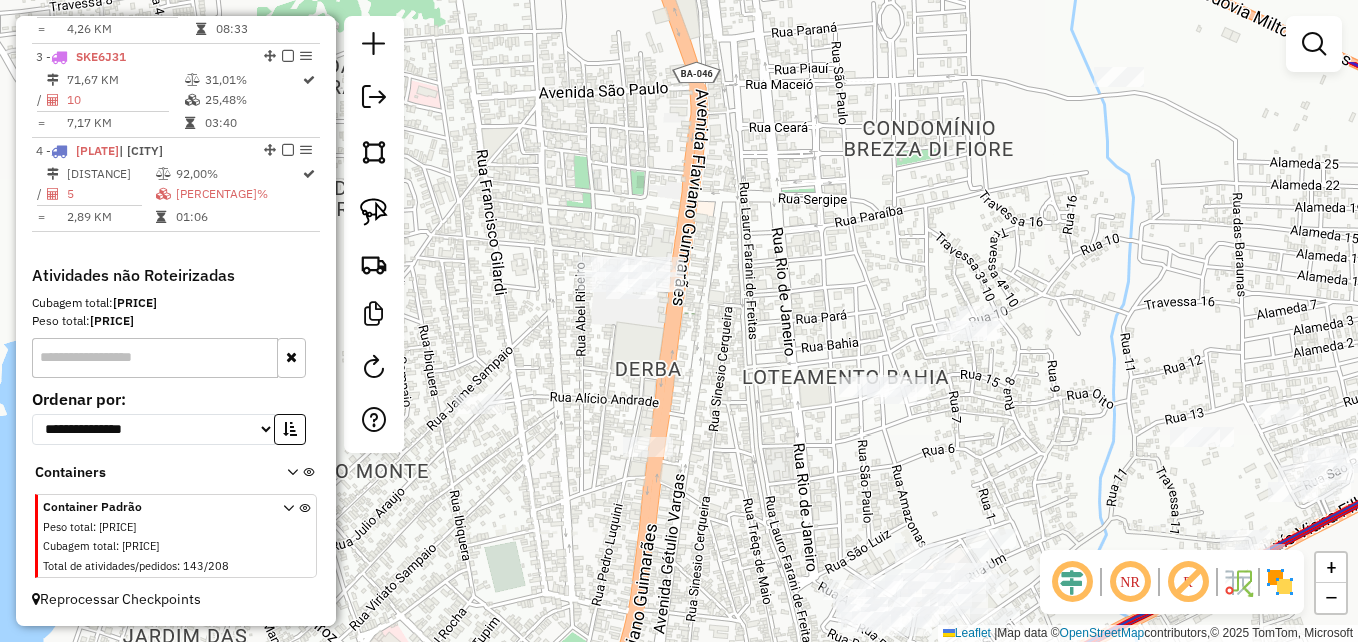 drag, startPoint x: 654, startPoint y: 219, endPoint x: 623, endPoint y: 346, distance: 130.72873 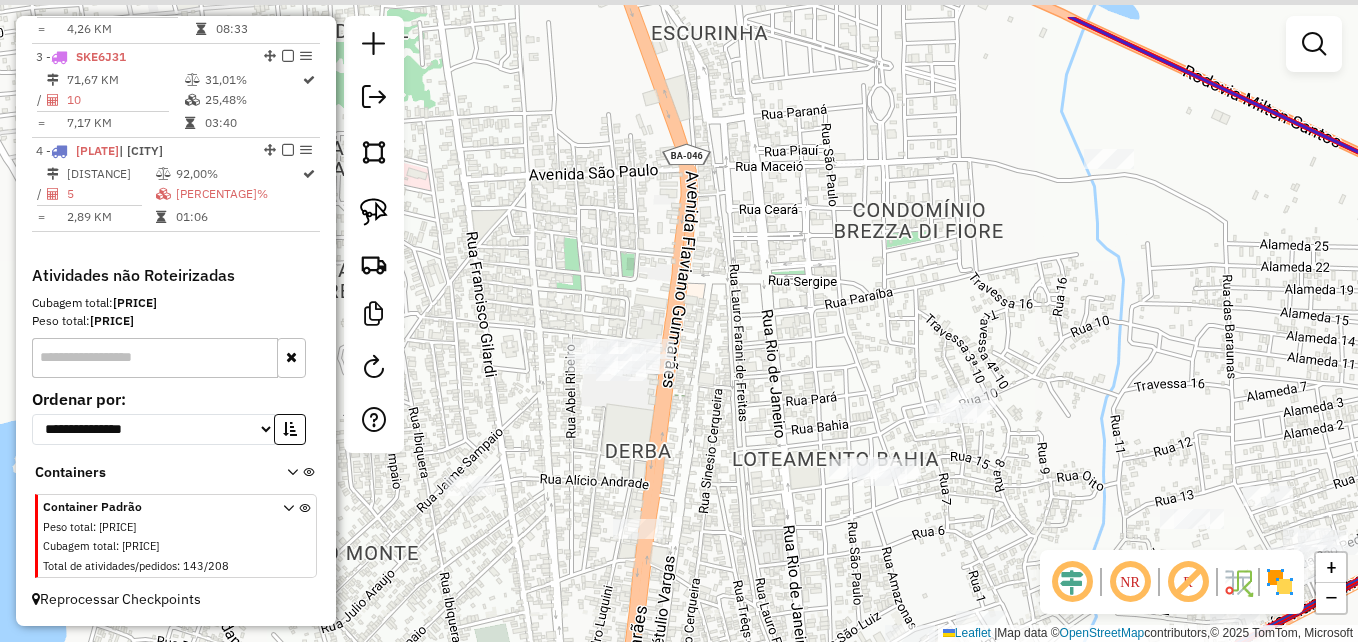 drag, startPoint x: 633, startPoint y: 346, endPoint x: 623, endPoint y: 427, distance: 81.61495 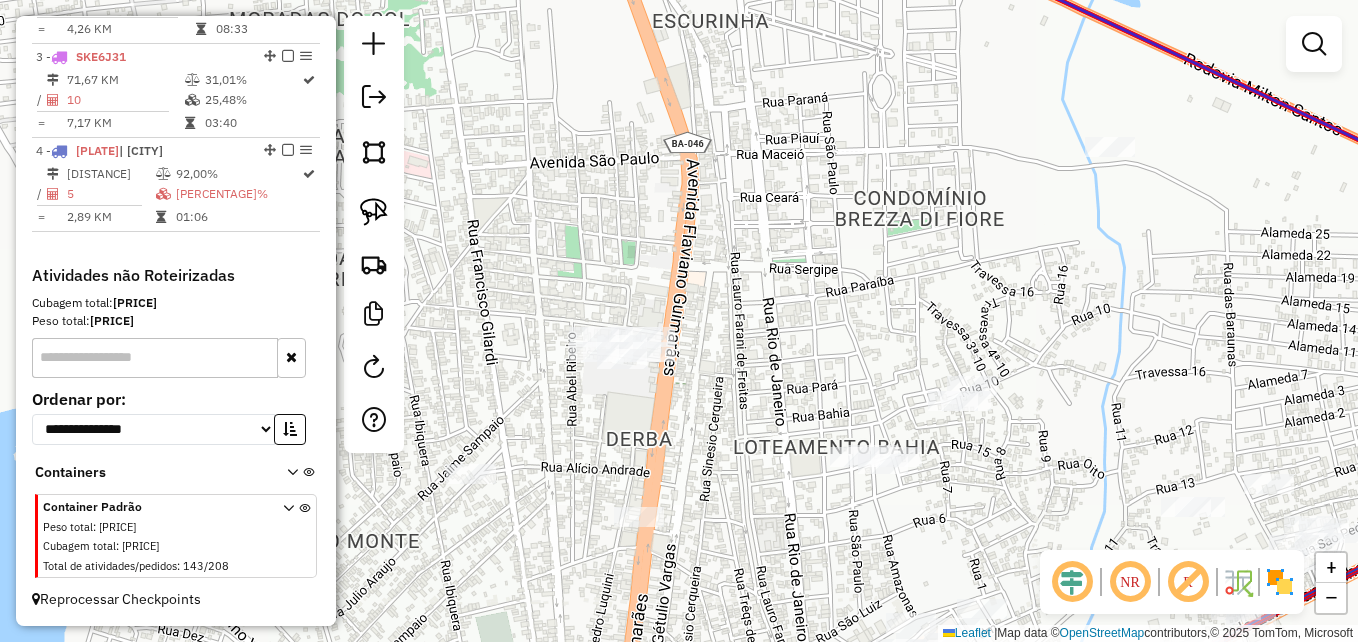 drag, startPoint x: 694, startPoint y: 486, endPoint x: 726, endPoint y: 451, distance: 47.423622 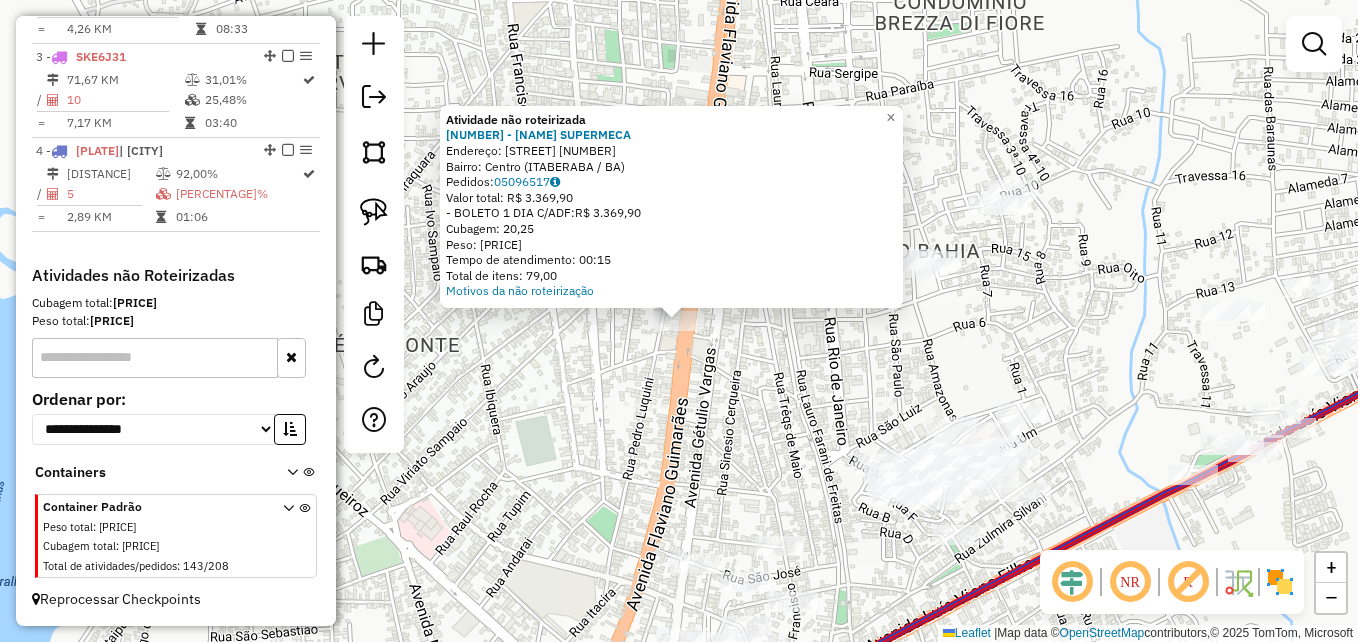 click on "Atividade não roteirizada 2054 - AP MACEDO  SUPERMECA  Endereço:  Avenida Rui Barbosa 415   Bairro: Centro (ITABERABA / BA)   Pedidos:  05096517   Valor total: R$ 3.369,90   - BOLETO 1 DIA C/ADF:  R$ 3.369,90   Cubagem: 20,25   Peso: 563,93   Tempo de atendimento: 00:15   Total de itens: 79,00  Motivos da não roteirização × Janela de atendimento Grade de atendimento Capacidade Transportadoras Veículos Cliente Pedidos  Rotas Selecione os dias de semana para filtrar as janelas de atendimento  Seg   Ter   Qua   Qui   Sex   Sáb   Dom  Informe o período da janela de atendimento: De: Até:  Filtrar exatamente a janela do cliente  Considerar janela de atendimento padrão  Selecione os dias de semana para filtrar as grades de atendimento  Seg   Ter   Qua   Qui   Sex   Sáb   Dom   Considerar clientes sem dia de atendimento cadastrado  Clientes fora do dia de atendimento selecionado Filtrar as atividades entre os valores definidos abaixo:  Peso mínimo:   Peso máximo:   Cubagem mínima:   Cubagem máxima:  +" 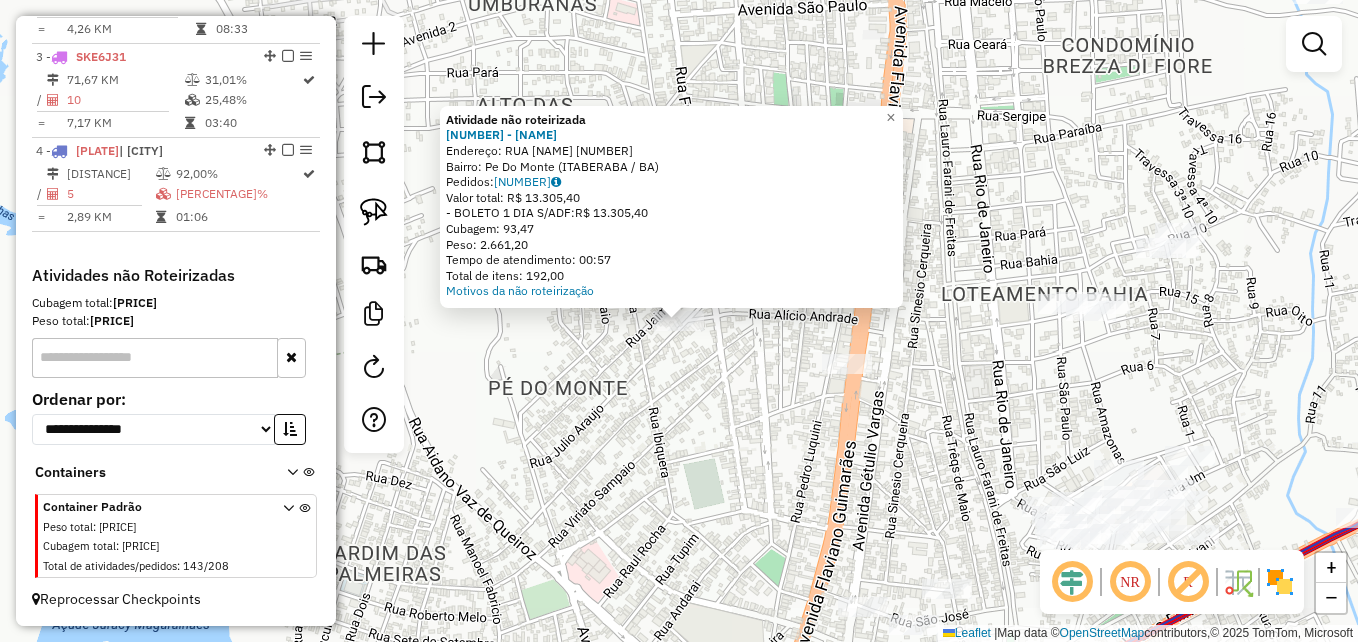 click on "Atividade não roteirizada 582 - JG DISTRIBUIDORA PF  Endereço:  RUA JULIO ARAUJO 439   Bairro: Pe Do Monte (ITABERABA / BA)   Pedidos:  05096383   Valor total: R$ 13.305,40   - BOLETO 1 DIA S/ADF:  R$ 13.305,40   Cubagem: 93,47   Peso: 2.661,20   Tempo de atendimento: 00:57   Total de itens: 192,00  Motivos da não roteirização × Janela de atendimento Grade de atendimento Capacidade Transportadoras Veículos Cliente Pedidos  Rotas Selecione os dias de semana para filtrar as janelas de atendimento  Seg   Ter   Qua   Qui   Sex   Sáb   Dom  Informe o período da janela de atendimento: De: Até:  Filtrar exatamente a janela do cliente  Considerar janela de atendimento padrão  Selecione os dias de semana para filtrar as grades de atendimento  Seg   Ter   Qua   Qui   Sex   Sáb   Dom   Considerar clientes sem dia de atendimento cadastrado  Clientes fora do dia de atendimento selecionado Filtrar as atividades entre os valores definidos abaixo:  Peso mínimo:   Peso máximo:   Cubagem mínima:   De:   Até:  +" 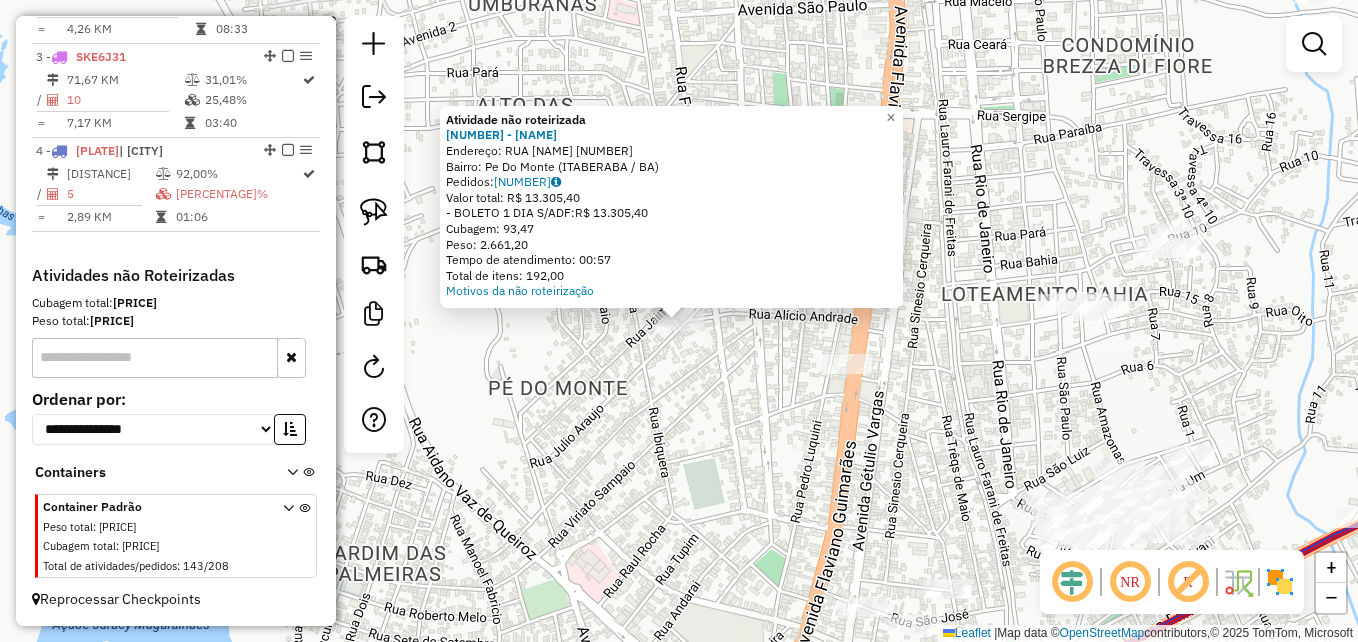 click on "Atividade não roteirizada 582 - JG DISTRIBUIDORA PF  Endereço:  RUA JULIO ARAUJO 439   Bairro: Pe Do Monte (ITABERABA / BA)   Pedidos:  05096383   Valor total: R$ 13.305,40   - BOLETO 1 DIA S/ADF:  R$ 13.305,40   Cubagem: 93,47   Peso: 2.661,20   Tempo de atendimento: 00:57   Total de itens: 192,00  Motivos da não roteirização × Janela de atendimento Grade de atendimento Capacidade Transportadoras Veículos Cliente Pedidos  Rotas Selecione os dias de semana para filtrar as janelas de atendimento  Seg   Ter   Qua   Qui   Sex   Sáb   Dom  Informe o período da janela de atendimento: De: Até:  Filtrar exatamente a janela do cliente  Considerar janela de atendimento padrão  Selecione os dias de semana para filtrar as grades de atendimento  Seg   Ter   Qua   Qui   Sex   Sáb   Dom   Considerar clientes sem dia de atendimento cadastrado  Clientes fora do dia de atendimento selecionado Filtrar as atividades entre os valores definidos abaixo:  Peso mínimo:   Peso máximo:   Cubagem mínima:   De:   Até:  +" 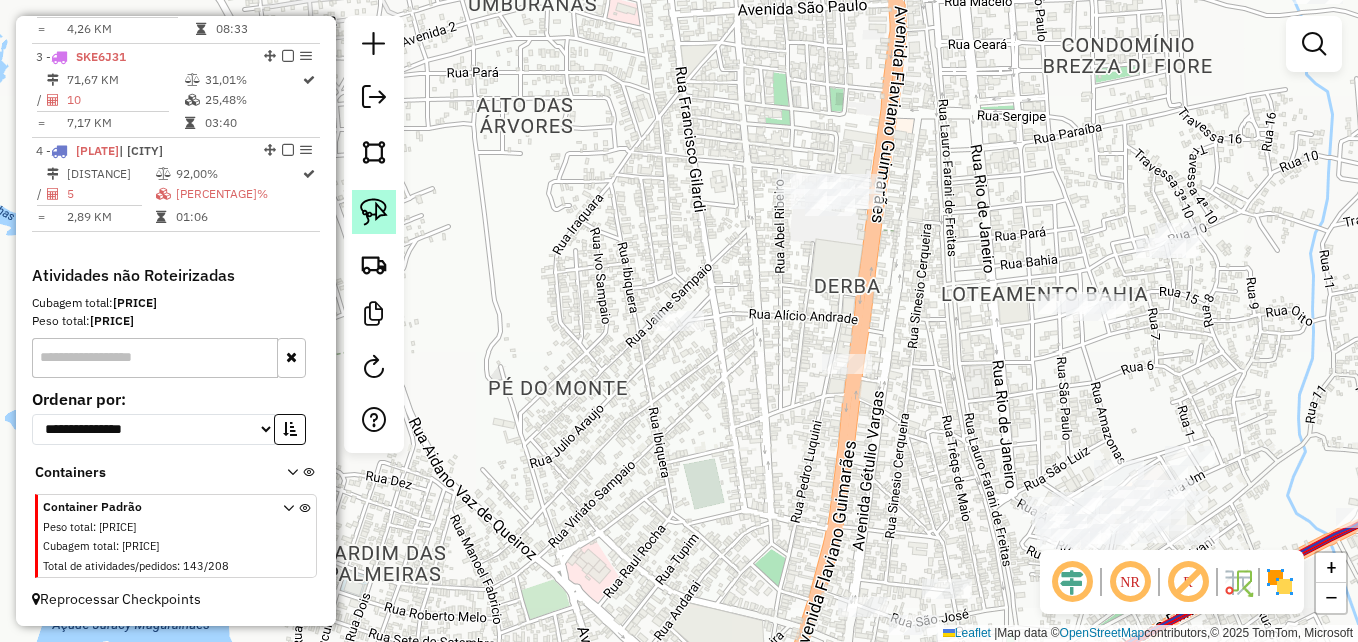 click 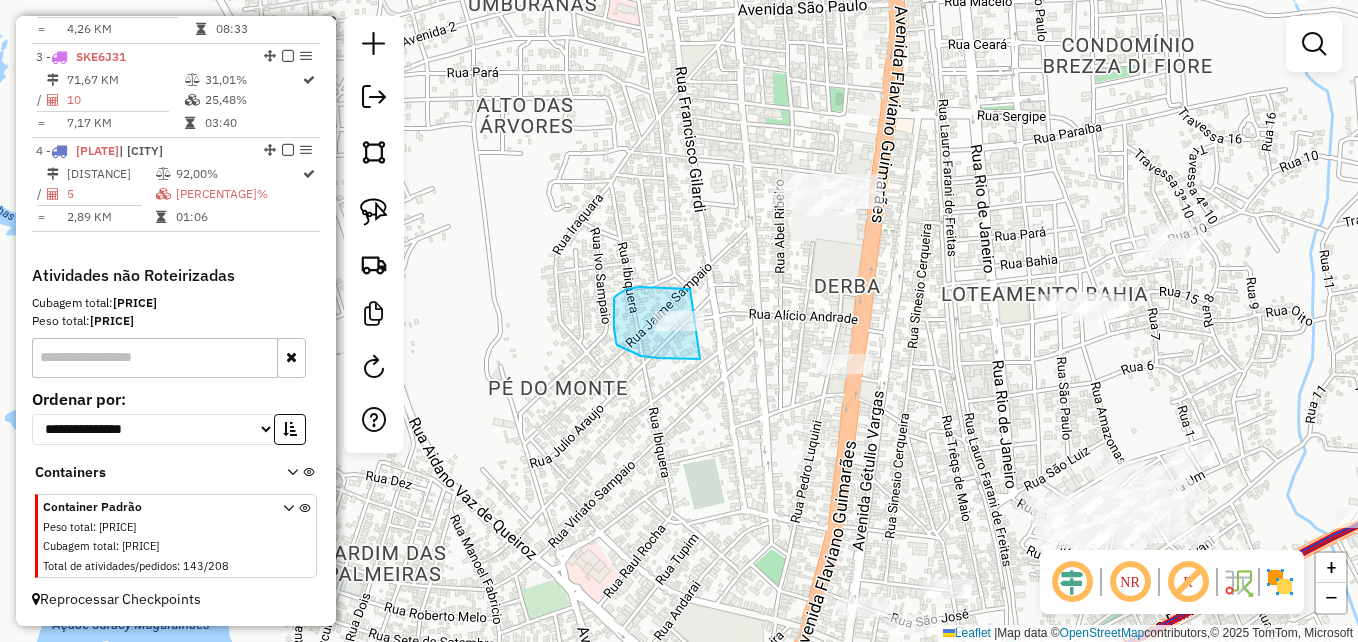 drag, startPoint x: 700, startPoint y: 359, endPoint x: 727, endPoint y: 290, distance: 74.094536 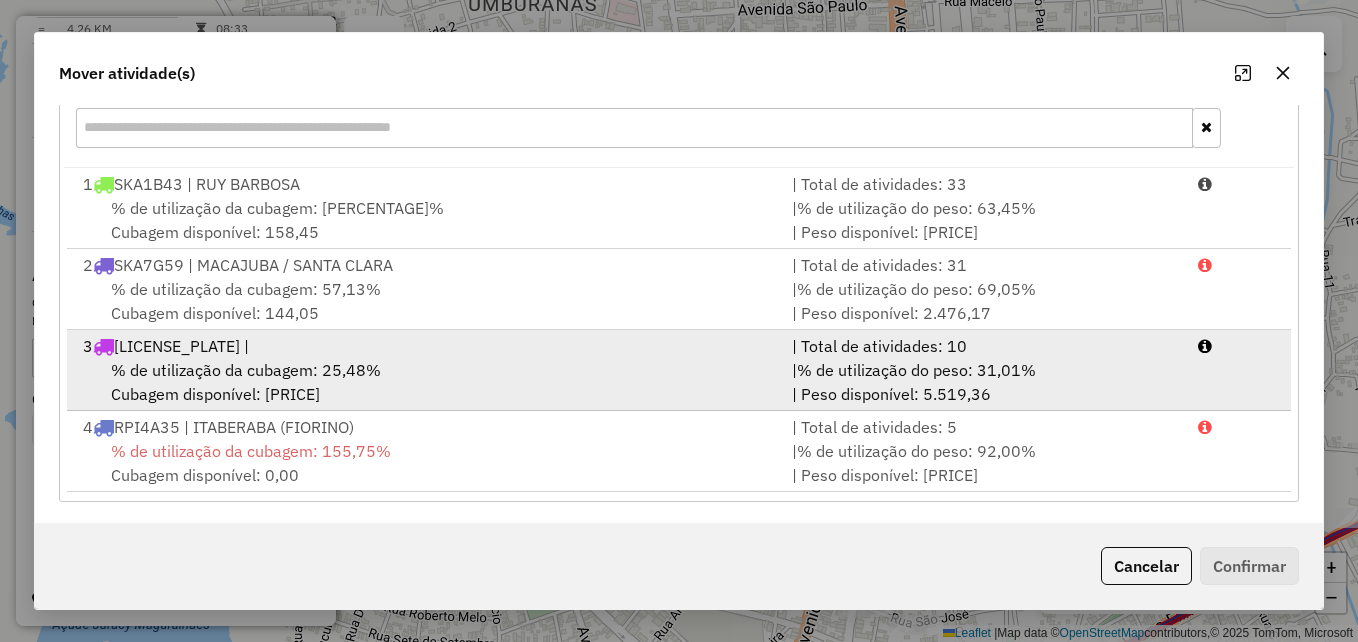 scroll, scrollTop: 290, scrollLeft: 0, axis: vertical 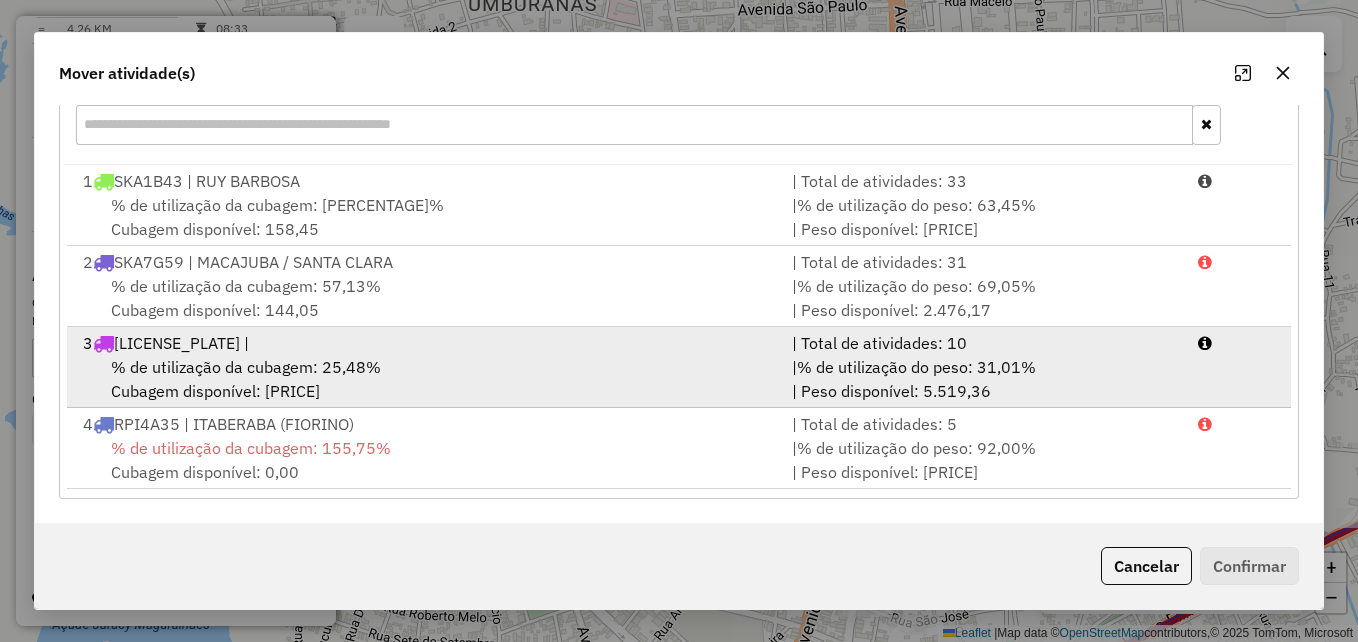 click on "% de utilização da cubagem: 25,48%  Cubagem disponível: 250,38" at bounding box center (425, 379) 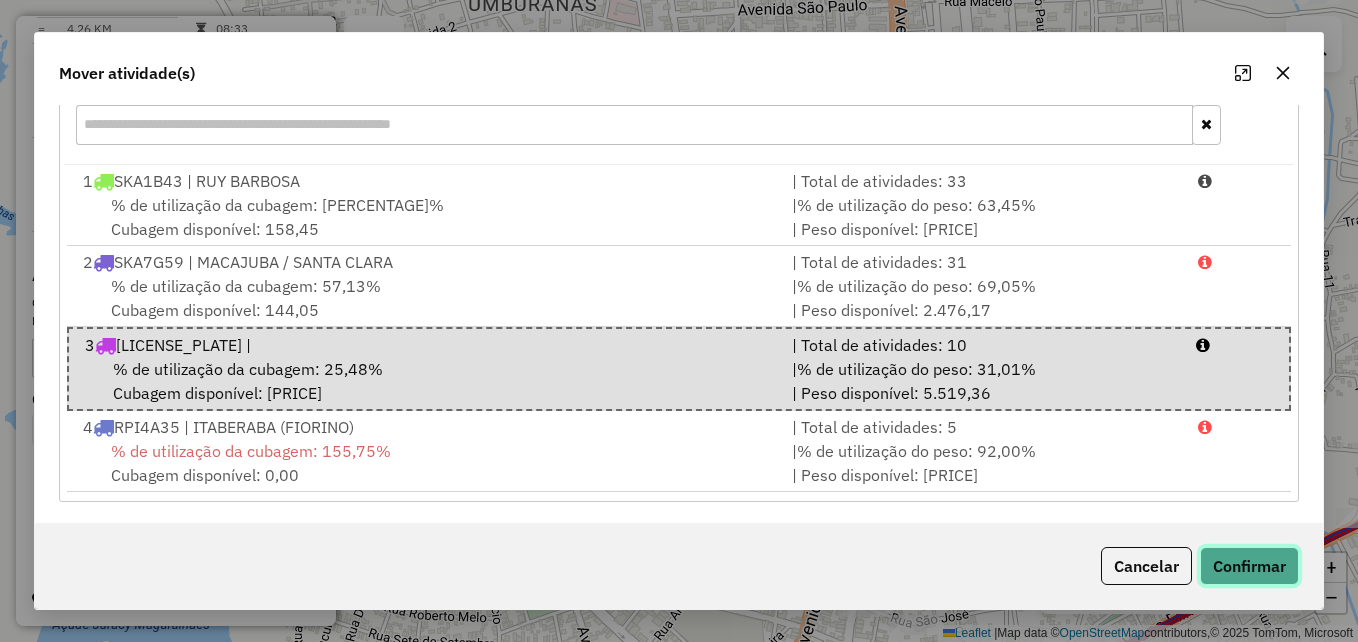 click on "Confirmar" 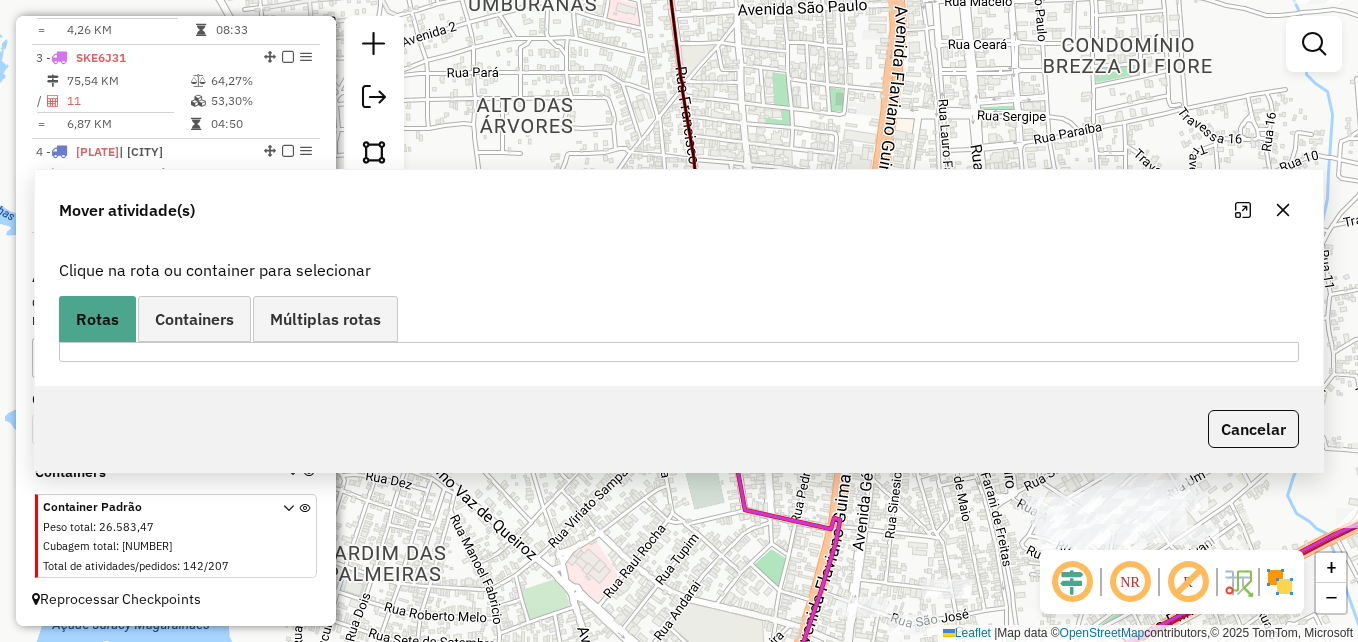 scroll, scrollTop: 928, scrollLeft: 0, axis: vertical 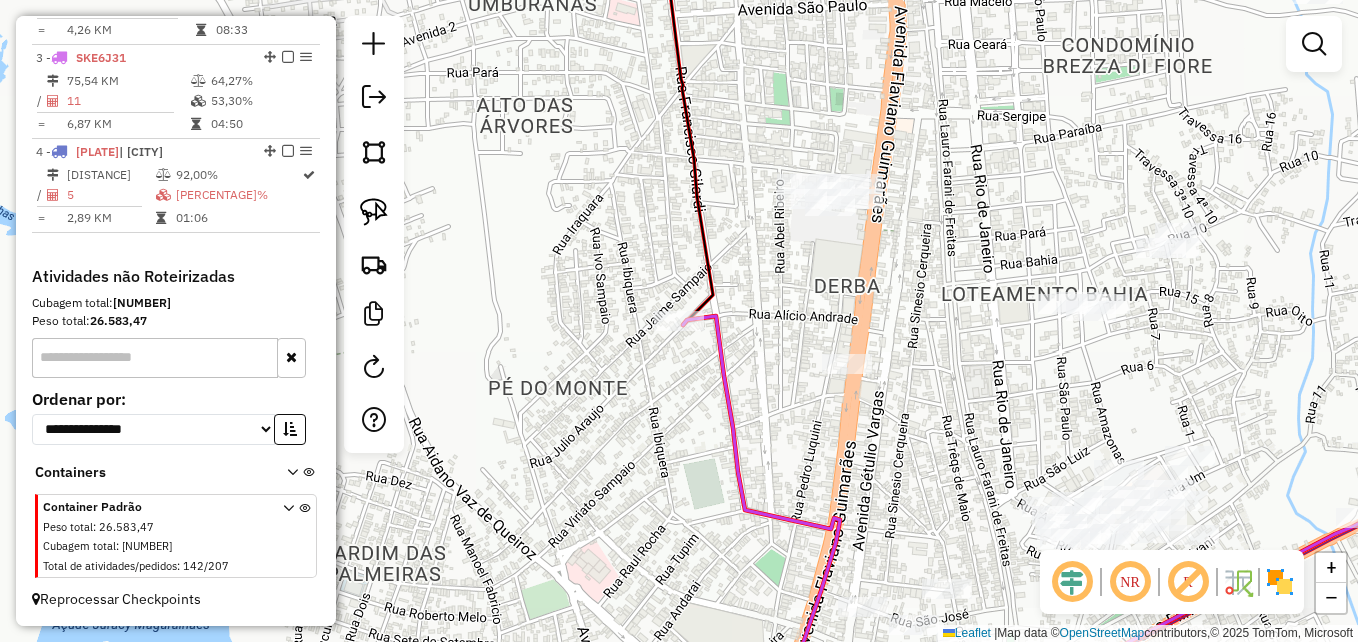 click 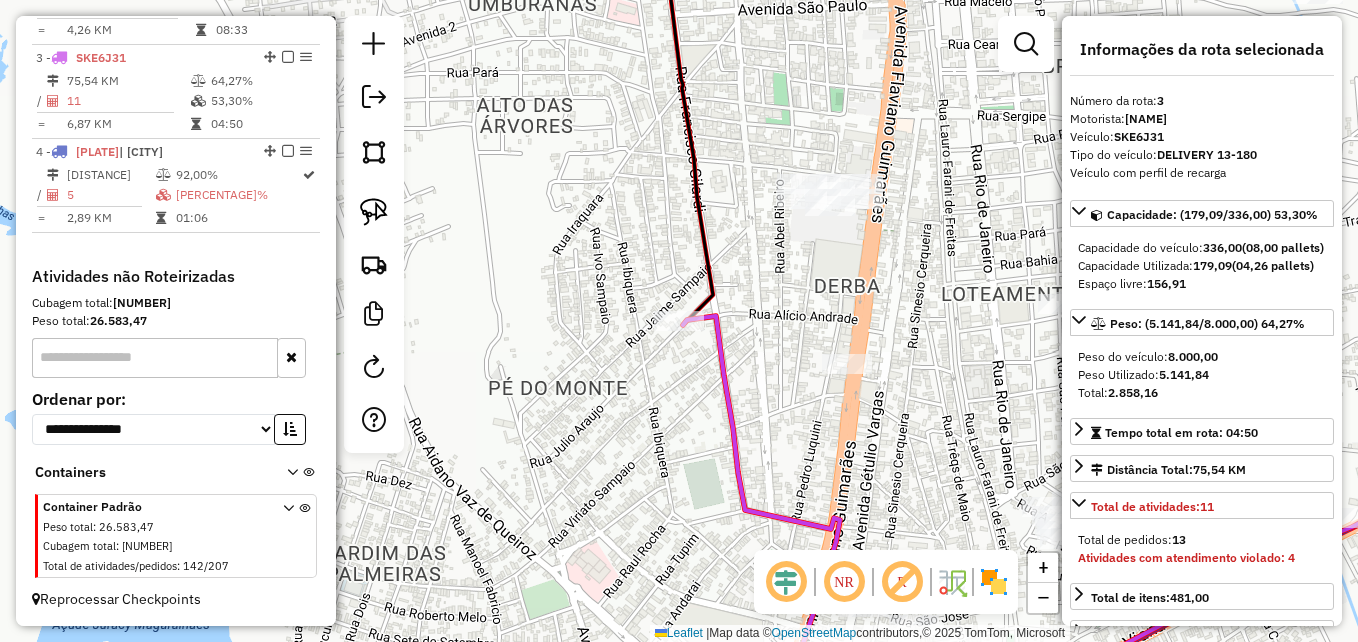 scroll, scrollTop: 945, scrollLeft: 0, axis: vertical 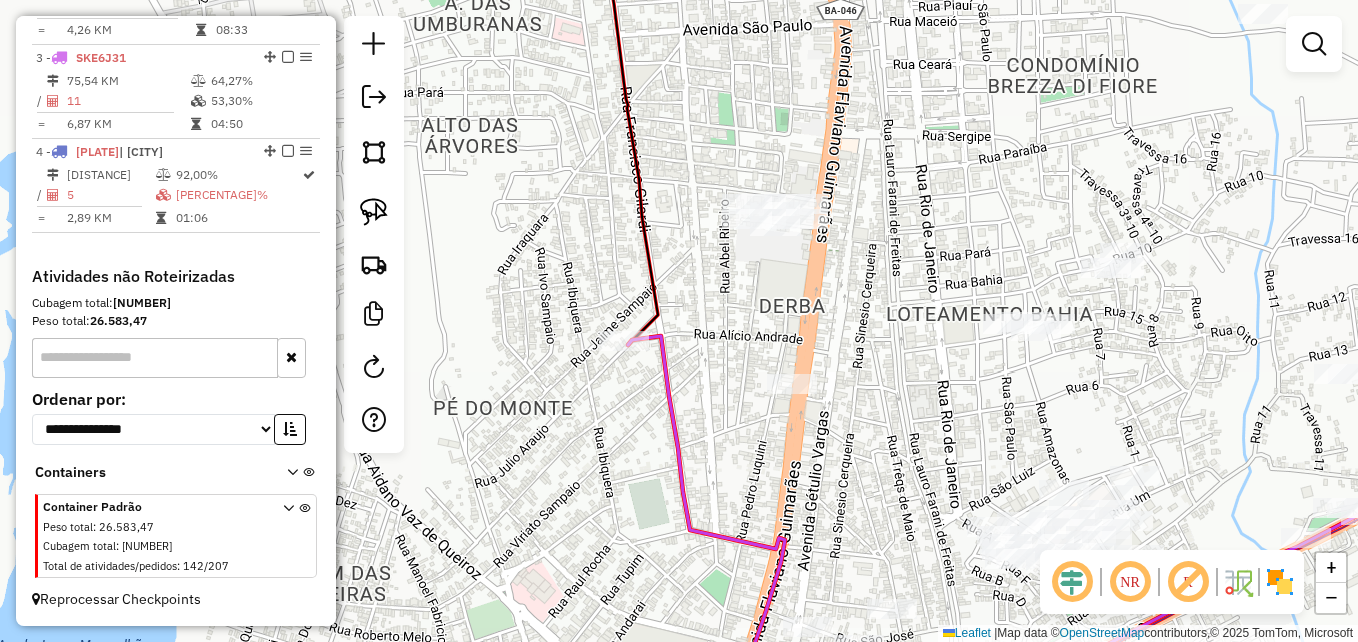 drag, startPoint x: 800, startPoint y: 277, endPoint x: 741, endPoint y: 297, distance: 62.297672 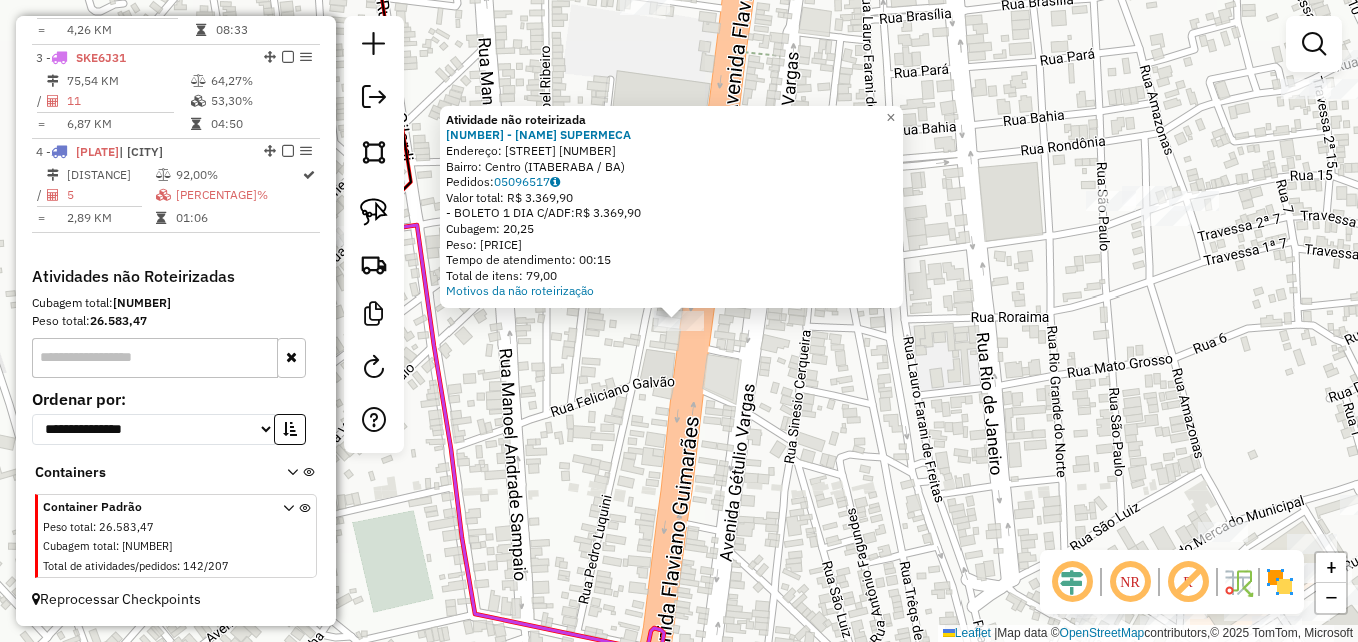 click on "Atividade não roteirizada 2054 - AP MACEDO  SUPERMECA  Endereço:  Avenida Rui Barbosa 415   Bairro: Centro (ITABERABA / BA)   Pedidos:  05096517   Valor total: R$ 3.369,90   - BOLETO 1 DIA C/ADF:  R$ 3.369,90   Cubagem: 20,25   Peso: 563,93   Tempo de atendimento: 00:15   Total de itens: 79,00  Motivos da não roteirização × Janela de atendimento Grade de atendimento Capacidade Transportadoras Veículos Cliente Pedidos  Rotas Selecione os dias de semana para filtrar as janelas de atendimento  Seg   Ter   Qua   Qui   Sex   Sáb   Dom  Informe o período da janela de atendimento: De: Até:  Filtrar exatamente a janela do cliente  Considerar janela de atendimento padrão  Selecione os dias de semana para filtrar as grades de atendimento  Seg   Ter   Qua   Qui   Sex   Sáb   Dom   Considerar clientes sem dia de atendimento cadastrado  Clientes fora do dia de atendimento selecionado Filtrar as atividades entre os valores definidos abaixo:  Peso mínimo:   Peso máximo:   Cubagem mínima:   Cubagem máxima:  +" 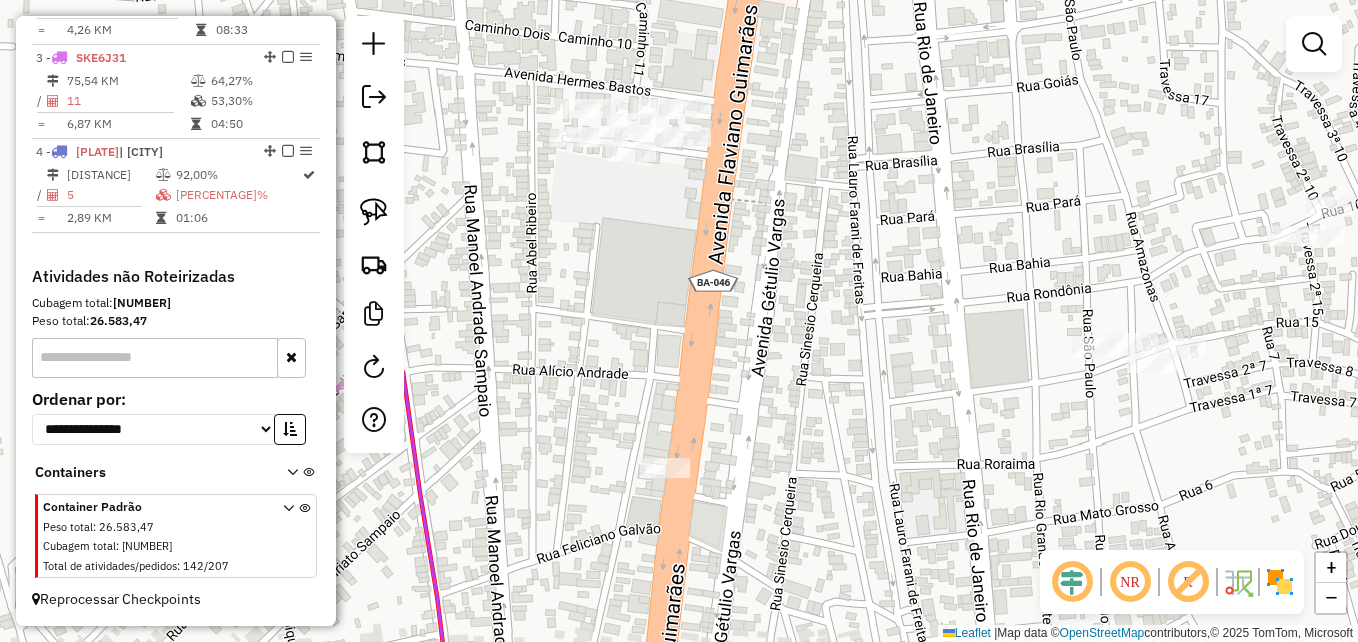 drag, startPoint x: 881, startPoint y: 319, endPoint x: 867, endPoint y: 466, distance: 147.66516 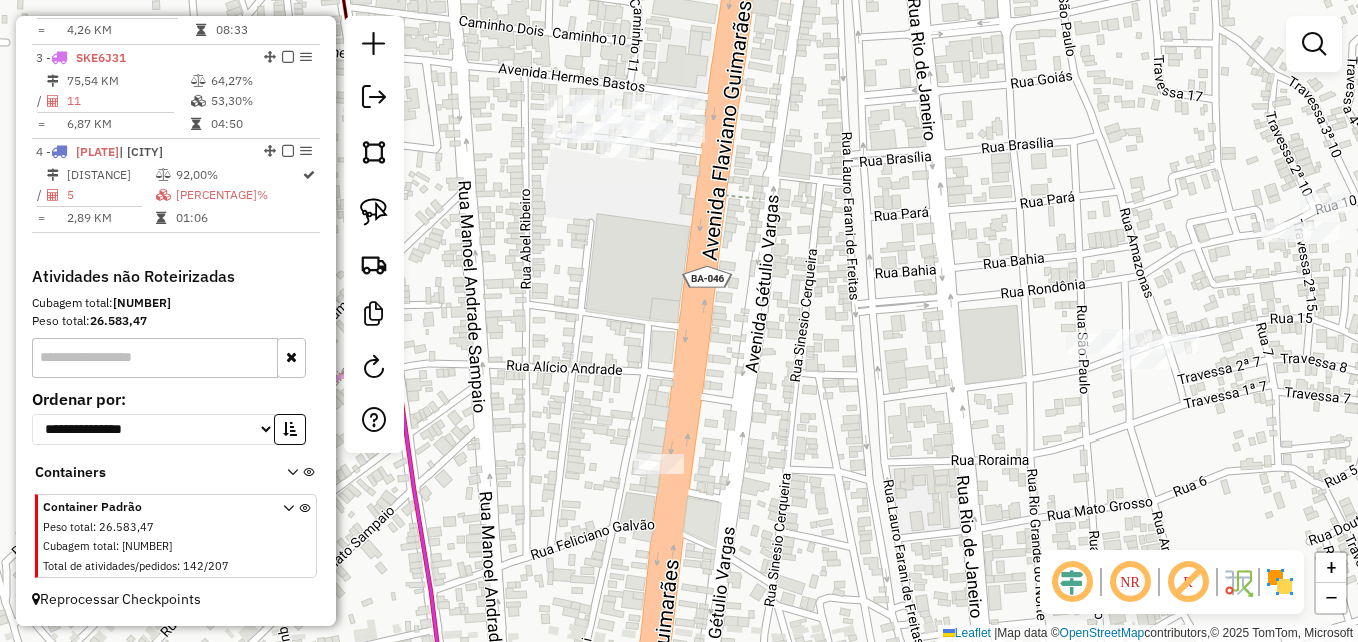 drag, startPoint x: 905, startPoint y: 482, endPoint x: 789, endPoint y: 384, distance: 151.8552 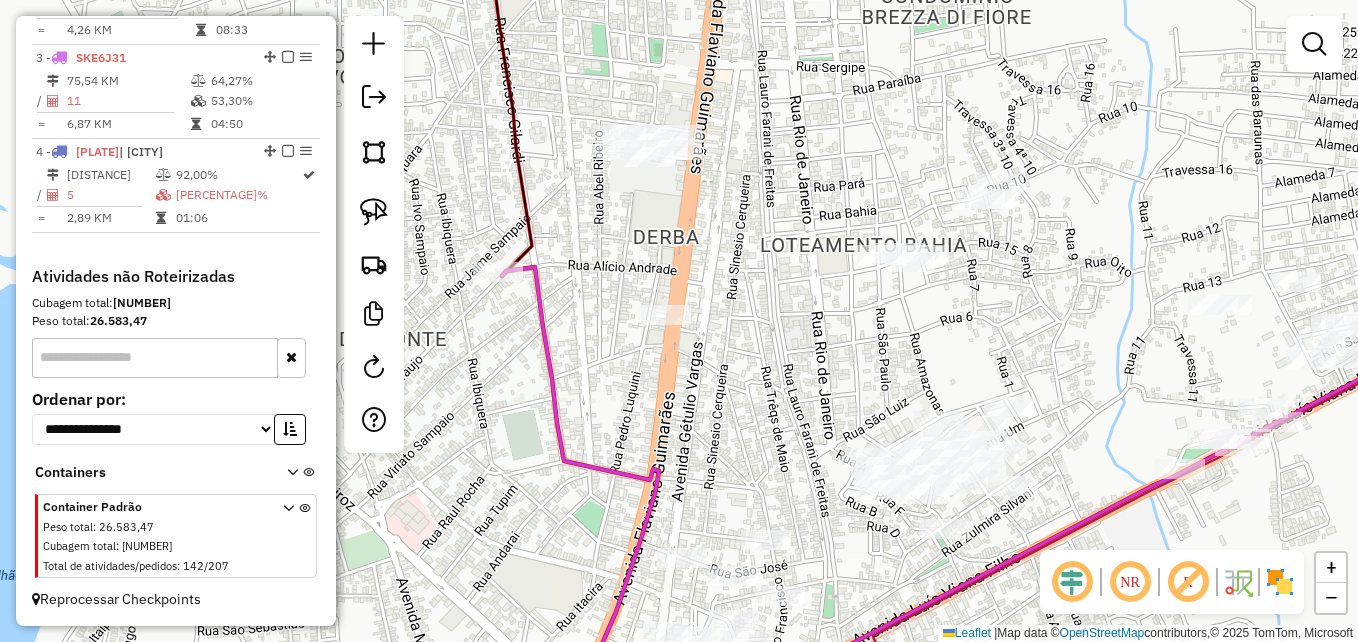 drag, startPoint x: 793, startPoint y: 431, endPoint x: 790, endPoint y: 369, distance: 62.072536 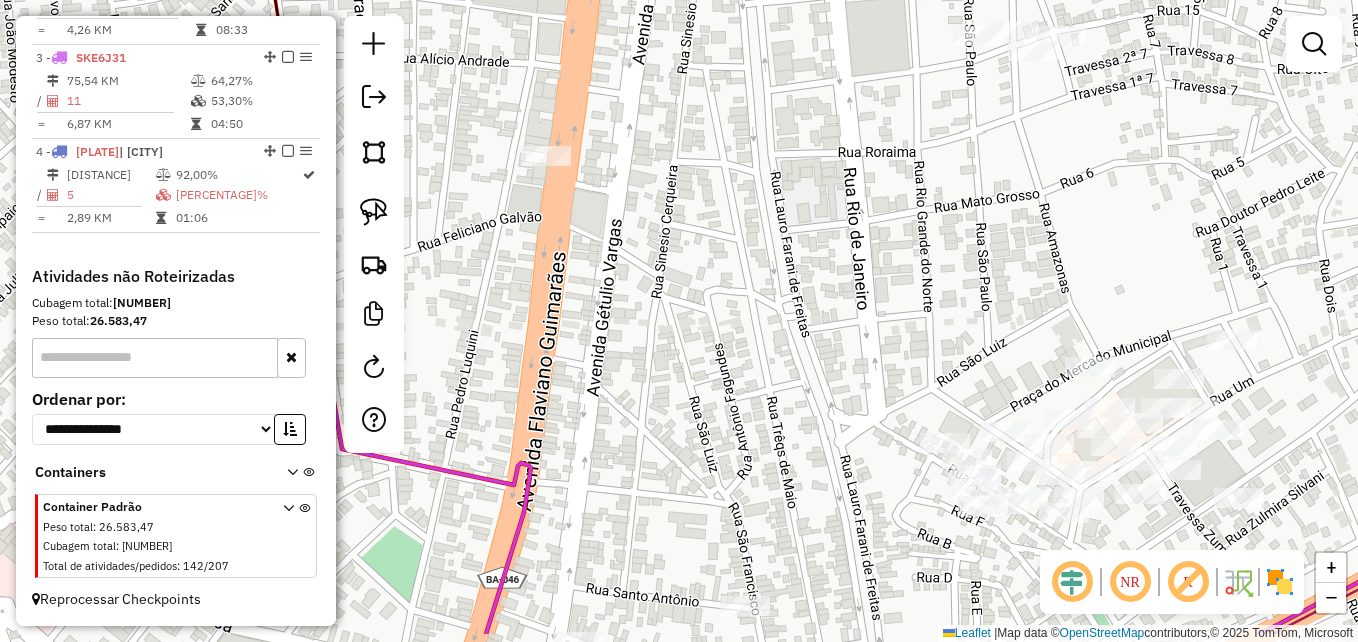 drag, startPoint x: 754, startPoint y: 497, endPoint x: 761, endPoint y: 351, distance: 146.16771 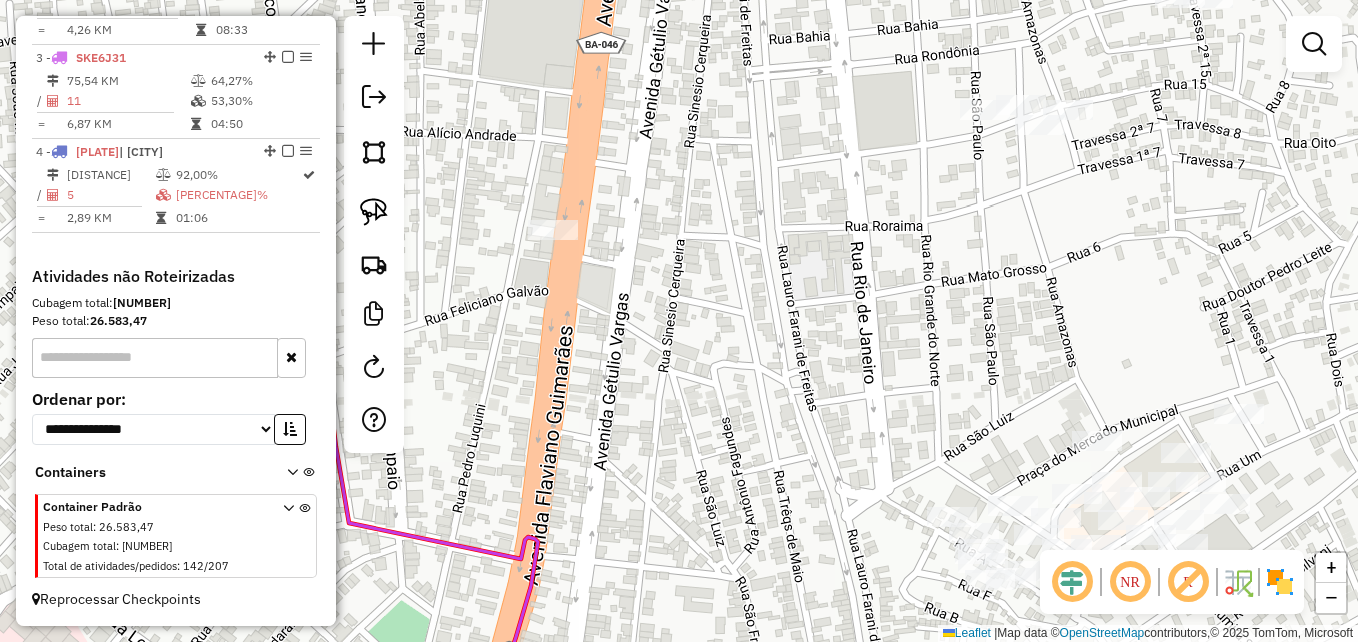 drag, startPoint x: 745, startPoint y: 239, endPoint x: 763, endPoint y: 455, distance: 216.7487 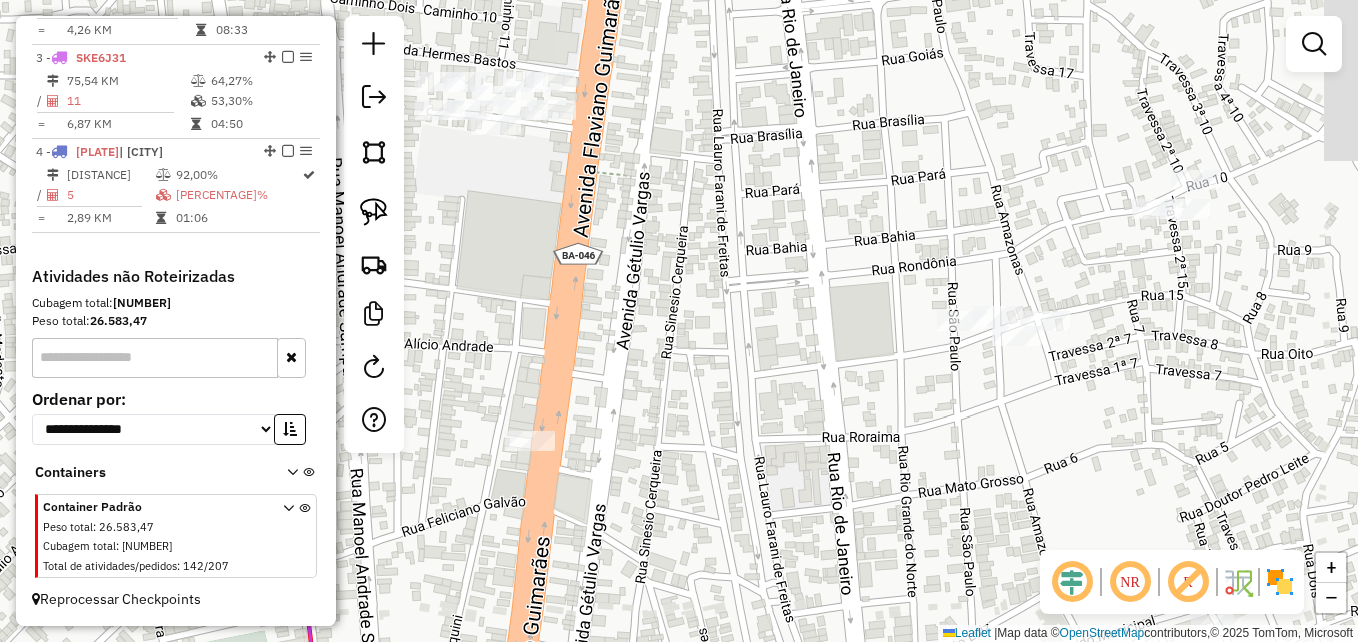 drag, startPoint x: 799, startPoint y: 331, endPoint x: 755, endPoint y: 422, distance: 101.07918 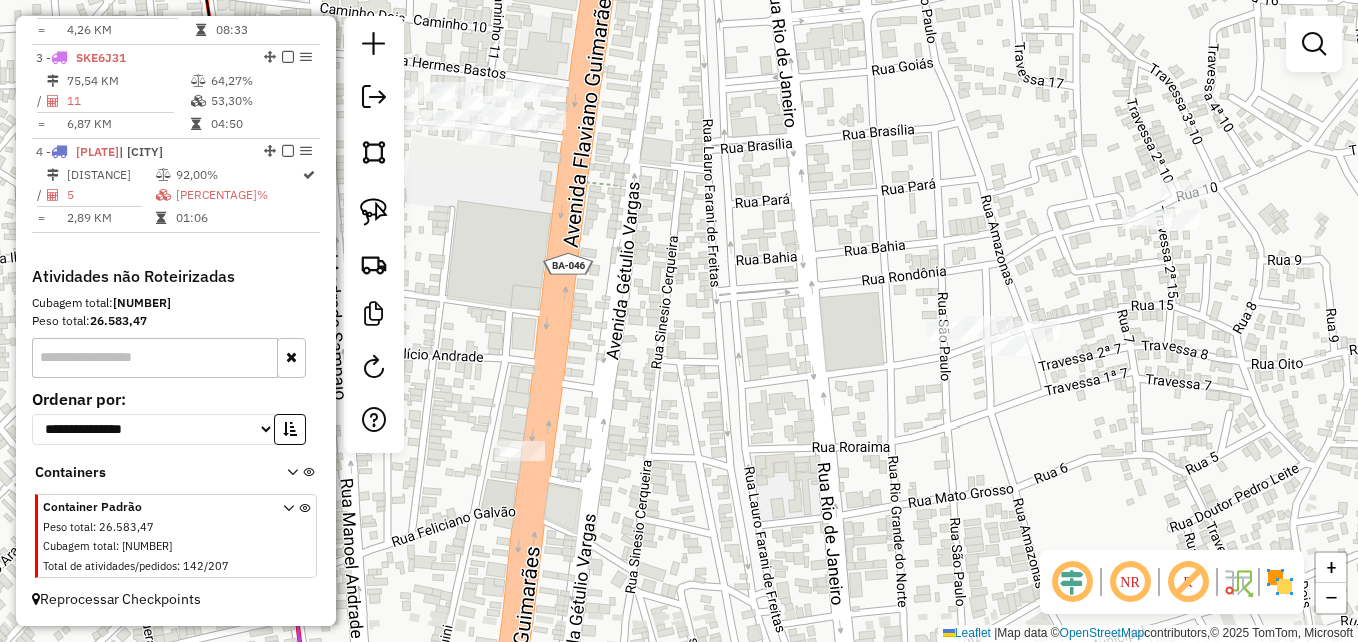 drag, startPoint x: 780, startPoint y: 311, endPoint x: 794, endPoint y: 469, distance: 158.61903 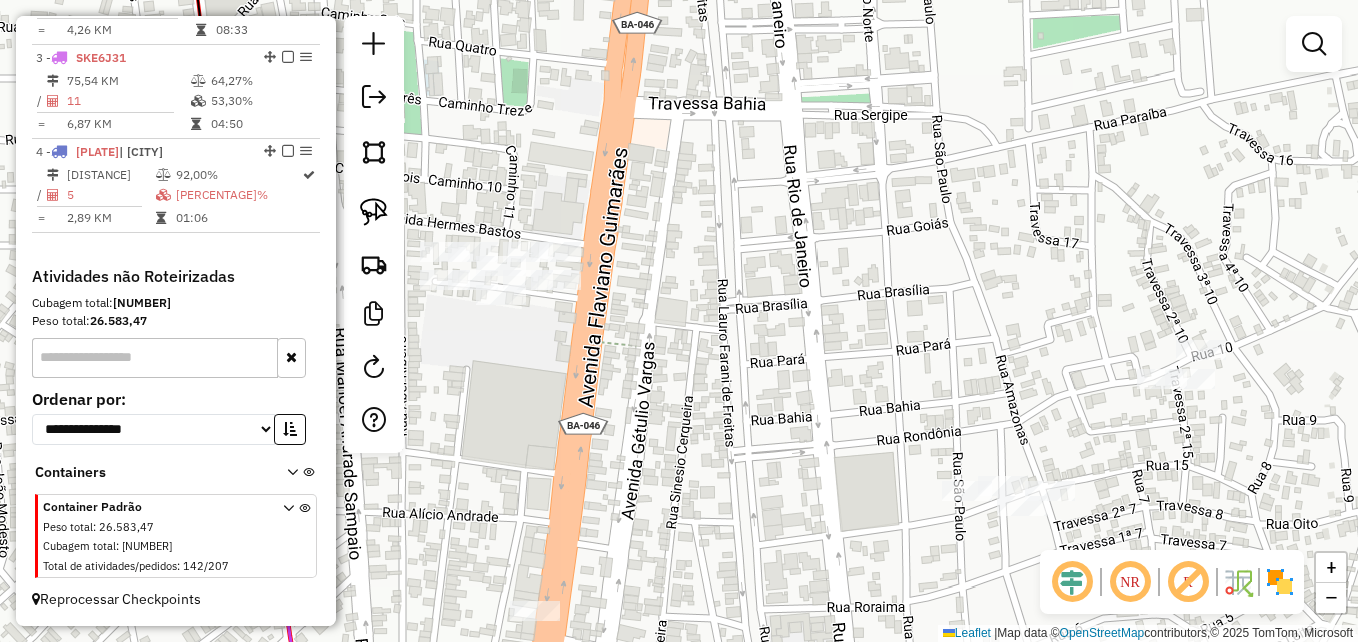 drag, startPoint x: 725, startPoint y: 390, endPoint x: 856, endPoint y: 426, distance: 135.85654 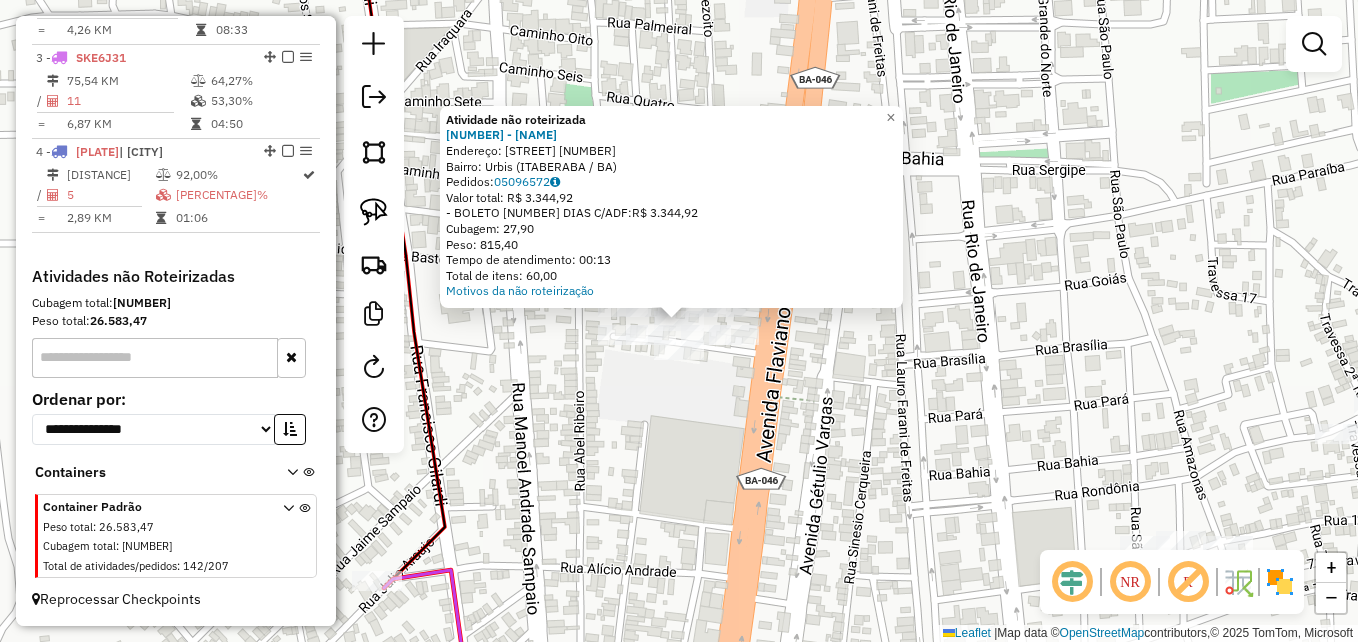 click on "Atividade não roteirizada 502 - EMPORIO DO GELO PJ  Endereço:  RUA HERMES BASTOS 41   Bairro: Urbis (ITABERABA / BA)   Pedidos:  05096572   Valor total: R$ 3.344,92   - BOLETO 14 DIAS C/ADF:  R$ 3.344,92   Cubagem: 27,90   Peso: 815,40   Tempo de atendimento: 00:13   Total de itens: 60,00  Motivos da não roteirização × Janela de atendimento Grade de atendimento Capacidade Transportadoras Veículos Cliente Pedidos  Rotas Selecione os dias de semana para filtrar as janelas de atendimento  Seg   Ter   Qua   Qui   Sex   Sáb   Dom  Informe o período da janela de atendimento: De: Até:  Filtrar exatamente a janela do cliente  Considerar janela de atendimento padrão  Selecione os dias de semana para filtrar as grades de atendimento  Seg   Ter   Qua   Qui   Sex   Sáb   Dom   Considerar clientes sem dia de atendimento cadastrado  Clientes fora do dia de atendimento selecionado Filtrar as atividades entre os valores definidos abaixo:  Peso mínimo:   Peso máximo:   Cubagem mínima:   Cubagem máxima:   De:" 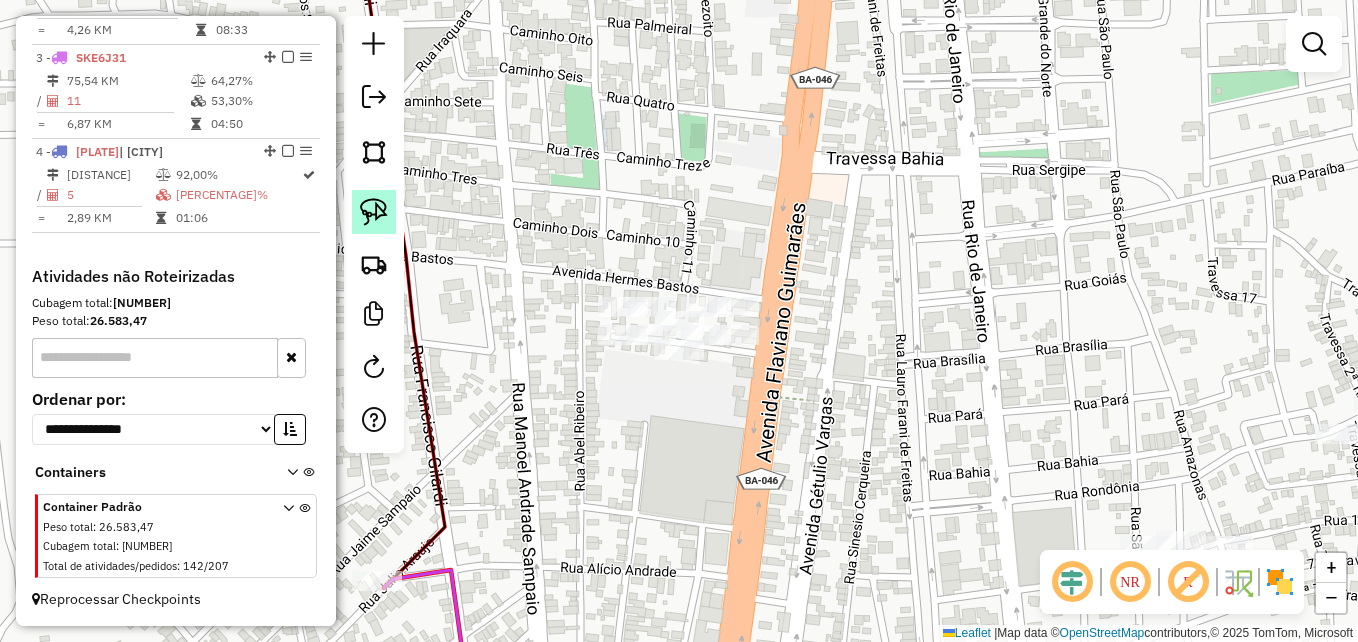 click 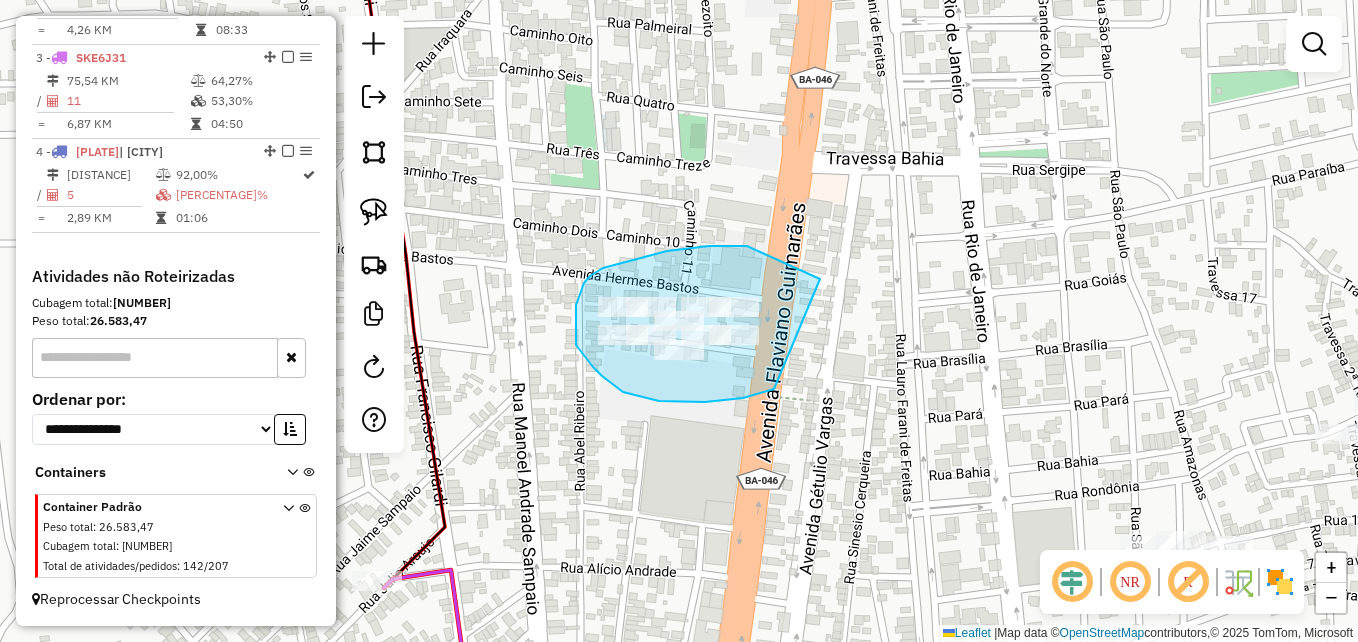 drag, startPoint x: 705, startPoint y: 402, endPoint x: 820, endPoint y: 279, distance: 168.38646 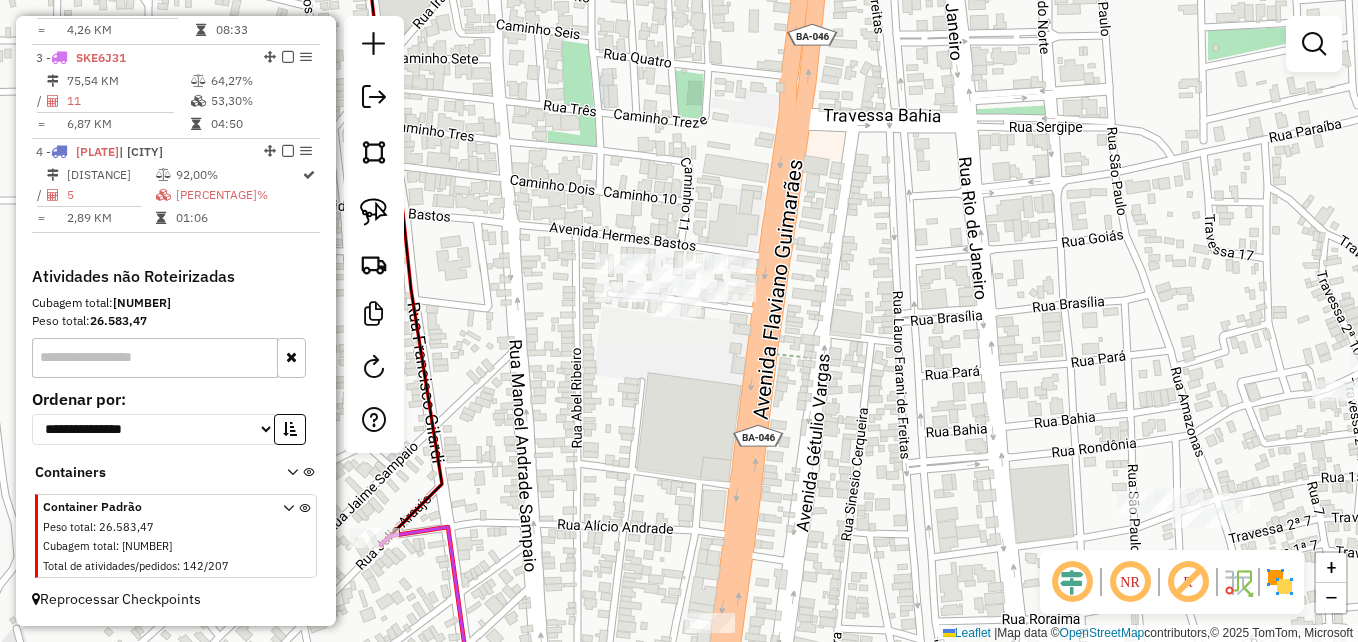 drag, startPoint x: 628, startPoint y: 452, endPoint x: 624, endPoint y: 379, distance: 73.109505 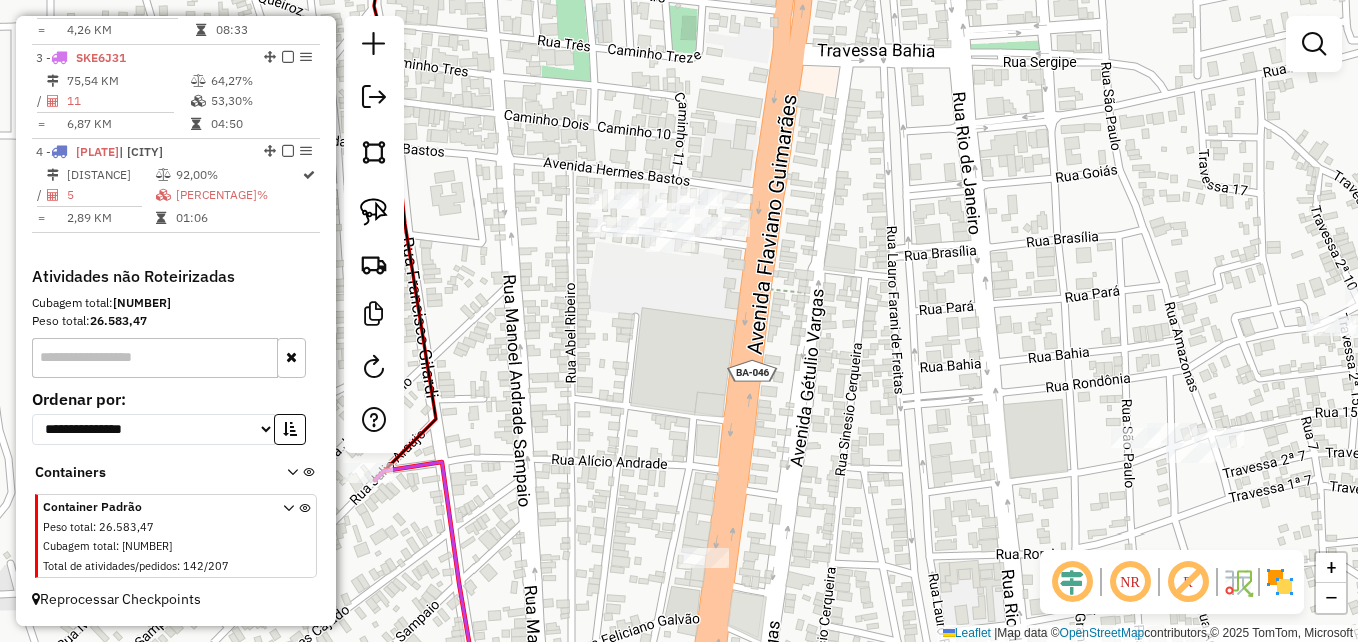 drag, startPoint x: 638, startPoint y: 466, endPoint x: 702, endPoint y: 300, distance: 177.9101 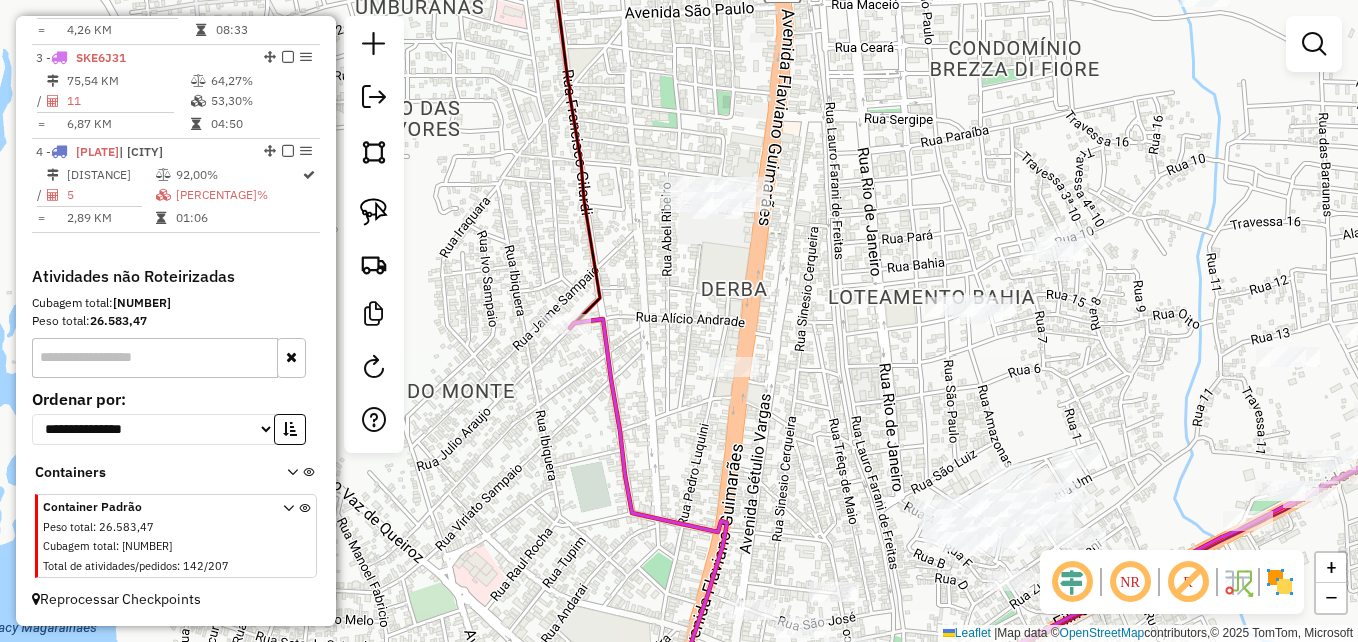 click 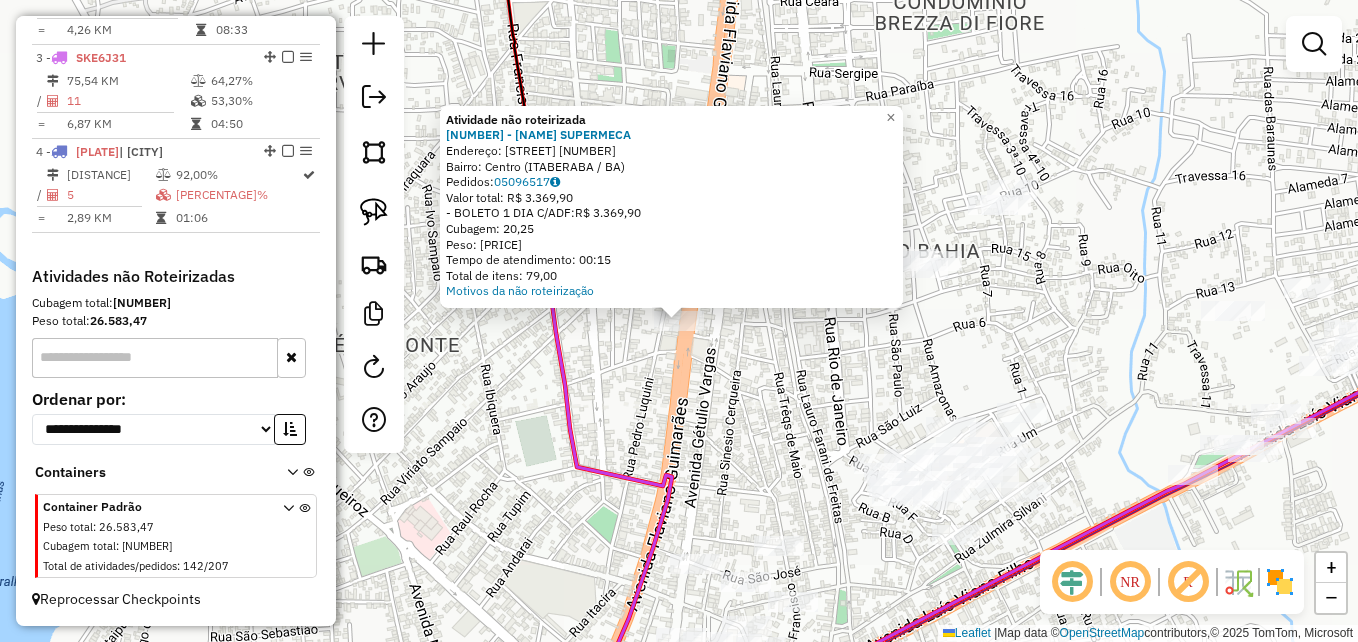 click on "Atividade não roteirizada 2054 - AP MACEDO  SUPERMECA  Endereço:  Avenida Rui Barbosa 415   Bairro: Centro (ITABERABA / BA)   Pedidos:  05096517   Valor total: R$ 3.369,90   - BOLETO 1 DIA C/ADF:  R$ 3.369,90   Cubagem: 20,25   Peso: 563,93   Tempo de atendimento: 00:15   Total de itens: 79,00  Motivos da não roteirização × Janela de atendimento Grade de atendimento Capacidade Transportadoras Veículos Cliente Pedidos  Rotas Selecione os dias de semana para filtrar as janelas de atendimento  Seg   Ter   Qua   Qui   Sex   Sáb   Dom  Informe o período da janela de atendimento: De: Até:  Filtrar exatamente a janela do cliente  Considerar janela de atendimento padrão  Selecione os dias de semana para filtrar as grades de atendimento  Seg   Ter   Qua   Qui   Sex   Sáb   Dom   Considerar clientes sem dia de atendimento cadastrado  Clientes fora do dia de atendimento selecionado Filtrar as atividades entre os valores definidos abaixo:  Peso mínimo:   Peso máximo:   Cubagem mínima:   Cubagem máxima:  +" 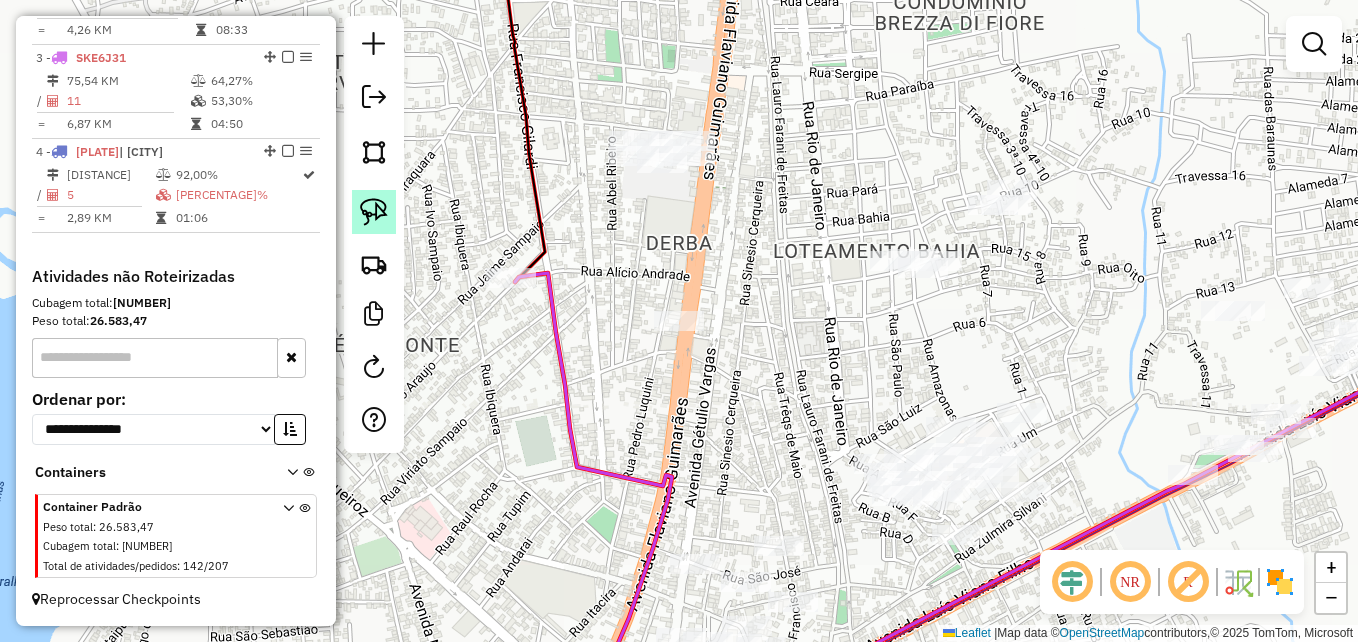 click 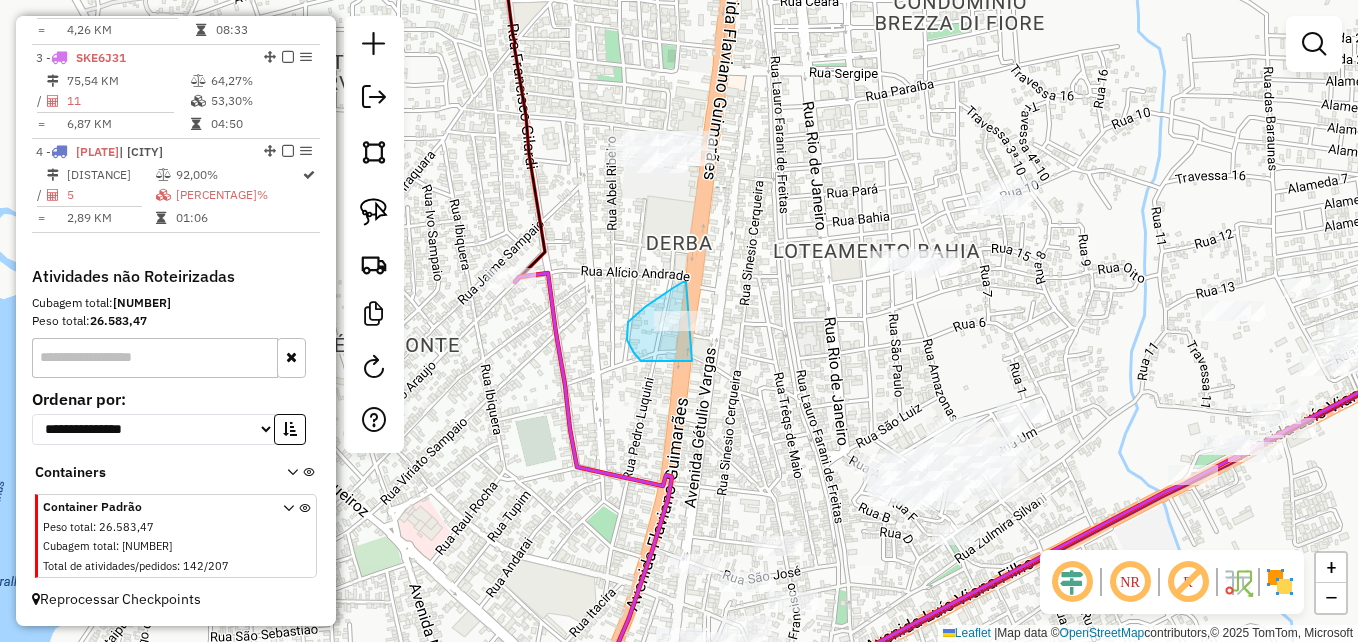 drag, startPoint x: 692, startPoint y: 361, endPoint x: 688, endPoint y: 282, distance: 79.101204 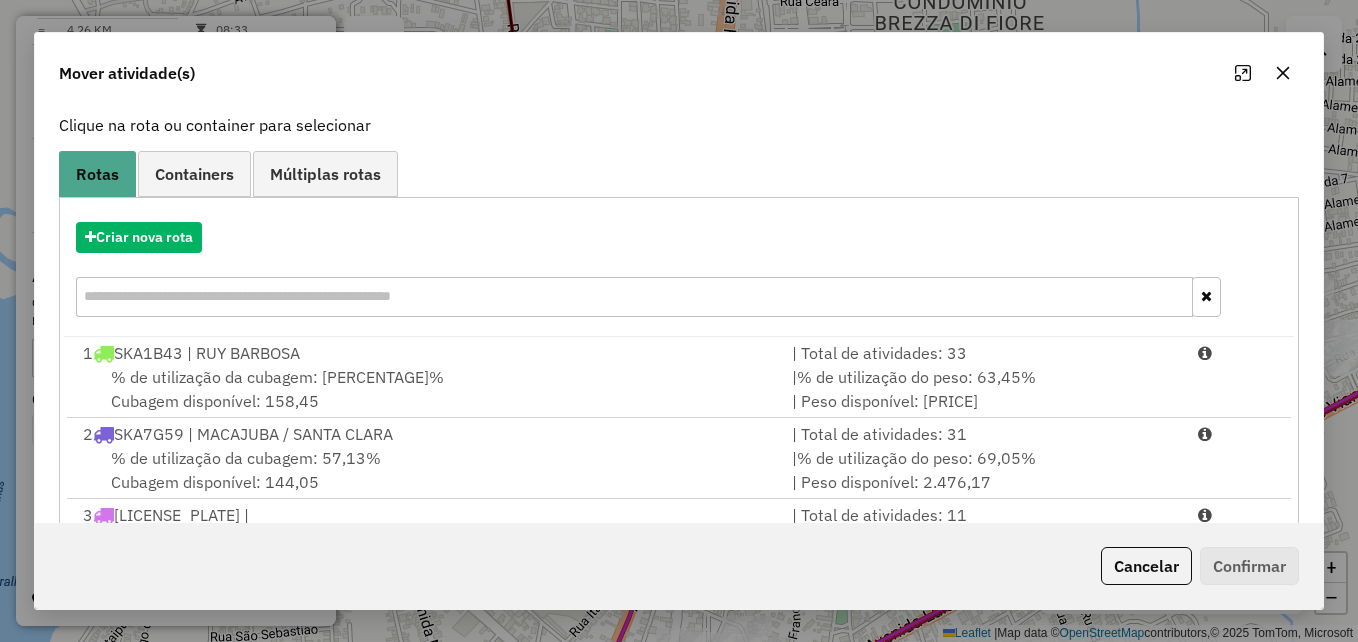 scroll, scrollTop: 290, scrollLeft: 0, axis: vertical 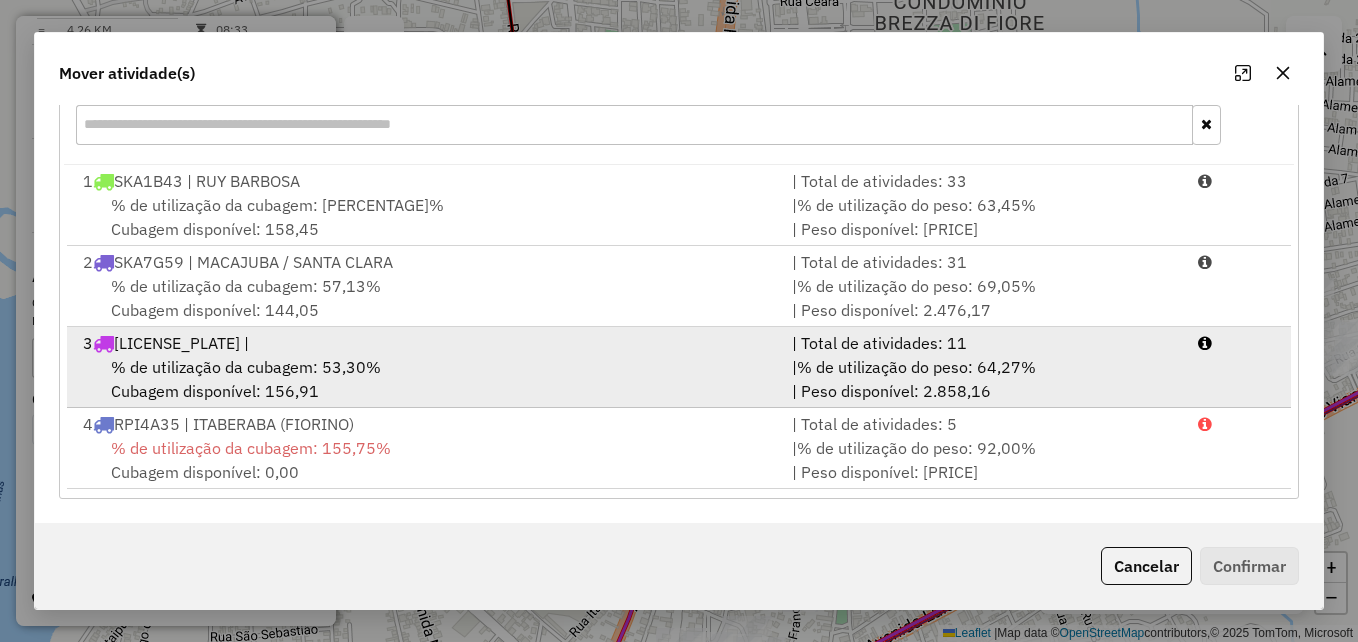 click on "% de utilização da cubagem: 53,30%  Cubagem disponível: 156,91" at bounding box center [425, 379] 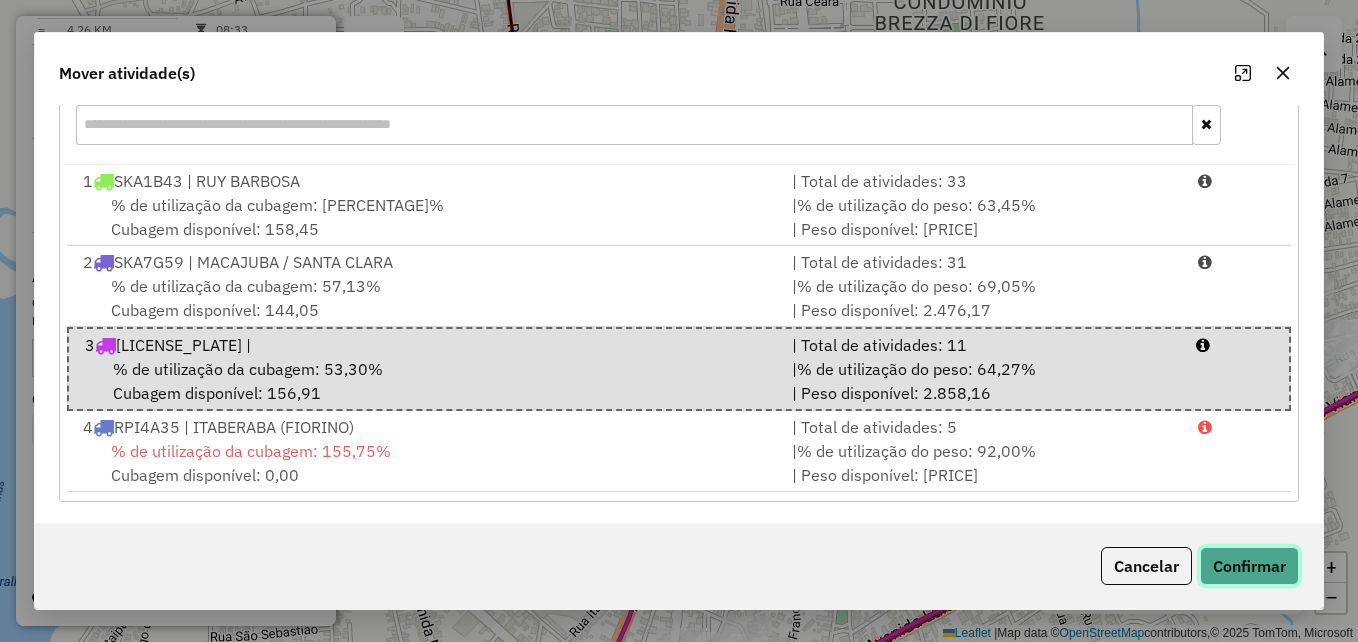 click on "Confirmar" 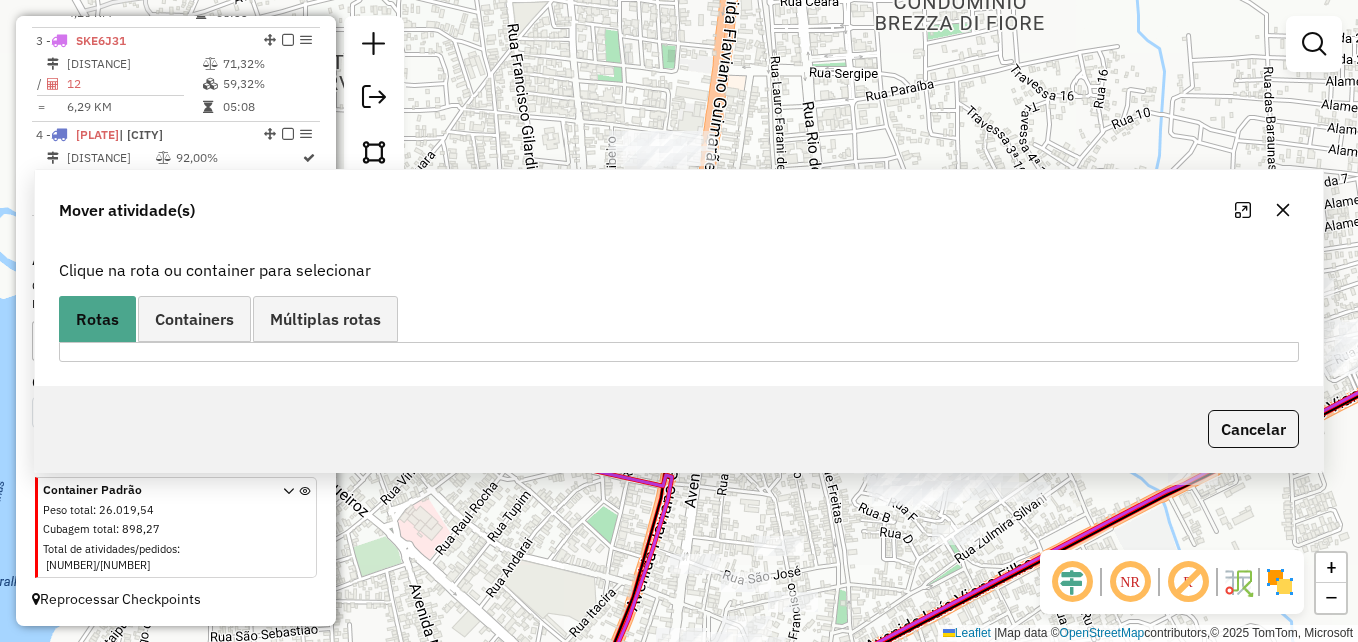 scroll, scrollTop: 0, scrollLeft: 0, axis: both 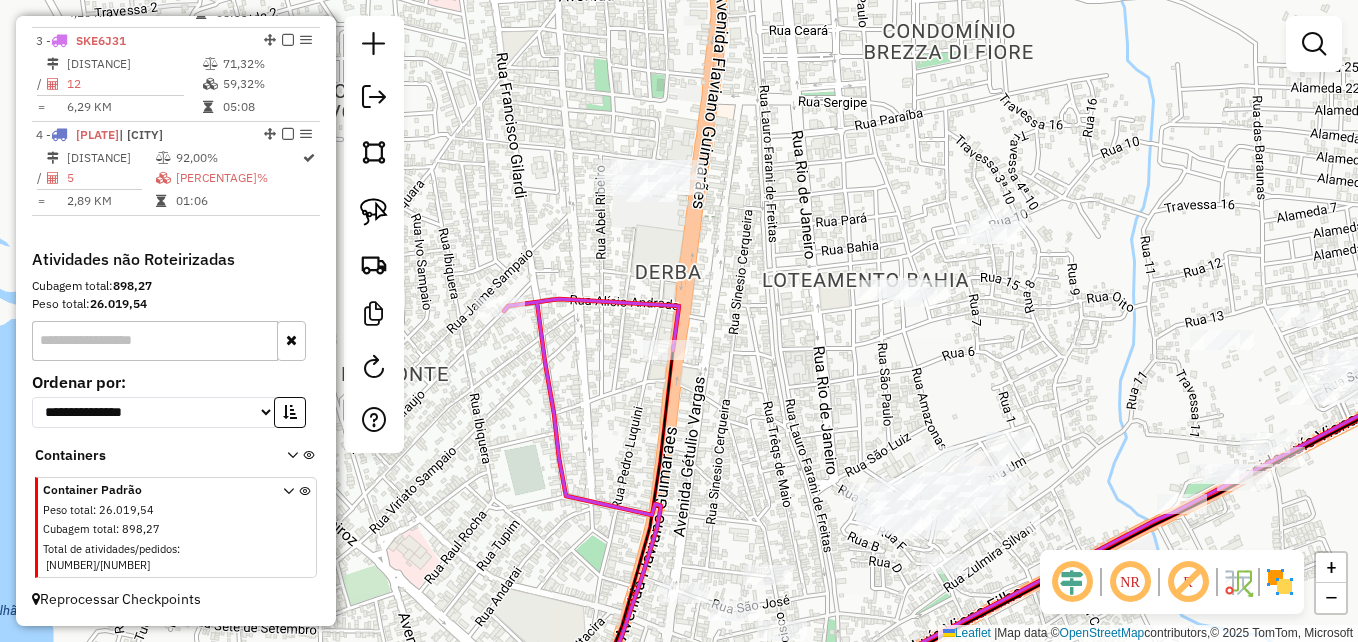 drag, startPoint x: 732, startPoint y: 400, endPoint x: 719, endPoint y: 439, distance: 41.109608 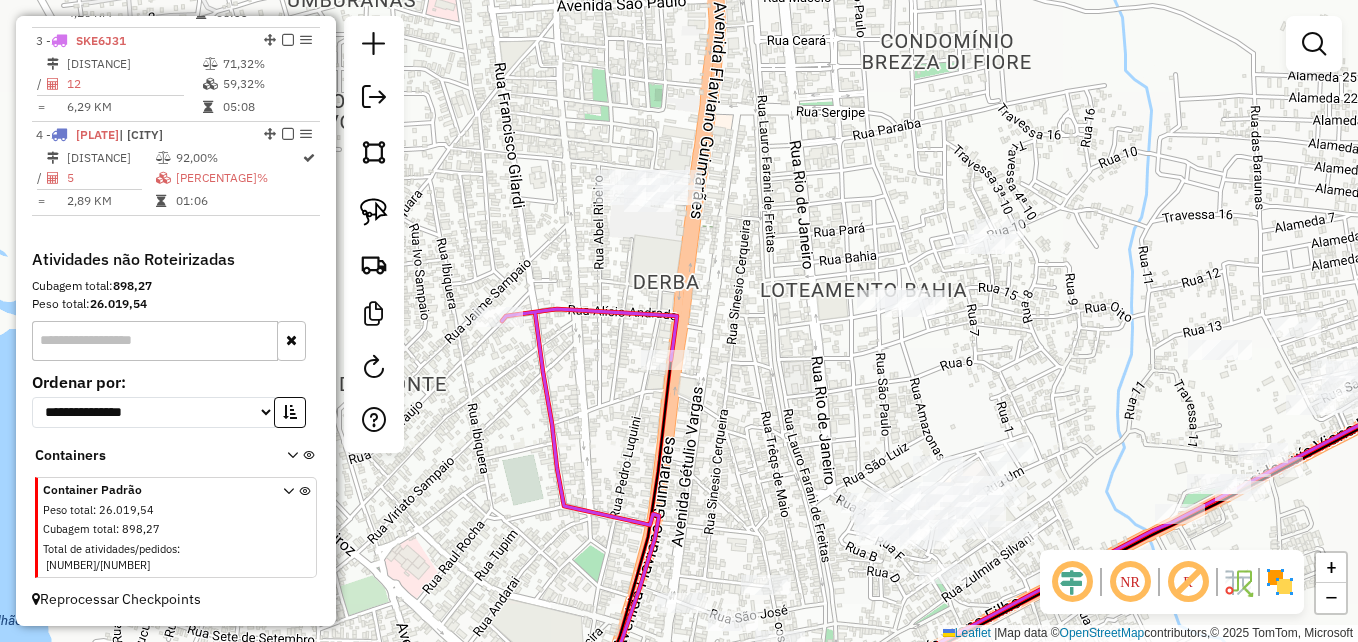 click on "Janela de atendimento Grade de atendimento Capacidade Transportadoras Veículos Cliente Pedidos  Rotas Selecione os dias de semana para filtrar as janelas de atendimento  Seg   Ter   Qua   Qui   Sex   Sáb   Dom  Informe o período da janela de atendimento: De: Até:  Filtrar exatamente a janela do cliente  Considerar janela de atendimento padrão  Selecione os dias de semana para filtrar as grades de atendimento  Seg   Ter   Qua   Qui   Sex   Sáb   Dom   Considerar clientes sem dia de atendimento cadastrado  Clientes fora do dia de atendimento selecionado Filtrar as atividades entre os valores definidos abaixo:  Peso mínimo:   Peso máximo:   Cubagem mínima:   Cubagem máxima:   De:   Até:  Filtrar as atividades entre o tempo de atendimento definido abaixo:  De:   Até:   Considerar capacidade total dos clientes não roteirizados Transportadora: Selecione um ou mais itens Tipo de veículo: Selecione um ou mais itens Veículo: Selecione um ou mais itens Motorista: Selecione um ou mais itens Nome: Rótulo:" 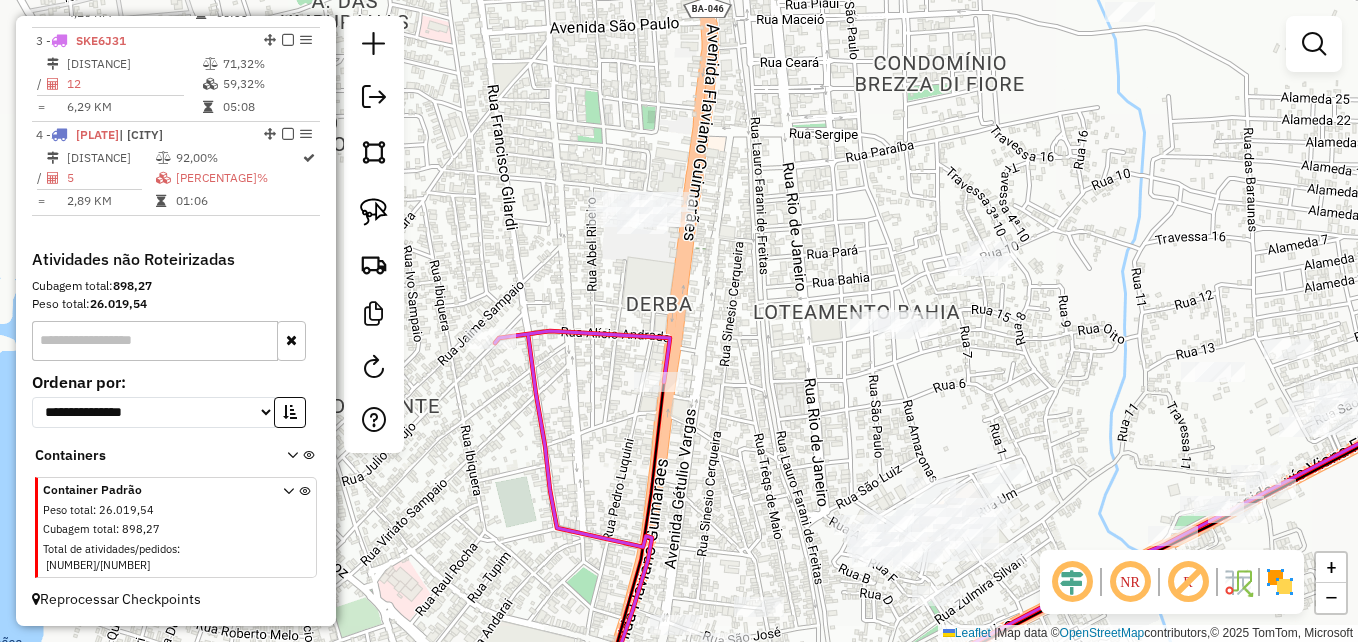 drag, startPoint x: 769, startPoint y: 397, endPoint x: 764, endPoint y: 417, distance: 20.615528 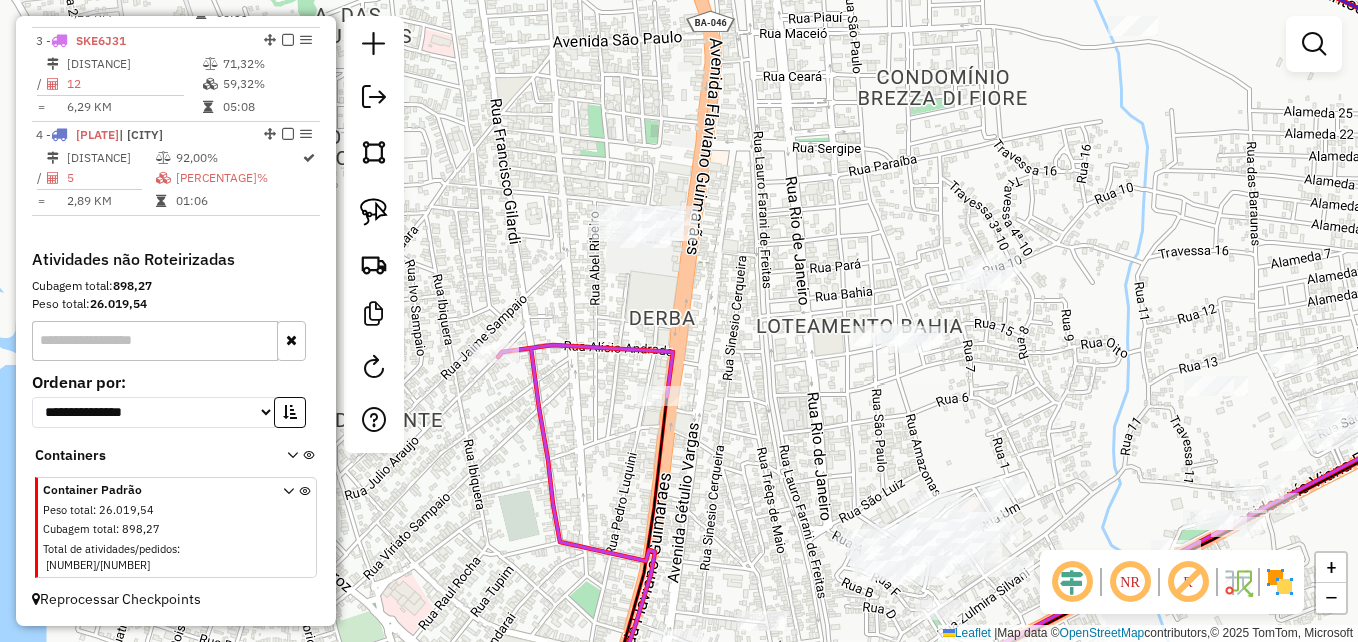 drag, startPoint x: 753, startPoint y: 383, endPoint x: 755, endPoint y: 397, distance: 14.142136 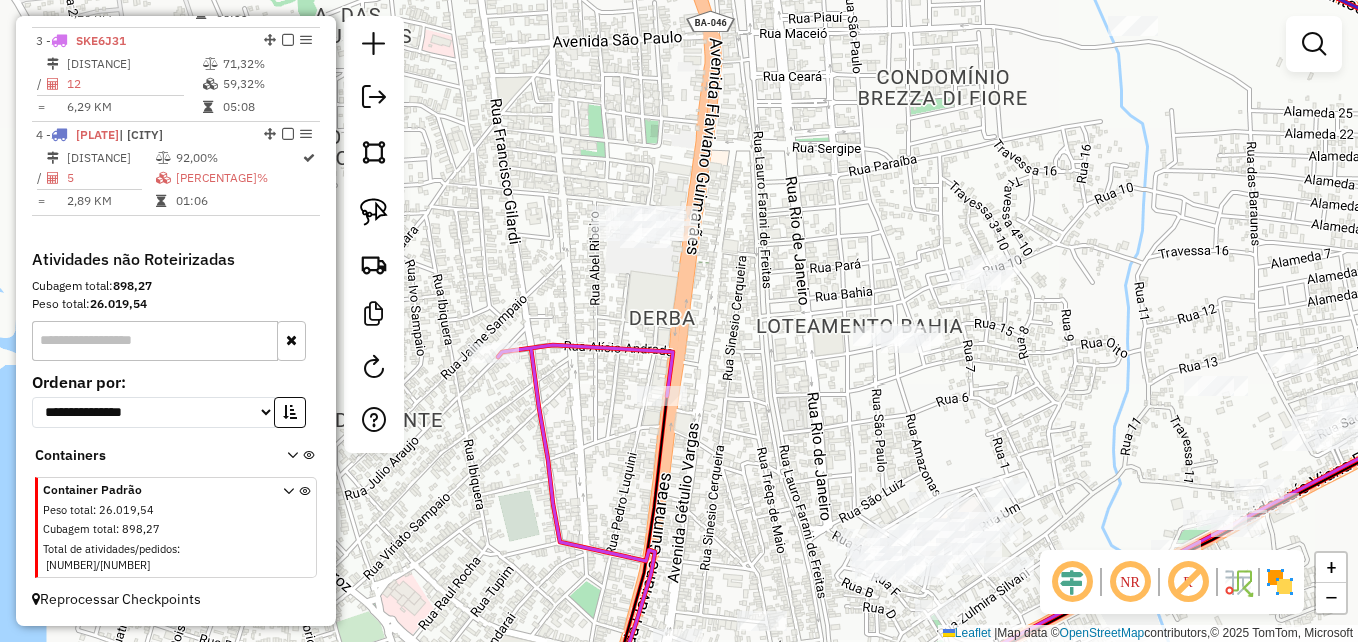 click 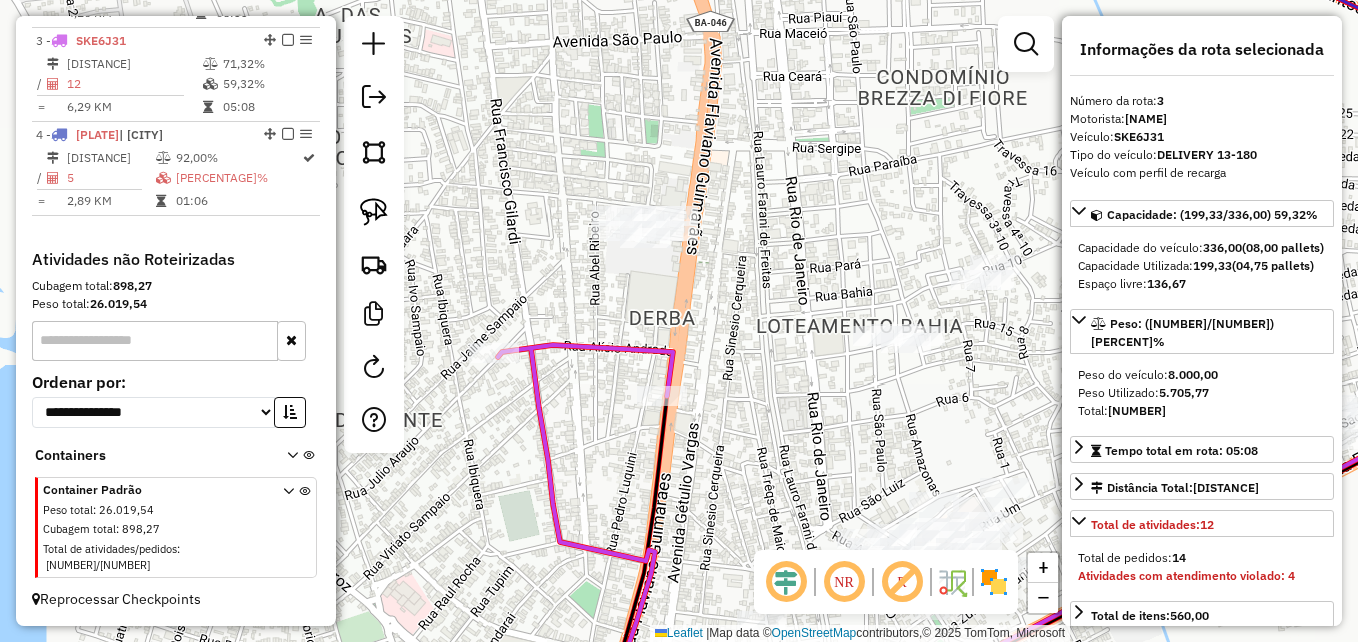 click 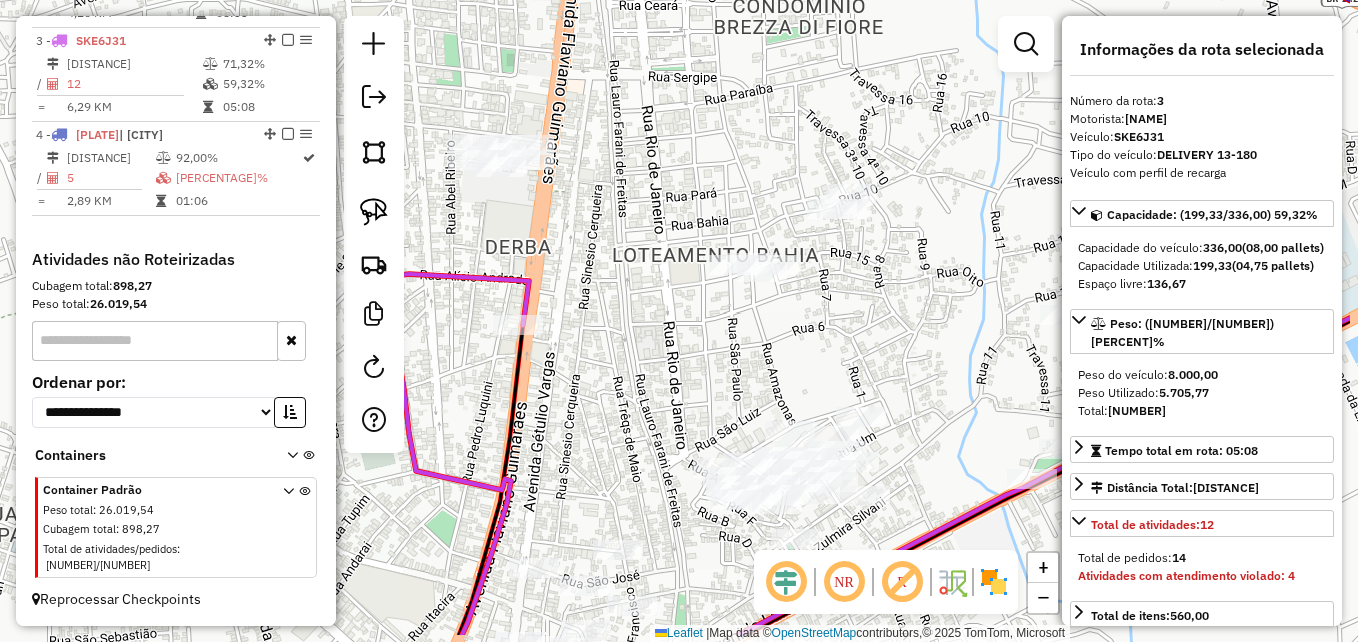 drag, startPoint x: 796, startPoint y: 426, endPoint x: 652, endPoint y: 355, distance: 160.55217 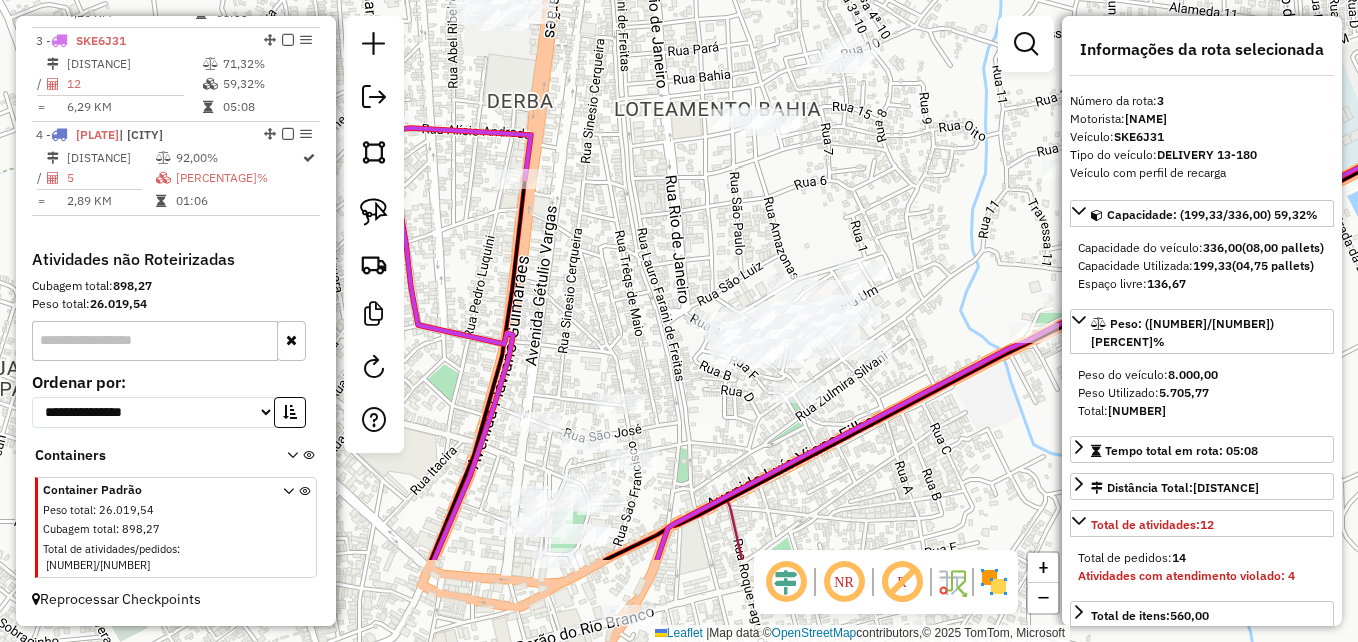 drag, startPoint x: 655, startPoint y: 457, endPoint x: 657, endPoint y: 311, distance: 146.0137 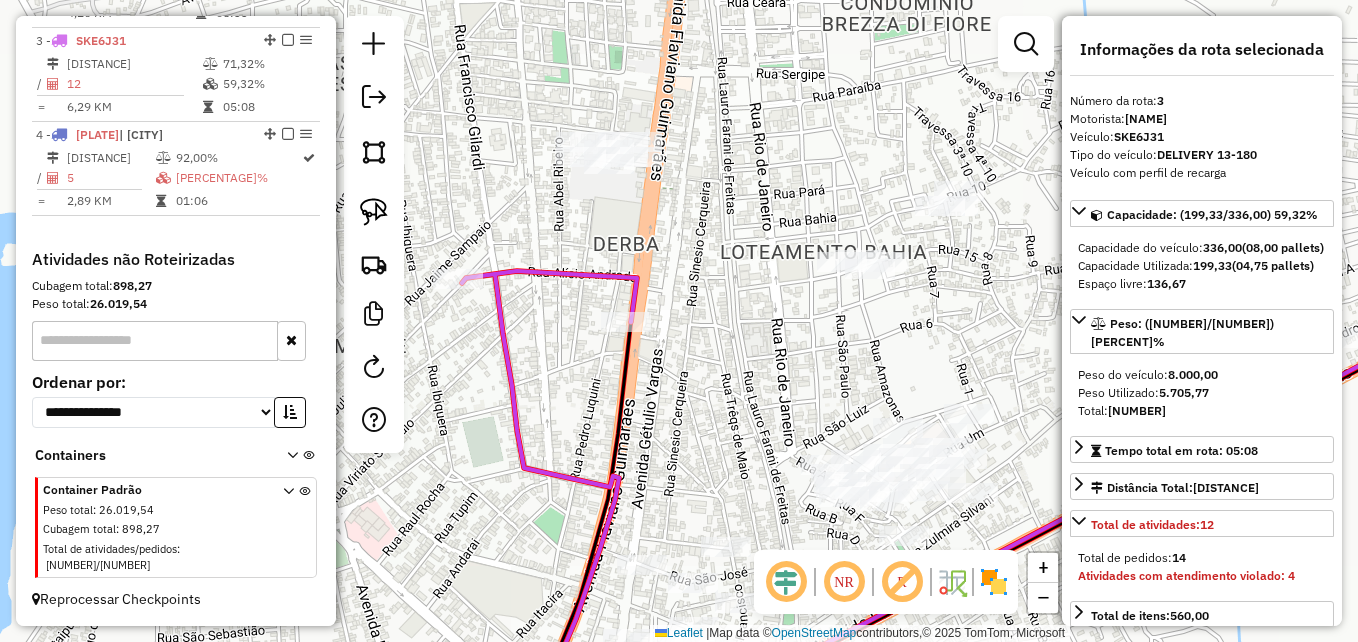 drag, startPoint x: 708, startPoint y: 234, endPoint x: 814, endPoint y: 377, distance: 178.0028 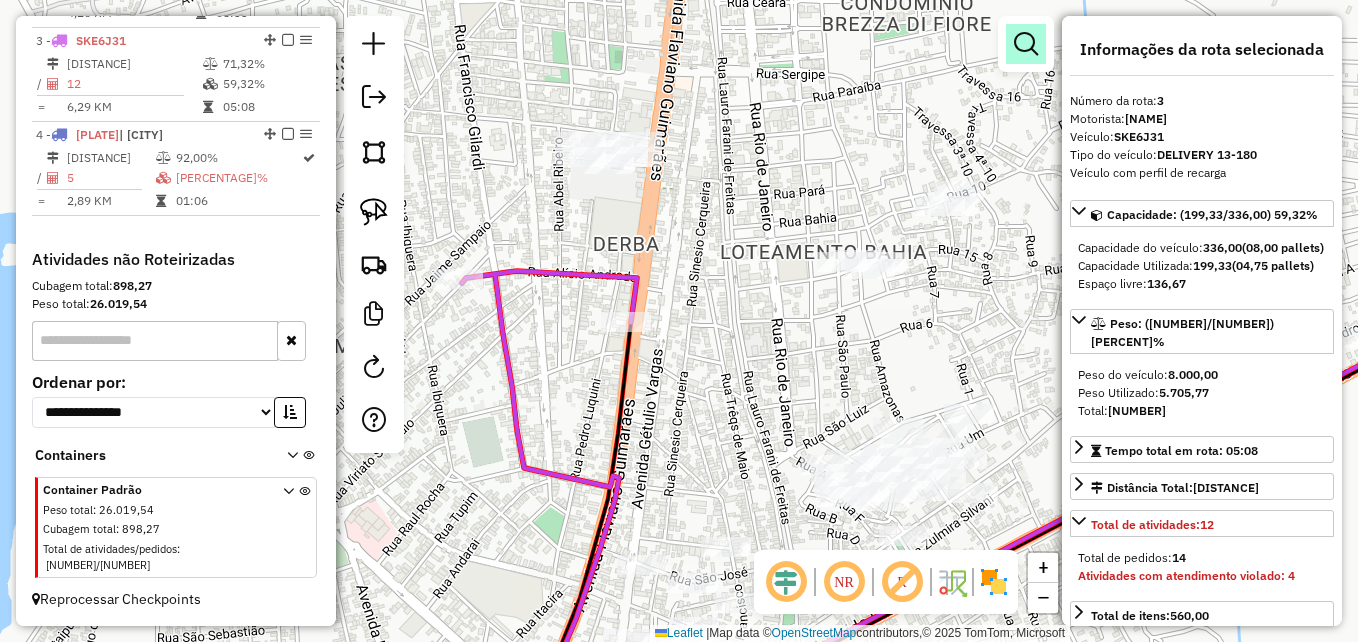click at bounding box center [1026, 44] 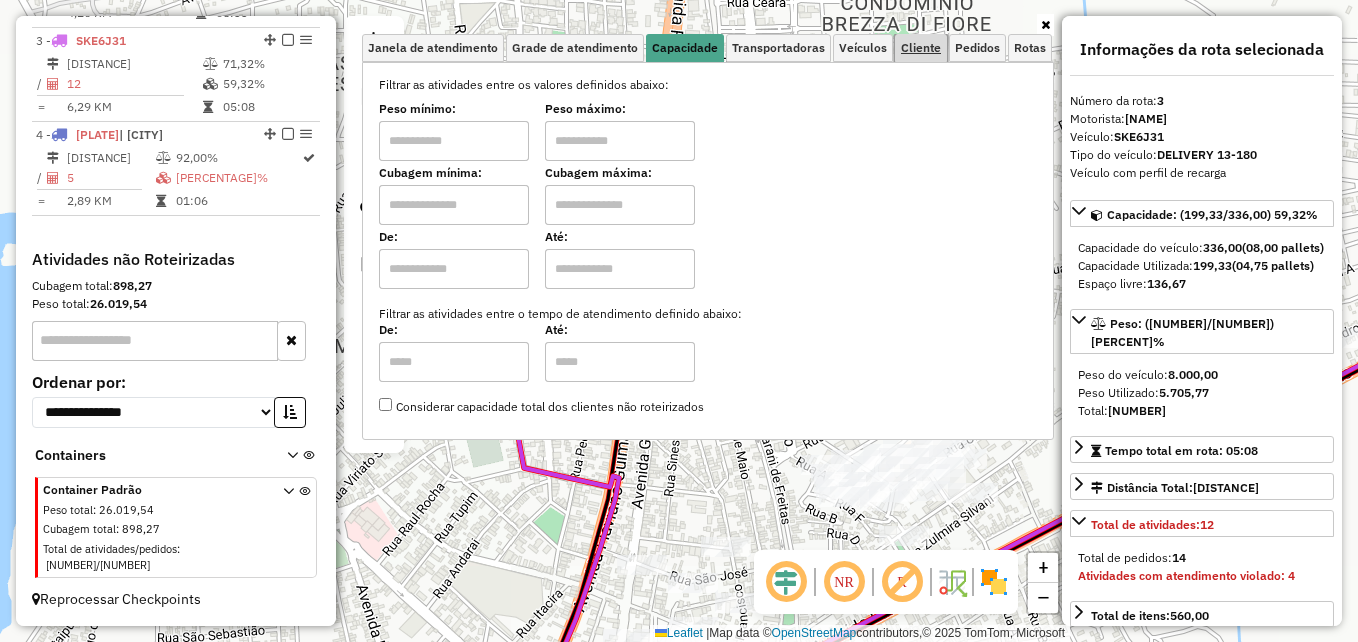click on "Cliente" at bounding box center [921, 48] 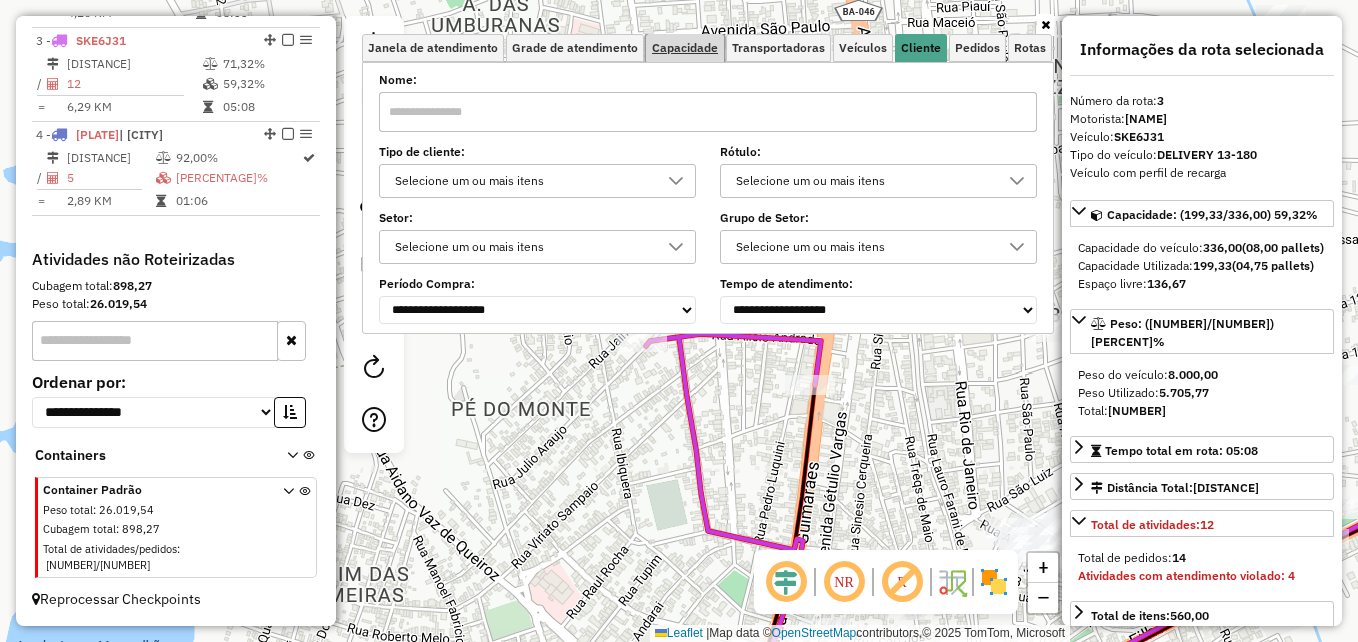 click on "Capacidade" at bounding box center (685, 48) 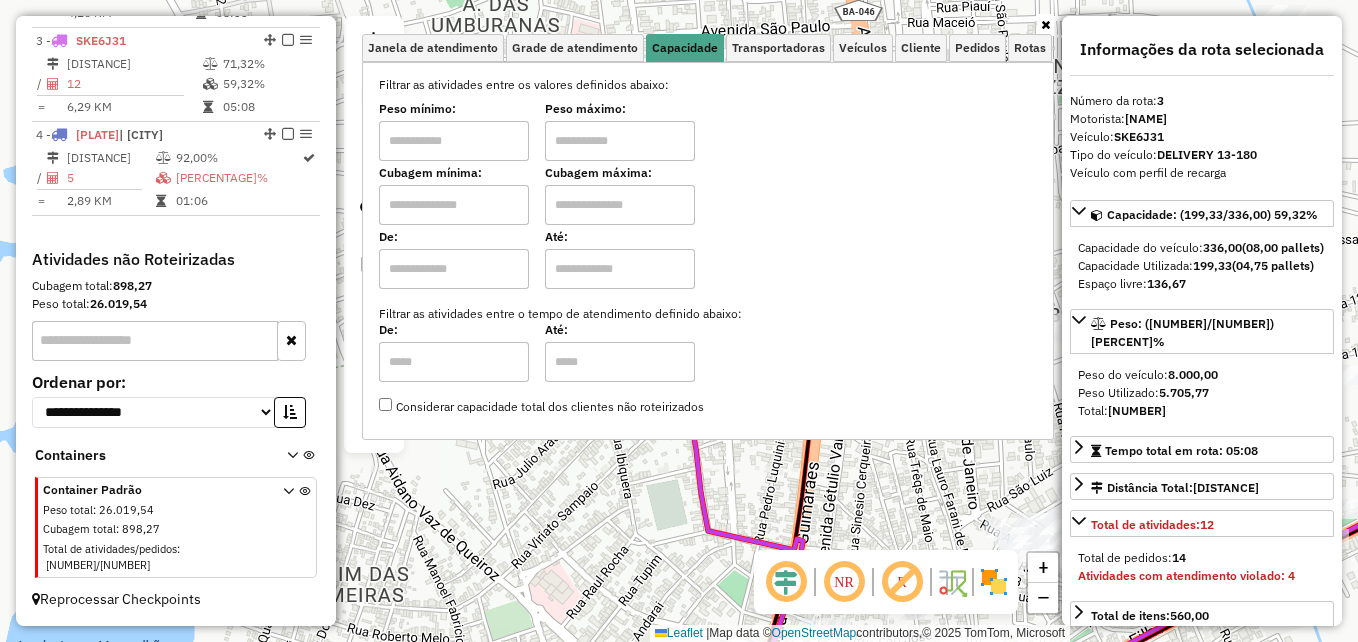 click at bounding box center [620, 141] 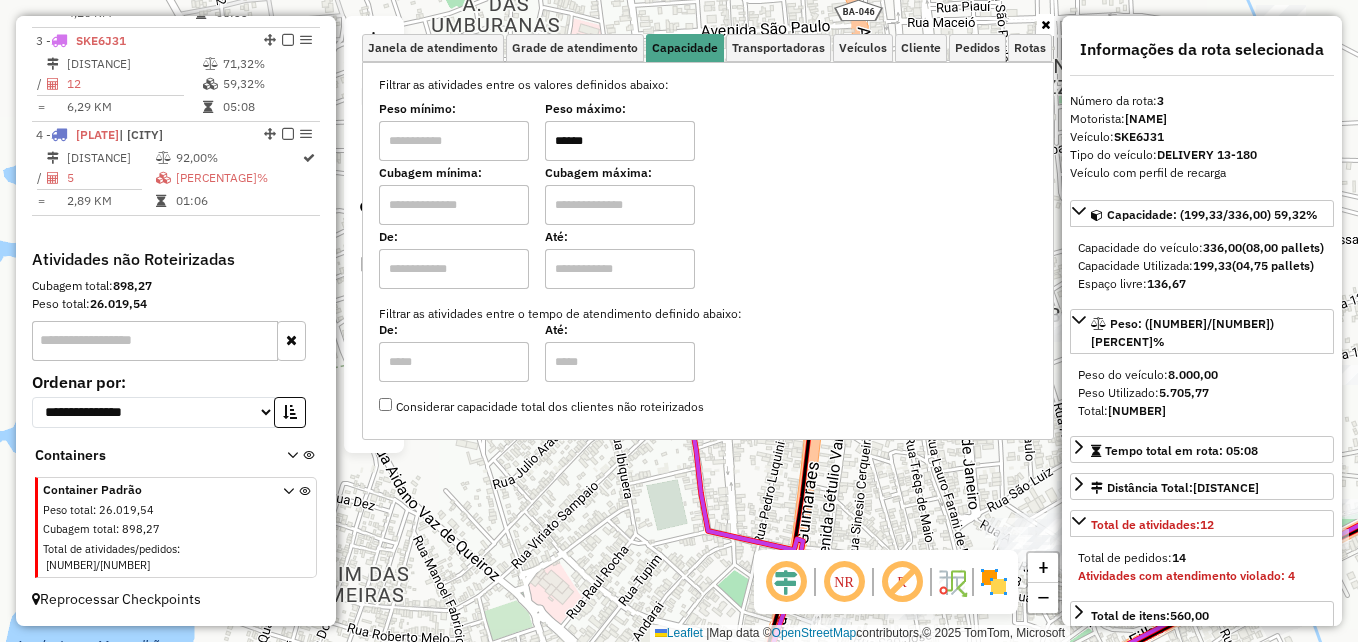type on "******" 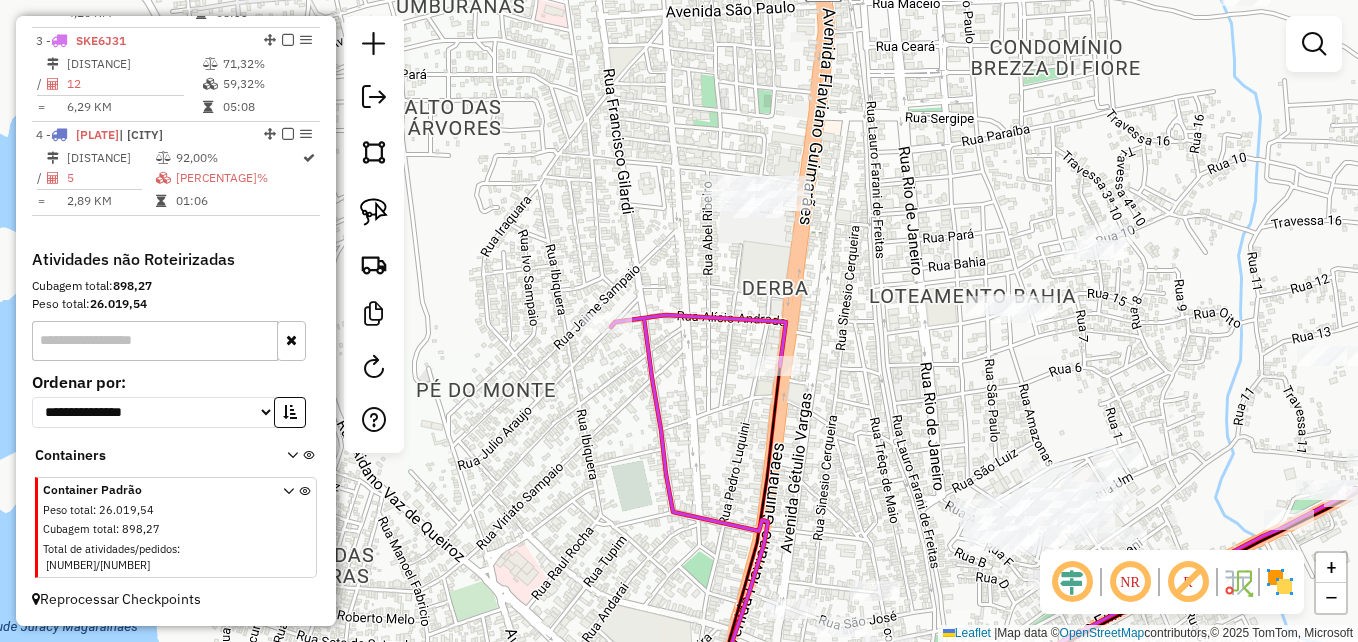 drag, startPoint x: 628, startPoint y: 464, endPoint x: 569, endPoint y: 376, distance: 105.9481 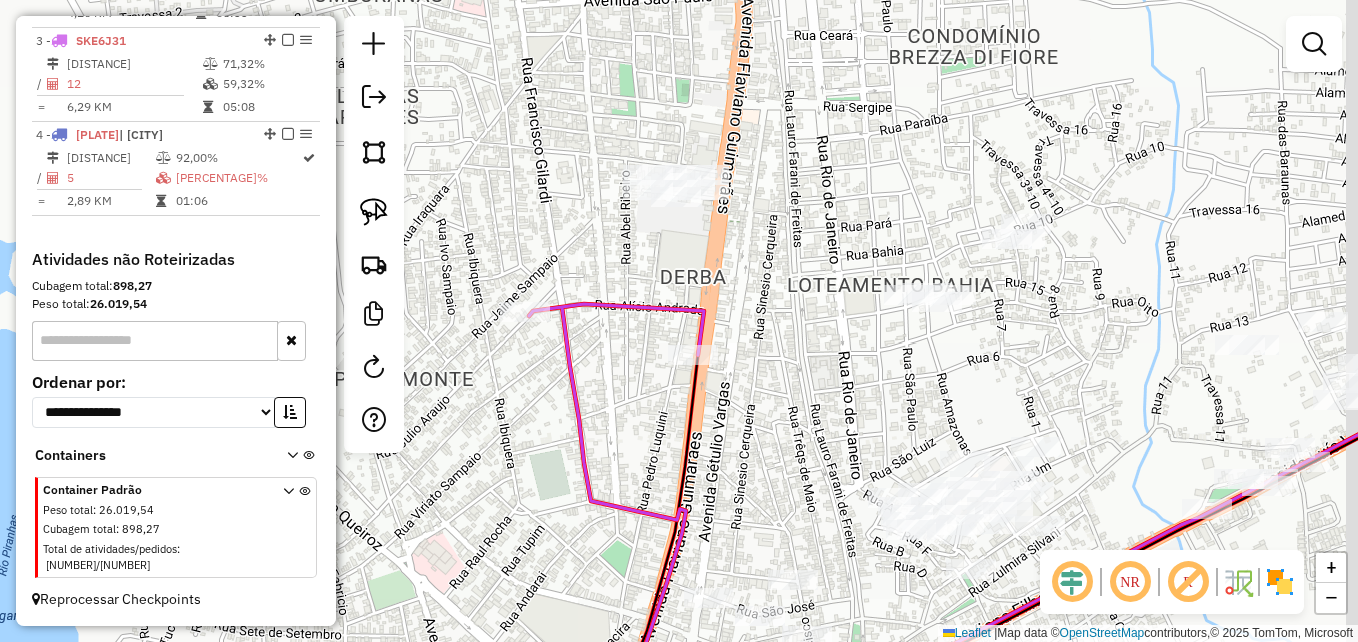 drag, startPoint x: 770, startPoint y: 159, endPoint x: 745, endPoint y: 228, distance: 73.38937 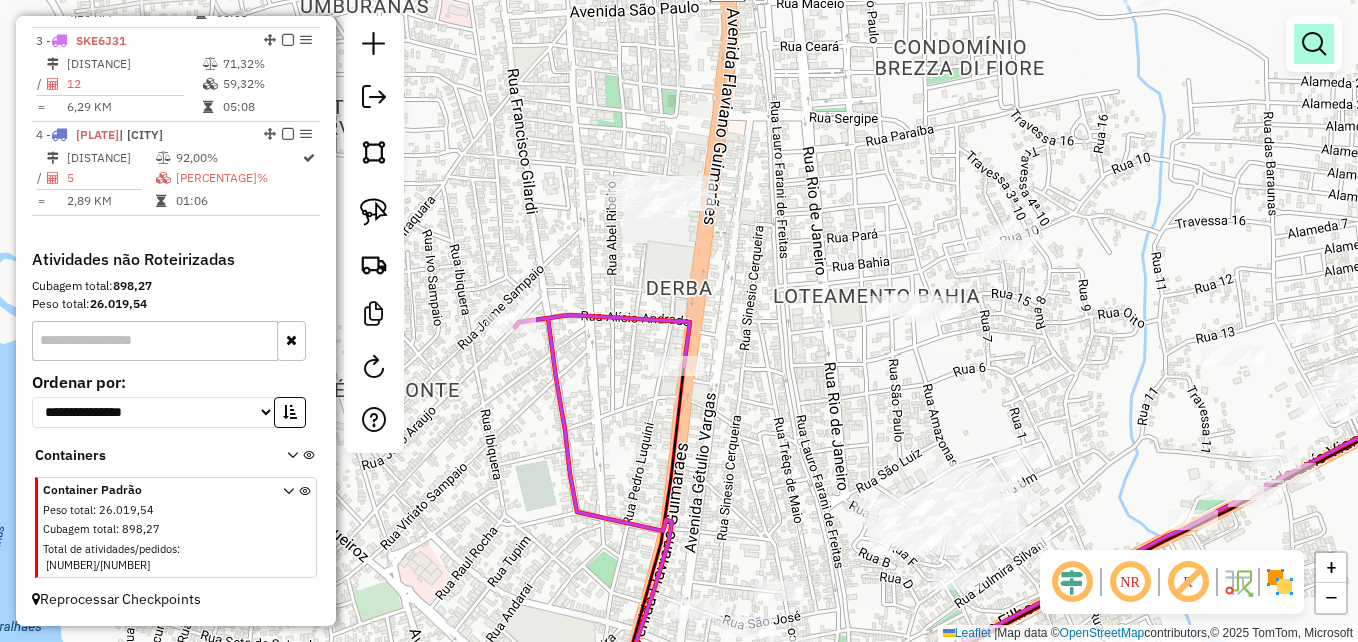 click at bounding box center (1314, 44) 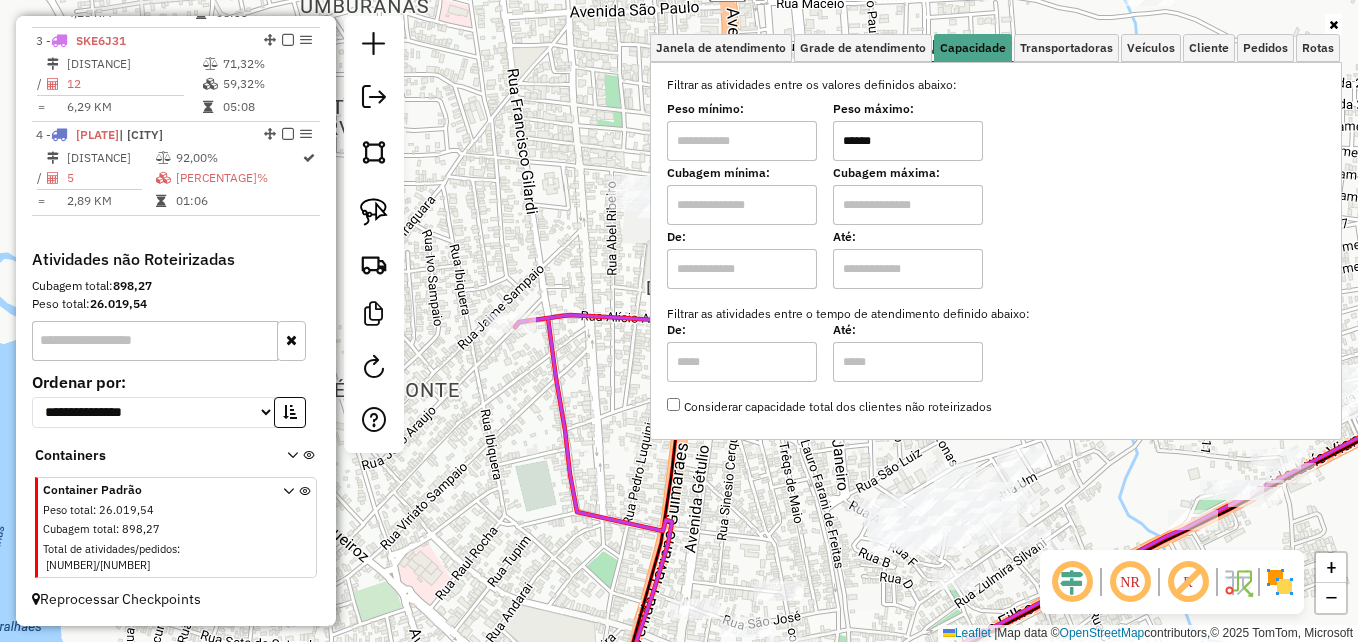 click at bounding box center [742, 141] 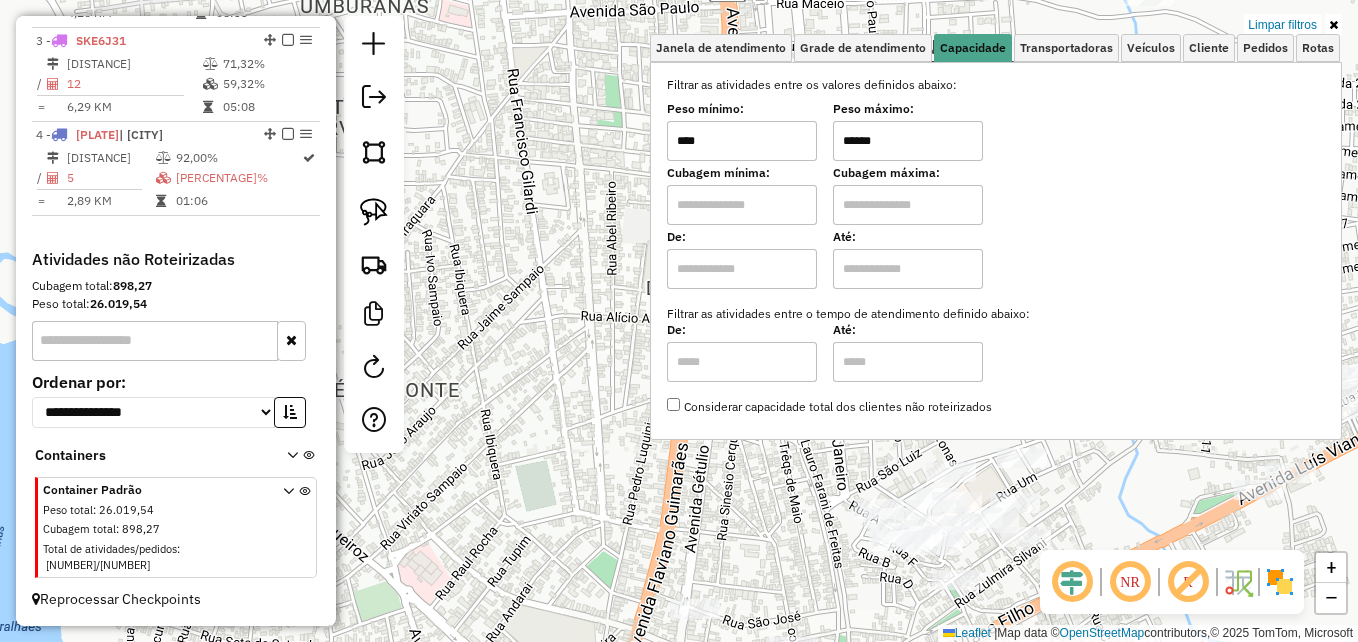 drag, startPoint x: 794, startPoint y: 147, endPoint x: 645, endPoint y: 137, distance: 149.33519 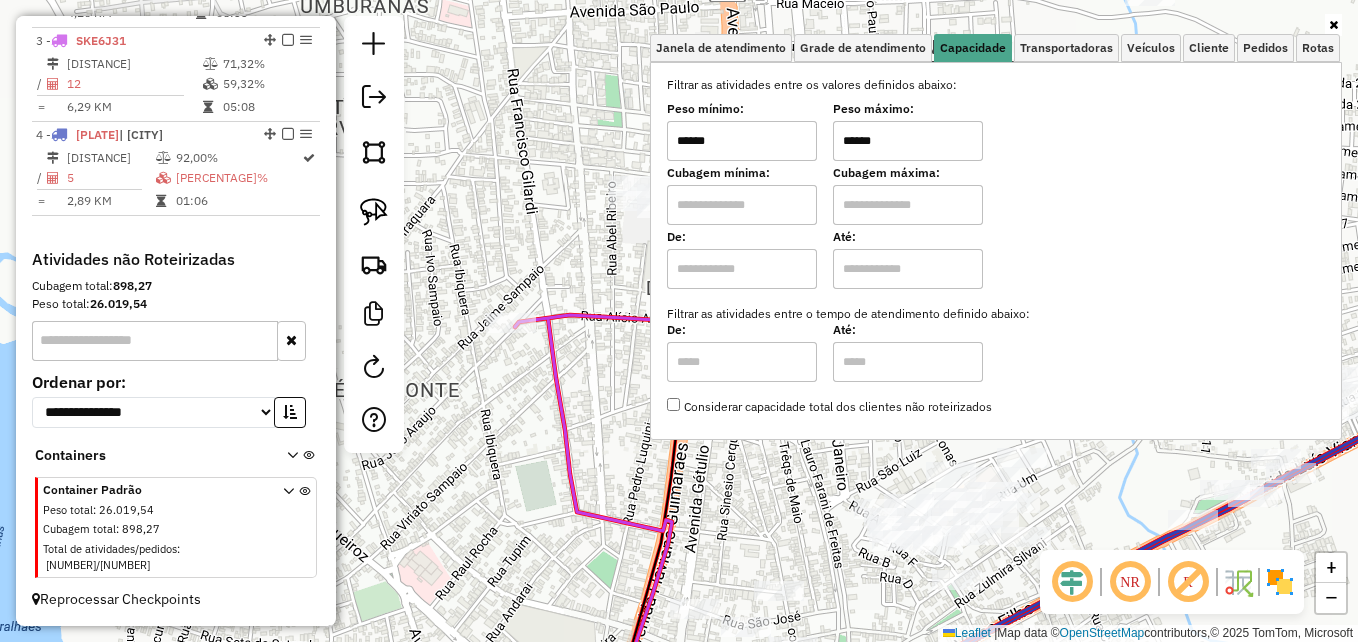 type on "******" 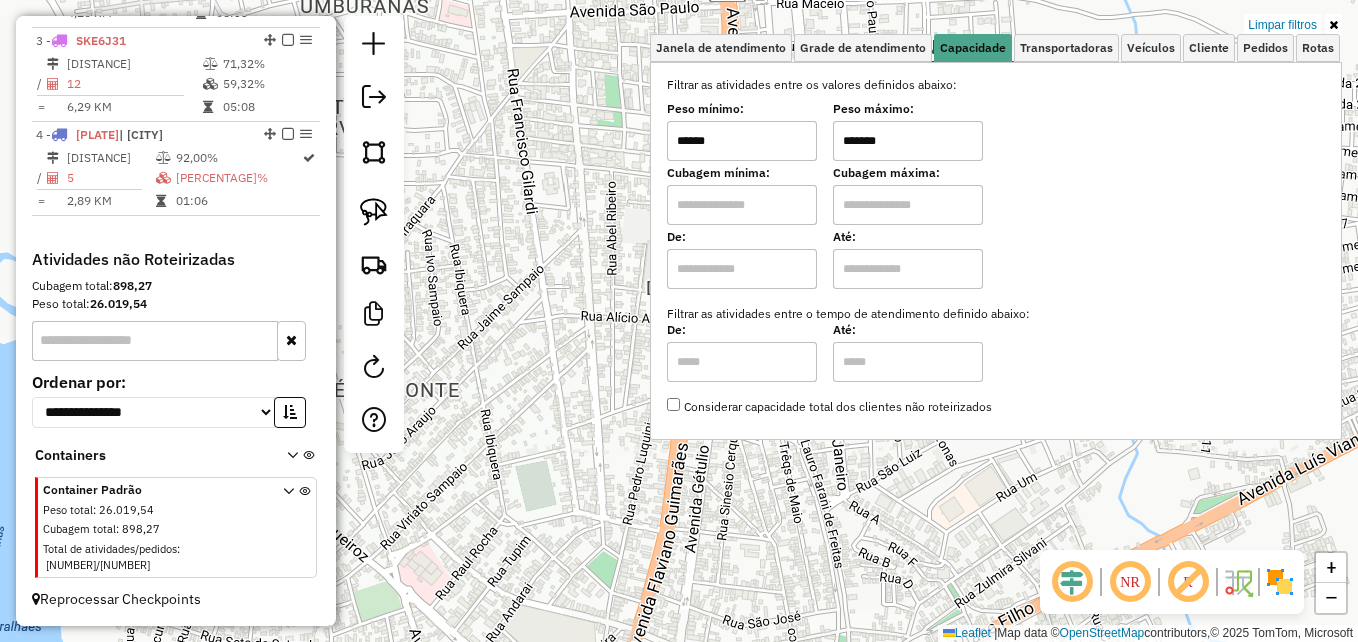 type on "*******" 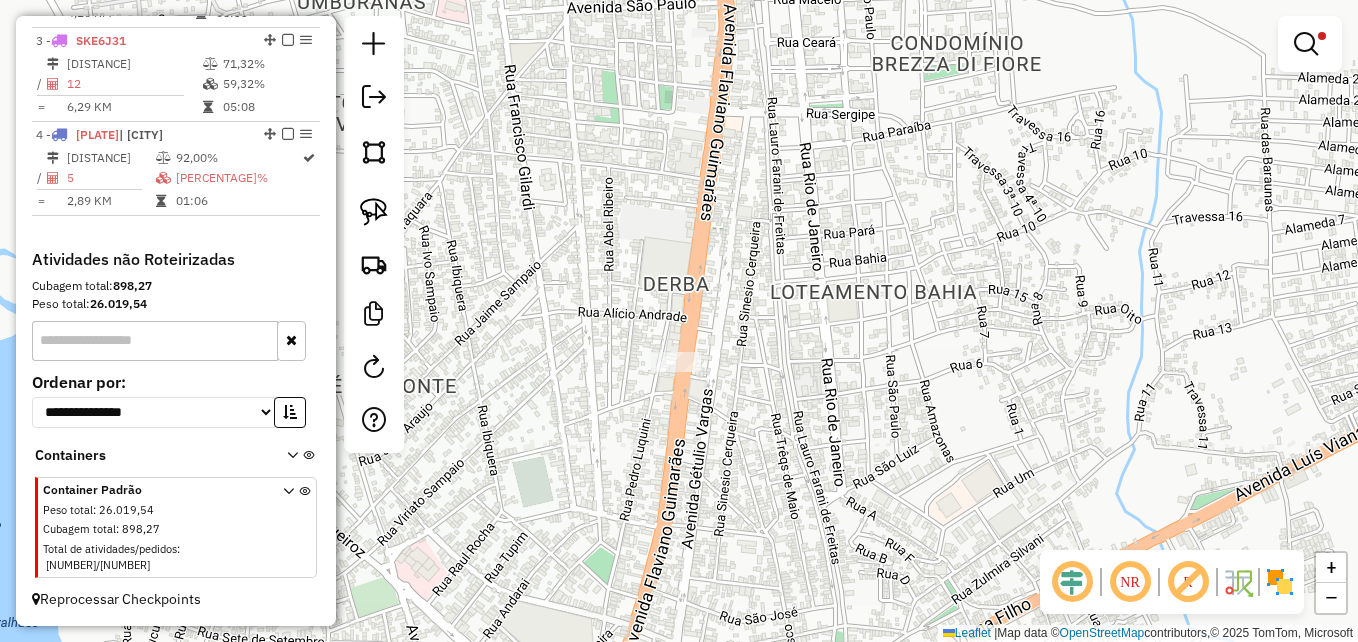 drag, startPoint x: 887, startPoint y: 410, endPoint x: 794, endPoint y: 206, distance: 224.19858 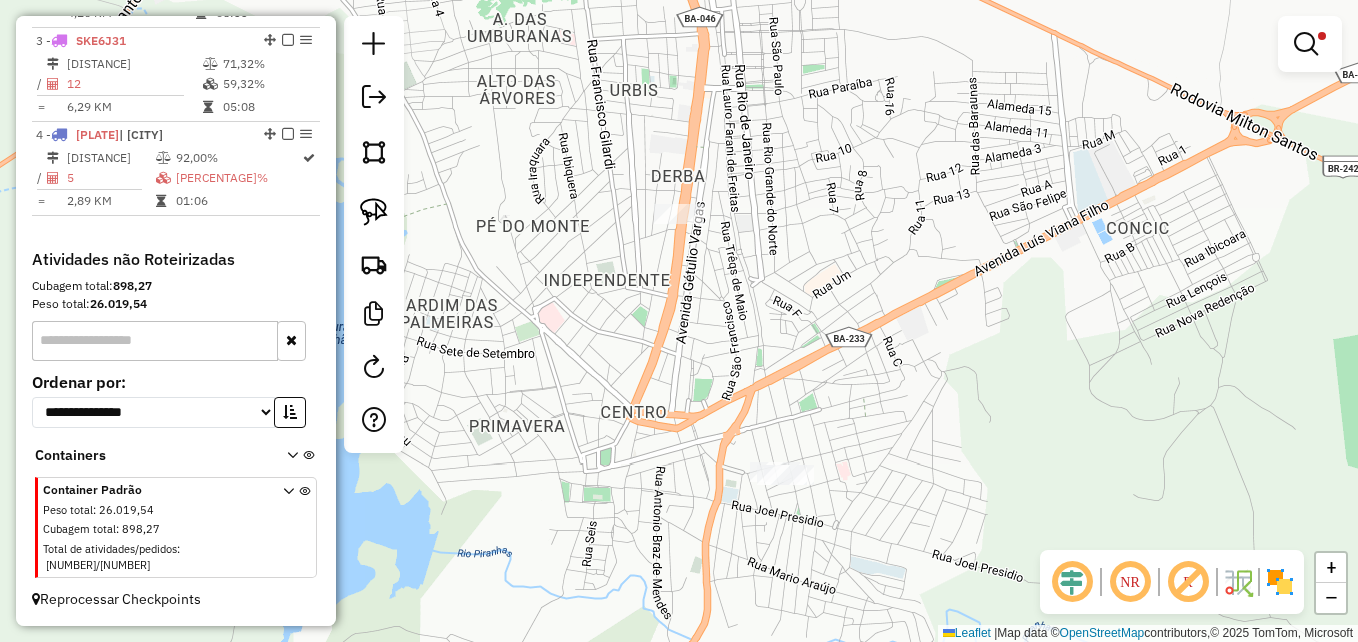 drag, startPoint x: 904, startPoint y: 199, endPoint x: 902, endPoint y: 107, distance: 92.021736 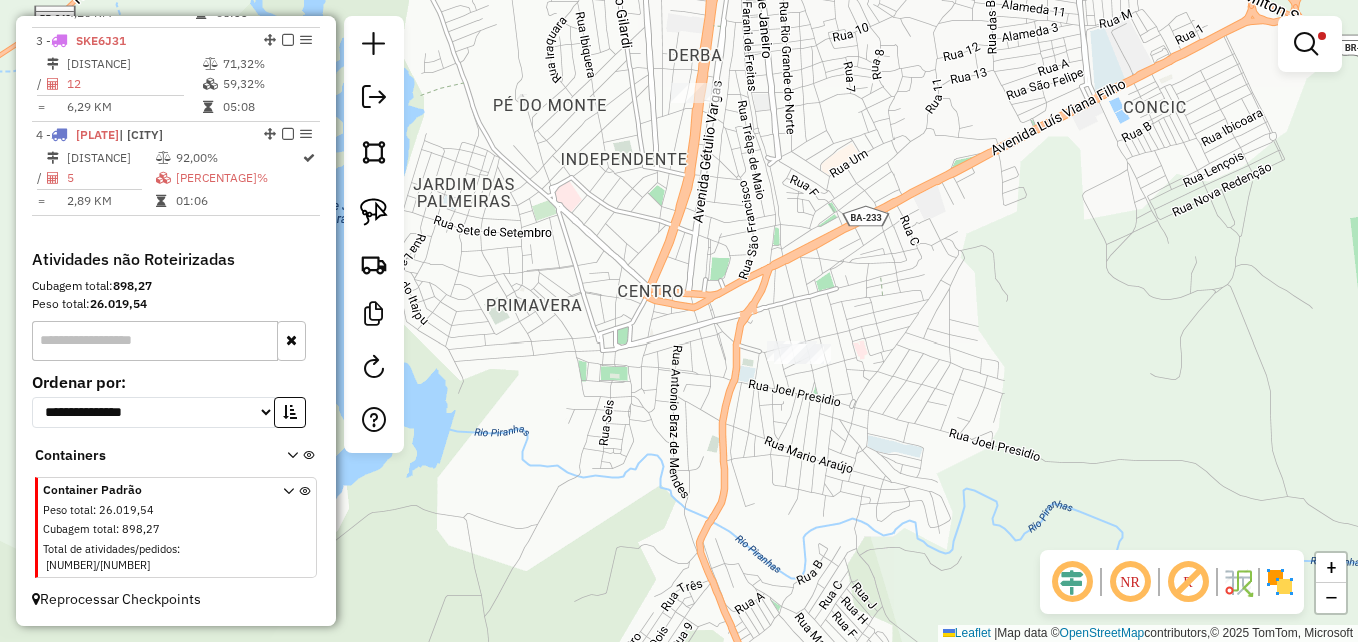 drag, startPoint x: 934, startPoint y: 312, endPoint x: 949, endPoint y: 251, distance: 62.817196 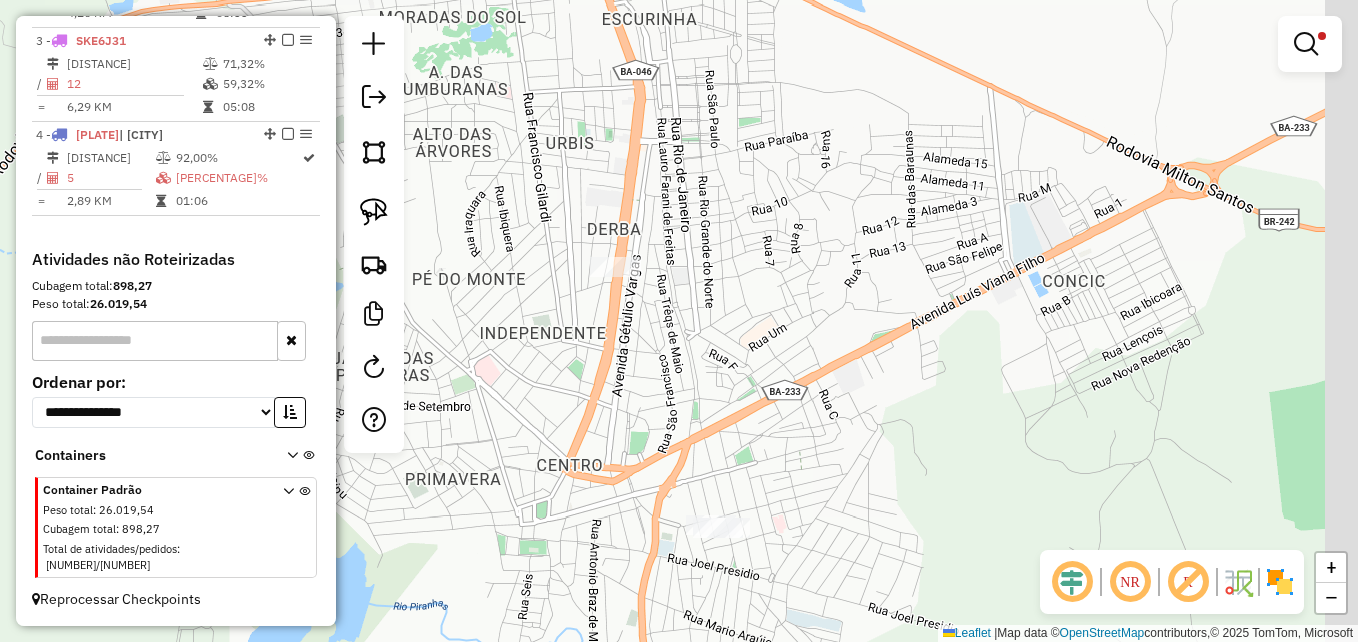 drag, startPoint x: 888, startPoint y: 309, endPoint x: 854, endPoint y: 413, distance: 109.41663 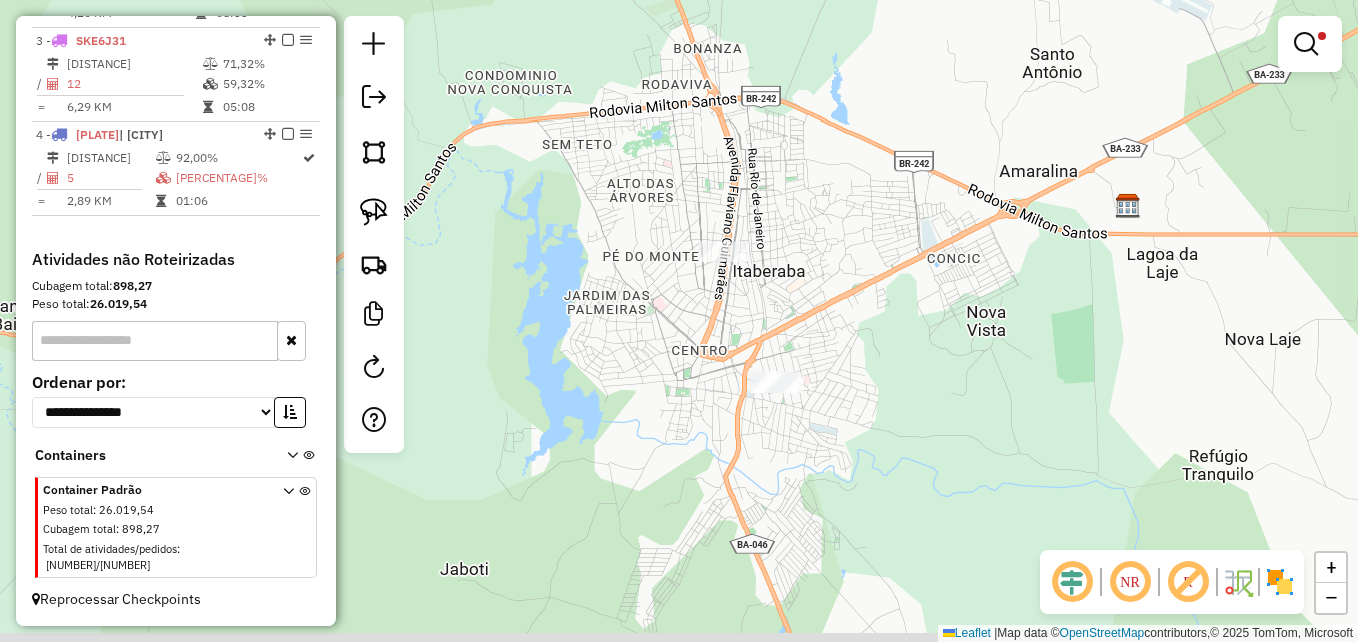 drag, startPoint x: 858, startPoint y: 363, endPoint x: 844, endPoint y: 287, distance: 77.27872 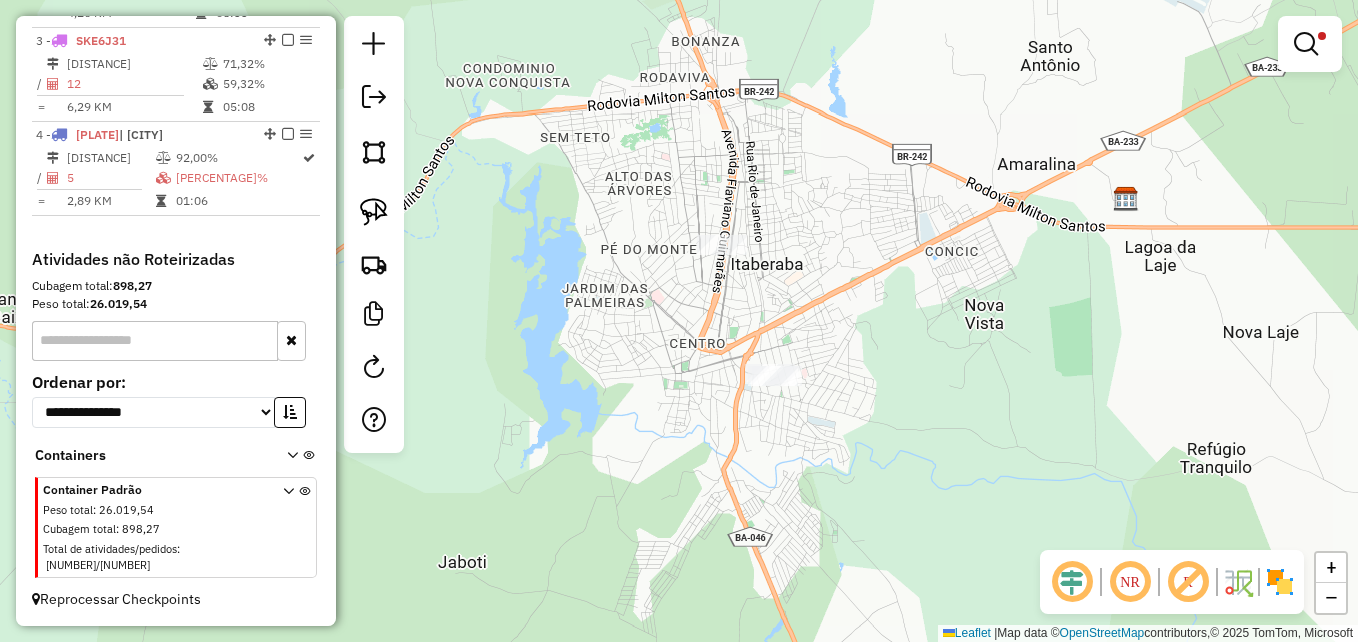 drag, startPoint x: 390, startPoint y: 213, endPoint x: 418, endPoint y: 236, distance: 36.23534 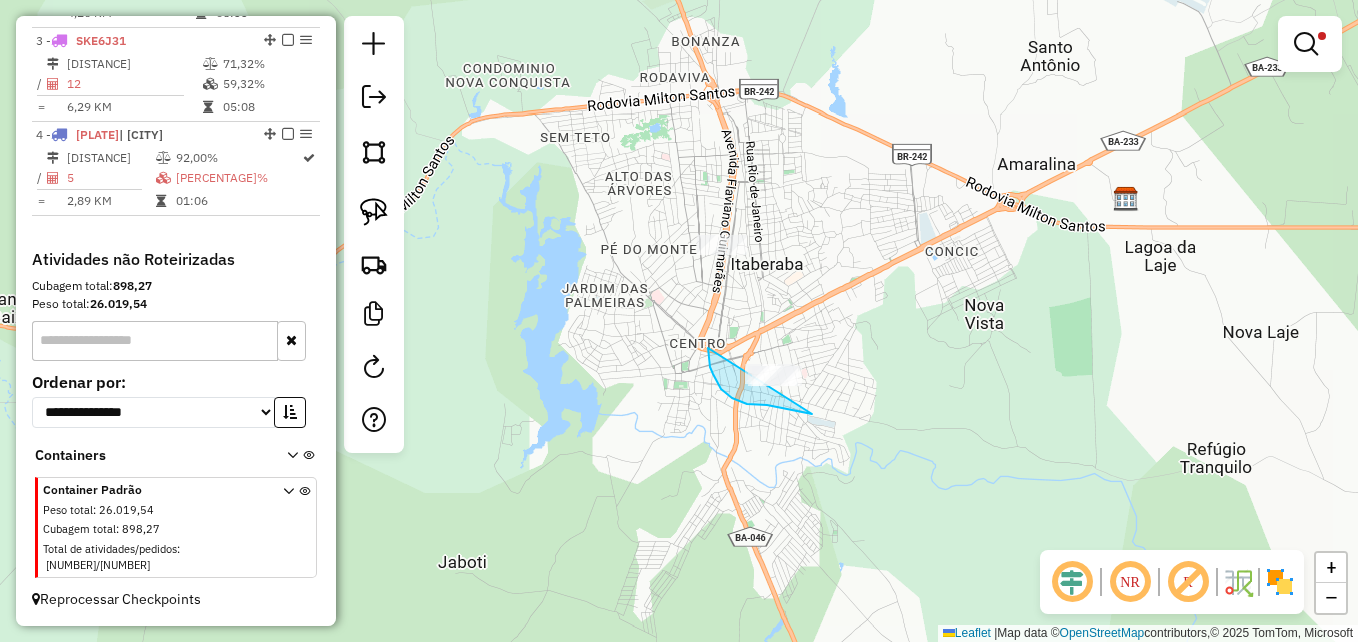 drag, startPoint x: 805, startPoint y: 413, endPoint x: 784, endPoint y: 330, distance: 85.61542 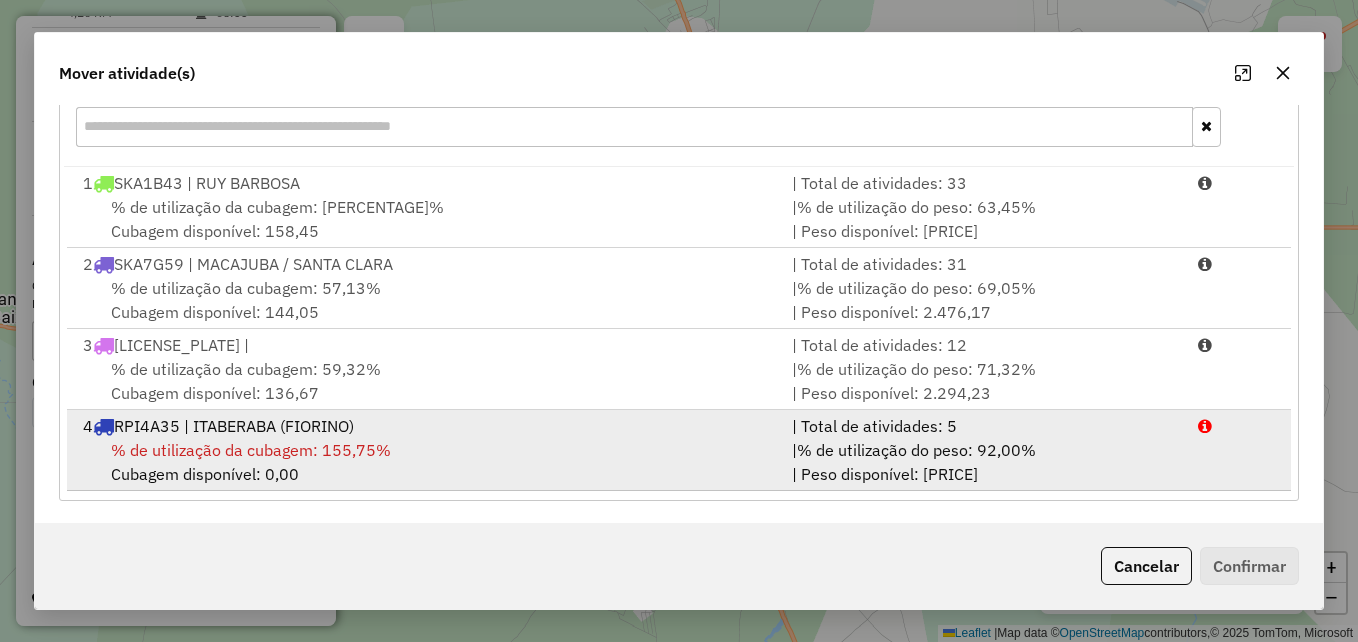 scroll, scrollTop: 290, scrollLeft: 0, axis: vertical 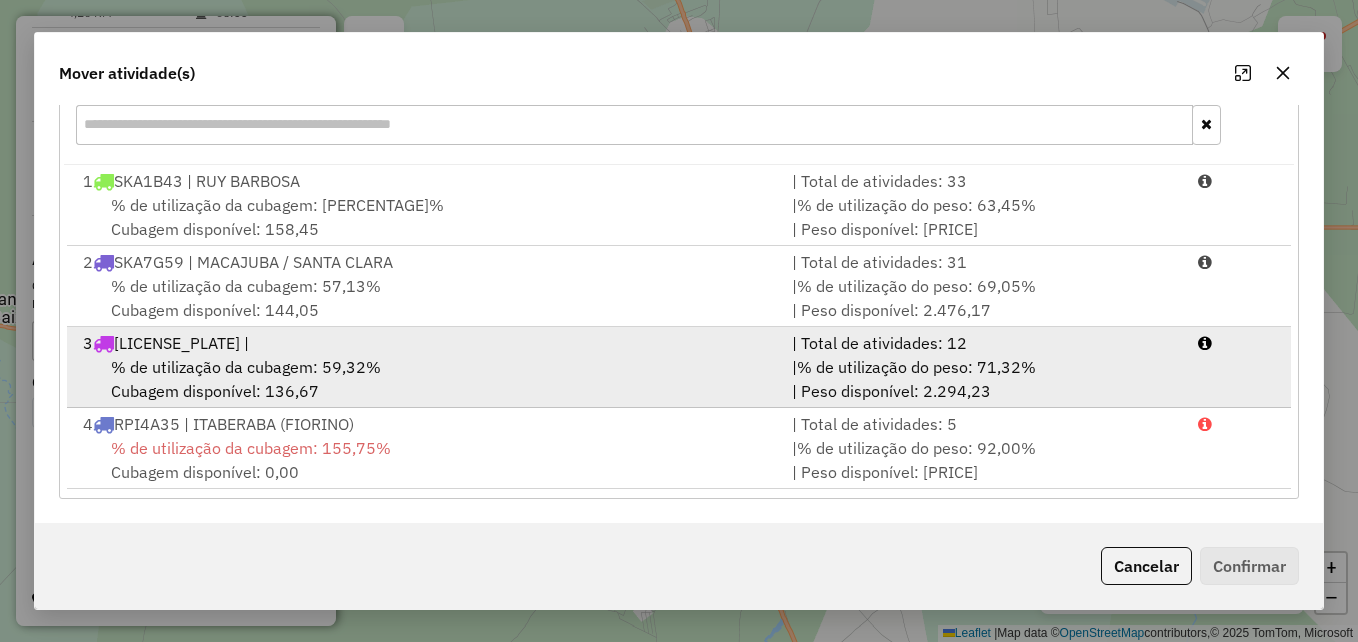 click on "% de utilização da cubagem: 59,32%" at bounding box center [246, 367] 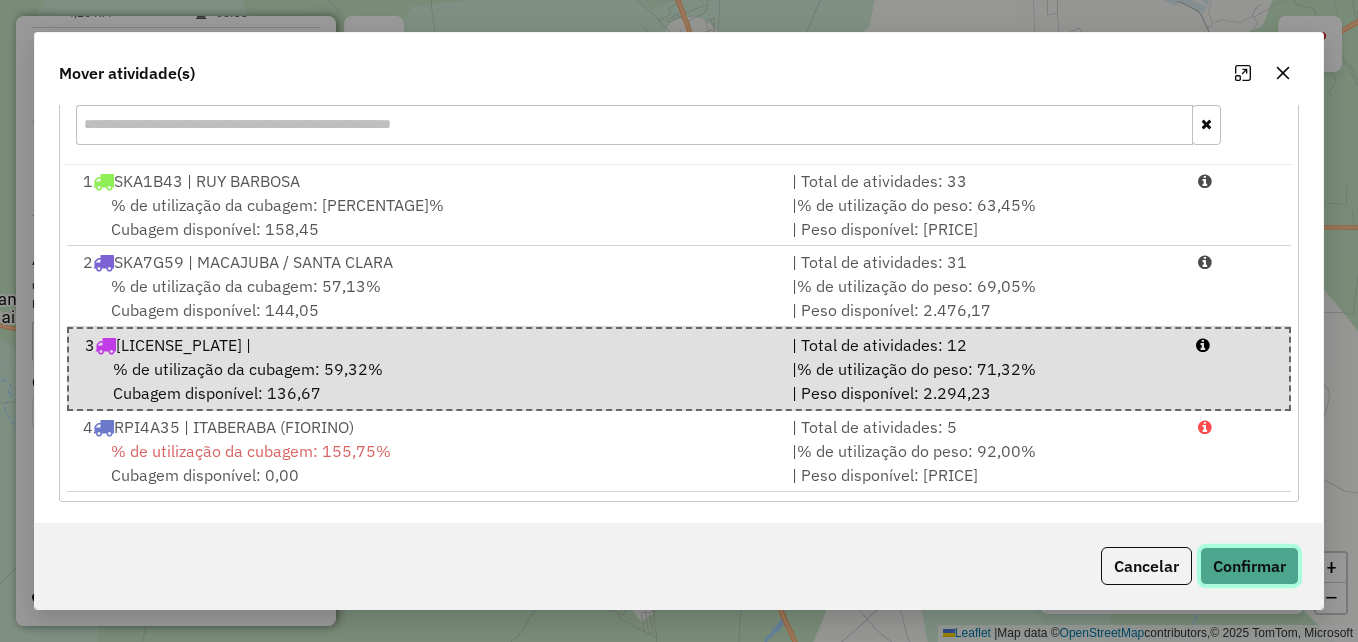 click on "Confirmar" 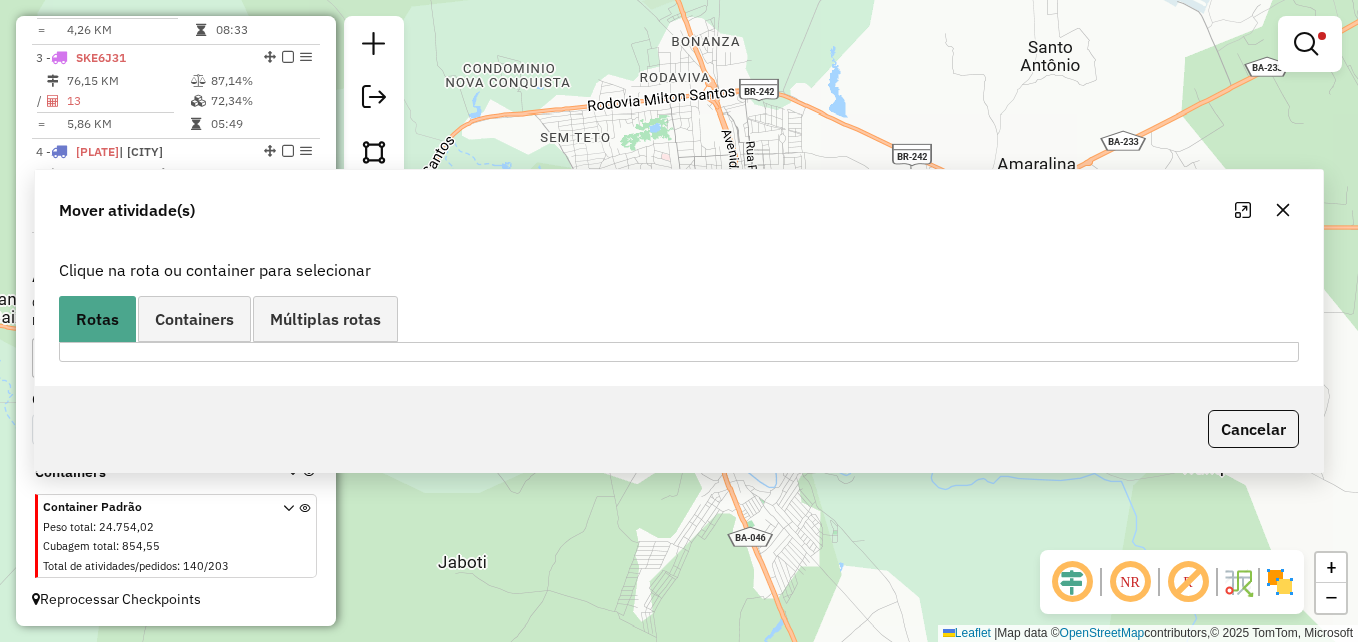 scroll, scrollTop: 0, scrollLeft: 0, axis: both 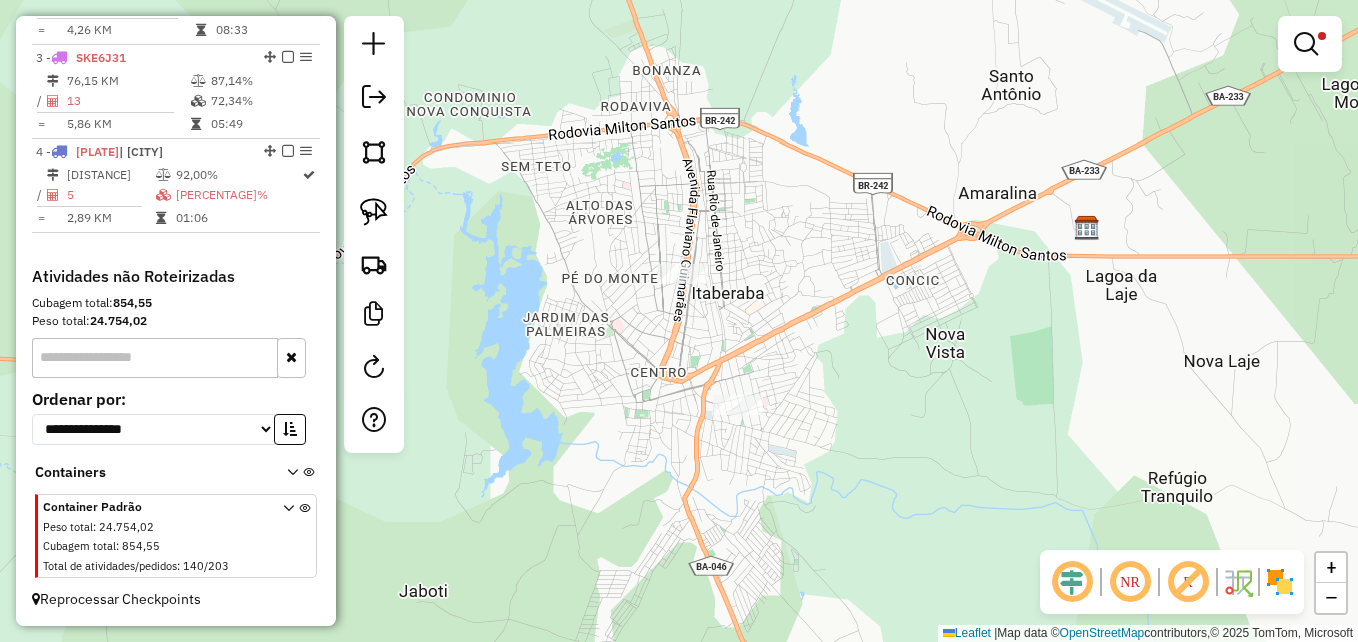 drag, startPoint x: 878, startPoint y: 413, endPoint x: 716, endPoint y: 436, distance: 163.62457 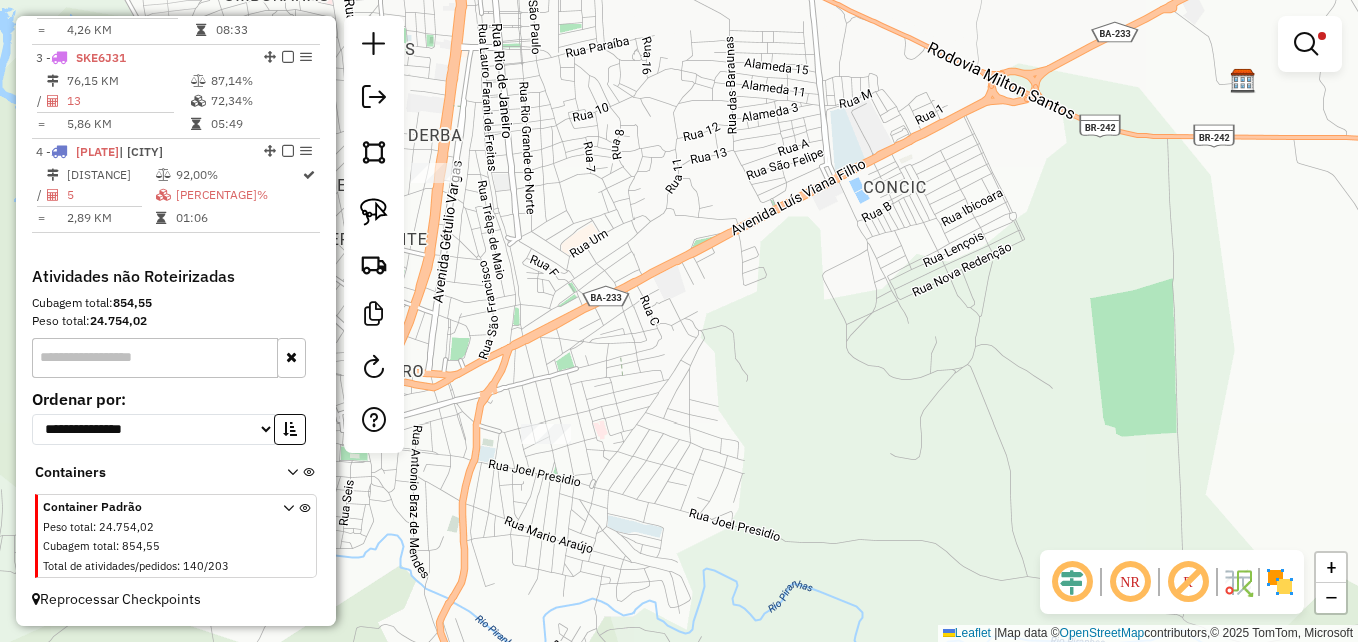 drag, startPoint x: 712, startPoint y: 382, endPoint x: 784, endPoint y: 457, distance: 103.96634 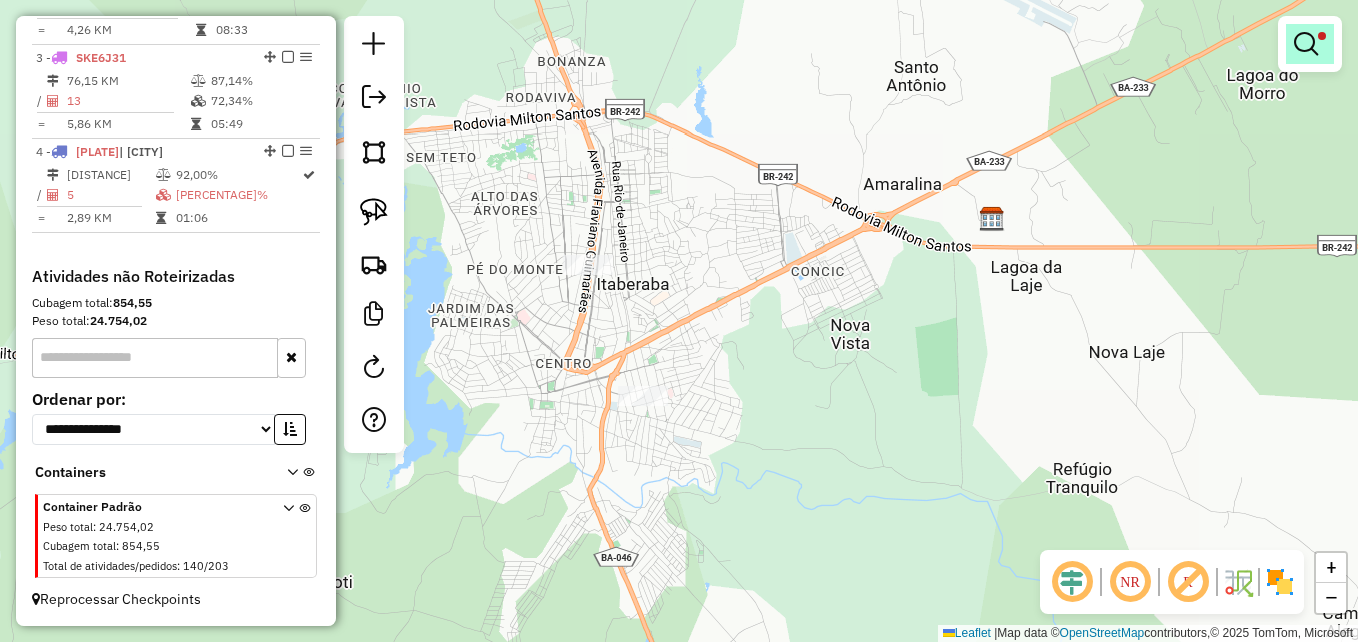 click at bounding box center (1306, 44) 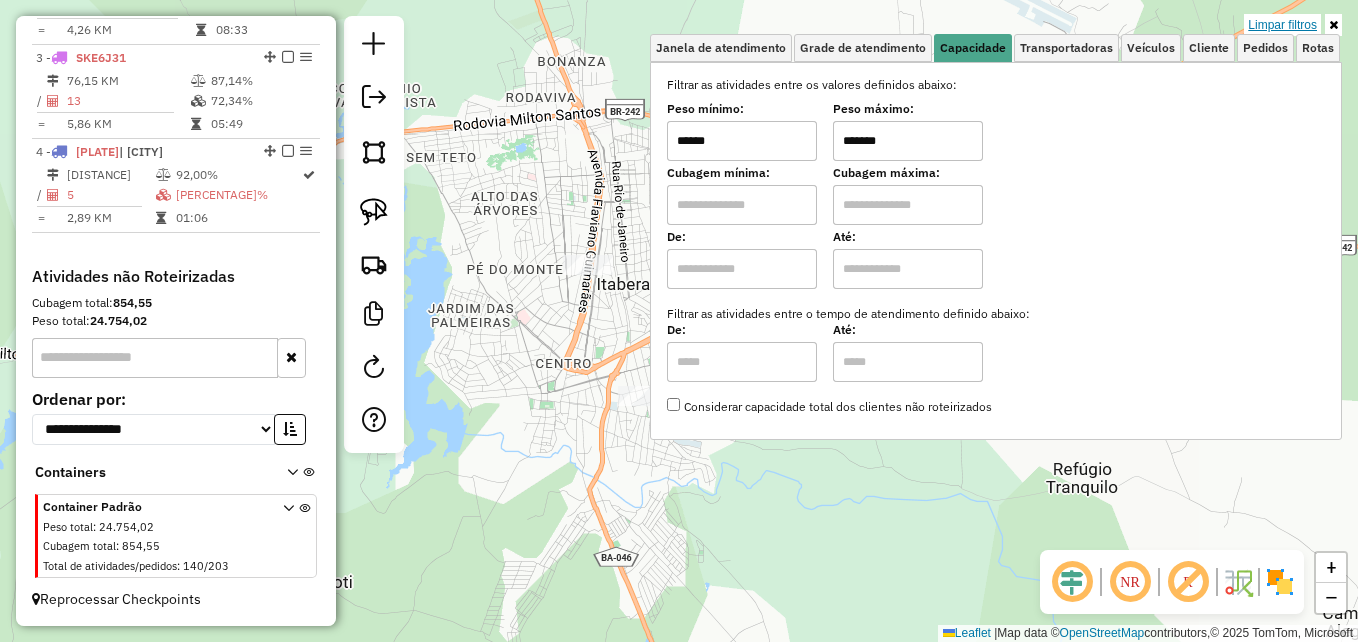 click on "Limpar filtros" at bounding box center (1282, 25) 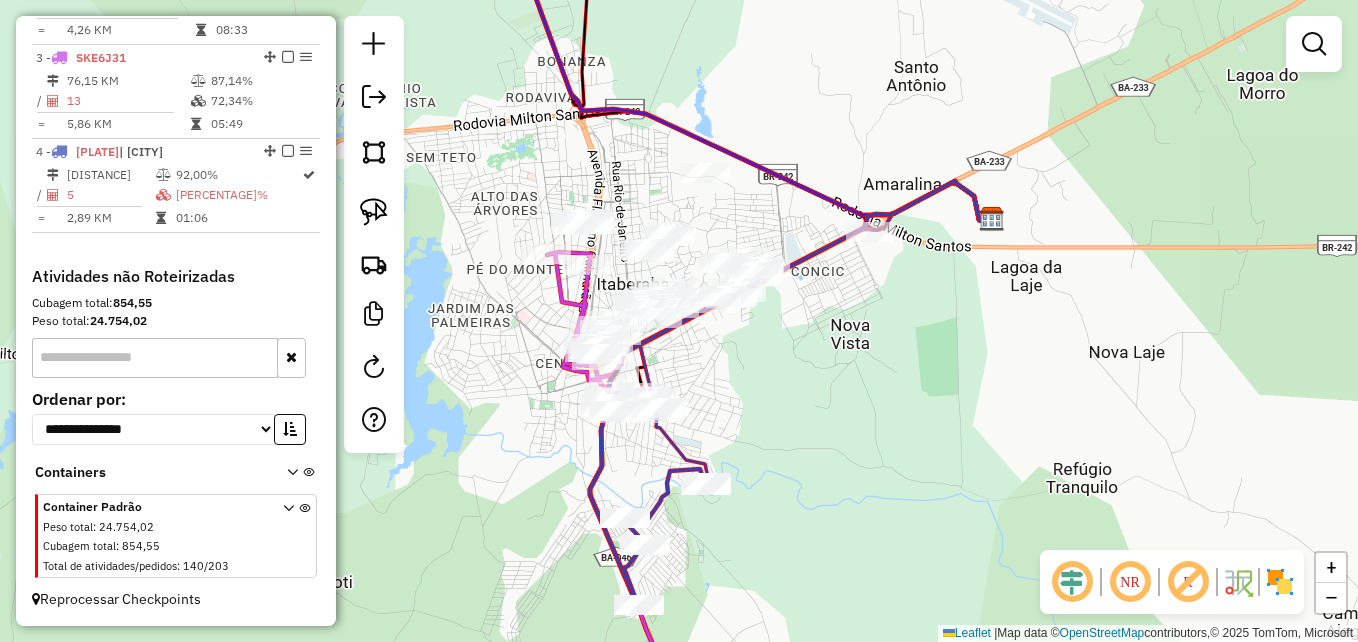 click on "Janela de atendimento Grade de atendimento Capacidade Transportadoras Veículos Cliente Pedidos  Rotas Selecione os dias de semana para filtrar as janelas de atendimento  Seg   Ter   Qua   Qui   Sex   Sáb   Dom  Informe o período da janela de atendimento: De: Até:  Filtrar exatamente a janela do cliente  Considerar janela de atendimento padrão  Selecione os dias de semana para filtrar as grades de atendimento  Seg   Ter   Qua   Qui   Sex   Sáb   Dom   Considerar clientes sem dia de atendimento cadastrado  Clientes fora do dia de atendimento selecionado Filtrar as atividades entre os valores definidos abaixo:  Peso mínimo:   Peso máximo:   Cubagem mínima:   Cubagem máxima:   De:   Até:  Filtrar as atividades entre o tempo de atendimento definido abaixo:  De:   Até:   Considerar capacidade total dos clientes não roteirizados Transportadora: Selecione um ou mais itens Tipo de veículo: Selecione um ou mais itens Veículo: Selecione um ou mais itens Motorista: Selecione um ou mais itens Nome: Rótulo:" 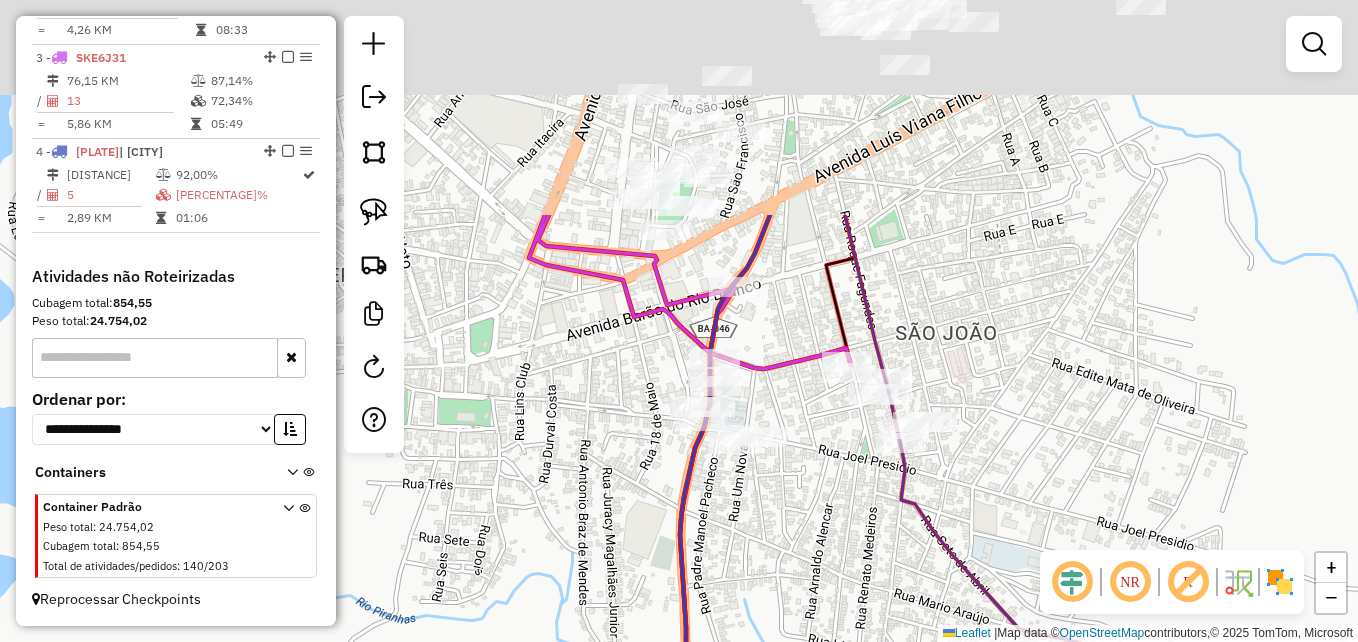 drag, startPoint x: 581, startPoint y: 381, endPoint x: 644, endPoint y: 558, distance: 187.87762 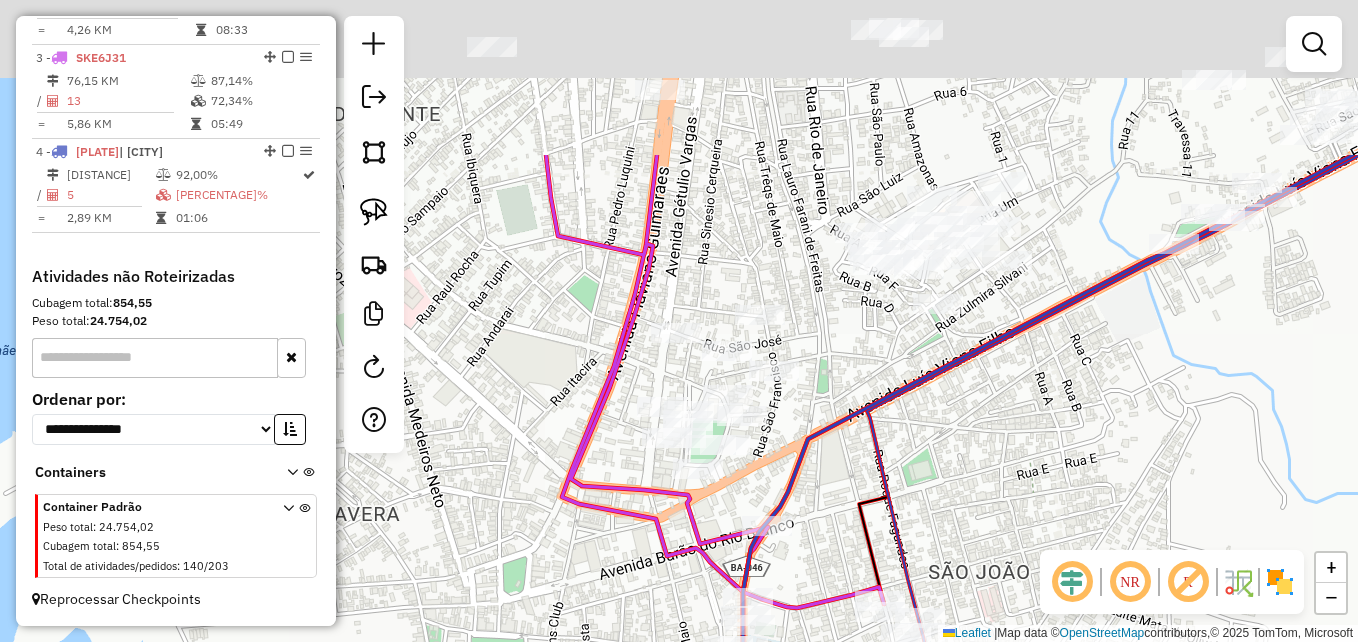 drag, startPoint x: 539, startPoint y: 361, endPoint x: 566, endPoint y: 580, distance: 220.65811 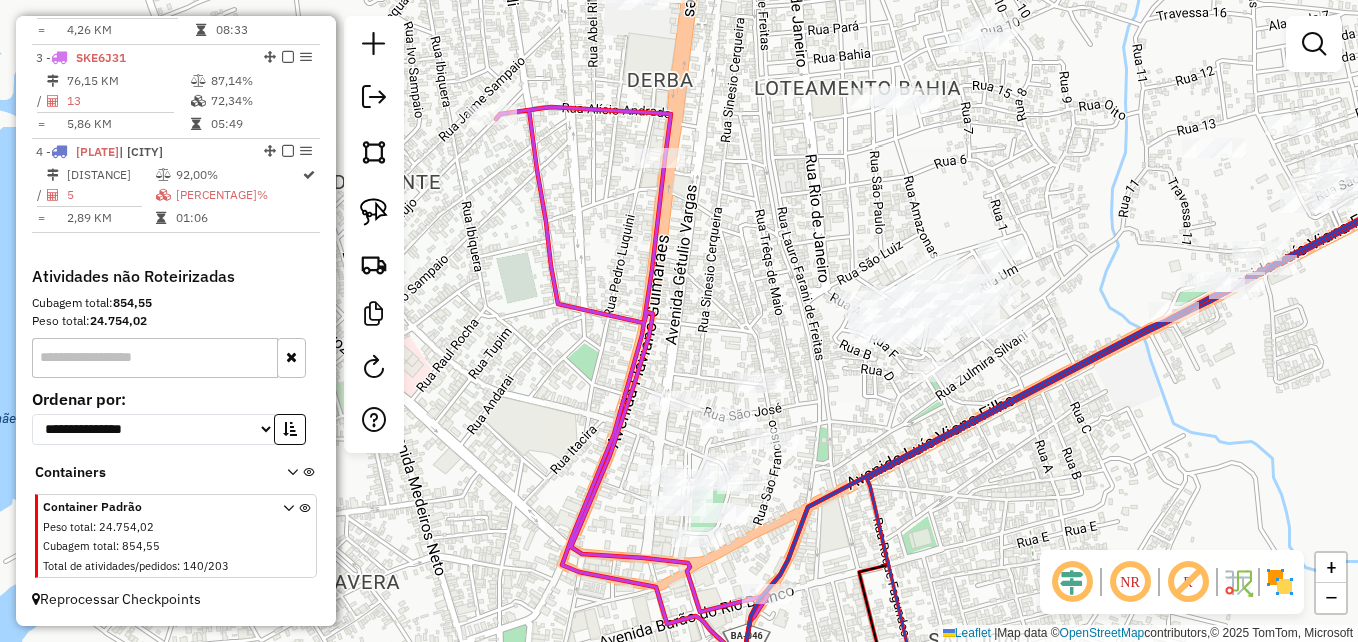 drag, startPoint x: 545, startPoint y: 372, endPoint x: 540, endPoint y: 576, distance: 204.06126 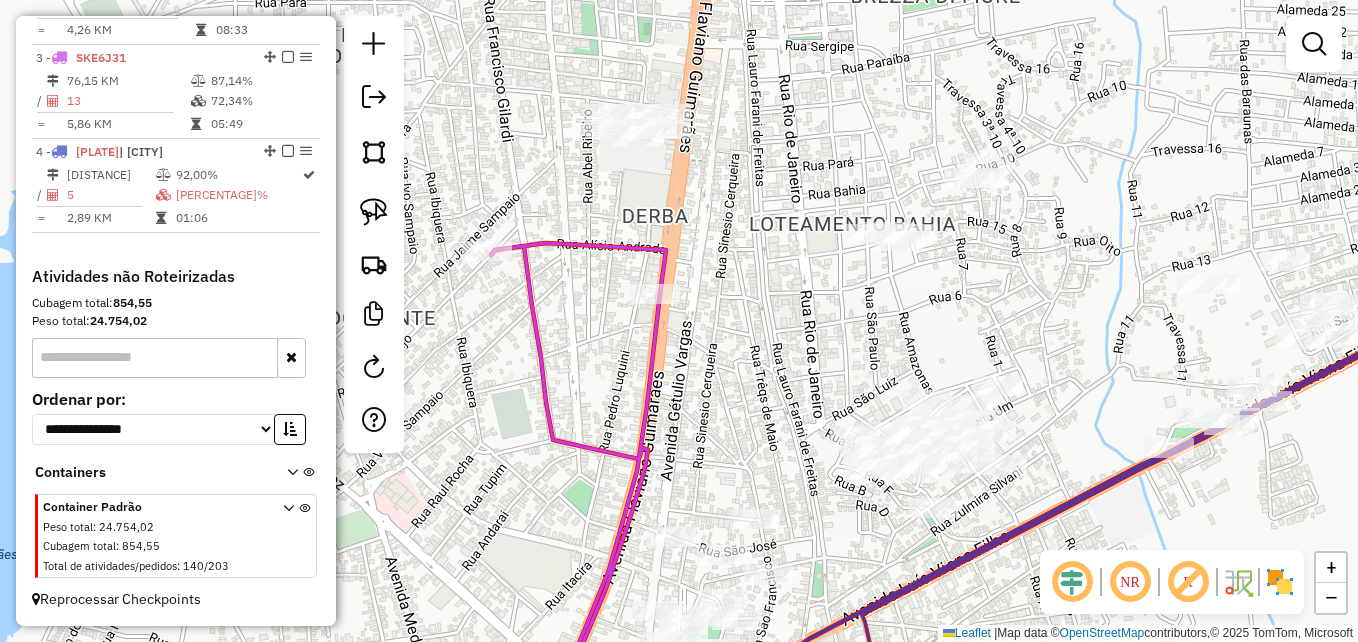 click 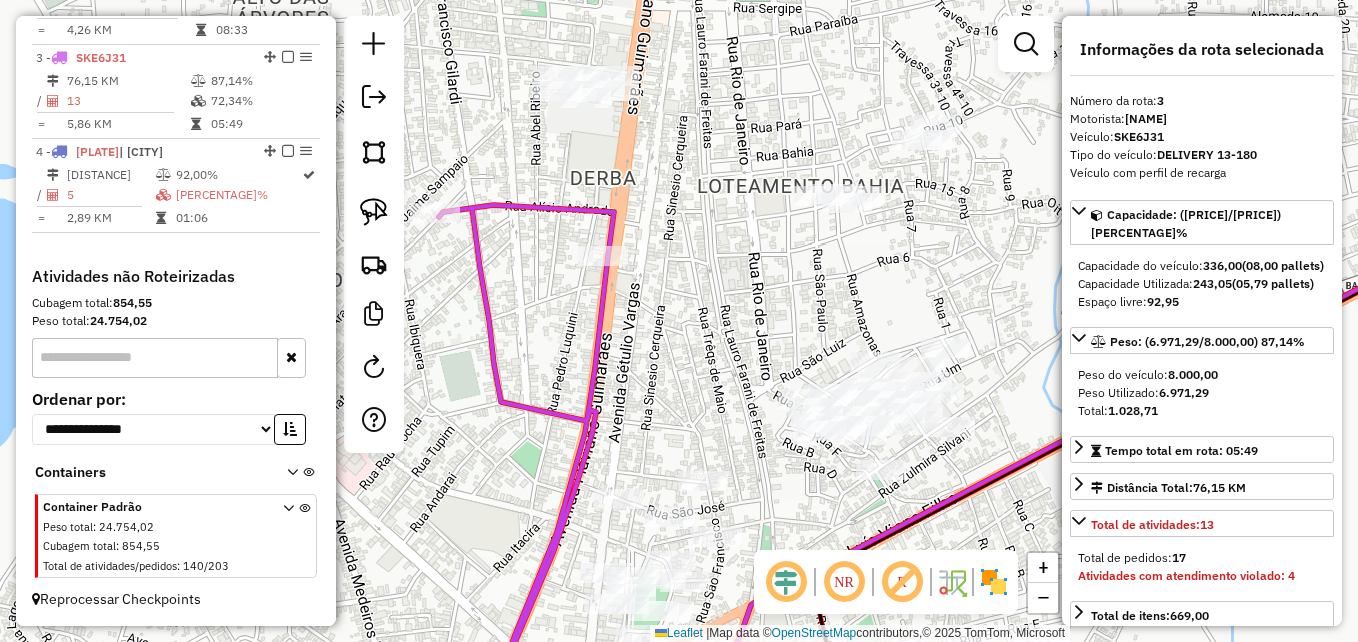 drag, startPoint x: 601, startPoint y: 450, endPoint x: 560, endPoint y: 403, distance: 62.369865 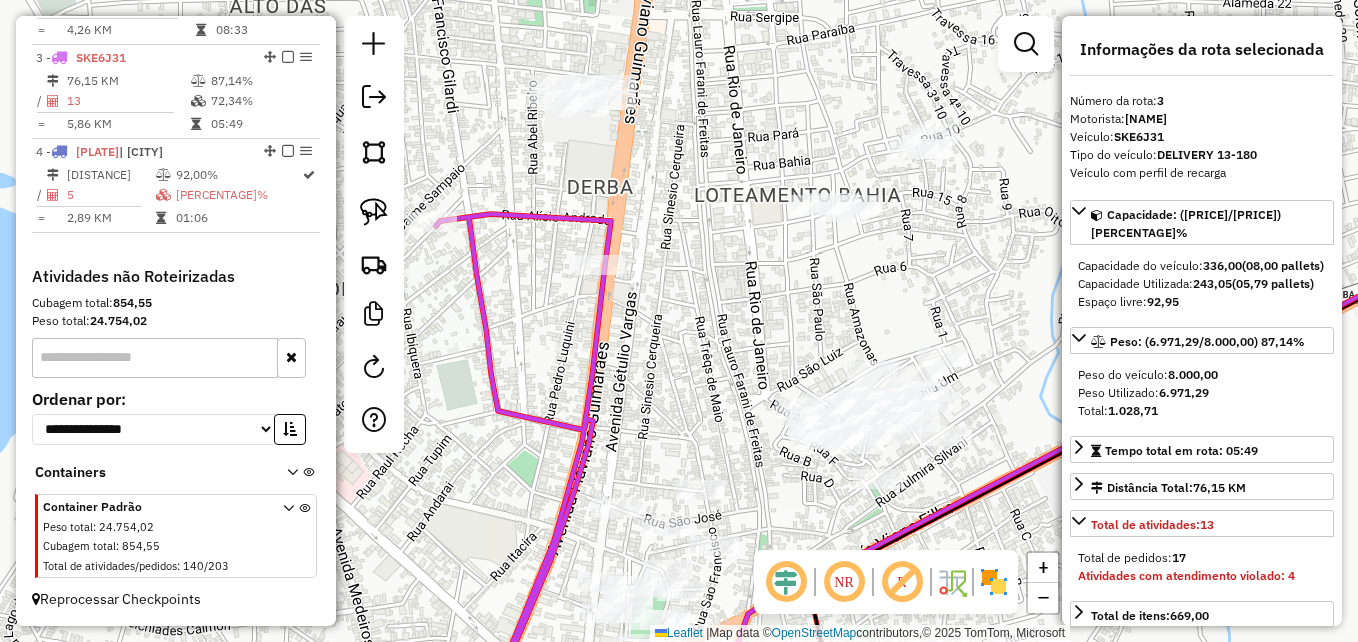 drag, startPoint x: 653, startPoint y: 366, endPoint x: 647, endPoint y: 382, distance: 17.088007 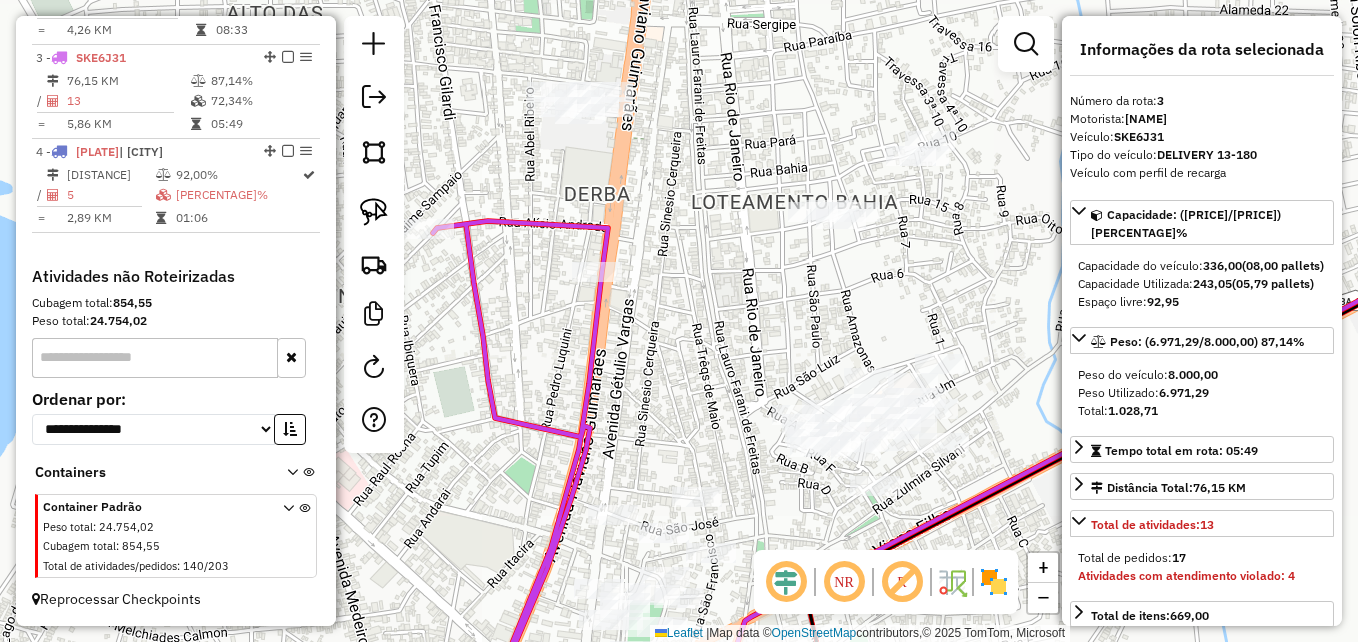 click at bounding box center [1026, 44] 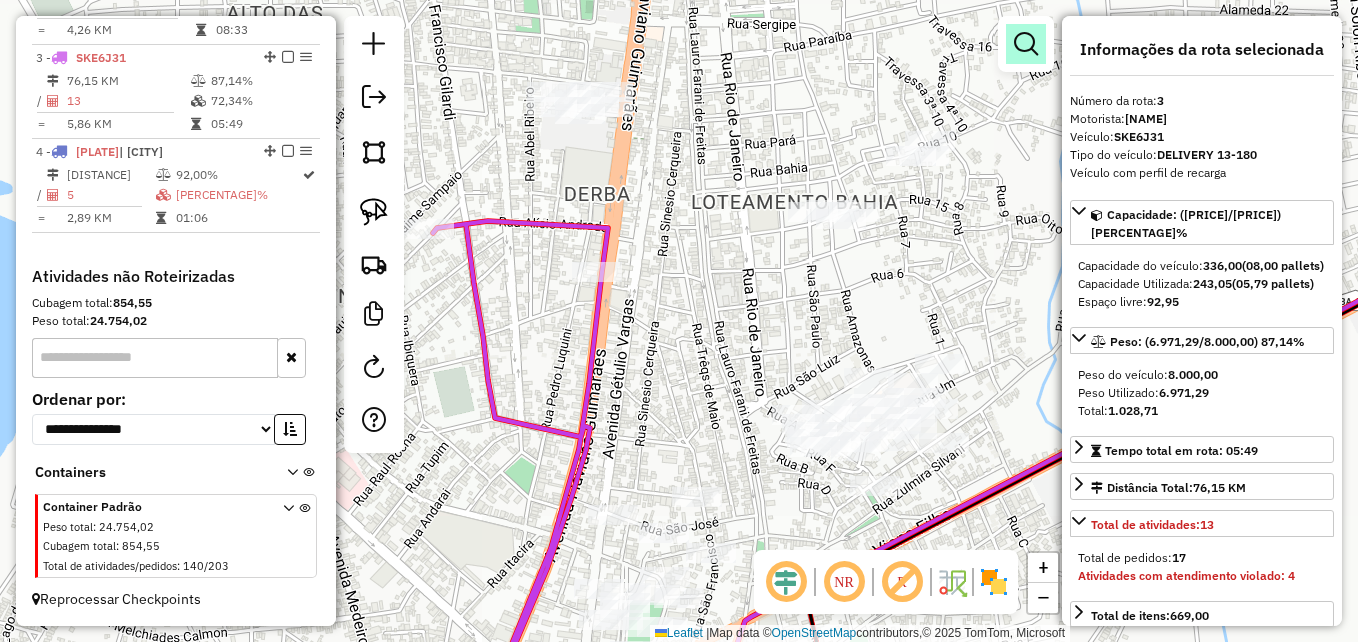 click at bounding box center (1026, 44) 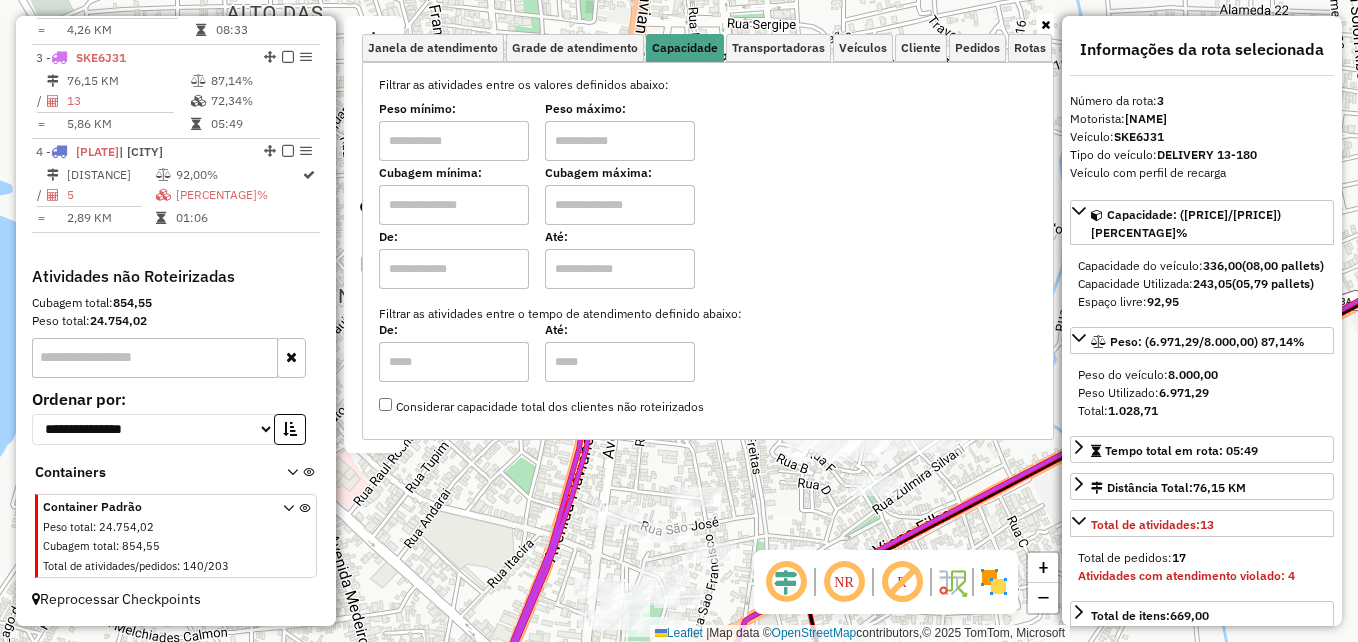 click at bounding box center (454, 141) 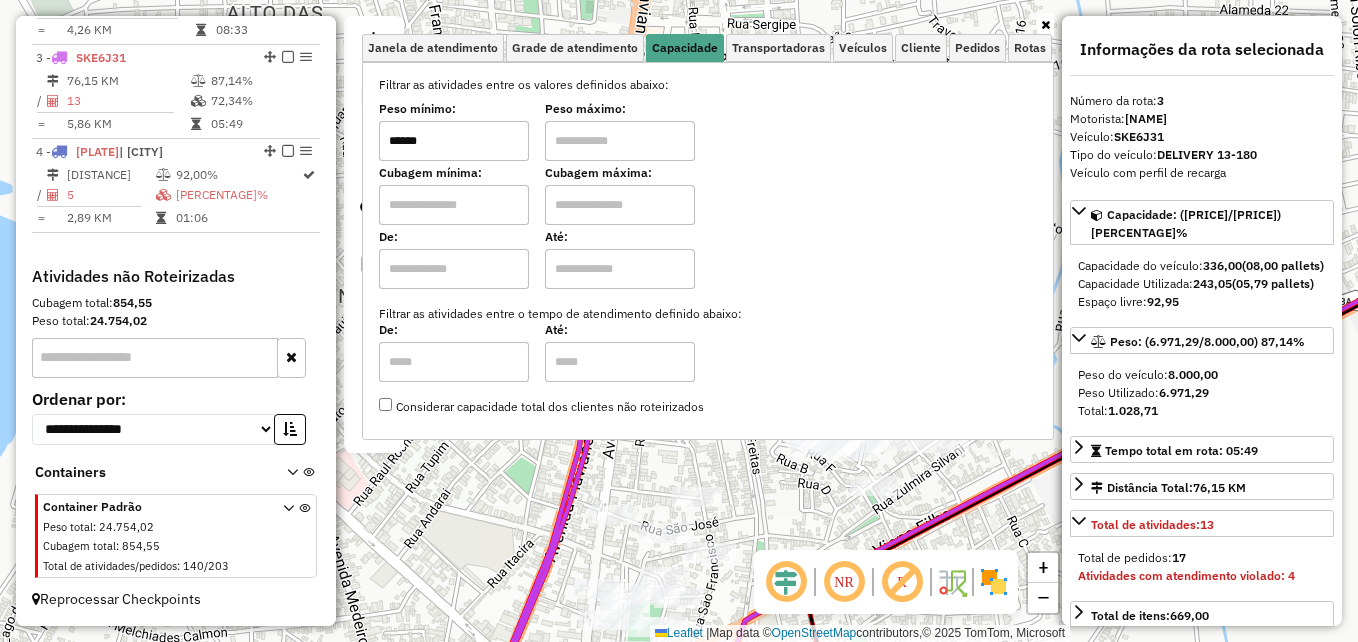 type on "******" 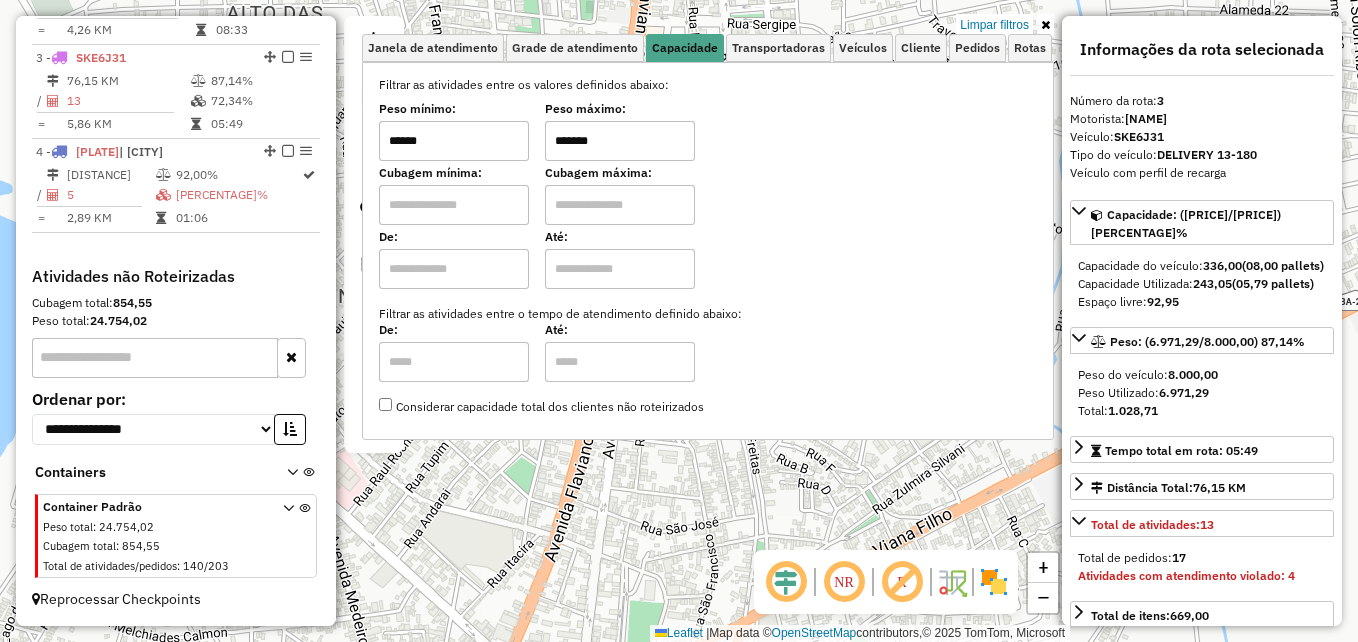 type on "*******" 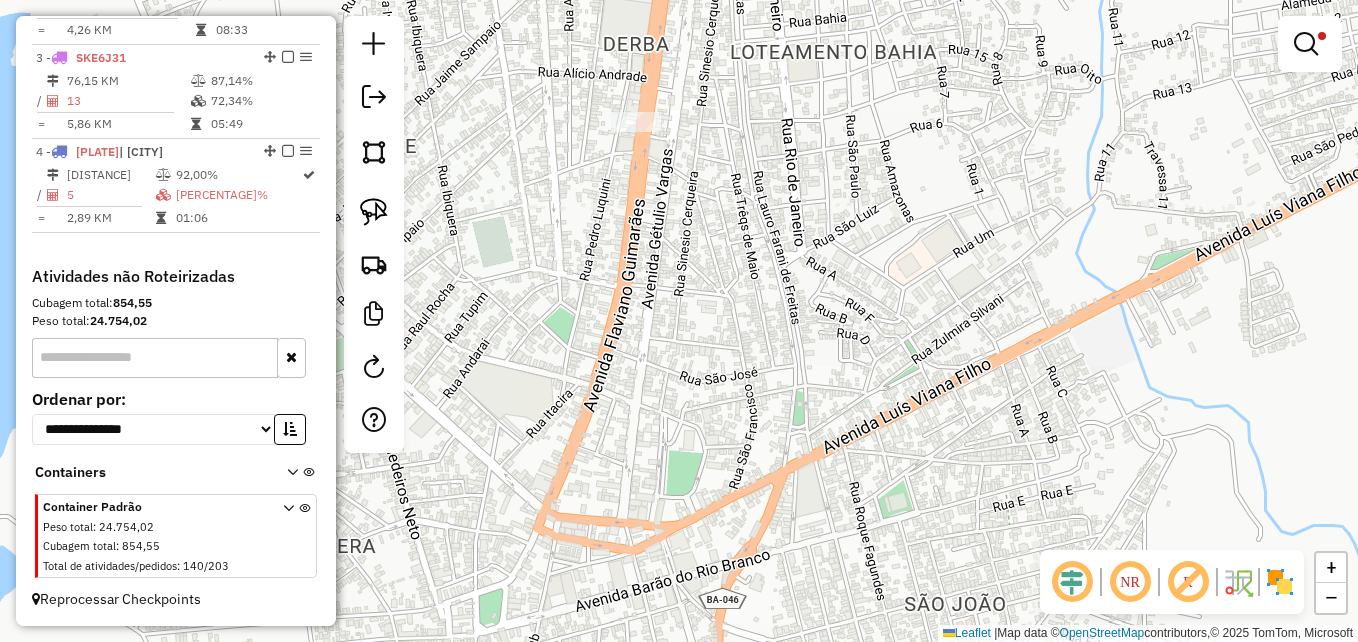 drag, startPoint x: 694, startPoint y: 460, endPoint x: 735, endPoint y: 284, distance: 180.71248 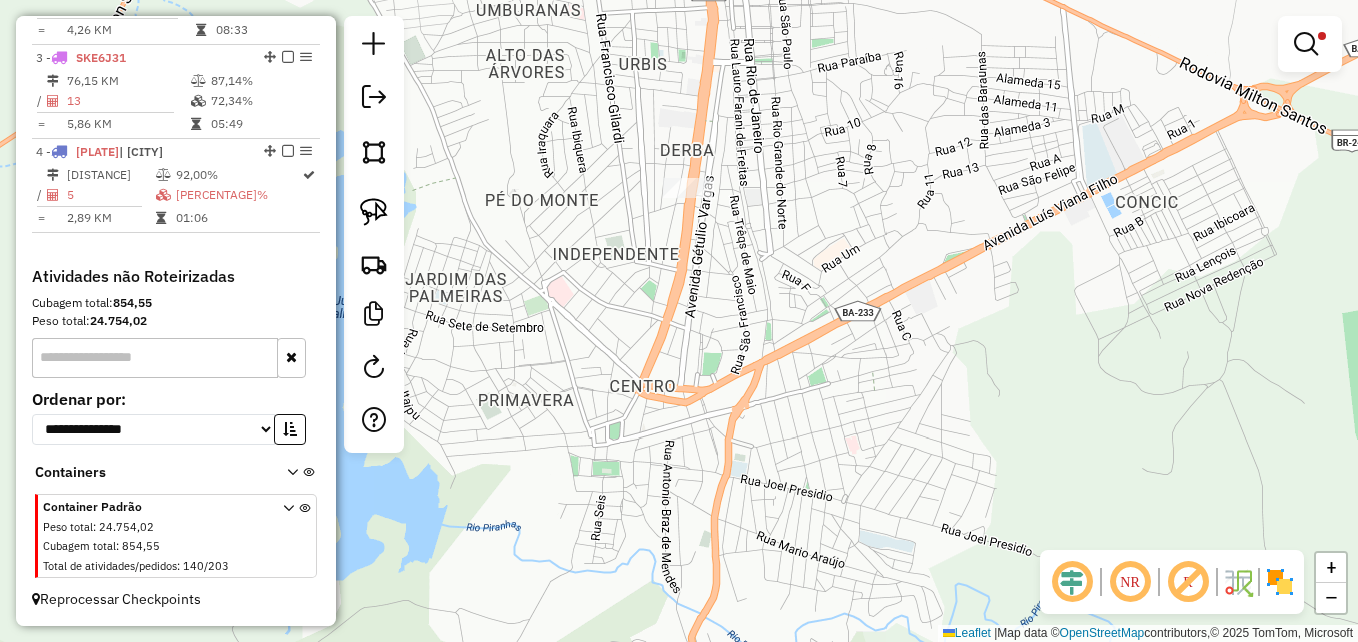 drag, startPoint x: 857, startPoint y: 223, endPoint x: 751, endPoint y: 504, distance: 300.32816 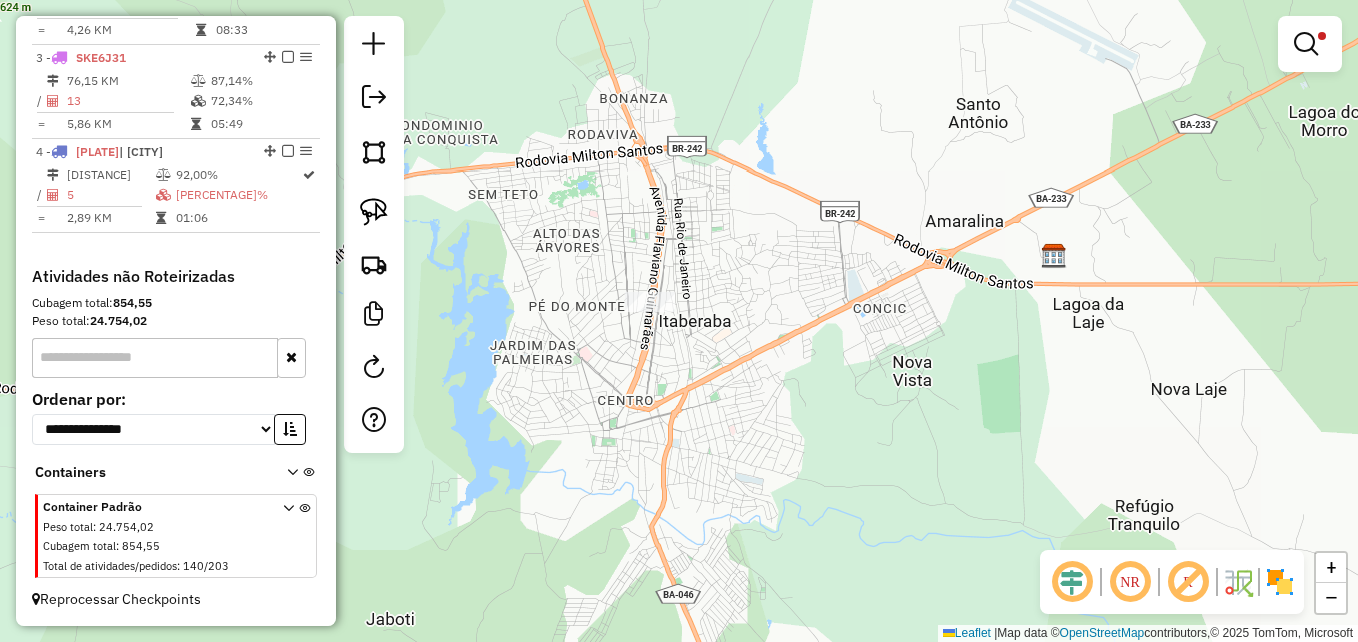 drag, startPoint x: 775, startPoint y: 521, endPoint x: 757, endPoint y: 341, distance: 180.89777 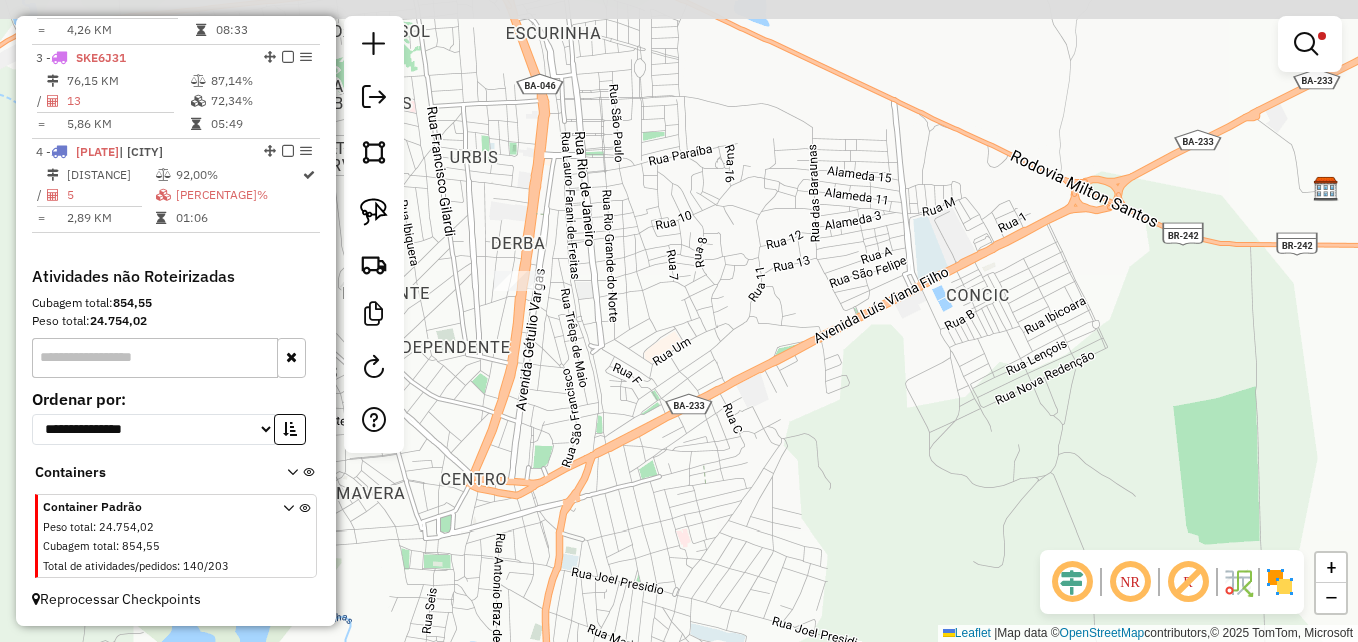 drag, startPoint x: 739, startPoint y: 306, endPoint x: 871, endPoint y: 453, distance: 197.5677 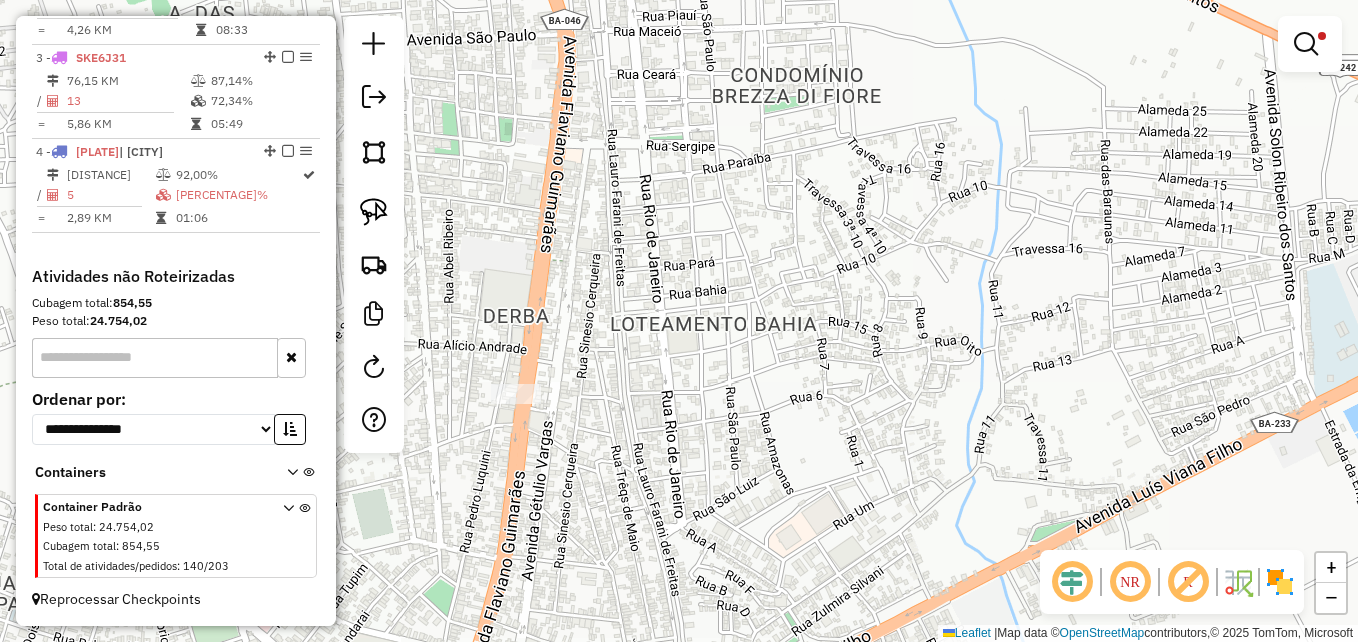 drag, startPoint x: 675, startPoint y: 392, endPoint x: 885, endPoint y: 427, distance: 212.89668 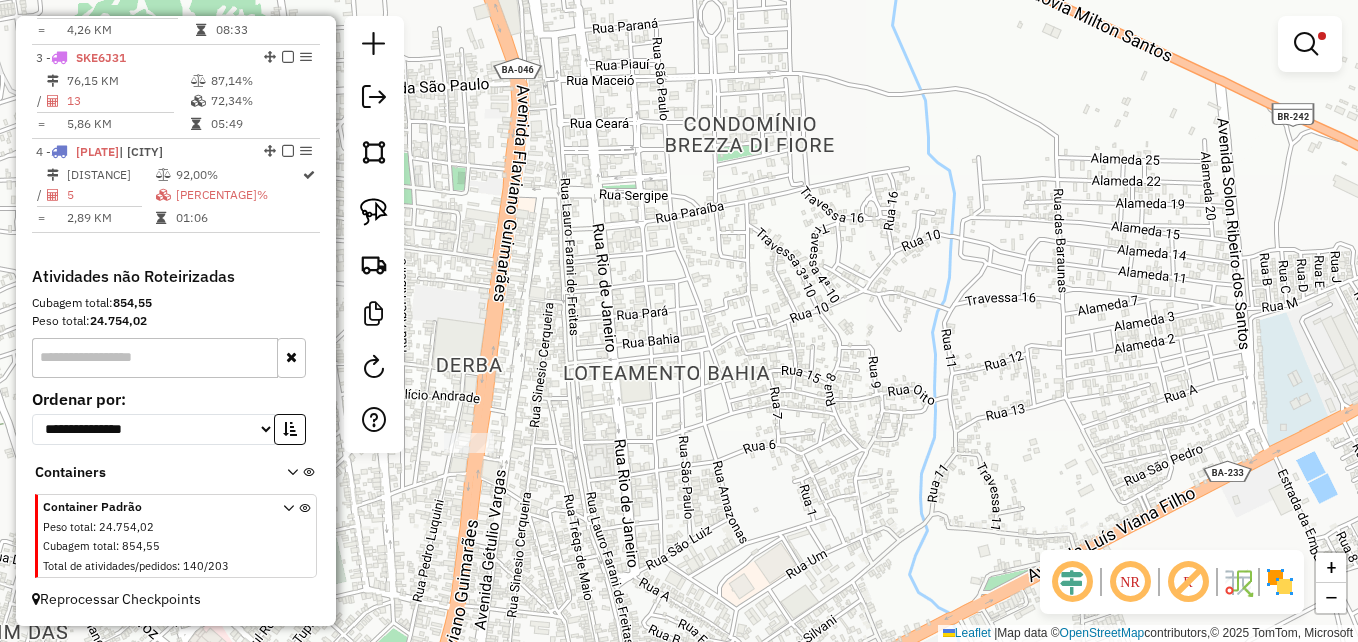 drag, startPoint x: 942, startPoint y: 306, endPoint x: 766, endPoint y: 362, distance: 184.69434 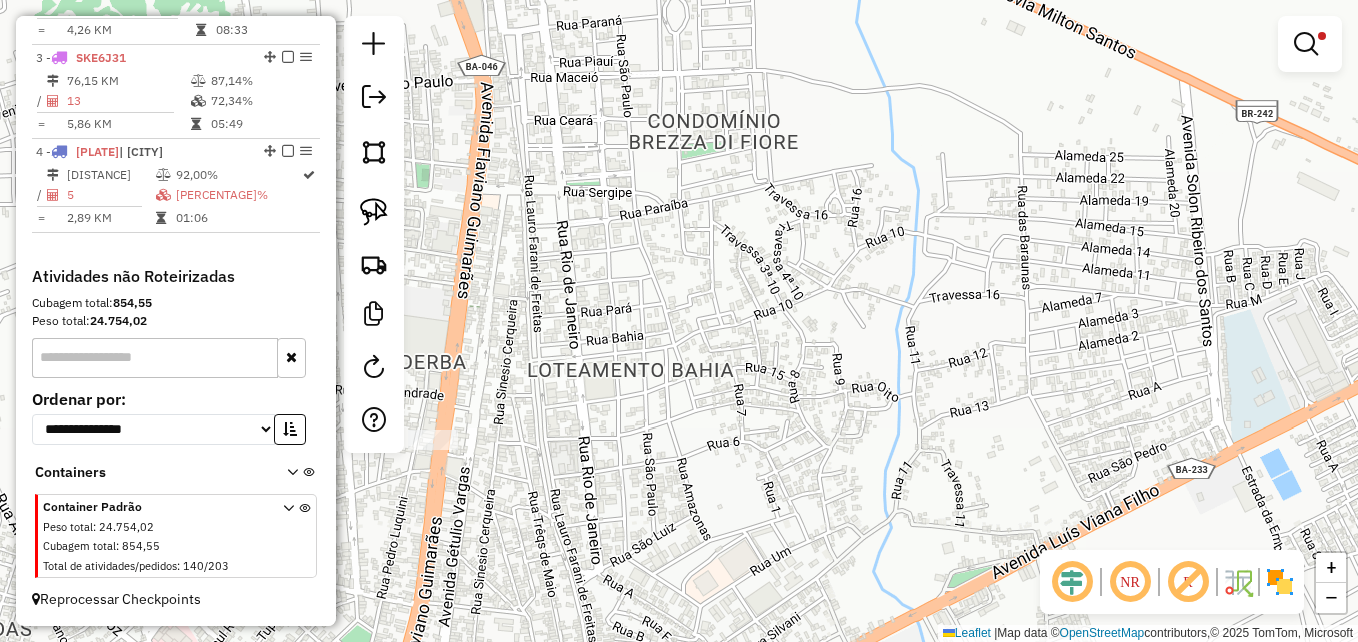 click on "Limpar filtros Janela de atendimento Grade de atendimento Capacidade Transportadoras Veículos Cliente Pedidos  Rotas Selecione os dias de semana para filtrar as janelas de atendimento  Seg   Ter   Qua   Qui   Sex   Sáb   Dom  Informe o período da janela de atendimento: De: Até:  Filtrar exatamente a janela do cliente  Considerar janela de atendimento padrão  Selecione os dias de semana para filtrar as grades de atendimento  Seg   Ter   Qua   Qui   Sex   Sáb   Dom   Considerar clientes sem dia de atendimento cadastrado  Clientes fora do dia de atendimento selecionado Filtrar as atividades entre os valores definidos abaixo:  Peso mínimo:  ******  Peso máximo:  *******  Cubagem mínima:   Cubagem máxima:   De:   Até:  Filtrar as atividades entre o tempo de atendimento definido abaixo:  De:   Até:   Considerar capacidade total dos clientes não roteirizados Transportadora: Selecione um ou mais itens Tipo de veículo: Selecione um ou mais itens Veículo: Selecione um ou mais itens Motorista: Nome: Tipo:" 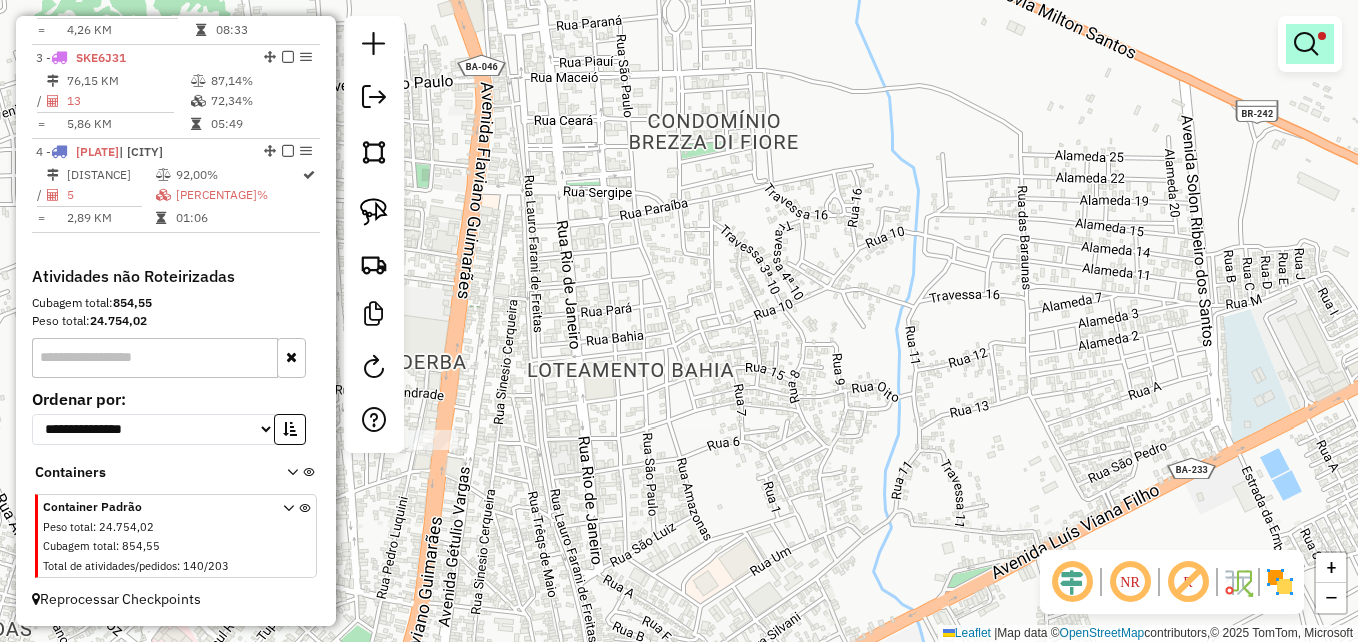 click at bounding box center [1310, 44] 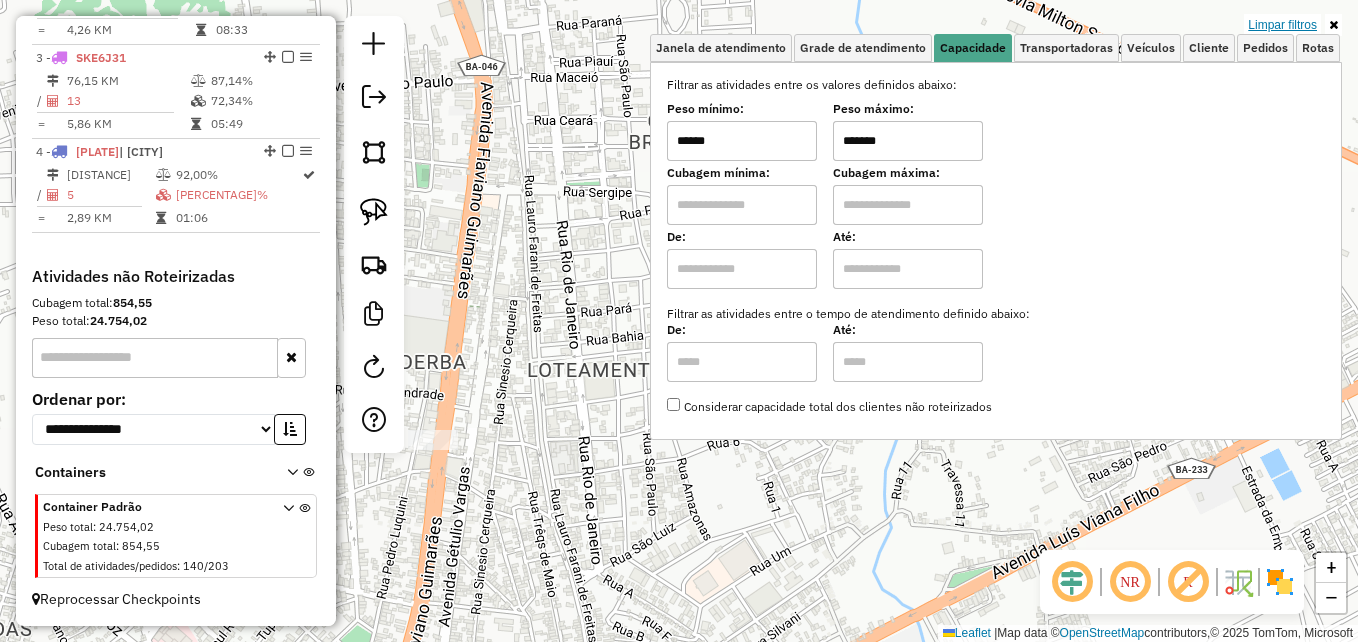 click on "Limpar filtros" at bounding box center (1282, 25) 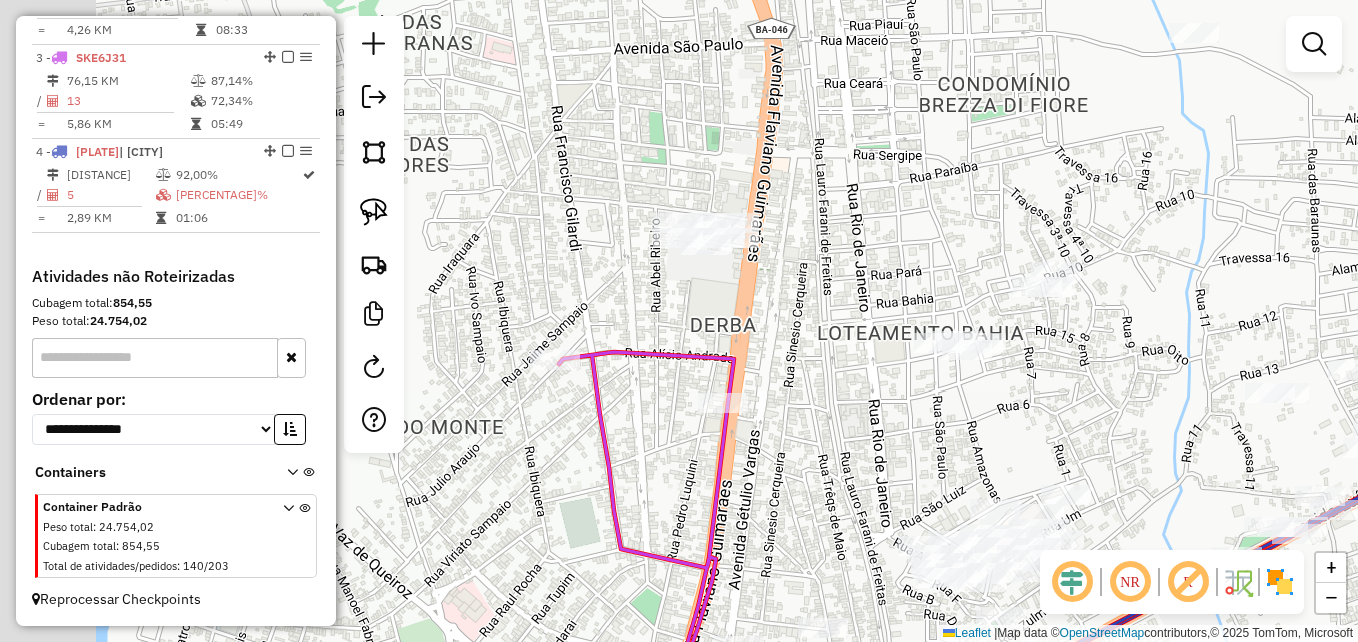 drag, startPoint x: 901, startPoint y: 254, endPoint x: 984, endPoint y: 306, distance: 97.94386 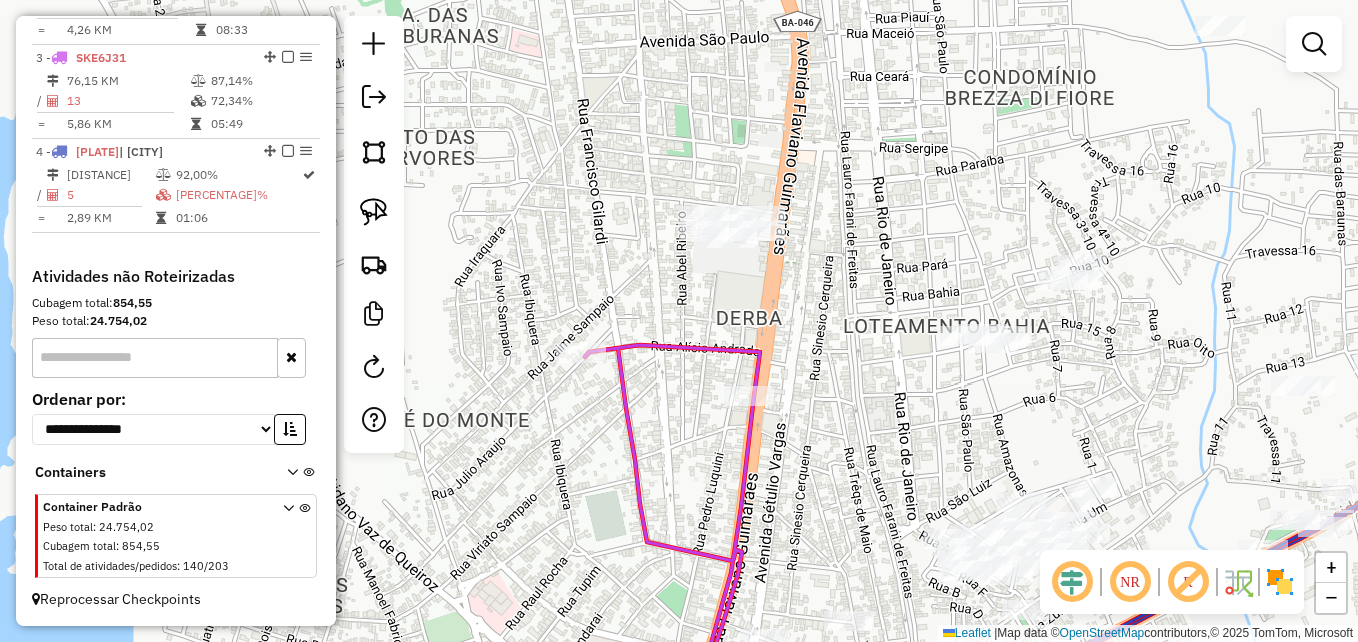 click on "Janela de atendimento Grade de atendimento Capacidade Transportadoras Veículos Cliente Pedidos  Rotas Selecione os dias de semana para filtrar as janelas de atendimento  Seg   Ter   Qua   Qui   Sex   Sáb   Dom  Informe o período da janela de atendimento: De: Até:  Filtrar exatamente a janela do cliente  Considerar janela de atendimento padrão  Selecione os dias de semana para filtrar as grades de atendimento  Seg   Ter   Qua   Qui   Sex   Sáb   Dom   Considerar clientes sem dia de atendimento cadastrado  Clientes fora do dia de atendimento selecionado Filtrar as atividades entre os valores definidos abaixo:  Peso mínimo:   Peso máximo:   Cubagem mínima:   Cubagem máxima:   De:   Até:  Filtrar as atividades entre o tempo de atendimento definido abaixo:  De:   Até:   Considerar capacidade total dos clientes não roteirizados Transportadora: Selecione um ou mais itens Tipo de veículo: Selecione um ou mais itens Veículo: Selecione um ou mais itens Motorista: Selecione um ou mais itens Nome: Rótulo:" 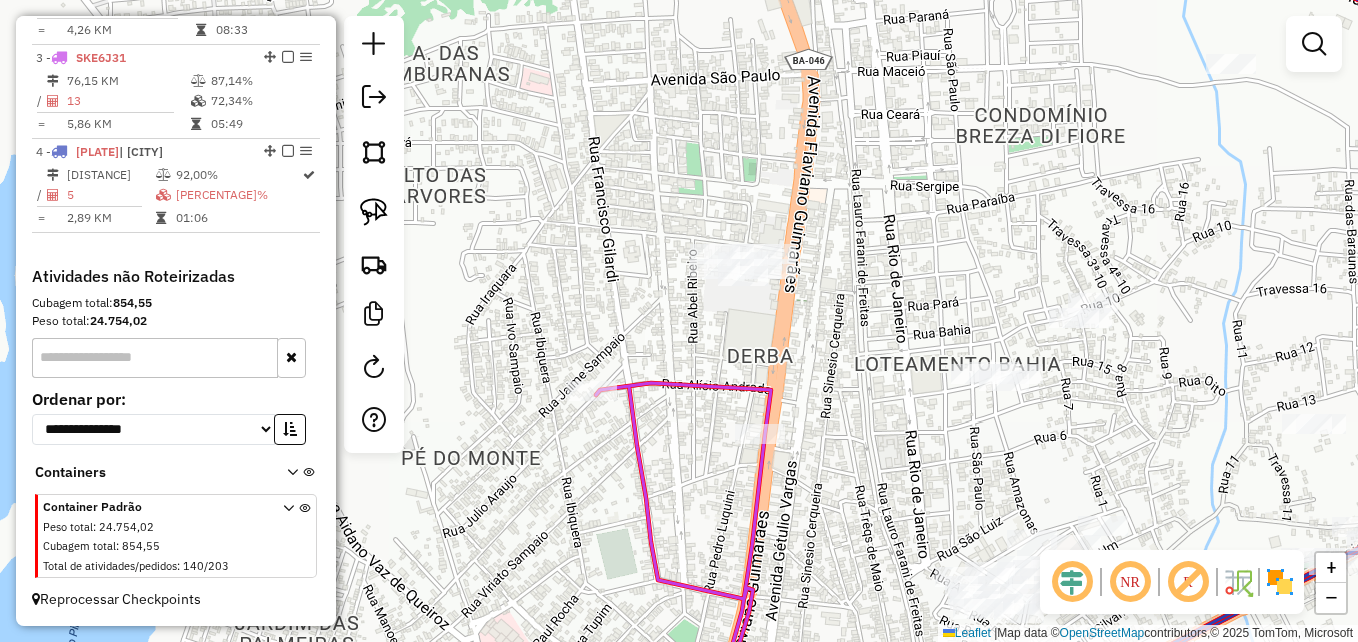 drag, startPoint x: 814, startPoint y: 460, endPoint x: 825, endPoint y: 498, distance: 39.56008 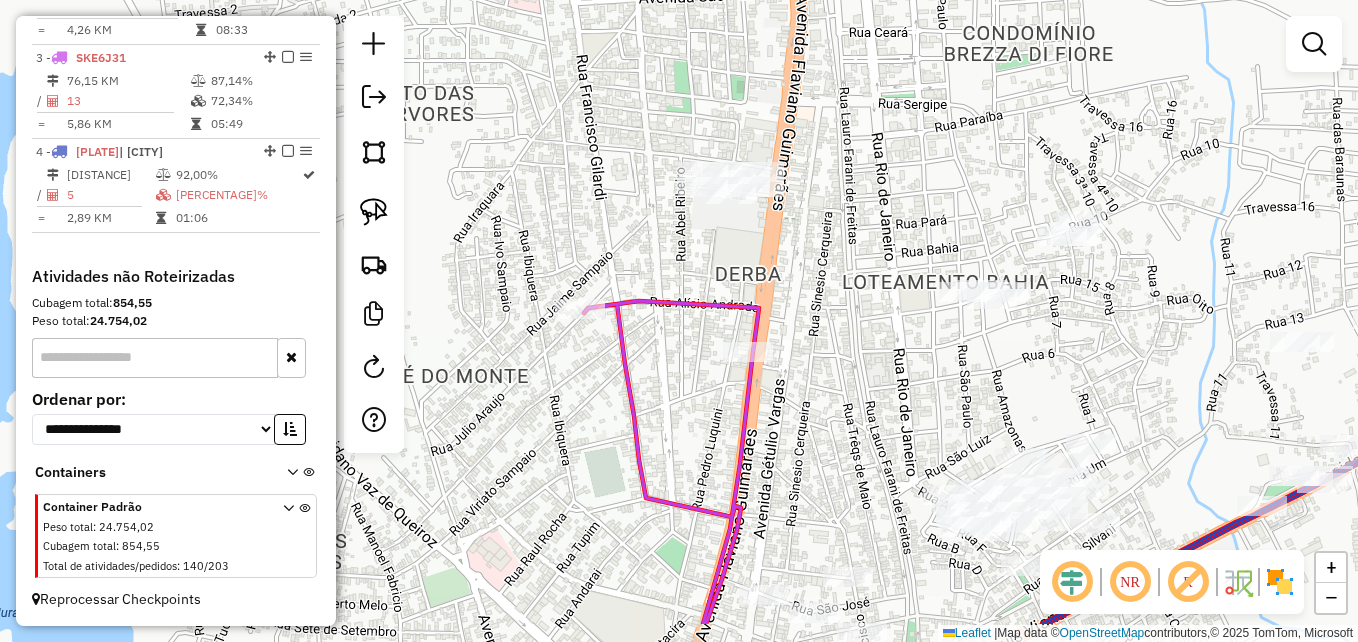 drag, startPoint x: 847, startPoint y: 459, endPoint x: 835, endPoint y: 322, distance: 137.52454 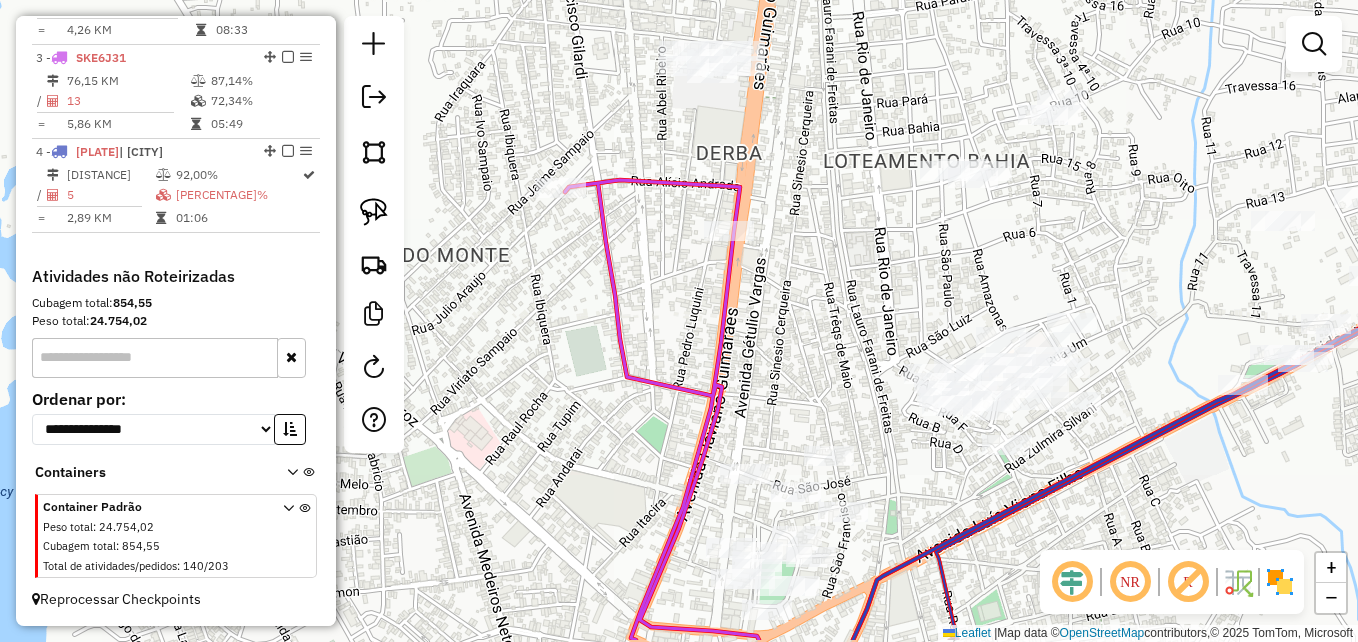 drag, startPoint x: 827, startPoint y: 375, endPoint x: 808, endPoint y: 309, distance: 68.68042 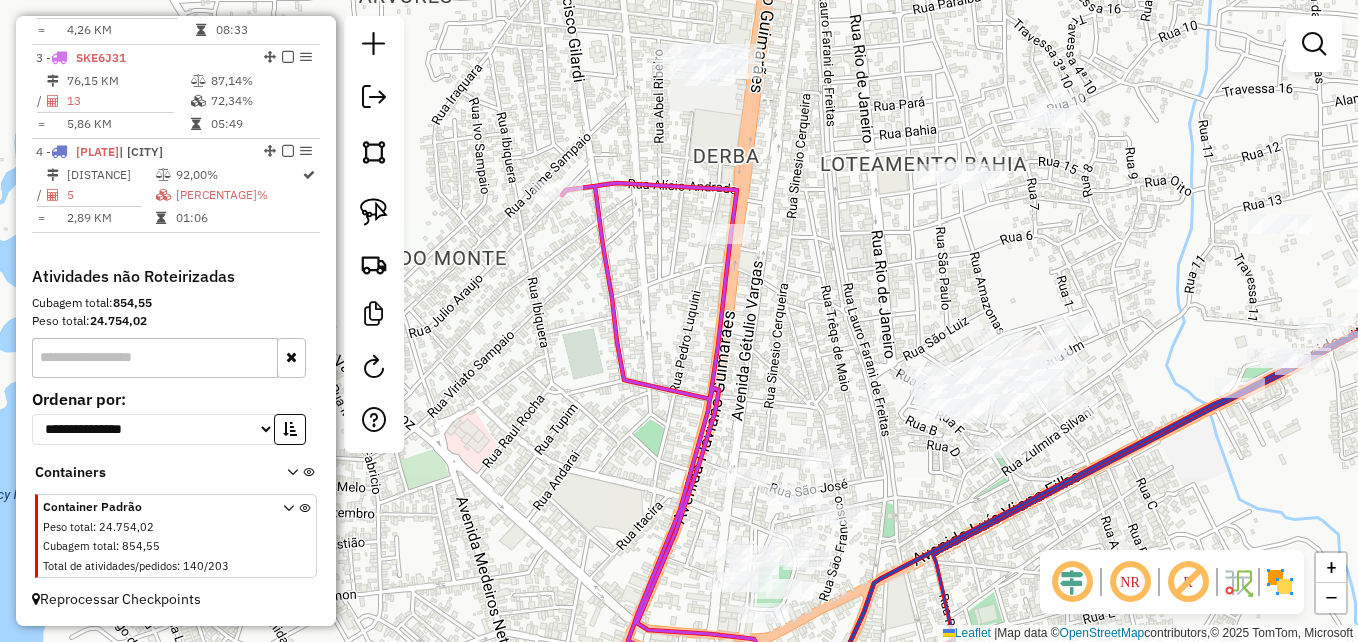 click on "Janela de atendimento Grade de atendimento Capacidade Transportadoras Veículos Cliente Pedidos  Rotas Selecione os dias de semana para filtrar as janelas de atendimento  Seg   Ter   Qua   Qui   Sex   Sáb   Dom  Informe o período da janela de atendimento: De: Até:  Filtrar exatamente a janela do cliente  Considerar janela de atendimento padrão  Selecione os dias de semana para filtrar as grades de atendimento  Seg   Ter   Qua   Qui   Sex   Sáb   Dom   Considerar clientes sem dia de atendimento cadastrado  Clientes fora do dia de atendimento selecionado Filtrar as atividades entre os valores definidos abaixo:  Peso mínimo:   Peso máximo:   Cubagem mínima:   Cubagem máxima:   De:   Até:  Filtrar as atividades entre o tempo de atendimento definido abaixo:  De:   Até:   Considerar capacidade total dos clientes não roteirizados Transportadora: Selecione um ou mais itens Tipo de veículo: Selecione um ou mais itens Veículo: Selecione um ou mais itens Motorista: Selecione um ou mais itens Nome: Rótulo:" 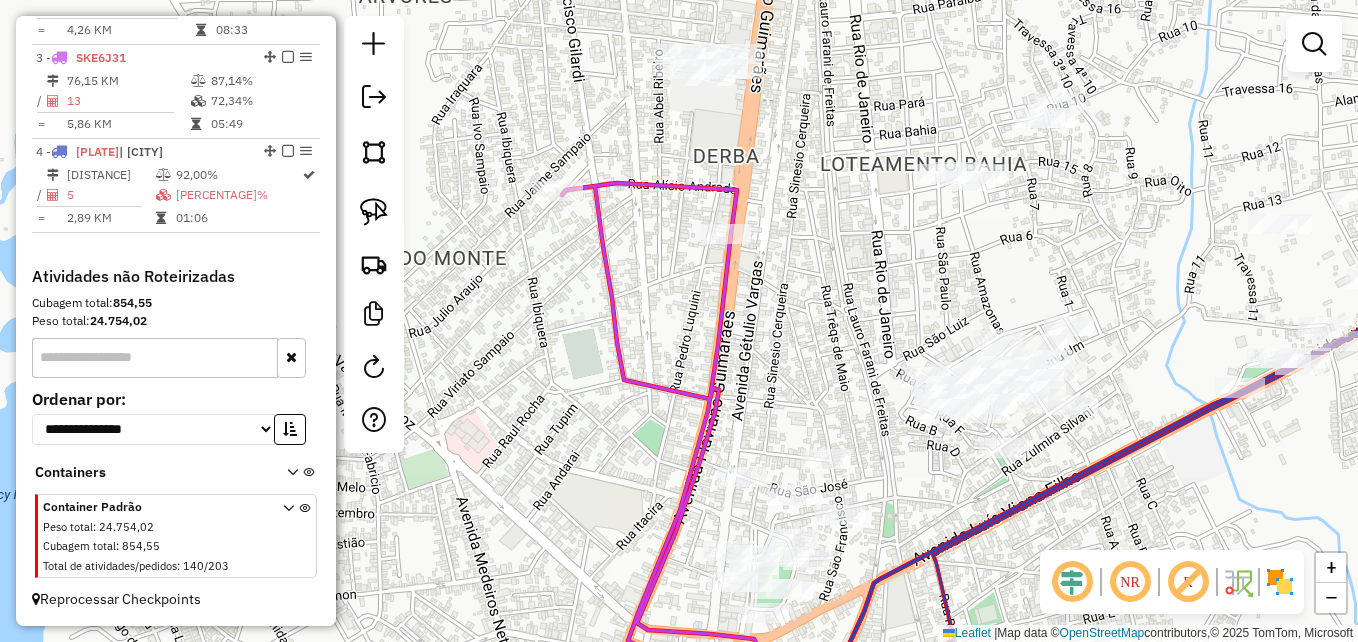 click 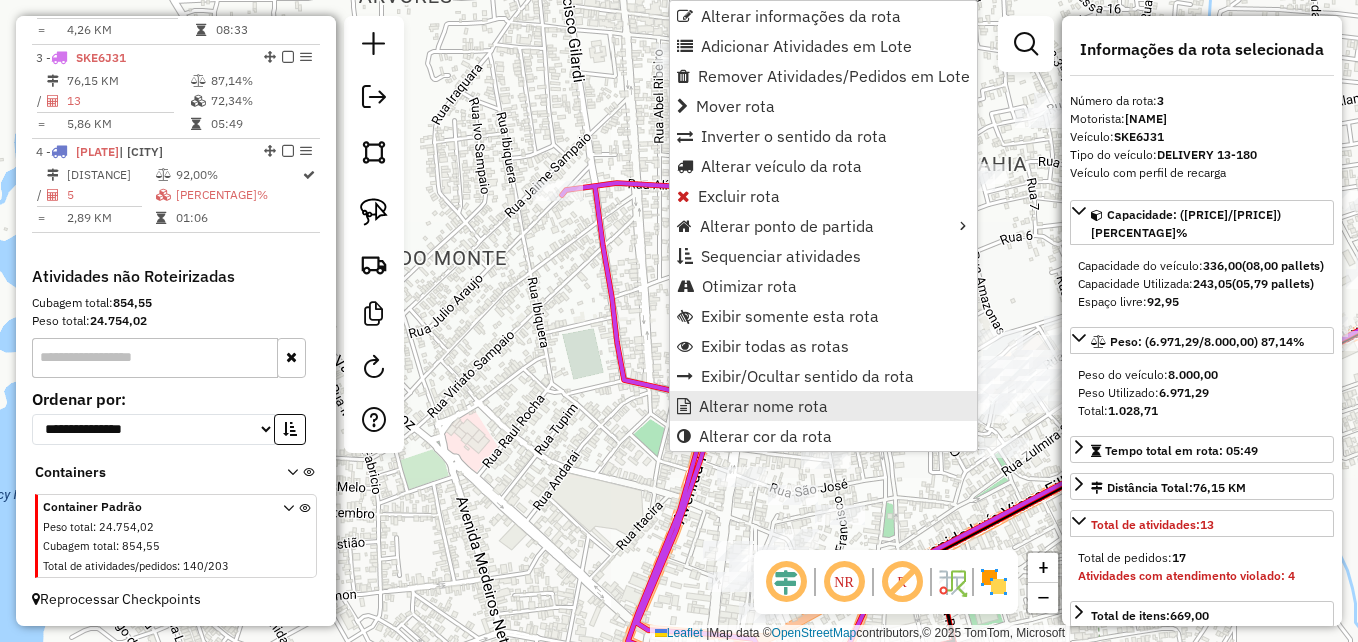 click on "Alterar nome rota" at bounding box center [763, 406] 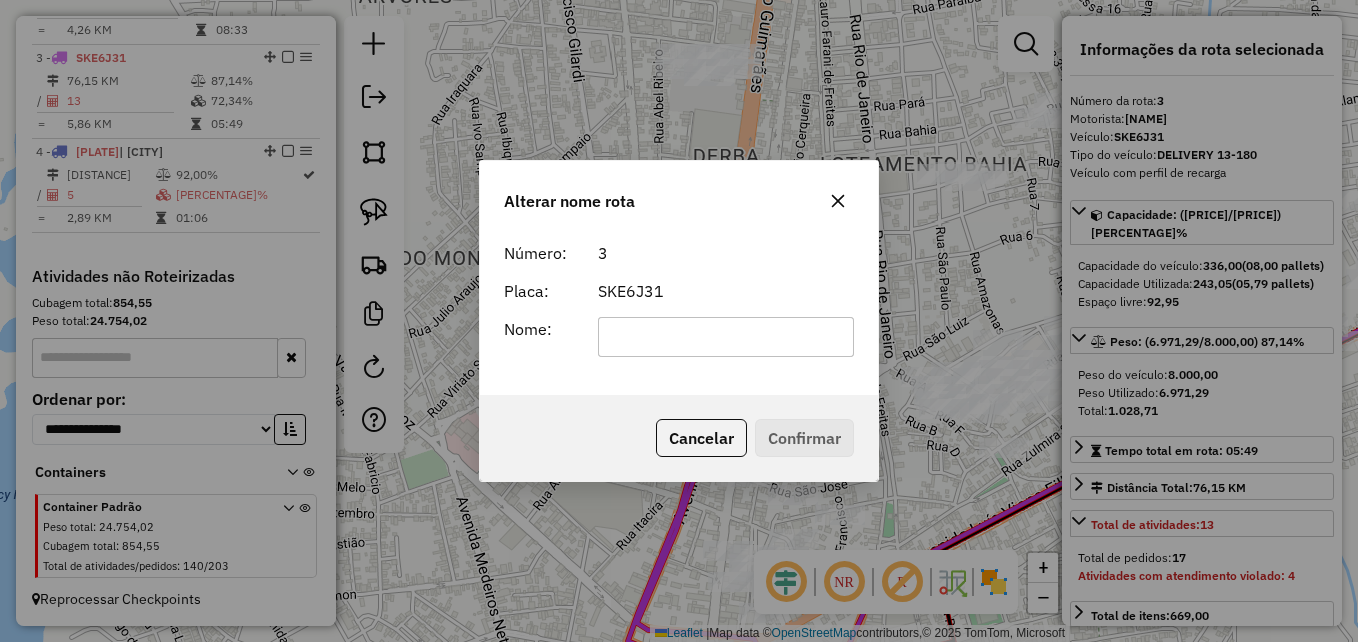 click 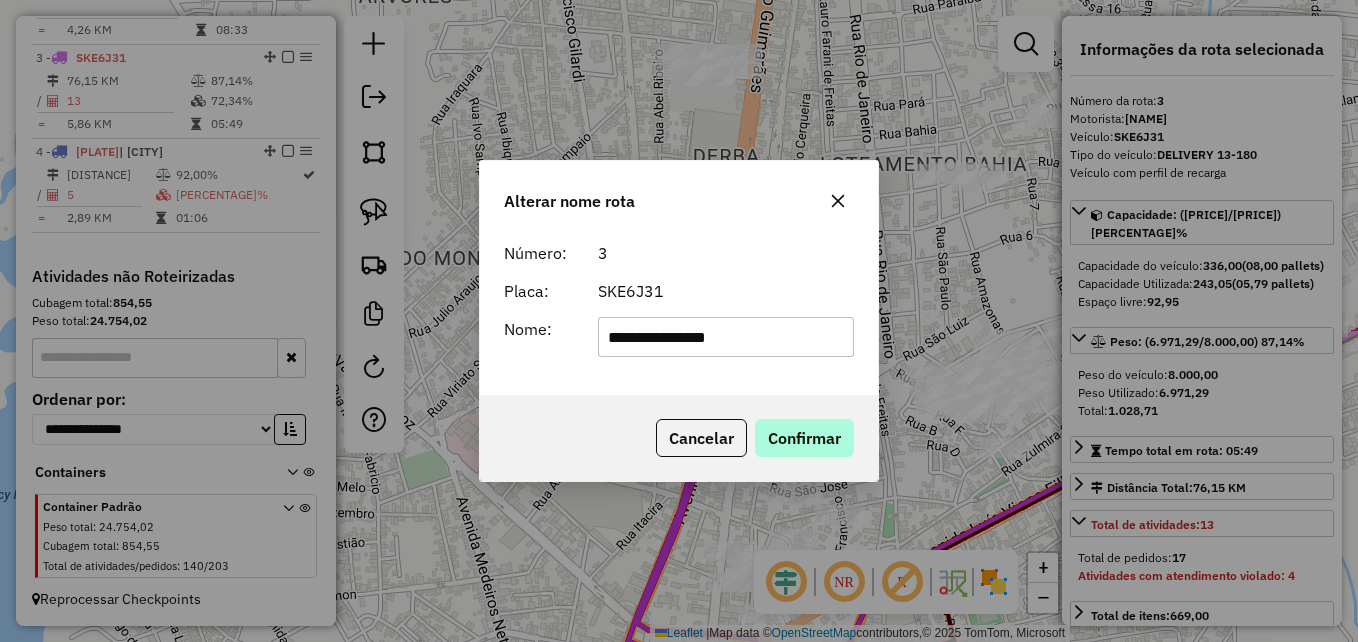 type on "**********" 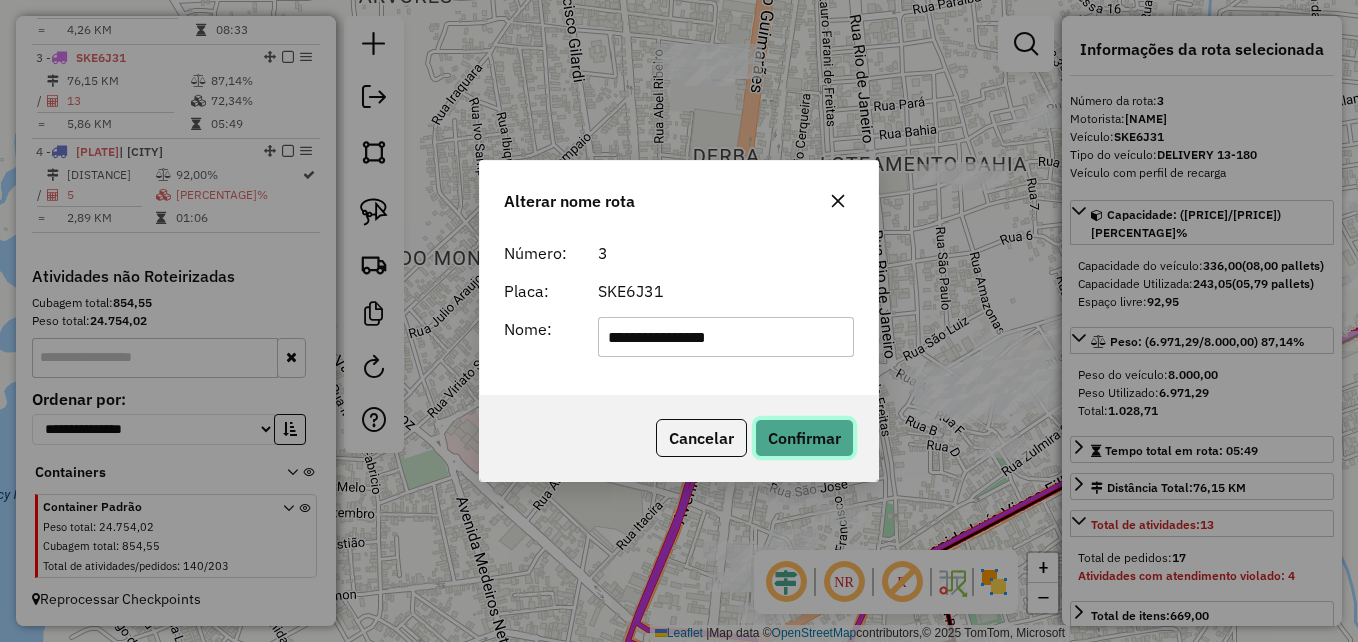 click on "Confirmar" 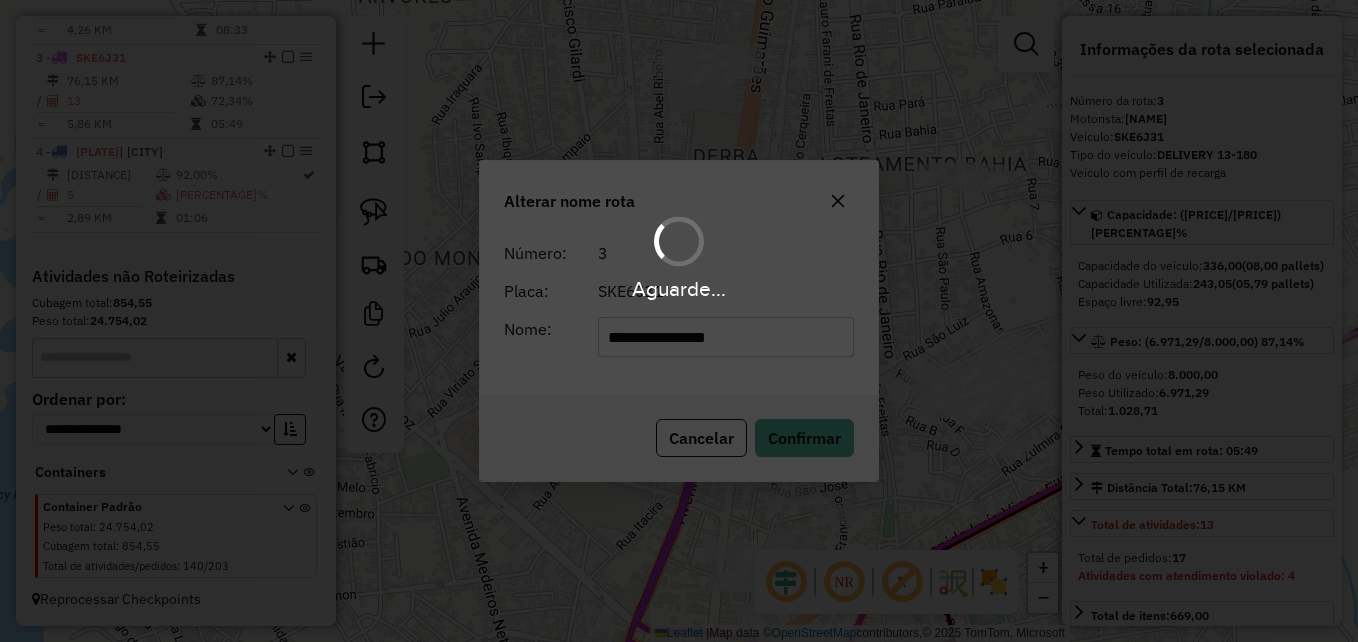 type 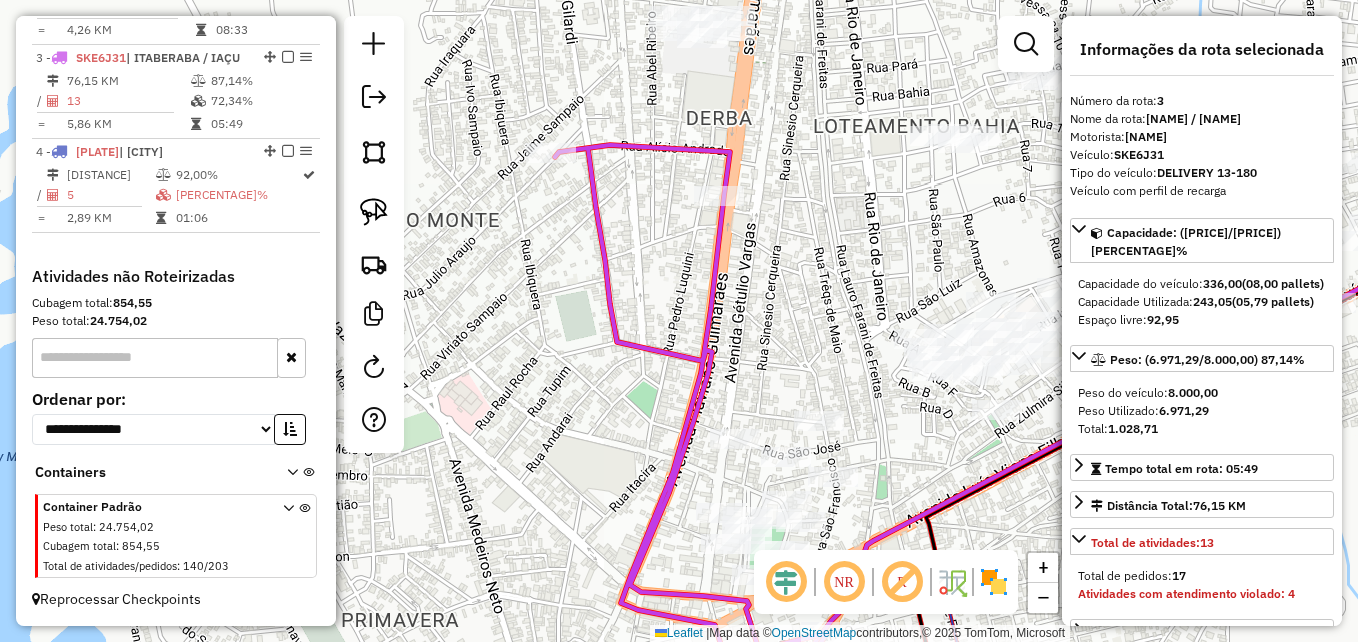 drag, startPoint x: 606, startPoint y: 463, endPoint x: 614, endPoint y: 391, distance: 72.443085 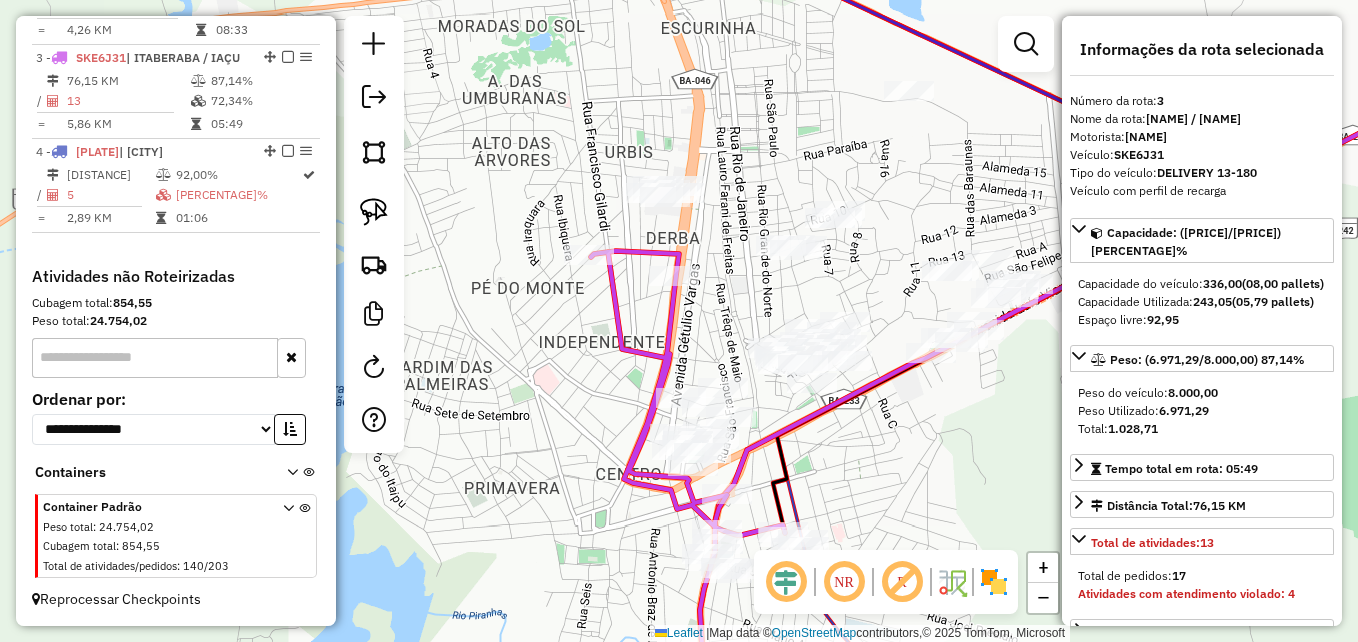 drag, startPoint x: 586, startPoint y: 460, endPoint x: 585, endPoint y: 210, distance: 250.002 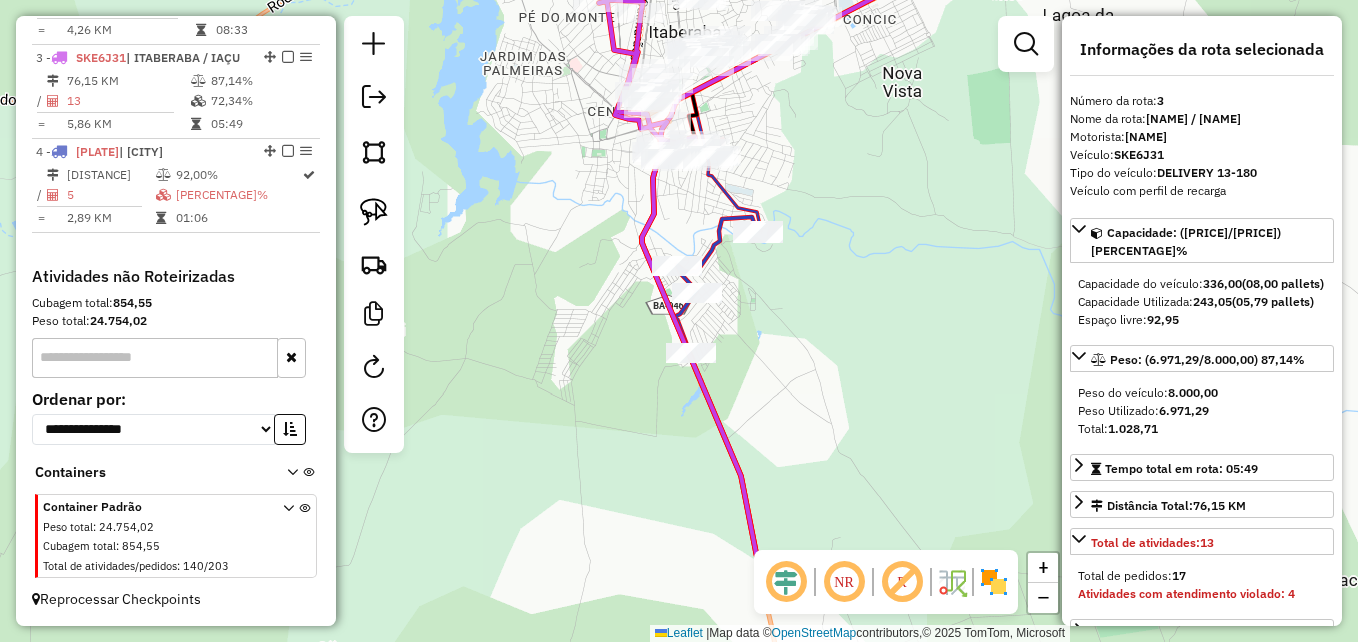 drag, startPoint x: 601, startPoint y: 476, endPoint x: 610, endPoint y: 327, distance: 149.27156 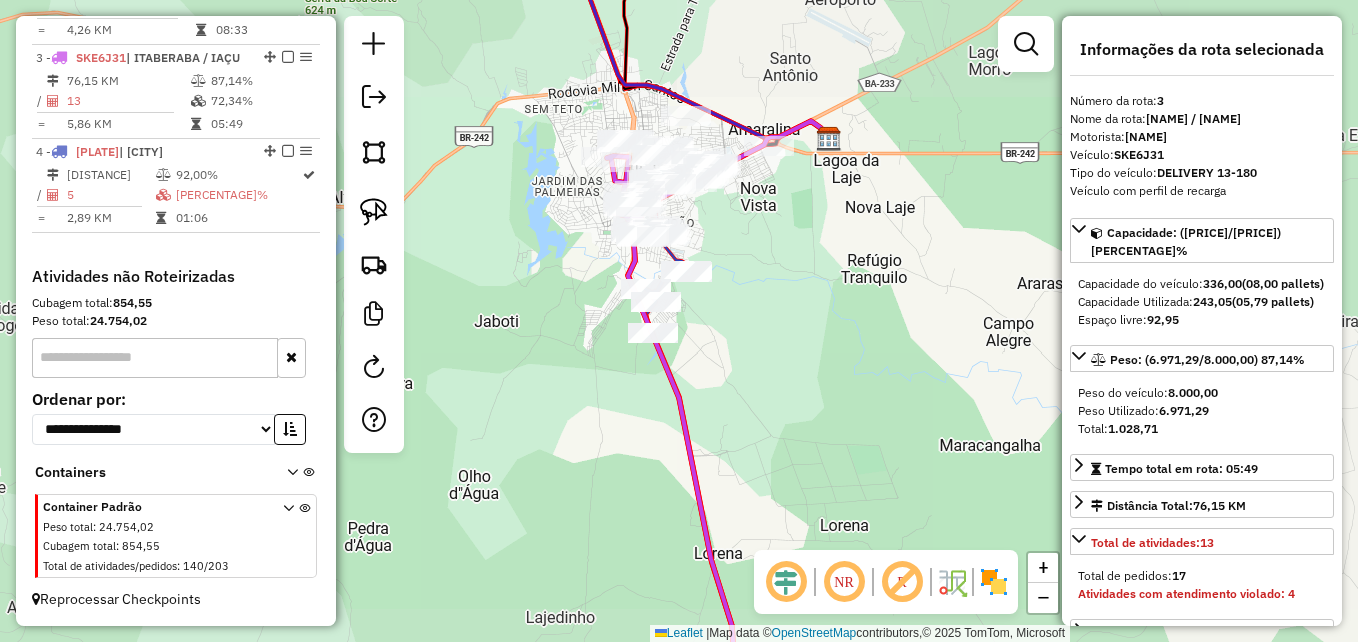 drag, startPoint x: 624, startPoint y: 467, endPoint x: 619, endPoint y: 364, distance: 103.121284 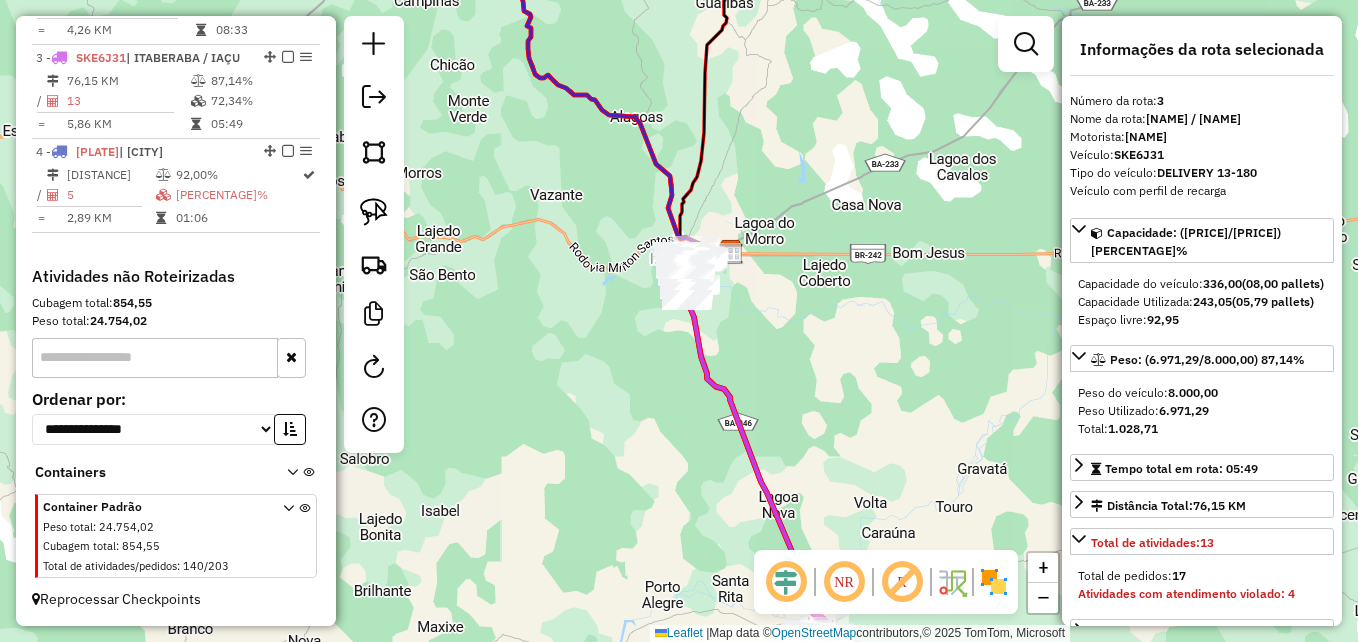 drag, startPoint x: 796, startPoint y: 439, endPoint x: 700, endPoint y: 196, distance: 261.27573 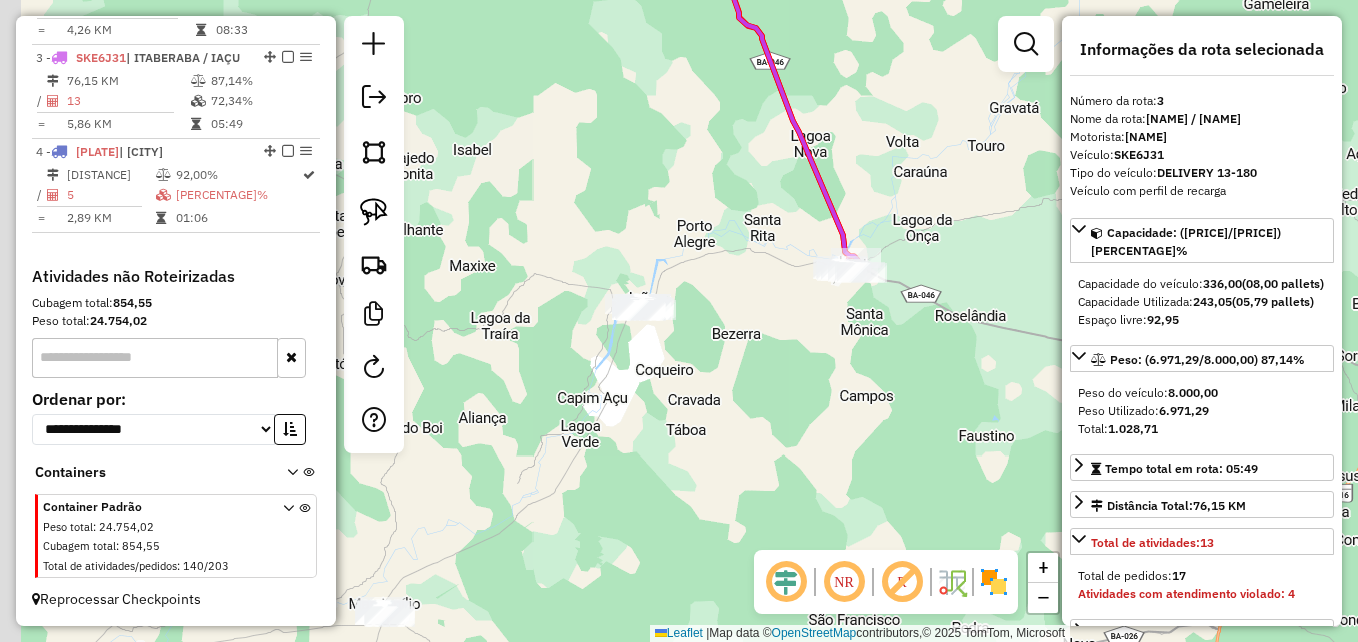 drag, startPoint x: 663, startPoint y: 436, endPoint x: 801, endPoint y: 238, distance: 241.34622 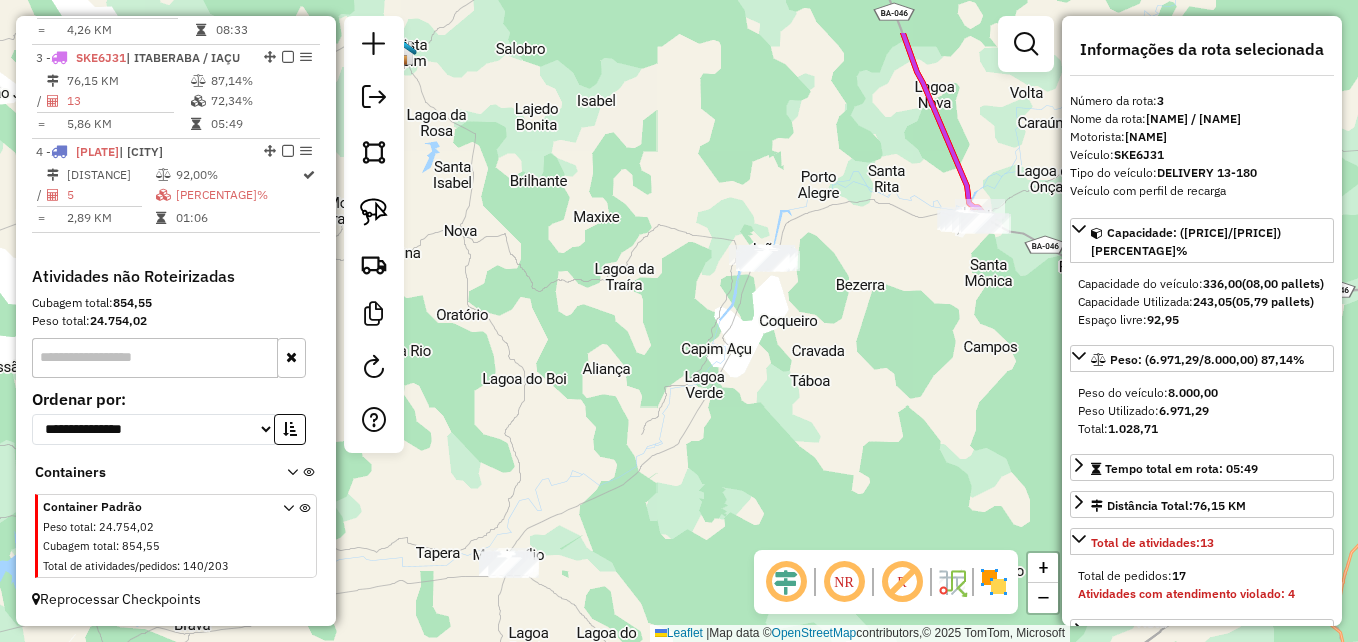 drag, startPoint x: 784, startPoint y: 363, endPoint x: 787, endPoint y: 438, distance: 75.059975 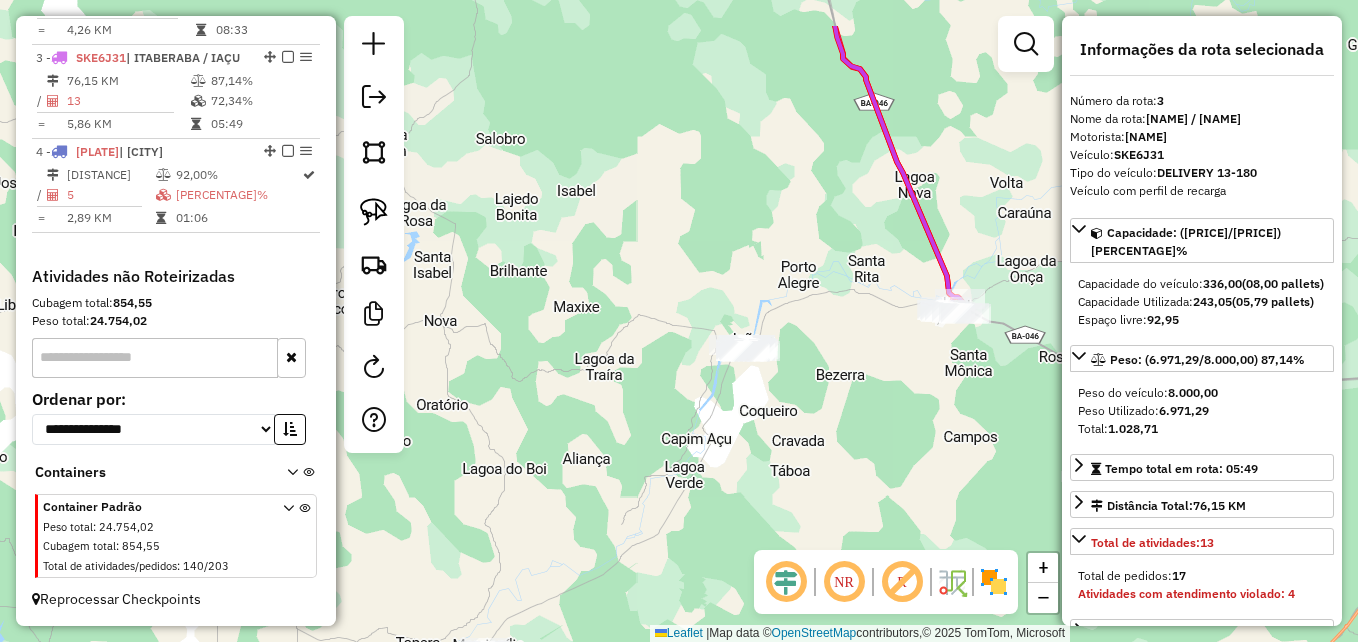 drag, startPoint x: 816, startPoint y: 376, endPoint x: 796, endPoint y: 460, distance: 86.34813 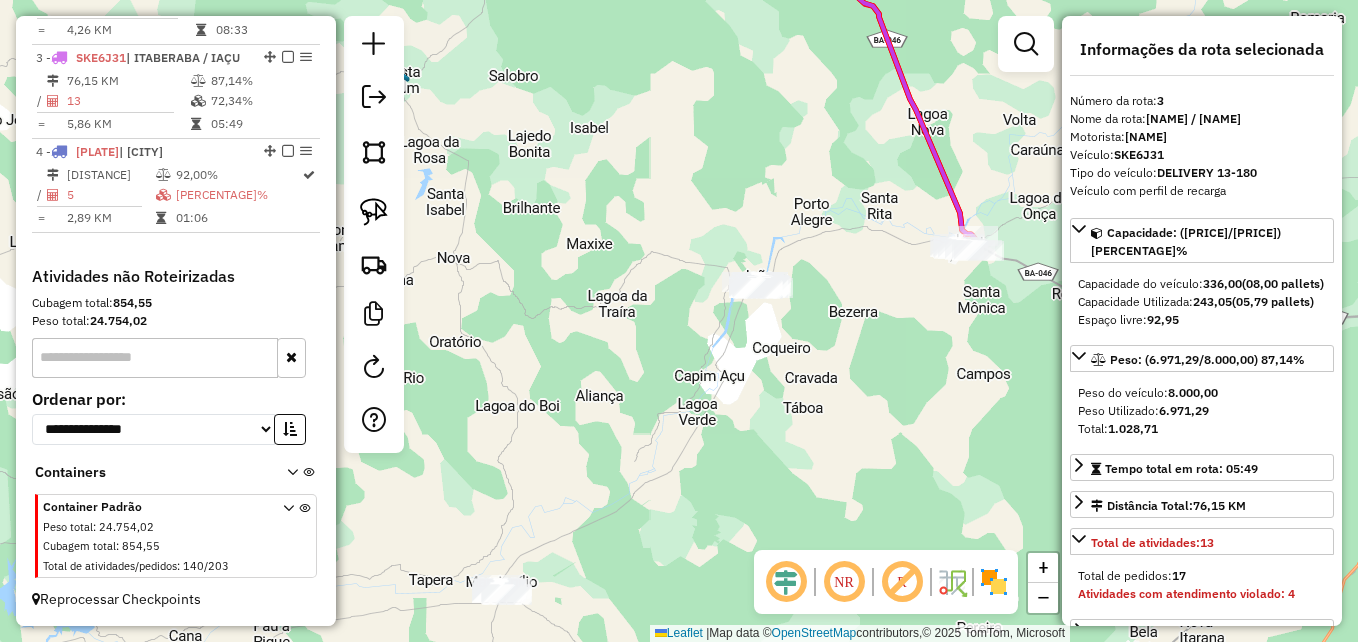 drag, startPoint x: 803, startPoint y: 426, endPoint x: 820, endPoint y: 362, distance: 66.21933 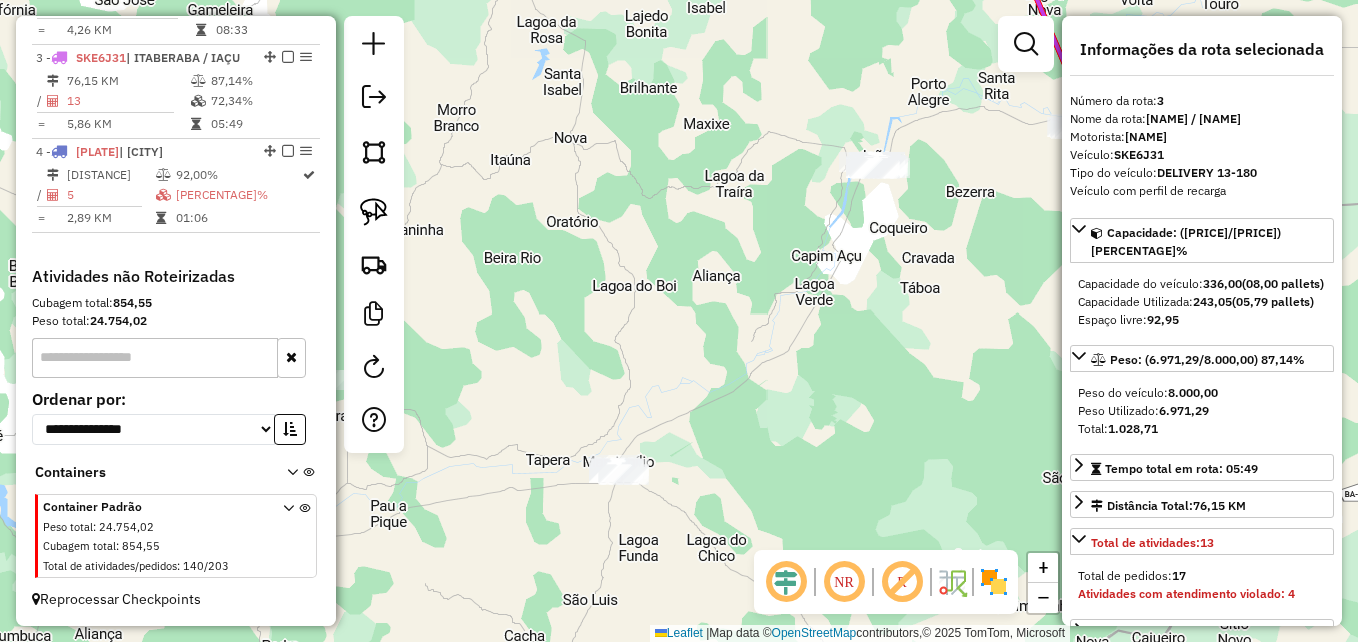 drag, startPoint x: 754, startPoint y: 418, endPoint x: 863, endPoint y: 322, distance: 145.24806 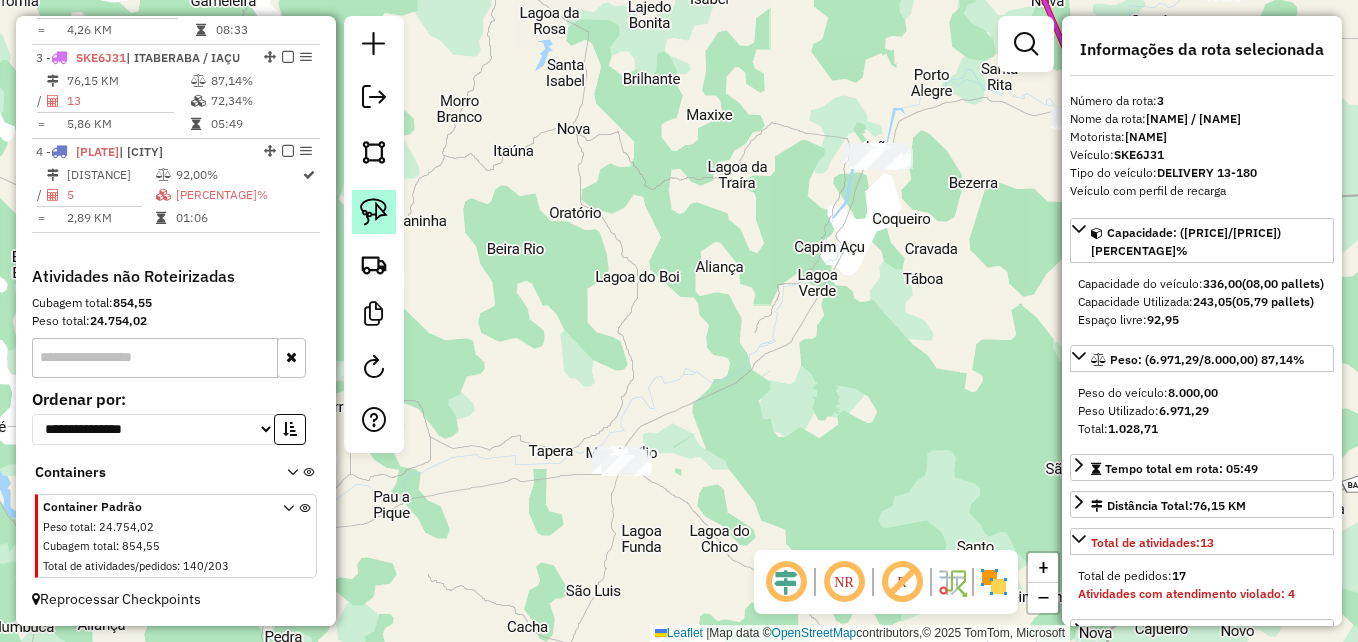 click 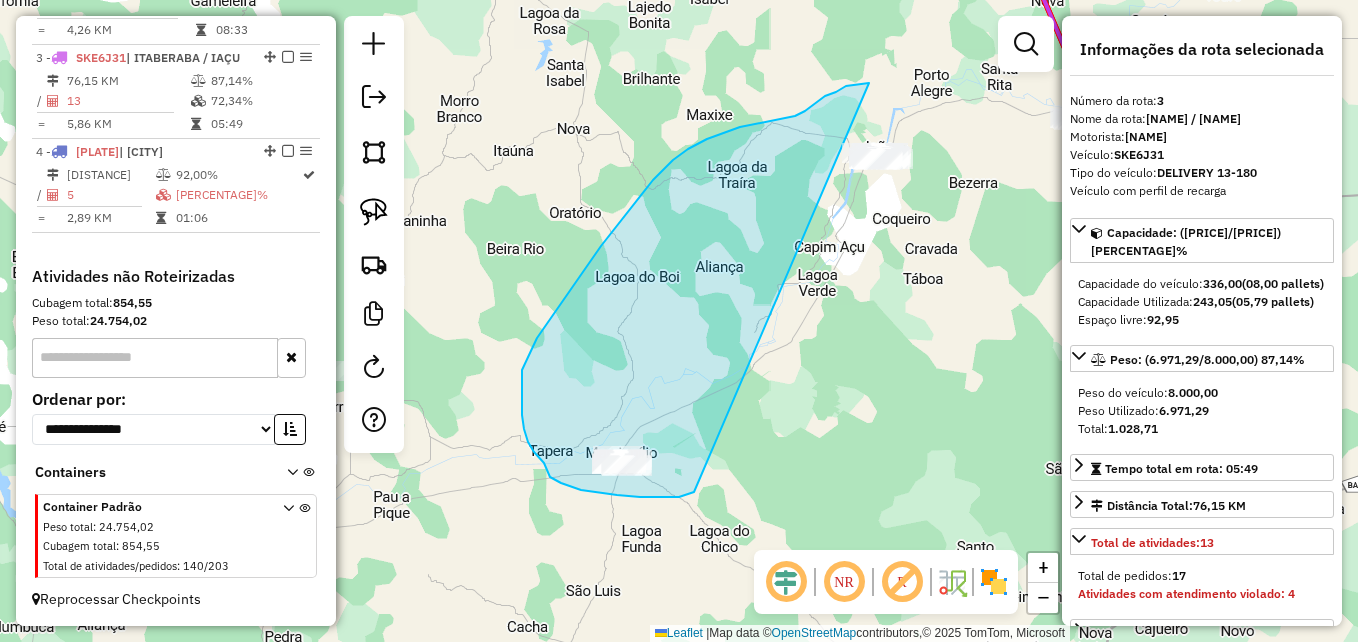 drag, startPoint x: 679, startPoint y: 497, endPoint x: 930, endPoint y: 178, distance: 405.90884 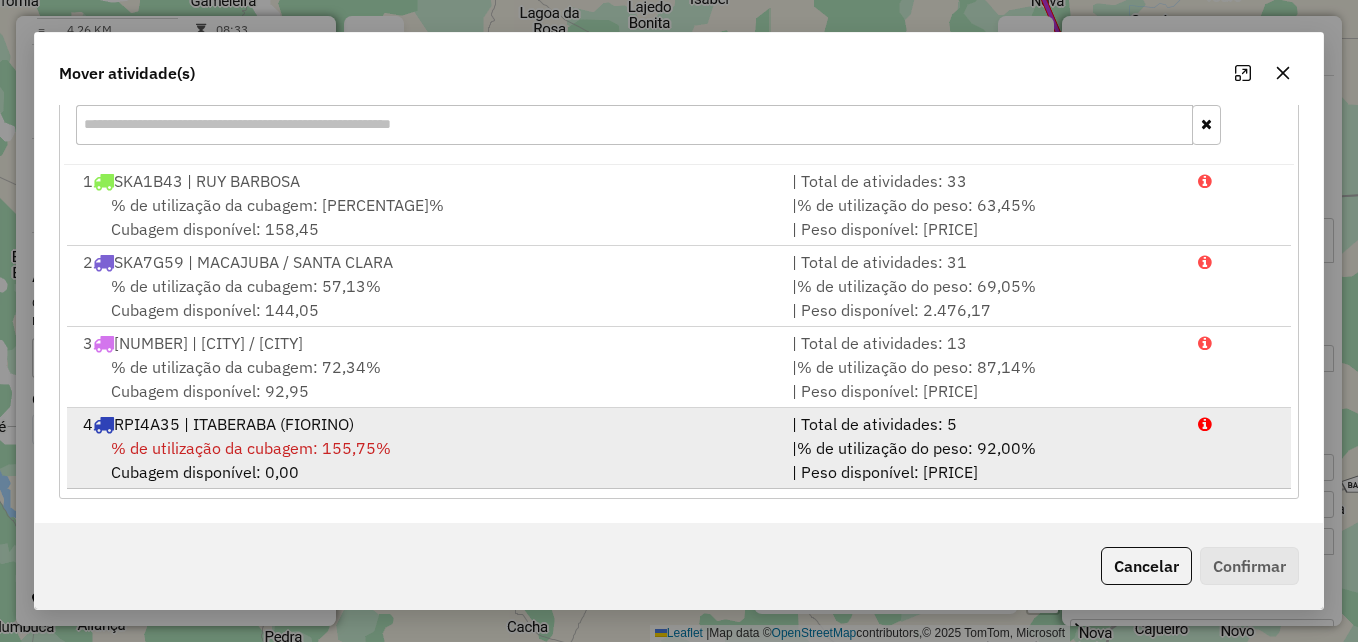scroll, scrollTop: 0, scrollLeft: 0, axis: both 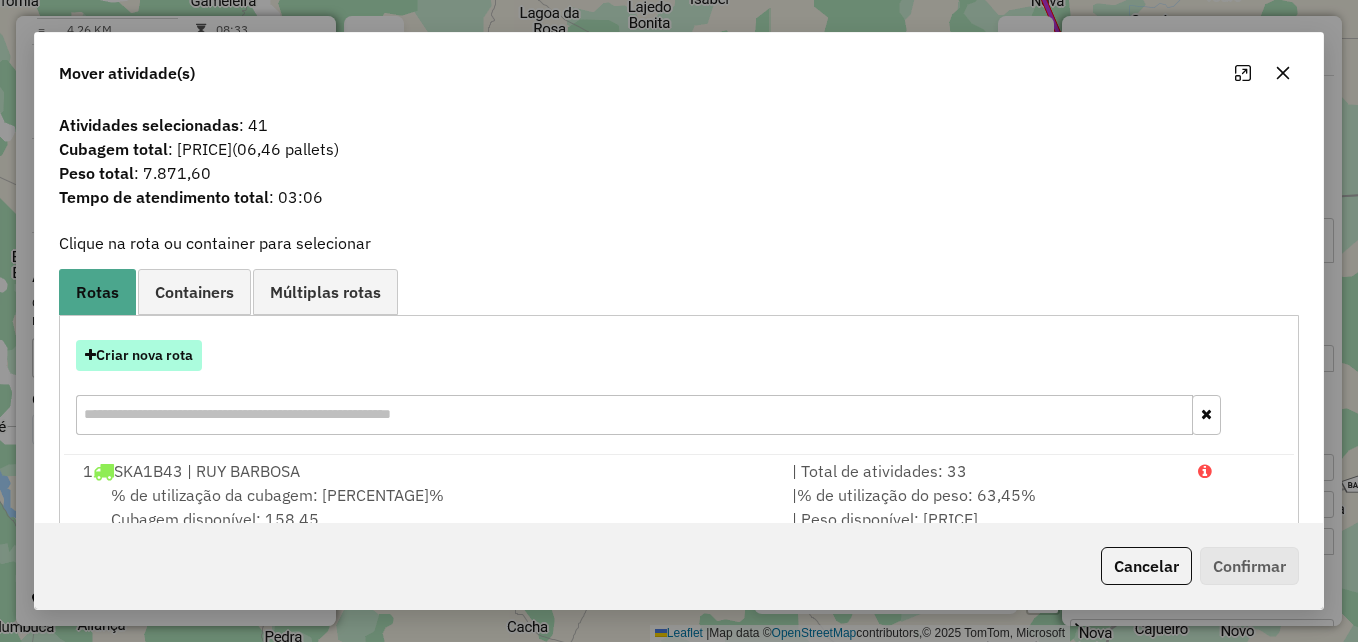 click on "Criar nova rota" at bounding box center (139, 355) 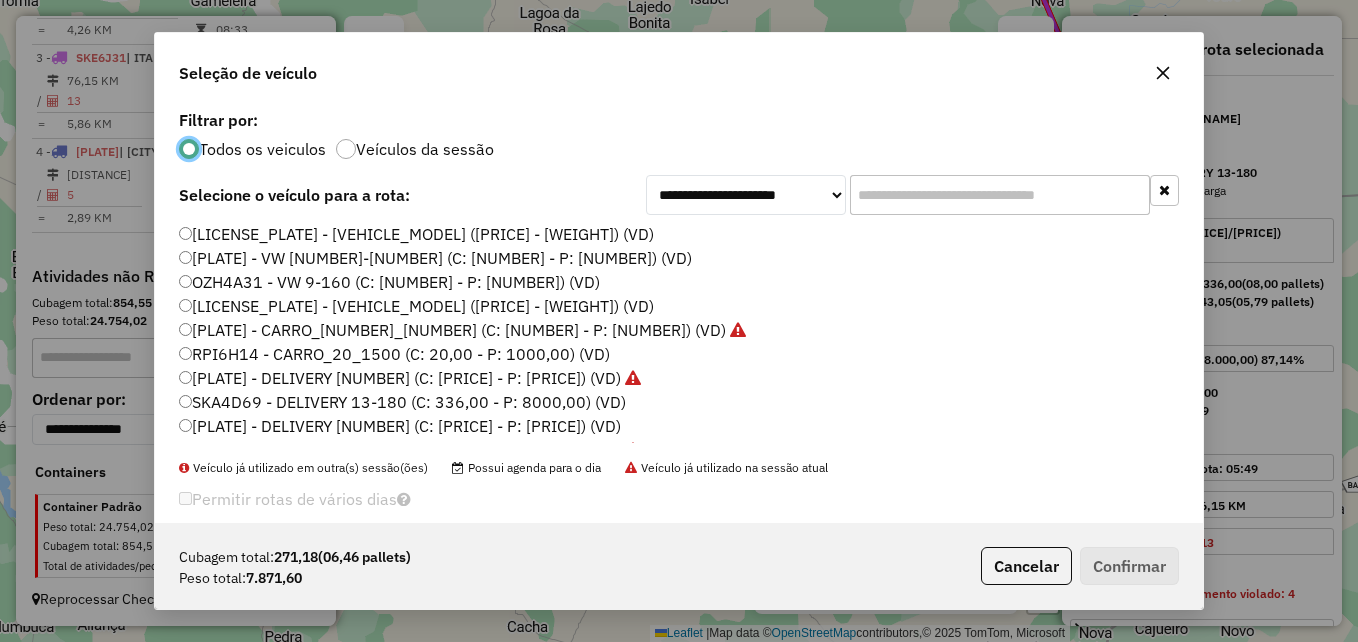 scroll, scrollTop: 11, scrollLeft: 6, axis: both 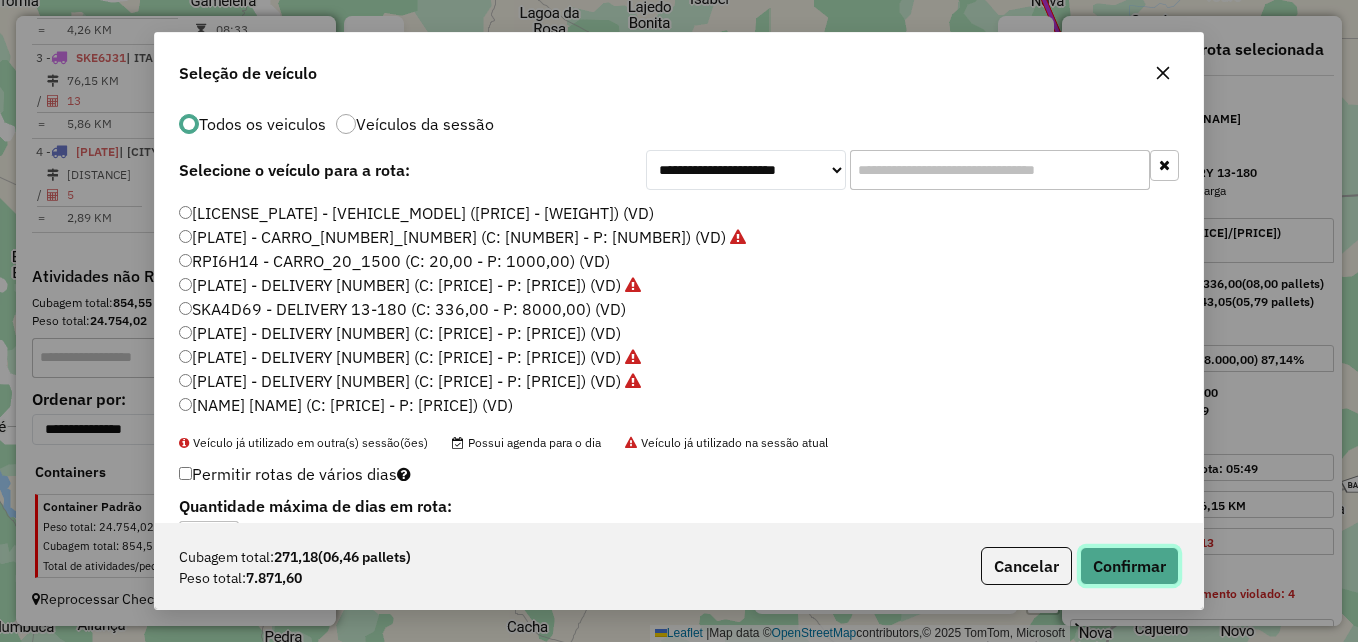 click on "Confirmar" 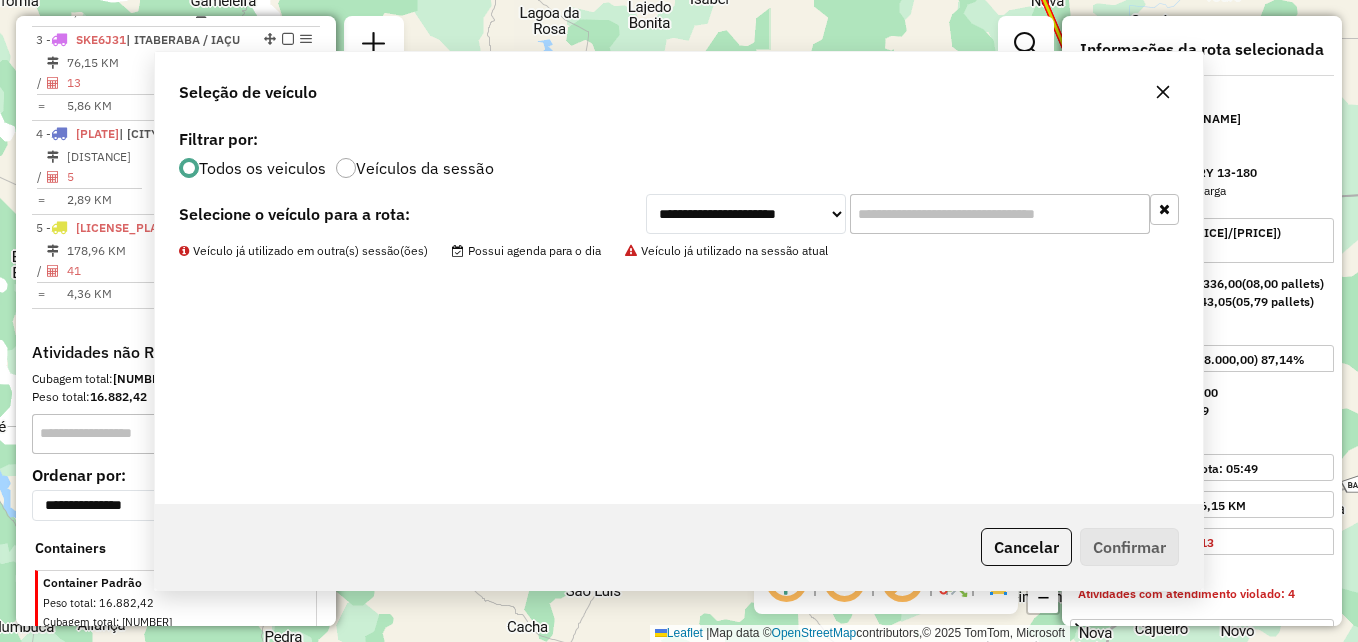 scroll, scrollTop: 0, scrollLeft: 0, axis: both 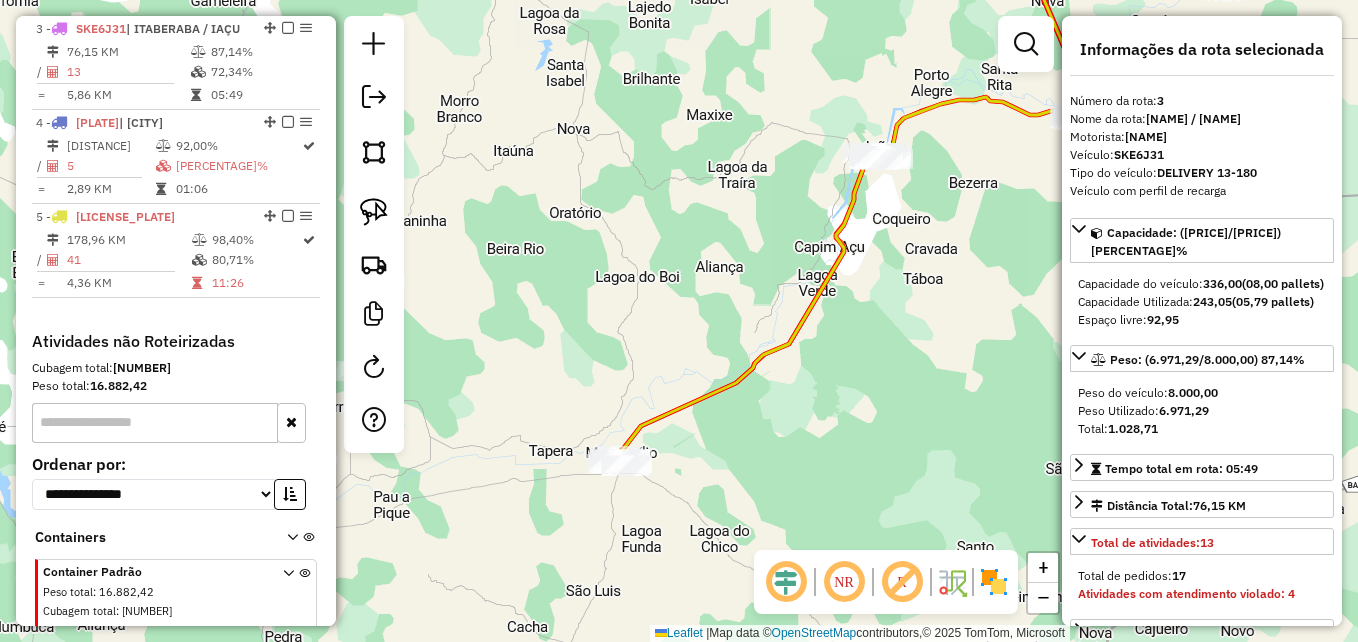 drag, startPoint x: 843, startPoint y: 410, endPoint x: 769, endPoint y: 498, distance: 114.97826 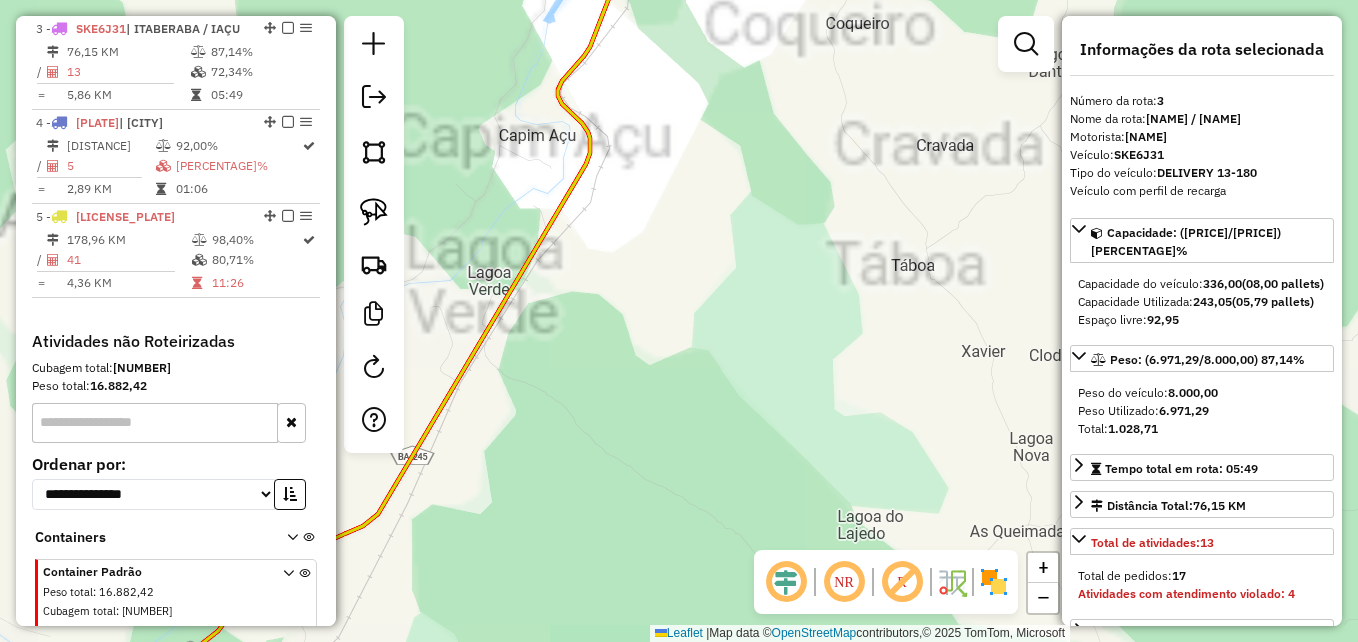 drag, startPoint x: 807, startPoint y: 301, endPoint x: 801, endPoint y: 580, distance: 279.0645 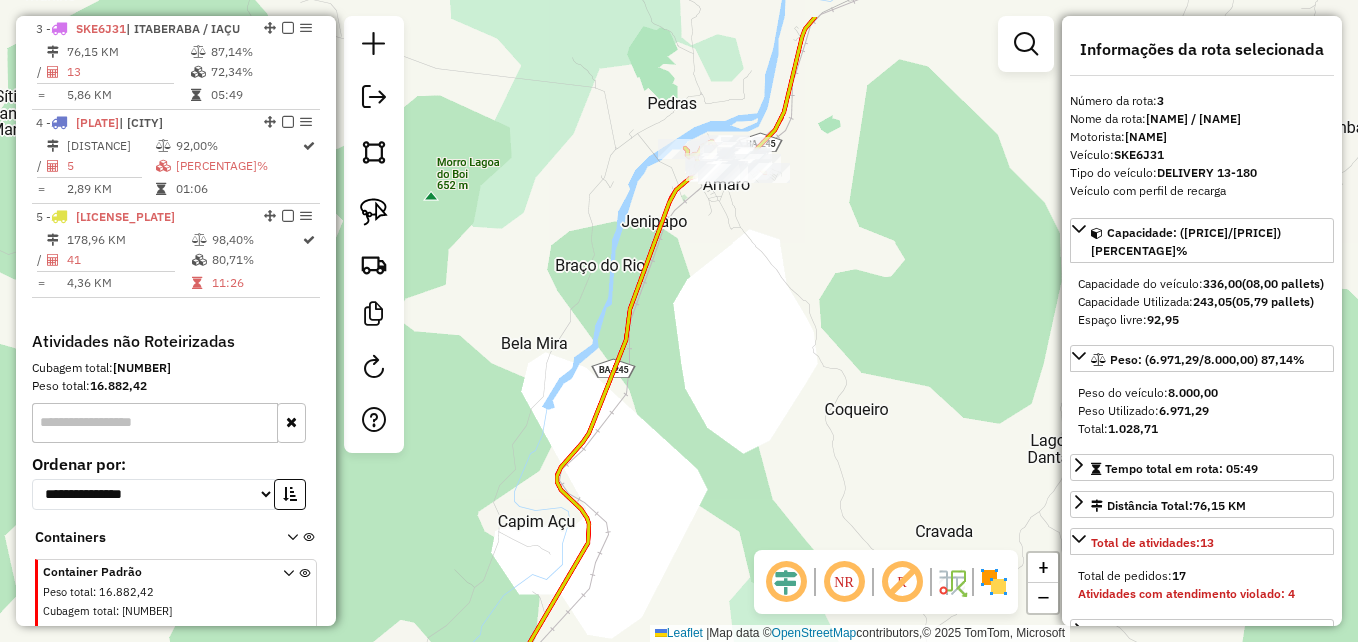 drag, startPoint x: 748, startPoint y: 377, endPoint x: 778, endPoint y: 528, distance: 153.9513 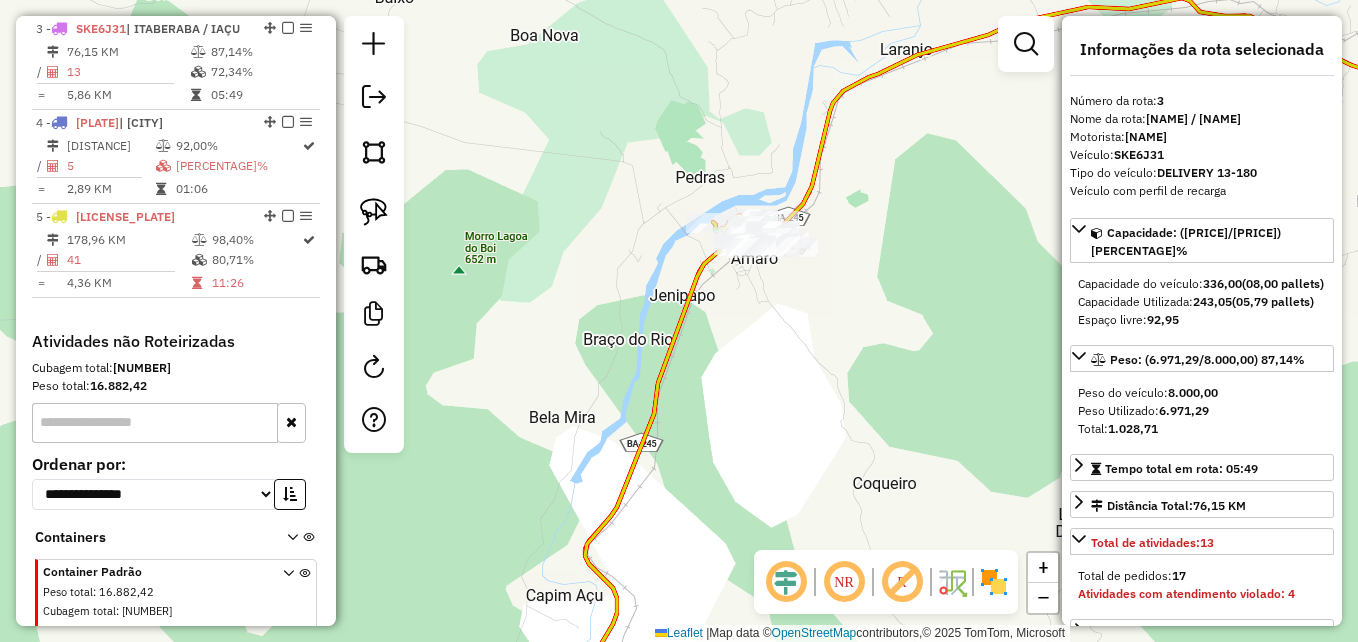 drag, startPoint x: 778, startPoint y: 521, endPoint x: 783, endPoint y: 348, distance: 173.07224 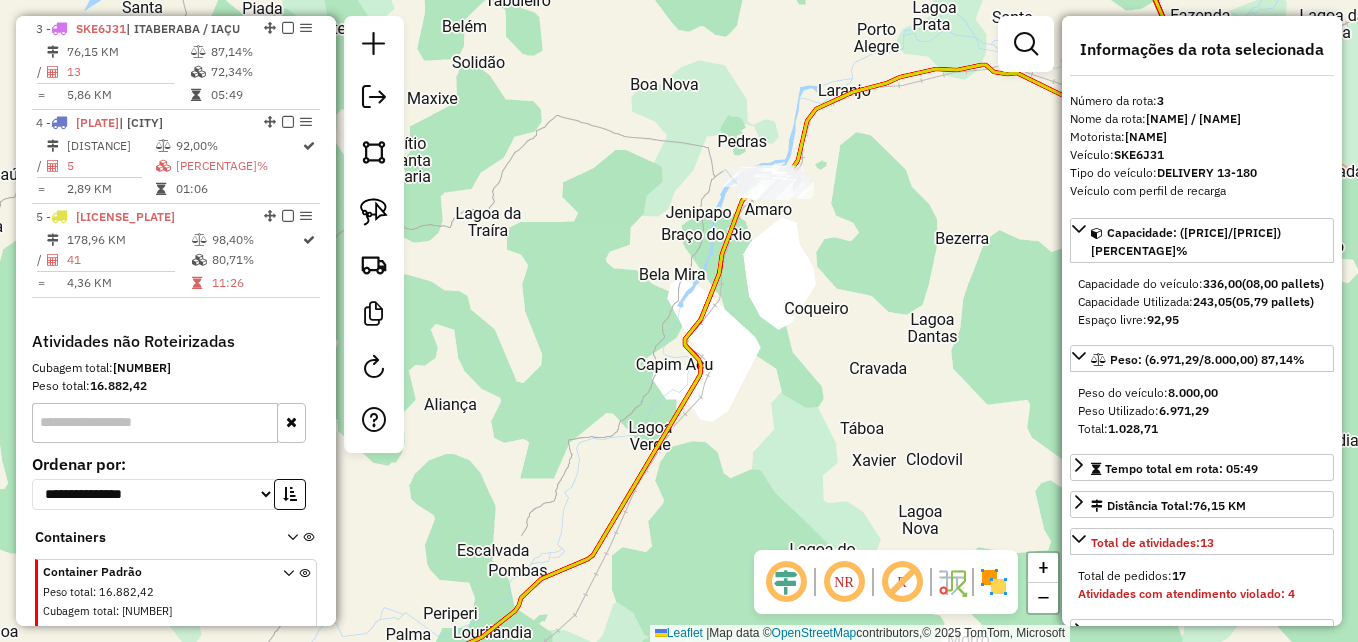 drag, startPoint x: 782, startPoint y: 482, endPoint x: 772, endPoint y: 295, distance: 187.26718 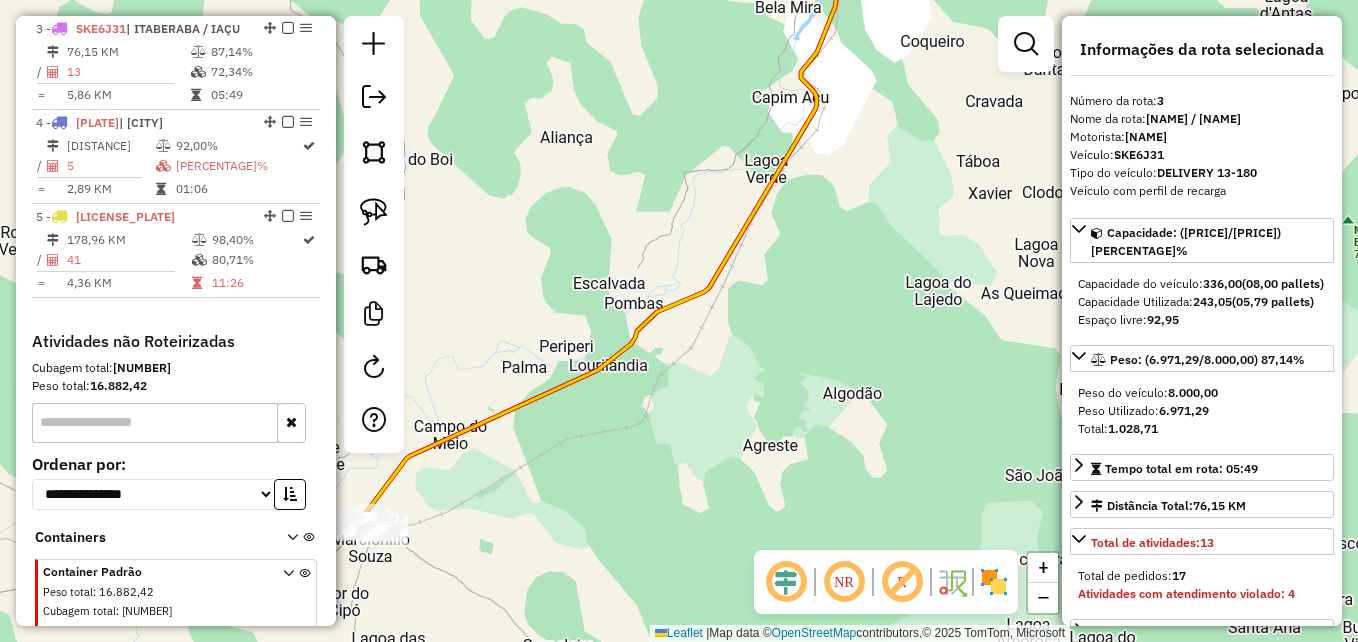 drag, startPoint x: 715, startPoint y: 385, endPoint x: 842, endPoint y: 274, distance: 168.67128 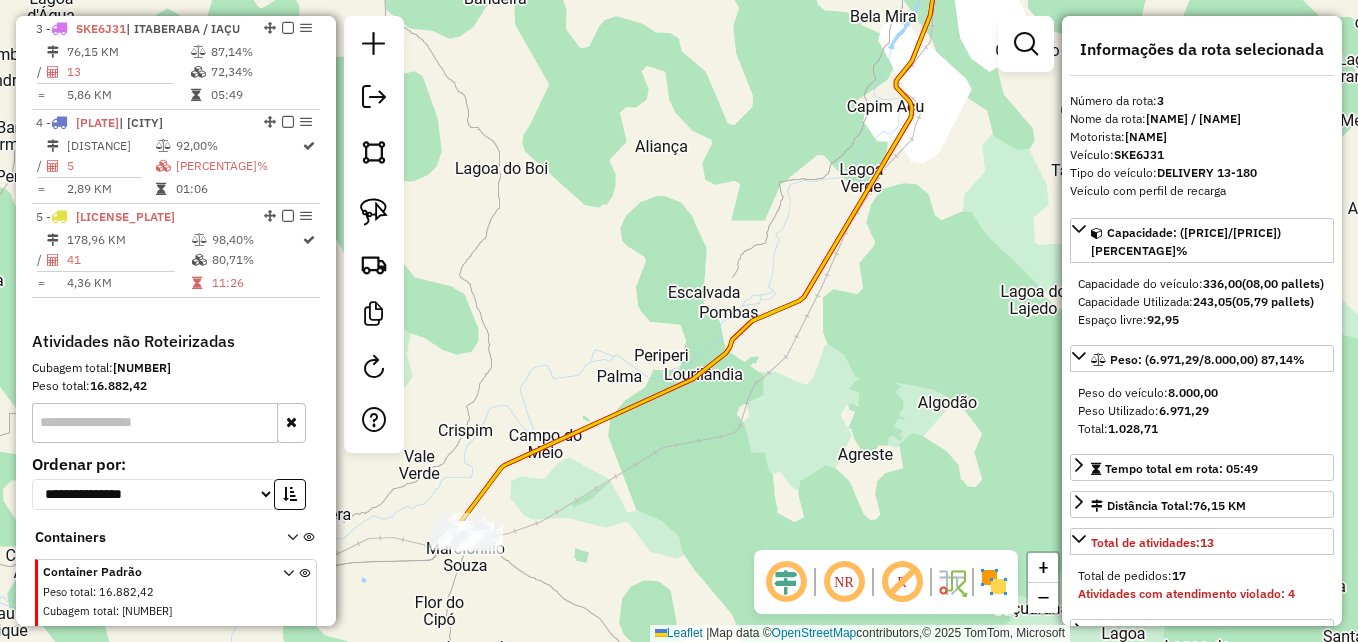 drag, startPoint x: 567, startPoint y: 472, endPoint x: 670, endPoint y: 479, distance: 103.23759 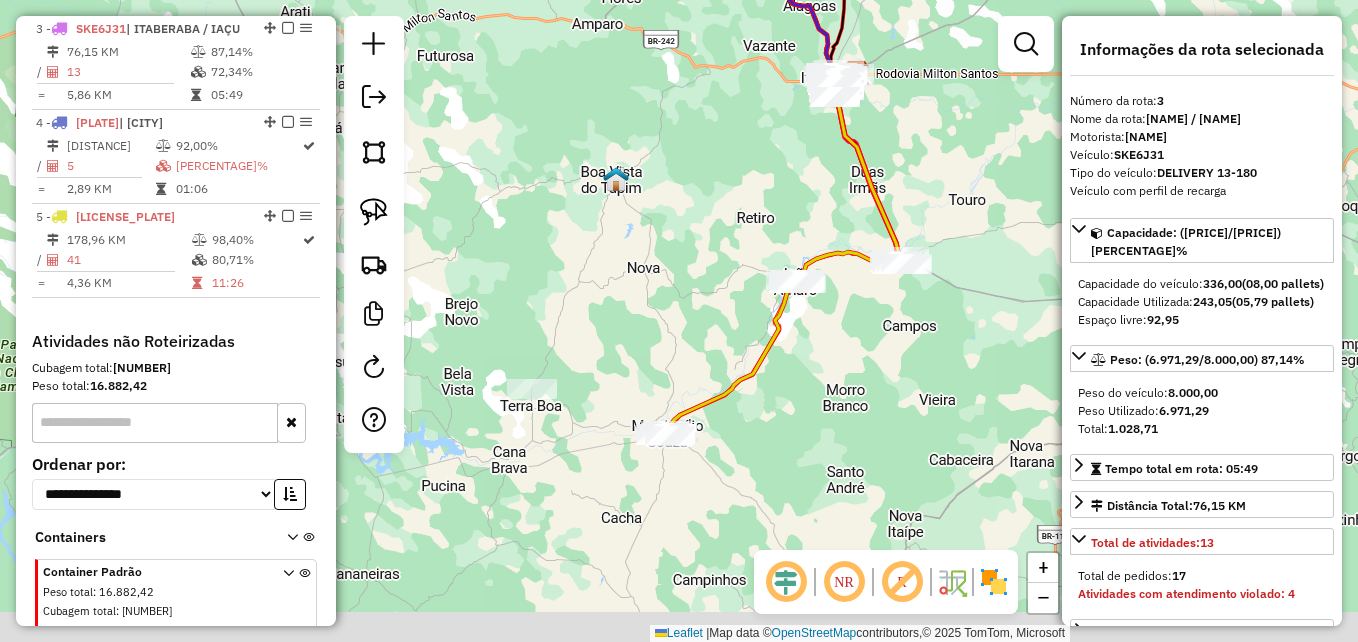 drag, startPoint x: 713, startPoint y: 459, endPoint x: 728, endPoint y: 422, distance: 39.92493 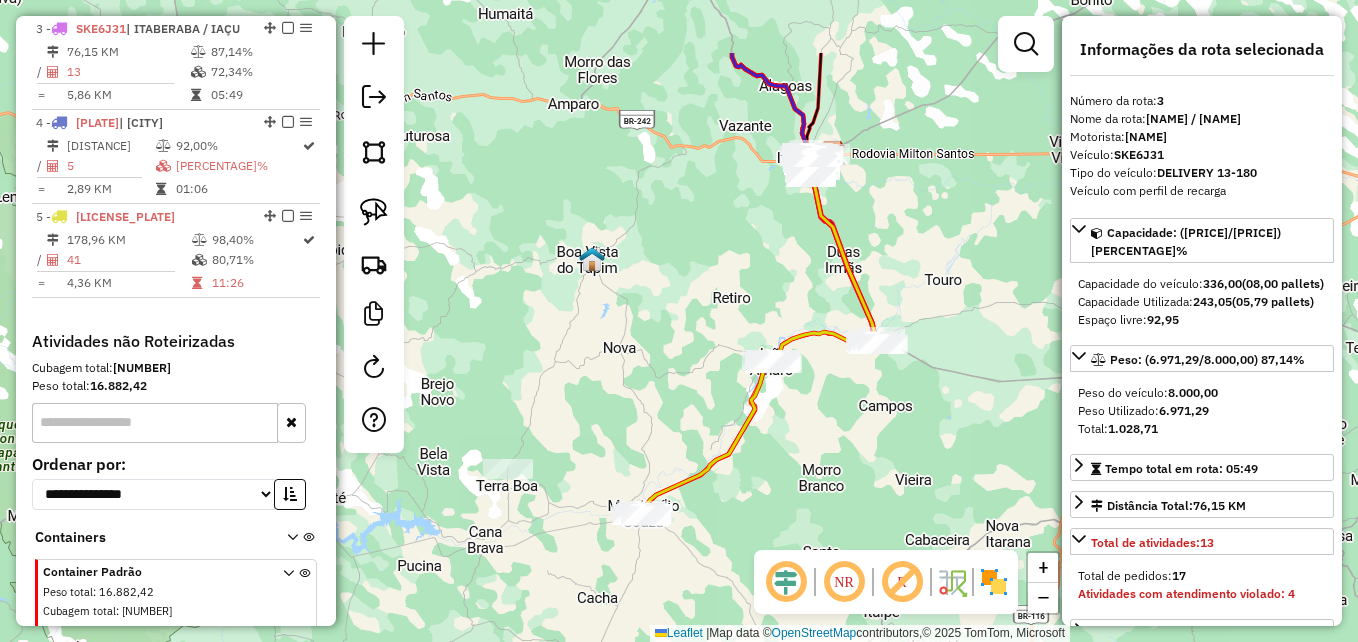 drag, startPoint x: 753, startPoint y: 388, endPoint x: 714, endPoint y: 505, distance: 123.32883 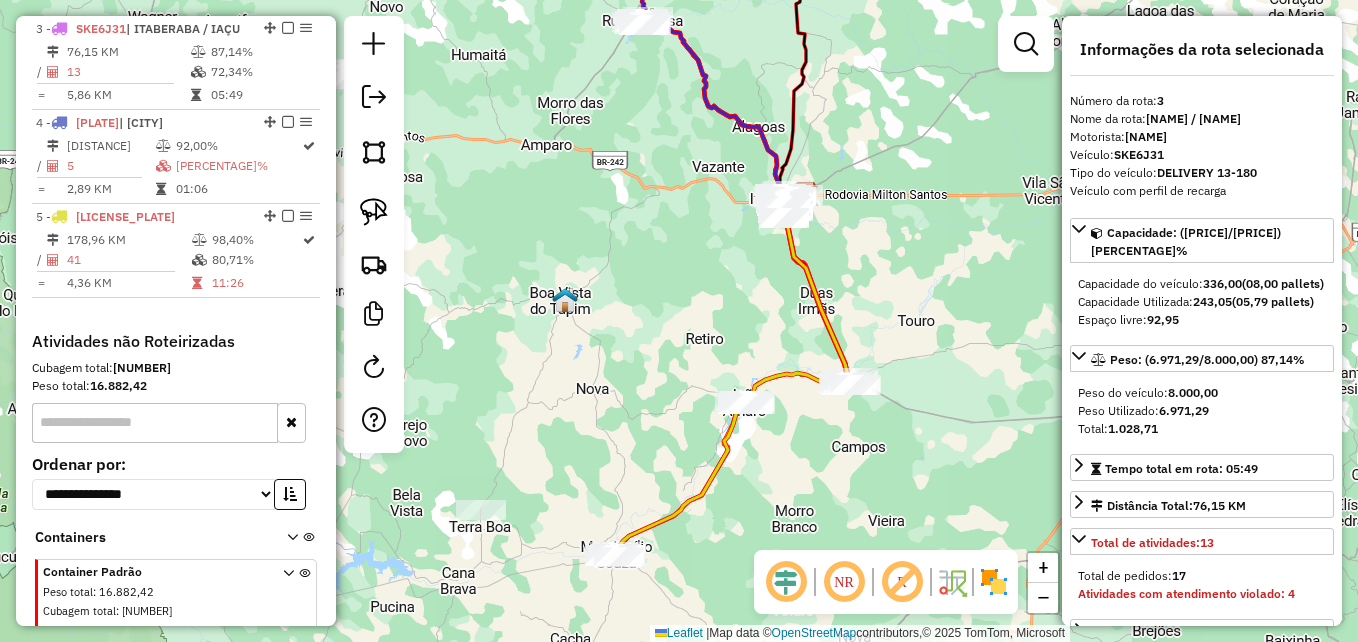 drag, startPoint x: 782, startPoint y: 450, endPoint x: 755, endPoint y: 491, distance: 49.09175 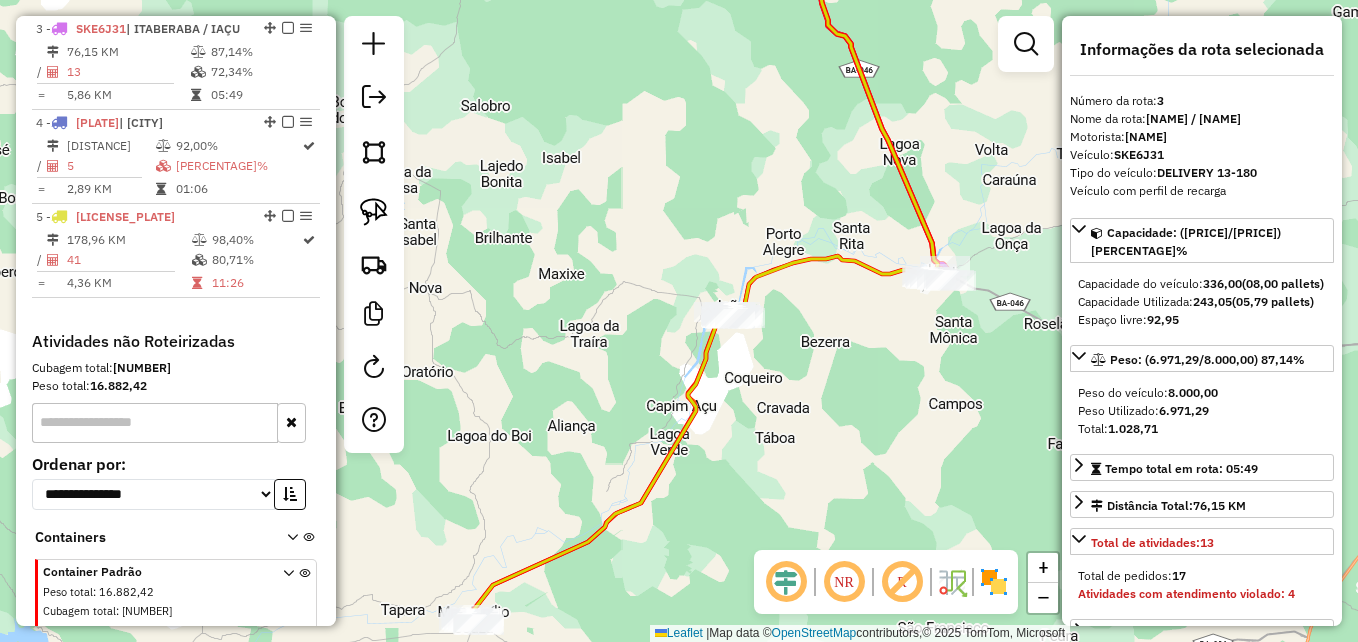 click 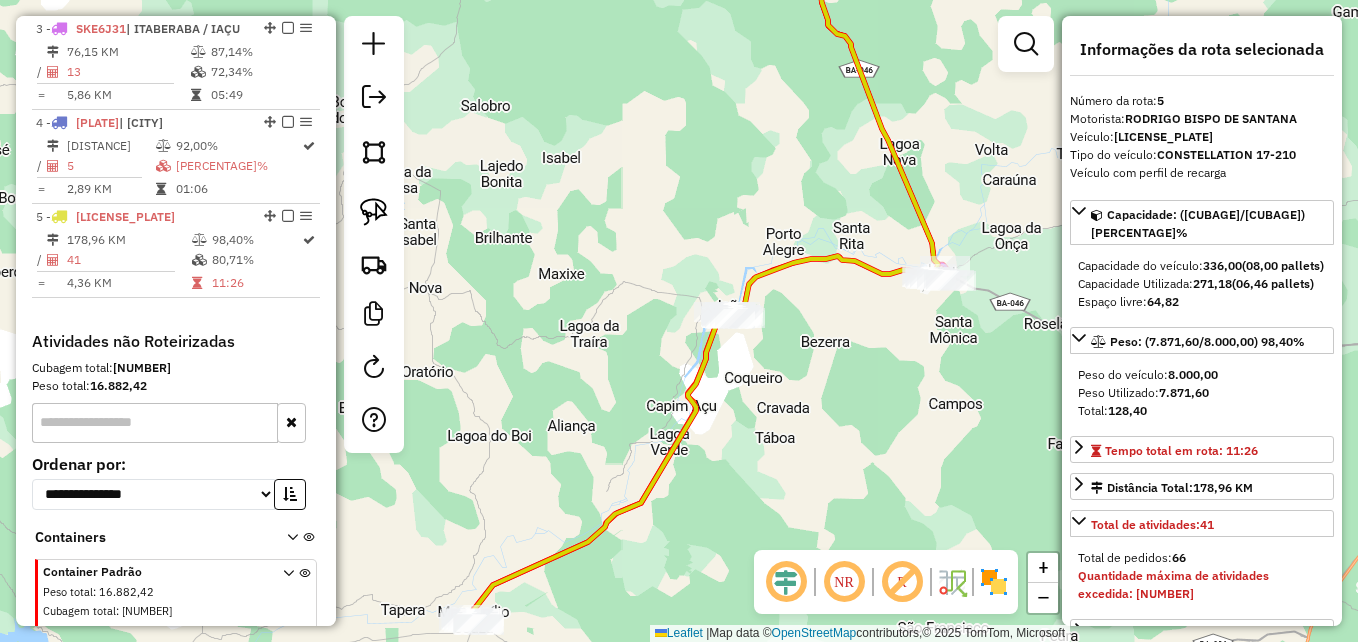 scroll, scrollTop: 1057, scrollLeft: 0, axis: vertical 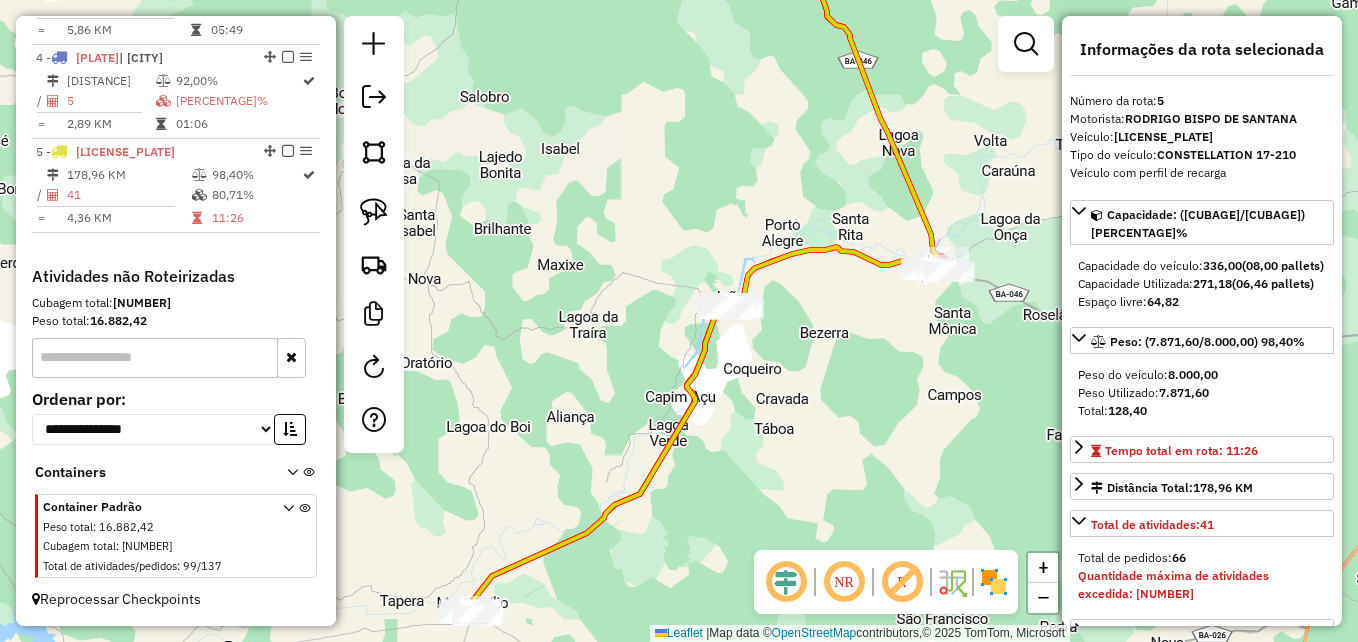 click on "Janela de atendimento Grade de atendimento Capacidade Transportadoras Veículos Cliente Pedidos  Rotas Selecione os dias de semana para filtrar as janelas de atendimento  Seg   Ter   Qua   Qui   Sex   Sáb   Dom  Informe o período da janela de atendimento: De: Até:  Filtrar exatamente a janela do cliente  Considerar janela de atendimento padrão  Selecione os dias de semana para filtrar as grades de atendimento  Seg   Ter   Qua   Qui   Sex   Sáb   Dom   Considerar clientes sem dia de atendimento cadastrado  Clientes fora do dia de atendimento selecionado Filtrar as atividades entre os valores definidos abaixo:  Peso mínimo:   Peso máximo:   Cubagem mínima:   Cubagem máxima:   De:   Até:  Filtrar as atividades entre o tempo de atendimento definido abaixo:  De:   Até:   Considerar capacidade total dos clientes não roteirizados Transportadora: Selecione um ou mais itens Tipo de veículo: Selecione um ou mais itens Veículo: Selecione um ou mais itens Motorista: Selecione um ou mais itens Nome: Rótulo:" 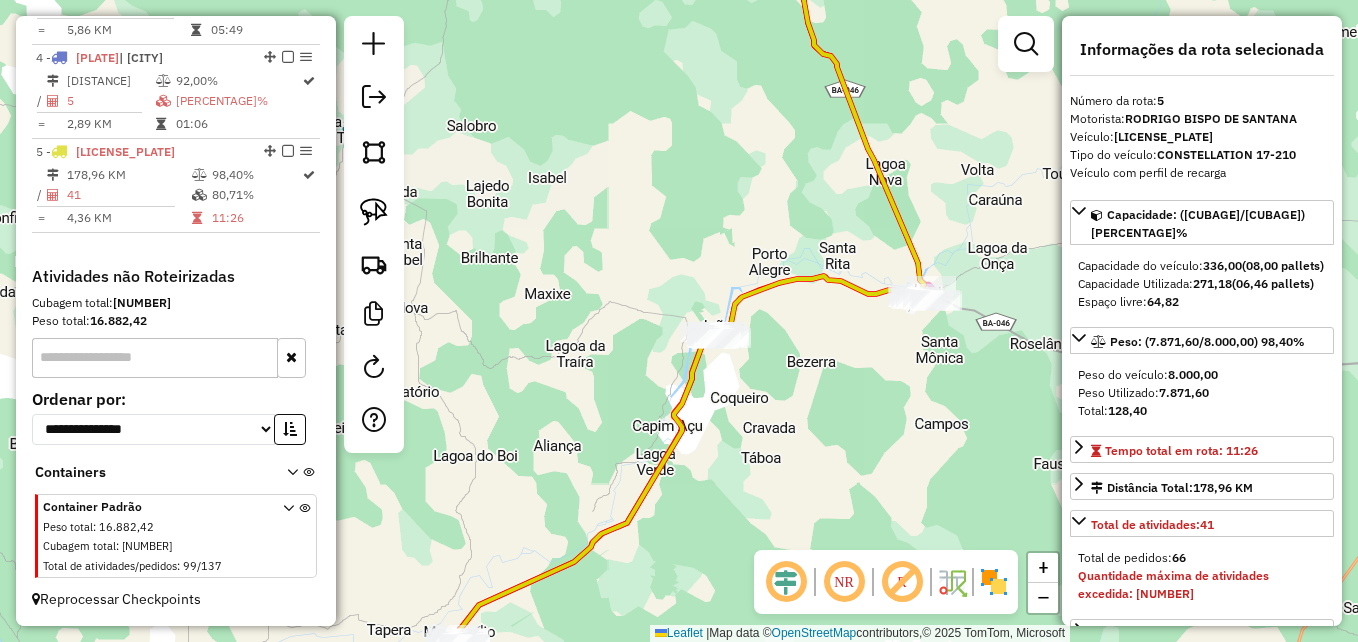 drag, startPoint x: 700, startPoint y: 382, endPoint x: 687, endPoint y: 411, distance: 31.780497 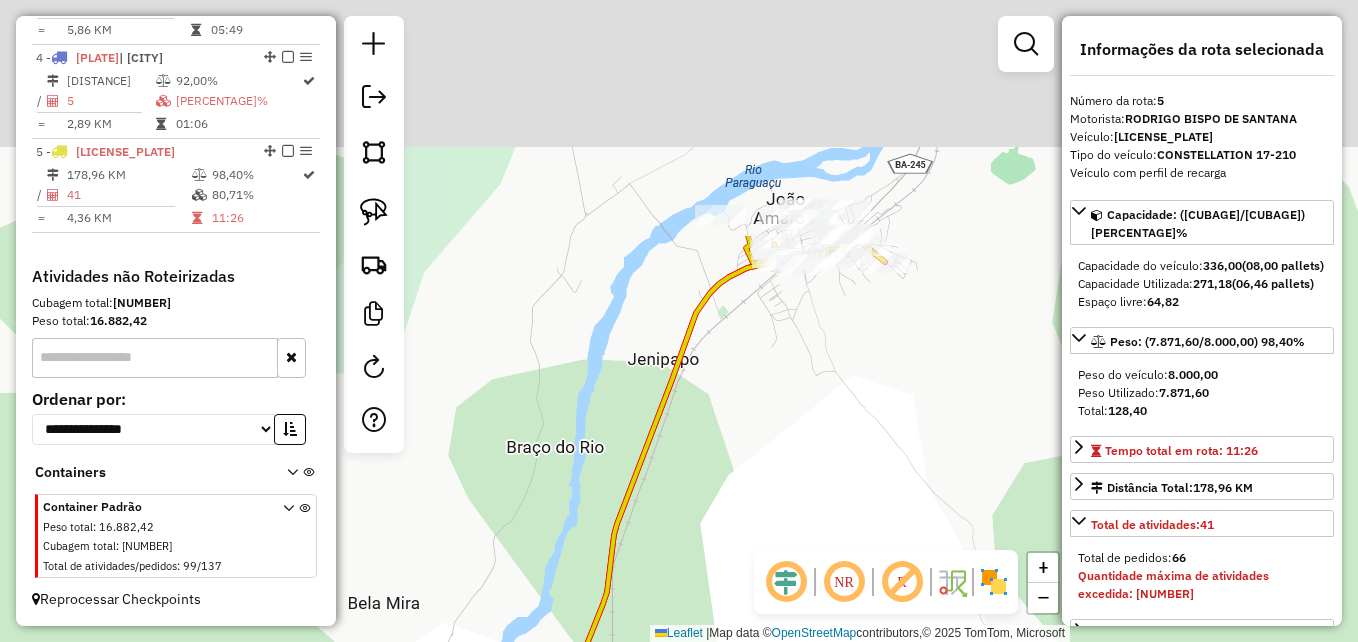 drag, startPoint x: 737, startPoint y: 436, endPoint x: 725, endPoint y: 631, distance: 195.36888 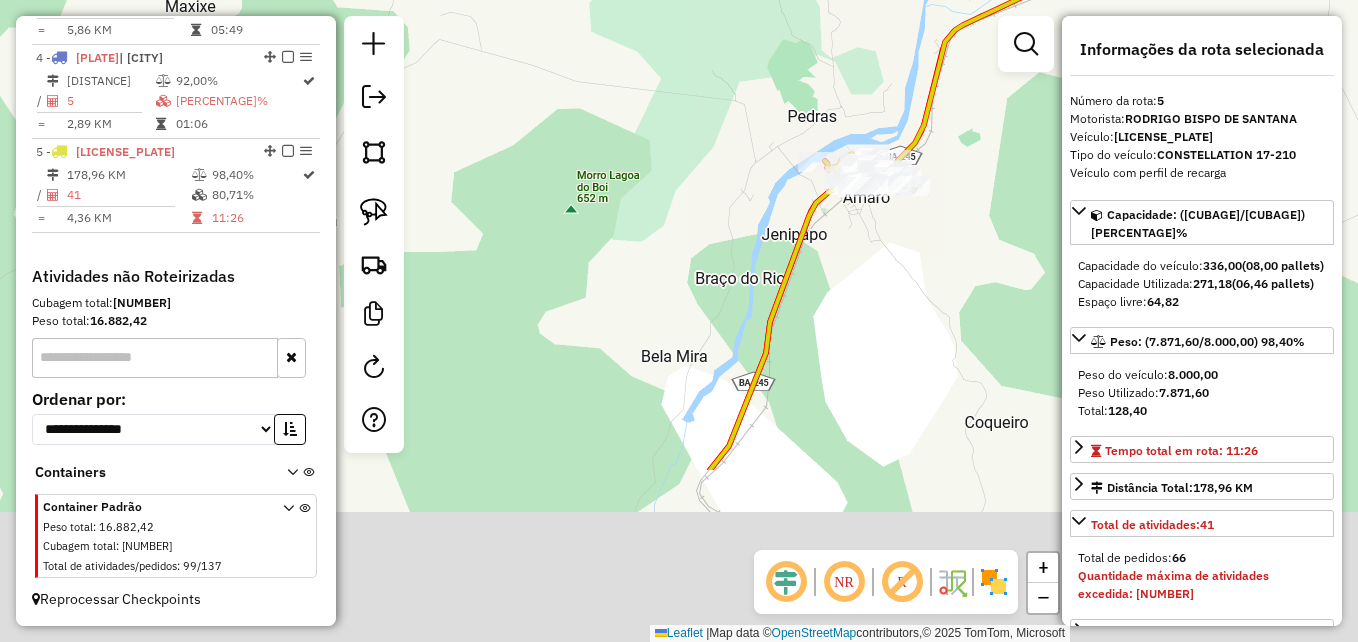drag, startPoint x: 841, startPoint y: 395, endPoint x: 878, endPoint y: 274, distance: 126.53063 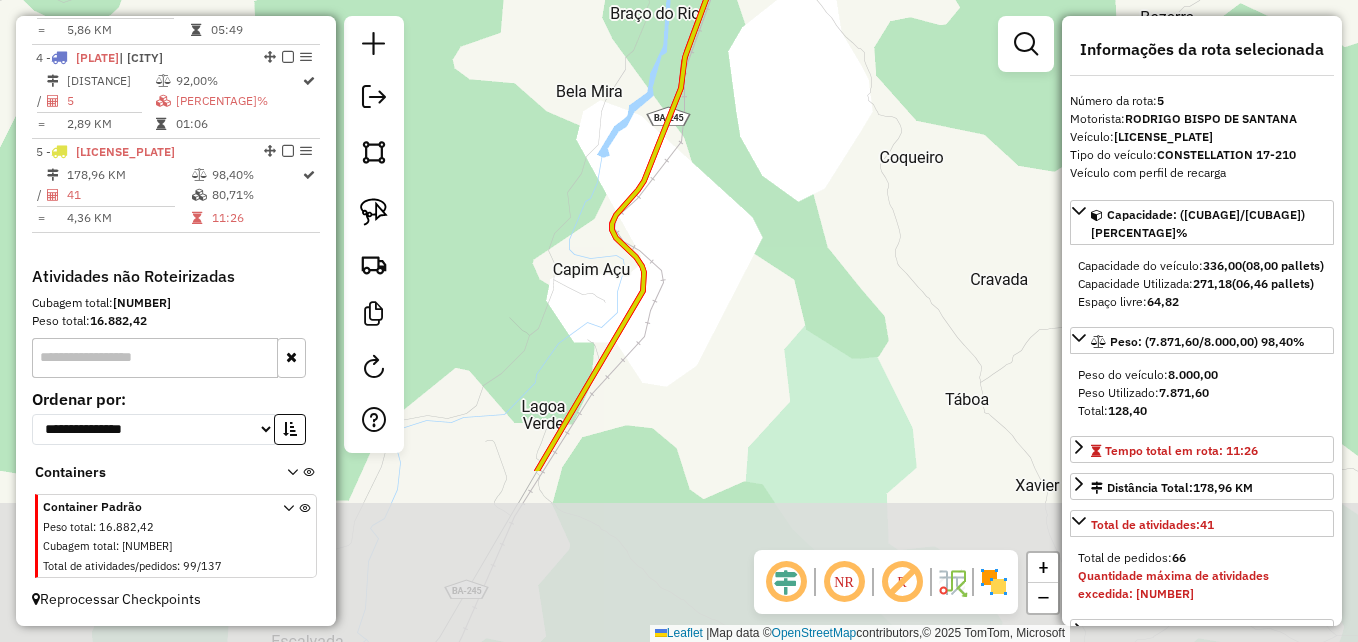 drag, startPoint x: 845, startPoint y: 378, endPoint x: 753, endPoint y: 141, distance: 254.23021 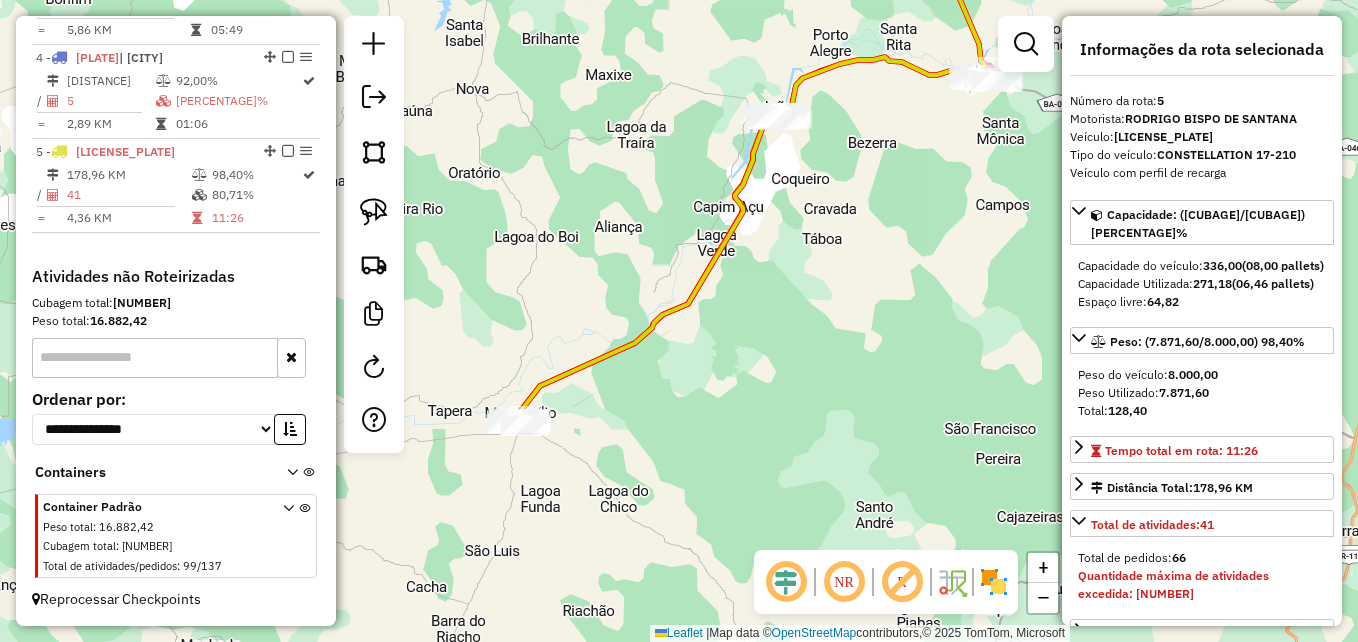 drag, startPoint x: 719, startPoint y: 391, endPoint x: 749, endPoint y: 337, distance: 61.77378 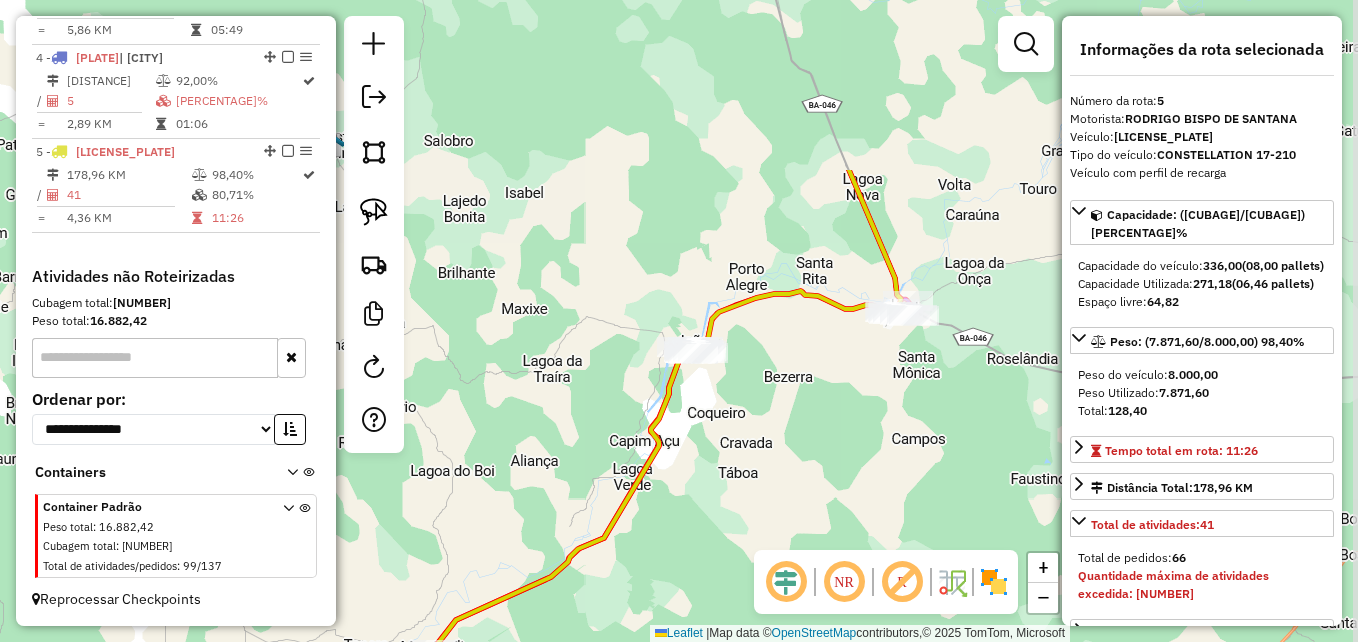 drag, startPoint x: 816, startPoint y: 265, endPoint x: 732, endPoint y: 499, distance: 248.6202 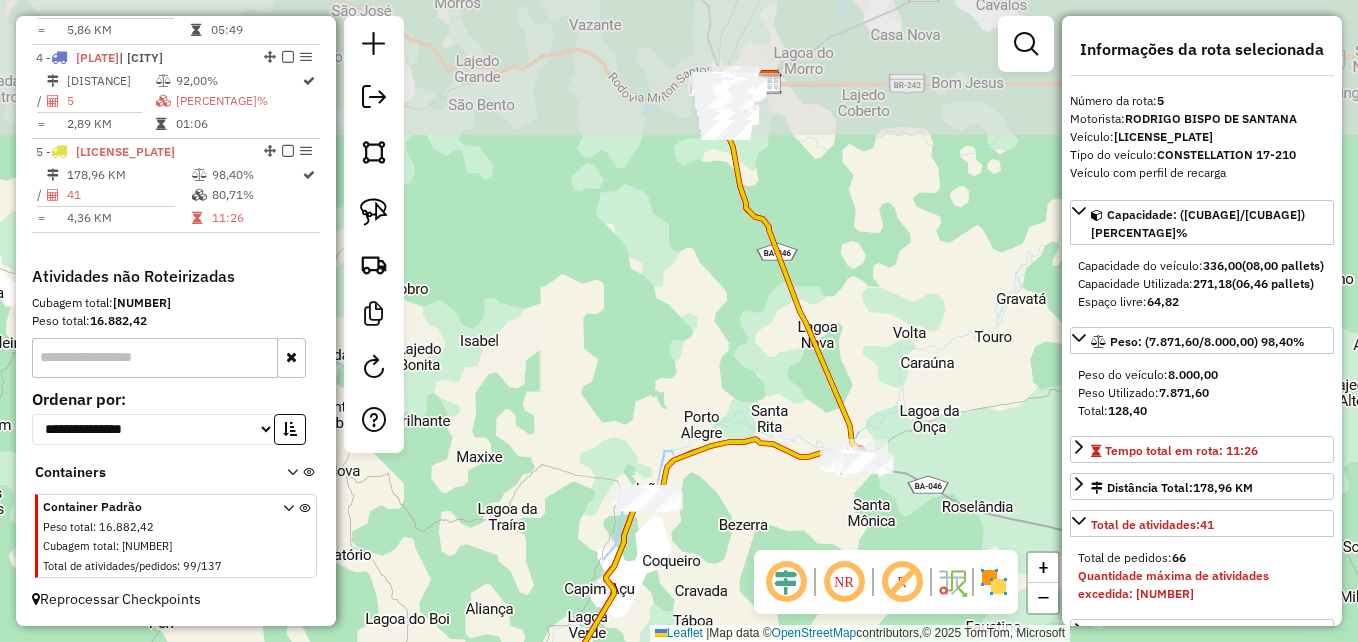 drag, startPoint x: 785, startPoint y: 347, endPoint x: 682, endPoint y: 492, distance: 177.8595 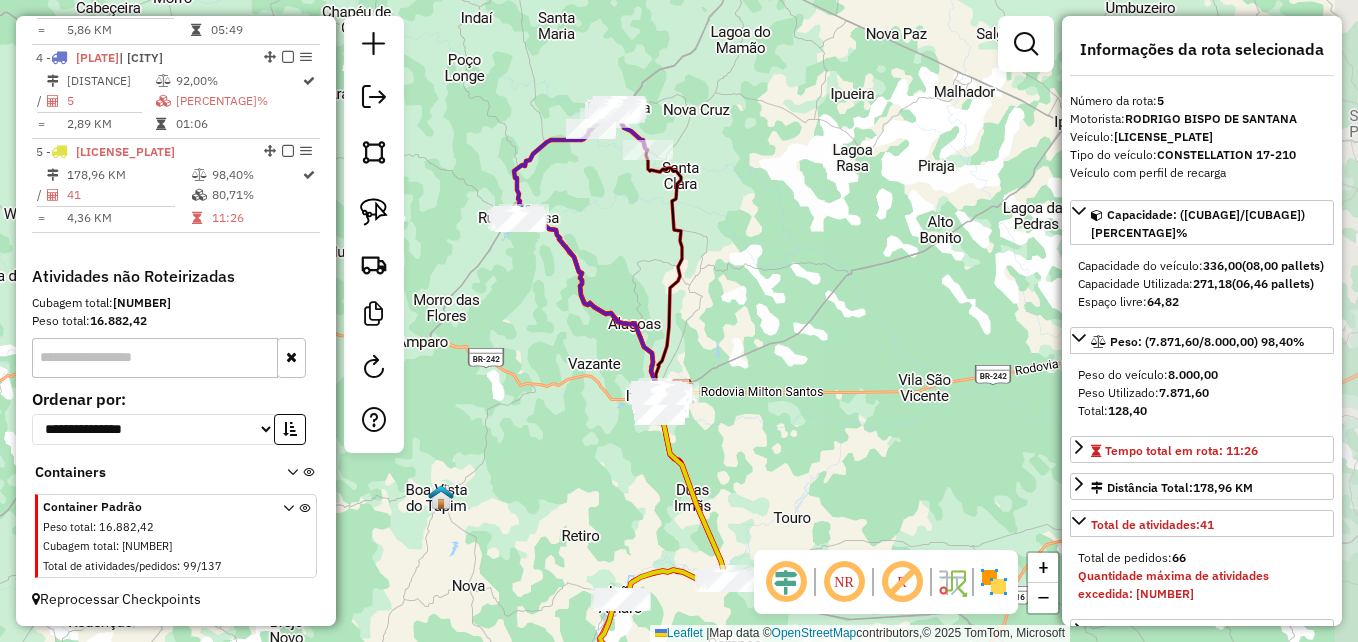 drag, startPoint x: 657, startPoint y: 343, endPoint x: 634, endPoint y: 458, distance: 117.27745 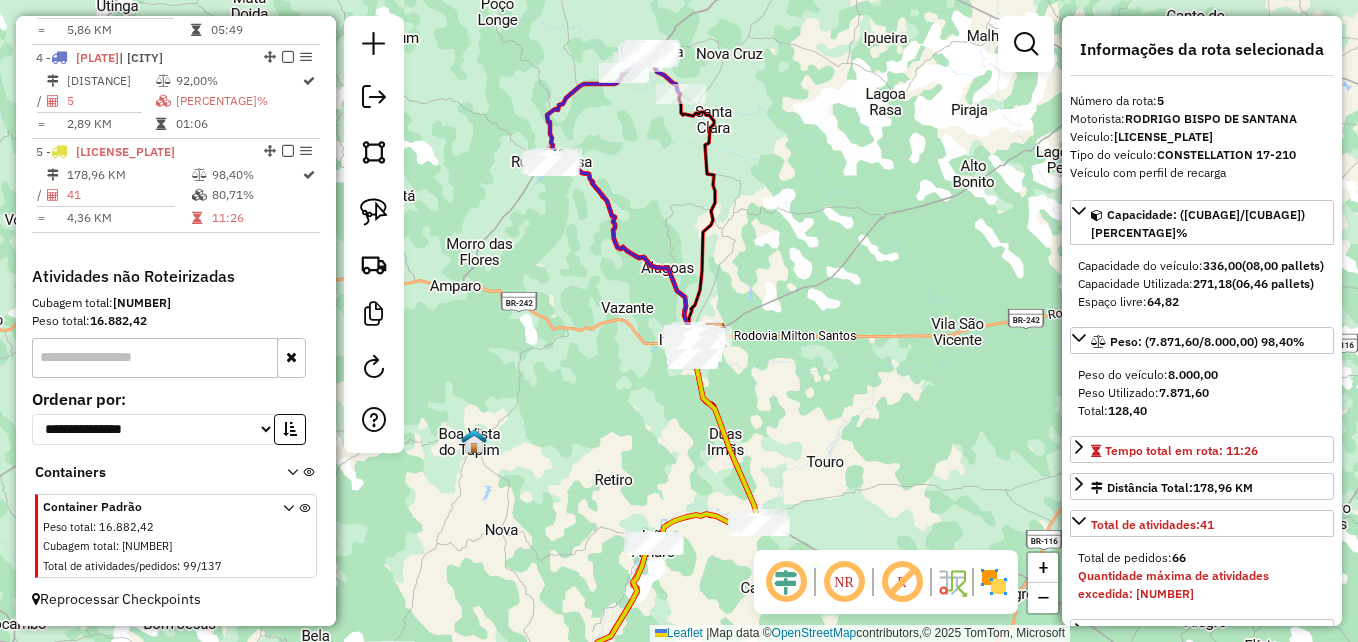 drag, startPoint x: 488, startPoint y: 553, endPoint x: 647, endPoint y: 368, distance: 243.93852 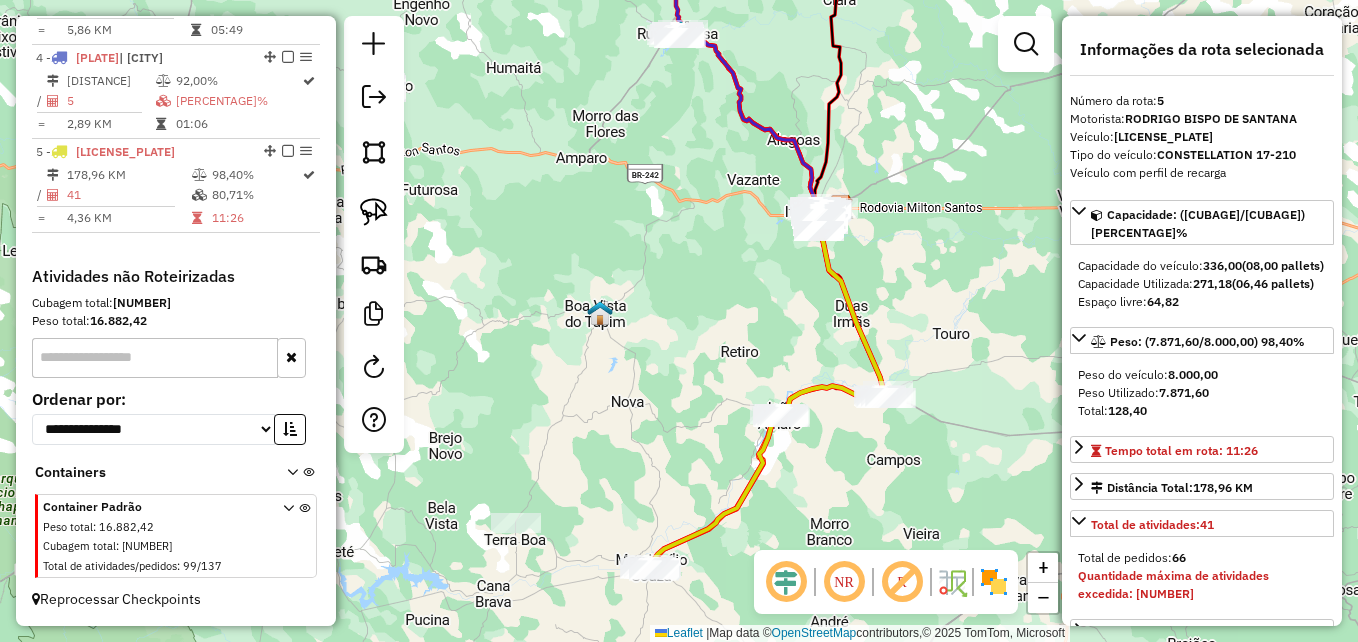 drag, startPoint x: 679, startPoint y: 362, endPoint x: 595, endPoint y: 529, distance: 186.93582 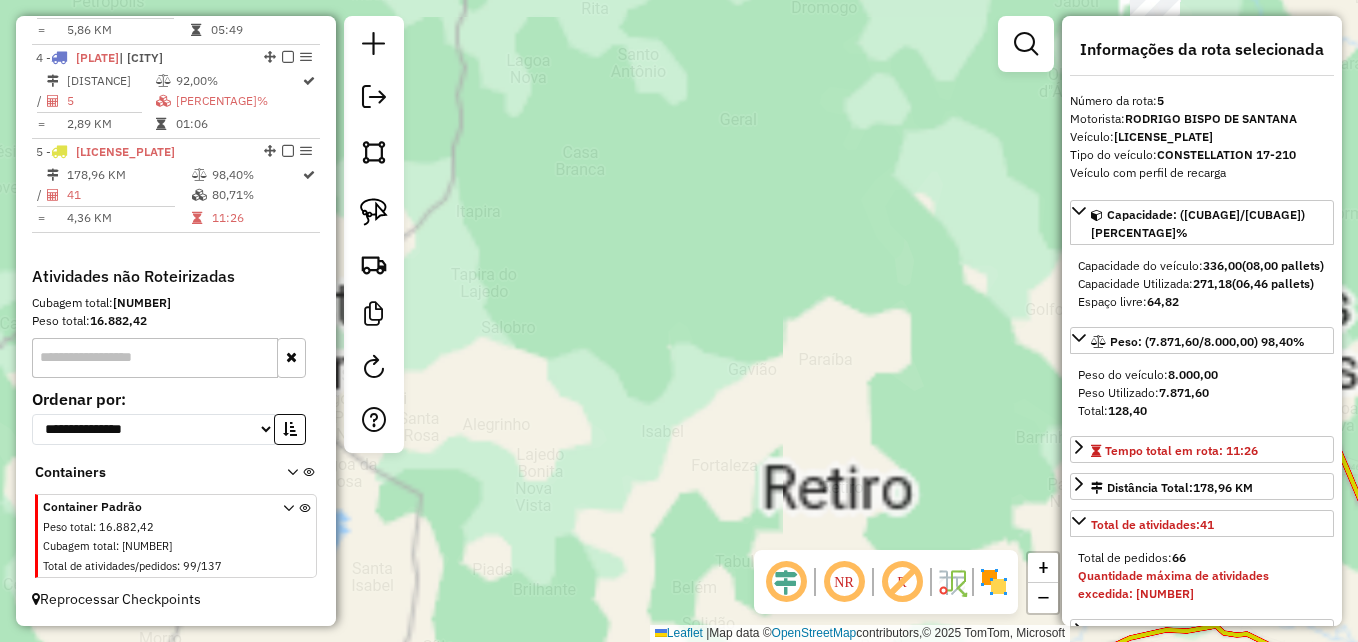 drag, startPoint x: 664, startPoint y: 397, endPoint x: 587, endPoint y: 571, distance: 190.27611 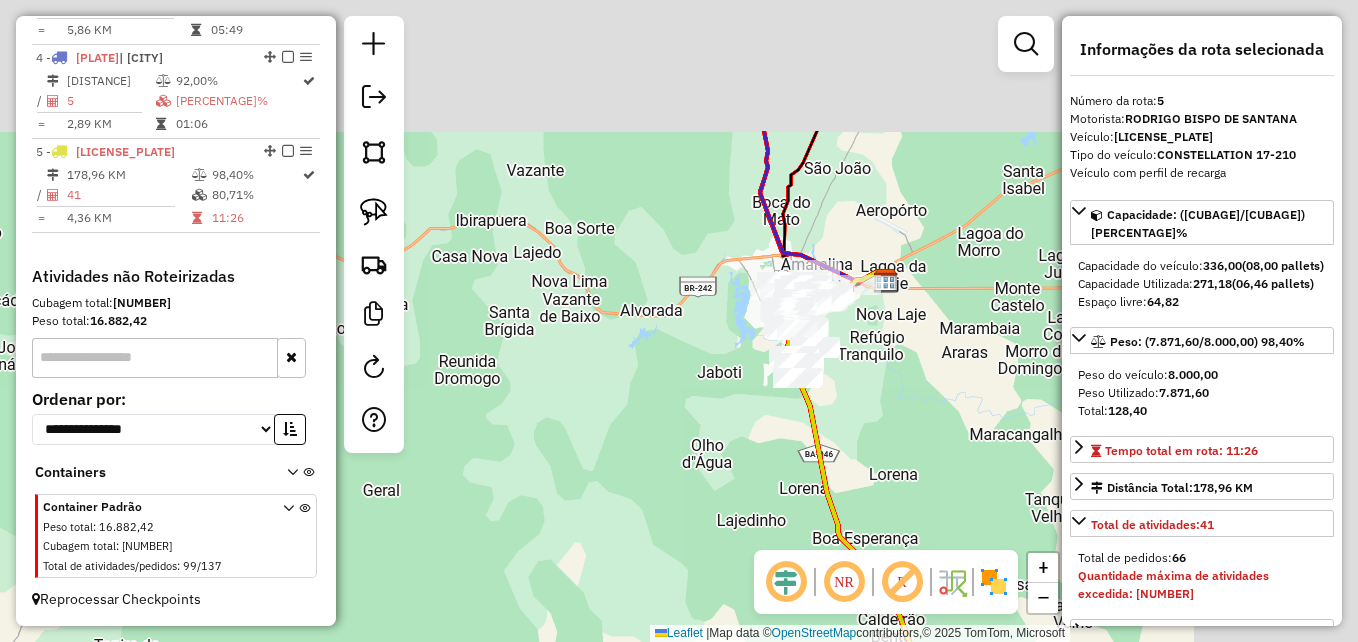 drag, startPoint x: 788, startPoint y: 363, endPoint x: 507, endPoint y: 558, distance: 342.03217 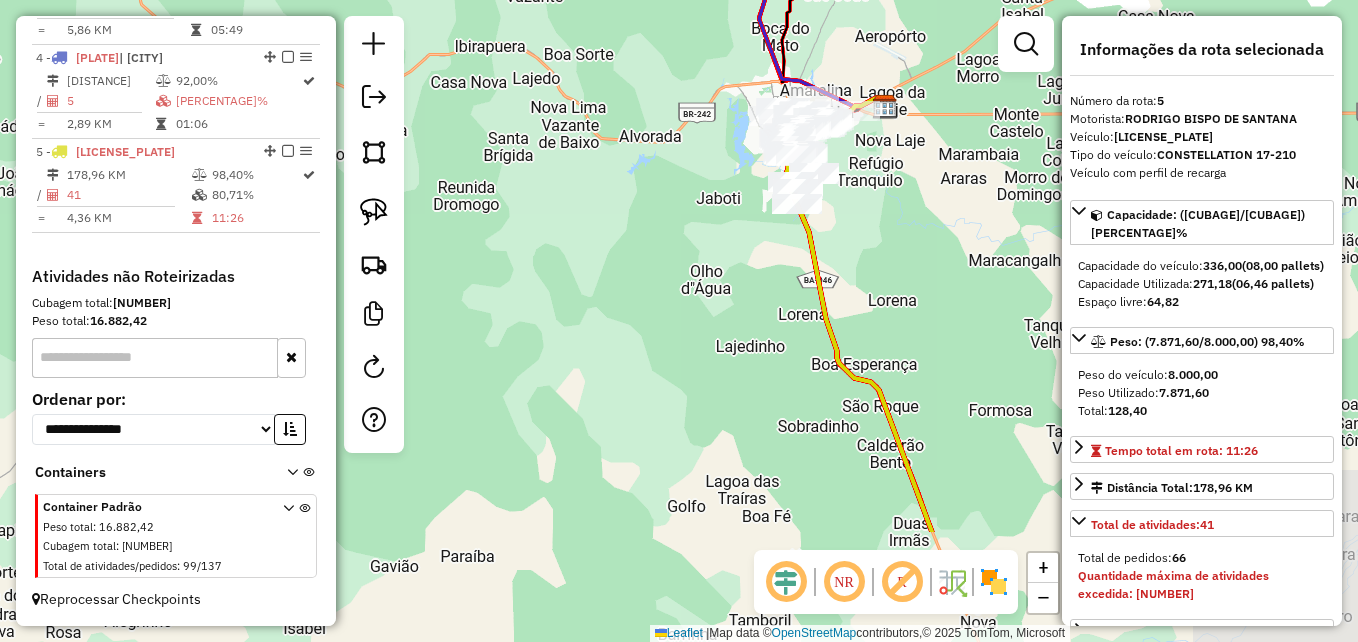 drag, startPoint x: 651, startPoint y: 505, endPoint x: 656, endPoint y: 325, distance: 180.06943 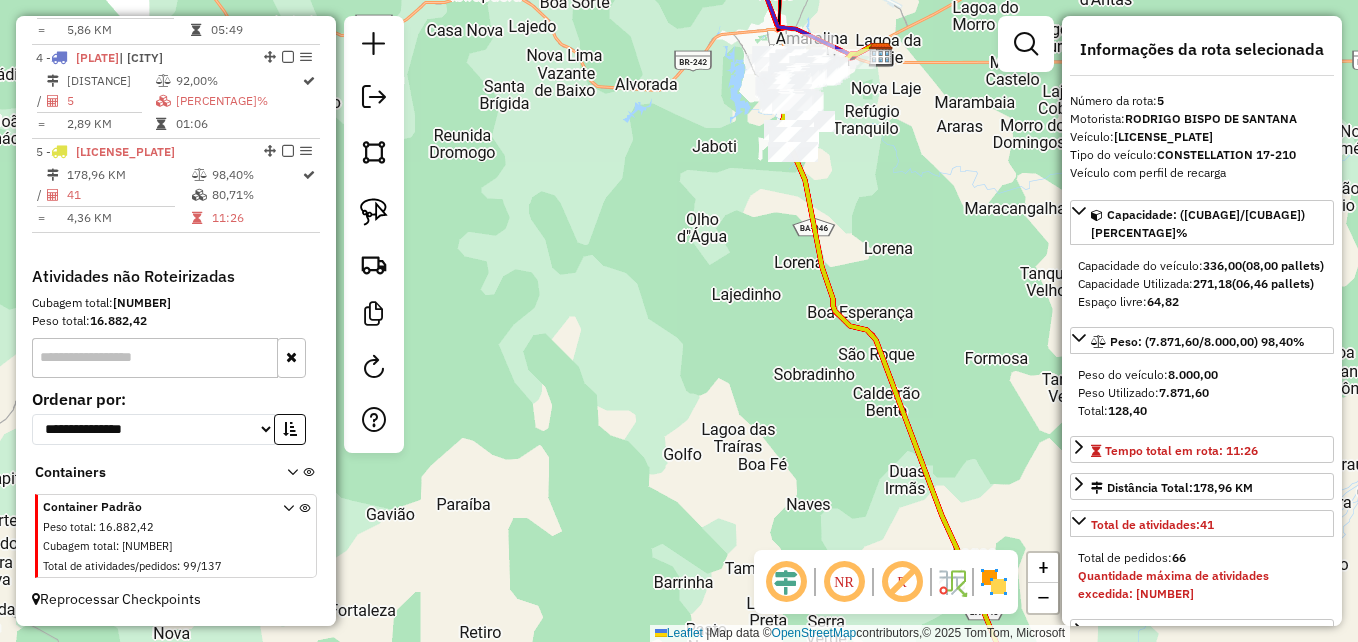drag, startPoint x: 661, startPoint y: 443, endPoint x: 657, endPoint y: 391, distance: 52.153618 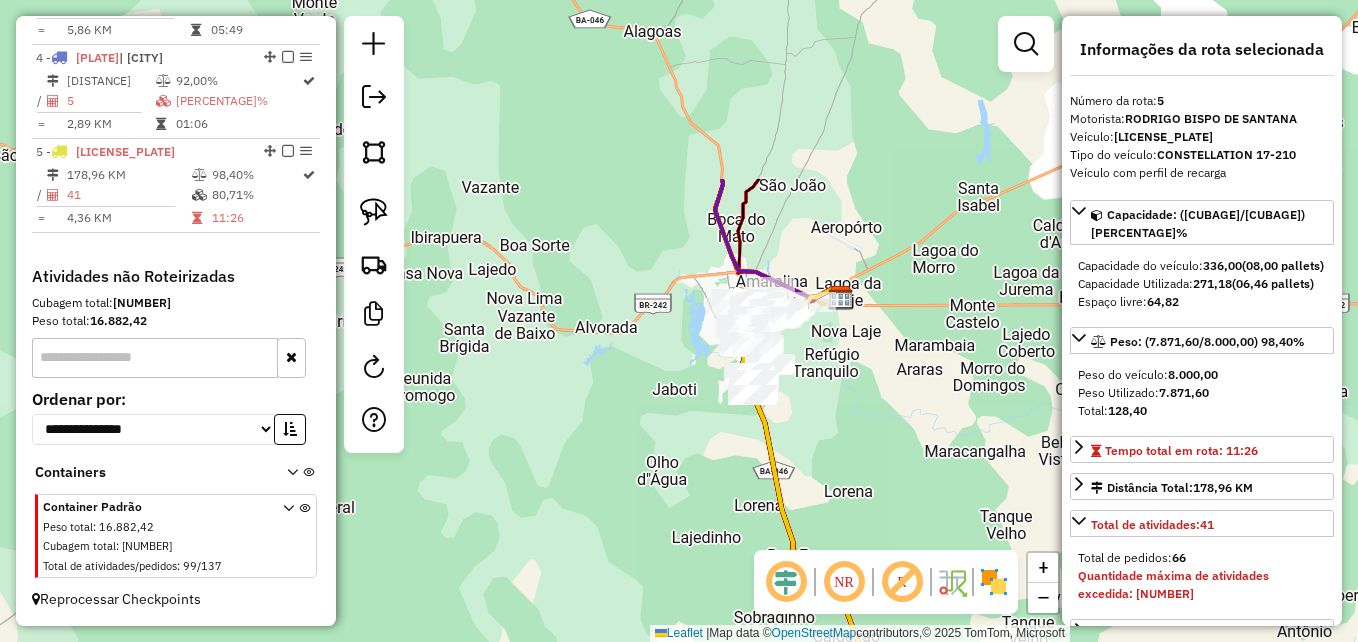 drag, startPoint x: 681, startPoint y: 266, endPoint x: 636, endPoint y: 537, distance: 274.71075 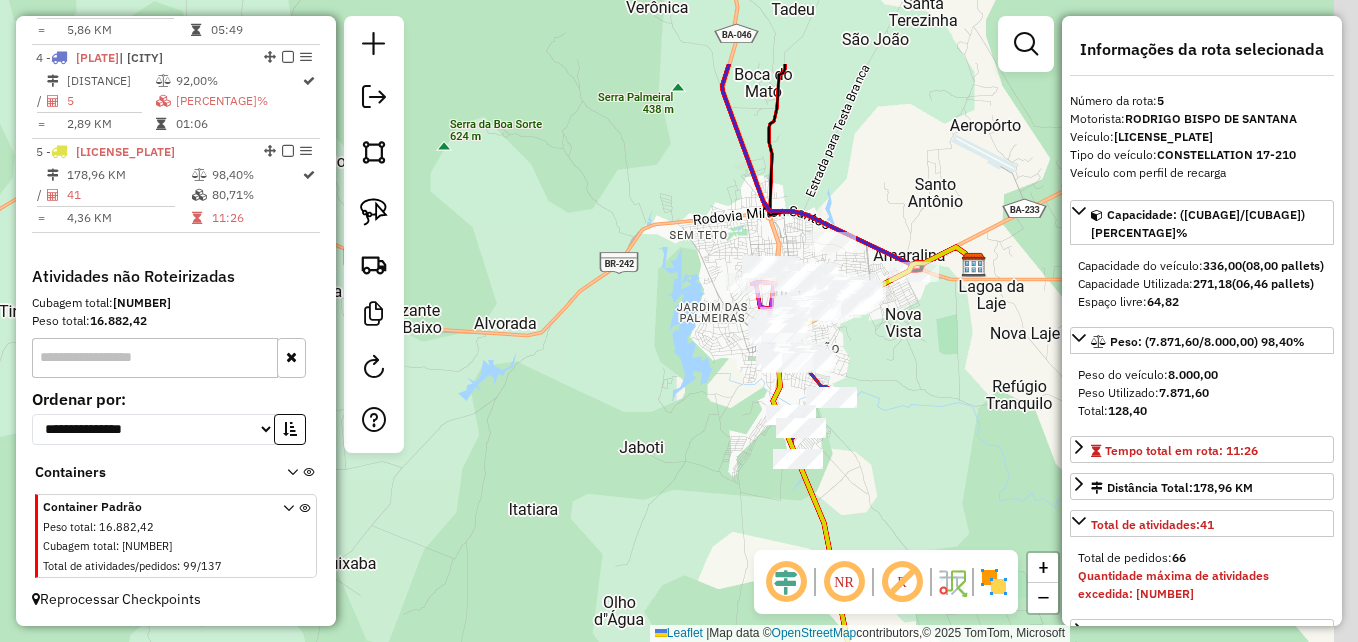 drag, startPoint x: 636, startPoint y: 450, endPoint x: 570, endPoint y: 585, distance: 150.26976 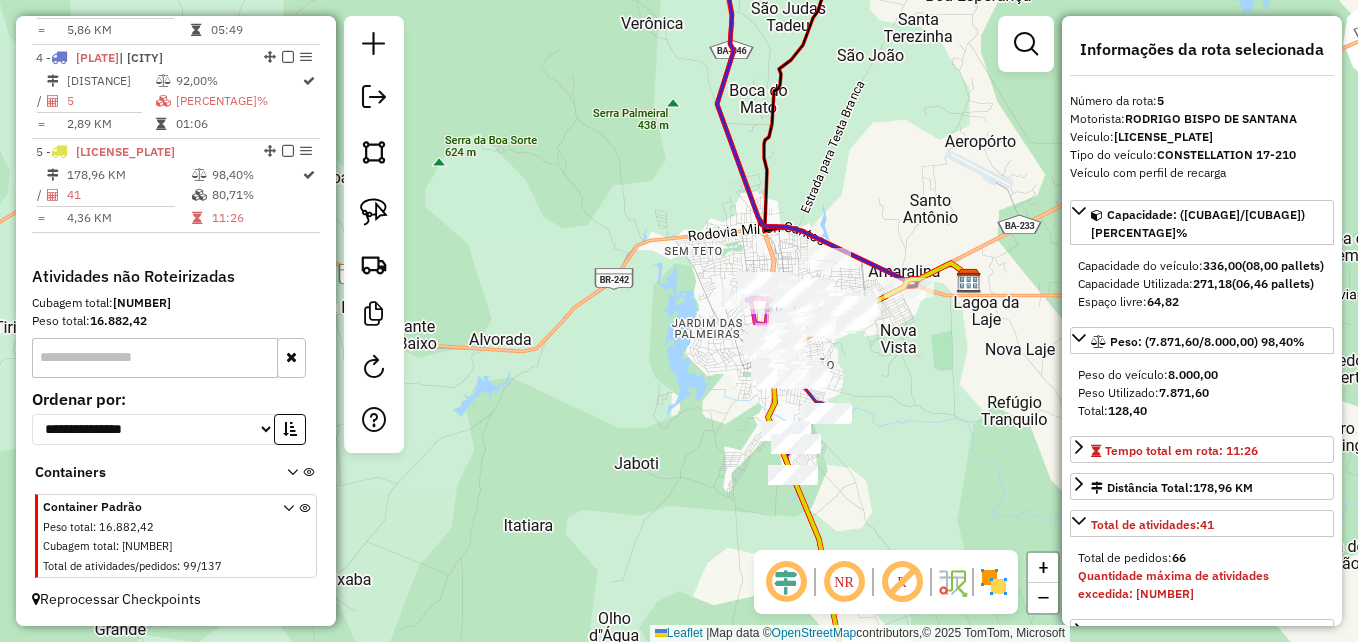drag, startPoint x: 622, startPoint y: 504, endPoint x: 580, endPoint y: 606, distance: 110.308655 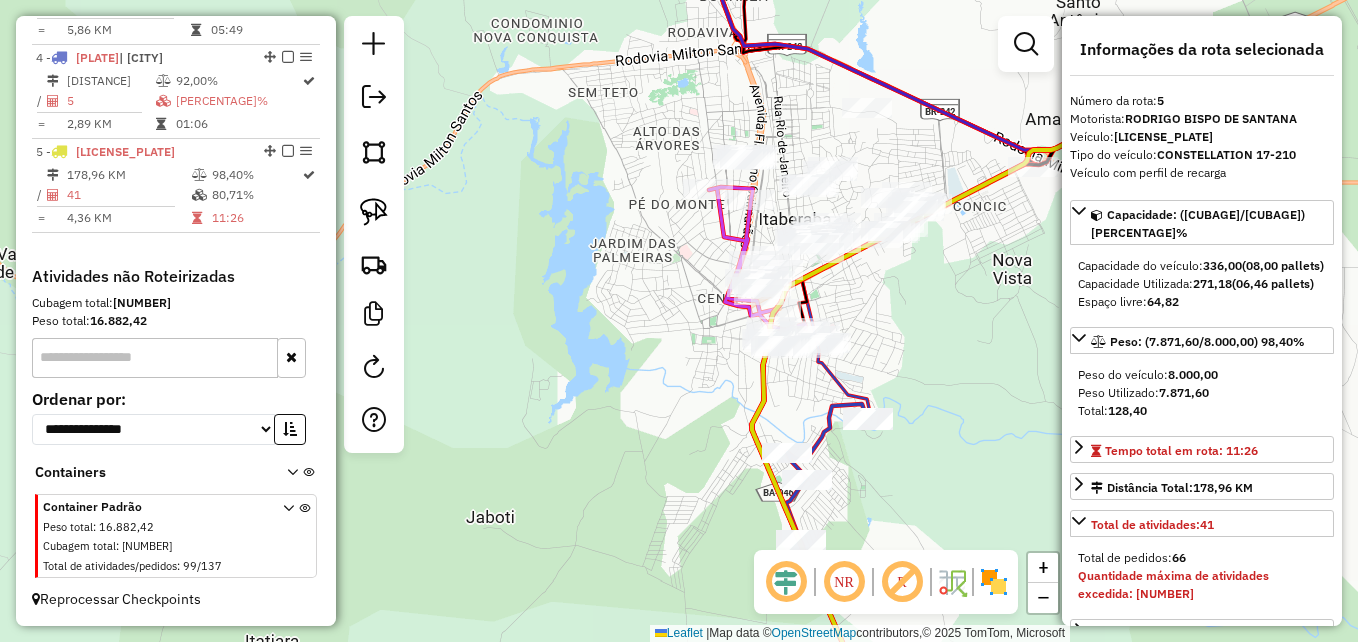 drag, startPoint x: 695, startPoint y: 420, endPoint x: 570, endPoint y: 423, distance: 125.035995 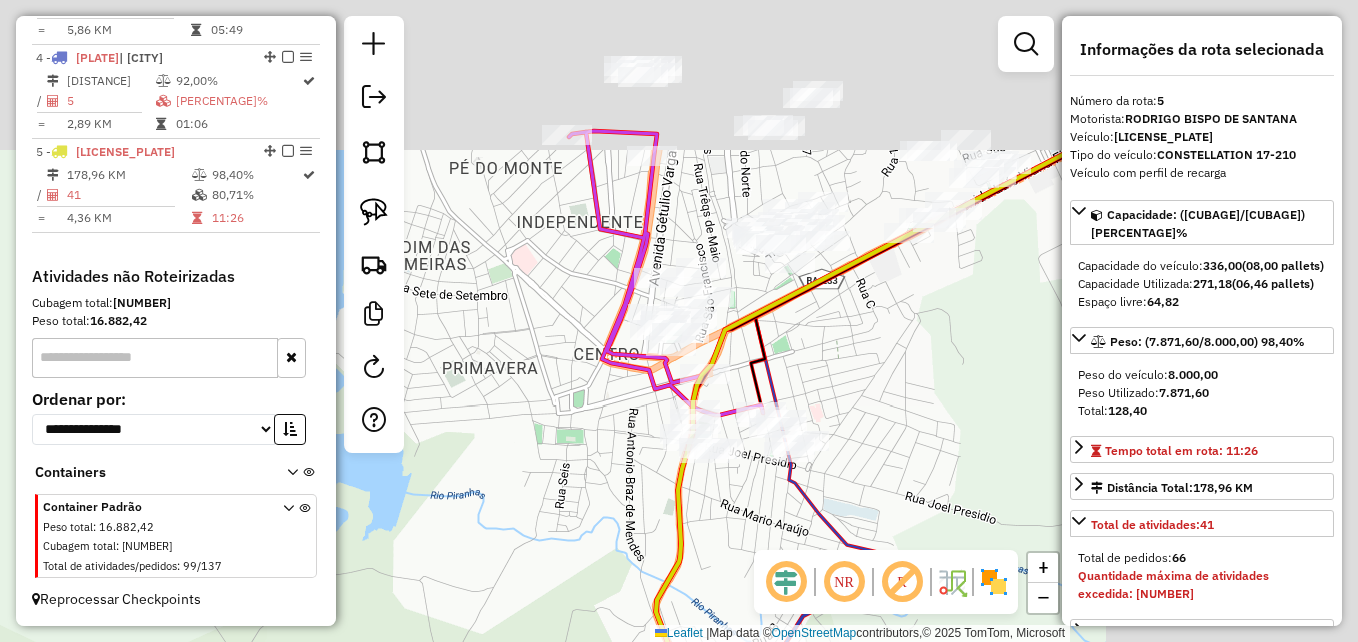 drag, startPoint x: 701, startPoint y: 404, endPoint x: 451, endPoint y: 548, distance: 288.5065 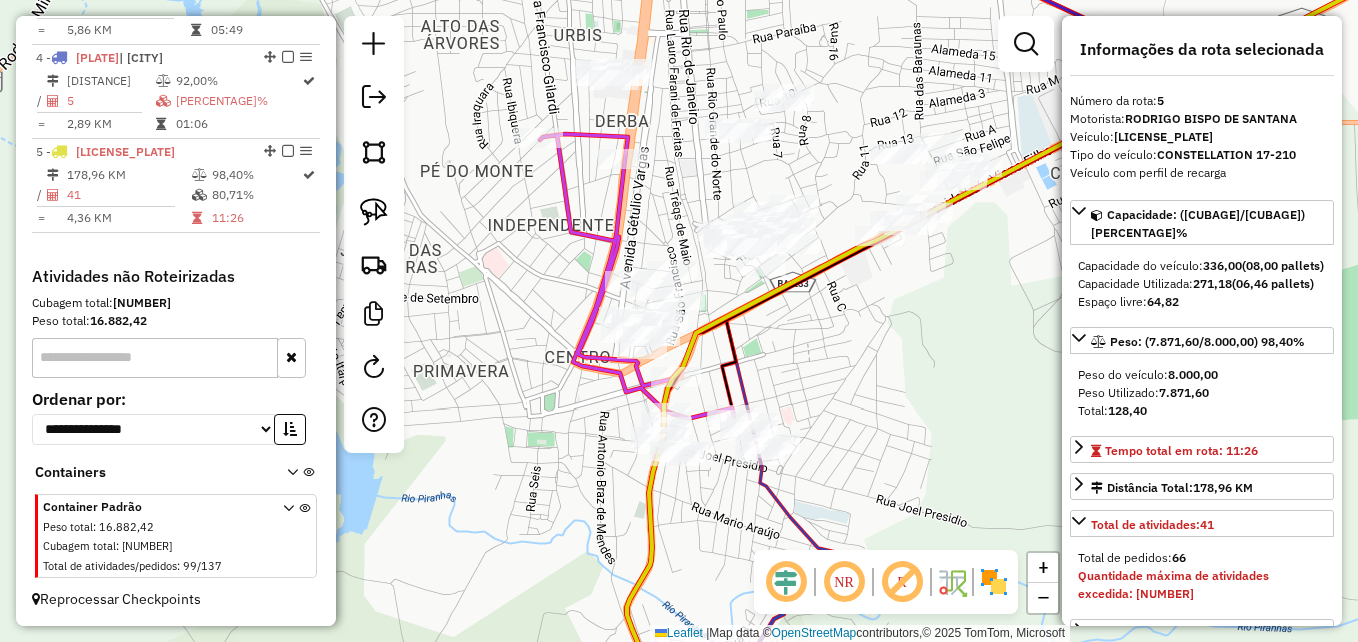 drag, startPoint x: 949, startPoint y: 324, endPoint x: 922, endPoint y: 328, distance: 27.294687 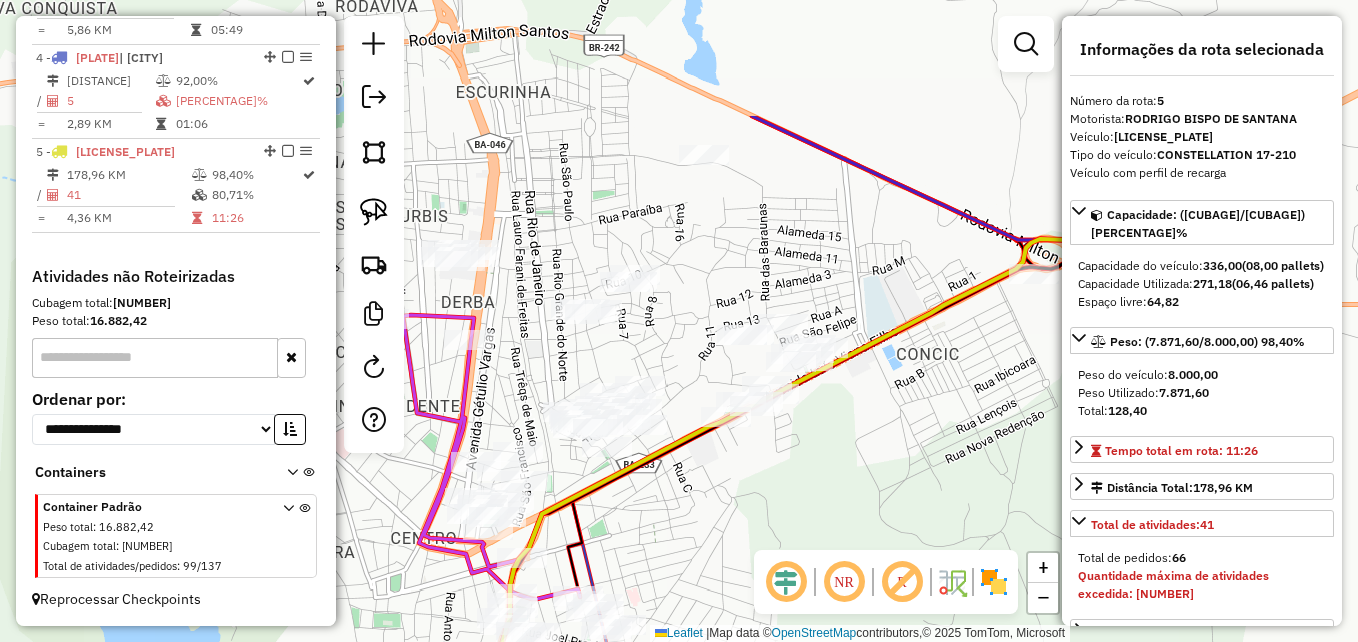 drag, startPoint x: 895, startPoint y: 394, endPoint x: 742, endPoint y: 574, distance: 236.23929 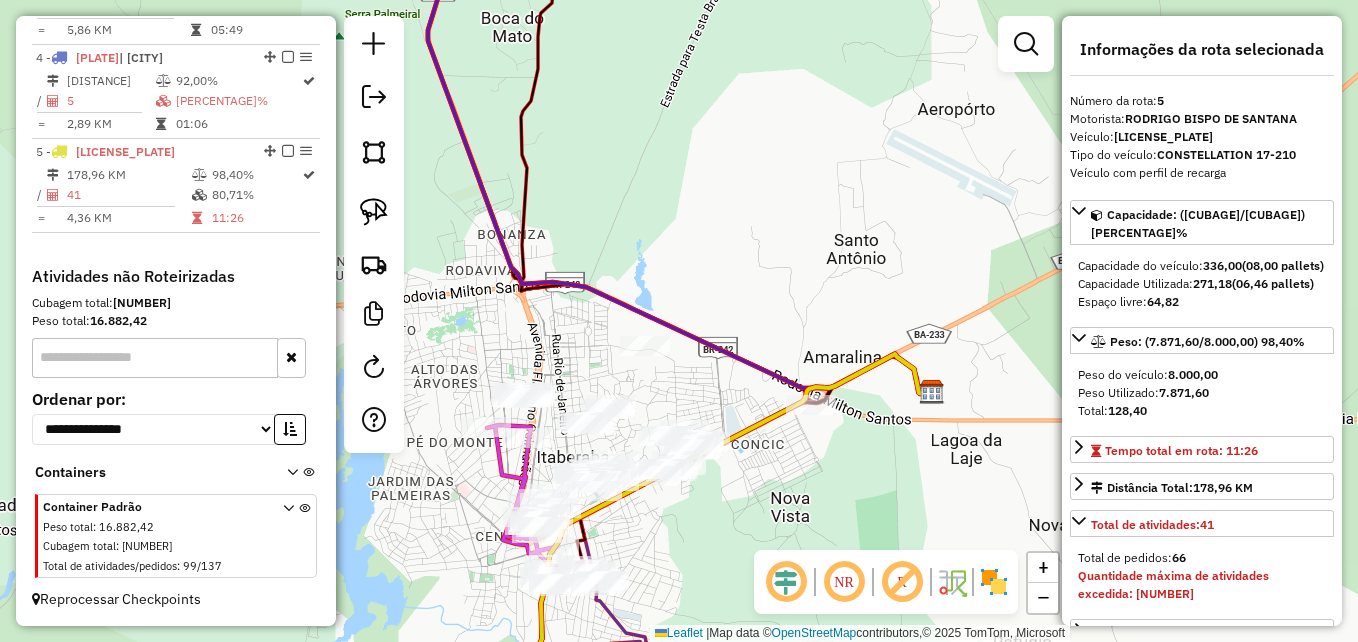 drag, startPoint x: 924, startPoint y: 455, endPoint x: 691, endPoint y: 421, distance: 235.46762 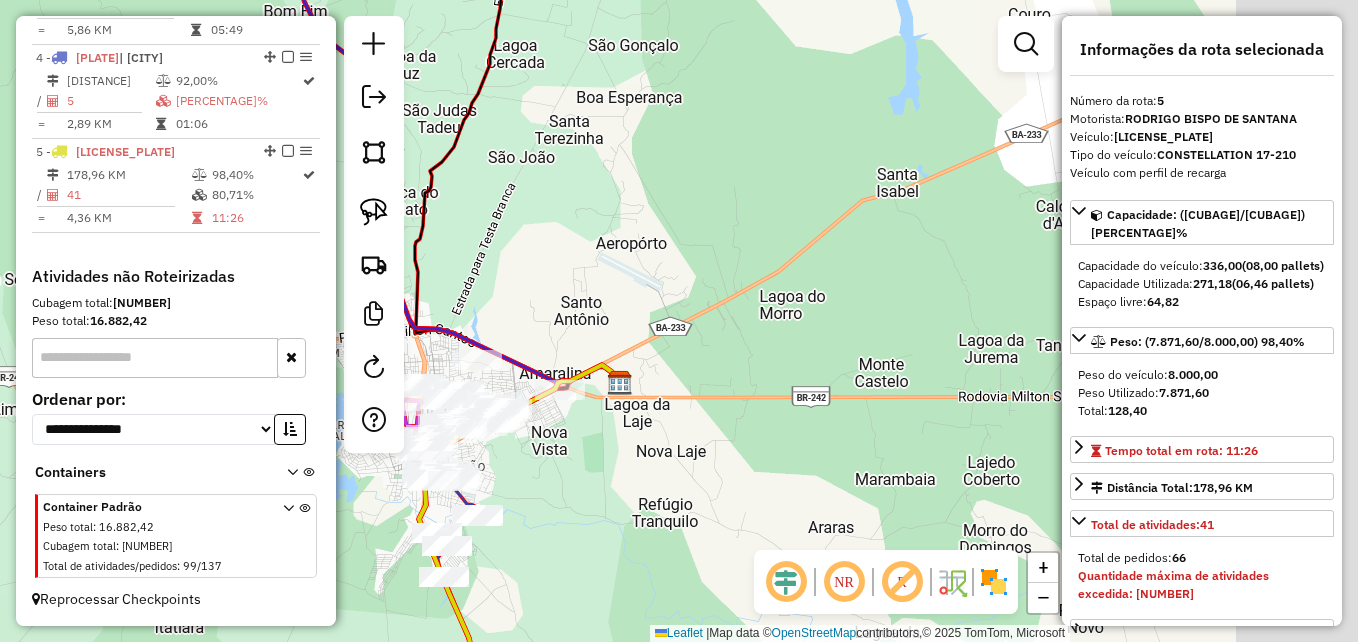 drag, startPoint x: 817, startPoint y: 433, endPoint x: 636, endPoint y: 441, distance: 181.17671 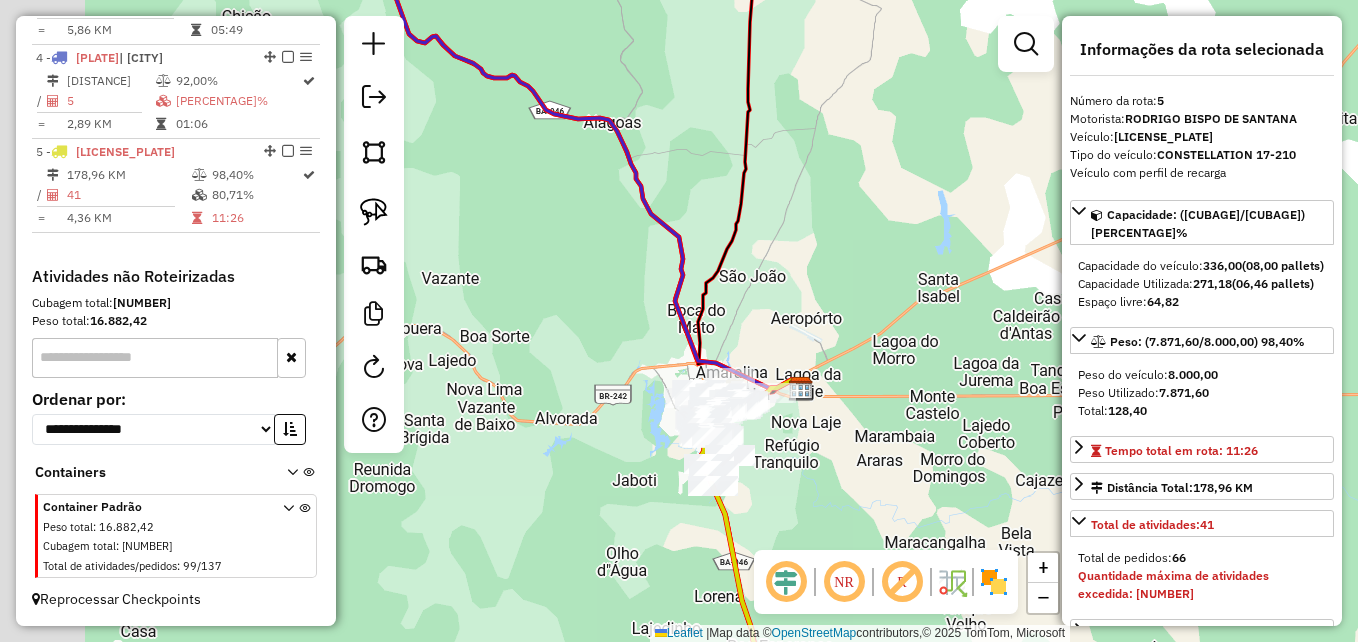 drag, startPoint x: 779, startPoint y: 466, endPoint x: 900, endPoint y: 440, distance: 123.76187 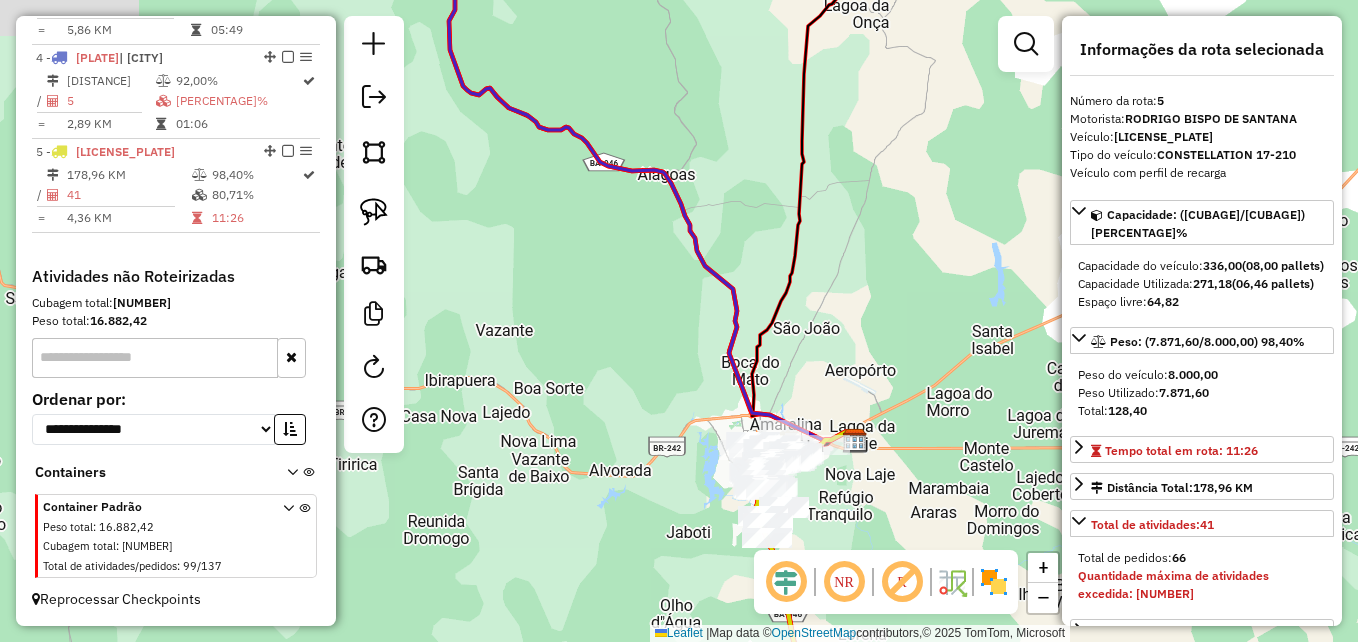 drag, startPoint x: 582, startPoint y: 428, endPoint x: 782, endPoint y: 522, distance: 220.9887 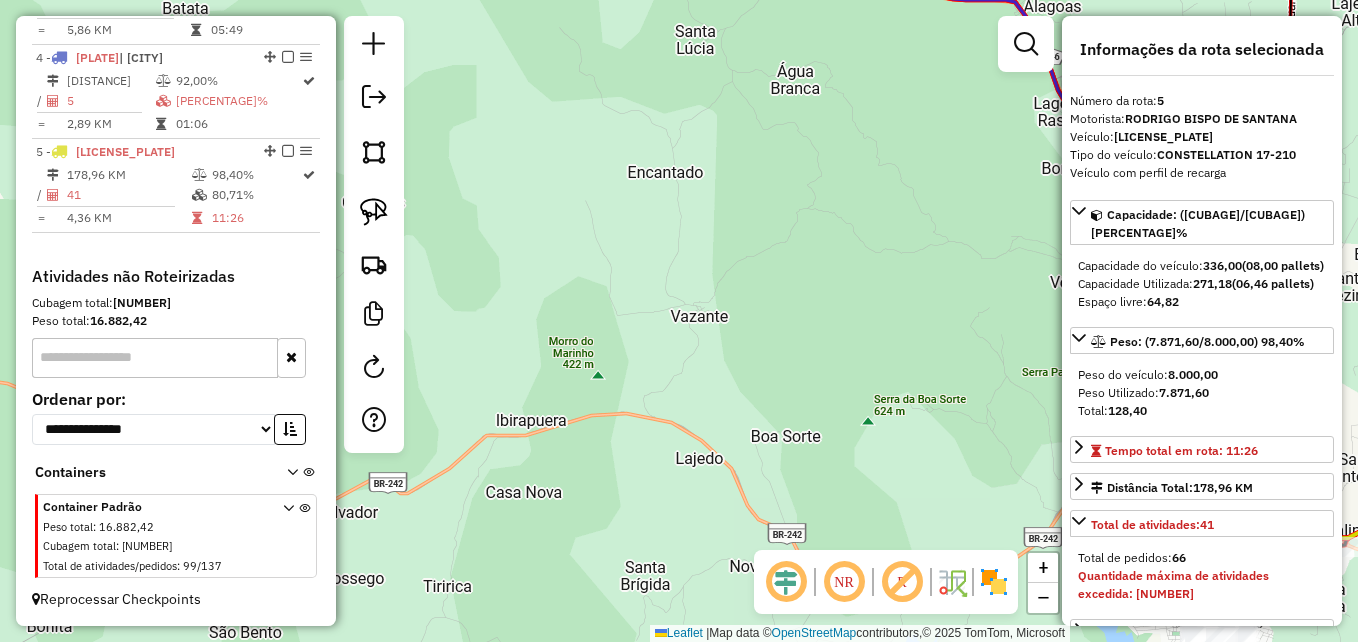 drag, startPoint x: 591, startPoint y: 403, endPoint x: 620, endPoint y: 410, distance: 29.832869 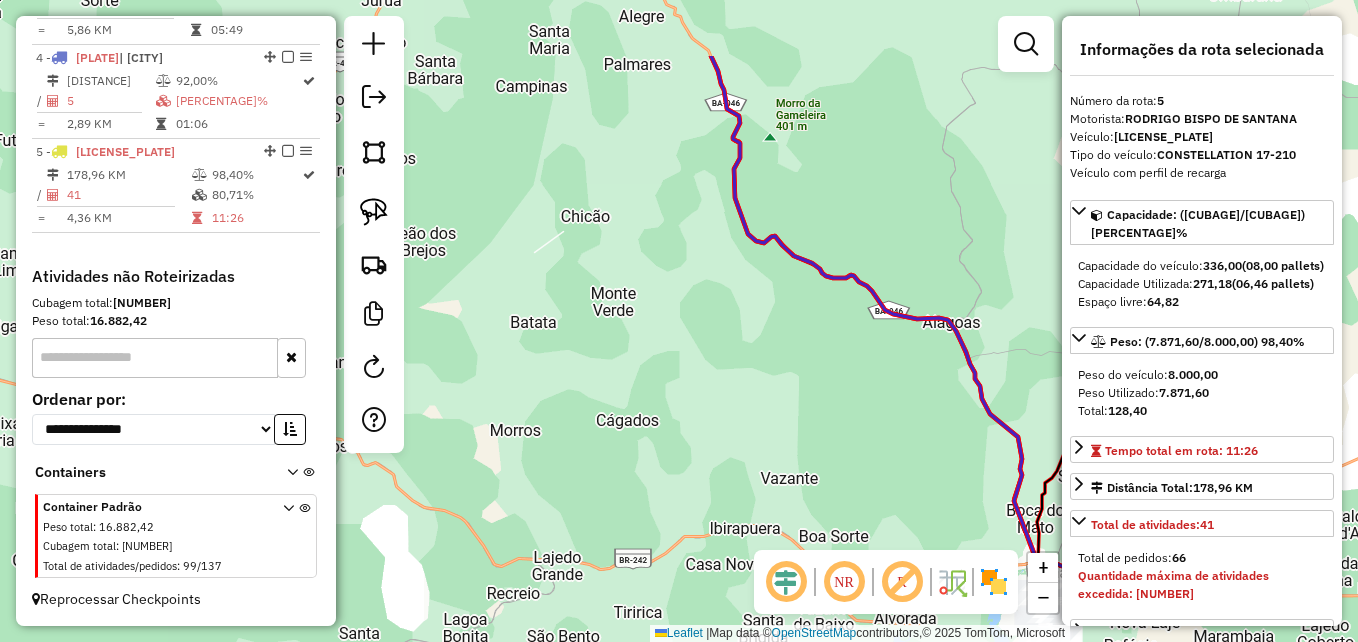 drag, startPoint x: 669, startPoint y: 375, endPoint x: 710, endPoint y: 477, distance: 109.9318 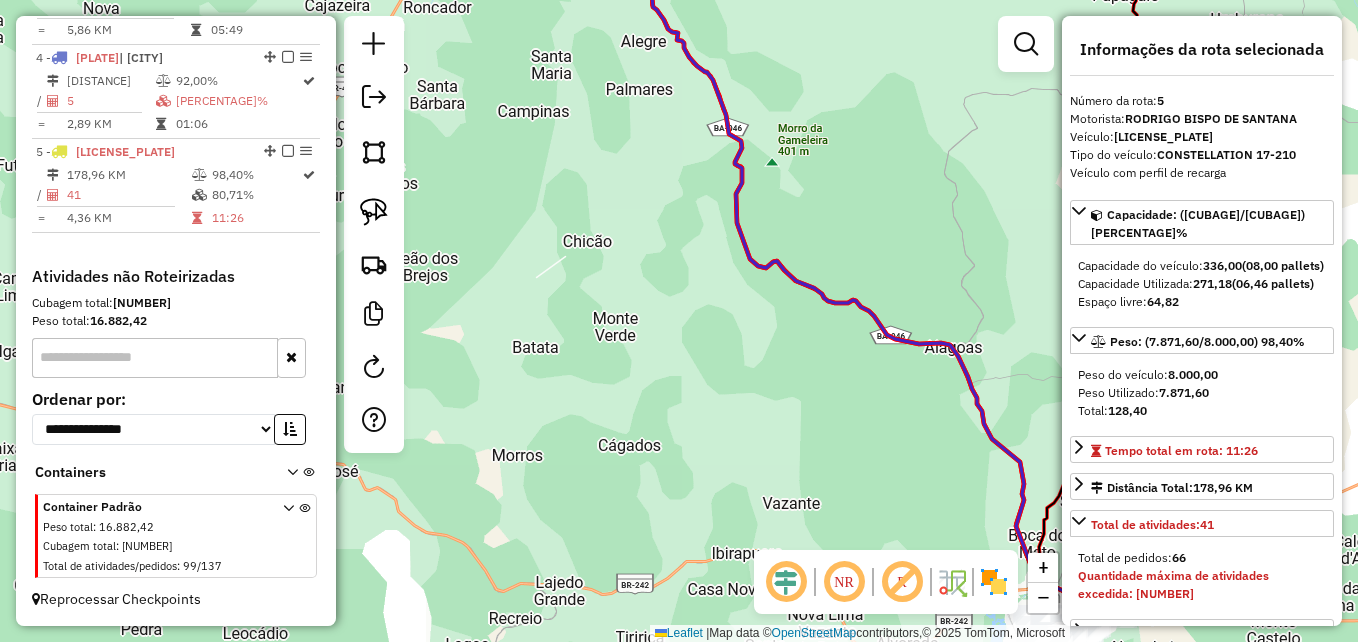 click on "Janela de atendimento Grade de atendimento Capacidade Transportadoras Veículos Cliente Pedidos  Rotas Selecione os dias de semana para filtrar as janelas de atendimento  Seg   Ter   Qua   Qui   Sex   Sáb   Dom  Informe o período da janela de atendimento: De: Até:  Filtrar exatamente a janela do cliente  Considerar janela de atendimento padrão  Selecione os dias de semana para filtrar as grades de atendimento  Seg   Ter   Qua   Qui   Sex   Sáb   Dom   Considerar clientes sem dia de atendimento cadastrado  Clientes fora do dia de atendimento selecionado Filtrar as atividades entre os valores definidos abaixo:  Peso mínimo:   Peso máximo:   Cubagem mínima:   Cubagem máxima:   De:   Até:  Filtrar as atividades entre o tempo de atendimento definido abaixo:  De:   Até:   Considerar capacidade total dos clientes não roteirizados Transportadora: Selecione um ou mais itens Tipo de veículo: Selecione um ou mais itens Veículo: Selecione um ou mais itens Motorista: Selecione um ou mais itens Nome: Rótulo:" 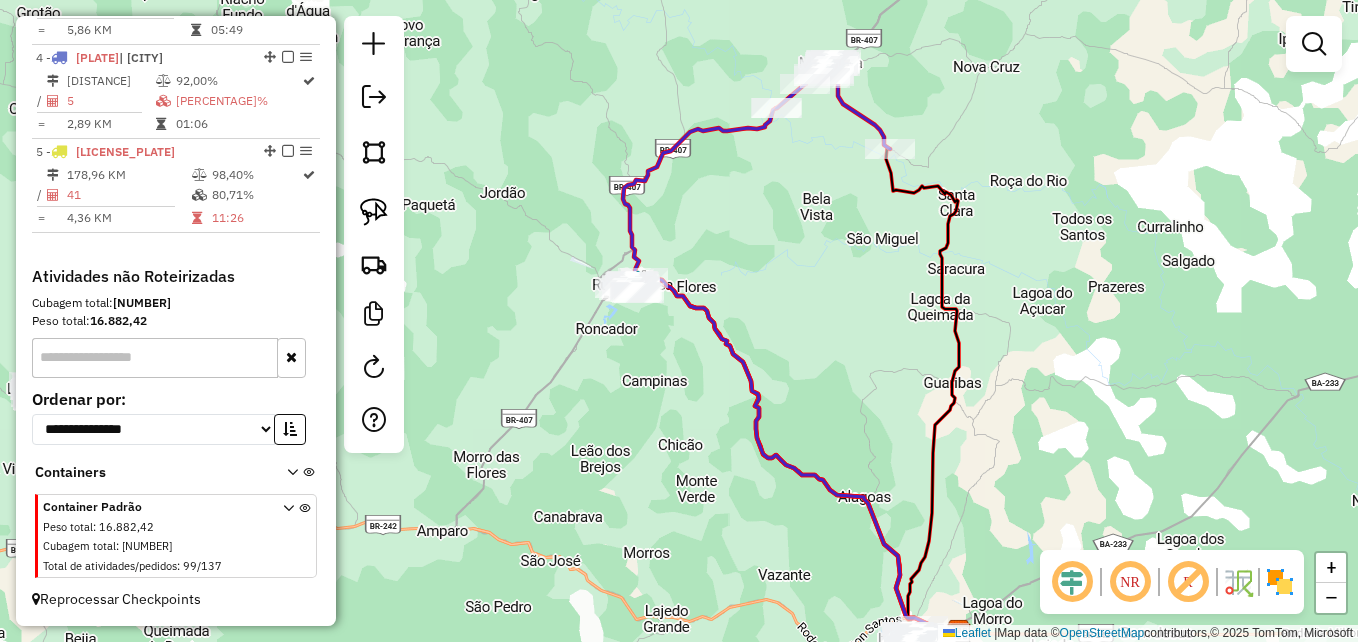 drag, startPoint x: 626, startPoint y: 354, endPoint x: 701, endPoint y: 502, distance: 165.91866 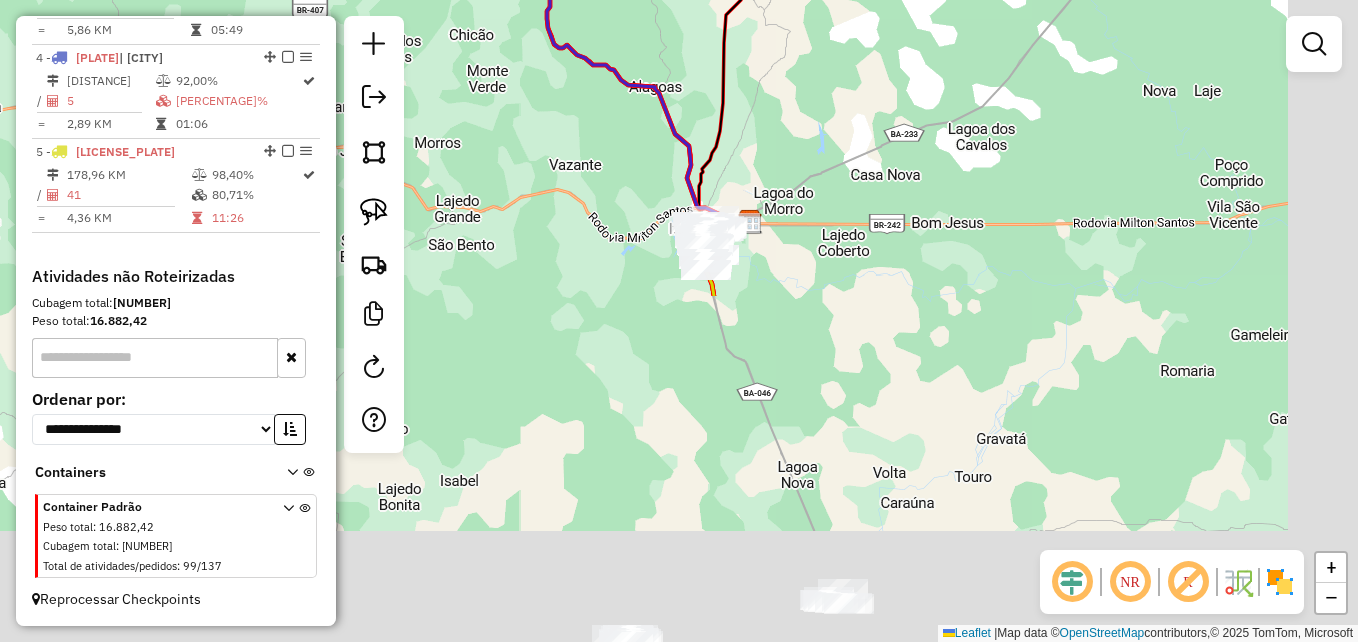 drag, startPoint x: 778, startPoint y: 564, endPoint x: 565, endPoint y: 148, distance: 467.35962 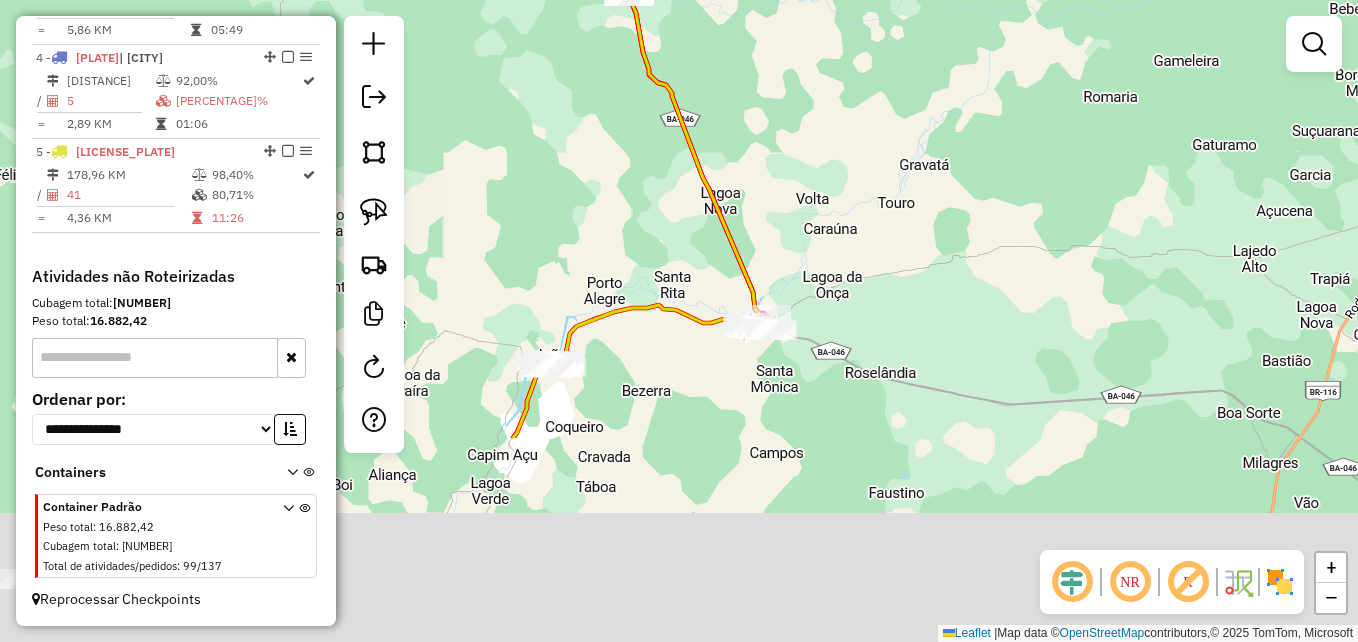 drag, startPoint x: 992, startPoint y: 407, endPoint x: 919, endPoint y: 139, distance: 277.76428 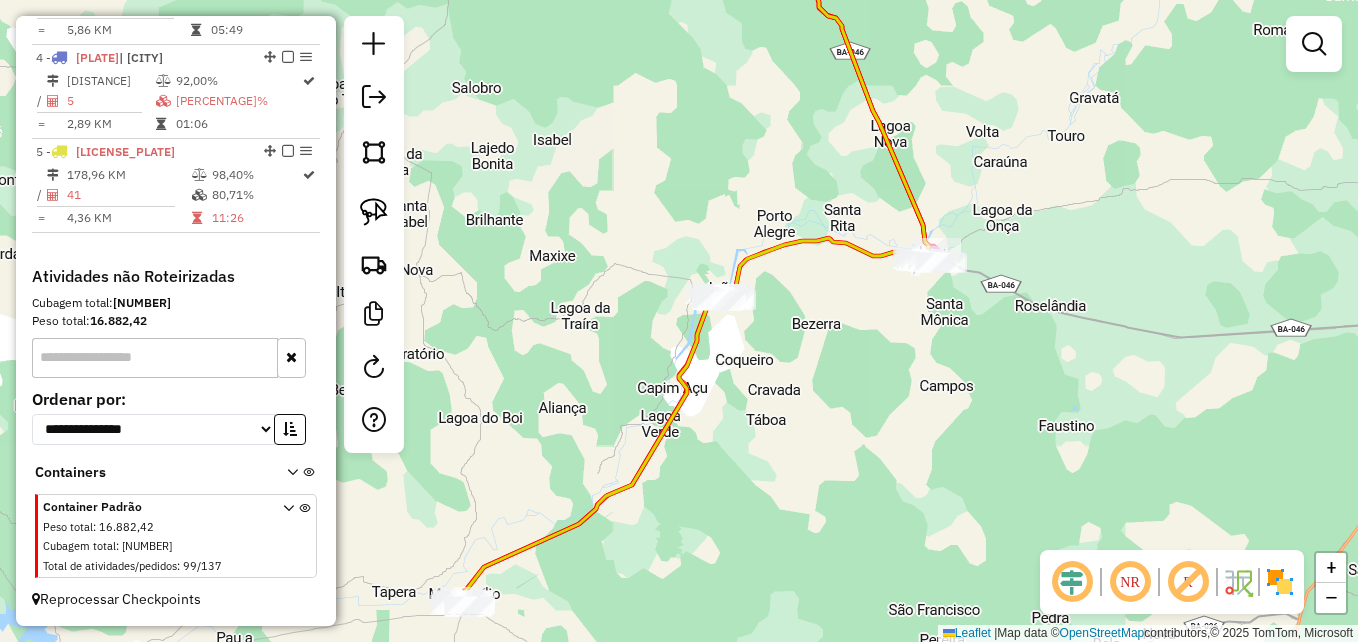 drag, startPoint x: 798, startPoint y: 443, endPoint x: 968, endPoint y: 376, distance: 182.72658 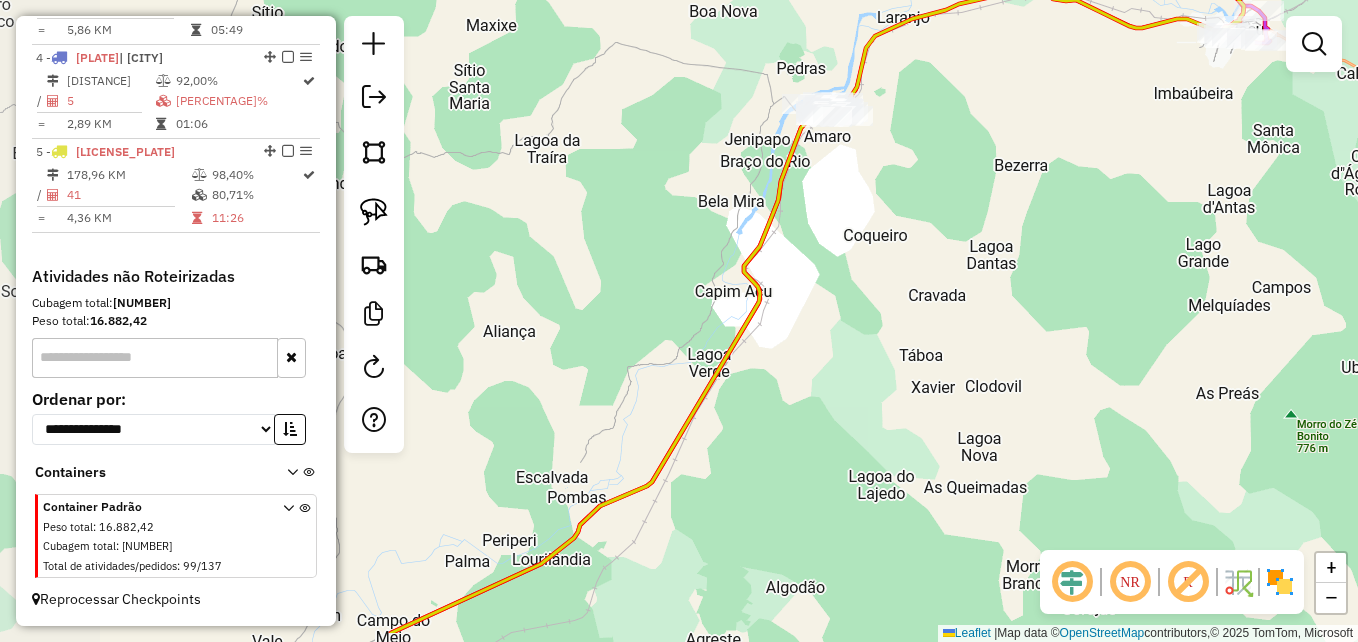 drag, startPoint x: 734, startPoint y: 279, endPoint x: 956, endPoint y: 184, distance: 241.47256 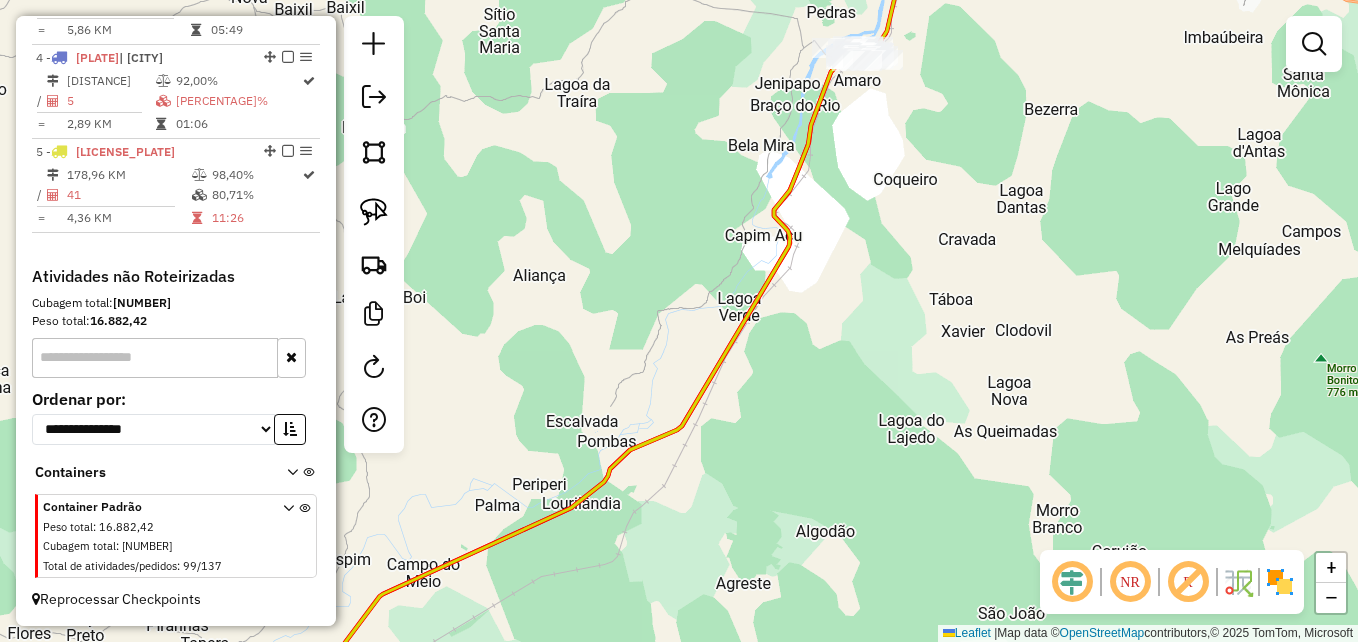 drag, startPoint x: 889, startPoint y: 374, endPoint x: 1007, endPoint y: 196, distance: 213.5603 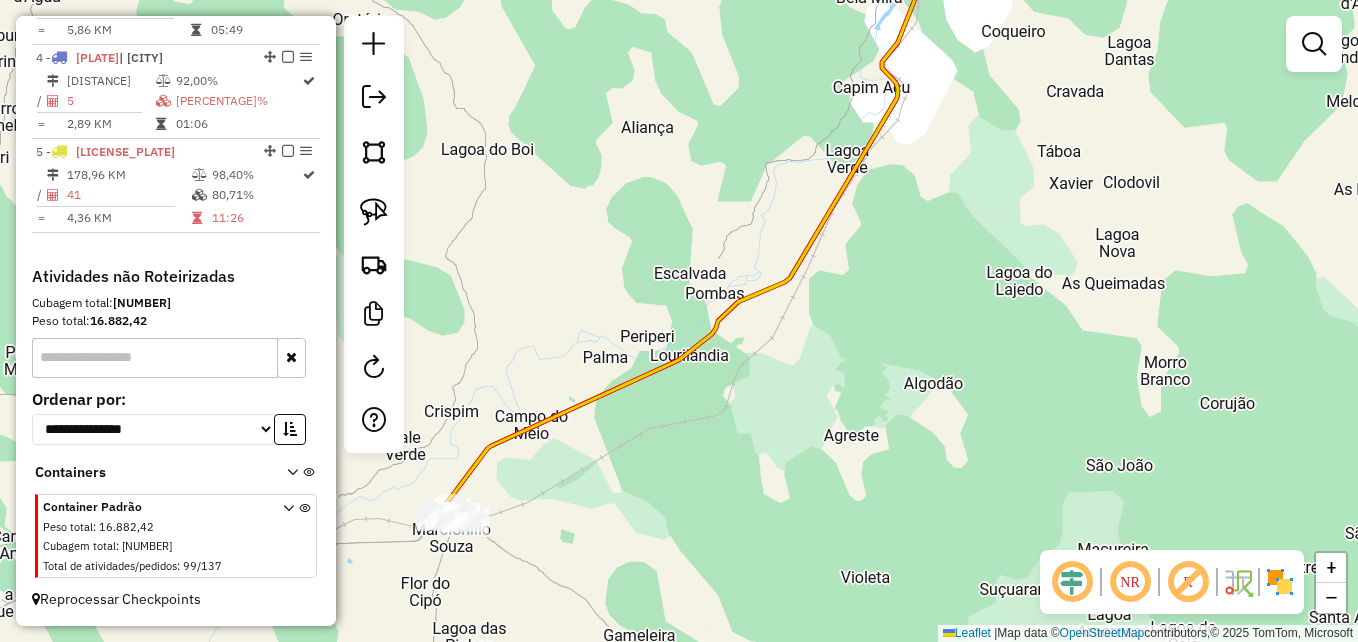 drag, startPoint x: 910, startPoint y: 376, endPoint x: 897, endPoint y: 410, distance: 36.40055 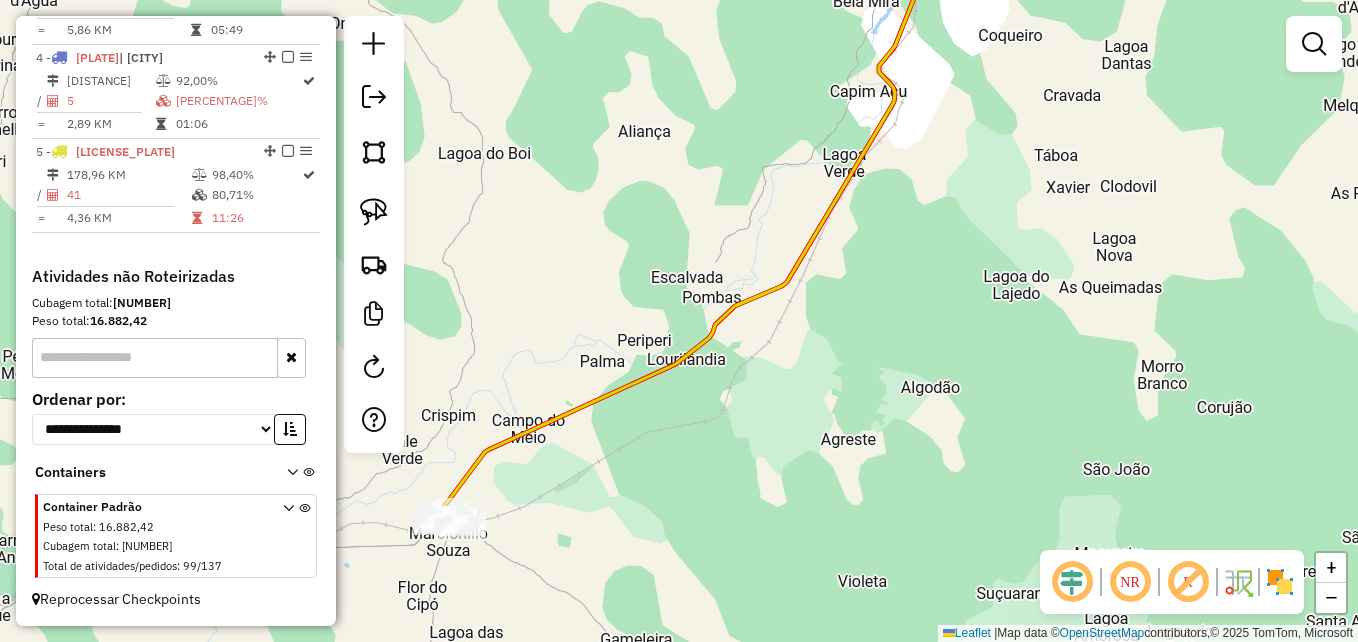 drag, startPoint x: 901, startPoint y: 237, endPoint x: 850, endPoint y: 353, distance: 126.71622 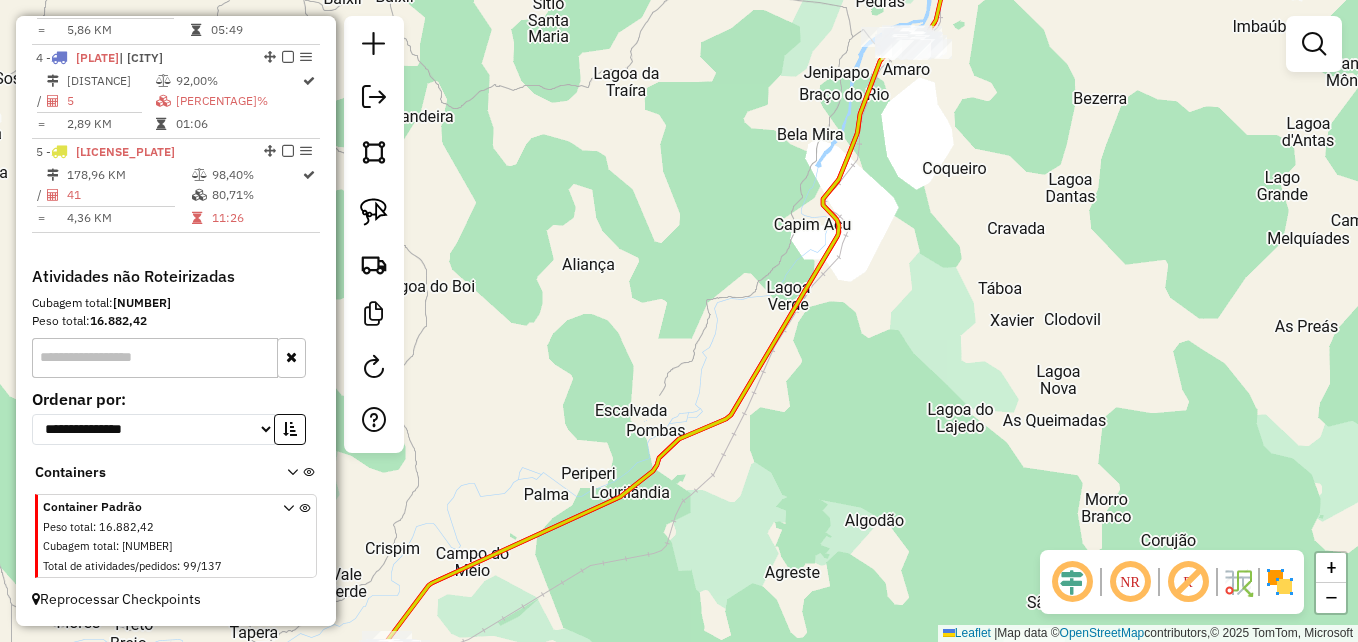 drag, startPoint x: 944, startPoint y: 266, endPoint x: 901, endPoint y: 384, distance: 125.59061 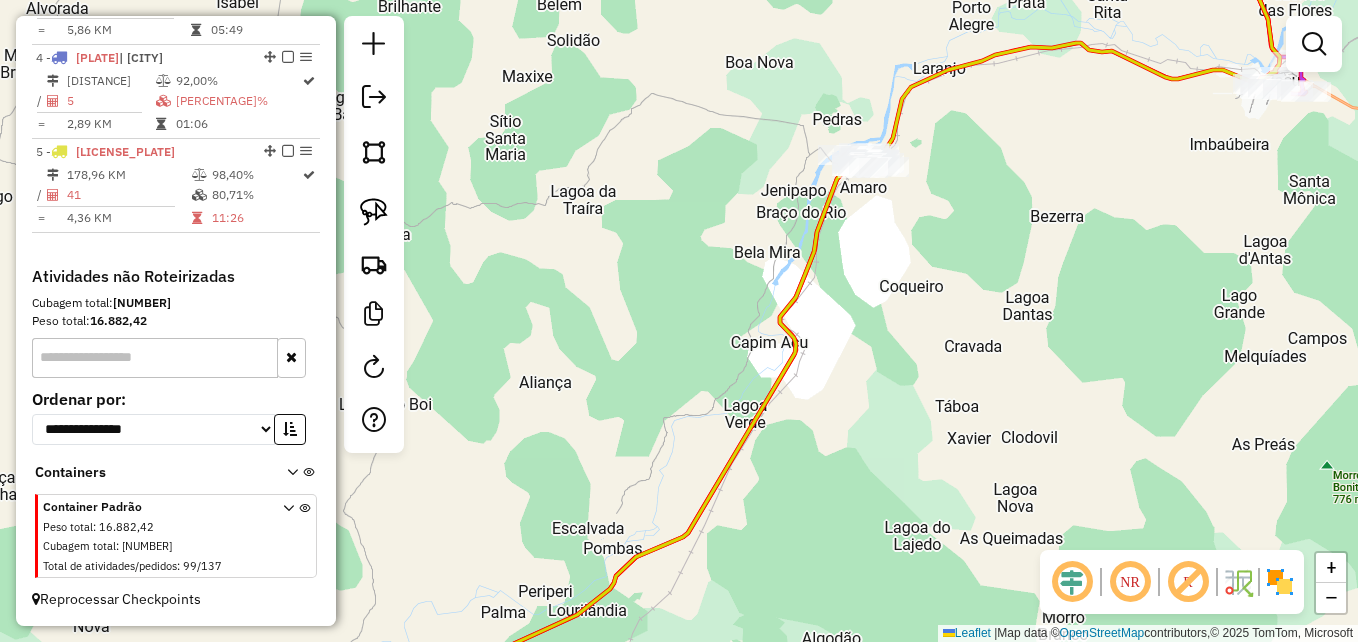 drag, startPoint x: 1104, startPoint y: 291, endPoint x: 1062, endPoint y: 353, distance: 74.88658 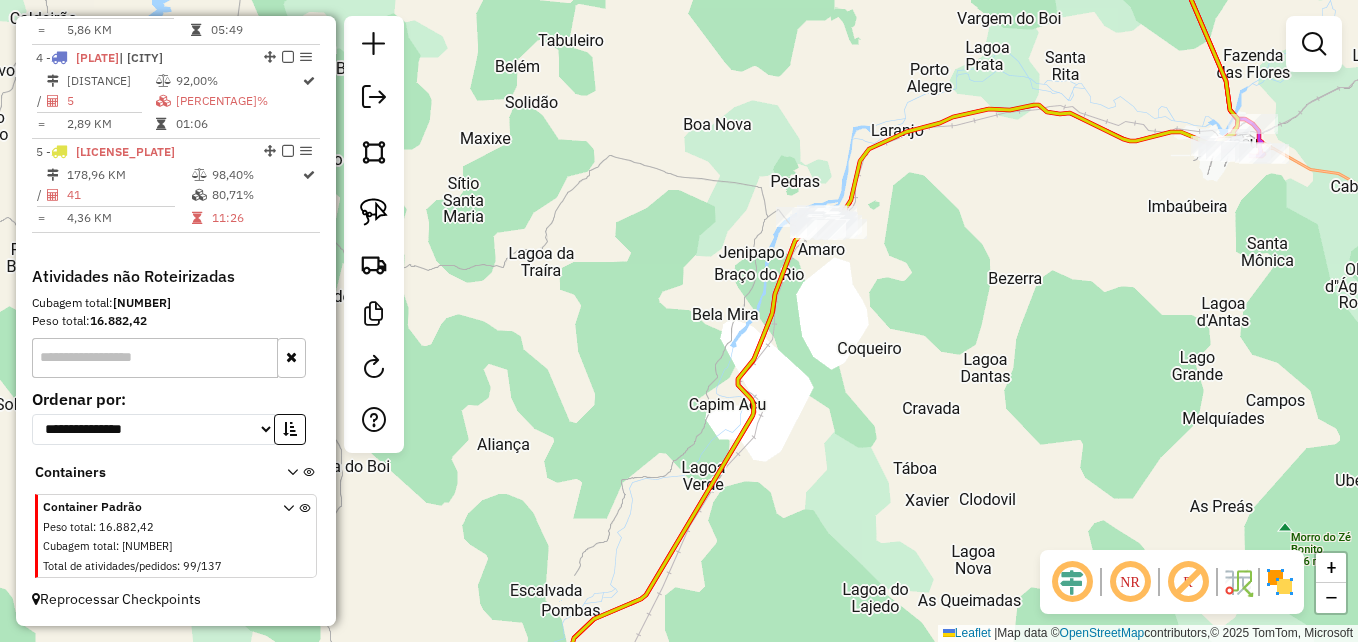 click 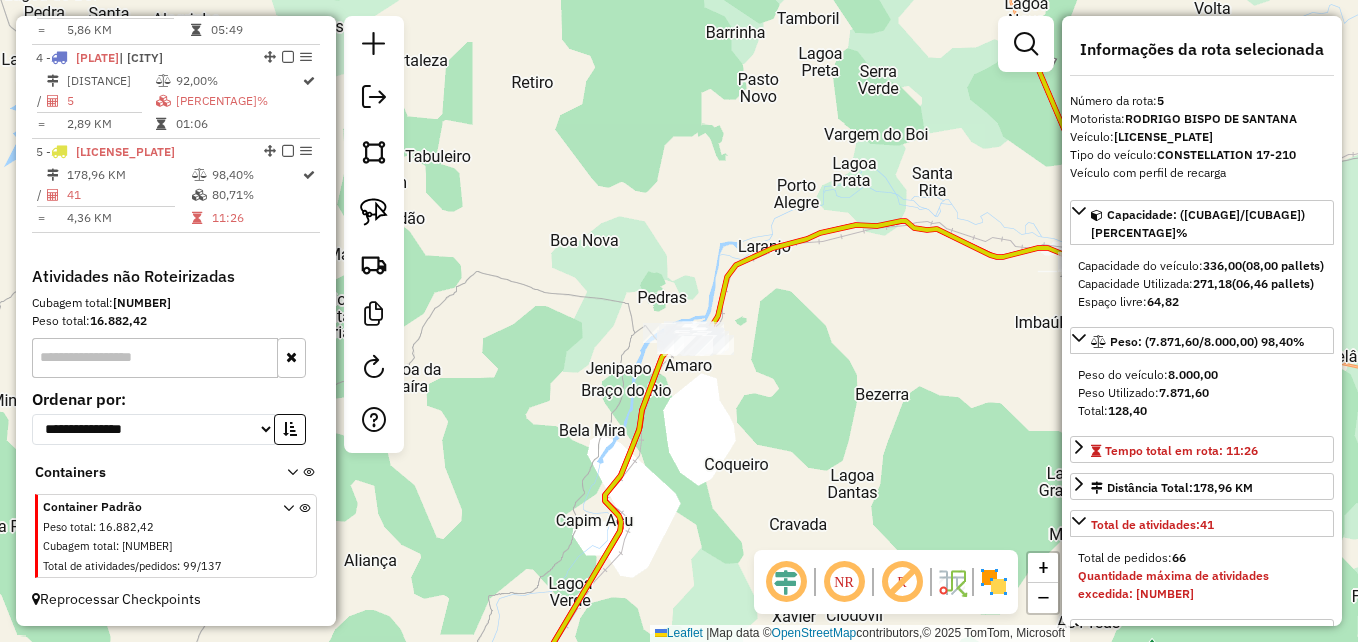 drag, startPoint x: 908, startPoint y: 363, endPoint x: 799, endPoint y: 450, distance: 139.46326 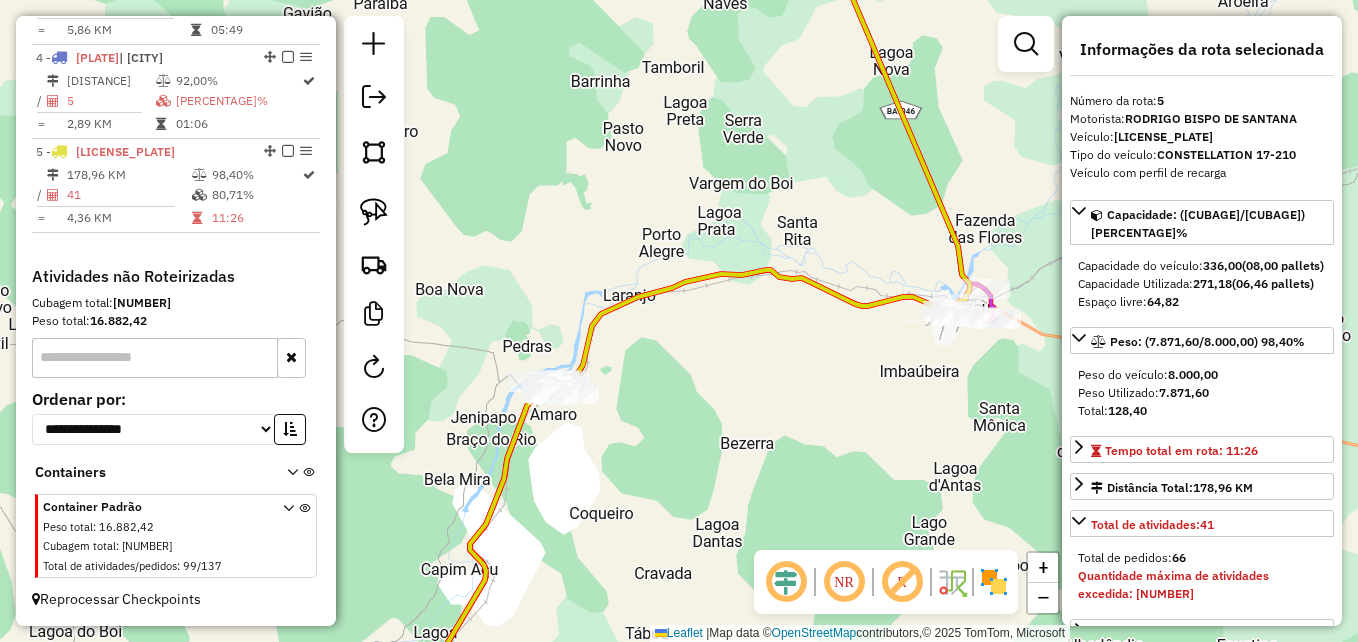 drag, startPoint x: 860, startPoint y: 366, endPoint x: 771, endPoint y: 393, distance: 93.00538 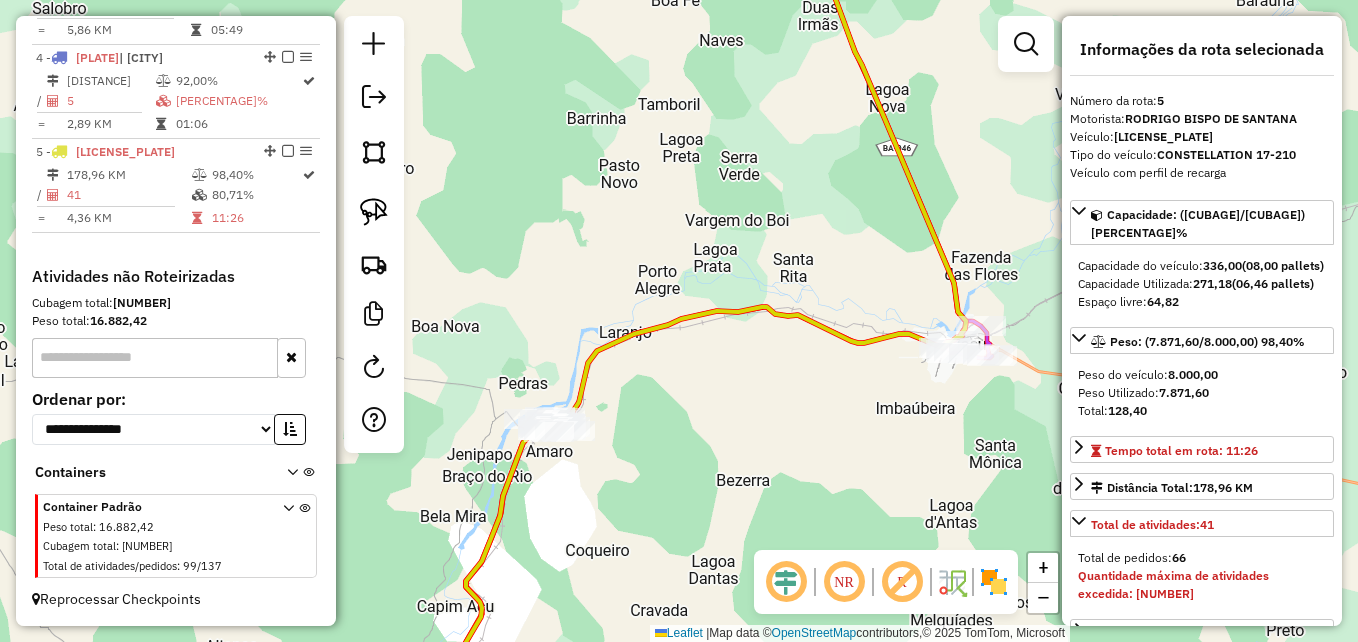 drag, startPoint x: 875, startPoint y: 403, endPoint x: 871, endPoint y: 440, distance: 37.215588 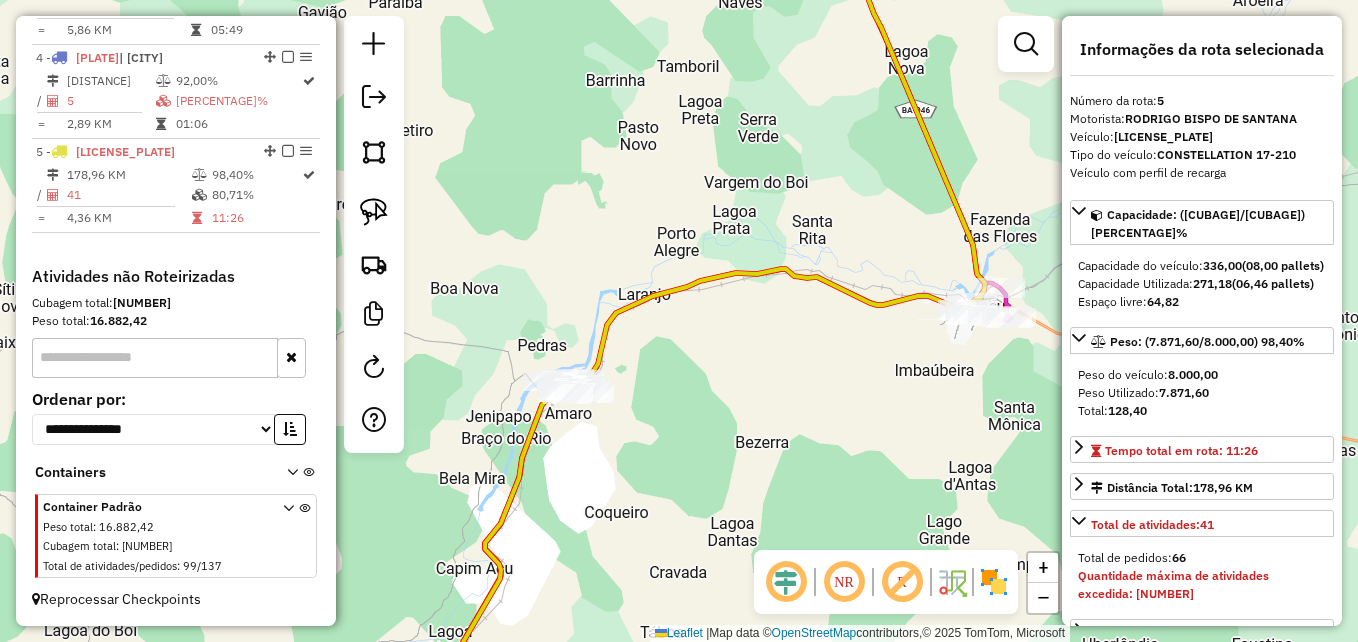 drag, startPoint x: 831, startPoint y: 451, endPoint x: 850, endPoint y: 413, distance: 42.48529 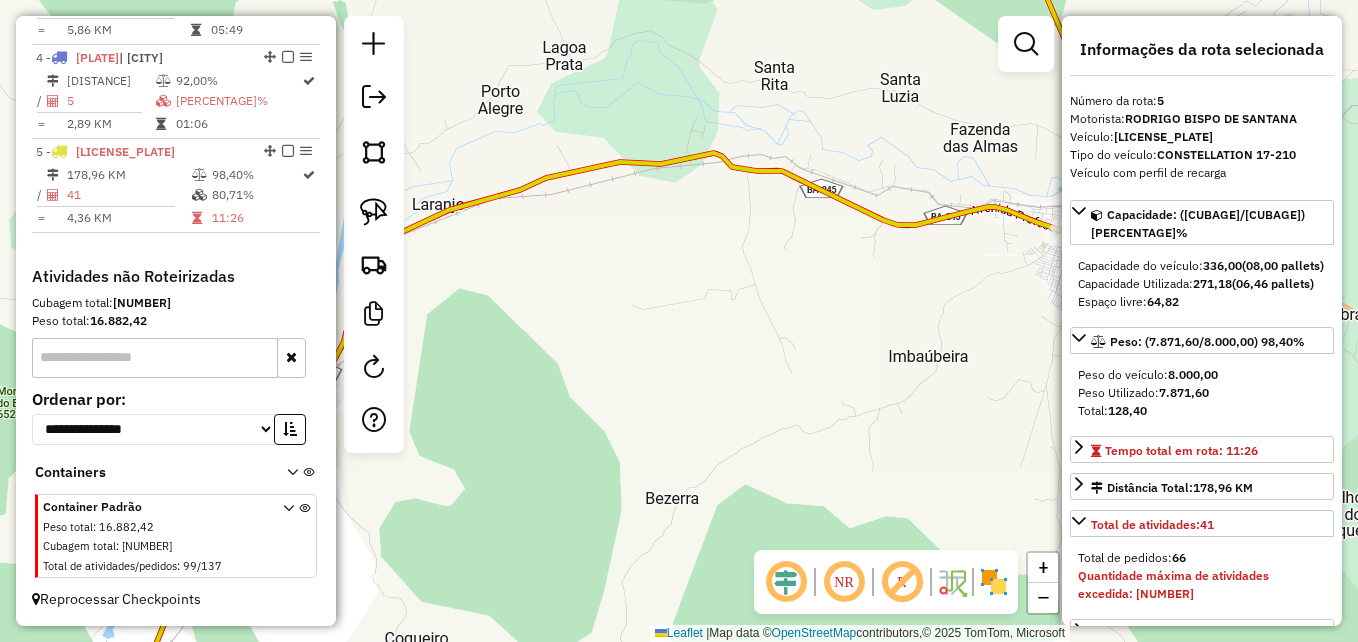 drag, startPoint x: 730, startPoint y: 400, endPoint x: 720, endPoint y: 450, distance: 50.990196 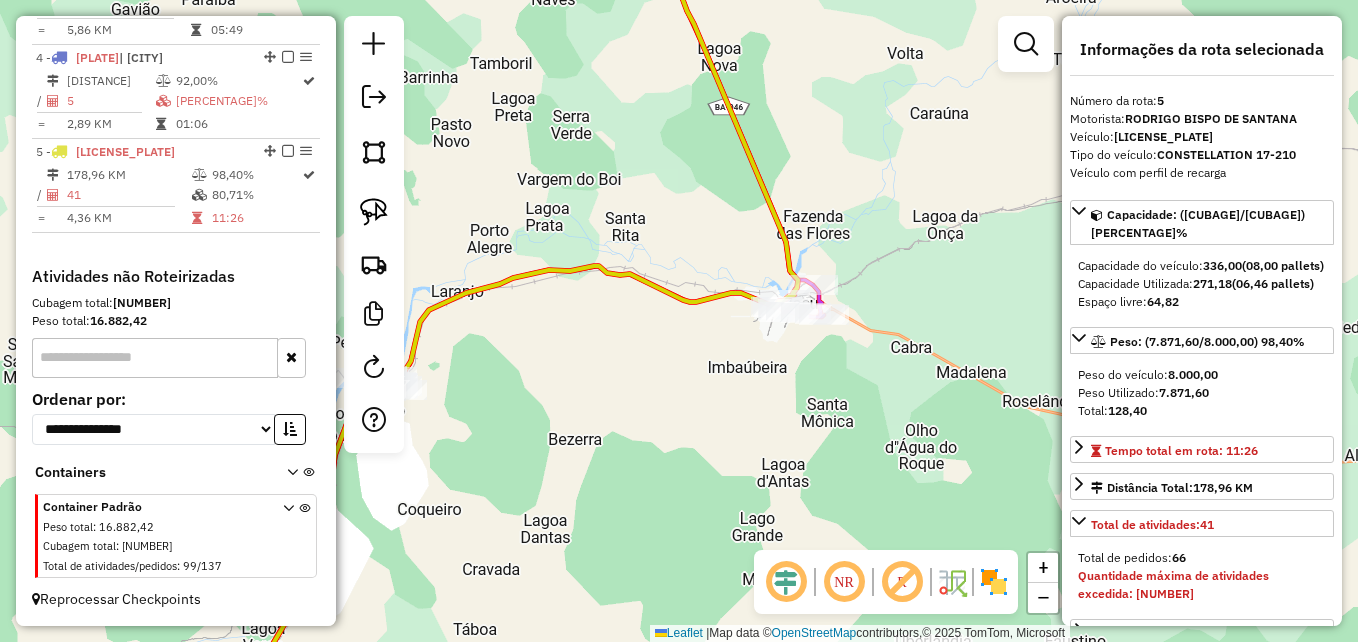 drag, startPoint x: 783, startPoint y: 447, endPoint x: 665, endPoint y: 407, distance: 124.595345 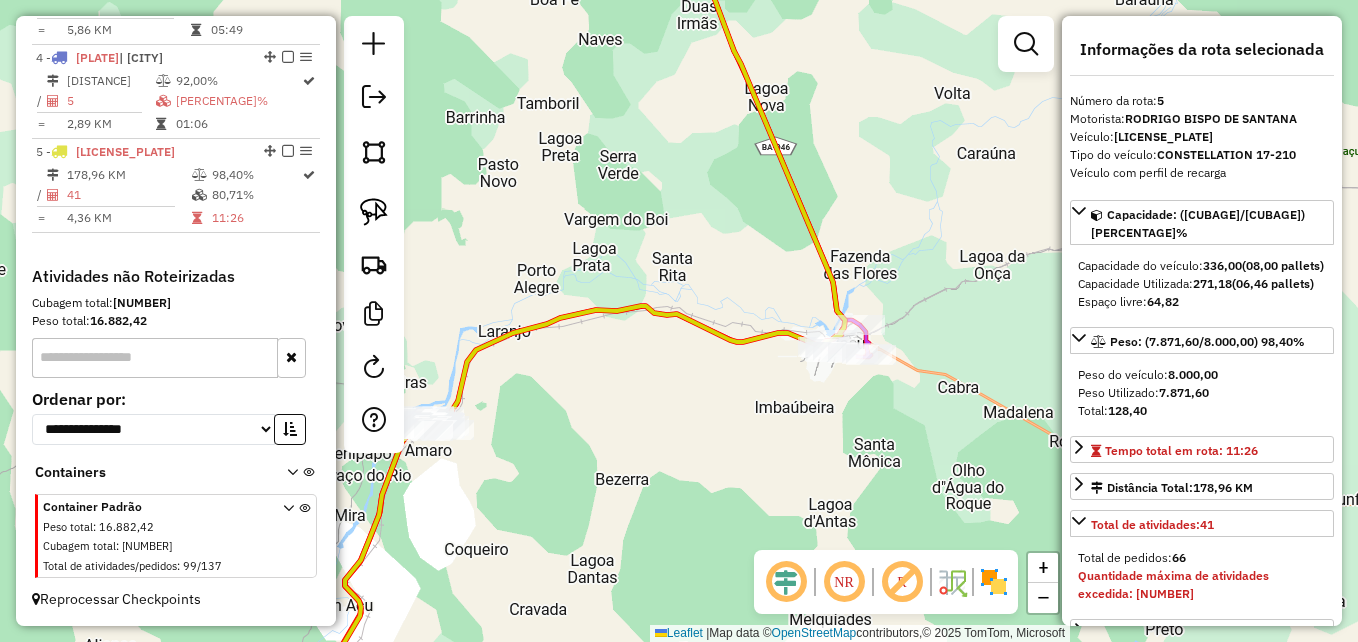 drag, startPoint x: 693, startPoint y: 390, endPoint x: 801, endPoint y: 388, distance: 108.01852 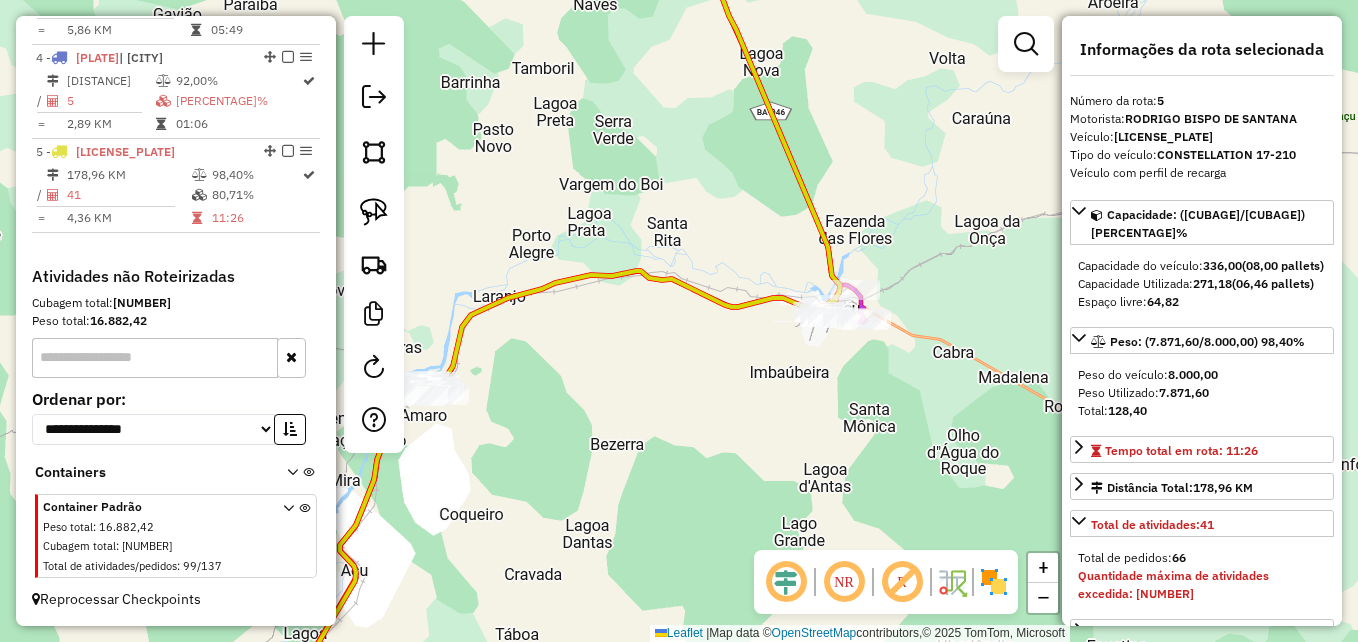drag, startPoint x: 737, startPoint y: 406, endPoint x: 671, endPoint y: 413, distance: 66.37017 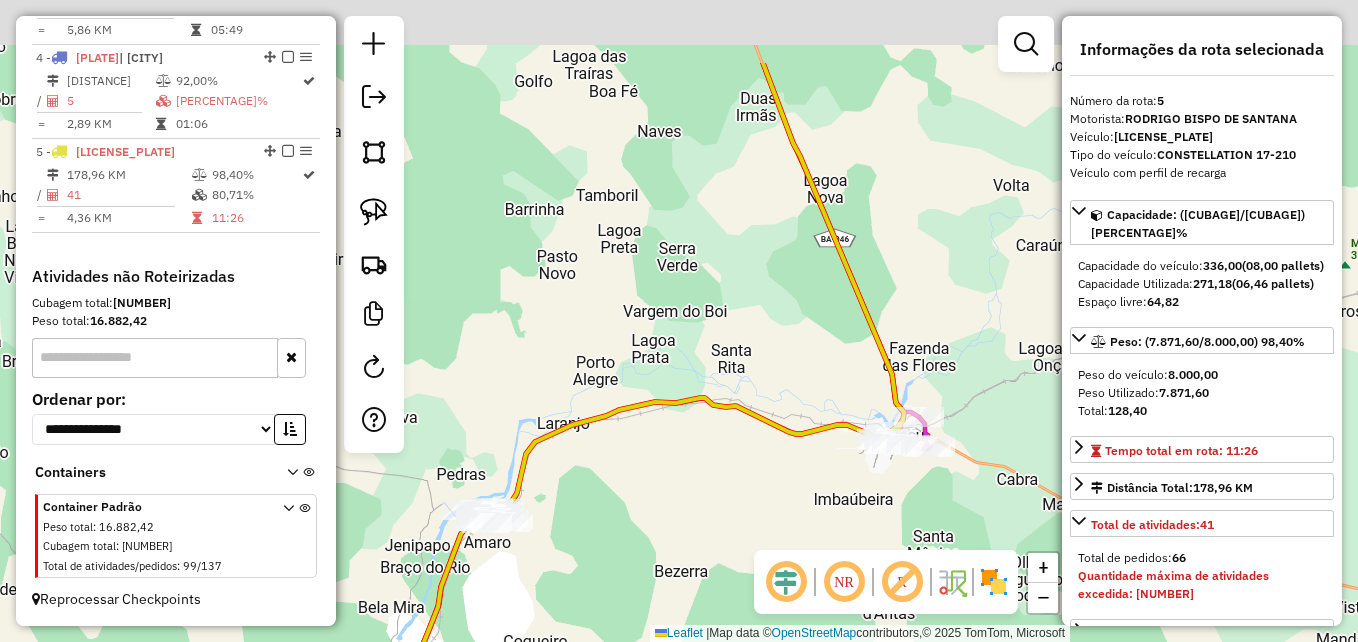 drag, startPoint x: 690, startPoint y: 402, endPoint x: 748, endPoint y: 520, distance: 131.48384 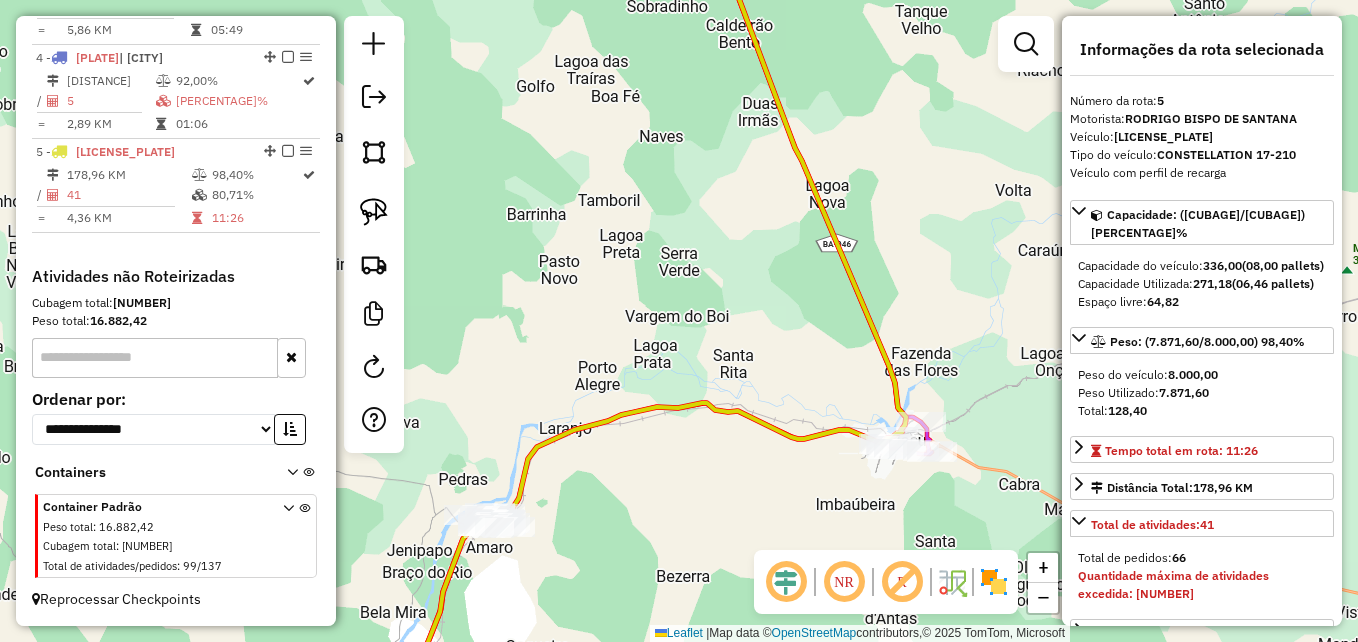 drag, startPoint x: 605, startPoint y: 214, endPoint x: 621, endPoint y: 417, distance: 203.62956 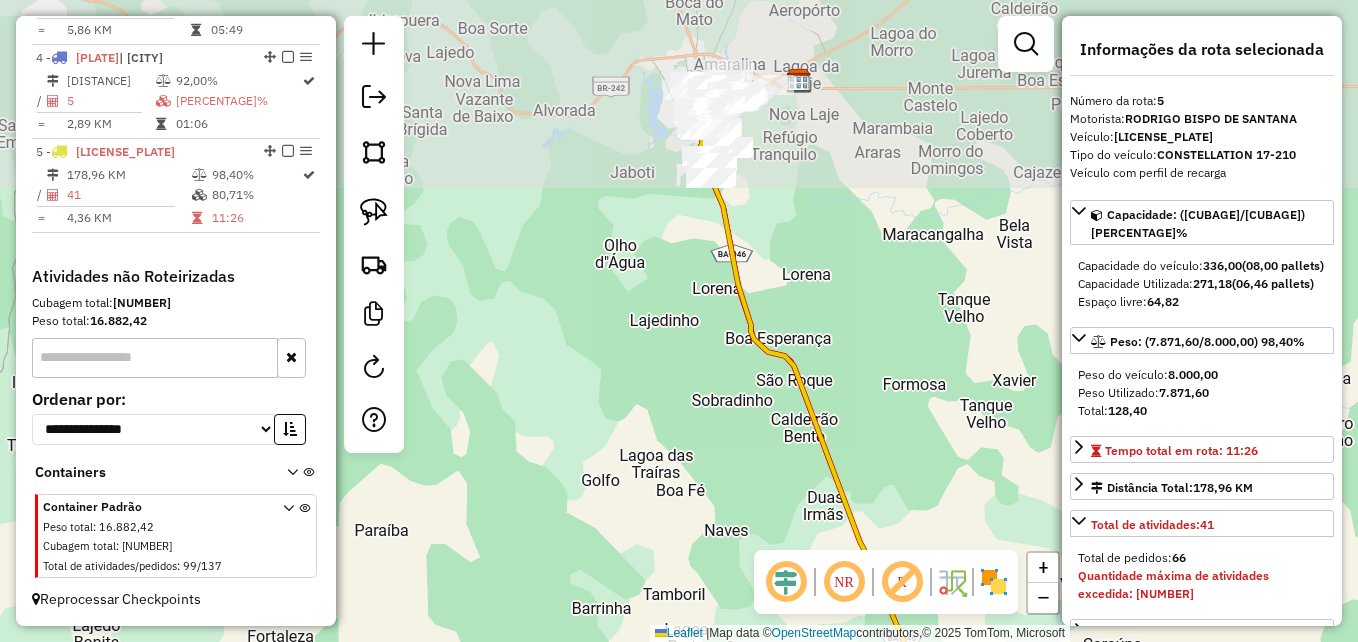 drag, startPoint x: 624, startPoint y: 383, endPoint x: 652, endPoint y: 440, distance: 63.505905 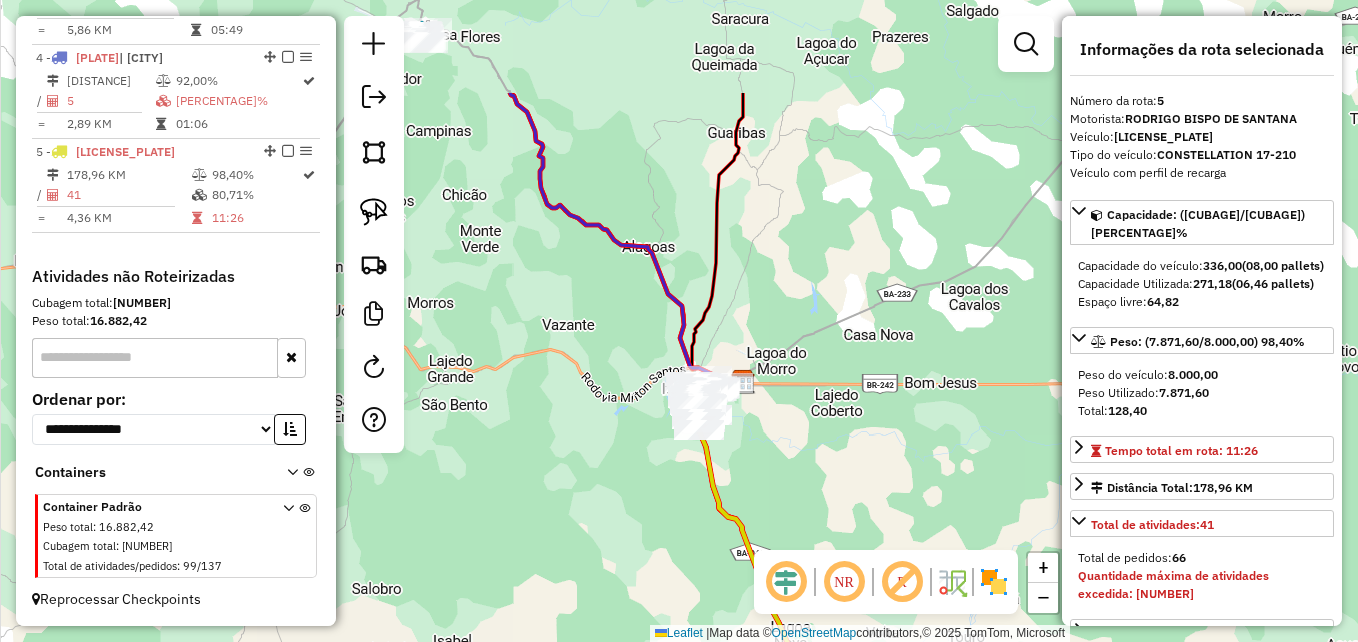 drag, startPoint x: 585, startPoint y: 253, endPoint x: 604, endPoint y: 415, distance: 163.1104 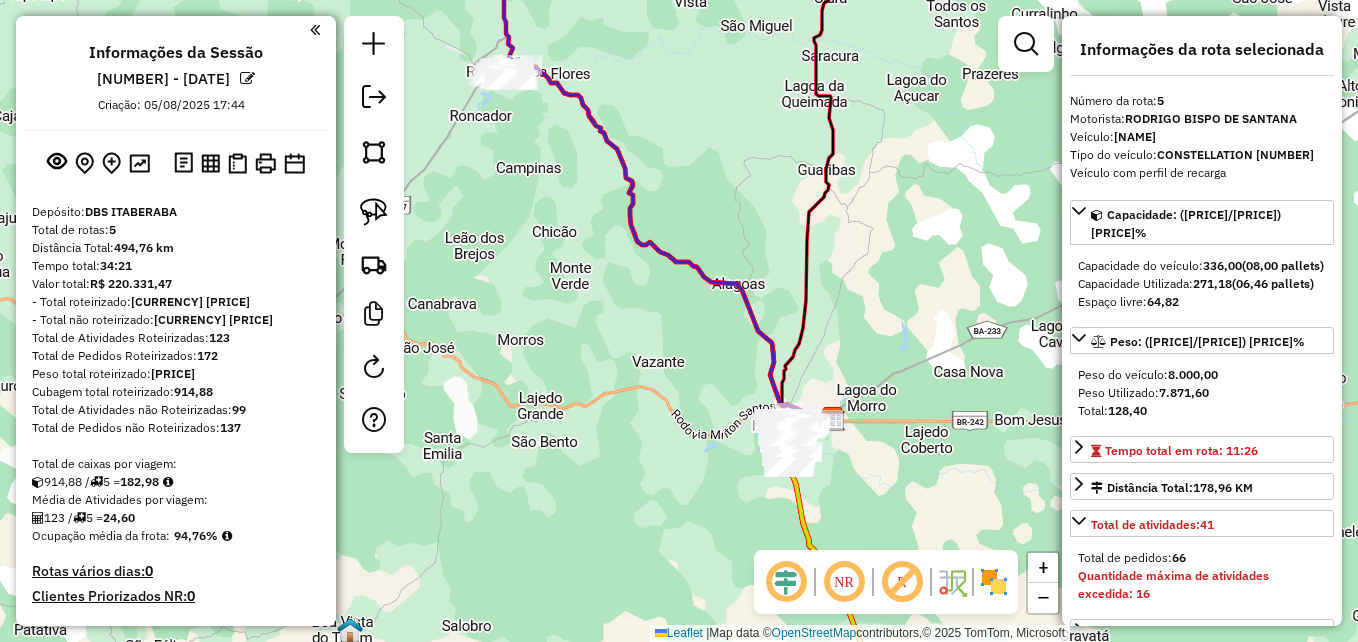 select on "**********" 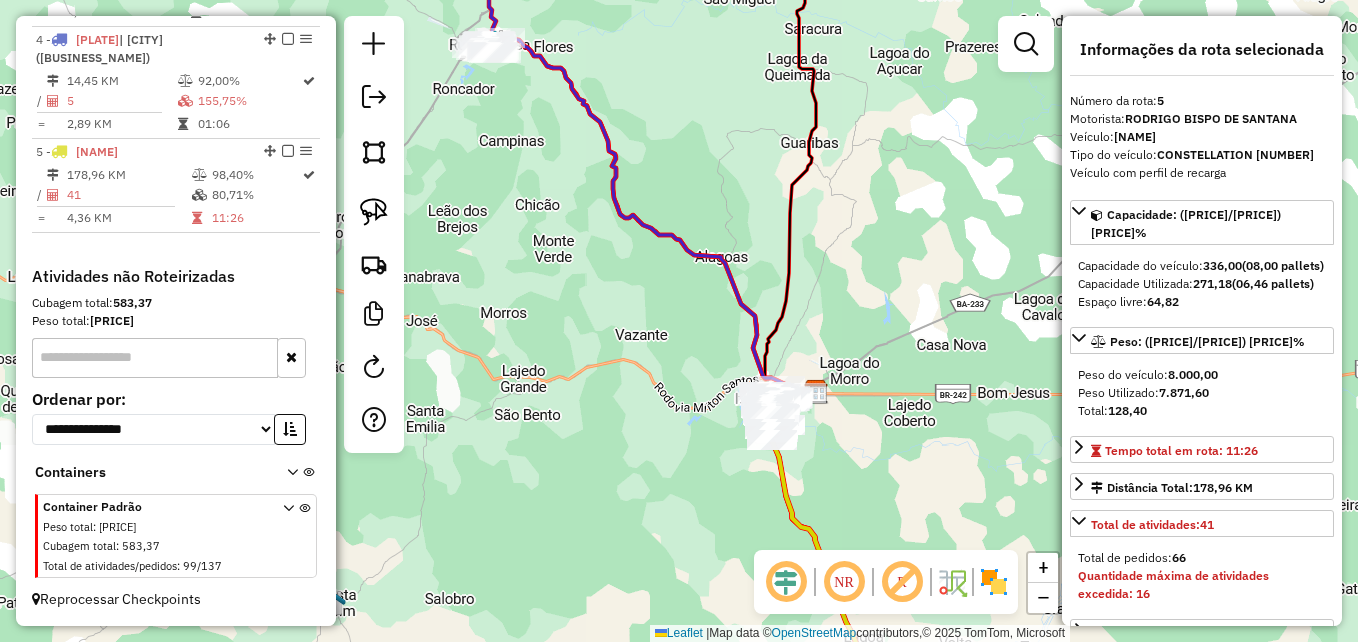 drag, startPoint x: 671, startPoint y: 375, endPoint x: 647, endPoint y: 336, distance: 45.79301 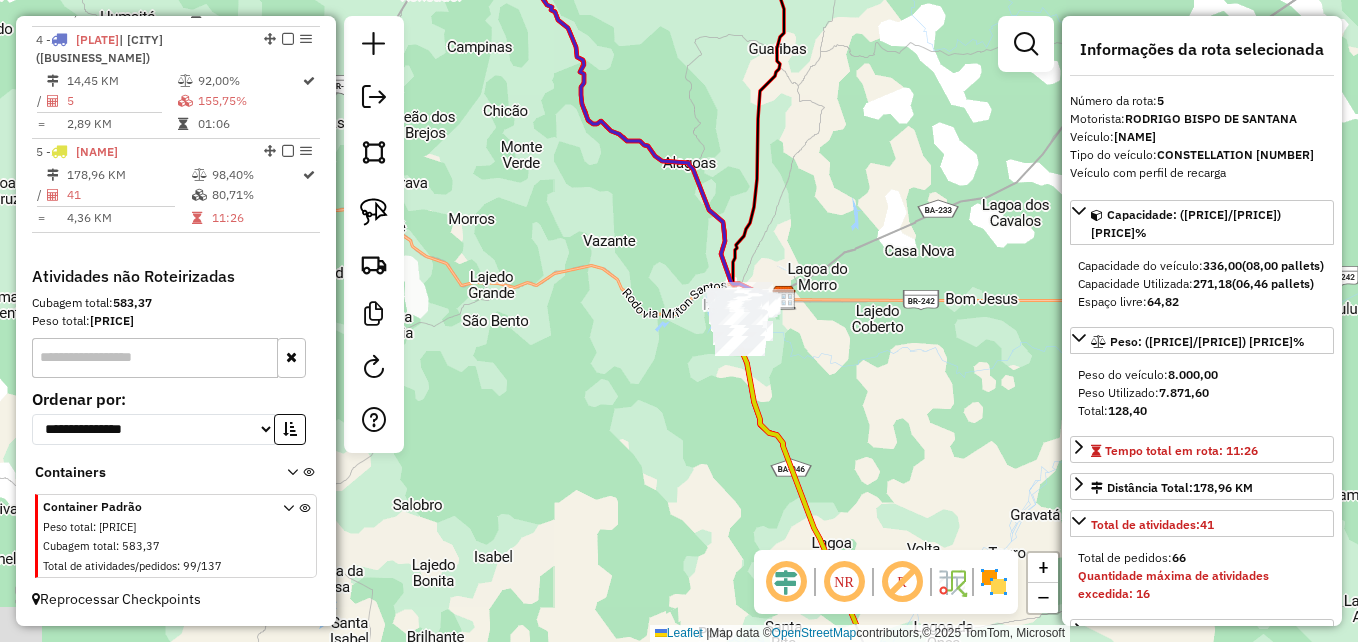 drag, startPoint x: 646, startPoint y: 456, endPoint x: 618, endPoint y: 369, distance: 91.394745 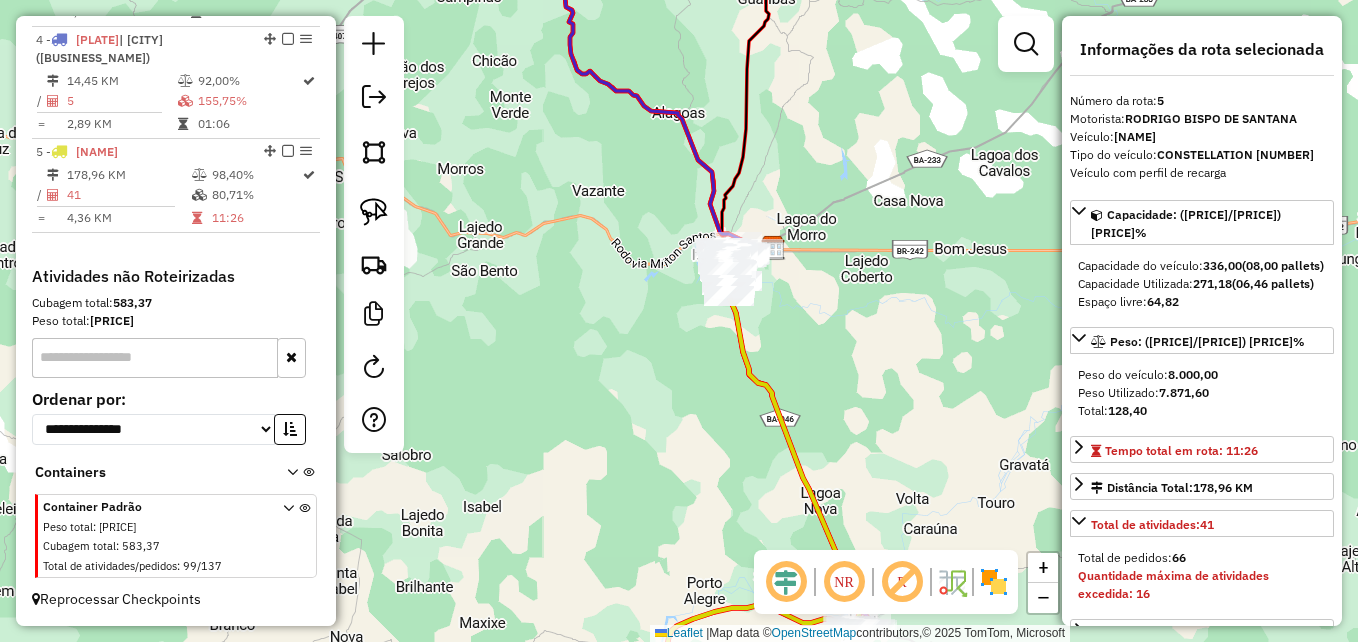 drag, startPoint x: 646, startPoint y: 453, endPoint x: 600, endPoint y: 197, distance: 260.09998 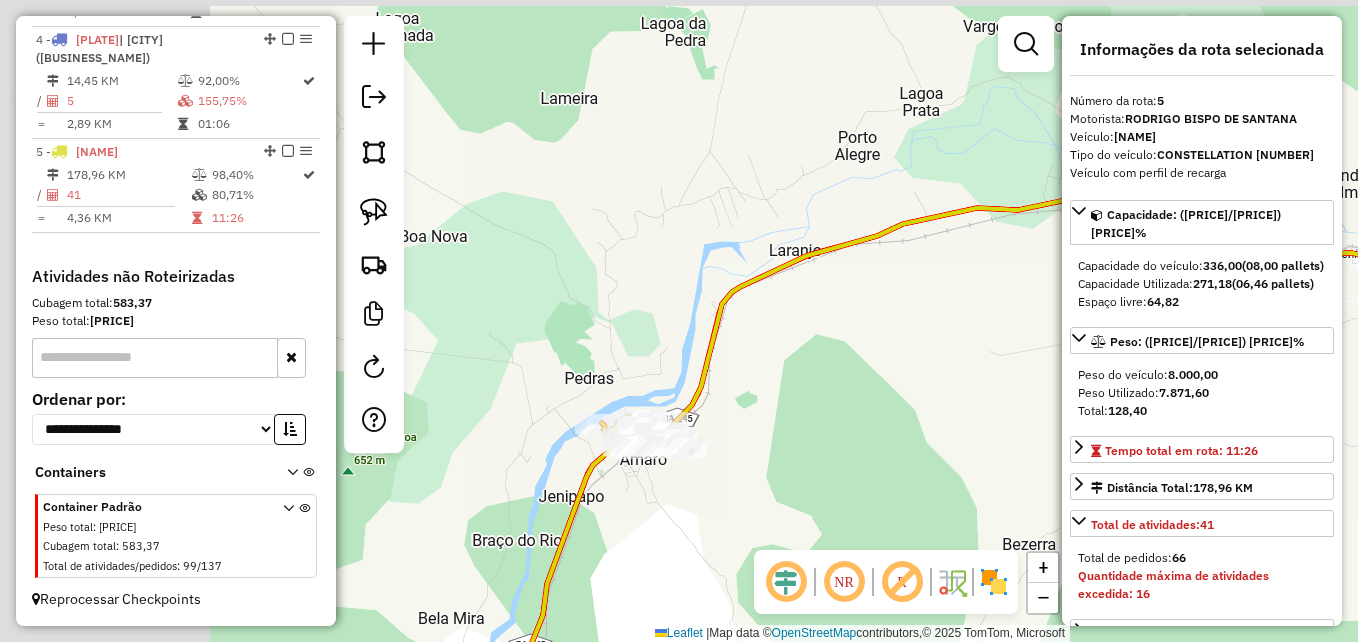 drag, startPoint x: 605, startPoint y: 386, endPoint x: 837, endPoint y: 443, distance: 238.89957 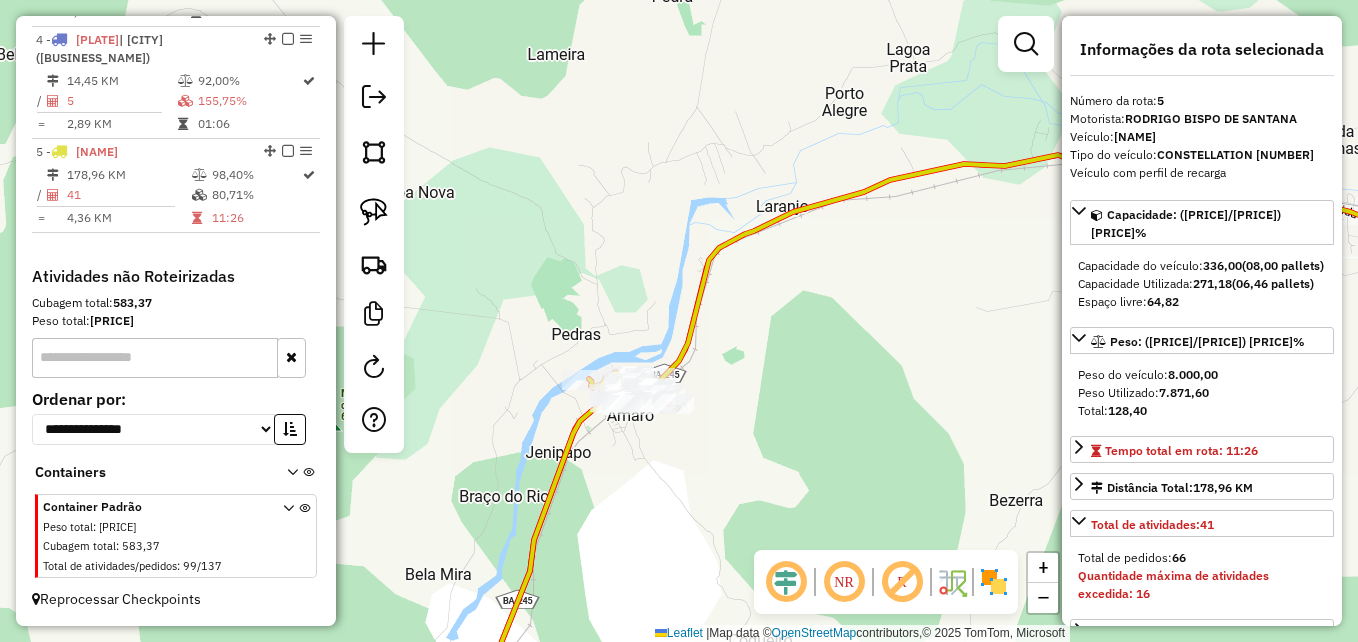 drag, startPoint x: 835, startPoint y: 405, endPoint x: 773, endPoint y: 312, distance: 111.77209 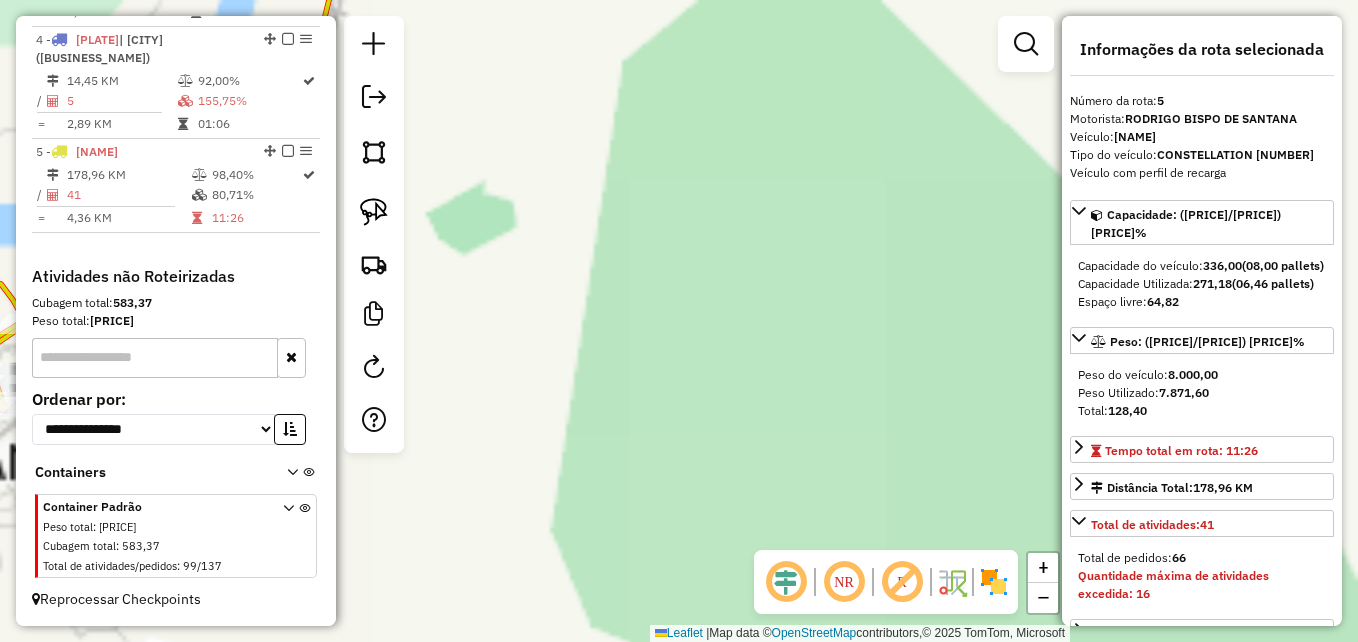 drag, startPoint x: 637, startPoint y: 235, endPoint x: 982, endPoint y: 433, distance: 397.7801 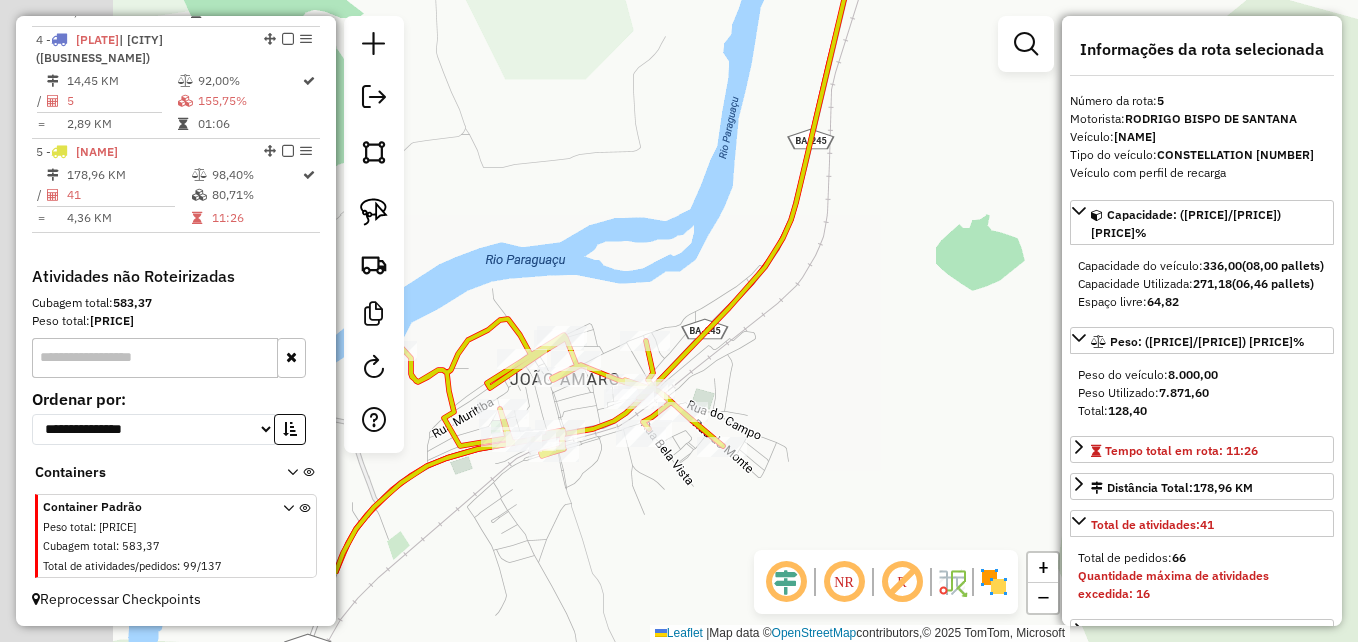 drag, startPoint x: 808, startPoint y: 418, endPoint x: 1019, endPoint y: 278, distance: 253.22125 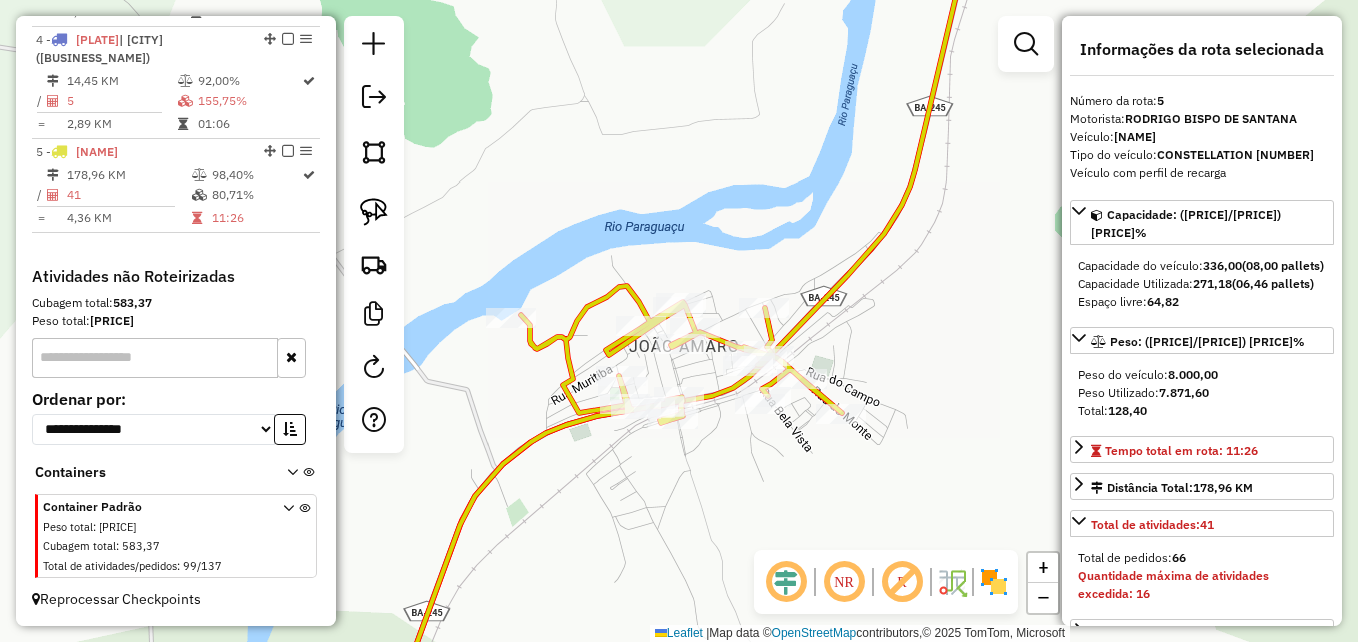 drag, startPoint x: 893, startPoint y: 389, endPoint x: 984, endPoint y: 364, distance: 94.371605 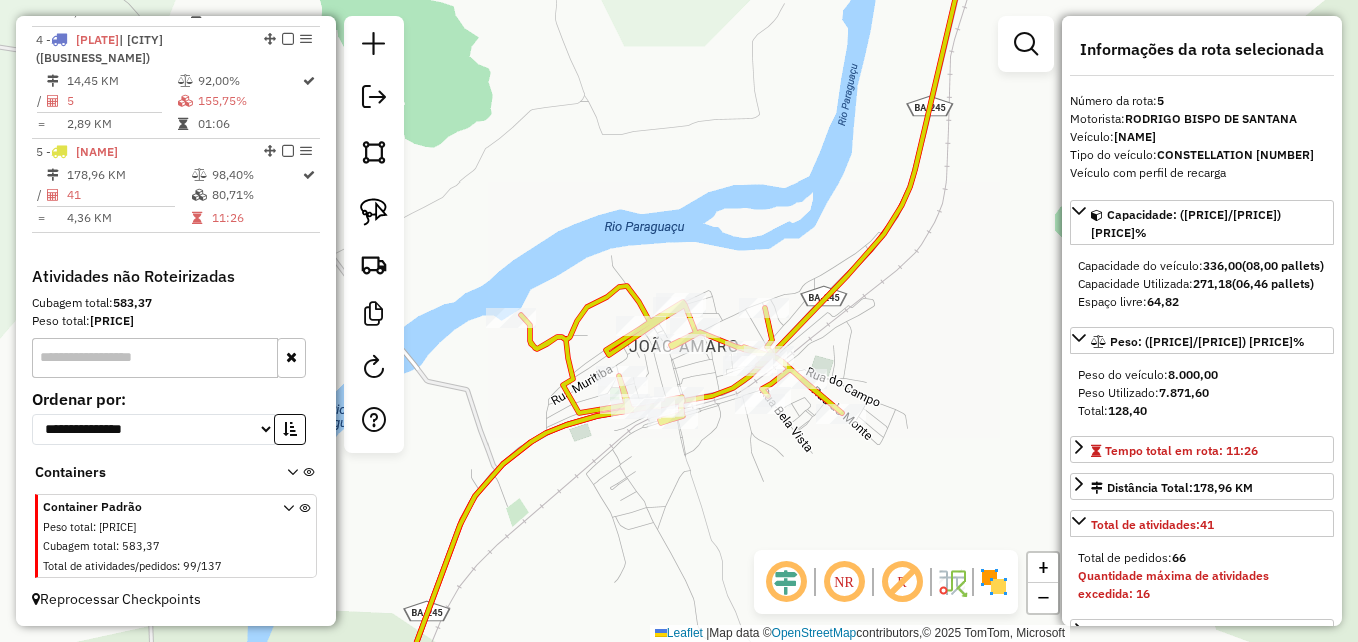 click 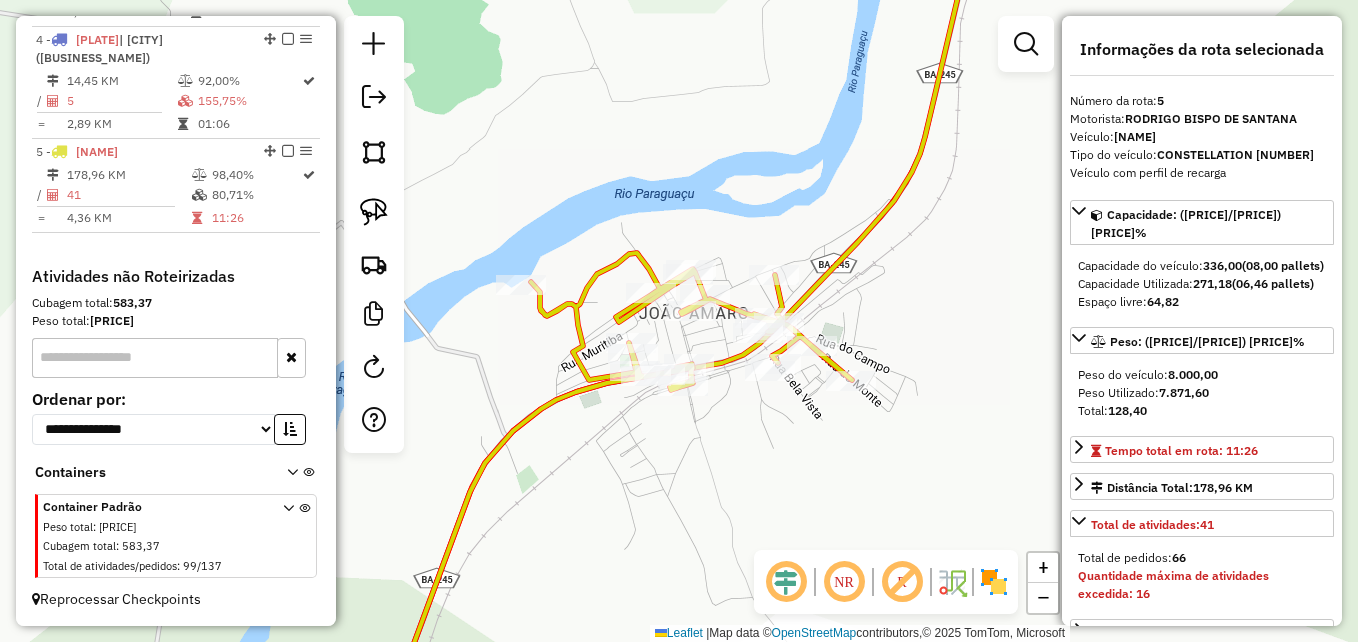 drag, startPoint x: 916, startPoint y: 313, endPoint x: 926, endPoint y: 280, distance: 34.48188 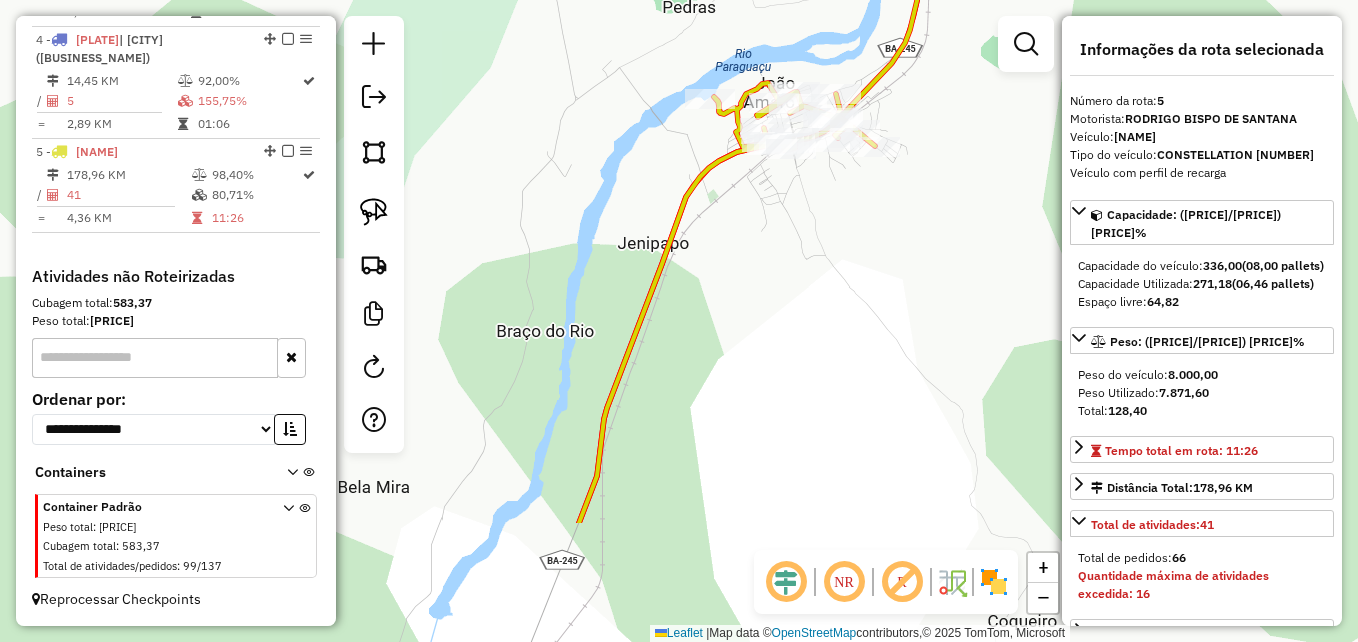 drag, startPoint x: 810, startPoint y: 437, endPoint x: 796, endPoint y: 254, distance: 183.53474 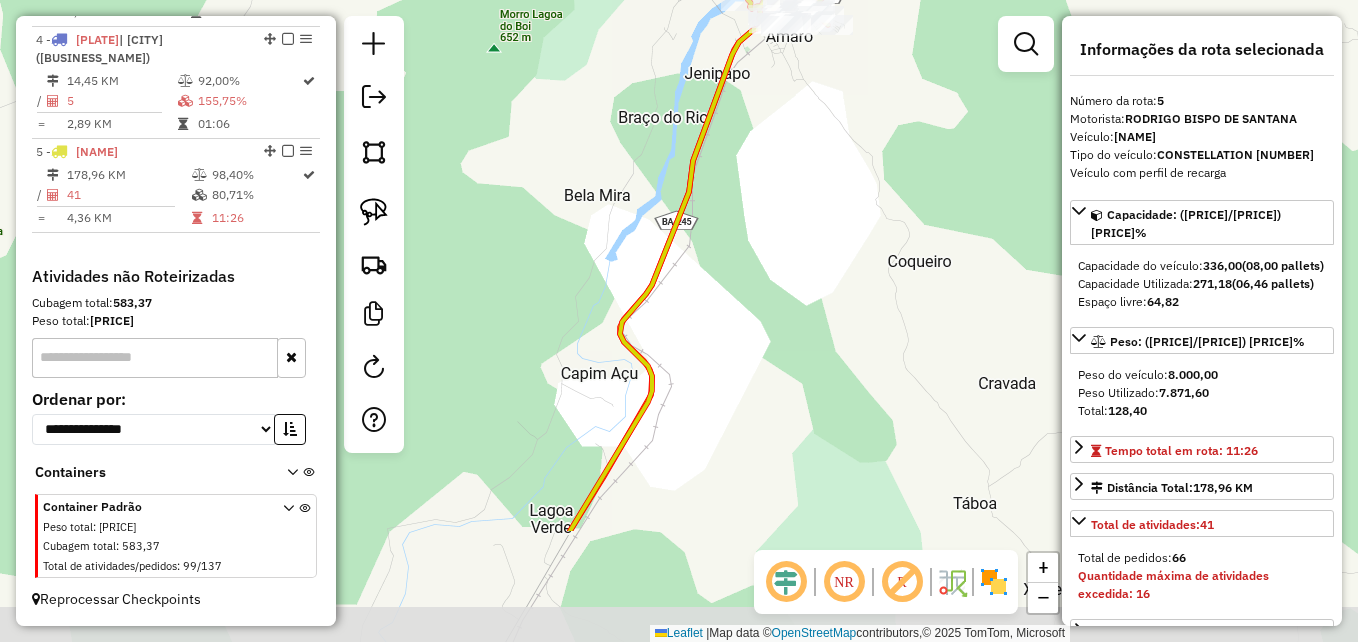 drag, startPoint x: 787, startPoint y: 388, endPoint x: 781, endPoint y: 222, distance: 166.1084 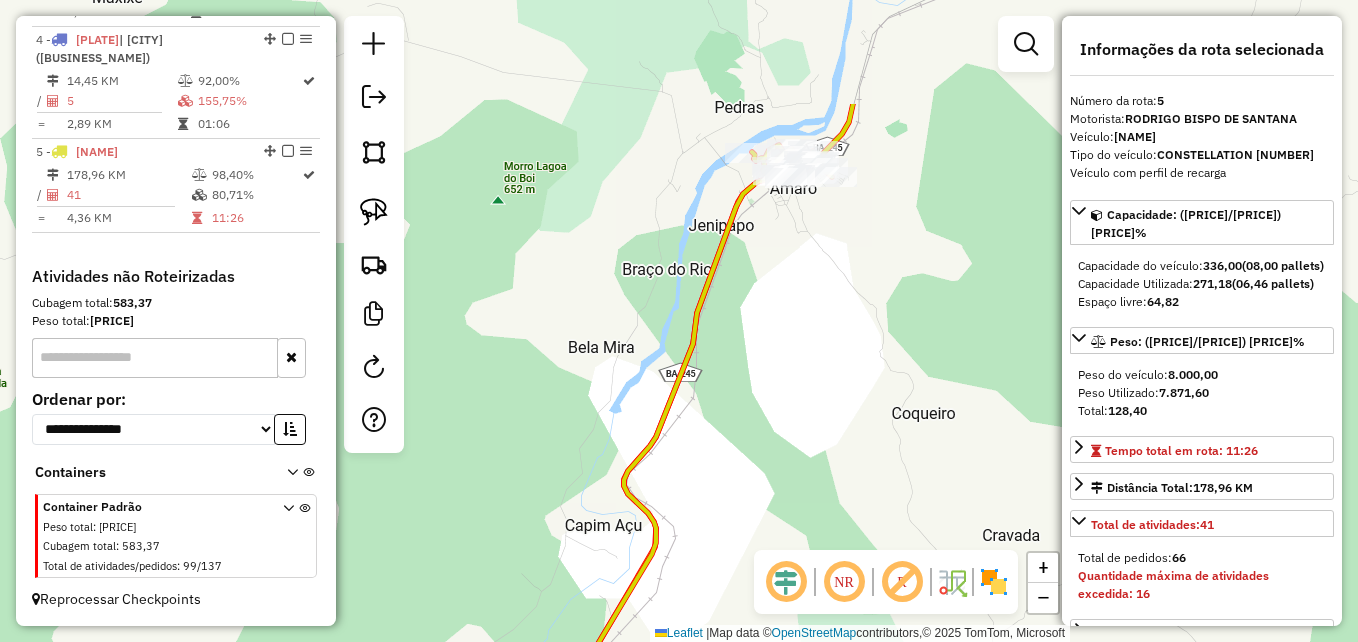 drag, startPoint x: 772, startPoint y: 232, endPoint x: 775, endPoint y: 462, distance: 230.01956 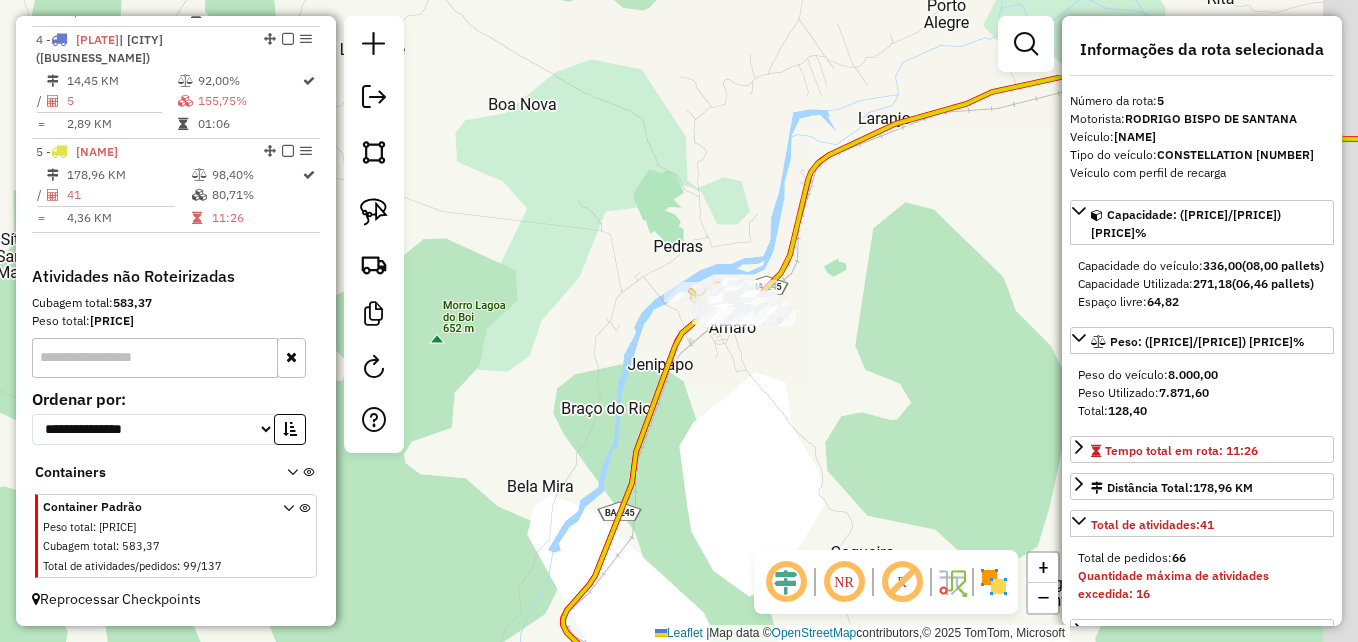 drag, startPoint x: 866, startPoint y: 264, endPoint x: 805, endPoint y: 403, distance: 151.79591 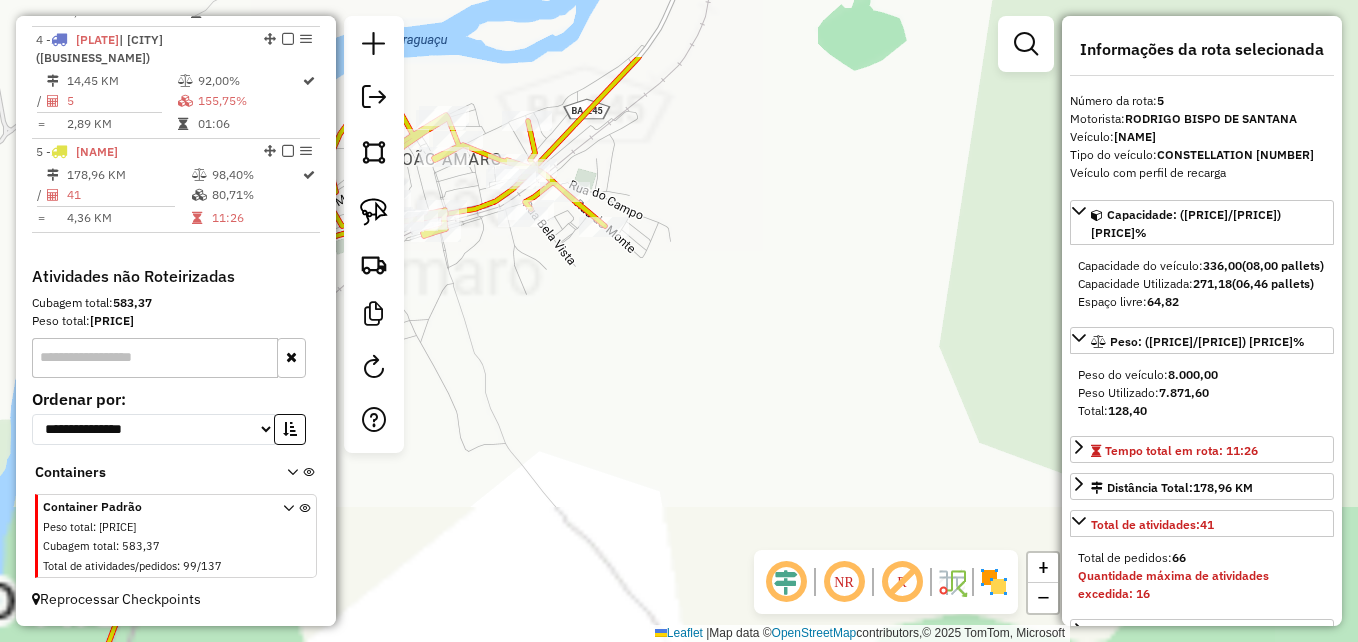 drag, startPoint x: 863, startPoint y: 226, endPoint x: 819, endPoint y: 426, distance: 204.7828 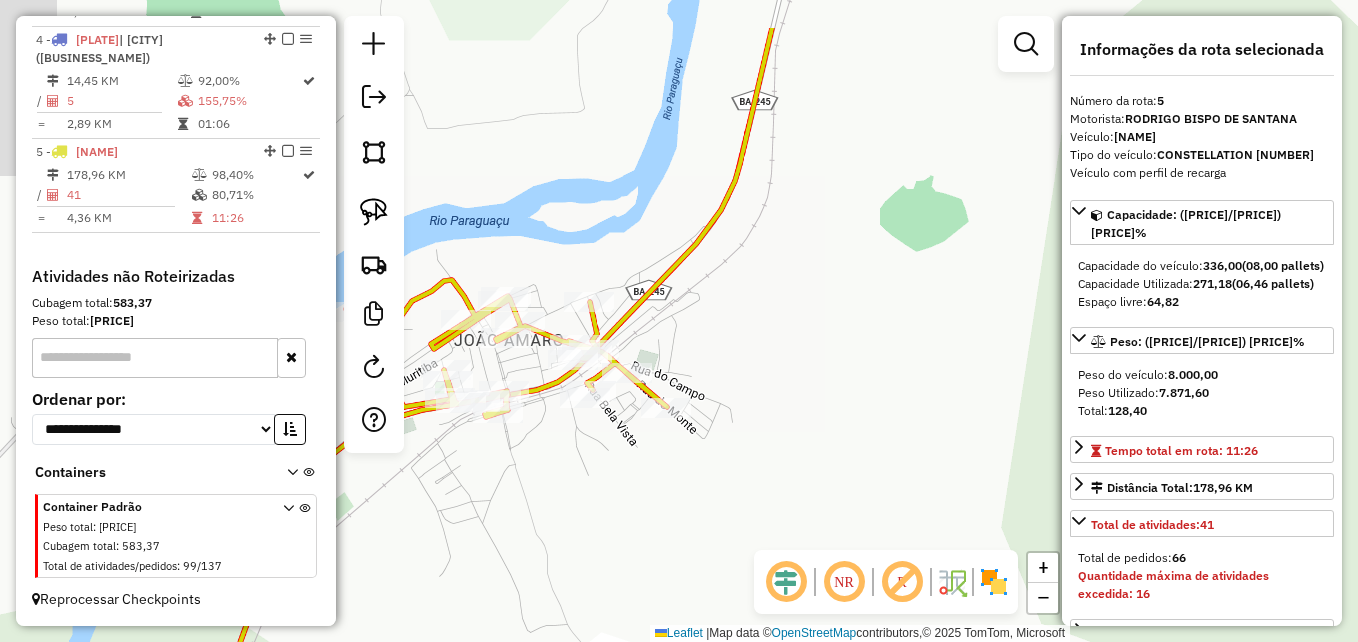 drag, startPoint x: 647, startPoint y: 483, endPoint x: 752, endPoint y: 506, distance: 107.48953 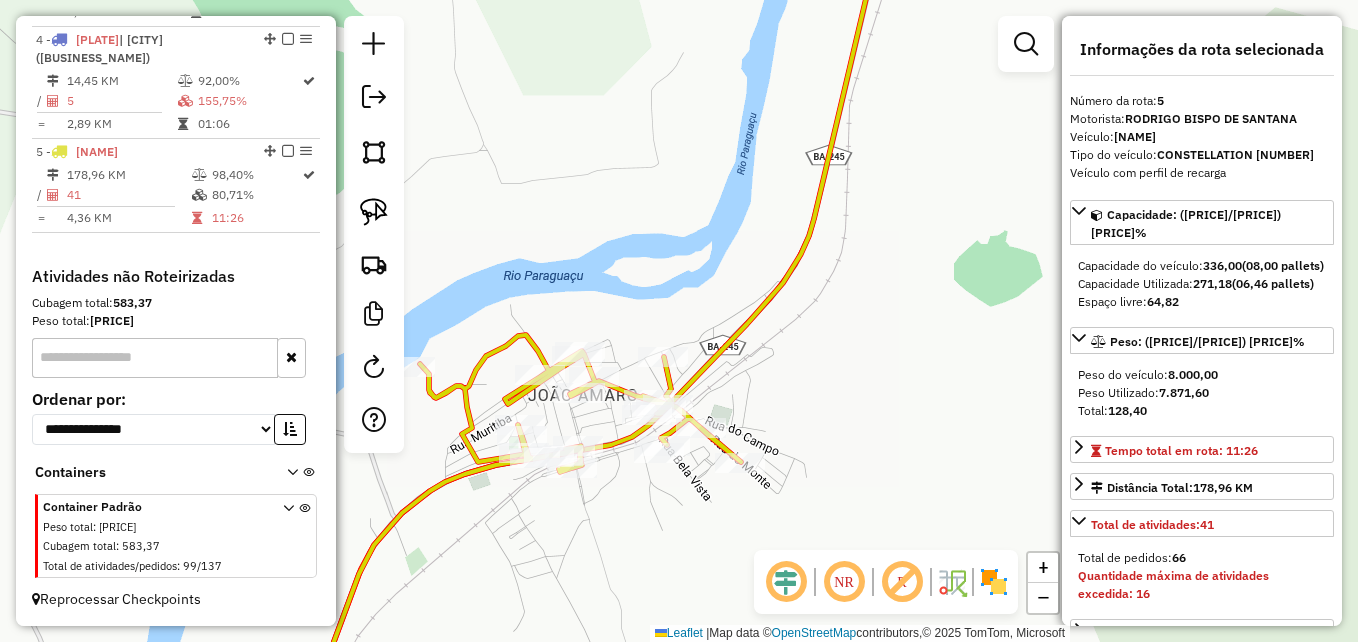 drag, startPoint x: 608, startPoint y: 493, endPoint x: 608, endPoint y: 528, distance: 35 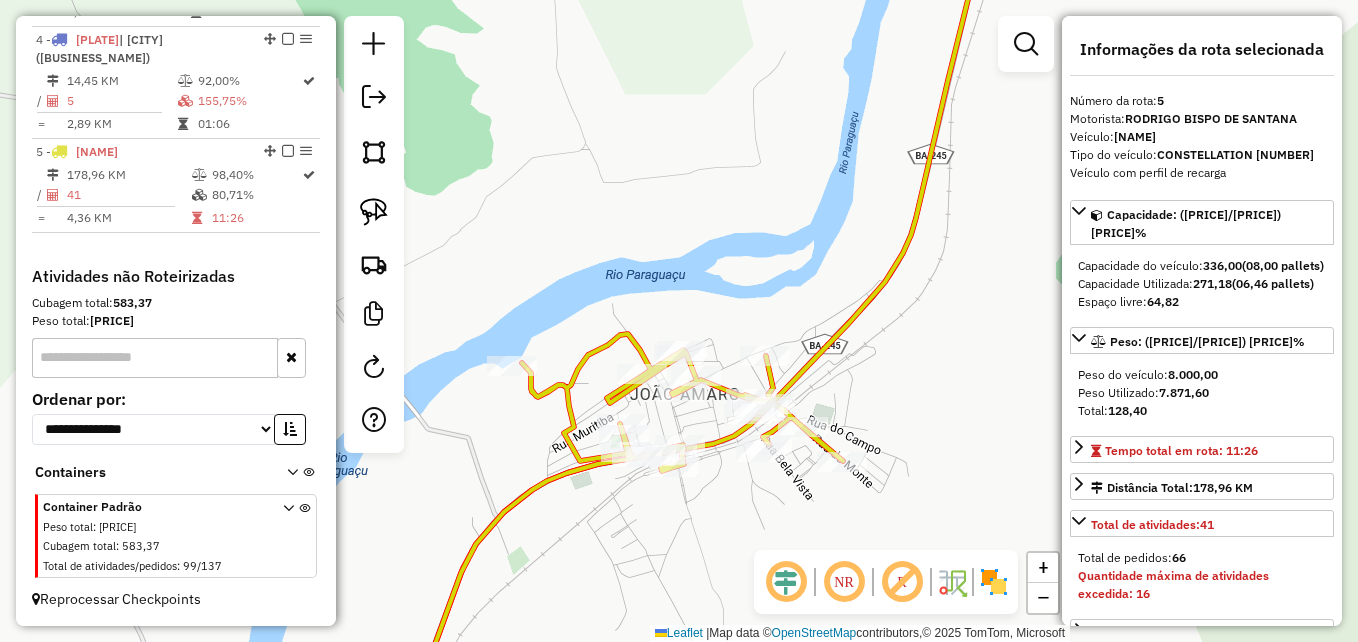 drag, startPoint x: 608, startPoint y: 526, endPoint x: 710, endPoint y: 525, distance: 102.0049 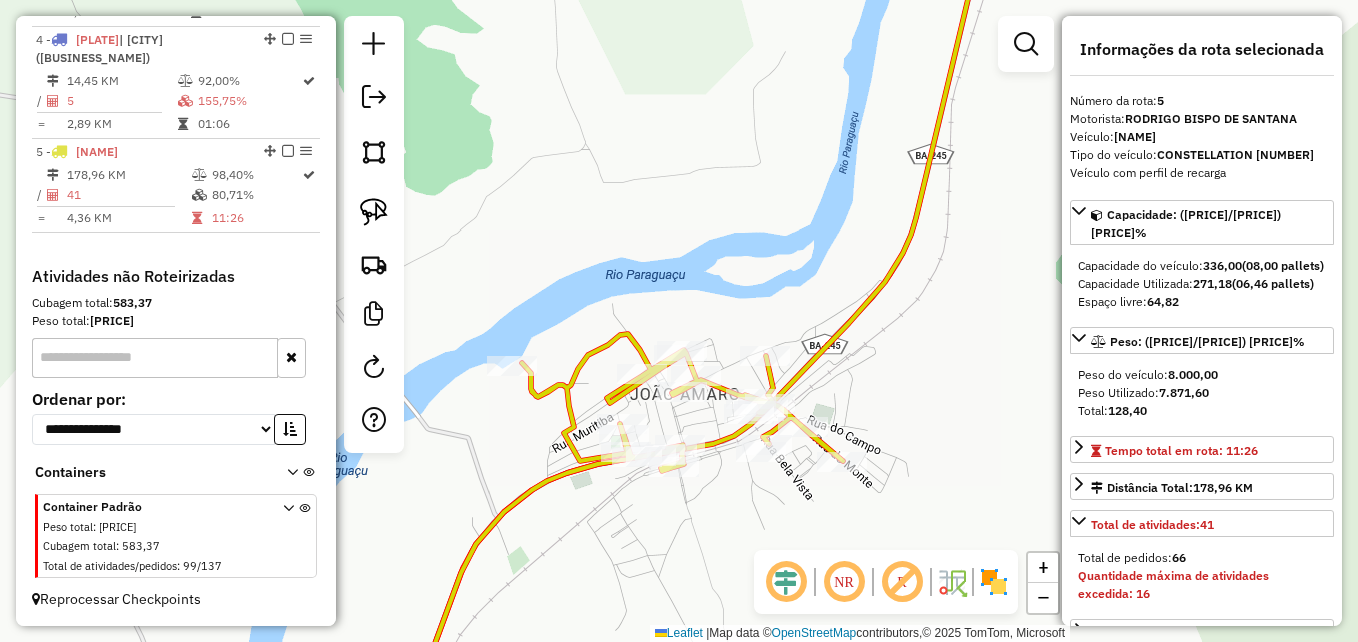 click 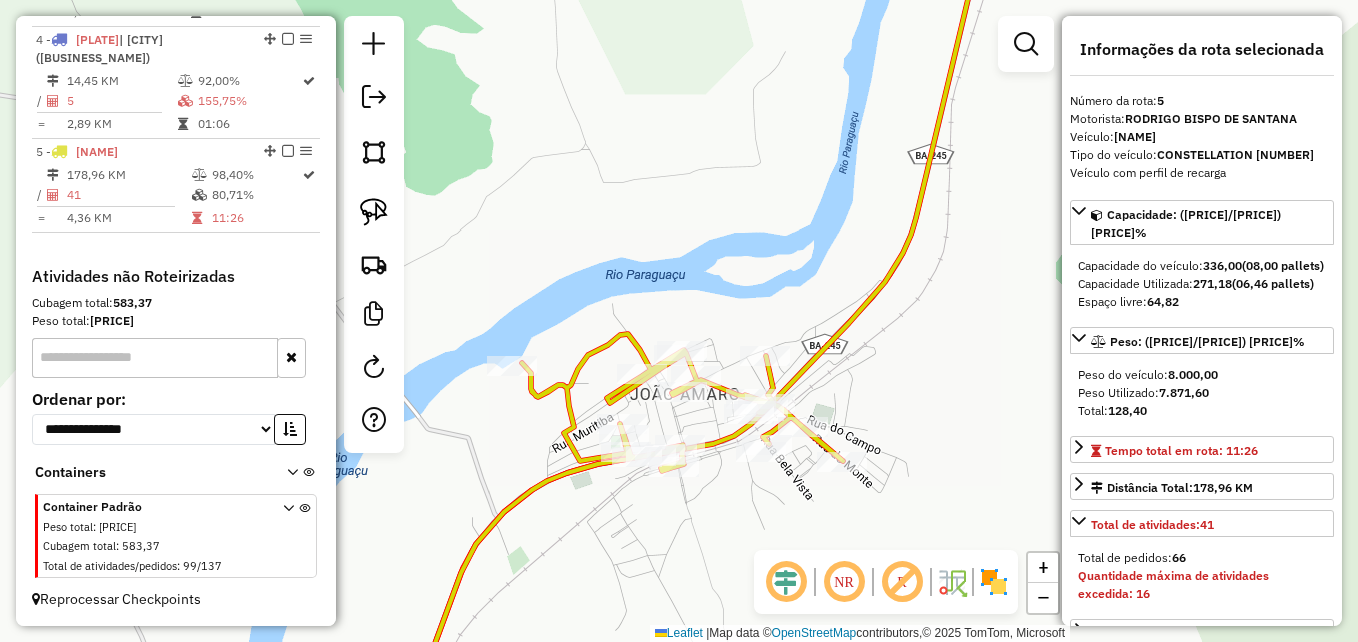 click on "Janela de atendimento Grade de atendimento Capacidade Transportadoras Veículos Cliente Pedidos  Rotas Selecione os dias de semana para filtrar as janelas de atendimento  Seg   Ter   Qua   Qui   Sex   Sáb   Dom  Informe o período da janela de atendimento: De: Até:  Filtrar exatamente a janela do cliente  Considerar janela de atendimento padrão  Selecione os dias de semana para filtrar as grades de atendimento  Seg   Ter   Qua   Qui   Sex   Sáb   Dom   Considerar clientes sem dia de atendimento cadastrado  Clientes fora do dia de atendimento selecionado Filtrar as atividades entre os valores definidos abaixo:  Peso mínimo:   Peso máximo:   Cubagem mínima:   Cubagem máxima:   De:   Até:  Filtrar as atividades entre o tempo de atendimento definido abaixo:  De:   Até:   Considerar capacidade total dos clientes não roteirizados Transportadora: Selecione um ou mais itens Tipo de veículo: Selecione um ou mais itens Veículo: Selecione um ou mais itens Motorista: Selecione um ou mais itens Nome: Rótulo:" 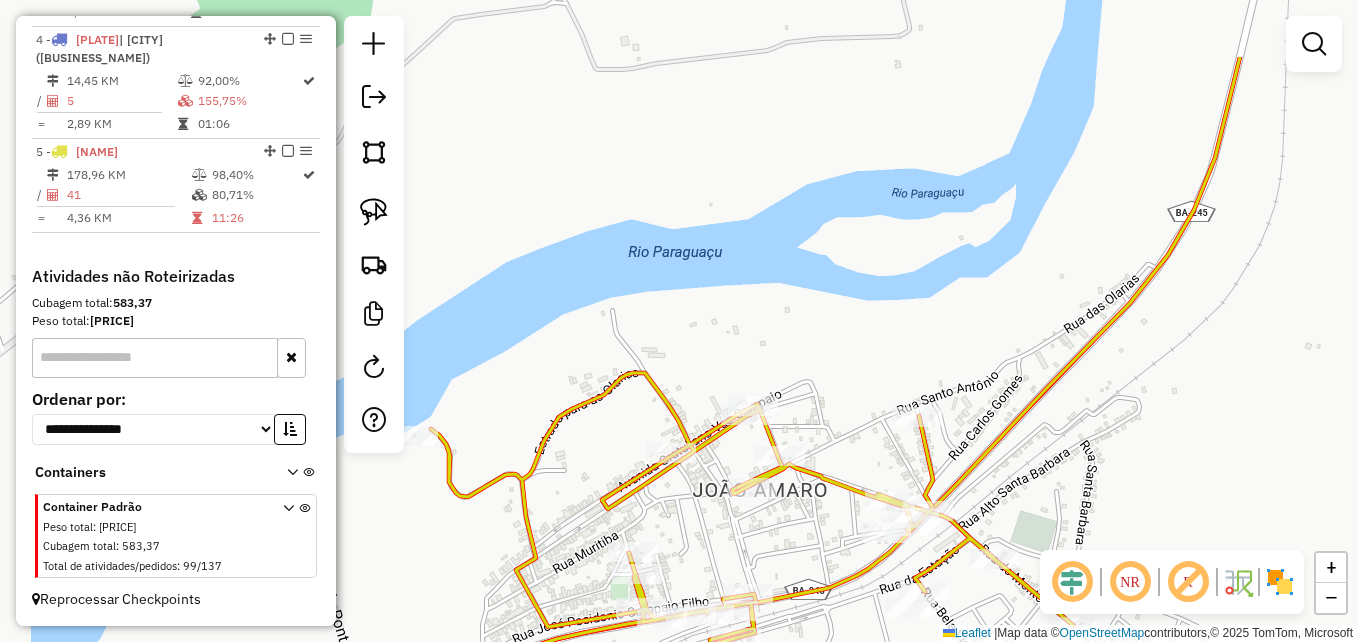 drag, startPoint x: 614, startPoint y: 386, endPoint x: 596, endPoint y: 507, distance: 122.33152 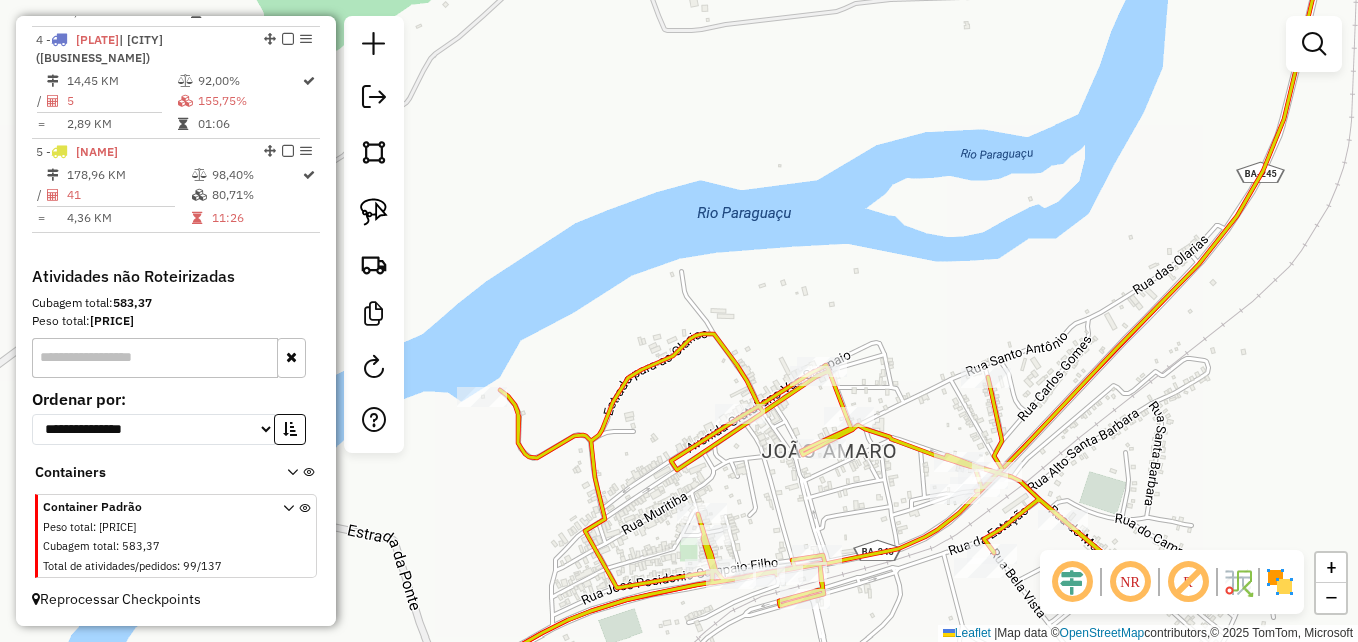drag, startPoint x: 744, startPoint y: 530, endPoint x: 813, endPoint y: 491, distance: 79.25907 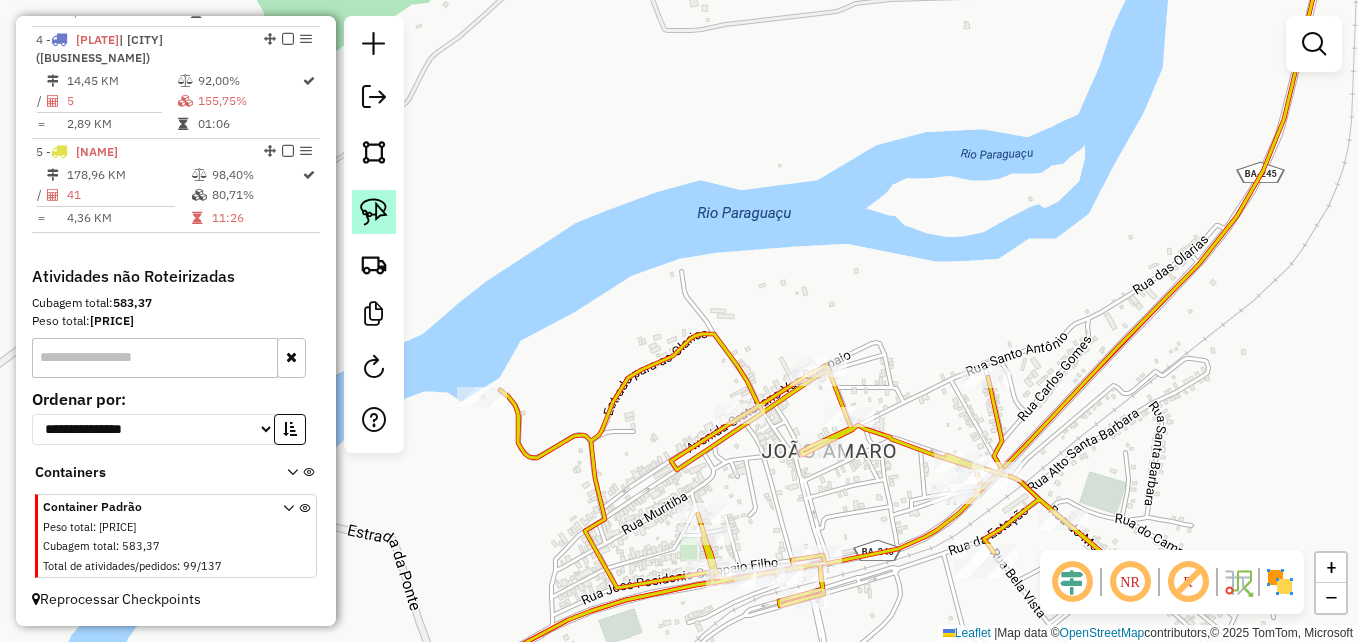 click 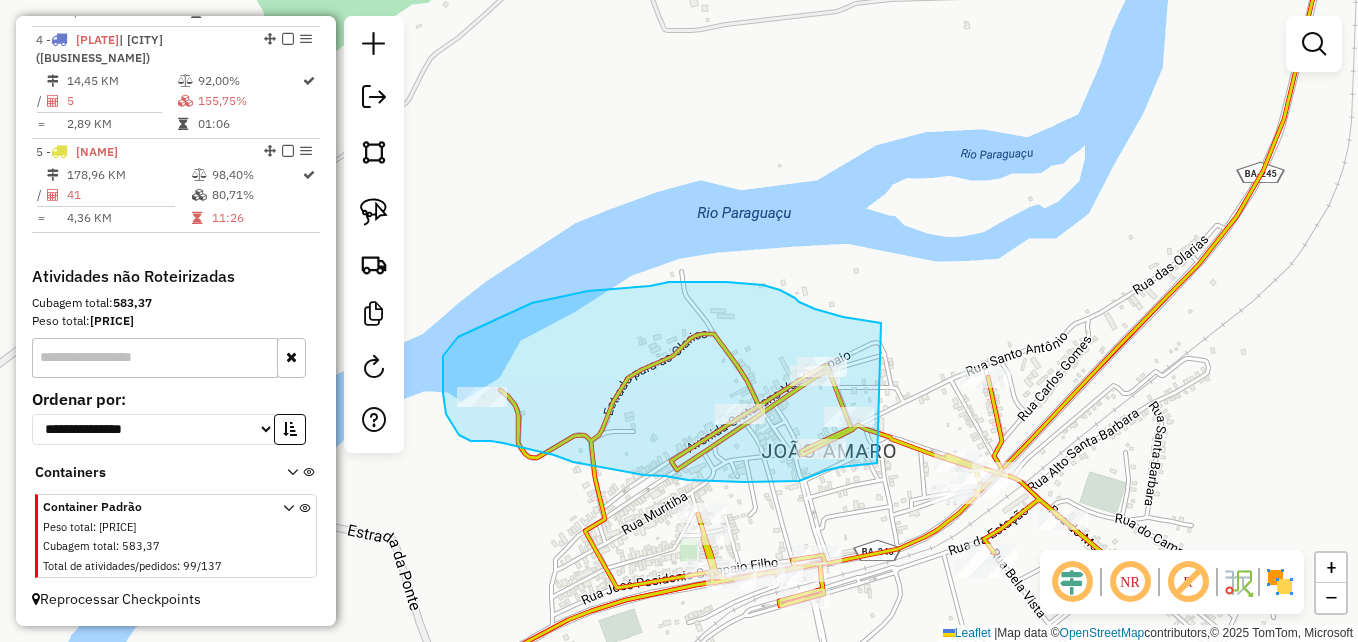 drag, startPoint x: 877, startPoint y: 463, endPoint x: 882, endPoint y: 324, distance: 139.0899 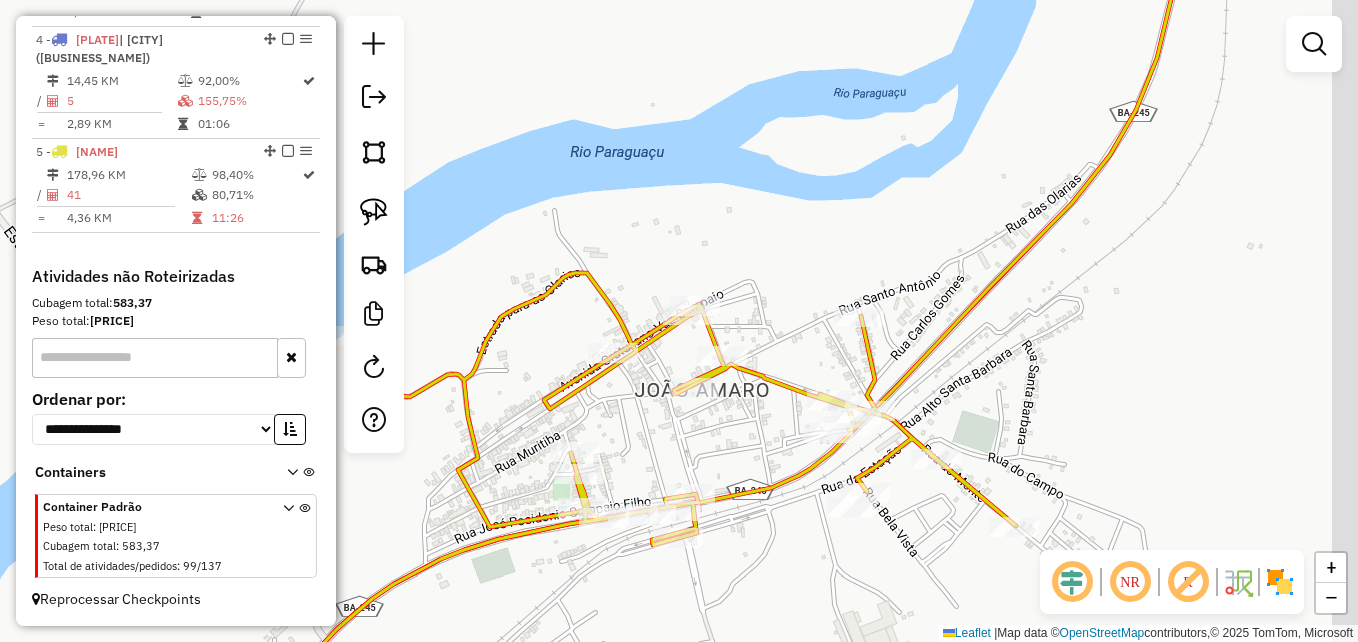drag, startPoint x: 813, startPoint y: 523, endPoint x: 686, endPoint y: 462, distance: 140.89003 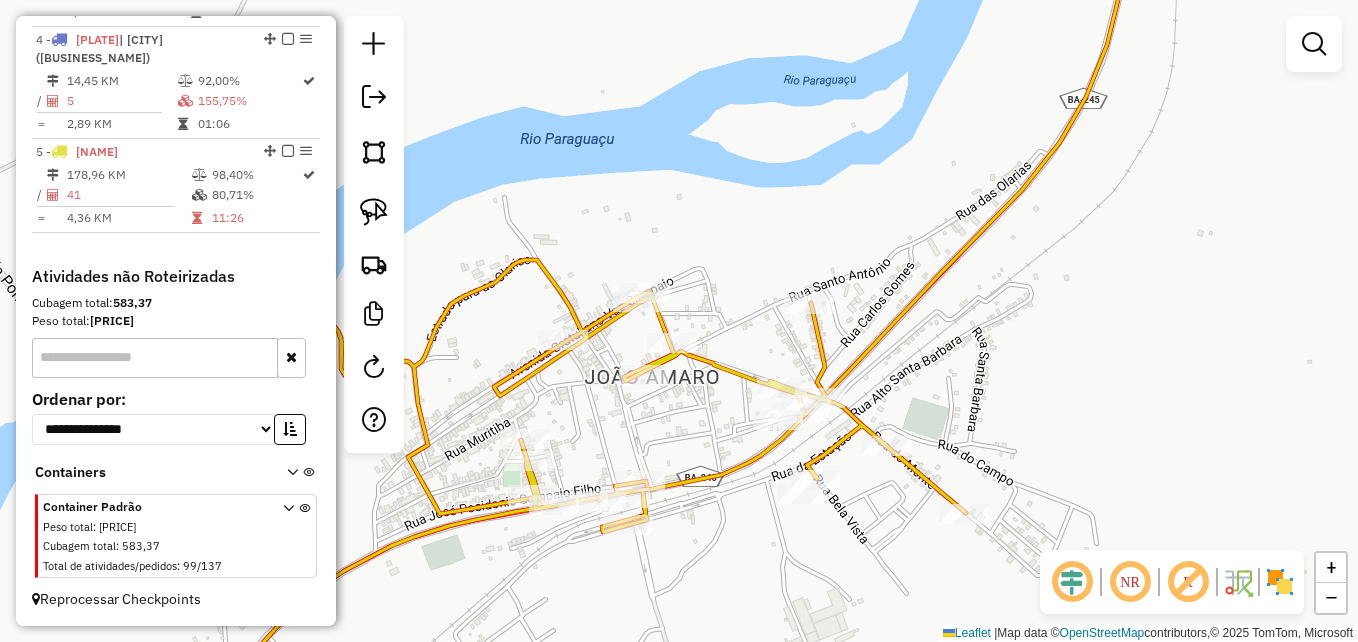drag, startPoint x: 766, startPoint y: 473, endPoint x: 696, endPoint y: 455, distance: 72.277245 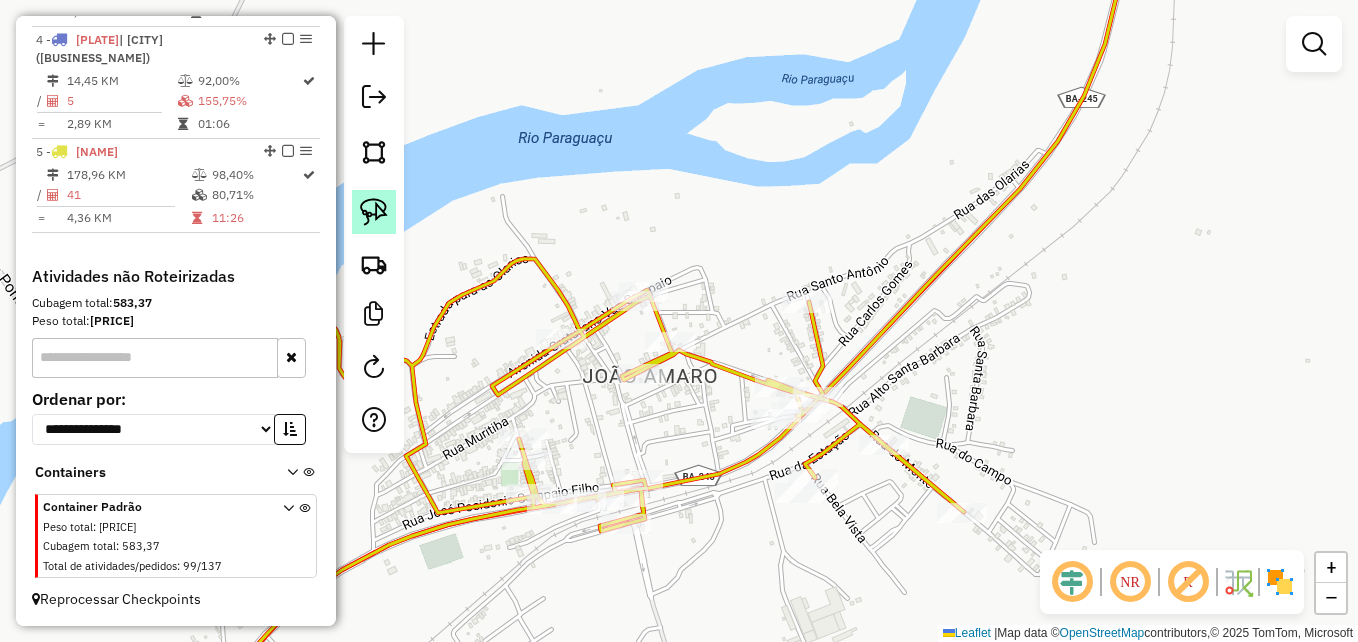 click 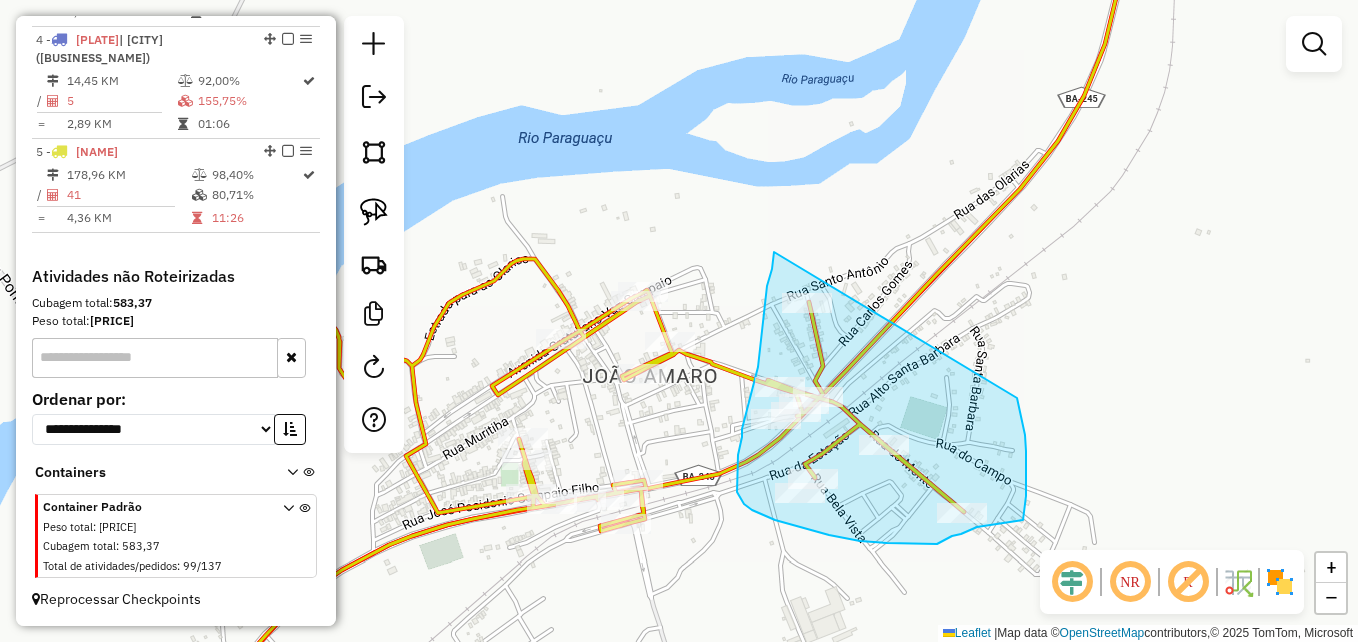 drag, startPoint x: 774, startPoint y: 252, endPoint x: 1017, endPoint y: 398, distance: 283.4872 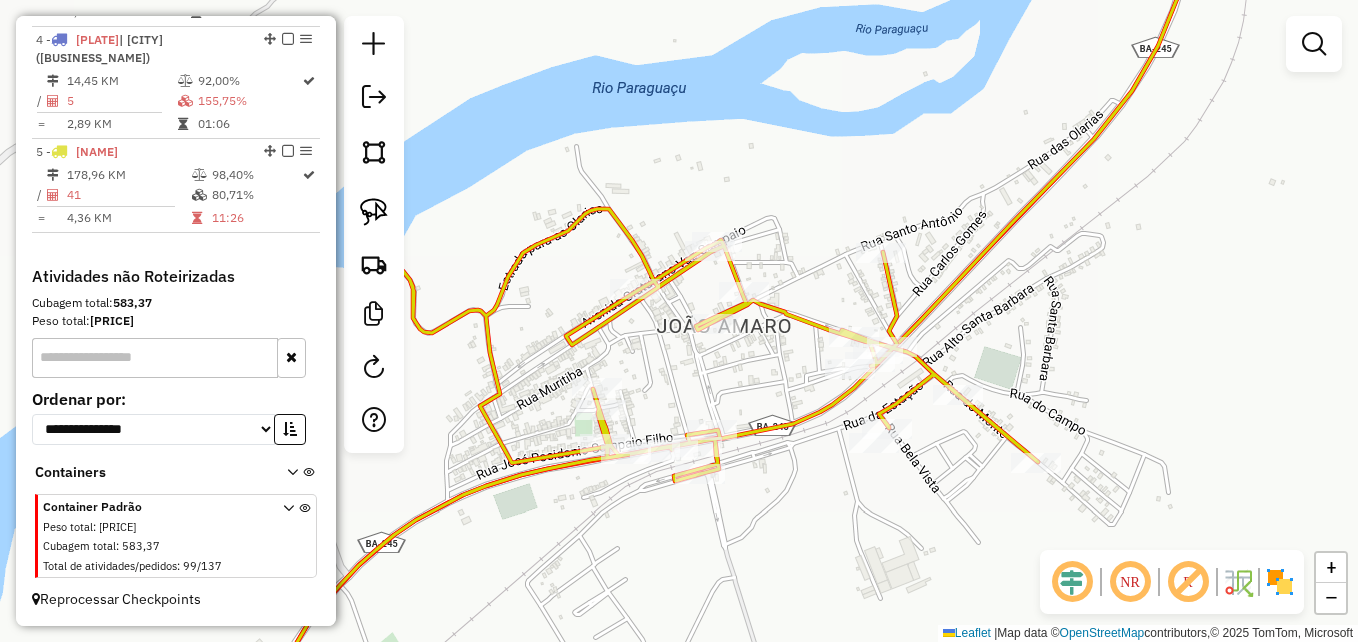 drag, startPoint x: 799, startPoint y: 563, endPoint x: 873, endPoint y: 513, distance: 89.30846 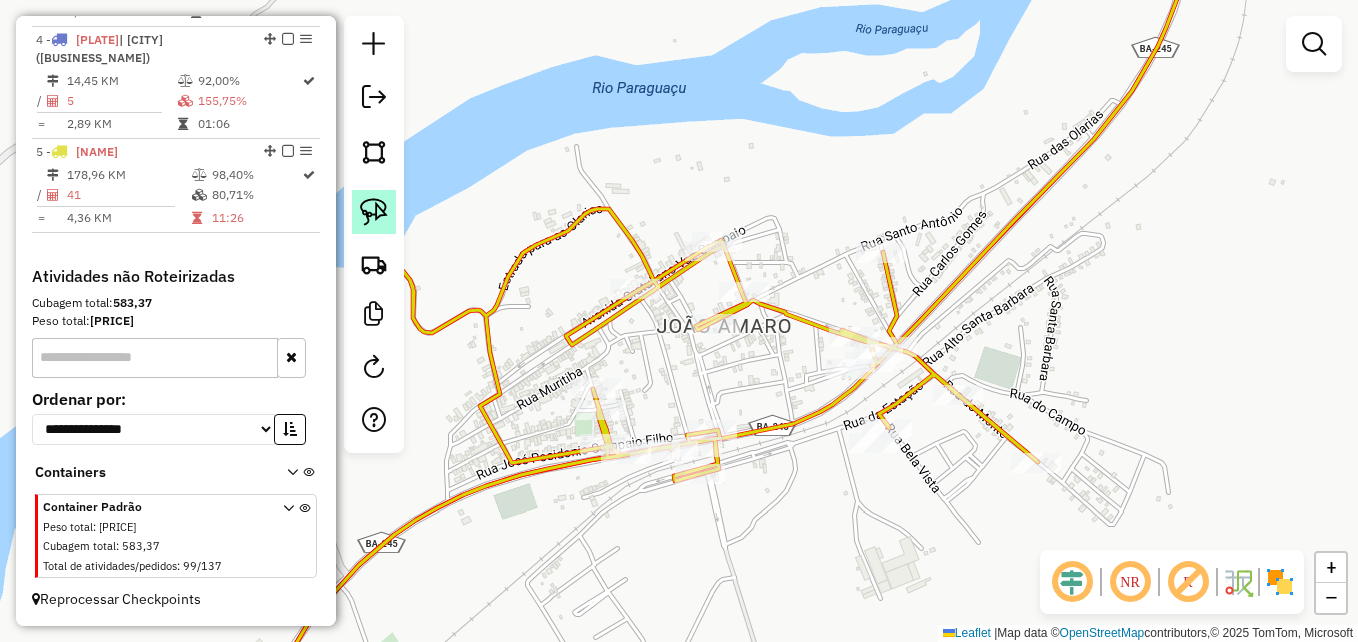 click 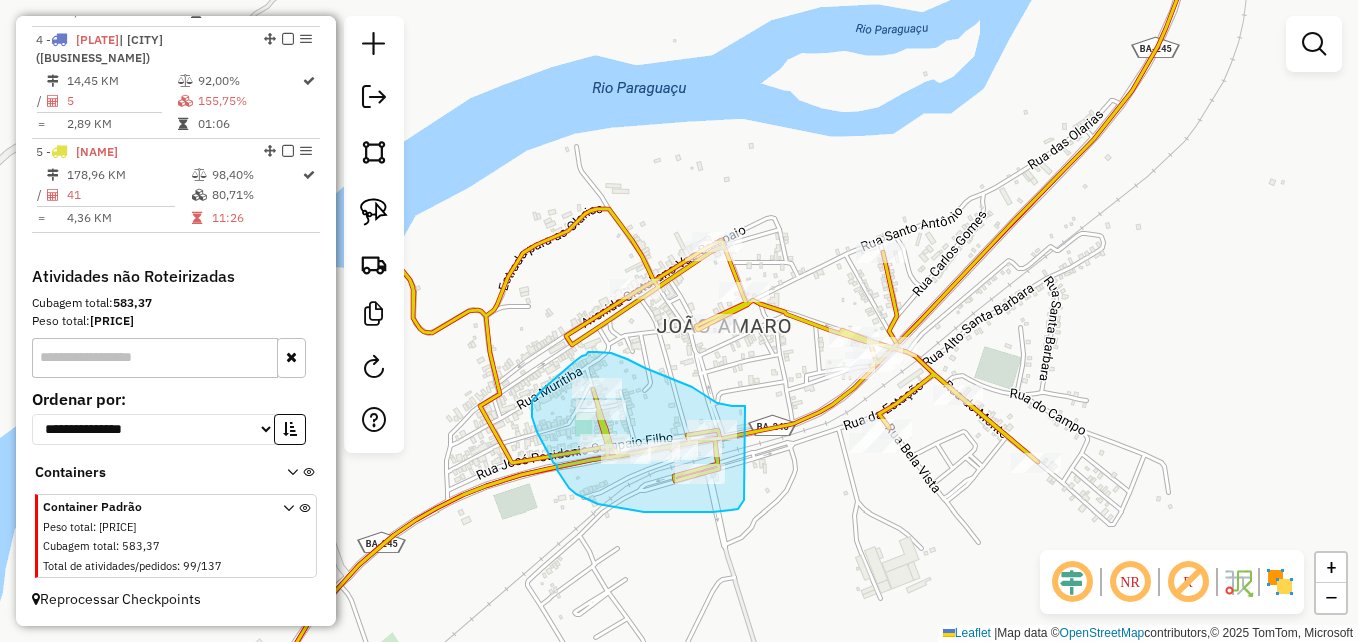 drag, startPoint x: 744, startPoint y: 500, endPoint x: 745, endPoint y: 406, distance: 94.00532 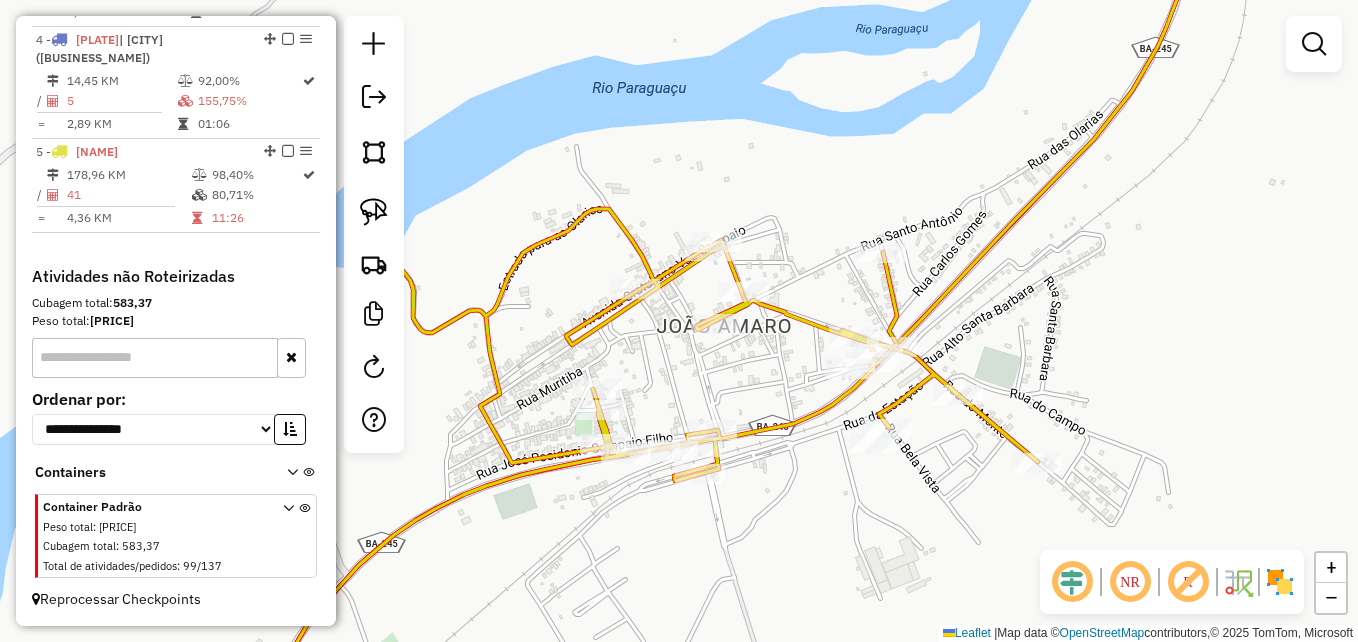 click on "Janela de atendimento Grade de atendimento Capacidade Transportadoras Veículos Cliente Pedidos  Rotas Selecione os dias de semana para filtrar as janelas de atendimento  Seg   Ter   Qua   Qui   Sex   Sáb   Dom  Informe o período da janela de atendimento: De: Até:  Filtrar exatamente a janela do cliente  Considerar janela de atendimento padrão  Selecione os dias de semana para filtrar as grades de atendimento  Seg   Ter   Qua   Qui   Sex   Sáb   Dom   Considerar clientes sem dia de atendimento cadastrado  Clientes fora do dia de atendimento selecionado Filtrar as atividades entre os valores definidos abaixo:  Peso mínimo:   Peso máximo:   Cubagem mínima:   Cubagem máxima:   De:   Até:  Filtrar as atividades entre o tempo de atendimento definido abaixo:  De:   Até:   Considerar capacidade total dos clientes não roteirizados Transportadora: Selecione um ou mais itens Tipo de veículo: Selecione um ou mais itens Veículo: Selecione um ou mais itens Motorista: Selecione um ou mais itens Nome: Rótulo:" 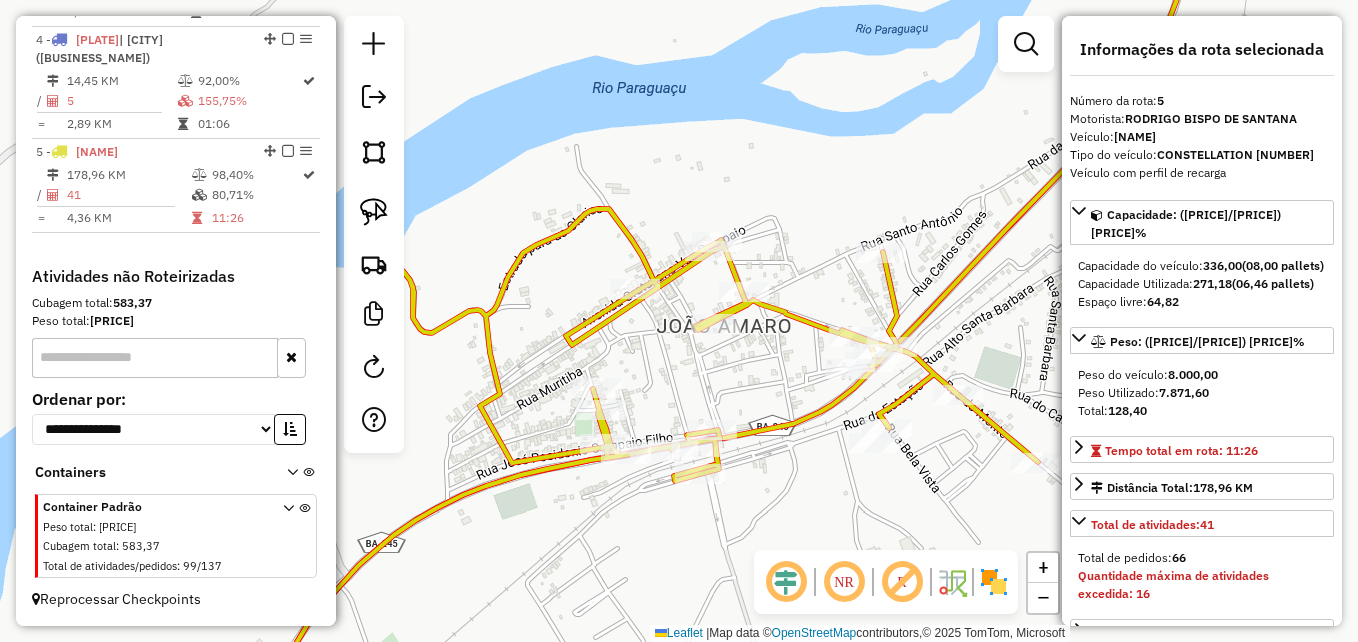 click 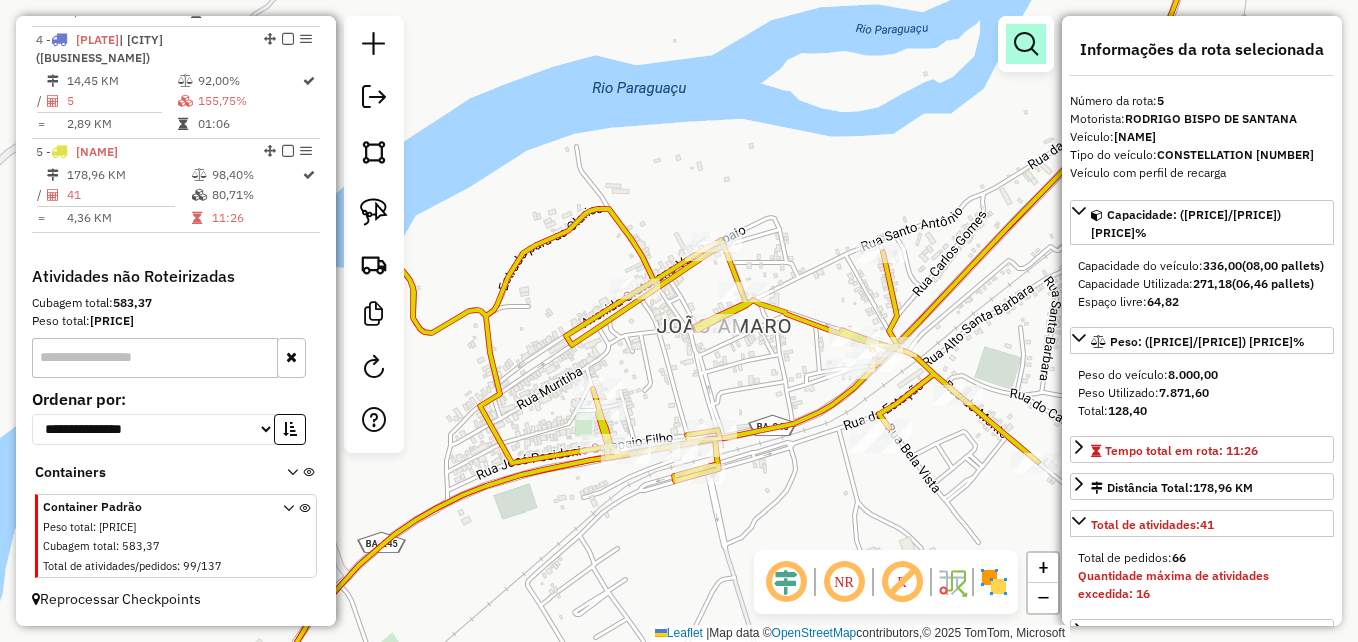 click at bounding box center (1026, 44) 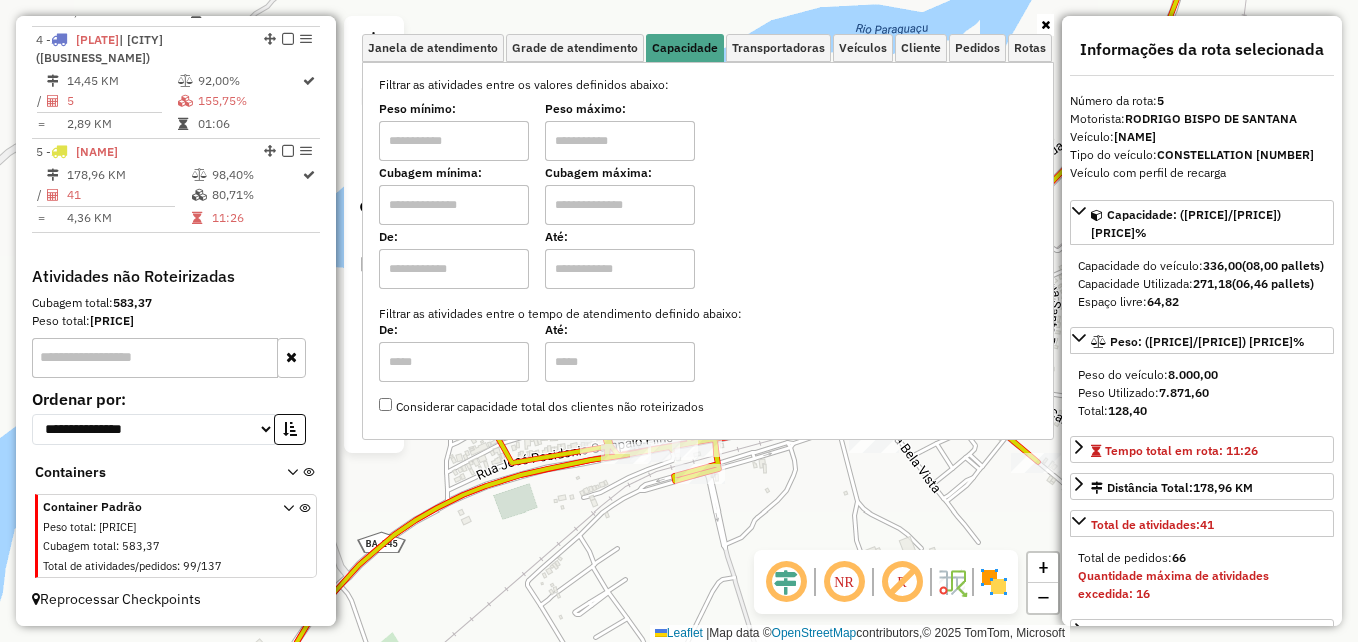 click at bounding box center (454, 141) 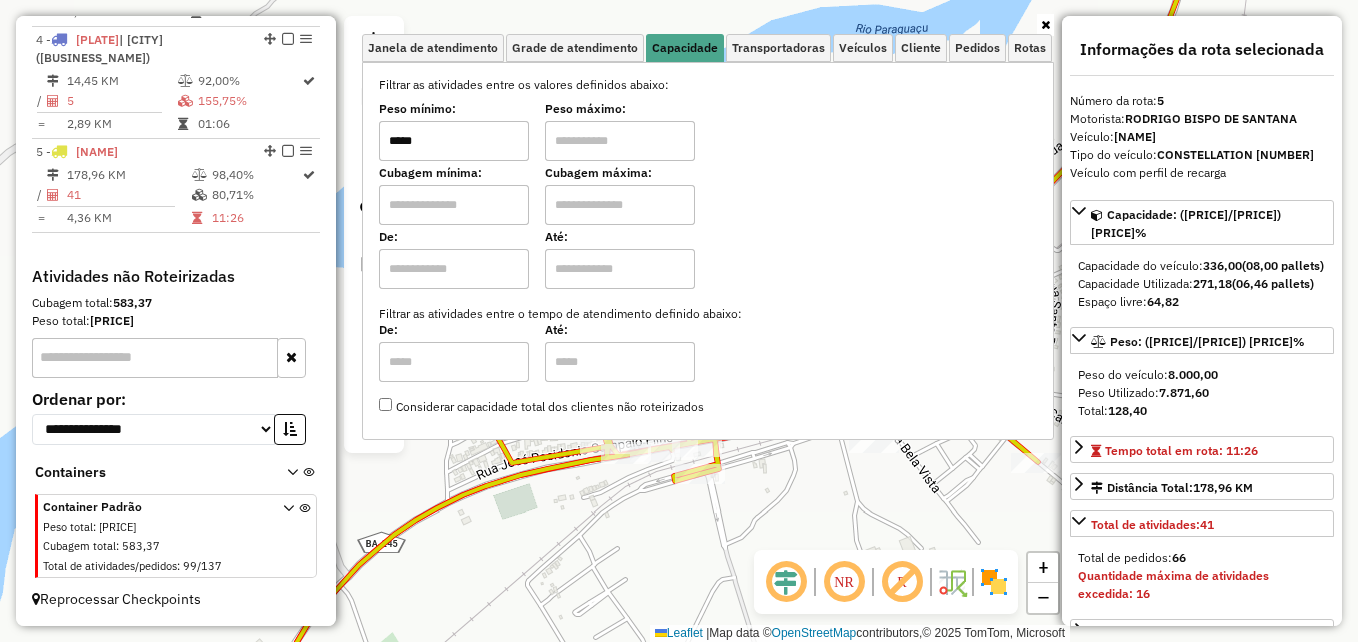 type on "*****" 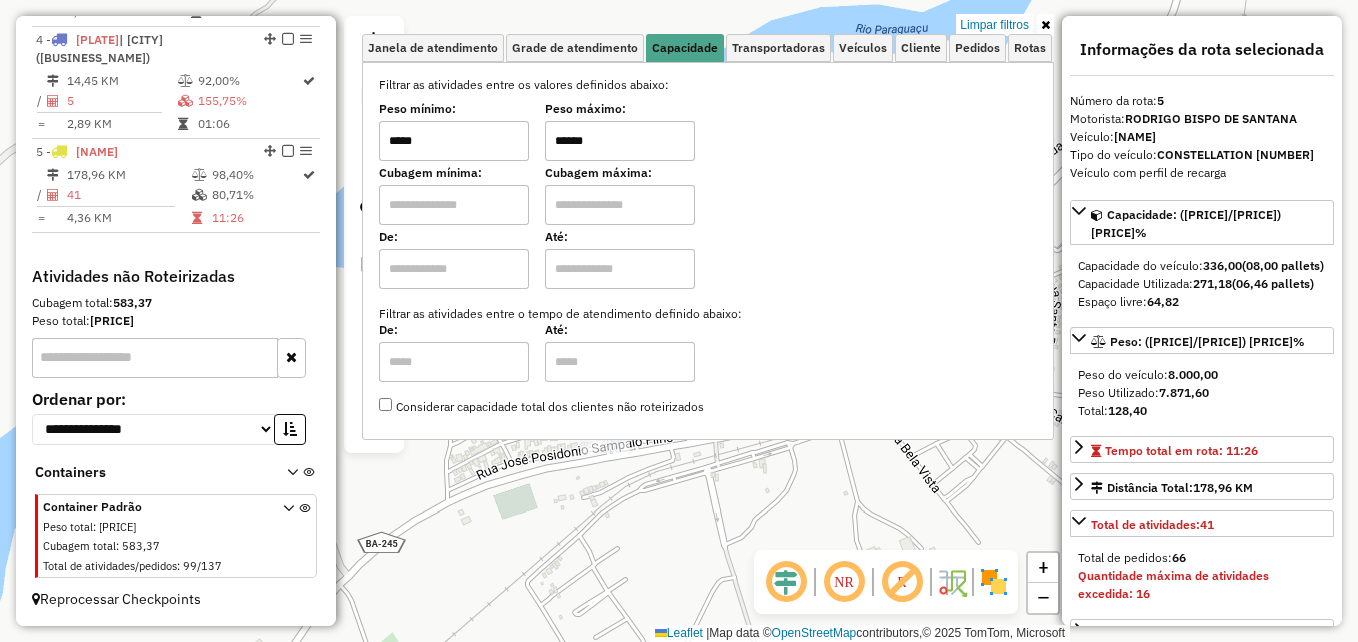 type on "******" 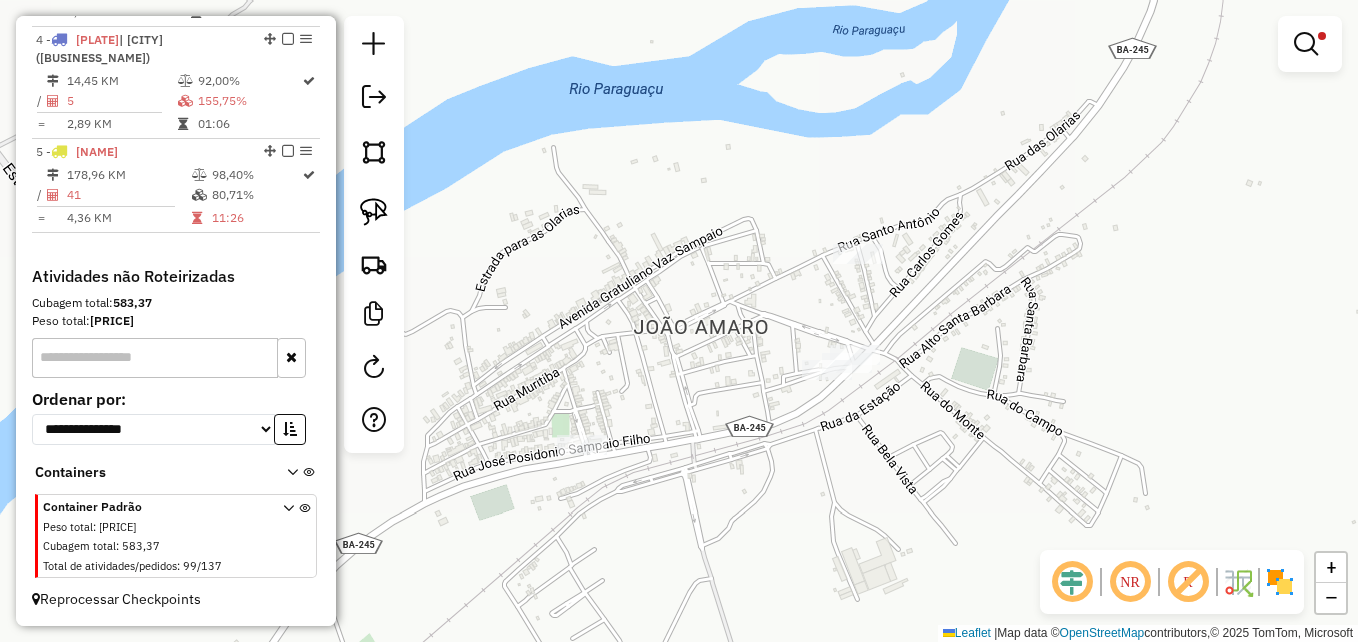 drag, startPoint x: 782, startPoint y: 475, endPoint x: 759, endPoint y: 476, distance: 23.021729 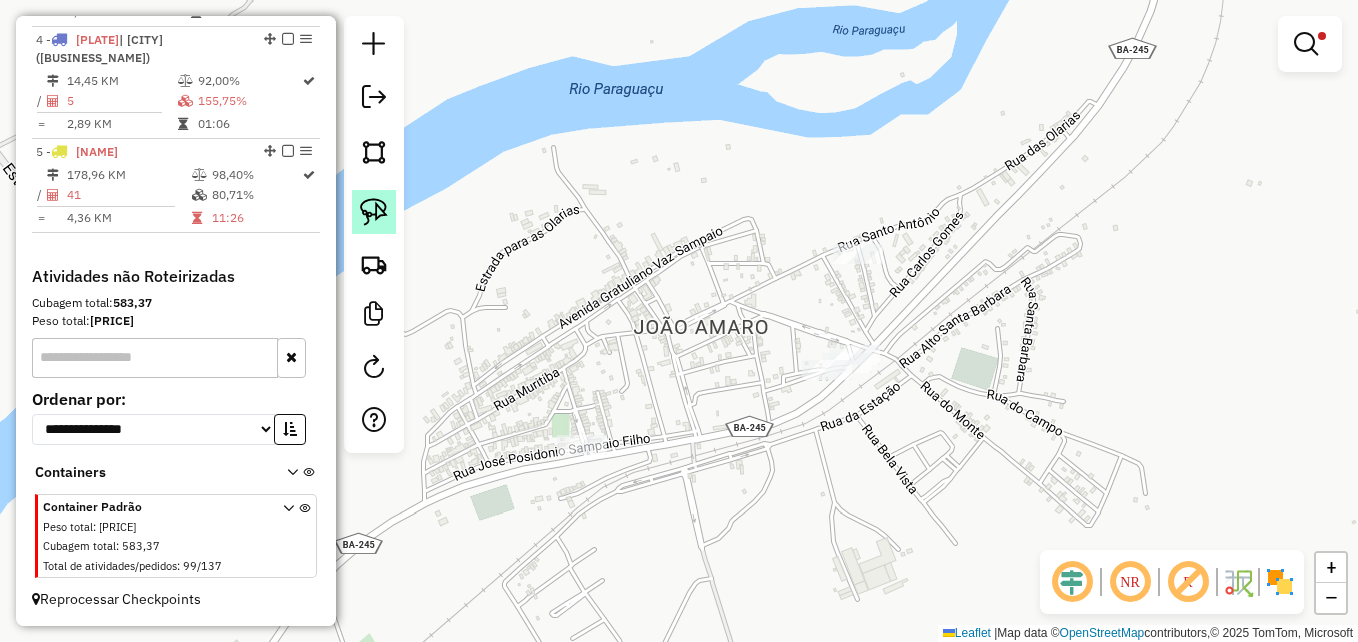 click 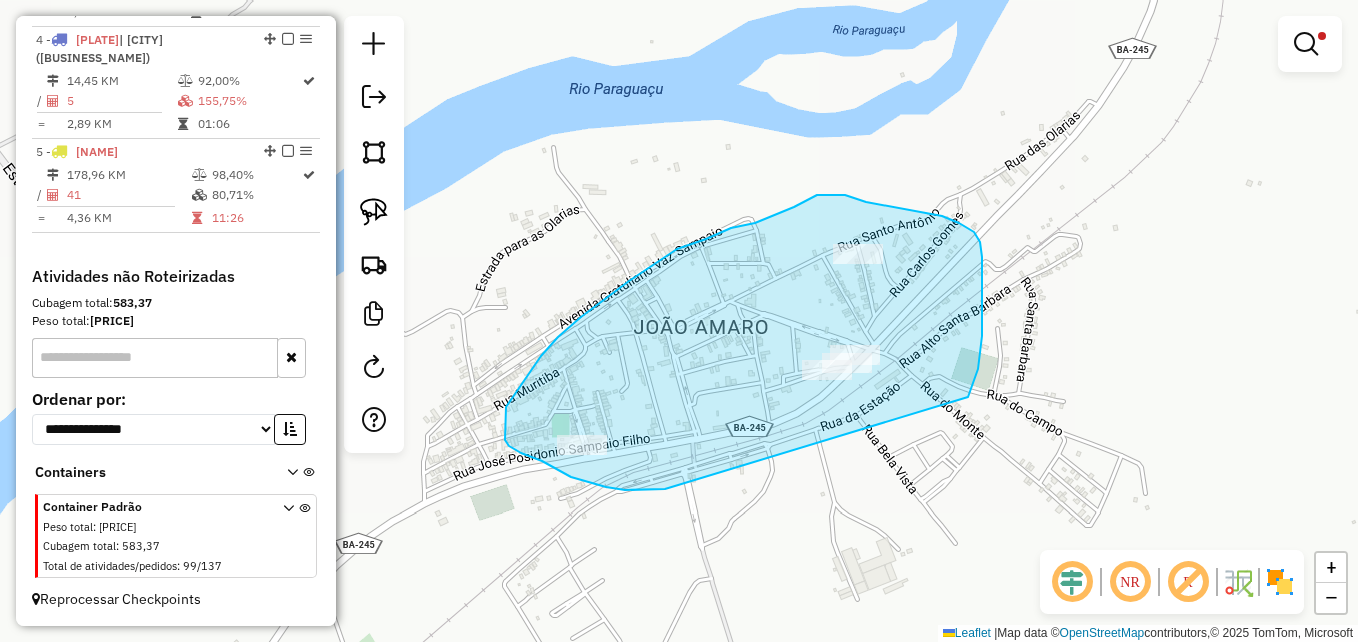 drag, startPoint x: 665, startPoint y: 489, endPoint x: 968, endPoint y: 397, distance: 316.65912 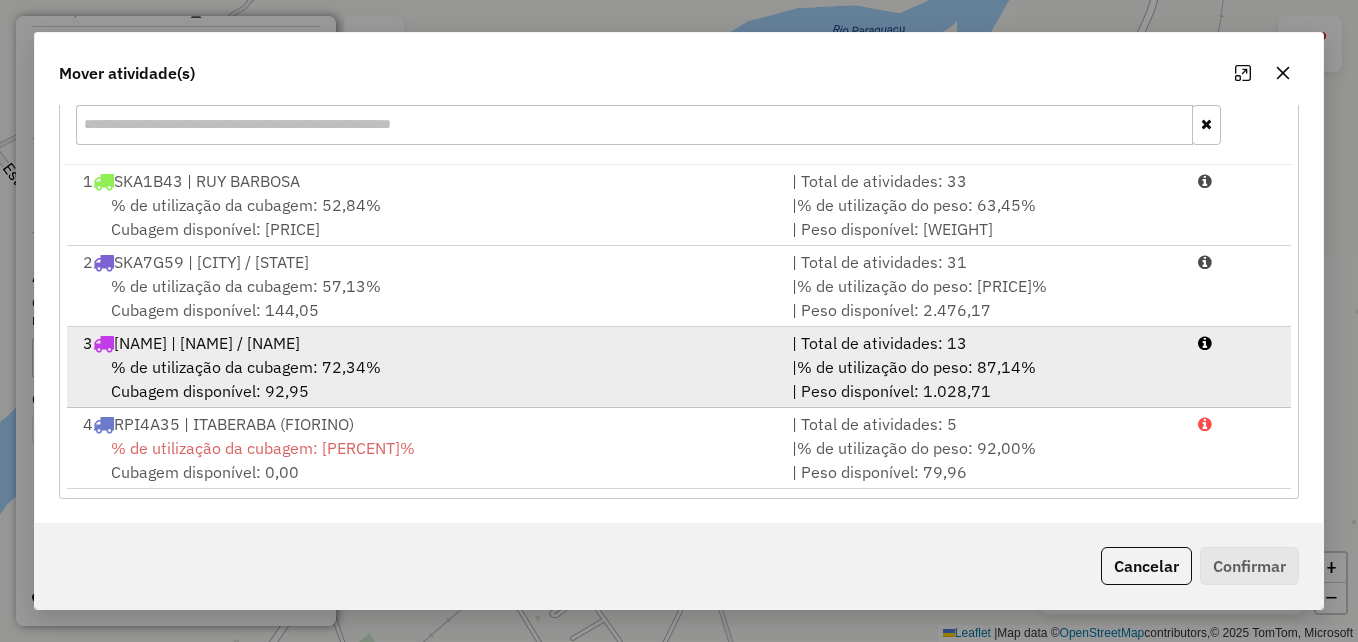 scroll, scrollTop: 0, scrollLeft: 0, axis: both 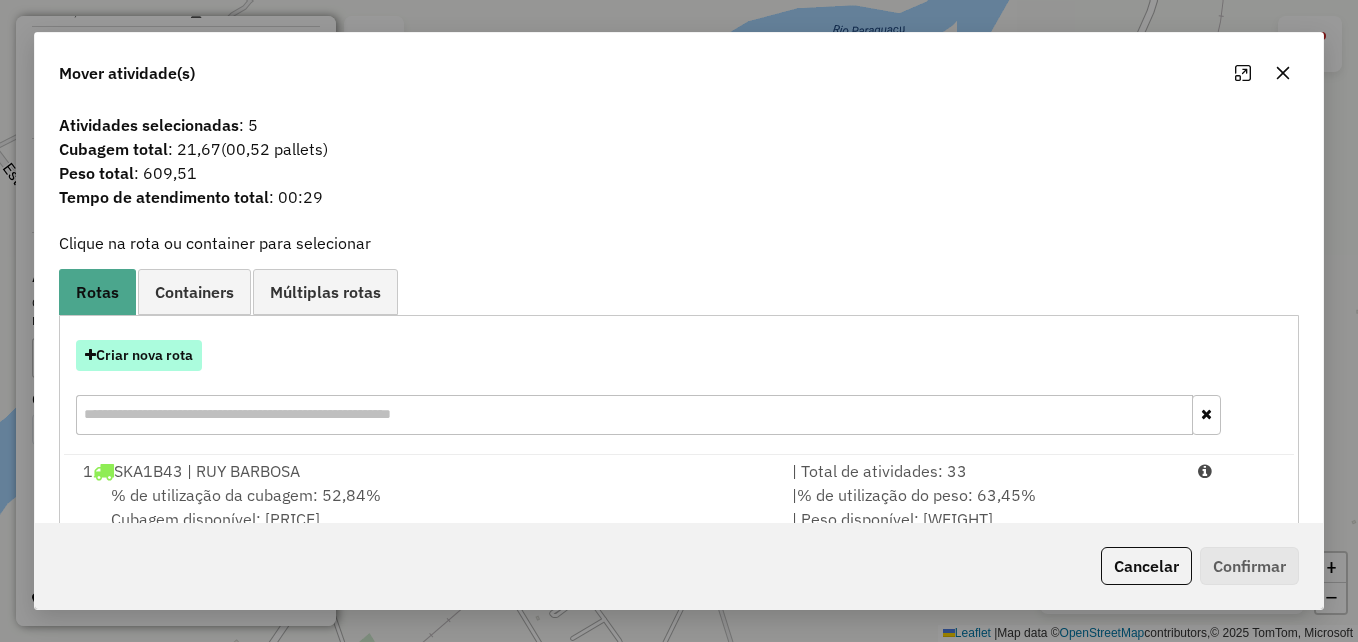 click on "Criar nova rota" at bounding box center (139, 355) 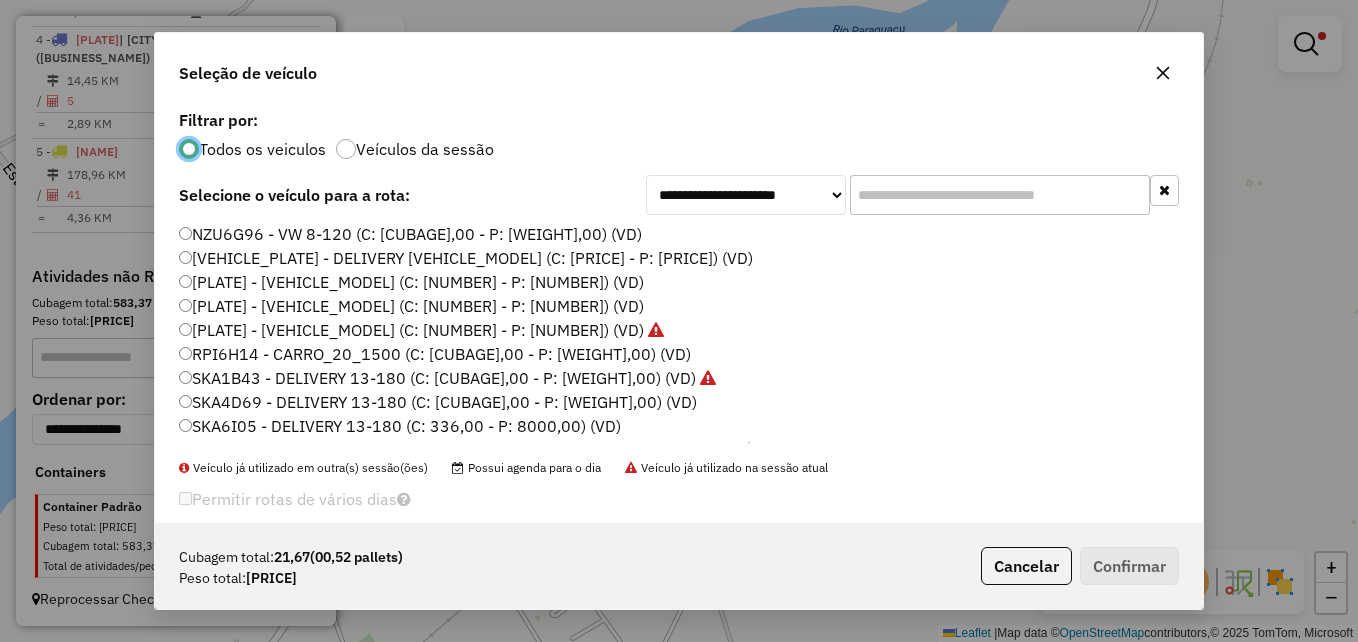 scroll, scrollTop: 11, scrollLeft: 6, axis: both 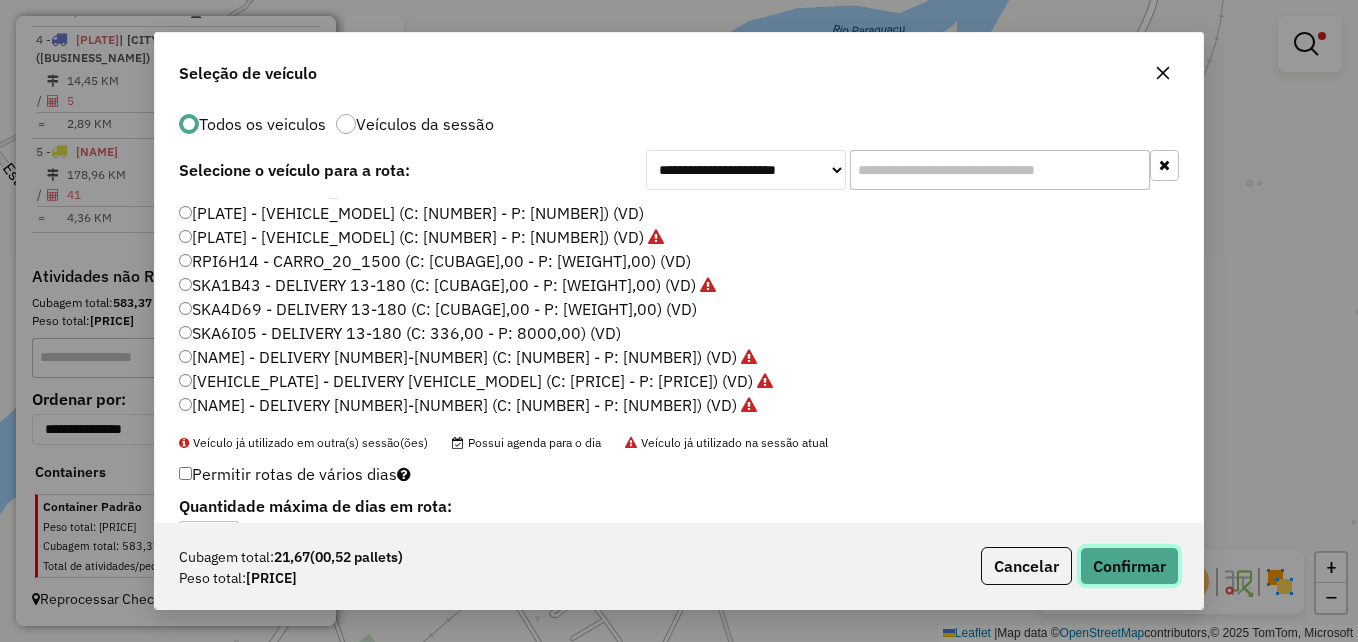 click on "Confirmar" 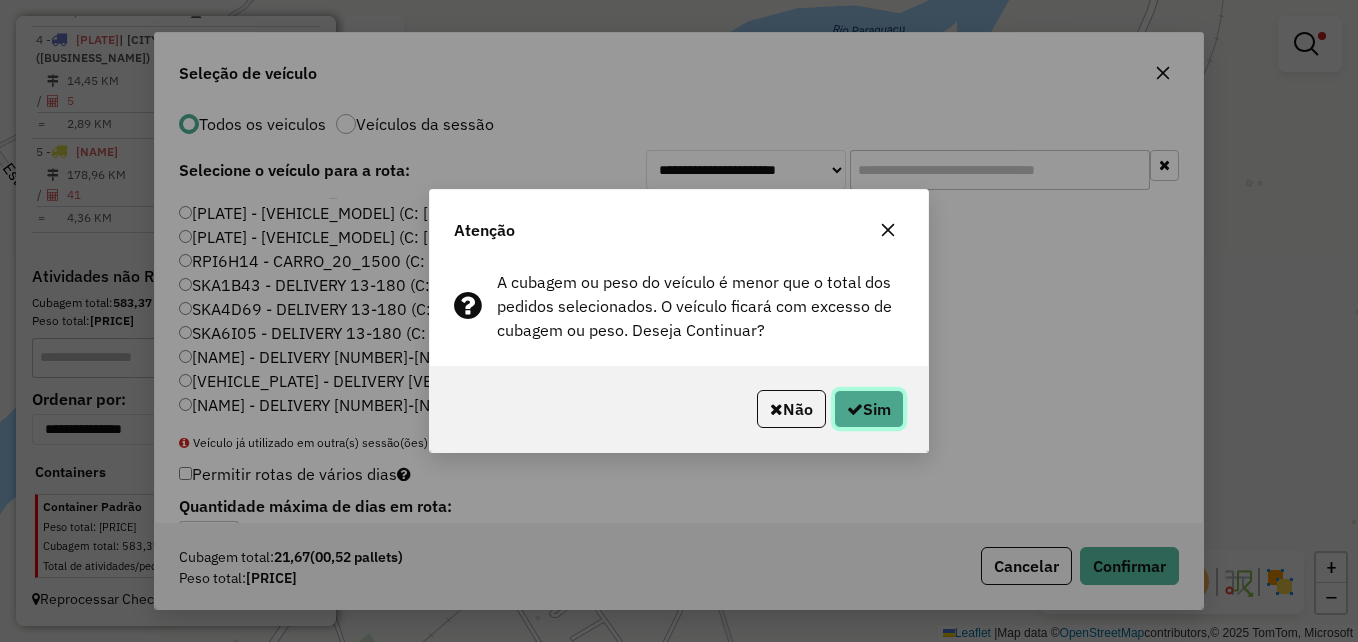 click 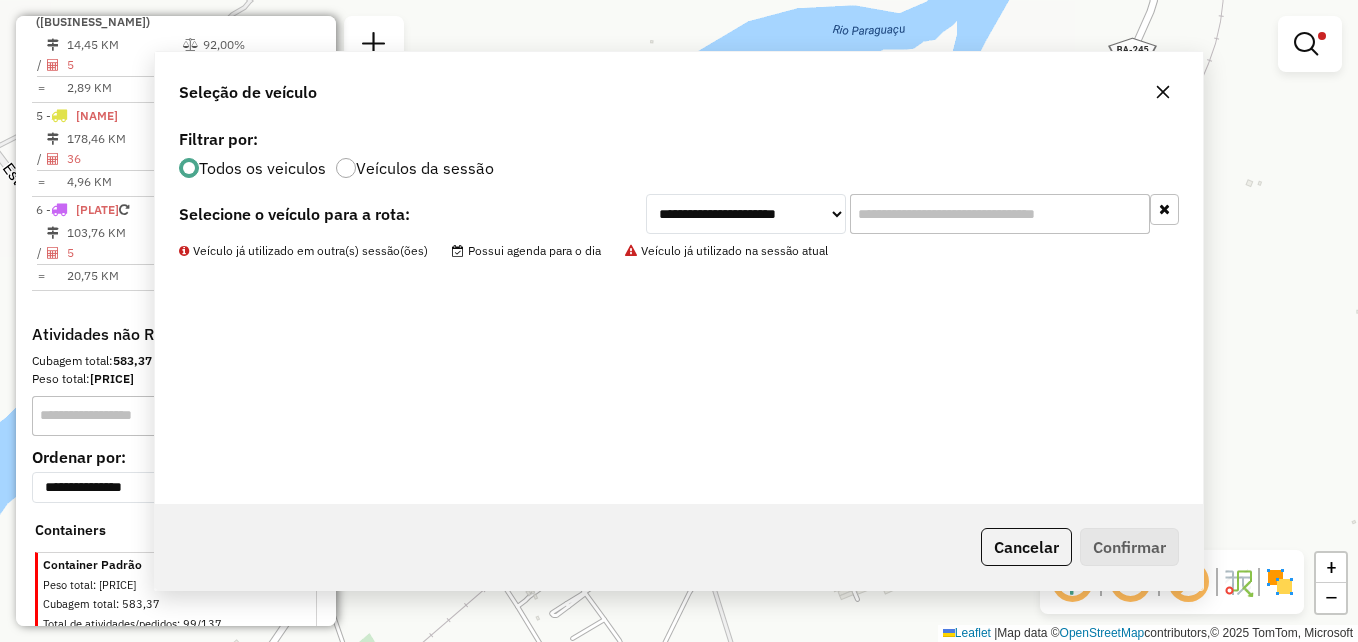 scroll, scrollTop: 0, scrollLeft: 0, axis: both 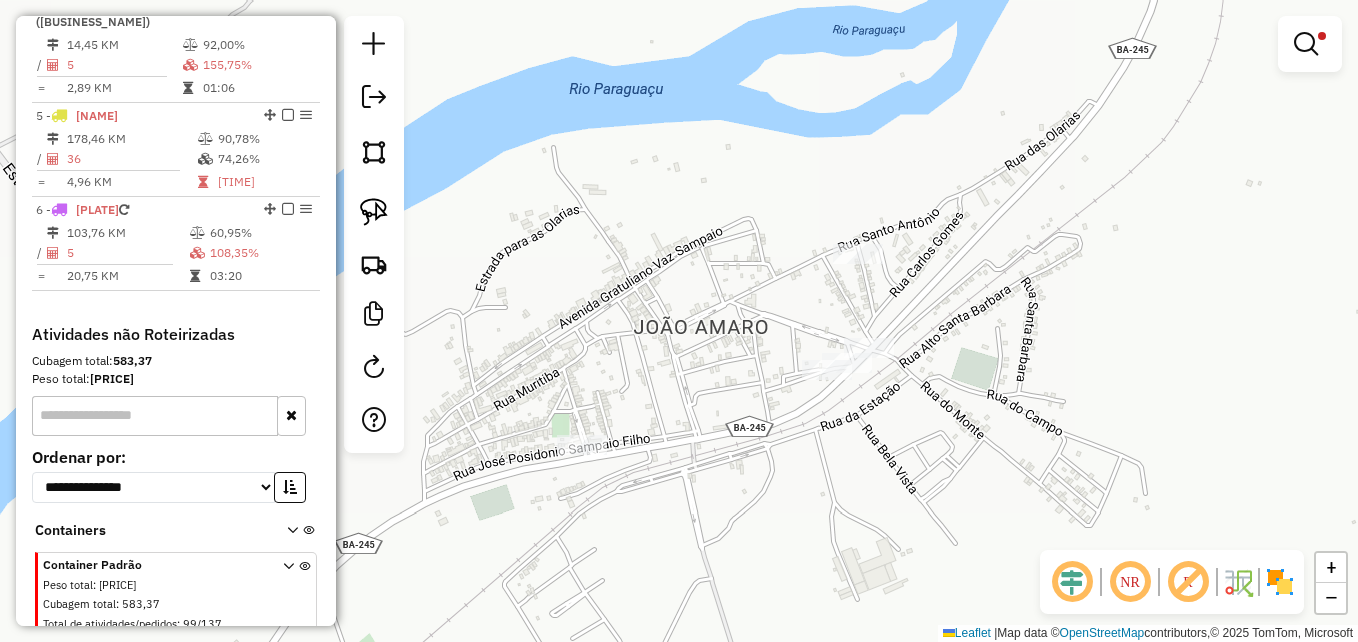 click on "Limpar filtros Janela de atendimento Grade de atendimento Capacidade Transportadoras Veículos Cliente Pedidos  Rotas Selecione os dias de semana para filtrar as janelas de atendimento  Seg   Ter   Qua   Qui   Sex   Sáb   Dom  Informe o período da janela de atendimento: De: Até:  Filtrar exatamente a janela do cliente  Considerar janela de atendimento padrão  Selecione os dias de semana para filtrar as grades de atendimento  Seg   Ter   Qua   Qui   Sex   Sáb   Dom   Considerar clientes sem dia de atendimento cadastrado  Clientes fora do dia de atendimento selecionado Filtrar as atividades entre os valores definidos abaixo:  Peso mínimo:  *****  Peso máximo:  ******  Cubagem mínima:   Cubagem máxima:   De:   Até:  Filtrar as atividades entre o tempo de atendimento definido abaixo:  De:   Até:   Considerar capacidade total dos clientes não roteirizados Transportadora: Selecione um ou mais itens Tipo de veículo: Selecione um ou mais itens Veículo: Selecione um ou mais itens Motorista: Nome: Setor:" 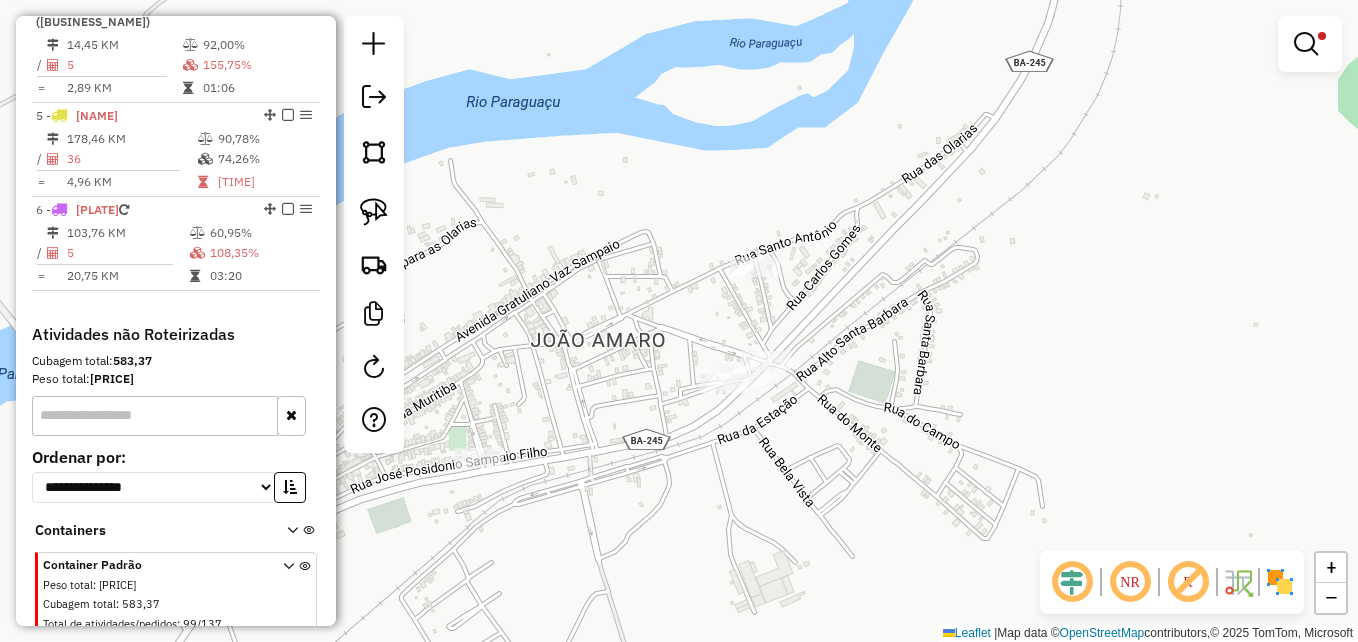 drag, startPoint x: 893, startPoint y: 476, endPoint x: 832, endPoint y: 448, distance: 67.11929 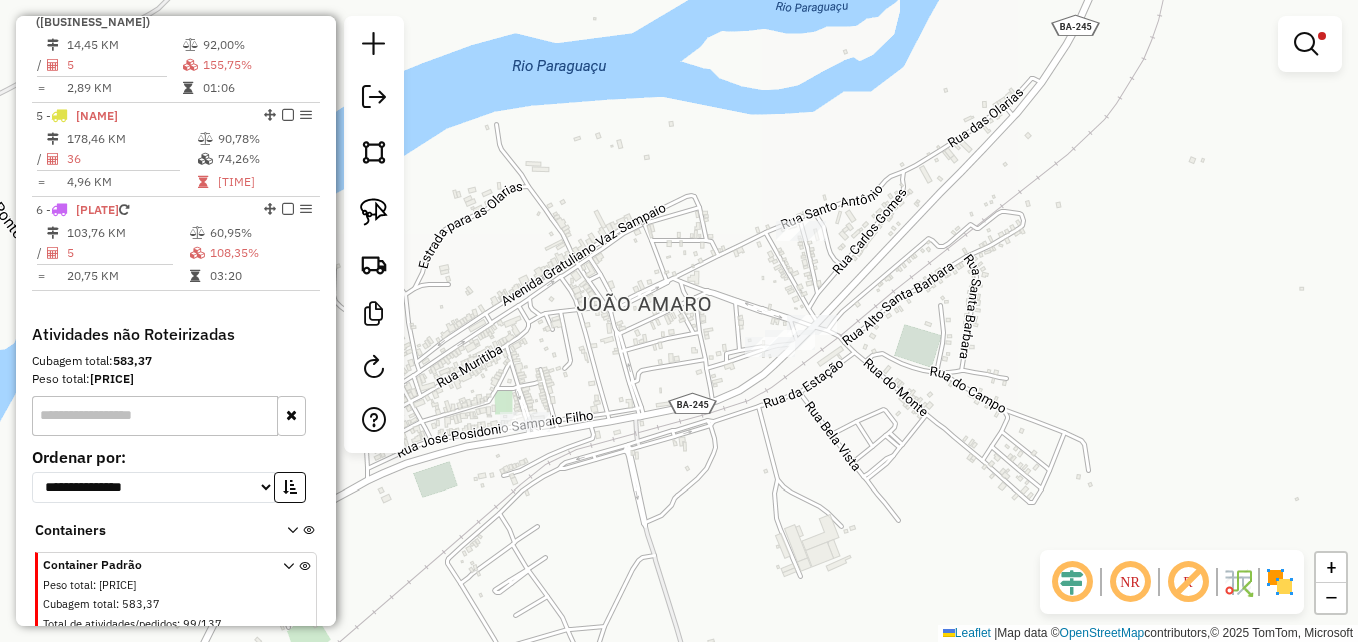 click on "Limpar filtros Janela de atendimento Grade de atendimento Capacidade Transportadoras Veículos Cliente Pedidos  Rotas Selecione os dias de semana para filtrar as janelas de atendimento  Seg   Ter   Qua   Qui   Sex   Sáb   Dom  Informe o período da janela de atendimento: De: Até:  Filtrar exatamente a janela do cliente  Considerar janela de atendimento padrão  Selecione os dias de semana para filtrar as grades de atendimento  Seg   Ter   Qua   Qui   Sex   Sáb   Dom   Considerar clientes sem dia de atendimento cadastrado  Clientes fora do dia de atendimento selecionado Filtrar as atividades entre os valores definidos abaixo:  Peso mínimo:  *****  Peso máximo:  ******  Cubagem mínima:   Cubagem máxima:   De:   Até:  Filtrar as atividades entre o tempo de atendimento definido abaixo:  De:   Até:   Considerar capacidade total dos clientes não roteirizados Transportadora: Selecione um ou mais itens Tipo de veículo: Selecione um ou mais itens Veículo: Selecione um ou mais itens Motorista: Nome: Setor:" 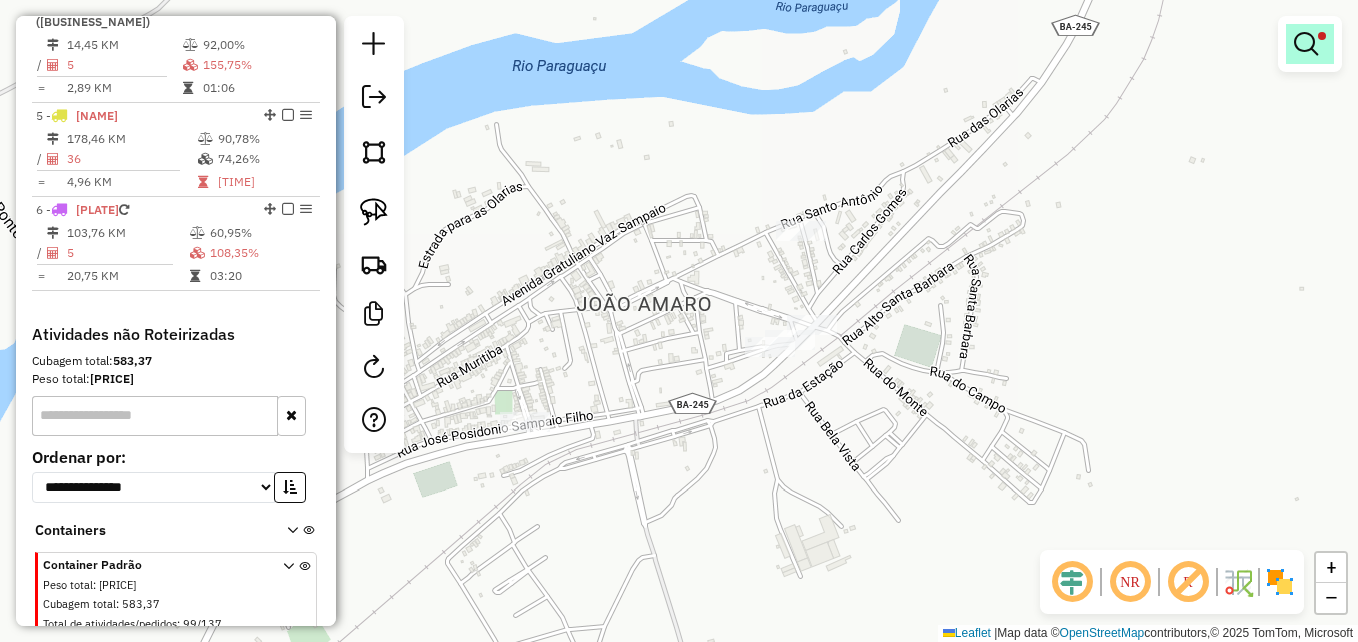 click at bounding box center [1310, 44] 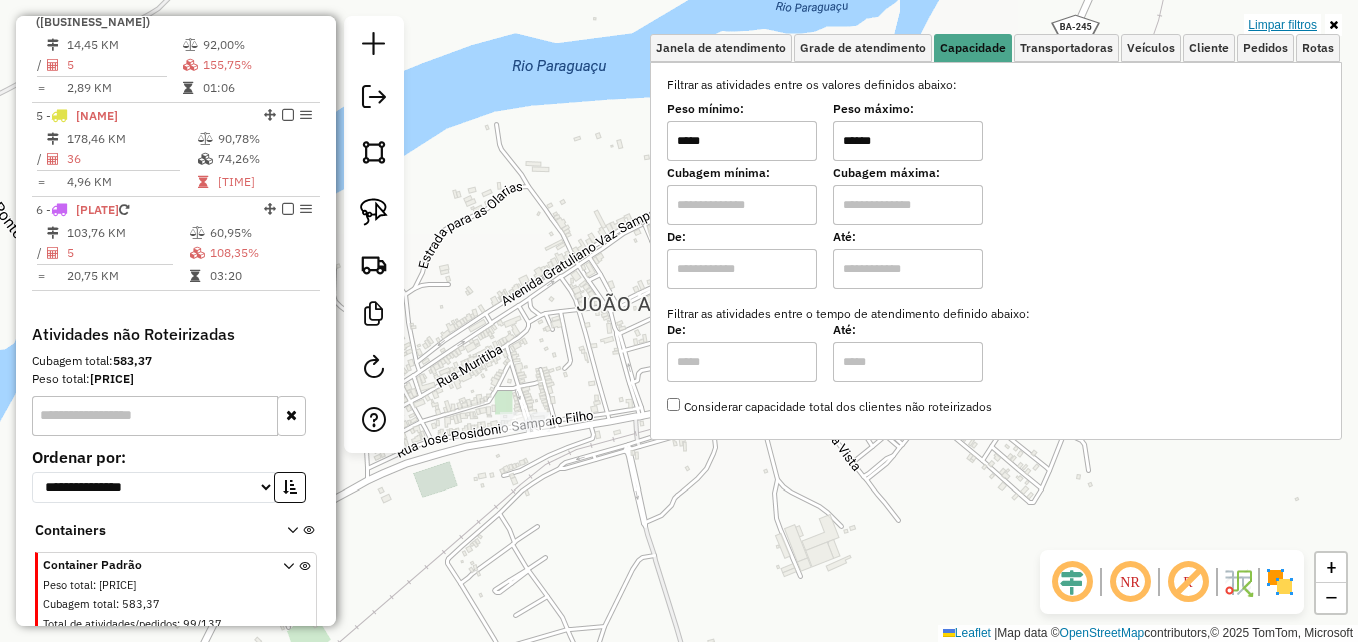 click on "Limpar filtros" at bounding box center (1282, 25) 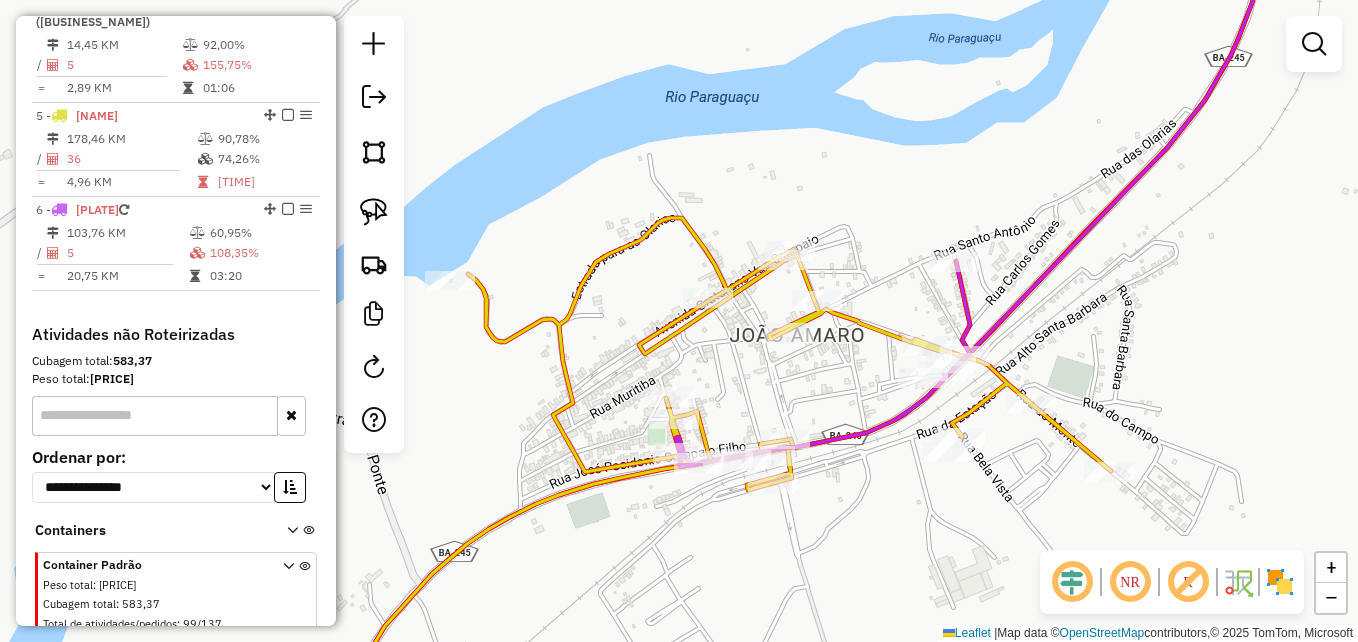 drag, startPoint x: 808, startPoint y: 501, endPoint x: 905, endPoint y: 518, distance: 98.478424 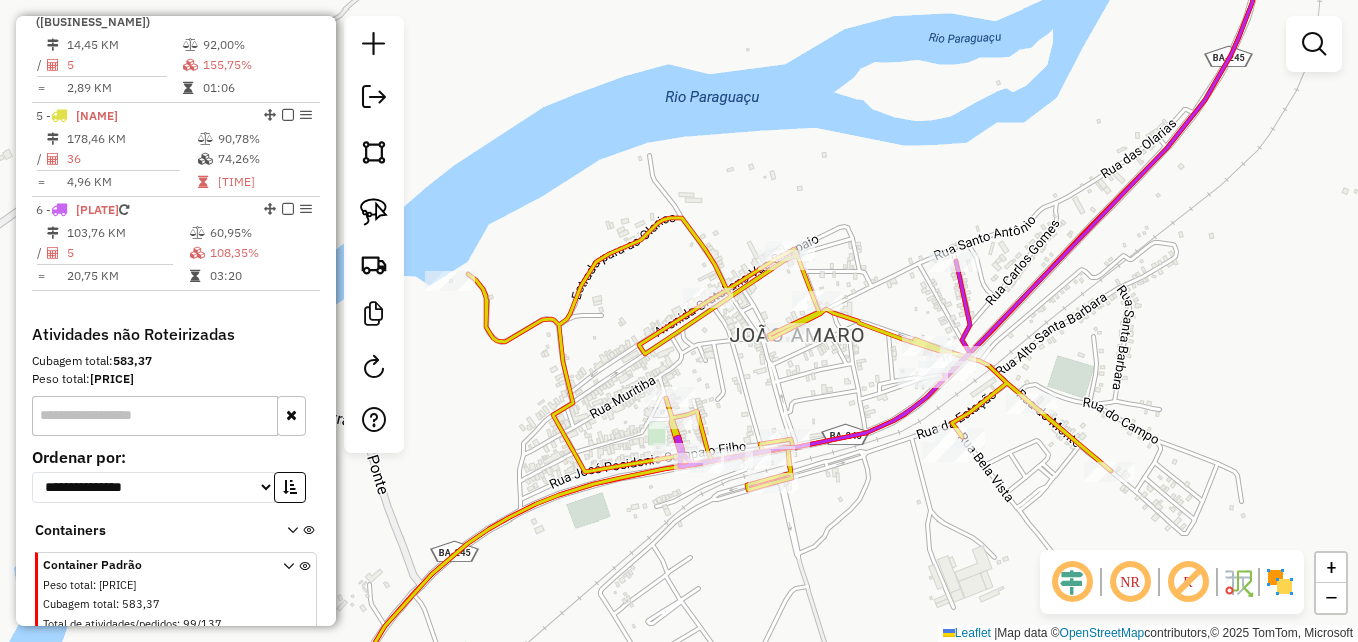 click 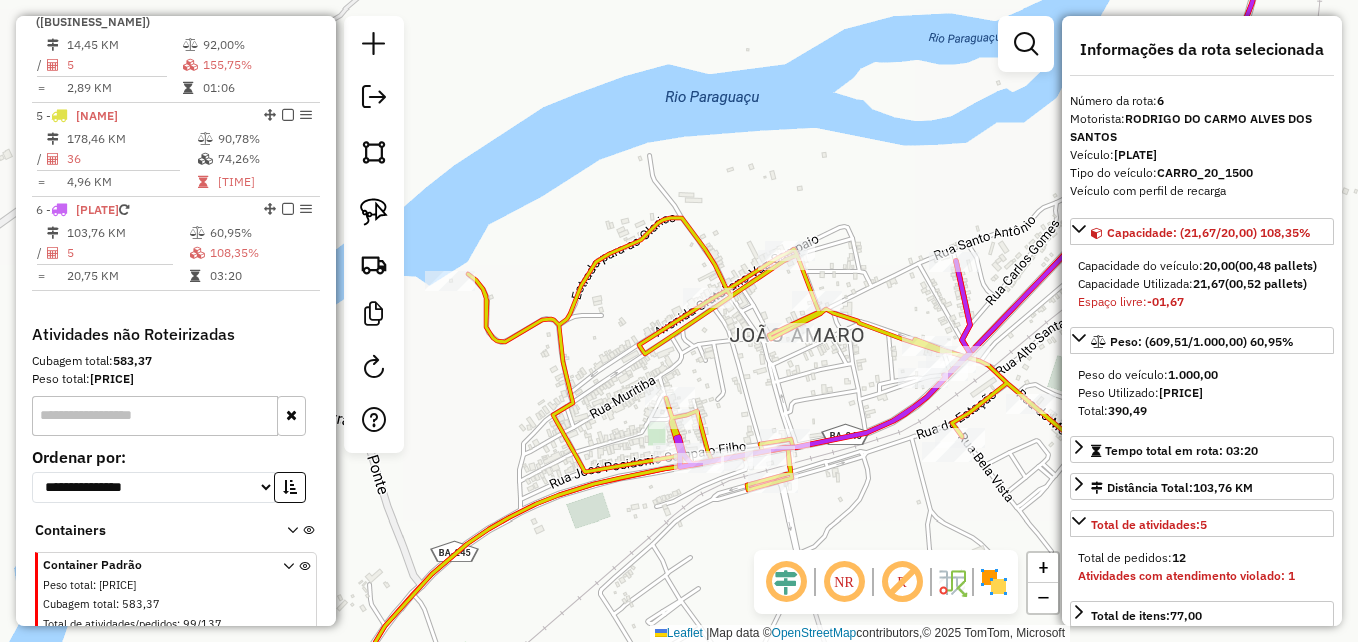 scroll, scrollTop: 1151, scrollLeft: 0, axis: vertical 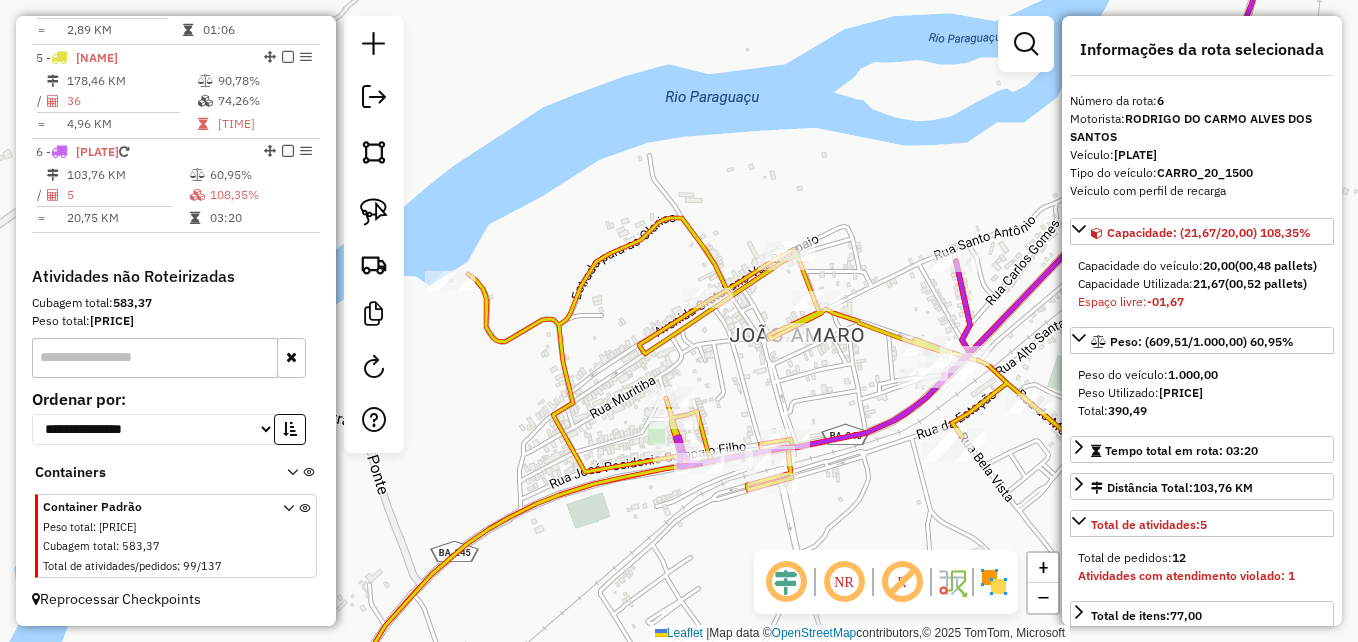 click 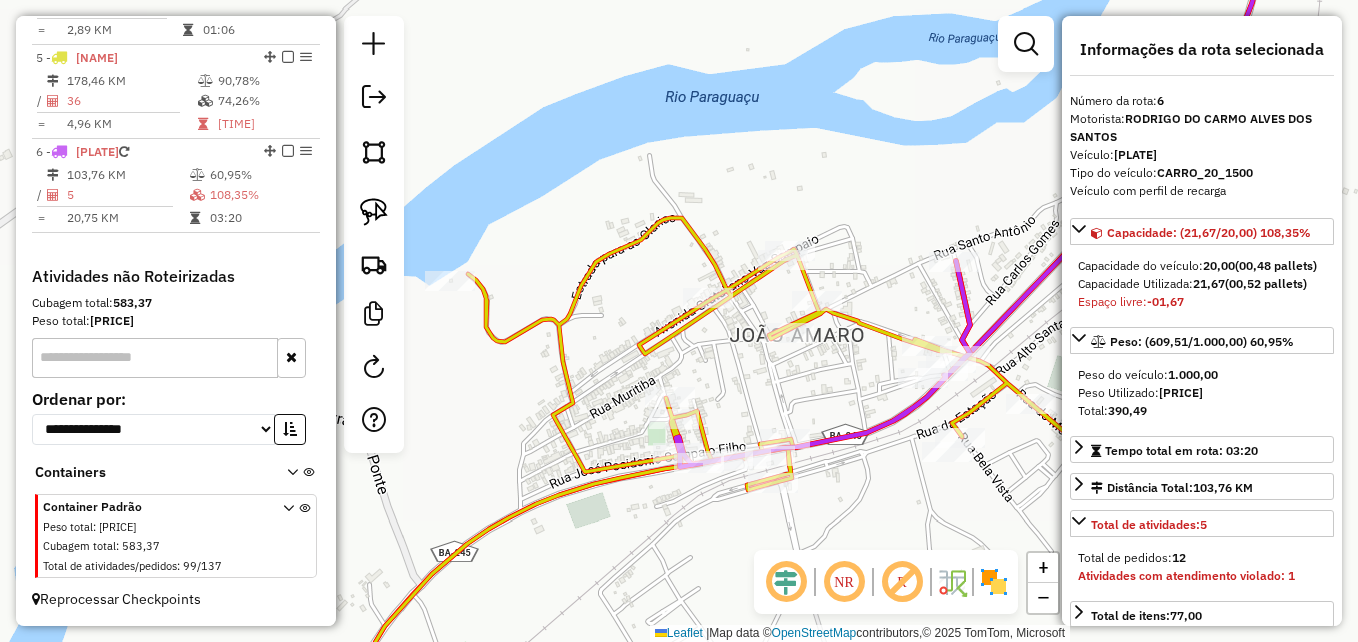 click 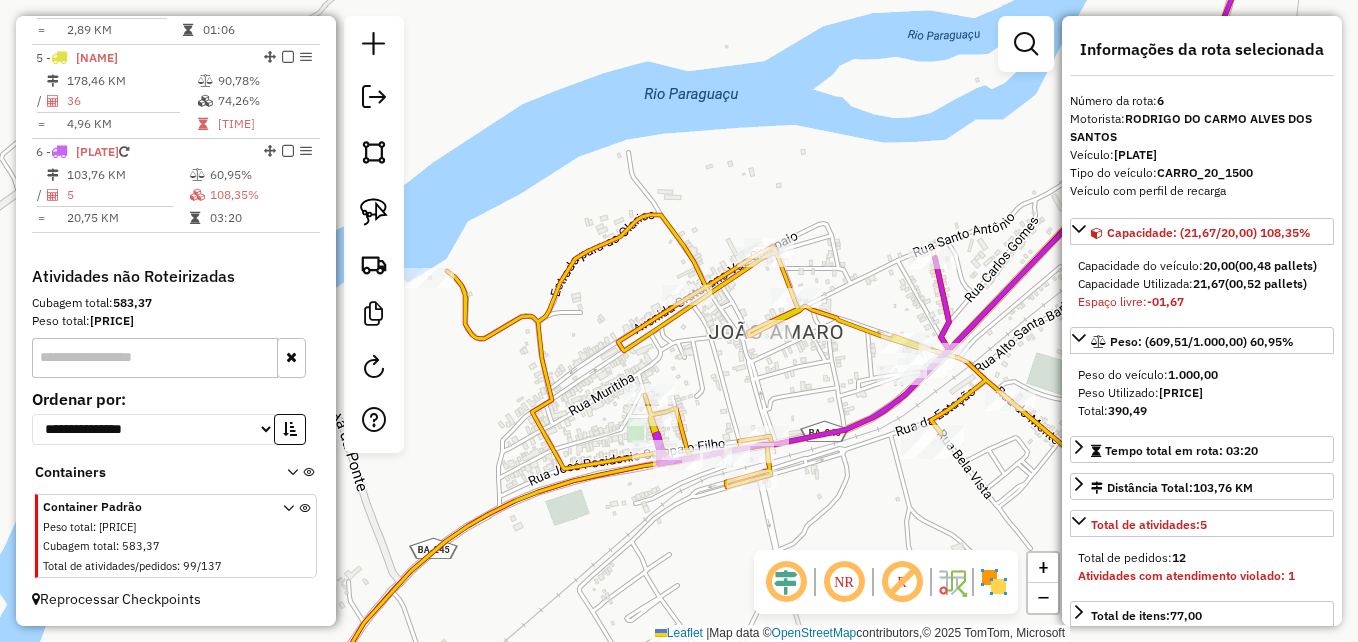 drag, startPoint x: 867, startPoint y: 489, endPoint x: 848, endPoint y: 486, distance: 19.235384 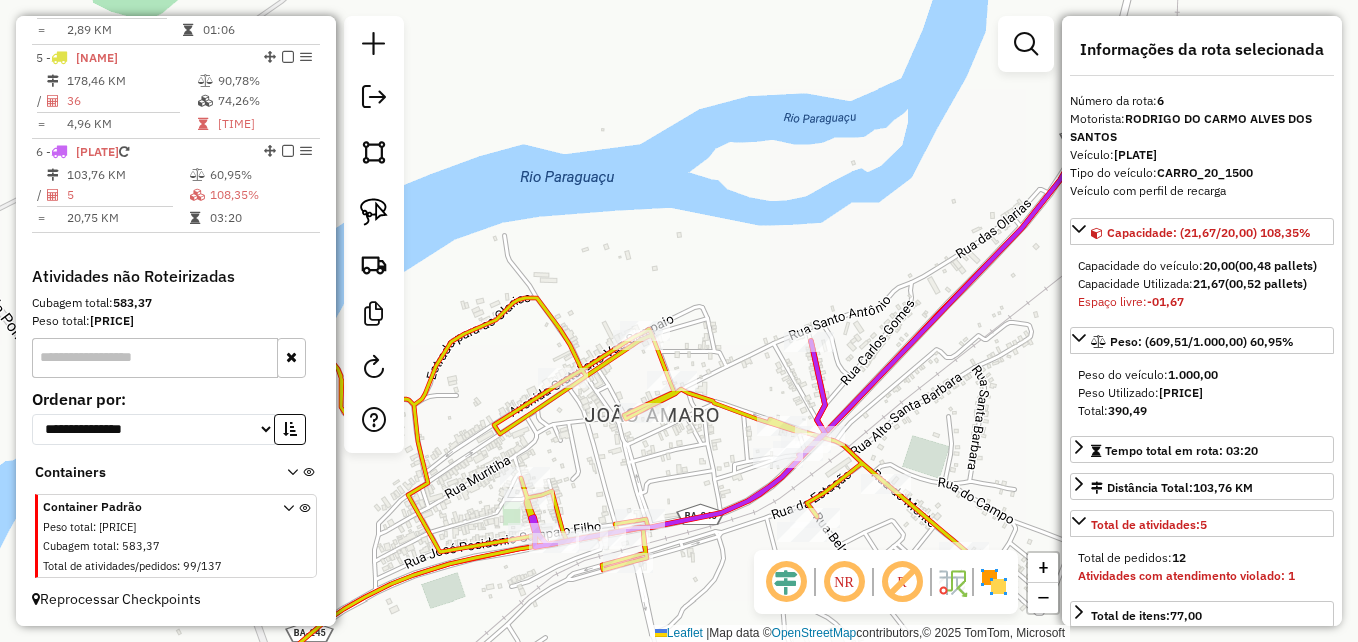 drag, startPoint x: 850, startPoint y: 475, endPoint x: 776, endPoint y: 486, distance: 74.8131 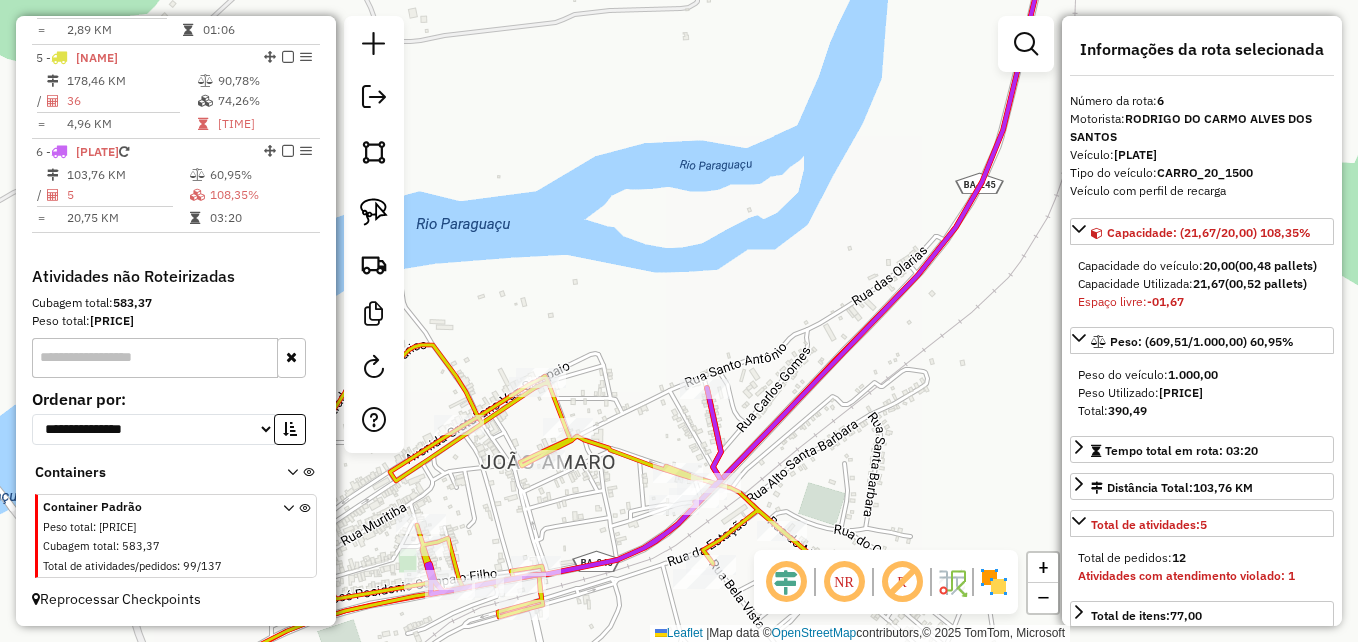 drag, startPoint x: 919, startPoint y: 406, endPoint x: 830, endPoint y: 424, distance: 90.80198 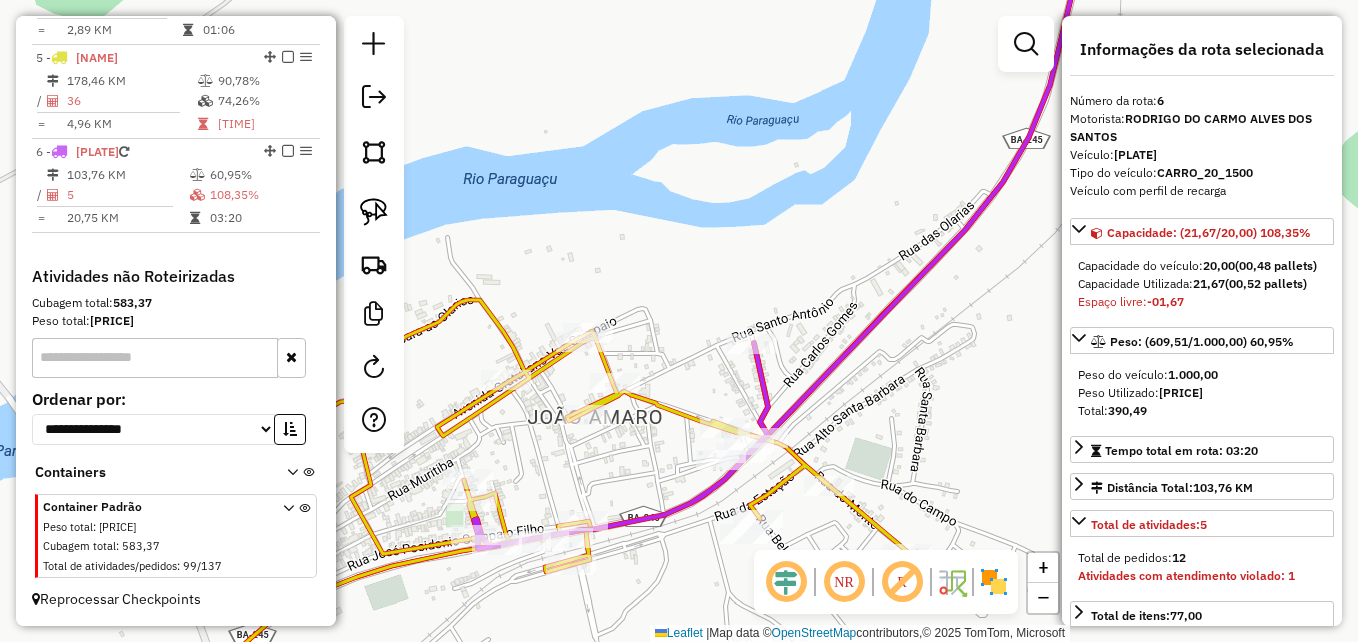 drag, startPoint x: 868, startPoint y: 482, endPoint x: 916, endPoint y: 436, distance: 66.48308 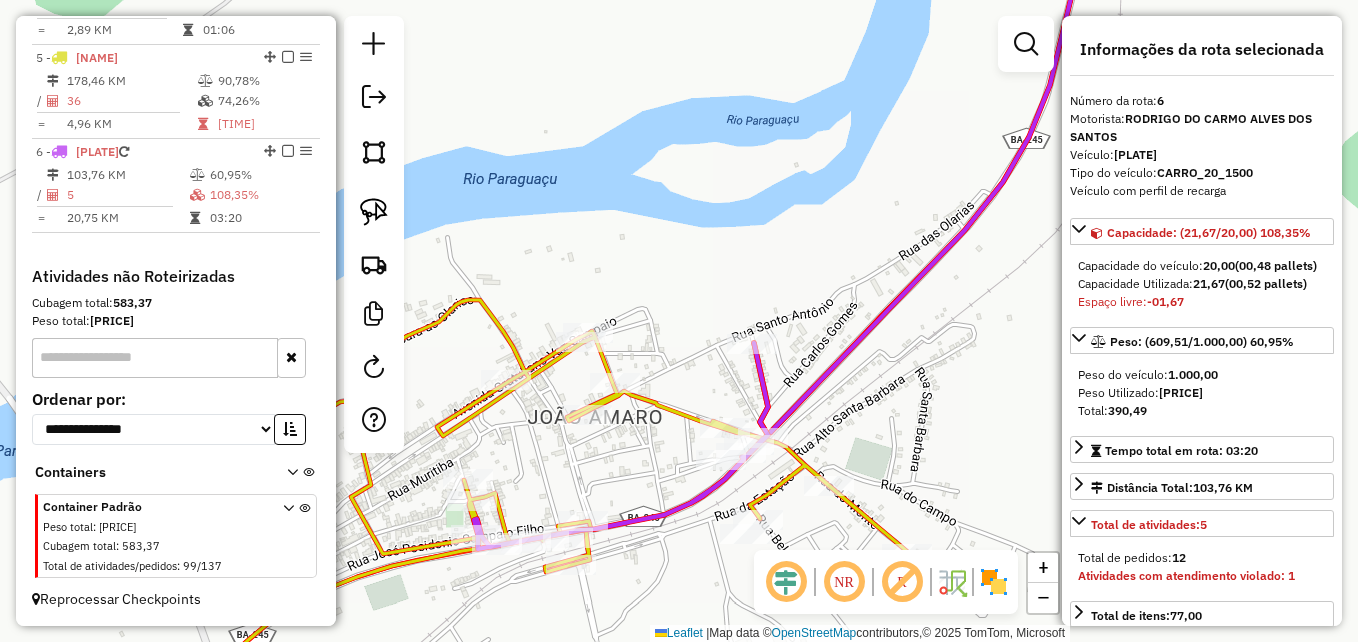 click 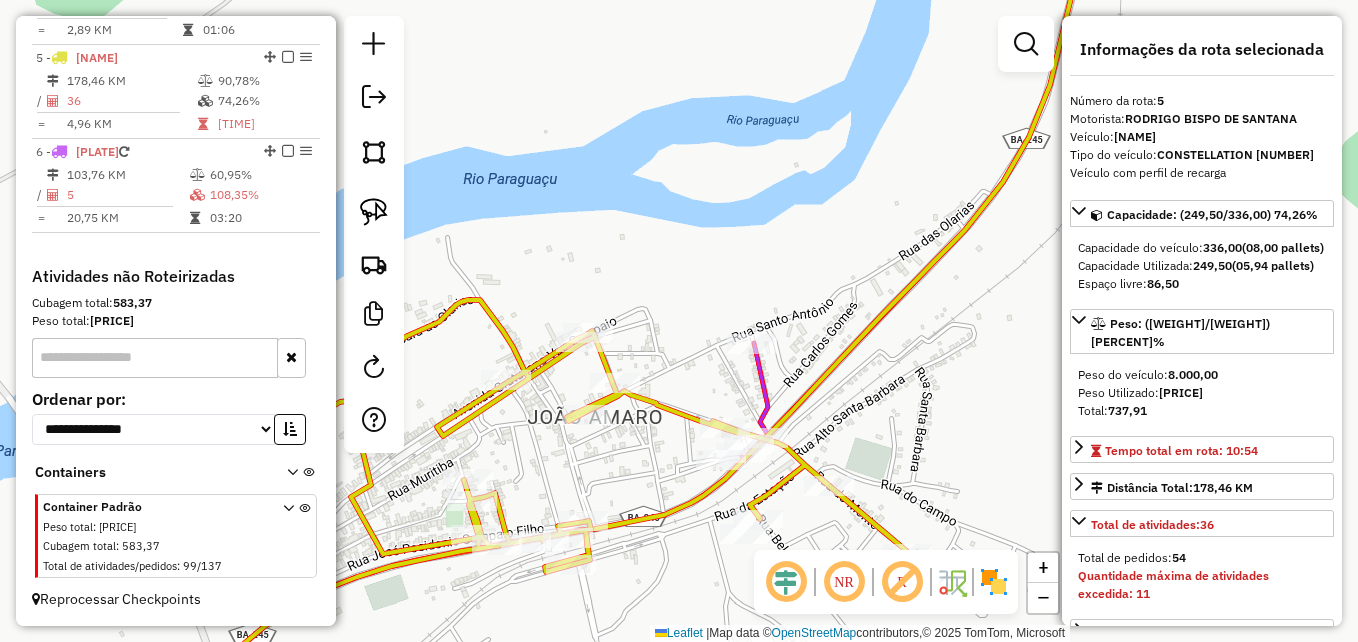 click 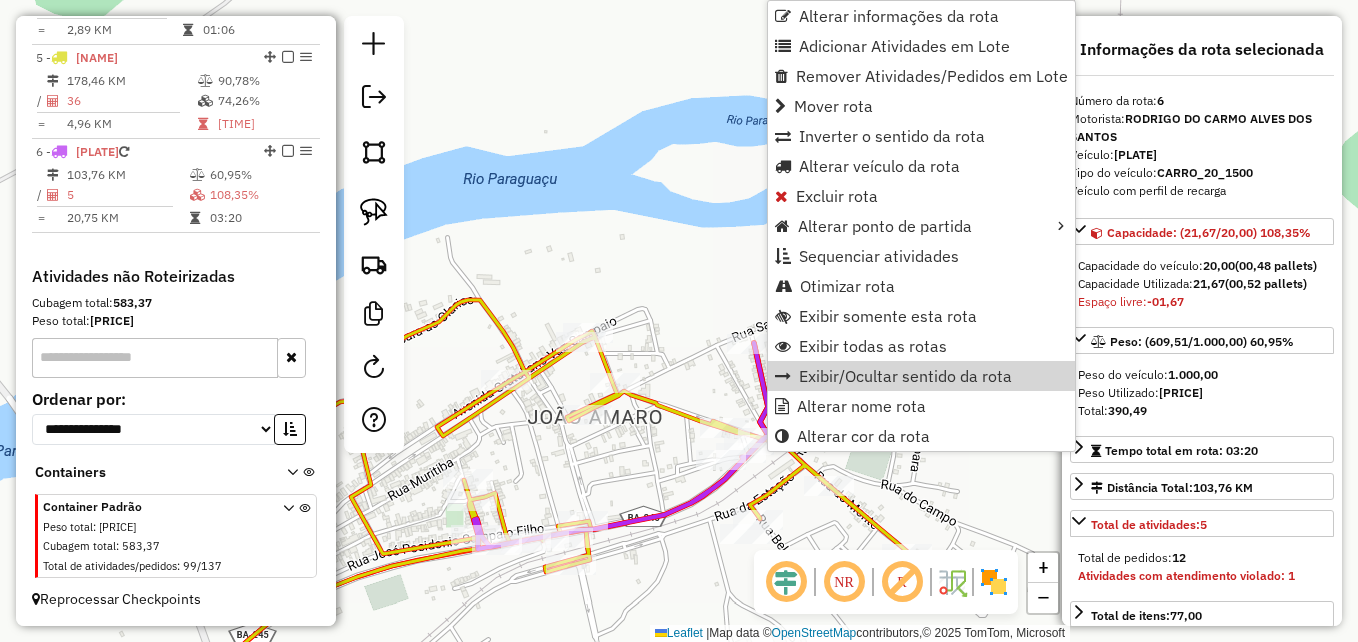 click 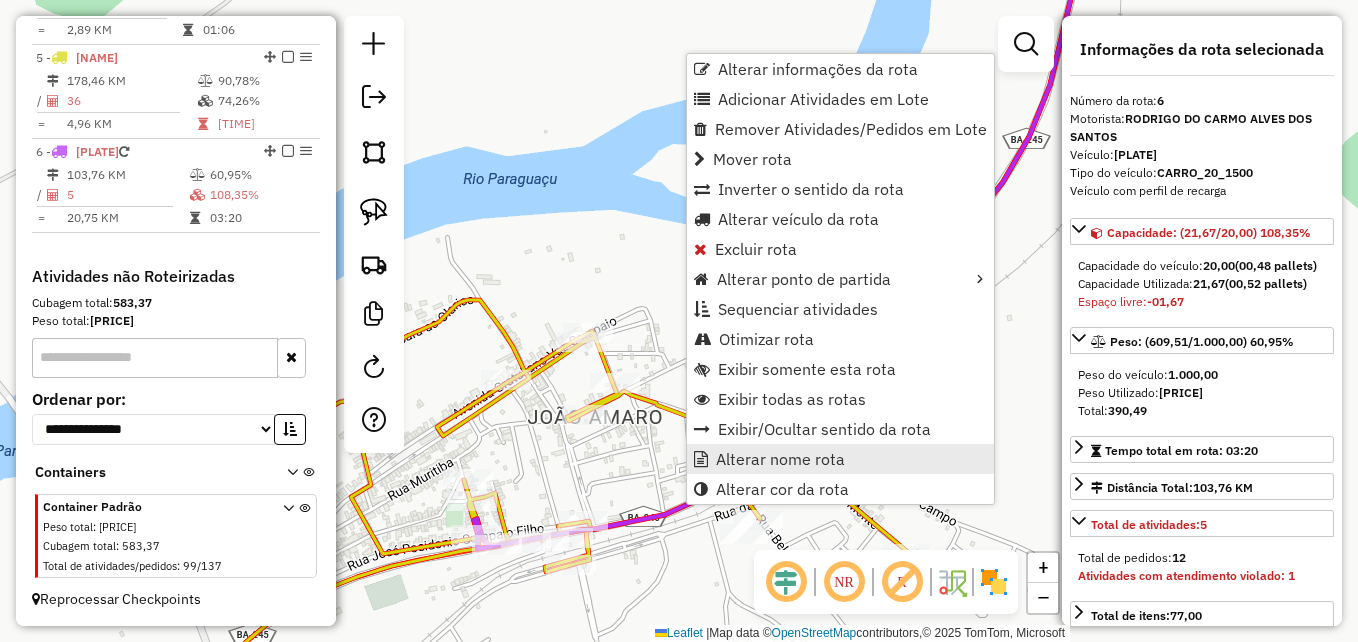 click on "Alterar nome rota" at bounding box center (840, 459) 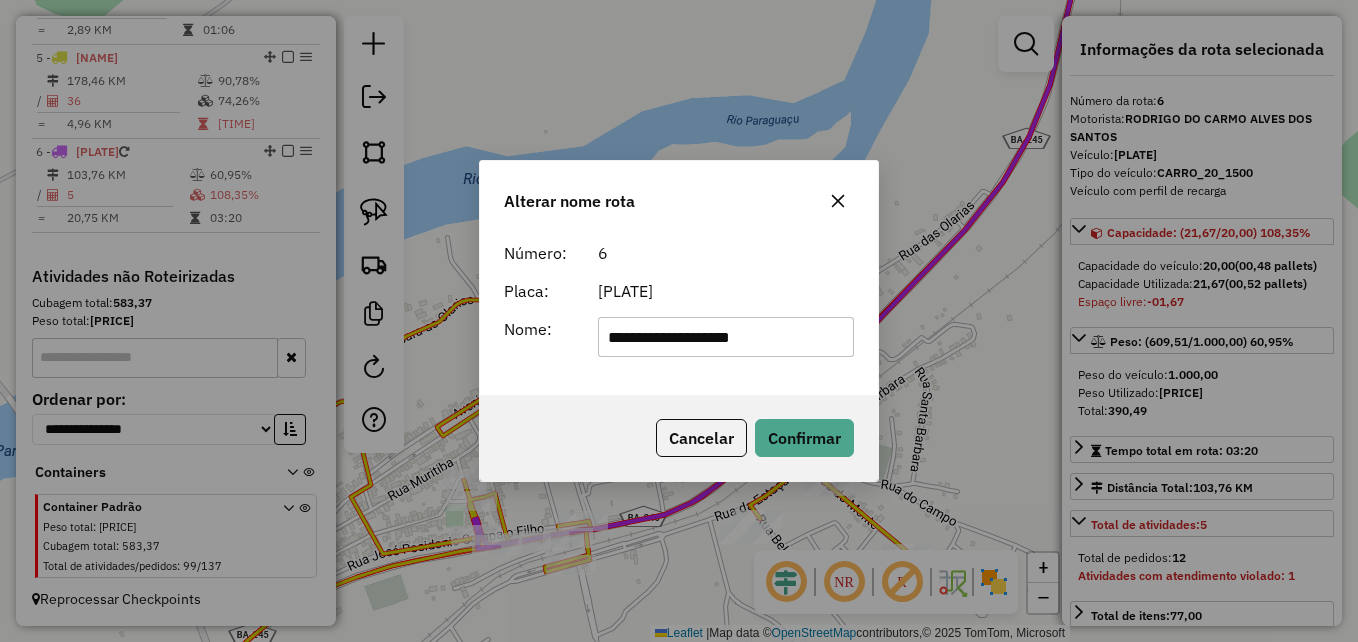 type on "**********" 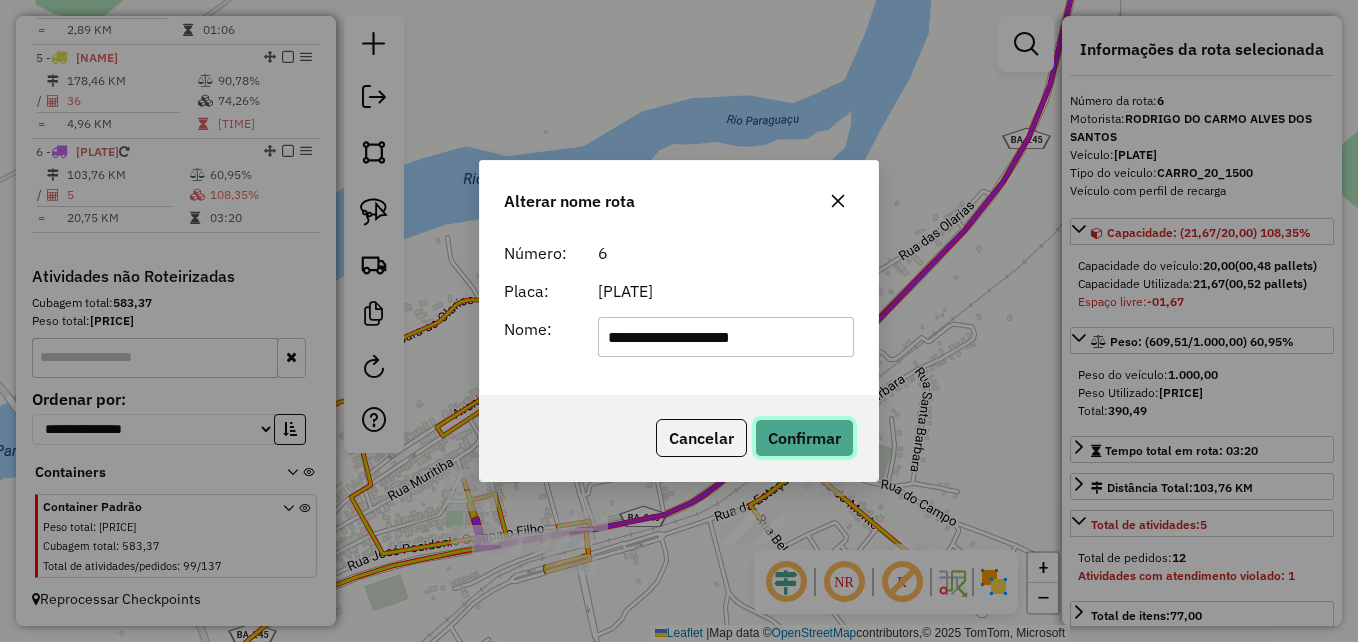 click on "Confirmar" 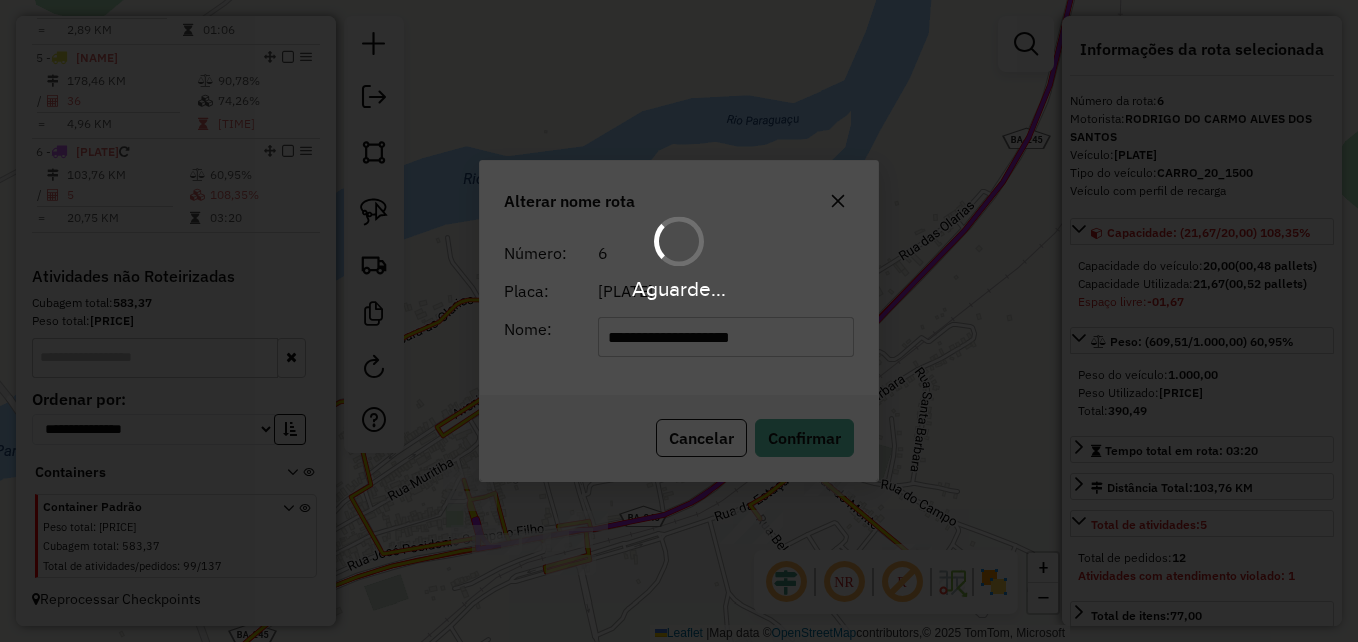 type 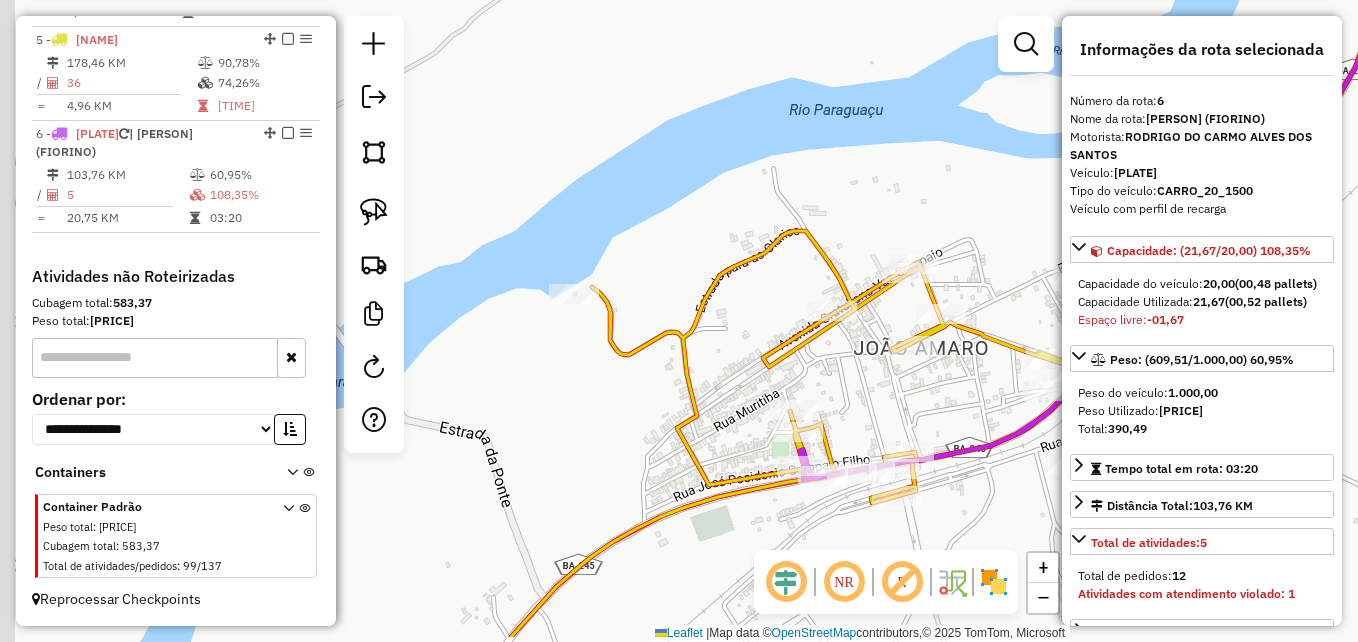 drag, startPoint x: 473, startPoint y: 602, endPoint x: 808, endPoint y: 522, distance: 344.4198 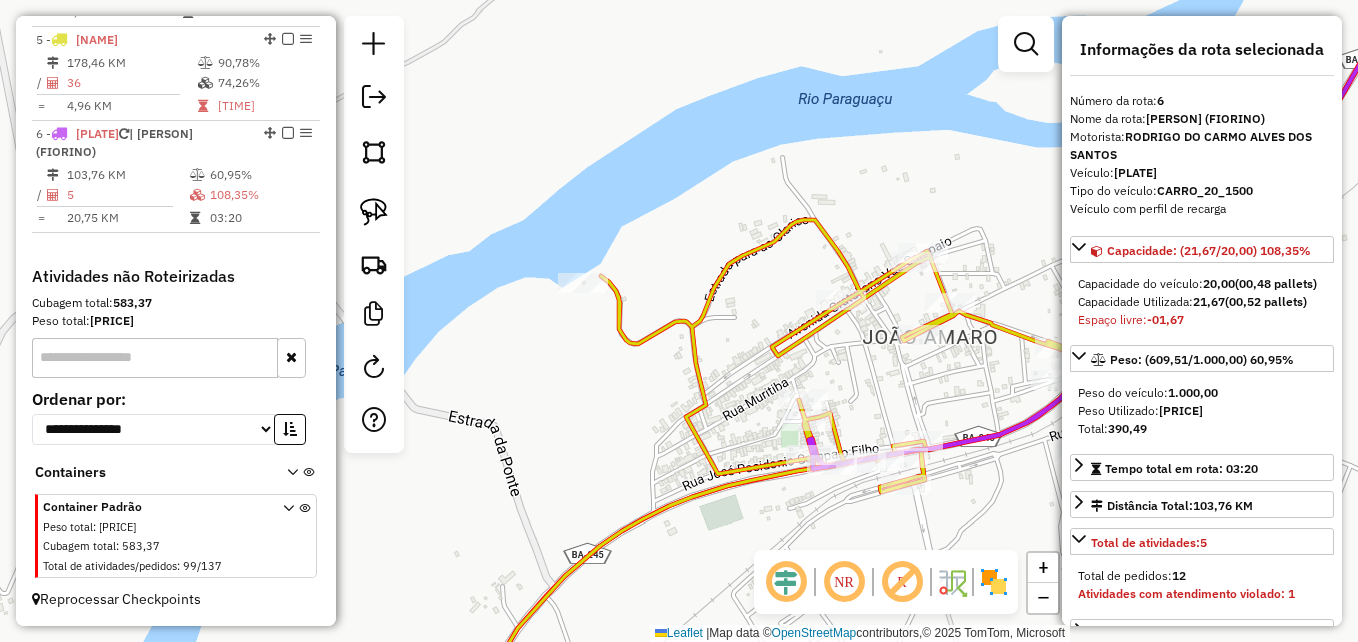 click 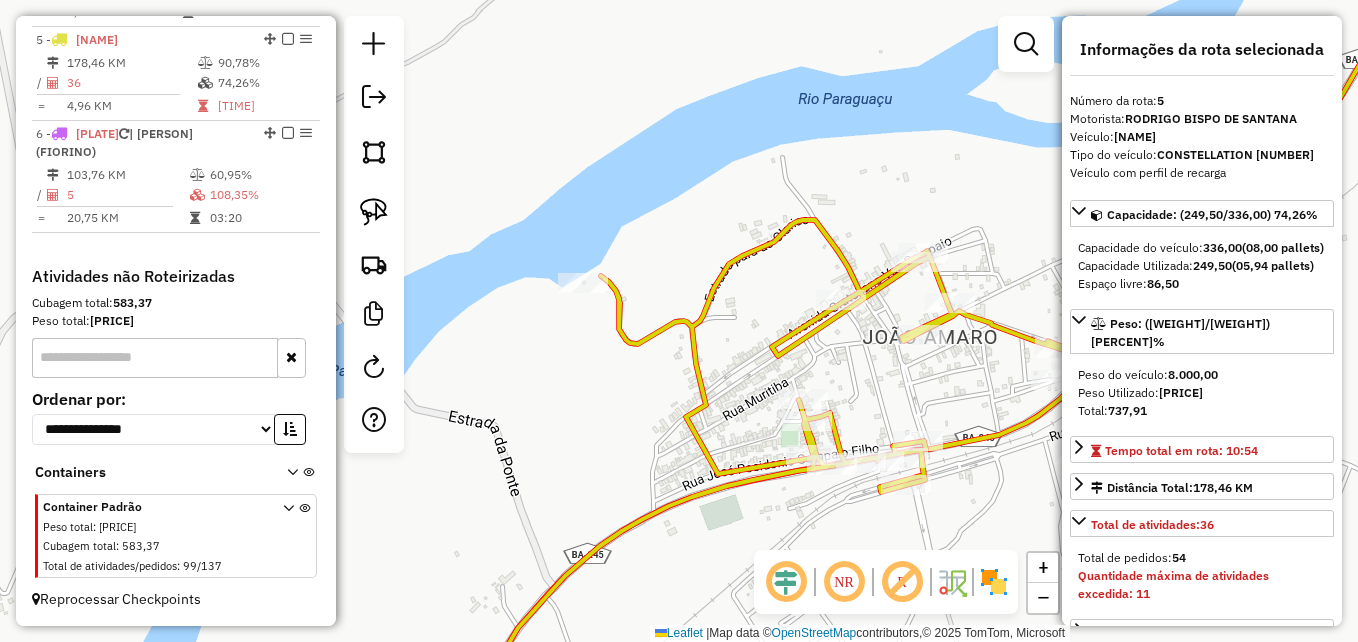 scroll, scrollTop: 1169, scrollLeft: 0, axis: vertical 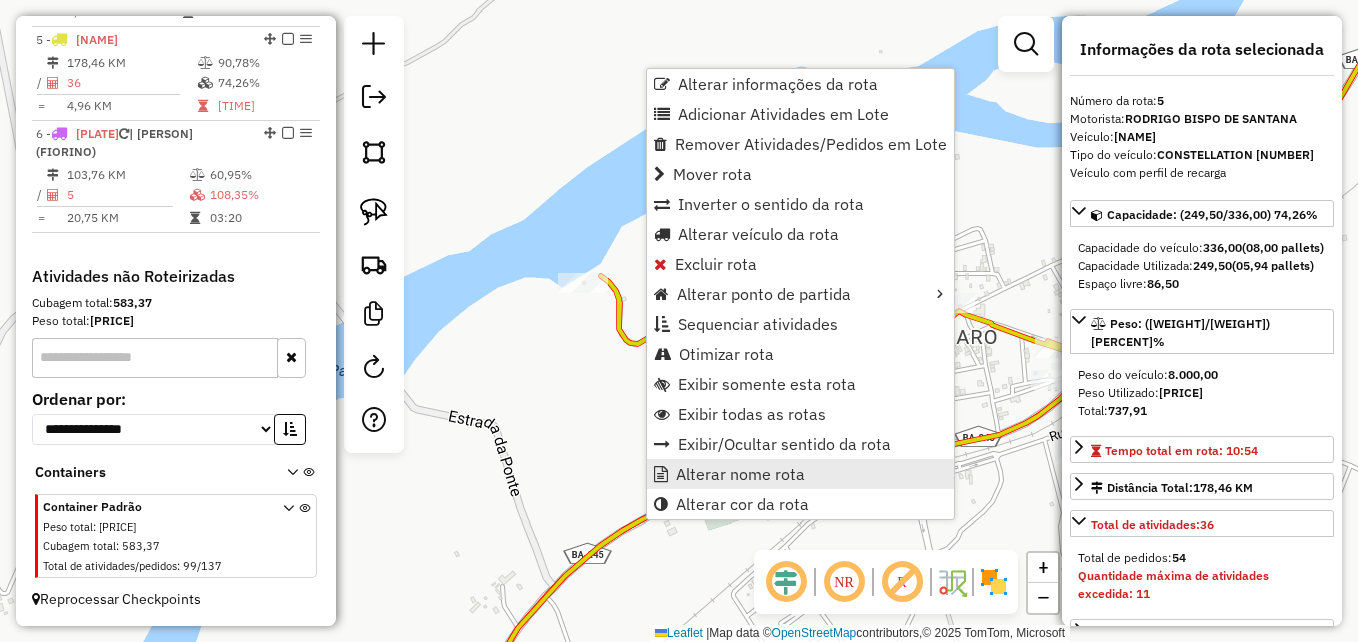 click on "Alterar nome rota" at bounding box center (740, 474) 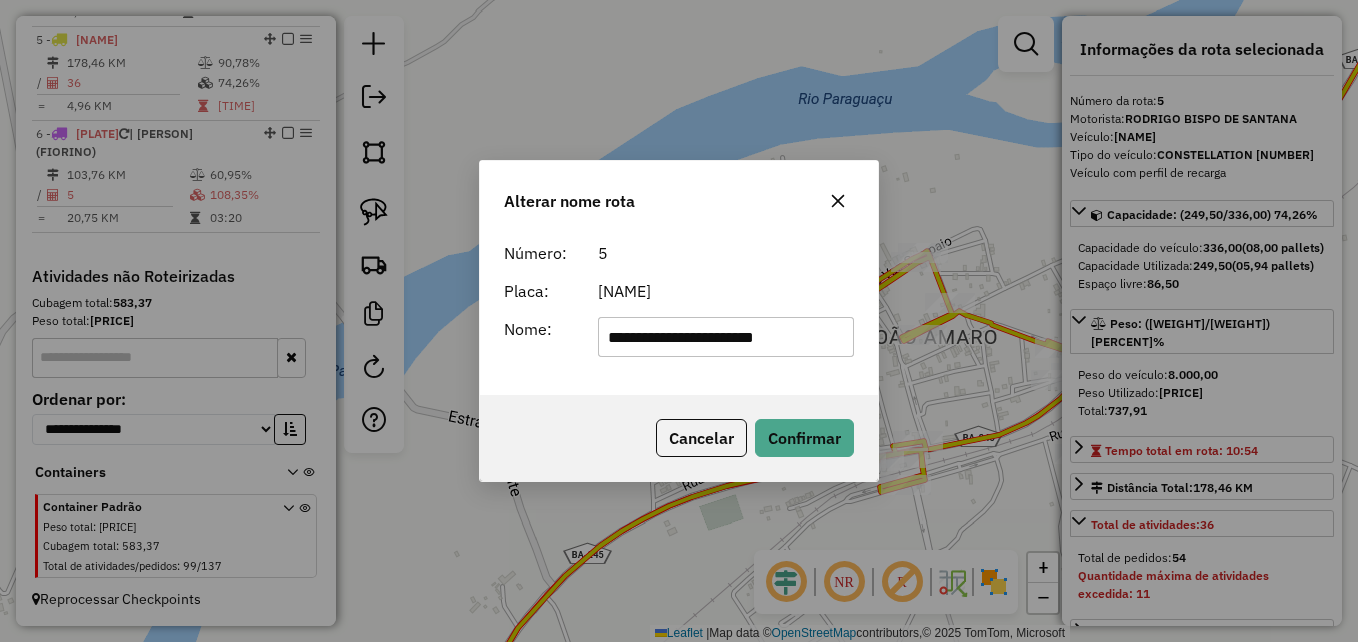 type on "**********" 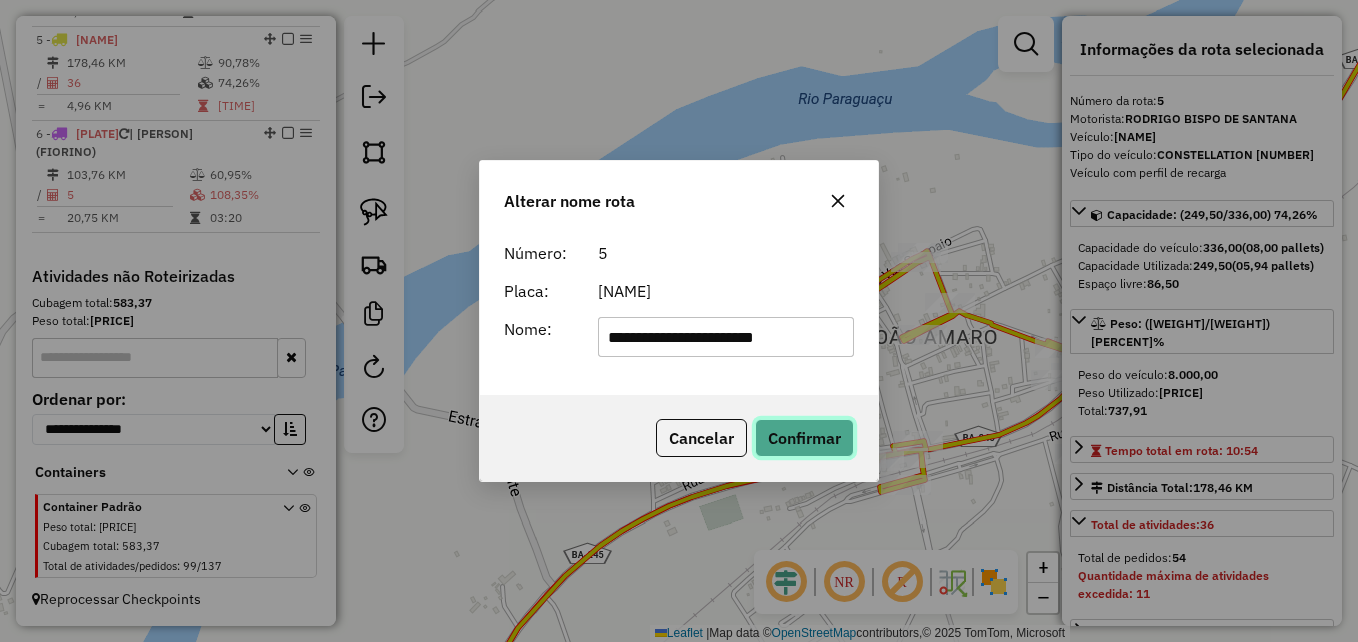click on "Confirmar" 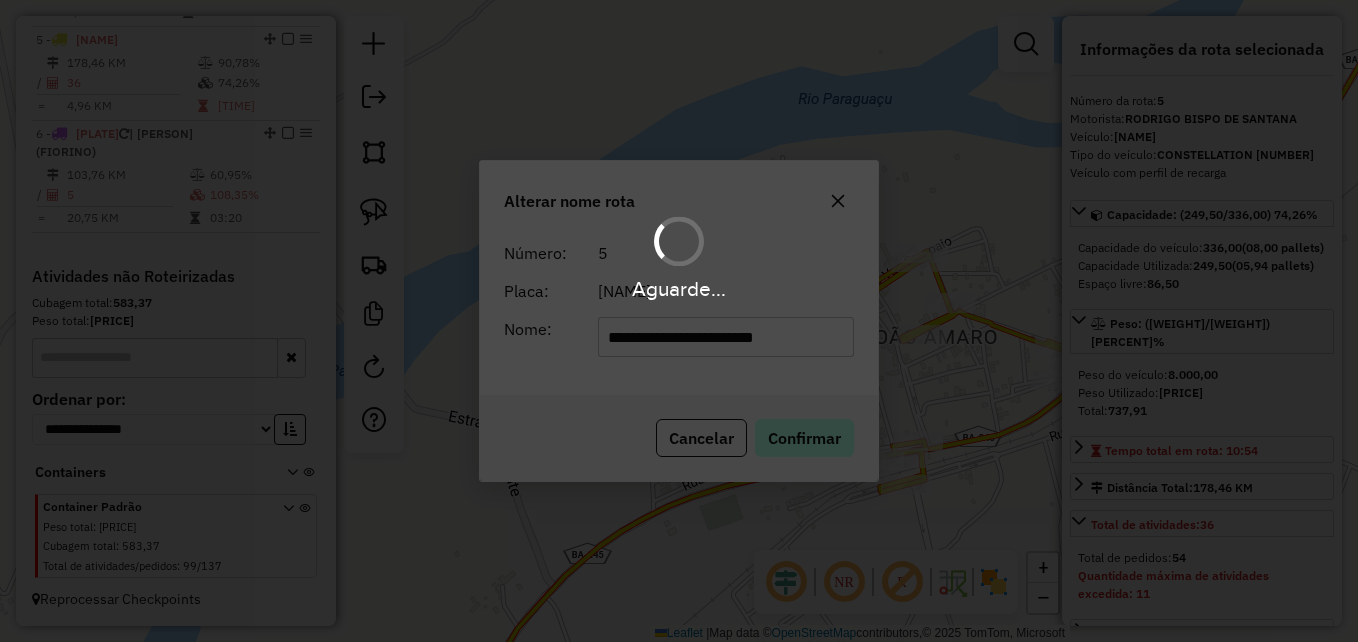 type 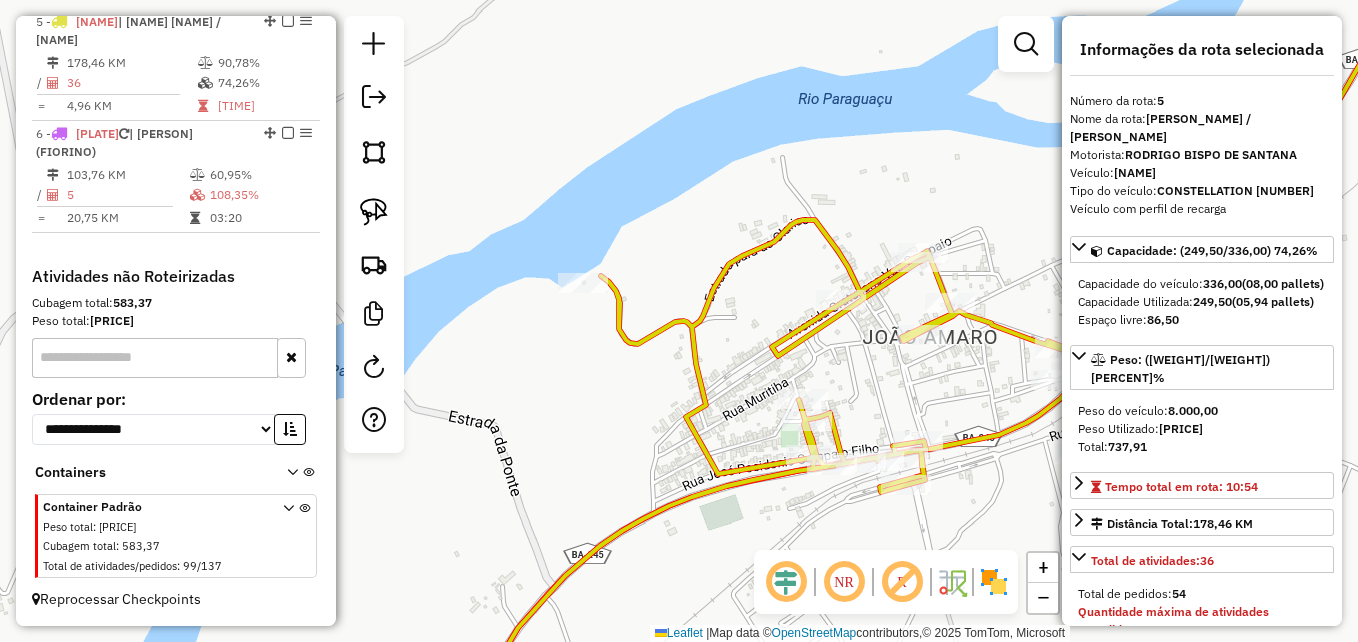 click on "Janela de atendimento Grade de atendimento Capacidade Transportadoras Veículos Cliente Pedidos  Rotas Selecione os dias de semana para filtrar as janelas de atendimento  Seg   Ter   Qua   Qui   Sex   Sáb   Dom  Informe o período da janela de atendimento: De: Até:  Filtrar exatamente a janela do cliente  Considerar janela de atendimento padrão  Selecione os dias de semana para filtrar as grades de atendimento  Seg   Ter   Qua   Qui   Sex   Sáb   Dom   Considerar clientes sem dia de atendimento cadastrado  Clientes fora do dia de atendimento selecionado Filtrar as atividades entre os valores definidos abaixo:  Peso mínimo:   Peso máximo:   Cubagem mínima:   Cubagem máxima:   De:   Até:  Filtrar as atividades entre o tempo de atendimento definido abaixo:  De:   Até:   Considerar capacidade total dos clientes não roteirizados Transportadora: Selecione um ou mais itens Tipo de veículo: Selecione um ou mais itens Veículo: Selecione um ou mais itens Motorista: Selecione um ou mais itens Nome: Rótulo:" 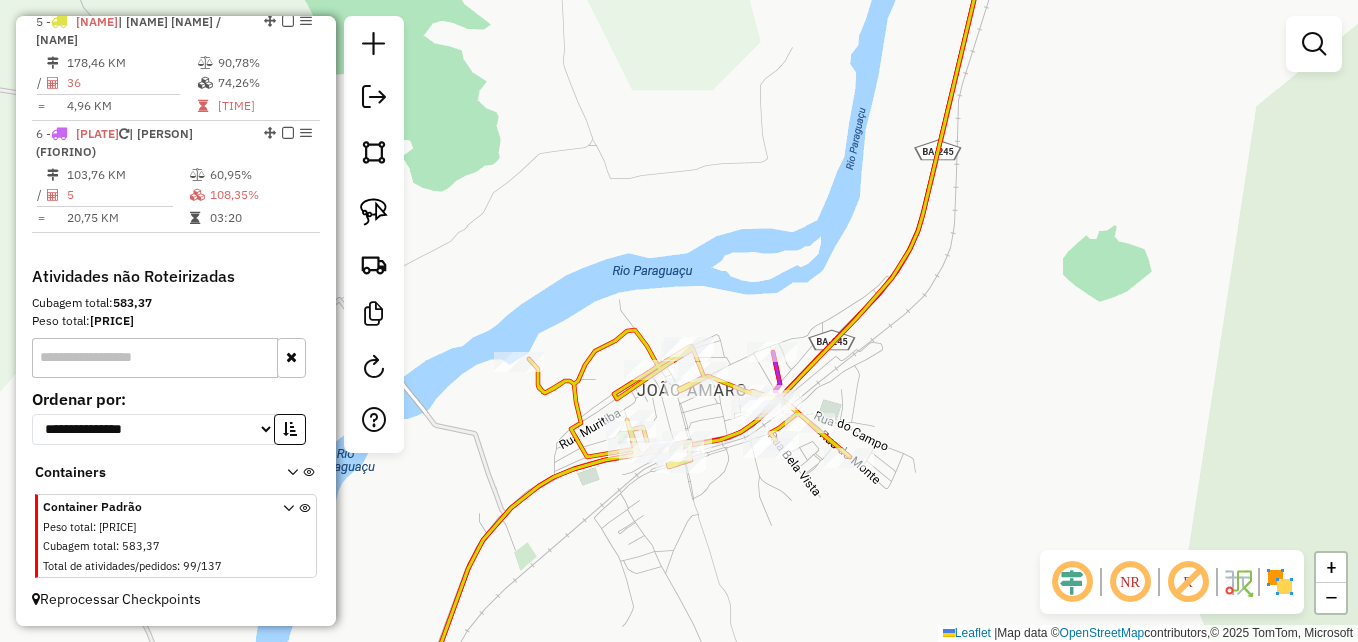 drag, startPoint x: 848, startPoint y: 518, endPoint x: 795, endPoint y: 513, distance: 53.235325 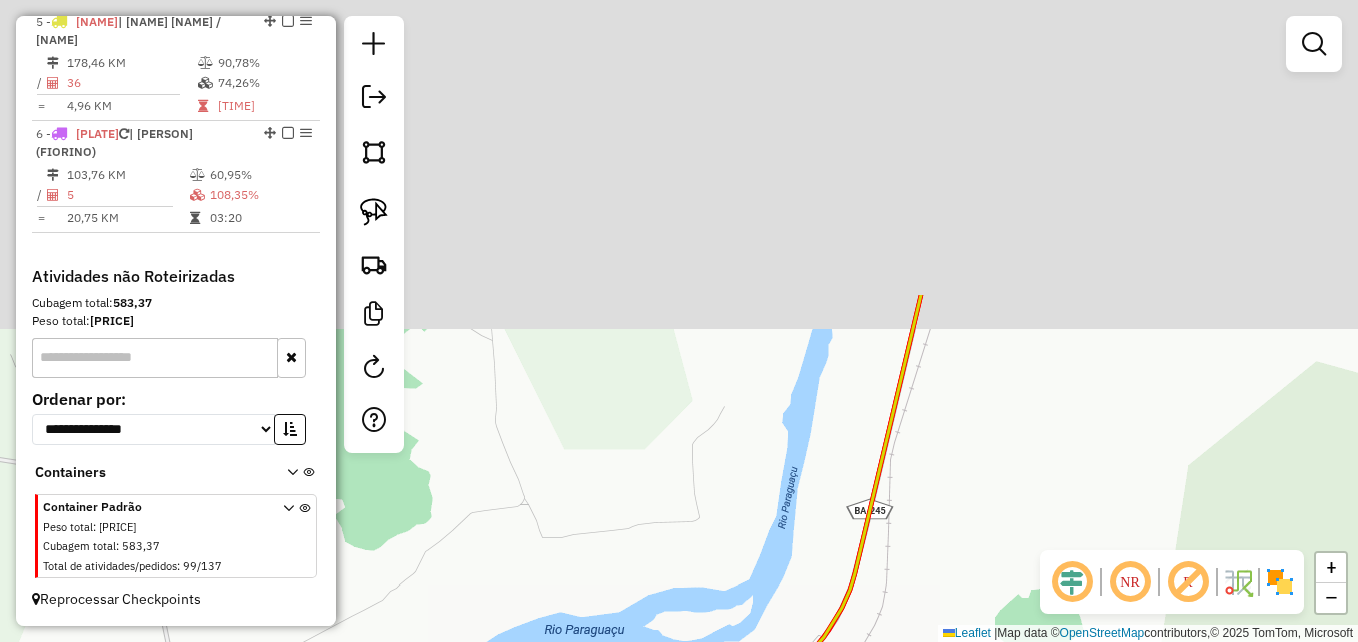 drag, startPoint x: 757, startPoint y: 226, endPoint x: 748, endPoint y: 564, distance: 338.1198 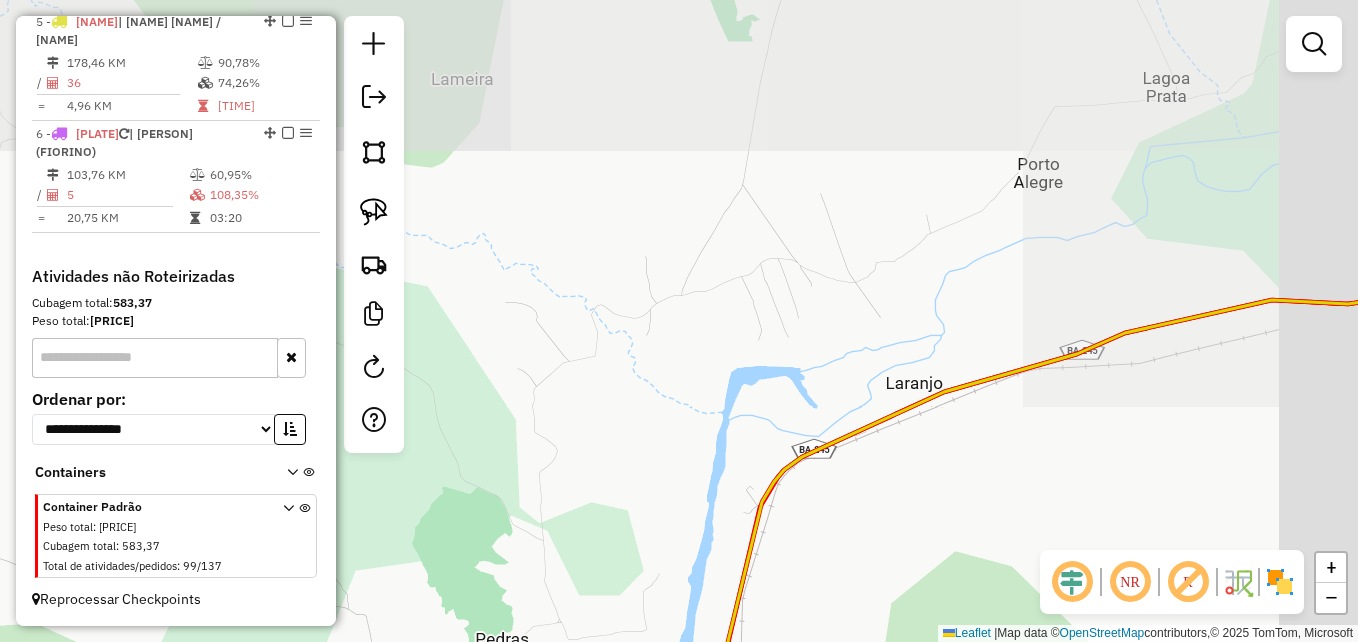 drag, startPoint x: 843, startPoint y: 303, endPoint x: 599, endPoint y: 519, distance: 325.87115 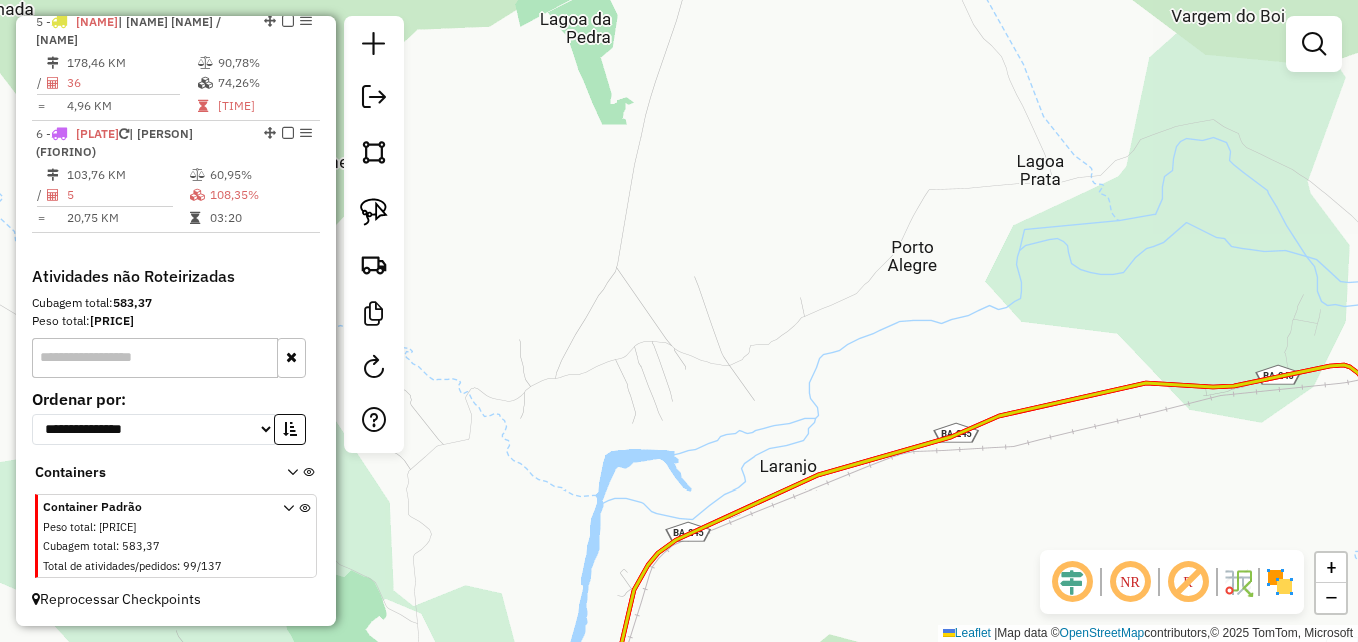 drag, startPoint x: 954, startPoint y: 327, endPoint x: 696, endPoint y: 423, distance: 275.28168 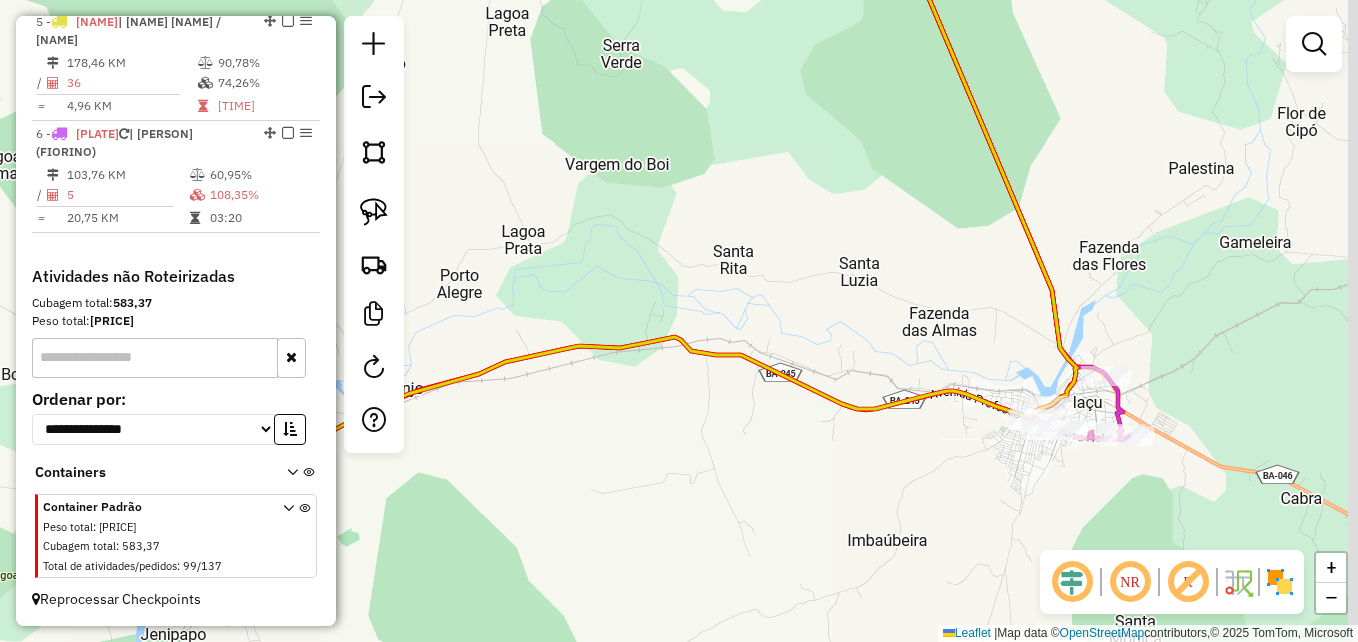 drag, startPoint x: 955, startPoint y: 359, endPoint x: 694, endPoint y: 231, distance: 290.69745 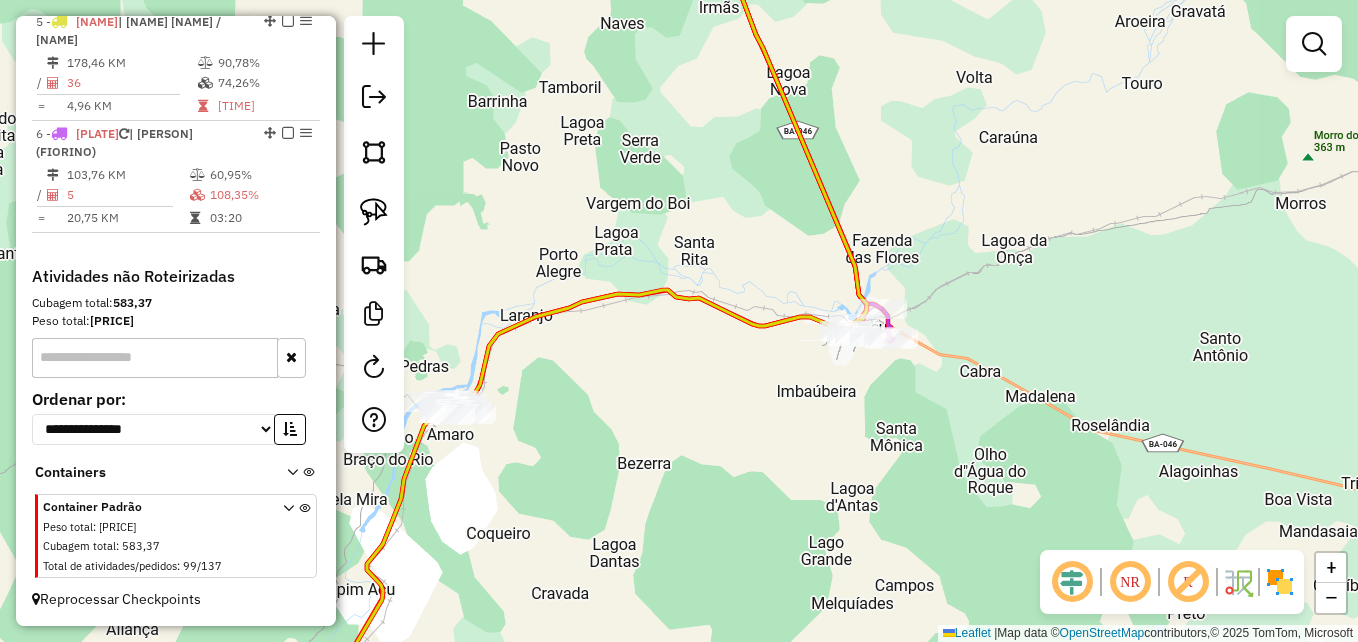 drag, startPoint x: 662, startPoint y: 208, endPoint x: 652, endPoint y: 568, distance: 360.13885 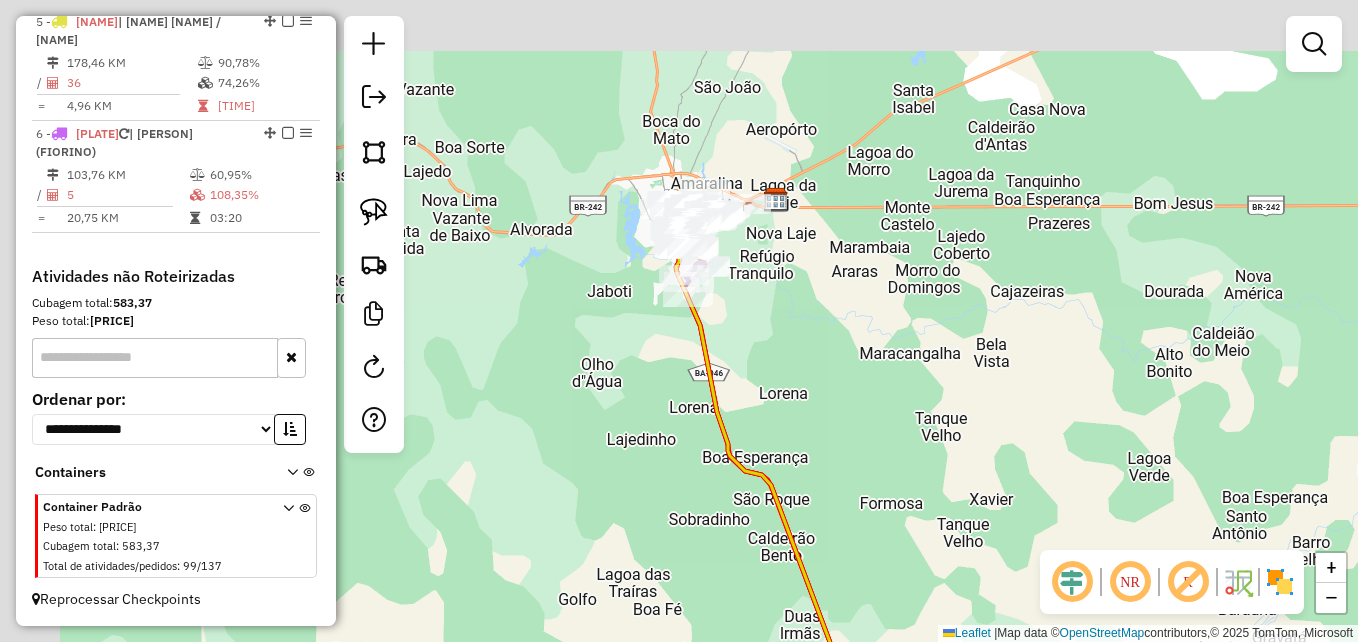 drag, startPoint x: 575, startPoint y: 352, endPoint x: 667, endPoint y: 619, distance: 282.40573 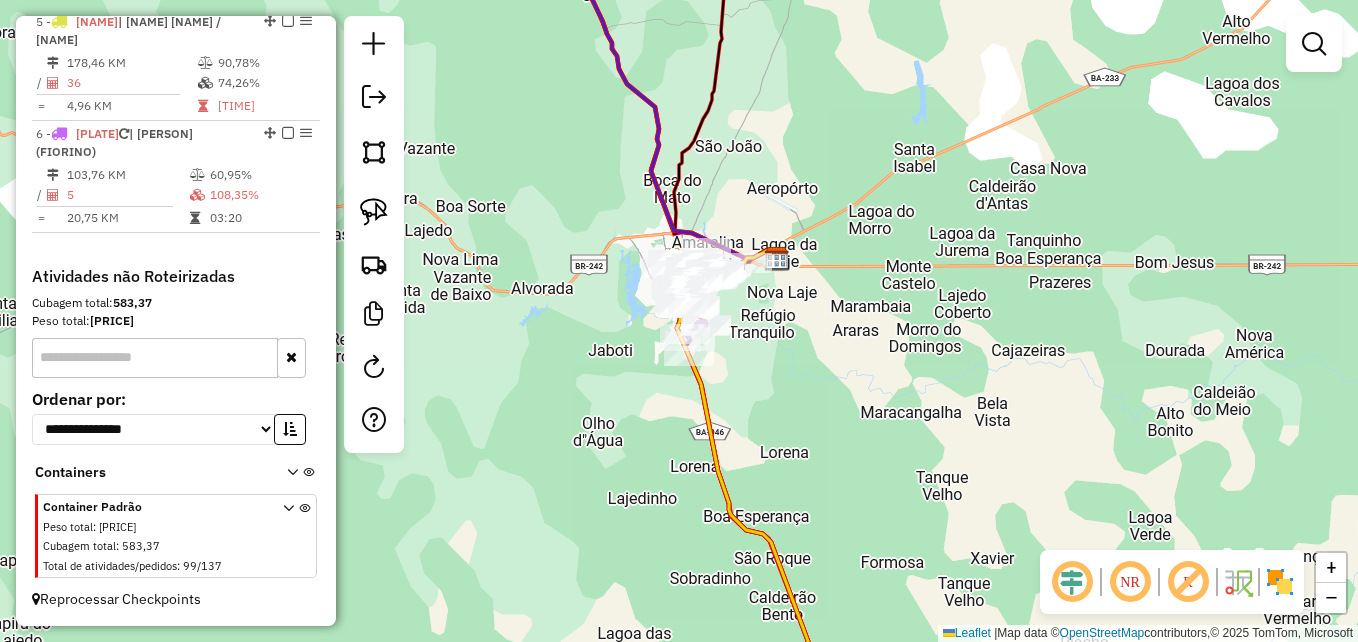 drag, startPoint x: 637, startPoint y: 405, endPoint x: 646, endPoint y: 604, distance: 199.20341 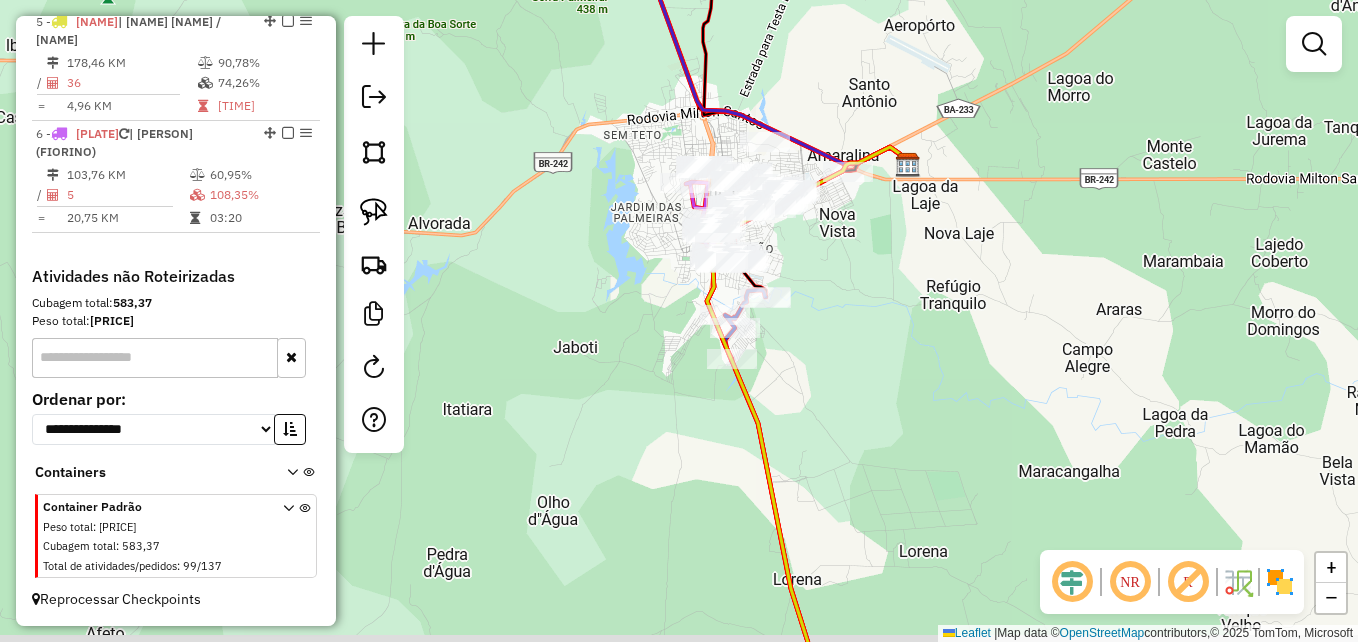 drag, startPoint x: 614, startPoint y: 483, endPoint x: 604, endPoint y: 428, distance: 55.9017 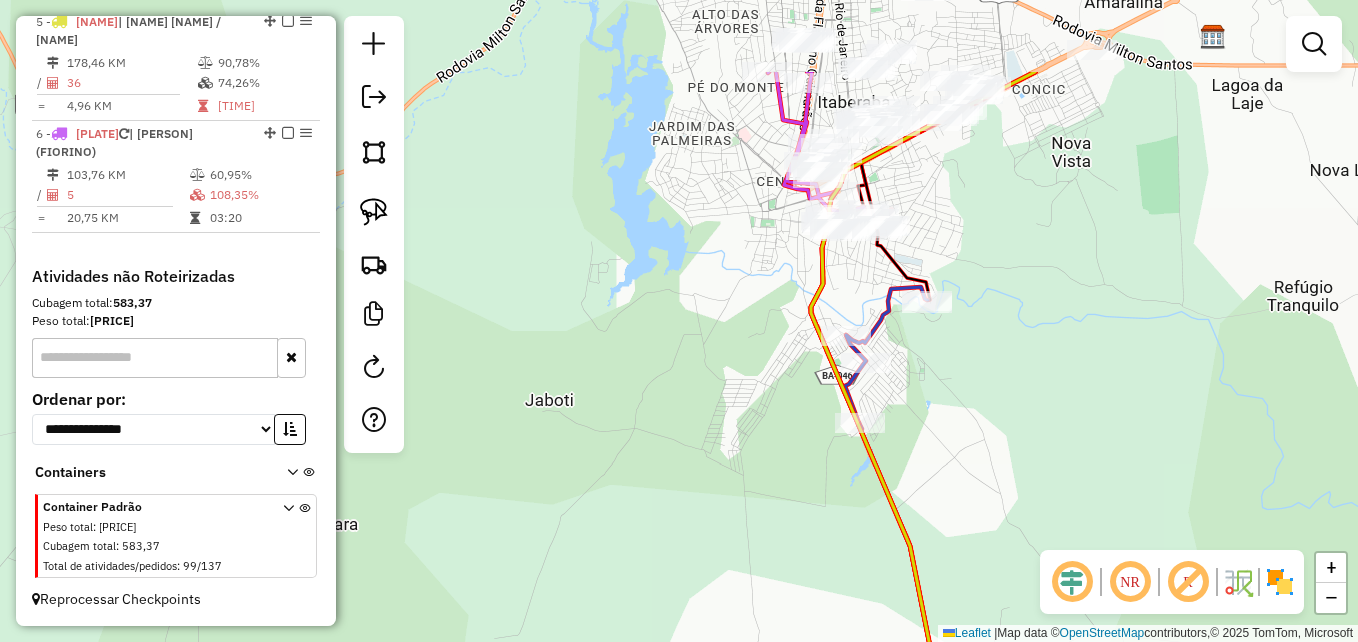 drag, startPoint x: 622, startPoint y: 306, endPoint x: 606, endPoint y: 591, distance: 285.44876 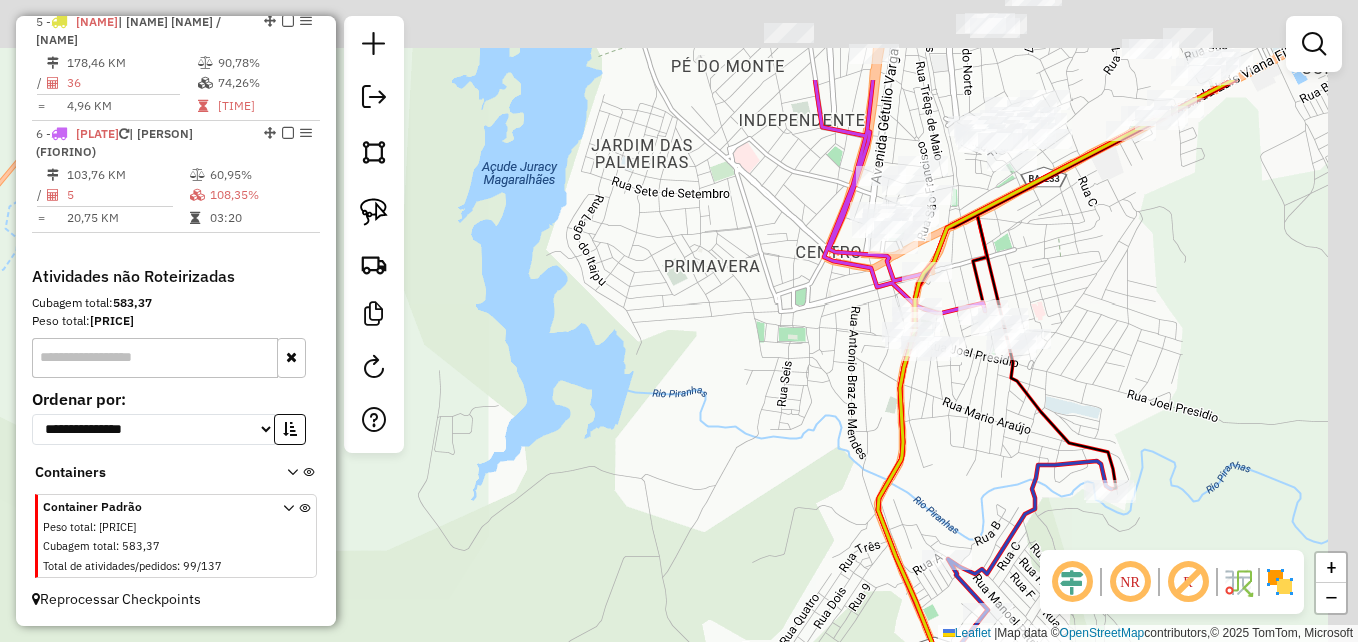 drag, startPoint x: 669, startPoint y: 376, endPoint x: 568, endPoint y: 522, distance: 177.53027 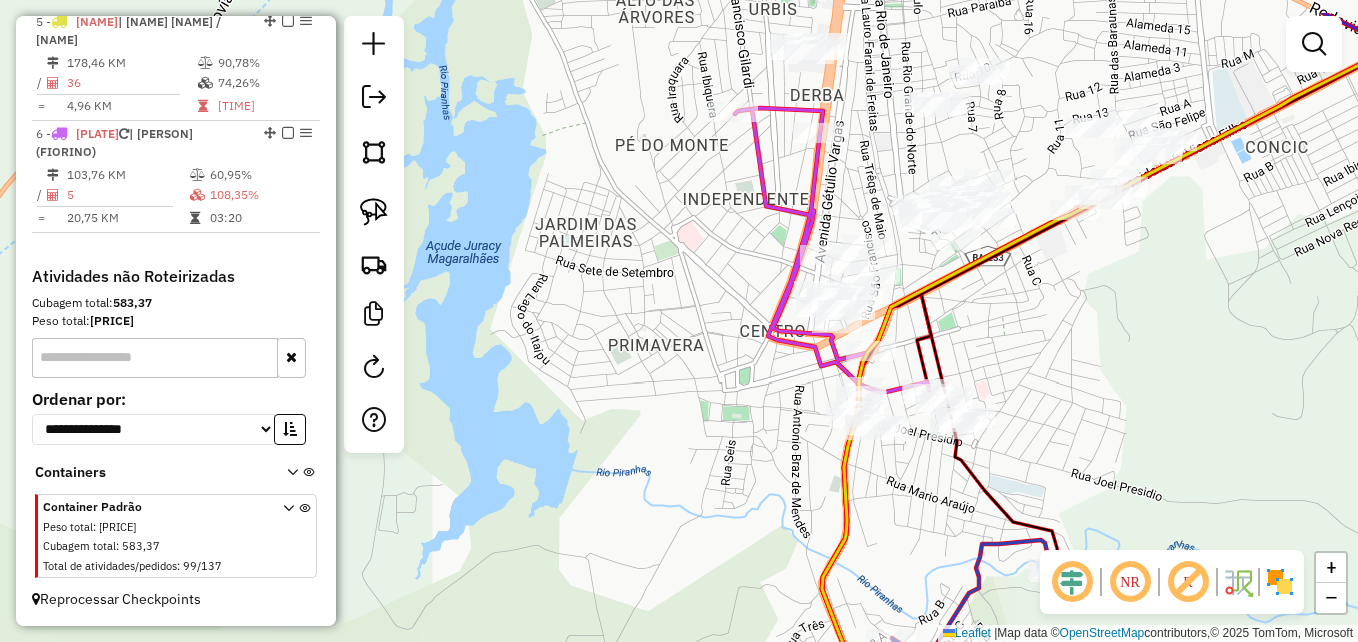 drag, startPoint x: 742, startPoint y: 414, endPoint x: 674, endPoint y: 503, distance: 112.00446 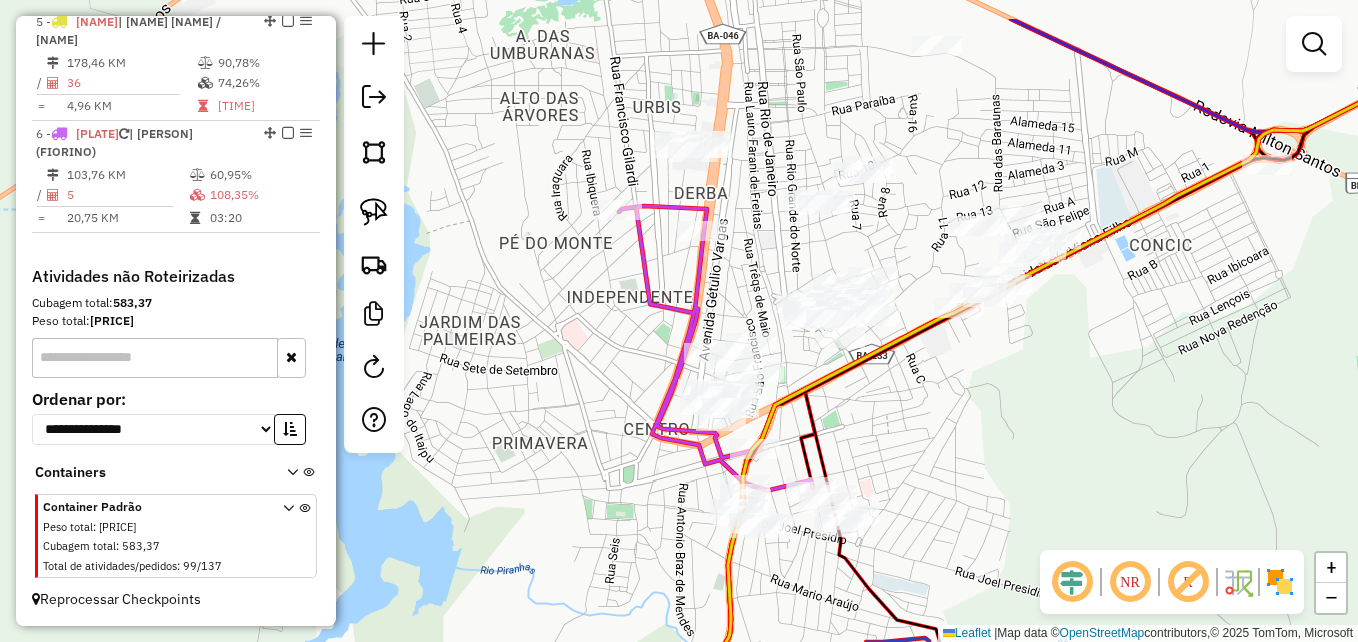 drag, startPoint x: 680, startPoint y: 395, endPoint x: 575, endPoint y: 479, distance: 134.4656 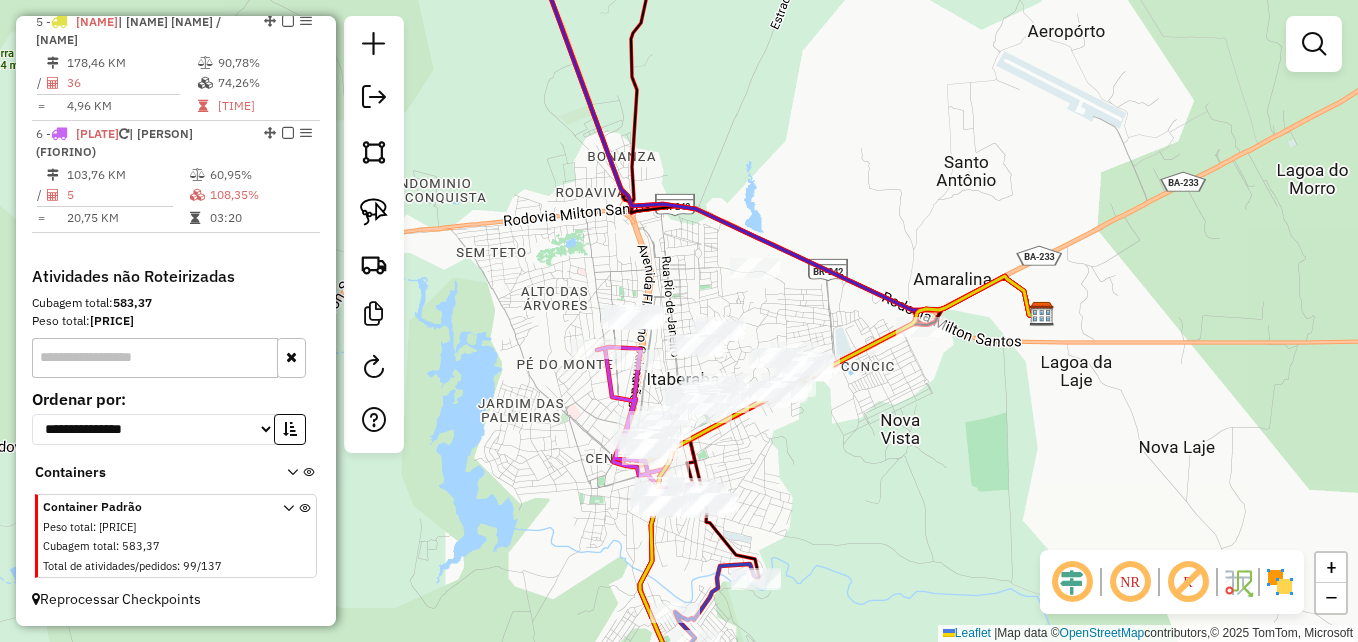 drag, startPoint x: 548, startPoint y: 351, endPoint x: 560, endPoint y: 406, distance: 56.293873 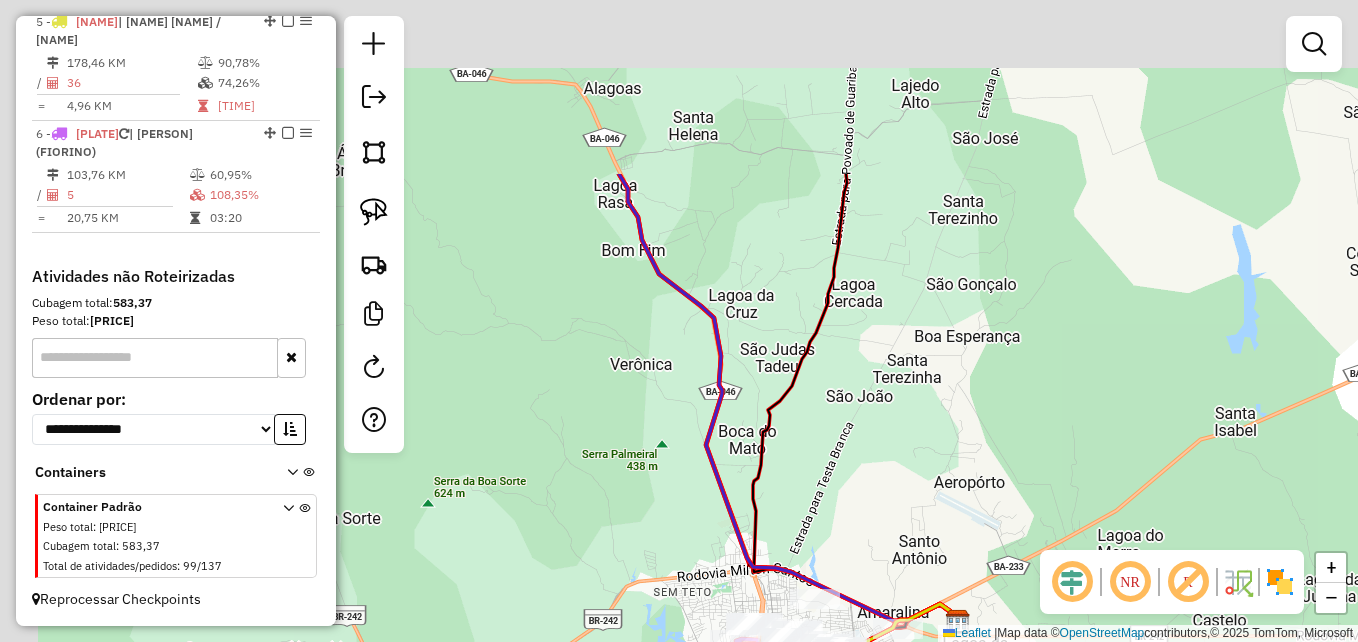 drag, startPoint x: 503, startPoint y: 380, endPoint x: 666, endPoint y: 602, distance: 275.41425 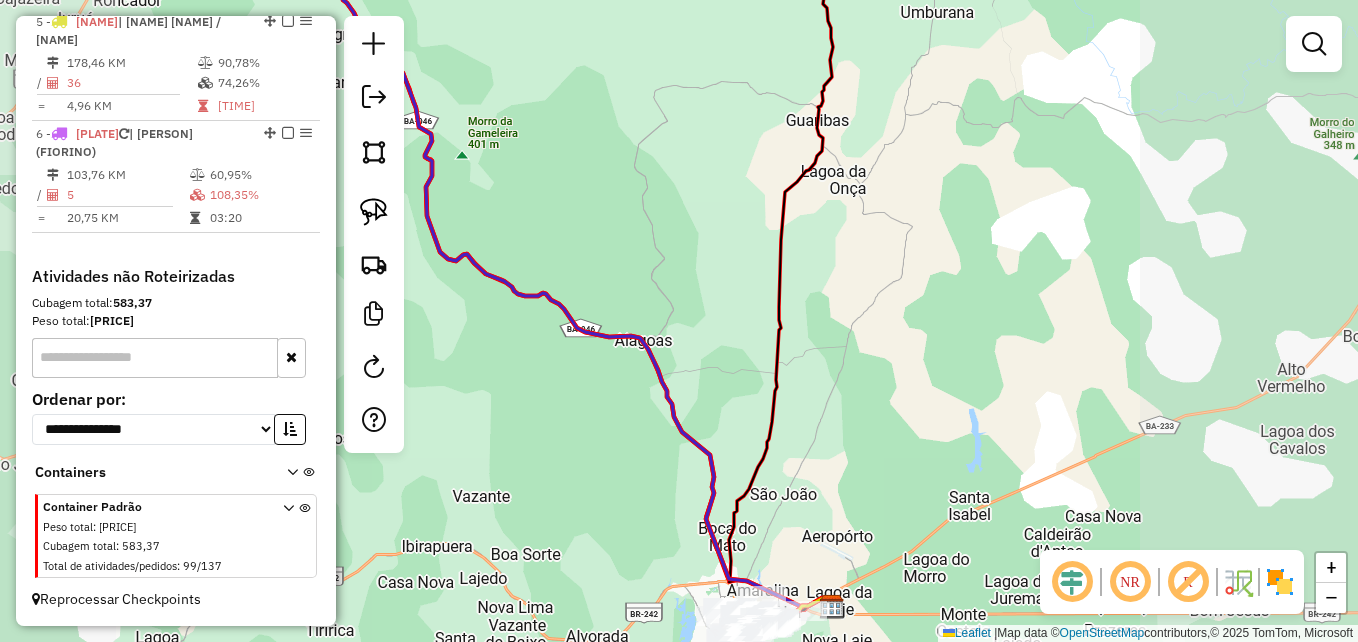 drag, startPoint x: 580, startPoint y: 453, endPoint x: 821, endPoint y: 491, distance: 243.97746 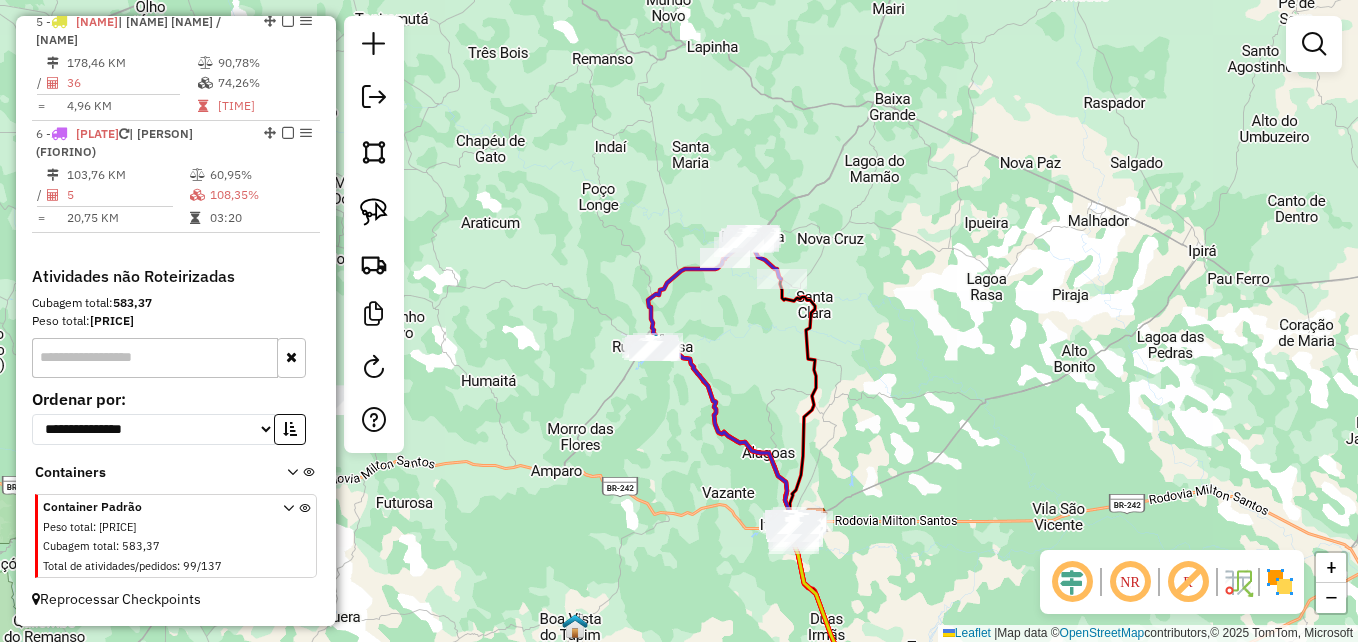drag, startPoint x: 528, startPoint y: 466, endPoint x: 844, endPoint y: 399, distance: 323.02478 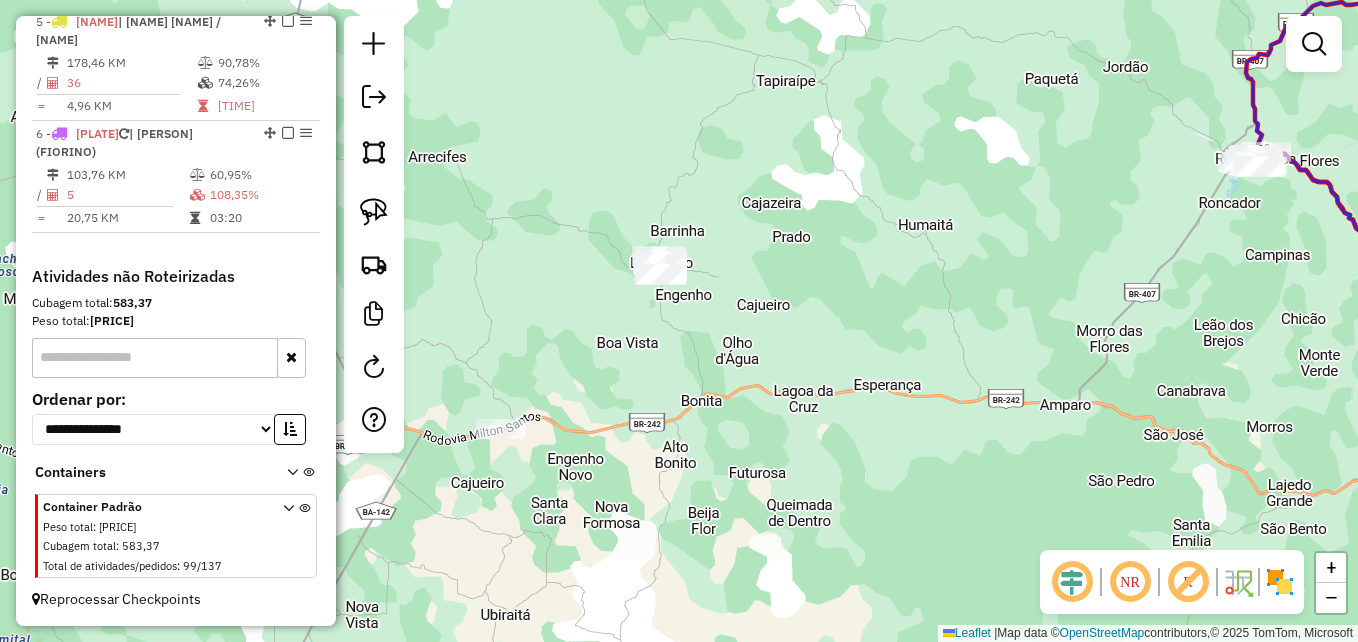 drag, startPoint x: 685, startPoint y: 416, endPoint x: 854, endPoint y: 432, distance: 169.7557 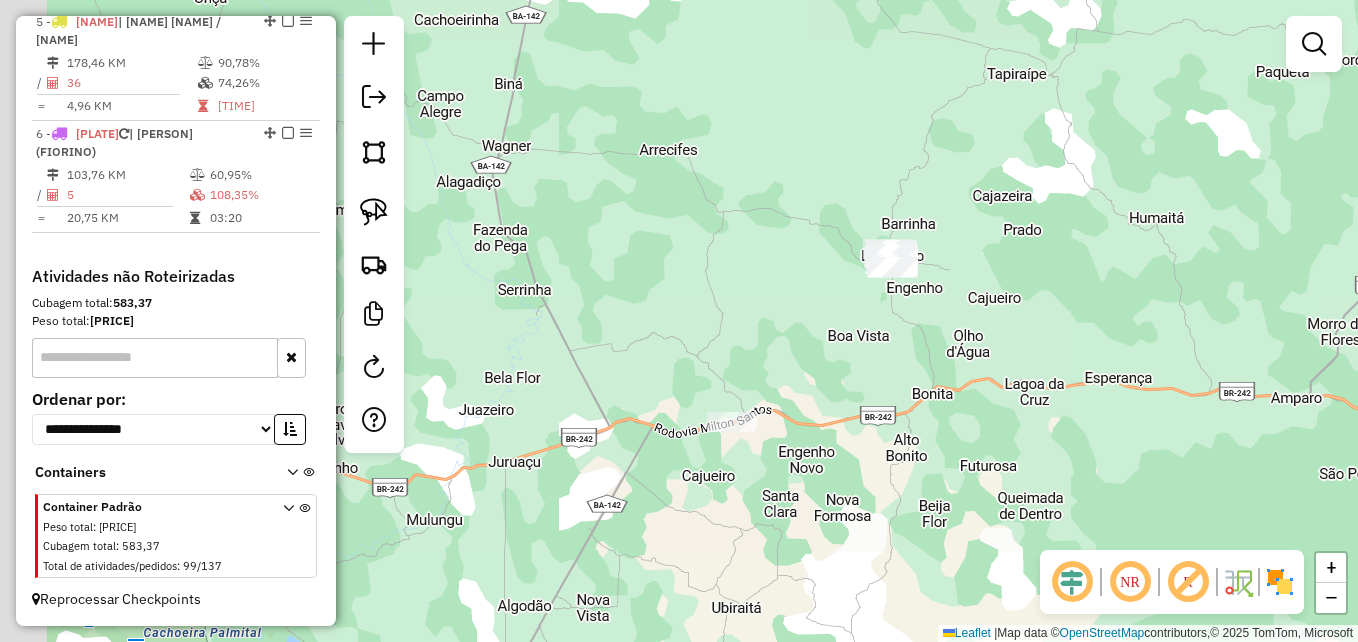 drag, startPoint x: 674, startPoint y: 512, endPoint x: 798, endPoint y: 487, distance: 126.495056 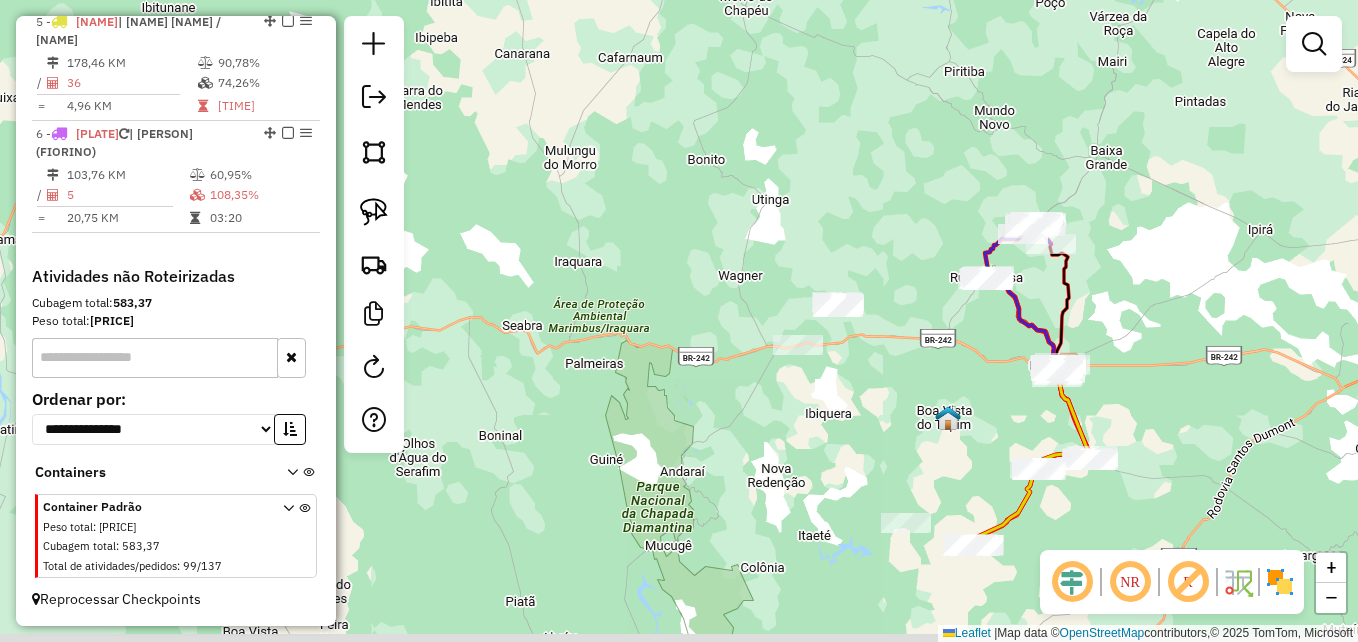 drag, startPoint x: 819, startPoint y: 535, endPoint x: 837, endPoint y: 410, distance: 126.28935 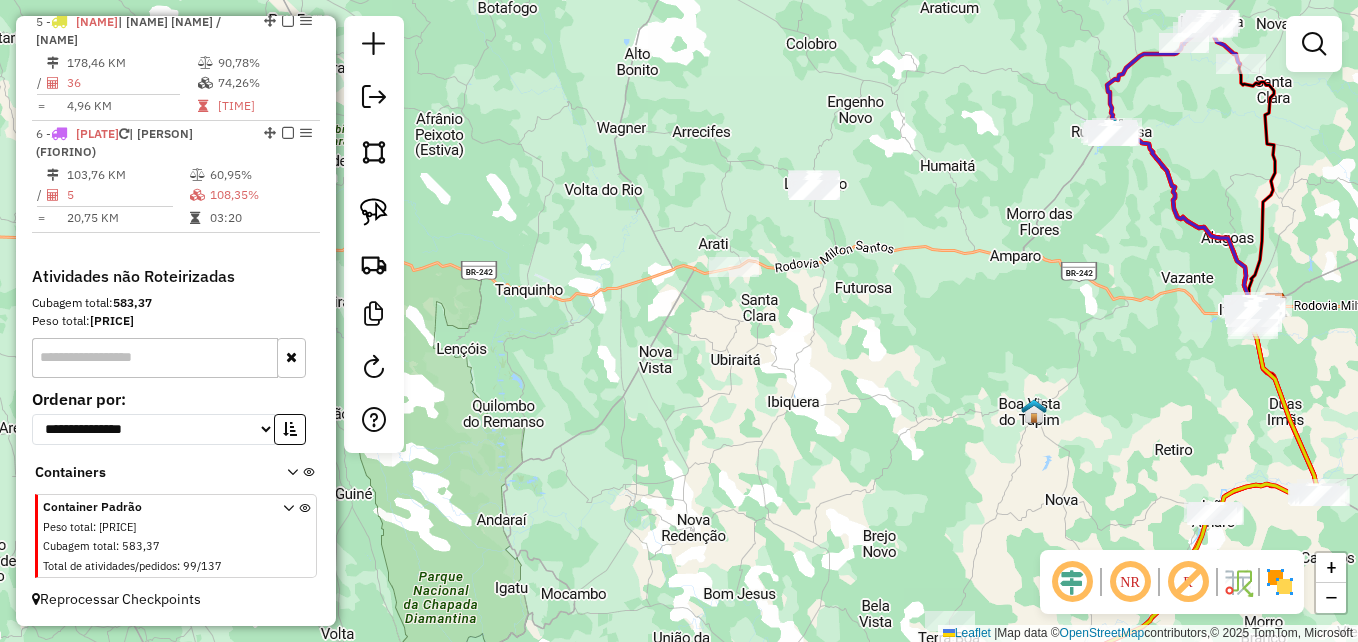 drag, startPoint x: 848, startPoint y: 440, endPoint x: 844, endPoint y: 494, distance: 54.147945 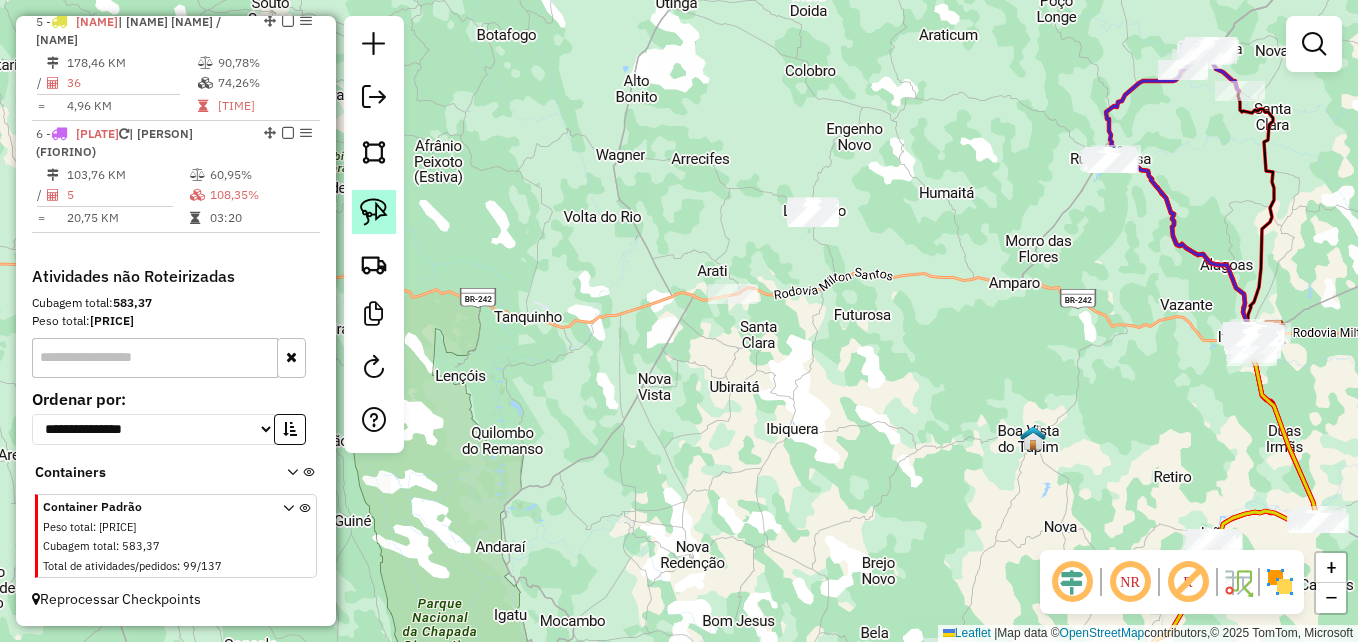 click 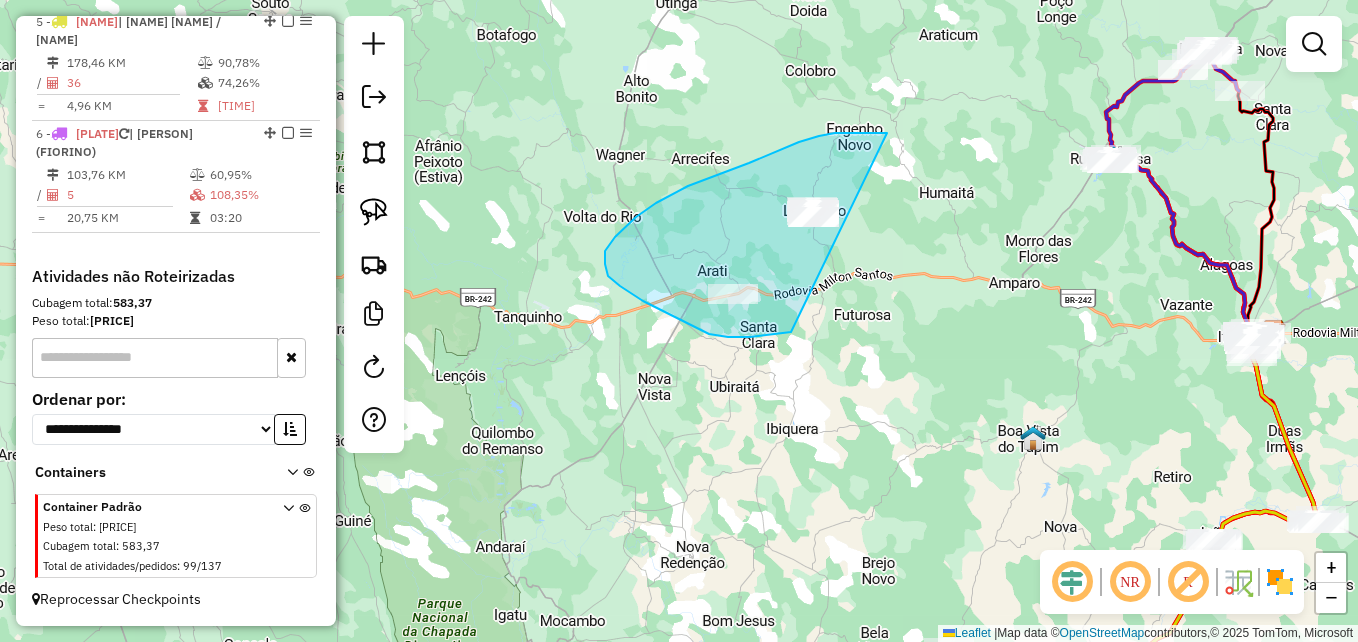 drag, startPoint x: 791, startPoint y: 332, endPoint x: 922, endPoint y: 162, distance: 214.61827 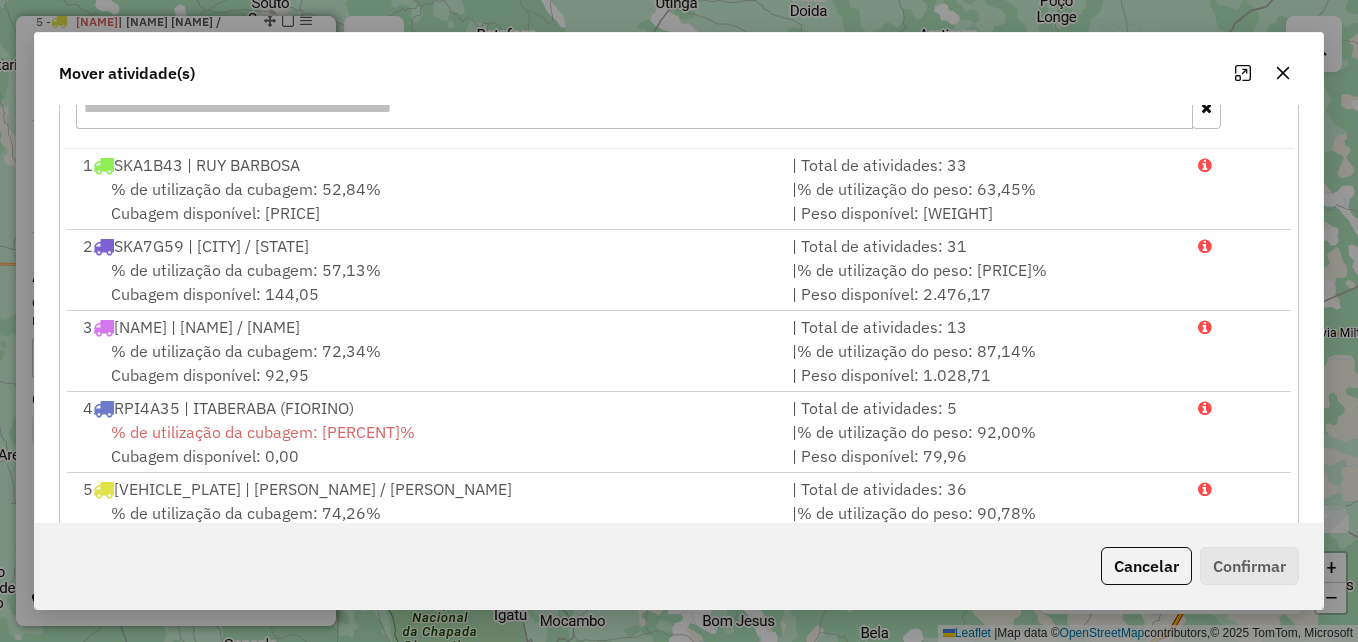 scroll, scrollTop: 366, scrollLeft: 0, axis: vertical 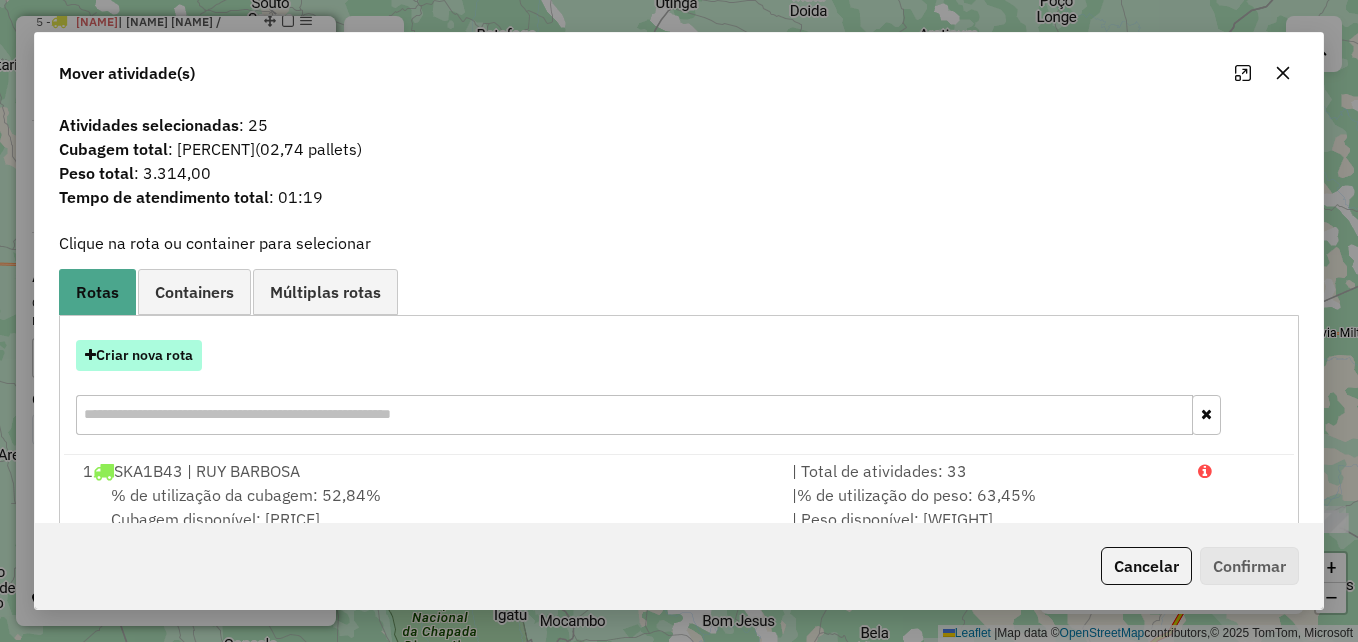 click on "Criar nova rota" at bounding box center (139, 355) 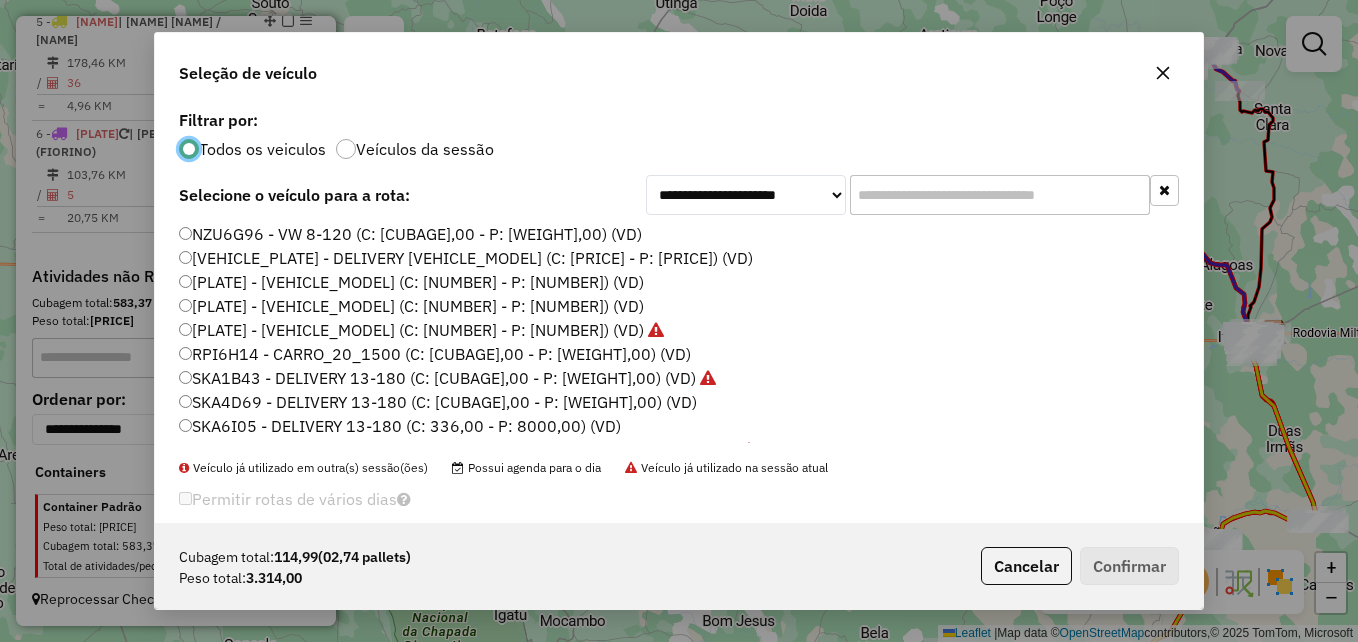 scroll, scrollTop: 11, scrollLeft: 6, axis: both 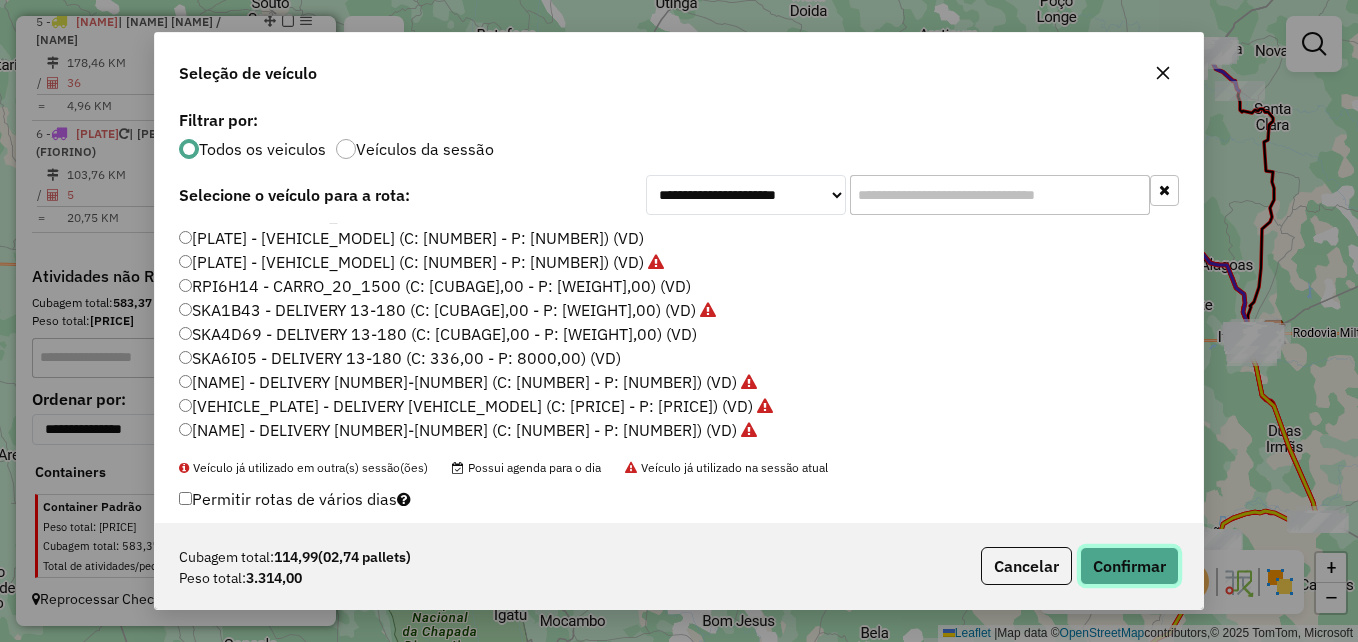 click on "Confirmar" 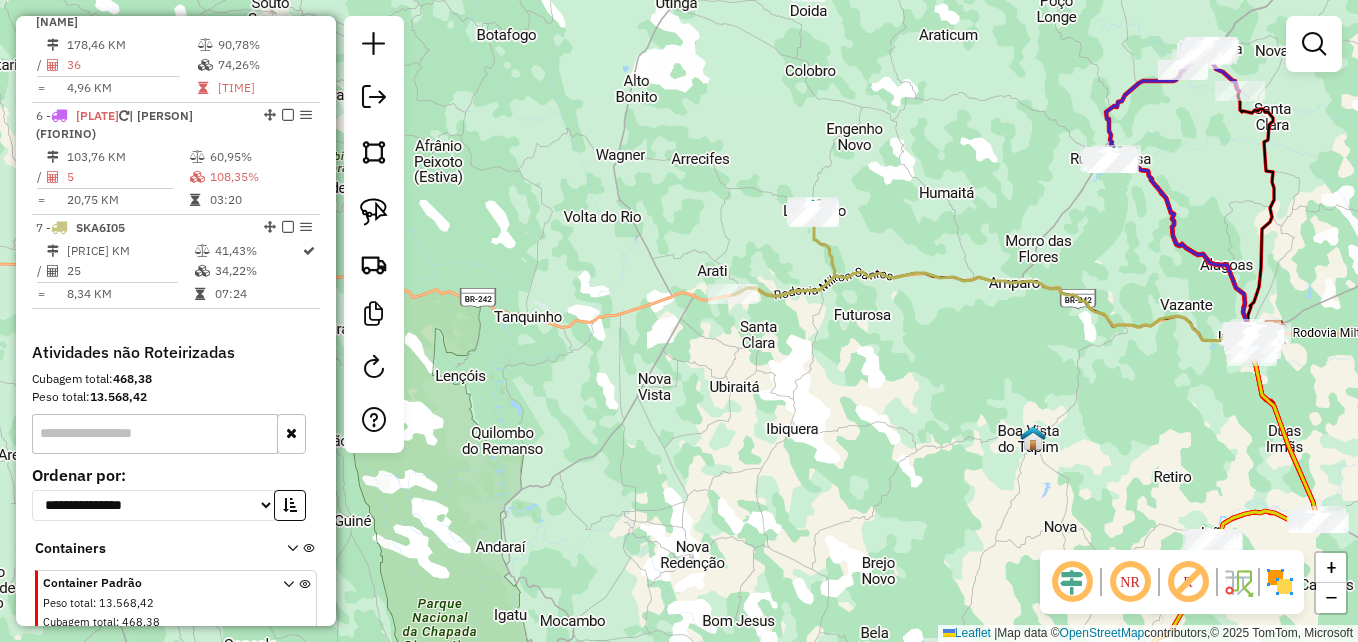 click 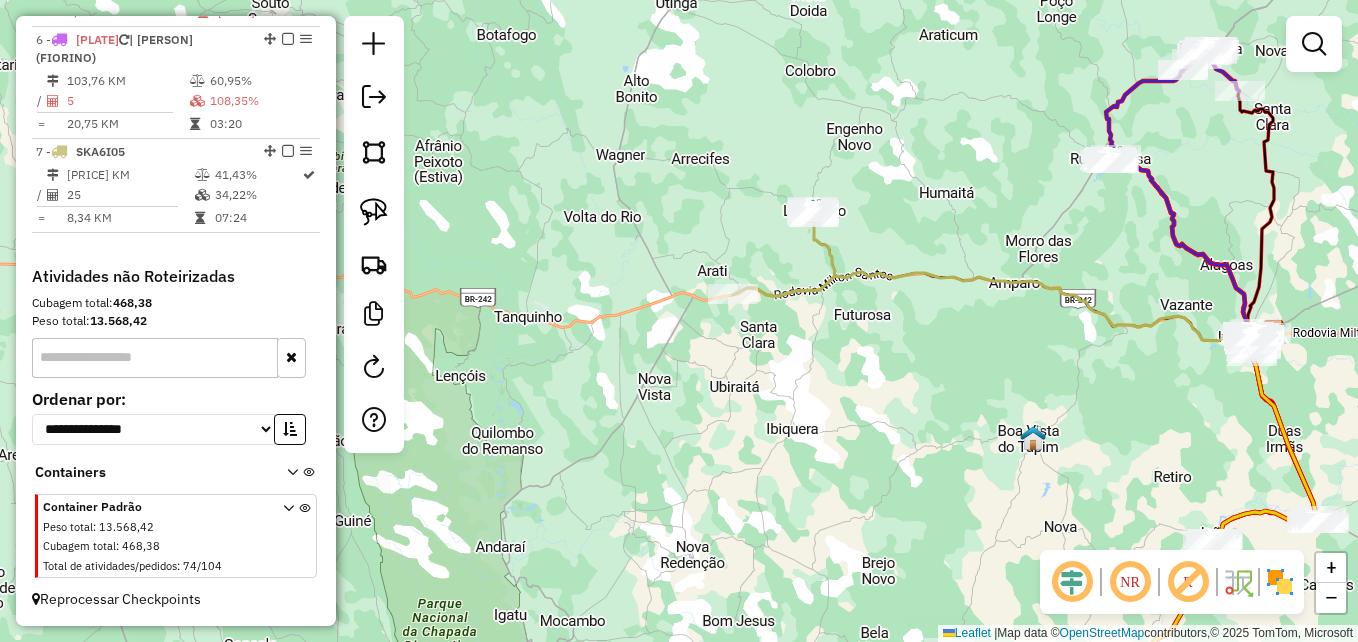 select on "**********" 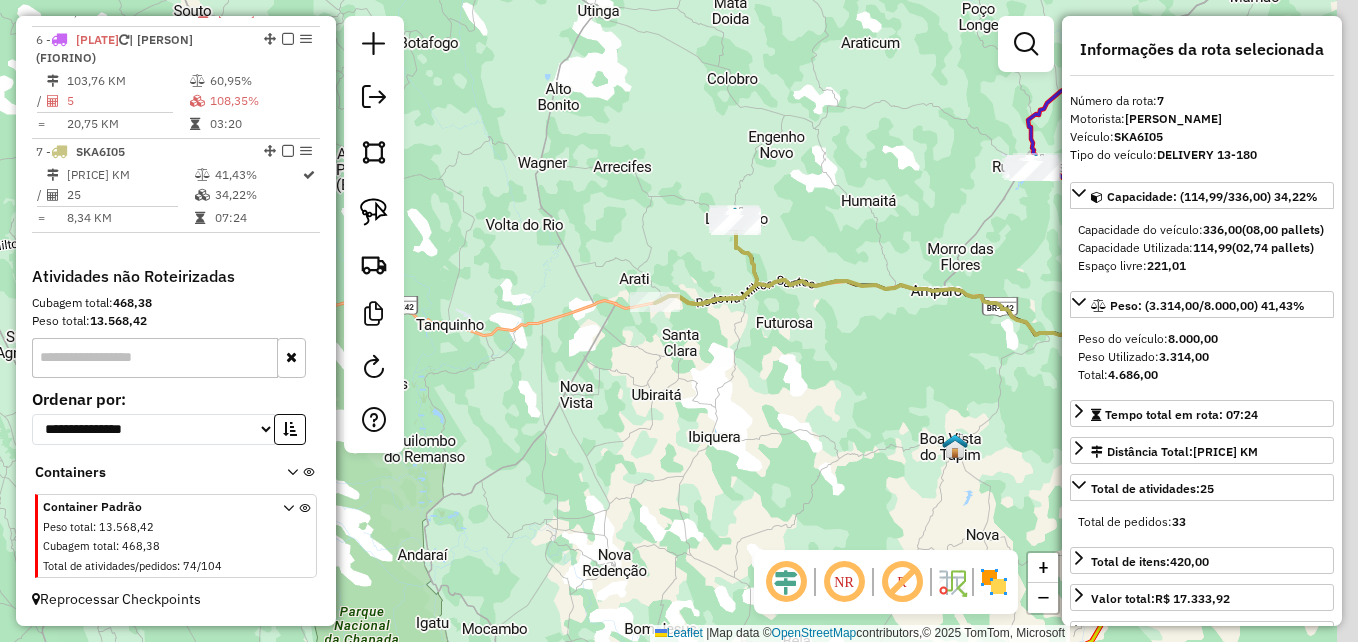 drag, startPoint x: 907, startPoint y: 379, endPoint x: 764, endPoint y: 395, distance: 143.89232 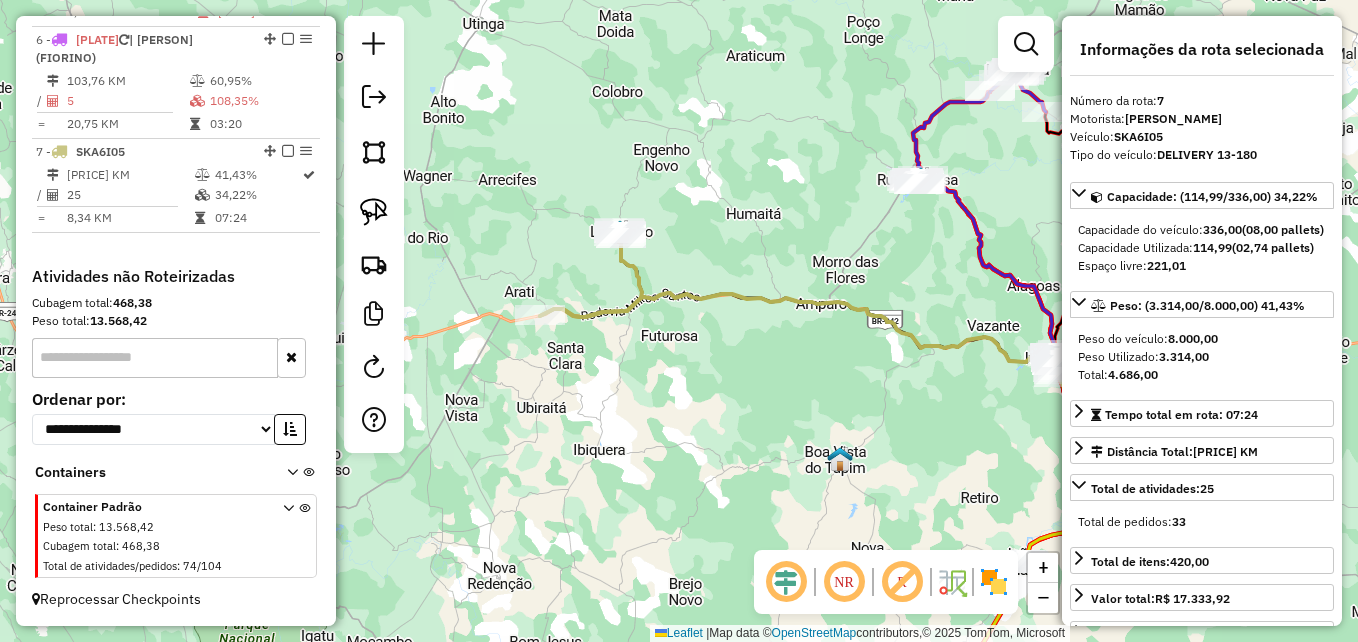 drag, startPoint x: 823, startPoint y: 385, endPoint x: 679, endPoint y: 390, distance: 144.08678 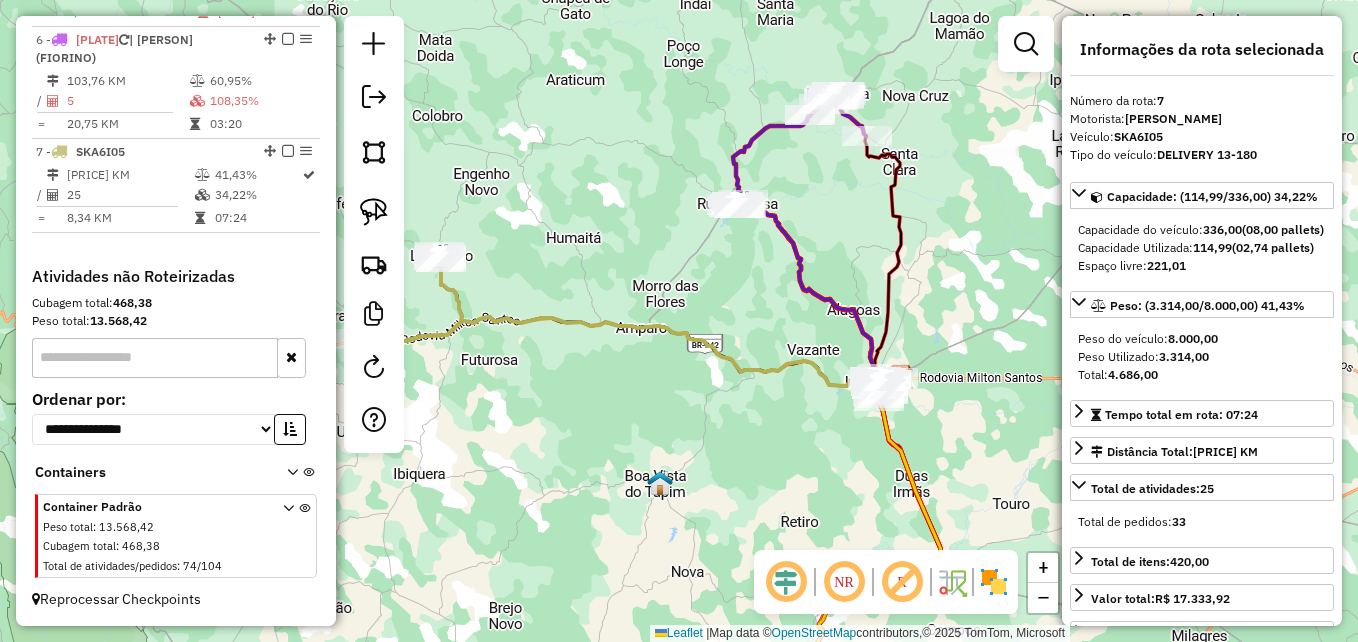 drag, startPoint x: 729, startPoint y: 372, endPoint x: 643, endPoint y: 396, distance: 89.28606 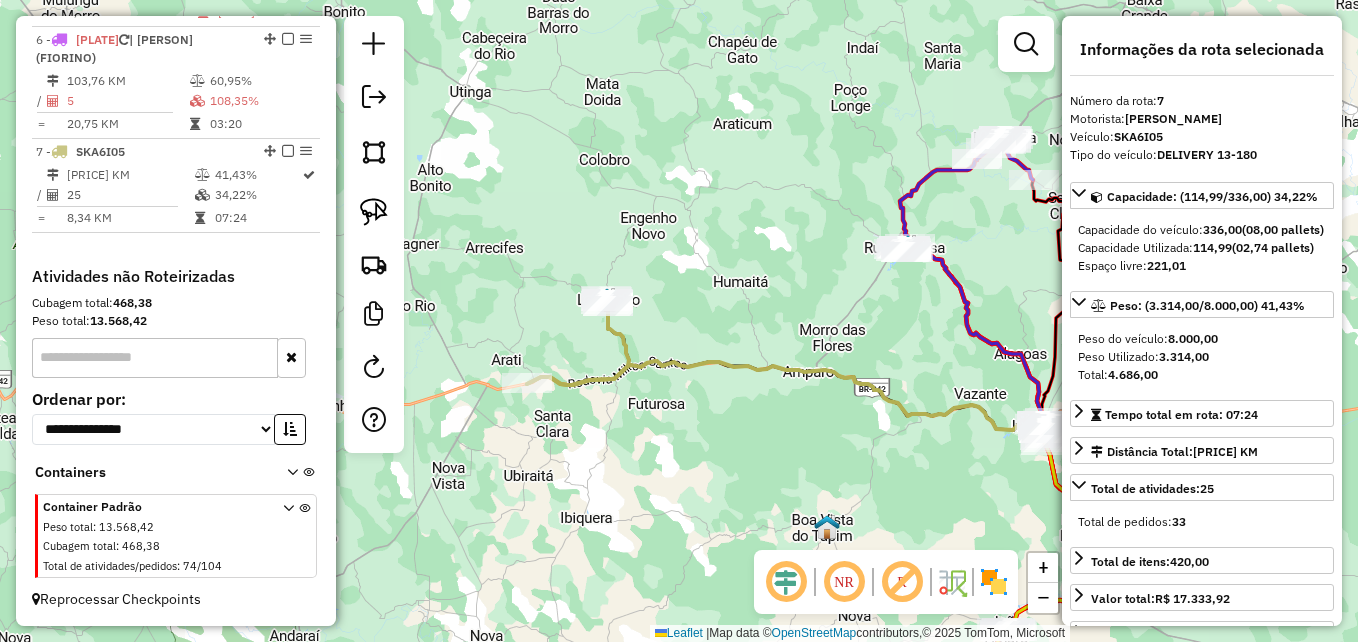 drag, startPoint x: 623, startPoint y: 390, endPoint x: 790, endPoint y: 435, distance: 172.95663 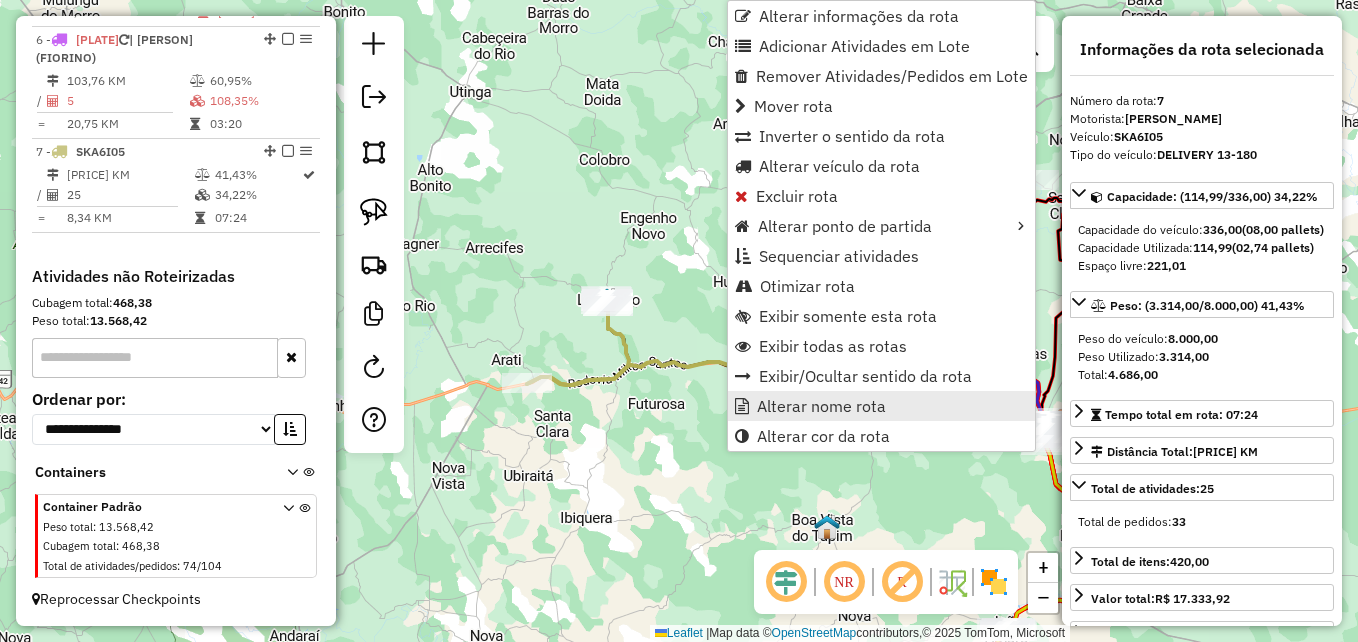 click on "Alterar nome rota" at bounding box center (821, 406) 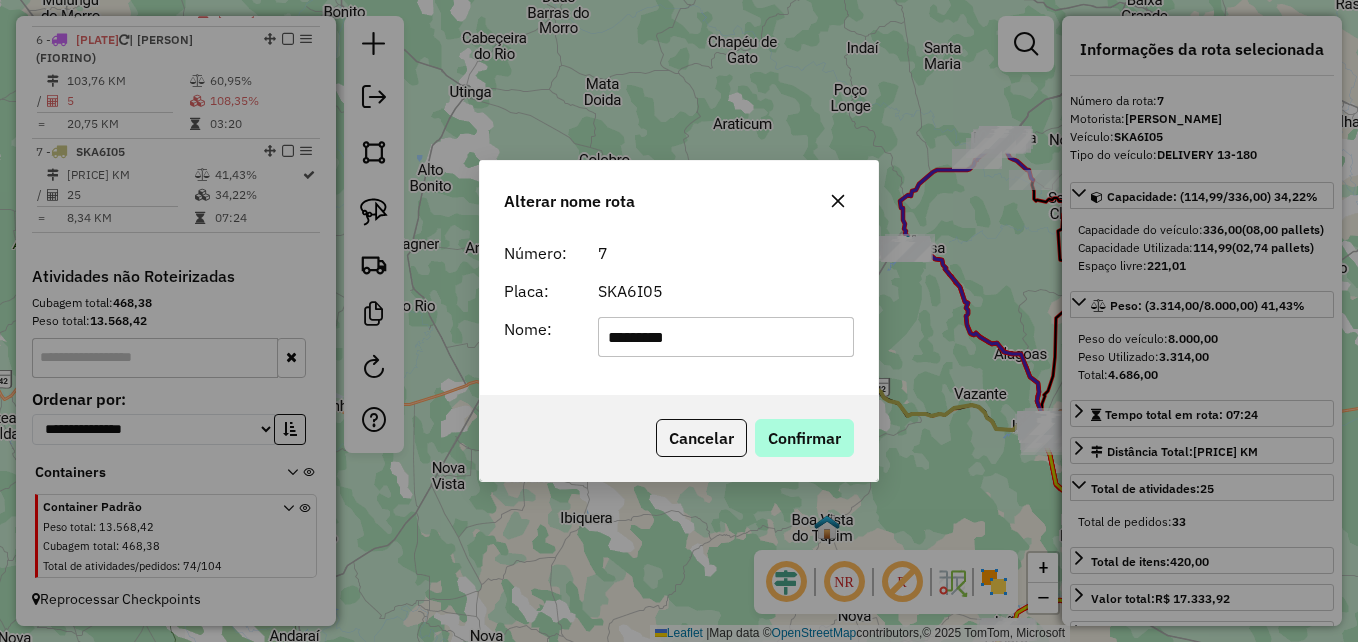 type on "*********" 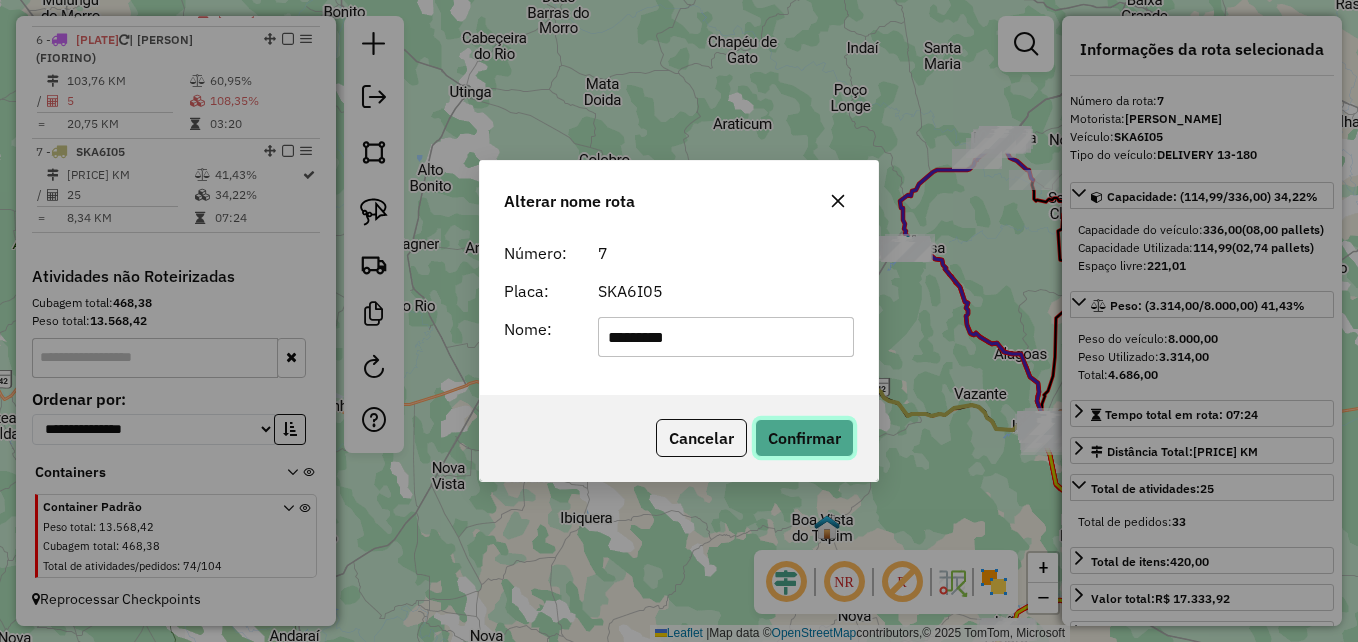 click on "Confirmar" 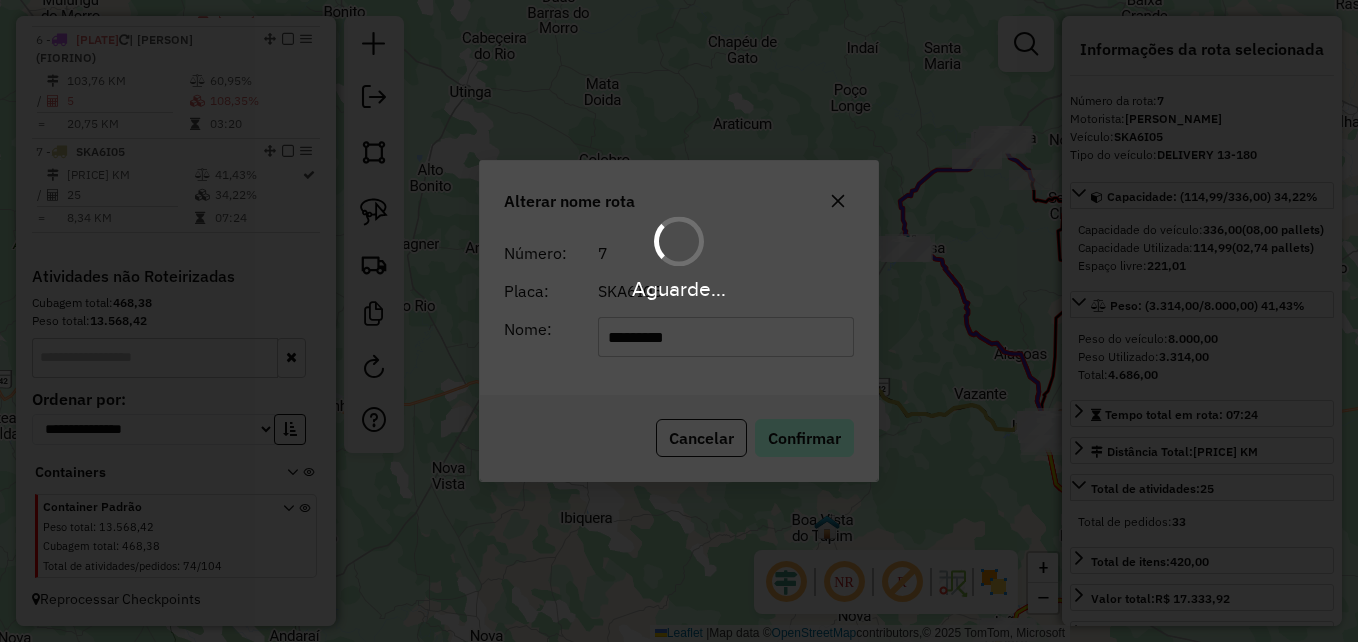 type 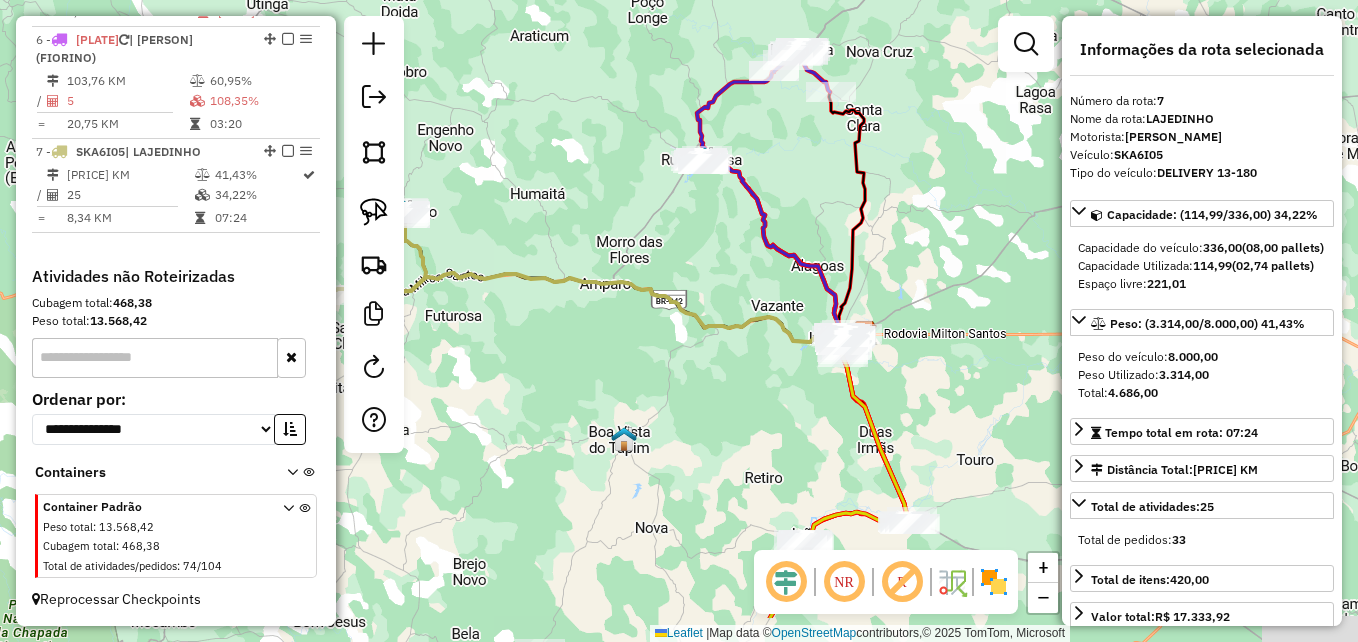 drag, startPoint x: 877, startPoint y: 448, endPoint x: 690, endPoint y: 362, distance: 205.82759 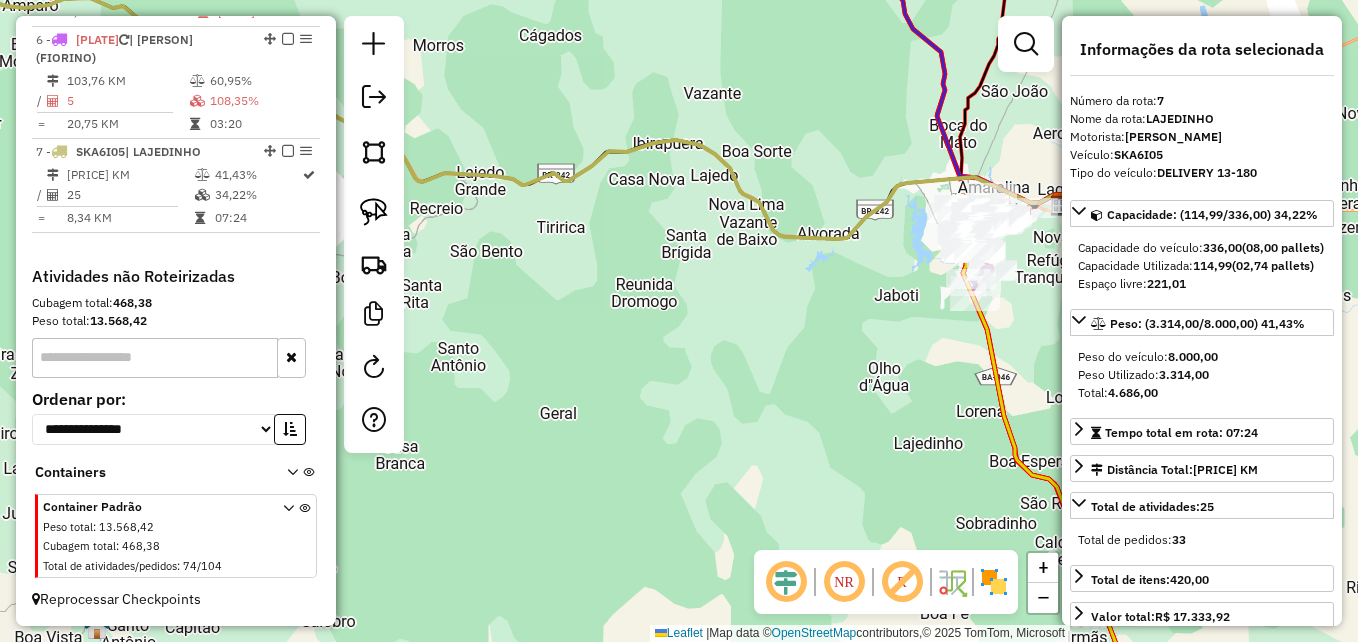 drag, startPoint x: 806, startPoint y: 341, endPoint x: 595, endPoint y: 350, distance: 211.19185 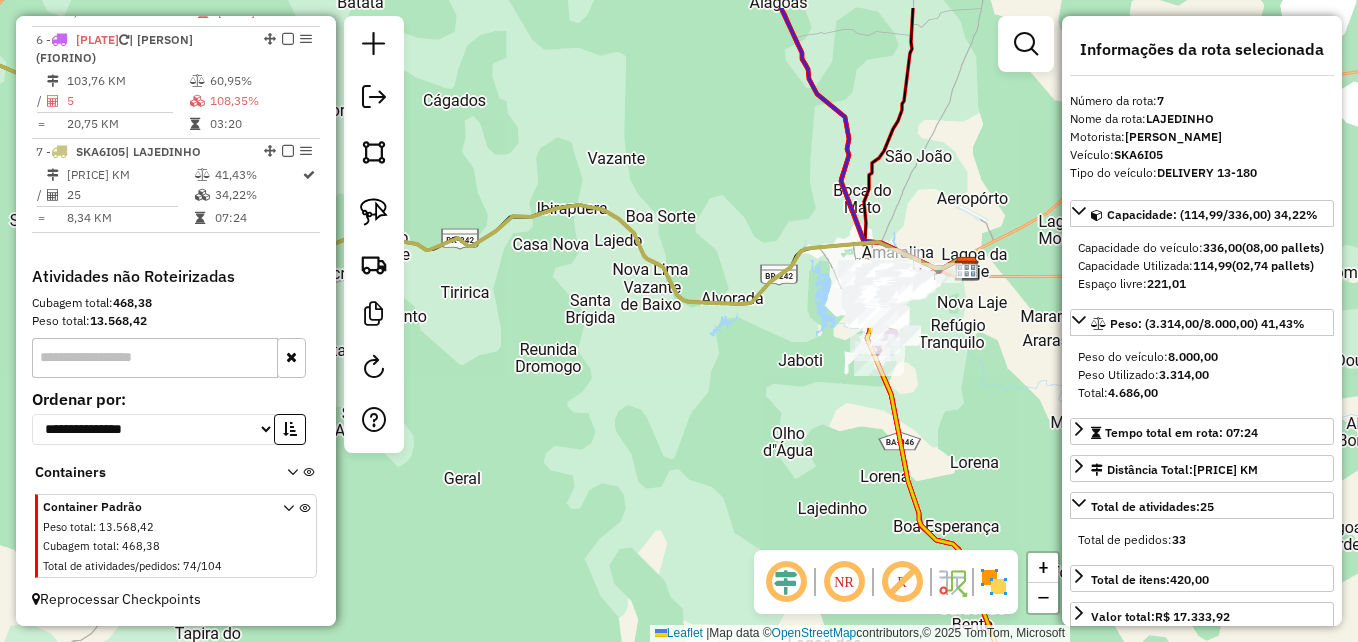 drag, startPoint x: 695, startPoint y: 329, endPoint x: 610, endPoint y: 436, distance: 136.65285 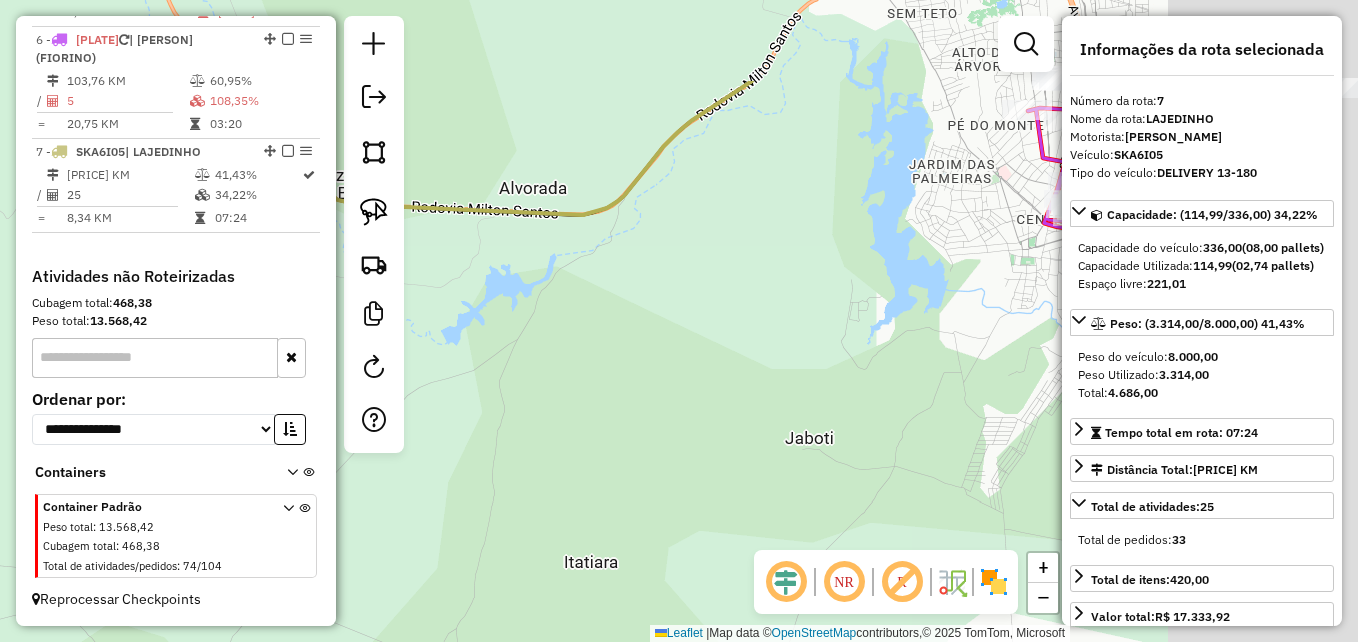 drag, startPoint x: 704, startPoint y: 345, endPoint x: 373, endPoint y: 490, distance: 361.36685 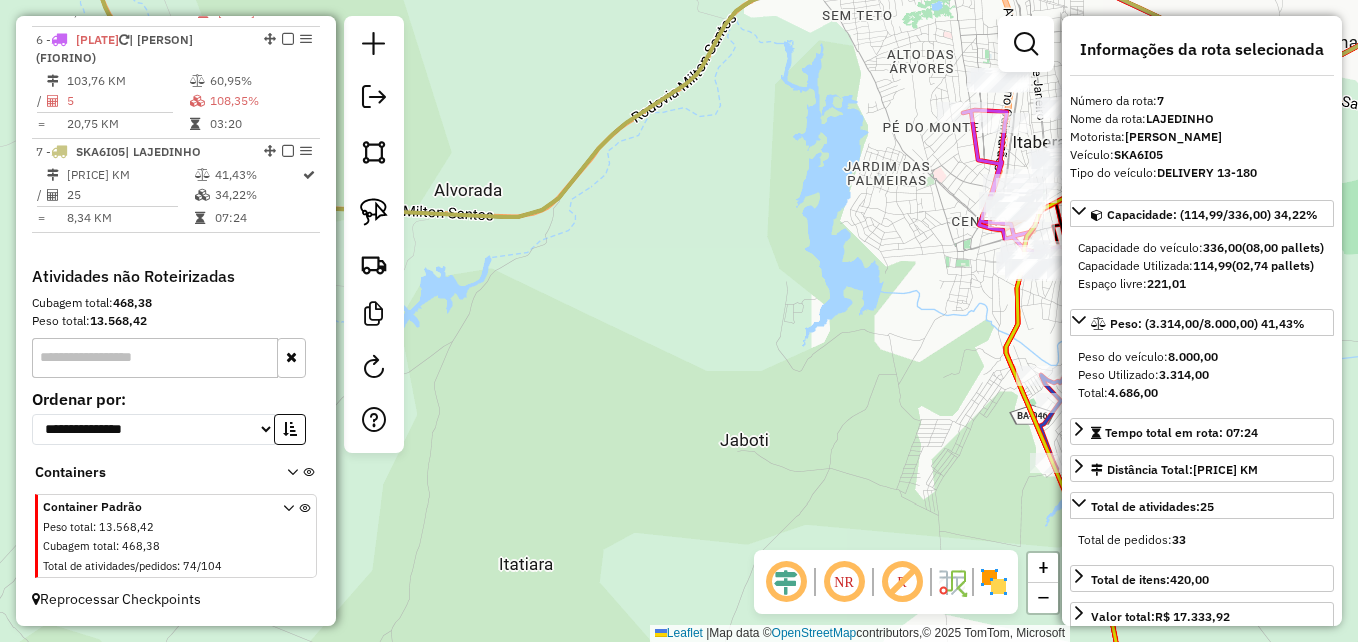 drag, startPoint x: 849, startPoint y: 411, endPoint x: 326, endPoint y: 427, distance: 523.2447 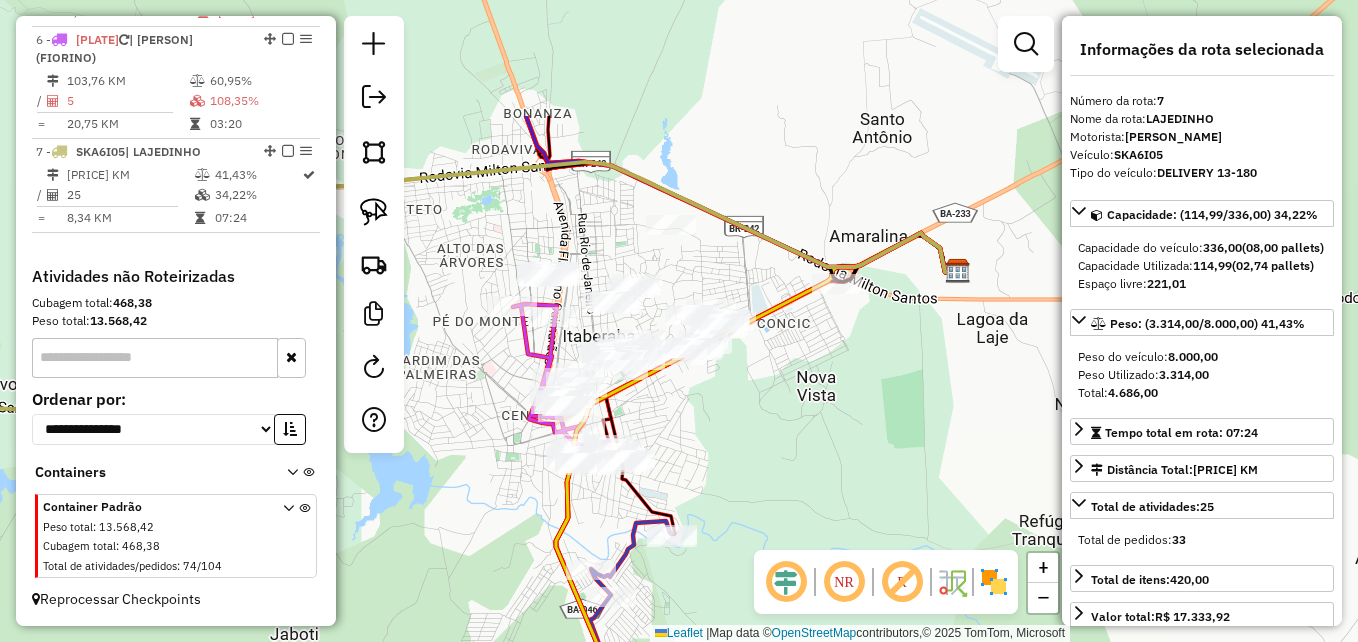 drag, startPoint x: 857, startPoint y: 406, endPoint x: 865, endPoint y: 455, distance: 49.648766 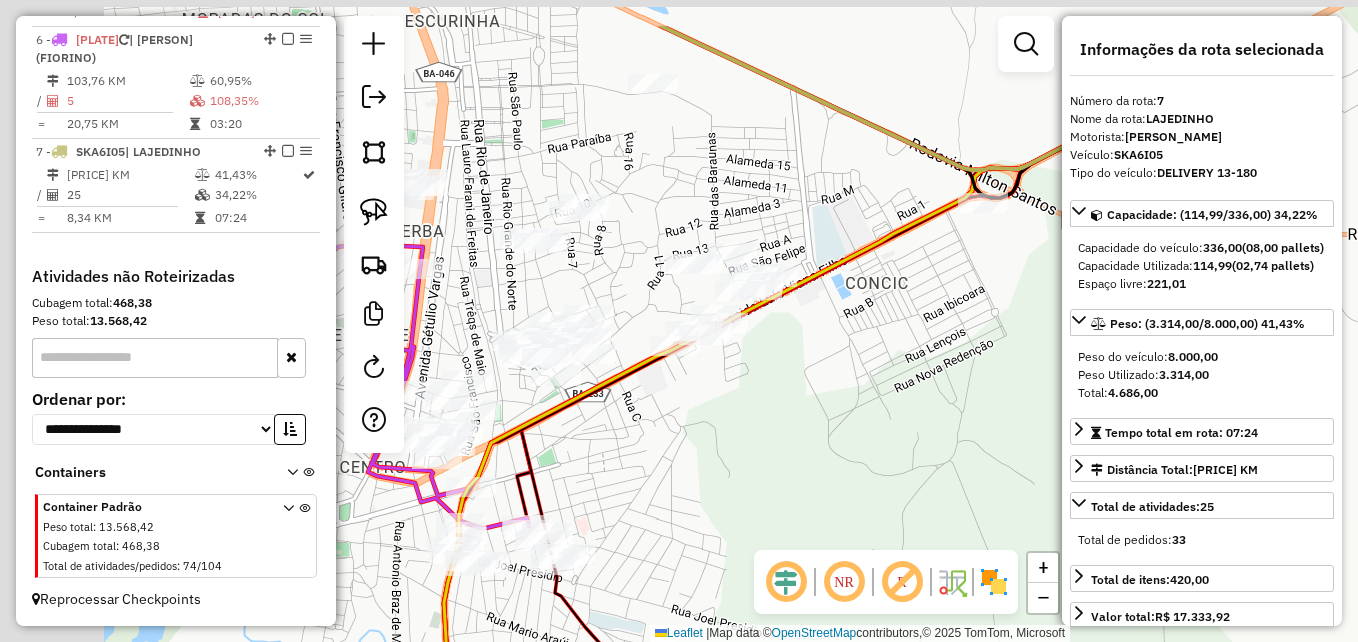 drag, startPoint x: 759, startPoint y: 418, endPoint x: 942, endPoint y: 504, distance: 202.2004 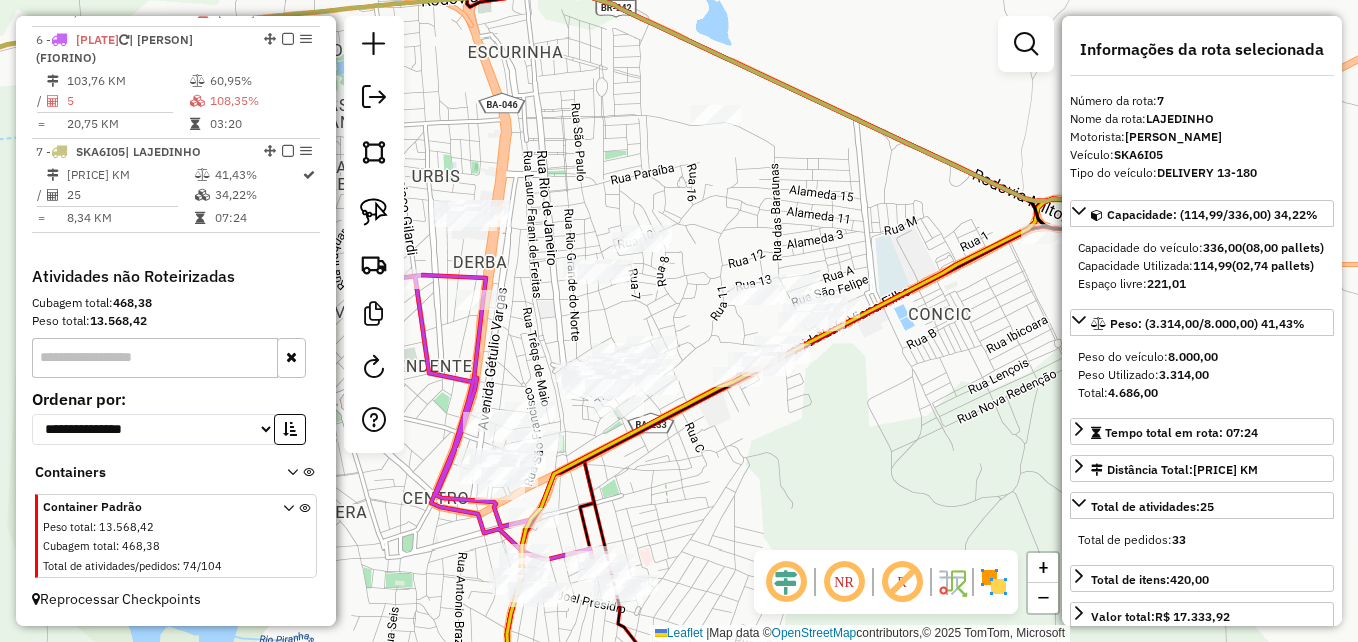 drag, startPoint x: 794, startPoint y: 422, endPoint x: 828, endPoint y: 448, distance: 42.80187 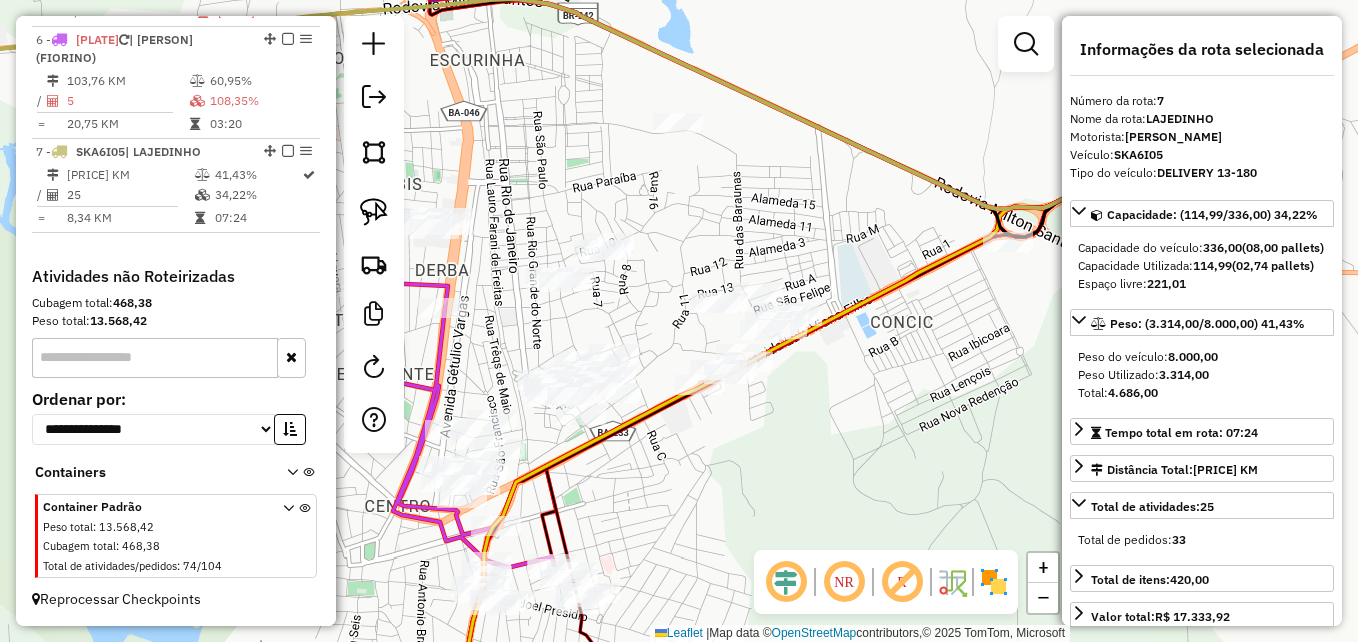 drag, startPoint x: 812, startPoint y: 471, endPoint x: 774, endPoint y: 479, distance: 38.832977 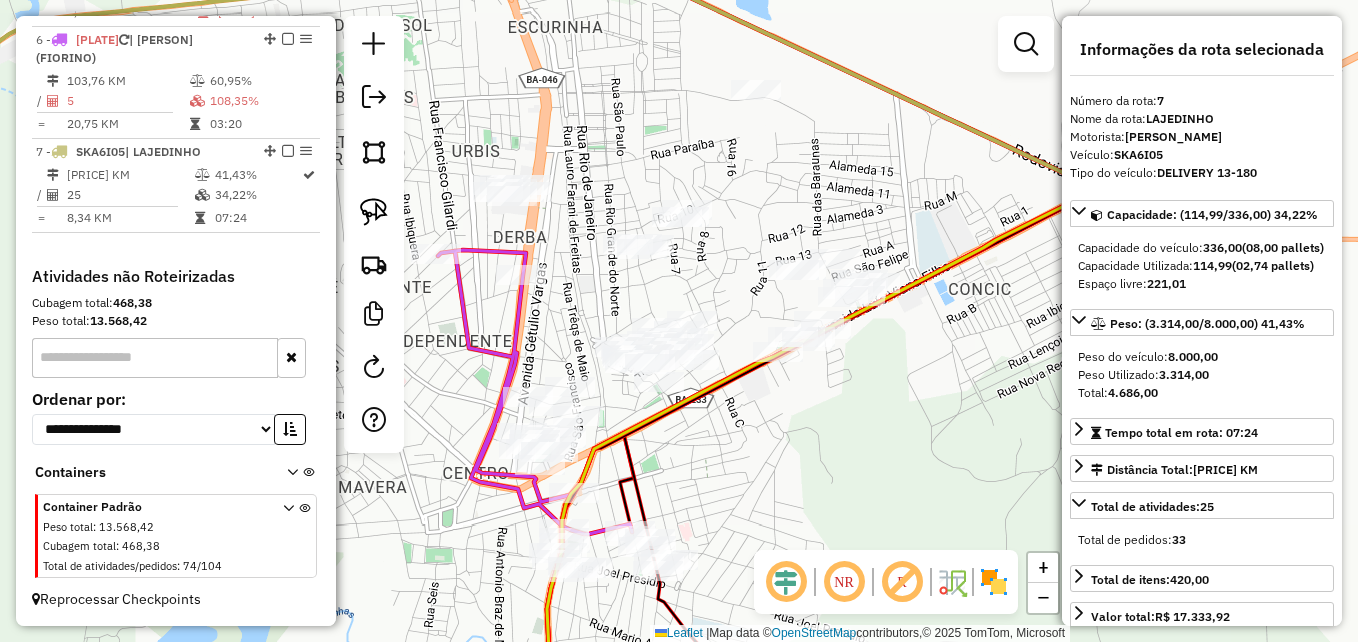 drag, startPoint x: 743, startPoint y: 498, endPoint x: 897, endPoint y: 427, distance: 169.57889 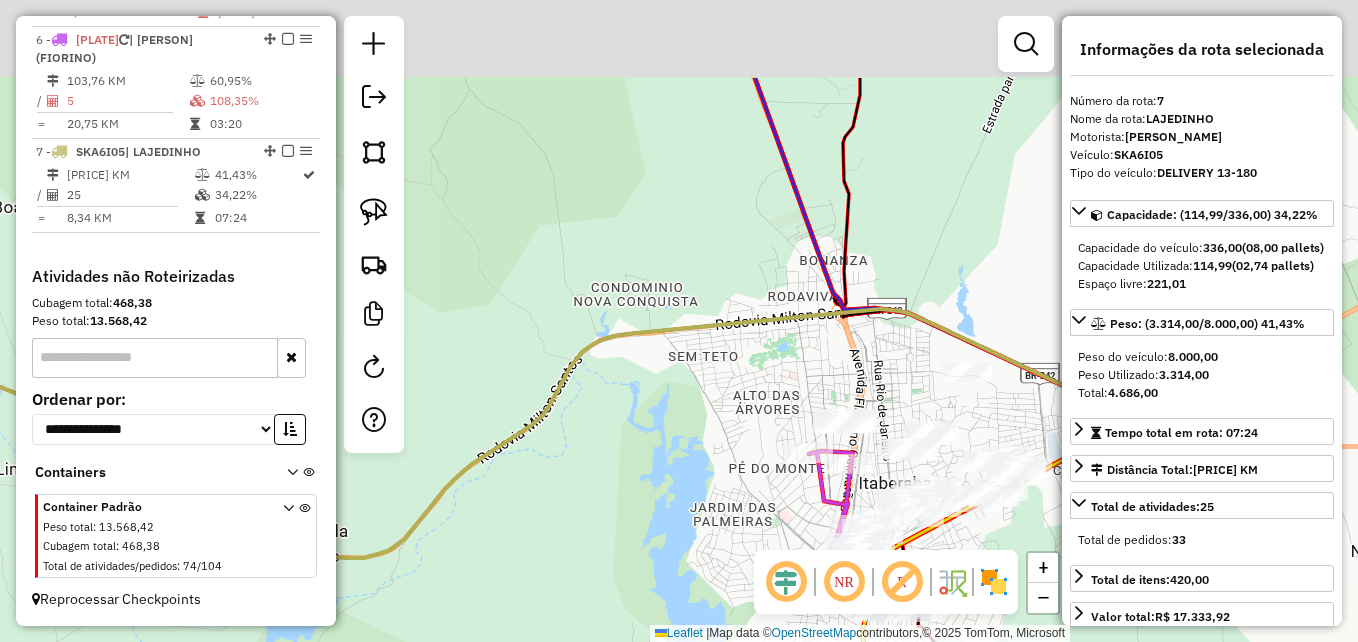 drag, startPoint x: 593, startPoint y: 401, endPoint x: 716, endPoint y: 499, distance: 157.26729 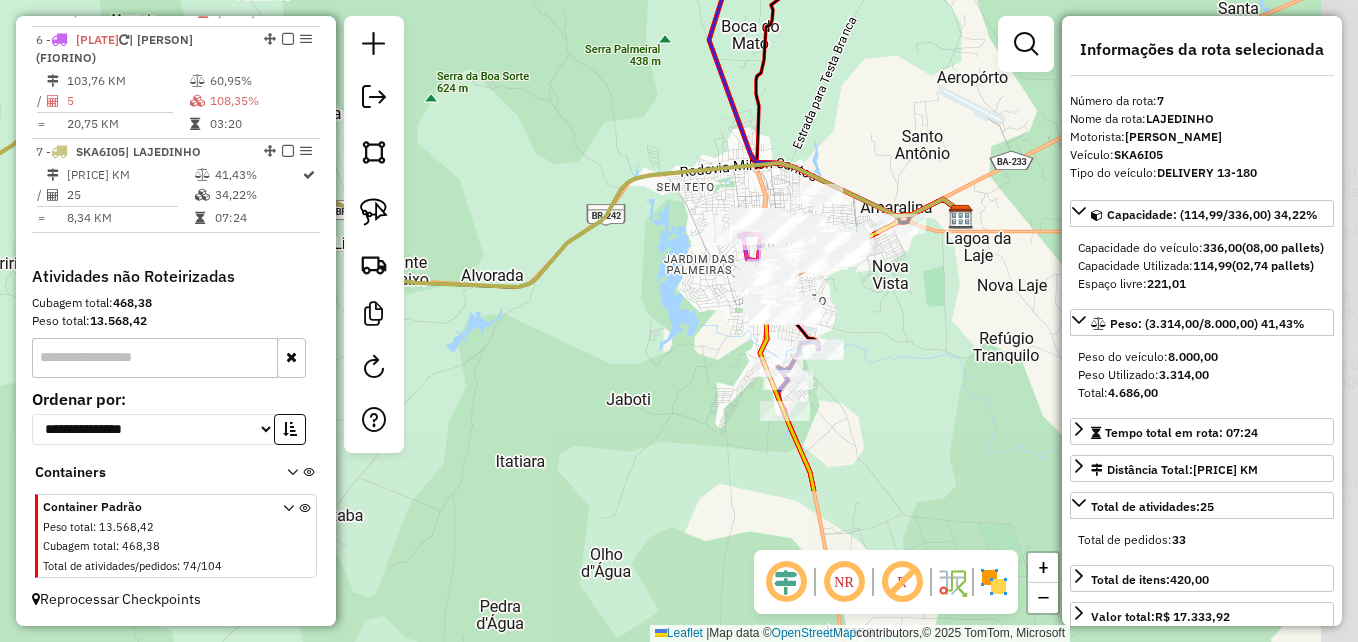 drag, startPoint x: 715, startPoint y: 513, endPoint x: 676, endPoint y: 280, distance: 236.24141 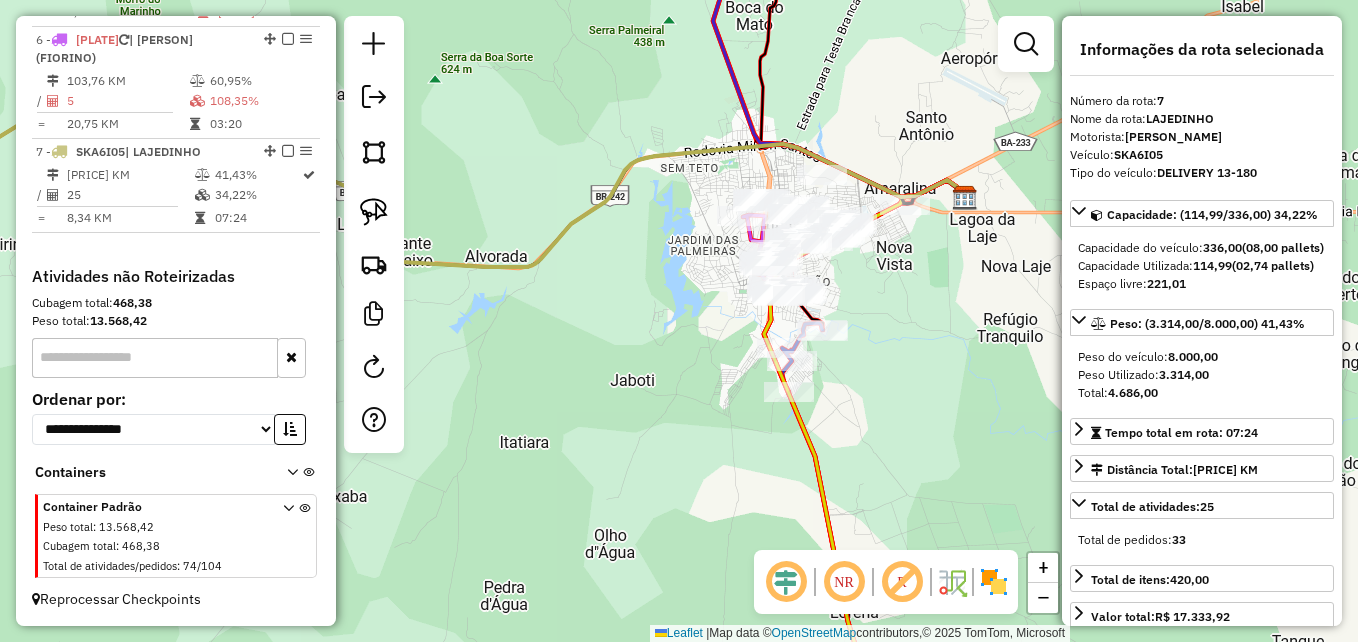 drag, startPoint x: 969, startPoint y: 321, endPoint x: 938, endPoint y: 436, distance: 119.104996 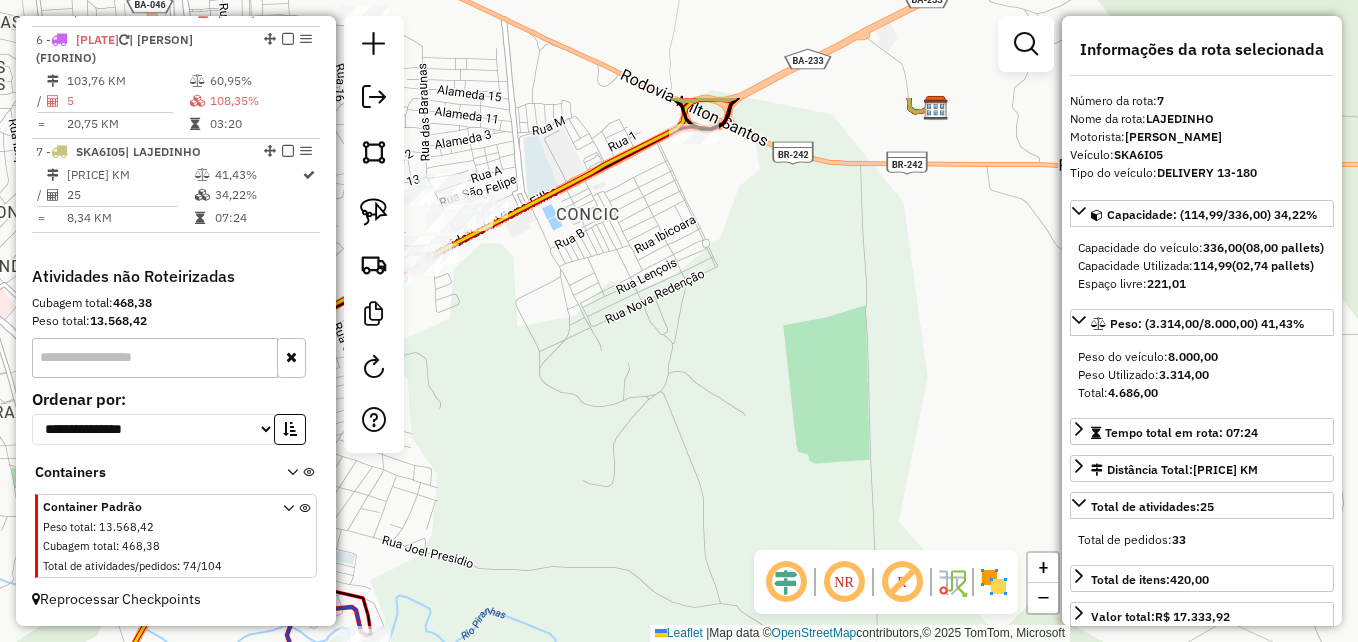 drag, startPoint x: 860, startPoint y: 360, endPoint x: 865, endPoint y: 488, distance: 128.09763 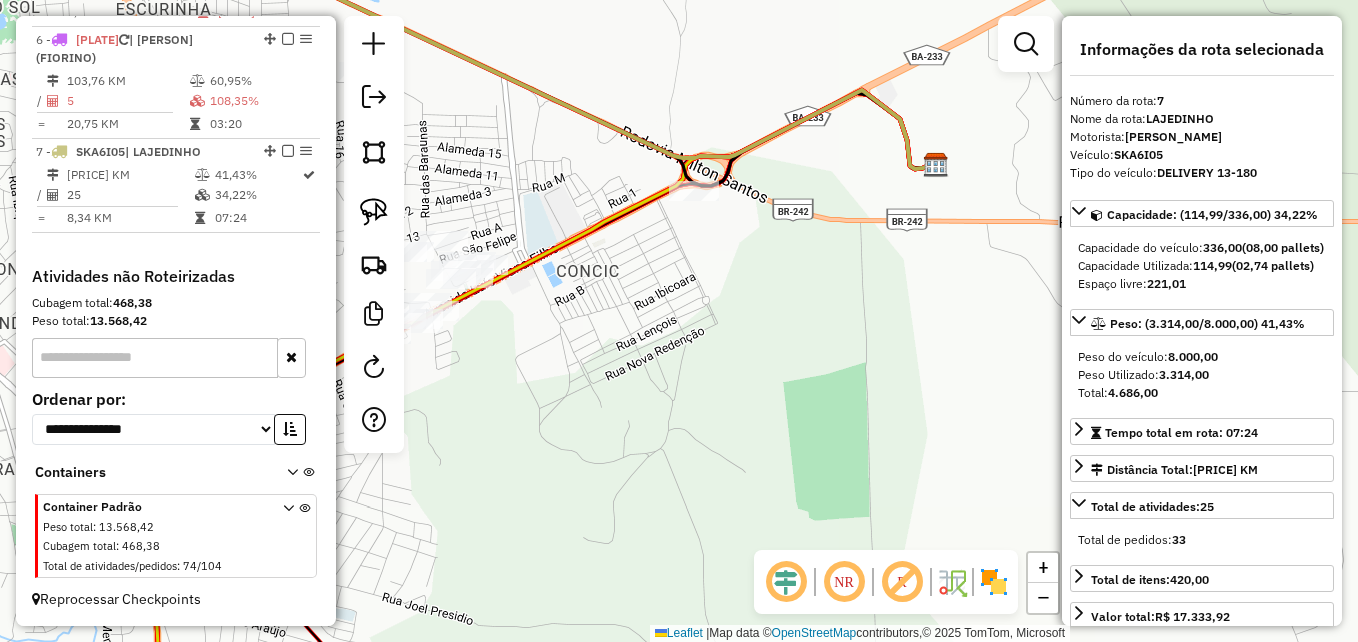 drag, startPoint x: 781, startPoint y: 325, endPoint x: 943, endPoint y: 467, distance: 215.42516 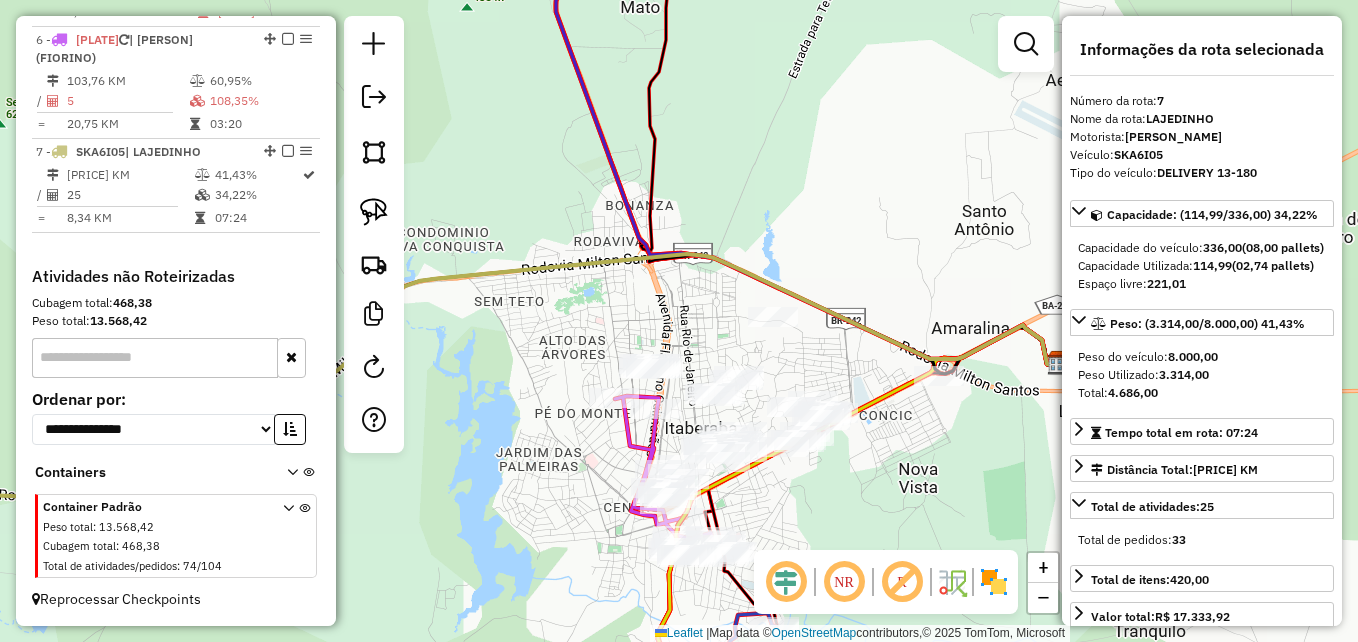 drag, startPoint x: 842, startPoint y: 475, endPoint x: 920, endPoint y: 454, distance: 80.77747 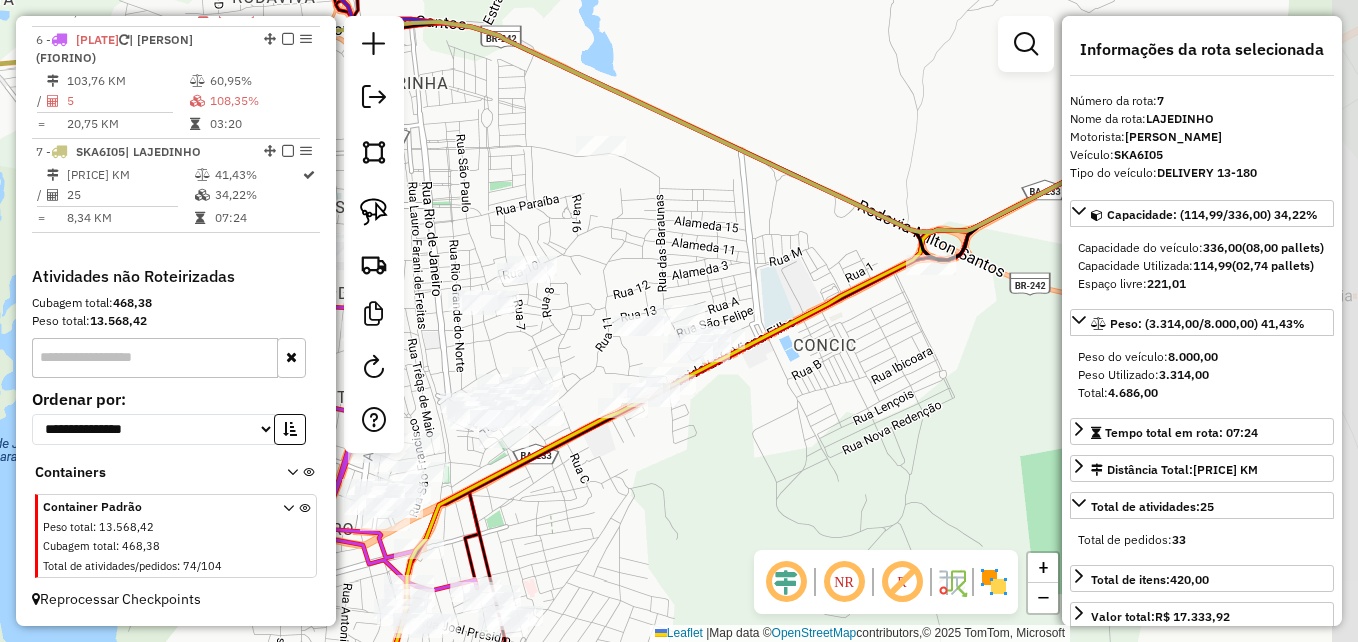 drag, startPoint x: 839, startPoint y: 415, endPoint x: 759, endPoint y: 412, distance: 80.05623 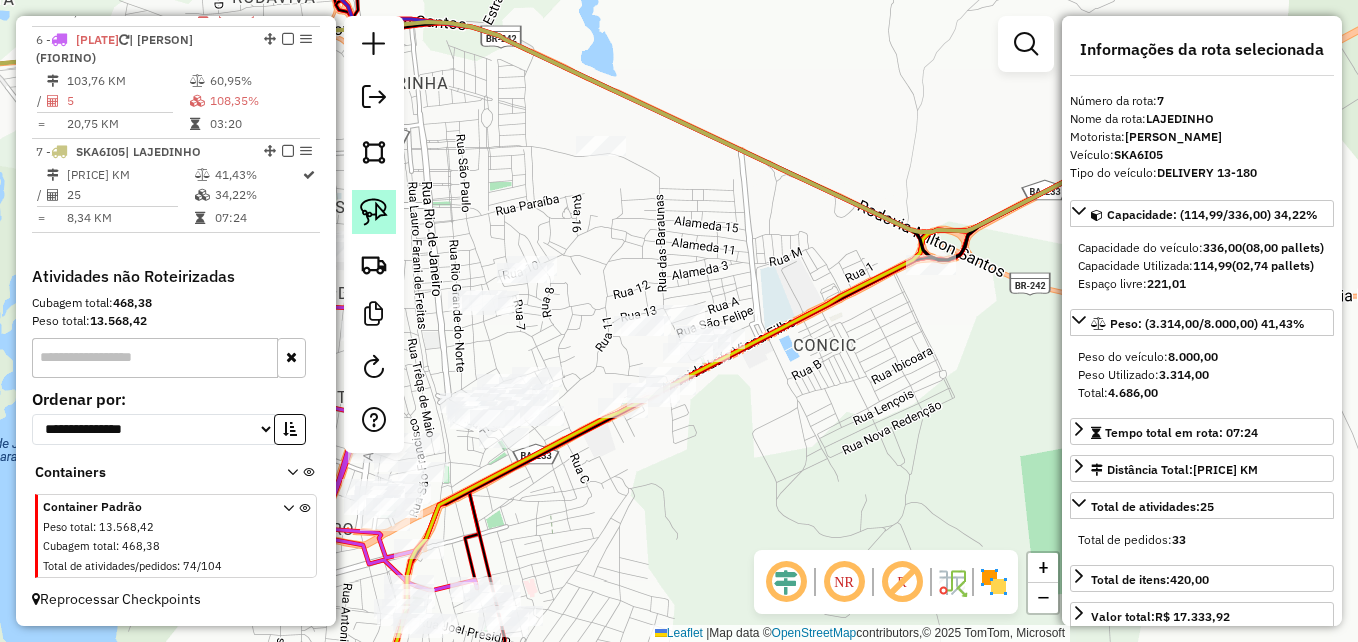 click 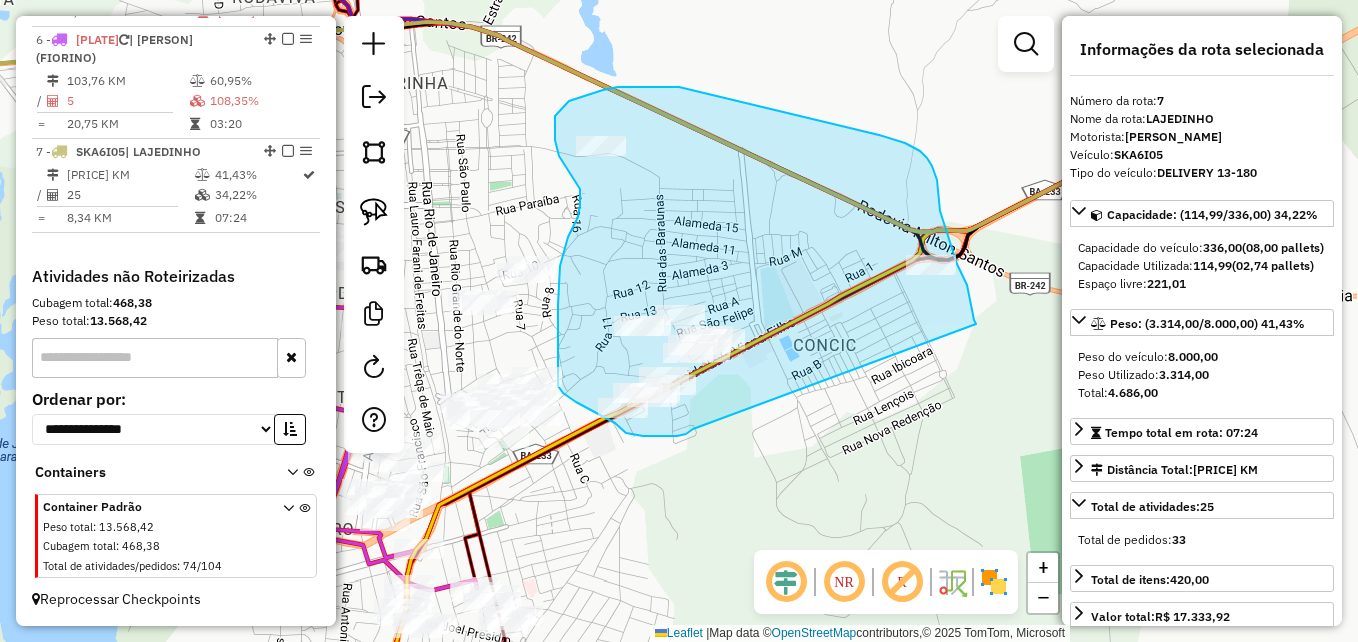 drag, startPoint x: 693, startPoint y: 429, endPoint x: 976, endPoint y: 324, distance: 301.85095 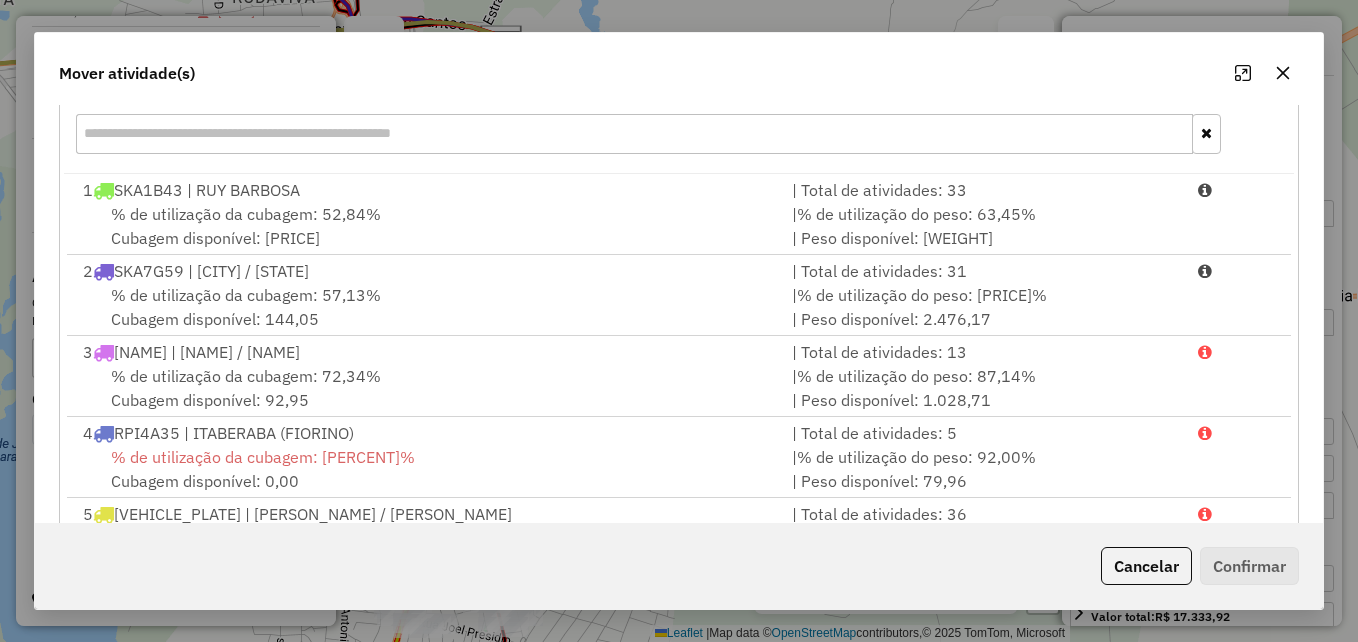 scroll, scrollTop: 366, scrollLeft: 0, axis: vertical 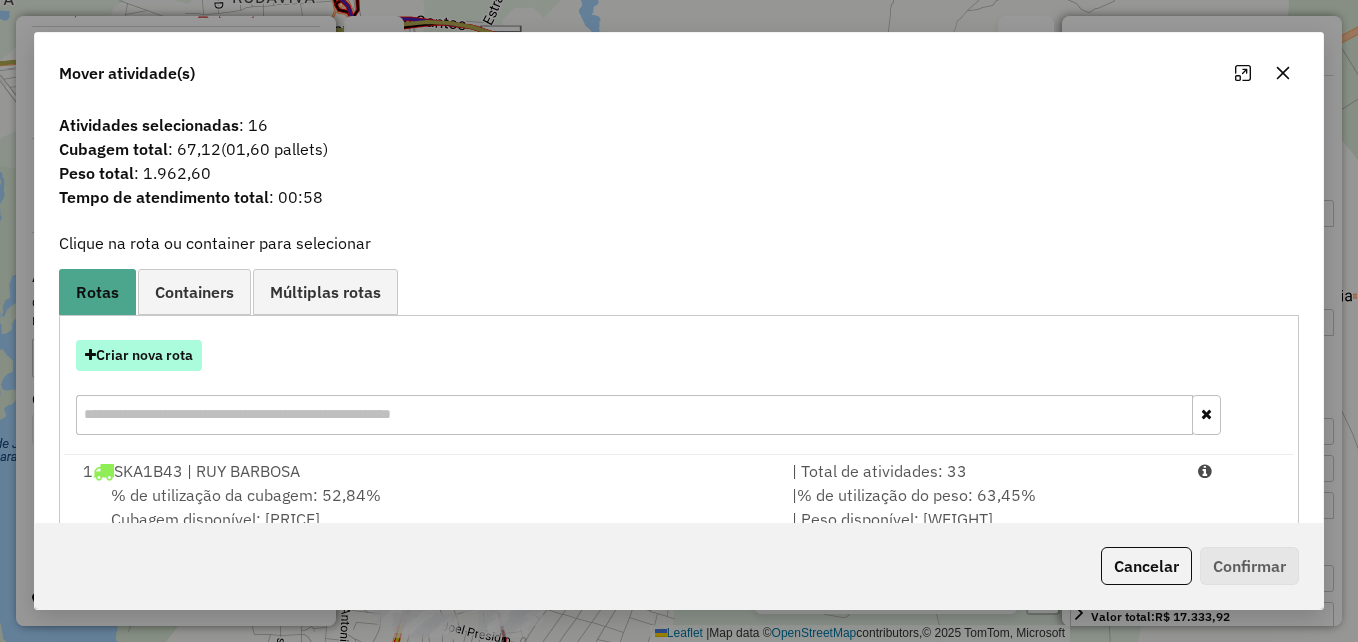 click on "Criar nova rota" at bounding box center [139, 355] 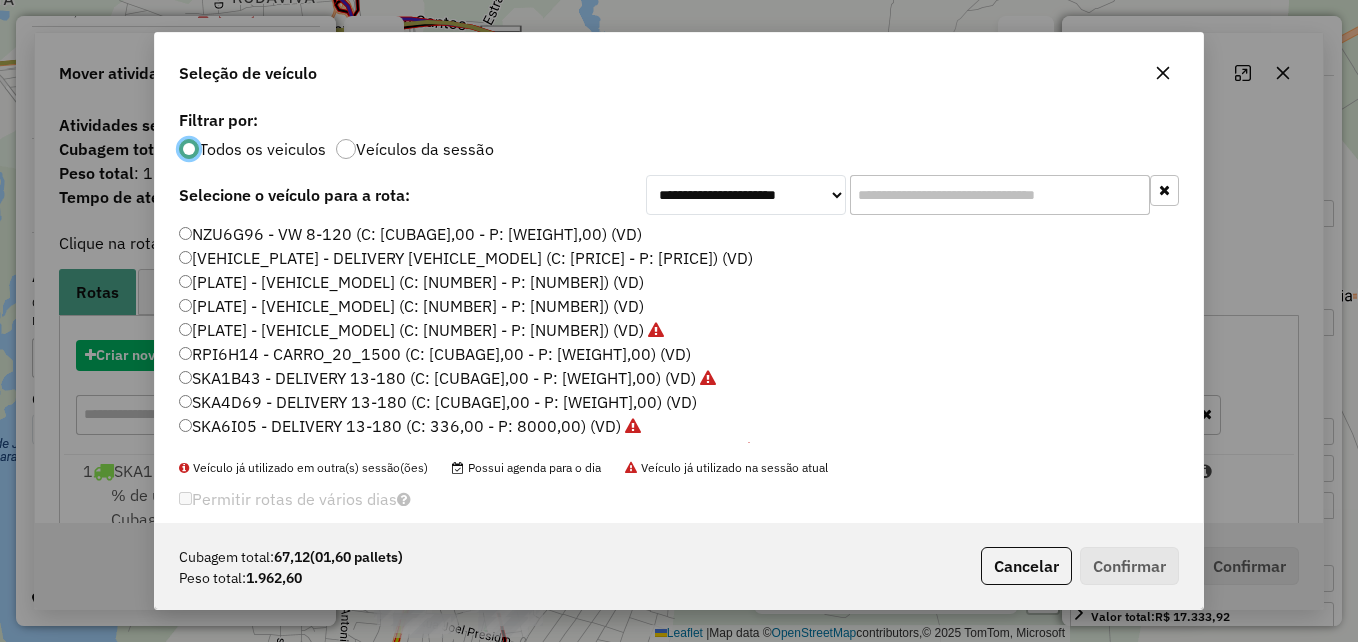 scroll, scrollTop: 11, scrollLeft: 6, axis: both 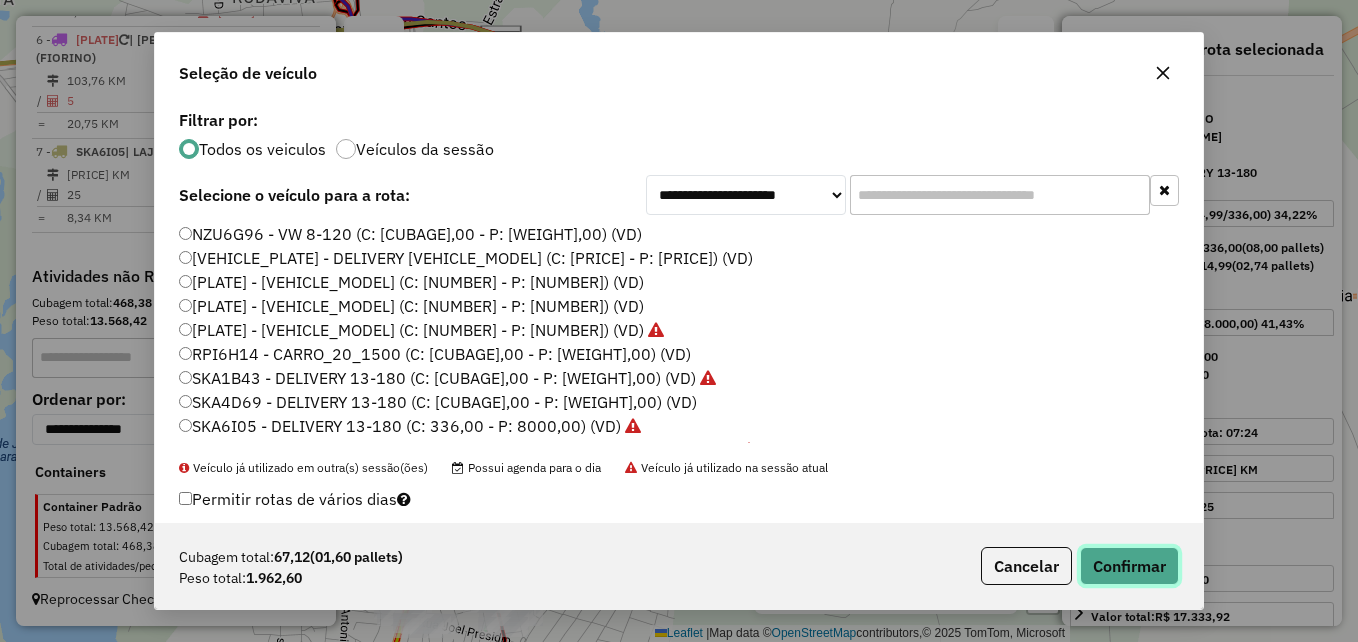 click on "Confirmar" 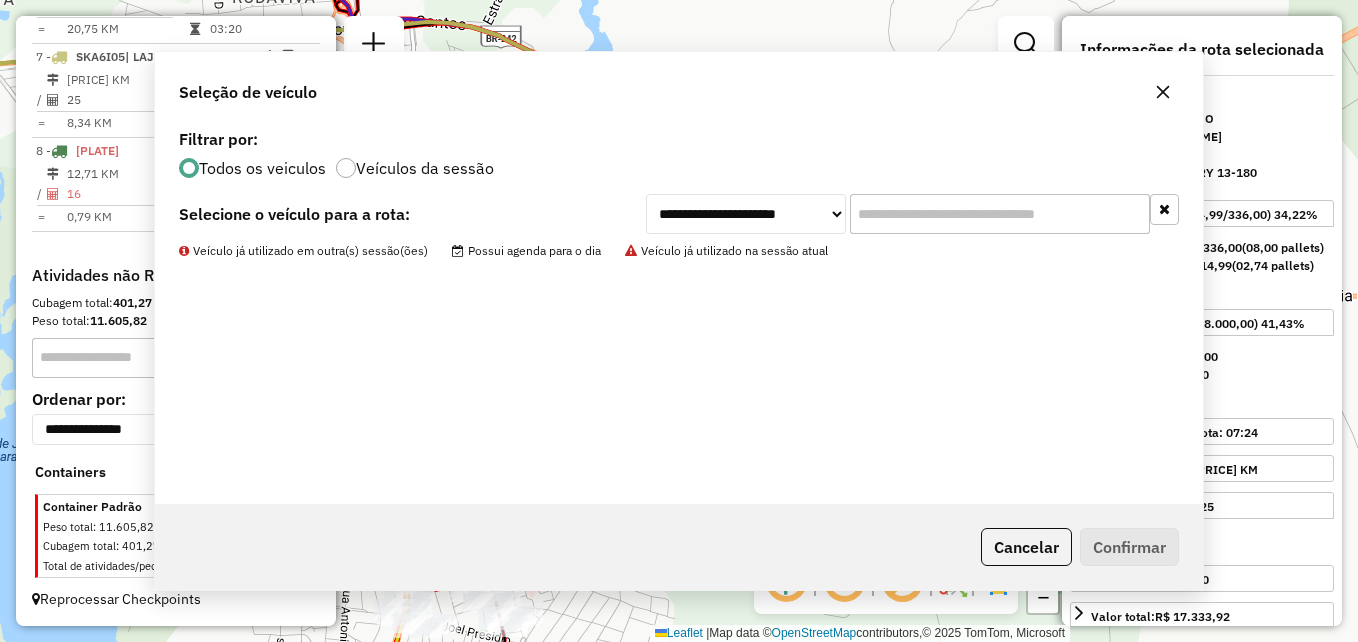 scroll, scrollTop: 1400, scrollLeft: 0, axis: vertical 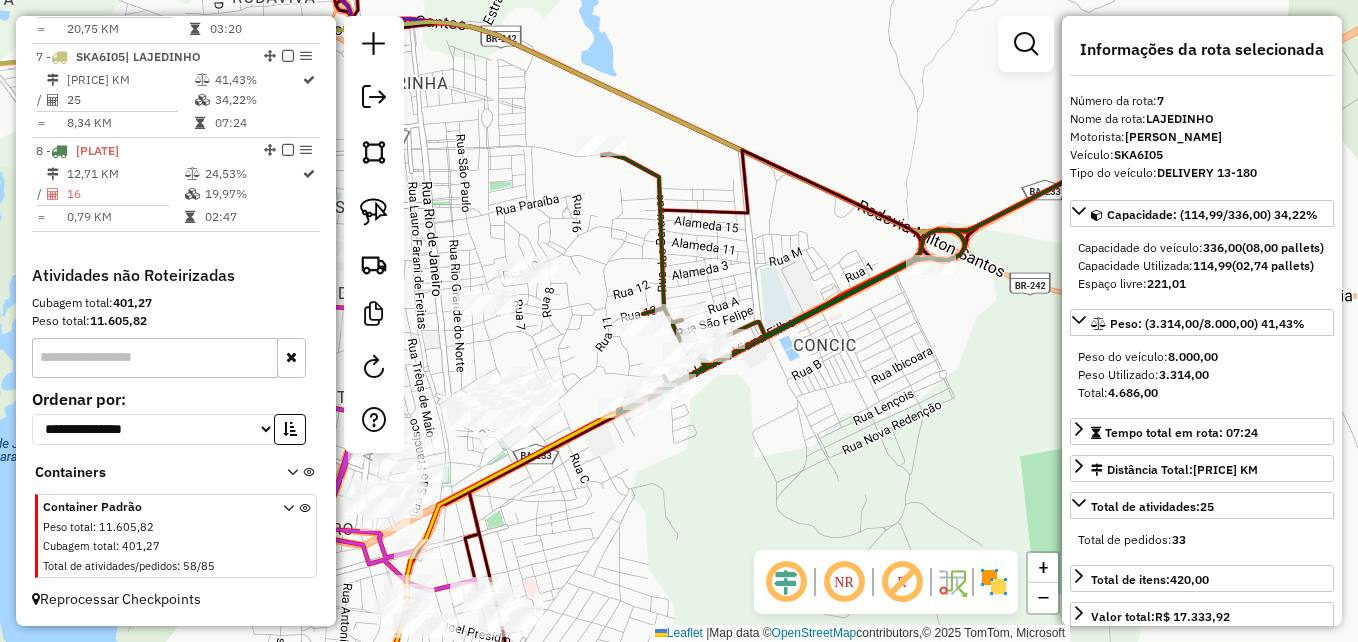 click 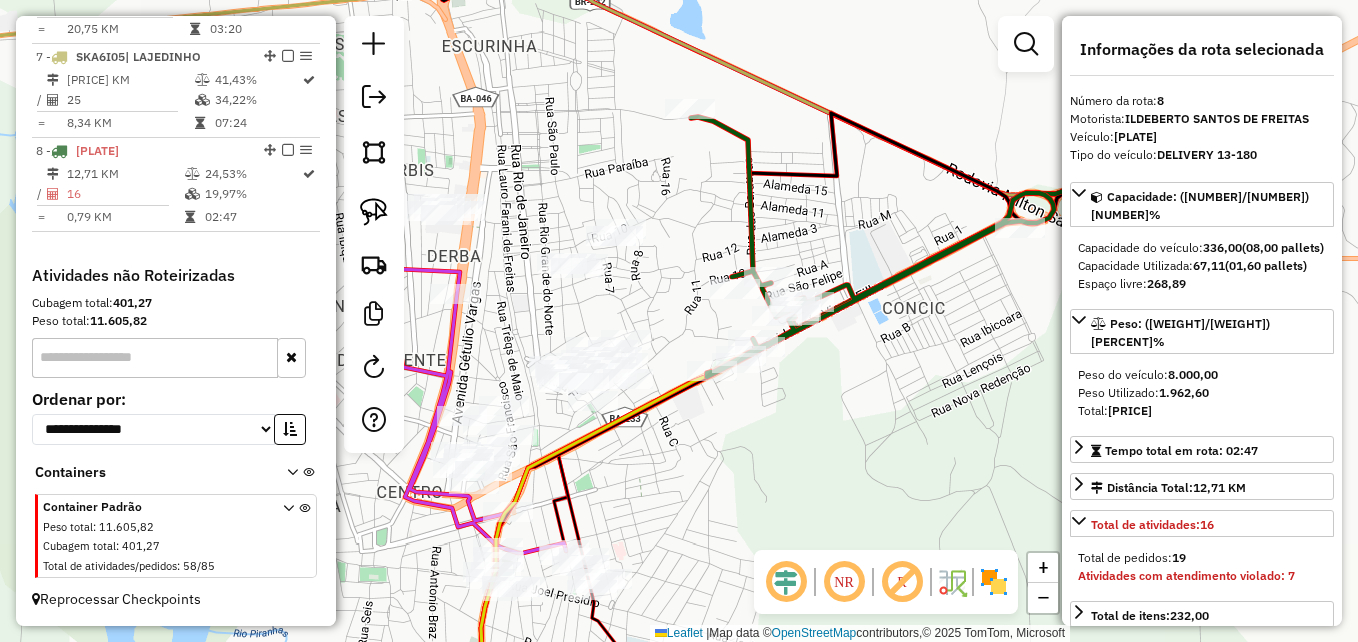 drag, startPoint x: 826, startPoint y: 466, endPoint x: 915, endPoint y: 429, distance: 96.38464 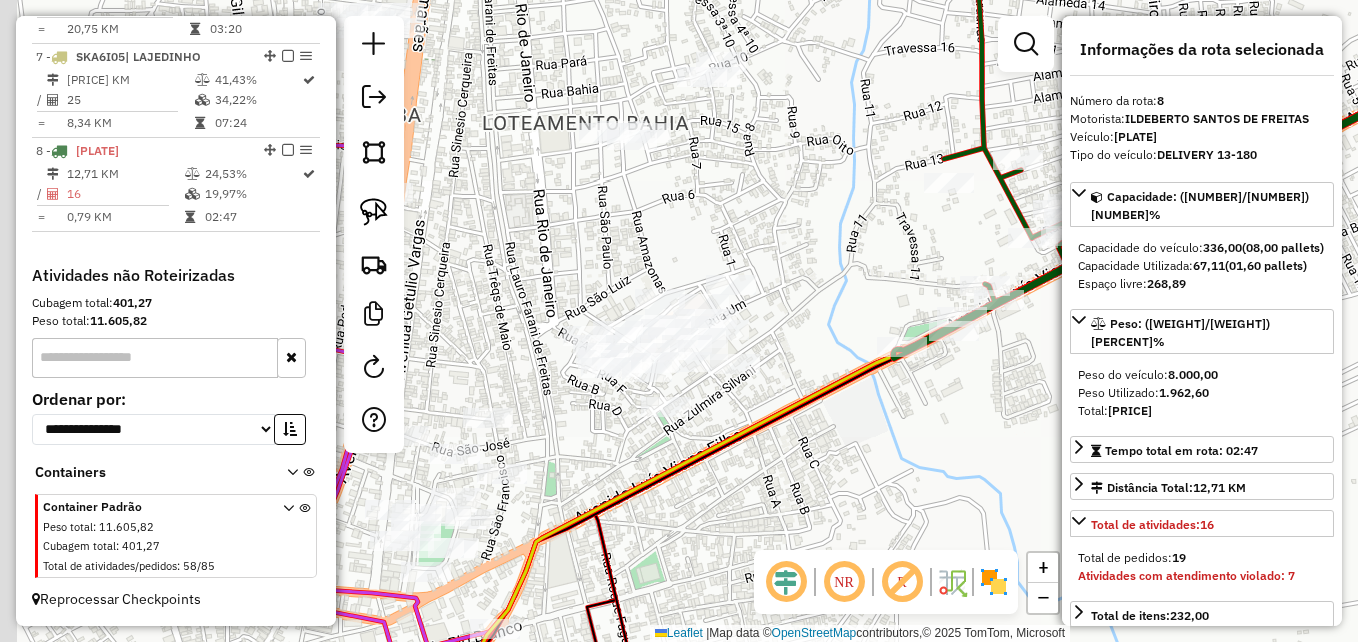 drag, startPoint x: 682, startPoint y: 431, endPoint x: 920, endPoint y: 459, distance: 239.6414 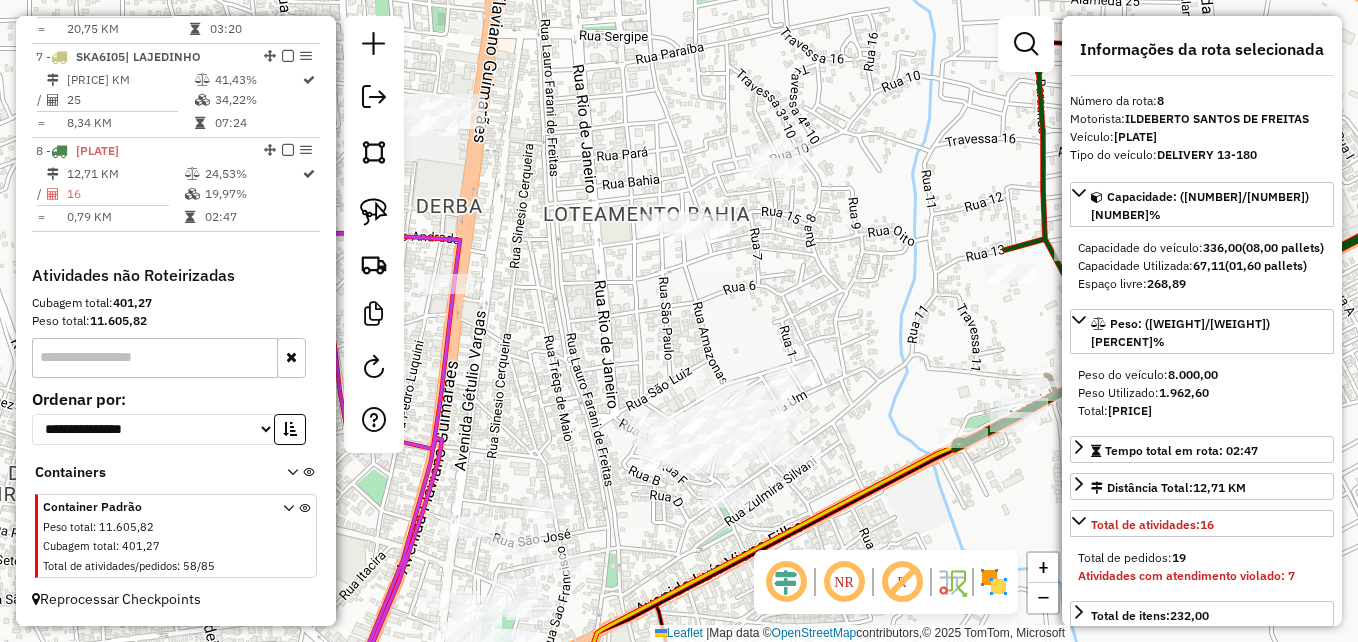 drag, startPoint x: 773, startPoint y: 451, endPoint x: 829, endPoint y: 546, distance: 110.276924 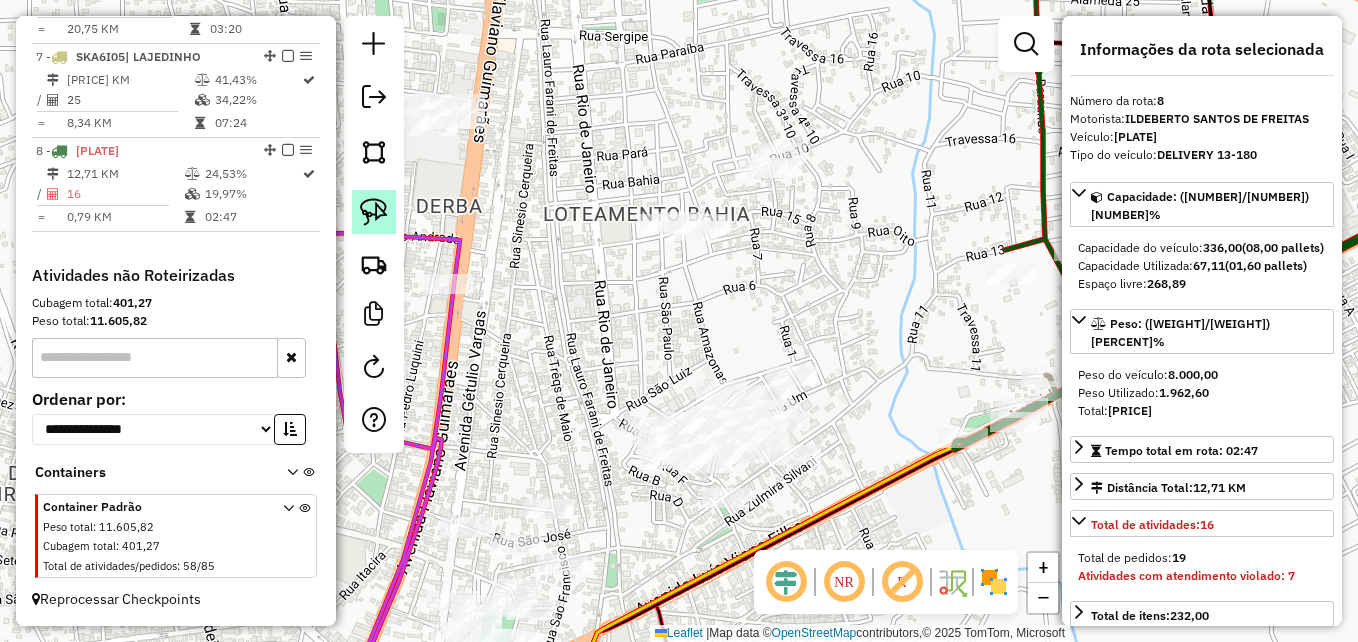 drag, startPoint x: 364, startPoint y: 208, endPoint x: 603, endPoint y: 407, distance: 311.00162 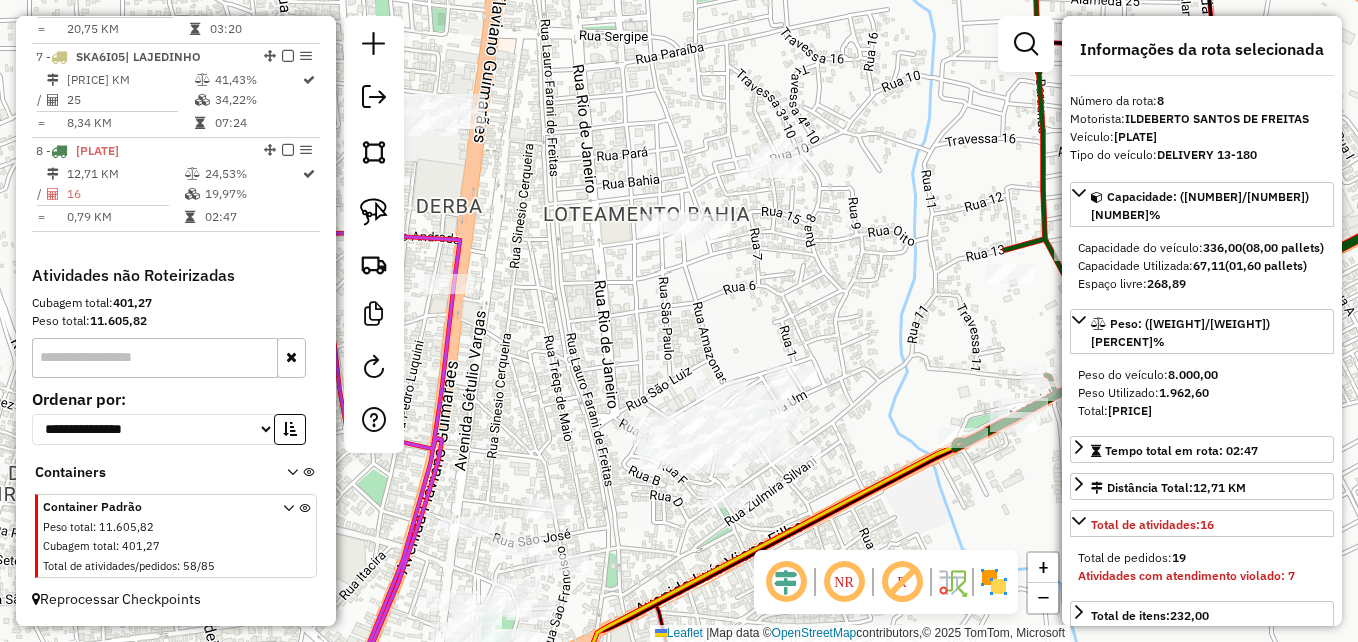 click 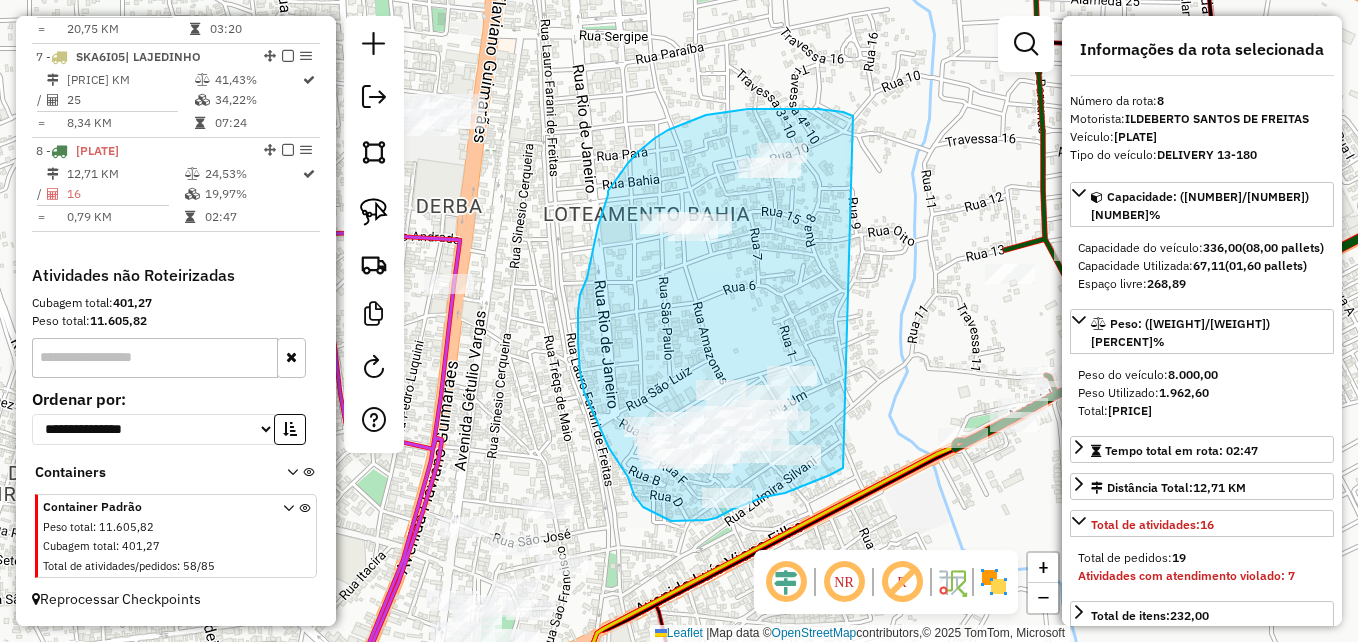 drag, startPoint x: 843, startPoint y: 468, endPoint x: 866, endPoint y: 123, distance: 345.7658 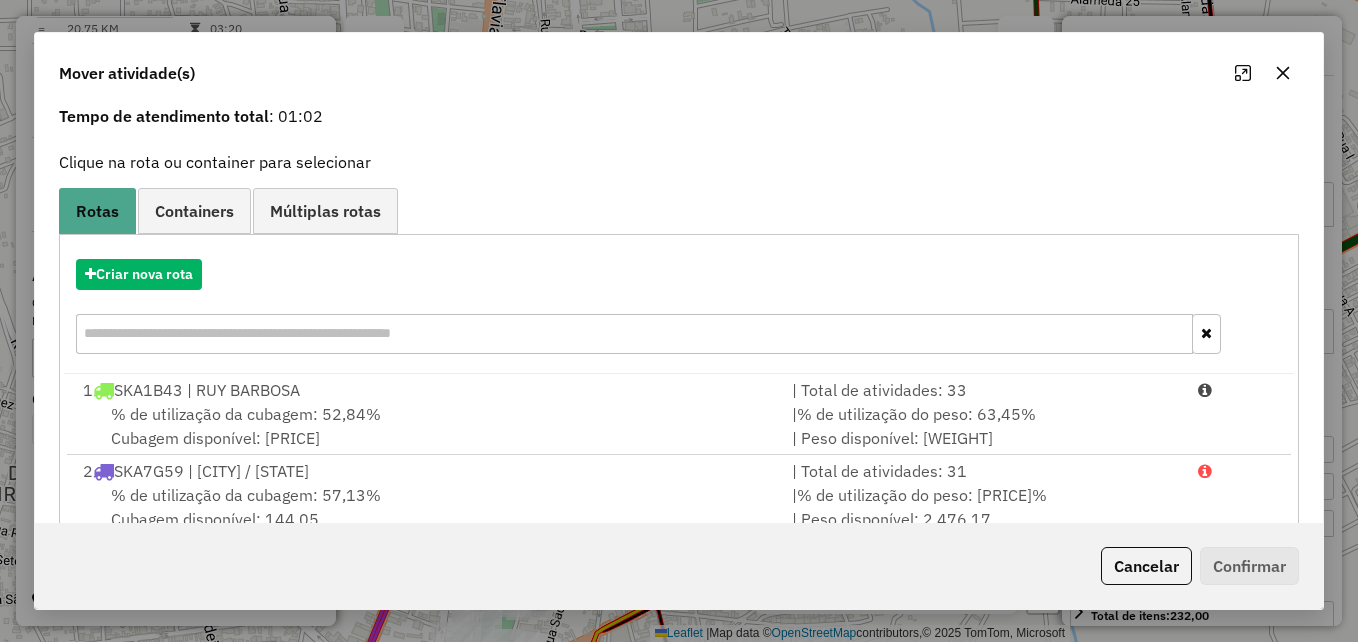 scroll, scrollTop: 366, scrollLeft: 0, axis: vertical 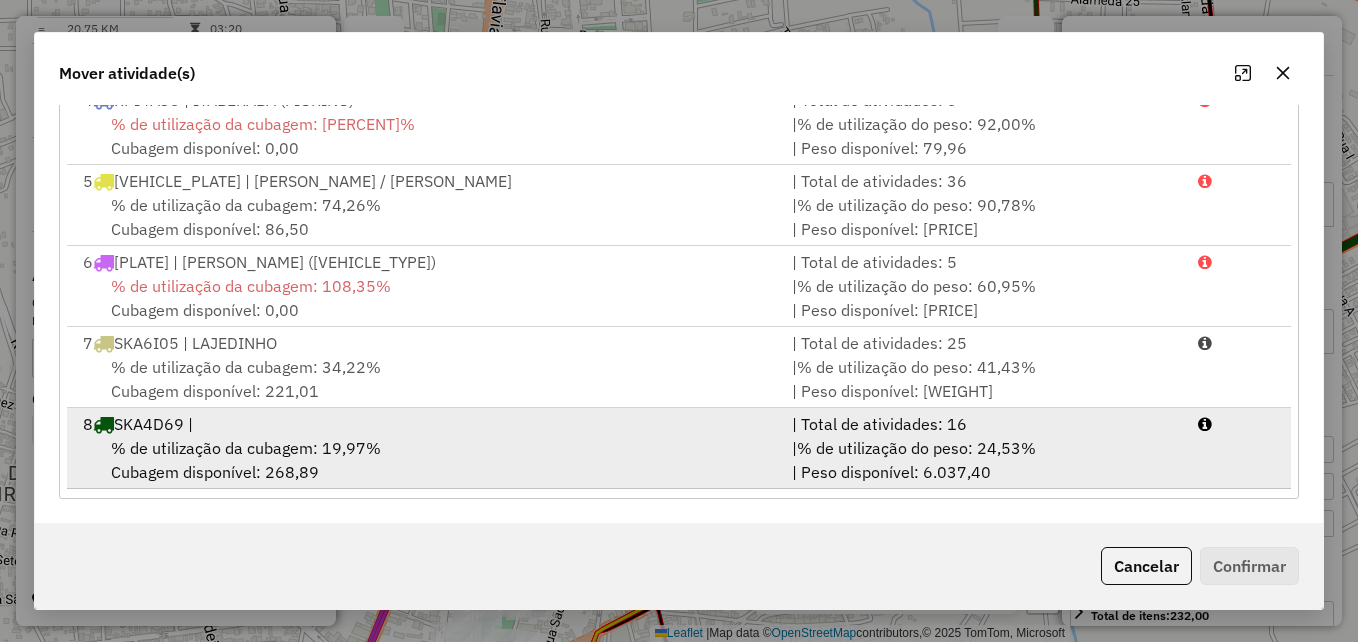 click on "% de utilização da cubagem: 19,97%  Cubagem disponível: 268,89" at bounding box center (425, 460) 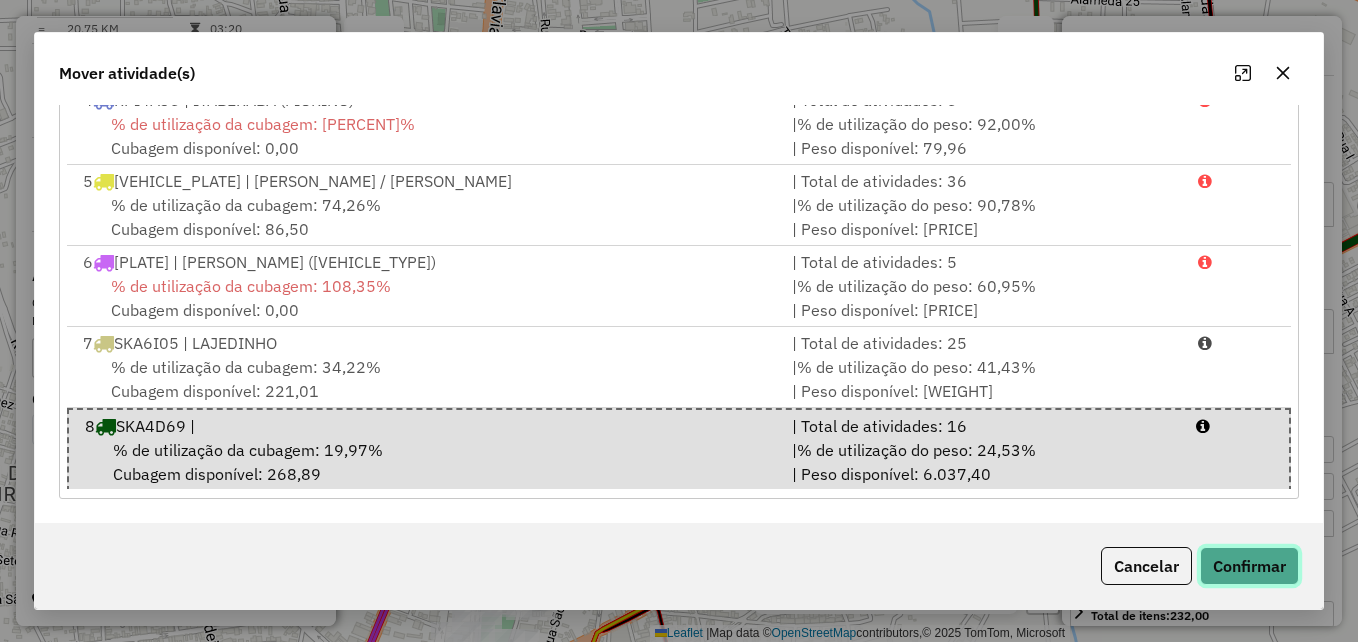 click on "Confirmar" 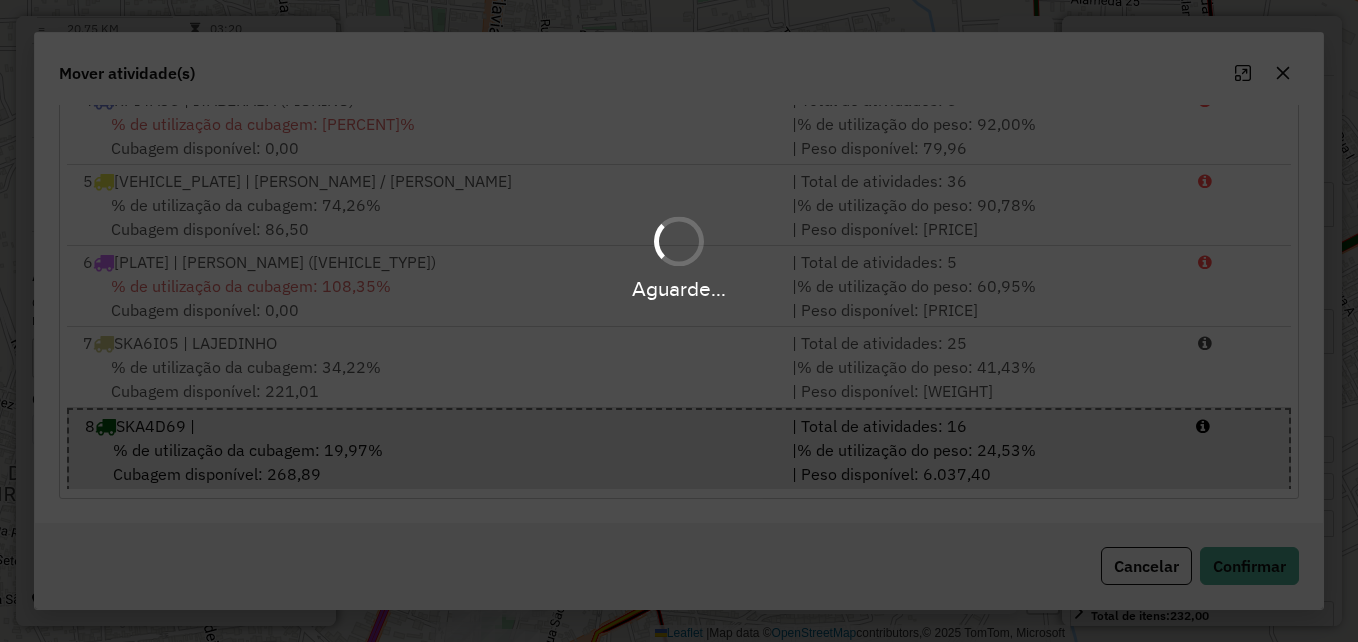 scroll, scrollTop: 1375, scrollLeft: 0, axis: vertical 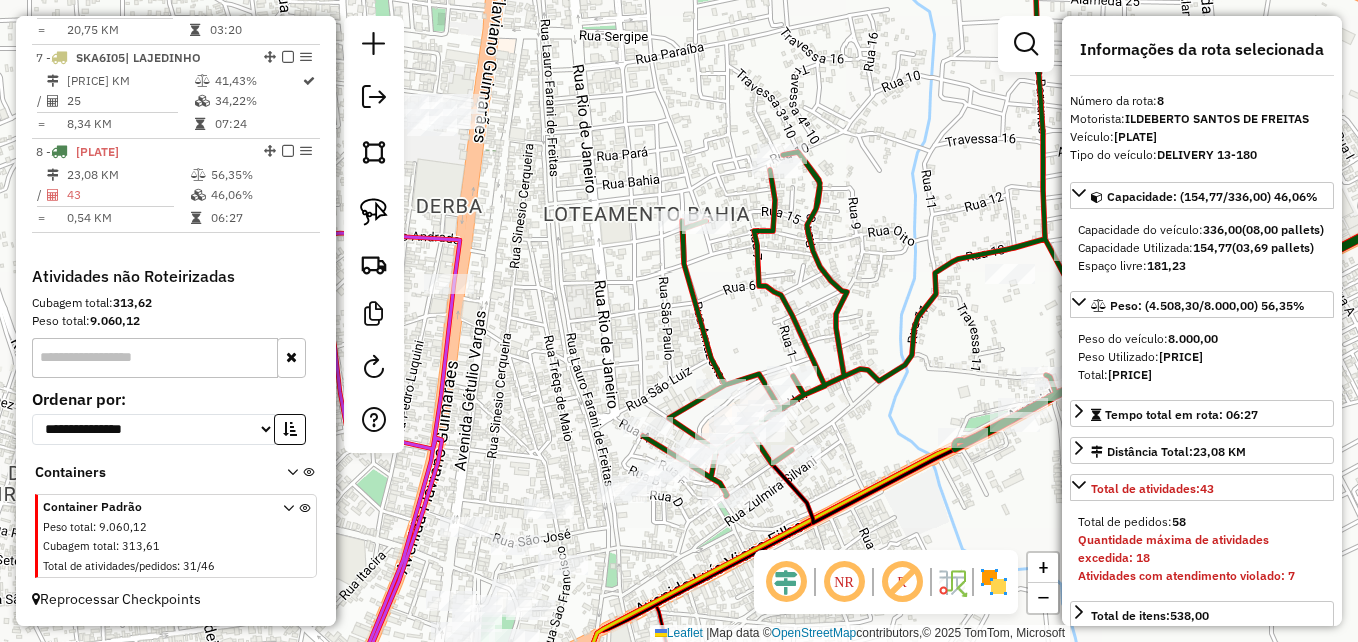 click on "Janela de atendimento Grade de atendimento Capacidade Transportadoras Veículos Cliente Pedidos  Rotas Selecione os dias de semana para filtrar as janelas de atendimento  Seg   Ter   Qua   Qui   Sex   Sáb   Dom  Informe o período da janela de atendimento: De: Até:  Filtrar exatamente a janela do cliente  Considerar janela de atendimento padrão  Selecione os dias de semana para filtrar as grades de atendimento  Seg   Ter   Qua   Qui   Sex   Sáb   Dom   Considerar clientes sem dia de atendimento cadastrado  Clientes fora do dia de atendimento selecionado Filtrar as atividades entre os valores definidos abaixo:  Peso mínimo:   Peso máximo:   Cubagem mínima:   Cubagem máxima:   De:   Até:  Filtrar as atividades entre o tempo de atendimento definido abaixo:  De:   Até:   Considerar capacidade total dos clientes não roteirizados Transportadora: Selecione um ou mais itens Tipo de veículo: Selecione um ou mais itens Veículo: Selecione um ou mais itens Motorista: Selecione um ou mais itens Nome: Rótulo:" 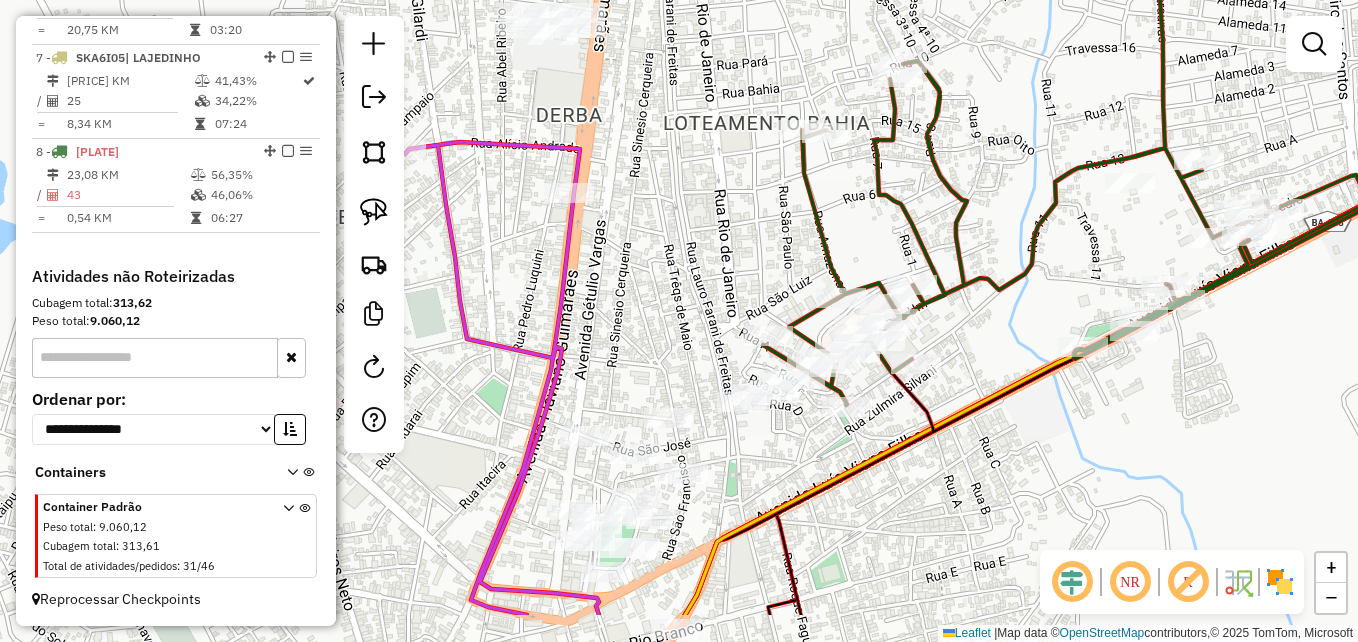 drag, startPoint x: 869, startPoint y: 428, endPoint x: 980, endPoint y: 357, distance: 131.76494 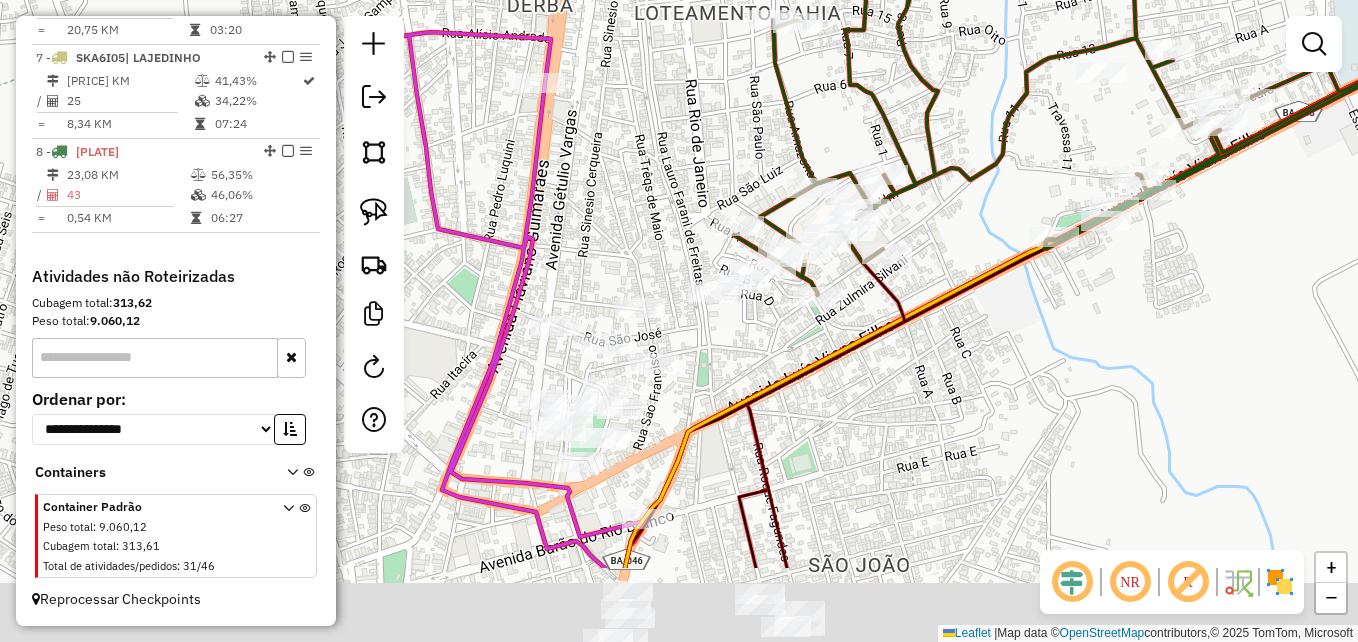drag, startPoint x: 929, startPoint y: 535, endPoint x: 912, endPoint y: 388, distance: 147.97972 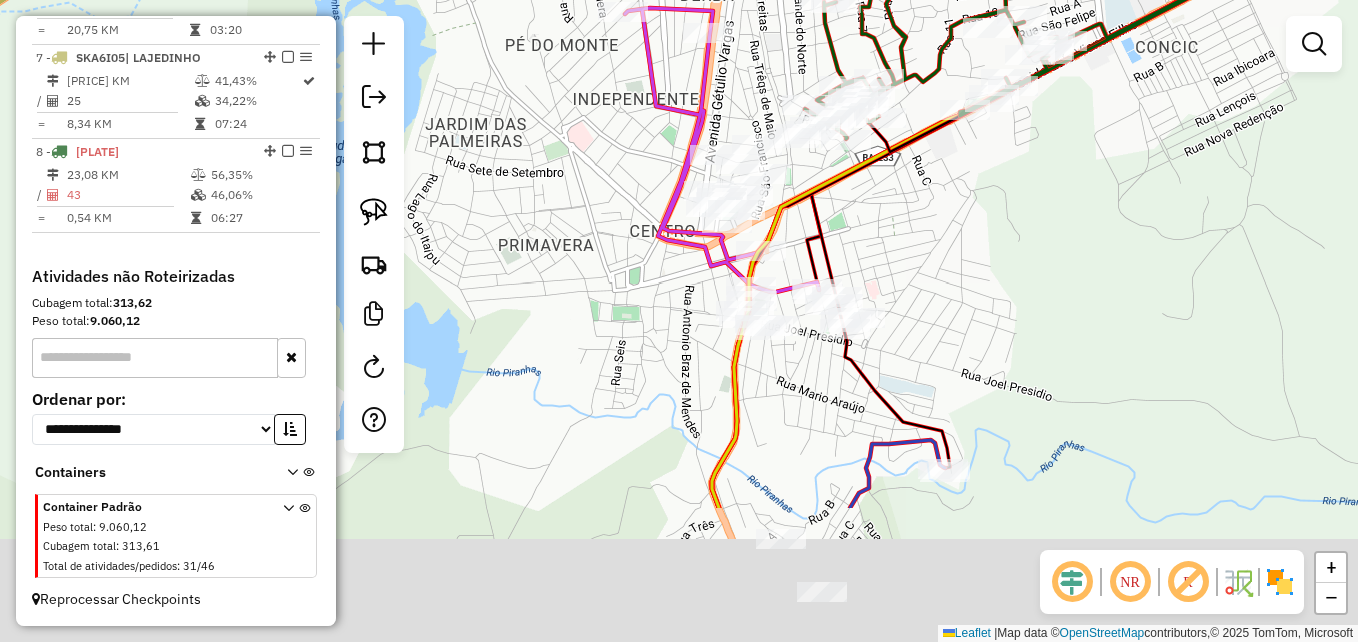 drag, startPoint x: 617, startPoint y: 527, endPoint x: 611, endPoint y: 356, distance: 171.10522 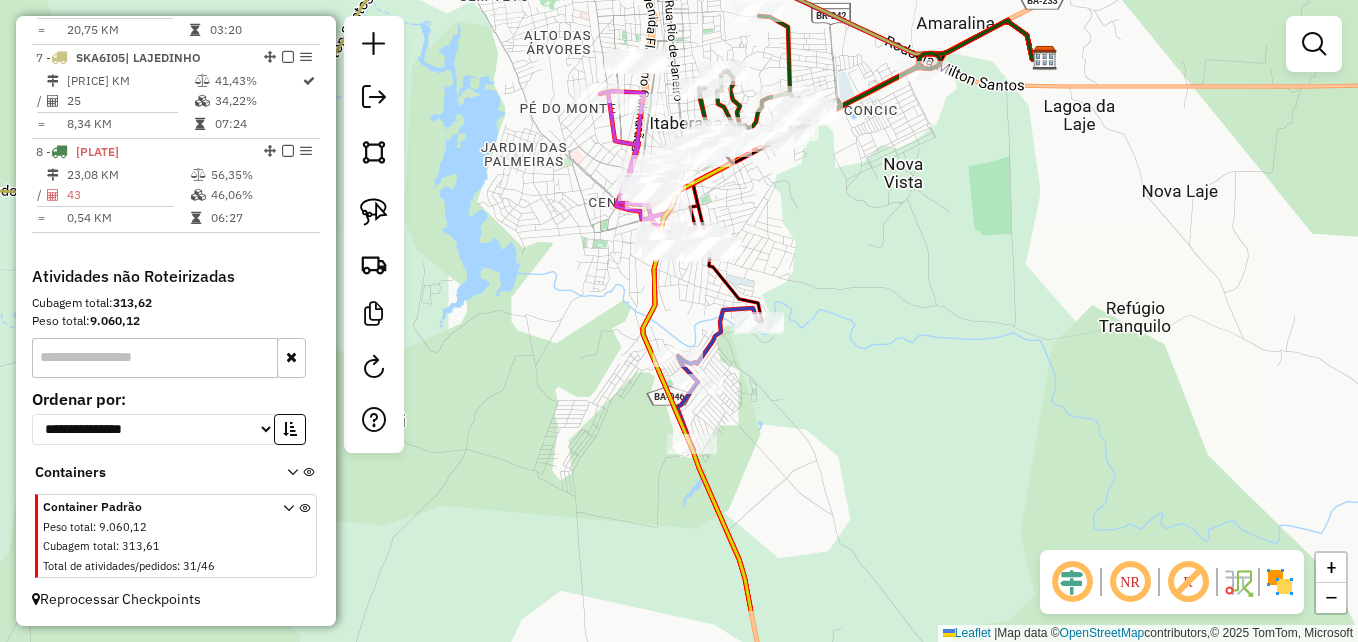 drag, startPoint x: 822, startPoint y: 462, endPoint x: 810, endPoint y: 405, distance: 58.249462 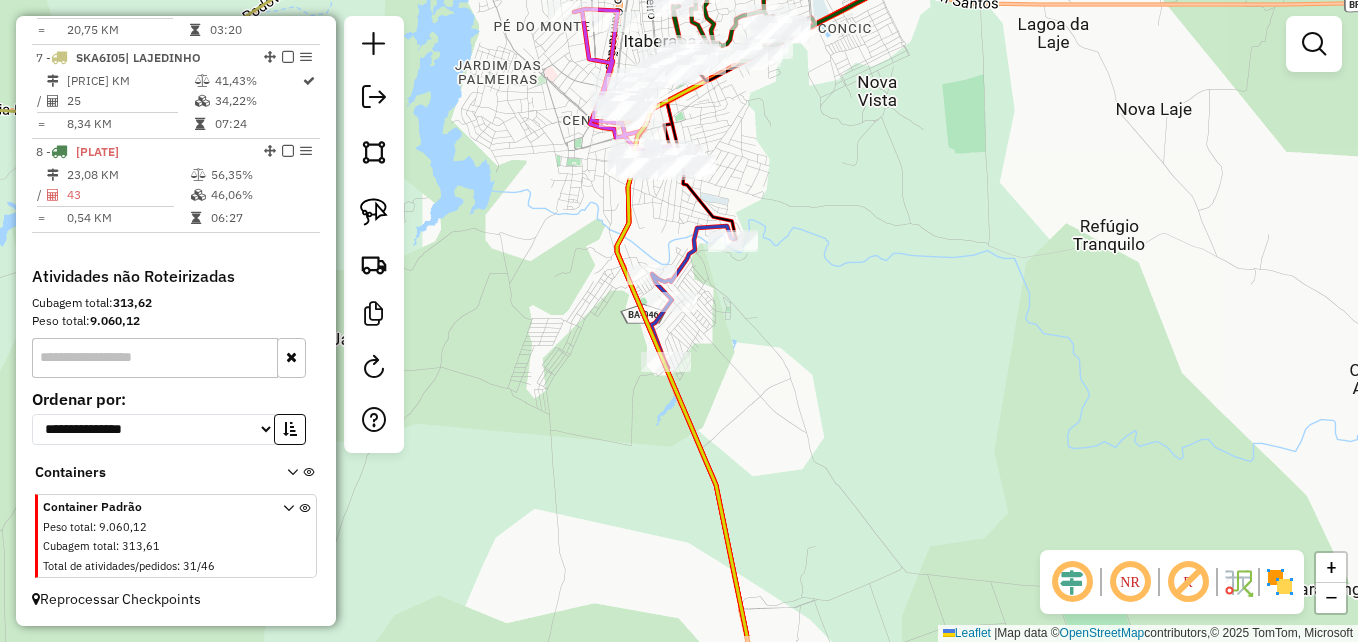 drag, startPoint x: 825, startPoint y: 513, endPoint x: 801, endPoint y: 437, distance: 79.69943 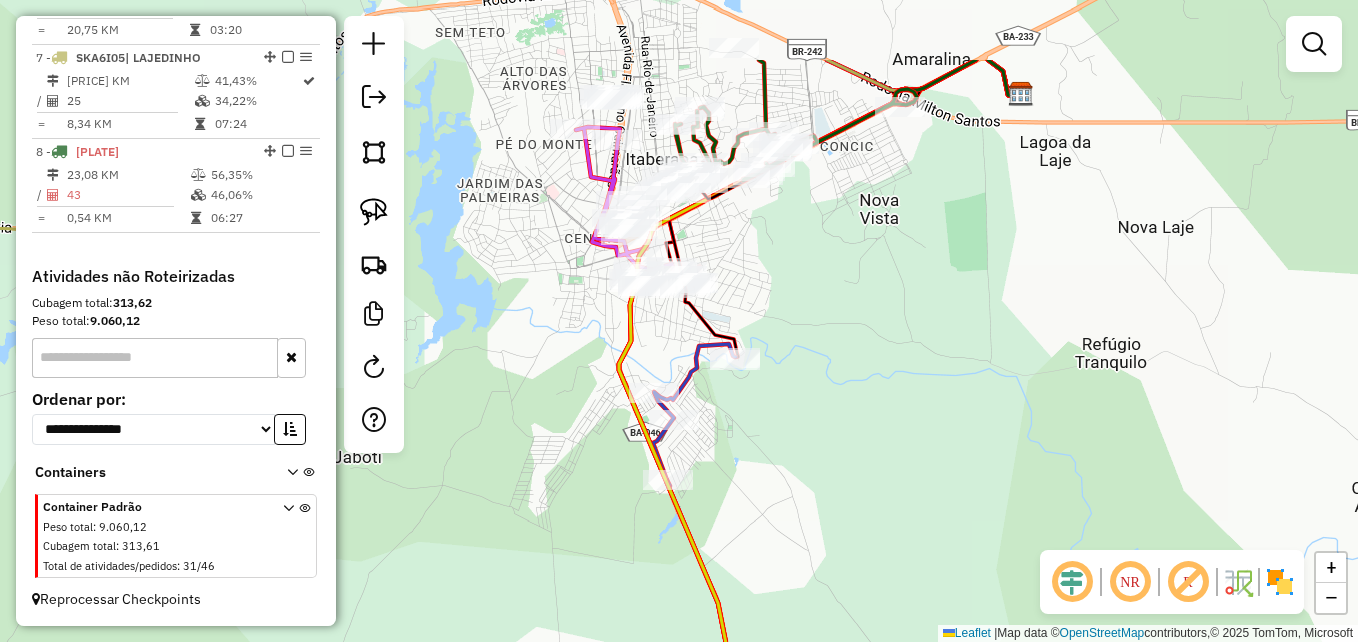 drag, startPoint x: 824, startPoint y: 322, endPoint x: 818, endPoint y: 468, distance: 146.12323 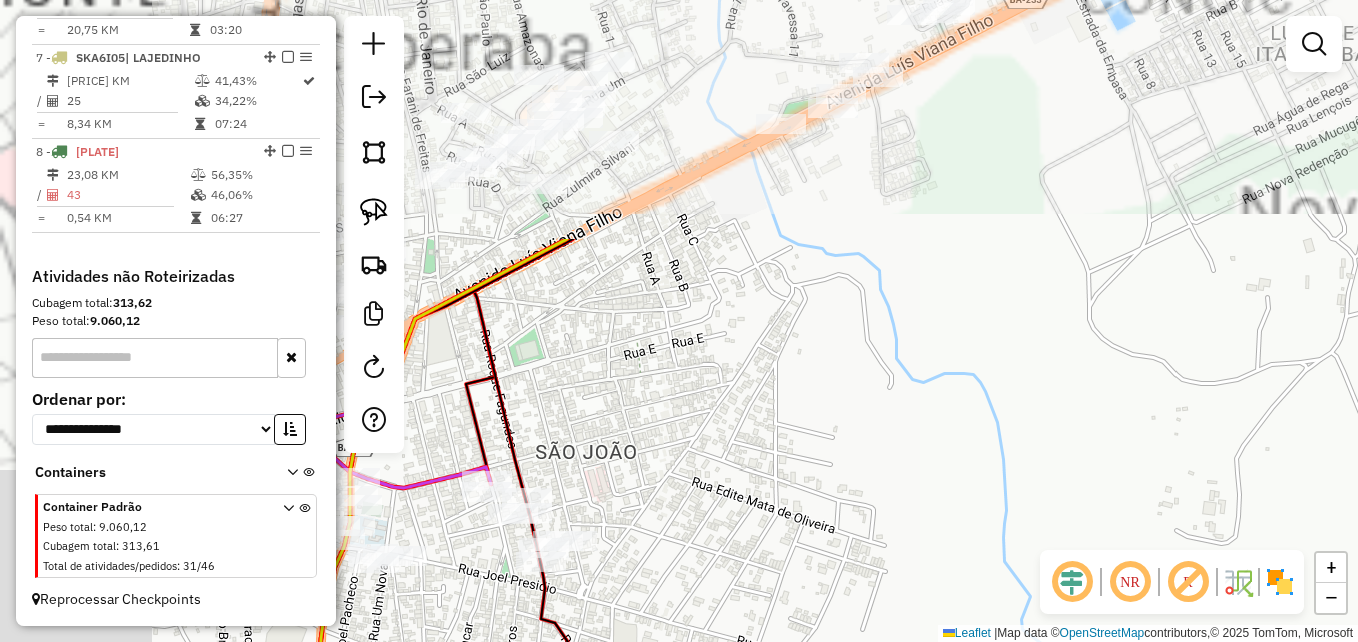 drag, startPoint x: 757, startPoint y: 284, endPoint x: 992, endPoint y: 584, distance: 381.08398 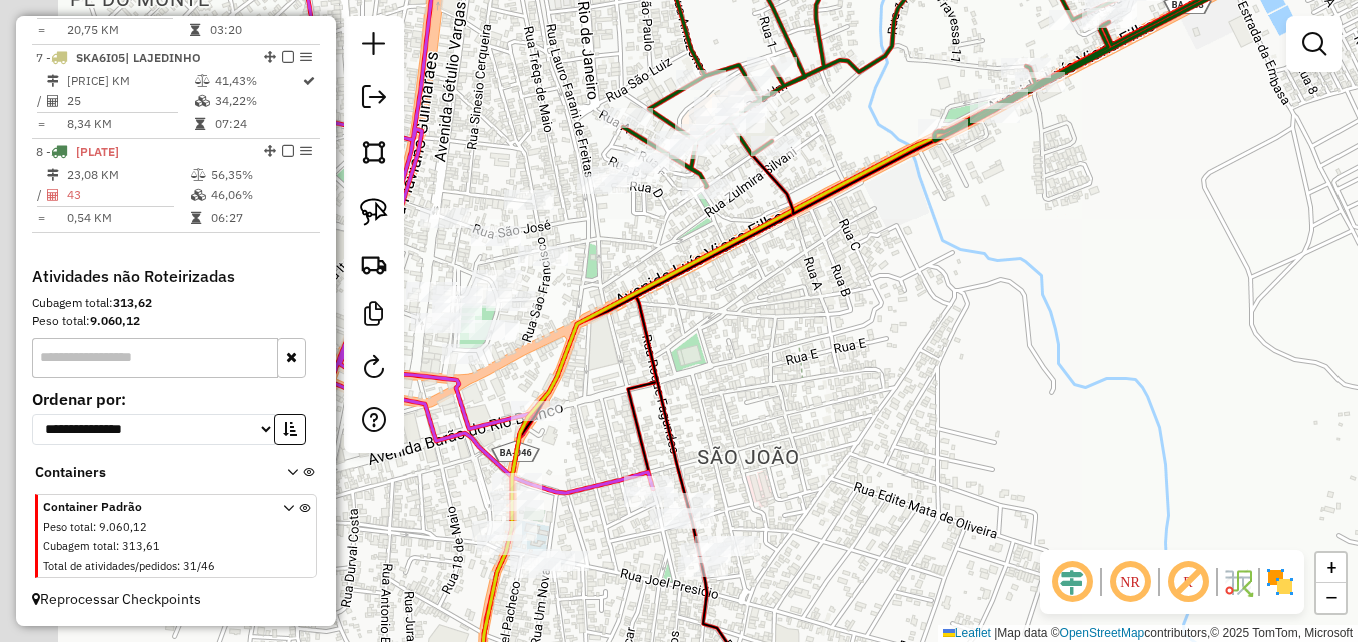drag, startPoint x: 733, startPoint y: 461, endPoint x: 1000, endPoint y: 318, distance: 302.8828 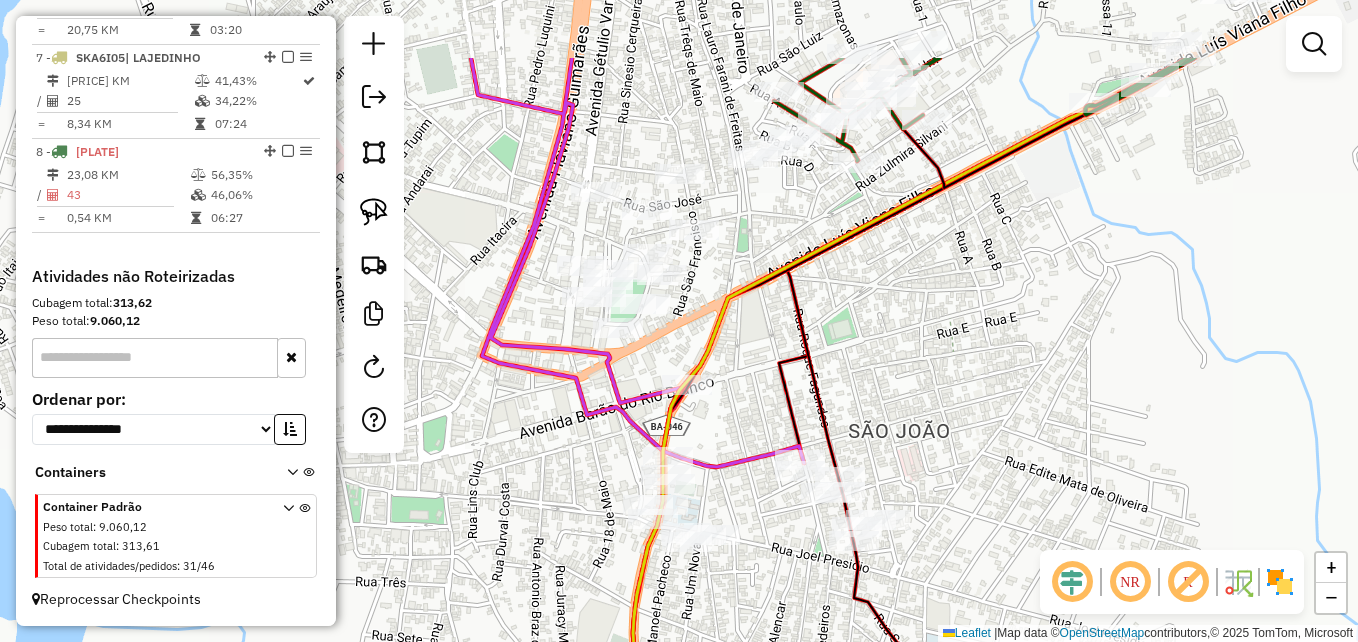 drag, startPoint x: 721, startPoint y: 524, endPoint x: 750, endPoint y: 646, distance: 125.39936 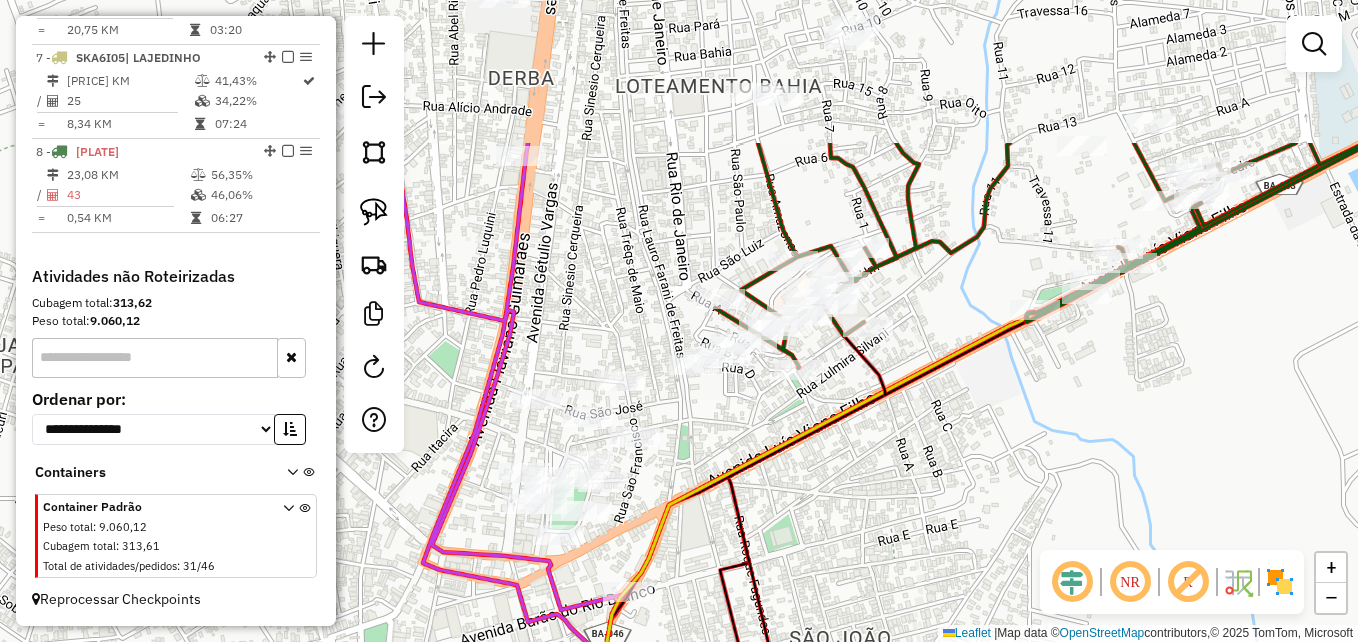 drag, startPoint x: 1061, startPoint y: 317, endPoint x: 1002, endPoint y: 524, distance: 215.24405 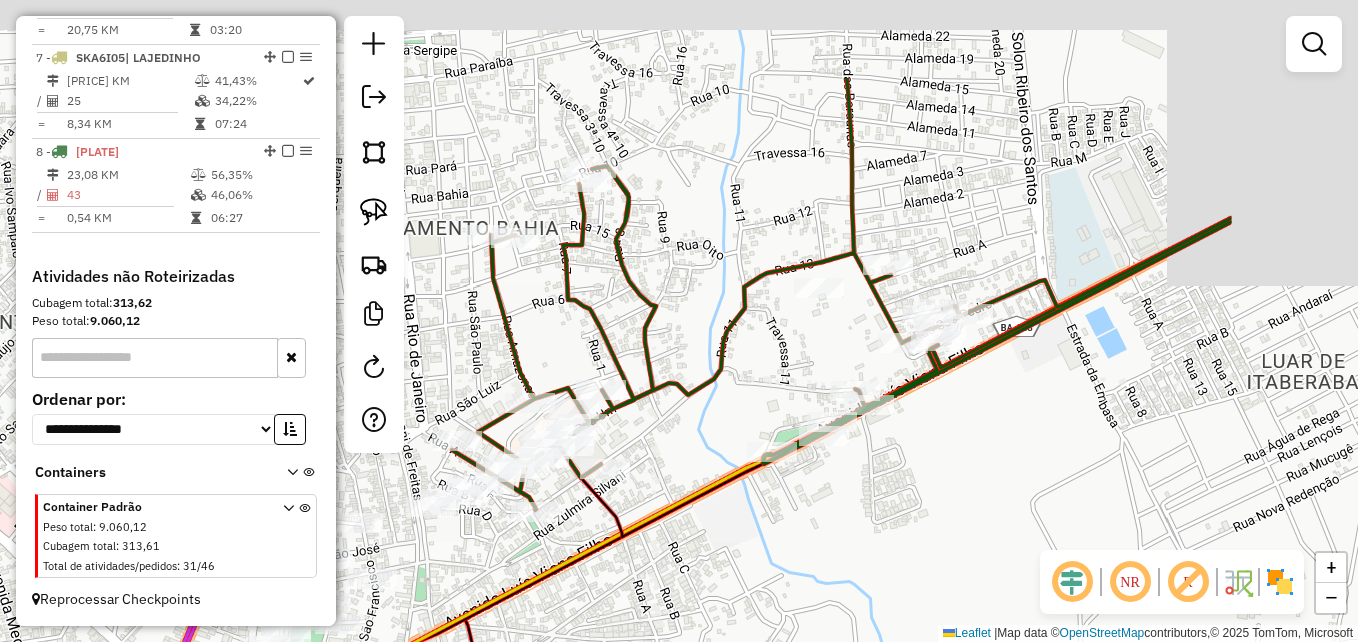 drag, startPoint x: 1130, startPoint y: 410, endPoint x: 896, endPoint y: 516, distance: 256.88907 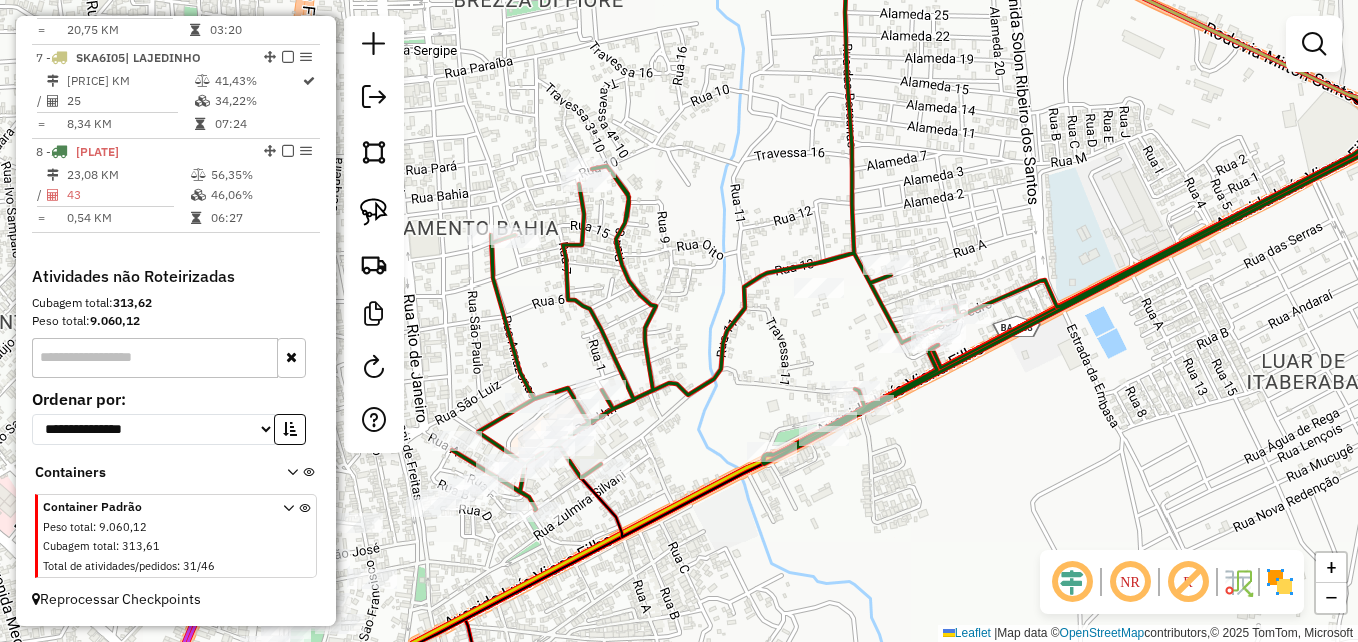 click 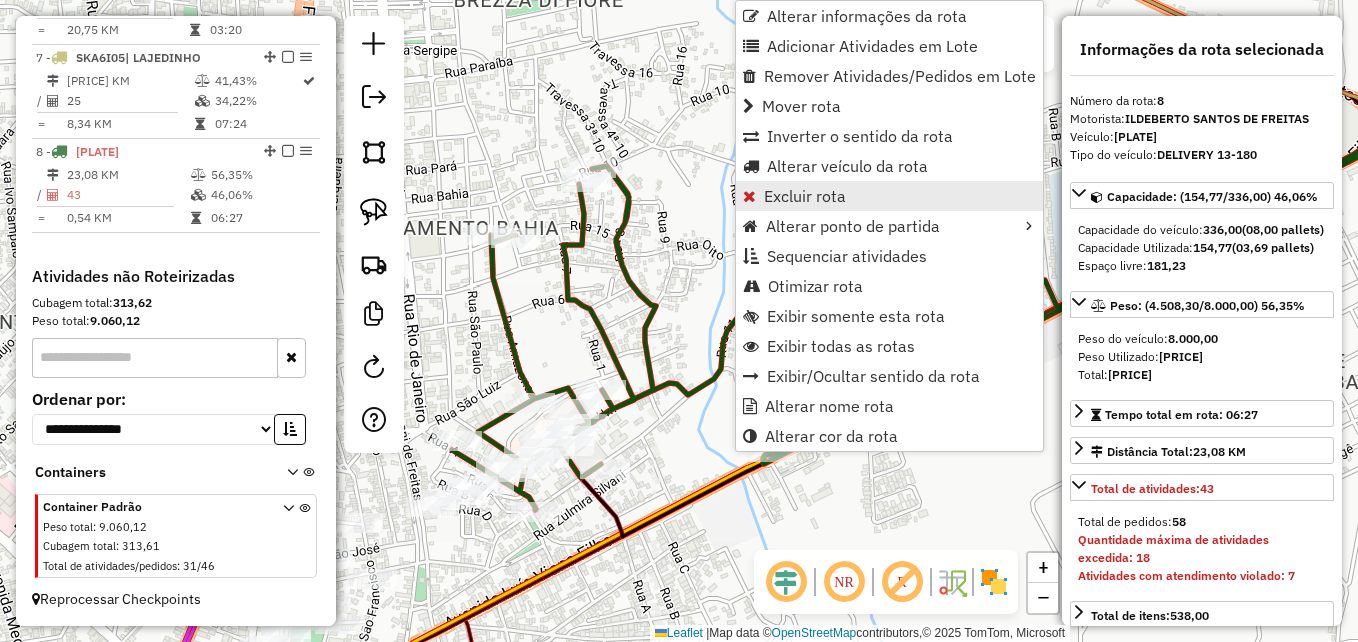 click on "Excluir rota" at bounding box center (889, 196) 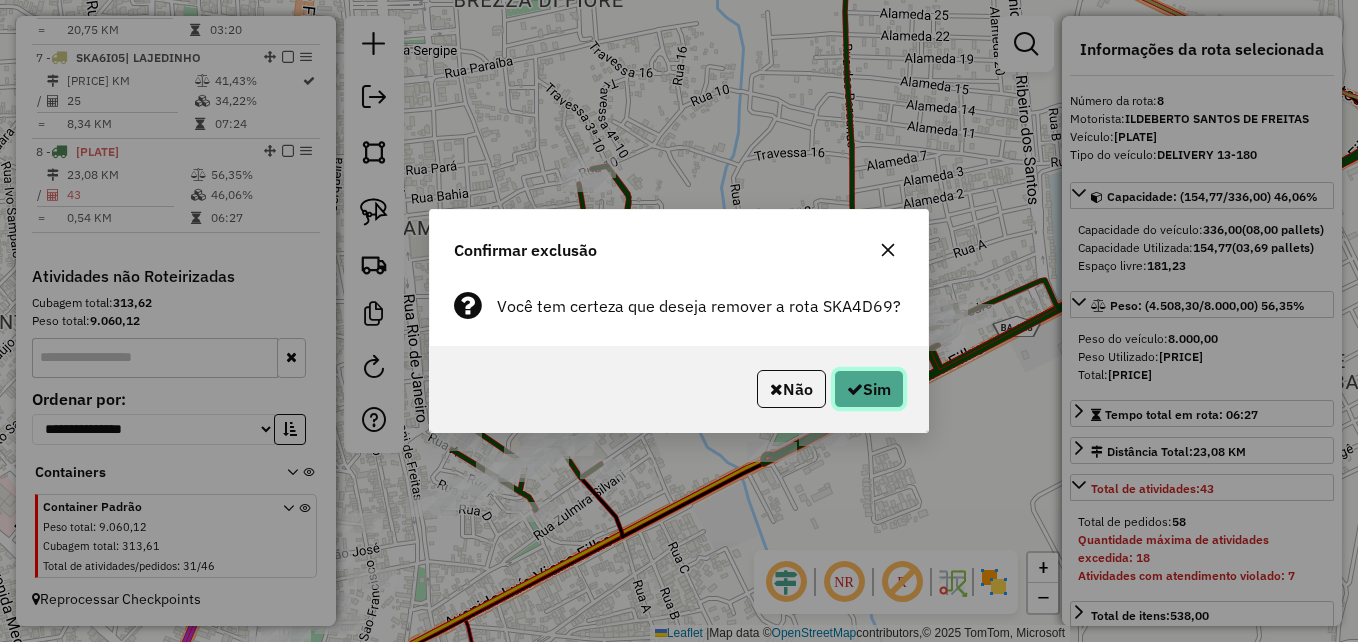 click on "Sim" 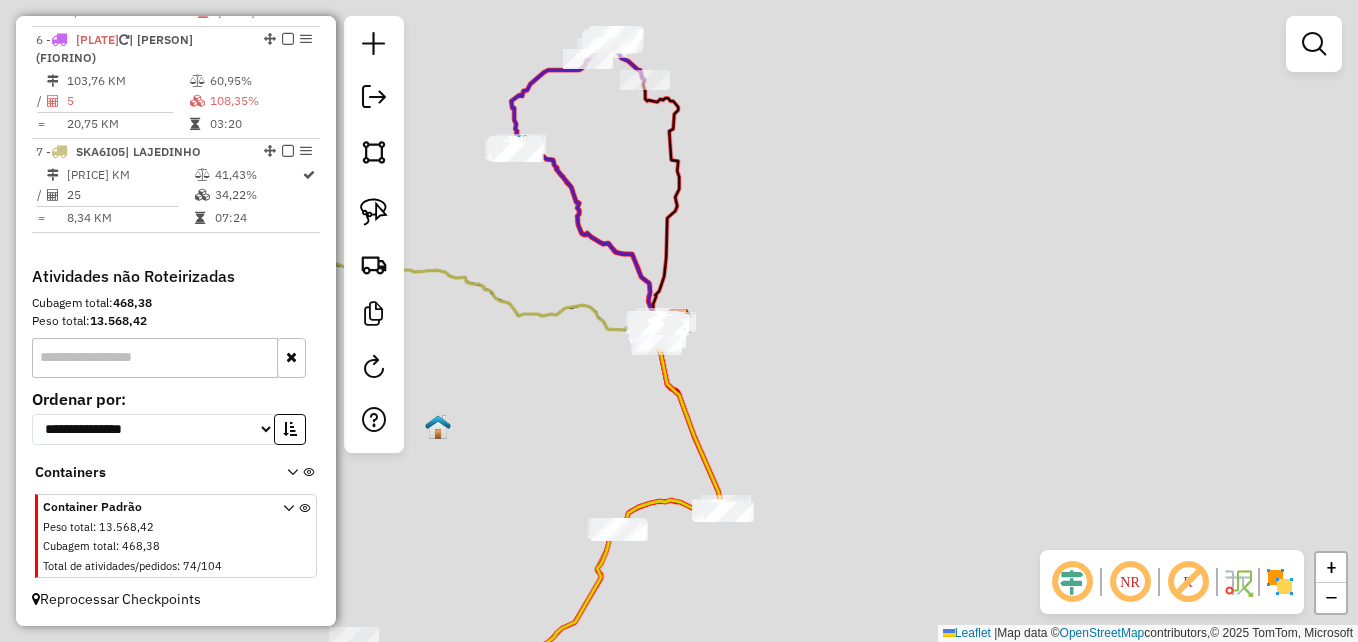 scroll, scrollTop: 1281, scrollLeft: 0, axis: vertical 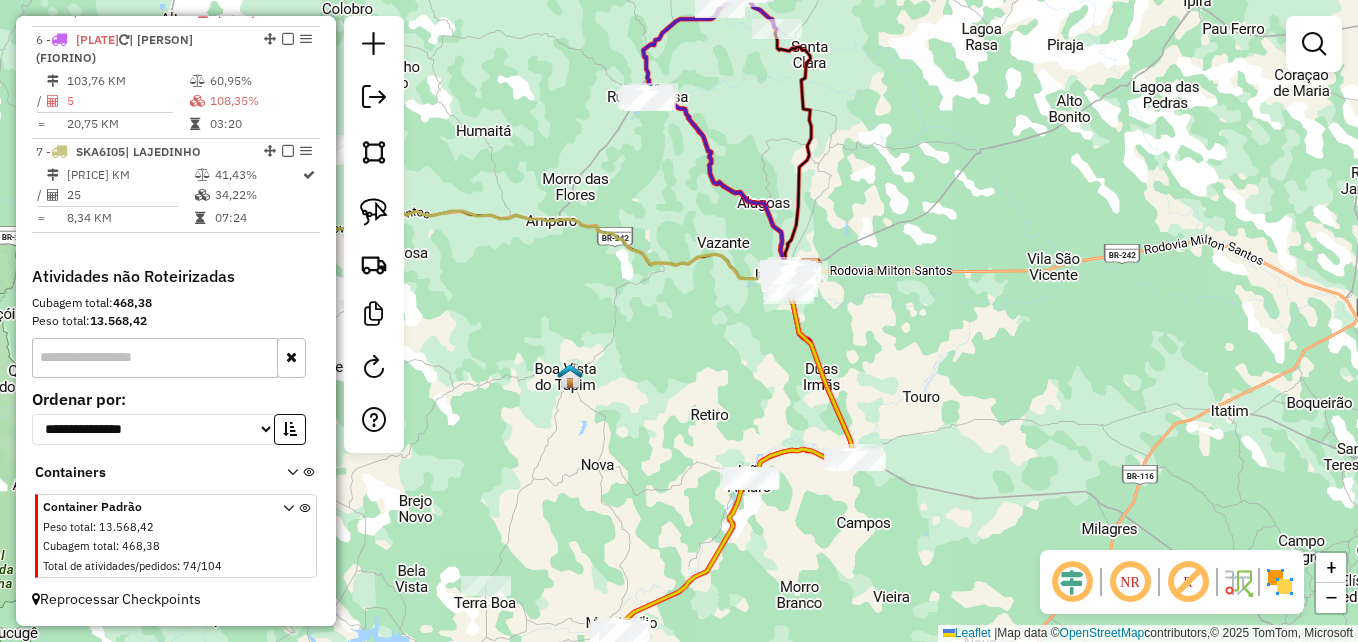 drag, startPoint x: 604, startPoint y: 478, endPoint x: 736, endPoint y: 427, distance: 141.50972 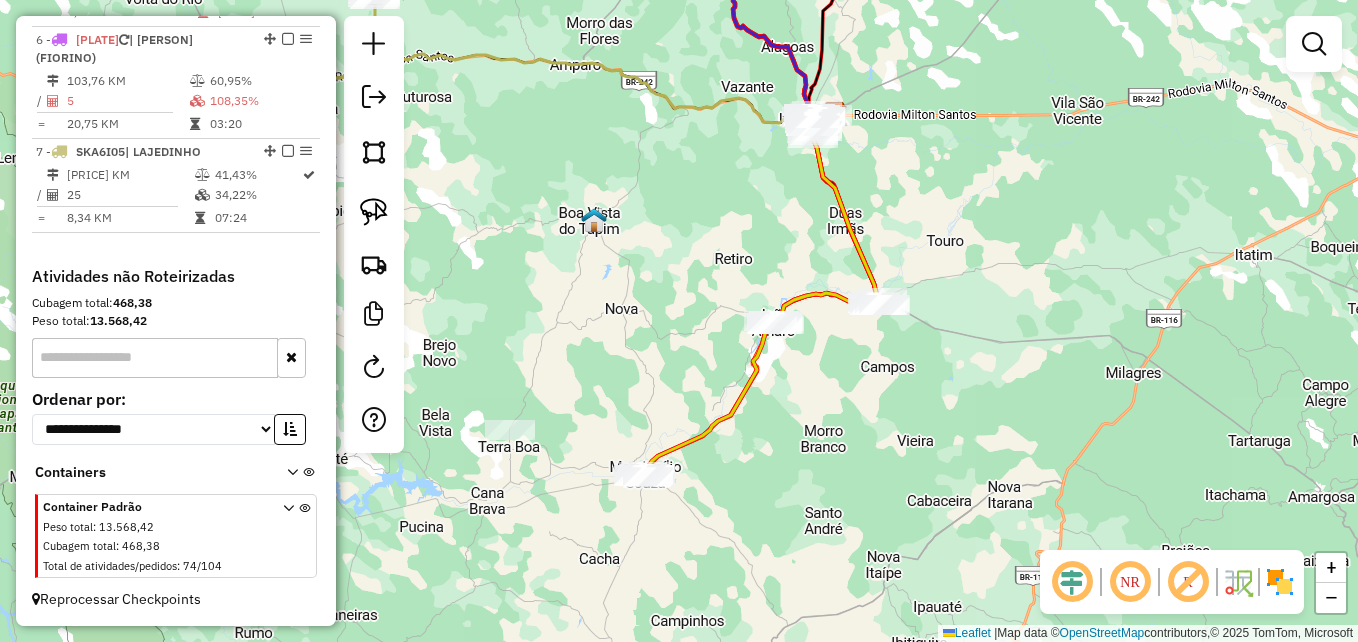 drag, startPoint x: 690, startPoint y: 380, endPoint x: 716, endPoint y: 114, distance: 267.26767 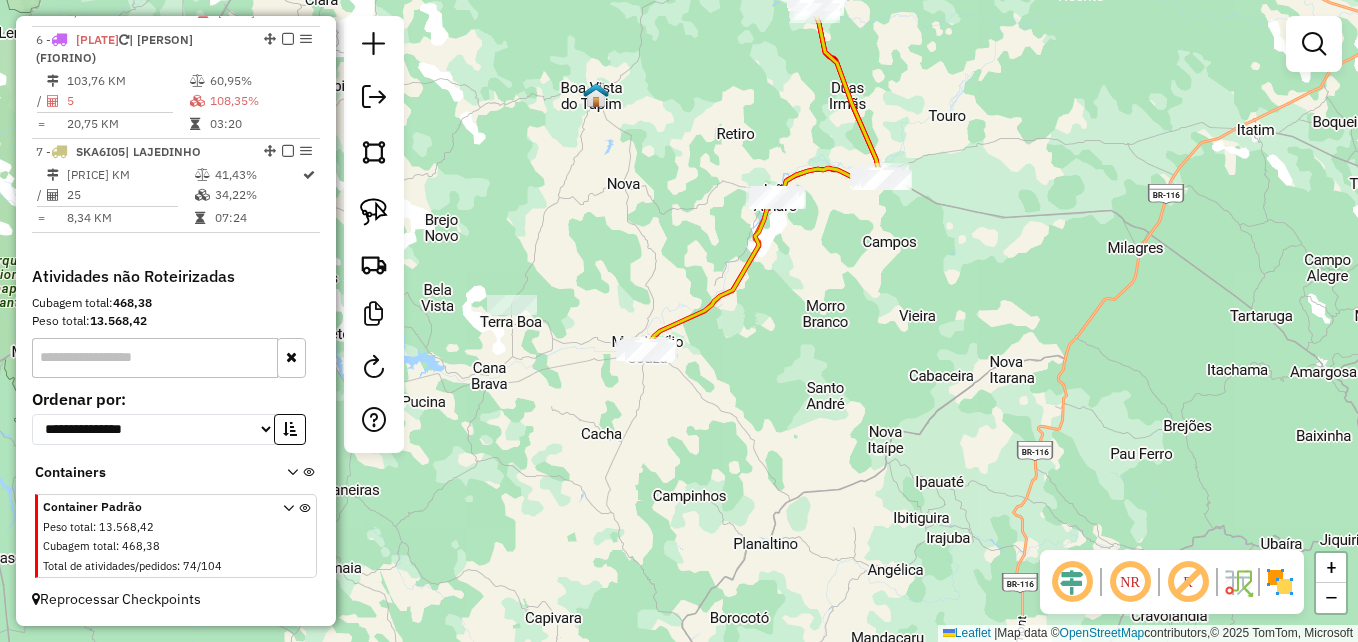 drag, startPoint x: 877, startPoint y: 342, endPoint x: 817, endPoint y: 552, distance: 218.40329 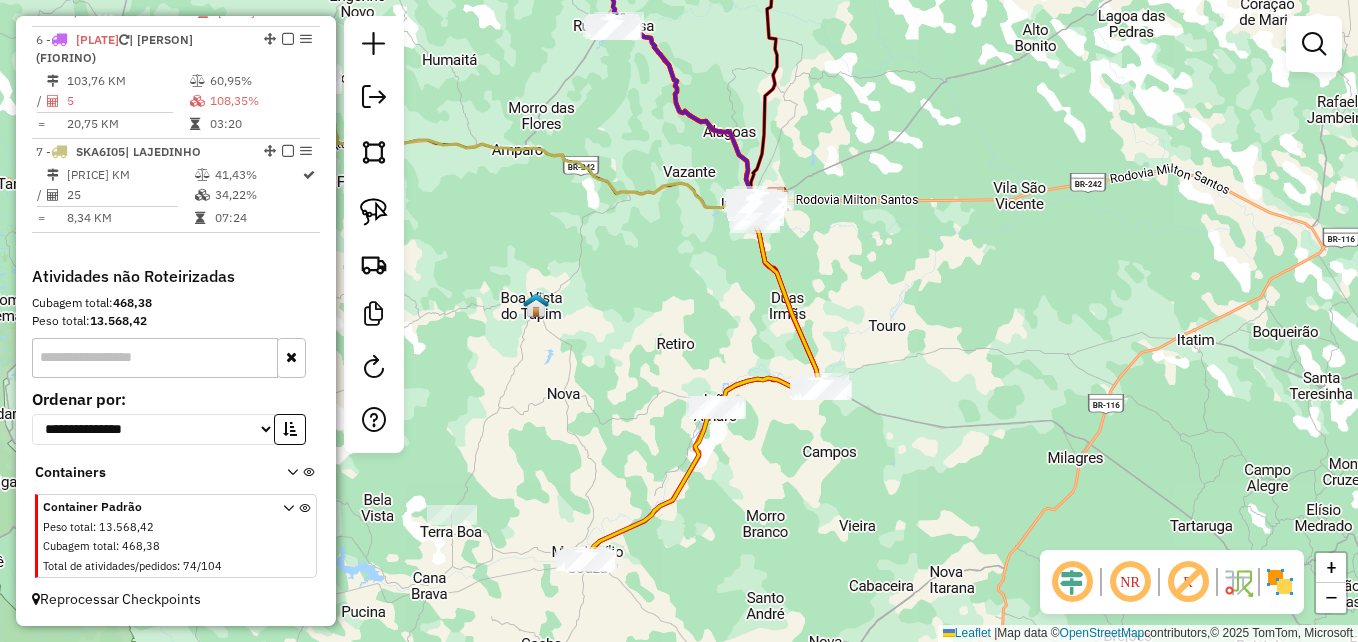drag, startPoint x: 935, startPoint y: 290, endPoint x: 923, endPoint y: 444, distance: 154.46683 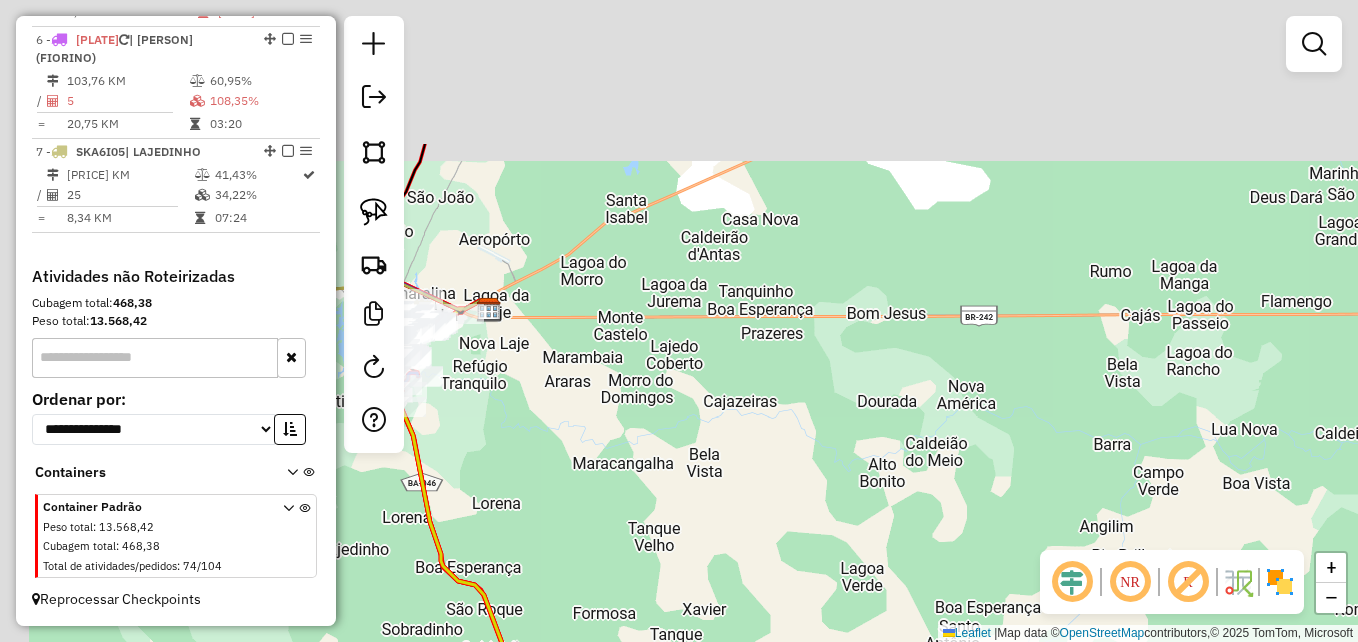 drag, startPoint x: 698, startPoint y: 260, endPoint x: 1010, endPoint y: 520, distance: 406.133 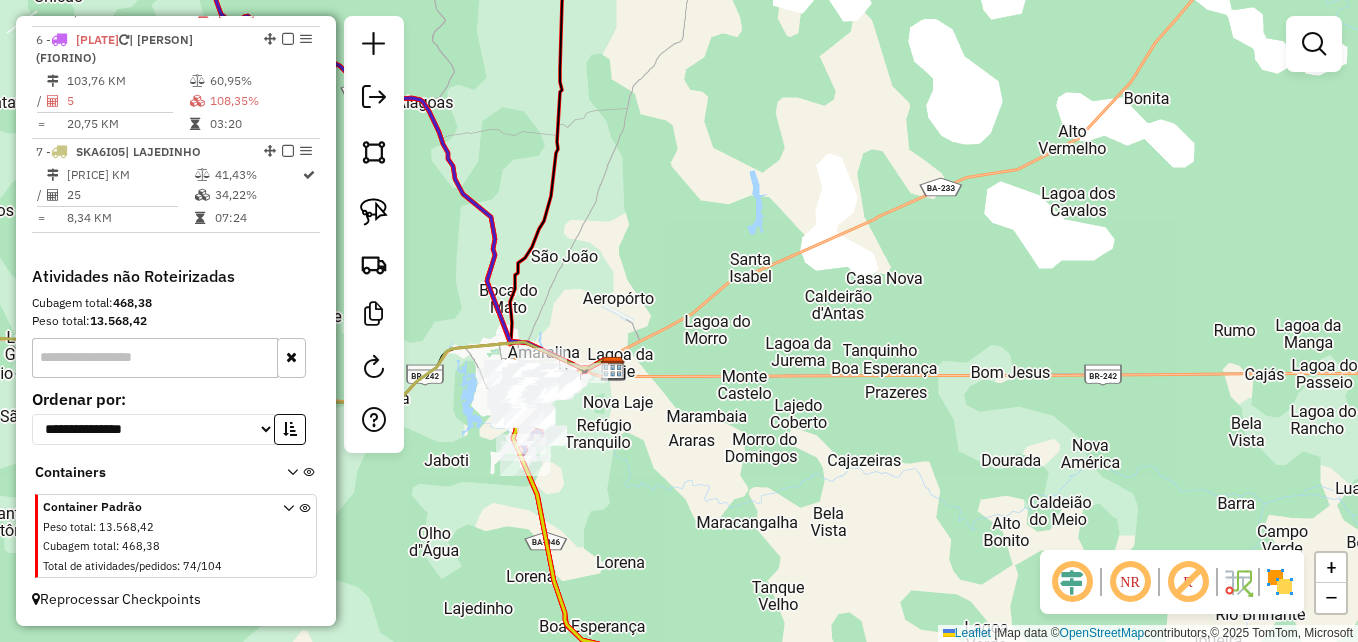 drag, startPoint x: 739, startPoint y: 431, endPoint x: 932, endPoint y: 456, distance: 194.61244 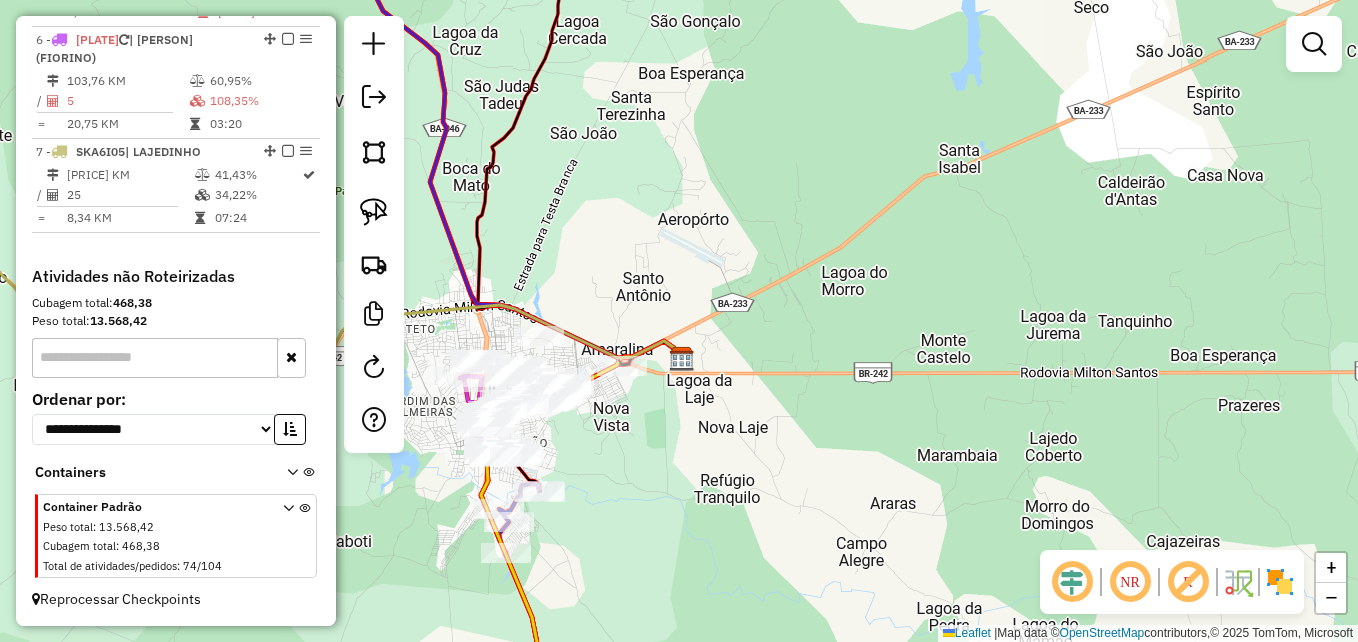 drag, startPoint x: 807, startPoint y: 438, endPoint x: 985, endPoint y: 496, distance: 187.2111 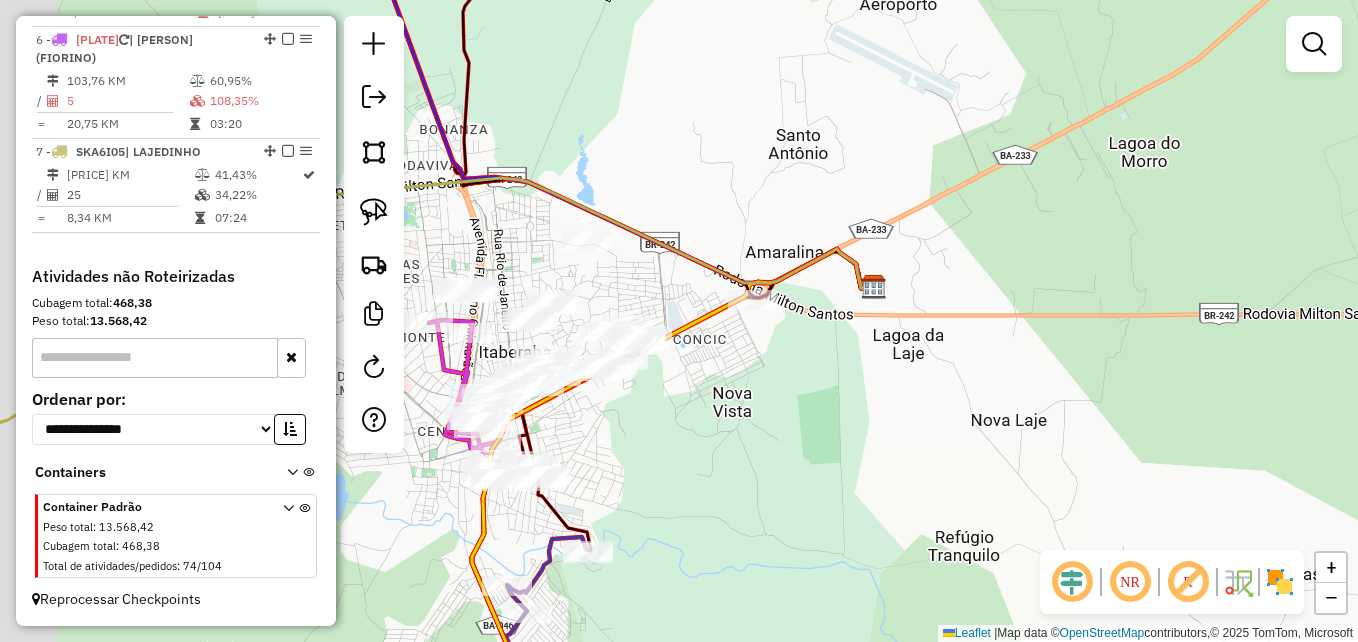 drag, startPoint x: 730, startPoint y: 482, endPoint x: 991, endPoint y: 498, distance: 261.48996 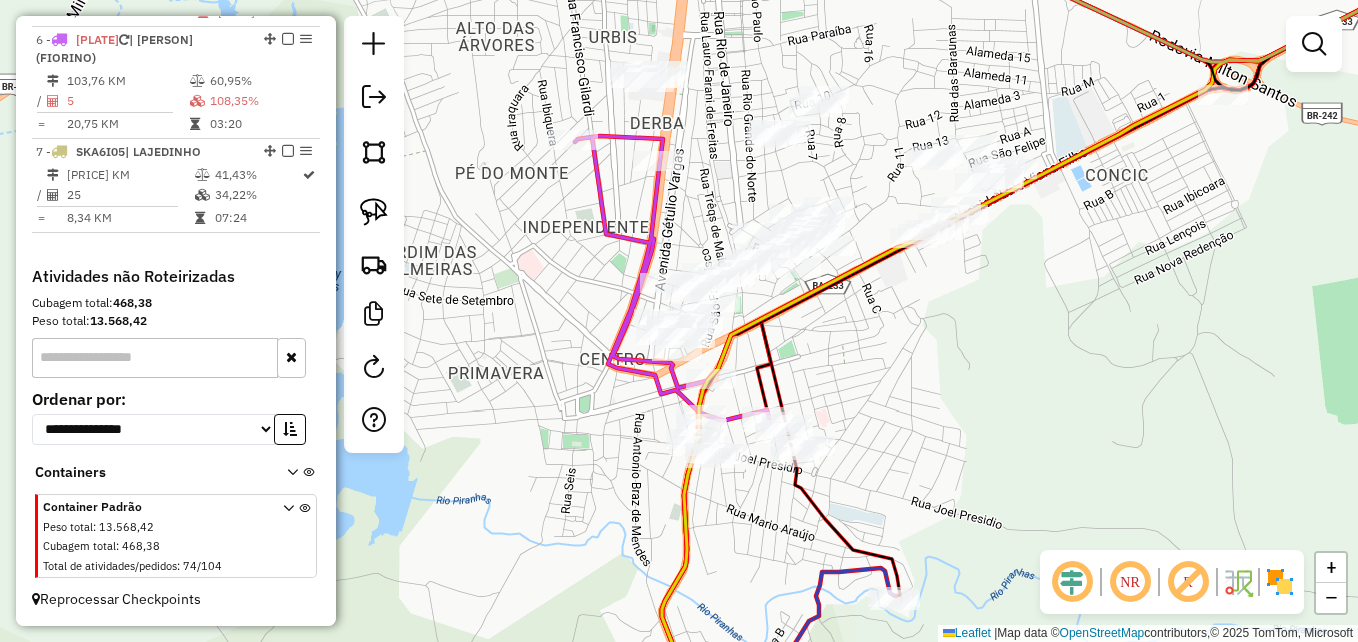 drag, startPoint x: 764, startPoint y: 442, endPoint x: 1030, endPoint y: 394, distance: 270.29614 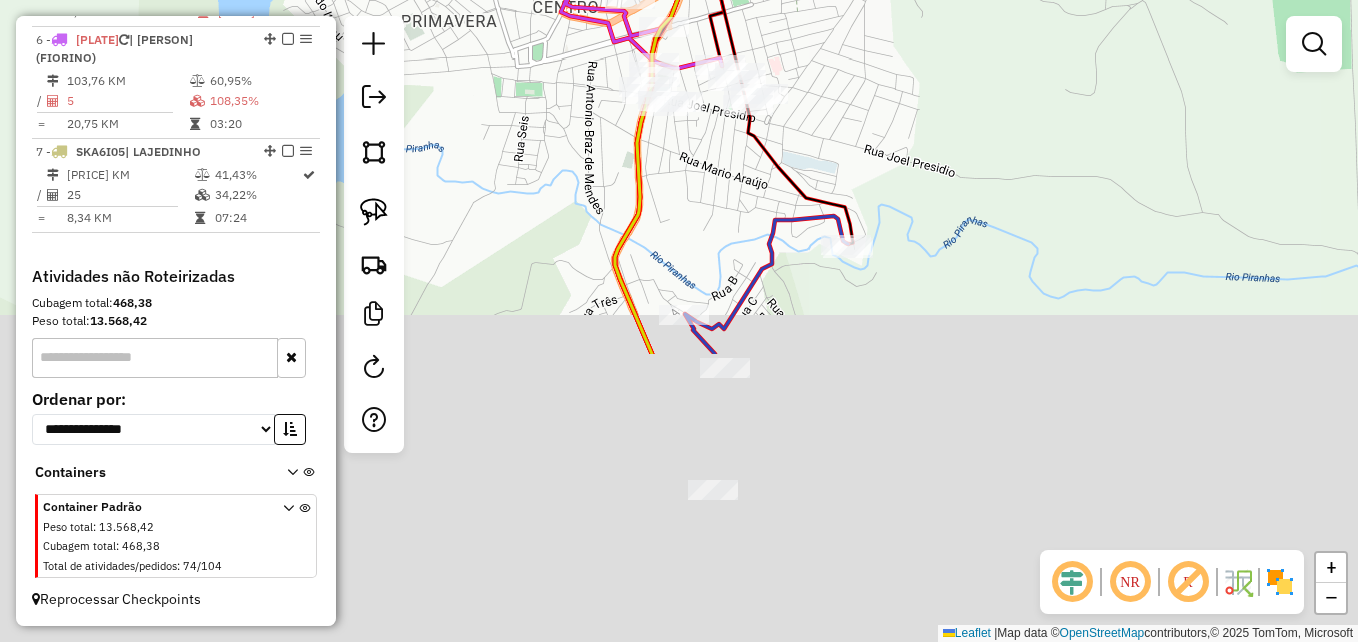 drag, startPoint x: 1046, startPoint y: 533, endPoint x: 985, endPoint y: 263, distance: 276.805 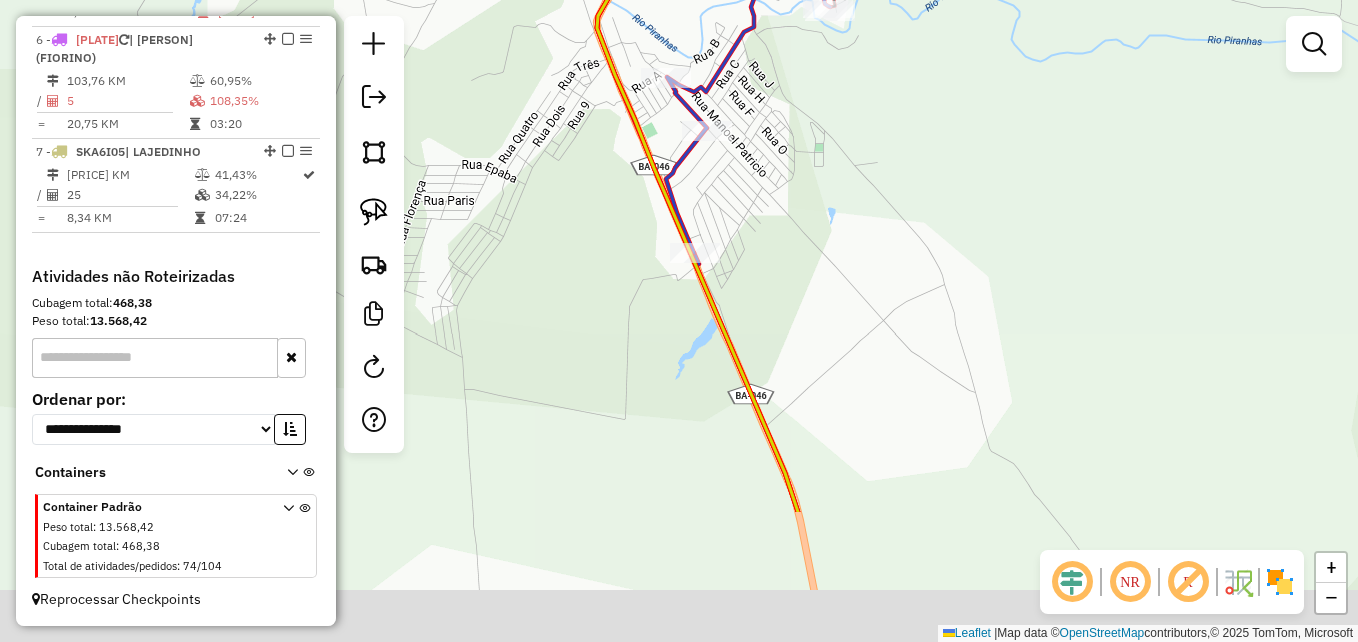 drag, startPoint x: 977, startPoint y: 419, endPoint x: 988, endPoint y: 339, distance: 80.75271 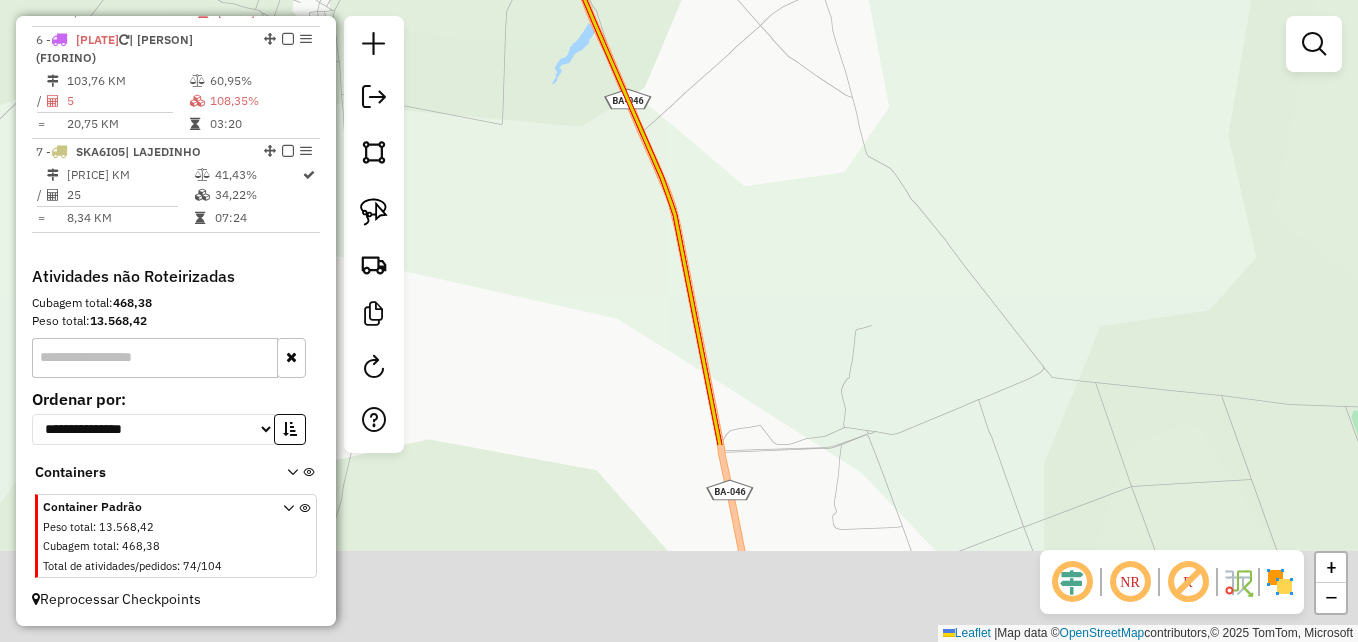 drag, startPoint x: 882, startPoint y: 208, endPoint x: 861, endPoint y: 91, distance: 118.869675 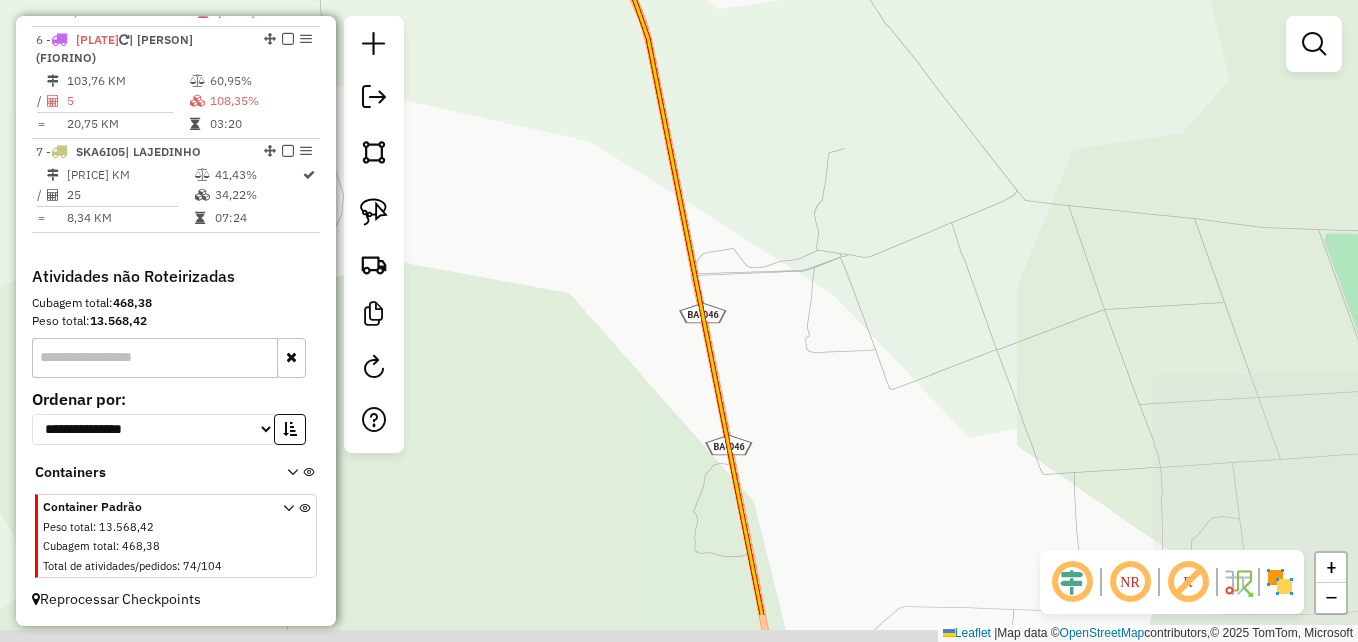 drag, startPoint x: 949, startPoint y: 361, endPoint x: 872, endPoint y: 17, distance: 352.51242 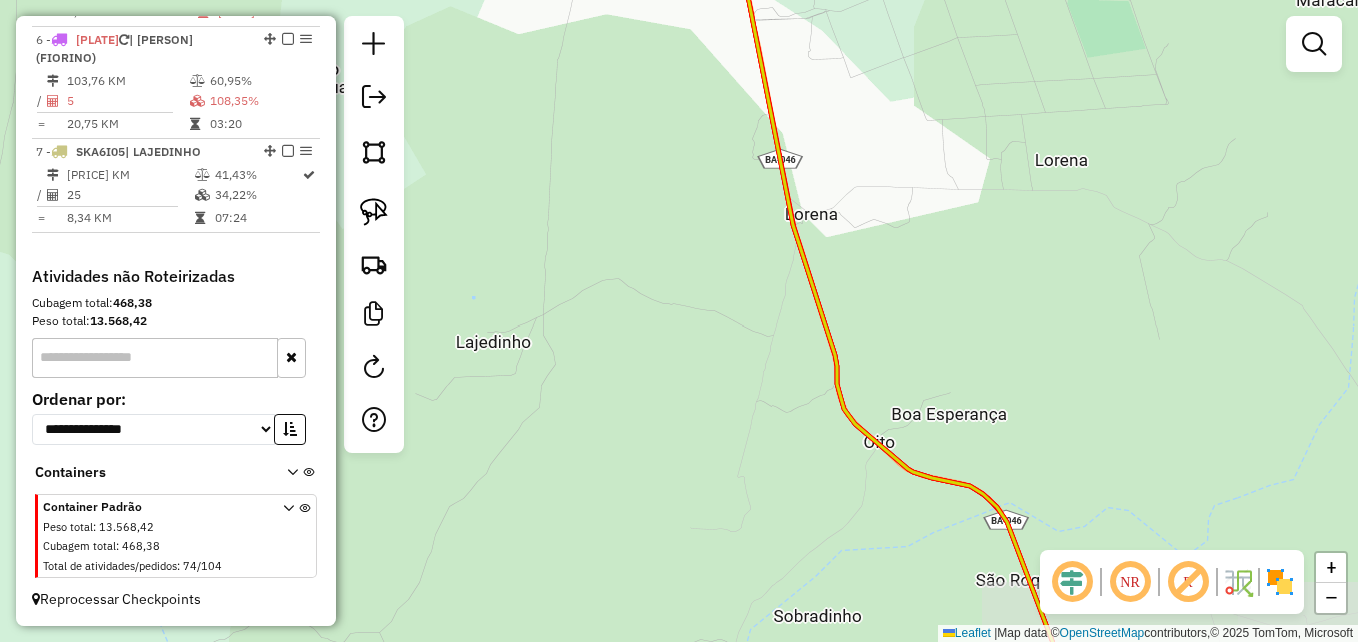 drag, startPoint x: 966, startPoint y: 325, endPoint x: 712, endPoint y: 20, distance: 396.91434 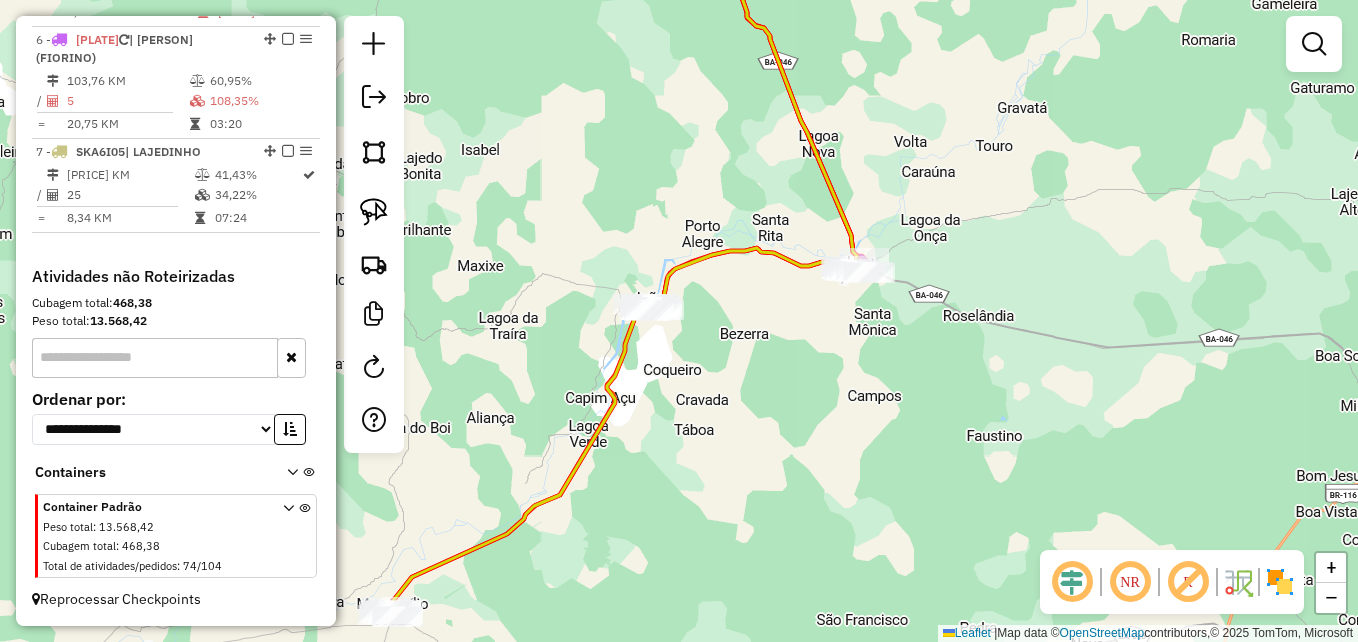 click on "Janela de atendimento Grade de atendimento Capacidade Transportadoras Veículos Cliente Pedidos  Rotas Selecione os dias de semana para filtrar as janelas de atendimento  Seg   Ter   Qua   Qui   Sex   Sáb   Dom  Informe o período da janela de atendimento: De: Até:  Filtrar exatamente a janela do cliente  Considerar janela de atendimento padrão  Selecione os dias de semana para filtrar as grades de atendimento  Seg   Ter   Qua   Qui   Sex   Sáb   Dom   Considerar clientes sem dia de atendimento cadastrado  Clientes fora do dia de atendimento selecionado Filtrar as atividades entre os valores definidos abaixo:  Peso mínimo:   Peso máximo:   Cubagem mínima:   Cubagem máxima:   De:   Até:  Filtrar as atividades entre o tempo de atendimento definido abaixo:  De:   Até:   Considerar capacidade total dos clientes não roteirizados Transportadora: Selecione um ou mais itens Tipo de veículo: Selecione um ou mais itens Veículo: Selecione um ou mais itens Motorista: Selecione um ou mais itens Nome: Rótulo:" 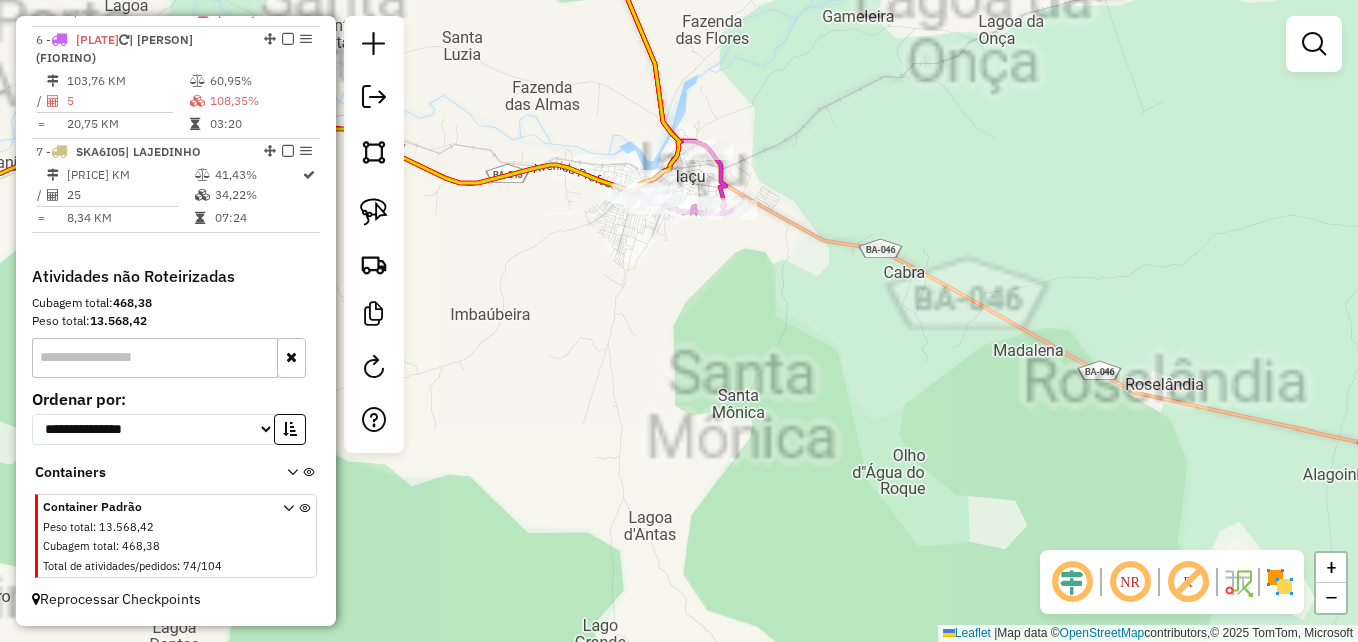drag, startPoint x: 718, startPoint y: 296, endPoint x: 838, endPoint y: 462, distance: 204.83163 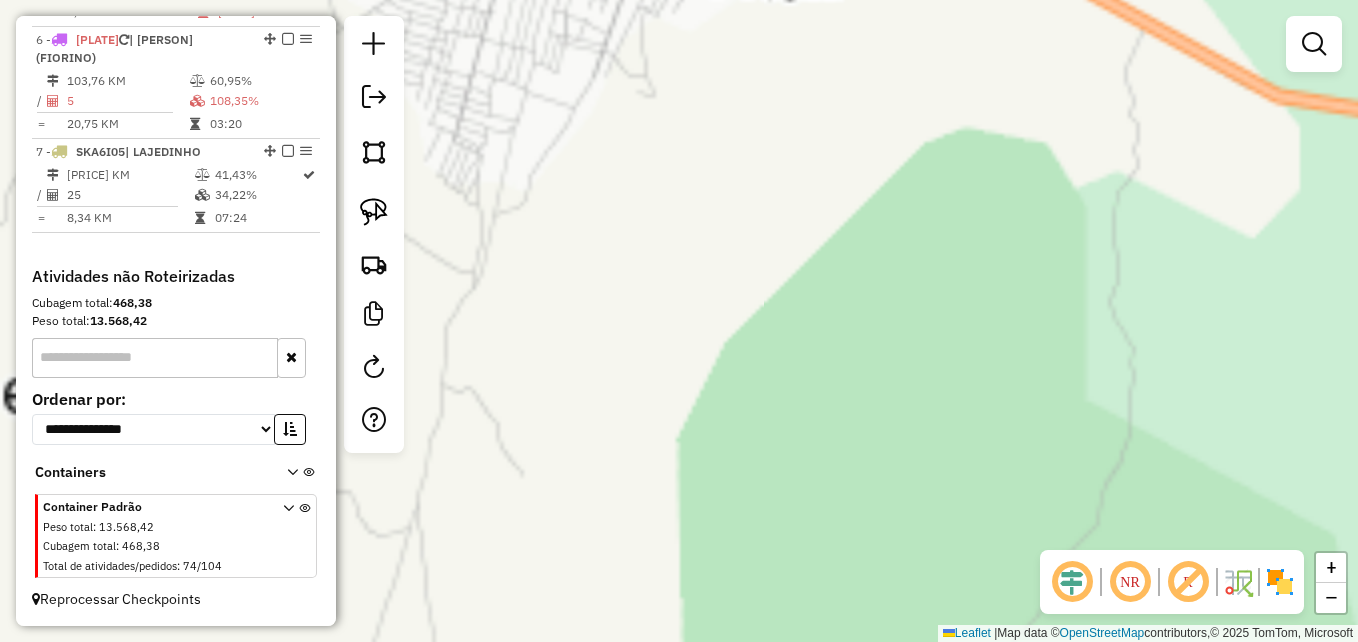 drag, startPoint x: 595, startPoint y: 269, endPoint x: 646, endPoint y: 566, distance: 301.347 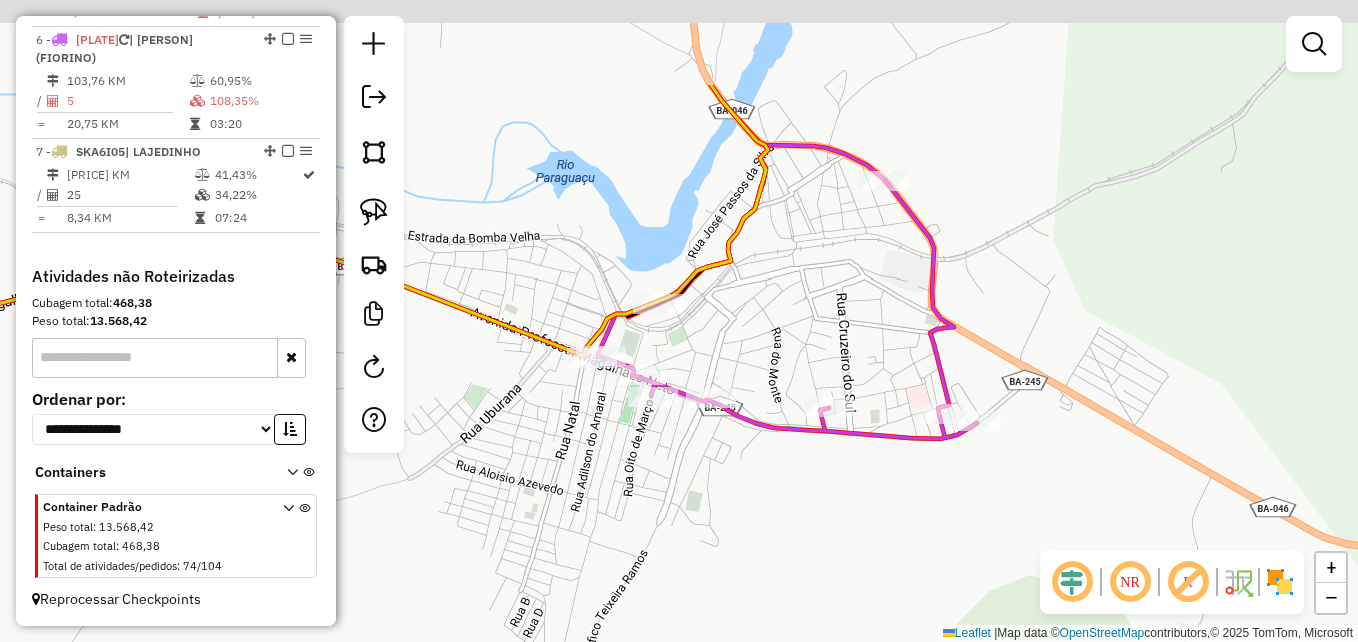 drag, startPoint x: 800, startPoint y: 383, endPoint x: 816, endPoint y: 529, distance: 146.8741 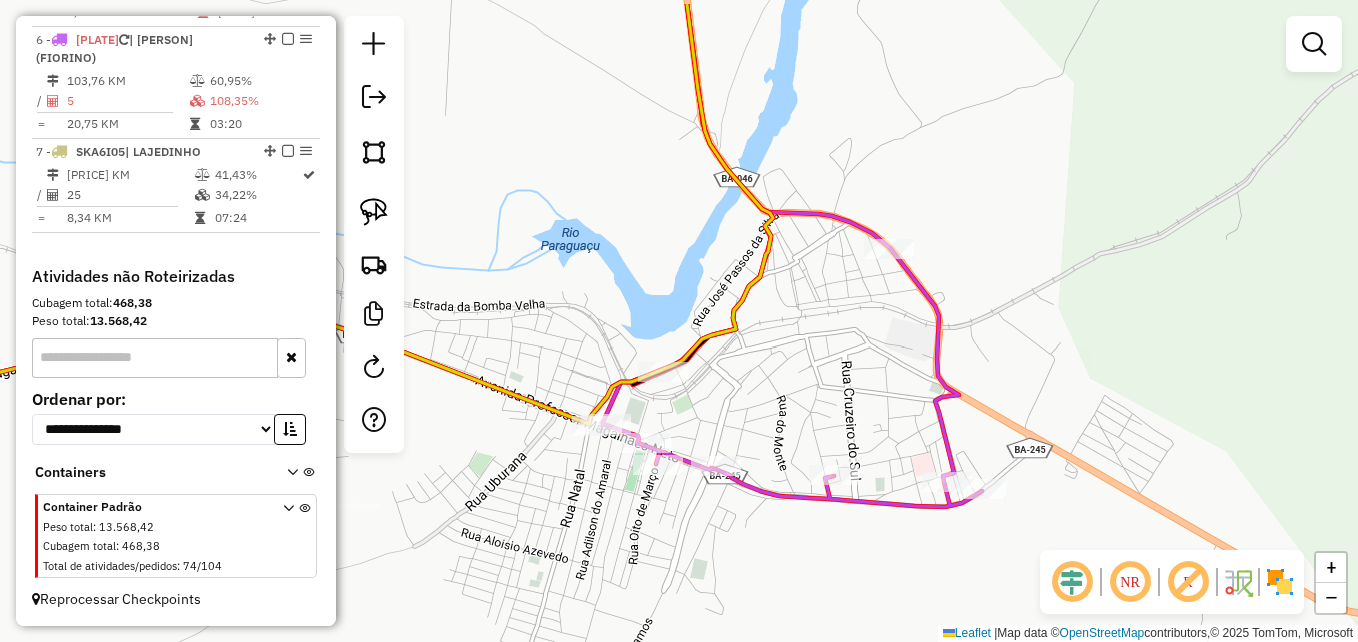 click on "Janela de atendimento Grade de atendimento Capacidade Transportadoras Veículos Cliente Pedidos  Rotas Selecione os dias de semana para filtrar as janelas de atendimento  Seg   Ter   Qua   Qui   Sex   Sáb   Dom  Informe o período da janela de atendimento: De: Até:  Filtrar exatamente a janela do cliente  Considerar janela de atendimento padrão  Selecione os dias de semana para filtrar as grades de atendimento  Seg   Ter   Qua   Qui   Sex   Sáb   Dom   Considerar clientes sem dia de atendimento cadastrado  Clientes fora do dia de atendimento selecionado Filtrar as atividades entre os valores definidos abaixo:  Peso mínimo:   Peso máximo:   Cubagem mínima:   Cubagem máxima:   De:   Até:  Filtrar as atividades entre o tempo de atendimento definido abaixo:  De:   Até:   Considerar capacidade total dos clientes não roteirizados Transportadora: Selecione um ou mais itens Tipo de veículo: Selecione um ou mais itens Veículo: Selecione um ou mais itens Motorista: Selecione um ou mais itens Nome: Rótulo:" 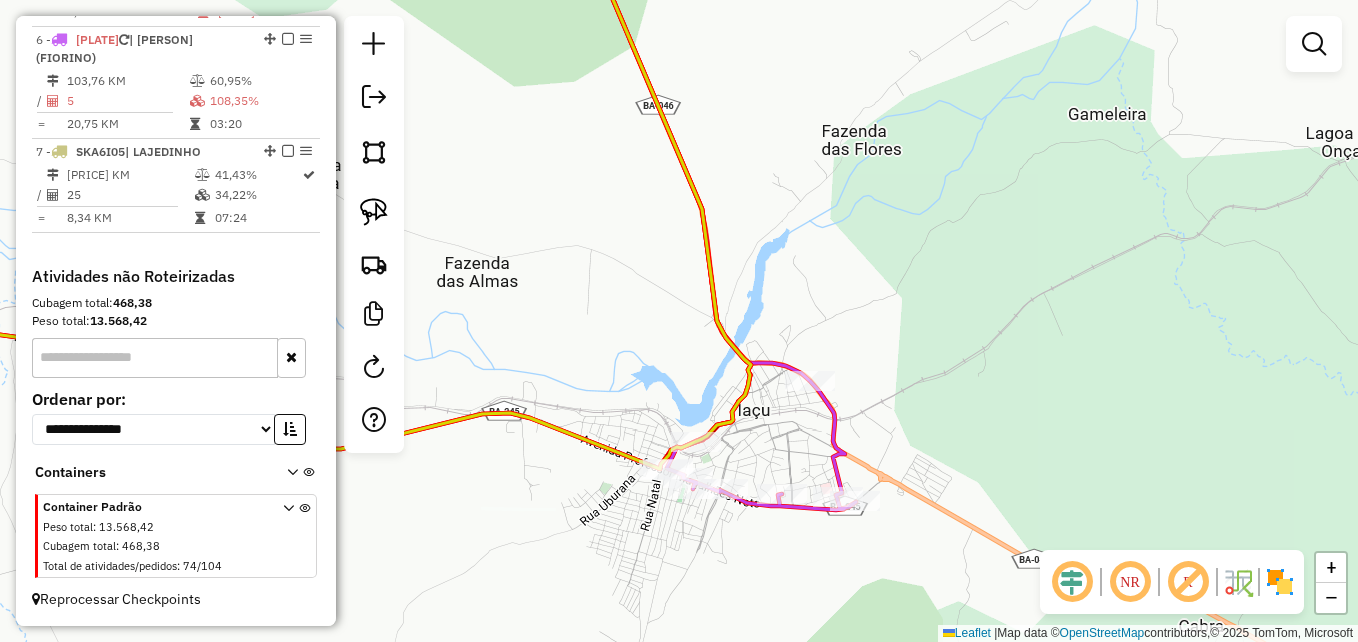 click on "Janela de atendimento Grade de atendimento Capacidade Transportadoras Veículos Cliente Pedidos  Rotas Selecione os dias de semana para filtrar as janelas de atendimento  Seg   Ter   Qua   Qui   Sex   Sáb   Dom  Informe o período da janela de atendimento: De: Até:  Filtrar exatamente a janela do cliente  Considerar janela de atendimento padrão  Selecione os dias de semana para filtrar as grades de atendimento  Seg   Ter   Qua   Qui   Sex   Sáb   Dom   Considerar clientes sem dia de atendimento cadastrado  Clientes fora do dia de atendimento selecionado Filtrar as atividades entre os valores definidos abaixo:  Peso mínimo:   Peso máximo:   Cubagem mínima:   Cubagem máxima:   De:   Até:  Filtrar as atividades entre o tempo de atendimento definido abaixo:  De:   Até:   Considerar capacidade total dos clientes não roteirizados Transportadora: Selecione um ou mais itens Tipo de veículo: Selecione um ou mais itens Veículo: Selecione um ou mais itens Motorista: Selecione um ou mais itens Nome: Rótulo:" 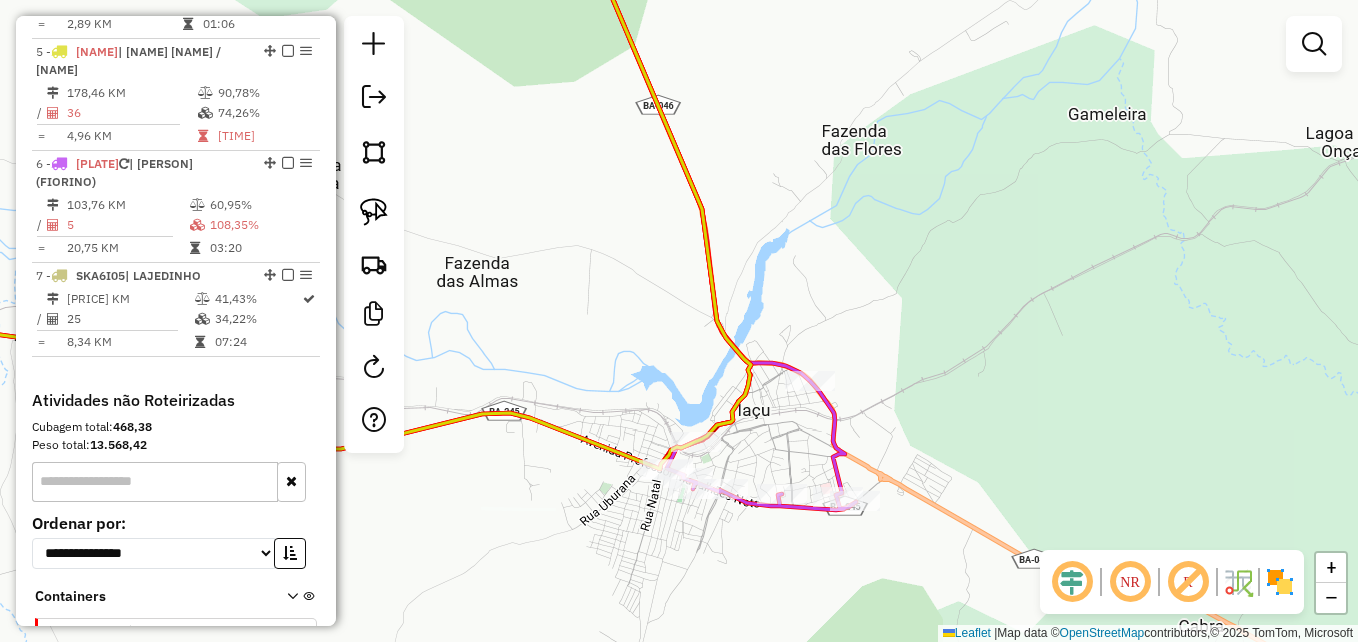 select on "**********" 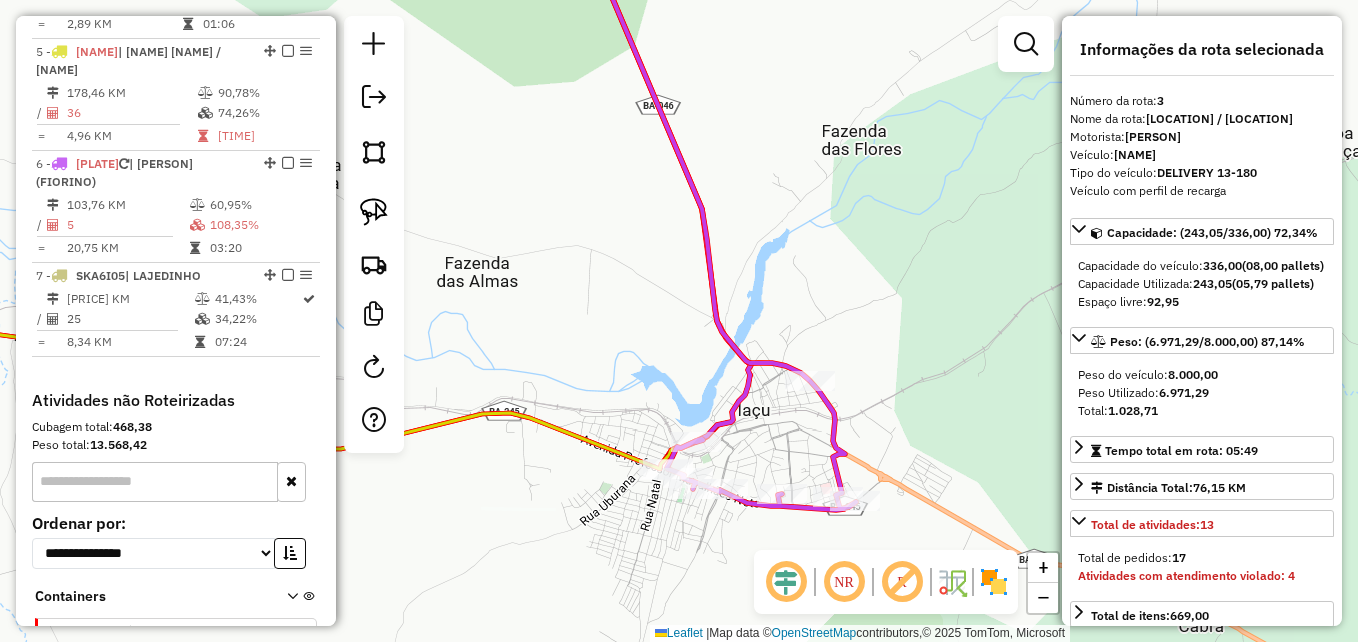 scroll, scrollTop: 956, scrollLeft: 0, axis: vertical 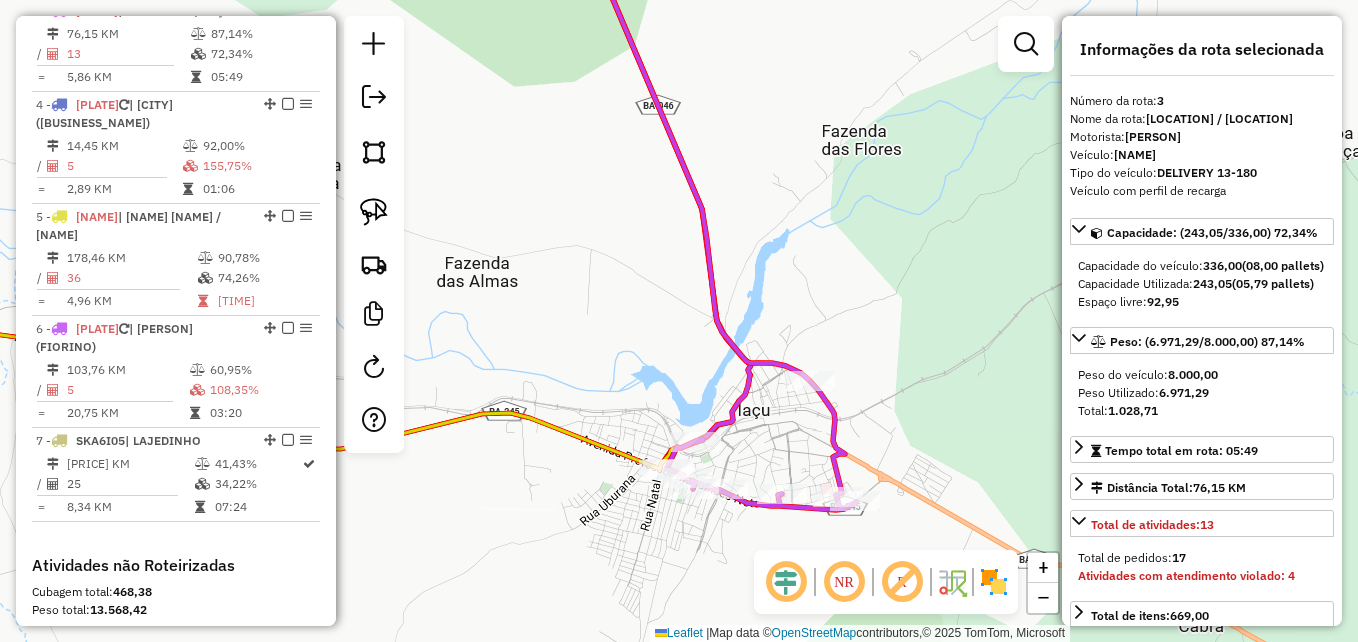 click 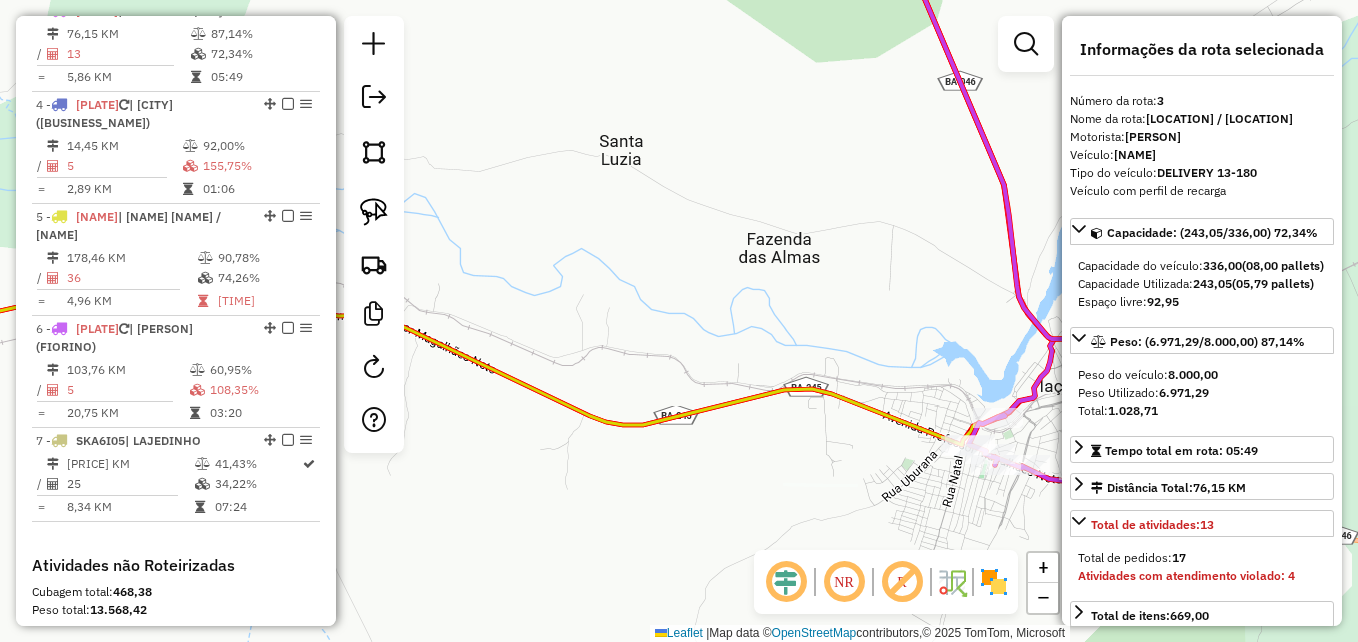 drag, startPoint x: 600, startPoint y: 518, endPoint x: 774, endPoint y: 522, distance: 174.04597 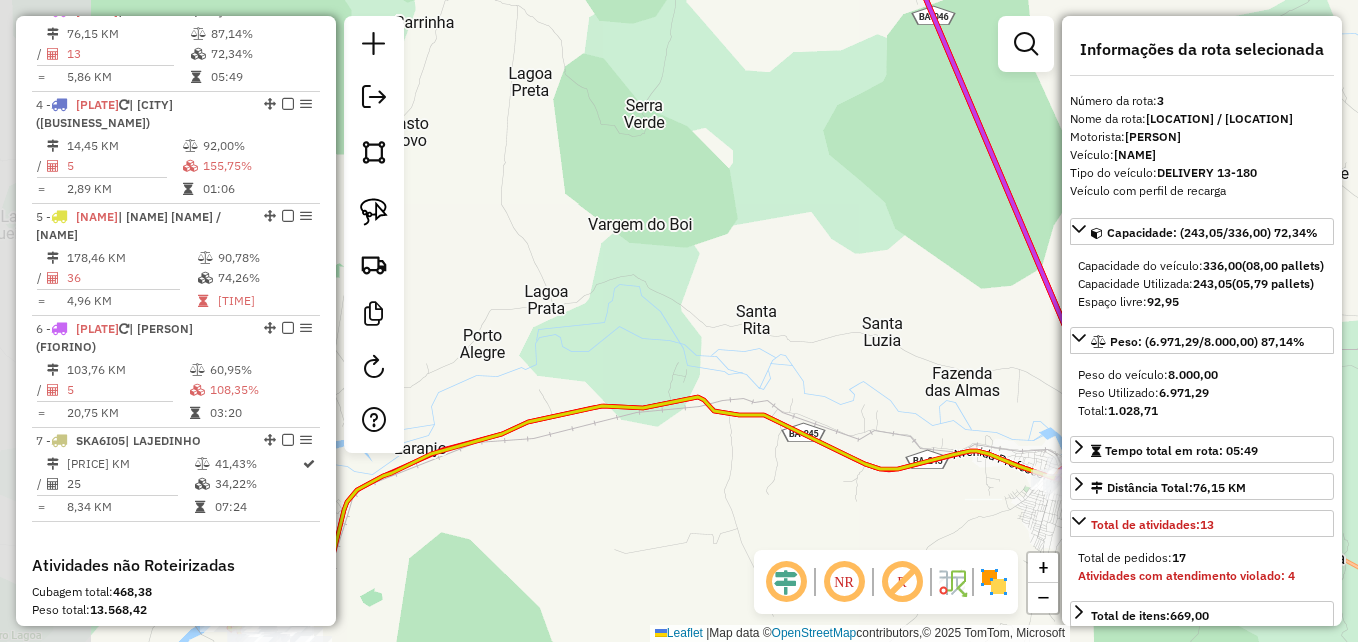 drag, startPoint x: 561, startPoint y: 519, endPoint x: 870, endPoint y: 485, distance: 310.86493 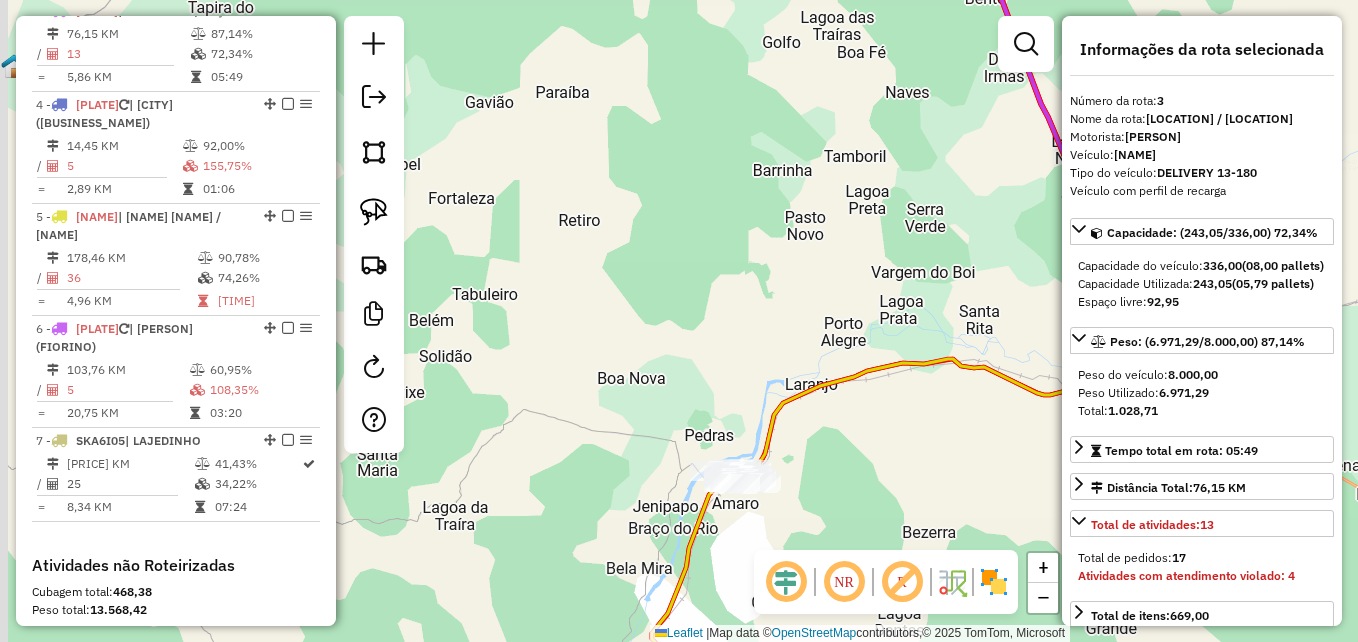 drag, startPoint x: 722, startPoint y: 517, endPoint x: 887, endPoint y: 341, distance: 241.24884 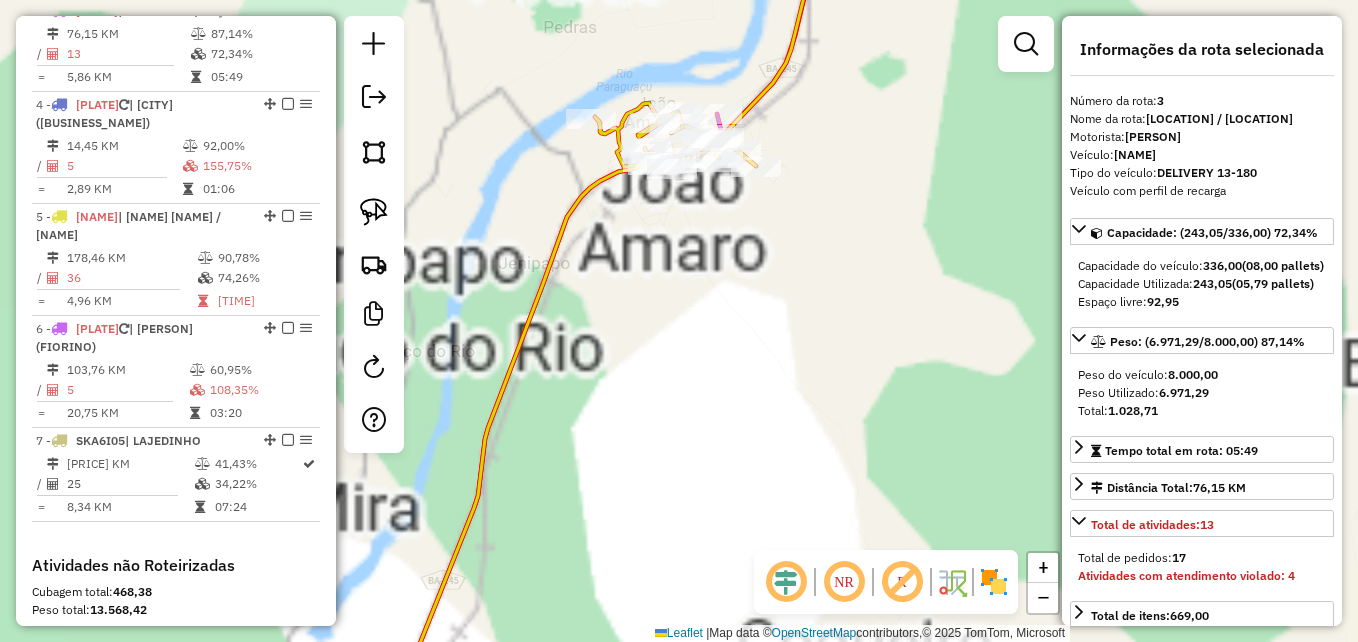 drag 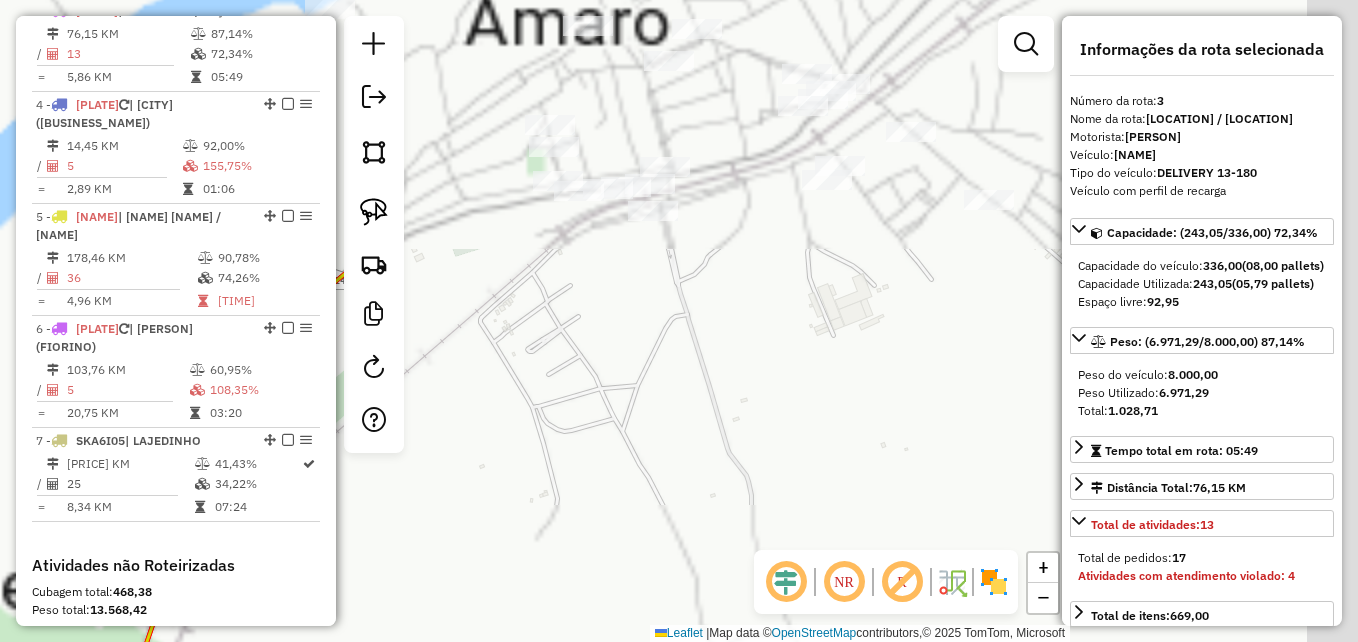 click on "Aguarde...  Pop-up bloqueado!  Seu navegador bloqueou automáticamente a abertura de uma nova janela.   Acesse as configurações e adicione o endereço do sistema a lista de permissão.   Fechar  Informações da Sessão 975350 - 06/08/2025     Criação: 05/08/2025 17:44   Depósito:  DBS ITABERABA  Total de rotas:  7  Distância Total:  806,63 km  Tempo total:  44:33  Valor total:  R$ 220.331,46  - Total roteirizado:  R$ 149.177,57  - Total não roteirizado:  R$ 71.153,89  Total de Atividades Roteirizadas:  148  Total de Pedidos Roteirizados:  205  Peso total roteirizado:  29.676,45  Cubagem total roteirizado:  1.029,86  Total de Atividades não Roteirizadas:  74  Total de Pedidos não Roteirizados:  104 Total de caixas por viagem:  1.029,86 /   7 =  147,12 Média de Atividades por viagem:  148 /   7 =  21,14 Ocupação média da frota:  87,99%   Rotas vários dias:  0  Clientes Priorizados NR:  0 Rotas  Recargas: 4   Ver rotas   Ver veículos  Finalizar todas as rotas   1 -       SKA1B43  / =" at bounding box center [679, 321] 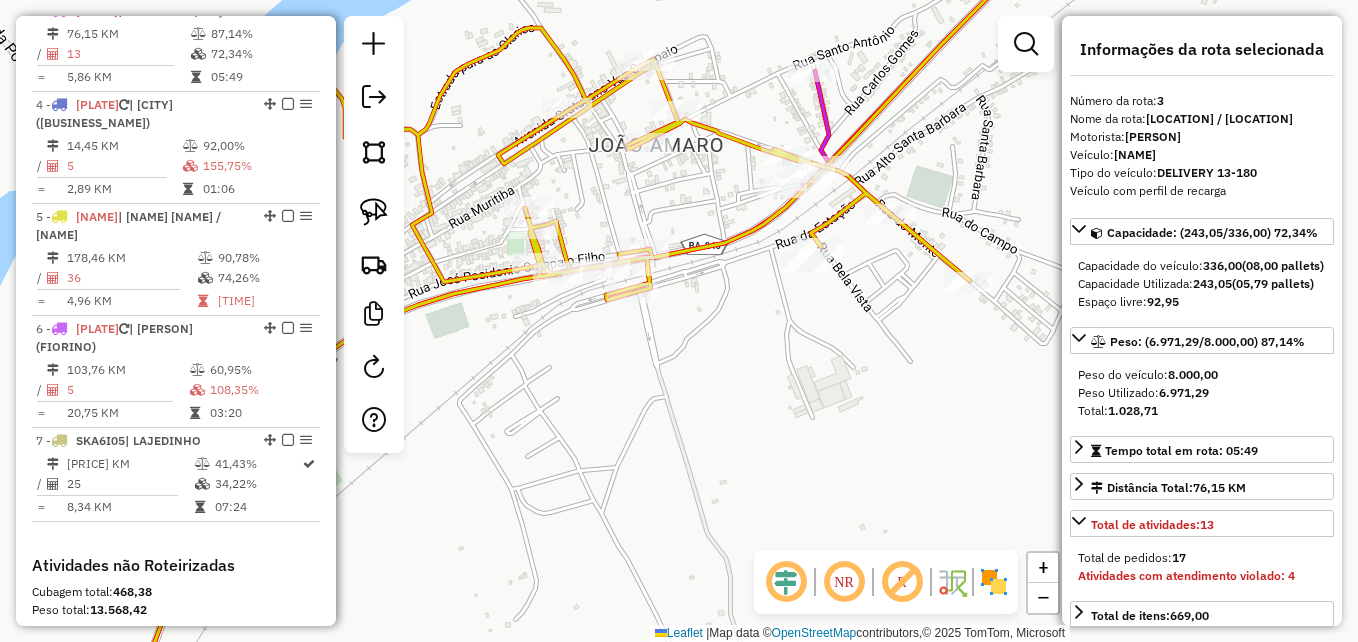 click on "Janela de atendimento Grade de atendimento Capacidade Transportadoras Veículos Cliente Pedidos  Rotas Selecione os dias de semana para filtrar as janelas de atendimento  Seg   Ter   Qua   Qui   Sex   Sáb   Dom  Informe o período da janela de atendimento: De: Até:  Filtrar exatamente a janela do cliente  Considerar janela de atendimento padrão  Selecione os dias de semana para filtrar as grades de atendimento  Seg   Ter   Qua   Qui   Sex   Sáb   Dom   Considerar clientes sem dia de atendimento cadastrado  Clientes fora do dia de atendimento selecionado Filtrar as atividades entre os valores definidos abaixo:  Peso mínimo:   Peso máximo:   Cubagem mínima:   Cubagem máxima:   De:   Até:  Filtrar as atividades entre o tempo de atendimento definido abaixo:  De:   Até:   Considerar capacidade total dos clientes não roteirizados Transportadora: Selecione um ou mais itens Tipo de veículo: Selecione um ou mais itens Veículo: Selecione um ou mais itens Motorista: Selecione um ou mais itens Nome: Rótulo:" 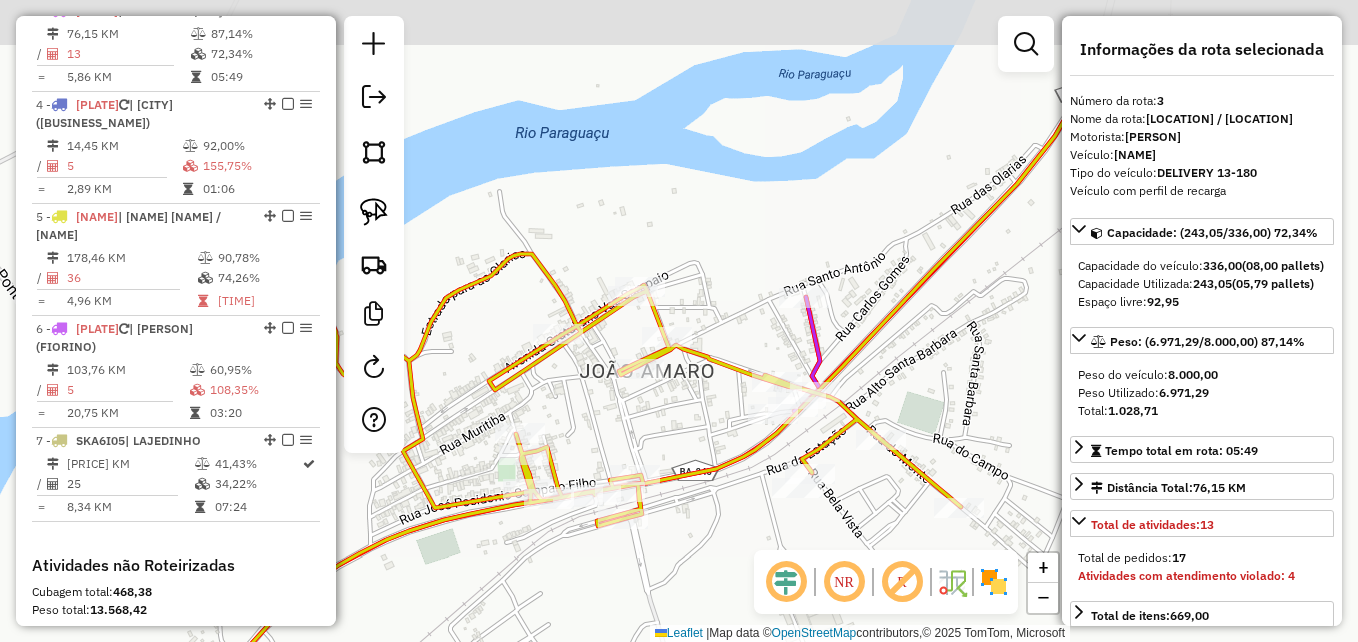 click on "Janela de atendimento Grade de atendimento Capacidade Transportadoras Veículos Cliente Pedidos  Rotas Selecione os dias de semana para filtrar as janelas de atendimento  Seg   Ter   Qua   Qui   Sex   Sáb   Dom  Informe o período da janela de atendimento: De: Até:  Filtrar exatamente a janela do cliente  Considerar janela de atendimento padrão  Selecione os dias de semana para filtrar as grades de atendimento  Seg   Ter   Qua   Qui   Sex   Sáb   Dom   Considerar clientes sem dia de atendimento cadastrado  Clientes fora do dia de atendimento selecionado Filtrar as atividades entre os valores definidos abaixo:  Peso mínimo:   Peso máximo:   Cubagem mínima:   Cubagem máxima:   De:   Até:  Filtrar as atividades entre o tempo de atendimento definido abaixo:  De:   Até:   Considerar capacidade total dos clientes não roteirizados Transportadora: Selecione um ou mais itens Tipo de veículo: Selecione um ou mais itens Veículo: Selecione um ou mais itens Motorista: Selecione um ou mais itens Nome: Rótulo:" 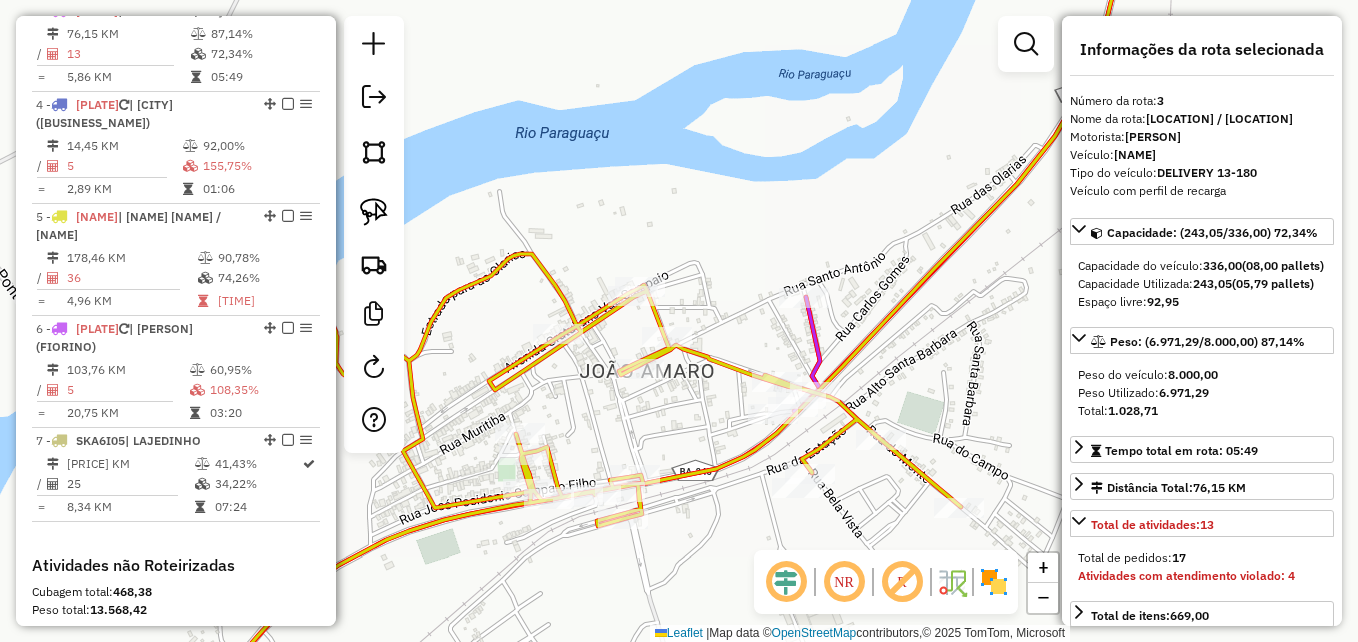 click 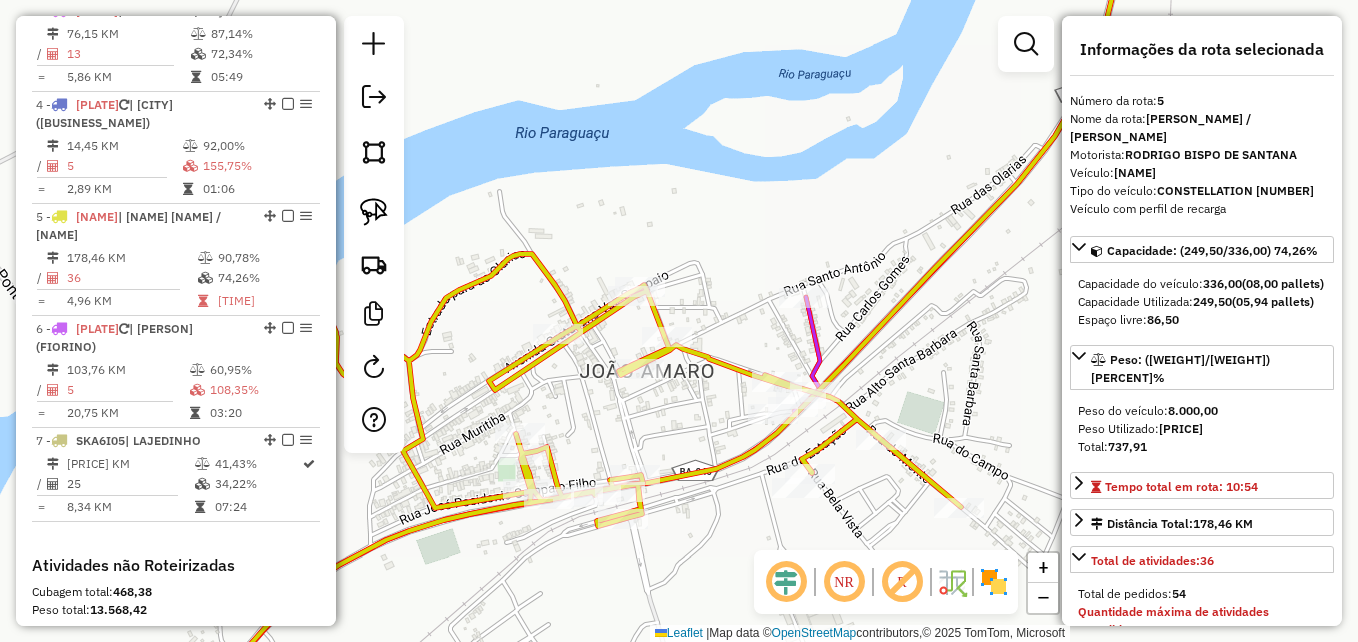 scroll, scrollTop: 1180, scrollLeft: 0, axis: vertical 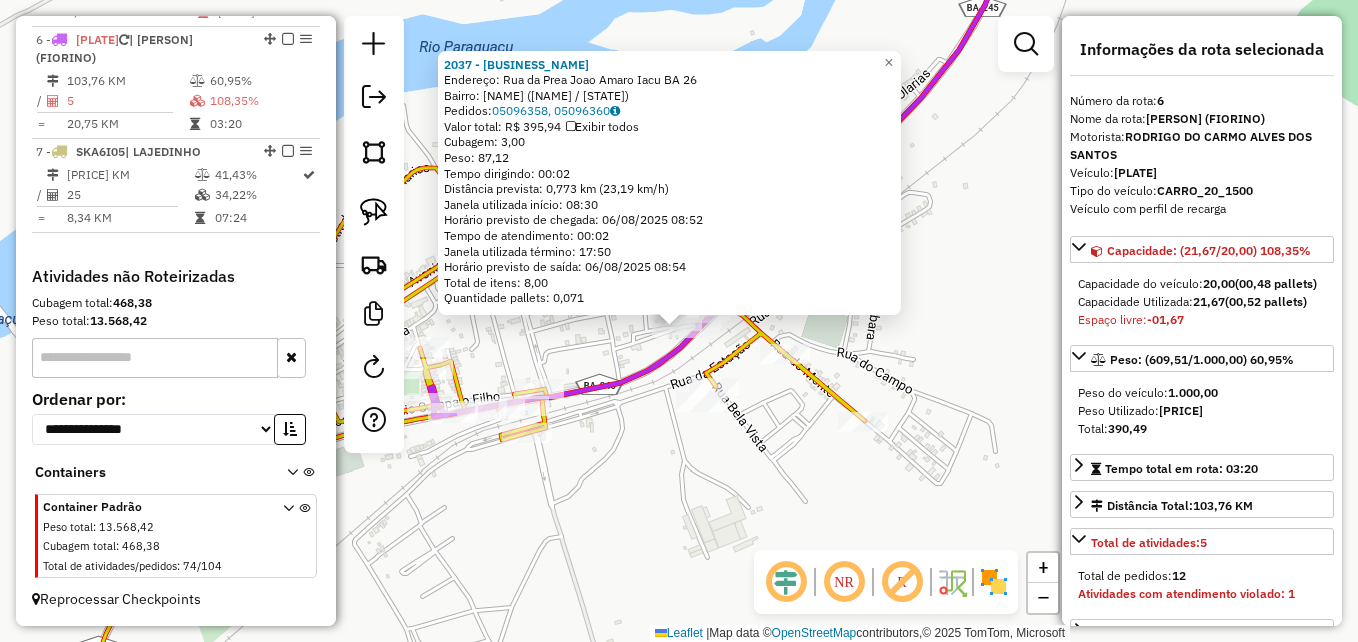 click on "2037 - NOLIA BAR  Endereço:  Rua da Prea Joao Amaro Iacu BA 26   Bairro: CENTRO (IACU / BA)   Pedidos:  05096358, 05096360   Valor total: R$ 395,94   Exibir todos   Cubagem: 3,00  Peso: 87,12  Tempo dirigindo: 00:02   Distância prevista: 0,773 km (23,19 km/h)   Janela utilizada início: 08:30   Horário previsto de chegada: 06/08/2025 08:52   Tempo de atendimento: 00:02   Janela utilizada término: 17:50   Horário previsto de saída: 06/08/2025 08:54   Total de itens: 8,00   Quantidade pallets: 0,071  × Janela de atendimento Grade de atendimento Capacidade Transportadoras Veículos Cliente Pedidos  Rotas Selecione os dias de semana para filtrar as janelas de atendimento  Seg   Ter   Qua   Qui   Sex   Sáb   Dom  Informe o período da janela de atendimento: De: Até:  Filtrar exatamente a janela do cliente  Considerar janela de atendimento padrão  Selecione os dias de semana para filtrar as grades de atendimento  Seg   Ter   Qua   Qui   Sex   Sáb   Dom   Clientes fora do dia de atendimento selecionado +" 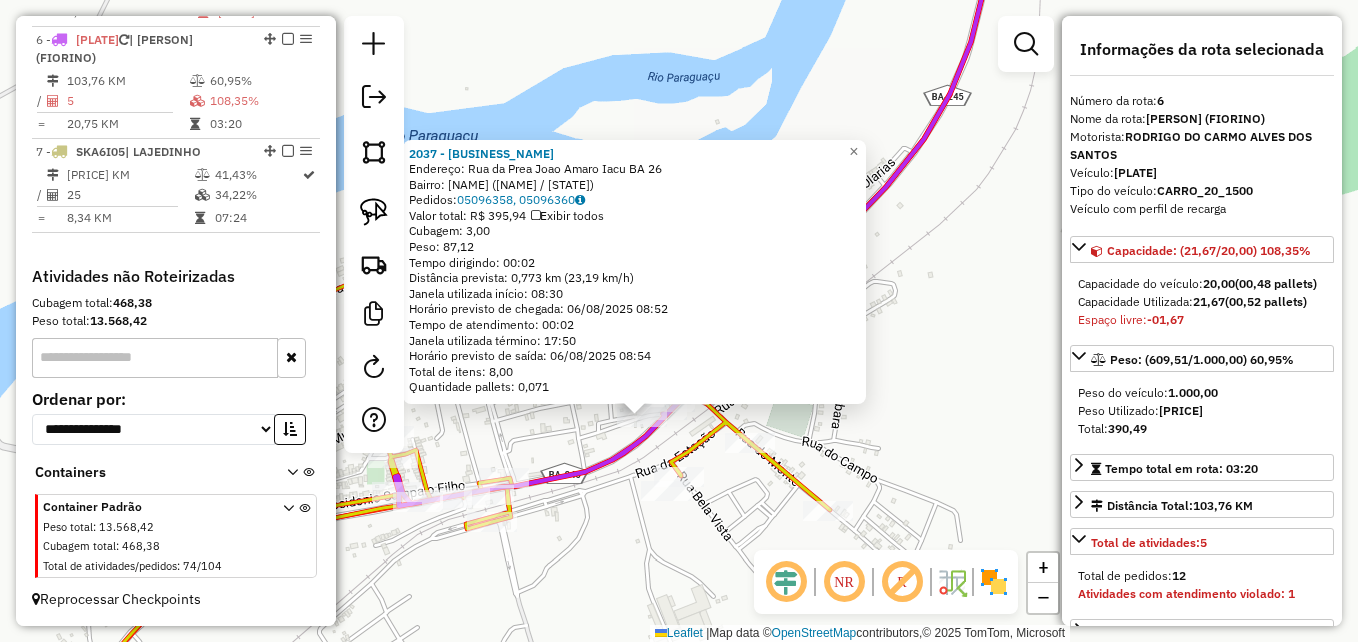 click on "2037 - NOLIA BAR  Endereço:  Rua da Prea Joao Amaro Iacu BA 26   Bairro: CENTRO (IACU / BA)   Pedidos:  05096358, 05096360   Valor total: R$ 395,94   Exibir todos   Cubagem: 3,00  Peso: 87,12  Tempo dirigindo: 00:02   Distância prevista: 0,773 km (23,19 km/h)   Janela utilizada início: 08:30   Horário previsto de chegada: 06/08/2025 08:52   Tempo de atendimento: 00:02   Janela utilizada término: 17:50   Horário previsto de saída: 06/08/2025 08:54   Total de itens: 8,00   Quantidade pallets: 0,071  × Janela de atendimento Grade de atendimento Capacidade Transportadoras Veículos Cliente Pedidos  Rotas Selecione os dias de semana para filtrar as janelas de atendimento  Seg   Ter   Qua   Qui   Sex   Sáb   Dom  Informe o período da janela de atendimento: De: Até:  Filtrar exatamente a janela do cliente  Considerar janela de atendimento padrão  Selecione os dias de semana para filtrar as grades de atendimento  Seg   Ter   Qua   Qui   Sex   Sáb   Dom   Clientes fora do dia de atendimento selecionado +" 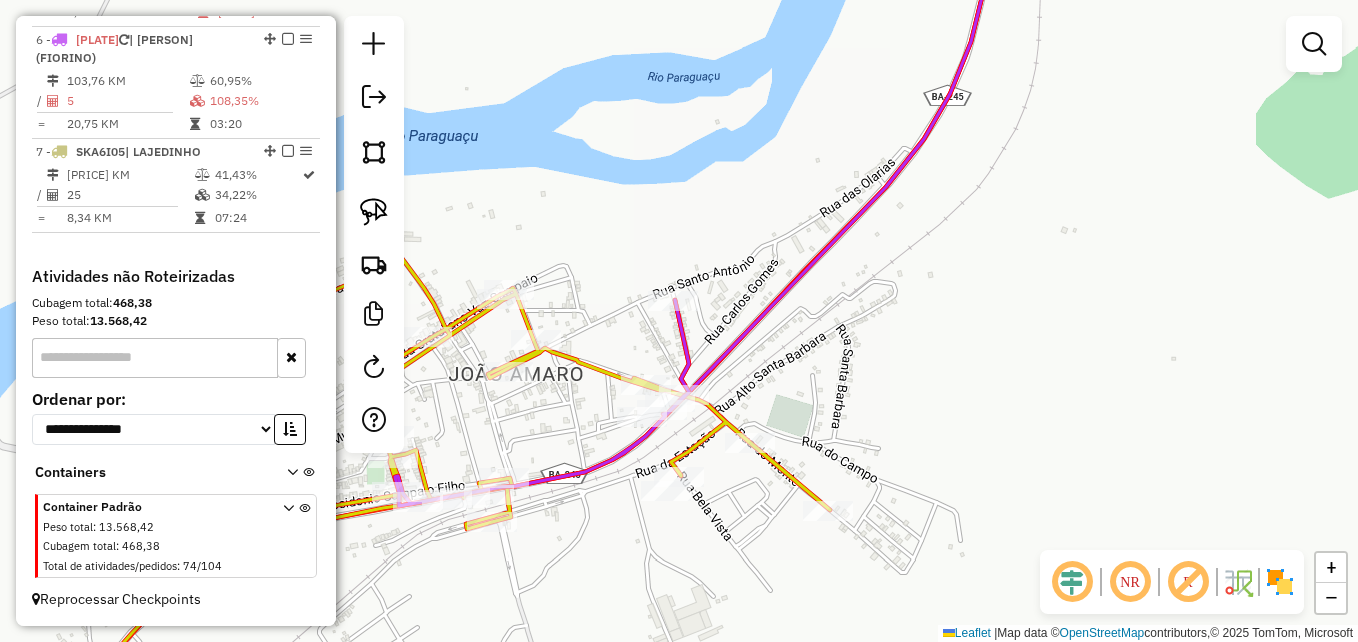 click 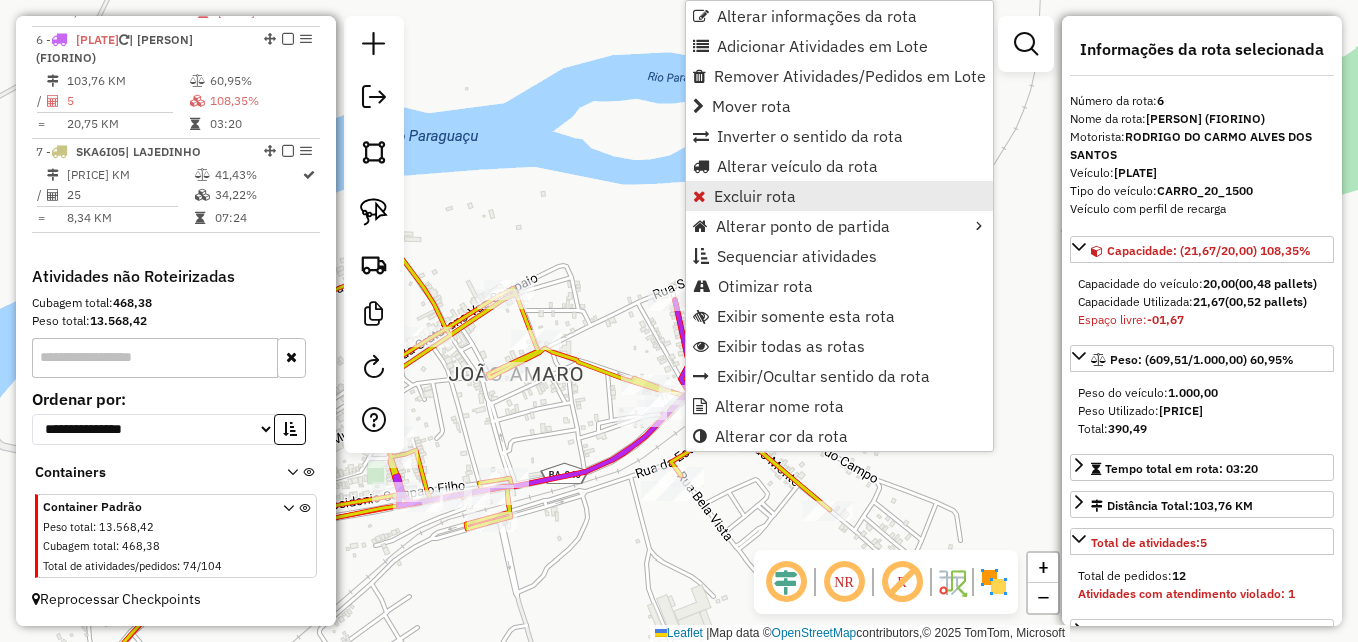 click on "Excluir rota" at bounding box center [755, 196] 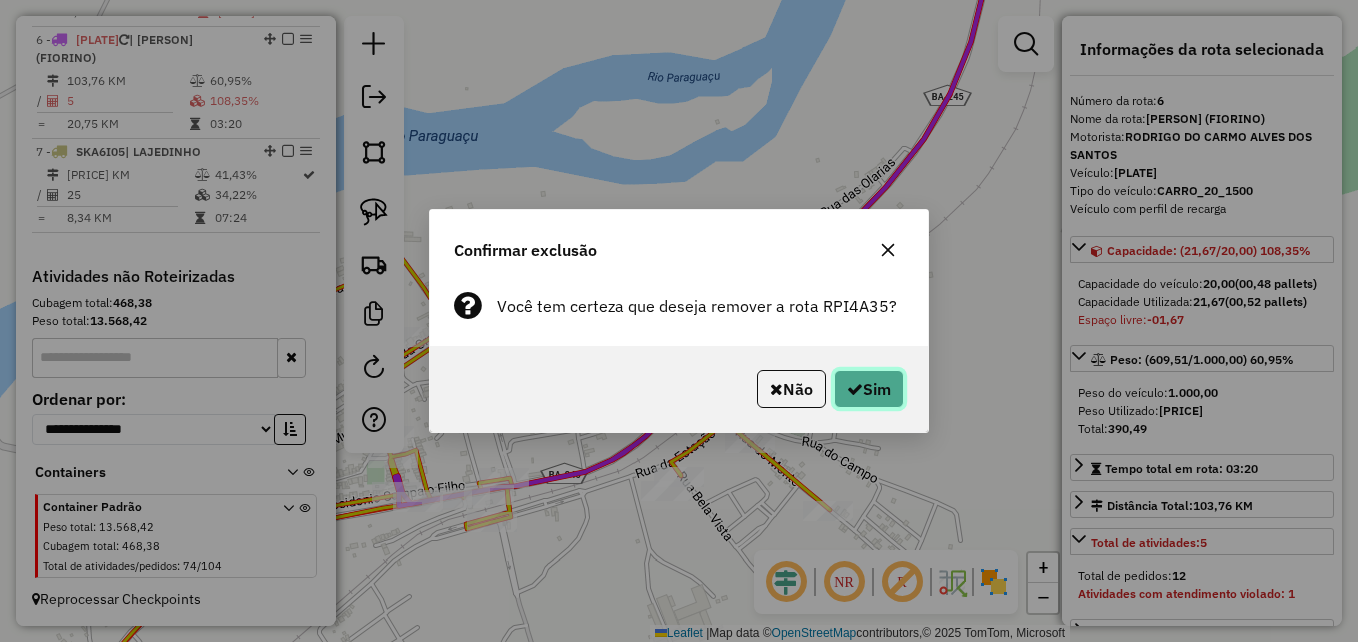 click on "Sim" 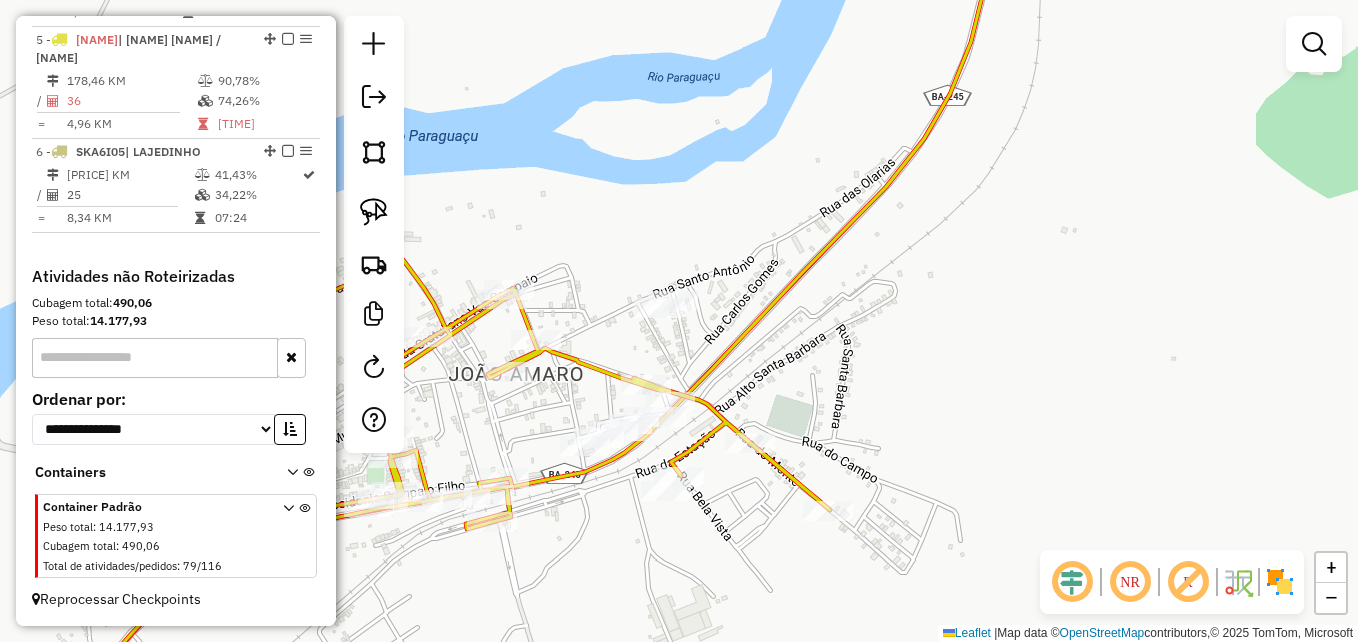 scroll, scrollTop: 1169, scrollLeft: 0, axis: vertical 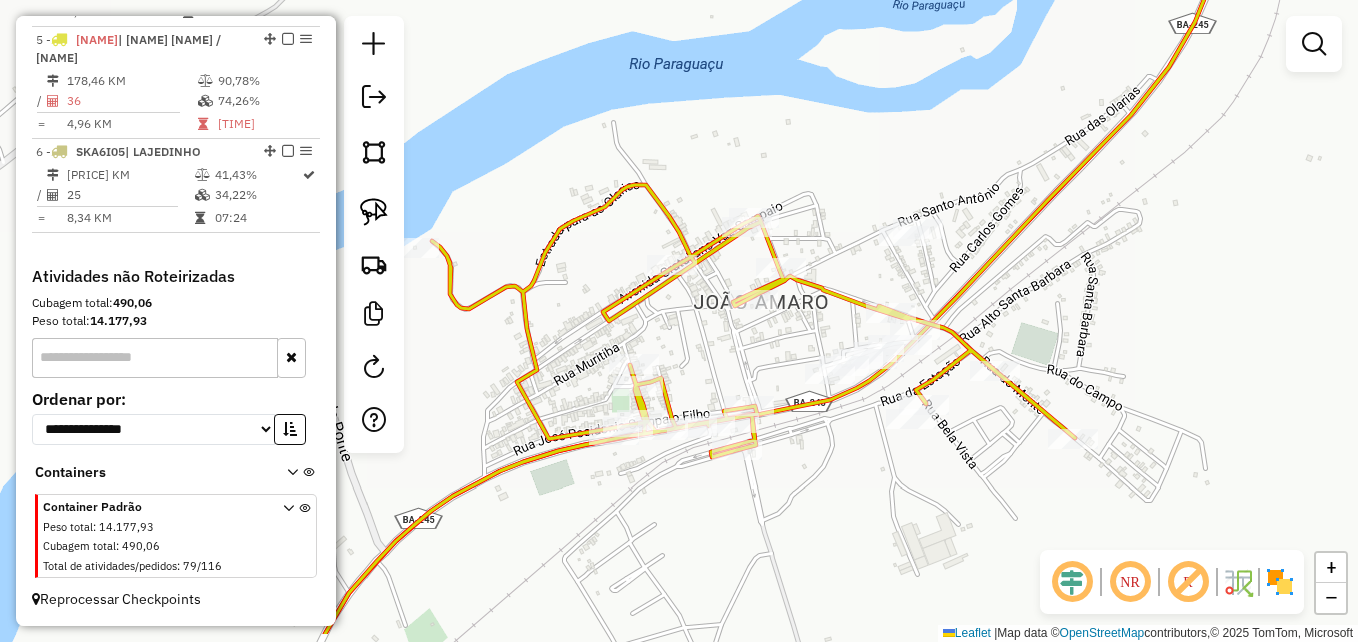 drag, startPoint x: 614, startPoint y: 548, endPoint x: 859, endPoint y: 476, distance: 255.36053 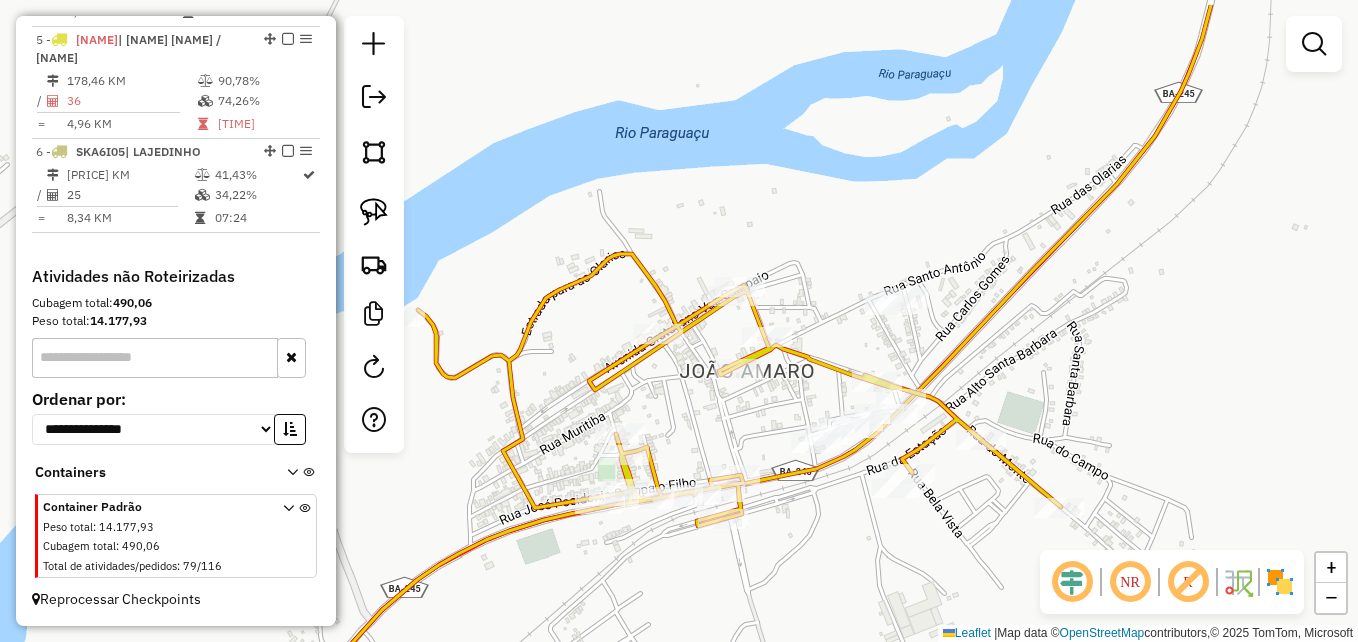 drag, startPoint x: 854, startPoint y: 436, endPoint x: 839, endPoint y: 521, distance: 86.313385 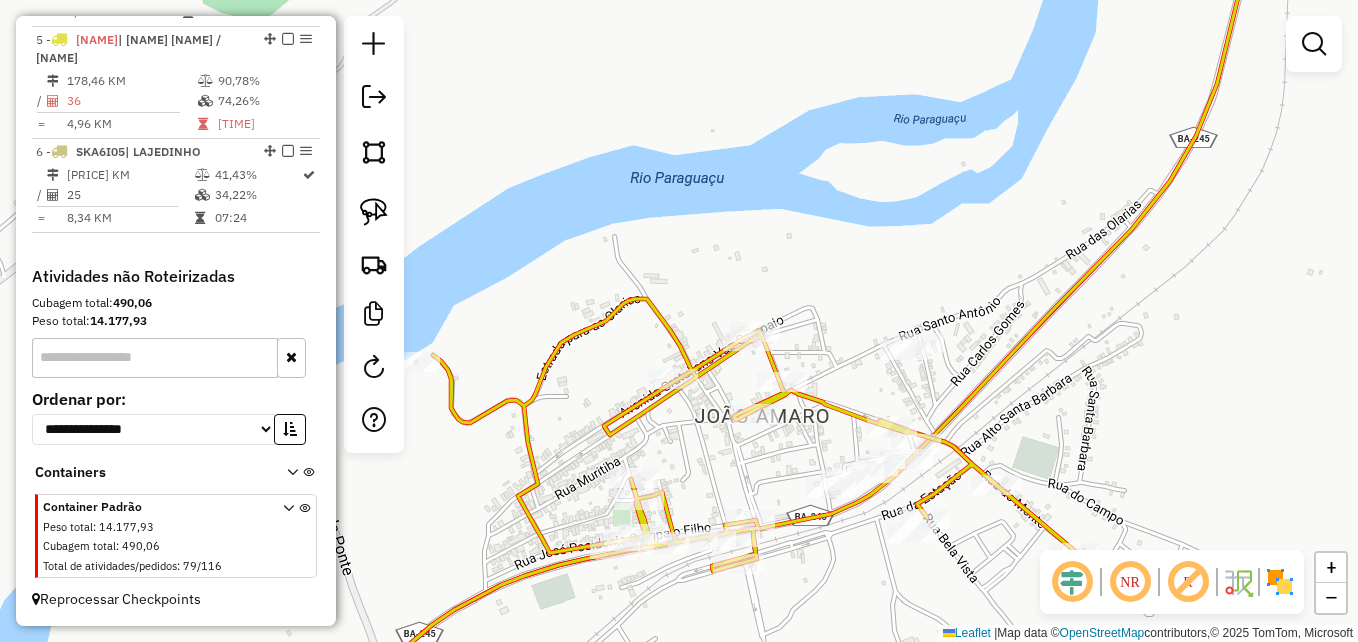 drag, startPoint x: 817, startPoint y: 543, endPoint x: 789, endPoint y: 527, distance: 32.24903 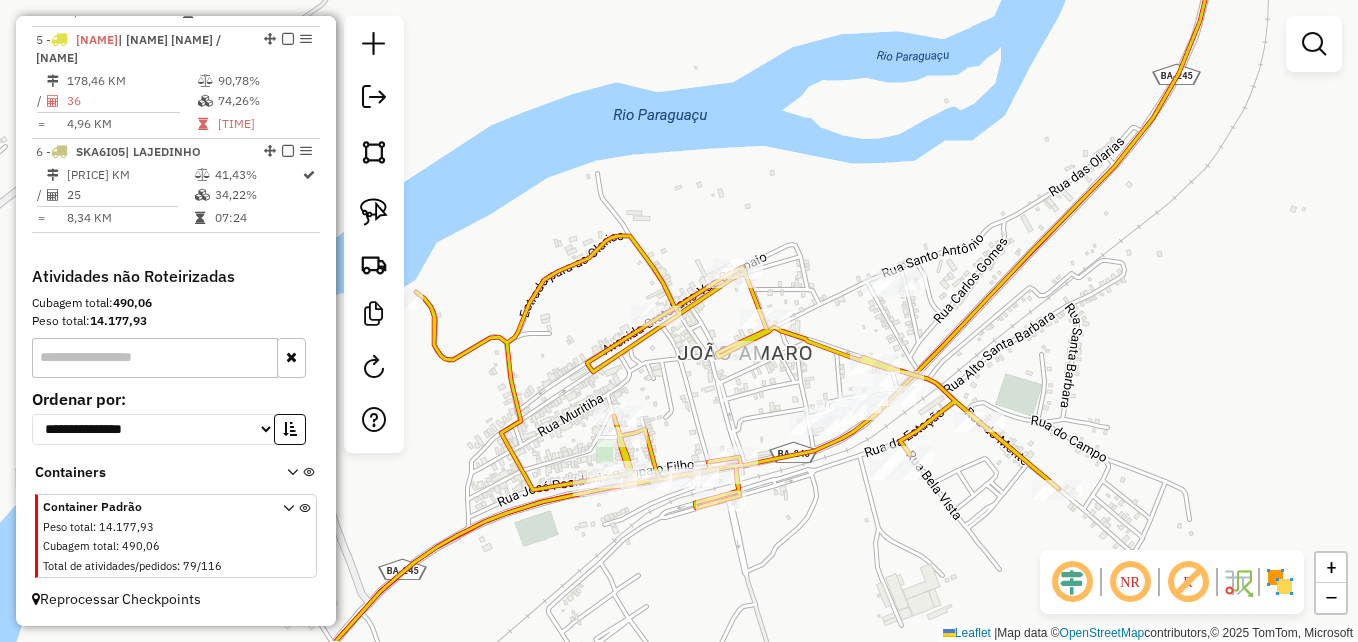 drag, startPoint x: 838, startPoint y: 578, endPoint x: 818, endPoint y: 502, distance: 78.58753 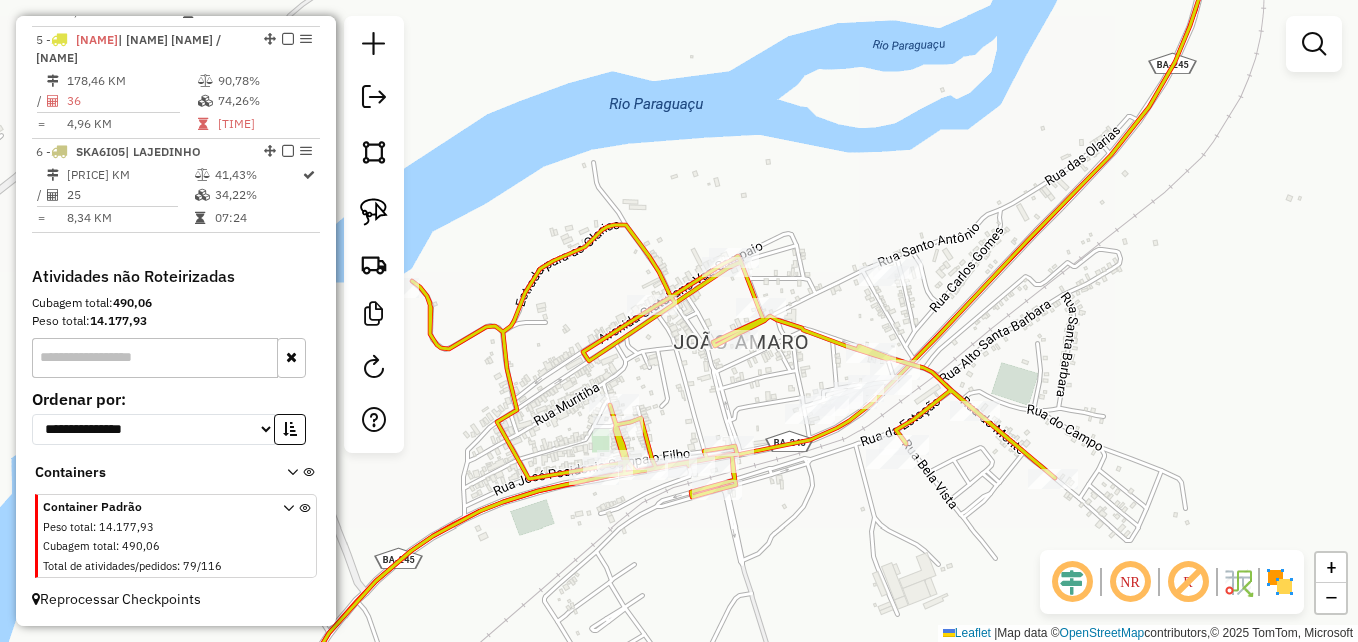 click 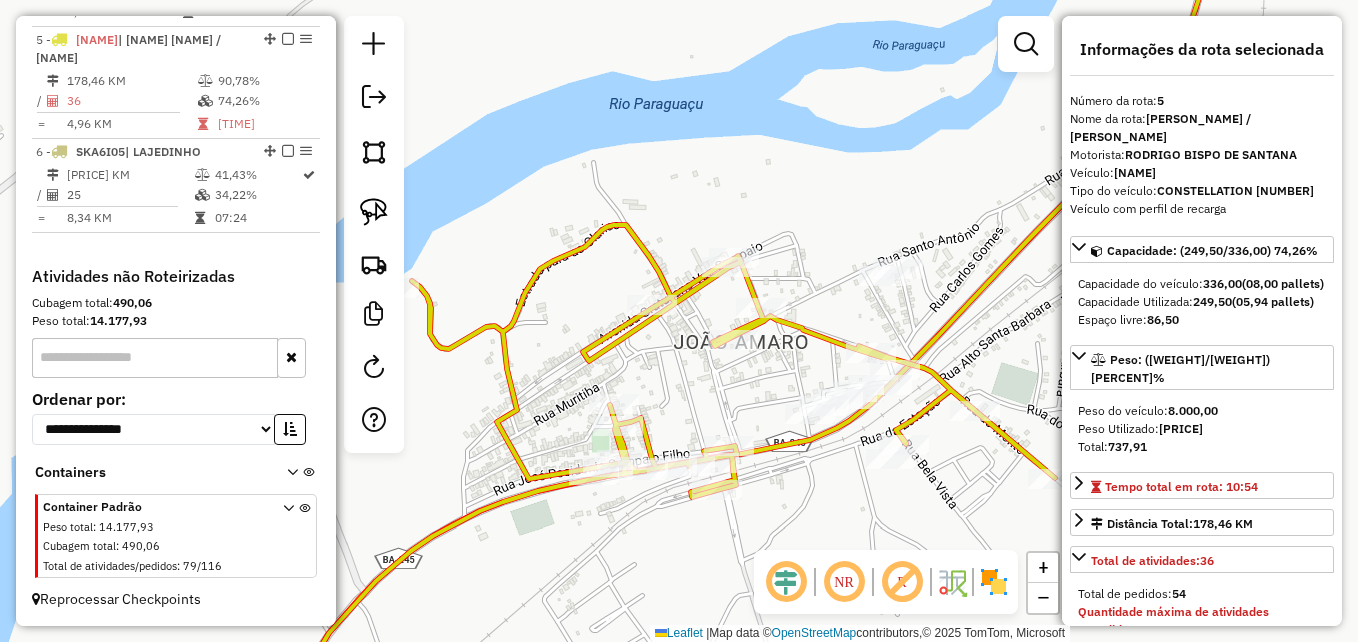 click 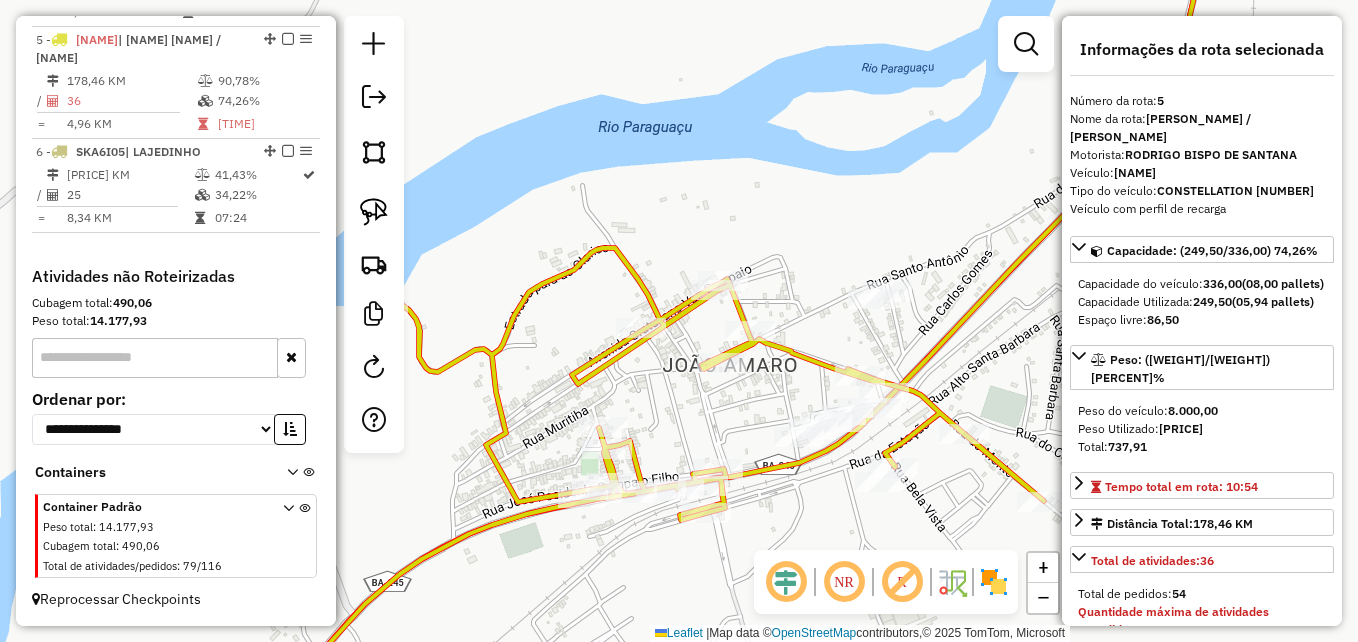 drag, startPoint x: 822, startPoint y: 506, endPoint x: 811, endPoint y: 529, distance: 25.495098 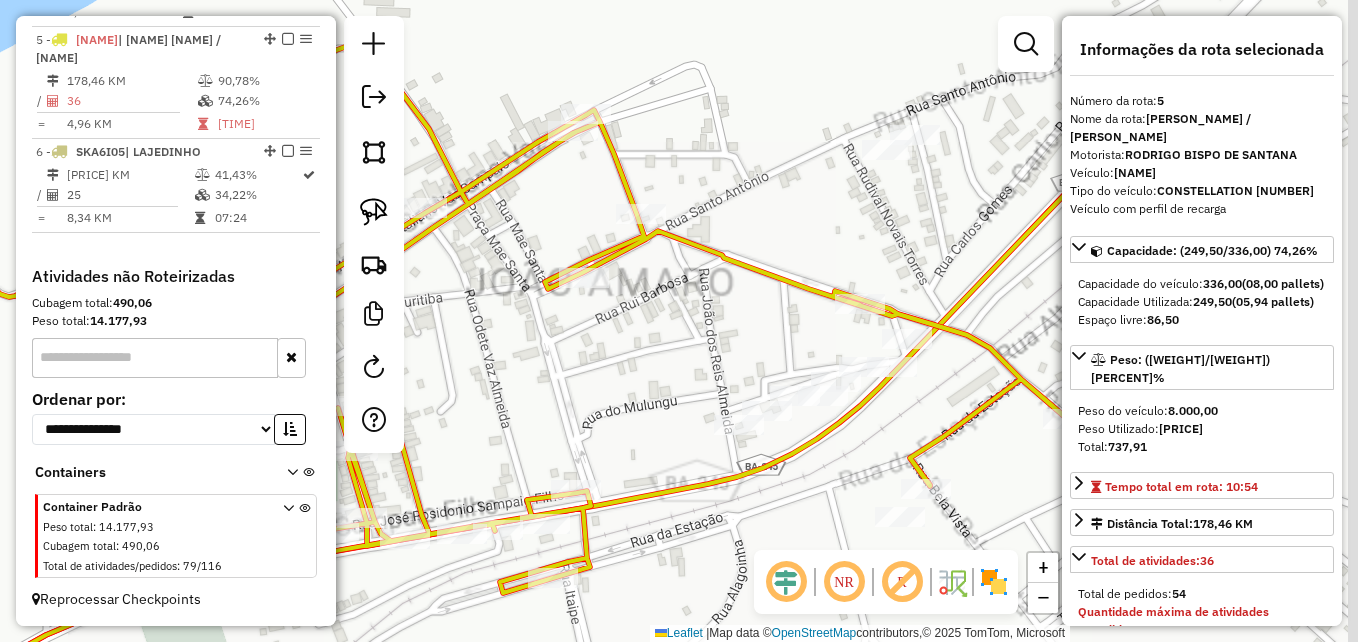 drag, startPoint x: 811, startPoint y: 503, endPoint x: 745, endPoint y: 591, distance: 110 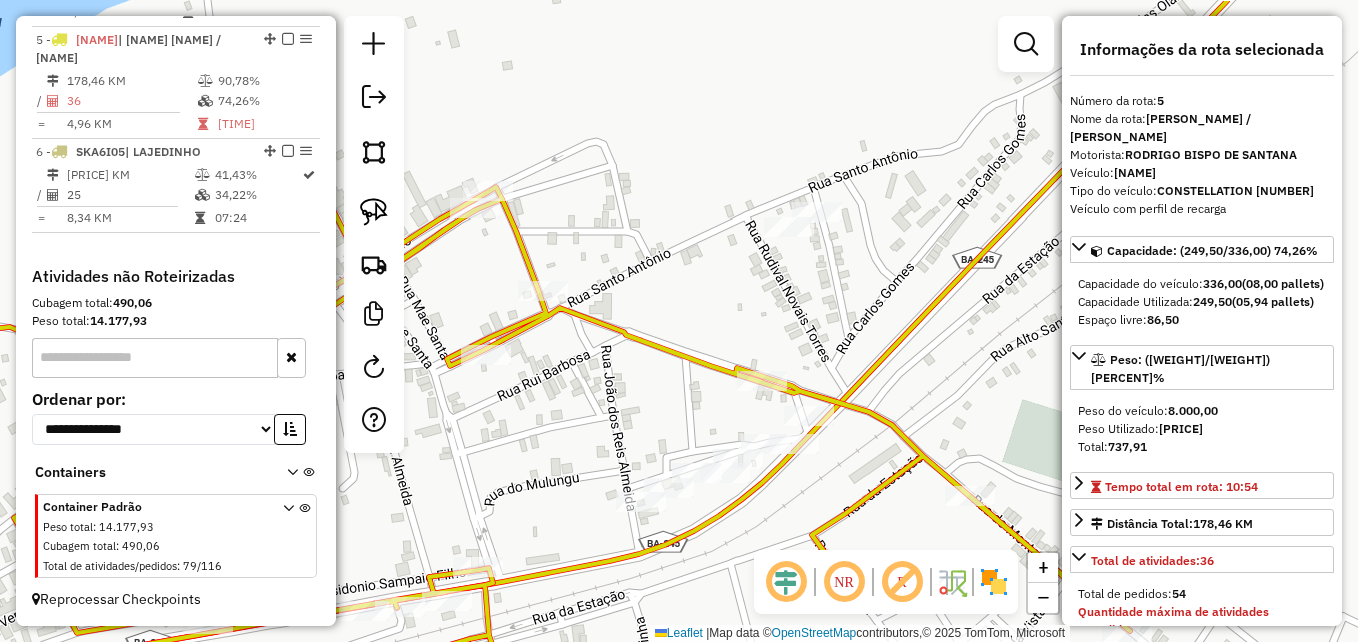 drag, startPoint x: 836, startPoint y: 510, endPoint x: 757, endPoint y: 575, distance: 102.30347 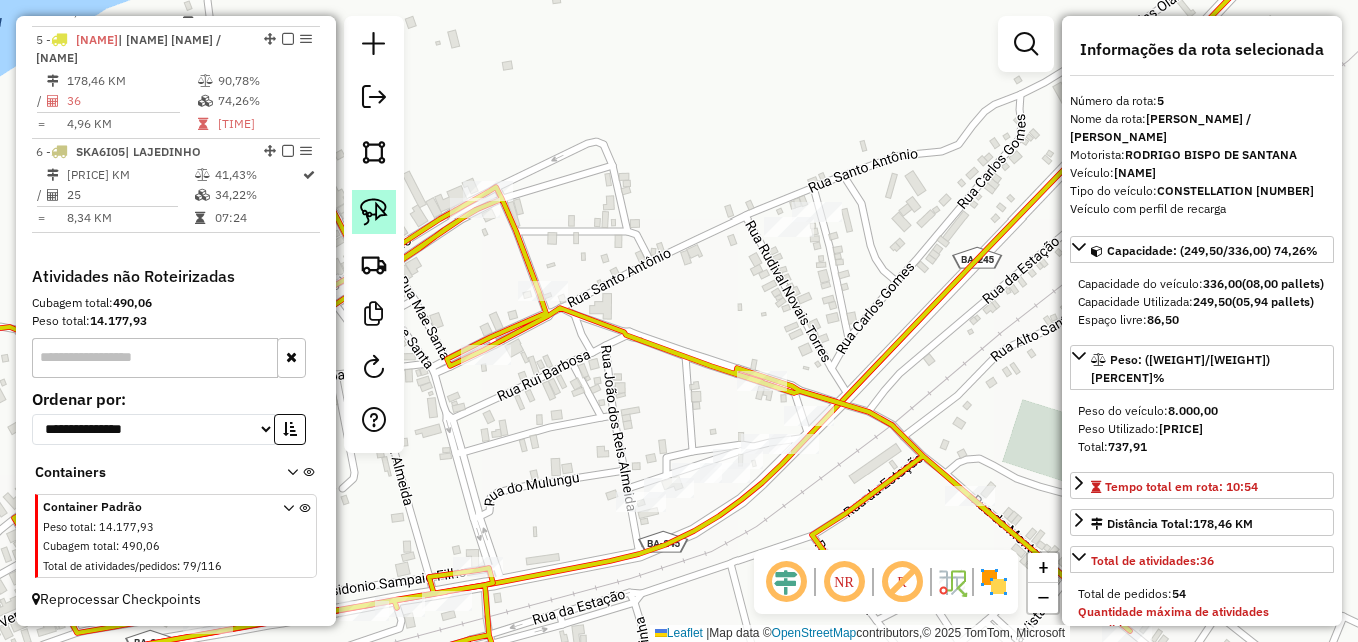 click 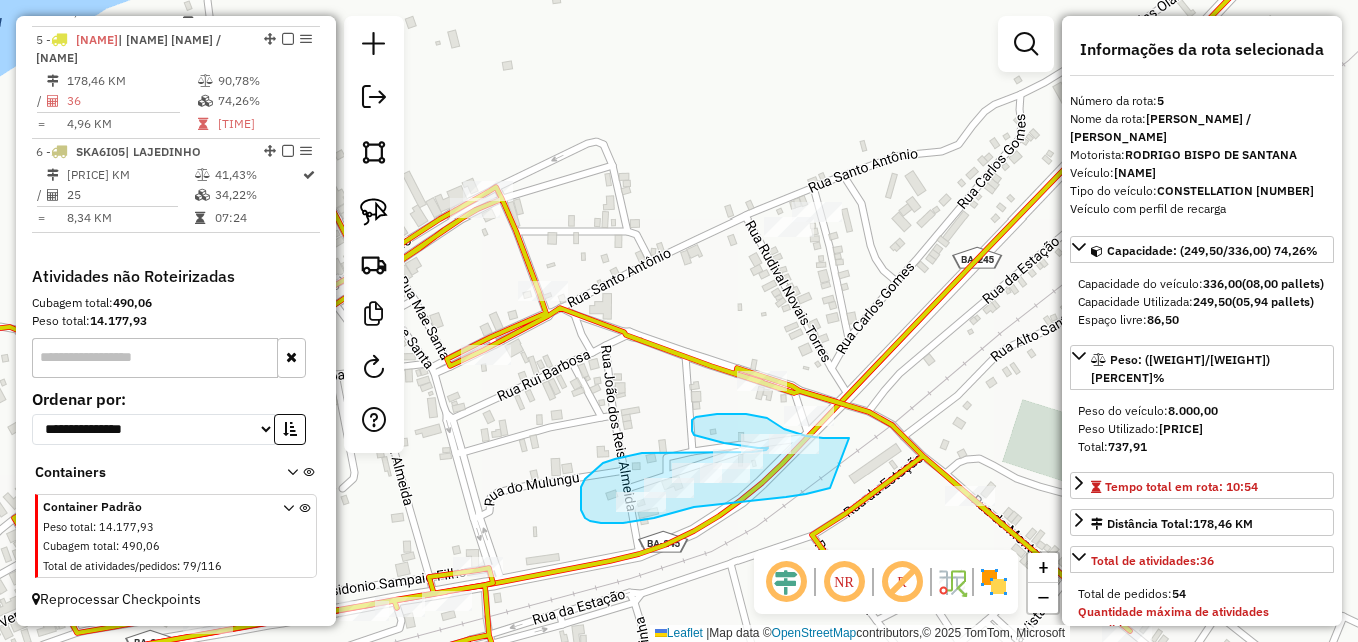 drag, startPoint x: 830, startPoint y: 488, endPoint x: 849, endPoint y: 438, distance: 53.488316 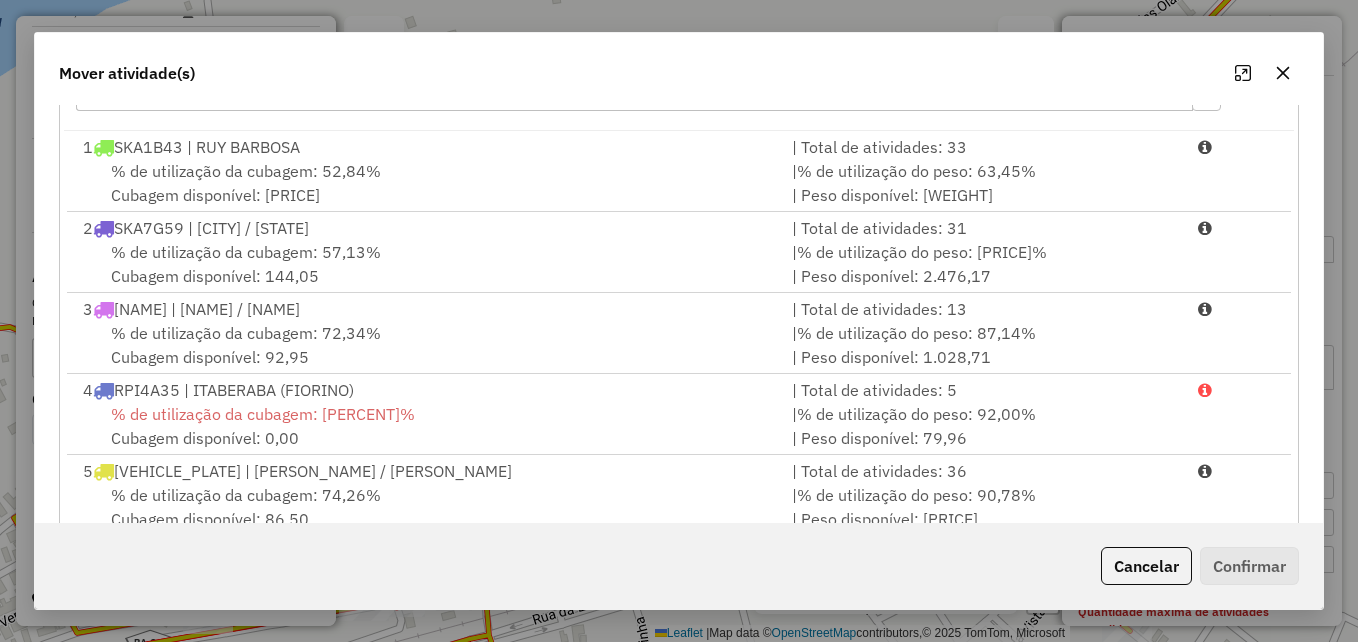 scroll, scrollTop: 366, scrollLeft: 0, axis: vertical 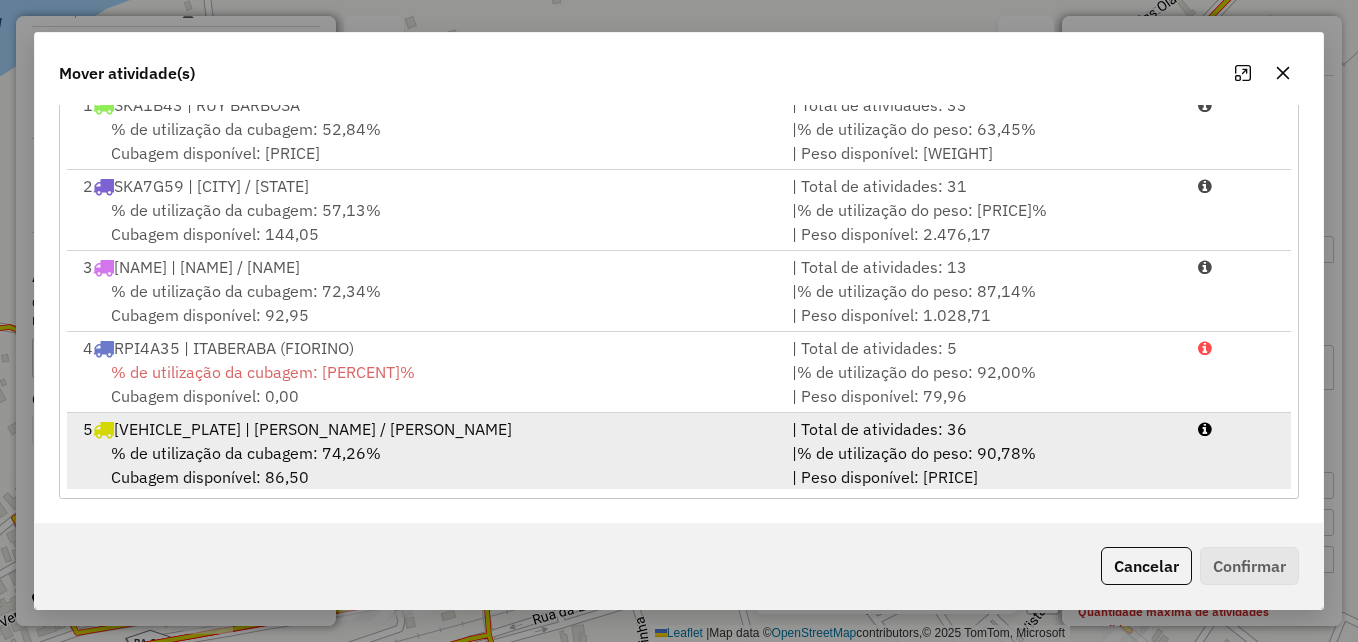 drag, startPoint x: 529, startPoint y: 442, endPoint x: 766, endPoint y: 448, distance: 237.07594 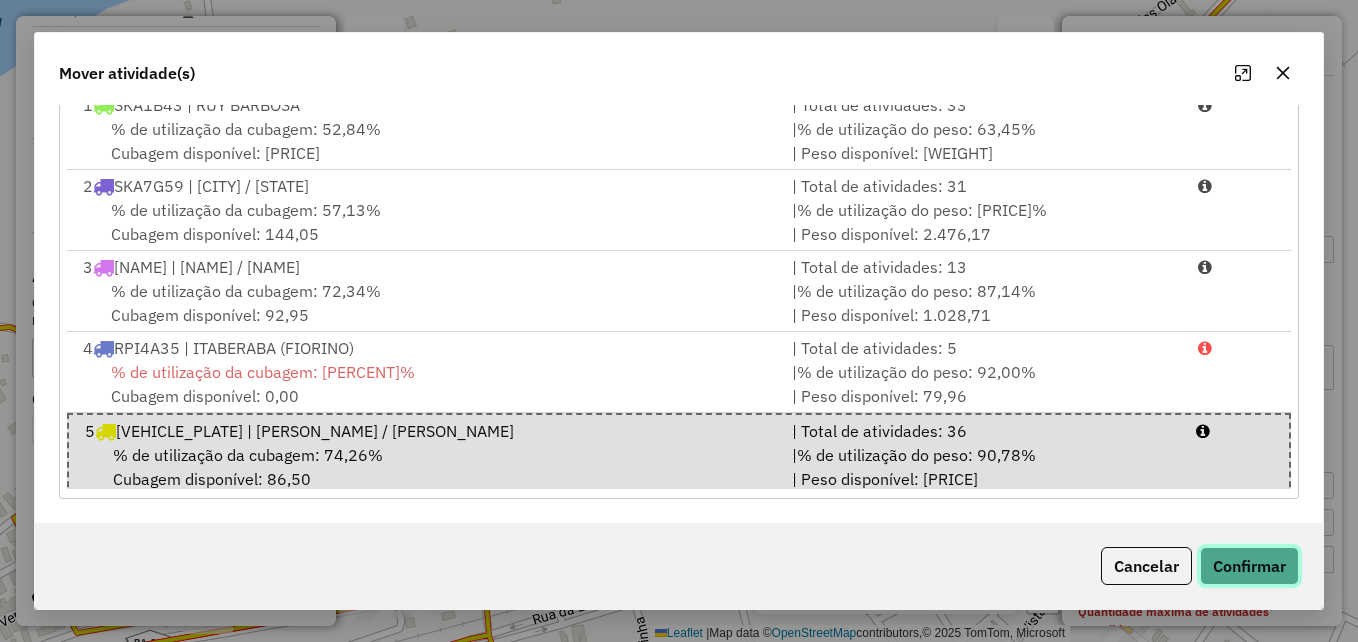 click on "Confirmar" 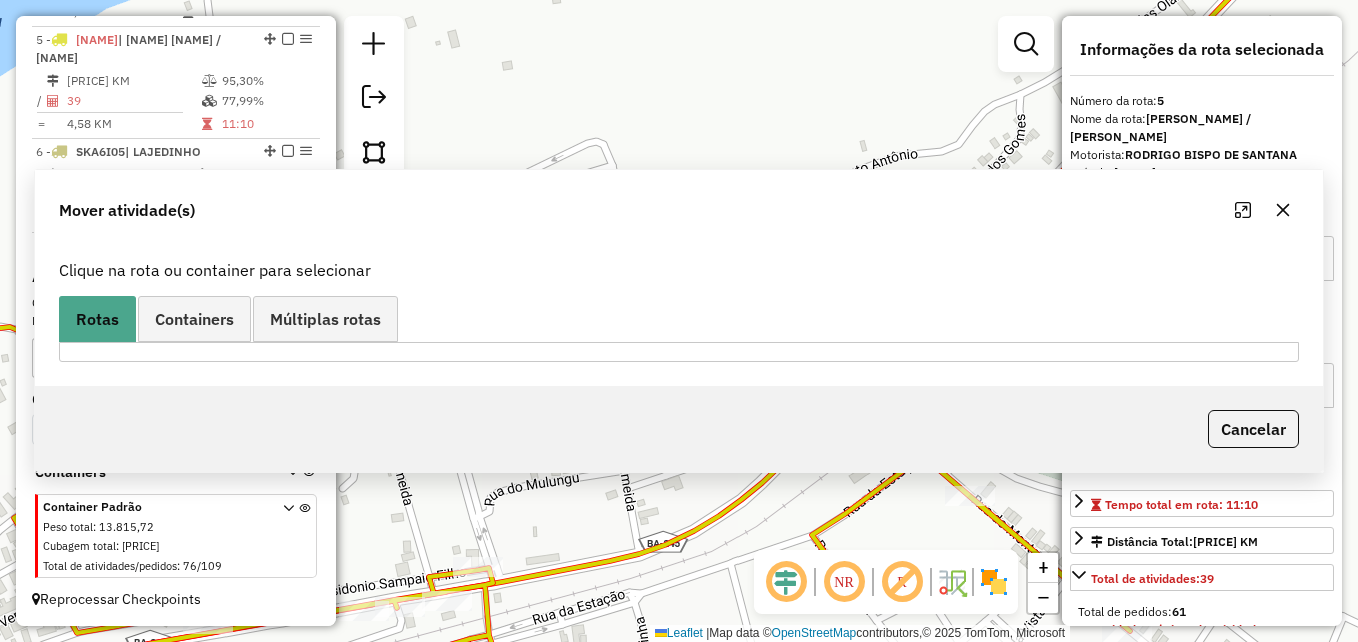 scroll, scrollTop: 0, scrollLeft: 0, axis: both 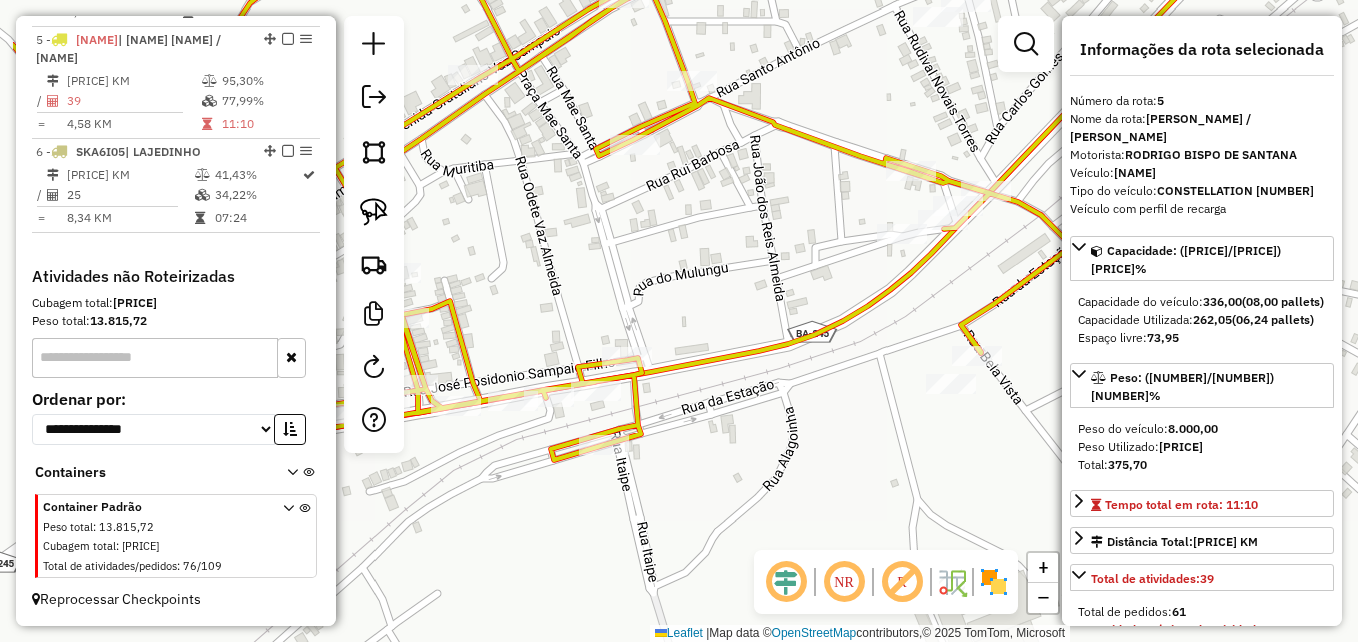 drag, startPoint x: 691, startPoint y: 546, endPoint x: 841, endPoint y: 335, distance: 258.88416 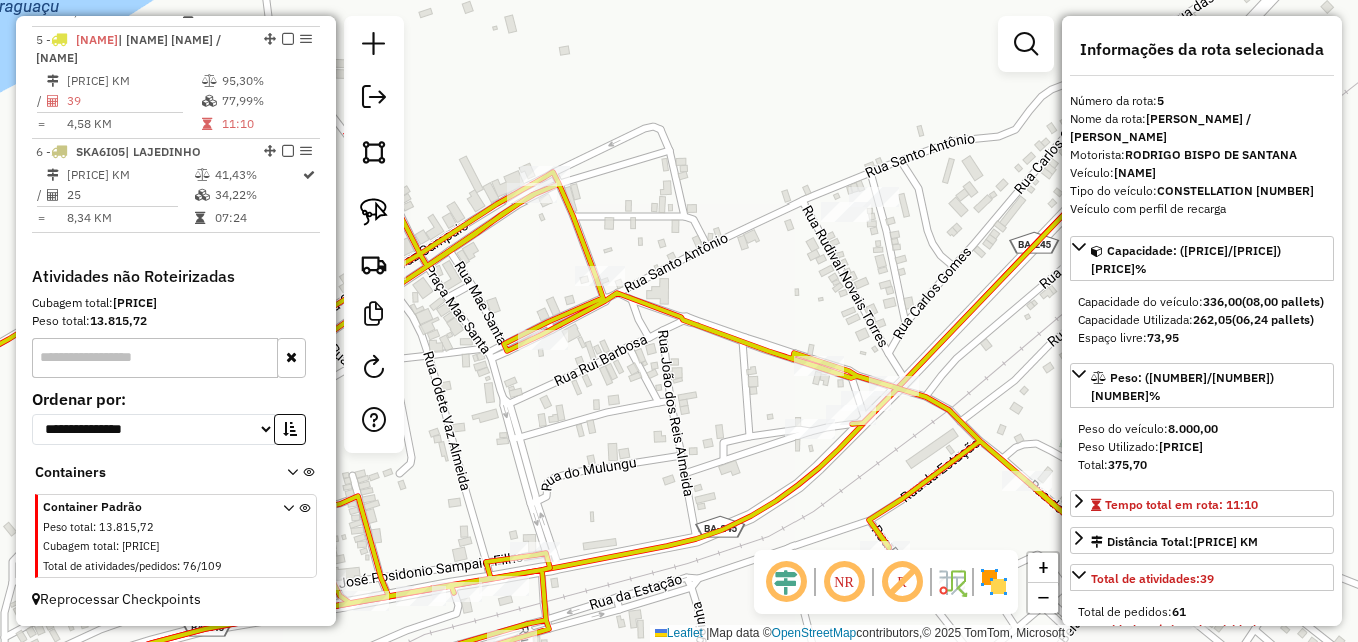 drag, startPoint x: 793, startPoint y: 247, endPoint x: 664, endPoint y: 451, distance: 241.36487 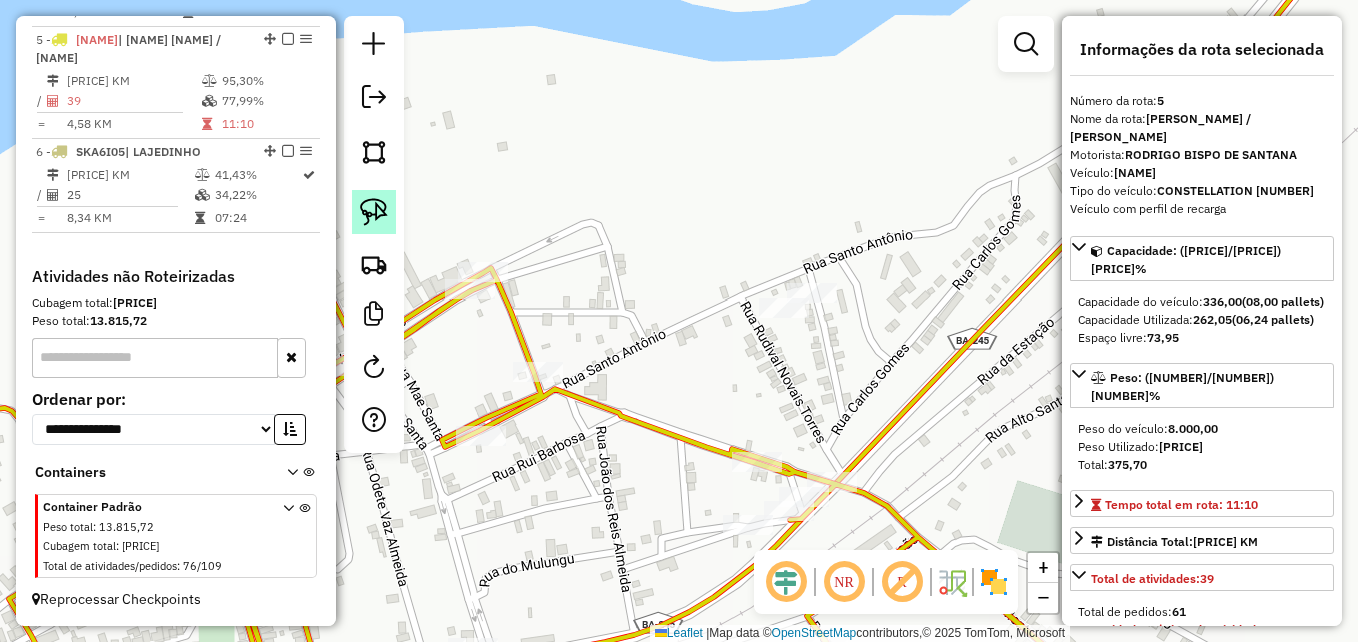 click 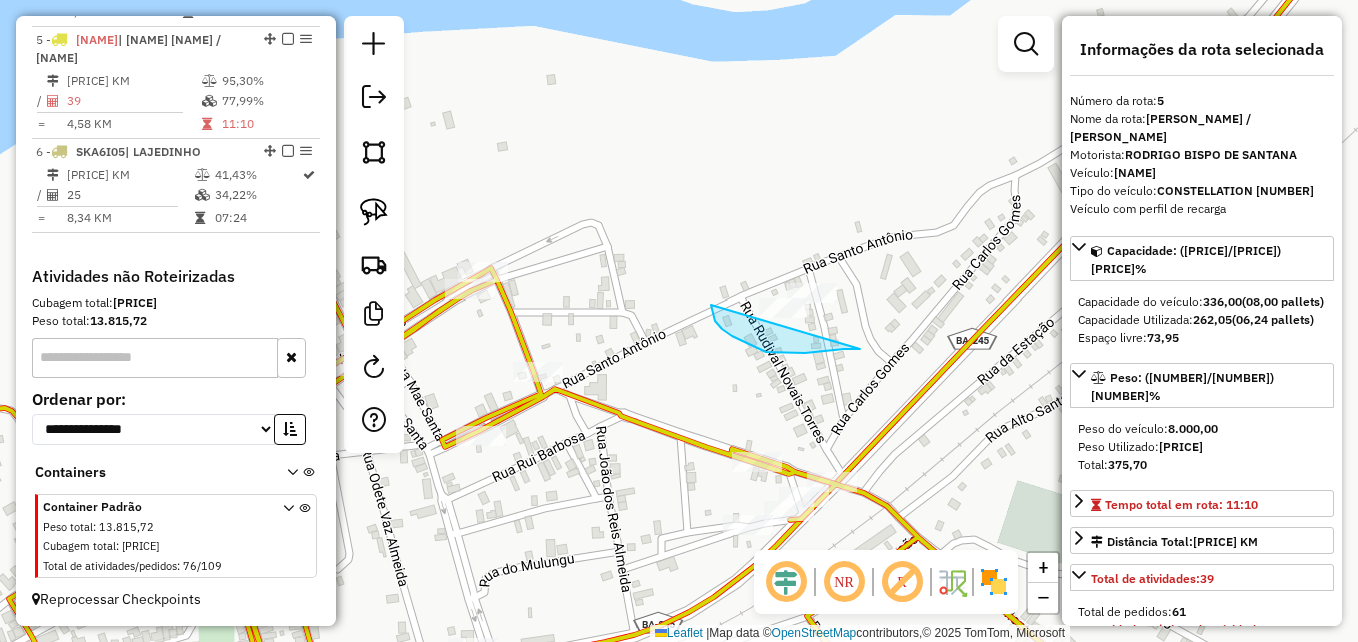 drag, startPoint x: 860, startPoint y: 349, endPoint x: 828, endPoint y: 250, distance: 104.04326 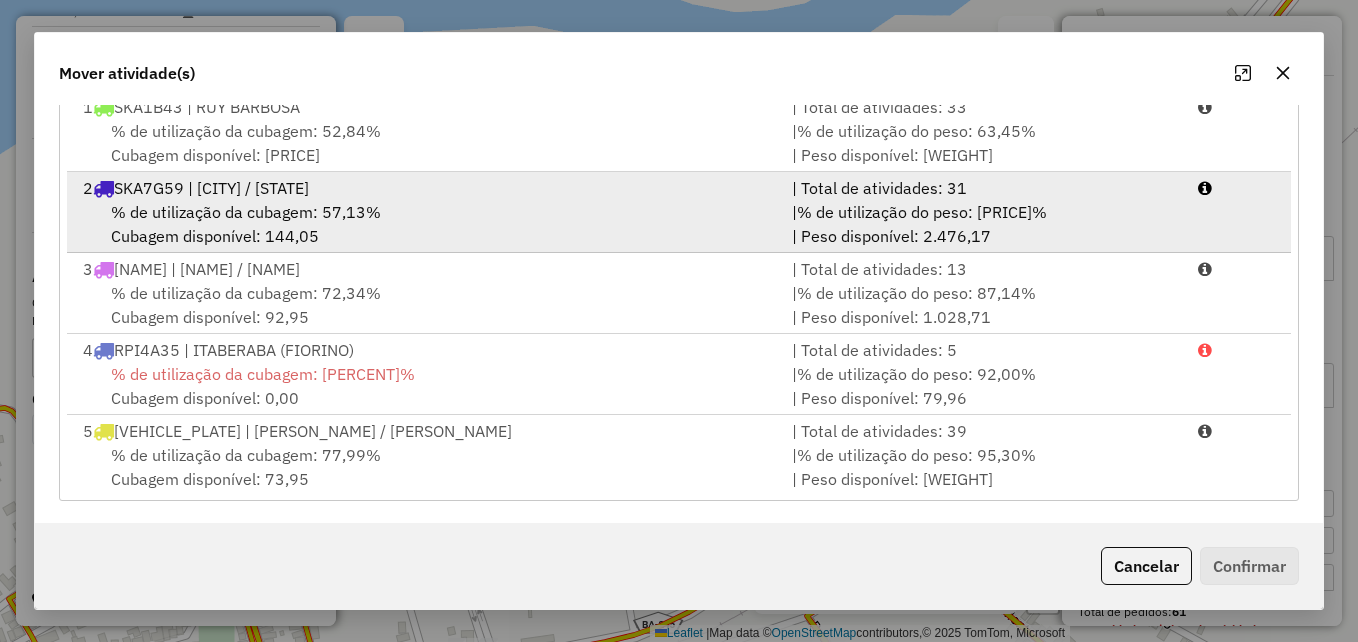 scroll, scrollTop: 366, scrollLeft: 0, axis: vertical 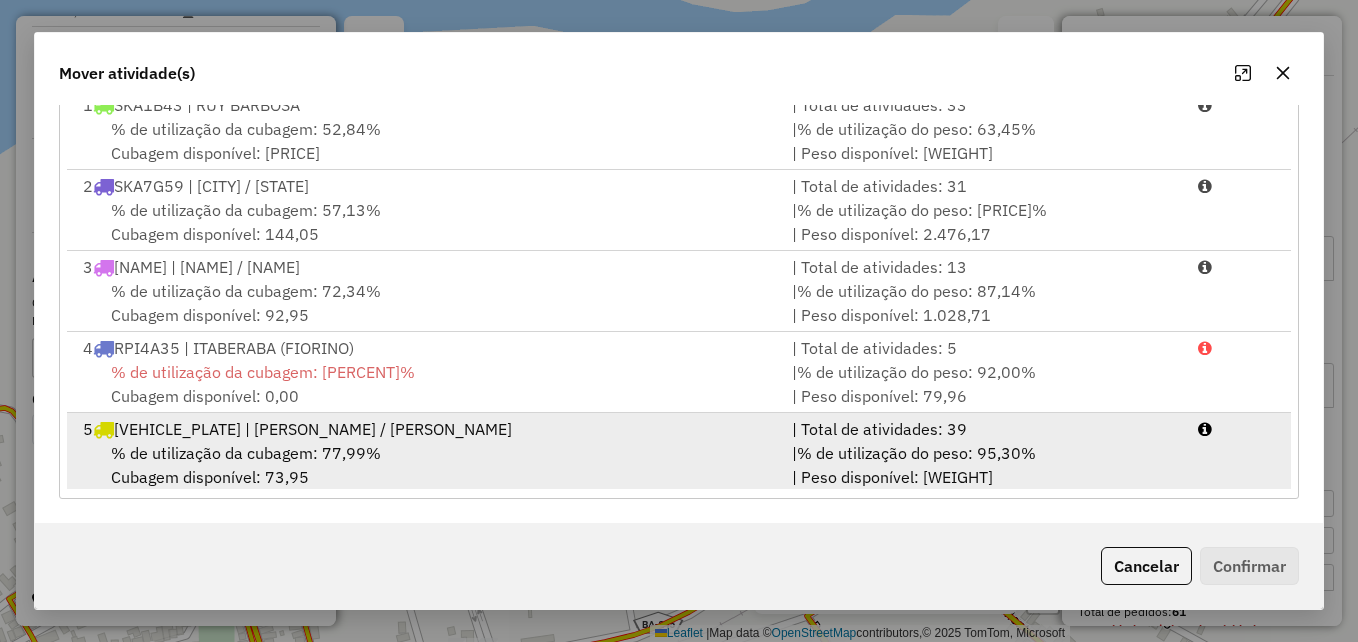 click on "% de utilização da cubagem: 77,99%  Cubagem disponível: 73,95" at bounding box center (425, 465) 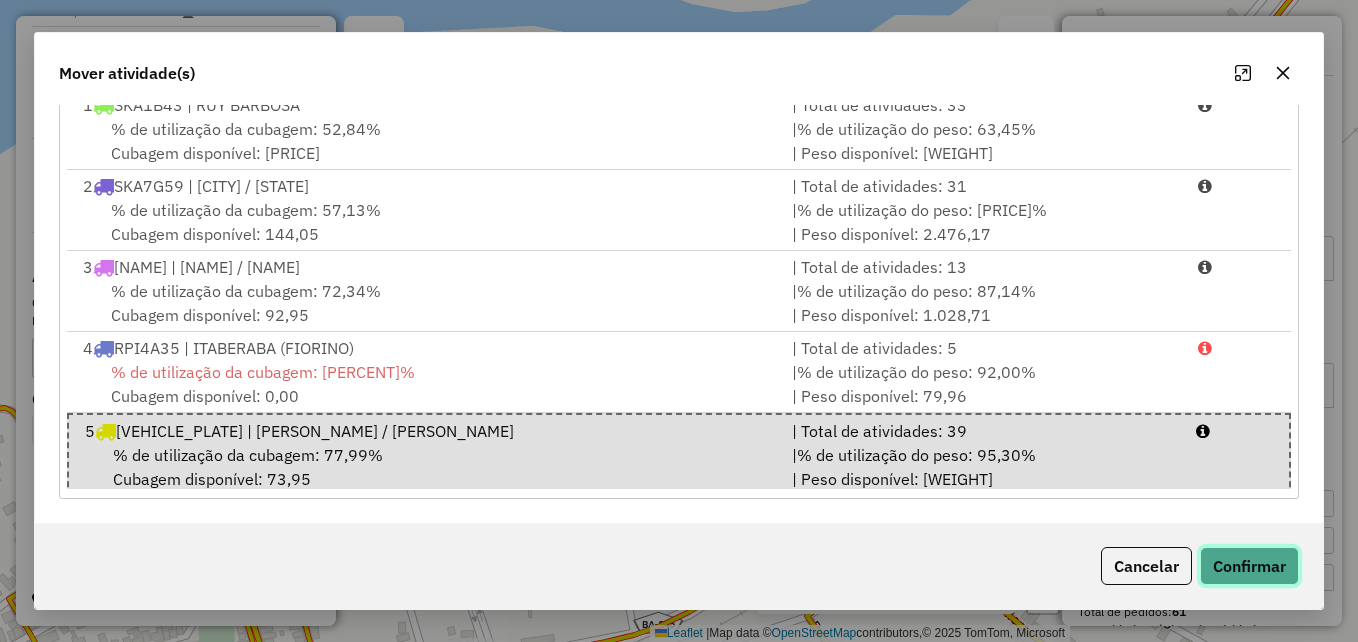 click on "Confirmar" 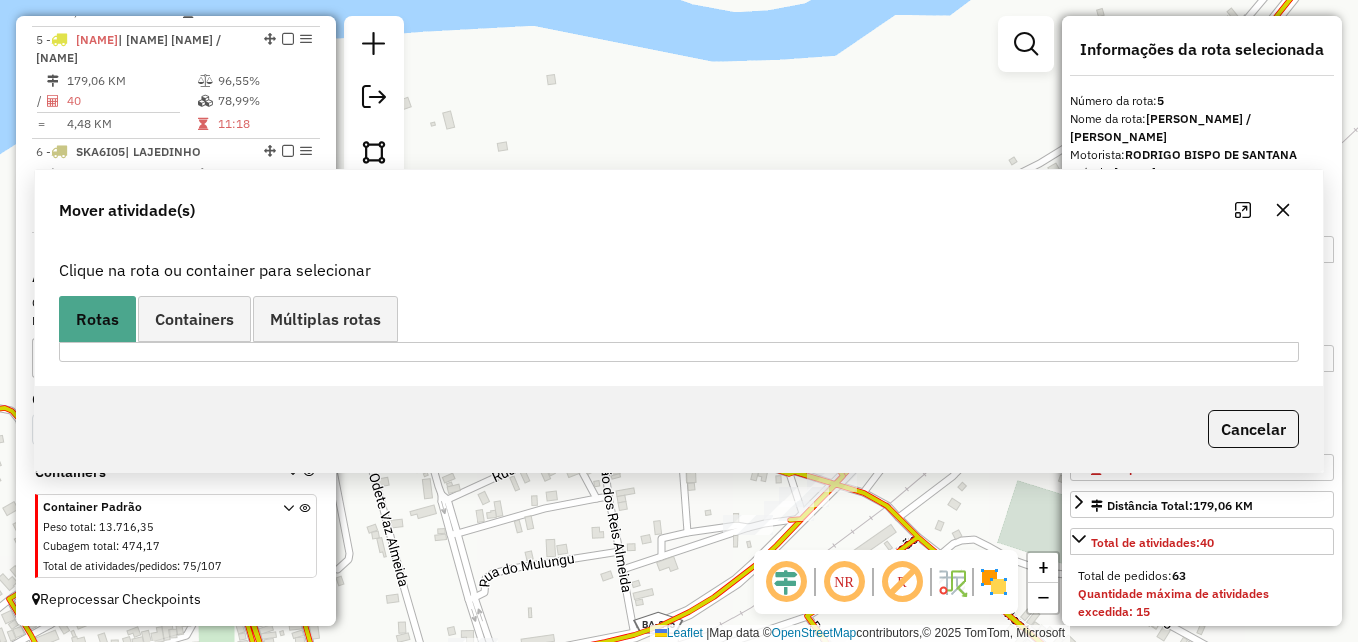 scroll, scrollTop: 0, scrollLeft: 0, axis: both 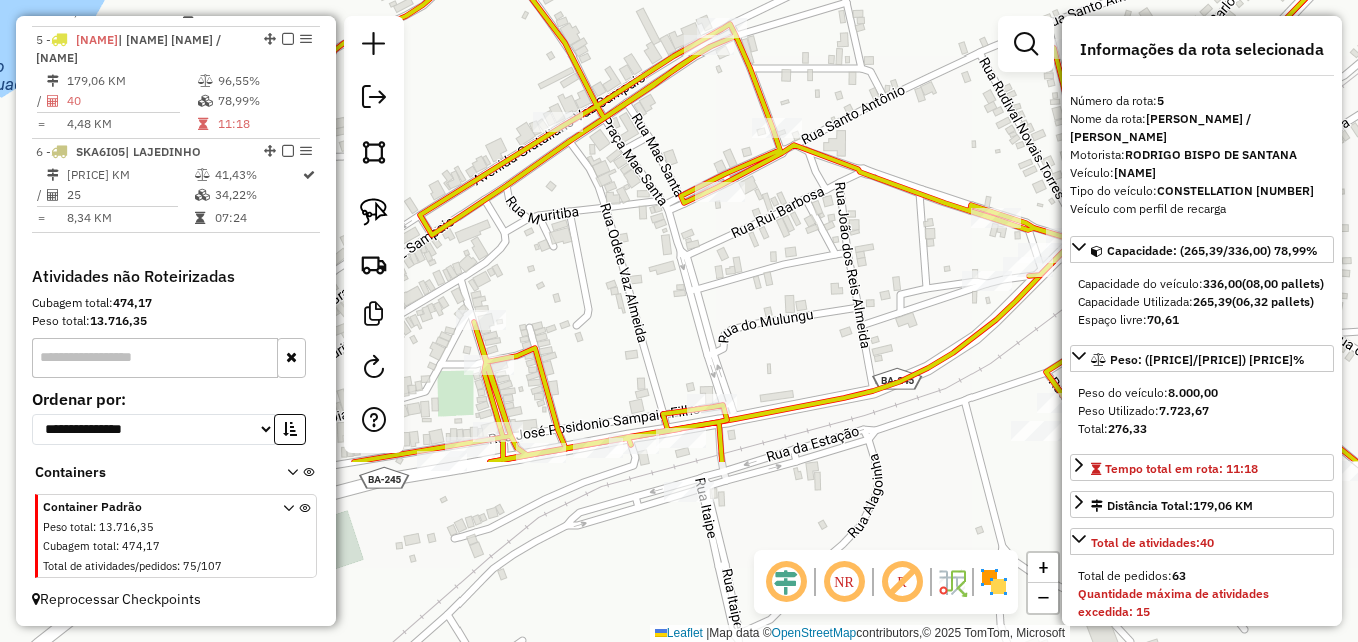 drag, startPoint x: 615, startPoint y: 538, endPoint x: 854, endPoint y: 293, distance: 342.266 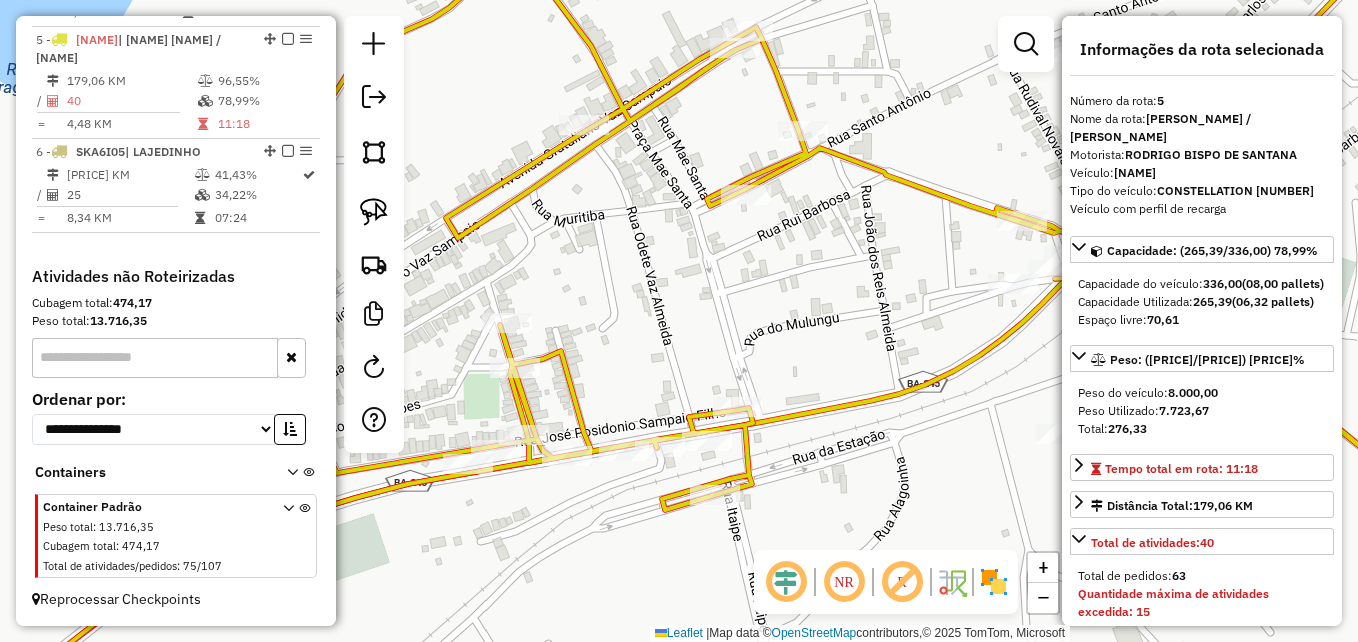 drag, startPoint x: 534, startPoint y: 519, endPoint x: 917, endPoint y: 465, distance: 386.78806 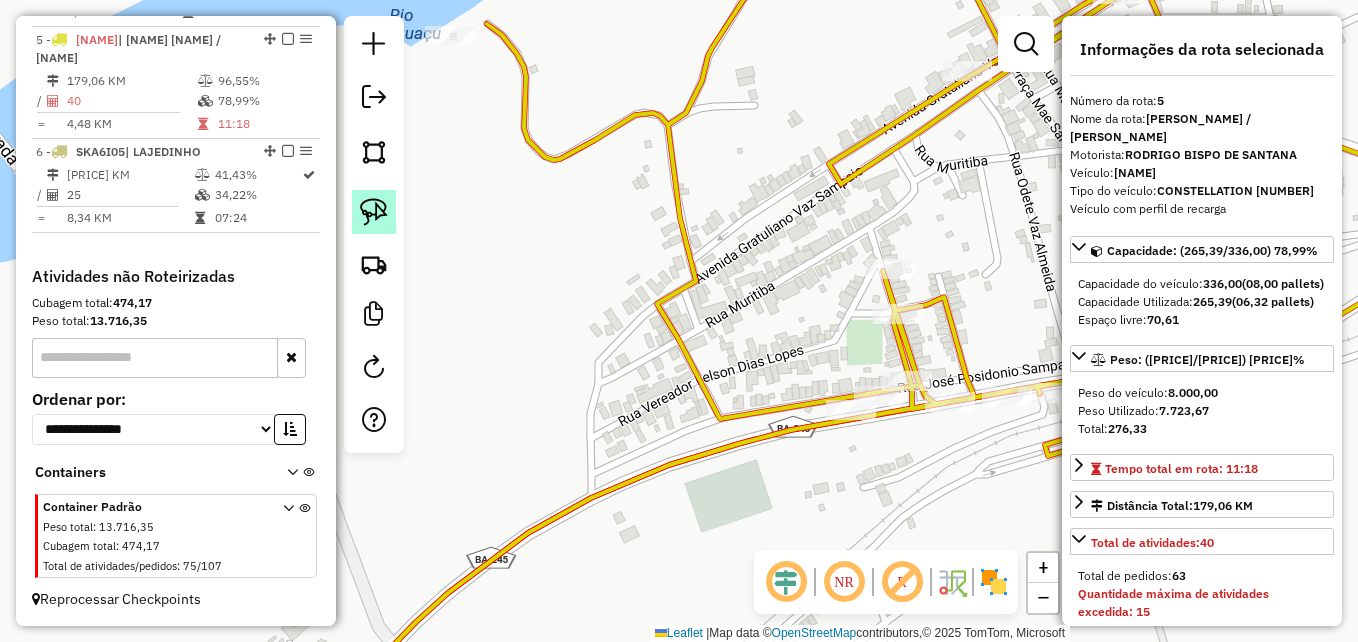 click 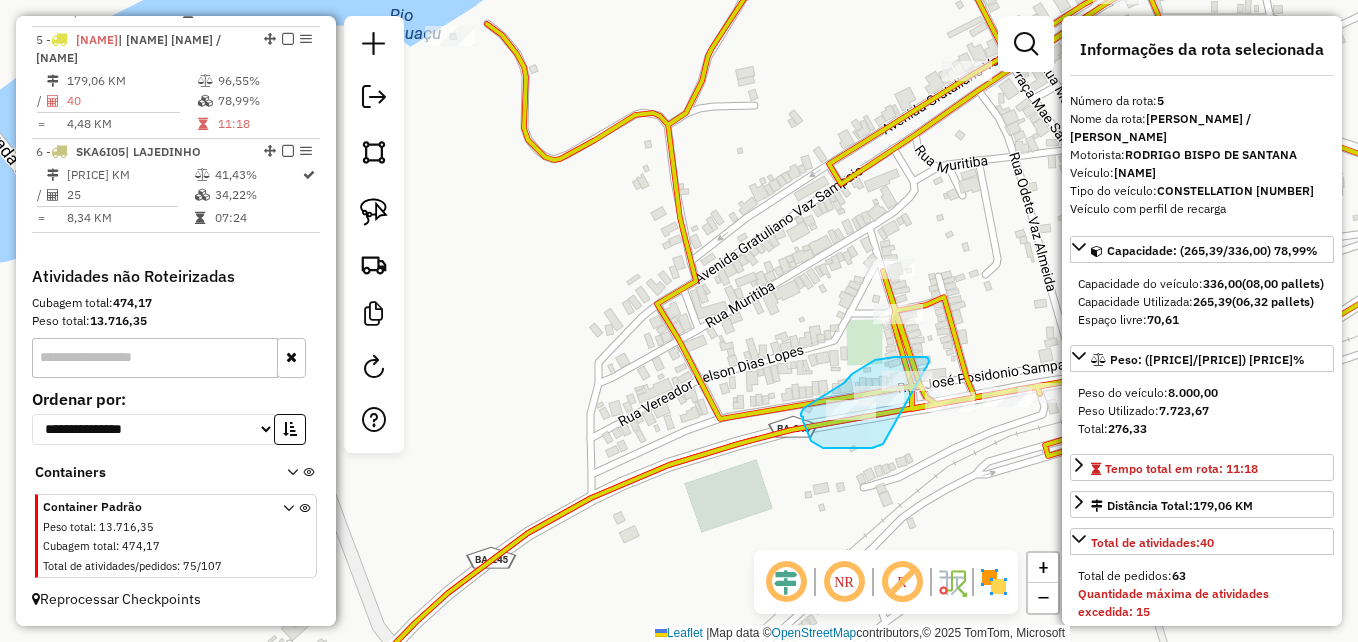 drag, startPoint x: 883, startPoint y: 444, endPoint x: 929, endPoint y: 362, distance: 94.02127 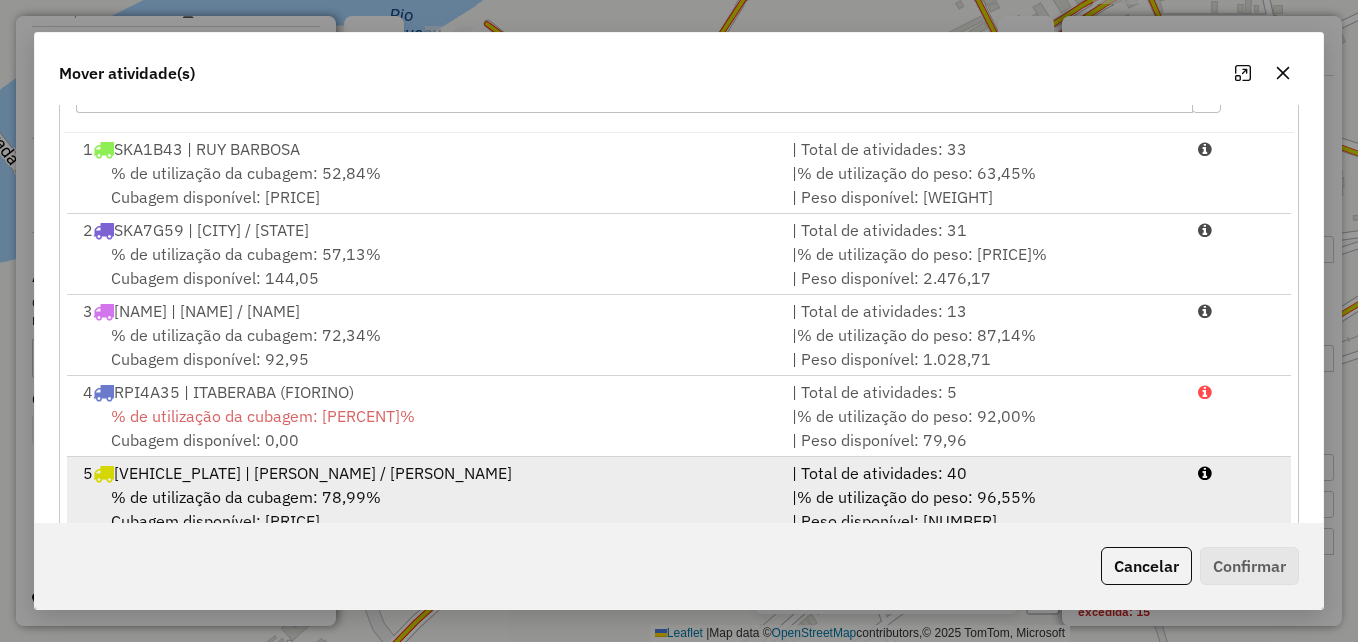 scroll, scrollTop: 366, scrollLeft: 0, axis: vertical 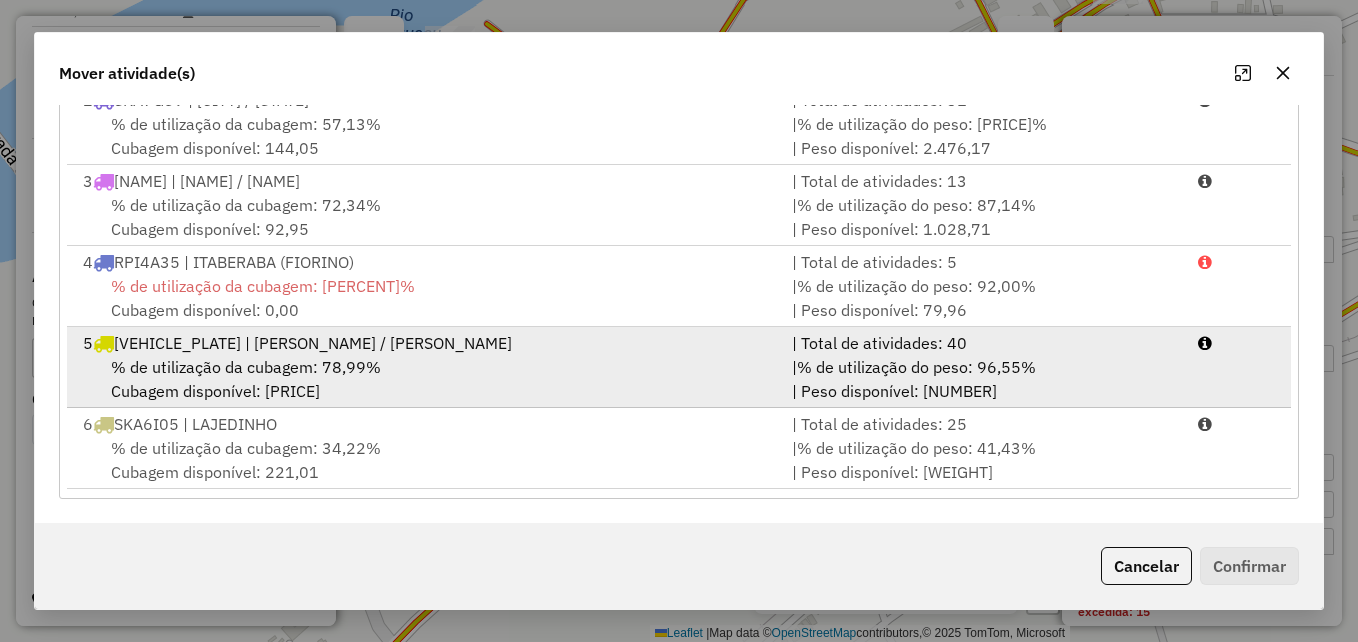click on "% de utilização da cubagem: 78,99%  Cubagem disponível: 70,61" at bounding box center (425, 379) 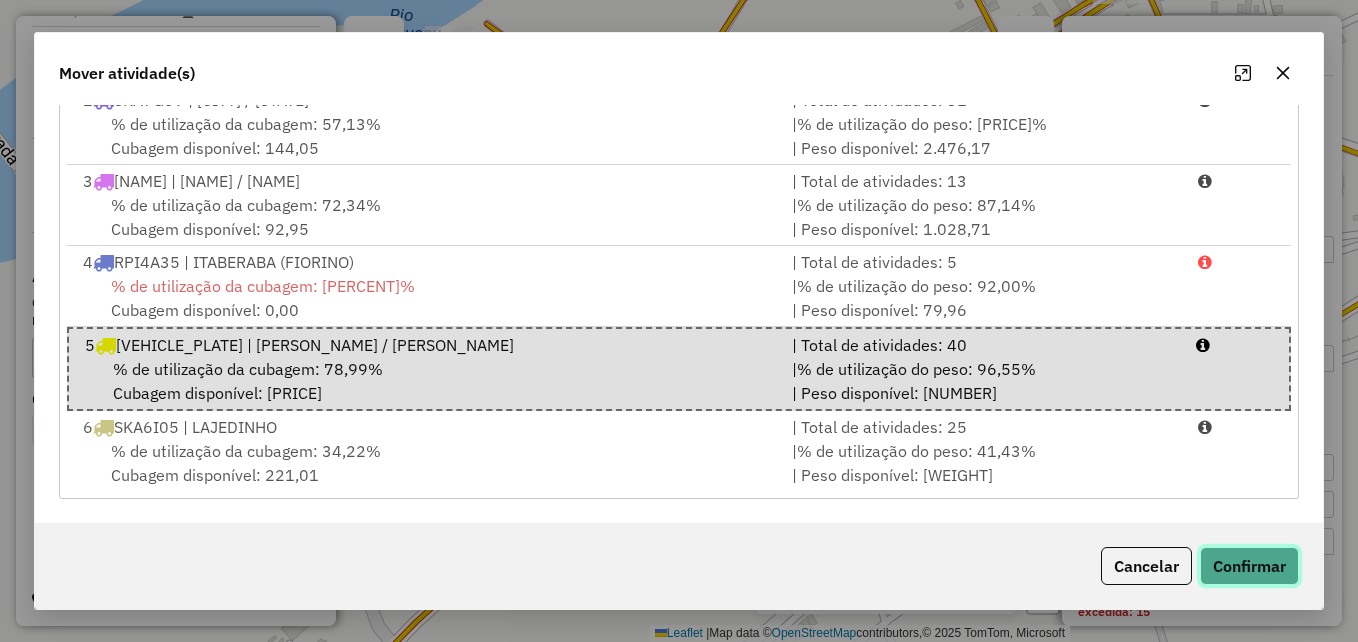click on "Confirmar" 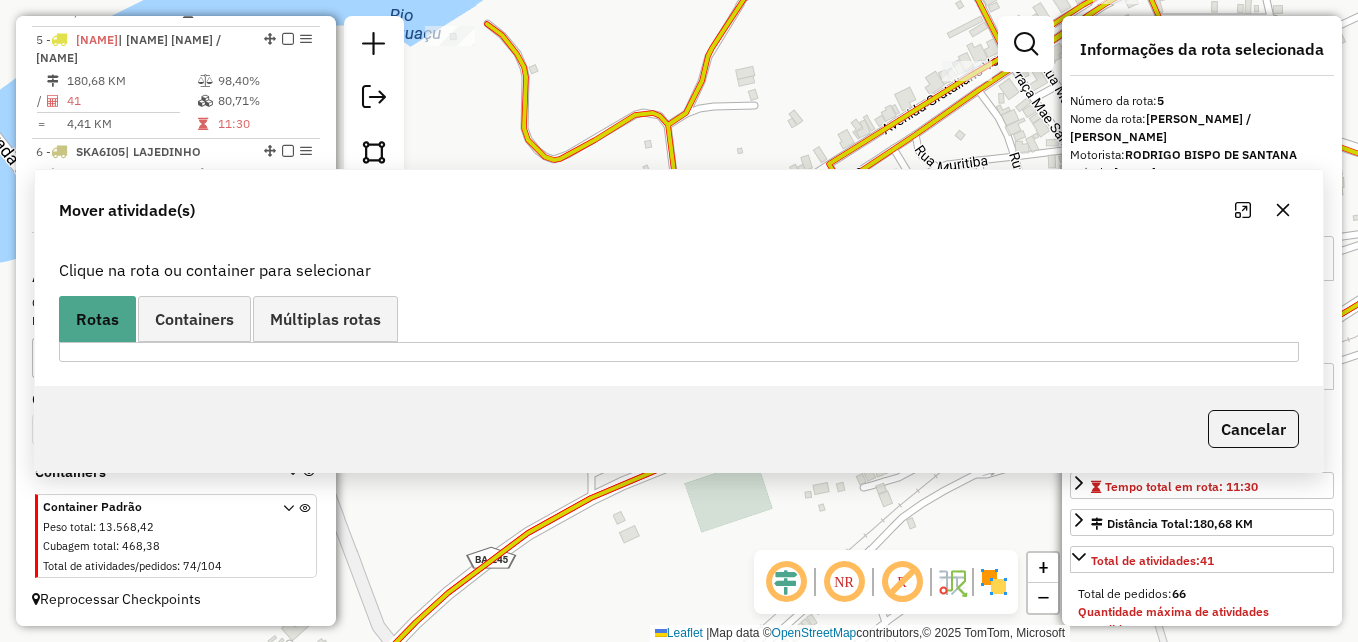 scroll, scrollTop: 0, scrollLeft: 0, axis: both 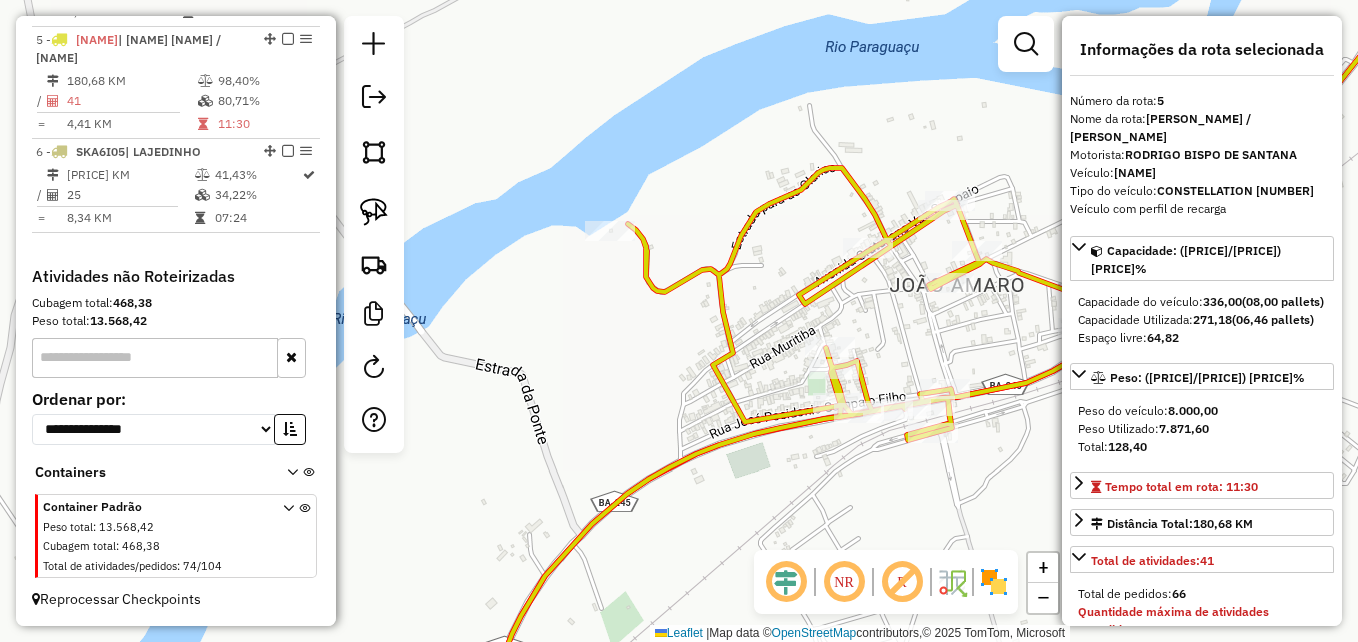 drag, startPoint x: 864, startPoint y: 457, endPoint x: 690, endPoint y: 451, distance: 174.10342 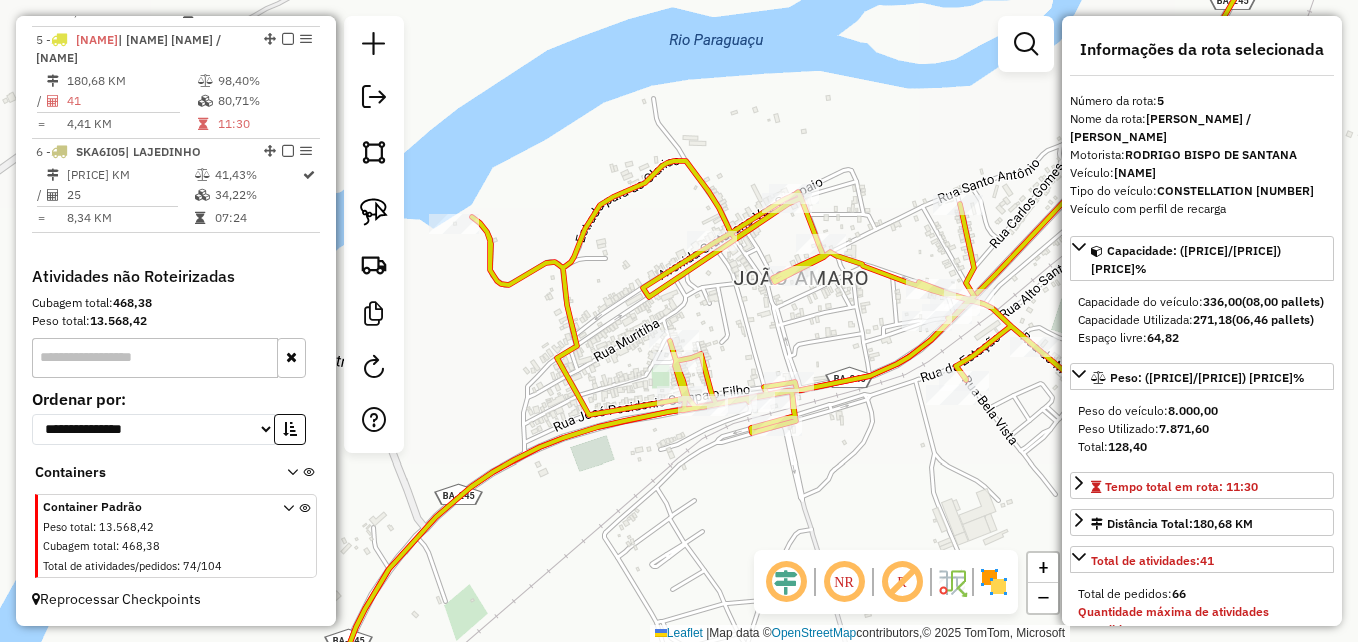 click 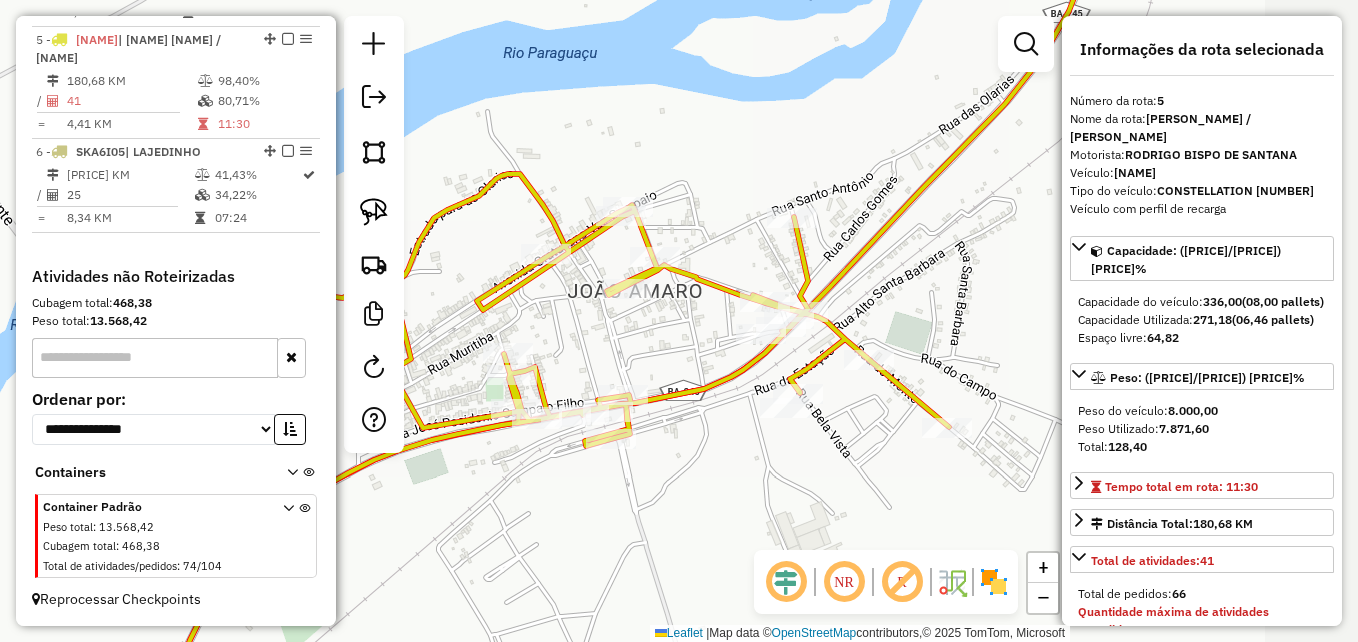 drag, startPoint x: 823, startPoint y: 458, endPoint x: 661, endPoint y: 469, distance: 162.37303 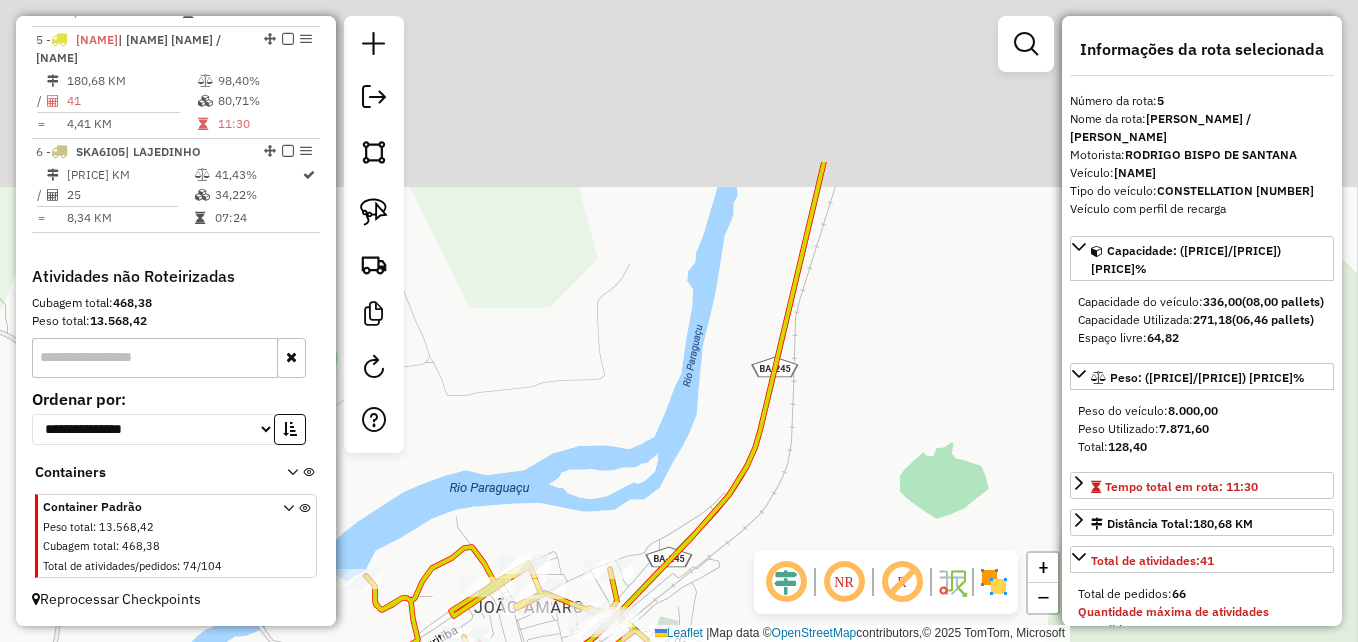 drag, startPoint x: 928, startPoint y: 312, endPoint x: 807, endPoint y: 544, distance: 261.65817 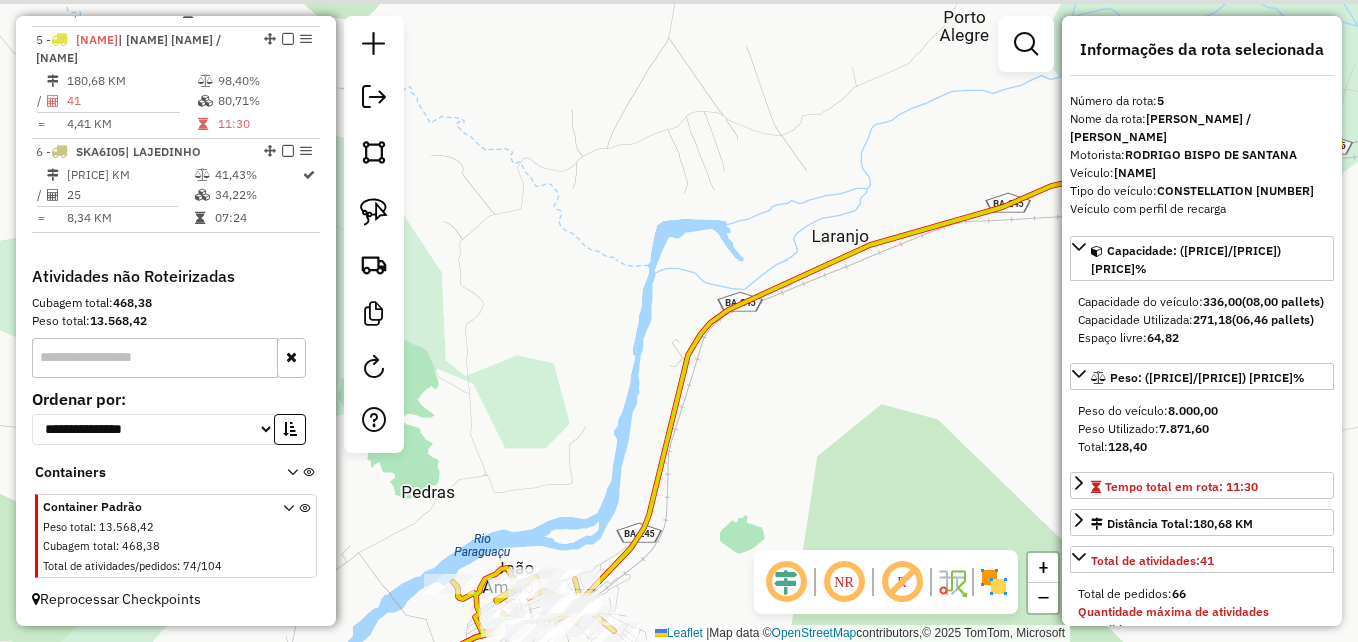 drag, startPoint x: 924, startPoint y: 321, endPoint x: 626, endPoint y: 430, distance: 317.309 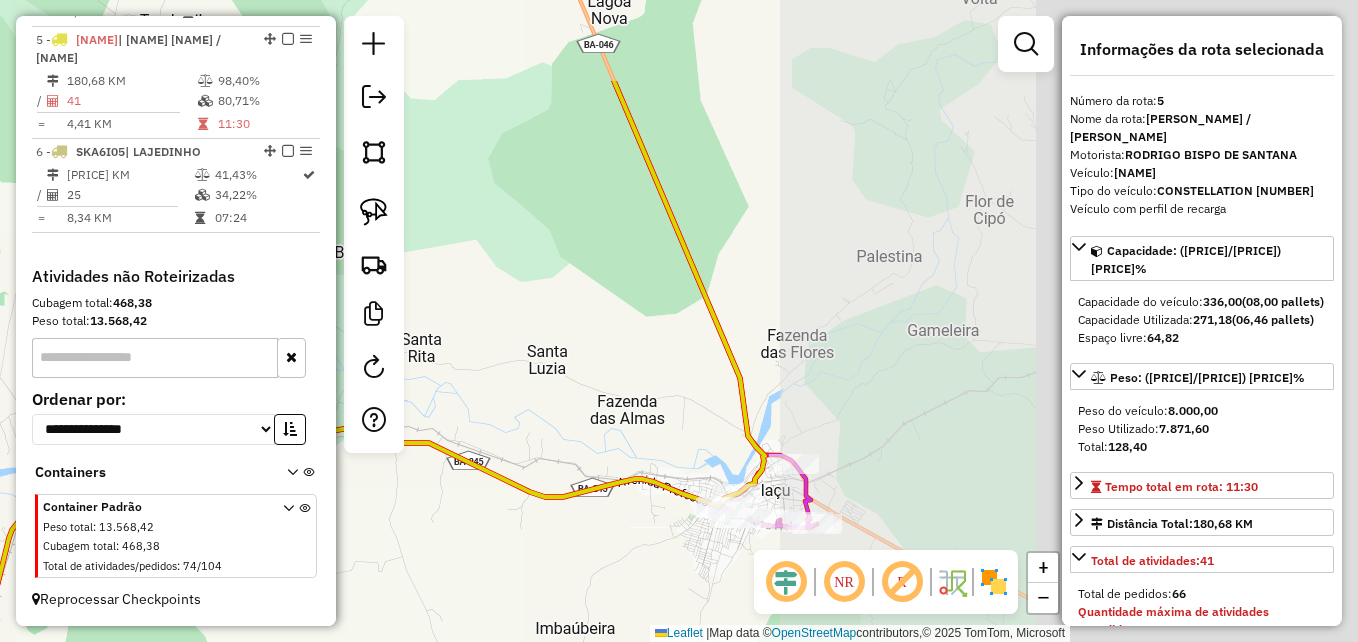 drag, startPoint x: 956, startPoint y: 356, endPoint x: 290, endPoint y: 501, distance: 681.6018 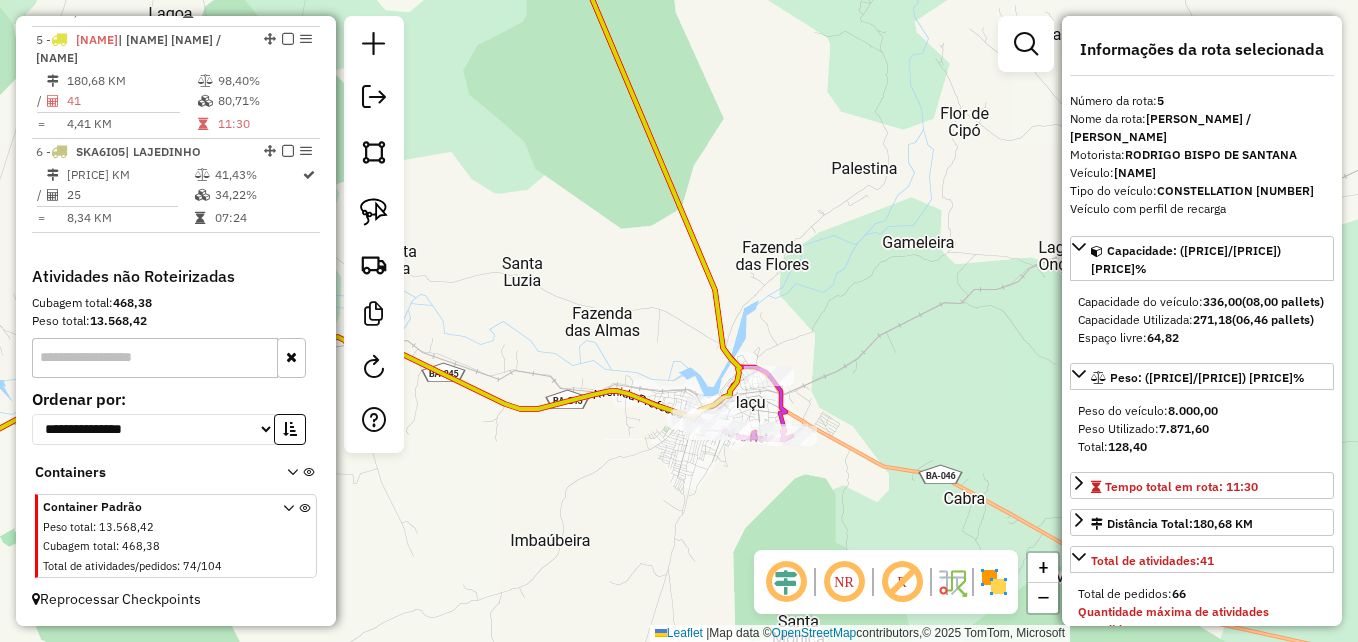 drag, startPoint x: 551, startPoint y: 411, endPoint x: 533, endPoint y: 291, distance: 121.34249 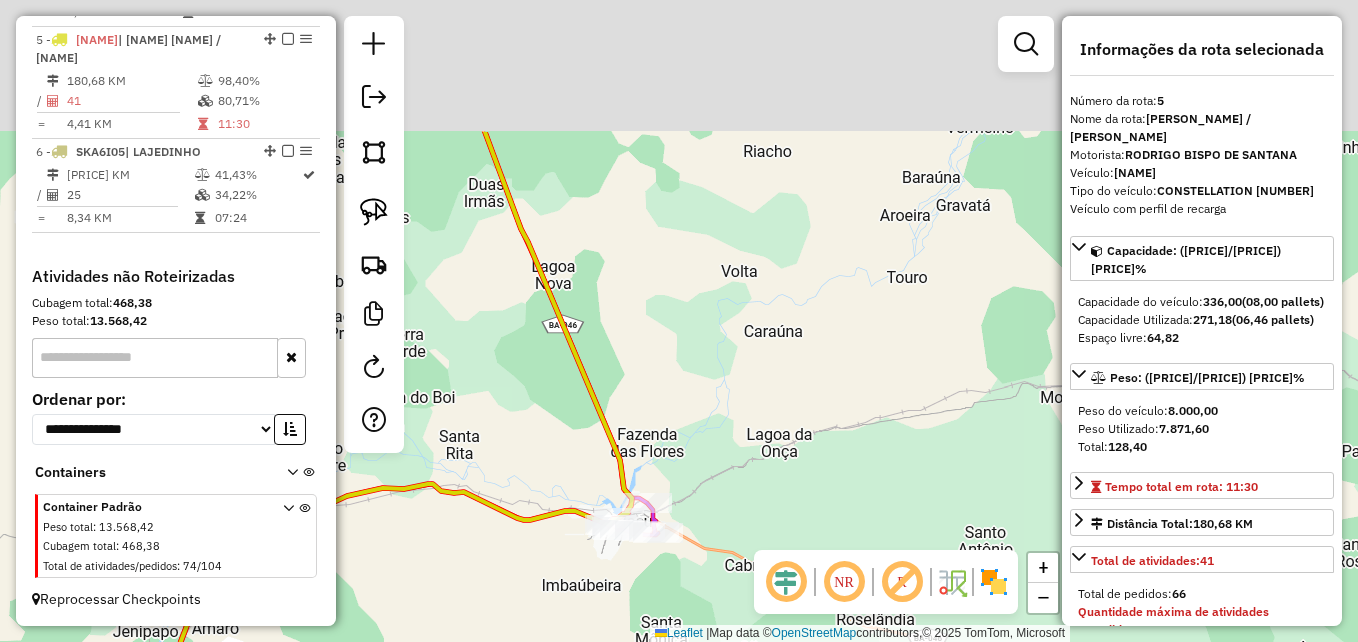 drag, startPoint x: 529, startPoint y: 266, endPoint x: 544, endPoint y: 468, distance: 202.55617 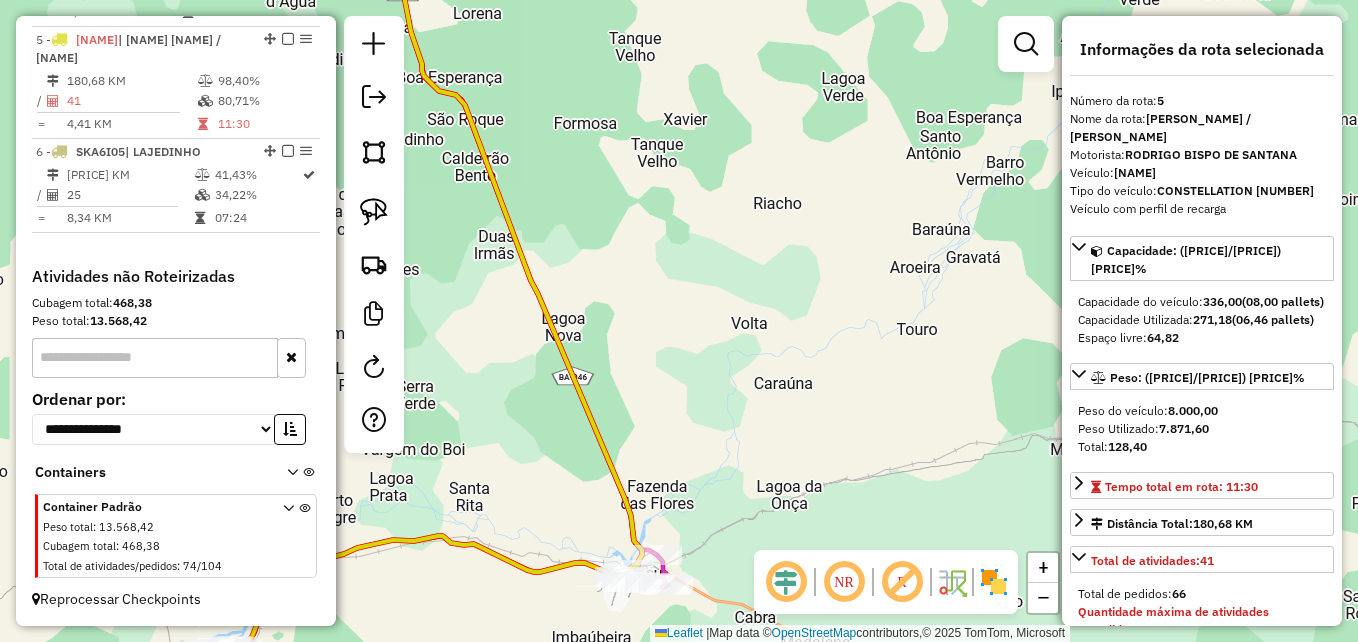 drag, startPoint x: 630, startPoint y: 154, endPoint x: 800, endPoint y: 599, distance: 476.36646 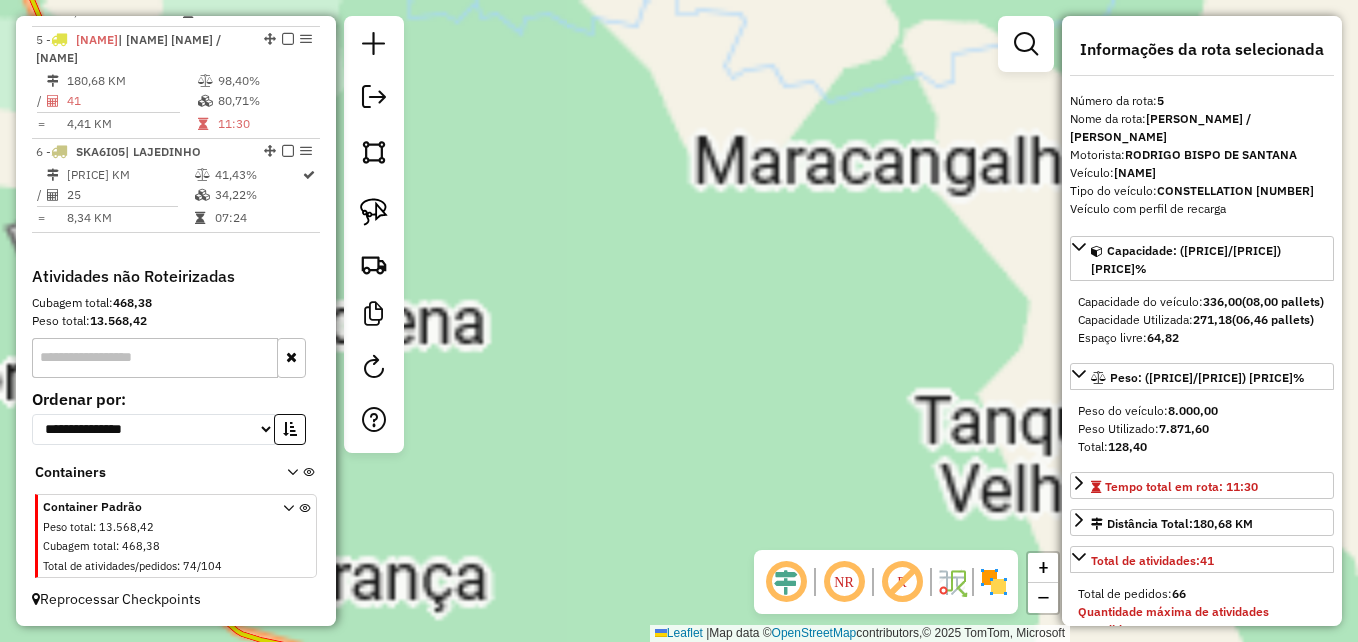 drag, startPoint x: 597, startPoint y: 359, endPoint x: 982, endPoint y: 617, distance: 463.45334 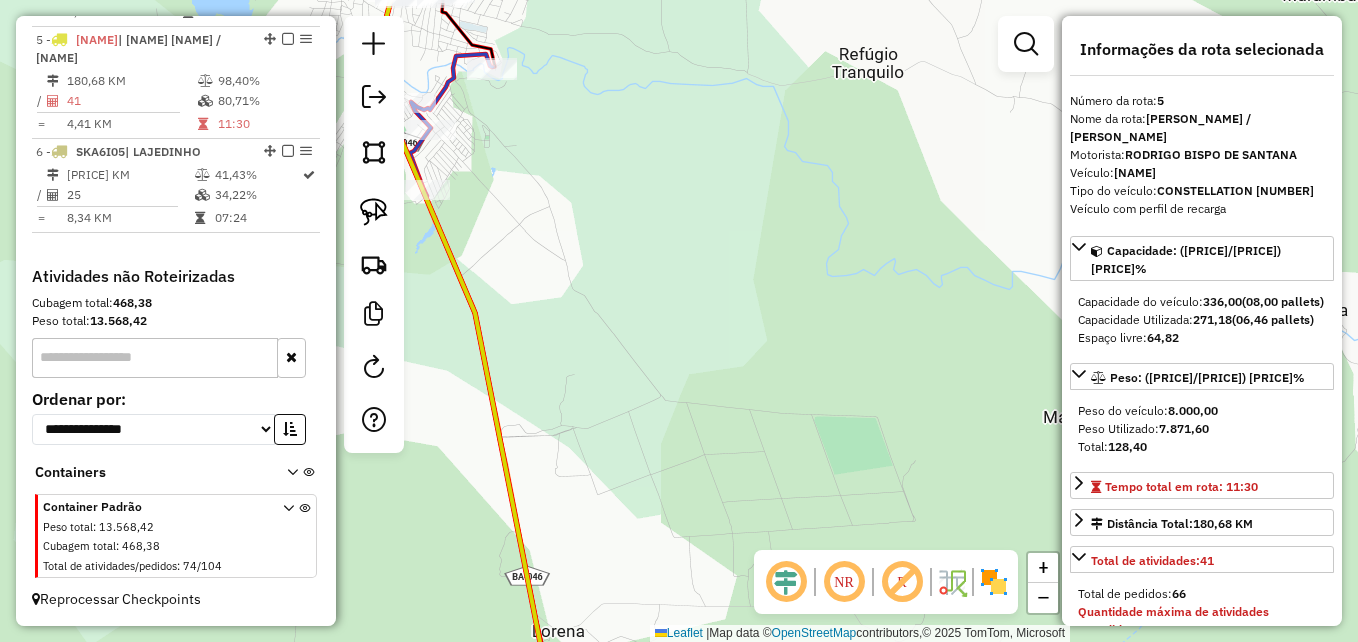 drag, startPoint x: 608, startPoint y: 336, endPoint x: 794, endPoint y: 556, distance: 288.09027 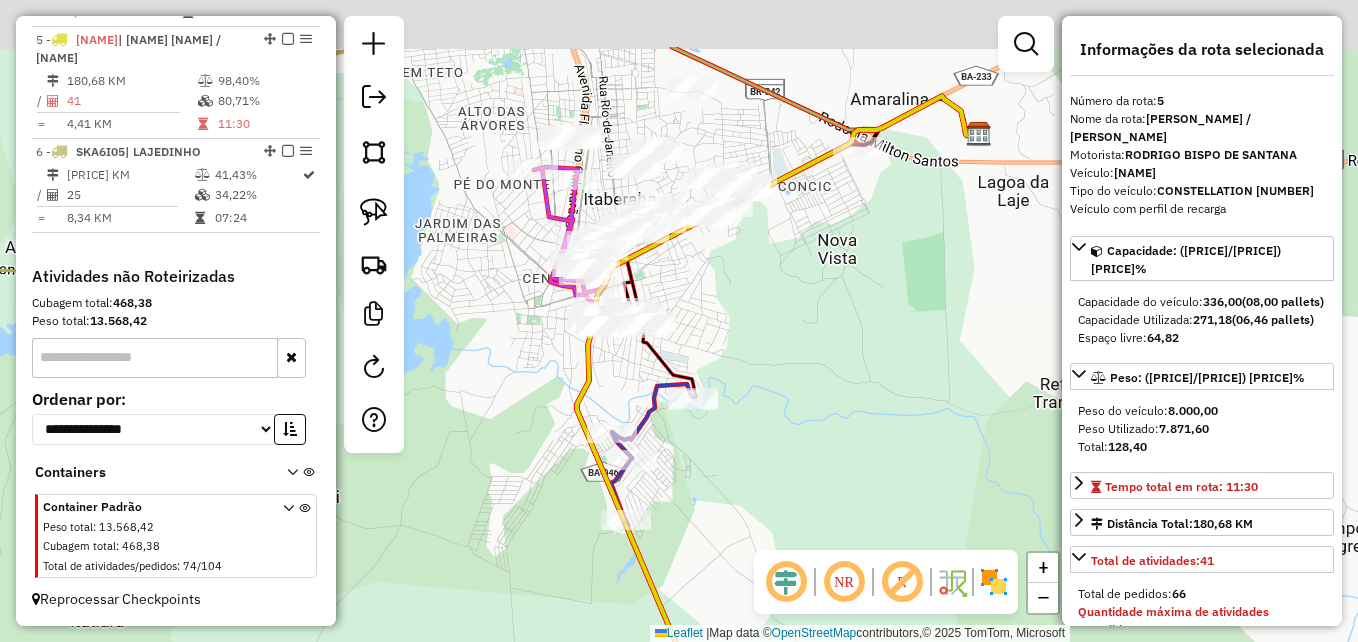 drag, startPoint x: 703, startPoint y: 381, endPoint x: 719, endPoint y: 517, distance: 136.93794 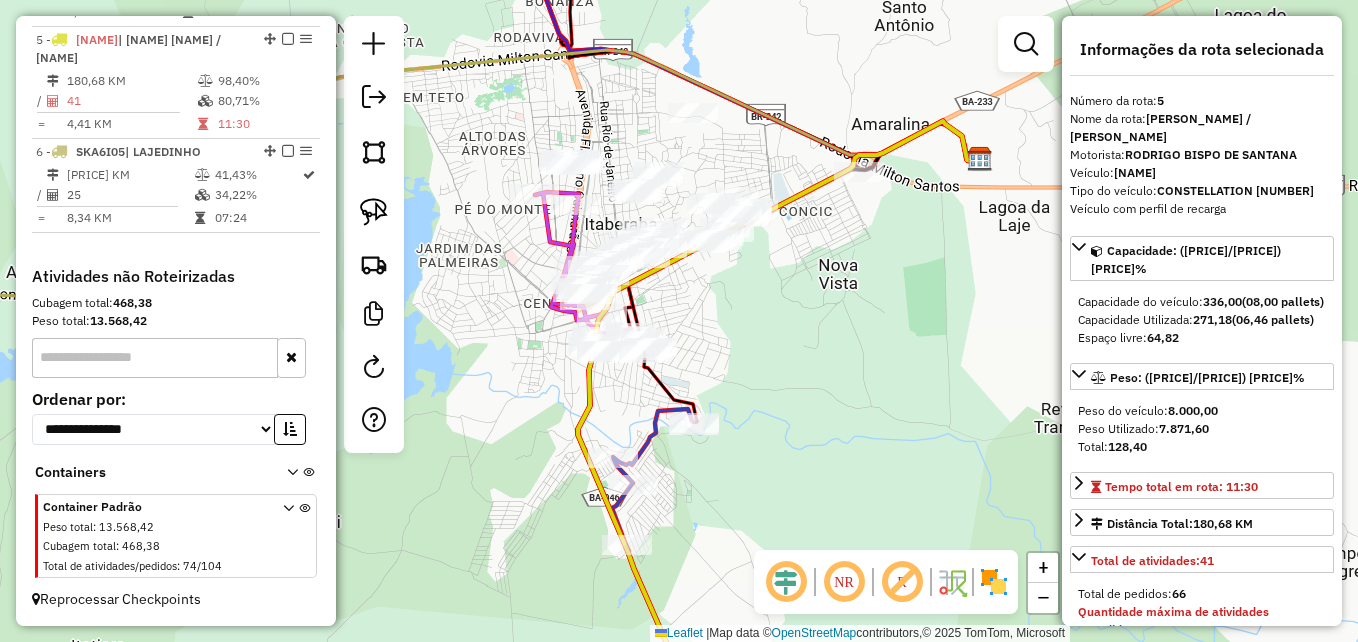 click 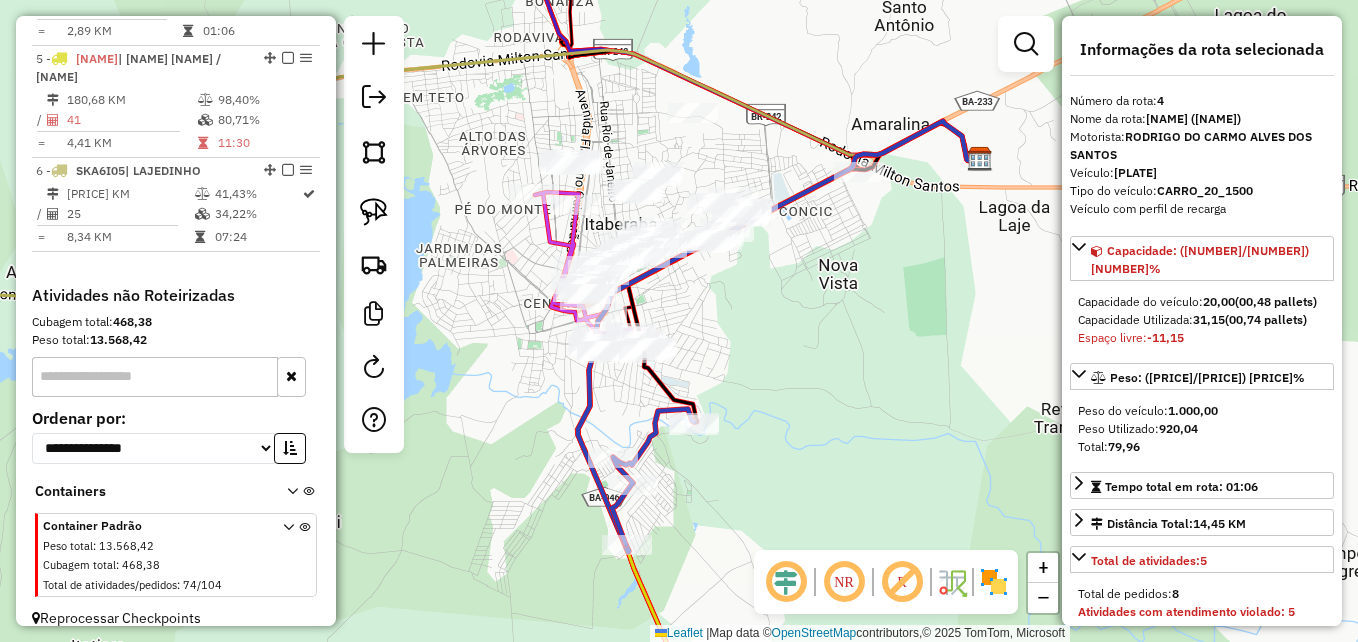 scroll, scrollTop: 1068, scrollLeft: 0, axis: vertical 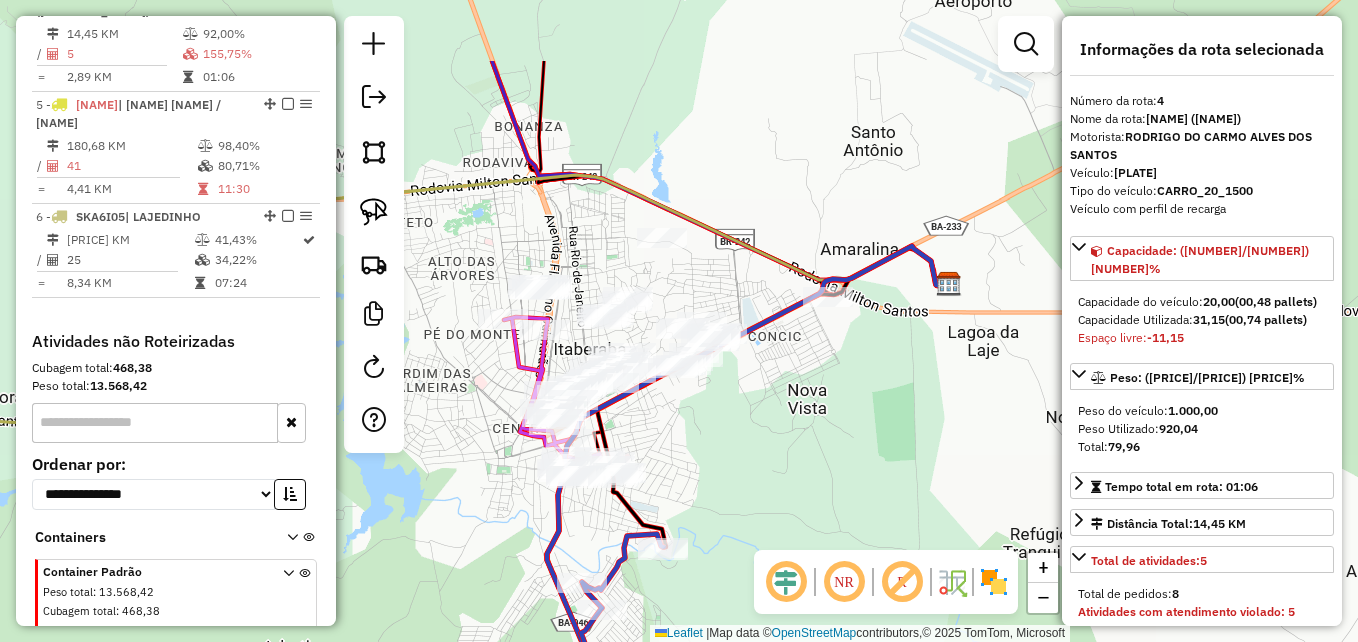 drag, startPoint x: 581, startPoint y: 403, endPoint x: 598, endPoint y: 535, distance: 133.0902 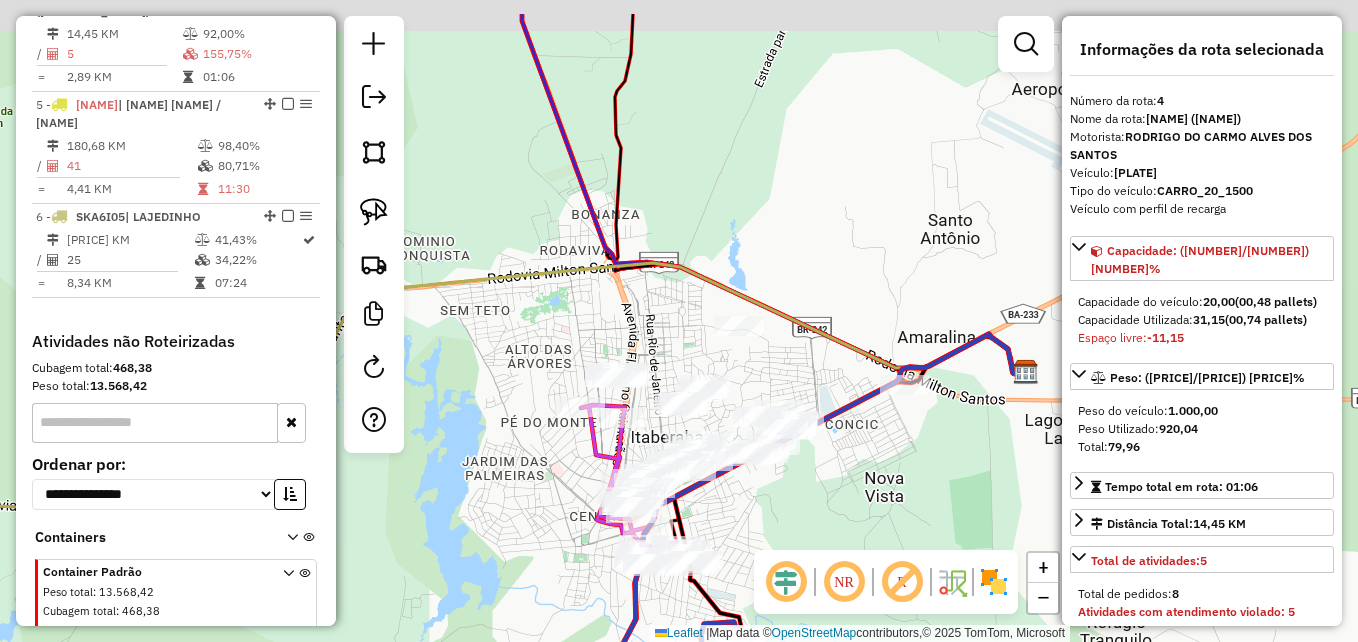 drag, startPoint x: 882, startPoint y: 429, endPoint x: 894, endPoint y: 505, distance: 76.941536 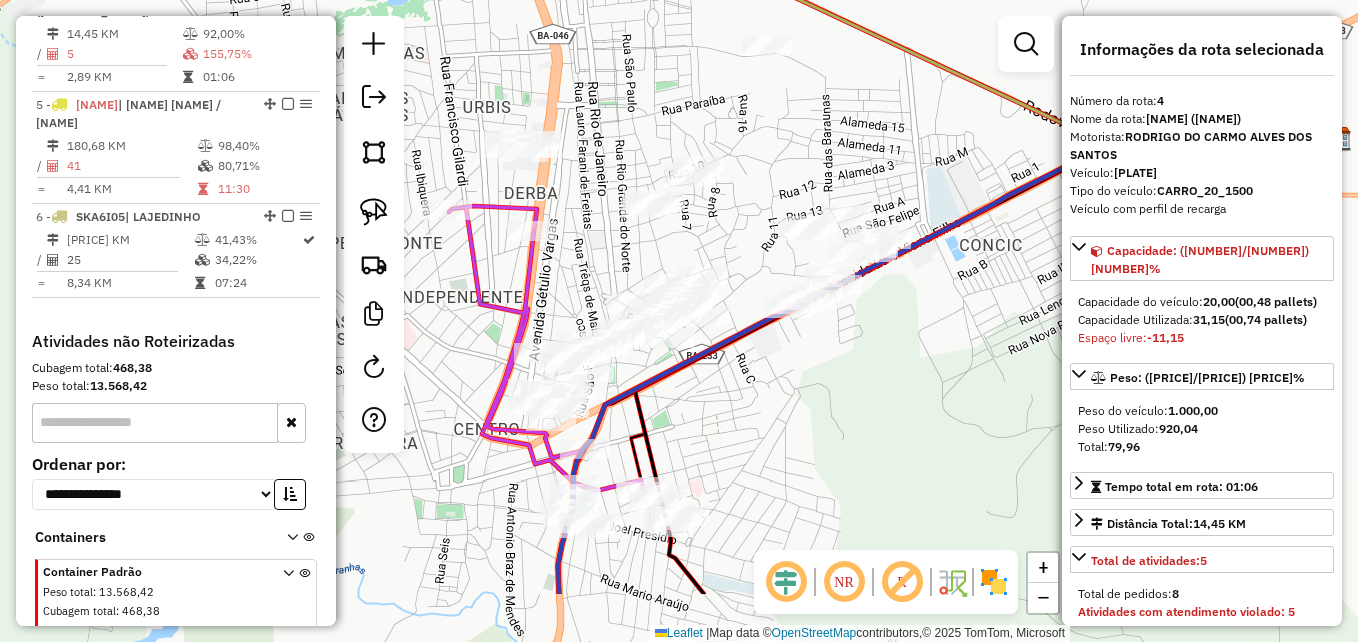 drag, startPoint x: 748, startPoint y: 512, endPoint x: 943, endPoint y: 406, distance: 221.9482 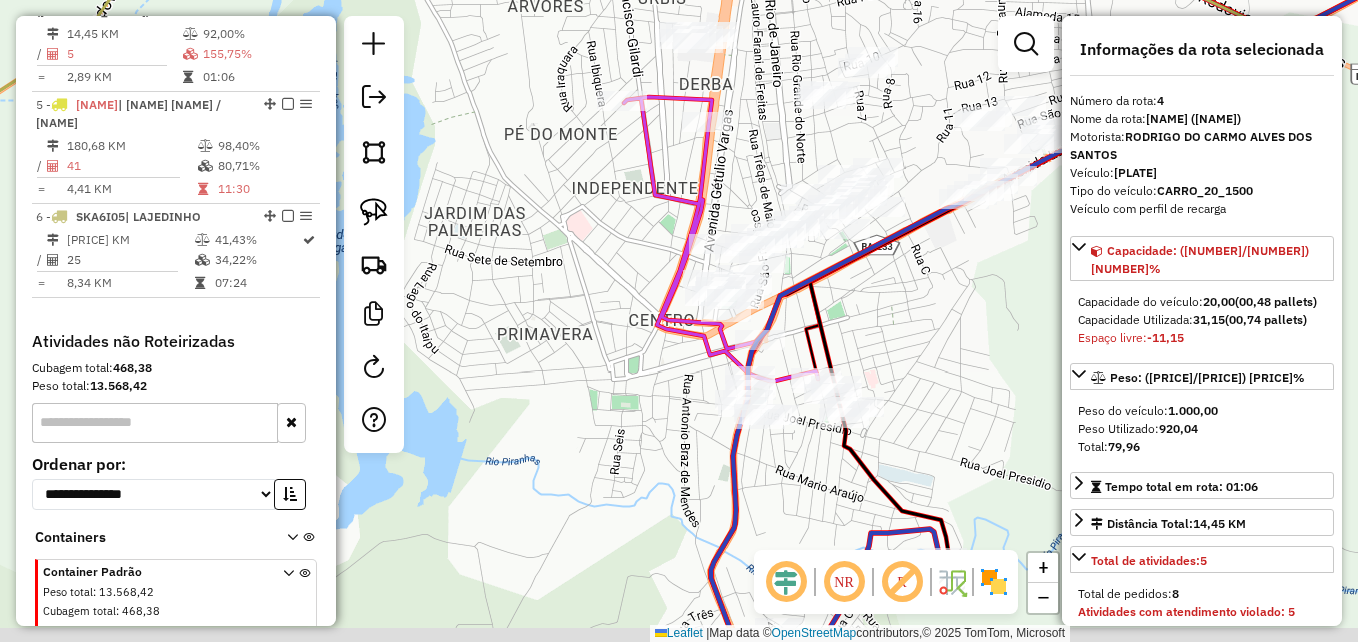 drag, startPoint x: 871, startPoint y: 450, endPoint x: 980, endPoint y: 390, distance: 124.42267 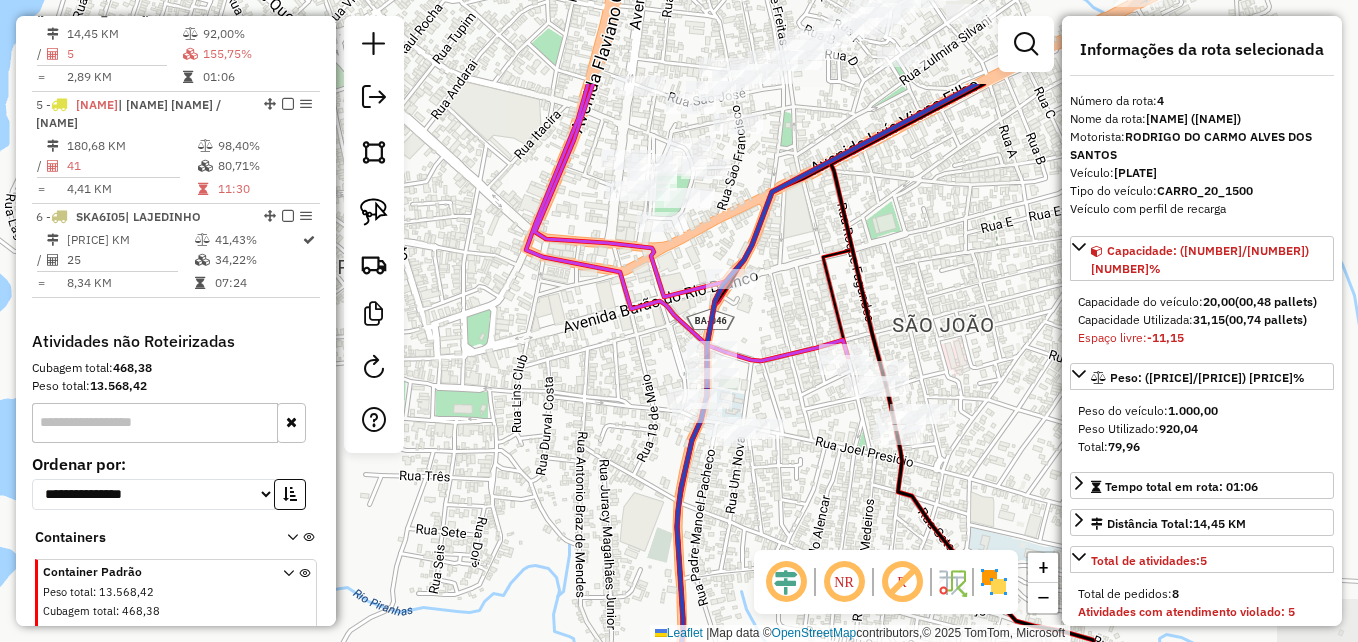 drag, startPoint x: 612, startPoint y: 362, endPoint x: 515, endPoint y: 508, distance: 175.28548 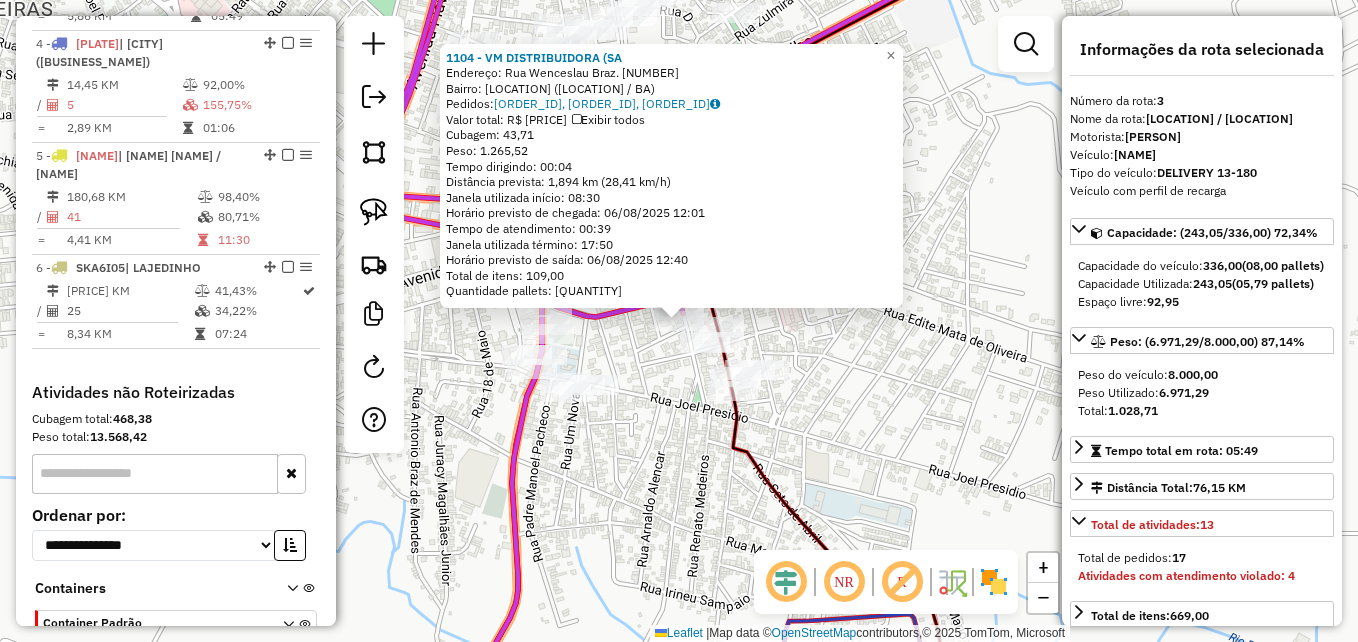 scroll, scrollTop: 956, scrollLeft: 0, axis: vertical 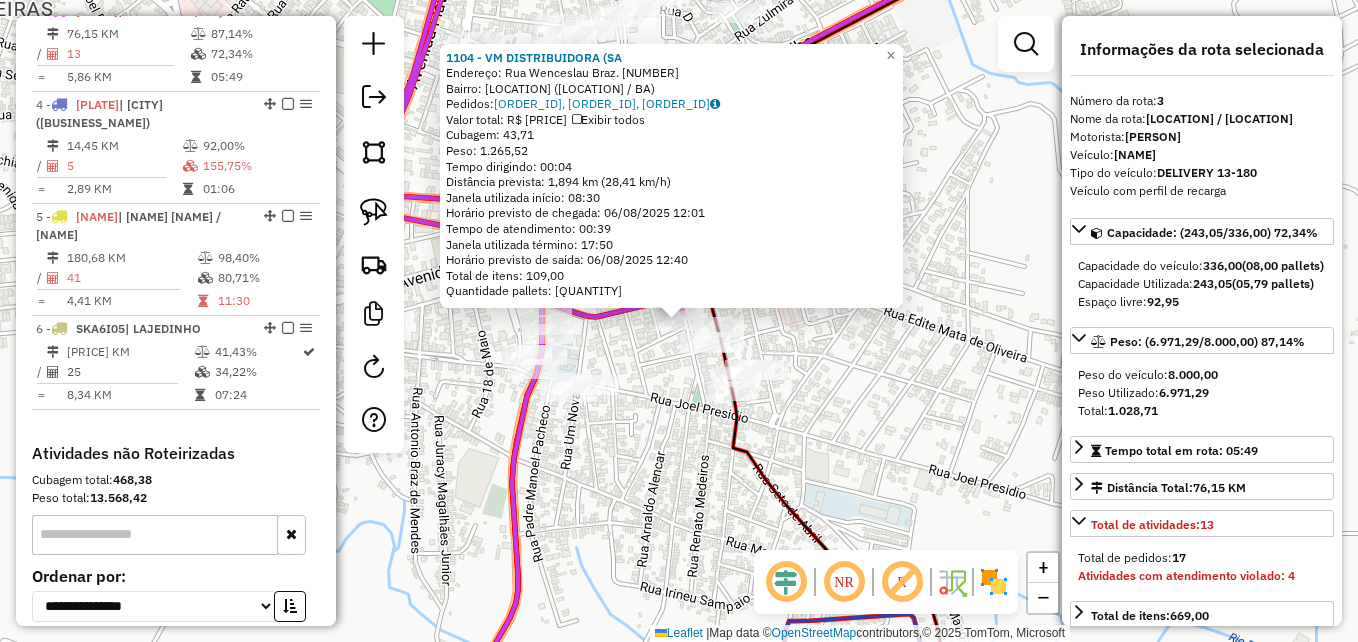 click on "1104 - VM DISTRIBUIDORA (SA  Endereço:  Rua Wenceslau Braz. 387   Bairro: Sao Joao (ITABERABA / BA)   Pedidos:  05096400, 05096401, 05096402   Valor total: R$ 5.967,76   Exibir todos   Cubagem: 43,71  Peso: 1.265,52  Tempo dirigindo: 00:04   Distância prevista: 1,894 km (28,41 km/h)   Janela utilizada início: 08:30   Horário previsto de chegada: 06/08/2025 12:01   Tempo de atendimento: 00:39   Janela utilizada término: 17:50   Horário previsto de saída: 06/08/2025 12:40   Total de itens: 109,00   Quantidade pallets: 1,041  × Janela de atendimento Grade de atendimento Capacidade Transportadoras Veículos Cliente Pedidos  Rotas Selecione os dias de semana para filtrar as janelas de atendimento  Seg   Ter   Qua   Qui   Sex   Sáb   Dom  Informe o período da janela de atendimento: De: Até:  Filtrar exatamente a janela do cliente  Considerar janela de atendimento padrão  Selecione os dias de semana para filtrar as grades de atendimento  Seg   Ter   Qua   Qui   Sex   Sáb   Dom   Peso mínimo:   De:  De:" 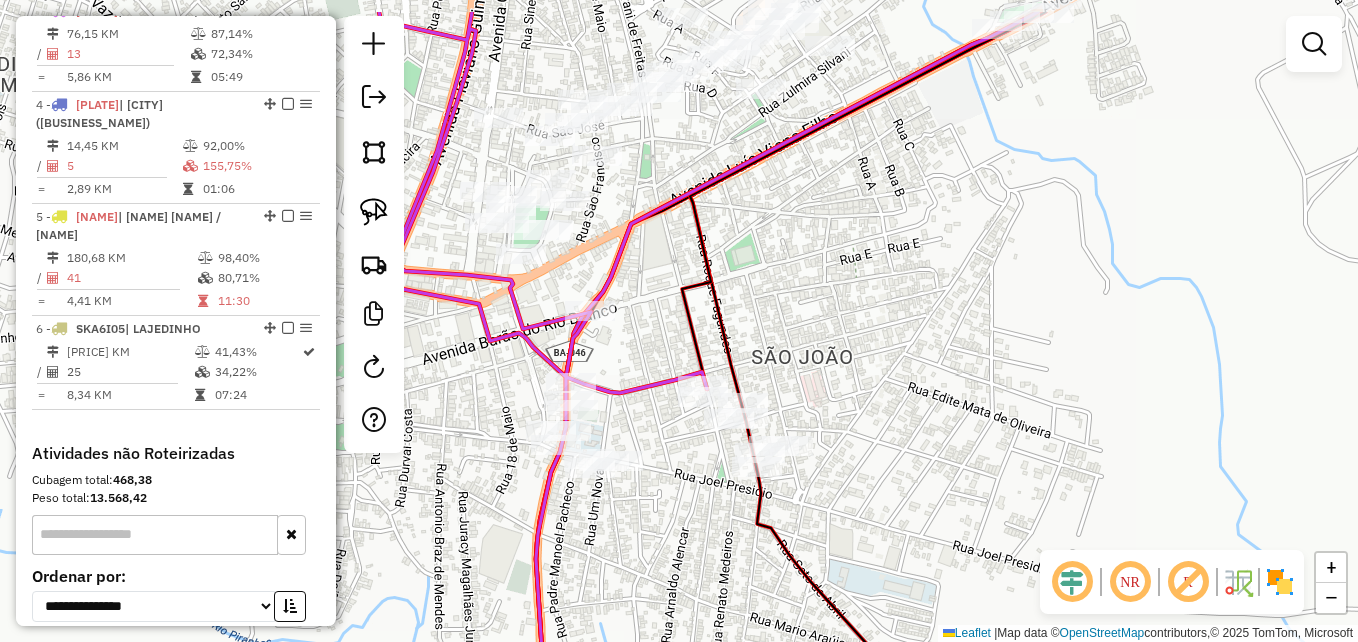 drag, startPoint x: 628, startPoint y: 474, endPoint x: 656, endPoint y: 556, distance: 86.64872 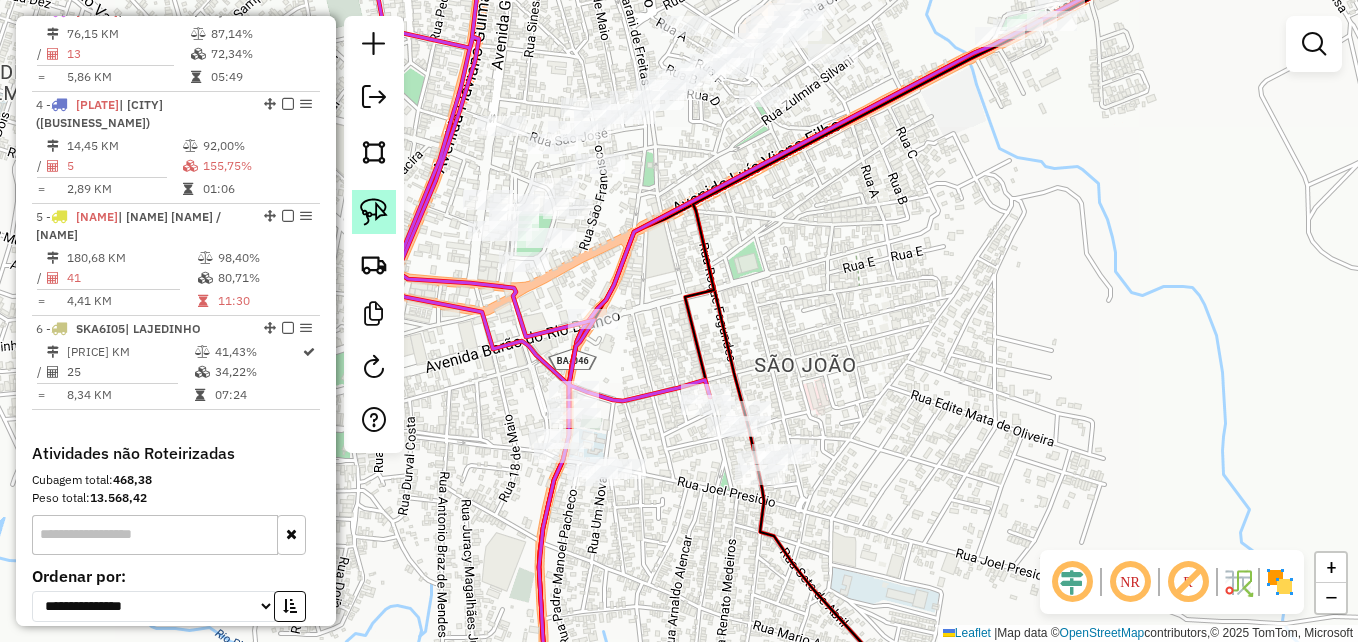 click 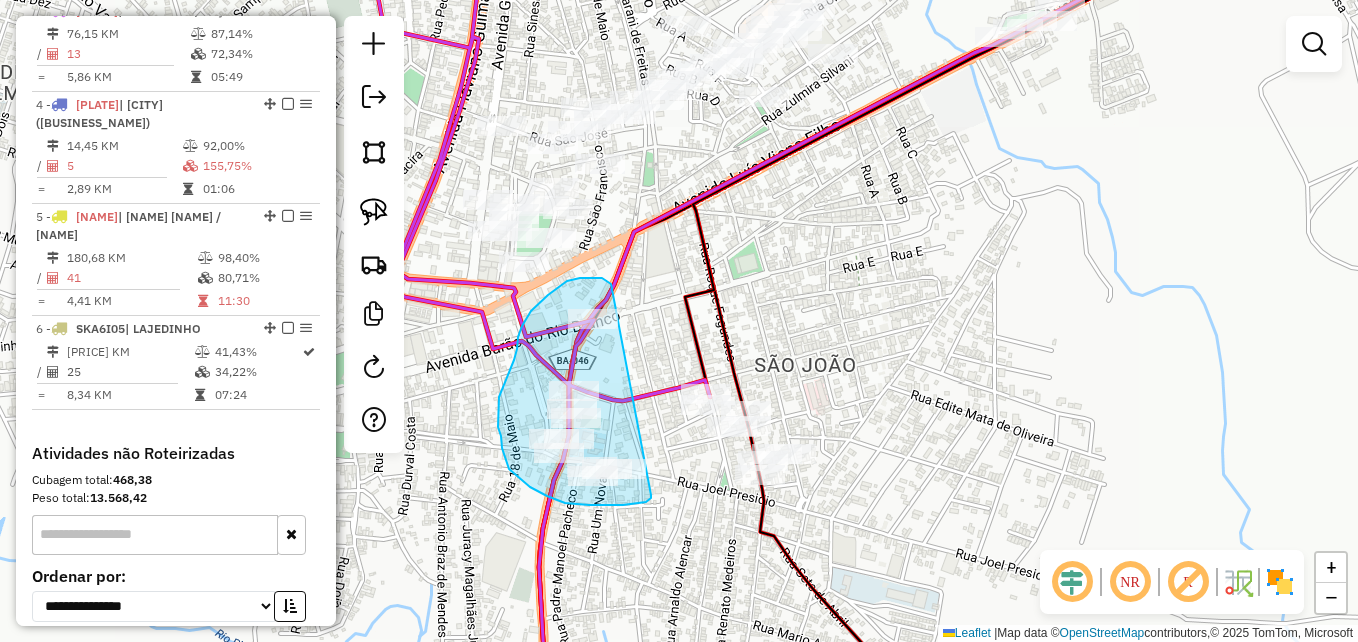 drag, startPoint x: 651, startPoint y: 495, endPoint x: 616, endPoint y: 288, distance: 209.93808 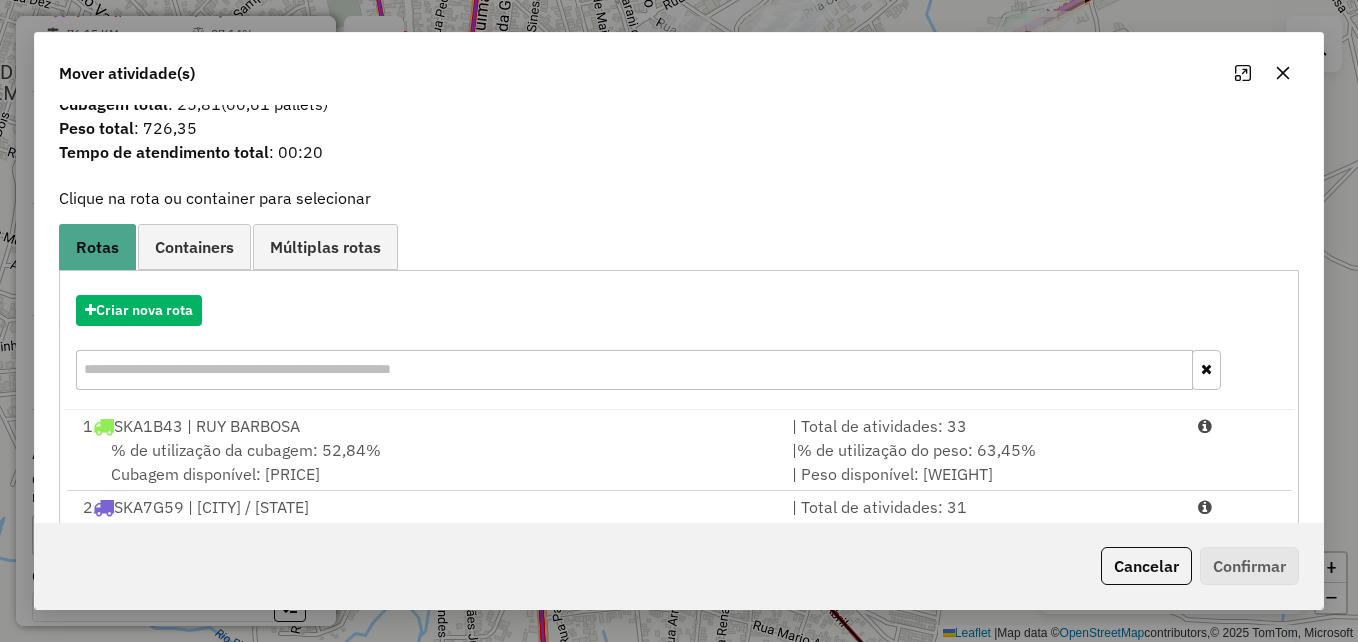 scroll, scrollTop: 0, scrollLeft: 0, axis: both 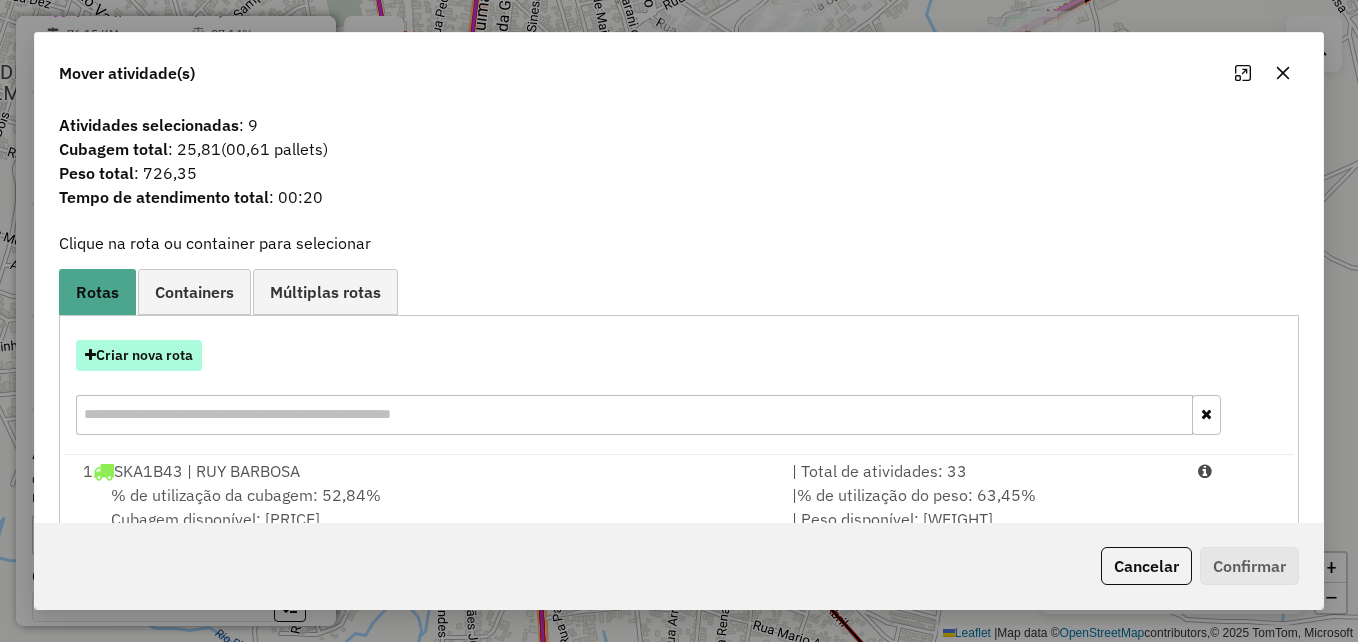 click on "Criar nova rota" at bounding box center [139, 355] 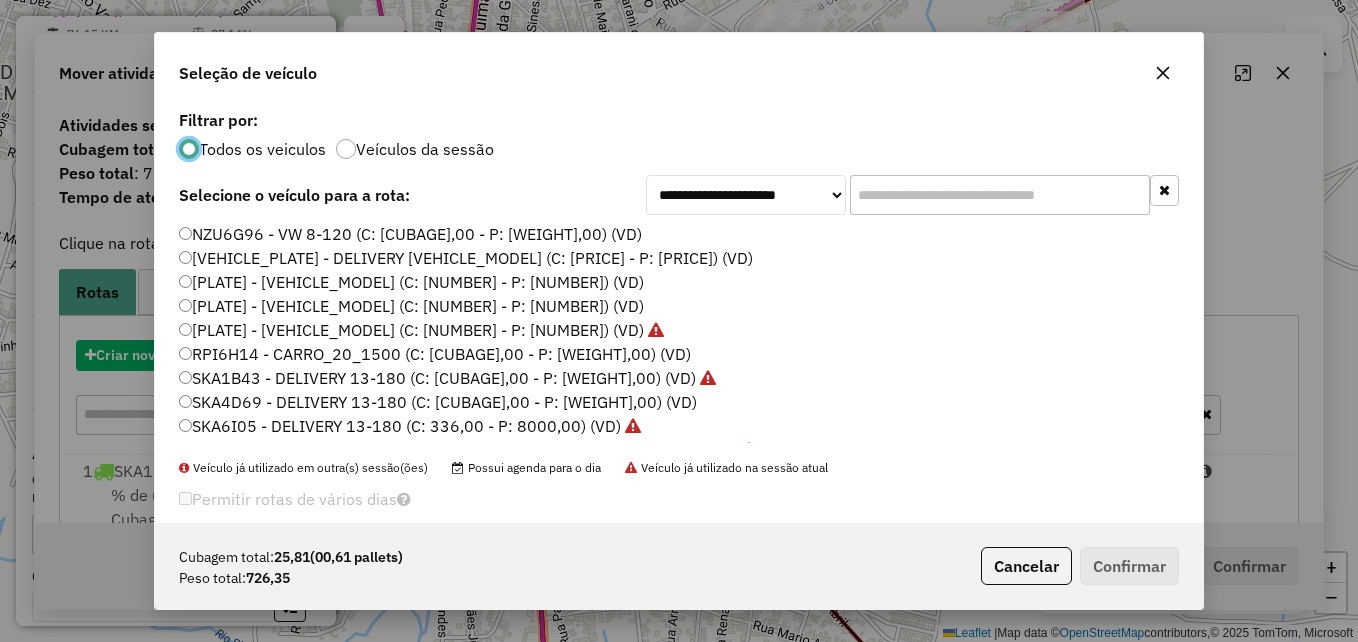 scroll, scrollTop: 11, scrollLeft: 6, axis: both 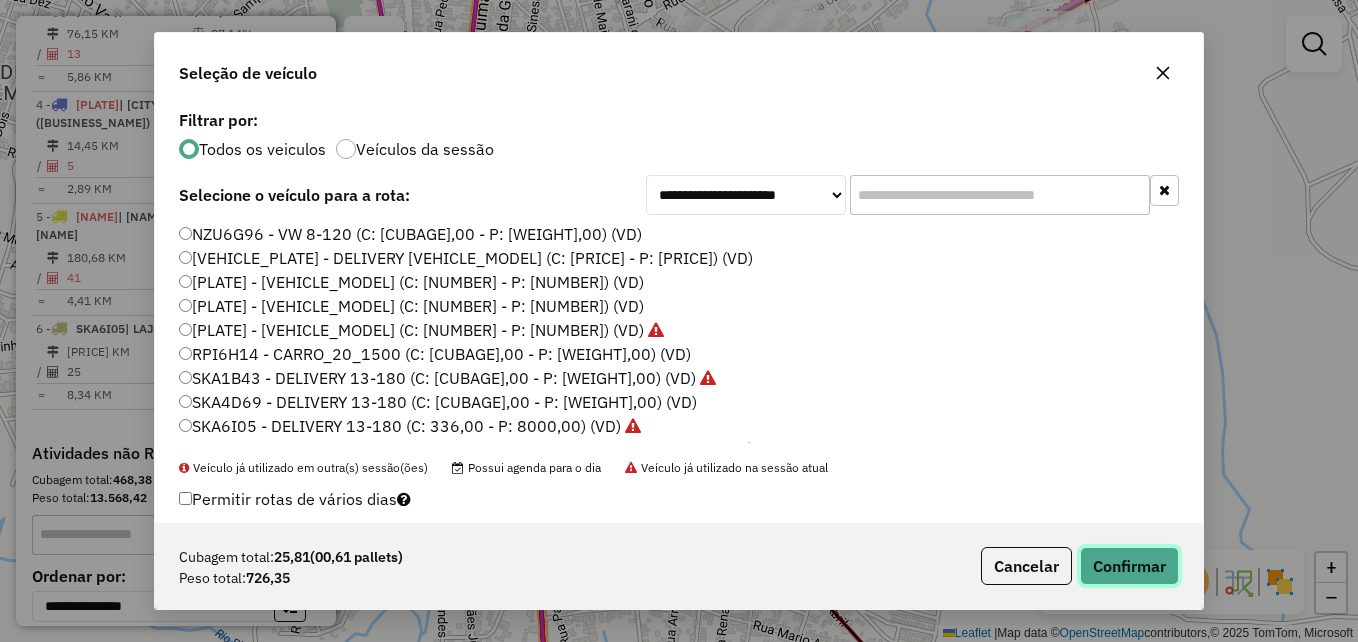 click on "Confirmar" 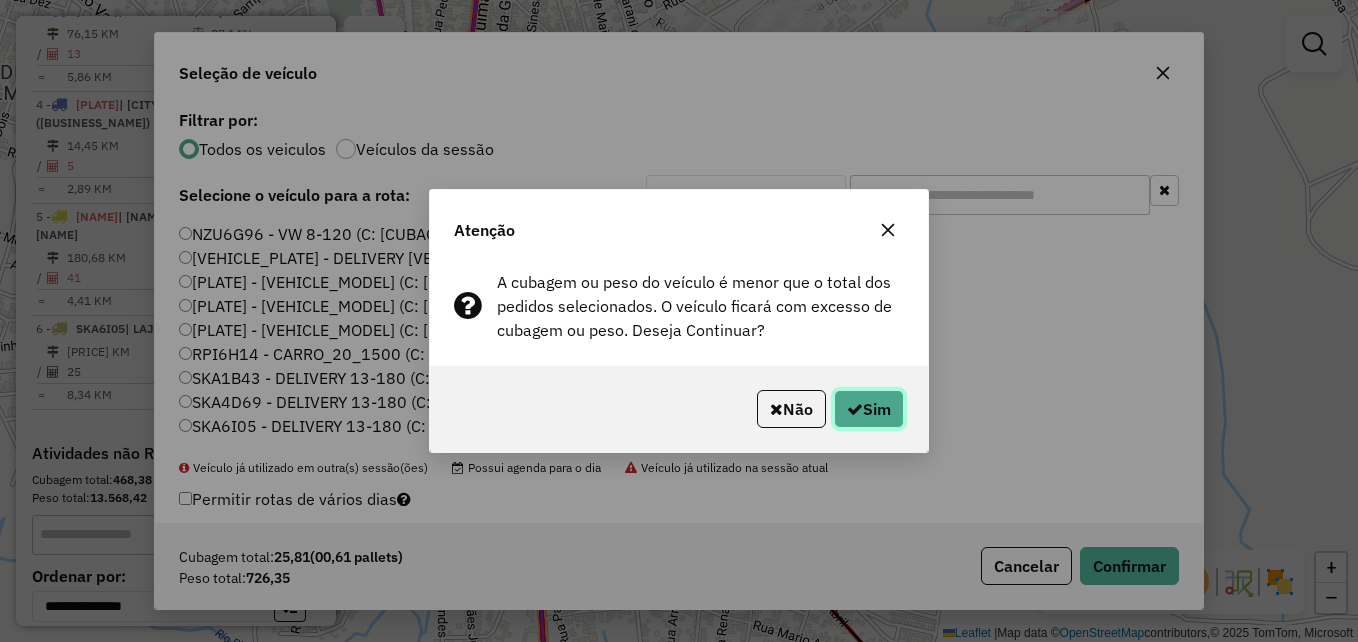 click on "Sim" 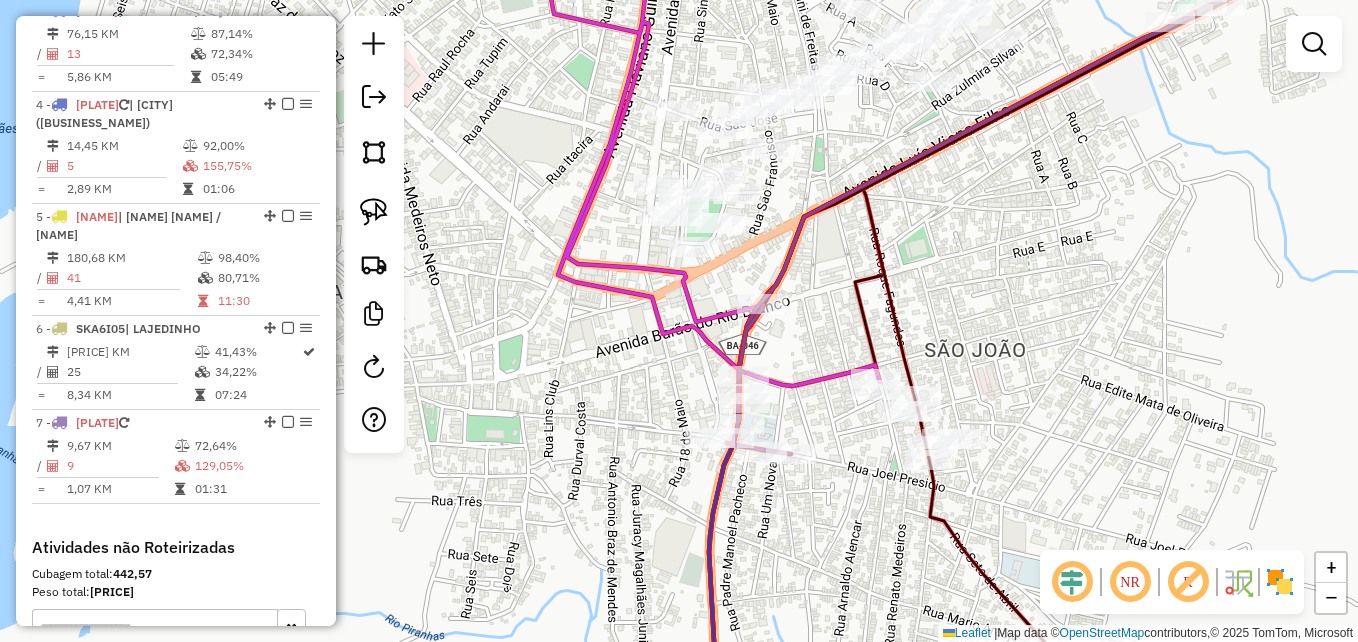 drag, startPoint x: 729, startPoint y: 304, endPoint x: 899, endPoint y: 289, distance: 170.66048 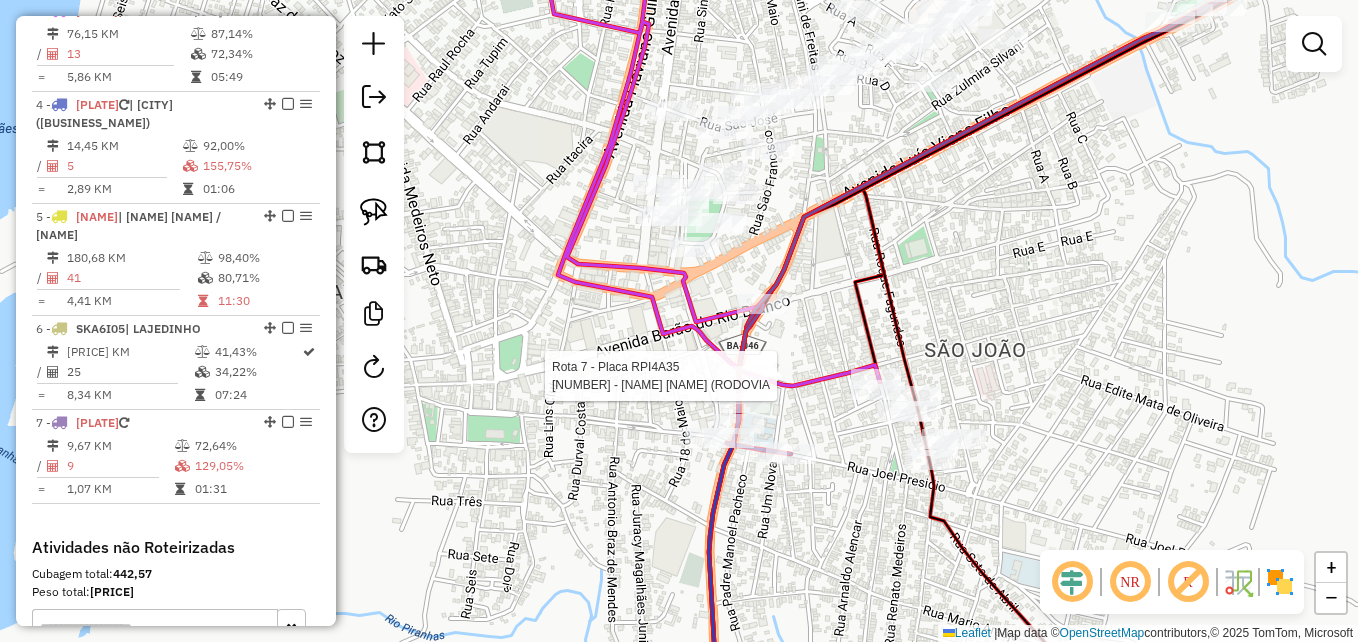 select on "**********" 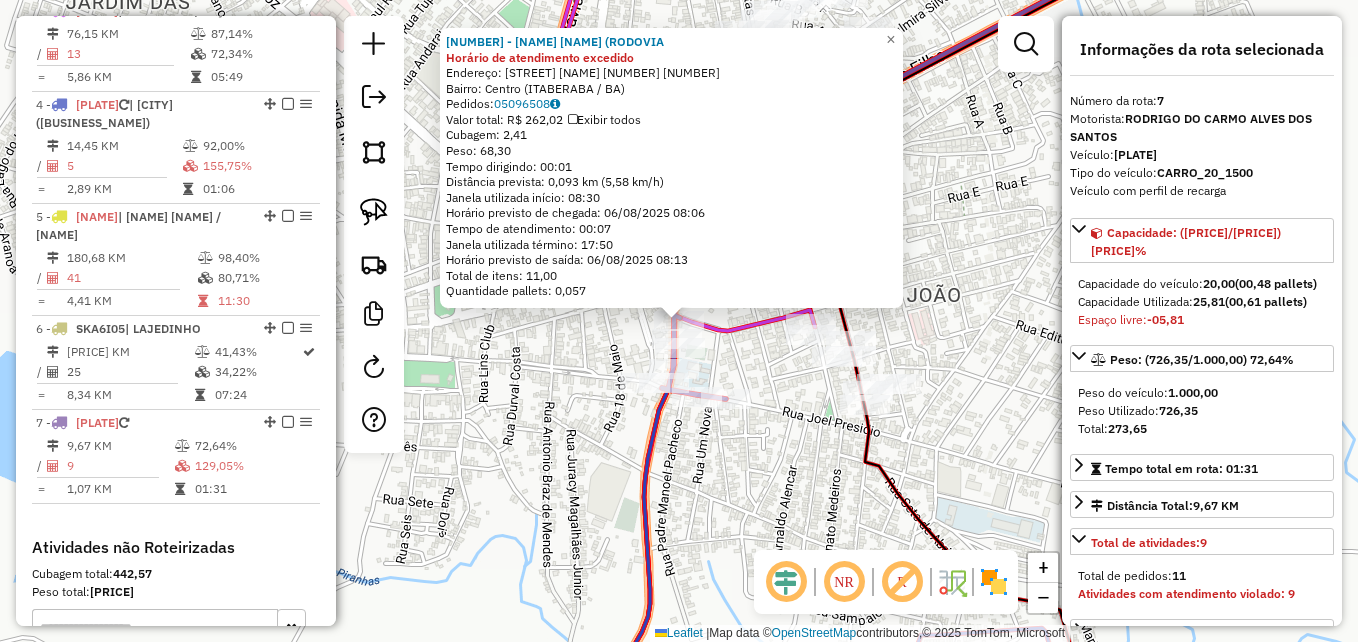 scroll, scrollTop: 1263, scrollLeft: 0, axis: vertical 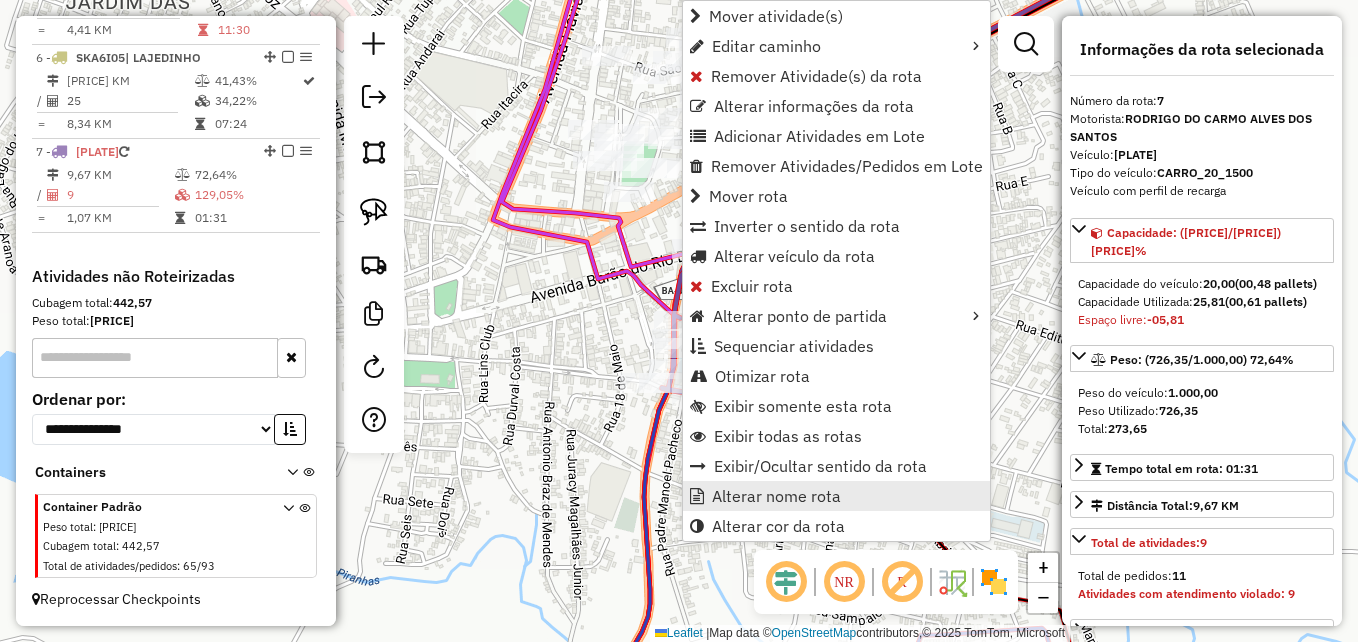 click on "Alterar nome rota" at bounding box center [776, 496] 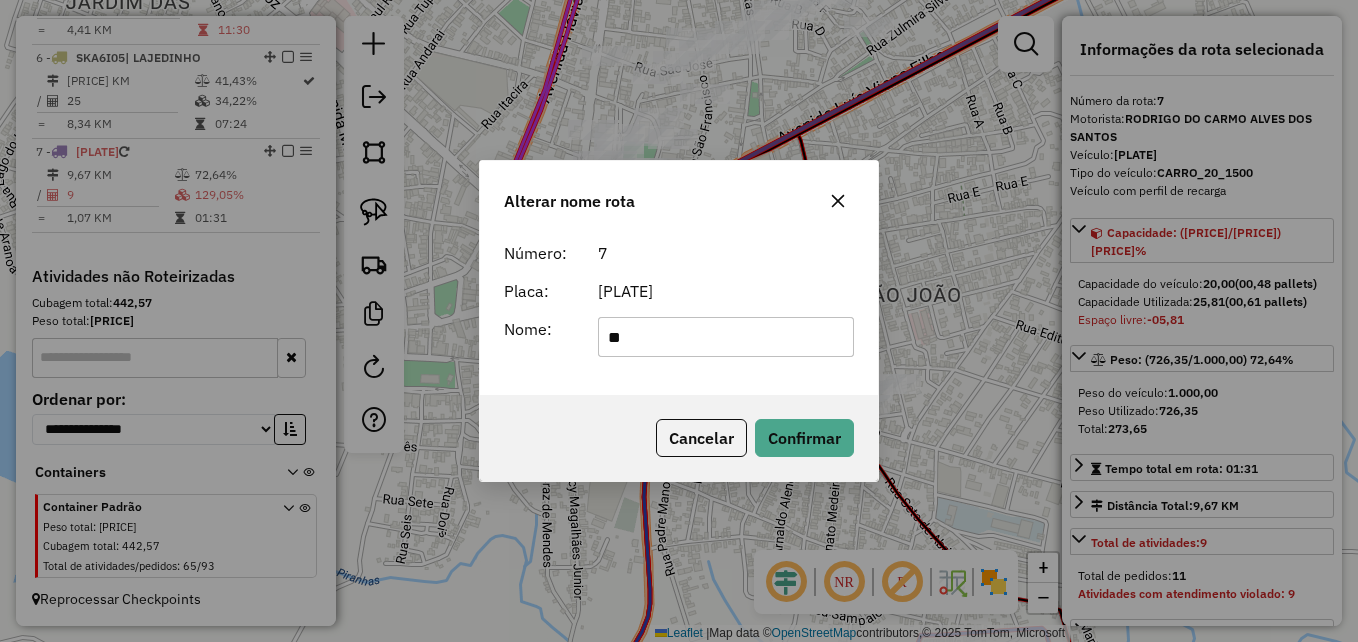 type on "*" 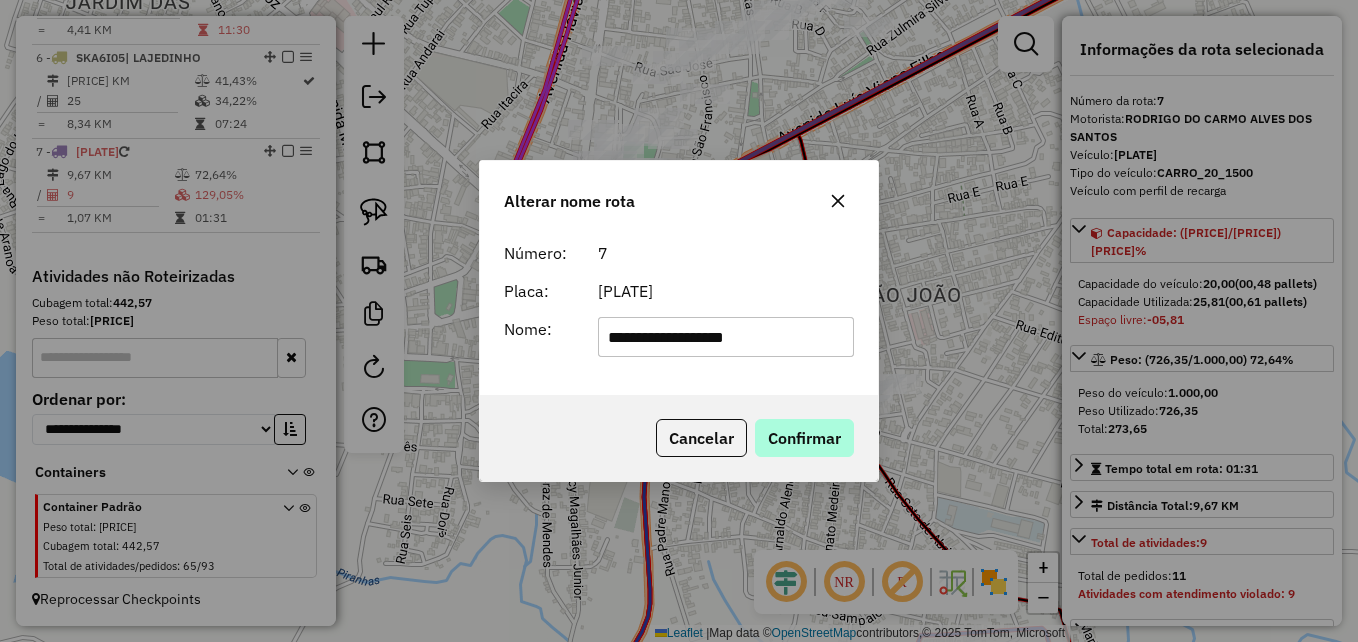 type on "**********" 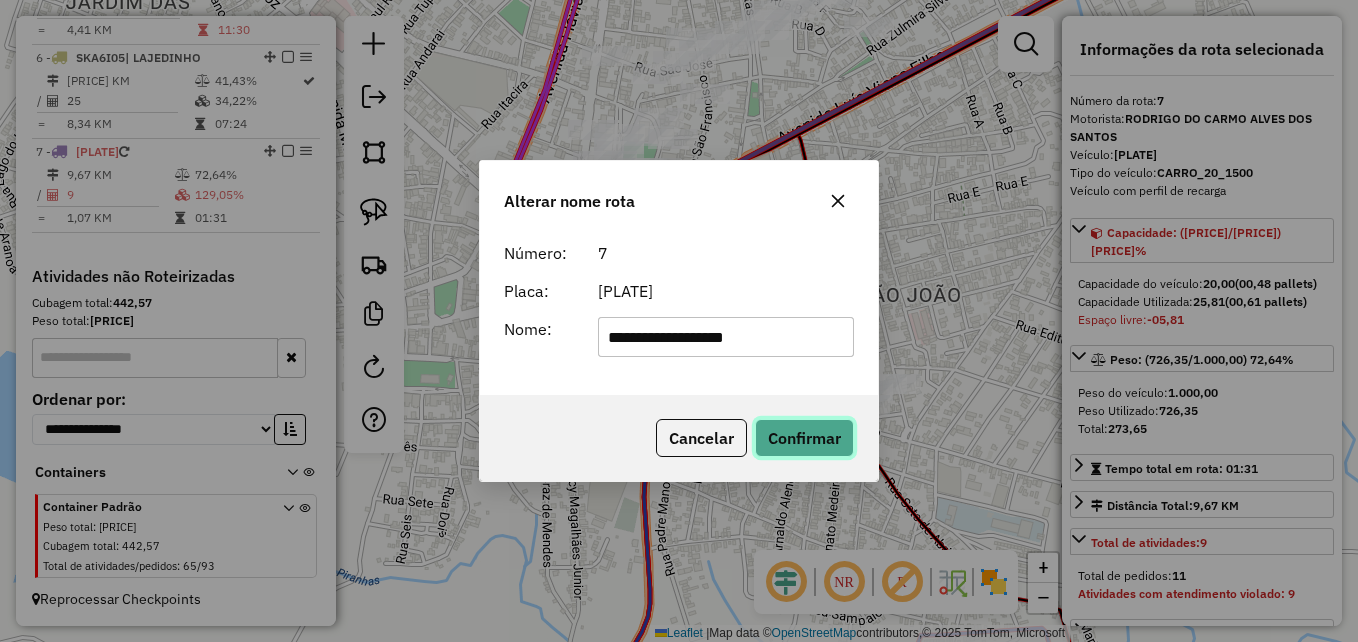 click on "Confirmar" 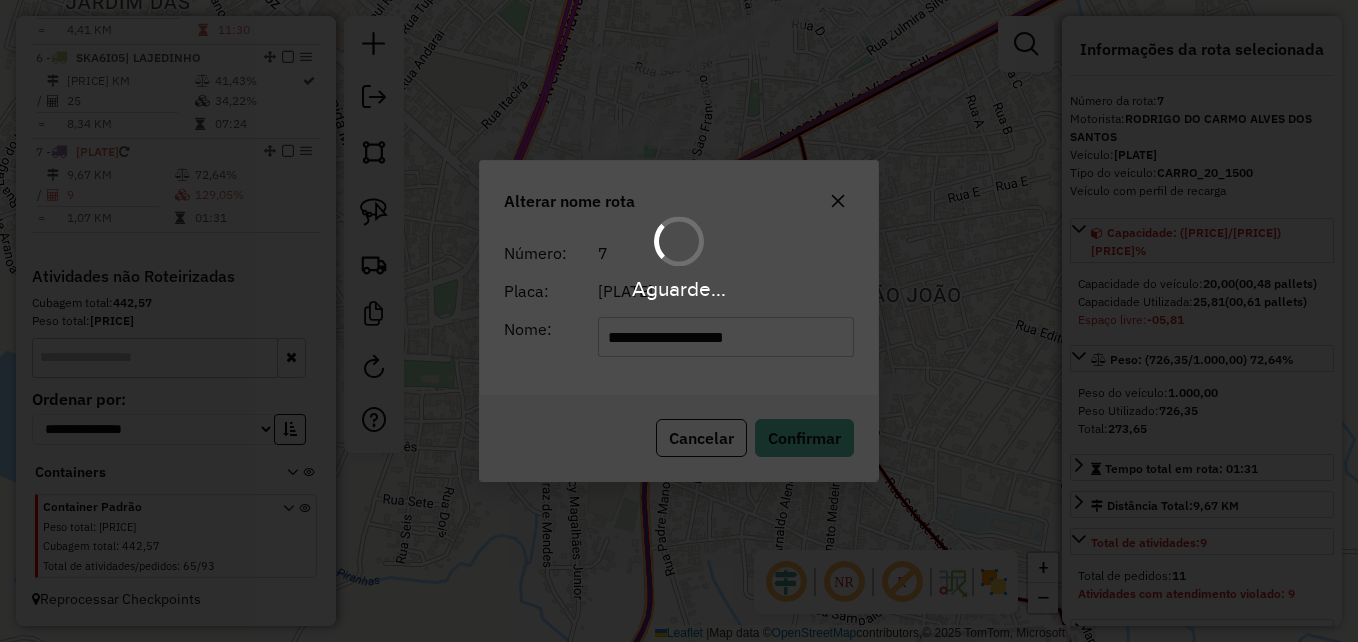 type 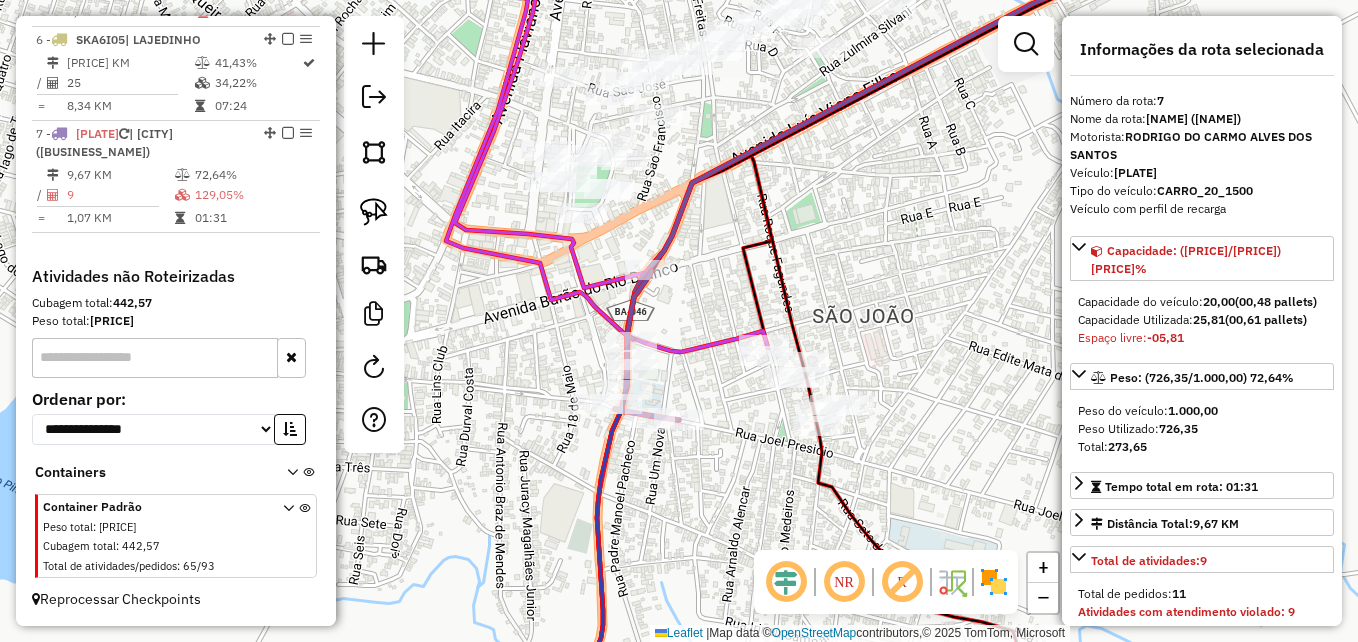 drag, startPoint x: 730, startPoint y: 495, endPoint x: 677, endPoint y: 518, distance: 57.77543 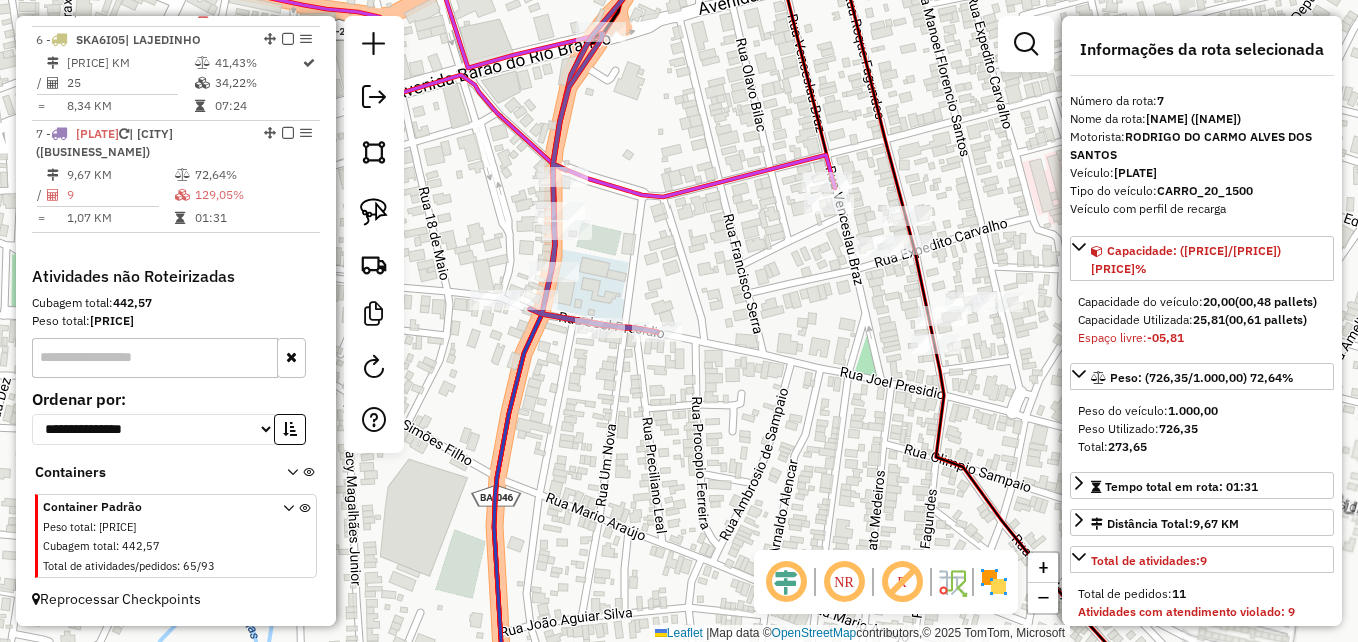 drag, startPoint x: 771, startPoint y: 472, endPoint x: 677, endPoint y: 513, distance: 102.55243 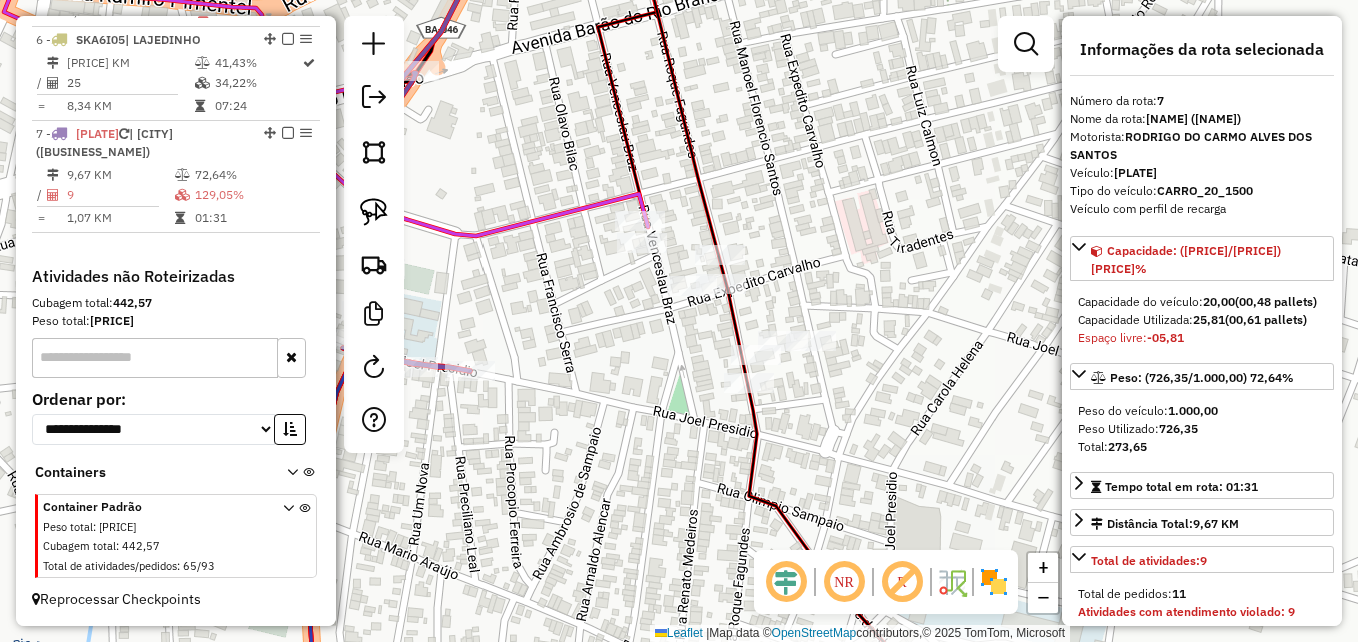 drag, startPoint x: 695, startPoint y: 464, endPoint x: 602, endPoint y: 462, distance: 93.0215 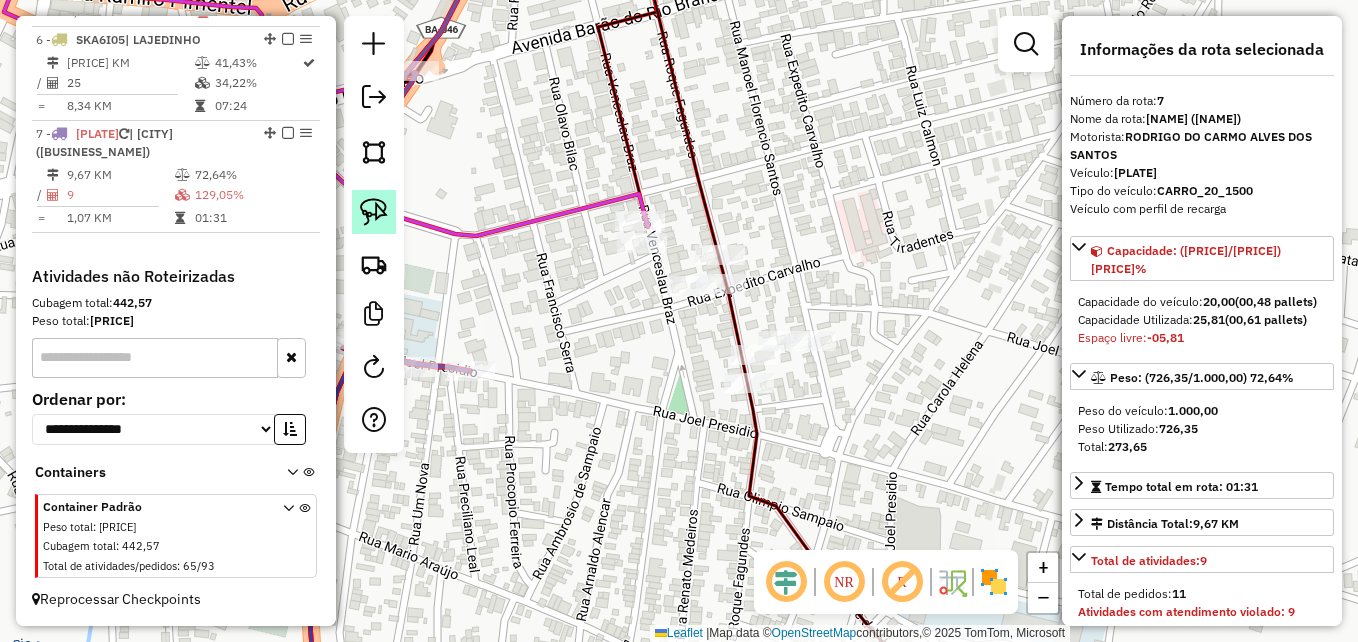 click 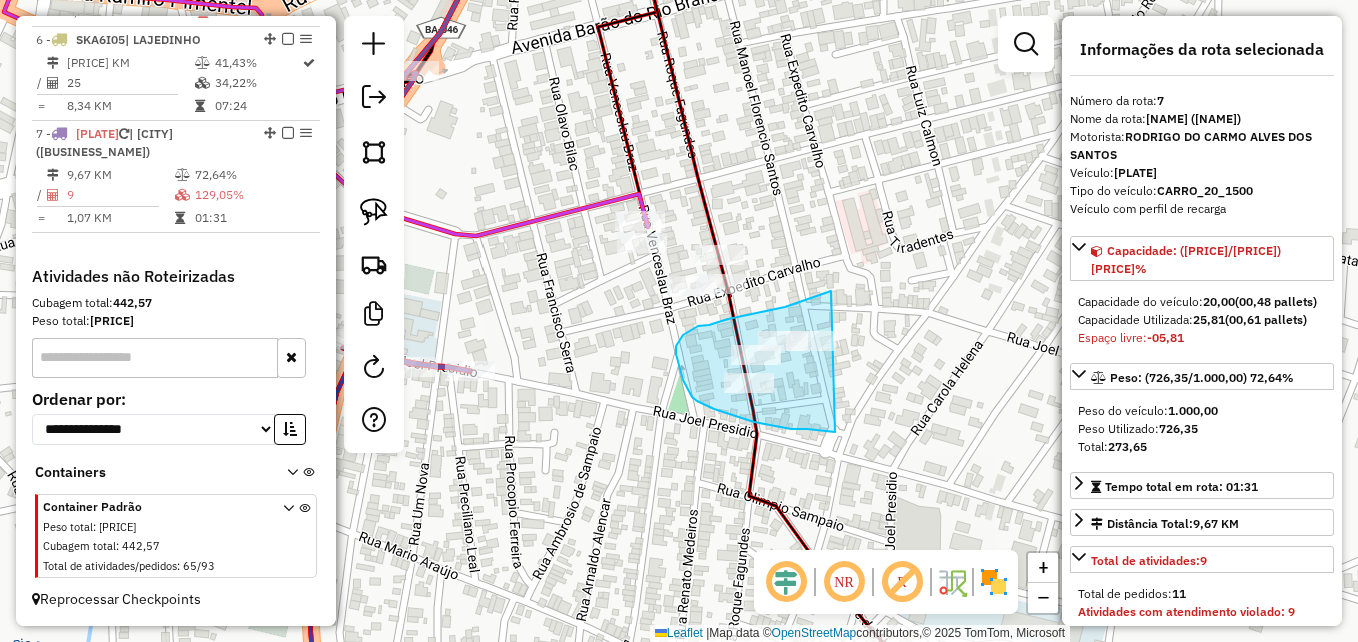drag, startPoint x: 835, startPoint y: 432, endPoint x: 871, endPoint y: 287, distance: 149.40215 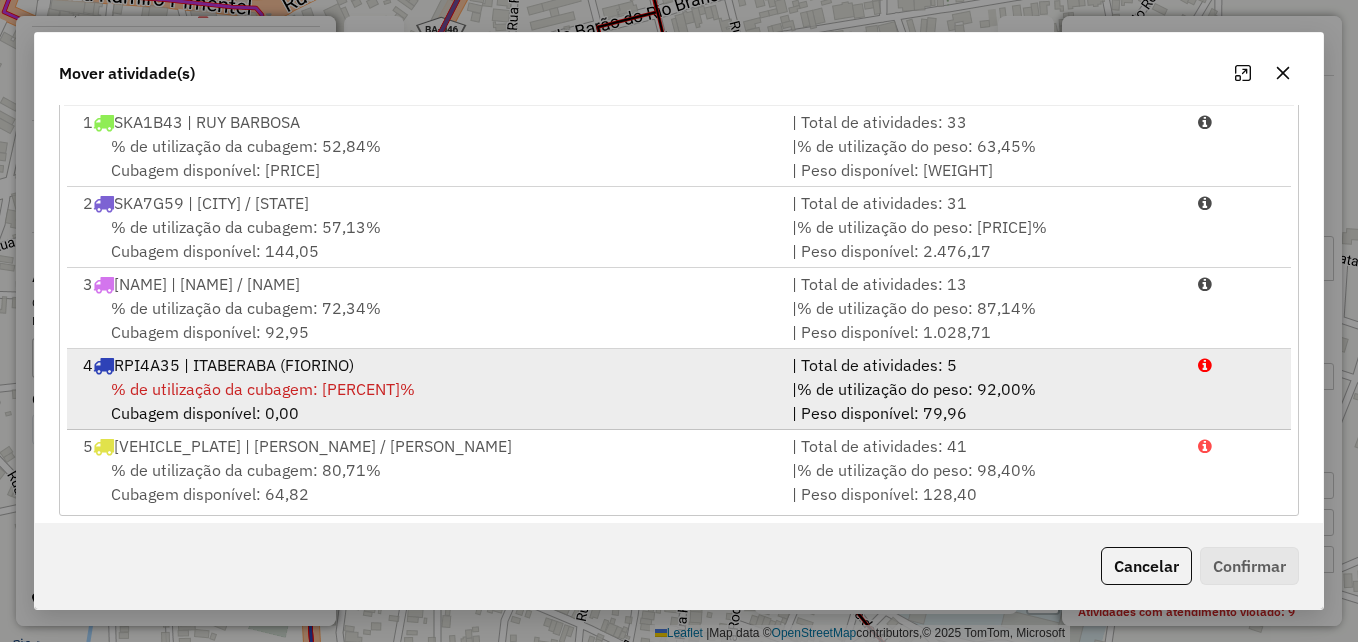 scroll, scrollTop: 366, scrollLeft: 0, axis: vertical 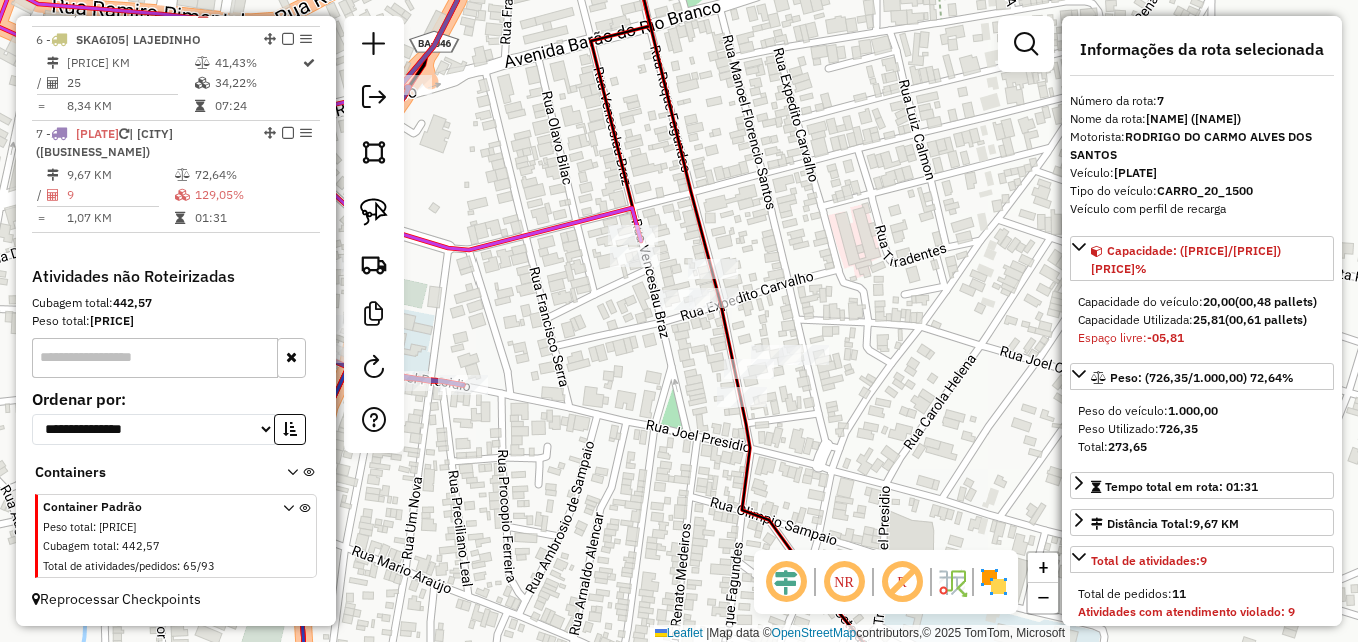 drag, startPoint x: 581, startPoint y: 351, endPoint x: 572, endPoint y: 359, distance: 12.0415945 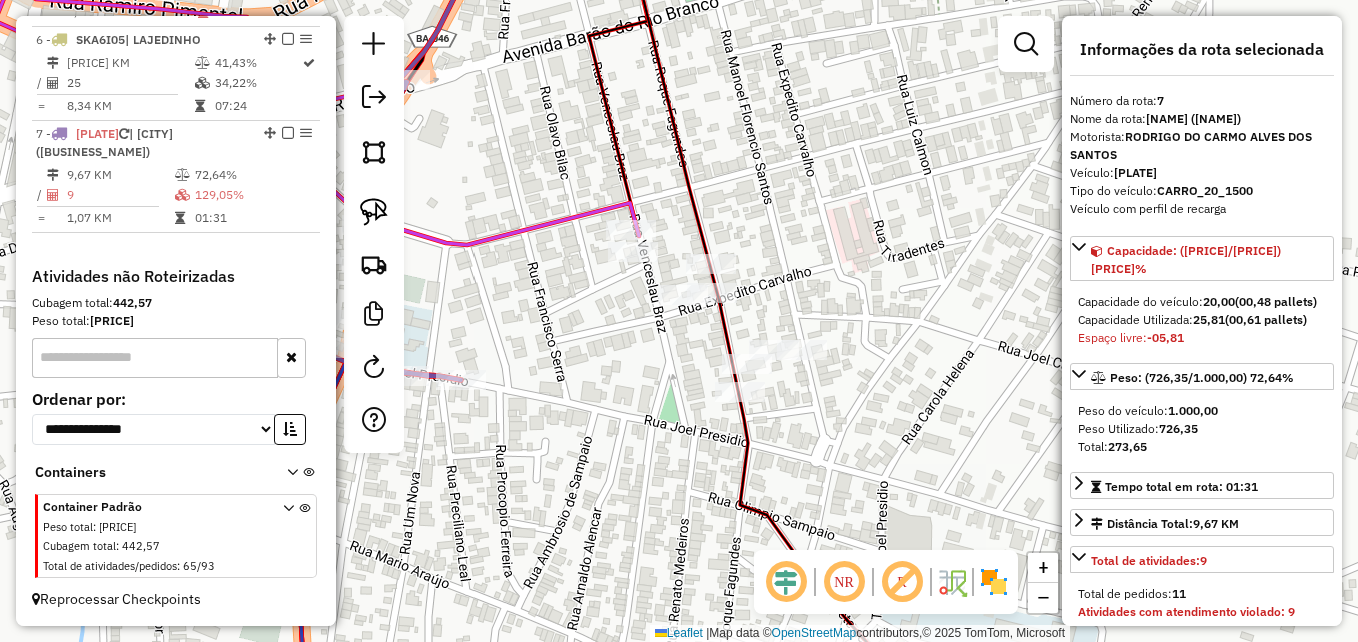 drag, startPoint x: 381, startPoint y: 219, endPoint x: 411, endPoint y: 236, distance: 34.48188 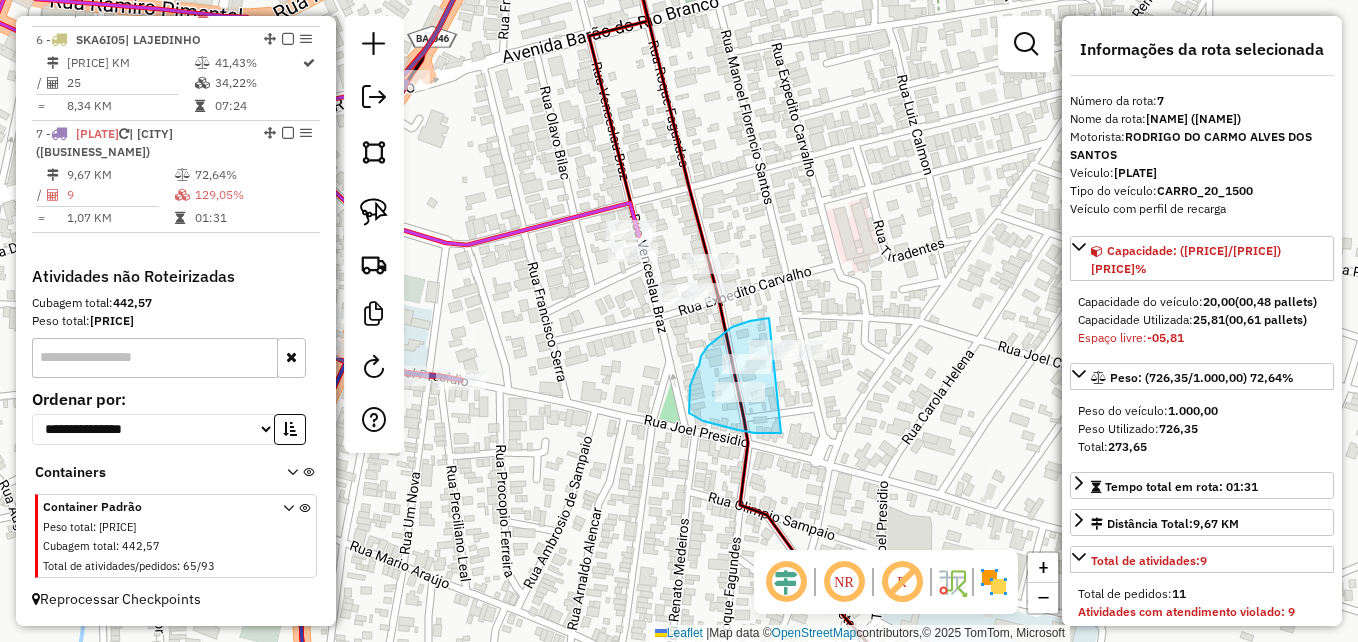 drag, startPoint x: 781, startPoint y: 433, endPoint x: 872, endPoint y: 329, distance: 138.1919 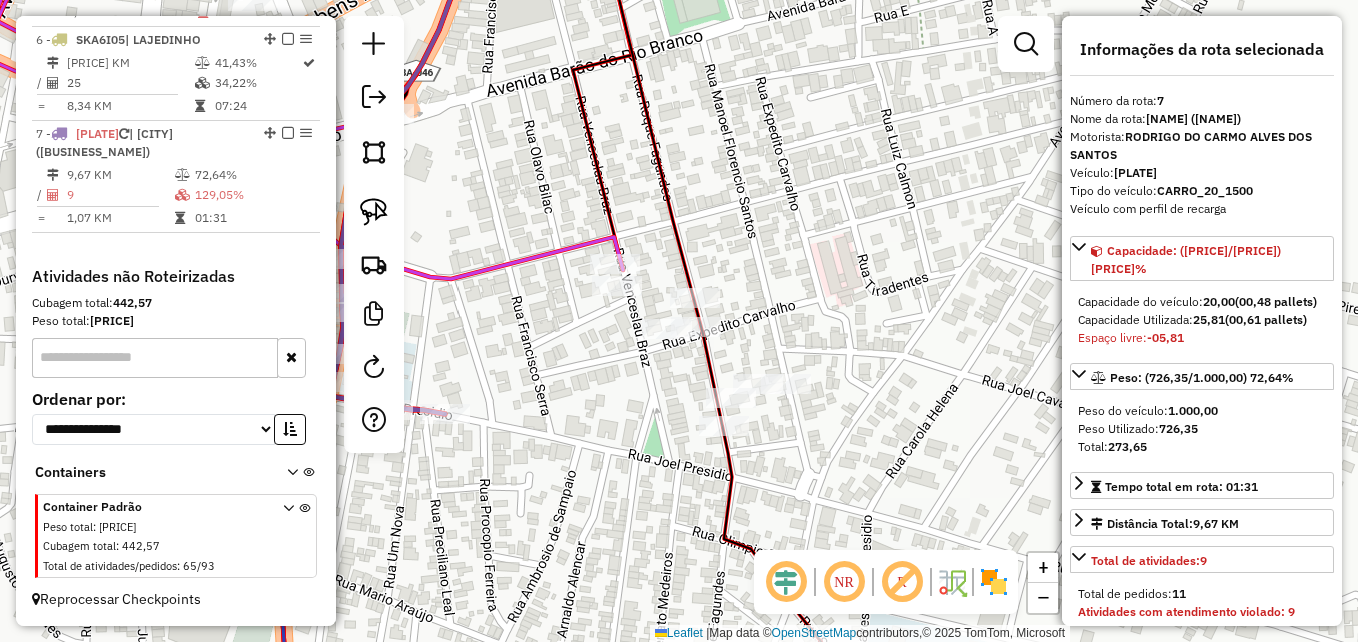 drag, startPoint x: 676, startPoint y: 373, endPoint x: 666, endPoint y: 398, distance: 26.925823 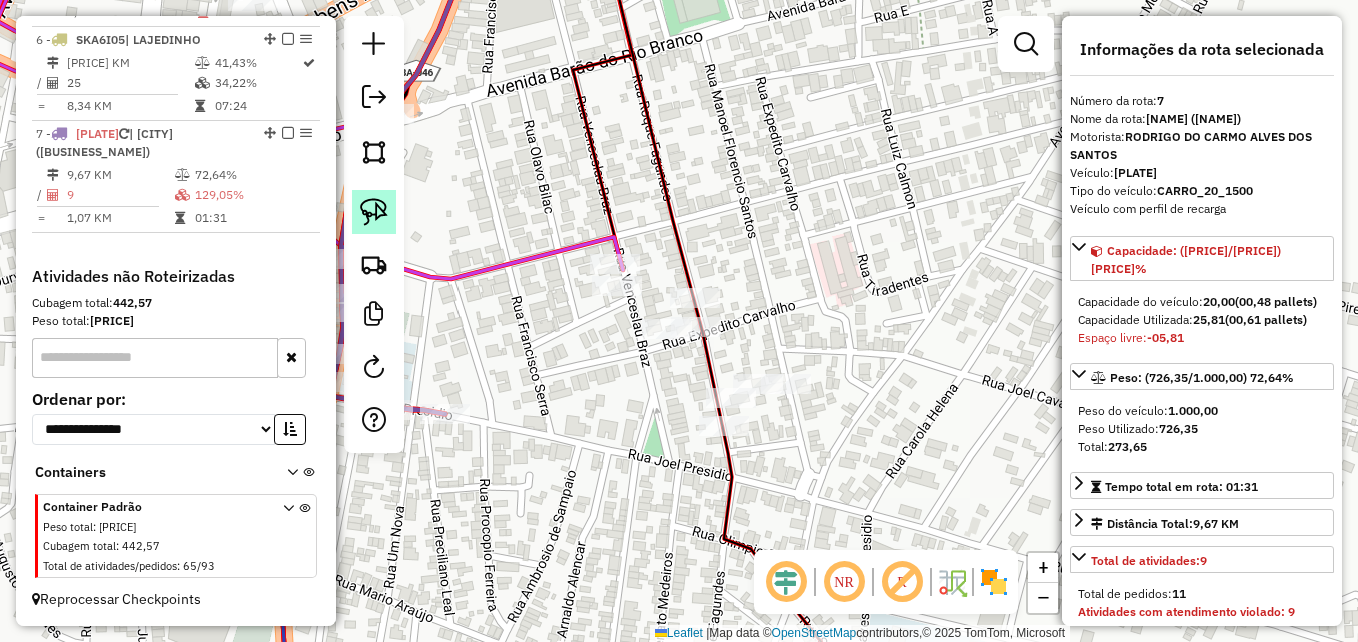 click 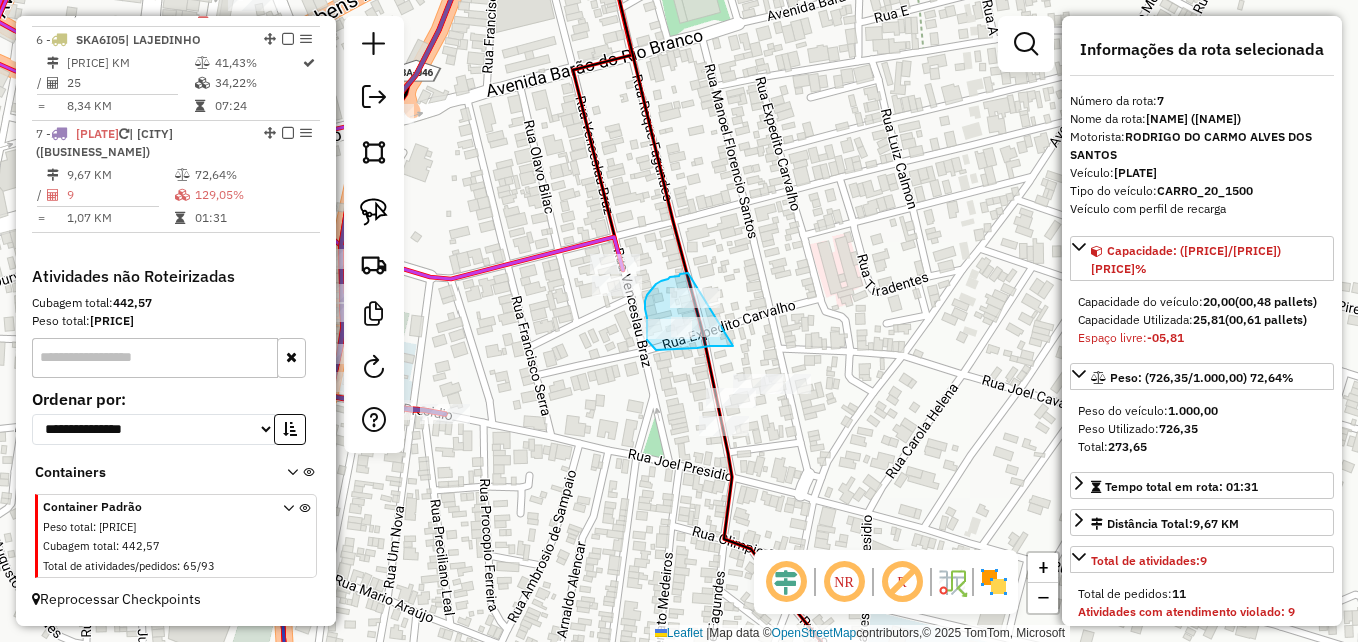 drag, startPoint x: 733, startPoint y: 346, endPoint x: 700, endPoint y: 267, distance: 85.61542 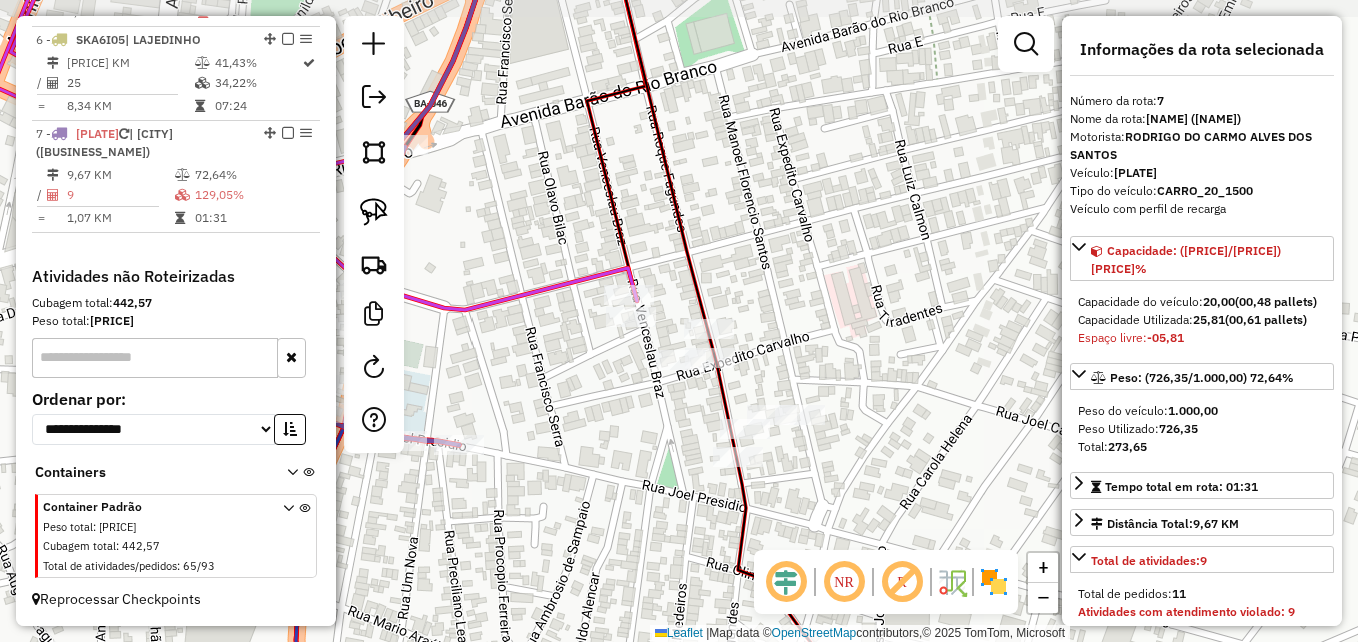 drag, startPoint x: 622, startPoint y: 427, endPoint x: 636, endPoint y: 458, distance: 34.0147 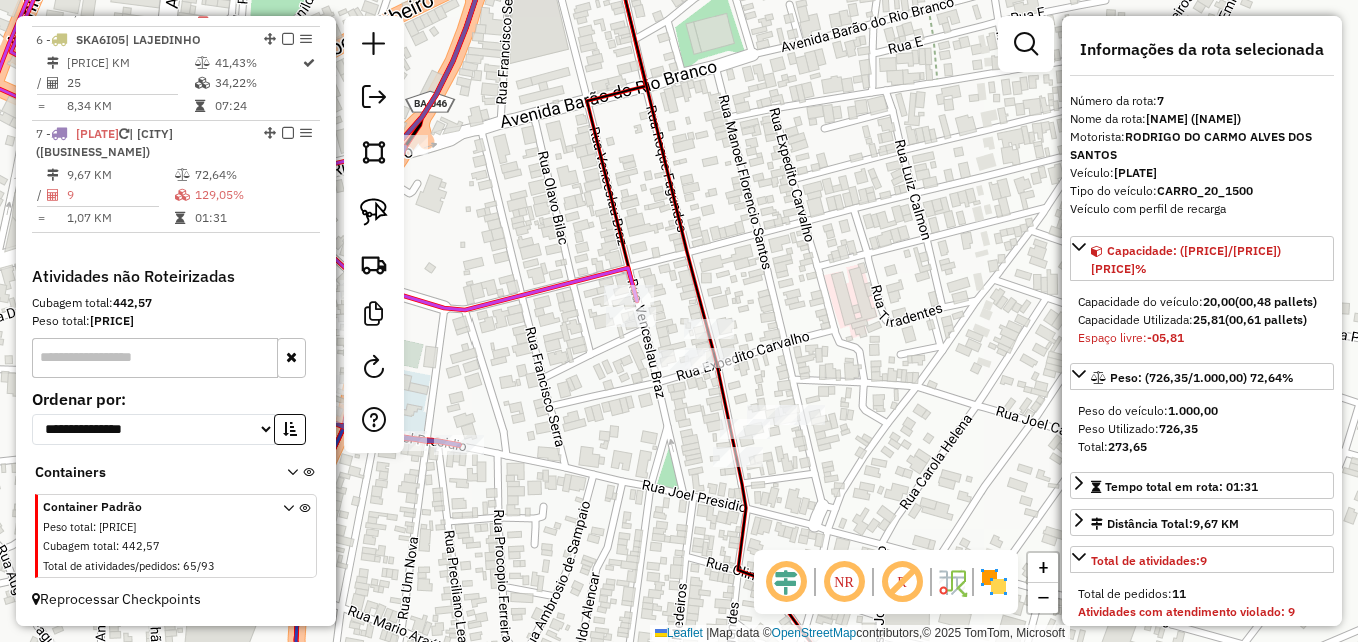 drag, startPoint x: 378, startPoint y: 220, endPoint x: 648, endPoint y: 266, distance: 273.8905 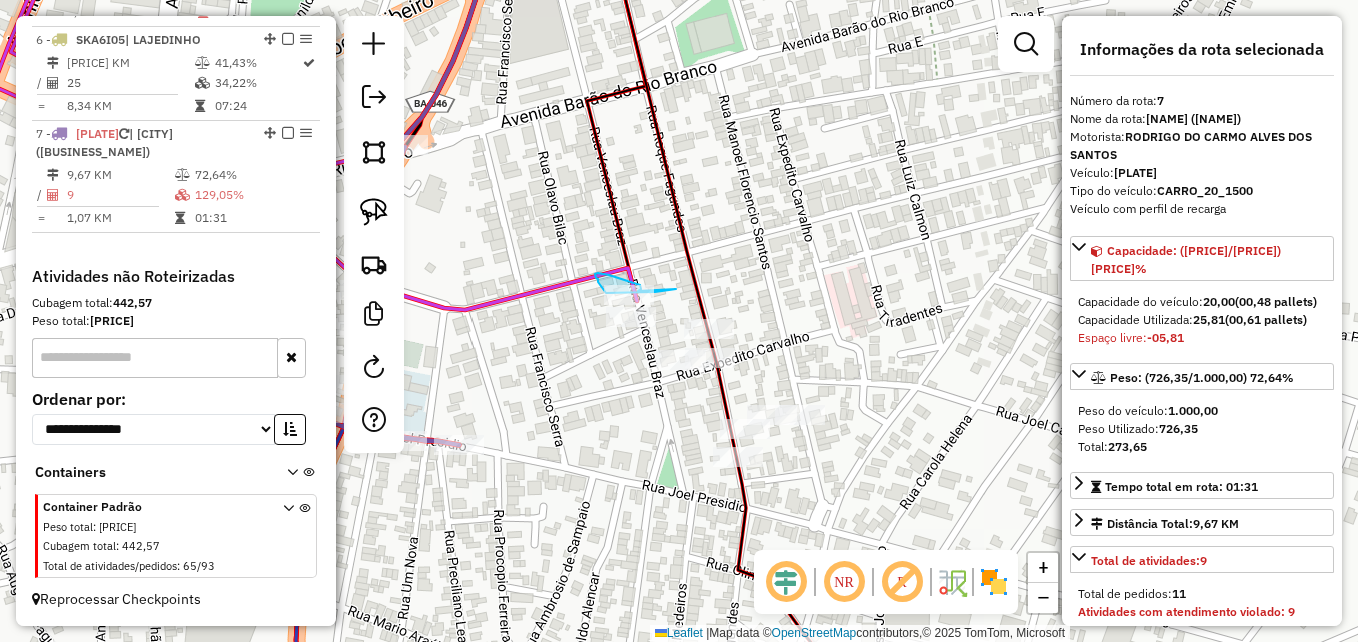 click on "Janela de atendimento Grade de atendimento Capacidade Transportadoras Veículos Cliente Pedidos  Rotas Selecione os dias de semana para filtrar as janelas de atendimento  Seg   Ter   Qua   Qui   Sex   Sáb   Dom  Informe o período da janela de atendimento: De: Até:  Filtrar exatamente a janela do cliente  Considerar janela de atendimento padrão  Selecione os dias de semana para filtrar as grades de atendimento  Seg   Ter   Qua   Qui   Sex   Sáb   Dom   Considerar clientes sem dia de atendimento cadastrado  Clientes fora do dia de atendimento selecionado Filtrar as atividades entre os valores definidos abaixo:  Peso mínimo:   Peso máximo:   Cubagem mínima:   Cubagem máxima:   De:   Até:  Filtrar as atividades entre o tempo de atendimento definido abaixo:  De:   Até:   Considerar capacidade total dos clientes não roteirizados Transportadora: Selecione um ou mais itens Tipo de veículo: Selecione um ou mais itens Veículo: Selecione um ou mais itens Motorista: Selecione um ou mais itens Nome: Rótulo:" 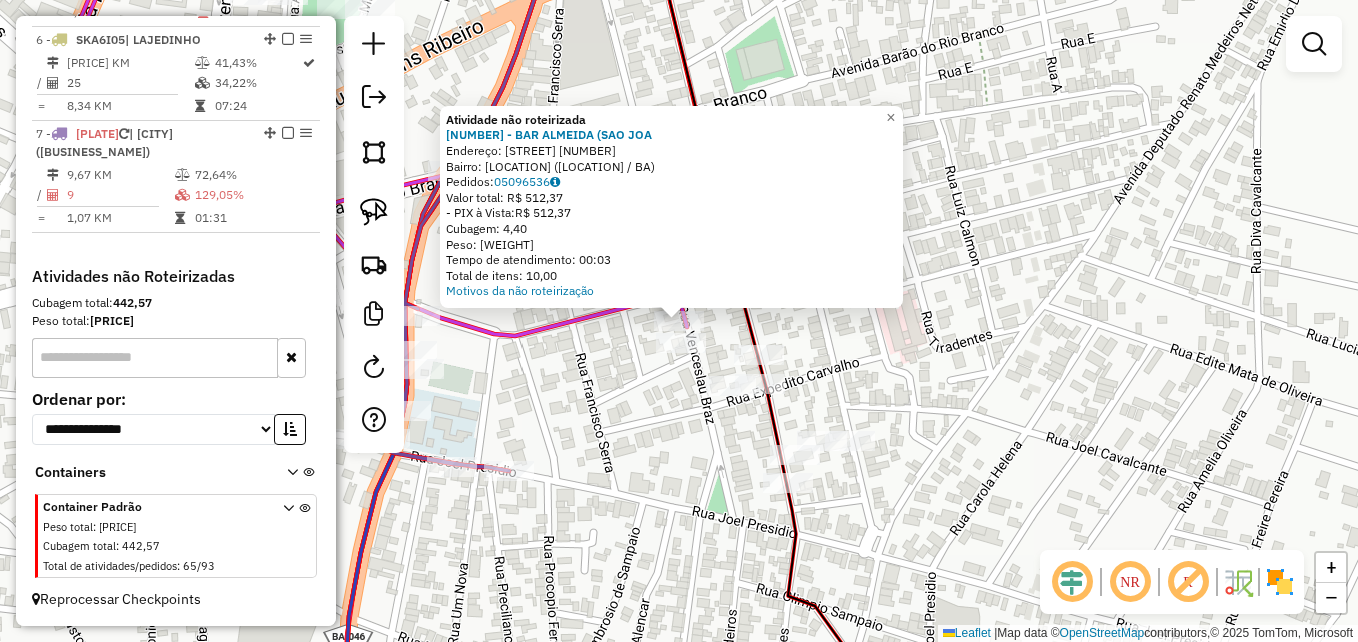 click on "Atividade não roteirizada 60 - BAR ALMEIDA (SAO JOA  Endereço:  RUA WENCESLAU BRAZ 340   Bairro: Sao Joao (ITABERABA / BA)   Pedidos:  05096536   Valor total: R$ 512,37   - PIX à Vista:  R$ 512,37   Cubagem: 4,40   Peso: 121,21   Tempo de atendimento: 00:03   Total de itens: 10,00  Motivos da não roteirização × Janela de atendimento Grade de atendimento Capacidade Transportadoras Veículos Cliente Pedidos  Rotas Selecione os dias de semana para filtrar as janelas de atendimento  Seg   Ter   Qua   Qui   Sex   Sáb   Dom  Informe o período da janela de atendimento: De: Até:  Filtrar exatamente a janela do cliente  Considerar janela de atendimento padrão  Selecione os dias de semana para filtrar as grades de atendimento  Seg   Ter   Qua   Qui   Sex   Sáb   Dom   Considerar clientes sem dia de atendimento cadastrado  Clientes fora do dia de atendimento selecionado Filtrar as atividades entre os valores definidos abaixo:  Peso mínimo:   Peso máximo:   Cubagem mínima:   Cubagem máxima:   De:   Até:" 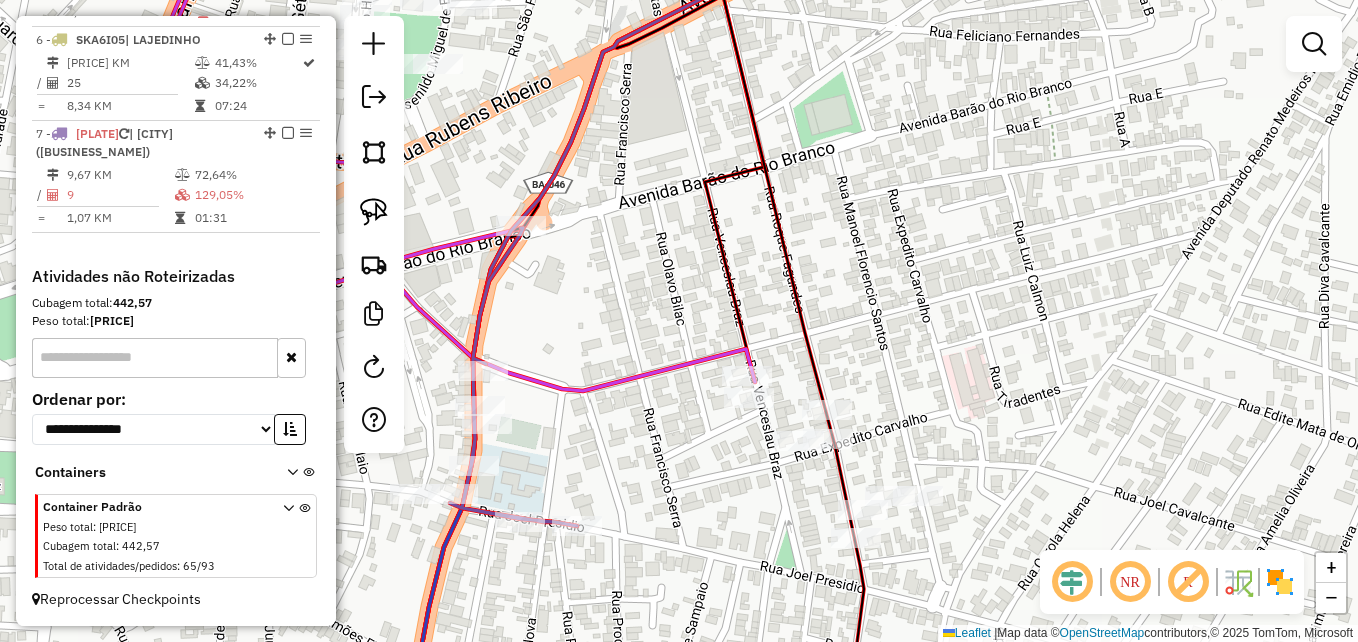 drag, startPoint x: 577, startPoint y: 278, endPoint x: 1009, endPoint y: 527, distance: 498.6231 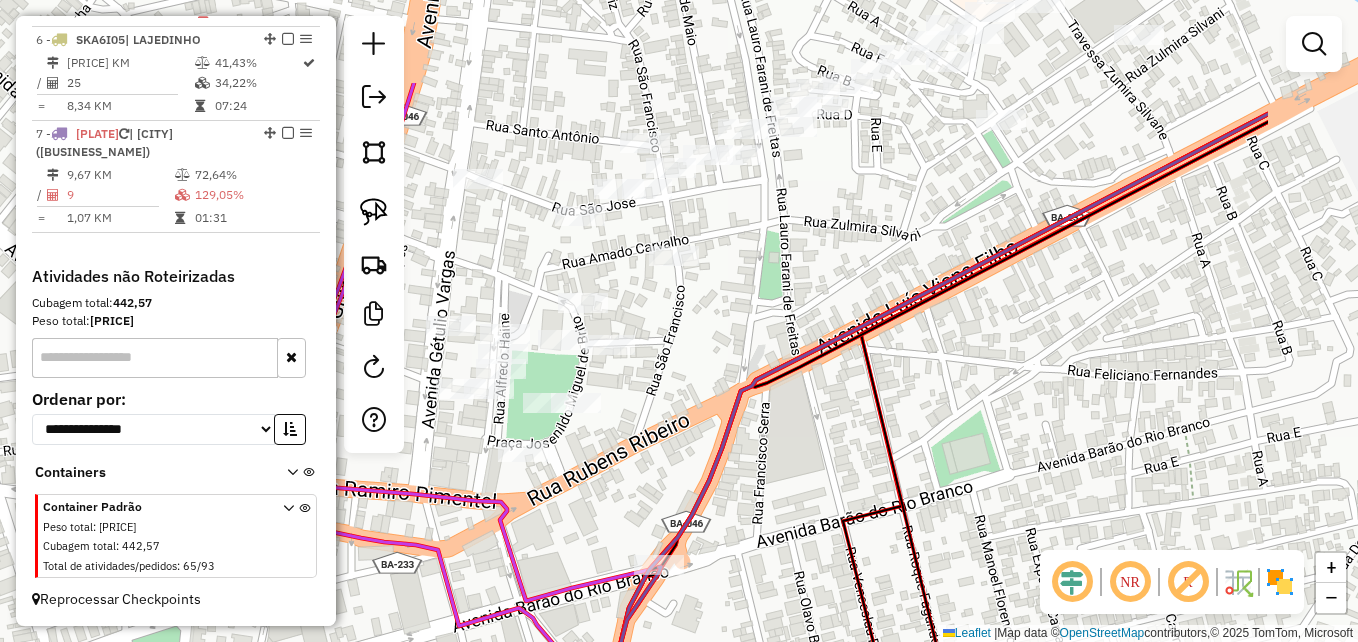 drag, startPoint x: 828, startPoint y: 392, endPoint x: 602, endPoint y: 548, distance: 274.61246 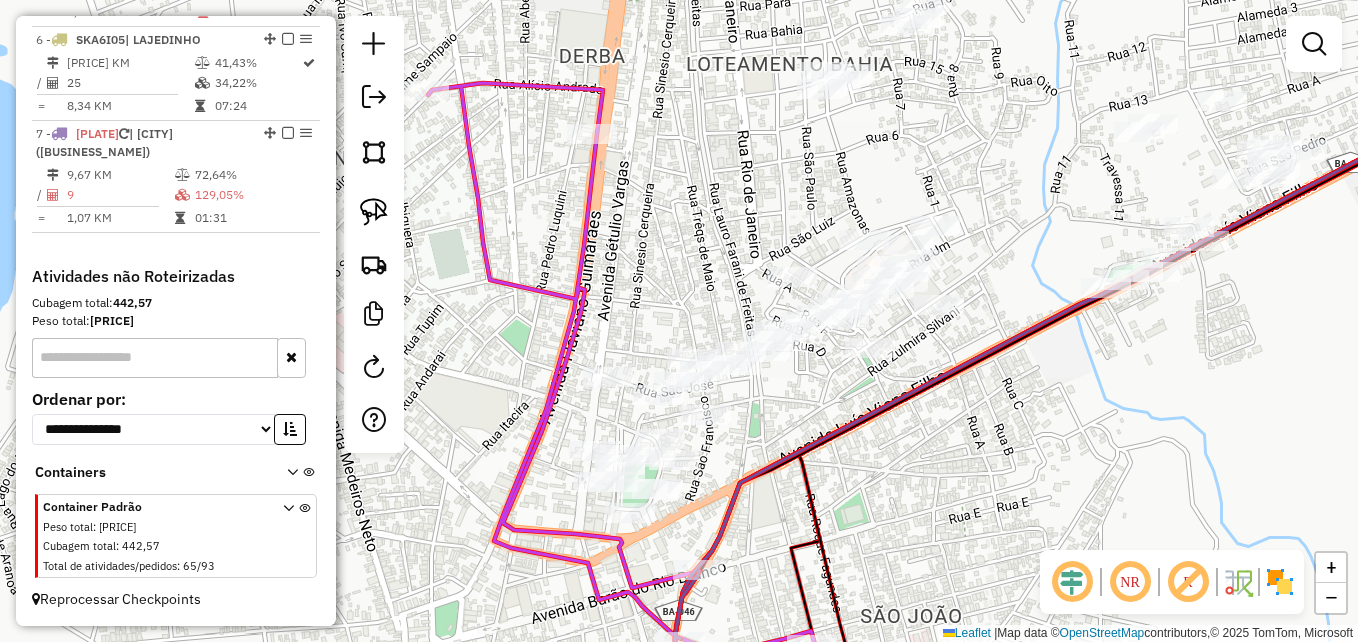 drag, startPoint x: 976, startPoint y: 399, endPoint x: 938, endPoint y: 454, distance: 66.85058 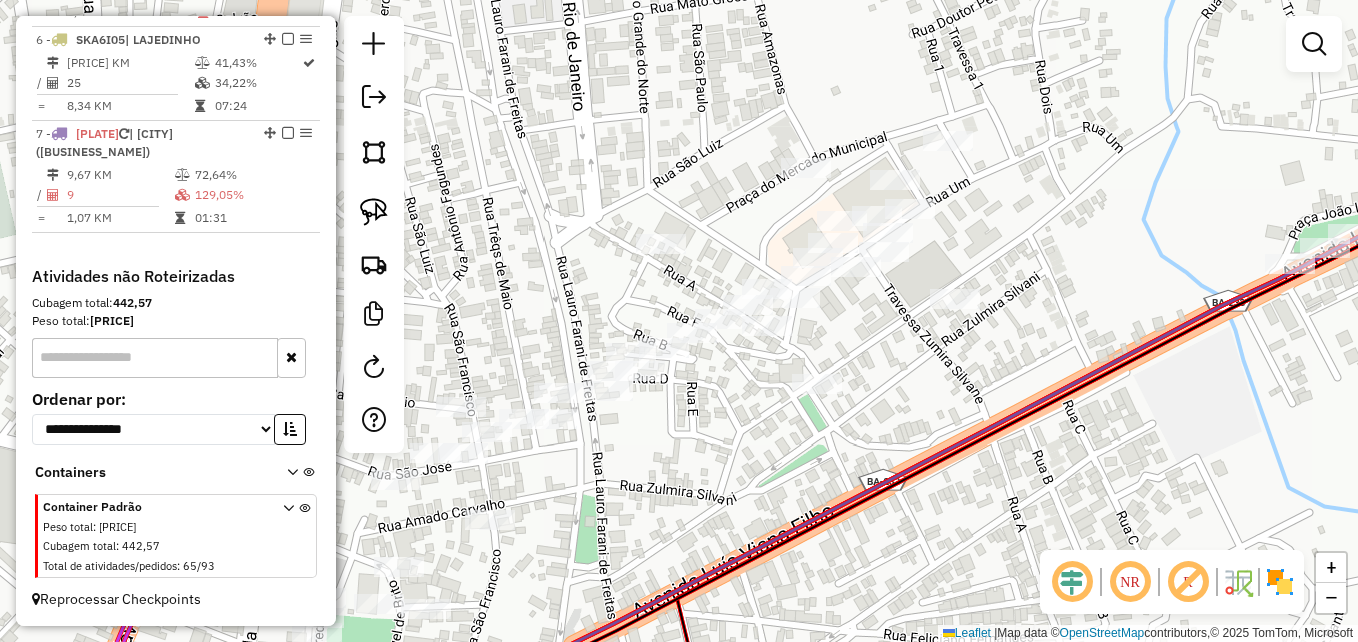 drag, startPoint x: 788, startPoint y: 397, endPoint x: 804, endPoint y: 540, distance: 143.89232 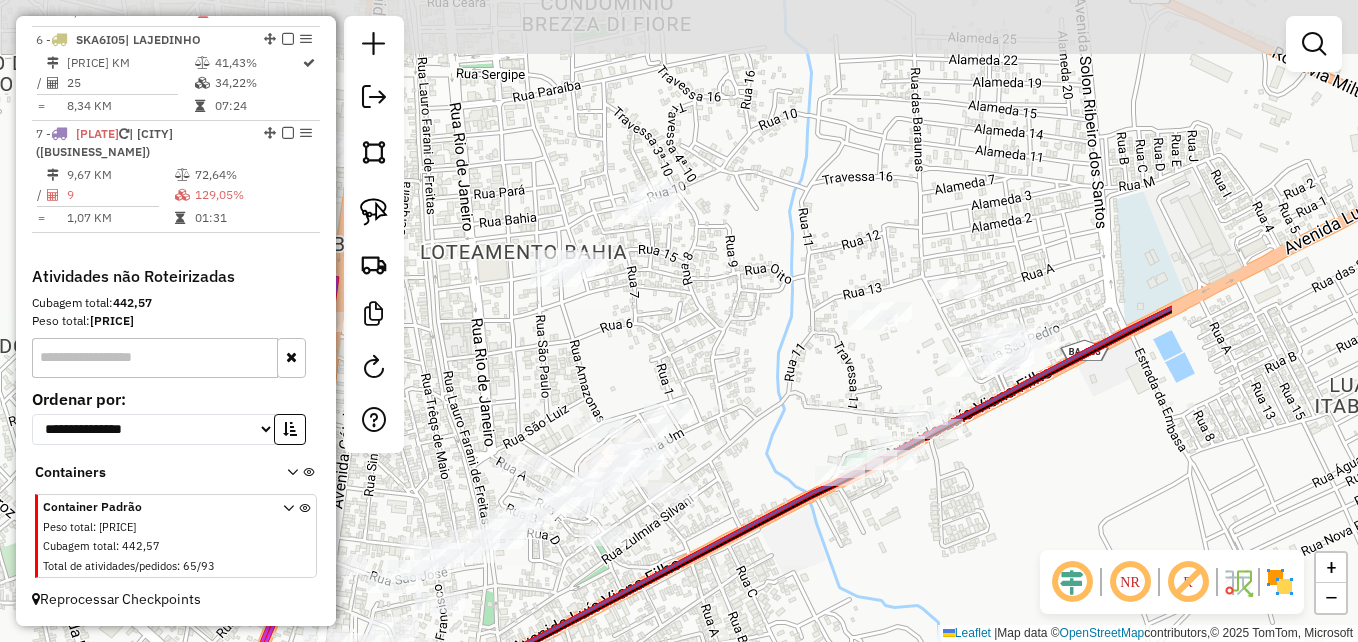 drag, startPoint x: 1219, startPoint y: 411, endPoint x: 897, endPoint y: 571, distance: 359.56085 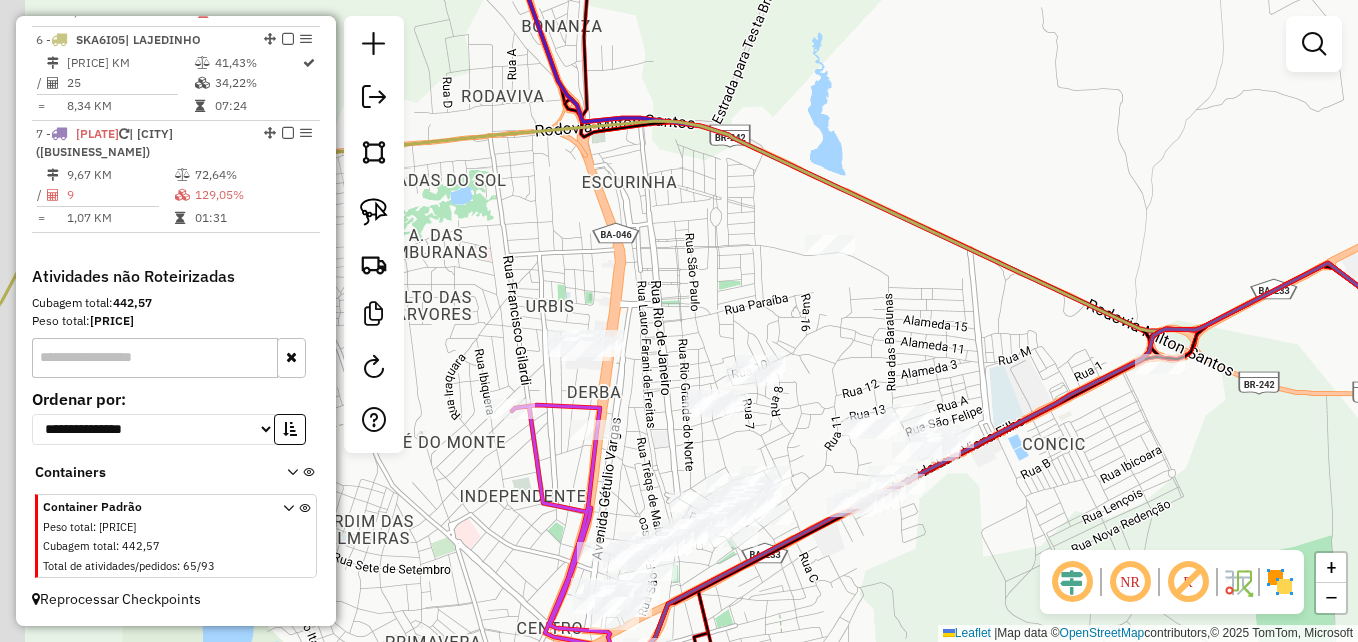 drag, startPoint x: 629, startPoint y: 421, endPoint x: 656, endPoint y: 438, distance: 31.906113 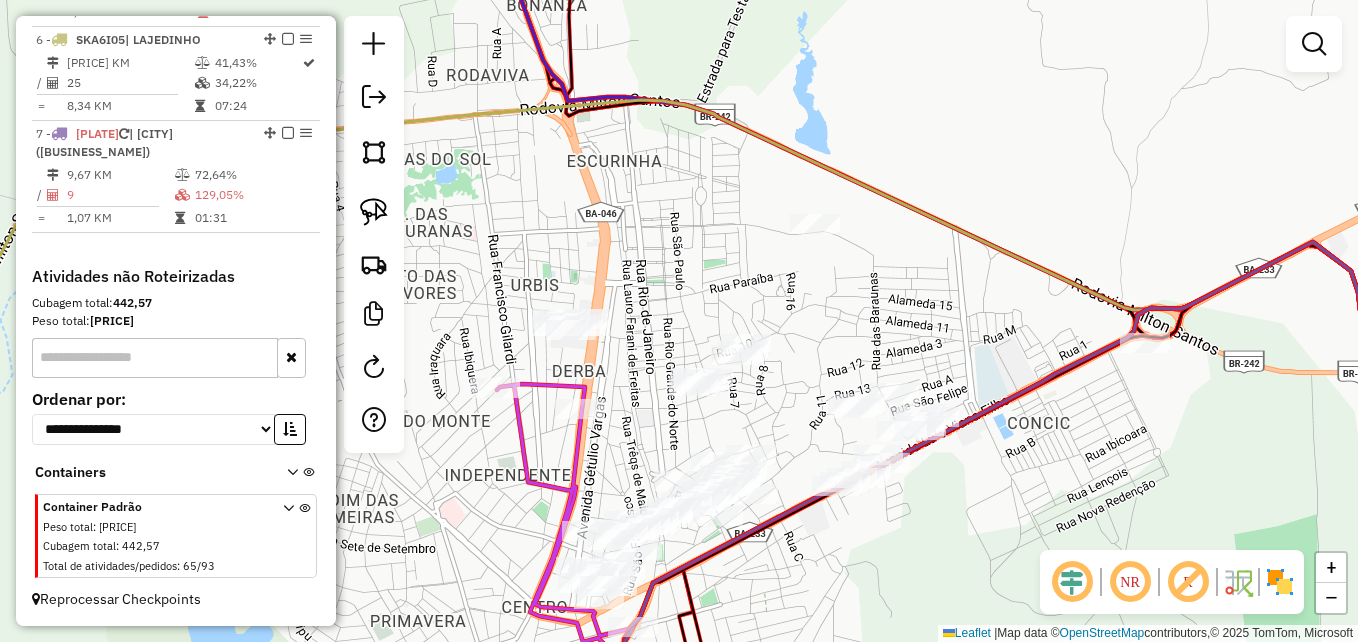 drag, startPoint x: 866, startPoint y: 538, endPoint x: 726, endPoint y: 333, distance: 248.24384 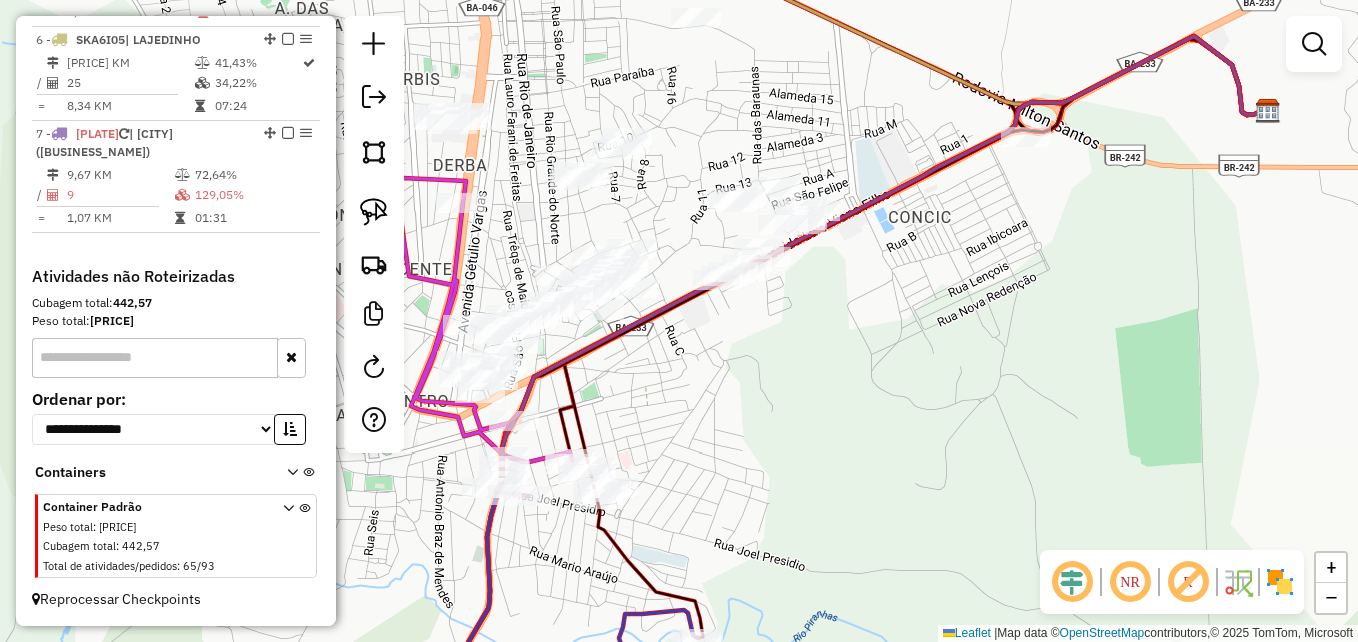 drag, startPoint x: 898, startPoint y: 424, endPoint x: 871, endPoint y: 359, distance: 70.38466 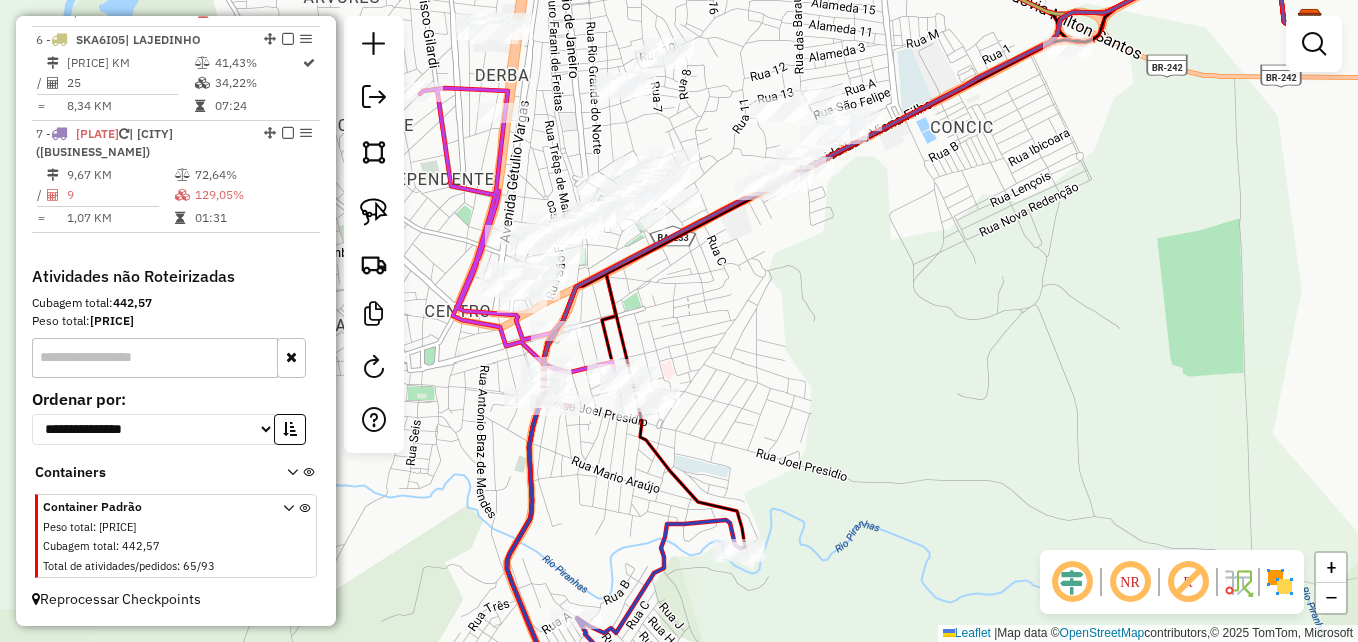 drag, startPoint x: 733, startPoint y: 386, endPoint x: 868, endPoint y: 414, distance: 137.87312 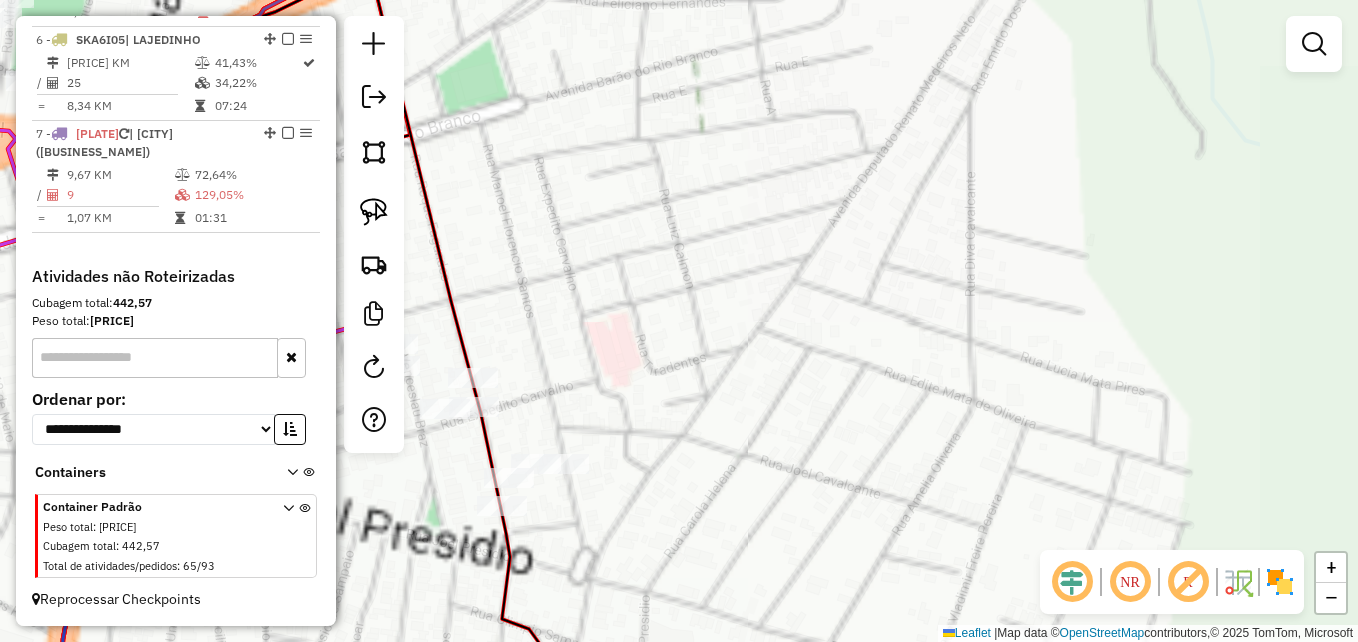 drag, startPoint x: 724, startPoint y: 363, endPoint x: 1010, endPoint y: 412, distance: 290.1672 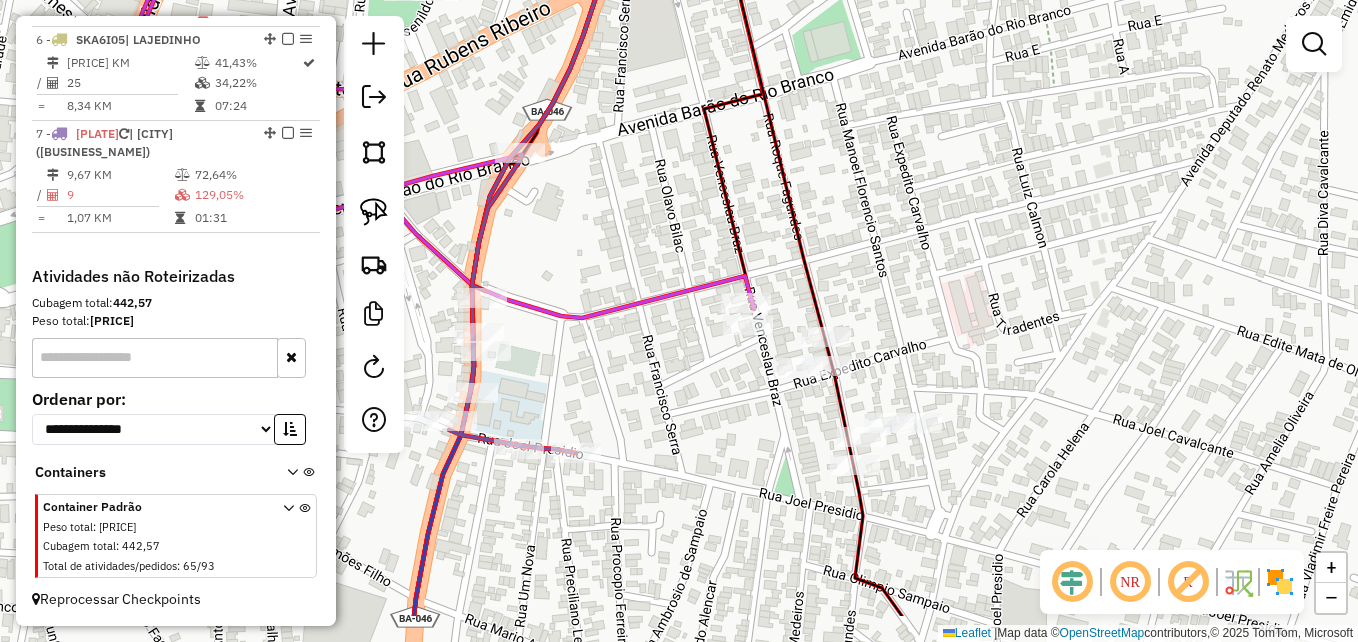 drag, startPoint x: 868, startPoint y: 342, endPoint x: 920, endPoint y: 272, distance: 87.20092 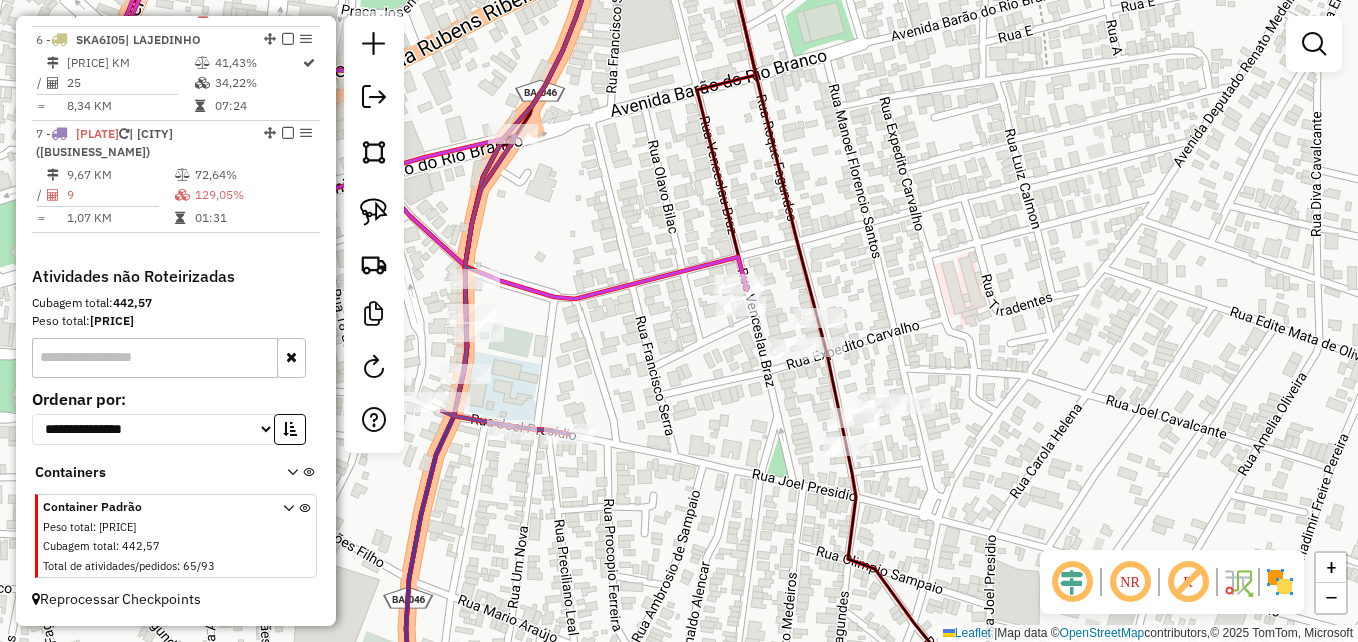 drag, startPoint x: 775, startPoint y: 518, endPoint x: 734, endPoint y: 431, distance: 96.17692 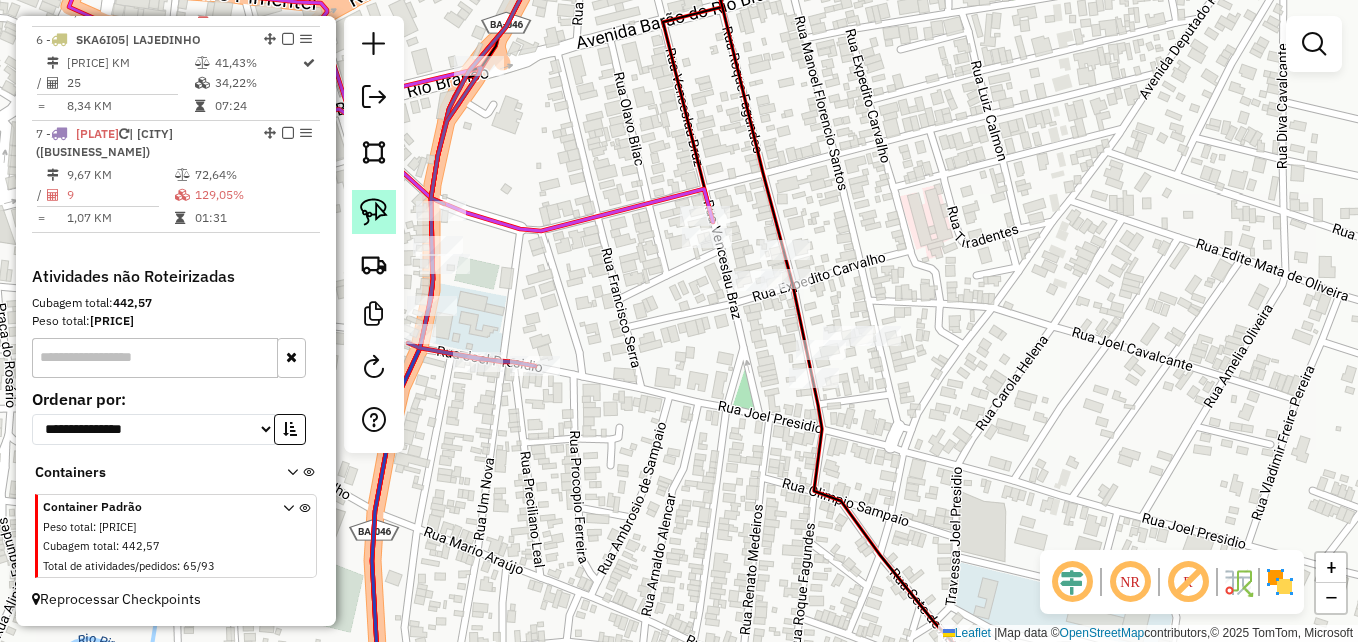 click 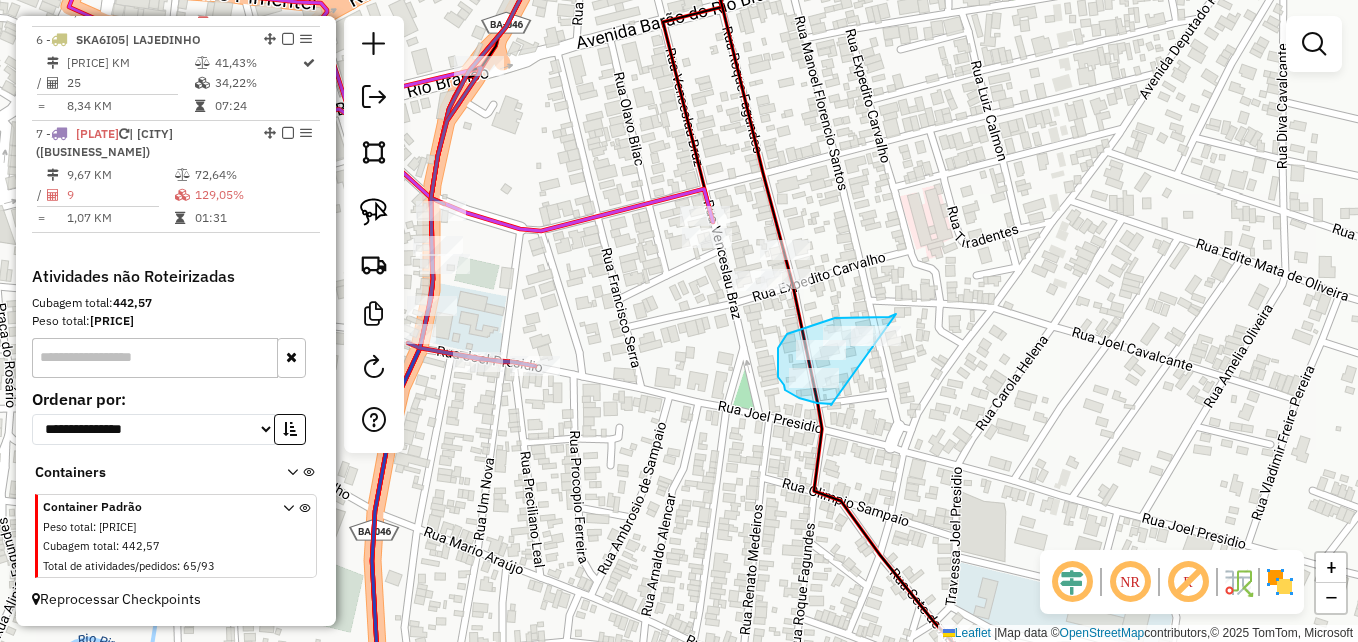 drag, startPoint x: 831, startPoint y: 405, endPoint x: 896, endPoint y: 314, distance: 111.83023 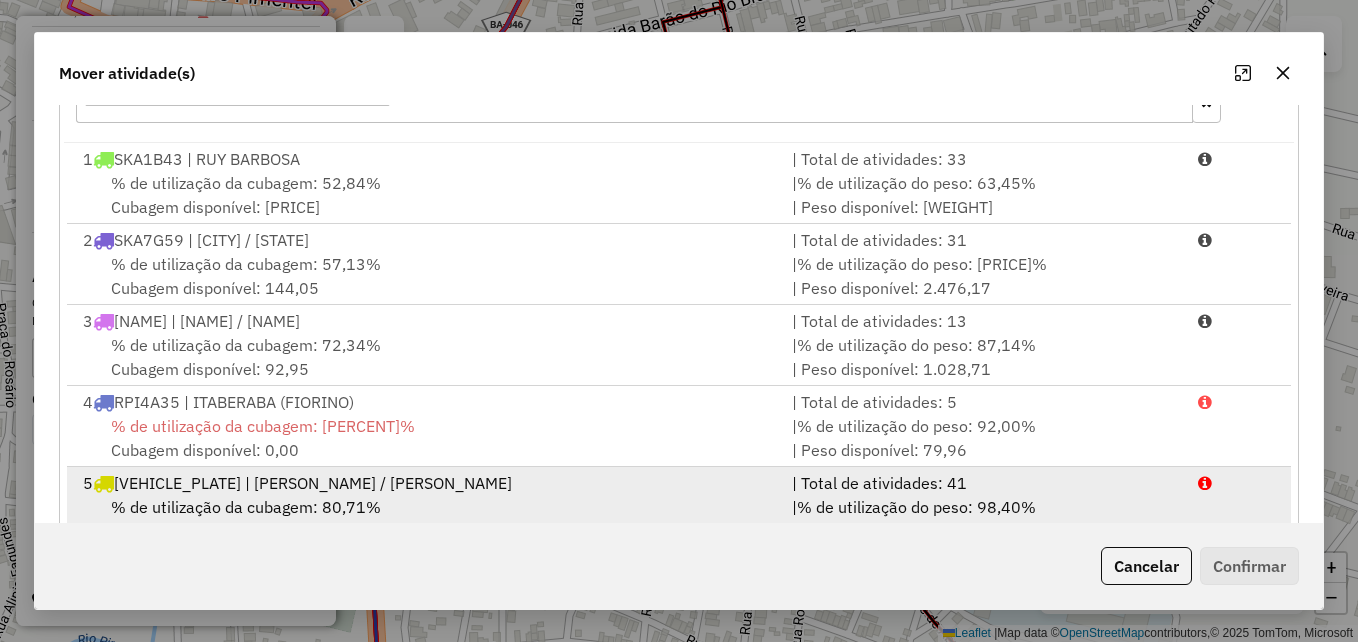 scroll, scrollTop: 366, scrollLeft: 0, axis: vertical 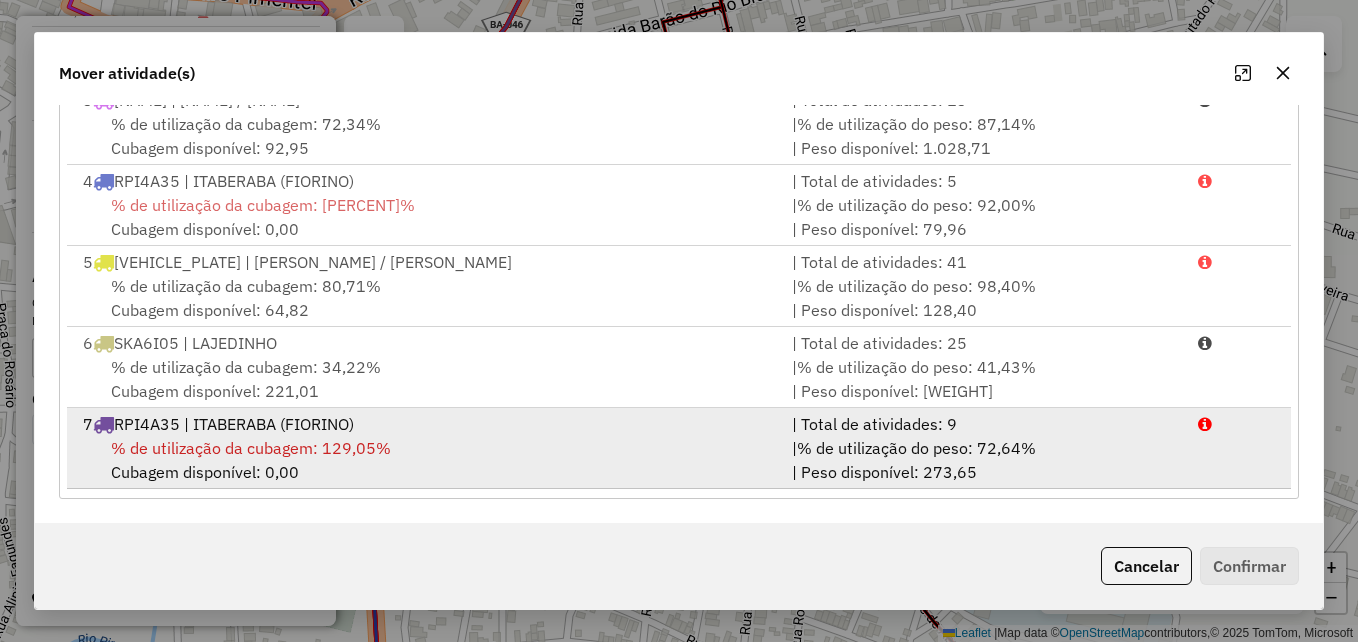 click on "% de utilização da cubagem: 129,05%  Cubagem disponível: 0,00" at bounding box center [425, 460] 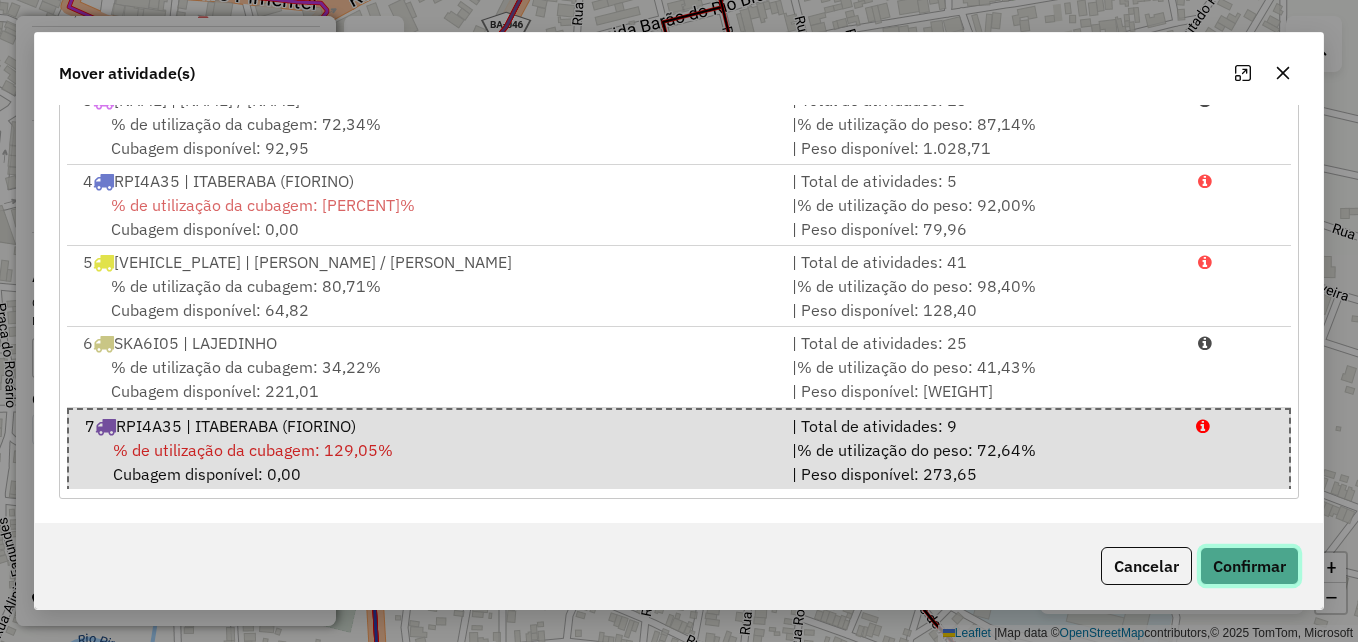 click on "Confirmar" 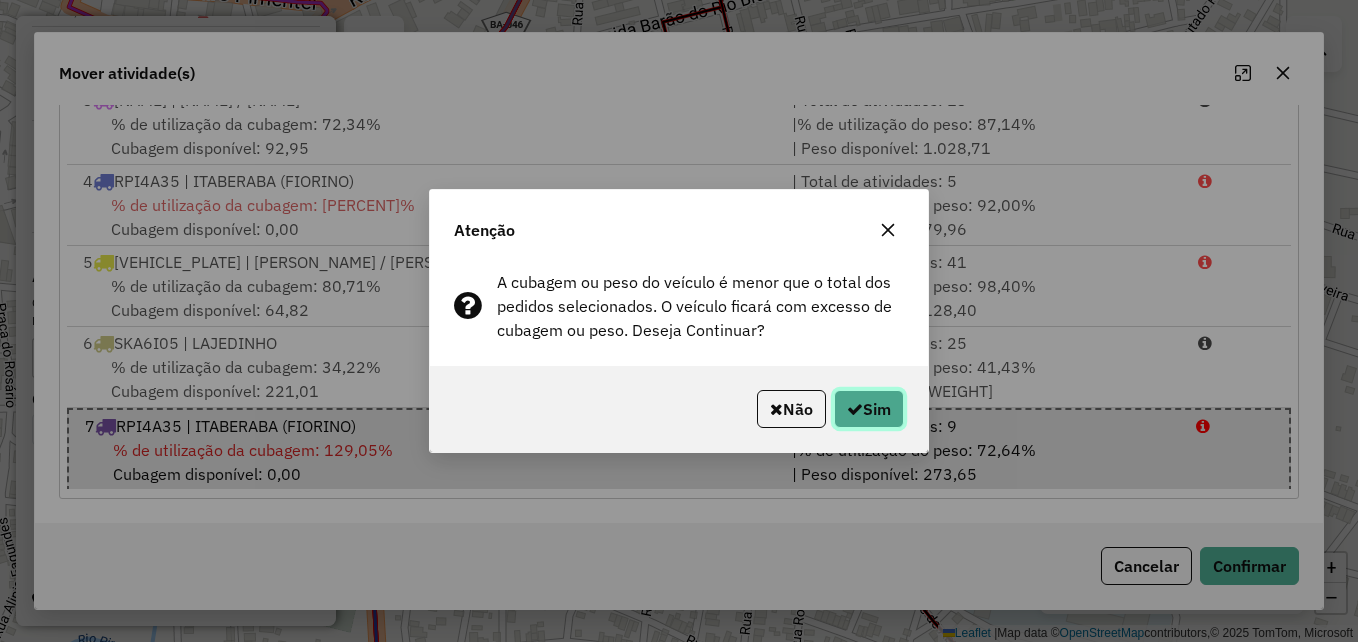 click on "Sim" 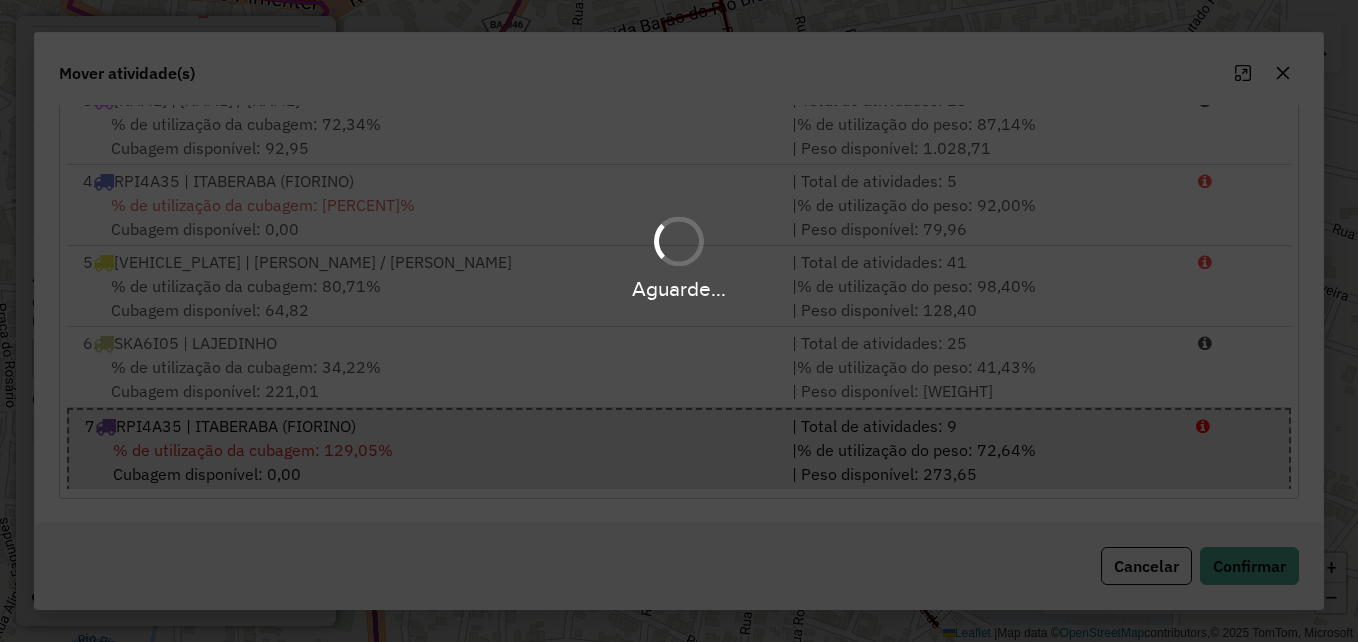 scroll, scrollTop: 0, scrollLeft: 0, axis: both 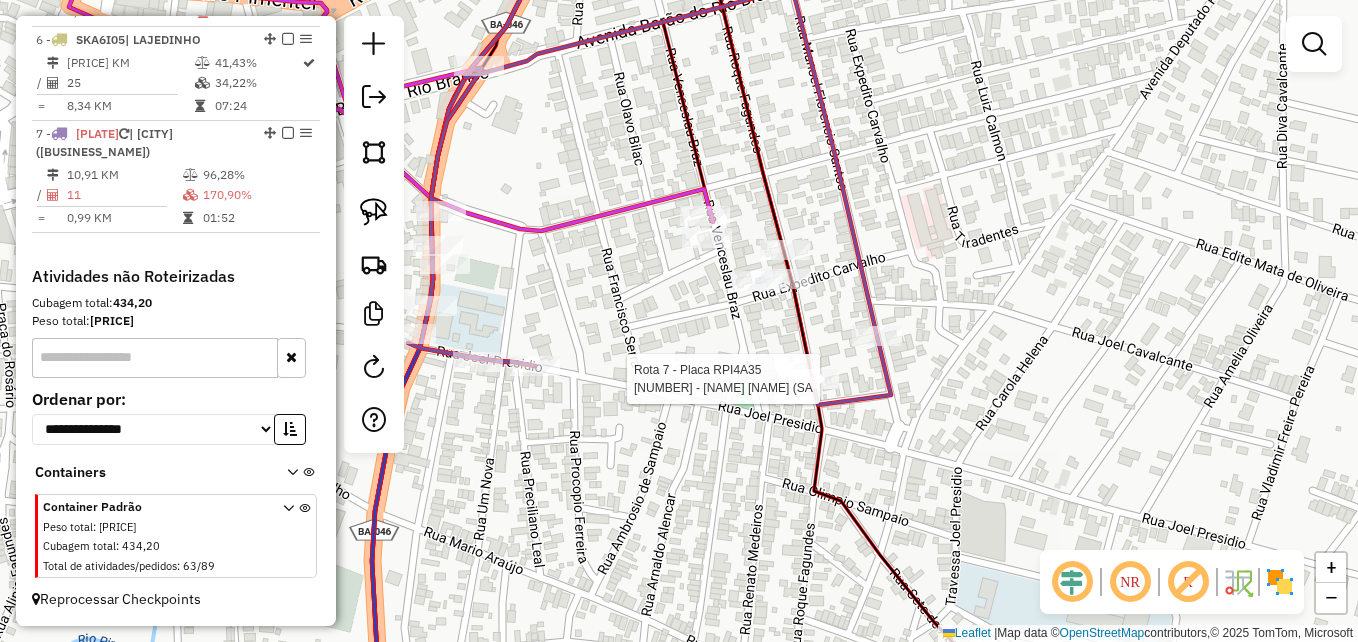 select on "**********" 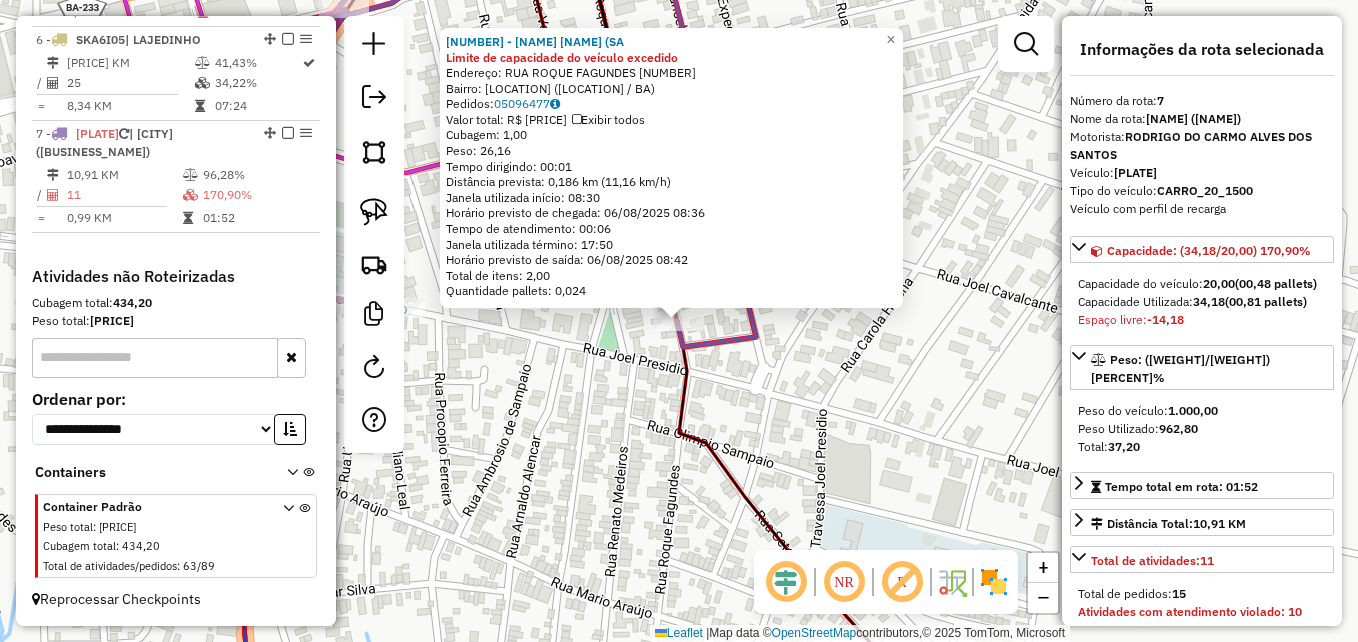 scroll, scrollTop: 1281, scrollLeft: 0, axis: vertical 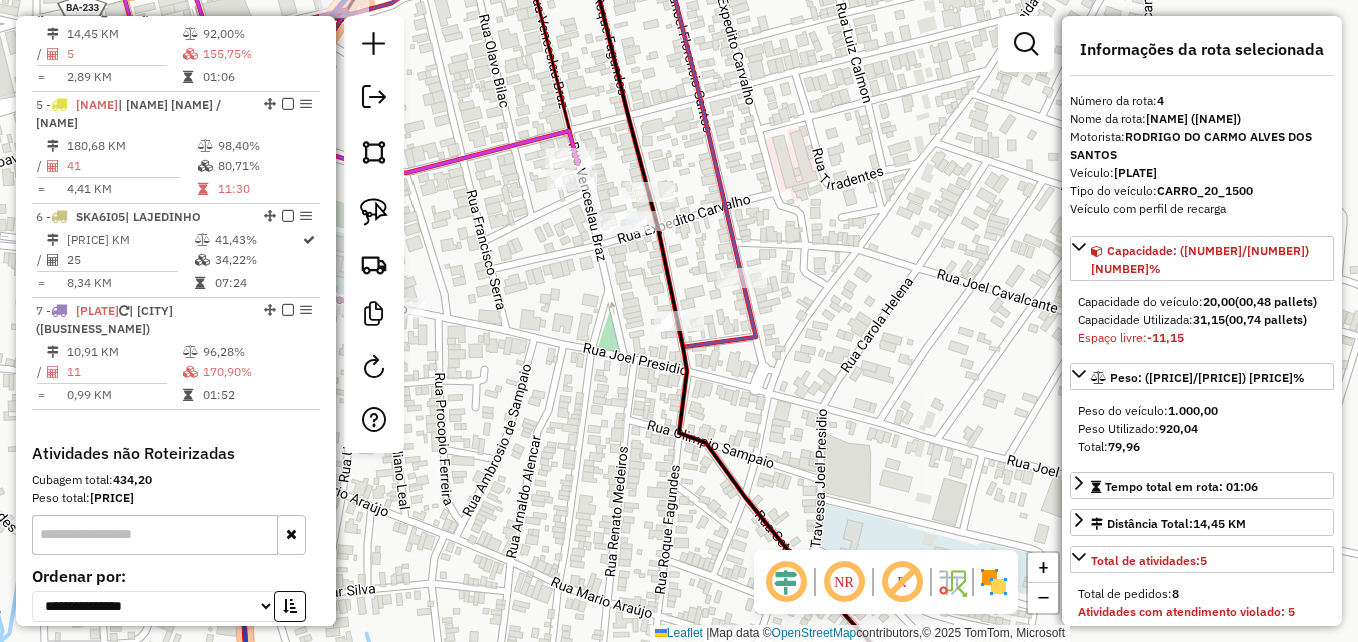 click on "Janela de atendimento Grade de atendimento Capacidade Transportadoras Veículos Cliente Pedidos  Rotas Selecione os dias de semana para filtrar as janelas de atendimento  Seg   Ter   Qua   Qui   Sex   Sáb   Dom  Informe o período da janela de atendimento: De: Até:  Filtrar exatamente a janela do cliente  Considerar janela de atendimento padrão  Selecione os dias de semana para filtrar as grades de atendimento  Seg   Ter   Qua   Qui   Sex   Sáb   Dom   Considerar clientes sem dia de atendimento cadastrado  Clientes fora do dia de atendimento selecionado Filtrar as atividades entre os valores definidos abaixo:  Peso mínimo:   Peso máximo:   Cubagem mínima:   Cubagem máxima:   De:   Até:  Filtrar as atividades entre o tempo de atendimento definido abaixo:  De:   Até:   Considerar capacidade total dos clientes não roteirizados Transportadora: Selecione um ou mais itens Tipo de veículo: Selecione um ou mais itens Veículo: Selecione um ou mais itens Motorista: Selecione um ou mais itens Nome: Rótulo:" 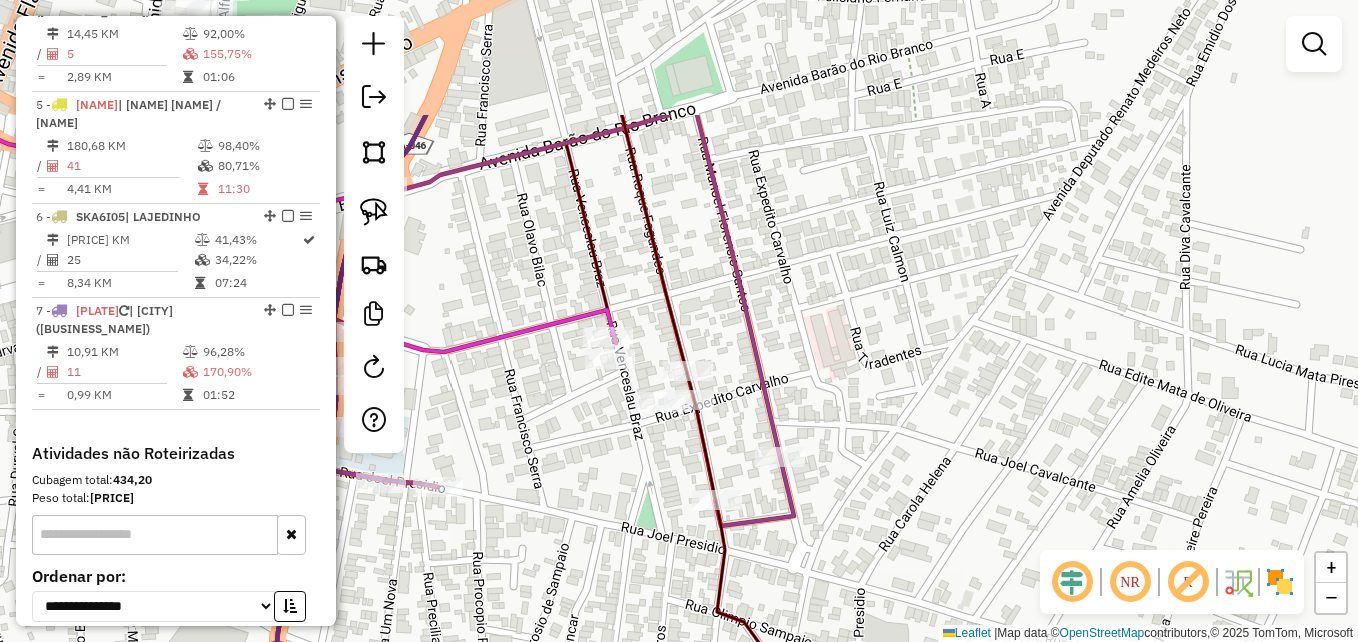 drag, startPoint x: 546, startPoint y: 339, endPoint x: 634, endPoint y: 489, distance: 173.90802 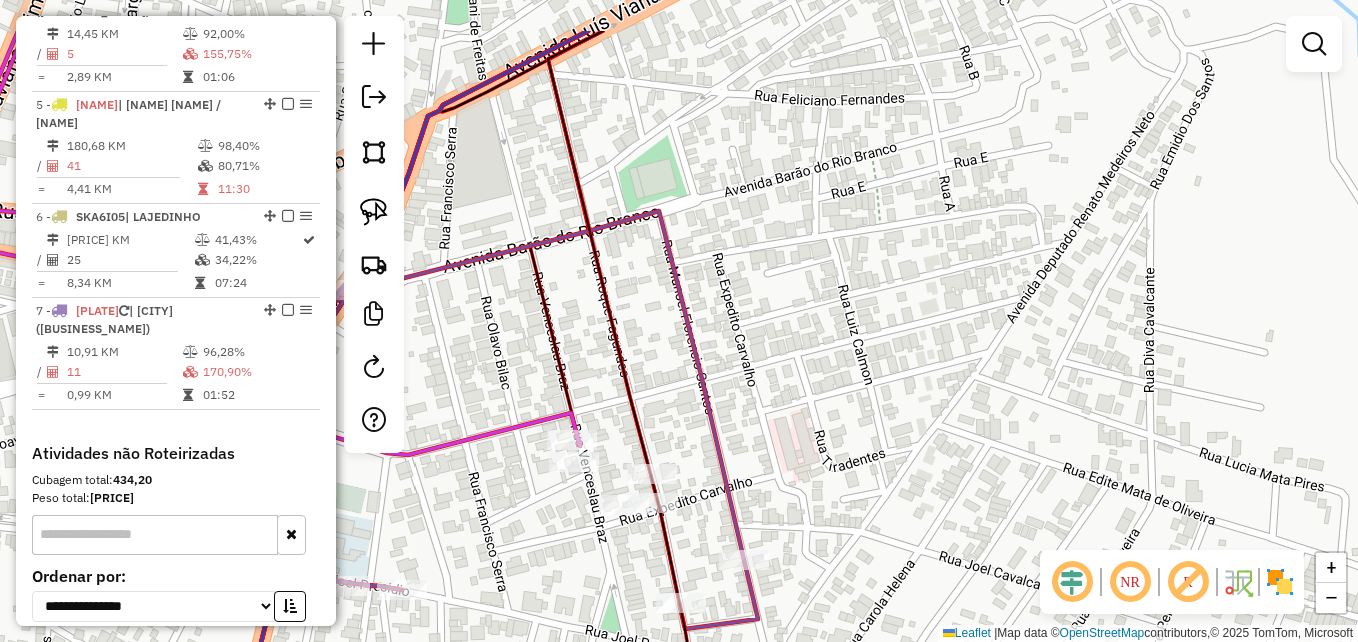 drag, startPoint x: 1013, startPoint y: 237, endPoint x: 918, endPoint y: 332, distance: 134.3503 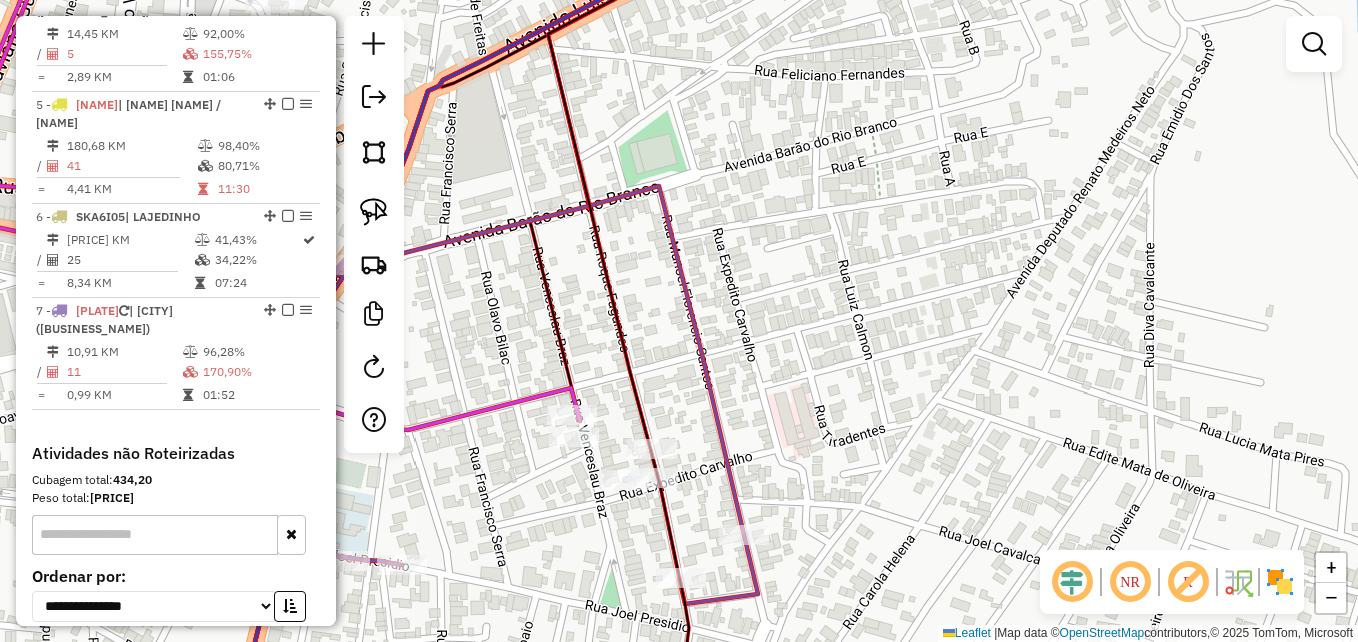 drag, startPoint x: 745, startPoint y: 317, endPoint x: 763, endPoint y: 246, distance: 73.24616 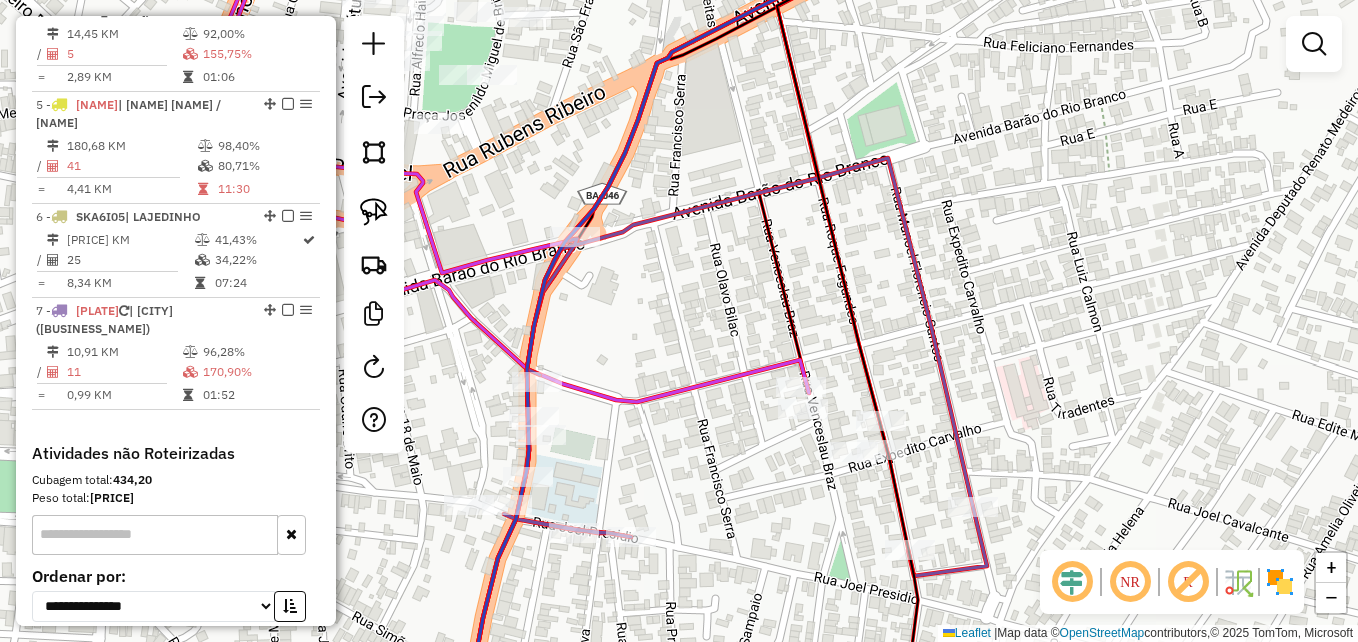 drag, startPoint x: 762, startPoint y: 316, endPoint x: 977, endPoint y: 335, distance: 215.8379 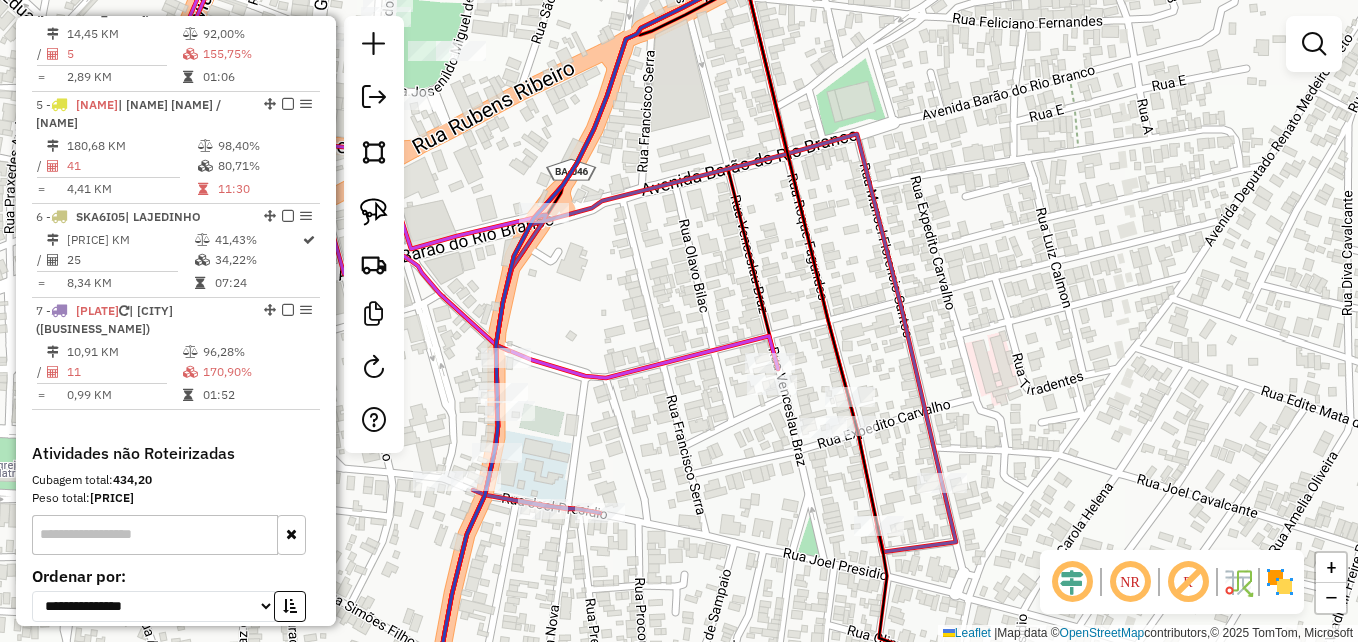 drag, startPoint x: 1000, startPoint y: 357, endPoint x: 964, endPoint y: 331, distance: 44.407207 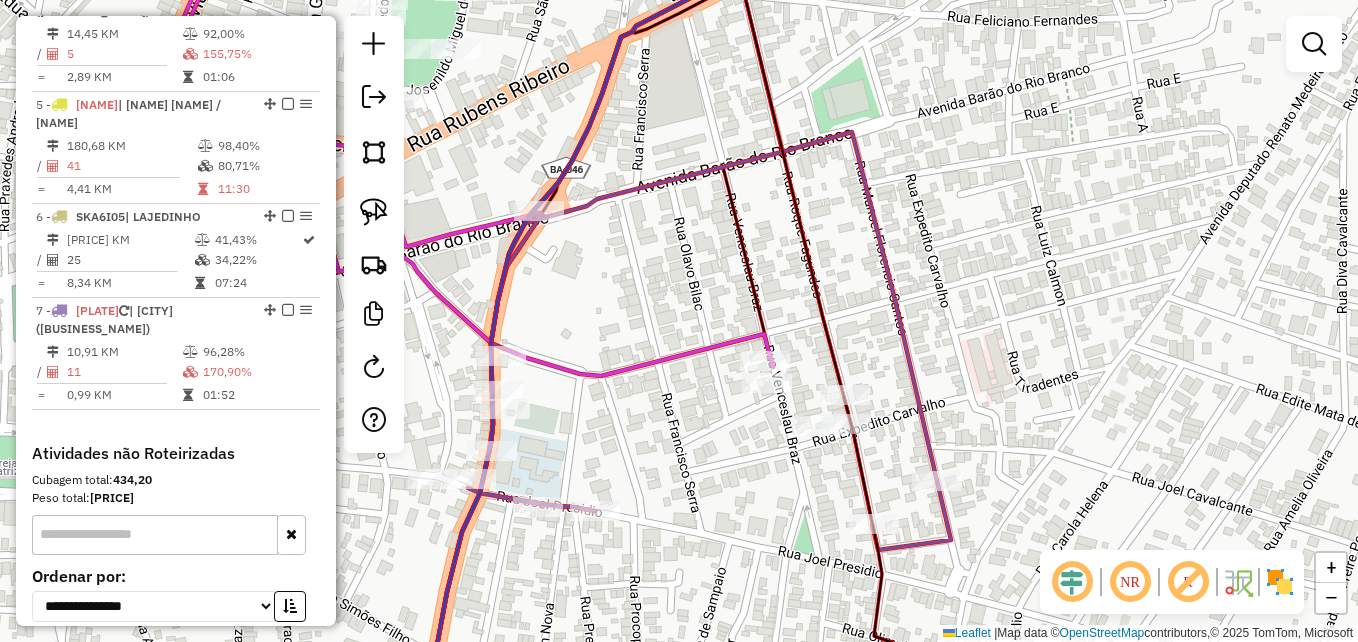 click 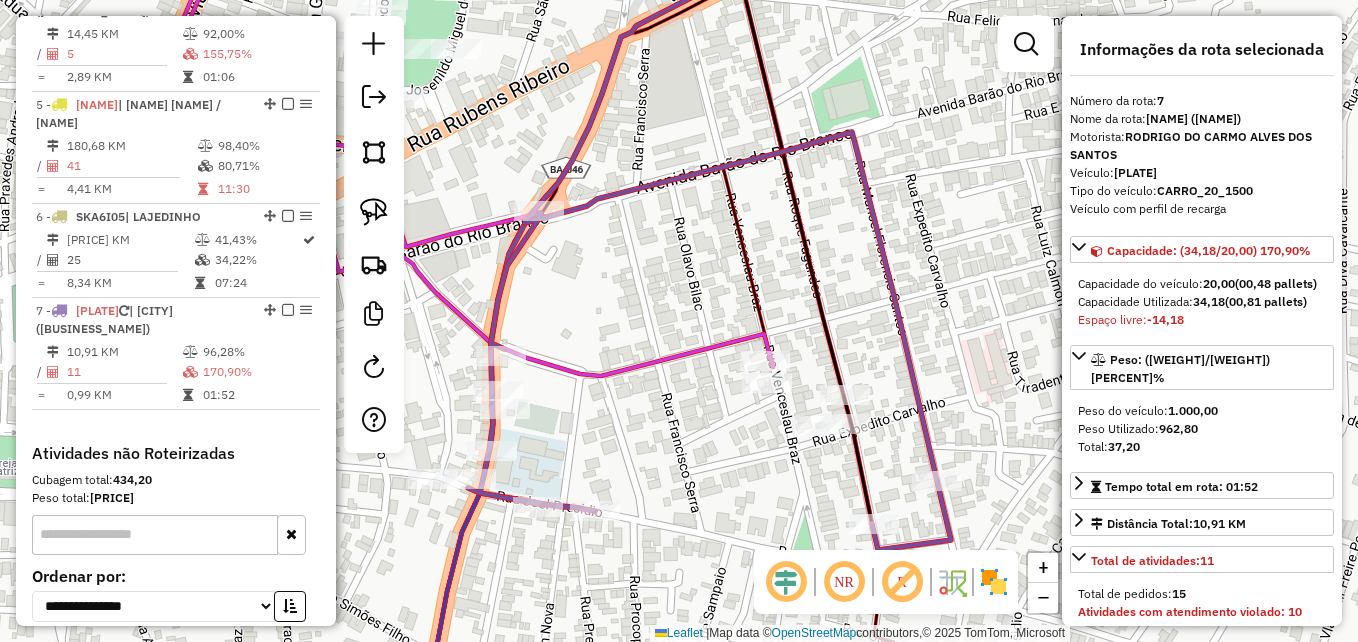 scroll, scrollTop: 1281, scrollLeft: 0, axis: vertical 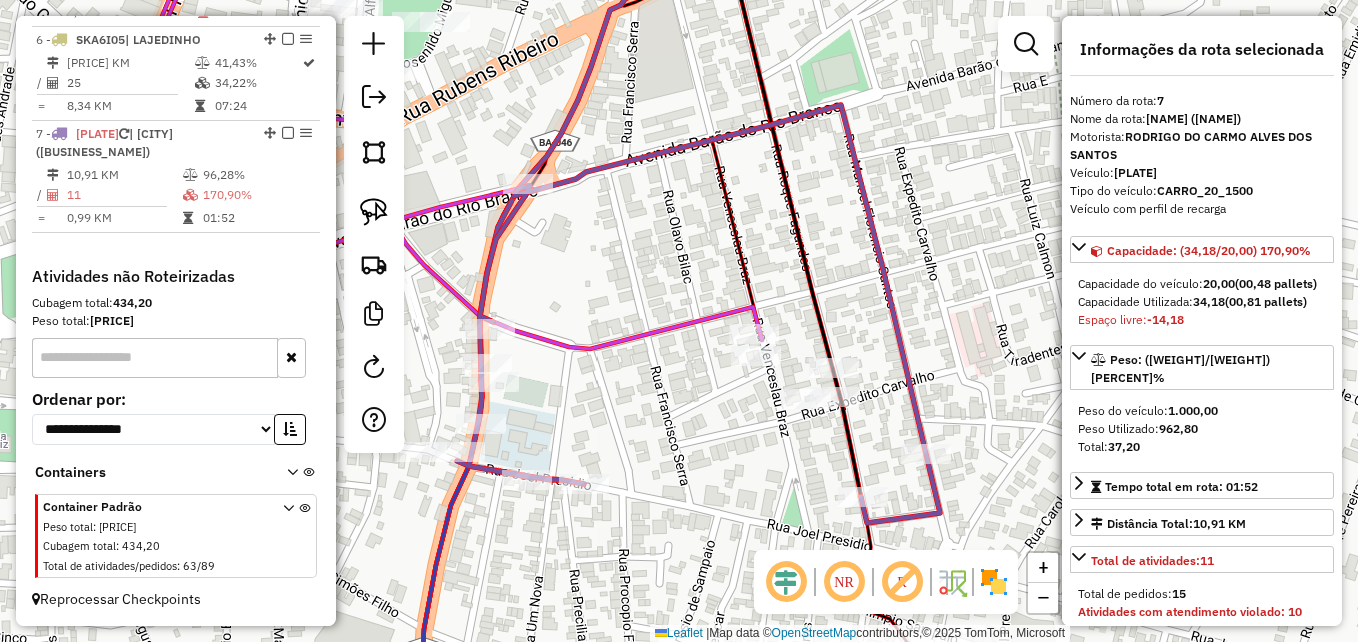 drag, startPoint x: 911, startPoint y: 343, endPoint x: 900, endPoint y: 316, distance: 29.15476 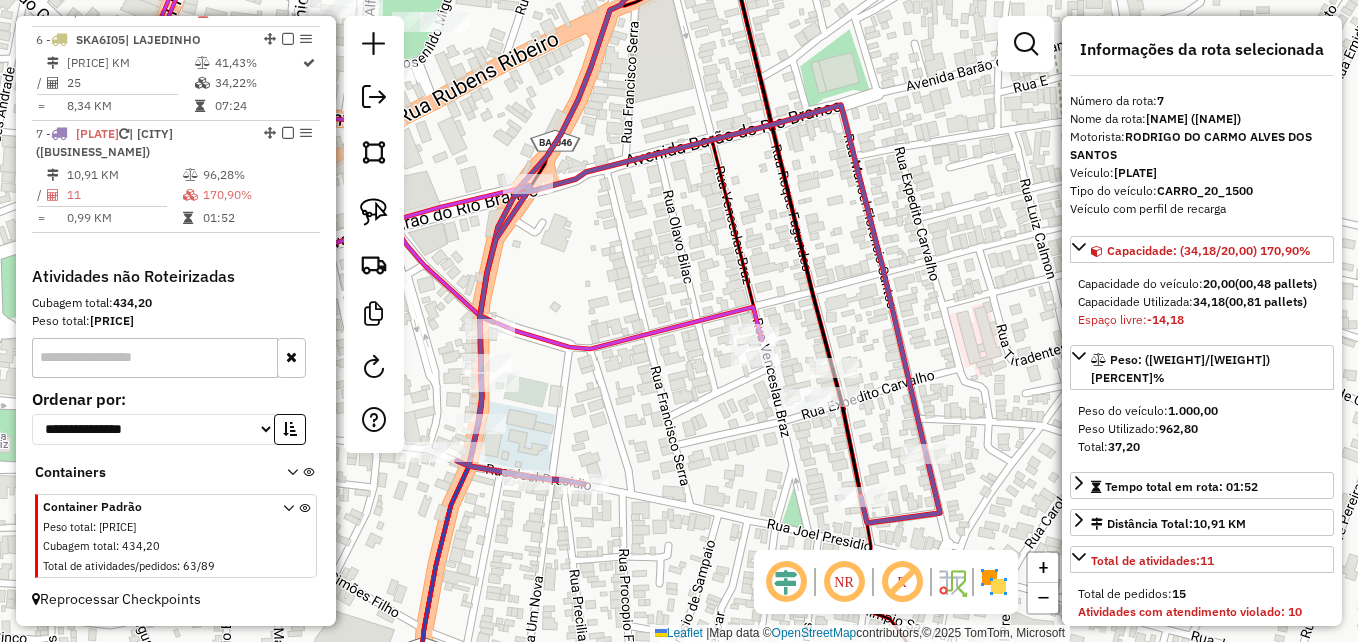 click 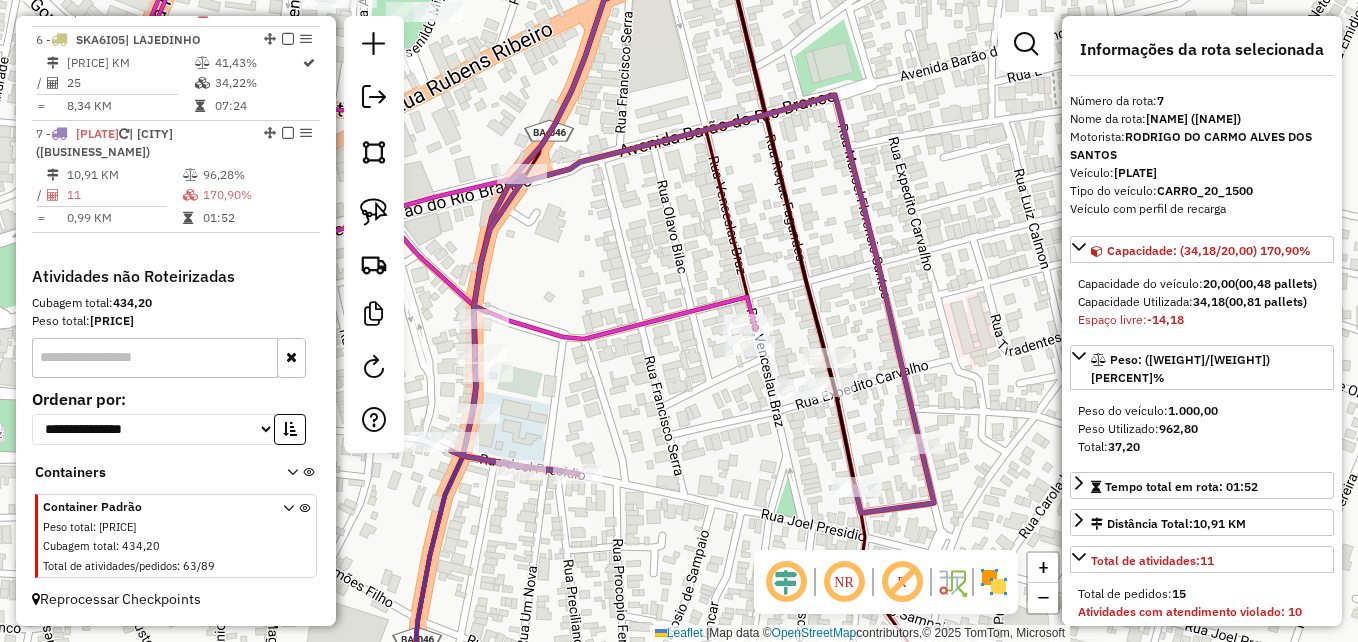 drag, startPoint x: 761, startPoint y: 502, endPoint x: 735, endPoint y: 464, distance: 46.043457 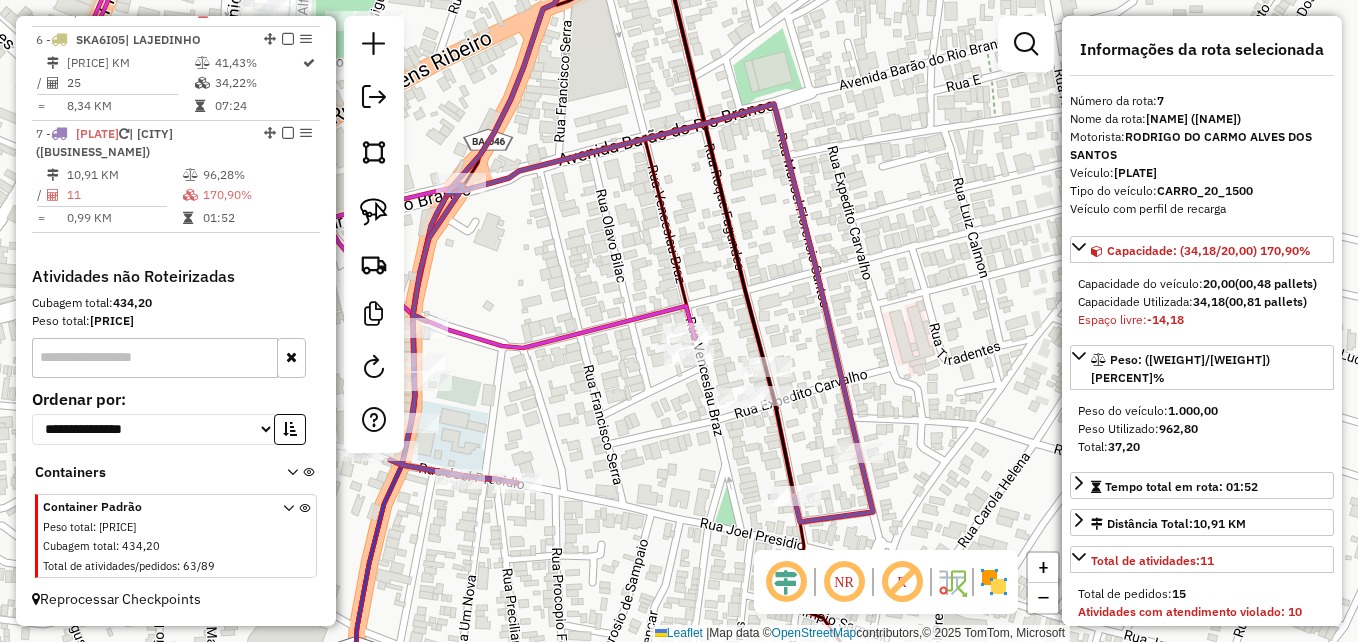 drag, startPoint x: 705, startPoint y: 476, endPoint x: 684, endPoint y: 522, distance: 50.566788 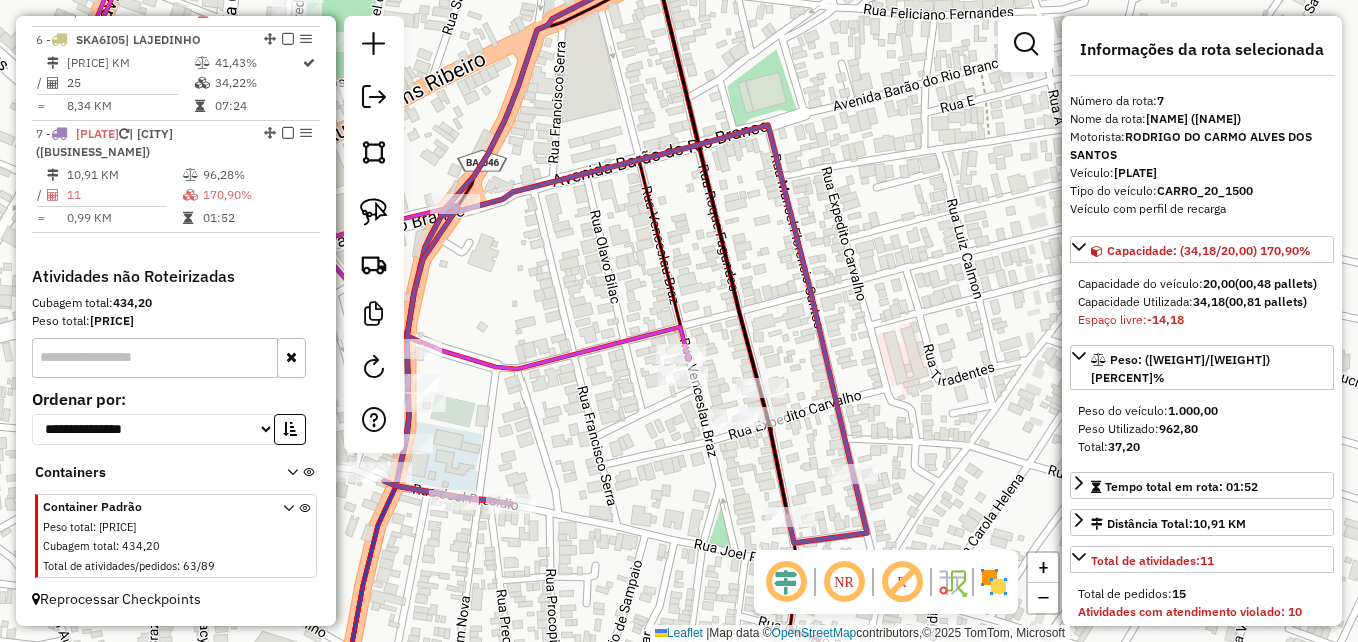 click 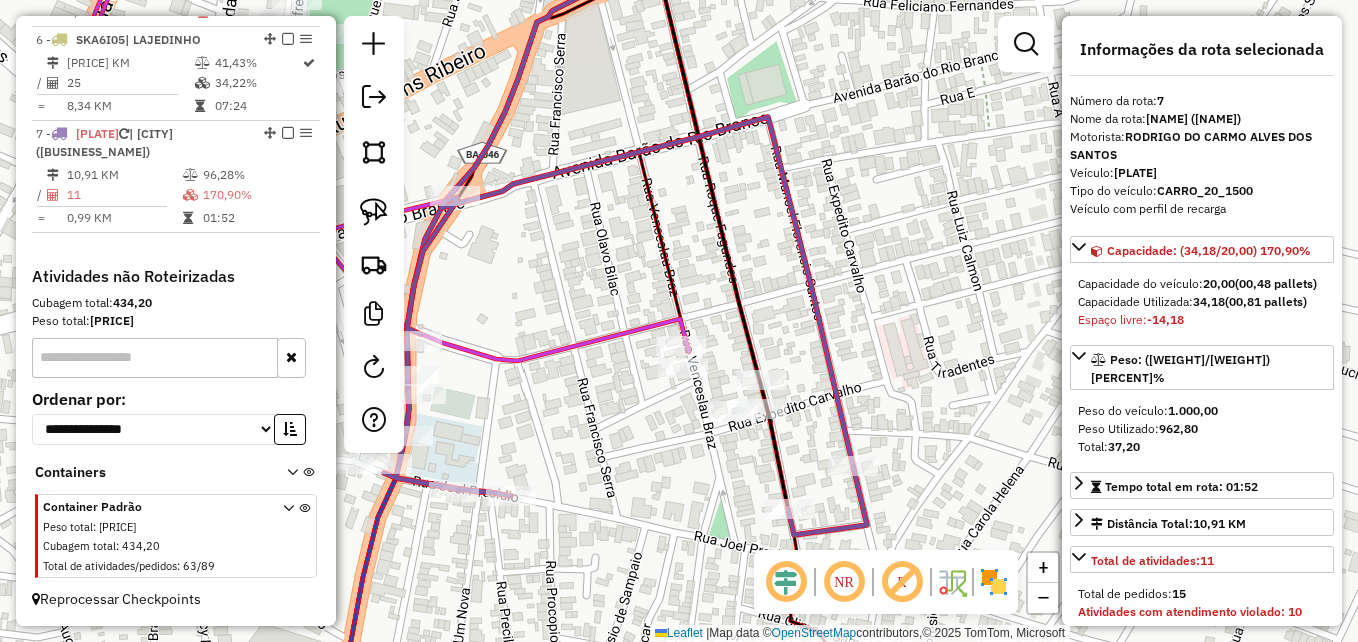 drag, startPoint x: 782, startPoint y: 191, endPoint x: 783, endPoint y: 430, distance: 239.00209 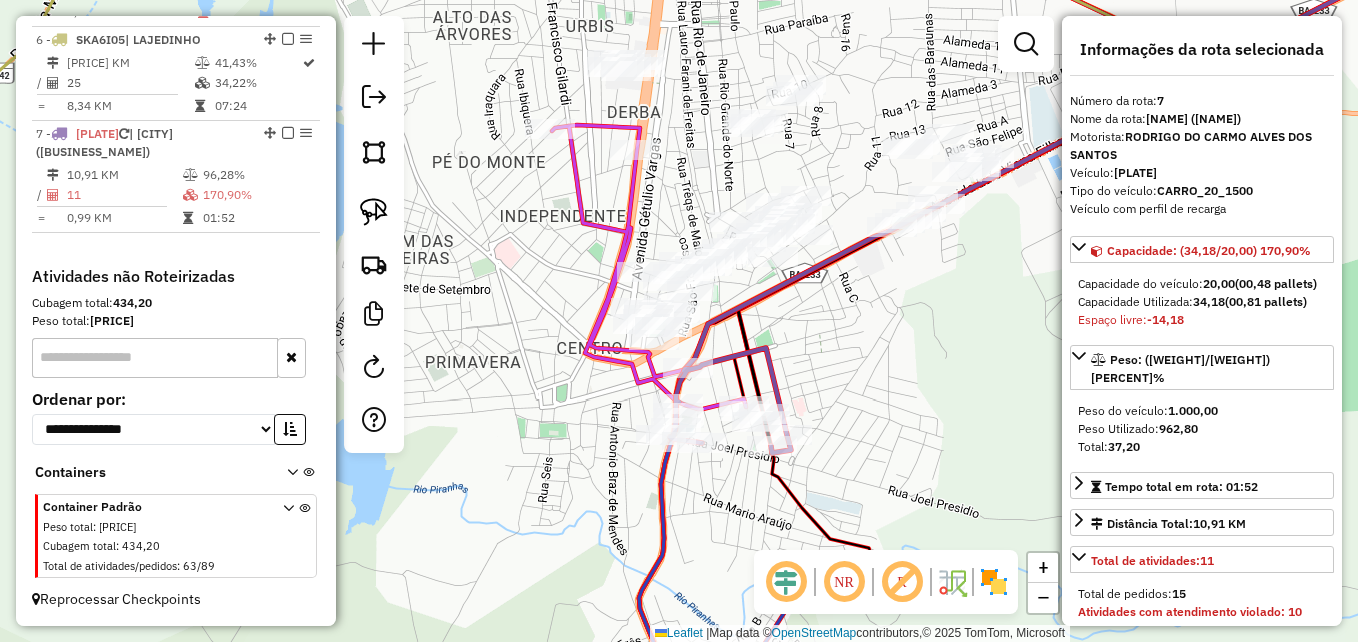 drag, startPoint x: 856, startPoint y: 373, endPoint x: 847, endPoint y: 334, distance: 40.024994 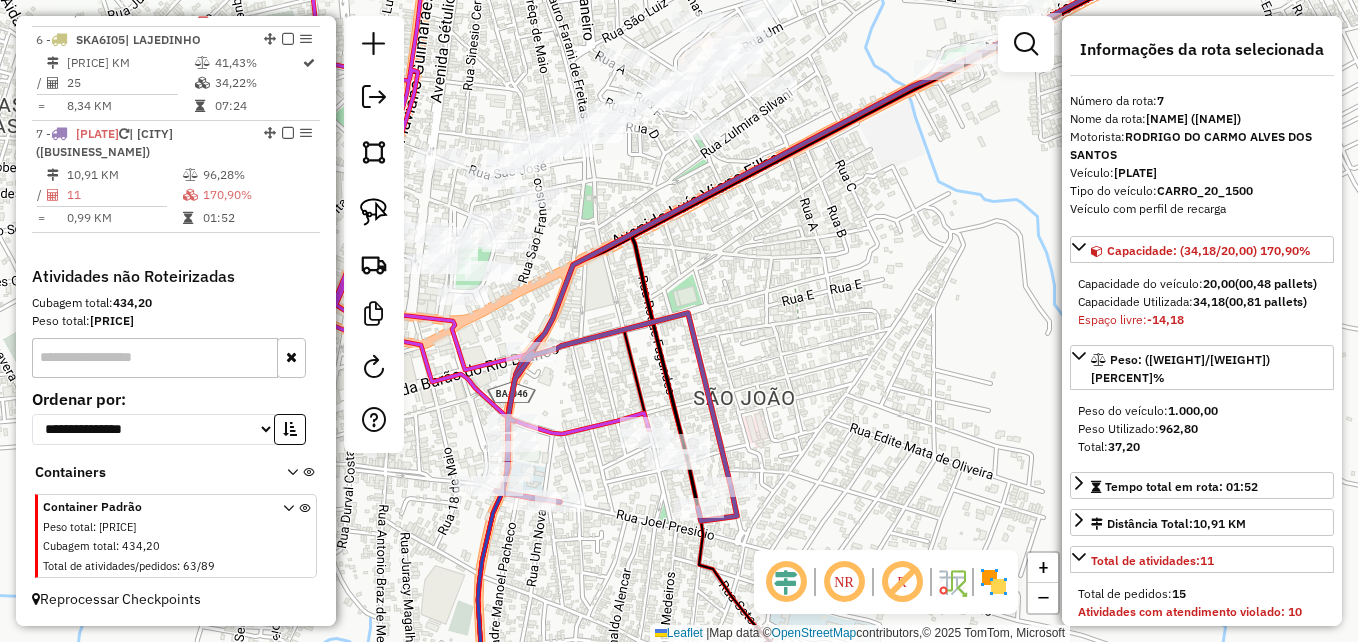 drag, startPoint x: 830, startPoint y: 405, endPoint x: 831, endPoint y: 363, distance: 42.0119 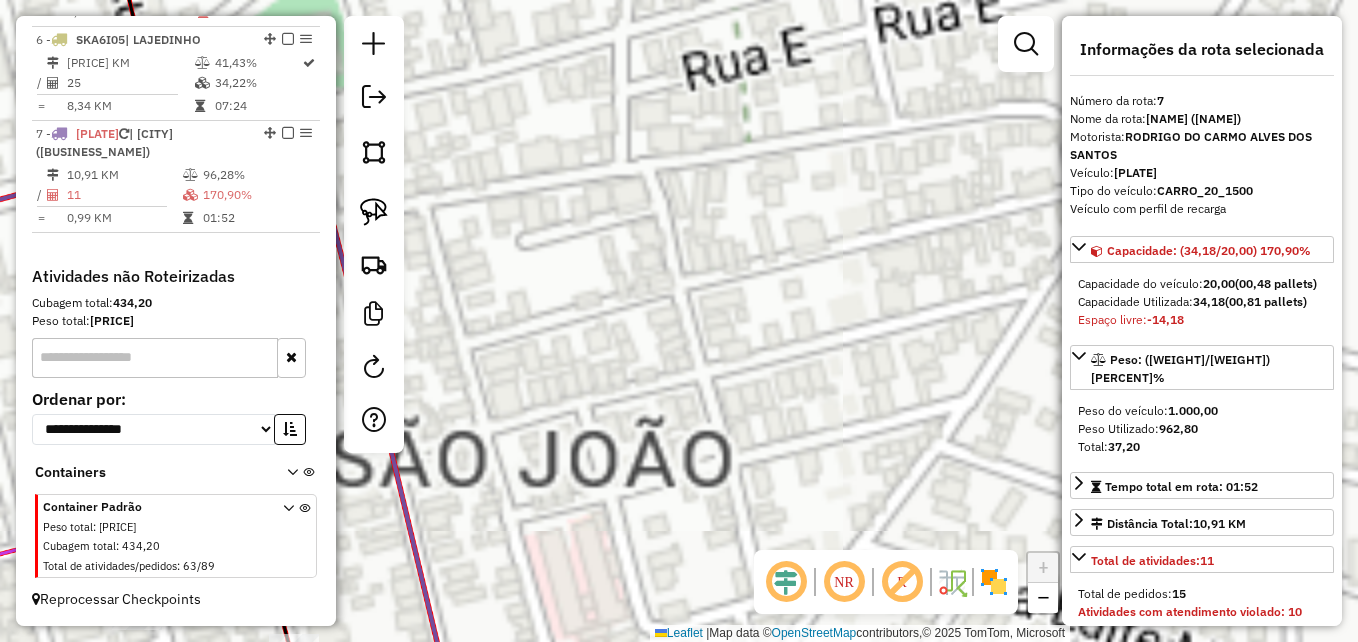 drag, startPoint x: 720, startPoint y: 351, endPoint x: 1028, endPoint y: 273, distance: 317.72314 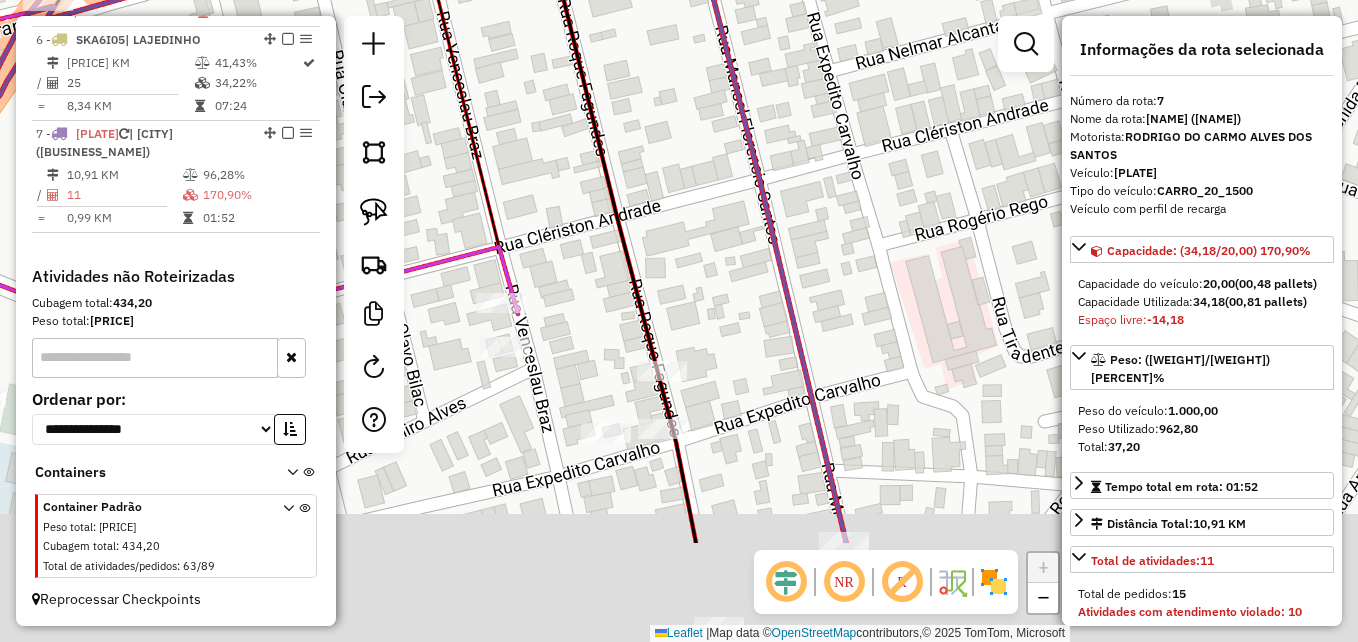 drag, startPoint x: 770, startPoint y: 442, endPoint x: 893, endPoint y: 233, distance: 242.50774 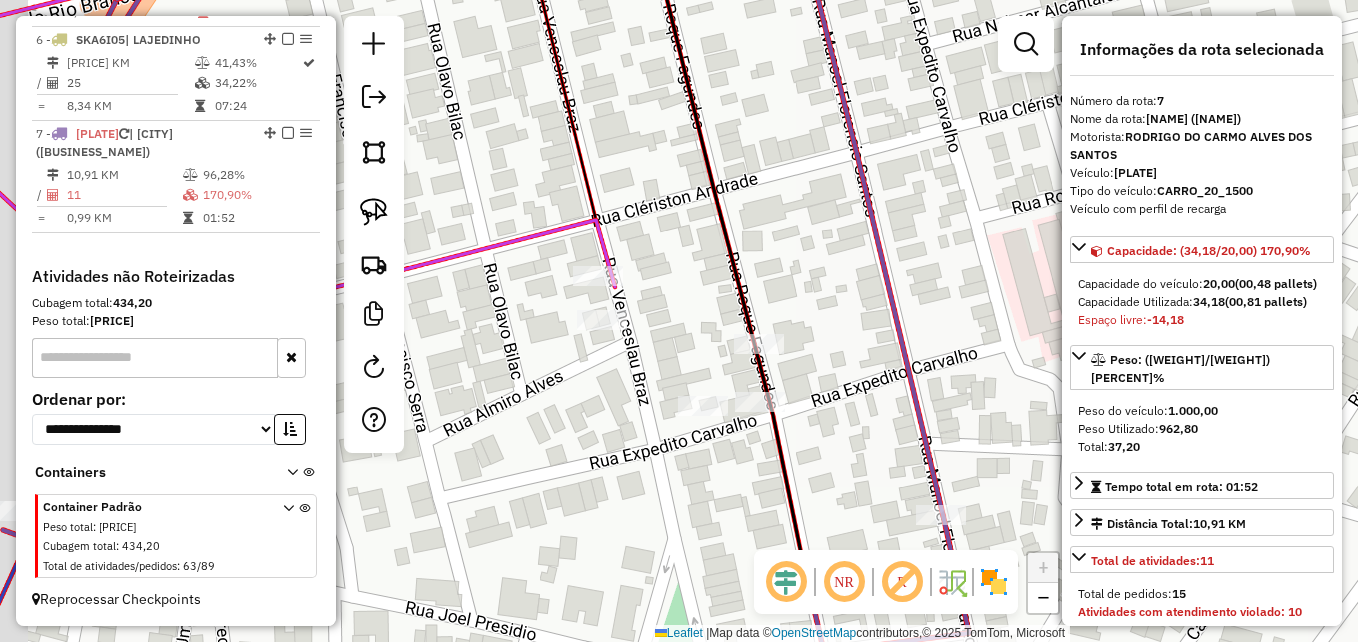 drag, startPoint x: 643, startPoint y: 501, endPoint x: 751, endPoint y: 448, distance: 120.30378 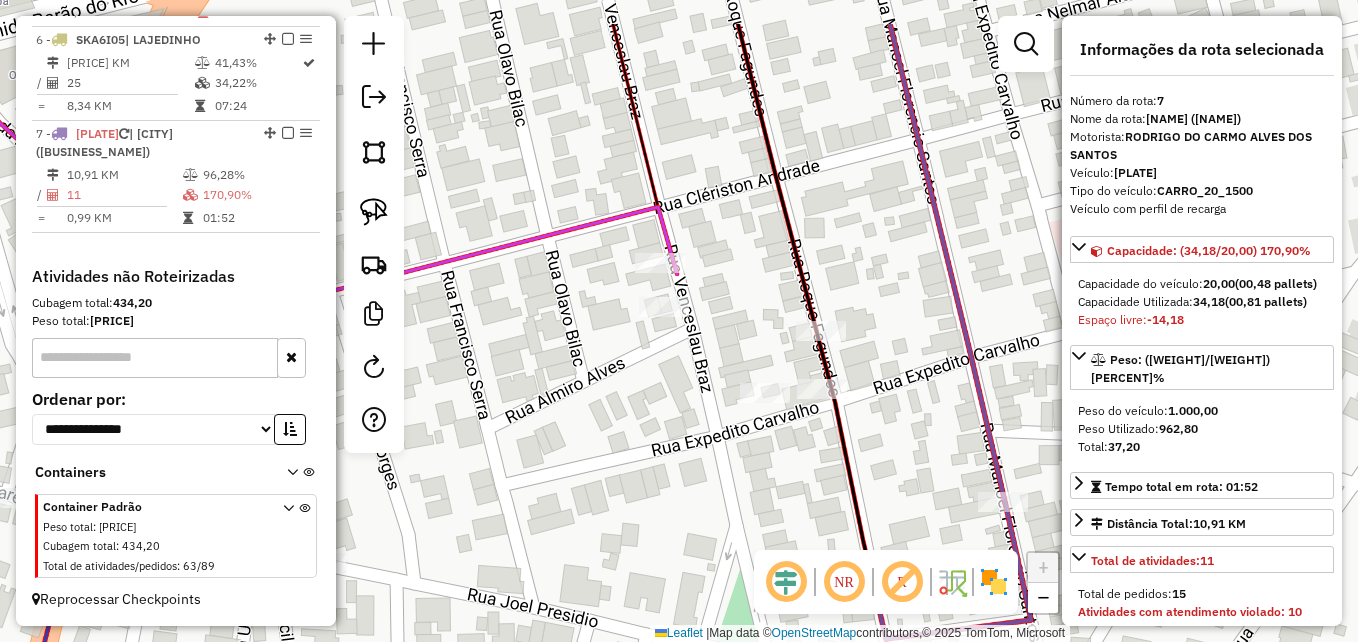 drag, startPoint x: 760, startPoint y: 417, endPoint x: 707, endPoint y: 505, distance: 102.7278 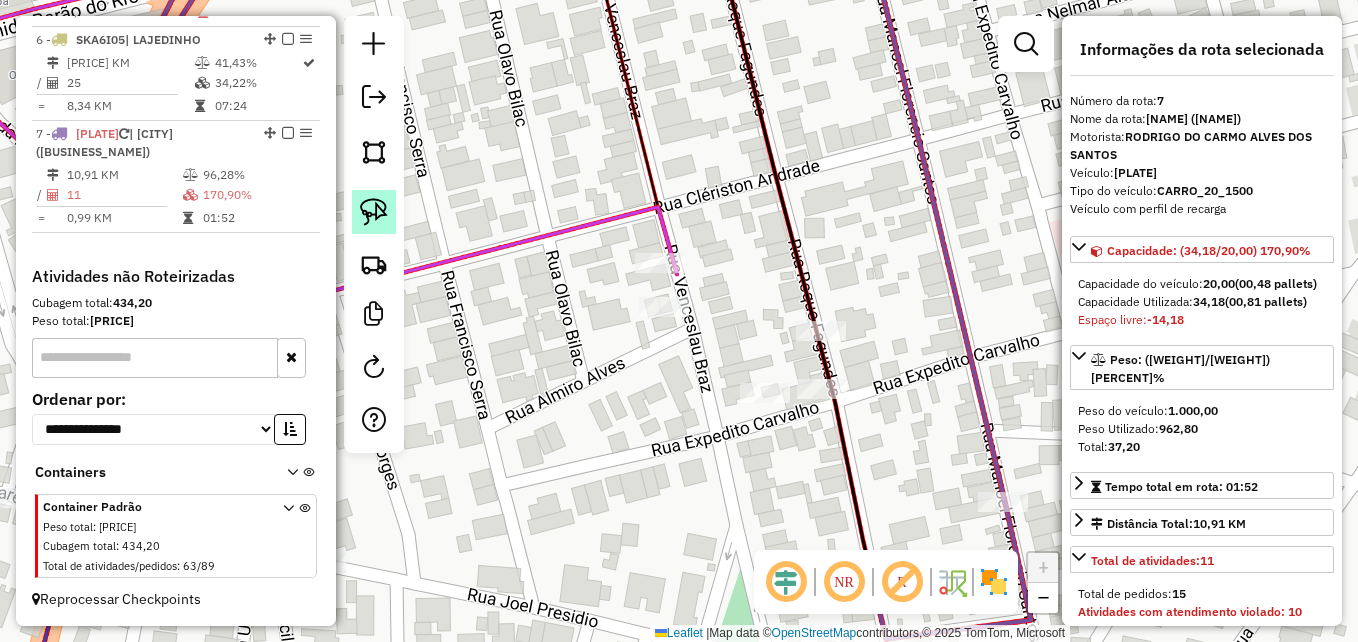 click 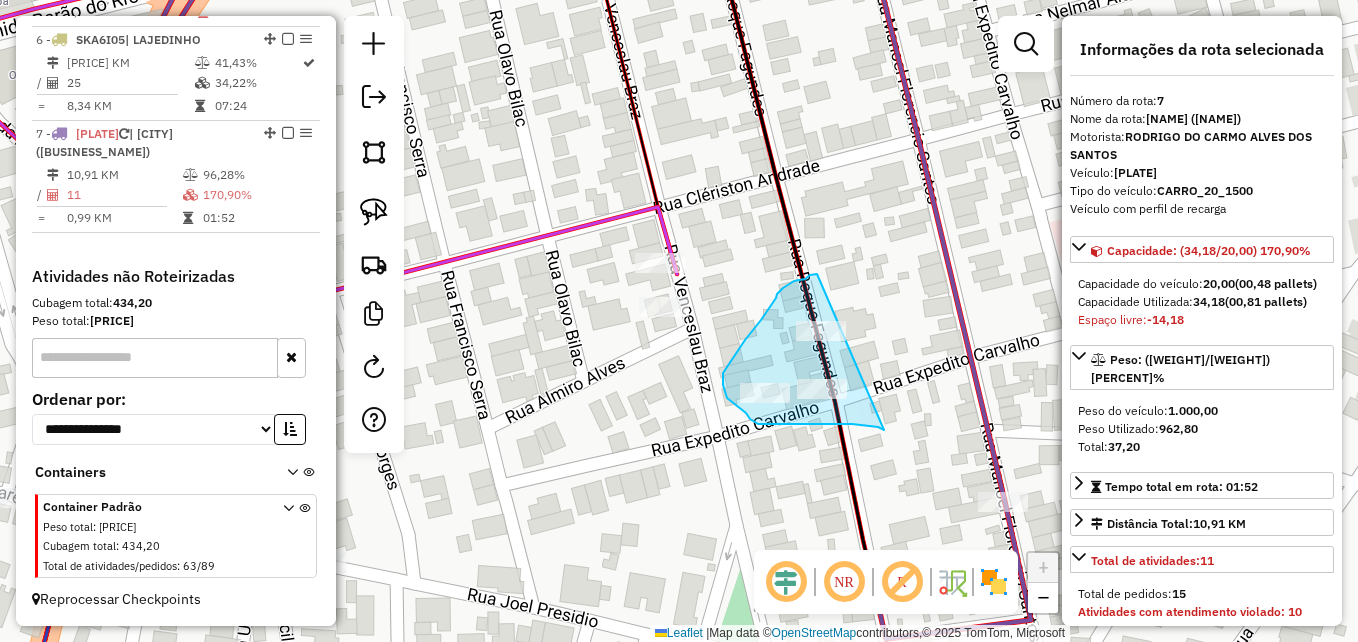 drag, startPoint x: 884, startPoint y: 430, endPoint x: 864, endPoint y: 272, distance: 159.26079 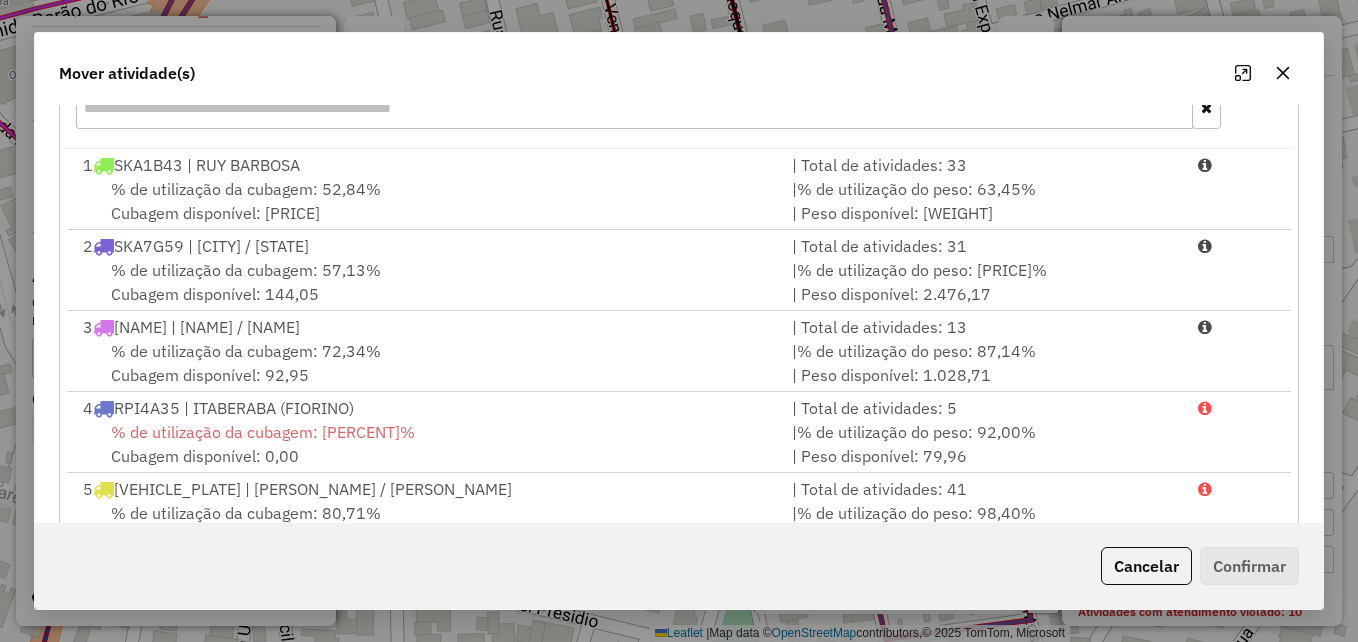 scroll, scrollTop: 366, scrollLeft: 0, axis: vertical 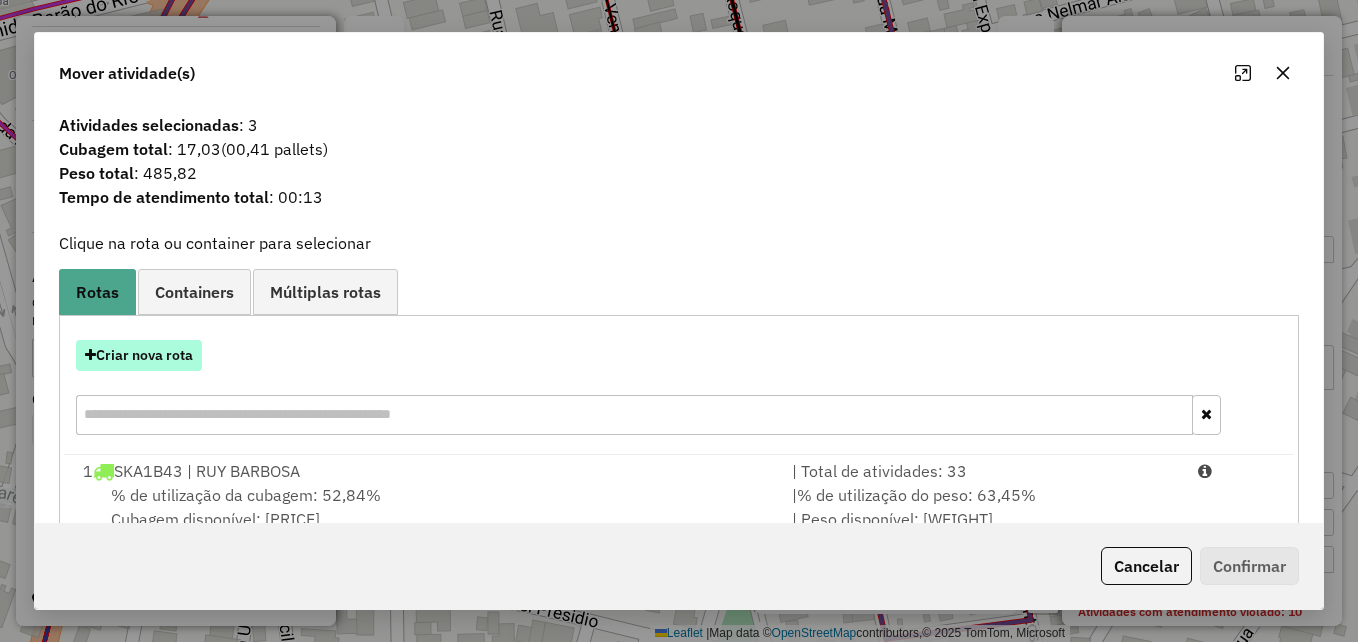 click on "Criar nova rota" at bounding box center (139, 355) 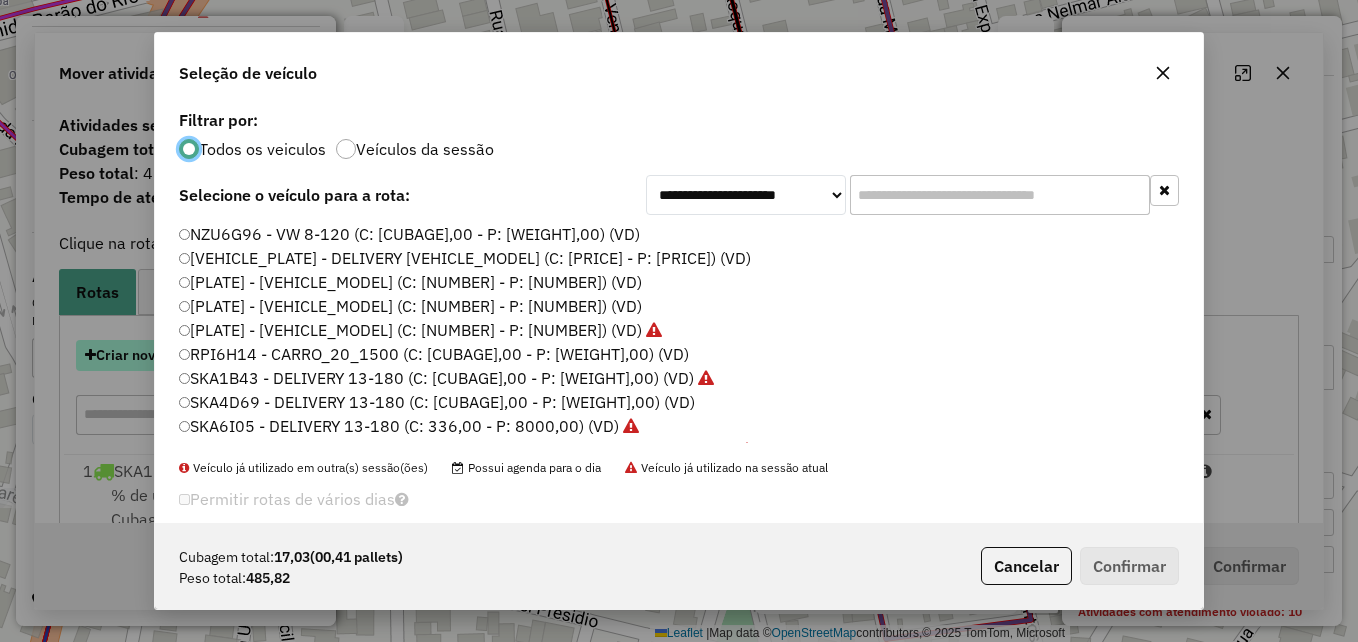 scroll, scrollTop: 11, scrollLeft: 6, axis: both 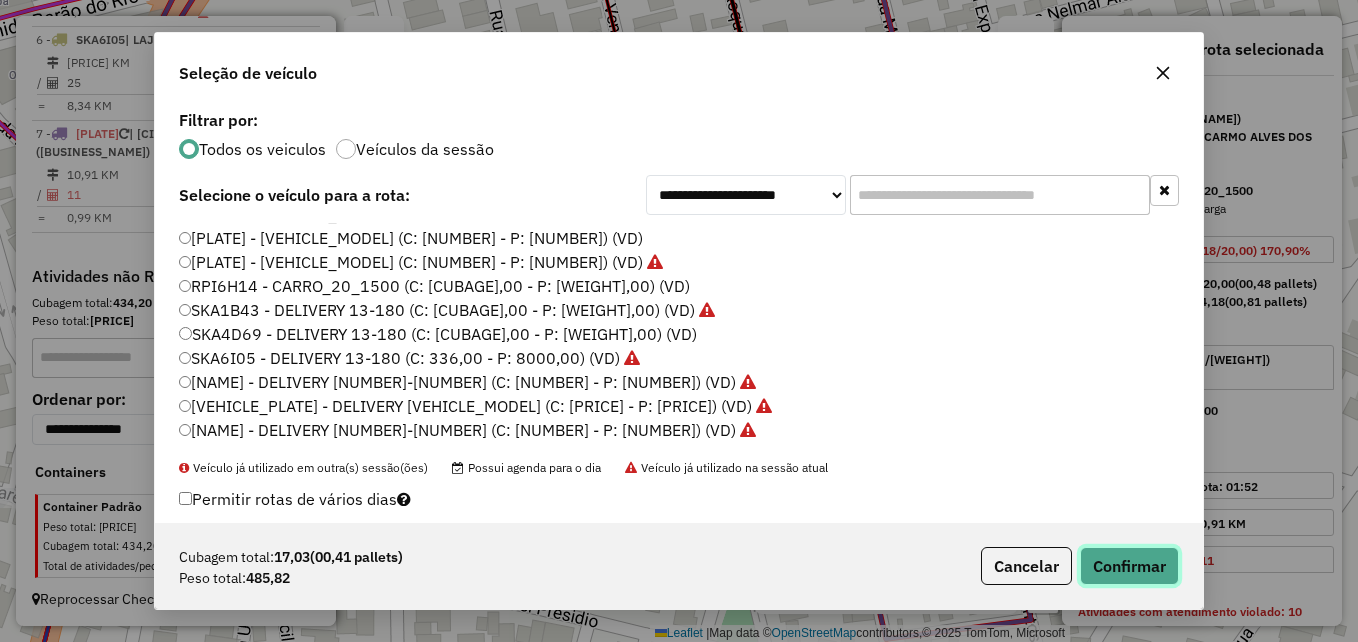 click on "Confirmar" 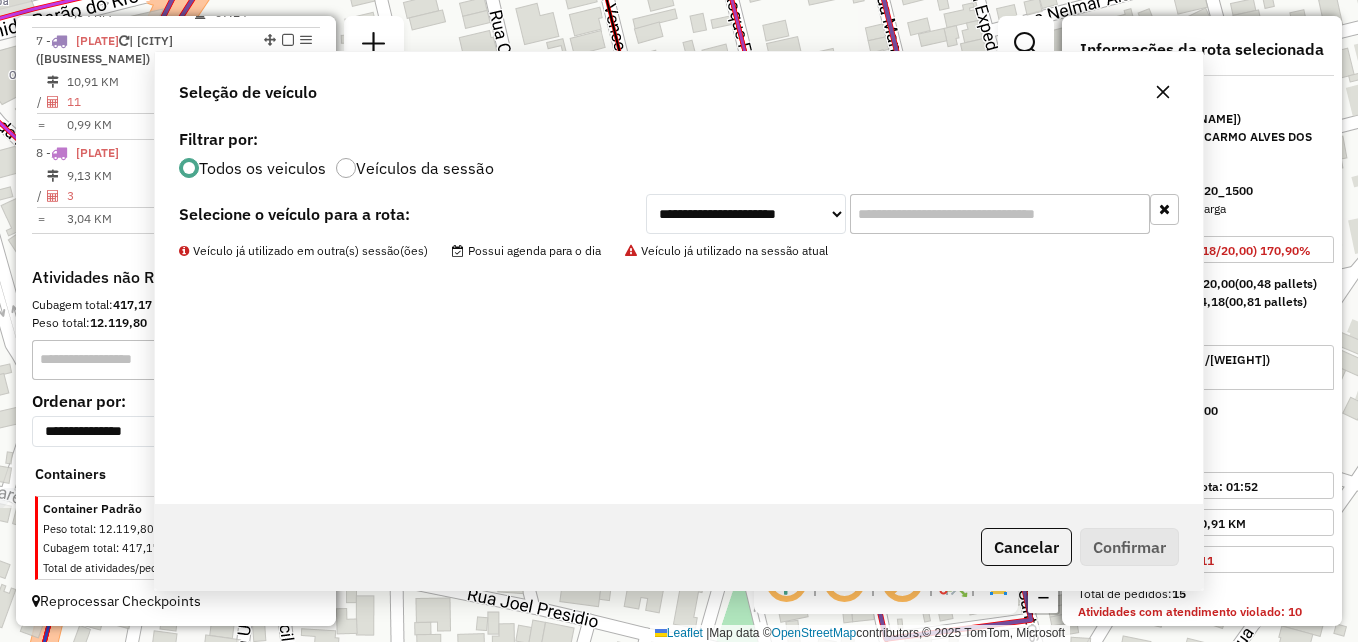 scroll, scrollTop: 1386, scrollLeft: 0, axis: vertical 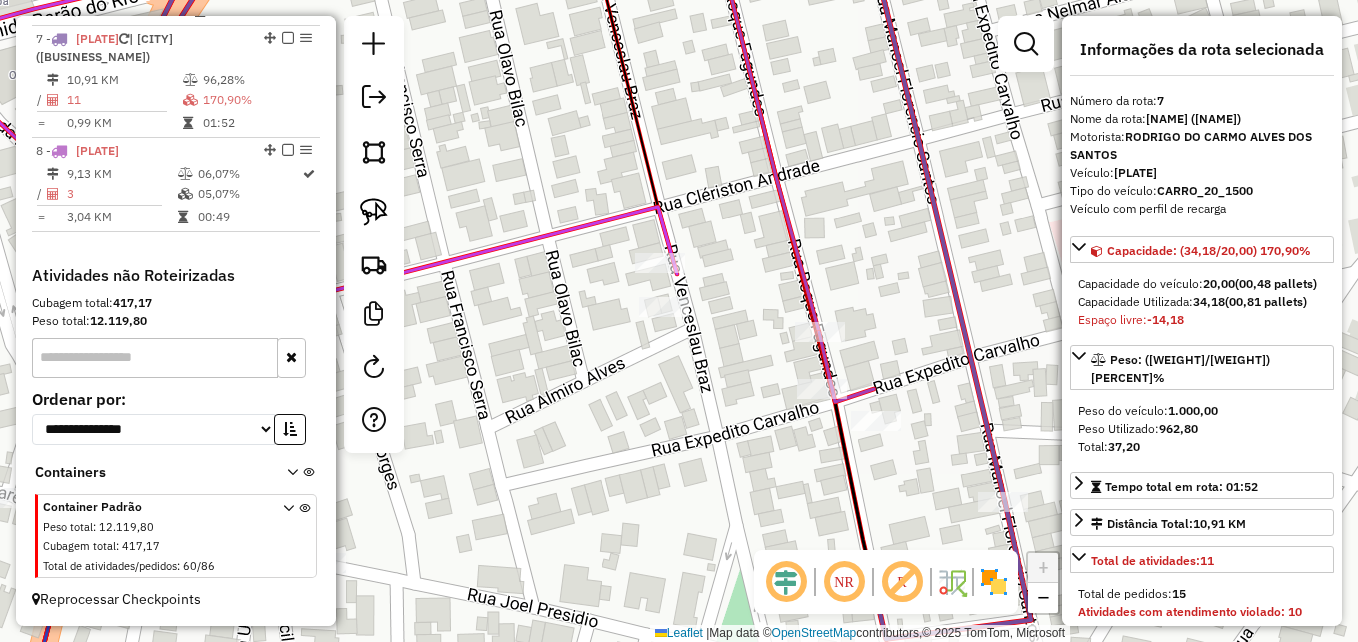 click on "Janela de atendimento Grade de atendimento Capacidade Transportadoras Veículos Cliente Pedidos  Rotas Selecione os dias de semana para filtrar as janelas de atendimento  Seg   Ter   Qua   Qui   Sex   Sáb   Dom  Informe o período da janela de atendimento: De: Até:  Filtrar exatamente a janela do cliente  Considerar janela de atendimento padrão  Selecione os dias de semana para filtrar as grades de atendimento  Seg   Ter   Qua   Qui   Sex   Sáb   Dom   Considerar clientes sem dia de atendimento cadastrado  Clientes fora do dia de atendimento selecionado Filtrar as atividades entre os valores definidos abaixo:  Peso mínimo:   Peso máximo:   Cubagem mínima:   Cubagem máxima:   De:   Até:  Filtrar as atividades entre o tempo de atendimento definido abaixo:  De:   Até:   Considerar capacidade total dos clientes não roteirizados Transportadora: Selecione um ou mais itens Tipo de veículo: Selecione um ou mais itens Veículo: Selecione um ou mais itens Motorista: Selecione um ou mais itens Nome: Rótulo:" 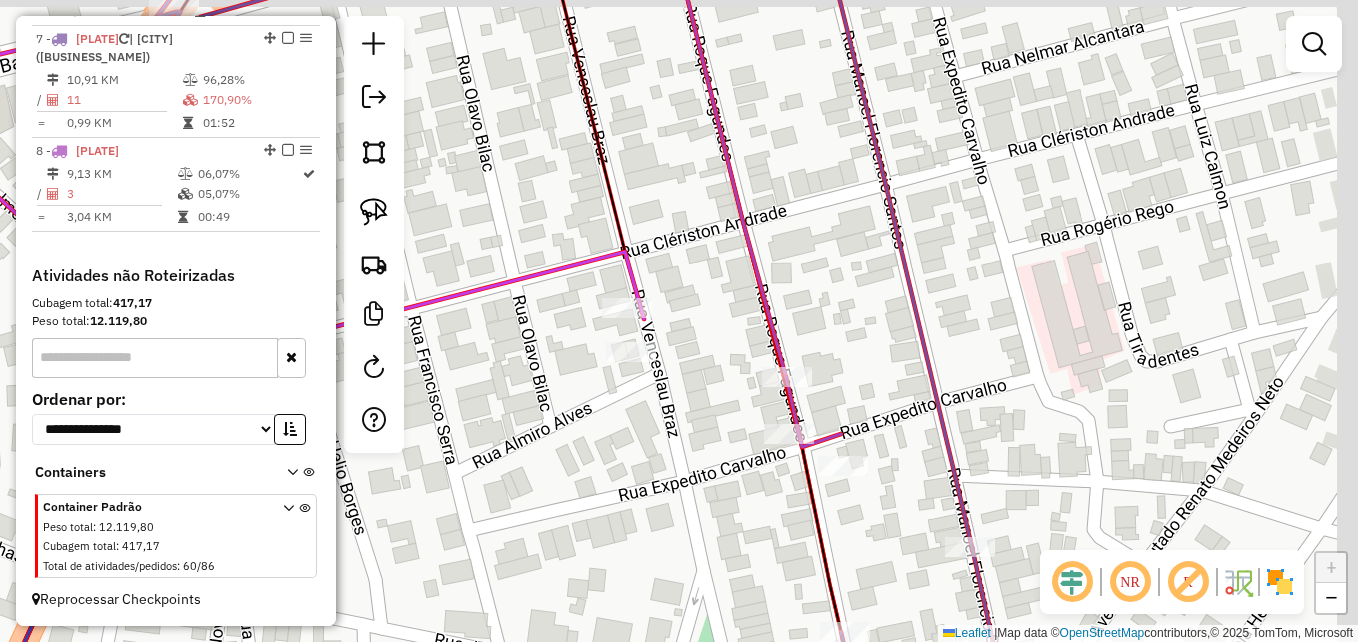 drag, startPoint x: 731, startPoint y: 399, endPoint x: 660, endPoint y: 442, distance: 83.00603 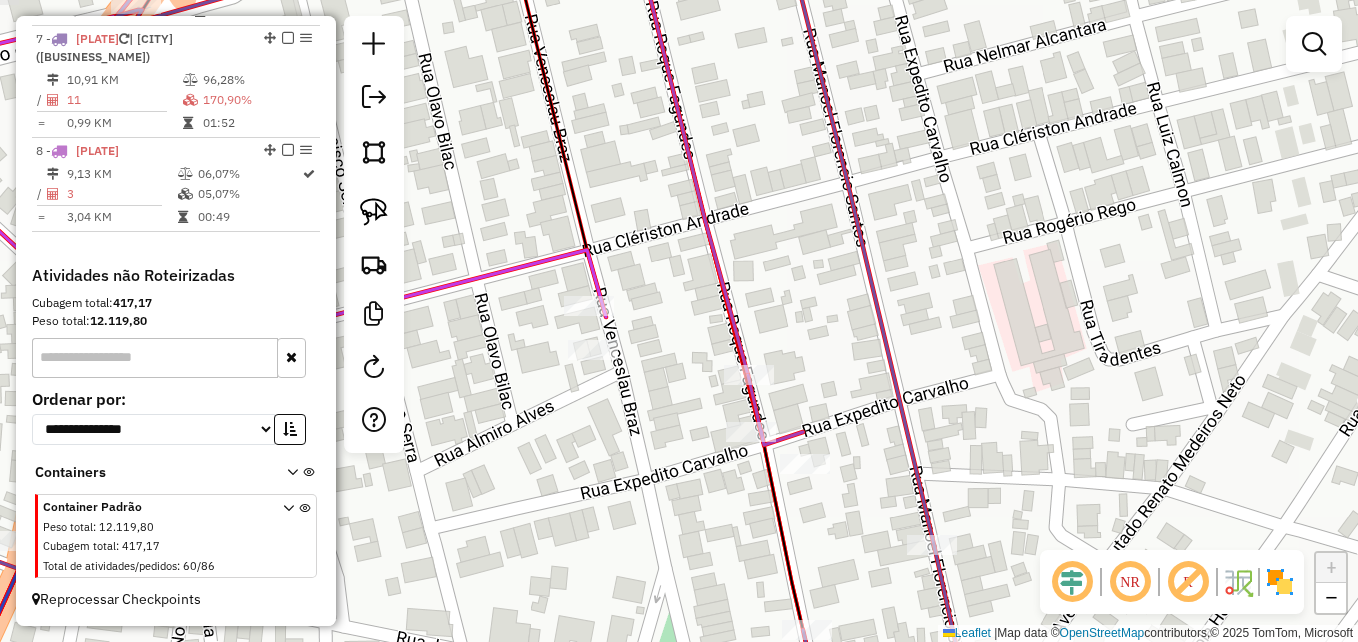 click 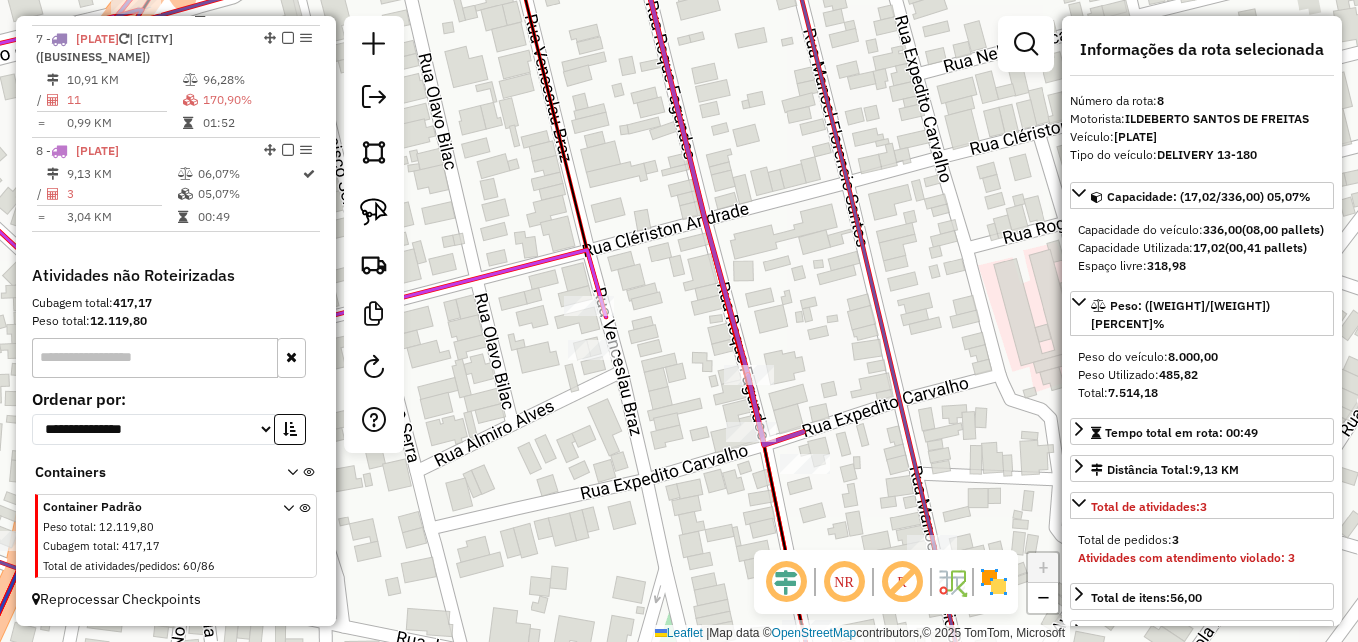 scroll, scrollTop: 1400, scrollLeft: 0, axis: vertical 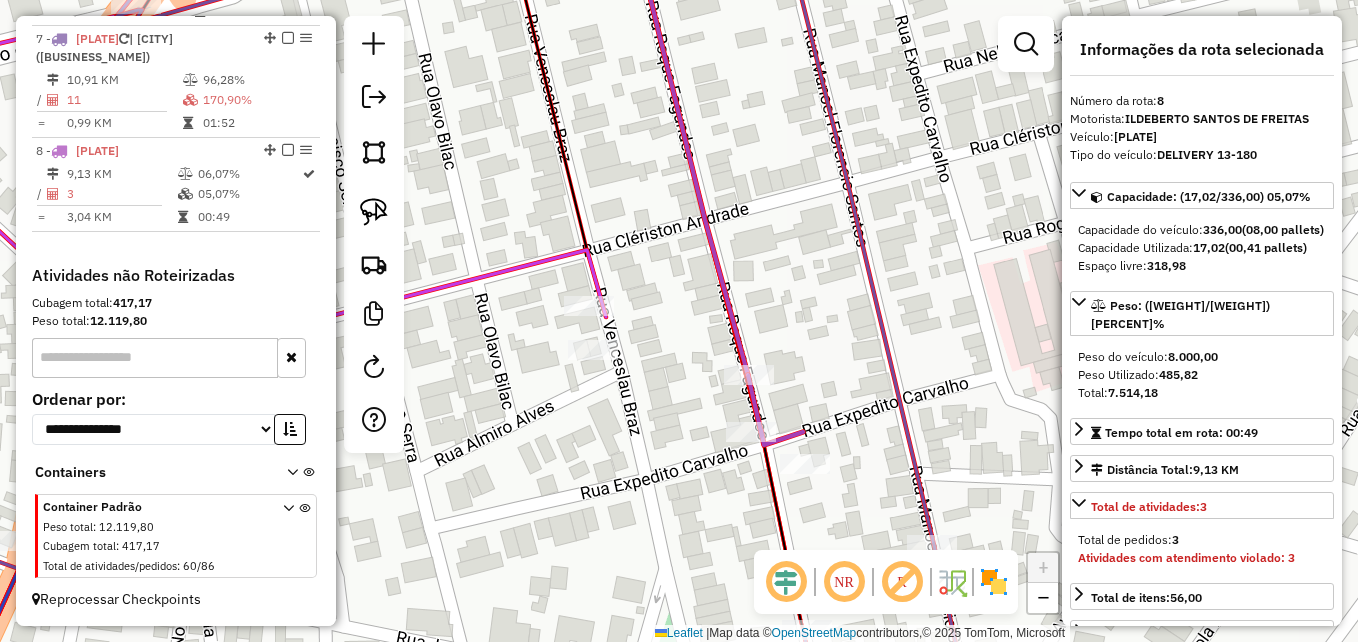 click 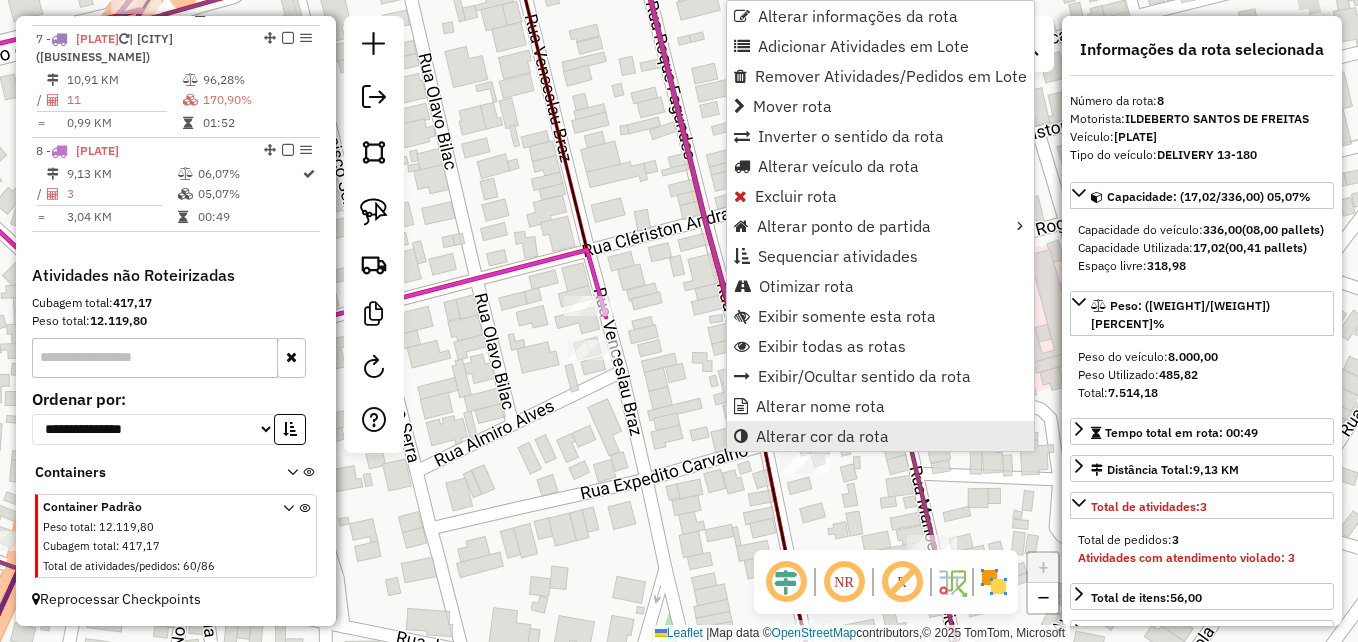 click on "Alterar cor da rota" at bounding box center [822, 436] 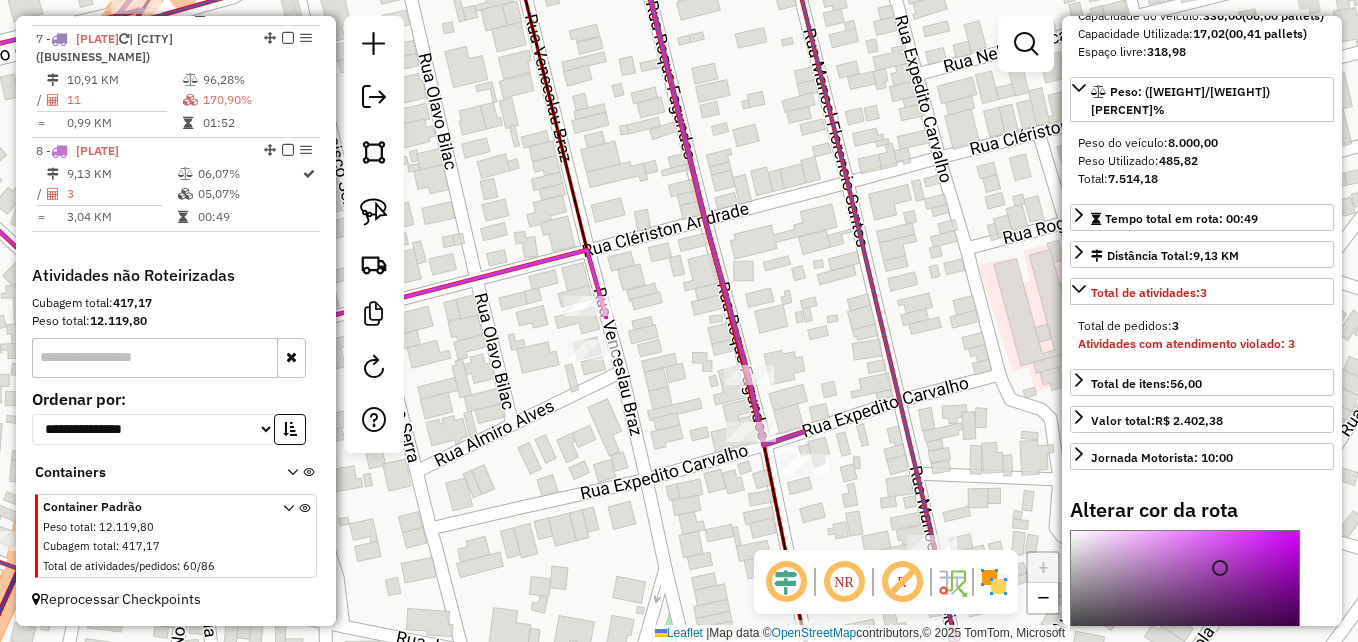scroll, scrollTop: 494, scrollLeft: 0, axis: vertical 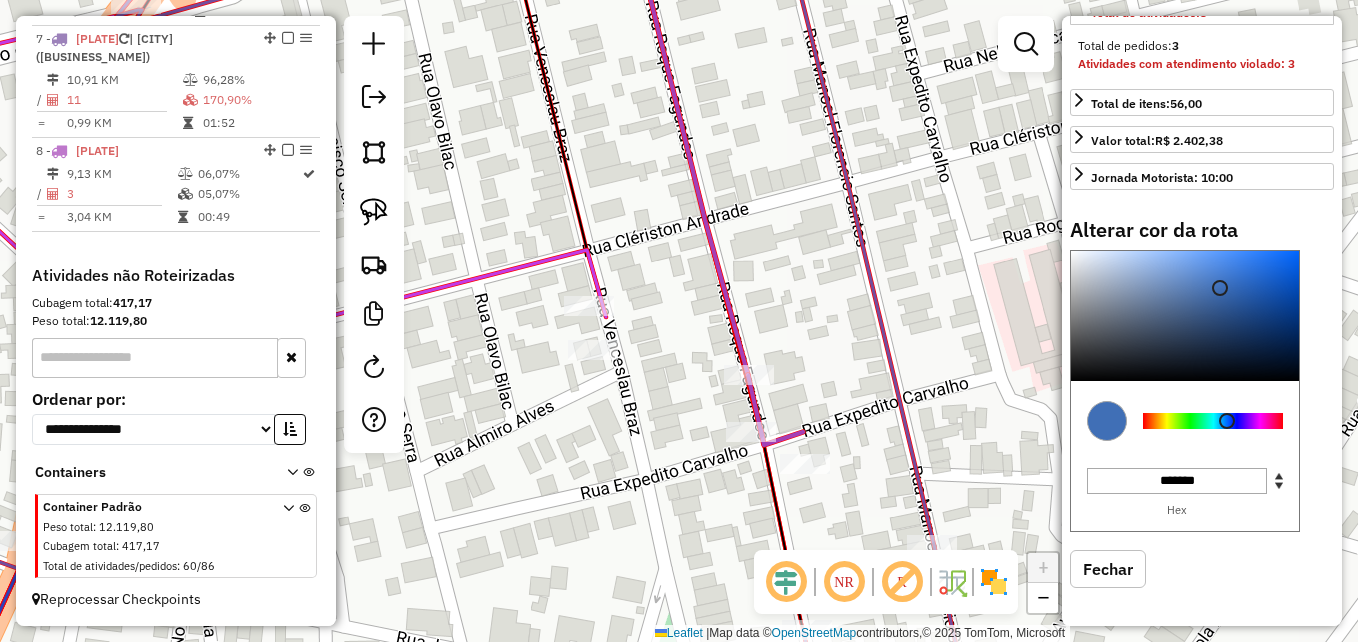 type on "*******" 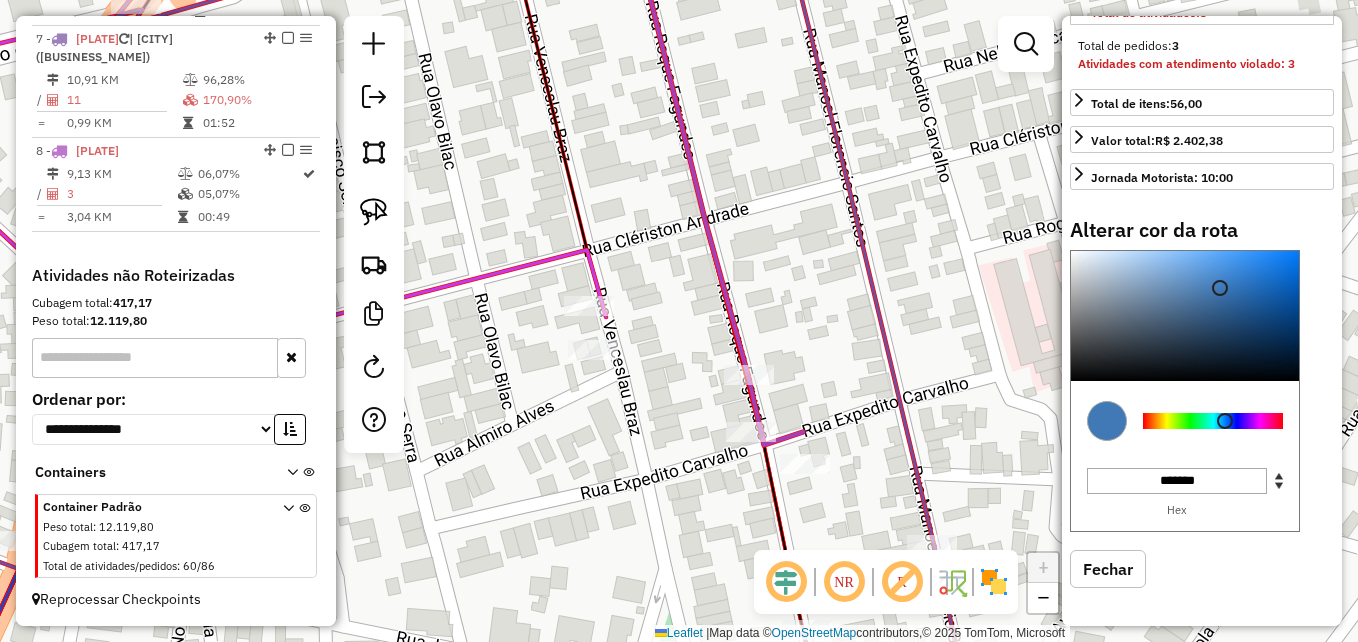 drag, startPoint x: 1257, startPoint y: 423, endPoint x: 1225, endPoint y: 422, distance: 32.01562 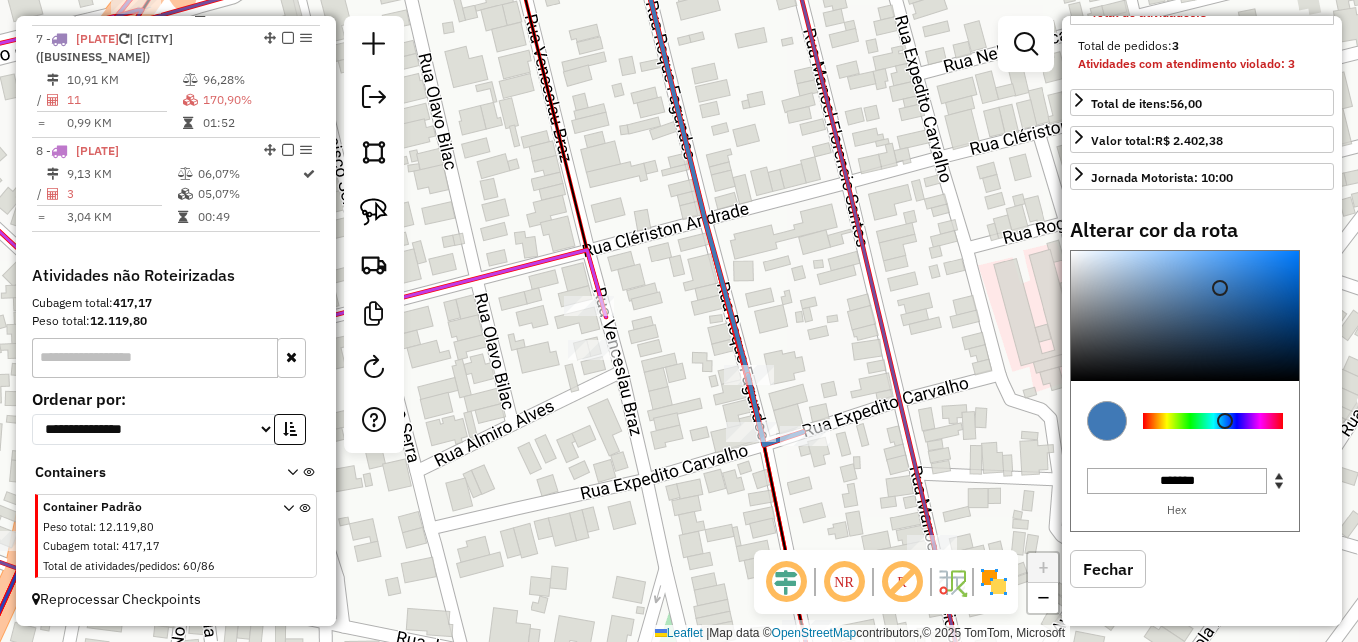 click on "Janela de atendimento Grade de atendimento Capacidade Transportadoras Veículos Cliente Pedidos  Rotas Selecione os dias de semana para filtrar as janelas de atendimento  Seg   Ter   Qua   Qui   Sex   Sáb   Dom  Informe o período da janela de atendimento: De: Até:  Filtrar exatamente a janela do cliente  Considerar janela de atendimento padrão  Selecione os dias de semana para filtrar as grades de atendimento  Seg   Ter   Qua   Qui   Sex   Sáb   Dom   Considerar clientes sem dia de atendimento cadastrado  Clientes fora do dia de atendimento selecionado Filtrar as atividades entre os valores definidos abaixo:  Peso mínimo:   Peso máximo:   Cubagem mínima:   Cubagem máxima:   De:   Até:  Filtrar as atividades entre o tempo de atendimento definido abaixo:  De:   Até:   Considerar capacidade total dos clientes não roteirizados Transportadora: Selecione um ou mais itens Tipo de veículo: Selecione um ou mais itens Veículo: Selecione um ou mais itens Motorista: Selecione um ou mais itens Nome: Rótulo:" 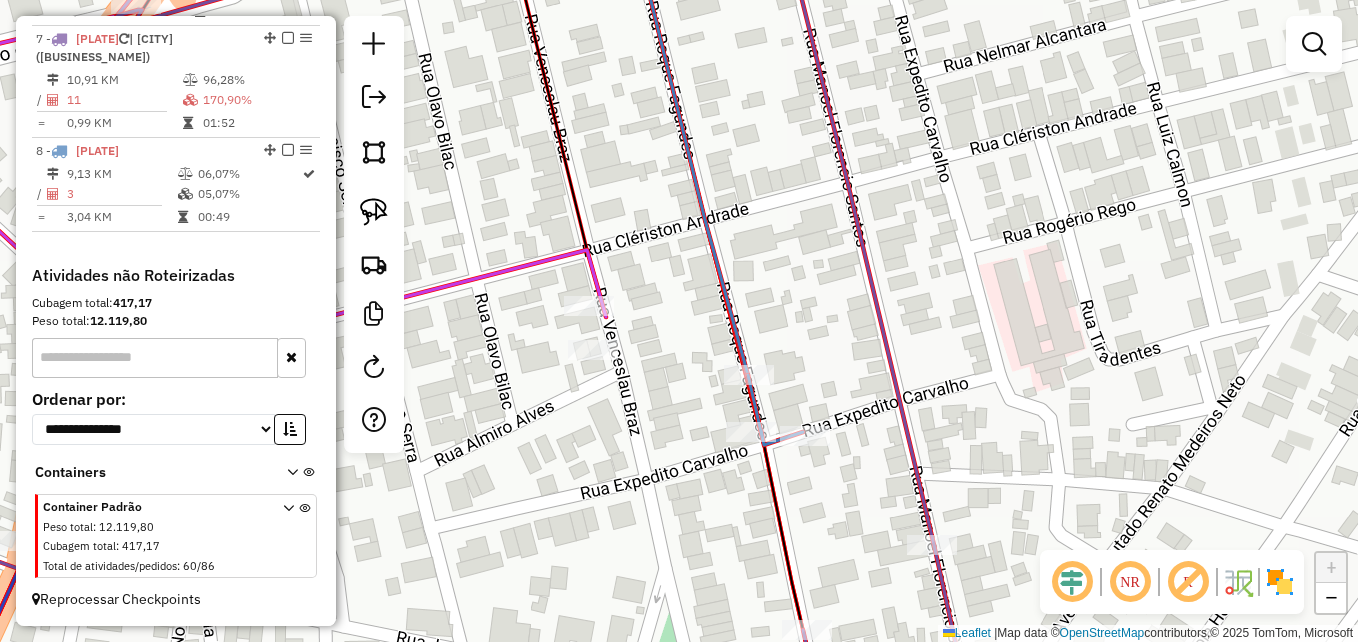 drag, startPoint x: 371, startPoint y: 215, endPoint x: 439, endPoint y: 228, distance: 69.2315 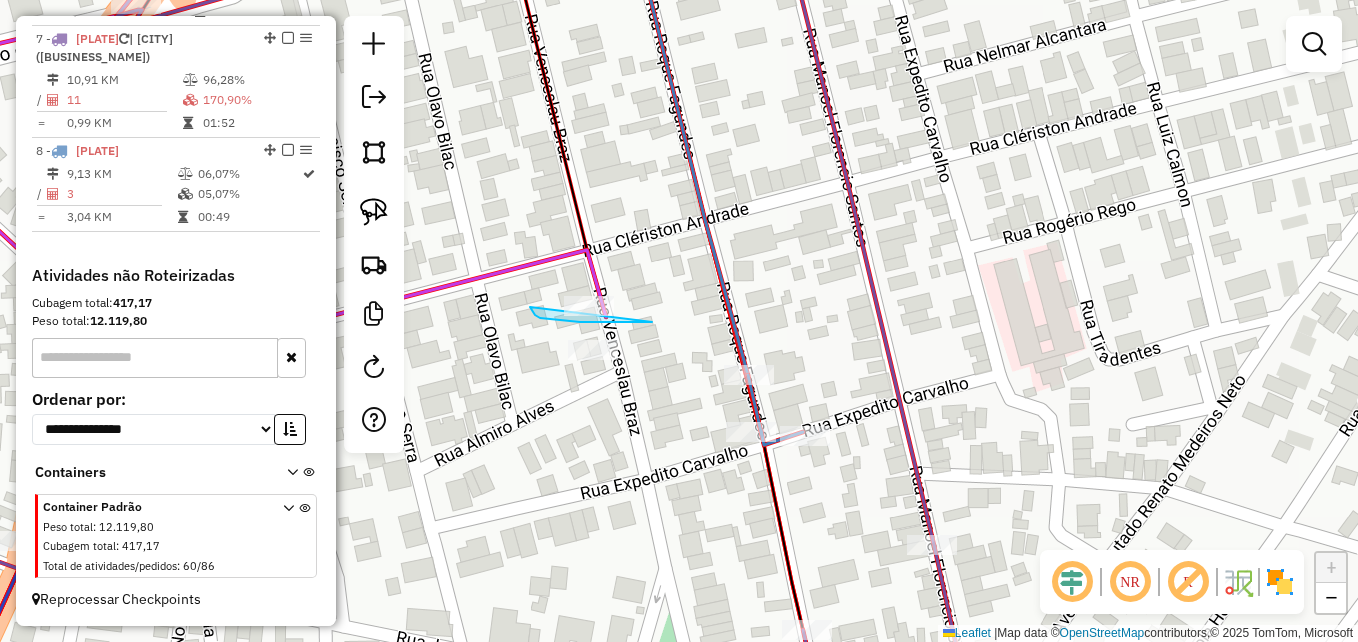 drag, startPoint x: 652, startPoint y: 322, endPoint x: 662, endPoint y: 253, distance: 69.72087 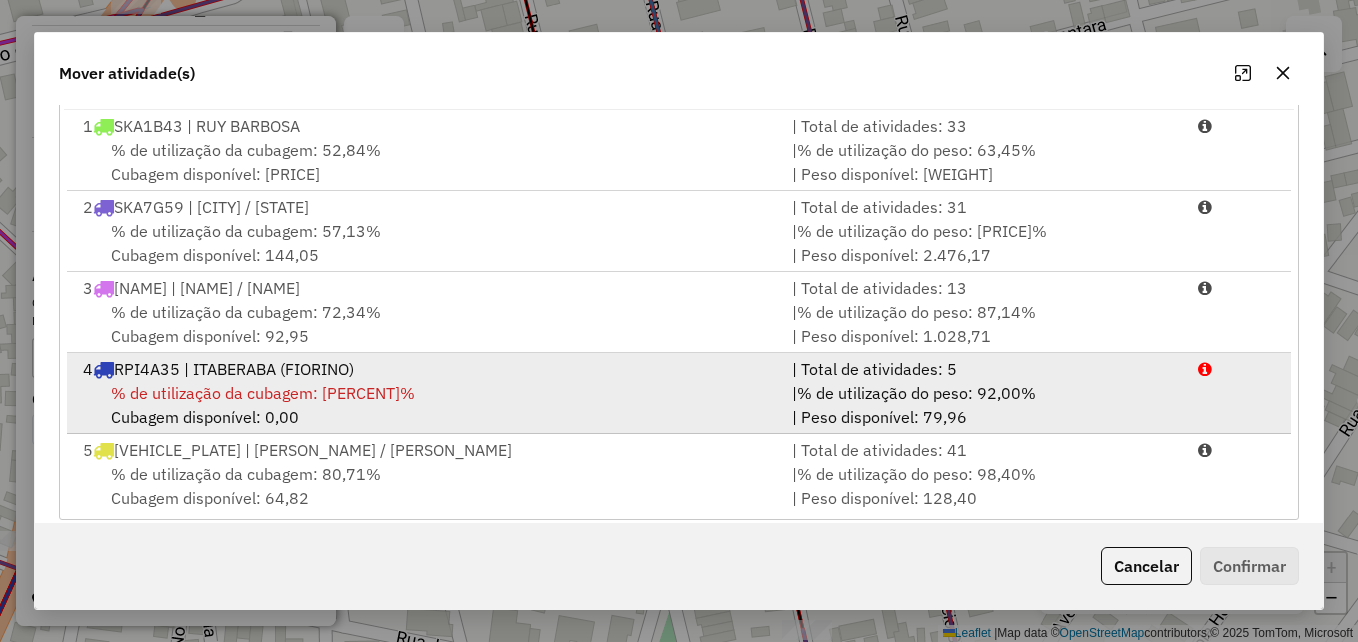 scroll, scrollTop: 366, scrollLeft: 0, axis: vertical 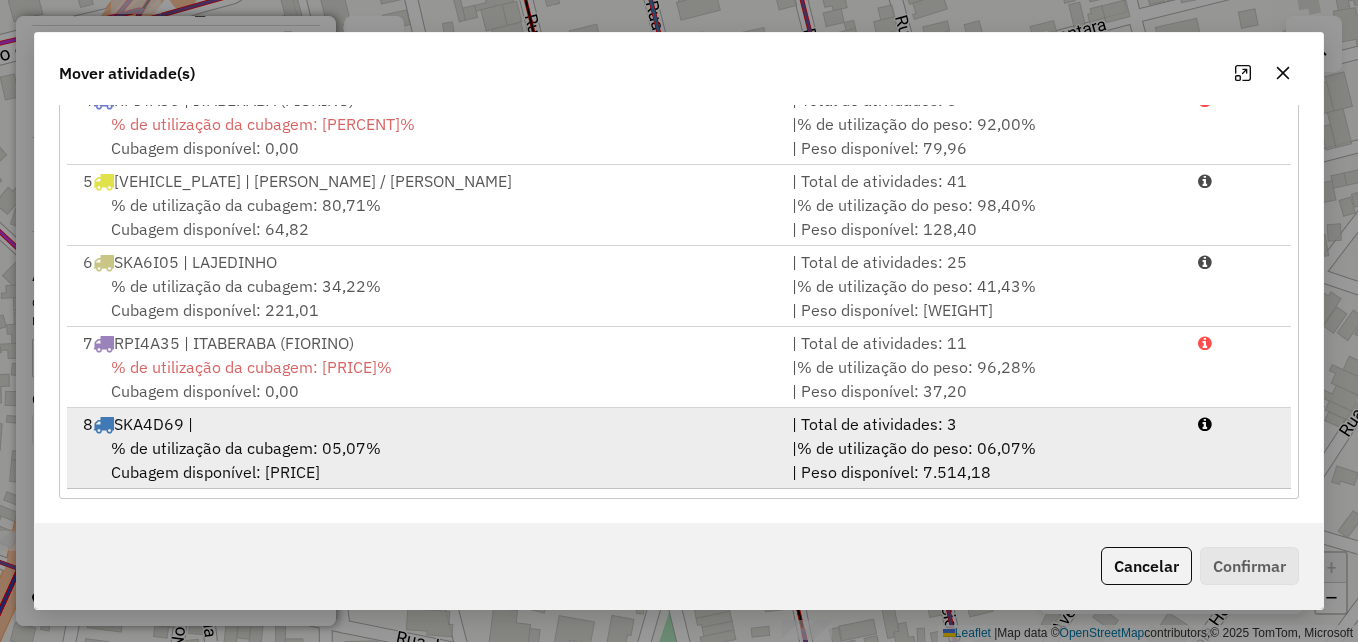 click on "% de utilização da cubagem: 05,07%  Cubagem disponível: 318,98" at bounding box center (425, 460) 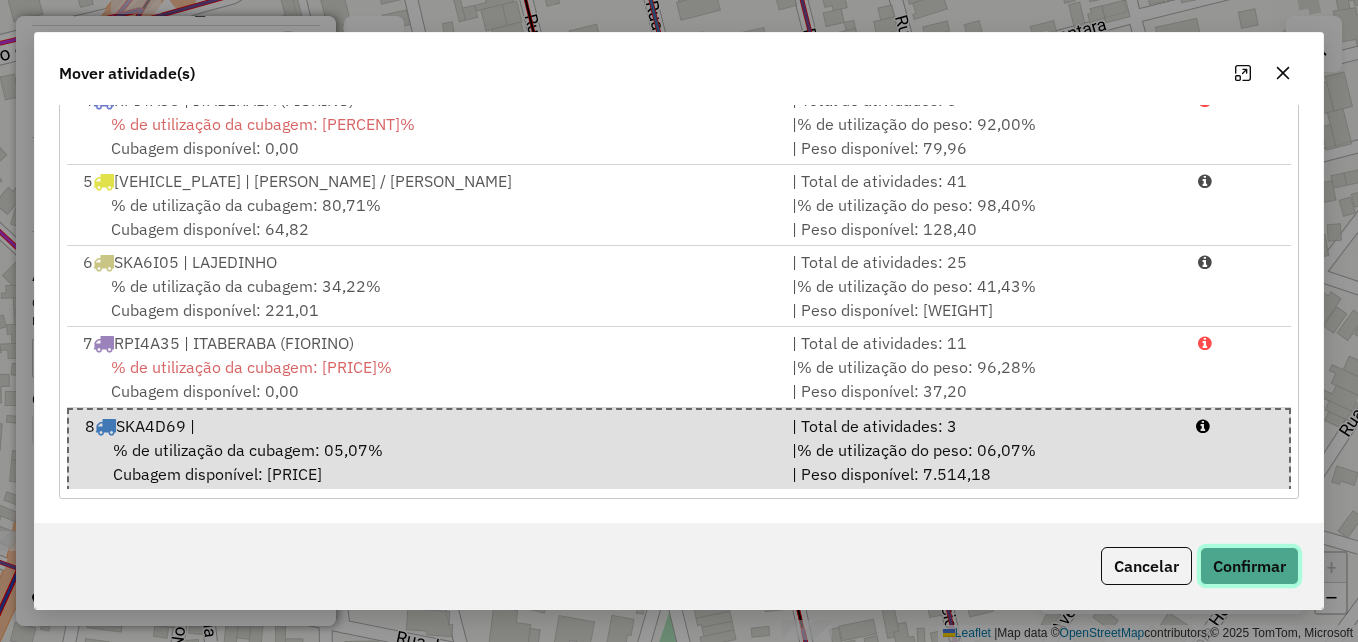 click on "Confirmar" 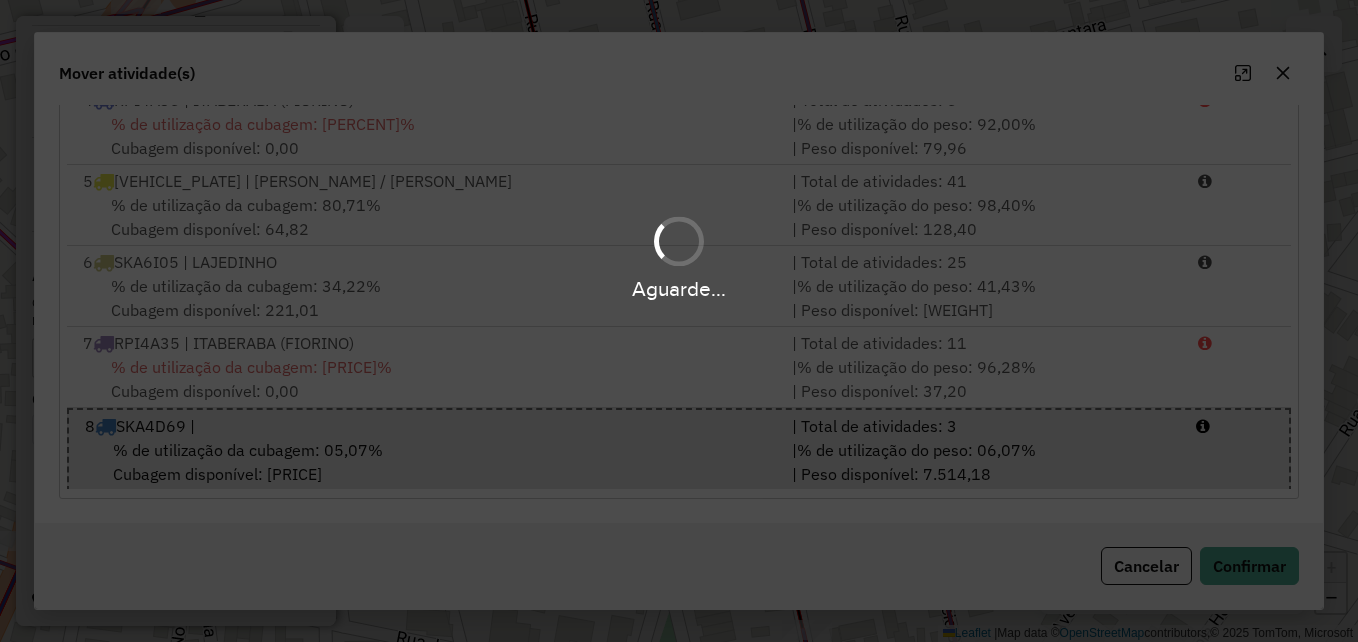 scroll, scrollTop: 0, scrollLeft: 0, axis: both 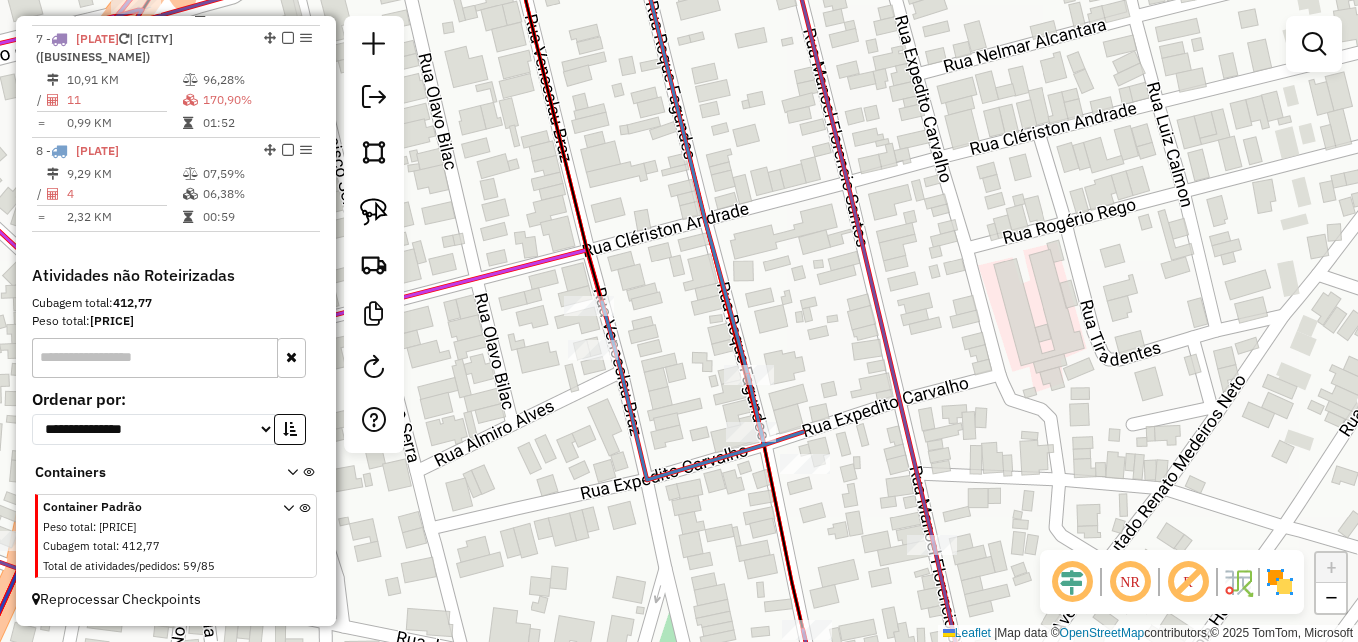click on "Janela de atendimento Grade de atendimento Capacidade Transportadoras Veículos Cliente Pedidos  Rotas Selecione os dias de semana para filtrar as janelas de atendimento  Seg   Ter   Qua   Qui   Sex   Sáb   Dom  Informe o período da janela de atendimento: De: Até:  Filtrar exatamente a janela do cliente  Considerar janela de atendimento padrão  Selecione os dias de semana para filtrar as grades de atendimento  Seg   Ter   Qua   Qui   Sex   Sáb   Dom   Considerar clientes sem dia de atendimento cadastrado  Clientes fora do dia de atendimento selecionado Filtrar as atividades entre os valores definidos abaixo:  Peso mínimo:   Peso máximo:   Cubagem mínima:   Cubagem máxima:   De:   Até:  Filtrar as atividades entre o tempo de atendimento definido abaixo:  De:   Até:   Considerar capacidade total dos clientes não roteirizados Transportadora: Selecione um ou mais itens Tipo de veículo: Selecione um ou mais itens Veículo: Selecione um ou mais itens Motorista: Selecione um ou mais itens Nome: Rótulo:" 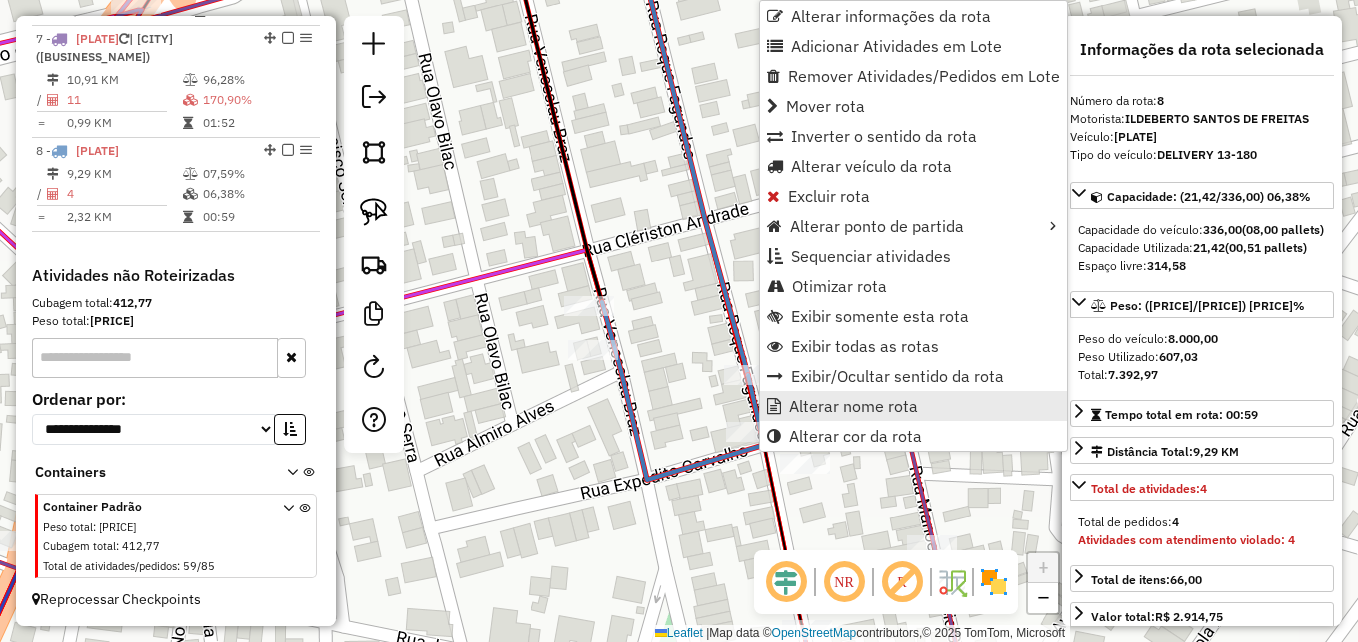 click on "Alterar nome rota" at bounding box center [913, 406] 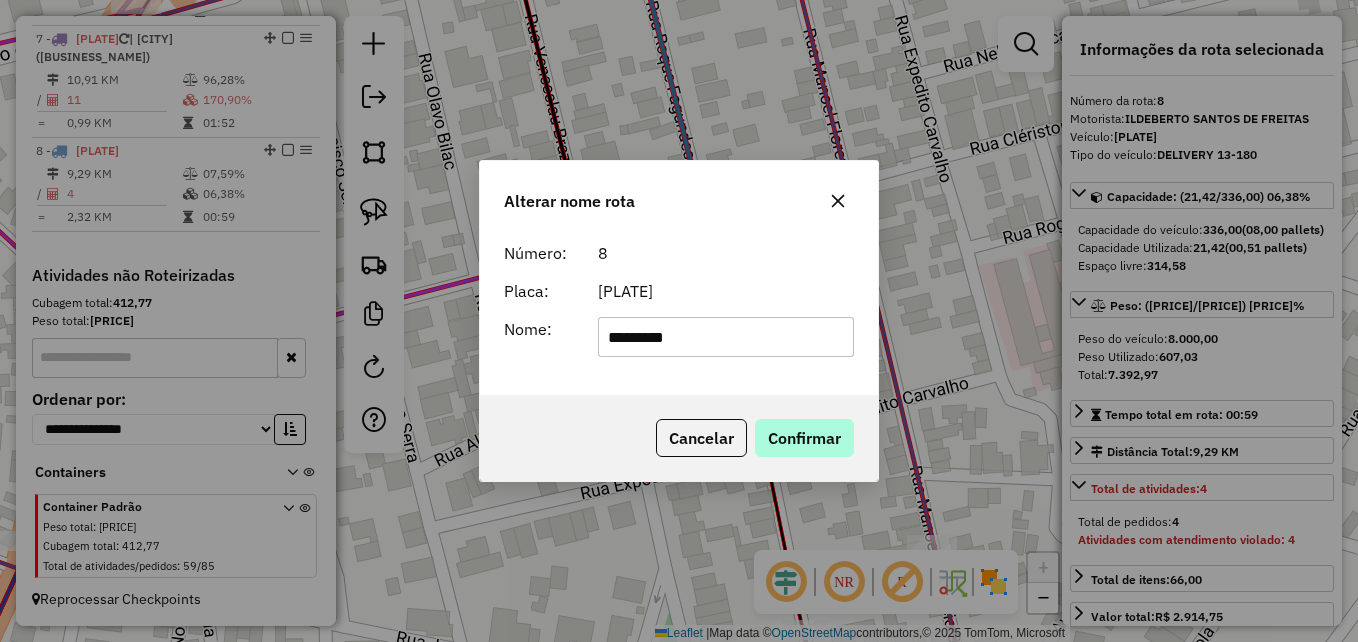 type on "*********" 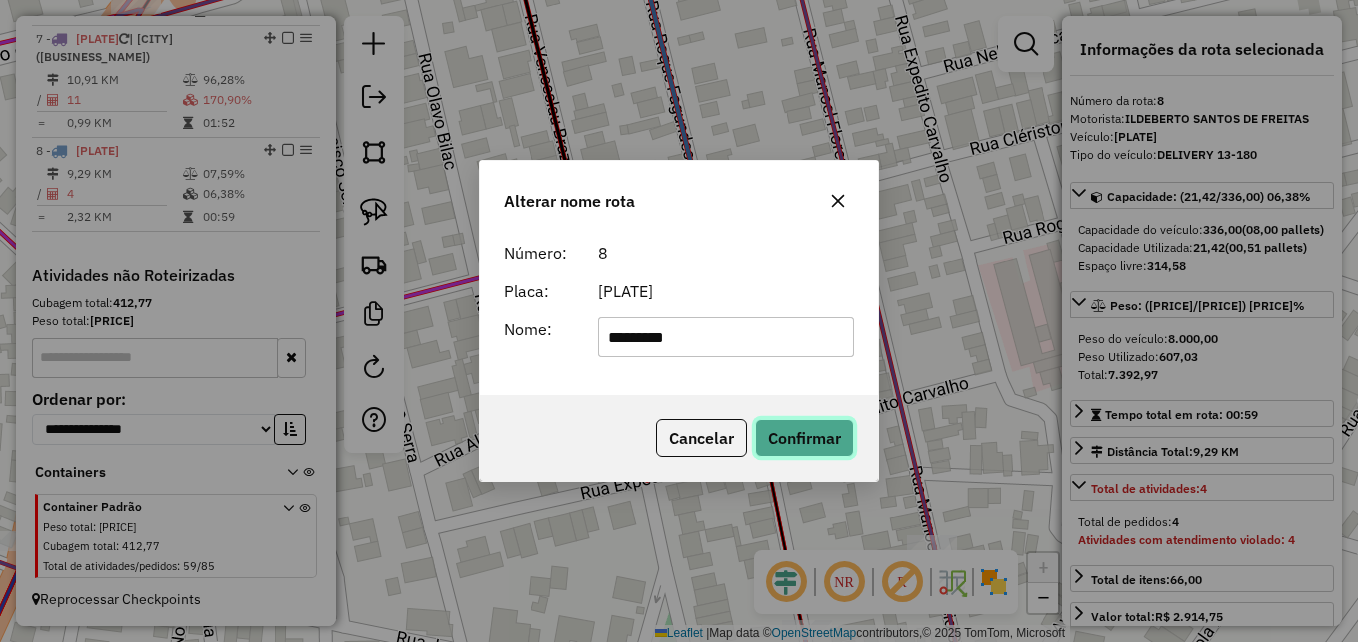 click on "Confirmar" 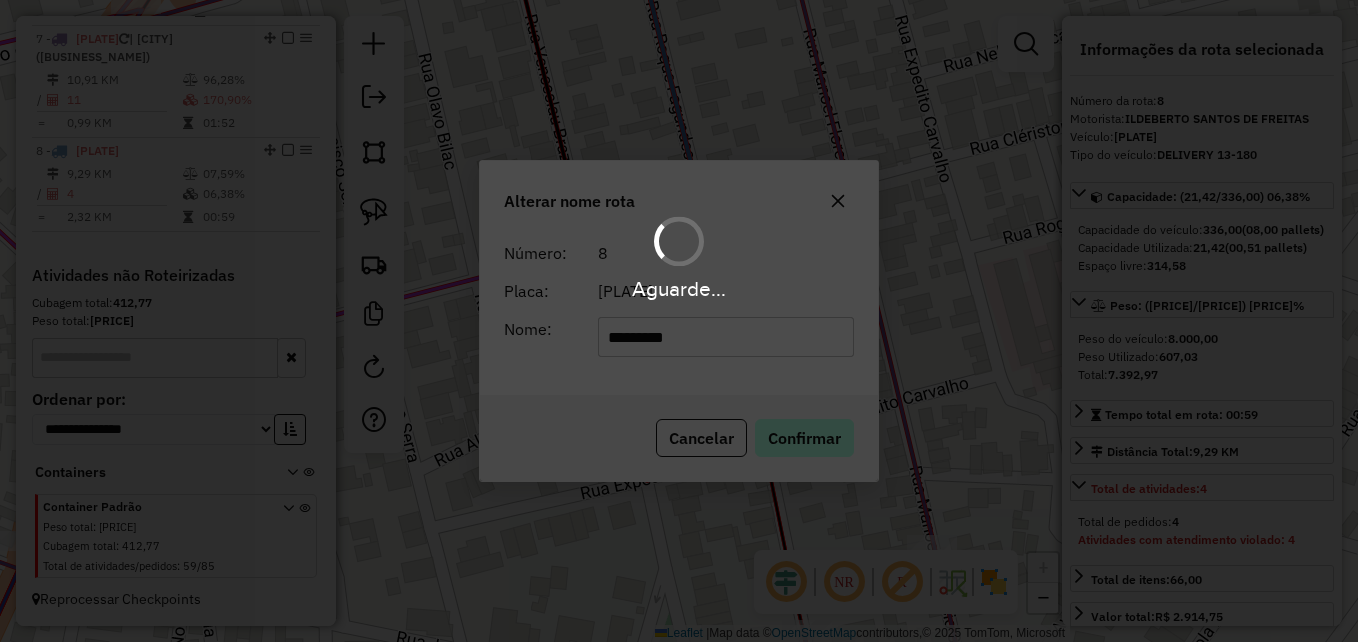 type 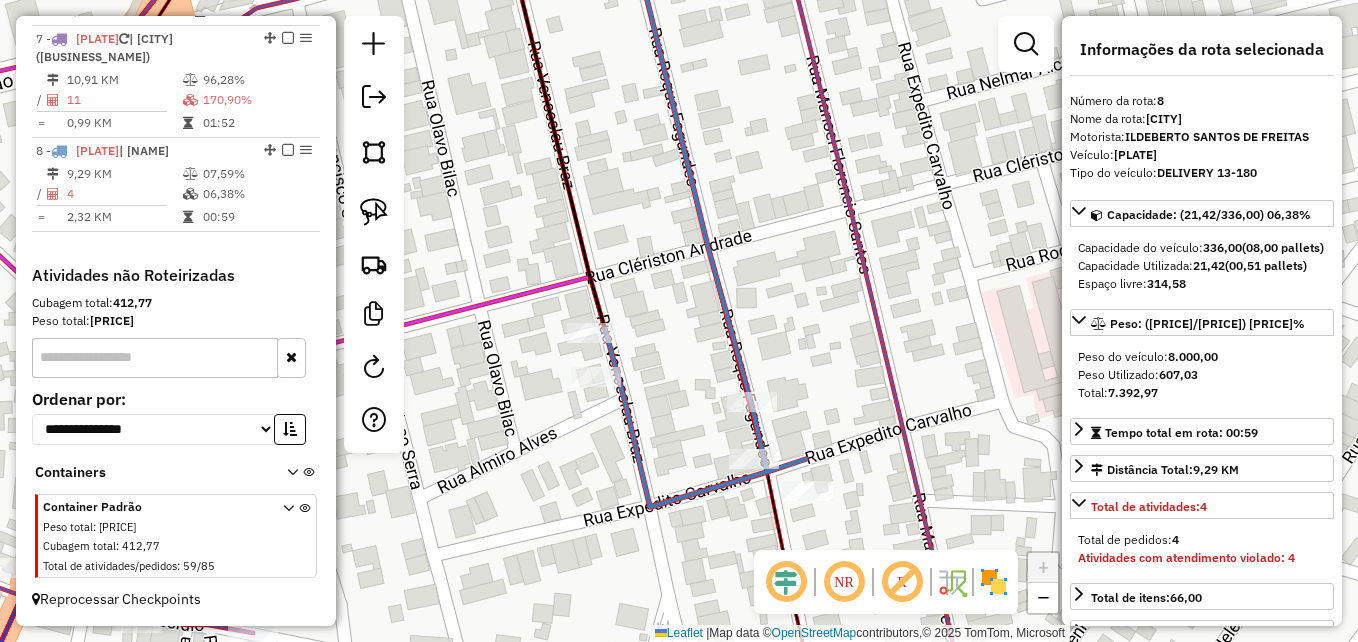 drag, startPoint x: 596, startPoint y: 448, endPoint x: 607, endPoint y: 497, distance: 50.219517 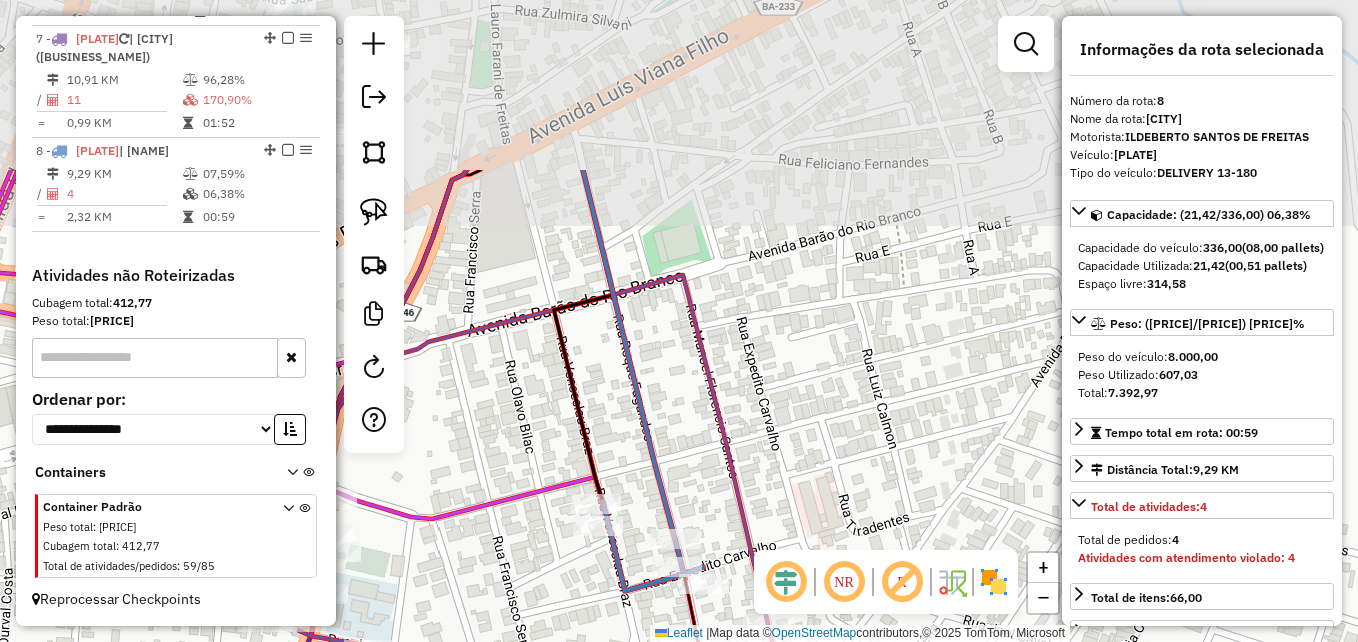 drag, startPoint x: 744, startPoint y: 244, endPoint x: 752, endPoint y: 483, distance: 239.13385 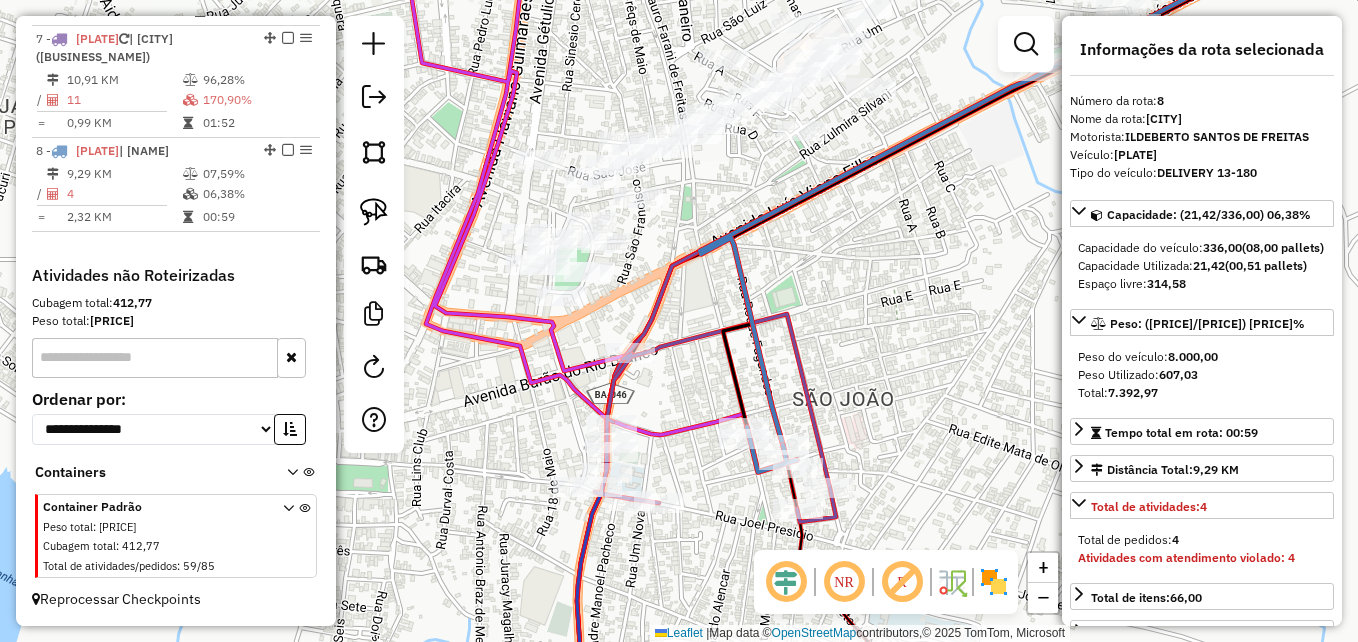 drag, startPoint x: 507, startPoint y: 392, endPoint x: 658, endPoint y: 379, distance: 151.55856 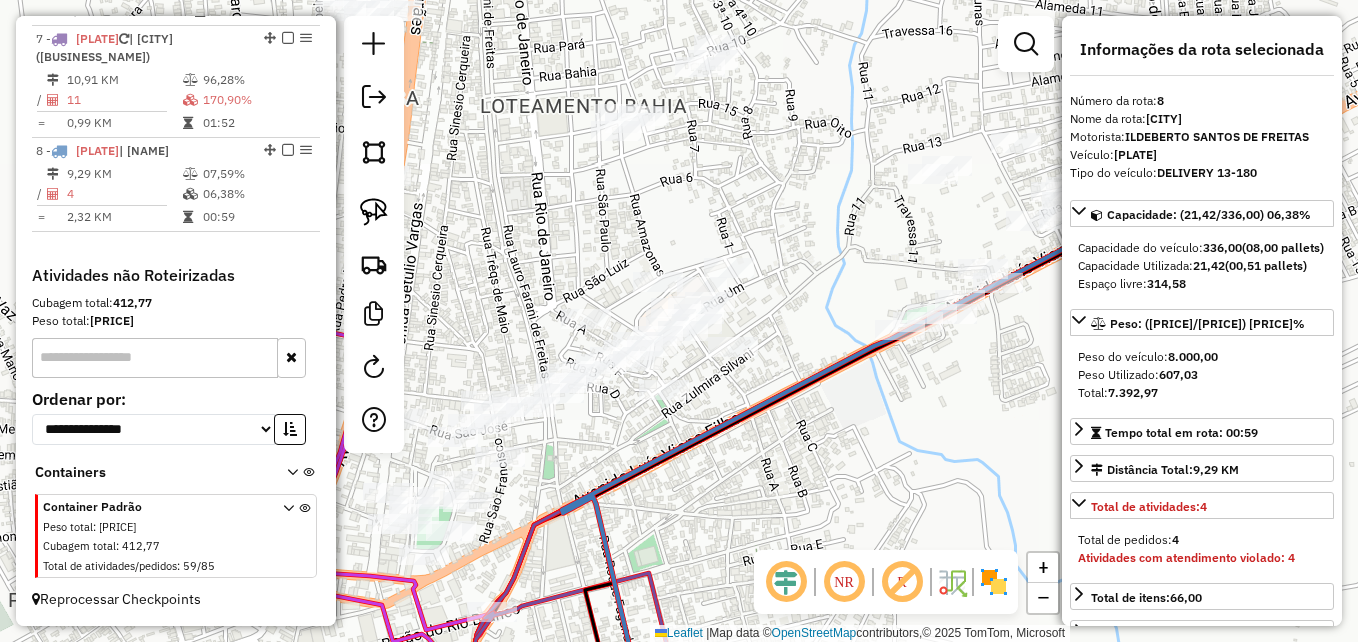 drag, startPoint x: 671, startPoint y: 251, endPoint x: 534, endPoint y: 512, distance: 294.7711 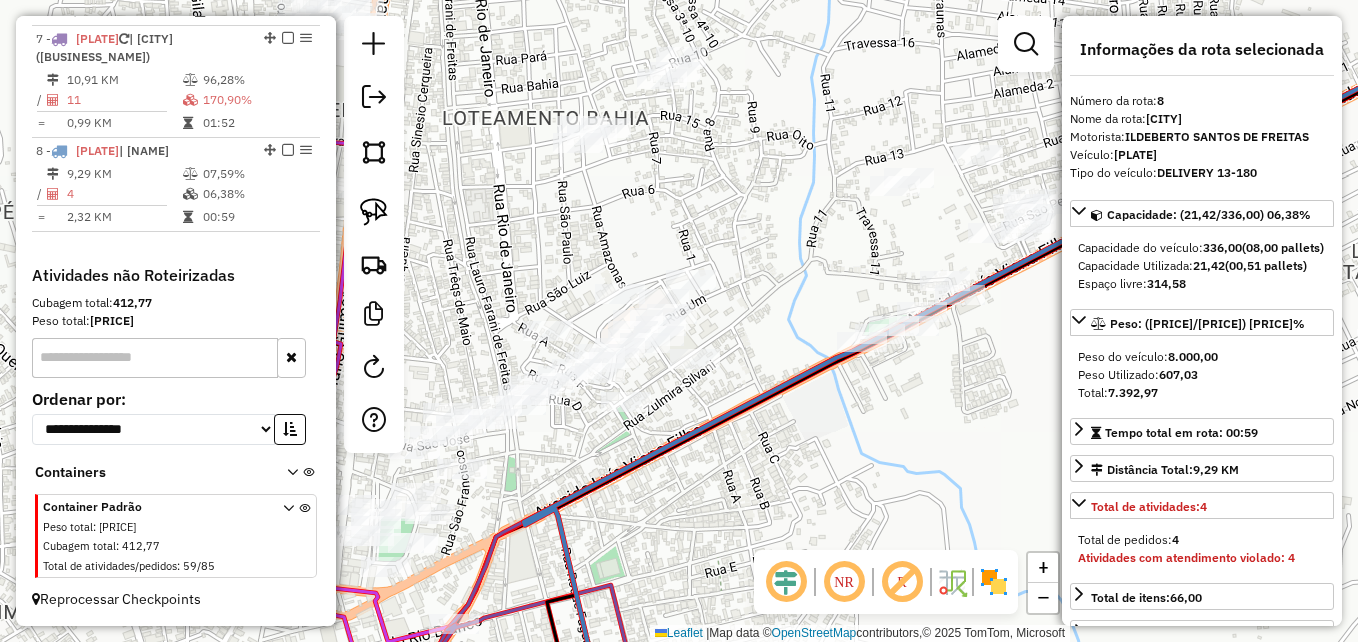 drag, startPoint x: 682, startPoint y: 496, endPoint x: 717, endPoint y: 503, distance: 35.69314 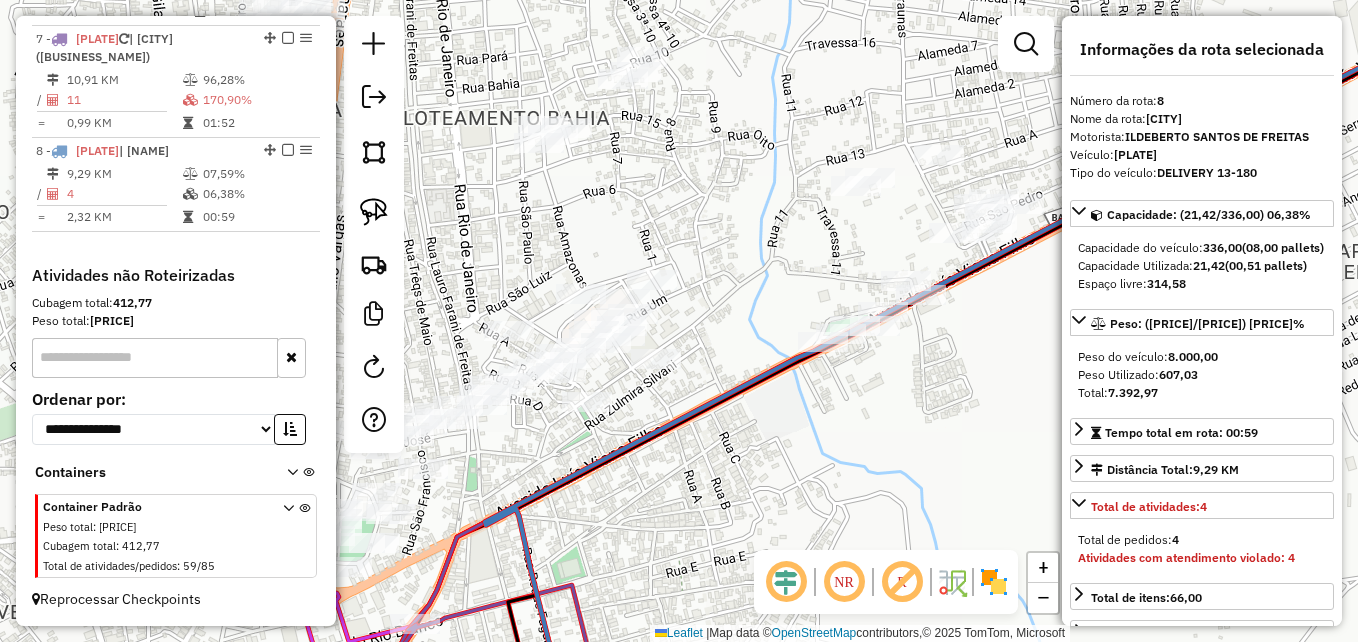 drag, startPoint x: 822, startPoint y: 498, endPoint x: 698, endPoint y: 506, distance: 124.2578 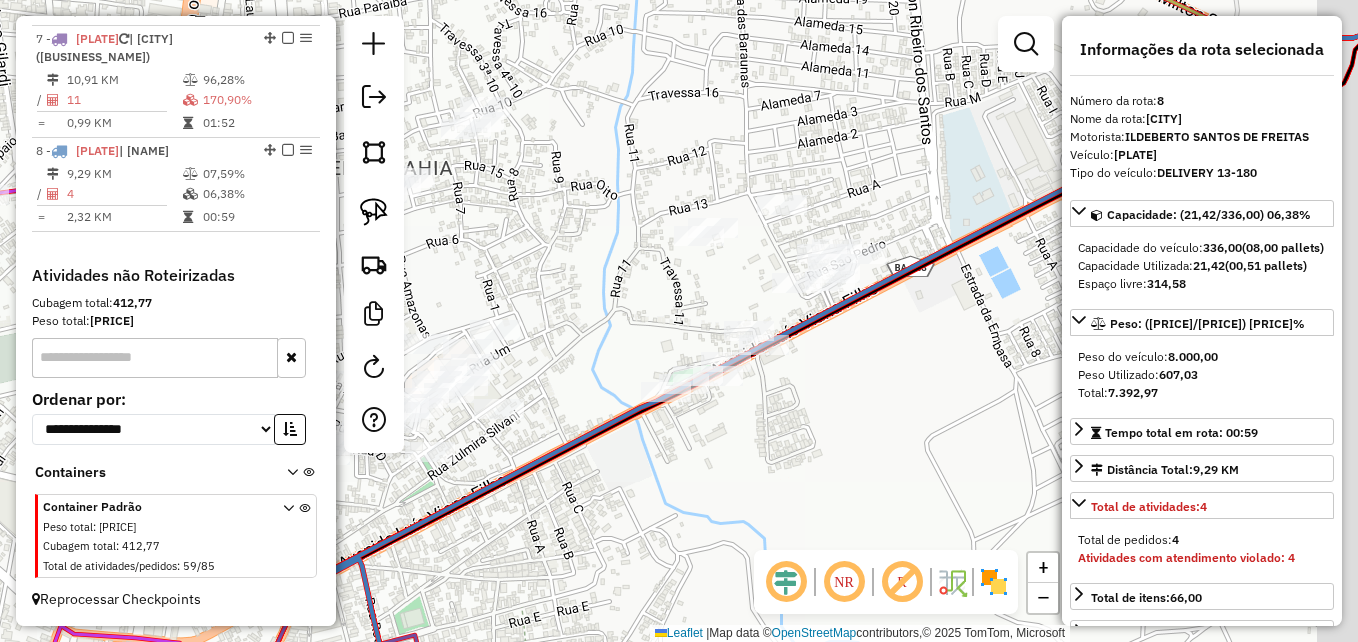 drag, startPoint x: 927, startPoint y: 430, endPoint x: 854, endPoint y: 472, distance: 84.21995 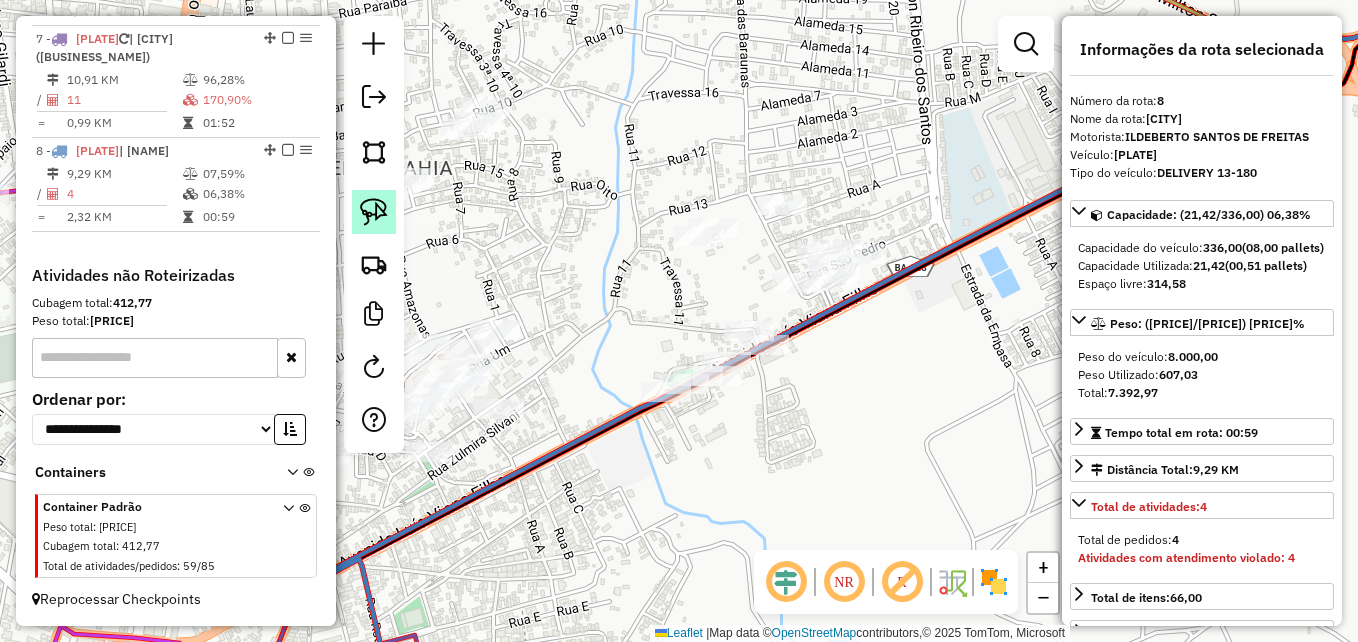 click 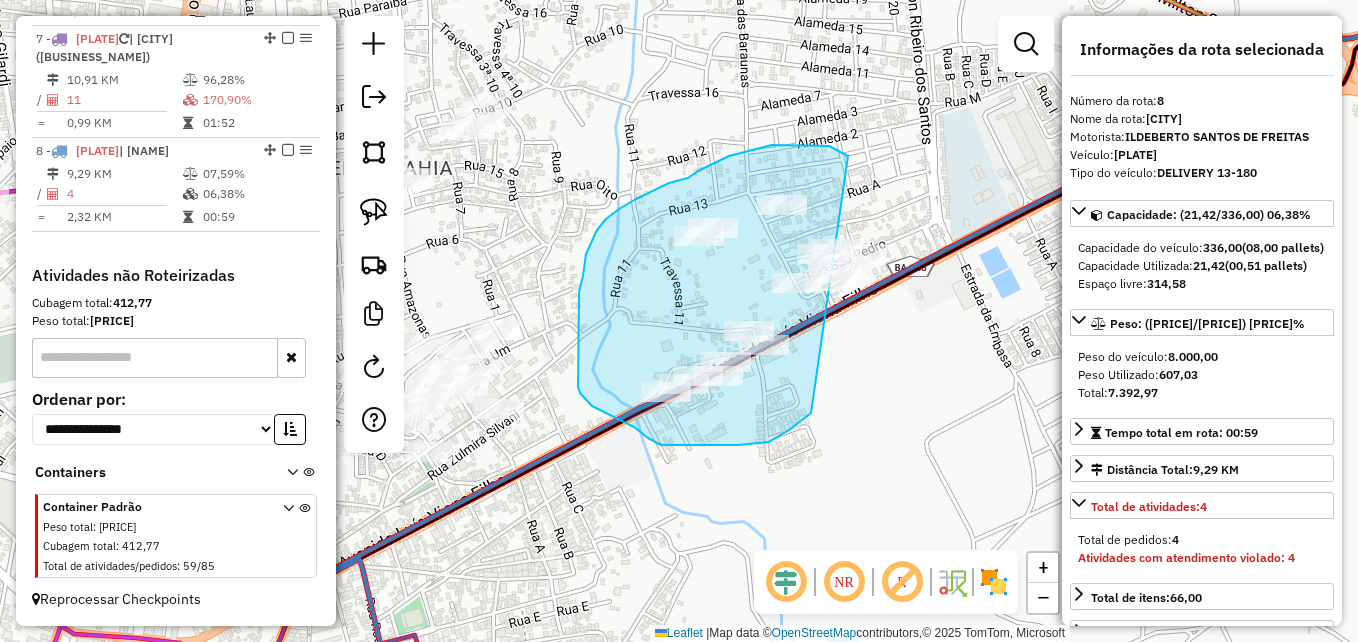 drag, startPoint x: 777, startPoint y: 438, endPoint x: 947, endPoint y: 232, distance: 267.088 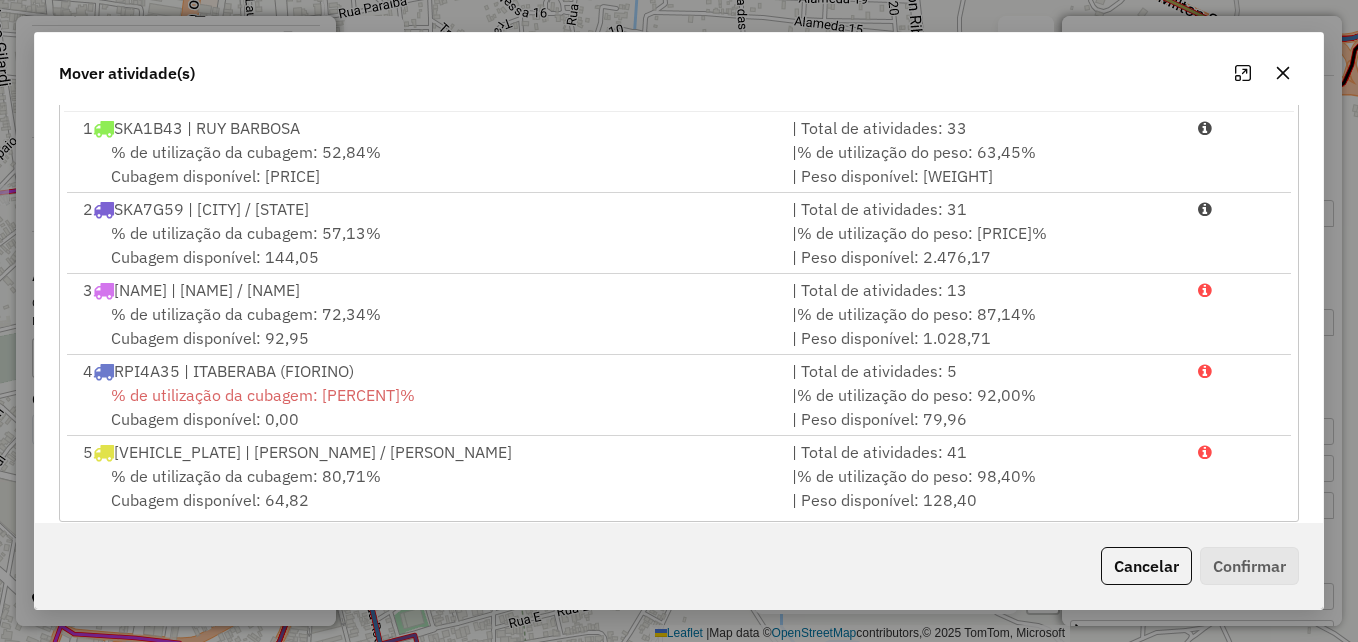 scroll, scrollTop: 366, scrollLeft: 0, axis: vertical 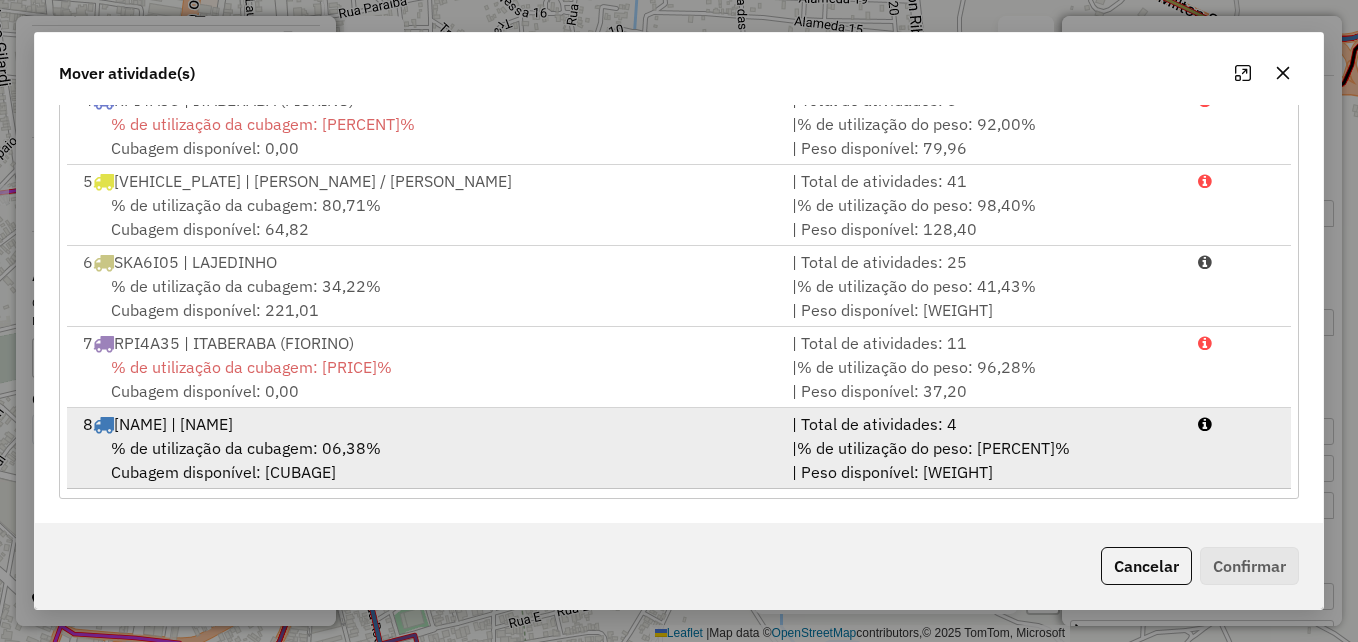 click on "8  SKA4D69 | ITABERABA" at bounding box center [425, 424] 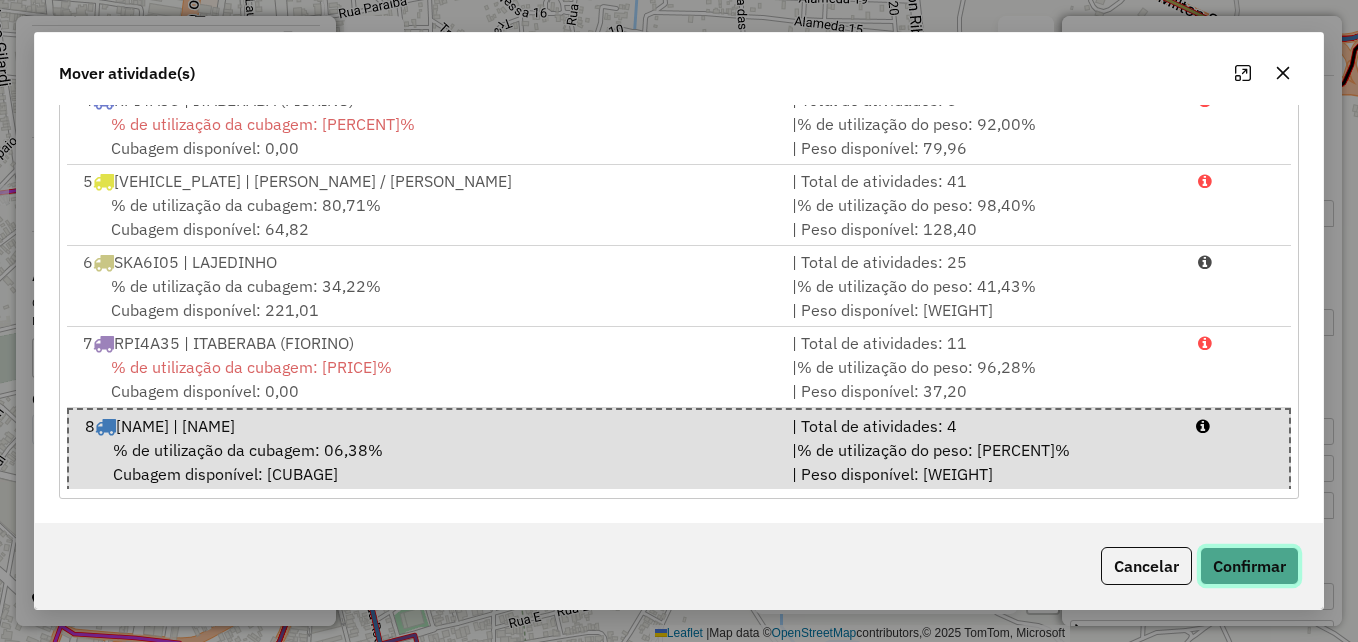 click on "Confirmar" 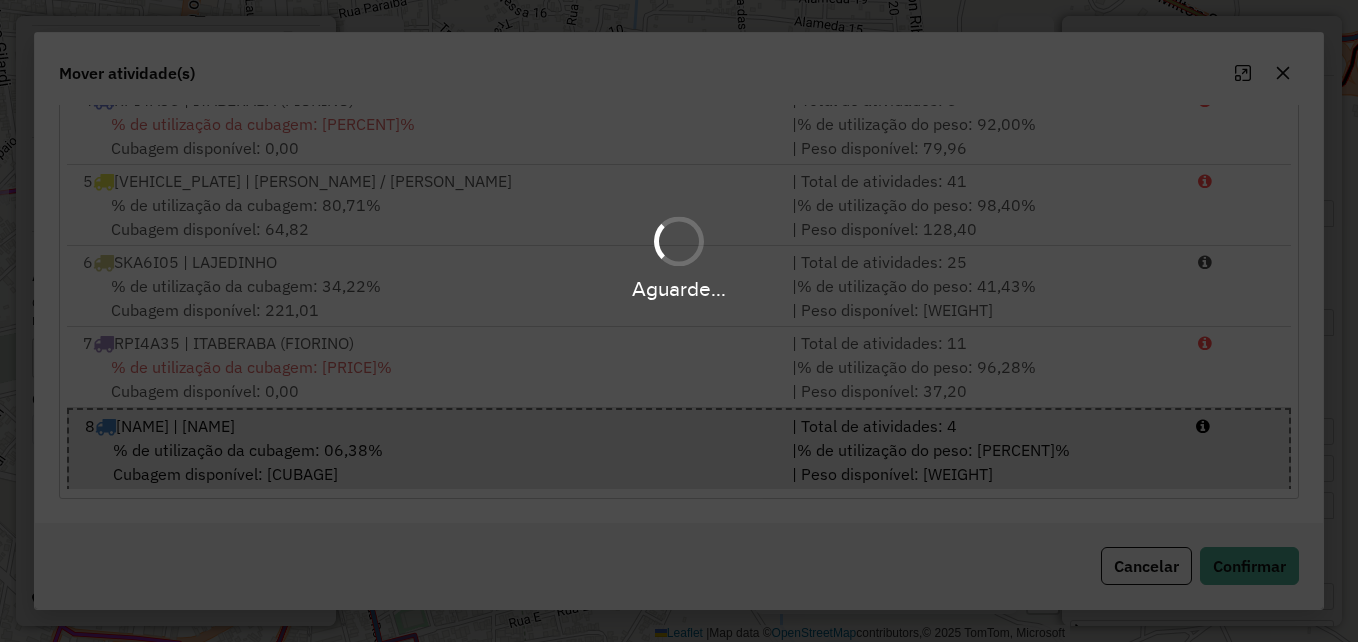 scroll, scrollTop: 0, scrollLeft: 0, axis: both 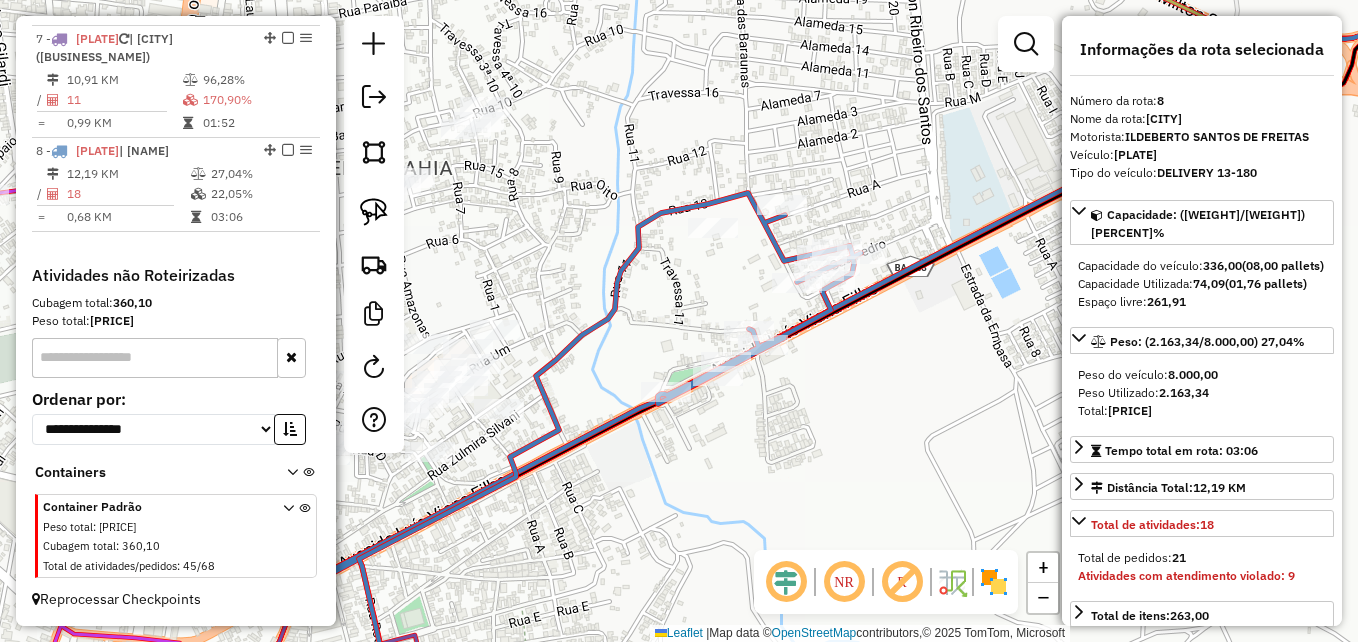 click on "Janela de atendimento Grade de atendimento Capacidade Transportadoras Veículos Cliente Pedidos  Rotas Selecione os dias de semana para filtrar as janelas de atendimento  Seg   Ter   Qua   Qui   Sex   Sáb   Dom  Informe o período da janela de atendimento: De: Até:  Filtrar exatamente a janela do cliente  Considerar janela de atendimento padrão  Selecione os dias de semana para filtrar as grades de atendimento  Seg   Ter   Qua   Qui   Sex   Sáb   Dom   Considerar clientes sem dia de atendimento cadastrado  Clientes fora do dia de atendimento selecionado Filtrar as atividades entre os valores definidos abaixo:  Peso mínimo:   Peso máximo:   Cubagem mínima:   Cubagem máxima:   De:   Até:  Filtrar as atividades entre o tempo de atendimento definido abaixo:  De:   Até:   Considerar capacidade total dos clientes não roteirizados Transportadora: Selecione um ou mais itens Tipo de veículo: Selecione um ou mais itens Veículo: Selecione um ou mais itens Motorista: Selecione um ou mais itens Nome: Rótulo:" 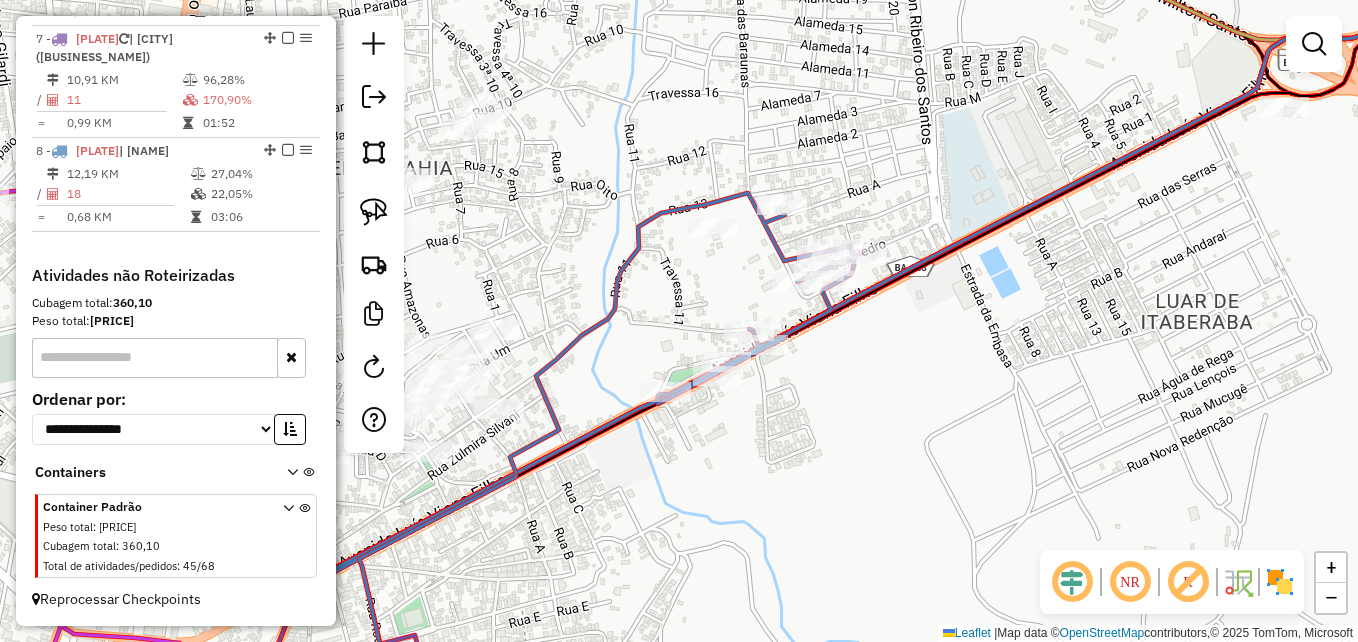 click 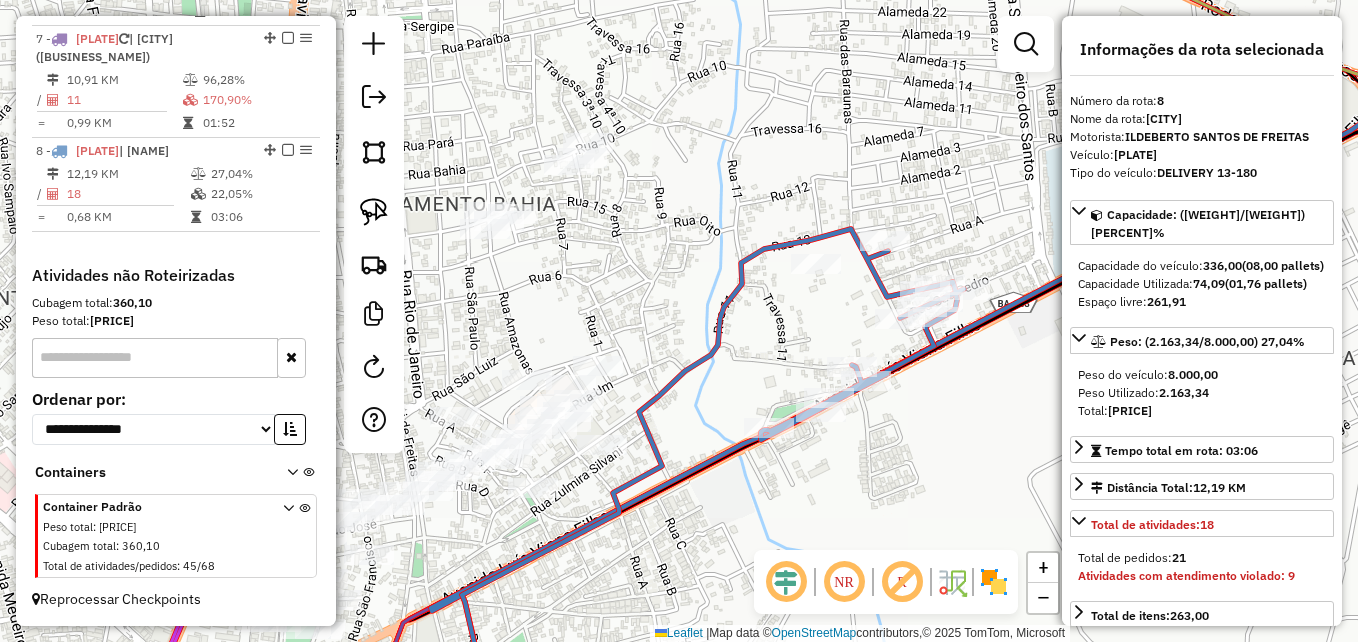 drag, startPoint x: 711, startPoint y: 484, endPoint x: 706, endPoint y: 453, distance: 31.400637 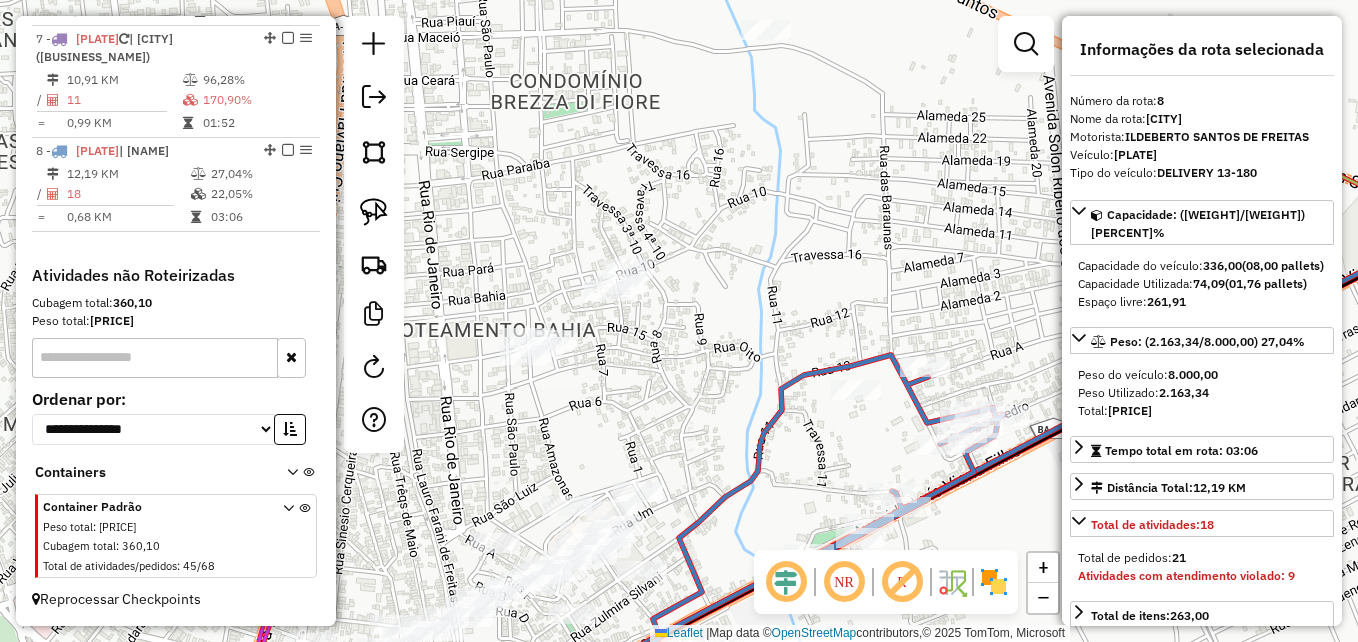 drag, startPoint x: 648, startPoint y: 352, endPoint x: 682, endPoint y: 439, distance: 93.40771 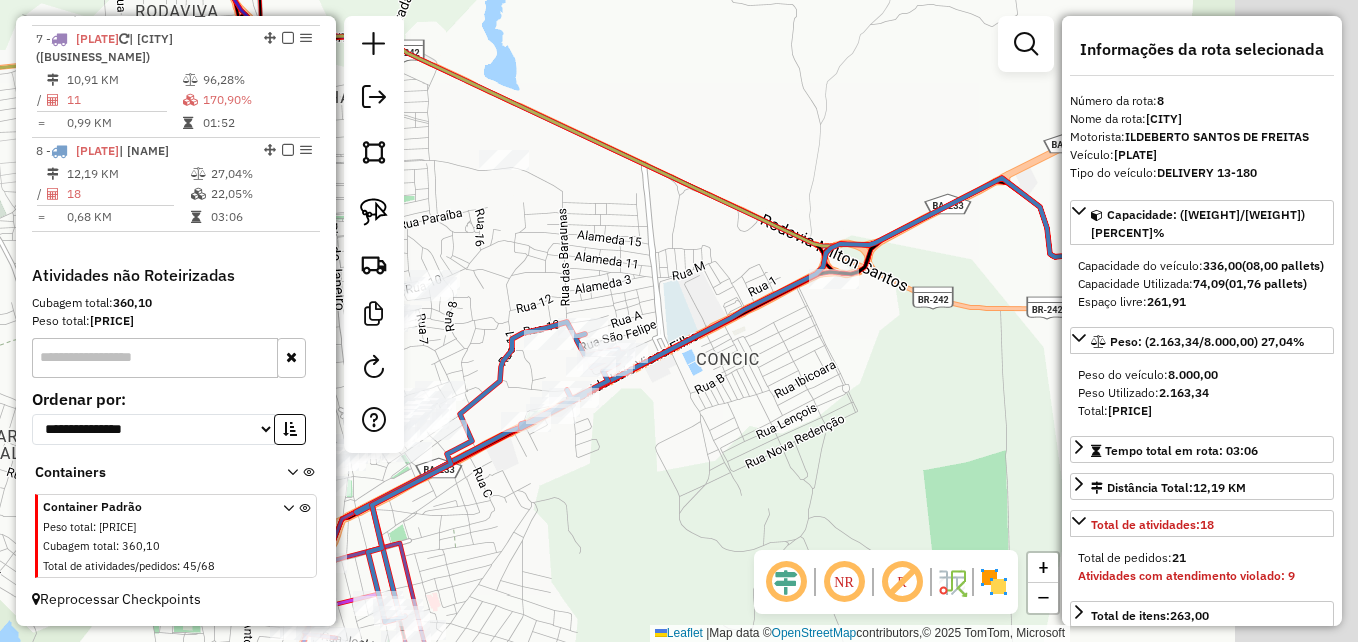 drag, startPoint x: 937, startPoint y: 375, endPoint x: 588, endPoint y: 325, distance: 352.56348 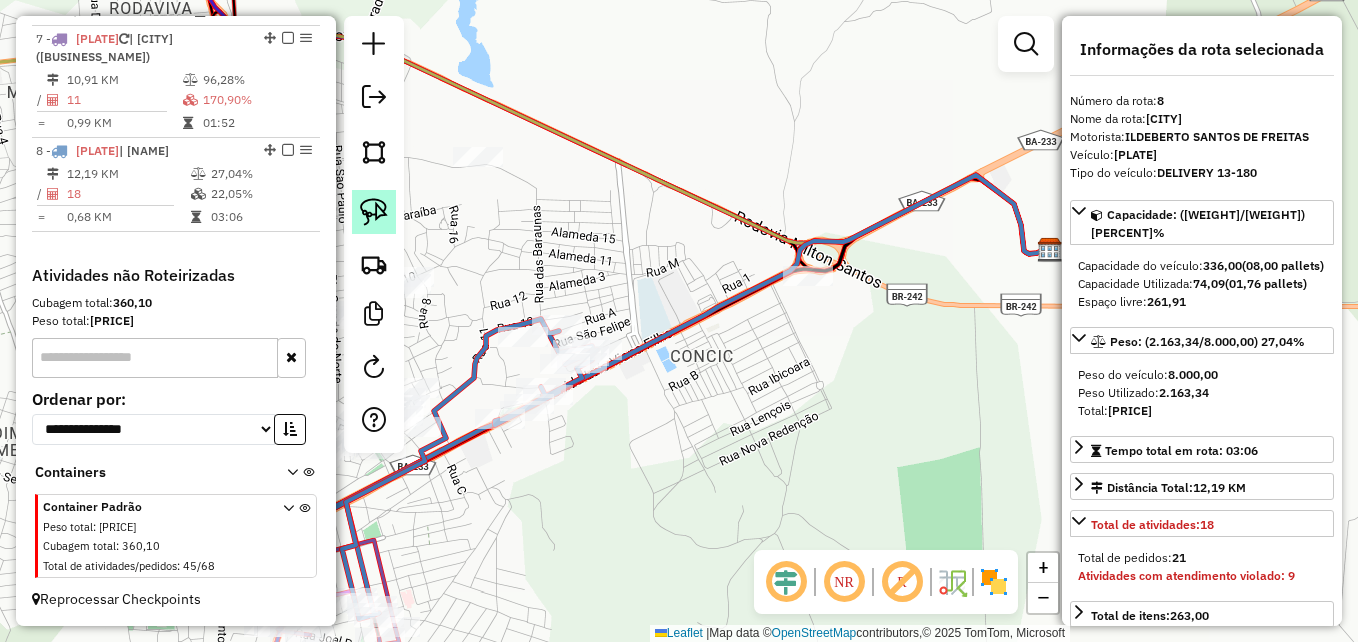 click 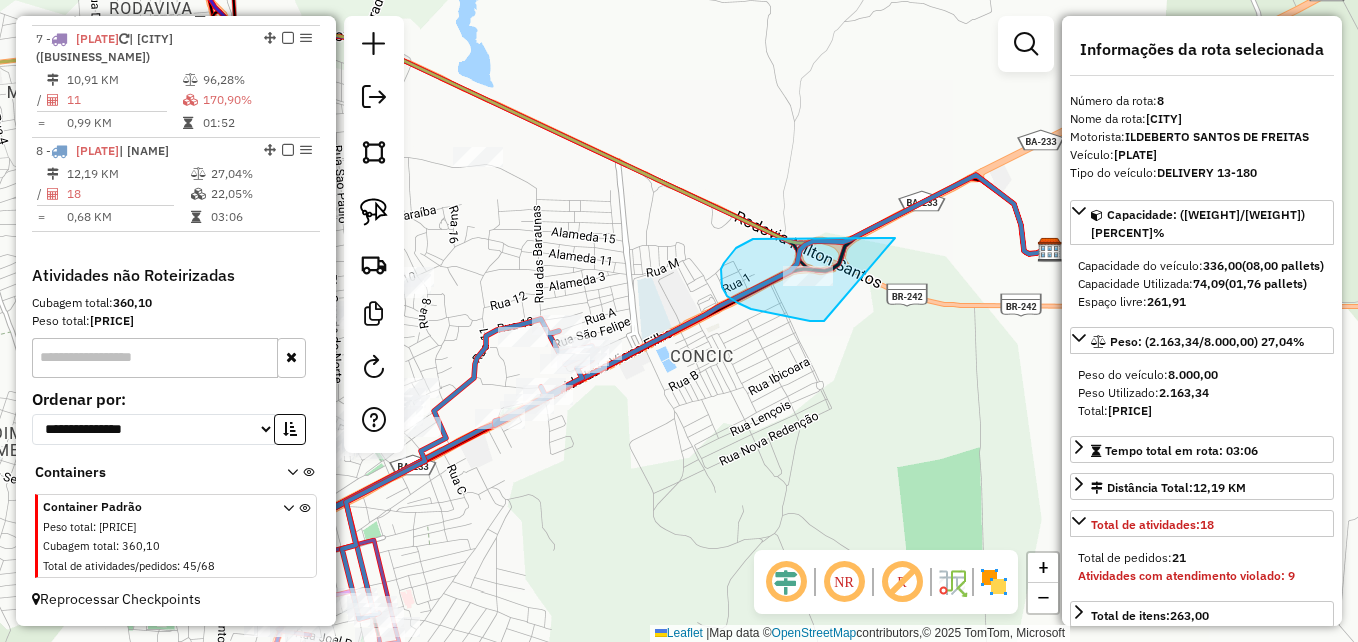 drag, startPoint x: 814, startPoint y: 321, endPoint x: 895, endPoint y: 238, distance: 115.97414 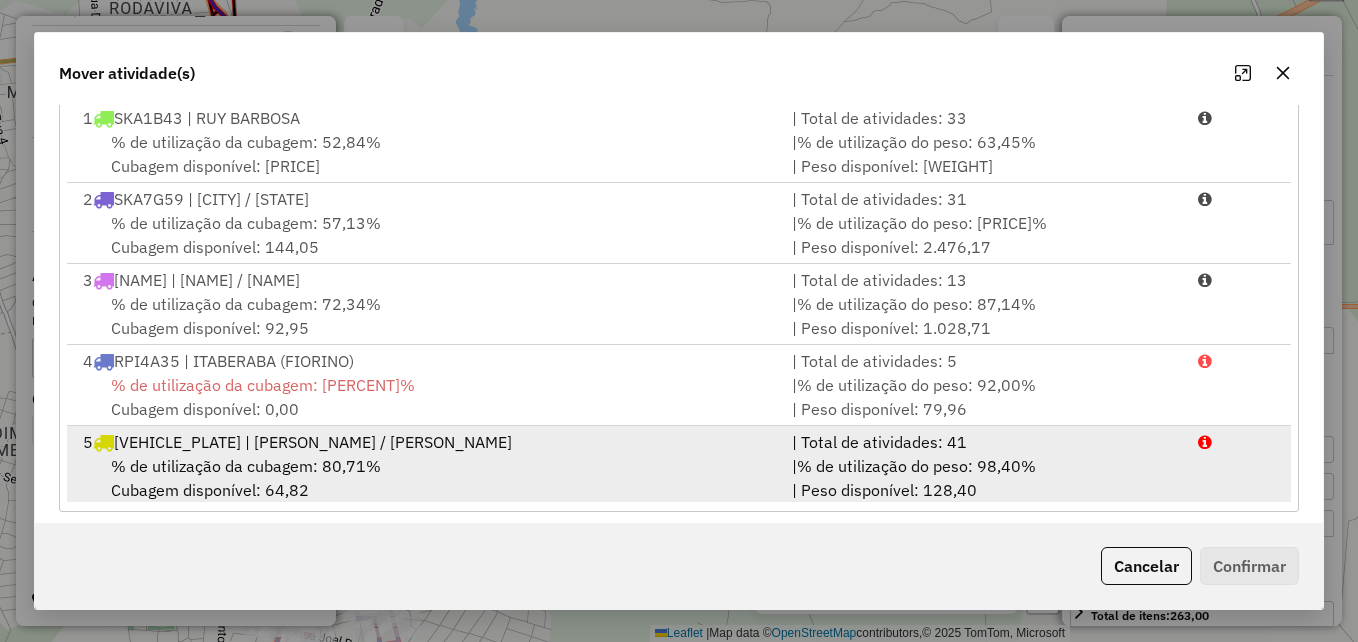 scroll, scrollTop: 366, scrollLeft: 0, axis: vertical 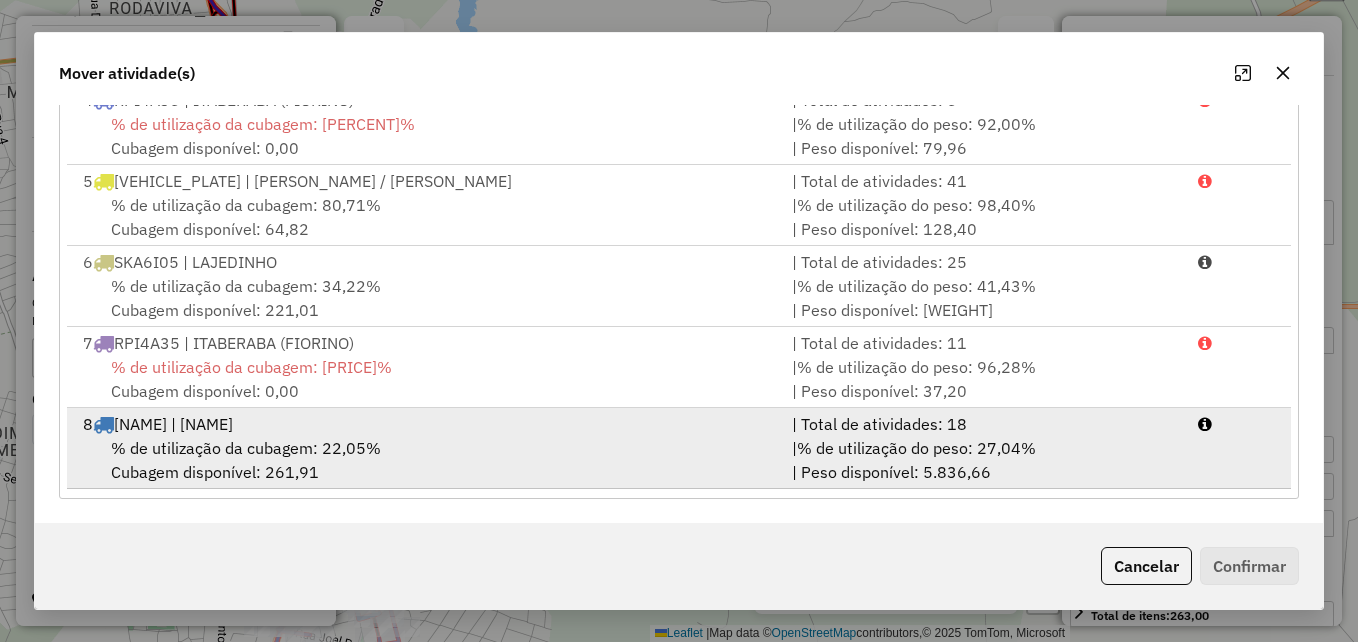 click on "8  SKA4D69 | ITABERABA" at bounding box center (425, 424) 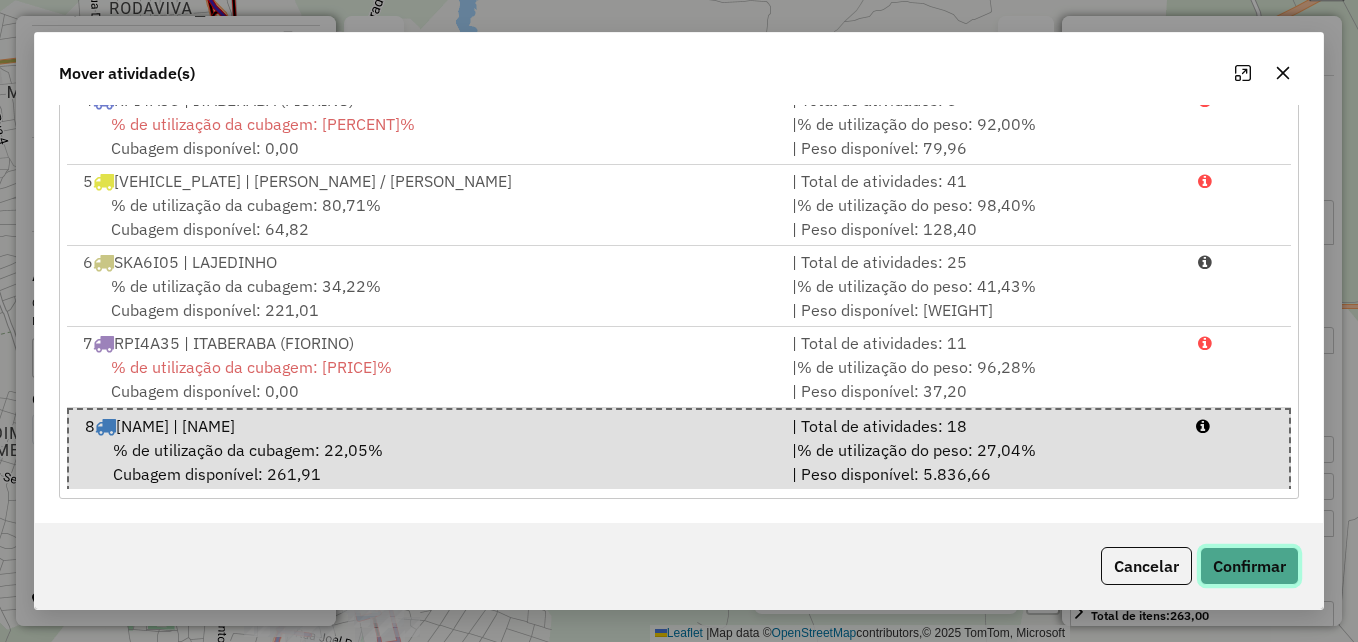 click on "Confirmar" 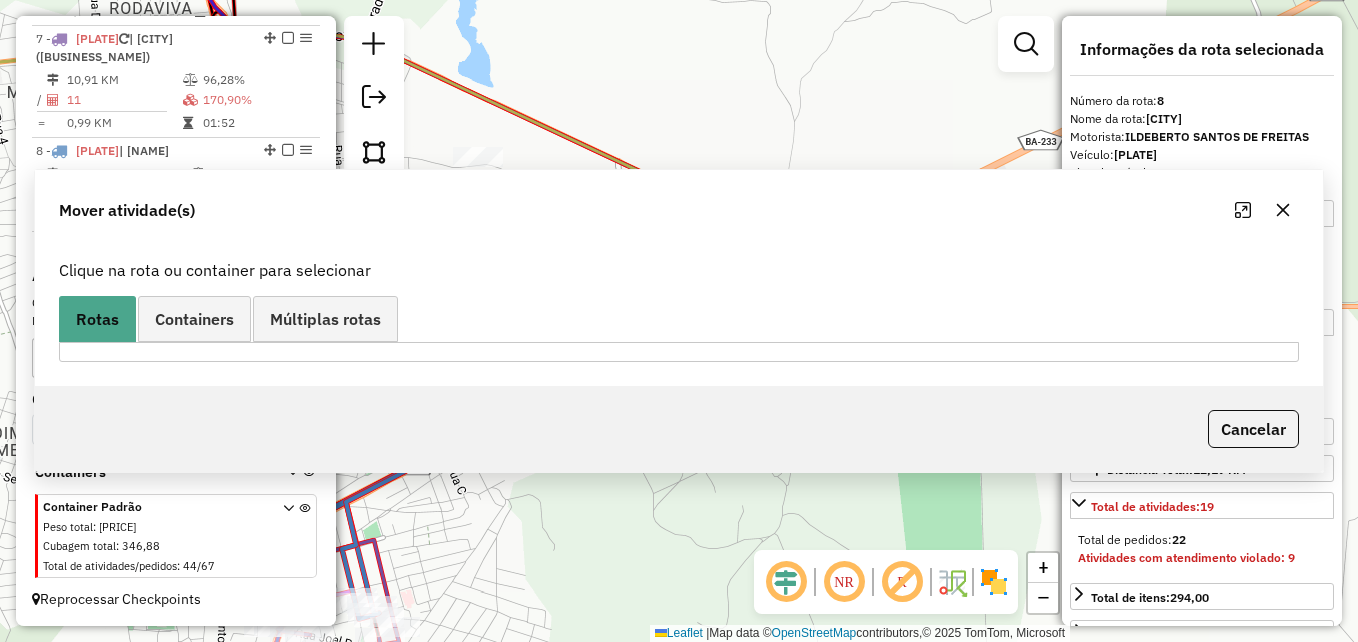 scroll, scrollTop: 0, scrollLeft: 0, axis: both 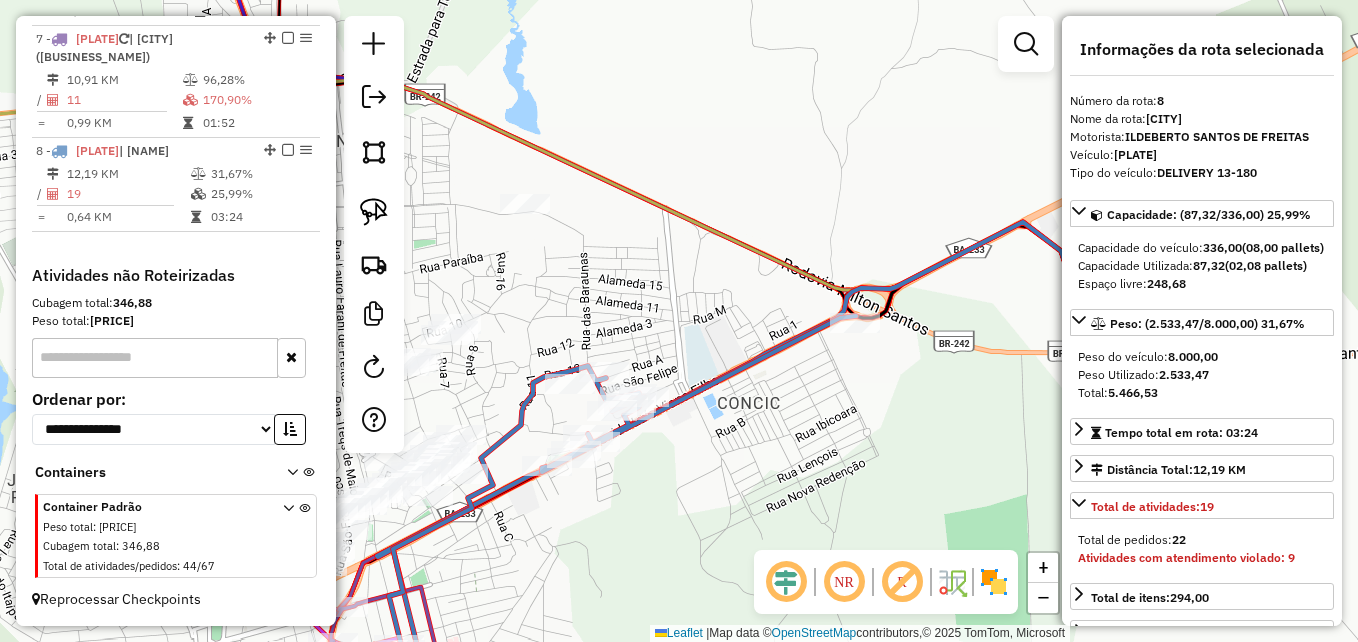 drag, startPoint x: 665, startPoint y: 438, endPoint x: 739, endPoint y: 509, distance: 102.55243 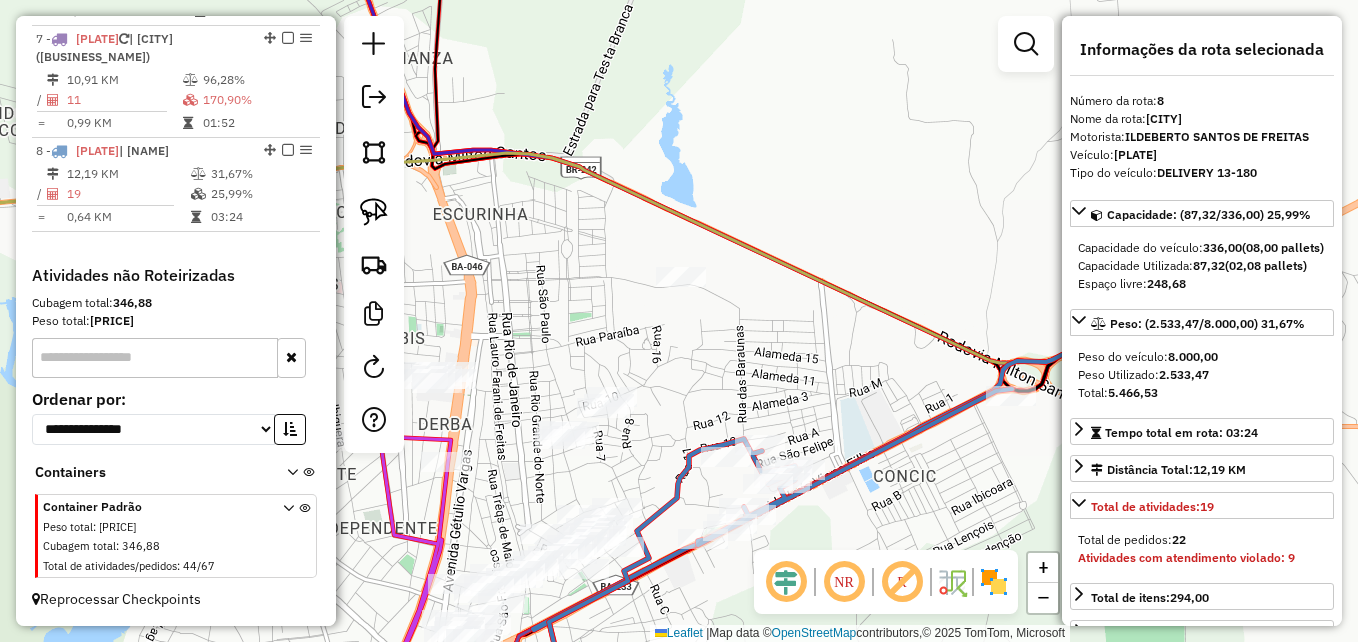 drag, startPoint x: 666, startPoint y: 346, endPoint x: 814, endPoint y: 390, distance: 154.40207 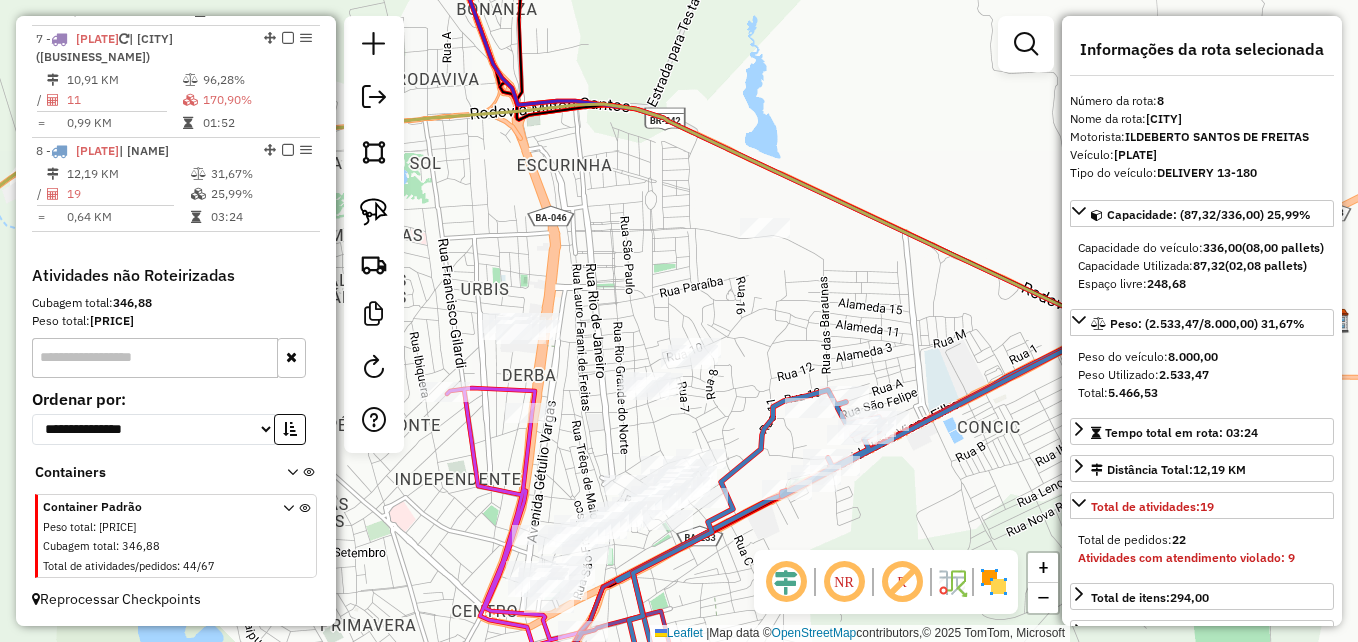 drag, startPoint x: 731, startPoint y: 404, endPoint x: 800, endPoint y: 360, distance: 81.8352 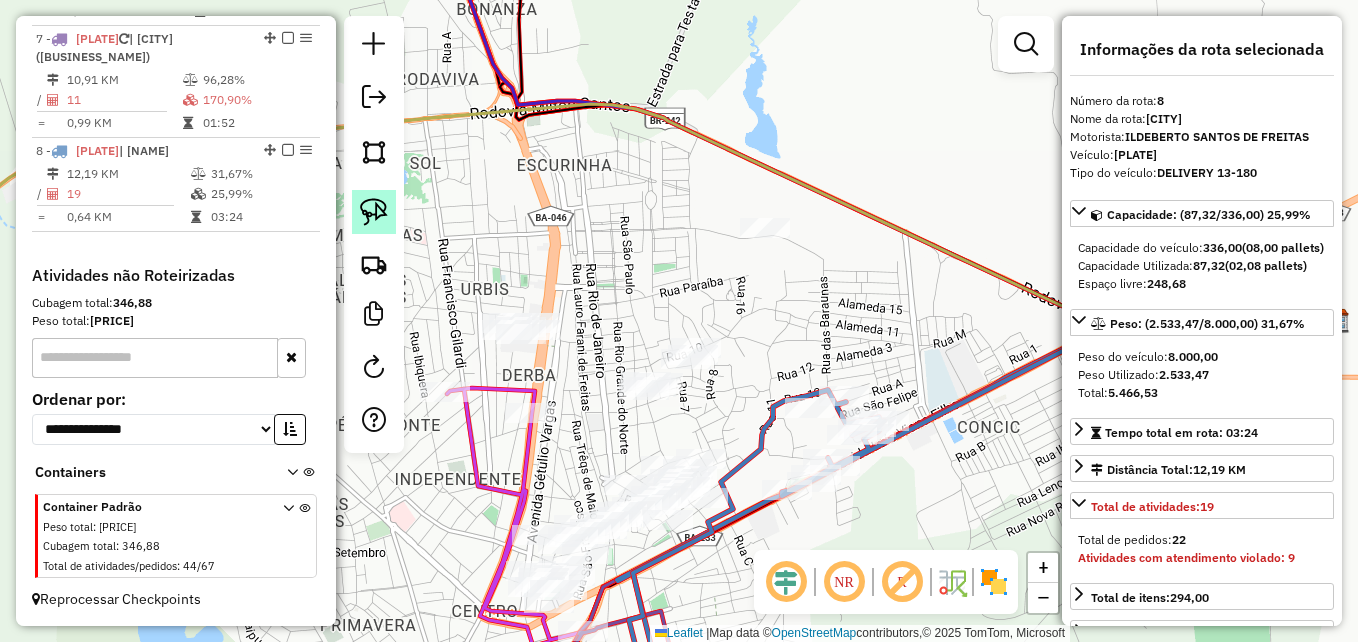 click 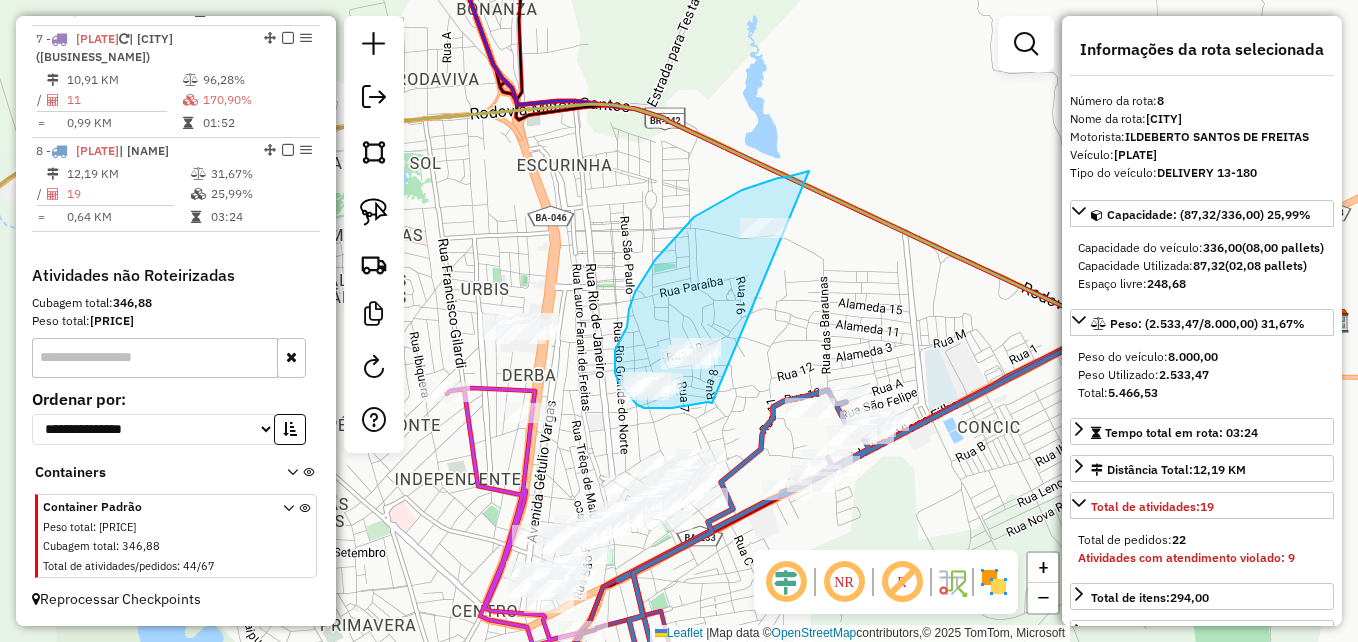 drag, startPoint x: 712, startPoint y: 403, endPoint x: 809, endPoint y: 171, distance: 251.46173 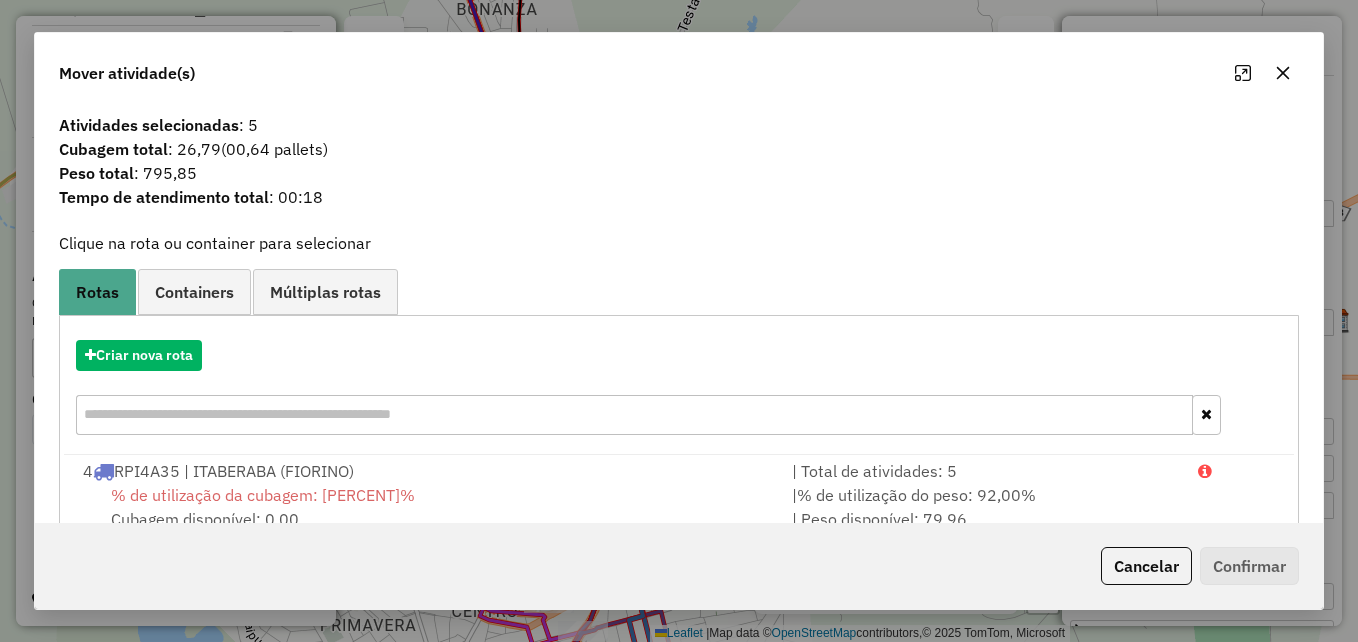 scroll, scrollTop: 248, scrollLeft: 0, axis: vertical 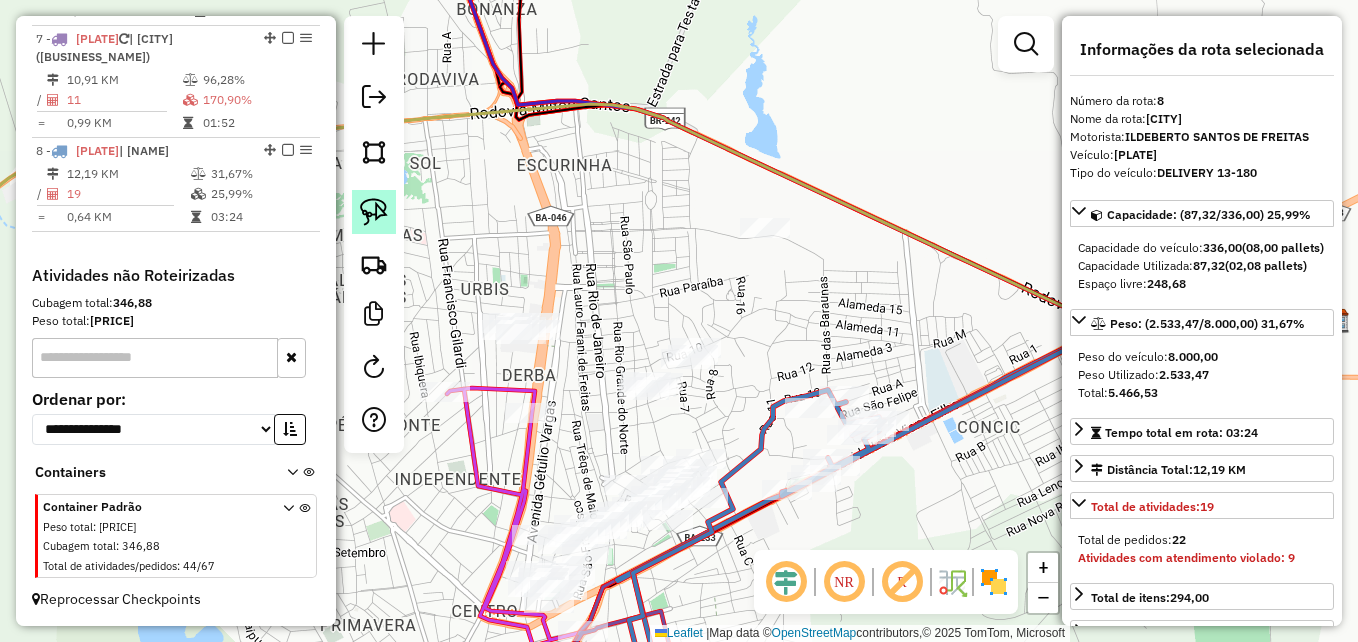 click 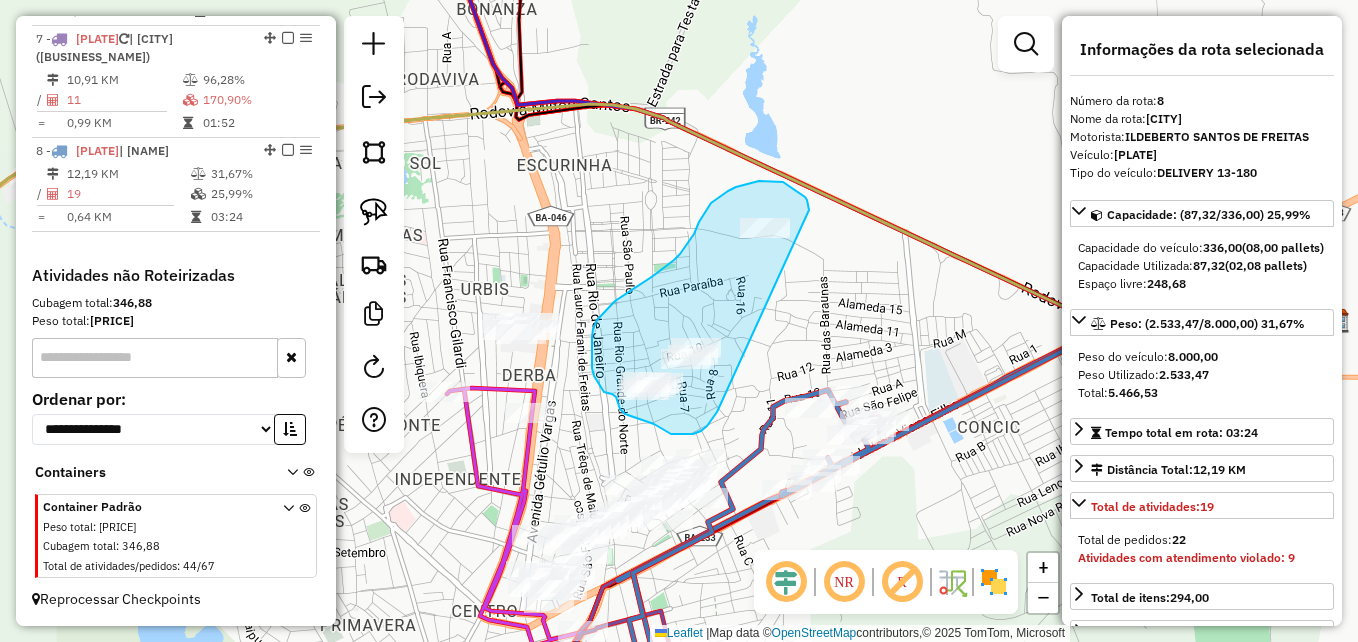 drag, startPoint x: 717, startPoint y: 412, endPoint x: 809, endPoint y: 210, distance: 221.96396 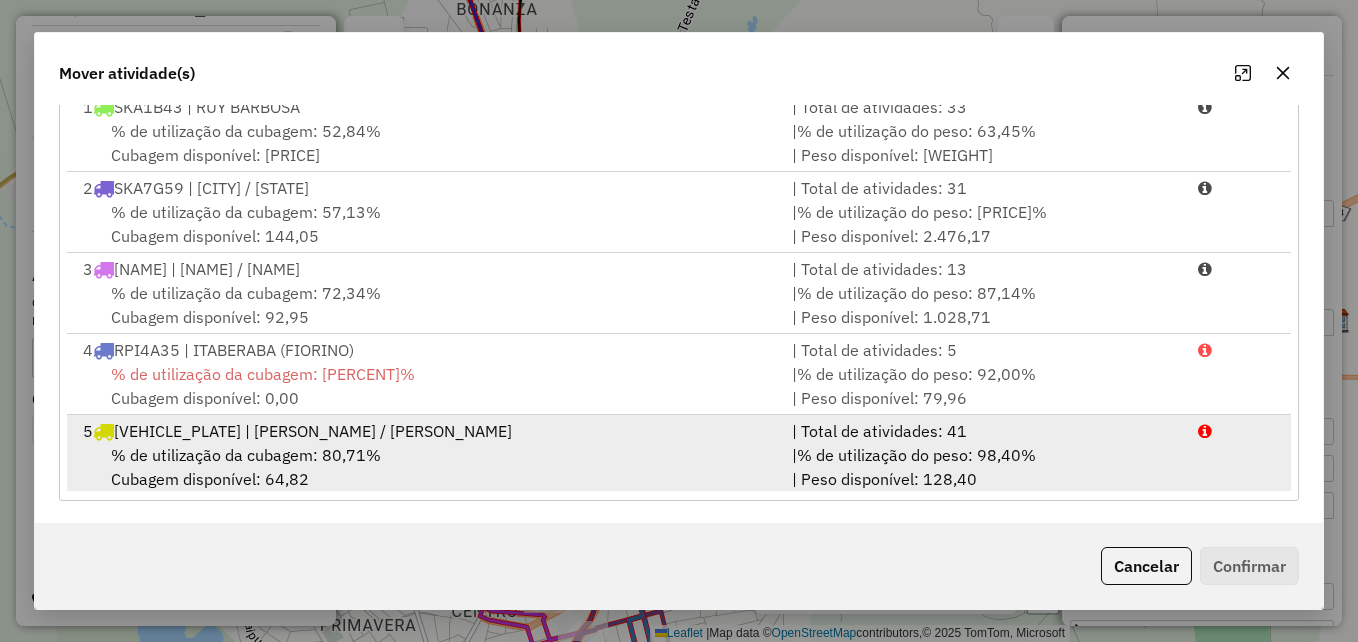 scroll, scrollTop: 366, scrollLeft: 0, axis: vertical 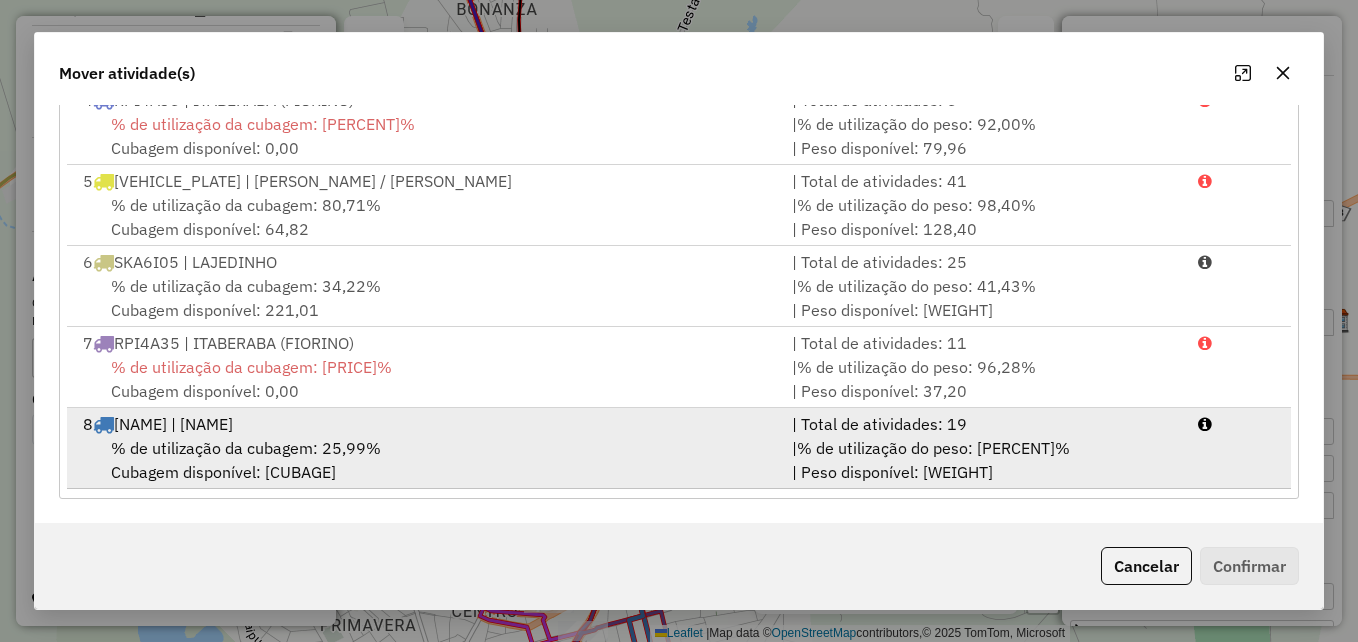 click on "% de utilização da cubagem: 25,99%  Cubagem disponível: 248,68" at bounding box center [425, 460] 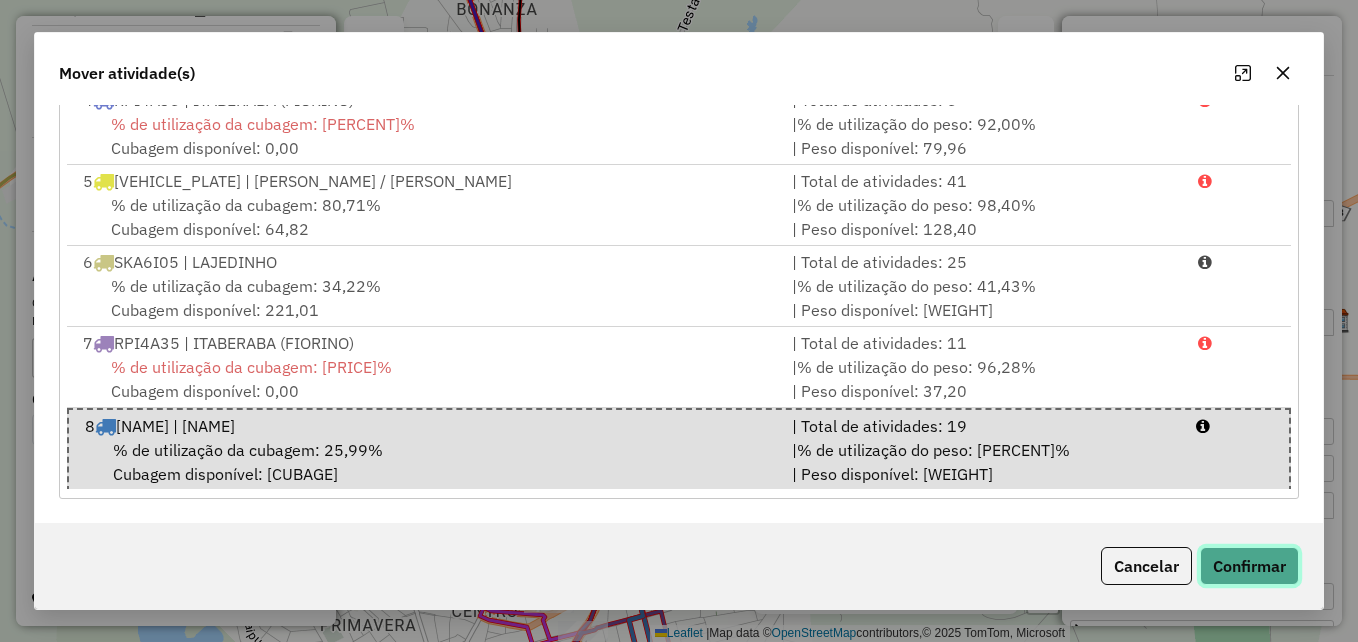 click on "Confirmar" 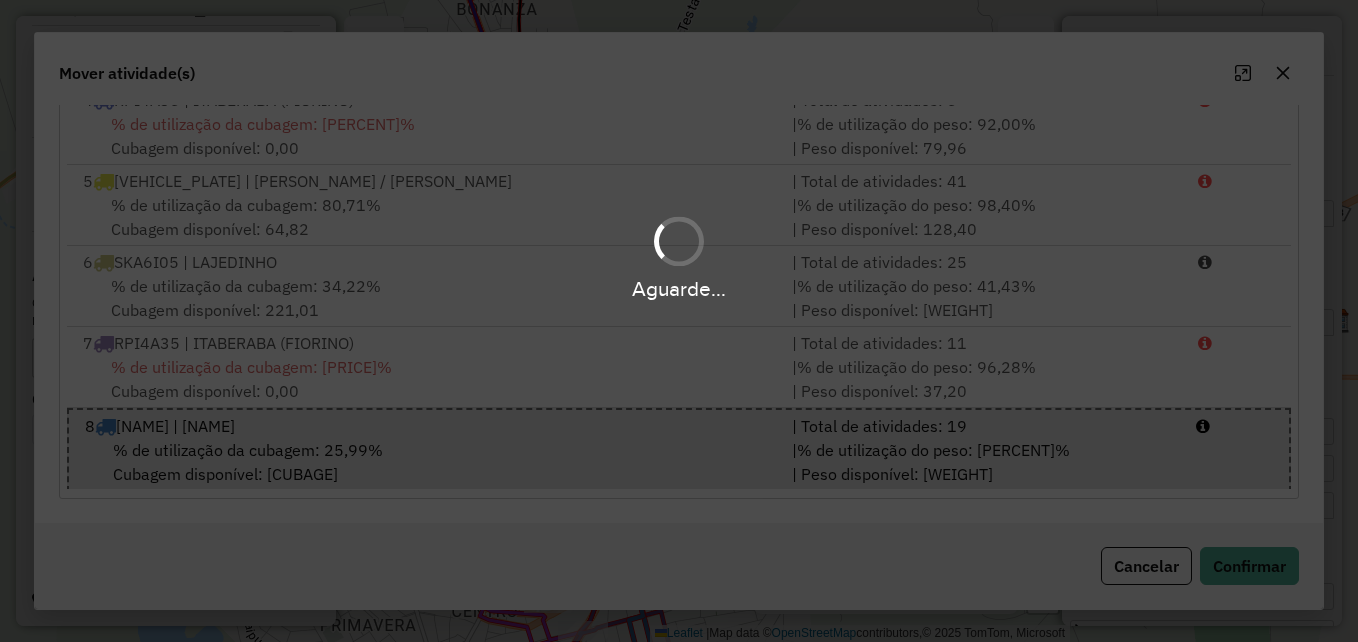 scroll, scrollTop: 1375, scrollLeft: 0, axis: vertical 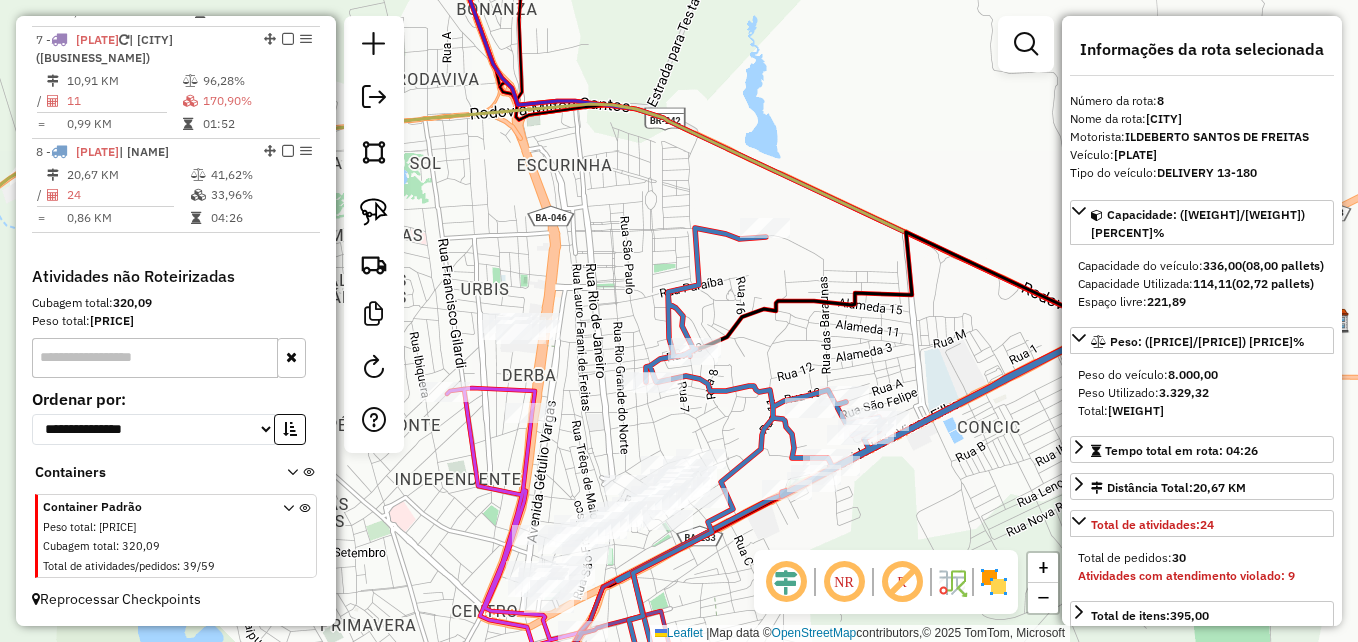 drag, startPoint x: 732, startPoint y: 455, endPoint x: 733, endPoint y: 471, distance: 16.03122 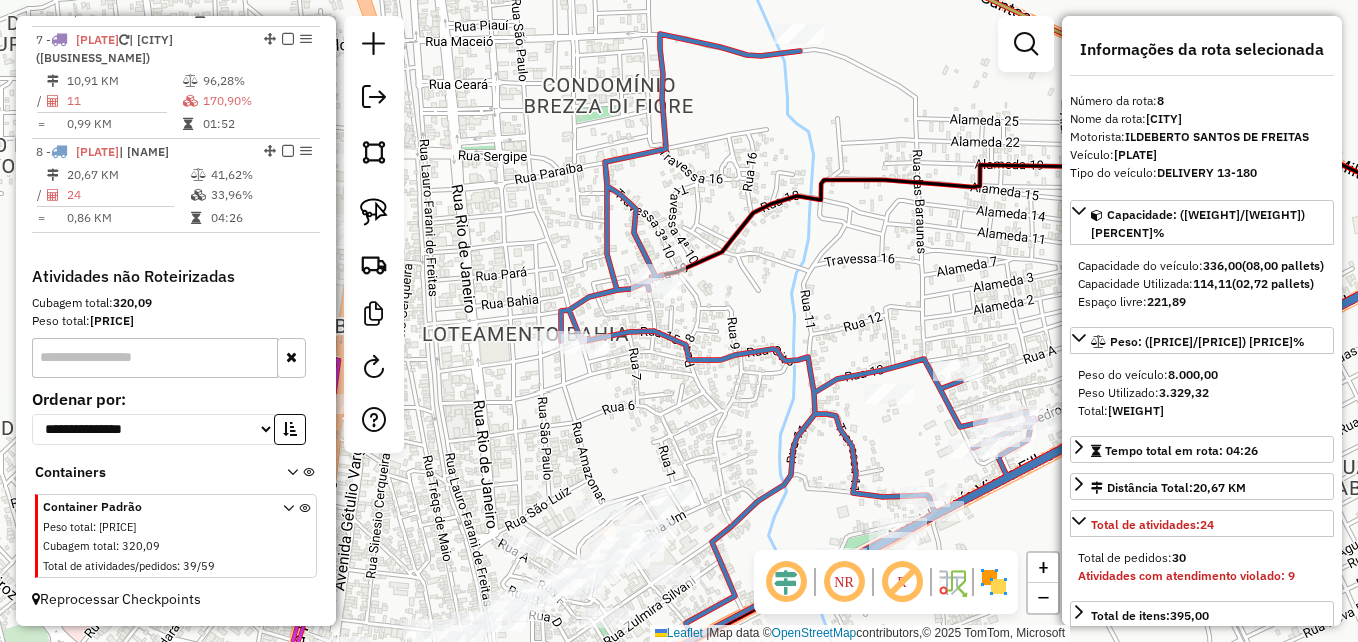 click on "Janela de atendimento Grade de atendimento Capacidade Transportadoras Veículos Cliente Pedidos  Rotas Selecione os dias de semana para filtrar as janelas de atendimento  Seg   Ter   Qua   Qui   Sex   Sáb   Dom  Informe o período da janela de atendimento: De: Até:  Filtrar exatamente a janela do cliente  Considerar janela de atendimento padrão  Selecione os dias de semana para filtrar as grades de atendimento  Seg   Ter   Qua   Qui   Sex   Sáb   Dom   Considerar clientes sem dia de atendimento cadastrado  Clientes fora do dia de atendimento selecionado Filtrar as atividades entre os valores definidos abaixo:  Peso mínimo:   Peso máximo:   Cubagem mínima:   Cubagem máxima:   De:   Até:  Filtrar as atividades entre o tempo de atendimento definido abaixo:  De:   Até:   Considerar capacidade total dos clientes não roteirizados Transportadora: Selecione um ou mais itens Tipo de veículo: Selecione um ou mais itens Veículo: Selecione um ou mais itens Motorista: Selecione um ou mais itens Nome: Rótulo:" 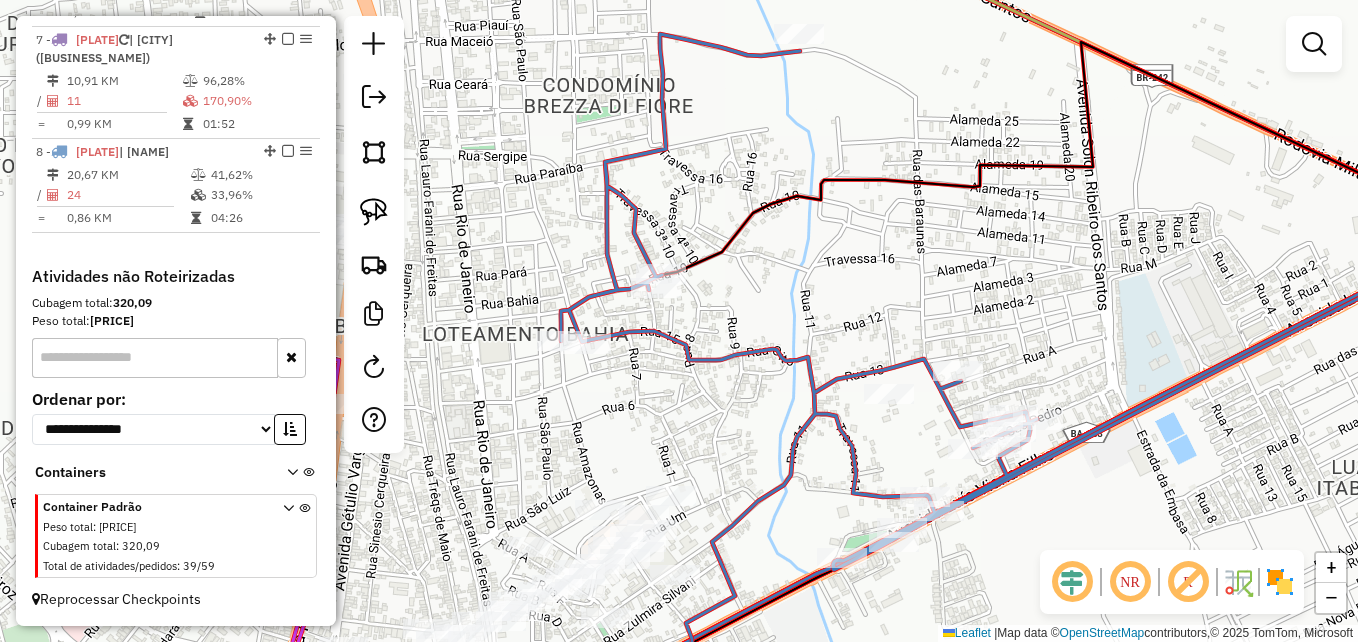 click 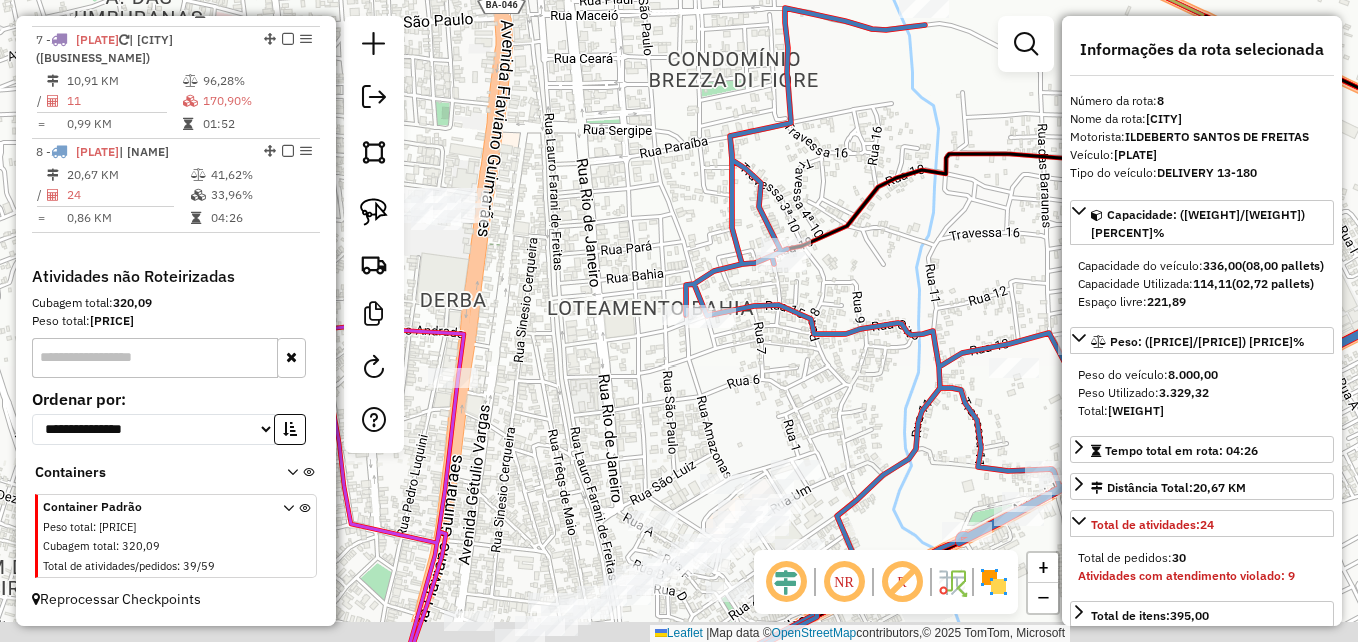 drag, startPoint x: 641, startPoint y: 410, endPoint x: 749, endPoint y: 388, distance: 110.217964 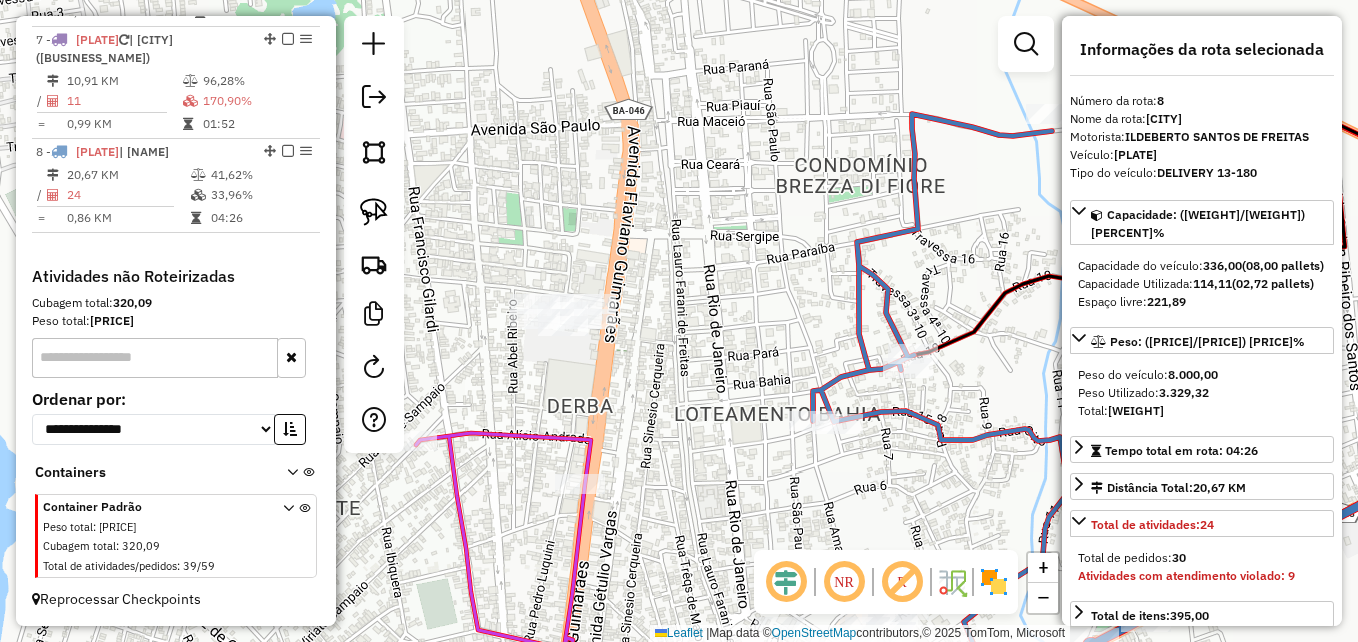 drag, startPoint x: 606, startPoint y: 363, endPoint x: 784, endPoint y: 494, distance: 221.00905 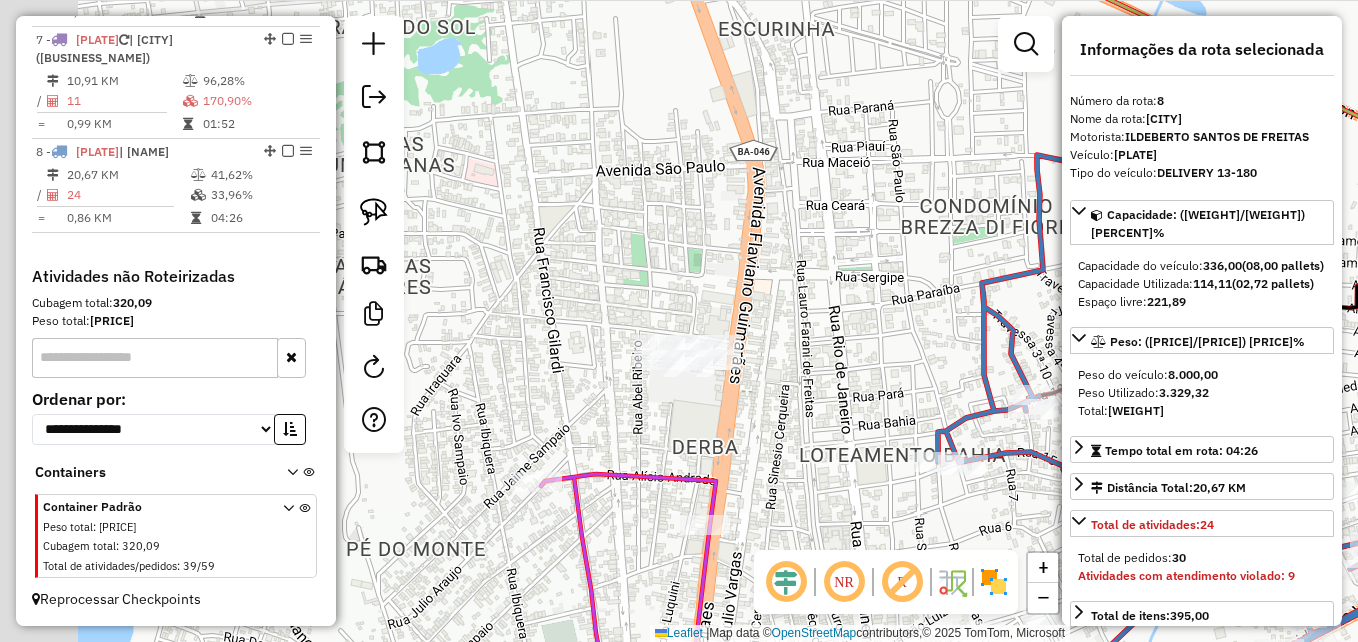 drag, startPoint x: 681, startPoint y: 406, endPoint x: 765, endPoint y: 414, distance: 84.38009 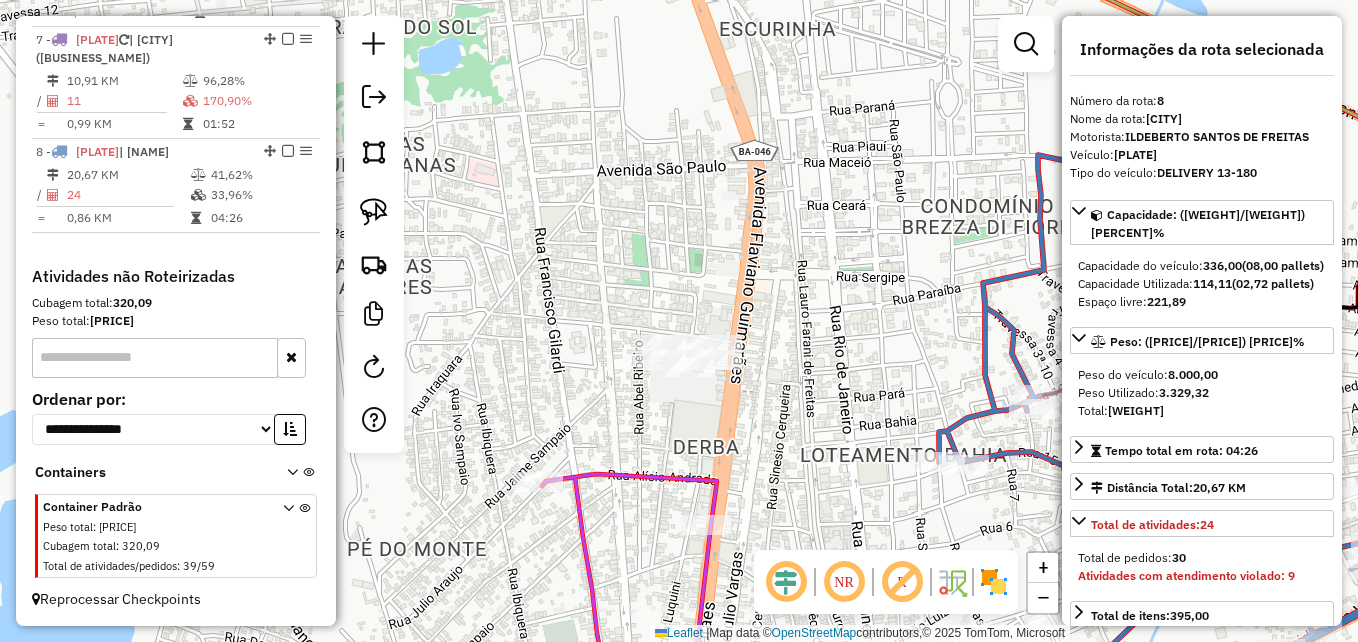 drag, startPoint x: 354, startPoint y: 213, endPoint x: 400, endPoint y: 212, distance: 46.010868 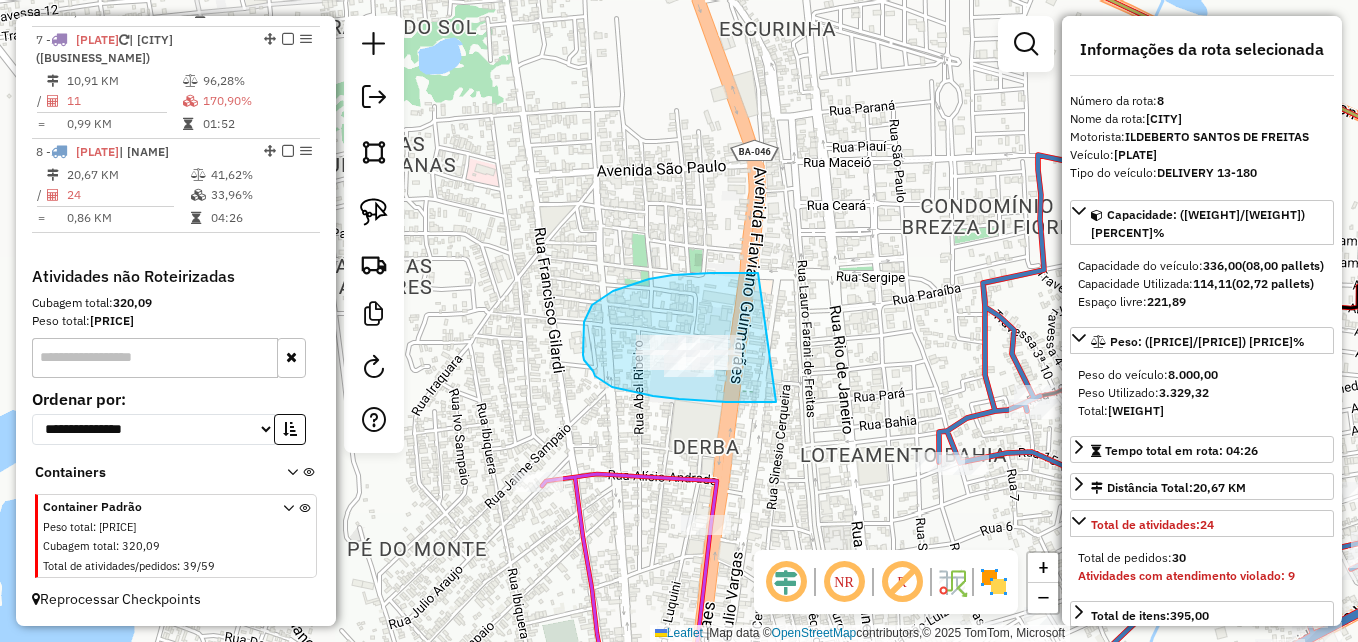 drag, startPoint x: 679, startPoint y: 399, endPoint x: 758, endPoint y: 273, distance: 148.71785 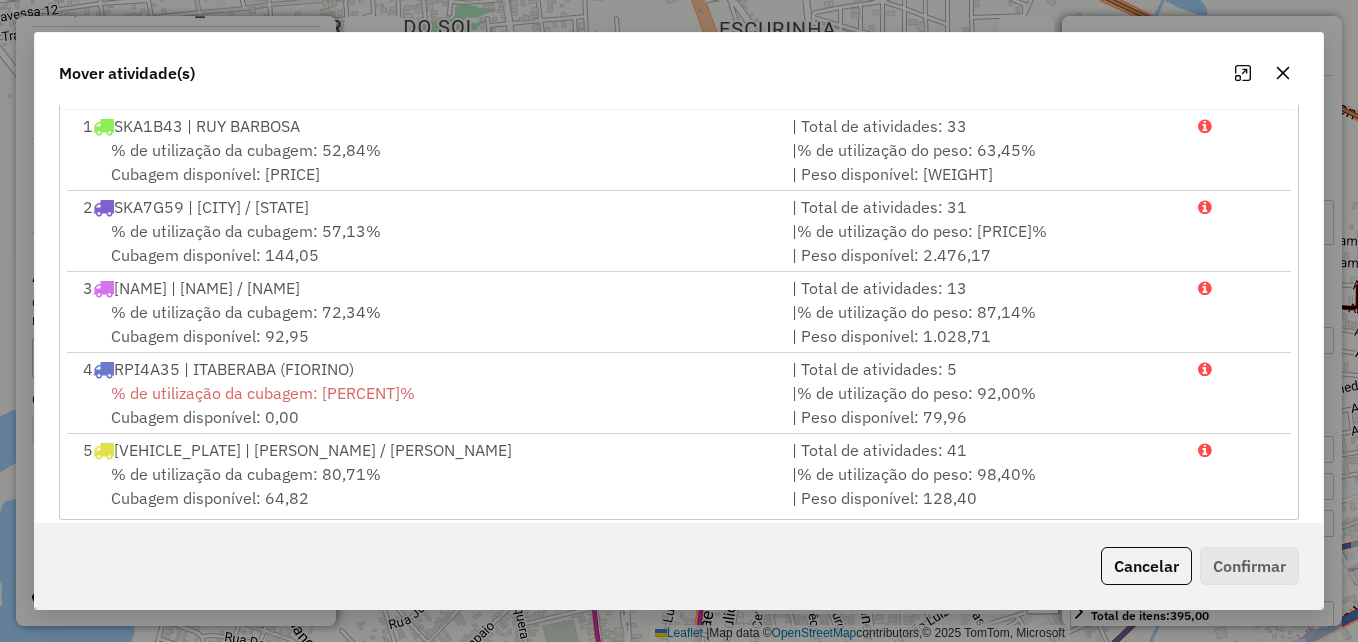 scroll, scrollTop: 366, scrollLeft: 0, axis: vertical 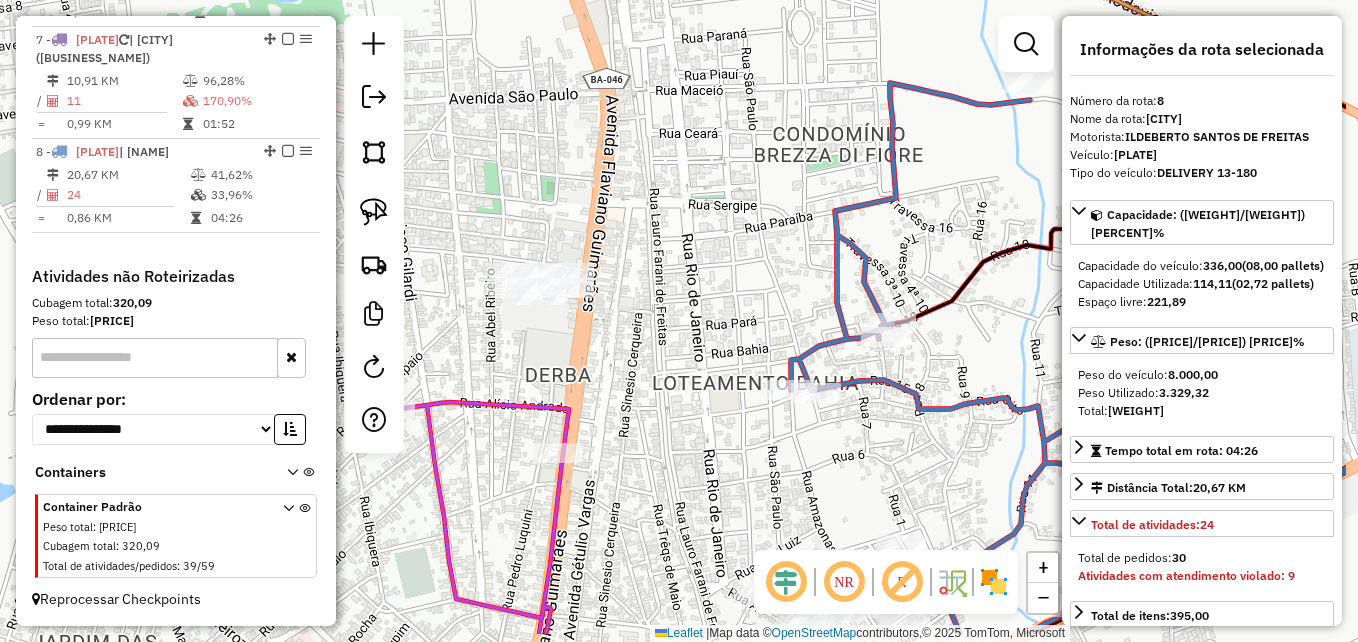 drag, startPoint x: 707, startPoint y: 431, endPoint x: 623, endPoint y: 393, distance: 92.19544 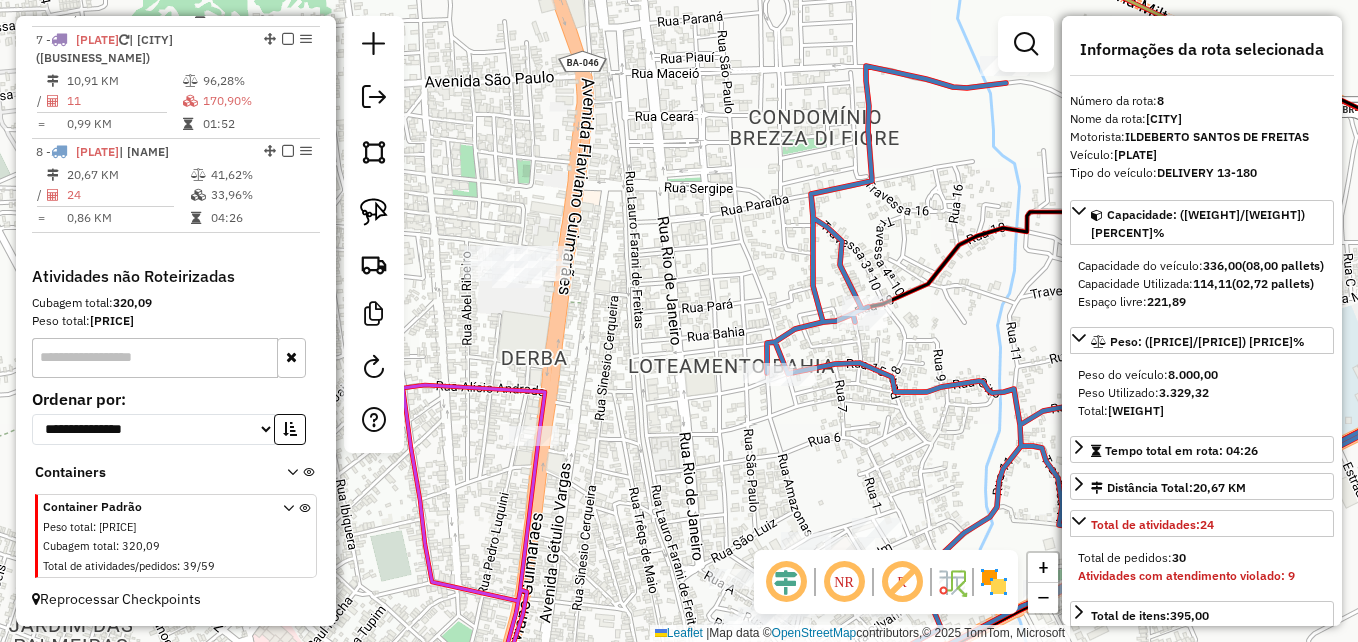 drag, startPoint x: 679, startPoint y: 455, endPoint x: 552, endPoint y: 398, distance: 139.20488 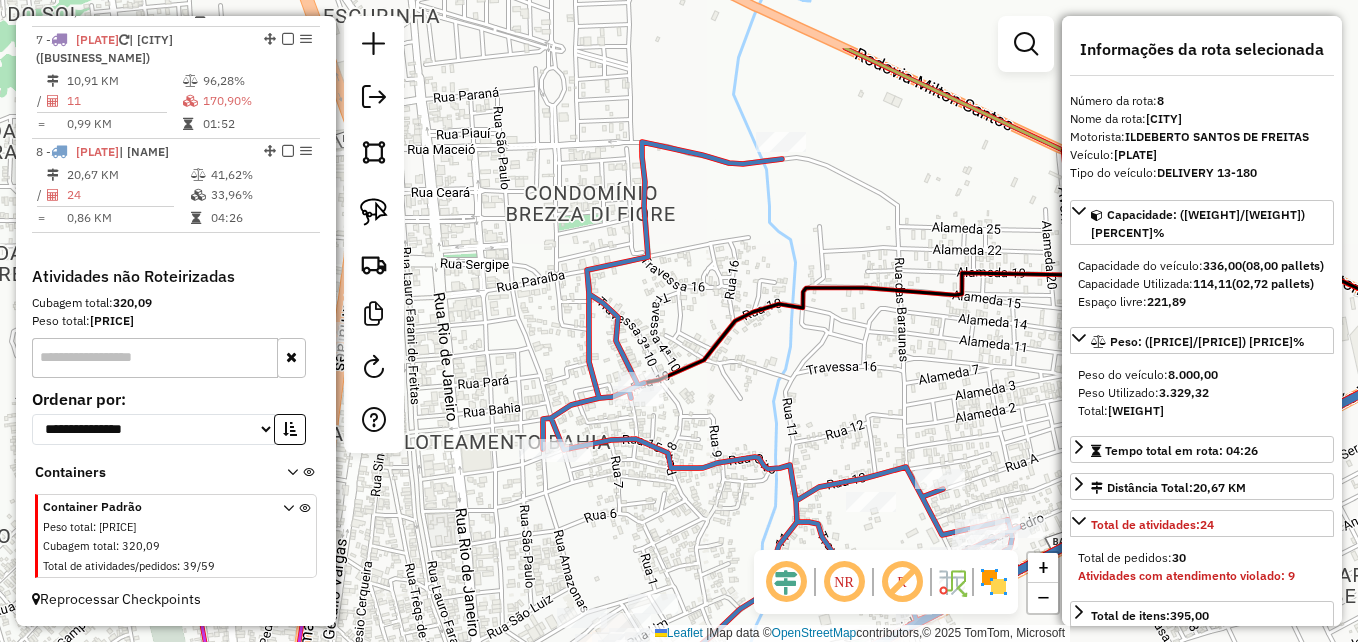 drag, startPoint x: 778, startPoint y: 424, endPoint x: 666, endPoint y: 531, distance: 154.89674 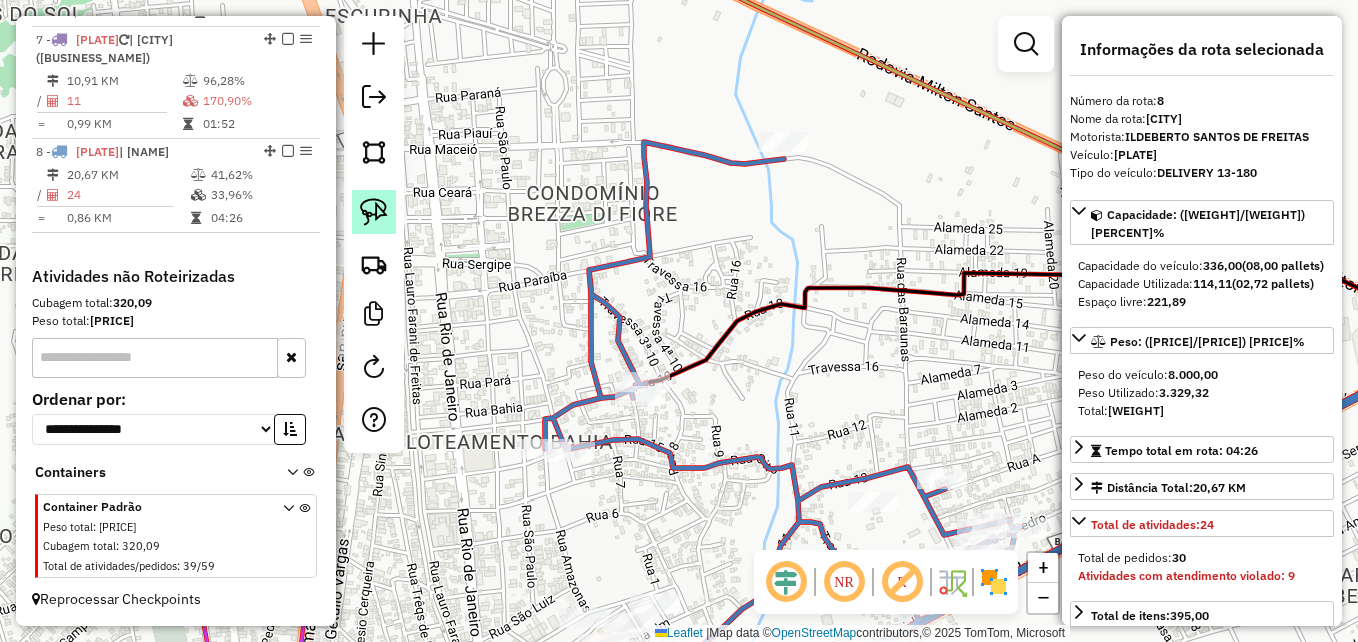 click 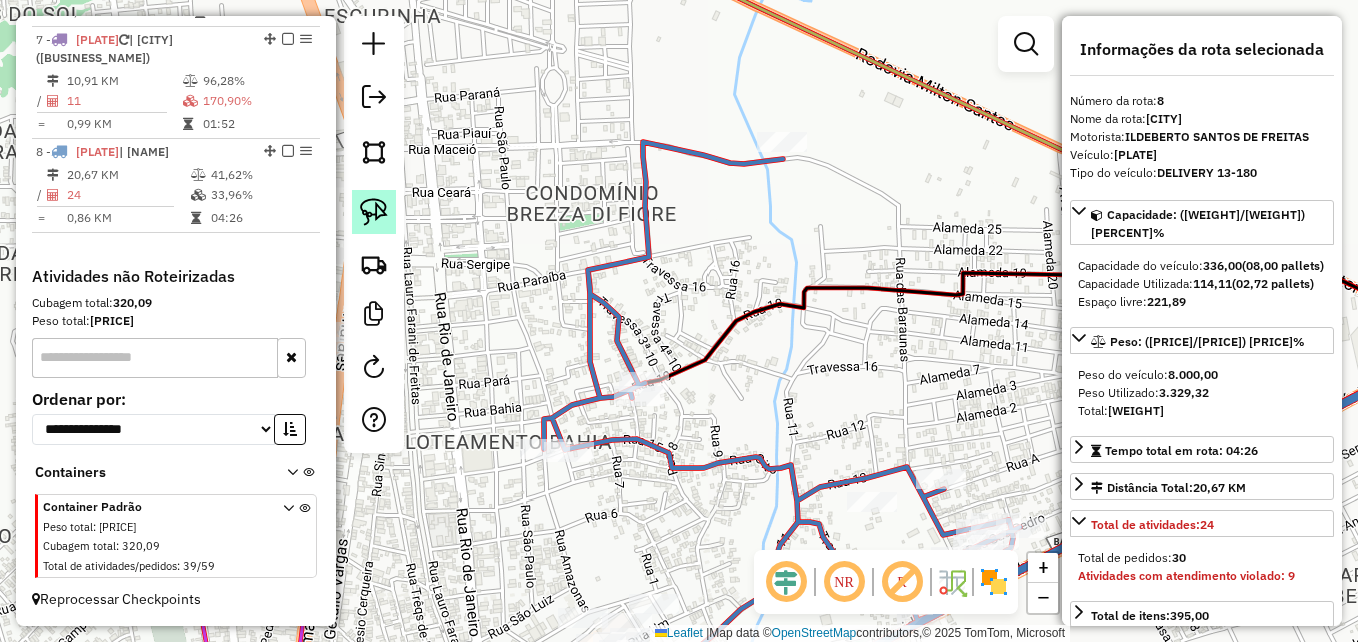 click 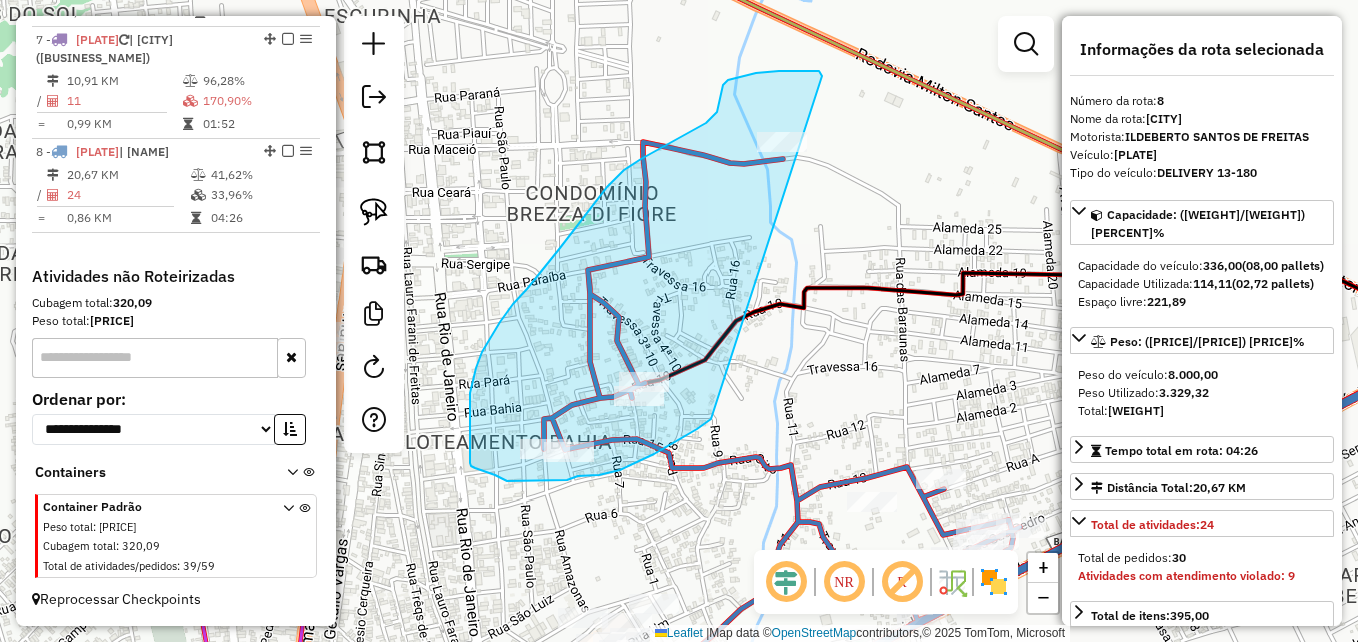 drag, startPoint x: 711, startPoint y: 419, endPoint x: 826, endPoint y: 146, distance: 296.233 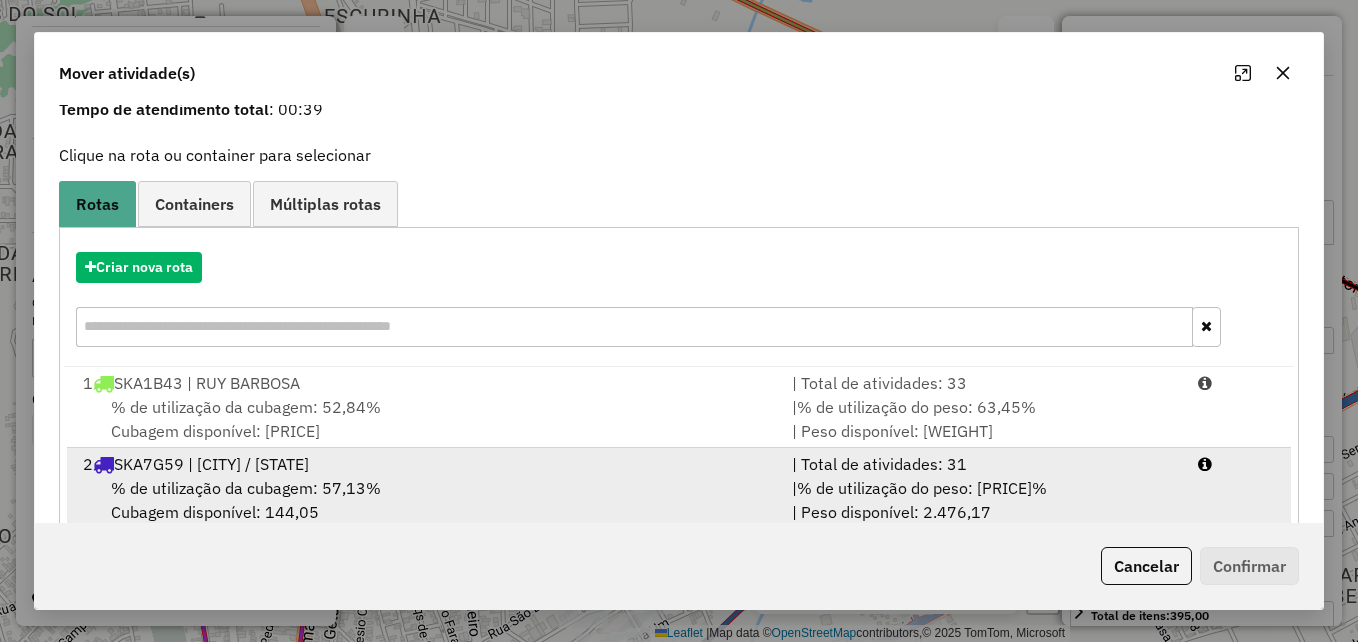scroll, scrollTop: 200, scrollLeft: 0, axis: vertical 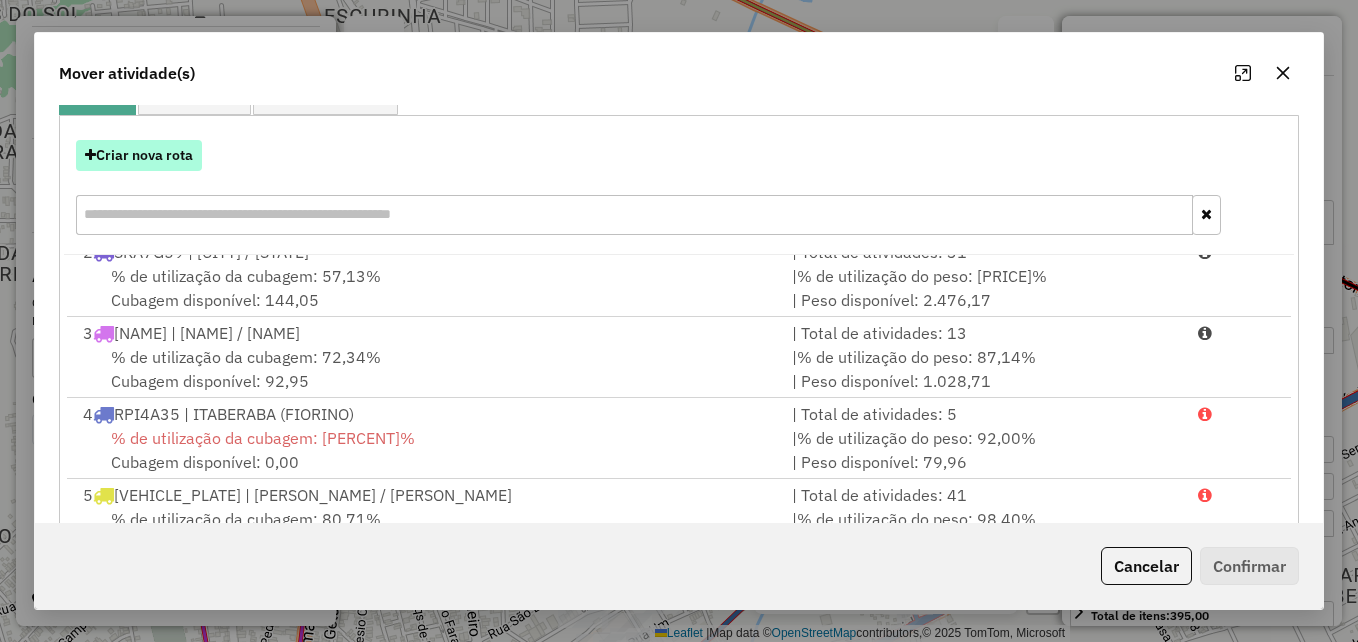 drag, startPoint x: 188, startPoint y: 172, endPoint x: 180, endPoint y: 164, distance: 11.313708 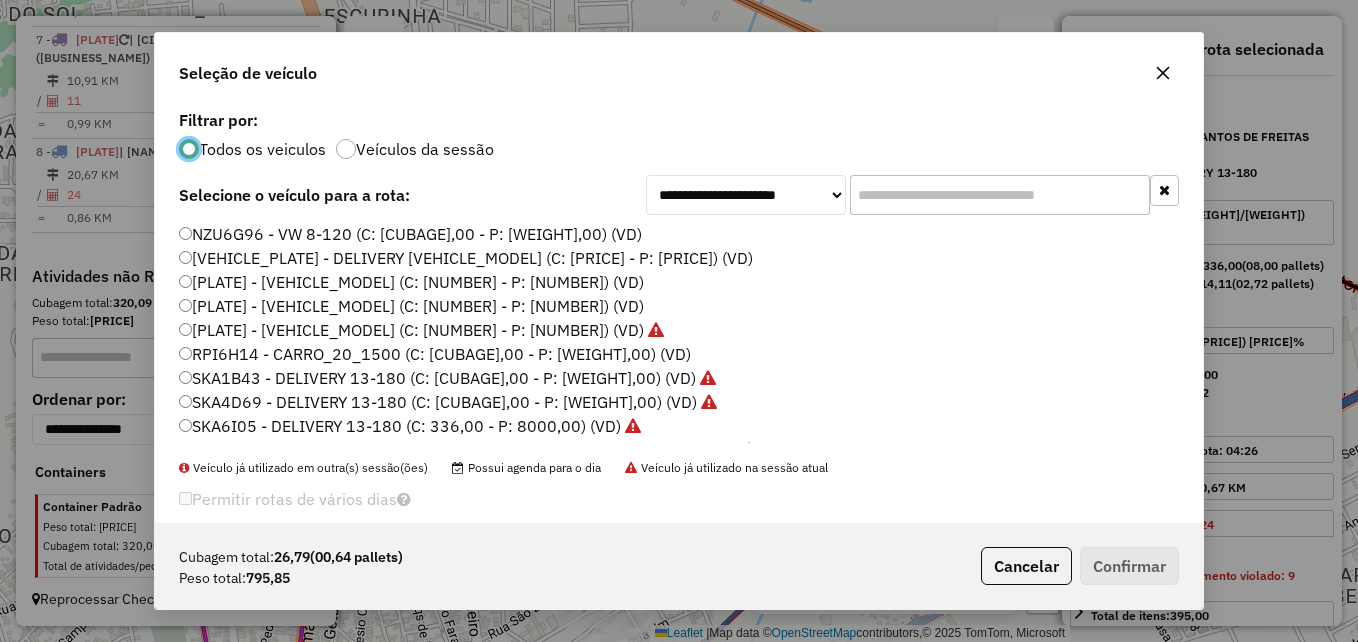 scroll, scrollTop: 11, scrollLeft: 6, axis: both 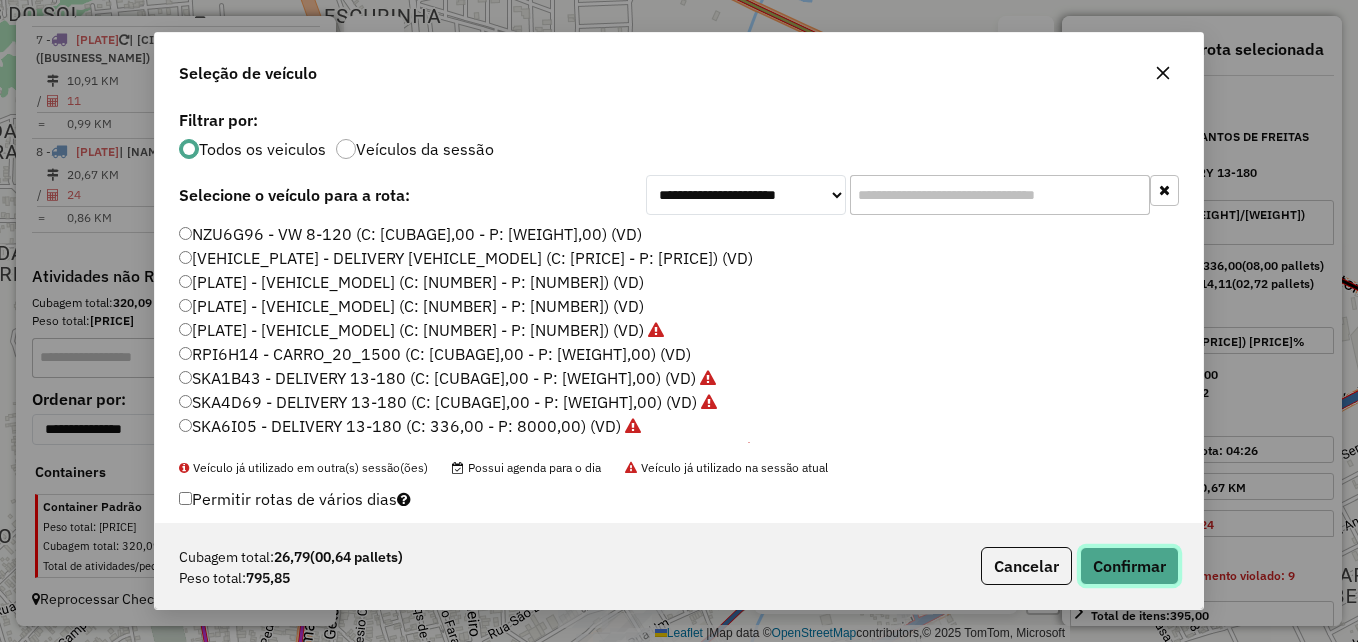 click on "Confirmar" 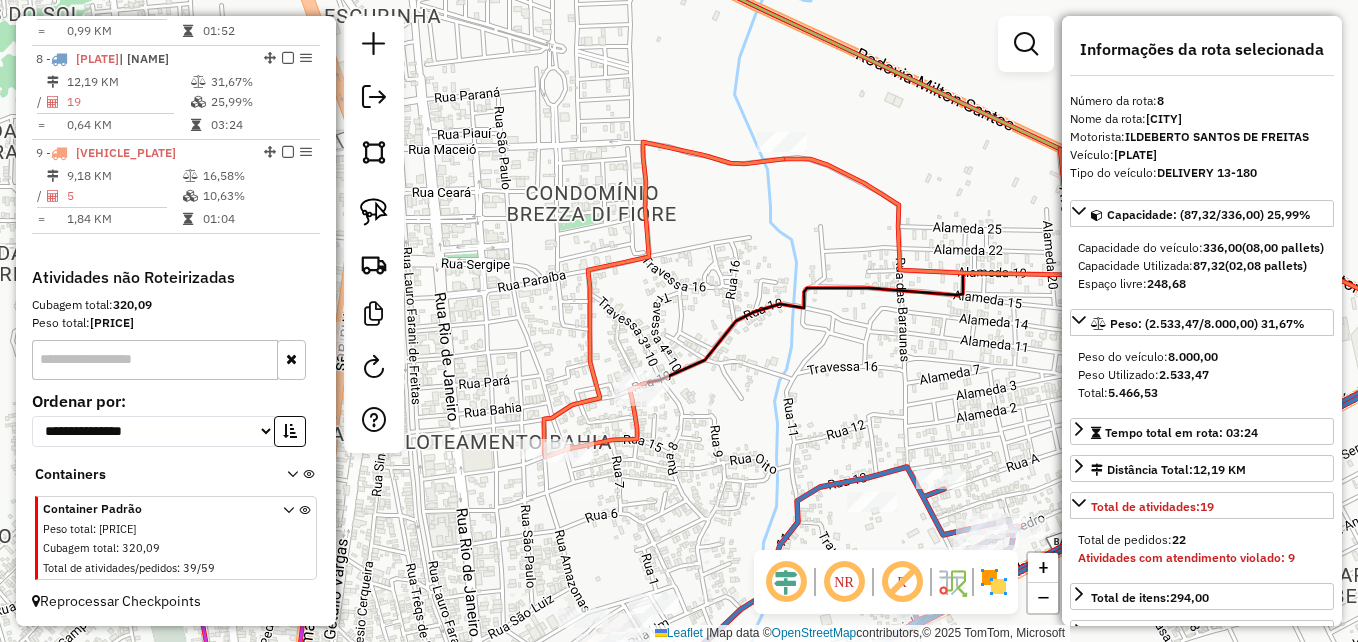 scroll, scrollTop: 1494, scrollLeft: 0, axis: vertical 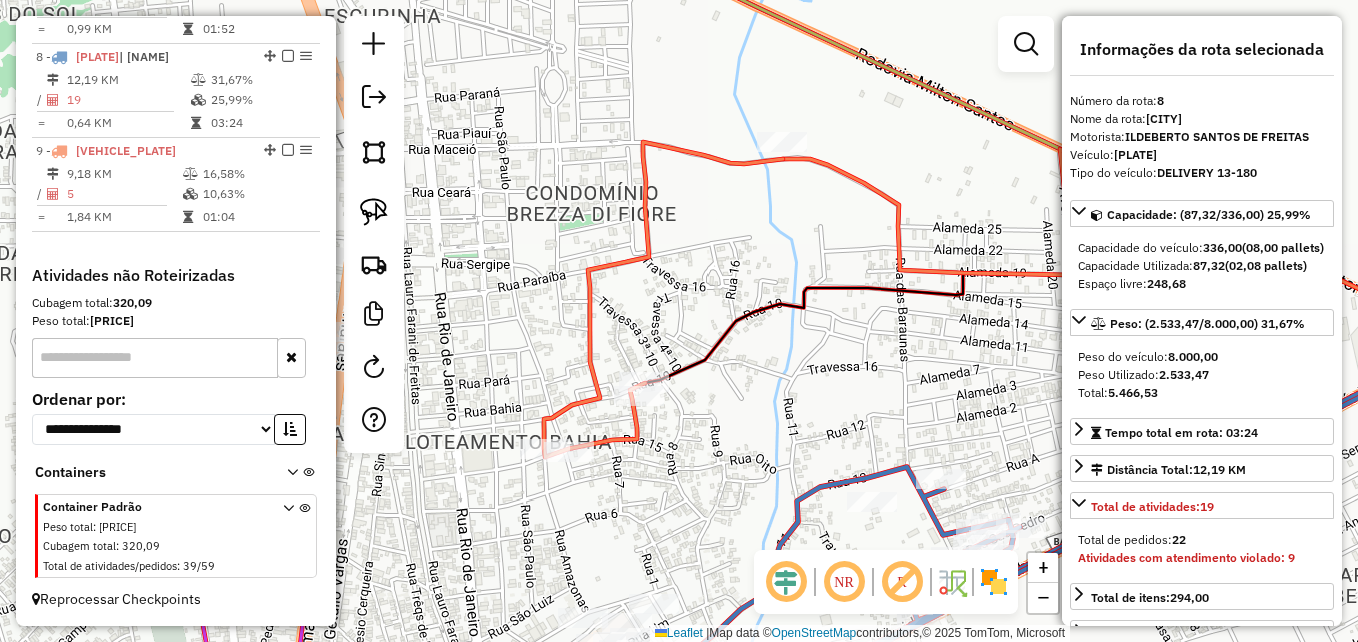 click on "Janela de atendimento Grade de atendimento Capacidade Transportadoras Veículos Cliente Pedidos  Rotas Selecione os dias de semana para filtrar as janelas de atendimento  Seg   Ter   Qua   Qui   Sex   Sáb   Dom  Informe o período da janela de atendimento: De: Até:  Filtrar exatamente a janela do cliente  Considerar janela de atendimento padrão  Selecione os dias de semana para filtrar as grades de atendimento  Seg   Ter   Qua   Qui   Sex   Sáb   Dom   Considerar clientes sem dia de atendimento cadastrado  Clientes fora do dia de atendimento selecionado Filtrar as atividades entre os valores definidos abaixo:  Peso mínimo:   Peso máximo:   Cubagem mínima:   Cubagem máxima:   De:   Até:  Filtrar as atividades entre o tempo de atendimento definido abaixo:  De:   Até:   Considerar capacidade total dos clientes não roteirizados Transportadora: Selecione um ou mais itens Tipo de veículo: Selecione um ou mais itens Veículo: Selecione um ou mais itens Motorista: Selecione um ou mais itens Nome: Rótulo:" 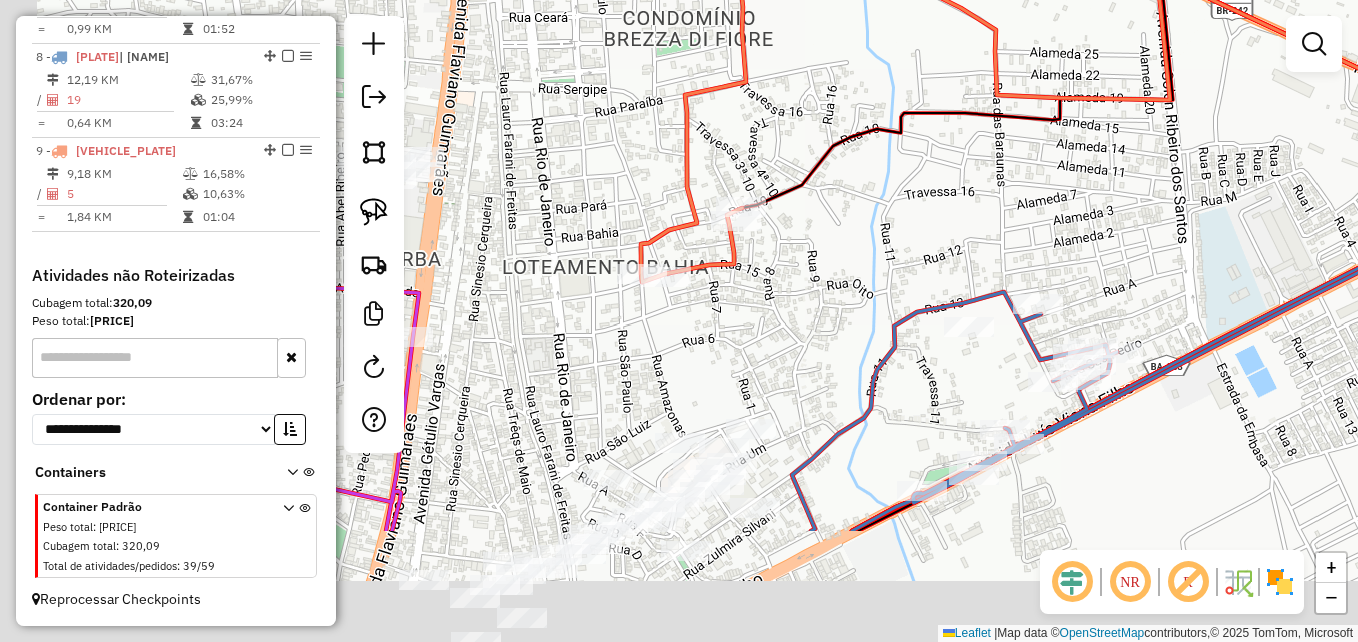 drag, startPoint x: 756, startPoint y: 414, endPoint x: 852, endPoint y: 240, distance: 198.72594 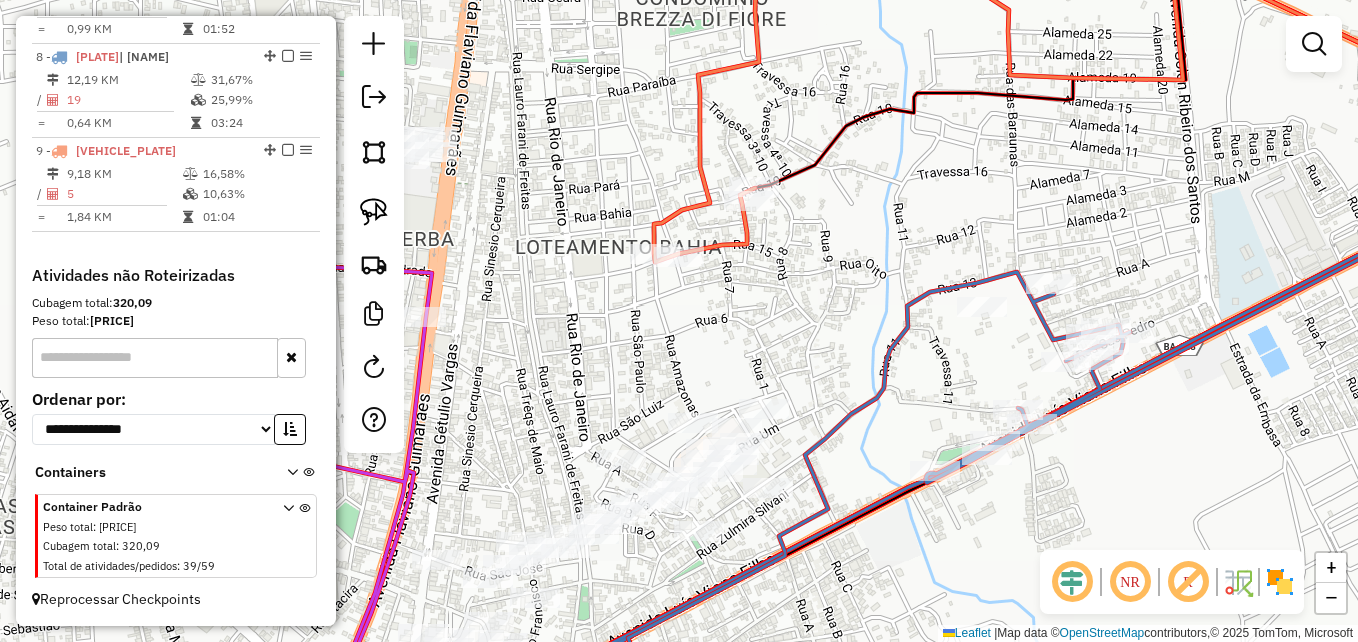 drag, startPoint x: 649, startPoint y: 340, endPoint x: 700, endPoint y: 286, distance: 74.27651 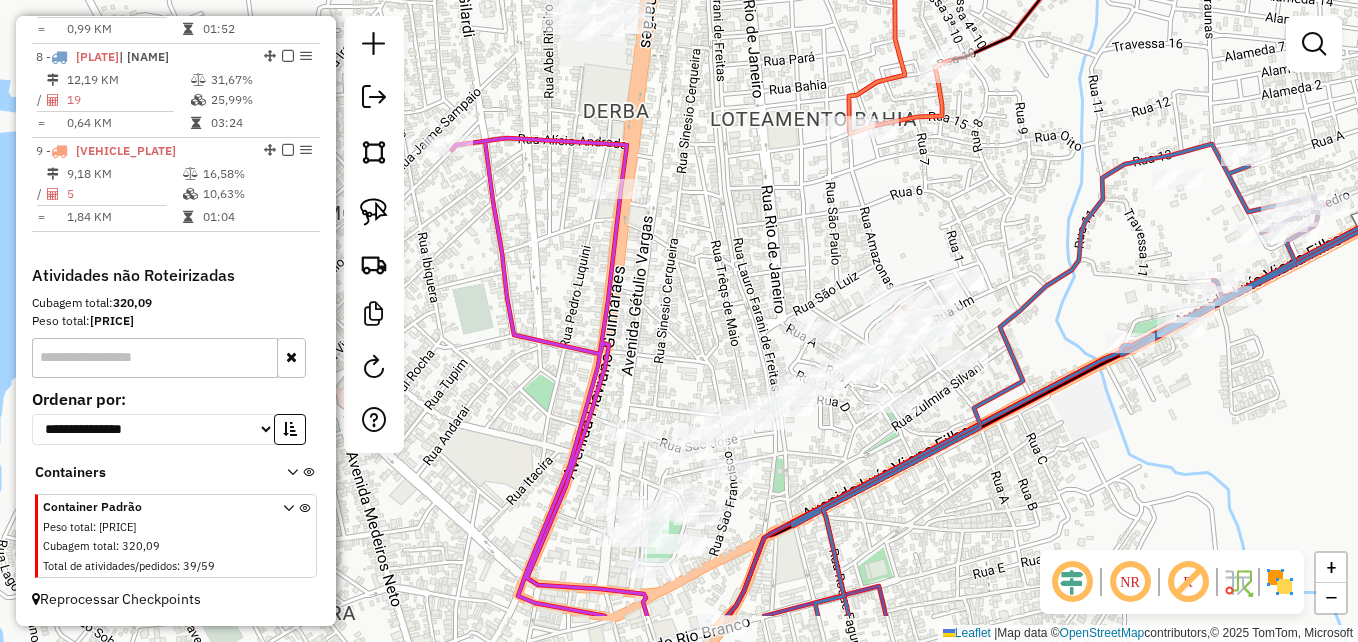 drag, startPoint x: 618, startPoint y: 318, endPoint x: 775, endPoint y: 197, distance: 198.21706 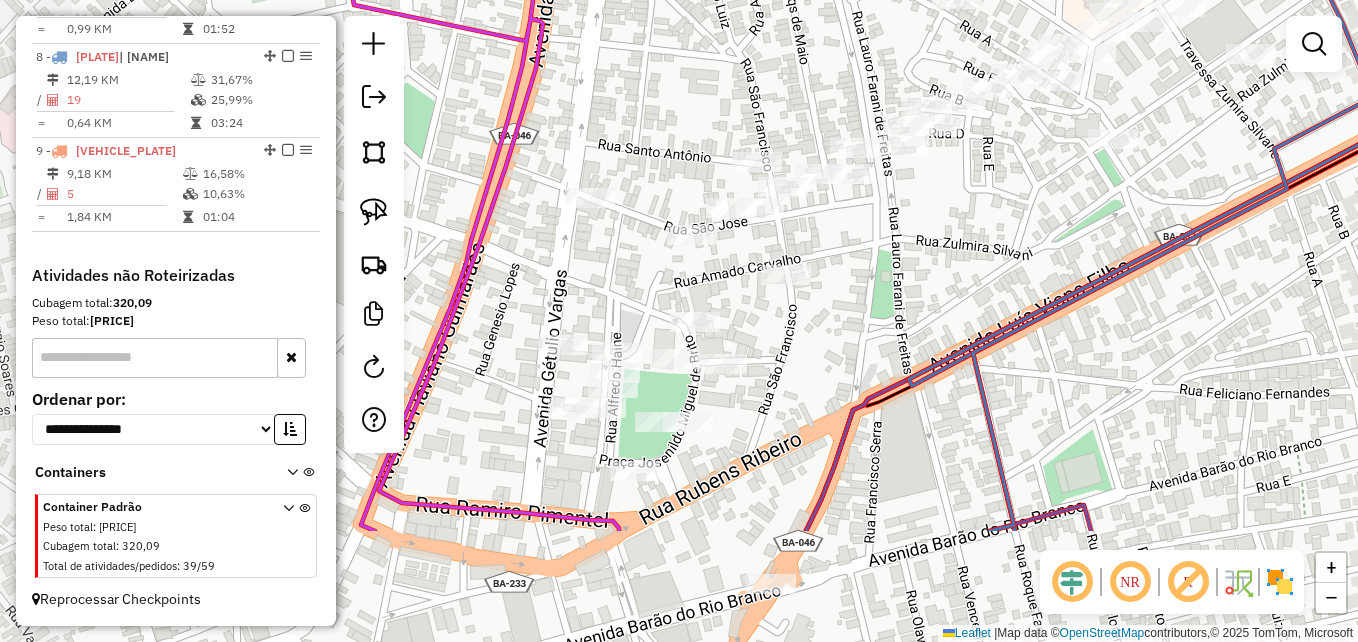drag, startPoint x: 792, startPoint y: 474, endPoint x: 925, endPoint y: 297, distance: 221.40009 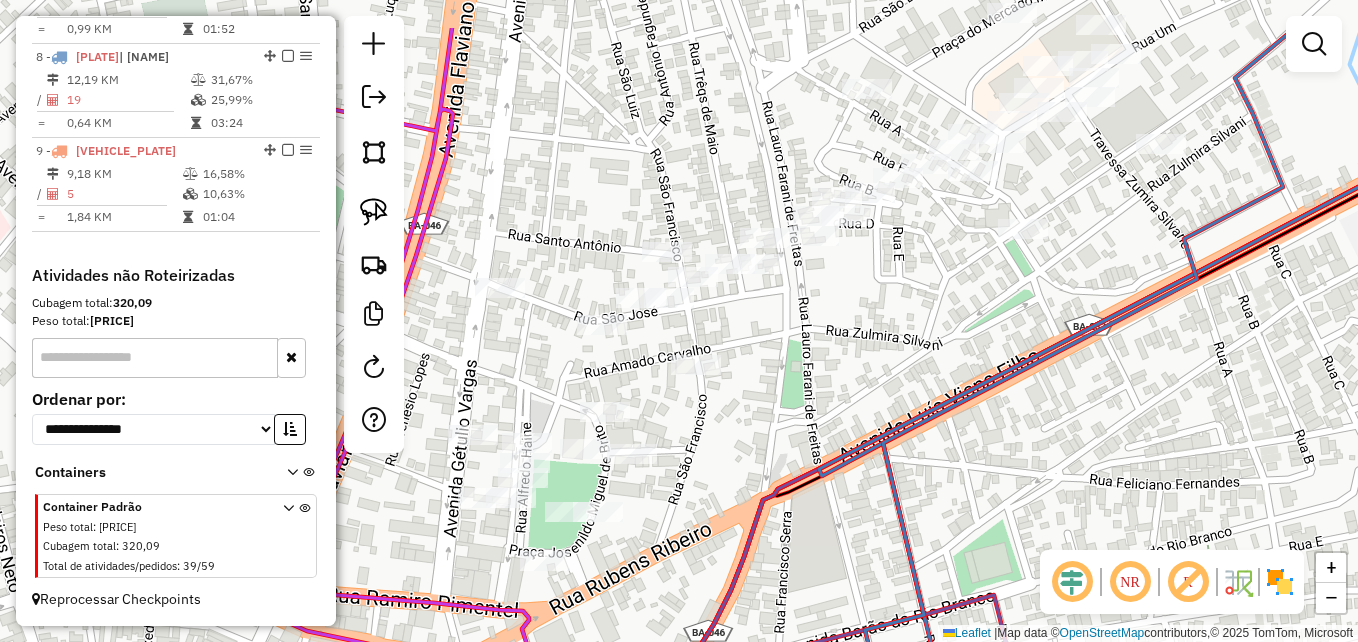 drag, startPoint x: 950, startPoint y: 407, endPoint x: 728, endPoint y: 567, distance: 273.6494 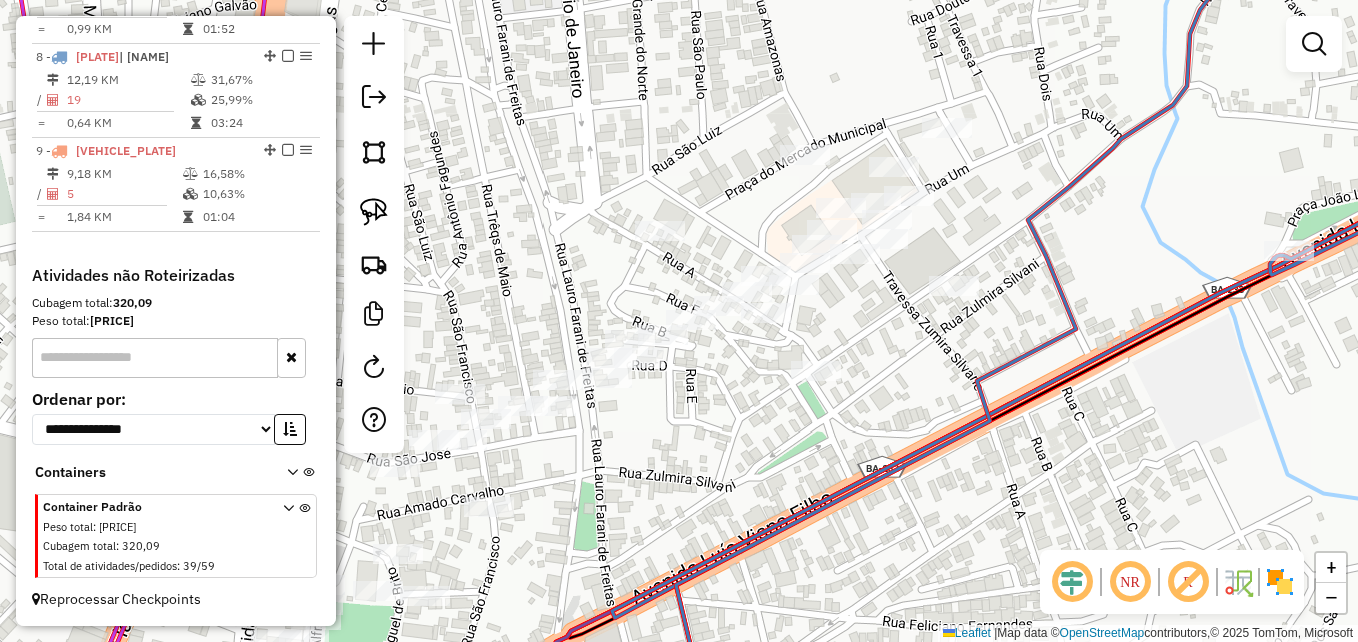 drag, startPoint x: 944, startPoint y: 434, endPoint x: 940, endPoint y: 454, distance: 20.396078 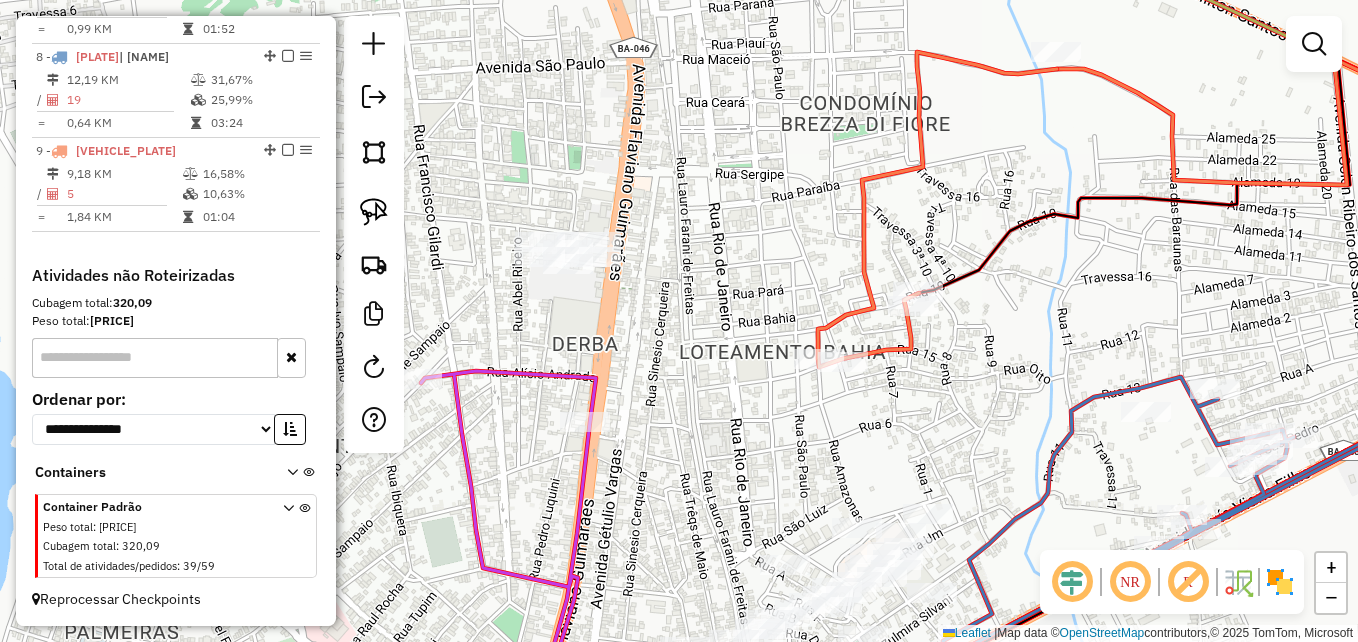 click on "Janela de atendimento Grade de atendimento Capacidade Transportadoras Veículos Cliente Pedidos  Rotas Selecione os dias de semana para filtrar as janelas de atendimento  Seg   Ter   Qua   Qui   Sex   Sáb   Dom  Informe o período da janela de atendimento: De: Até:  Filtrar exatamente a janela do cliente  Considerar janela de atendimento padrão  Selecione os dias de semana para filtrar as grades de atendimento  Seg   Ter   Qua   Qui   Sex   Sáb   Dom   Considerar clientes sem dia de atendimento cadastrado  Clientes fora do dia de atendimento selecionado Filtrar as atividades entre os valores definidos abaixo:  Peso mínimo:   Peso máximo:   Cubagem mínima:   Cubagem máxima:   De:   Até:  Filtrar as atividades entre o tempo de atendimento definido abaixo:  De:   Até:   Considerar capacidade total dos clientes não roteirizados Transportadora: Selecione um ou mais itens Tipo de veículo: Selecione um ou mais itens Veículo: Selecione um ou mais itens Motorista: Selecione um ou mais itens Nome: Rótulo:" 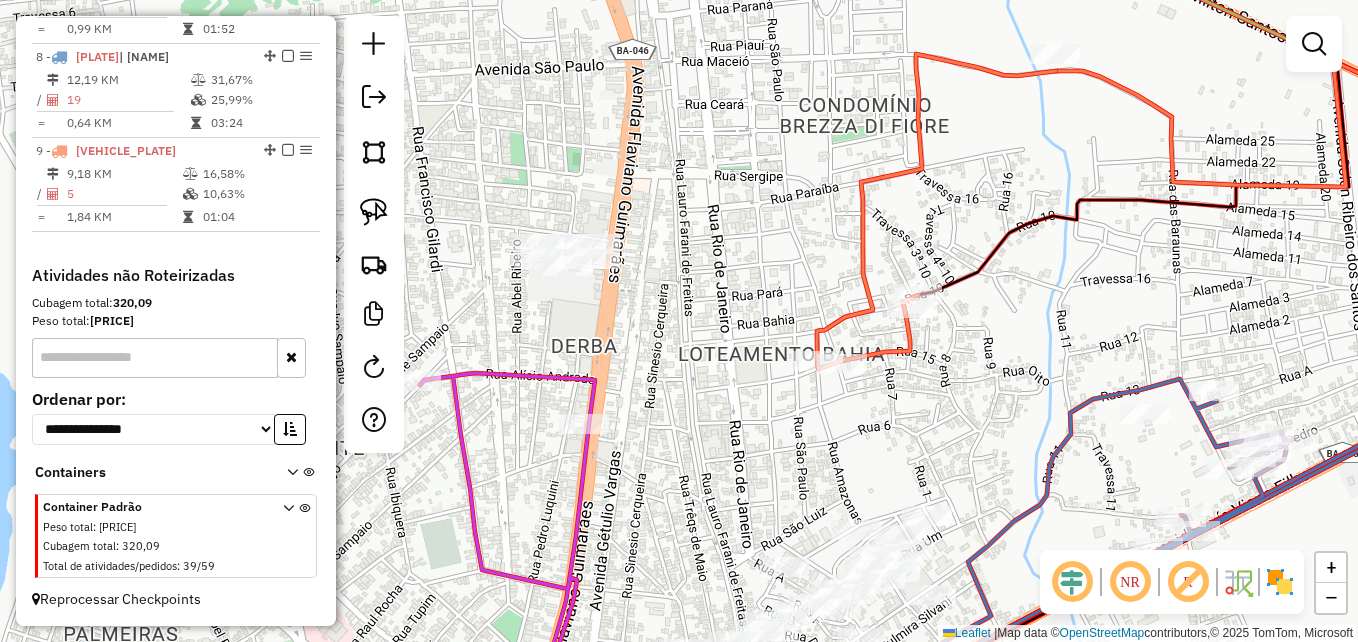 click 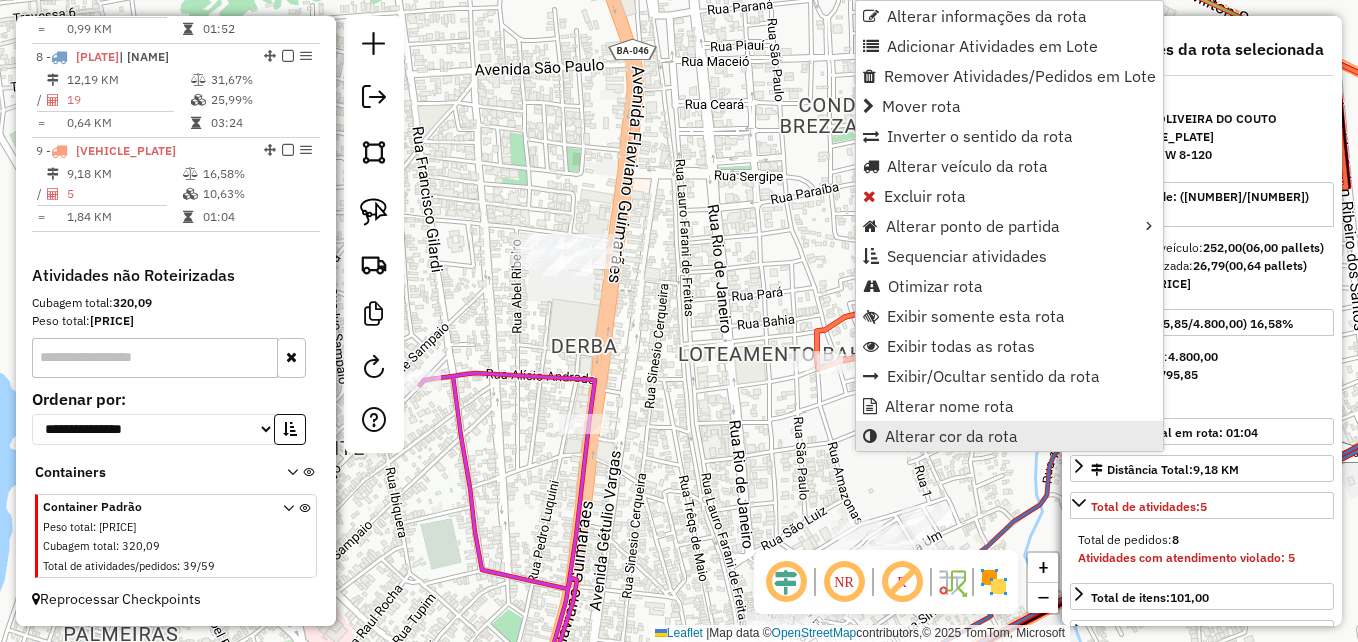 click on "Alterar cor da rota" at bounding box center (951, 436) 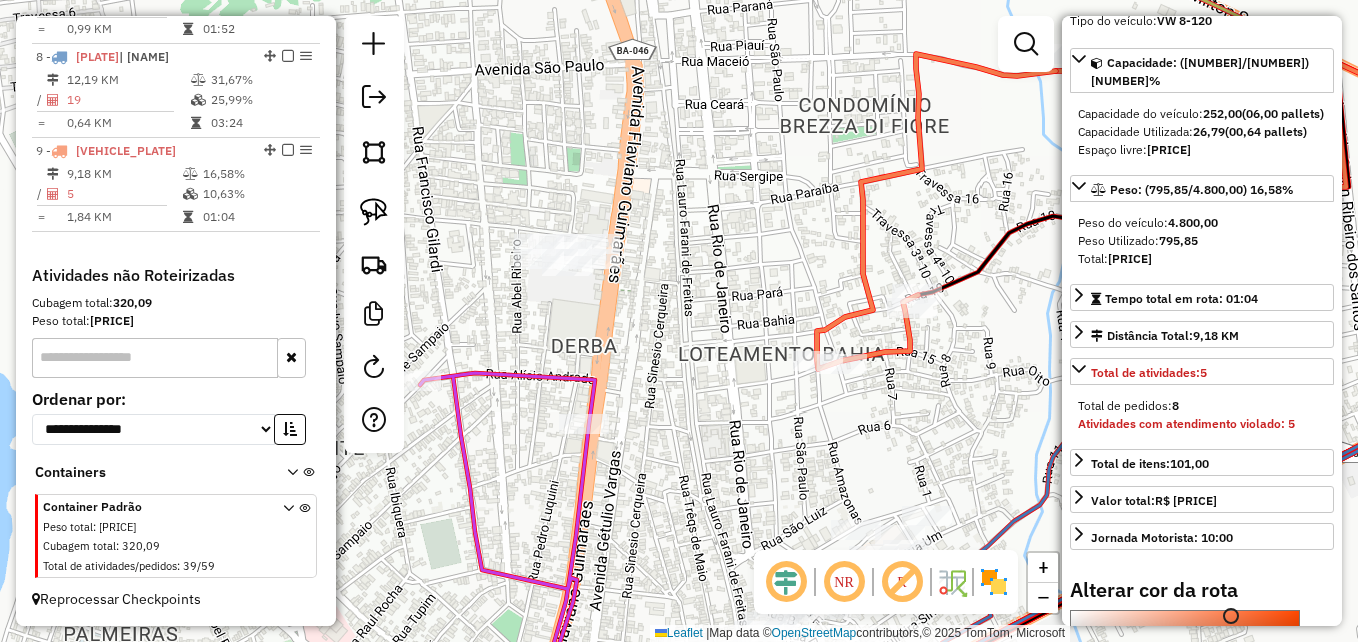scroll, scrollTop: 494, scrollLeft: 0, axis: vertical 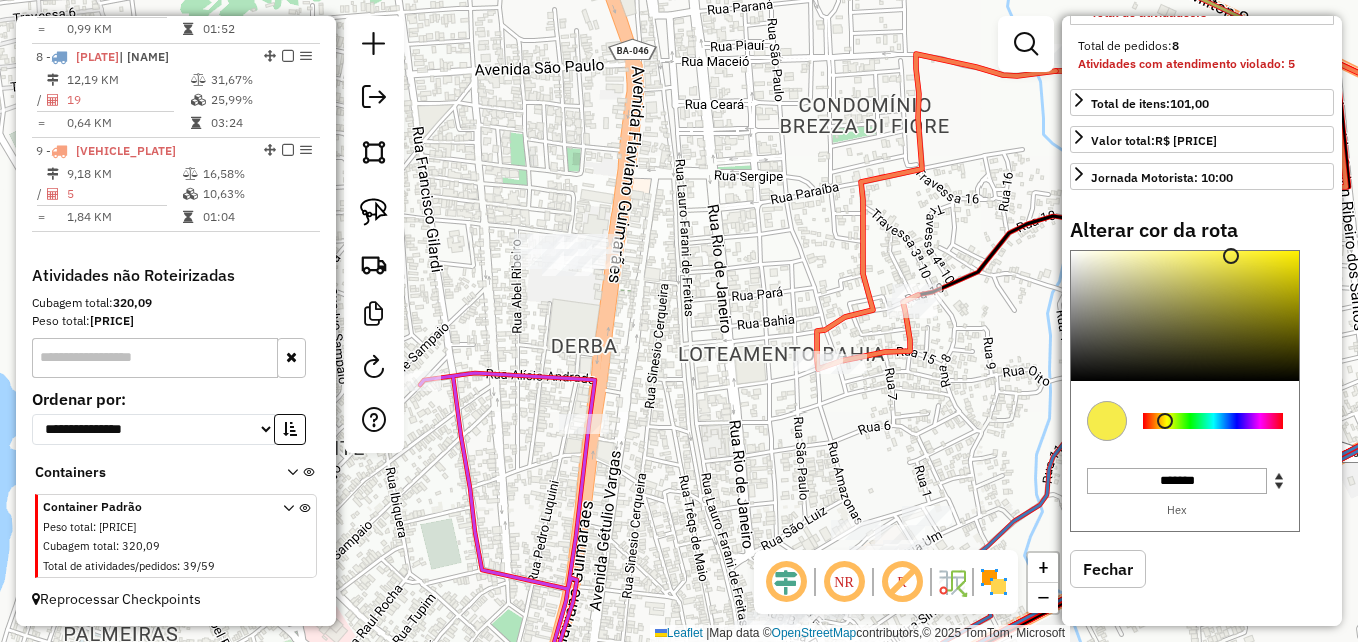 type on "*******" 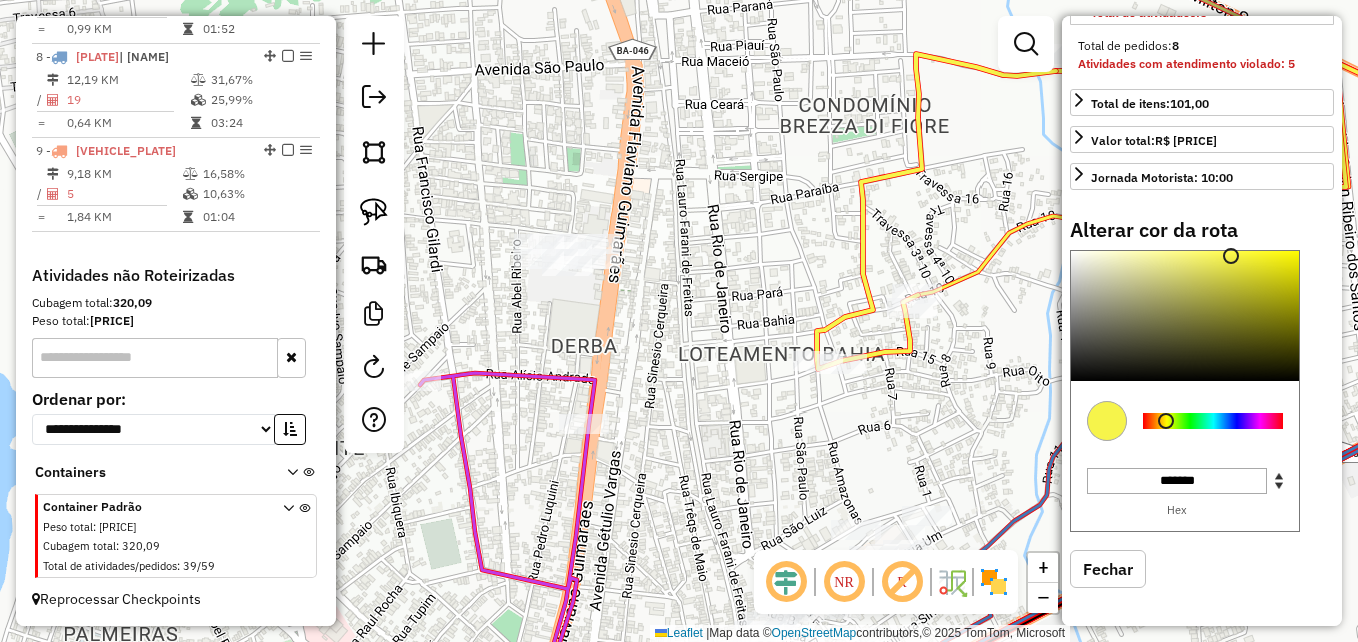 click on "Janela de atendimento Grade de atendimento Capacidade Transportadoras Veículos Cliente Pedidos  Rotas Selecione os dias de semana para filtrar as janelas de atendimento  Seg   Ter   Qua   Qui   Sex   Sáb   Dom  Informe o período da janela de atendimento: De: Até:  Filtrar exatamente a janela do cliente  Considerar janela de atendimento padrão  Selecione os dias de semana para filtrar as grades de atendimento  Seg   Ter   Qua   Qui   Sex   Sáb   Dom   Considerar clientes sem dia de atendimento cadastrado  Clientes fora do dia de atendimento selecionado Filtrar as atividades entre os valores definidos abaixo:  Peso mínimo:   Peso máximo:   Cubagem mínima:   Cubagem máxima:   De:   Até:  Filtrar as atividades entre o tempo de atendimento definido abaixo:  De:   Até:   Considerar capacidade total dos clientes não roteirizados Transportadora: Selecione um ou mais itens Tipo de veículo: Selecione um ou mais itens Veículo: Selecione um ou mais itens Motorista: Selecione um ou mais itens Nome: Rótulo:" 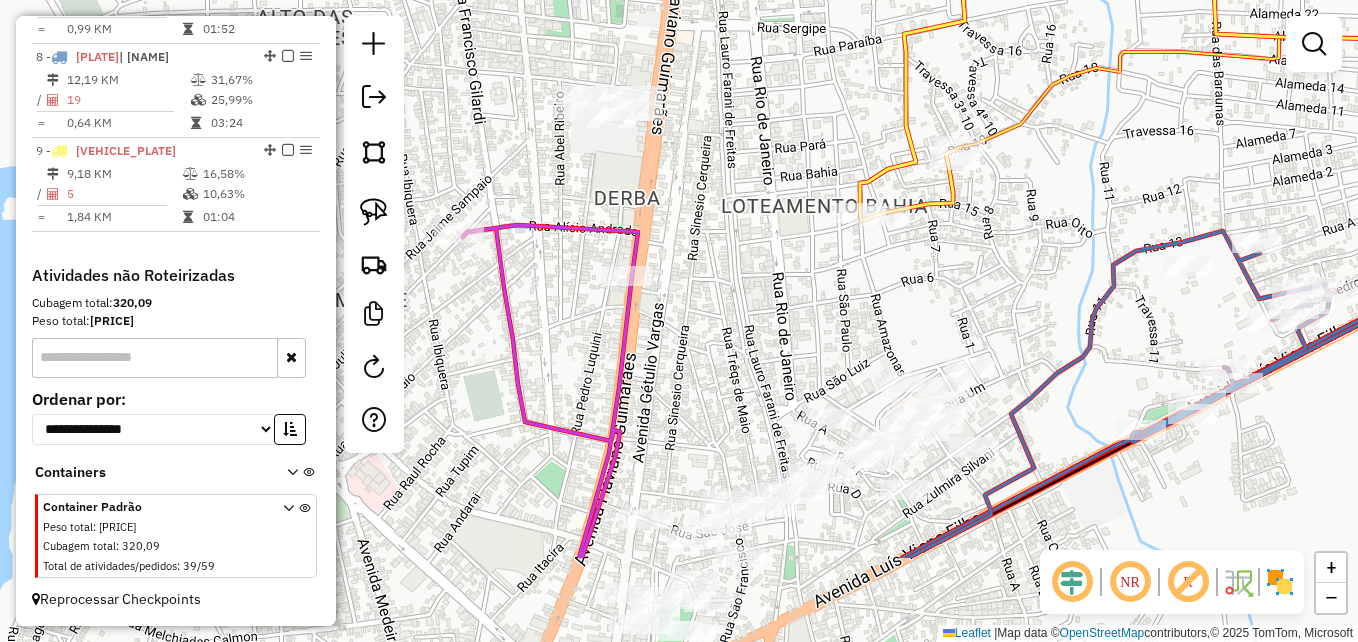 drag, startPoint x: 748, startPoint y: 472, endPoint x: 791, endPoint y: 324, distance: 154.12009 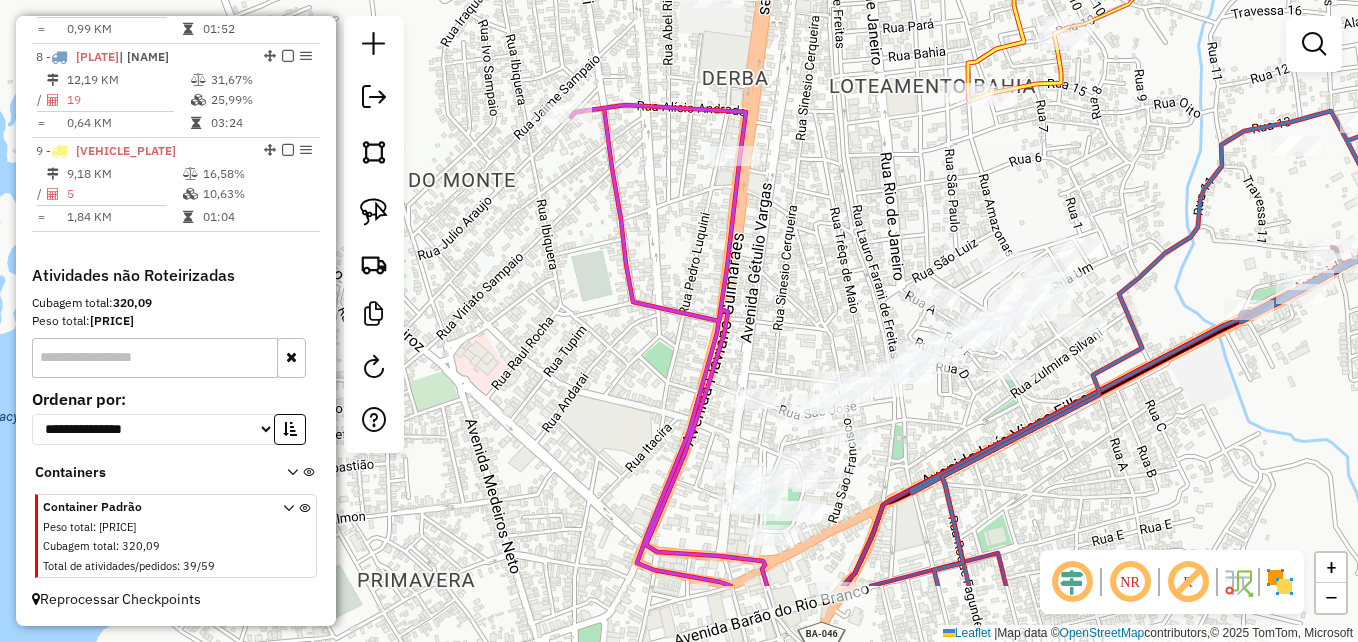 drag, startPoint x: 737, startPoint y: 348, endPoint x: 842, endPoint y: 229, distance: 158.70097 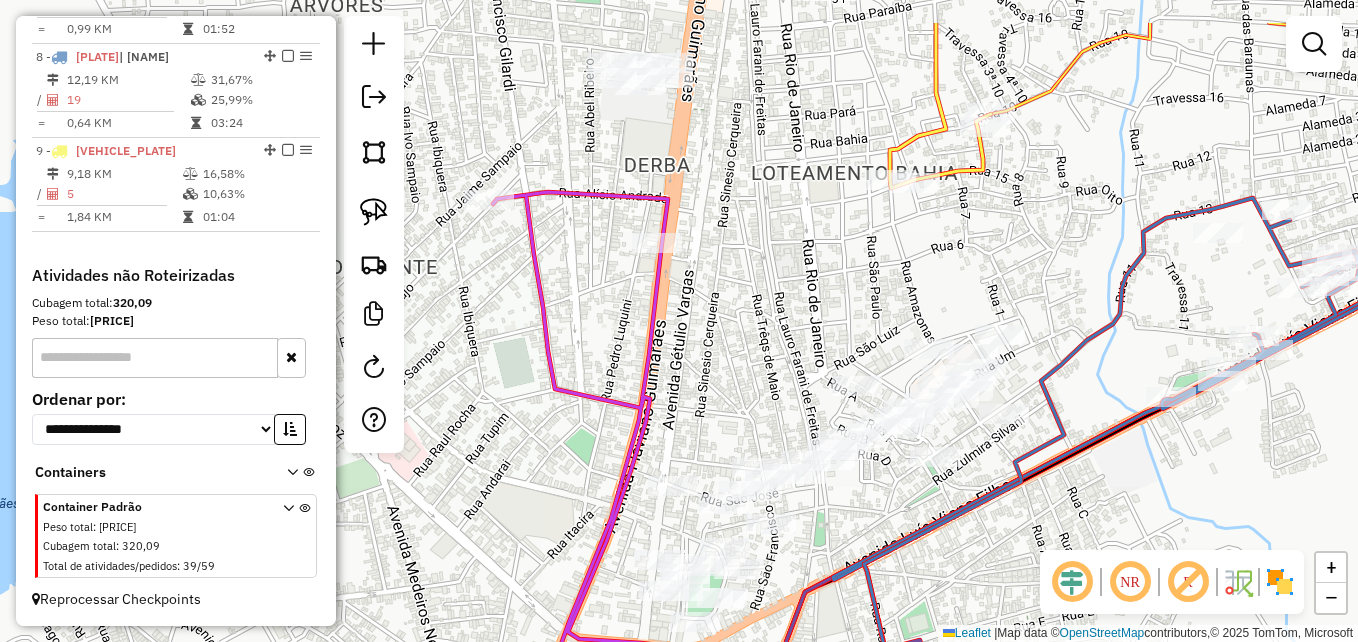 drag, startPoint x: 779, startPoint y: 220, endPoint x: 699, endPoint y: 298, distance: 111.73182 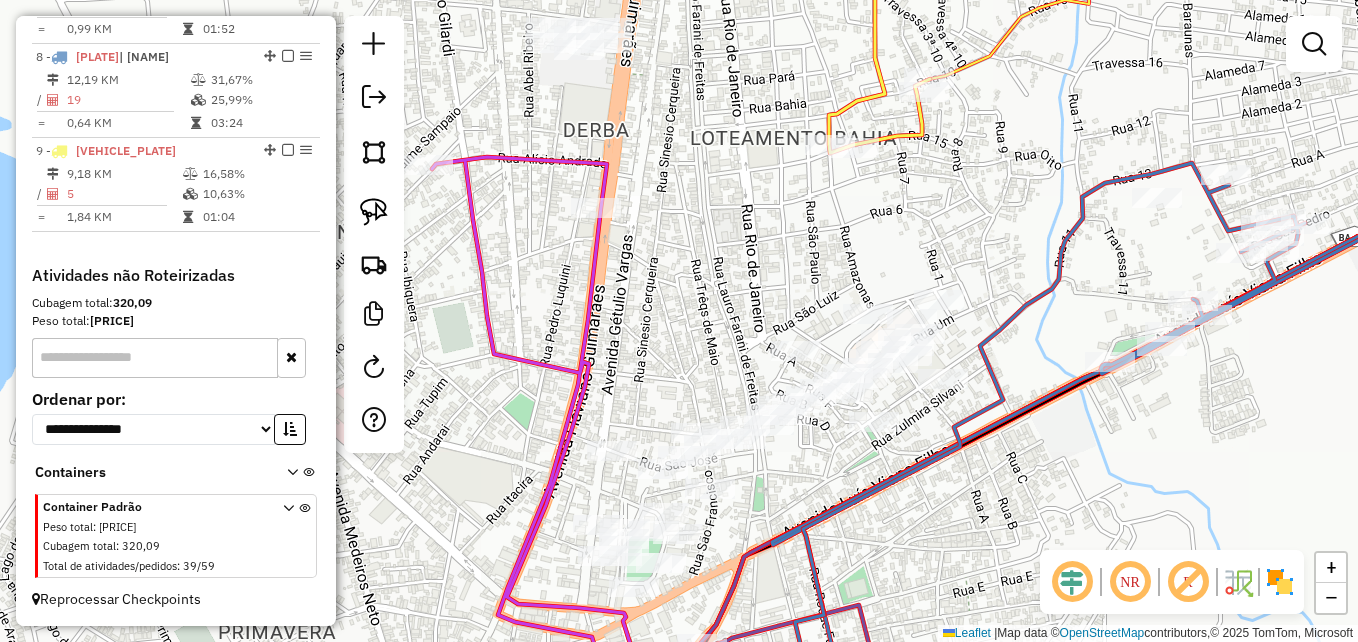 drag, startPoint x: 798, startPoint y: 306, endPoint x: 738, endPoint y: 272, distance: 68.96376 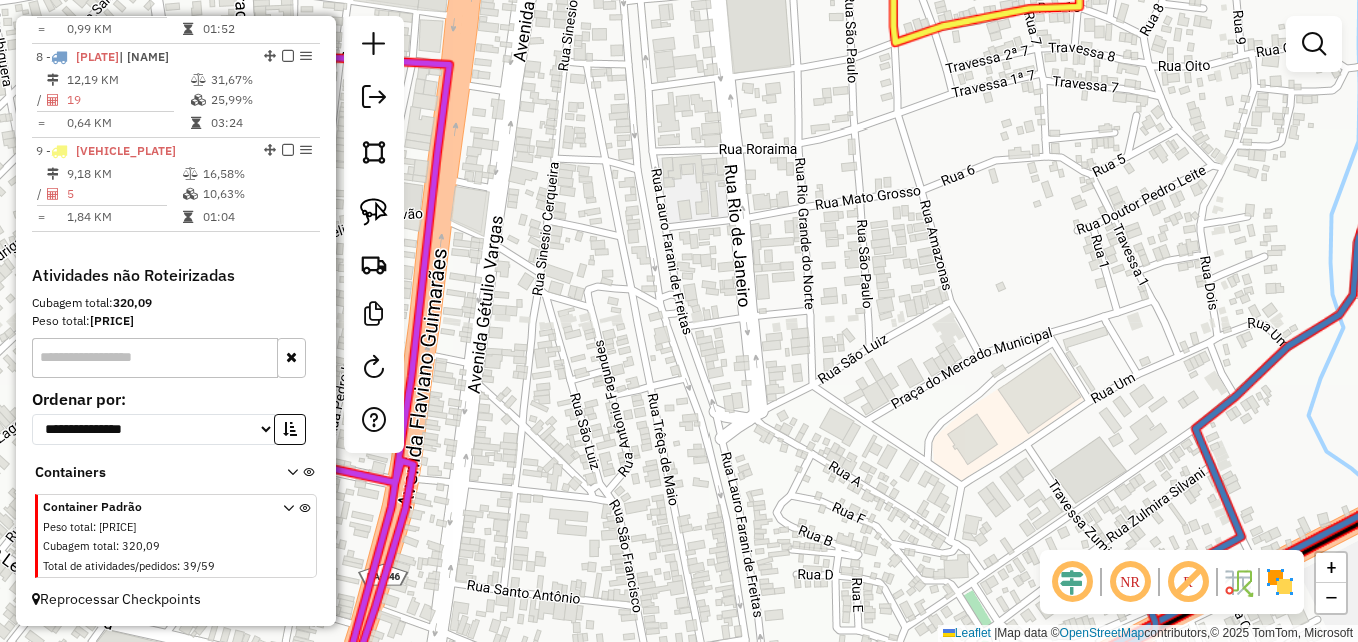 drag, startPoint x: 780, startPoint y: 247, endPoint x: 700, endPoint y: 417, distance: 187.88295 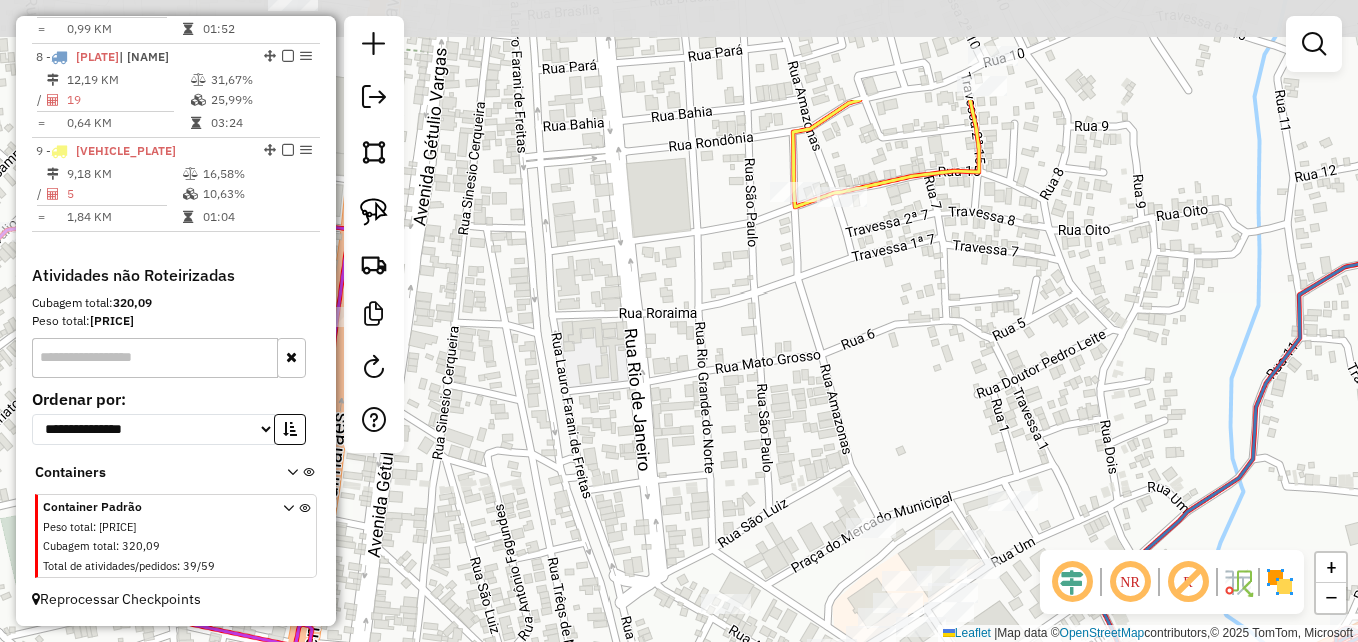 drag, startPoint x: 700, startPoint y: 417, endPoint x: 564, endPoint y: 535, distance: 180.05554 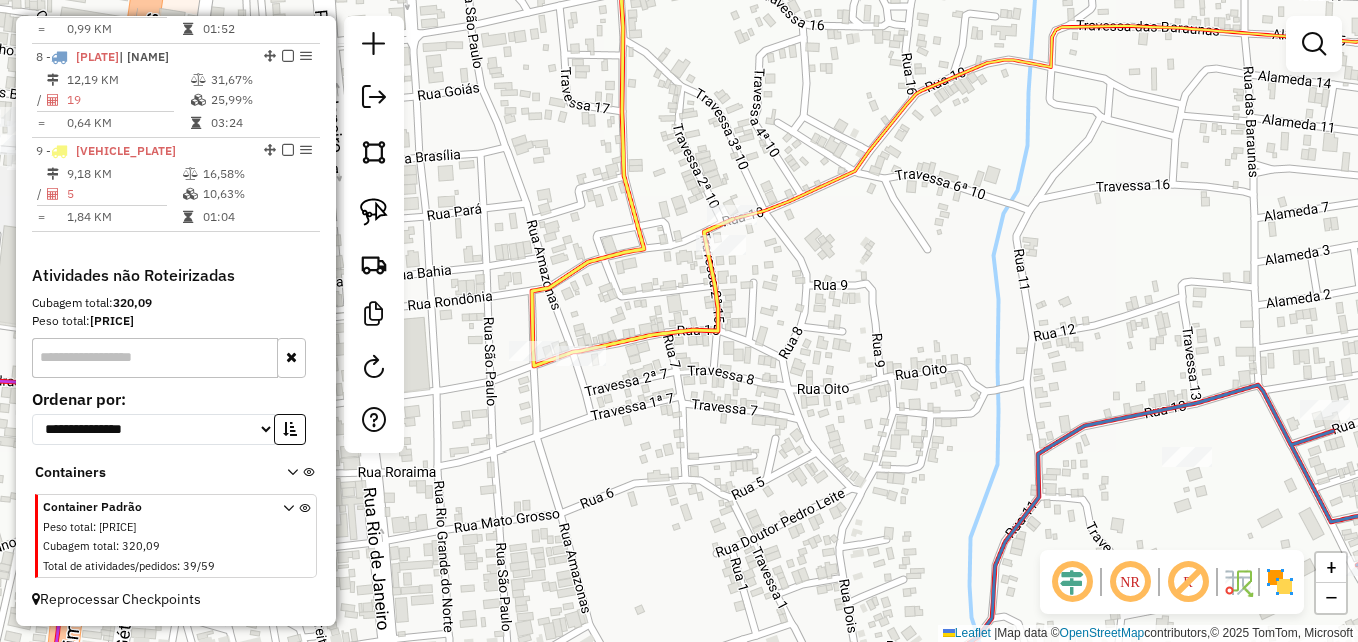 click 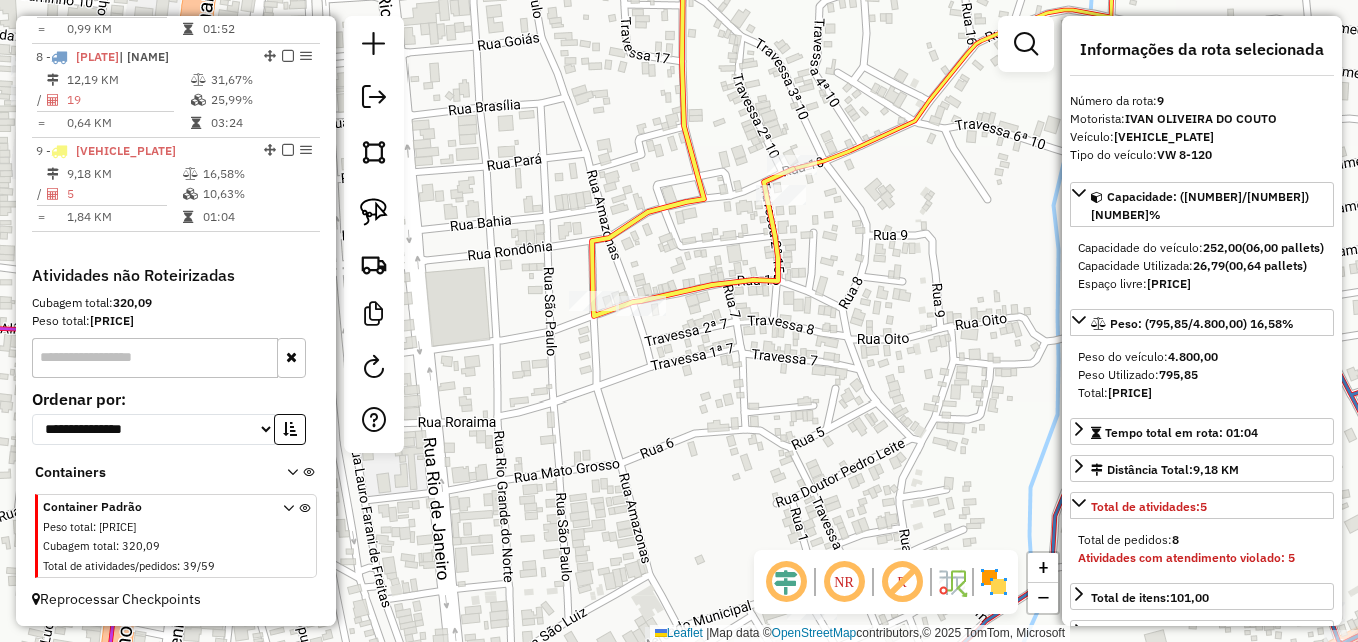drag, startPoint x: 604, startPoint y: 445, endPoint x: 700, endPoint y: 353, distance: 132.96616 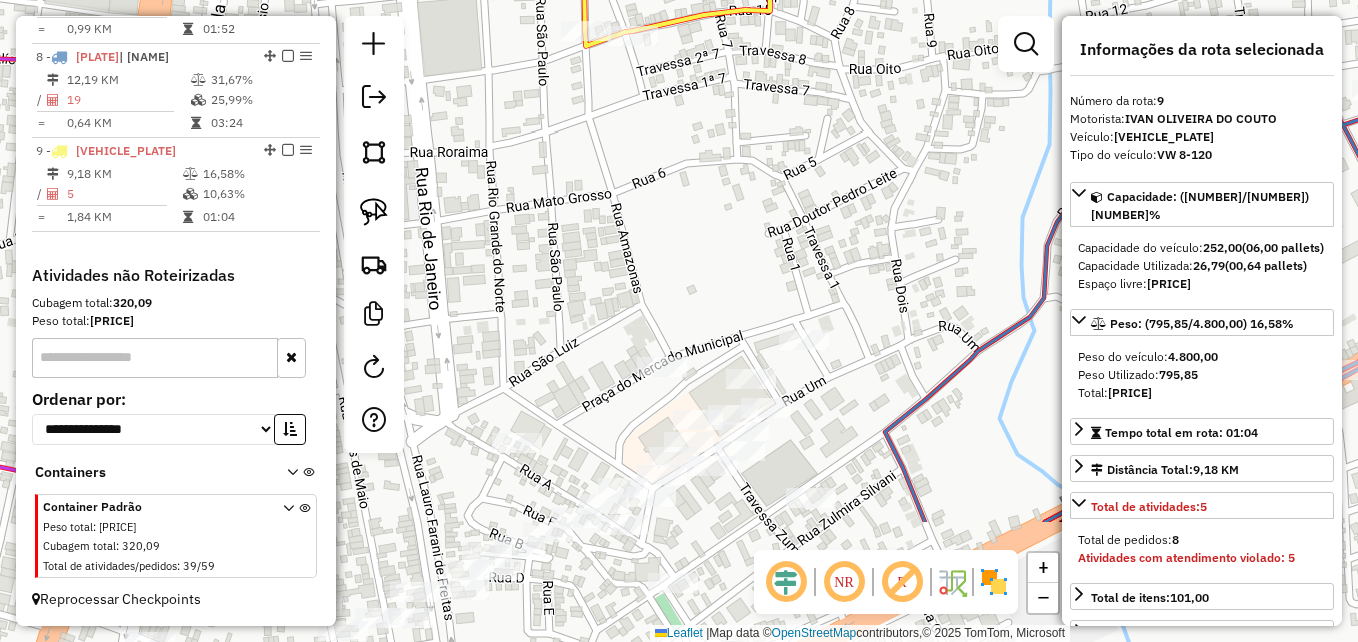 drag, startPoint x: 648, startPoint y: 455, endPoint x: 572, endPoint y: 259, distance: 210.21893 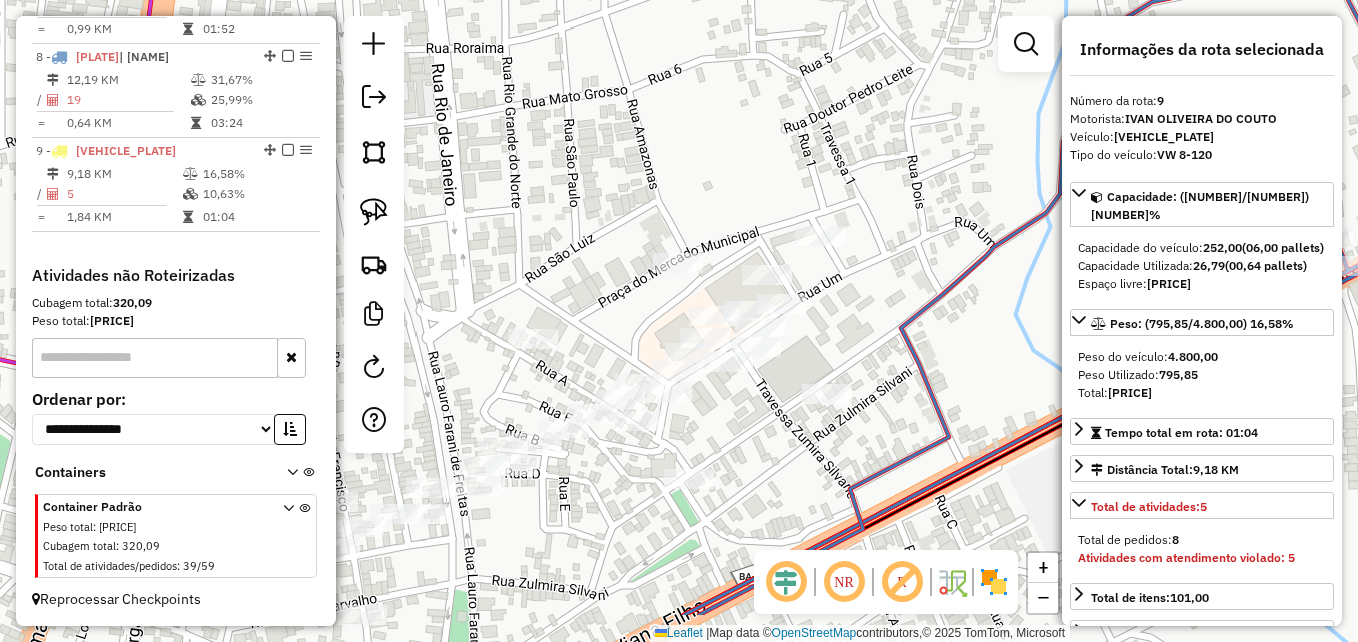 drag, startPoint x: 615, startPoint y: 252, endPoint x: 623, endPoint y: 234, distance: 19.697716 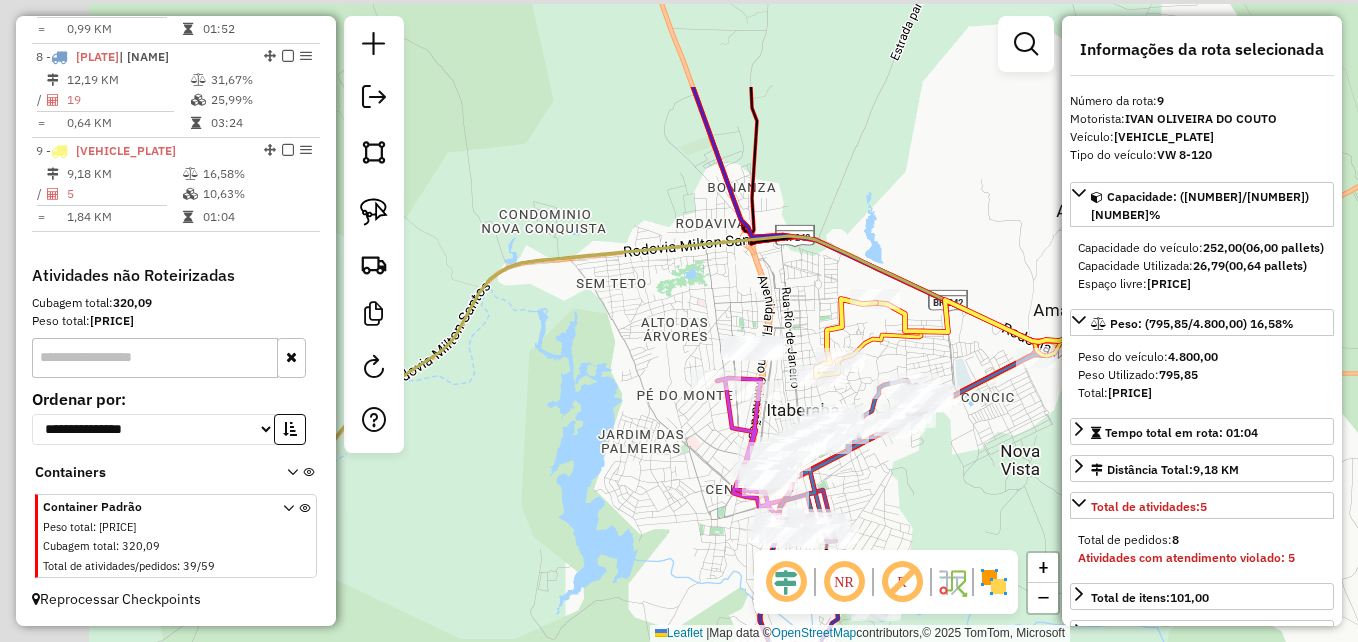 drag, startPoint x: 782, startPoint y: 384, endPoint x: 865, endPoint y: 517, distance: 156.77373 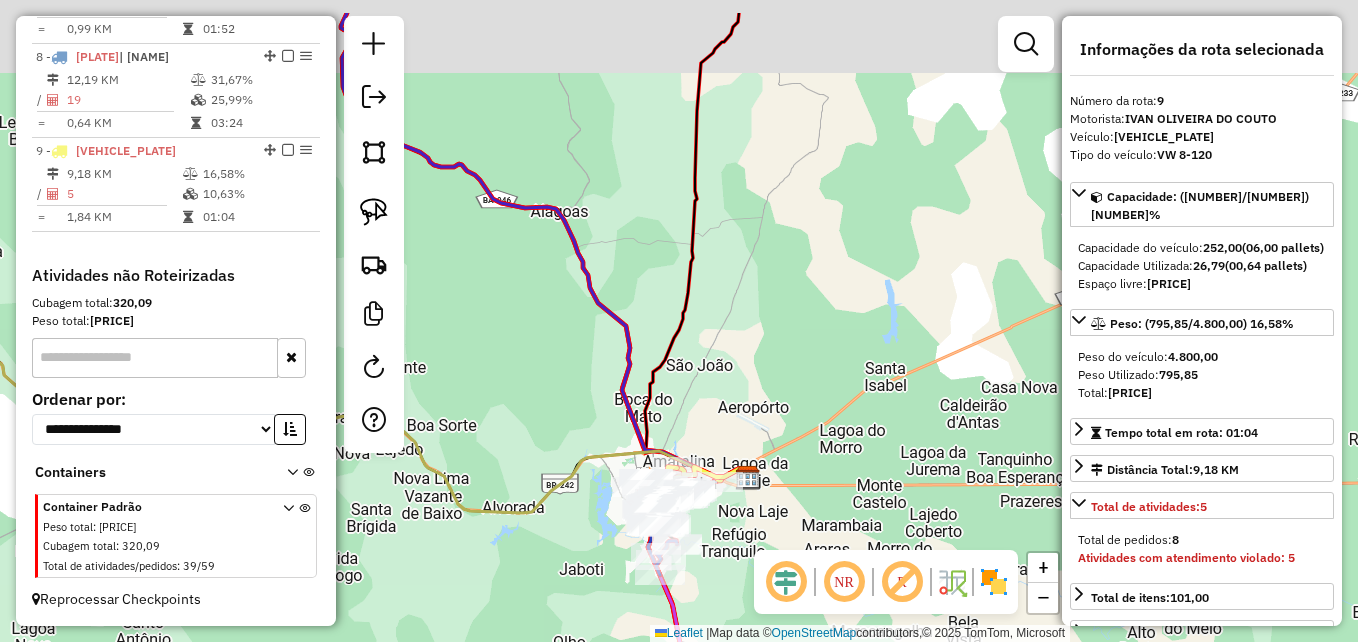 drag, startPoint x: 582, startPoint y: 383, endPoint x: 620, endPoint y: 469, distance: 94.02127 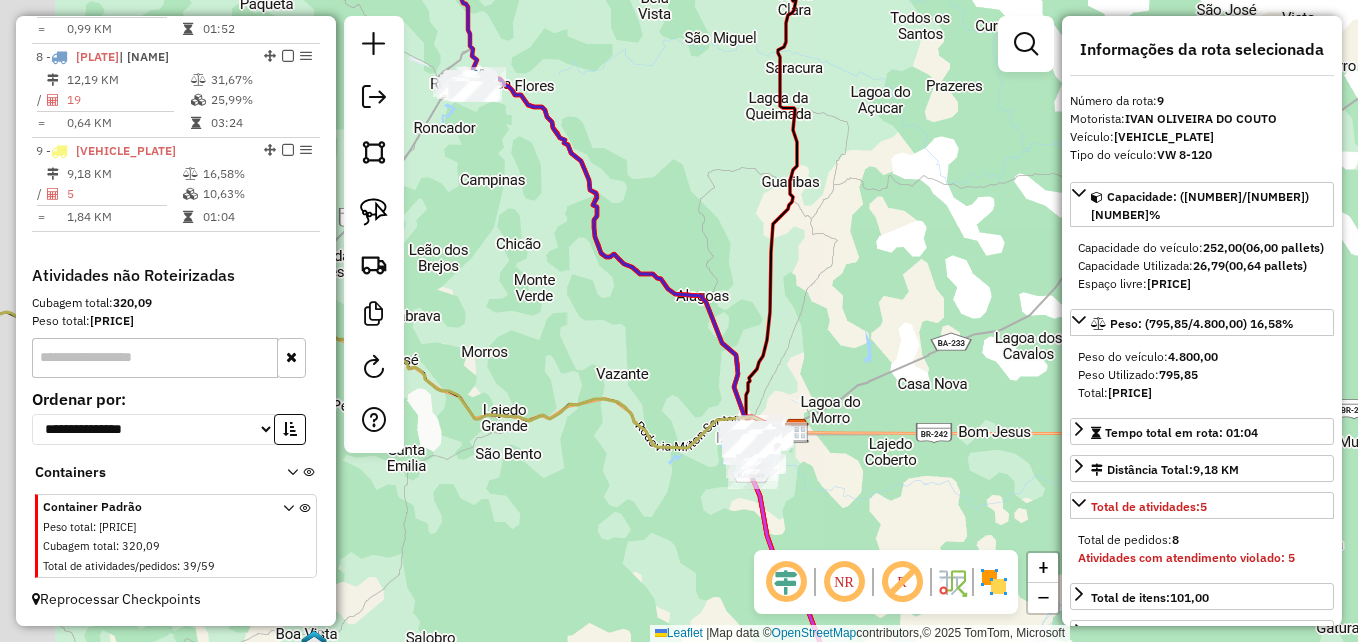 drag, startPoint x: 500, startPoint y: 265, endPoint x: 624, endPoint y: 168, distance: 157.43253 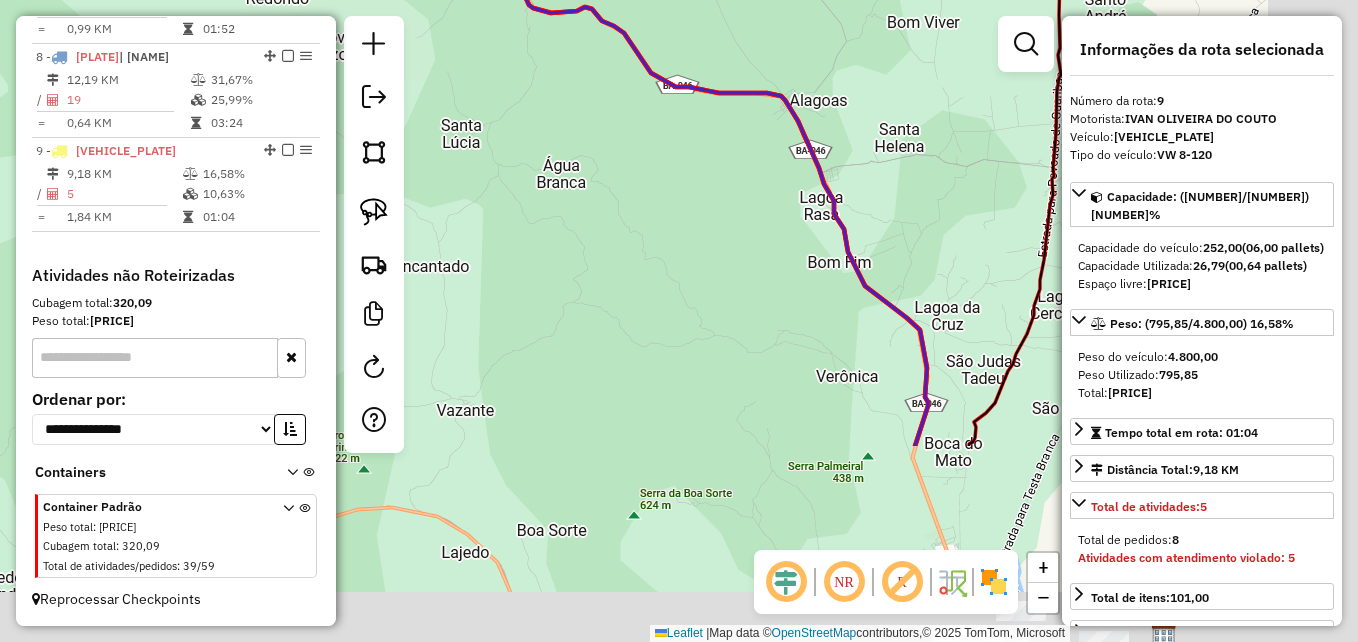 drag, startPoint x: 584, startPoint y: 191, endPoint x: 569, endPoint y: 111, distance: 81.394104 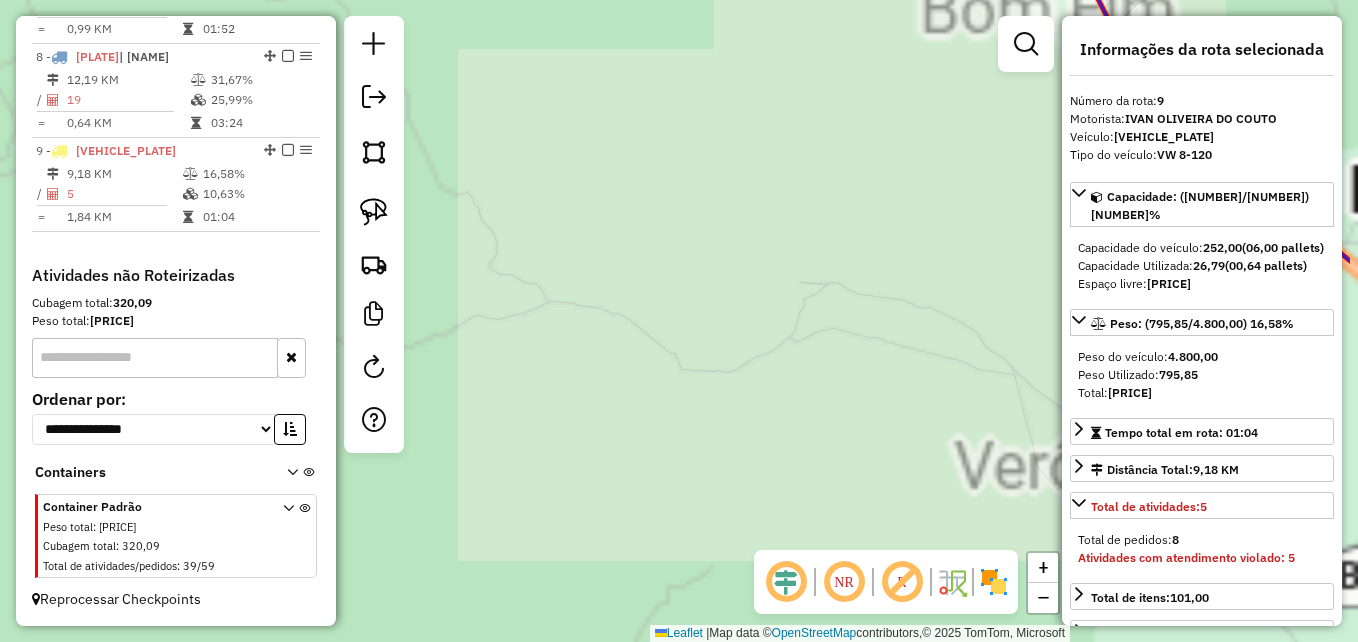 drag, startPoint x: 789, startPoint y: 321, endPoint x: 420, endPoint y: -55, distance: 526.8178 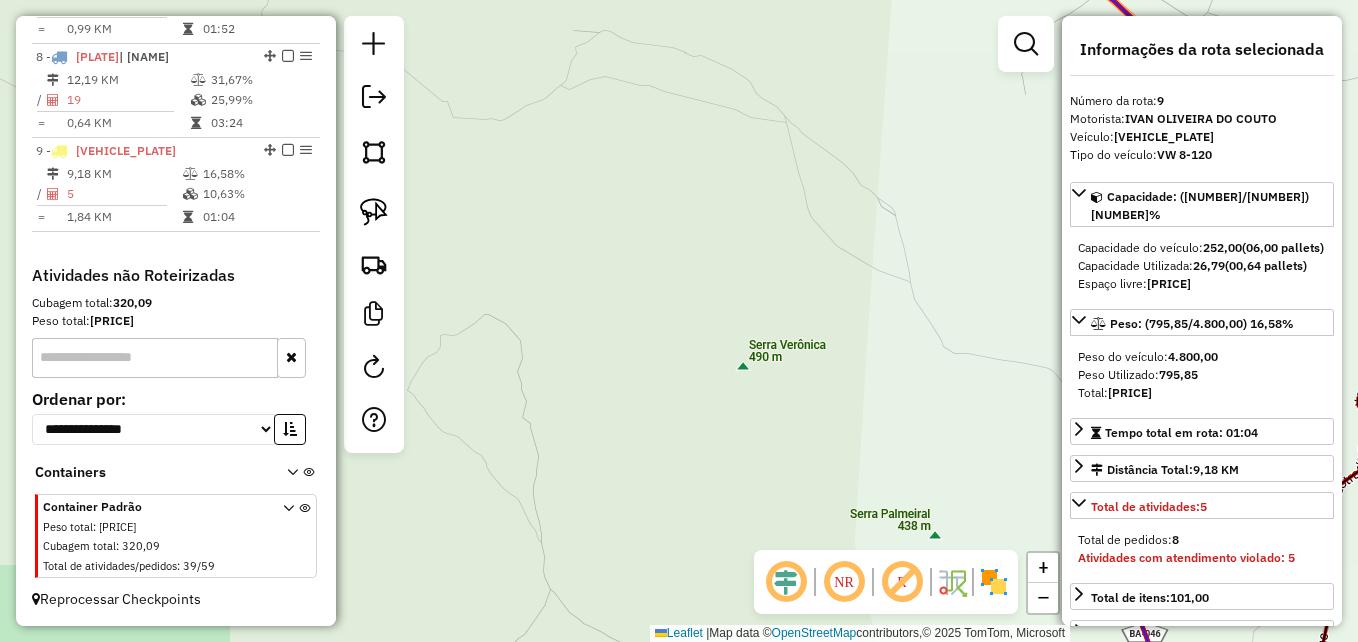 drag, startPoint x: 742, startPoint y: 273, endPoint x: 537, endPoint y: -9, distance: 348.6388 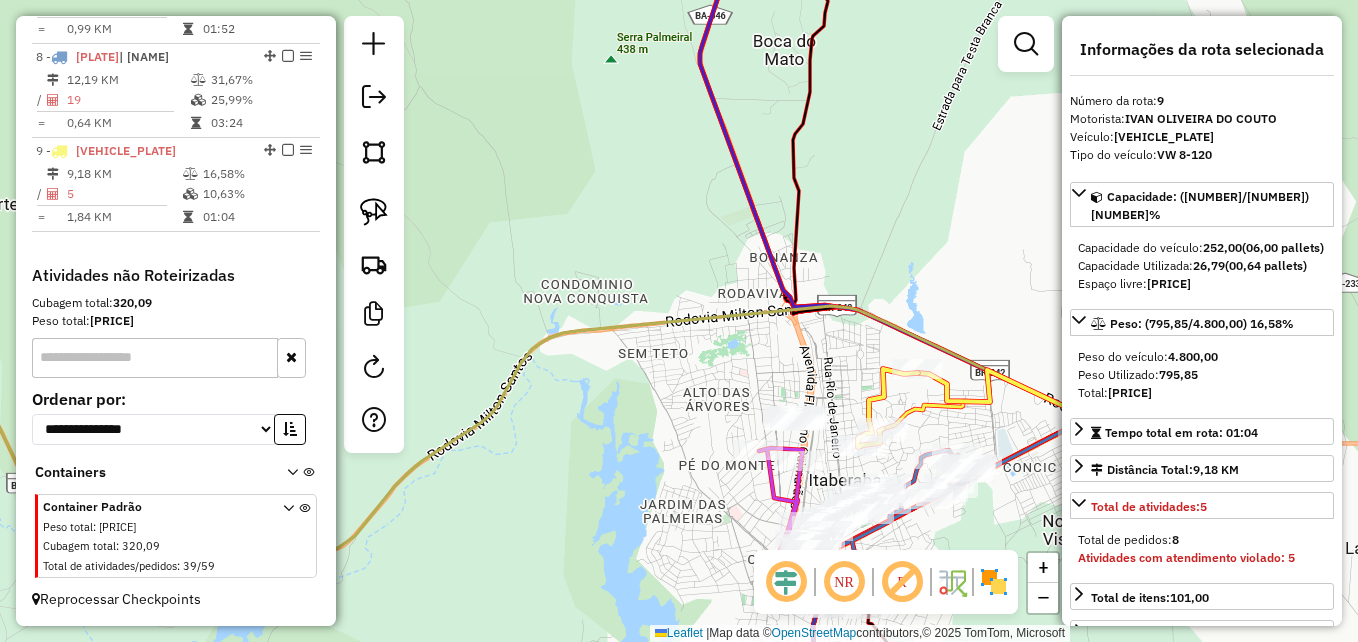 drag, startPoint x: 921, startPoint y: 263, endPoint x: 851, endPoint y: 144, distance: 138.06158 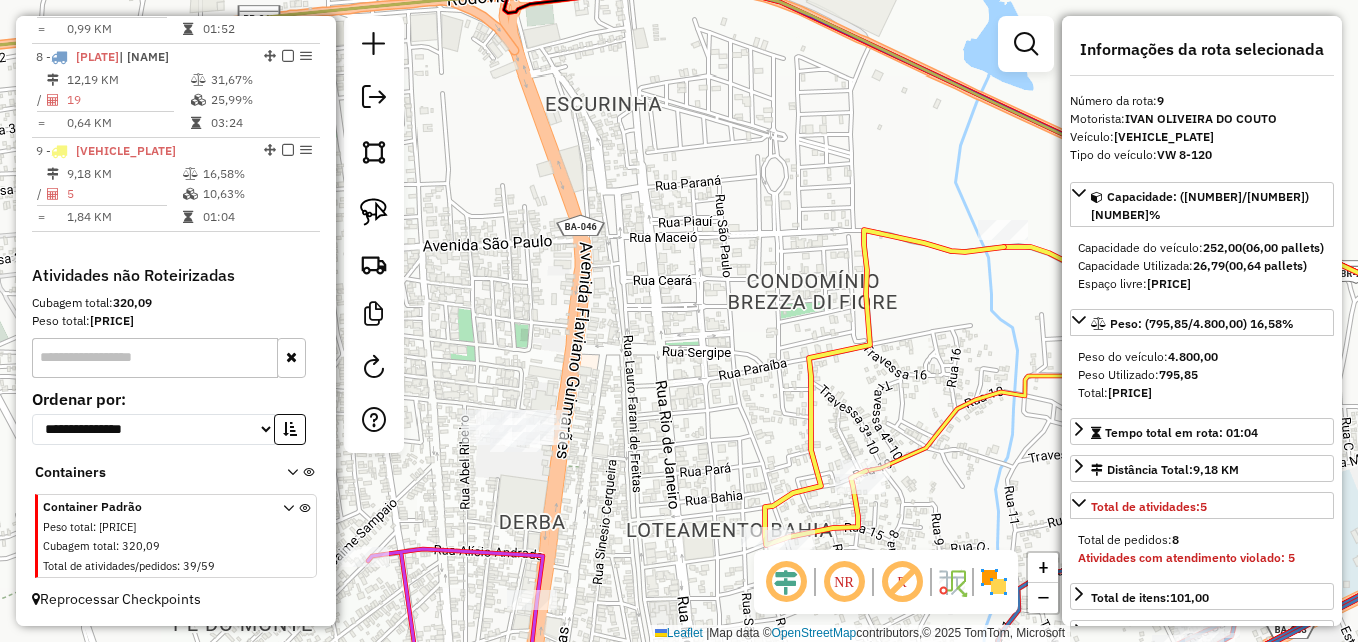 drag, startPoint x: 683, startPoint y: 304, endPoint x: 659, endPoint y: -3, distance: 307.93668 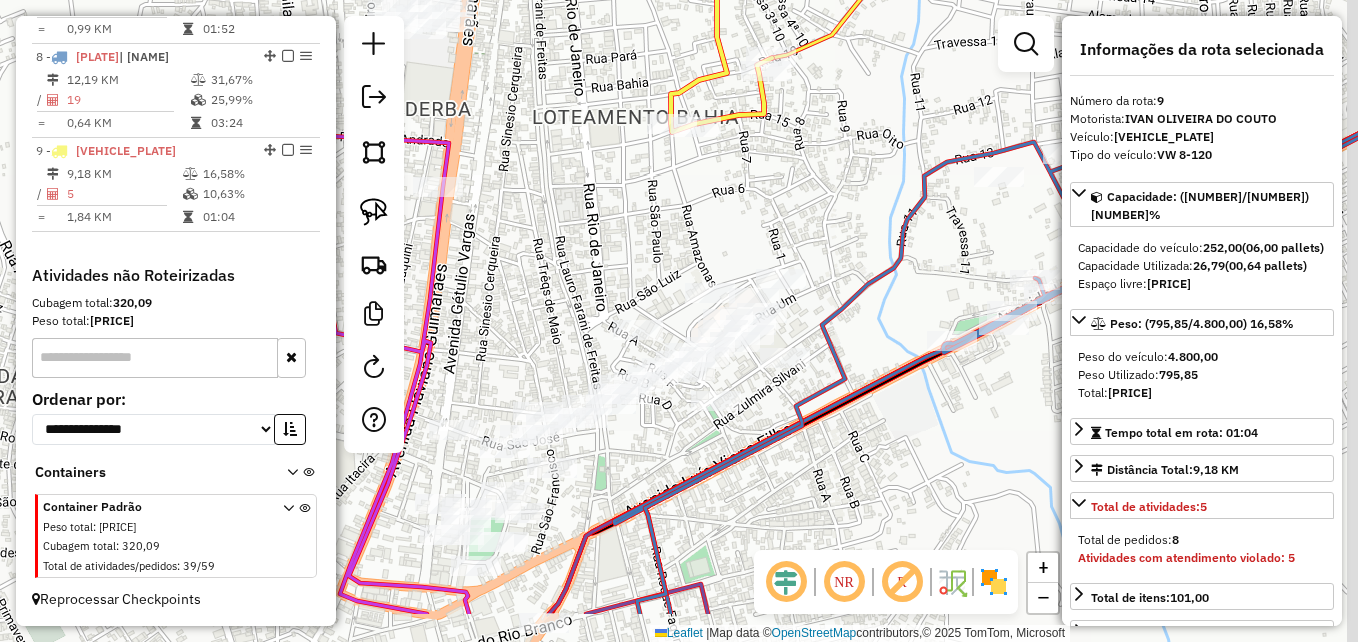 drag, startPoint x: 690, startPoint y: 284, endPoint x: 624, endPoint y: 192, distance: 113.22544 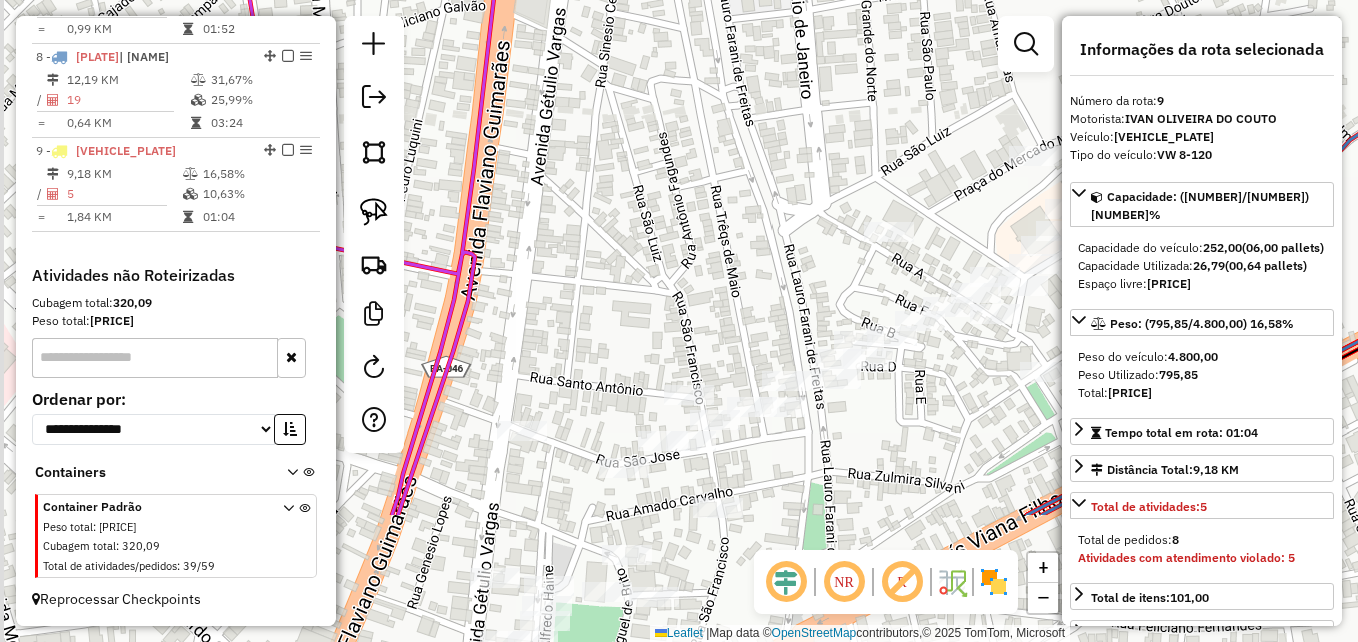 drag, startPoint x: 645, startPoint y: 286, endPoint x: 853, endPoint y: 69, distance: 300.58777 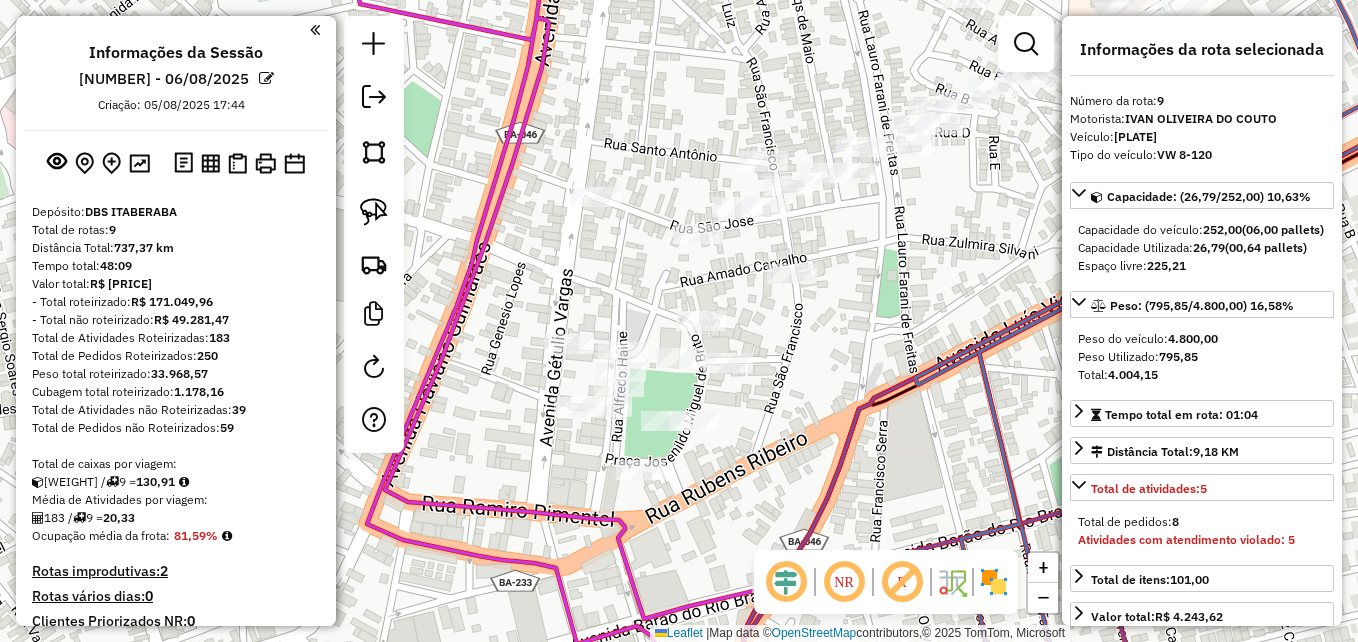 select on "**********" 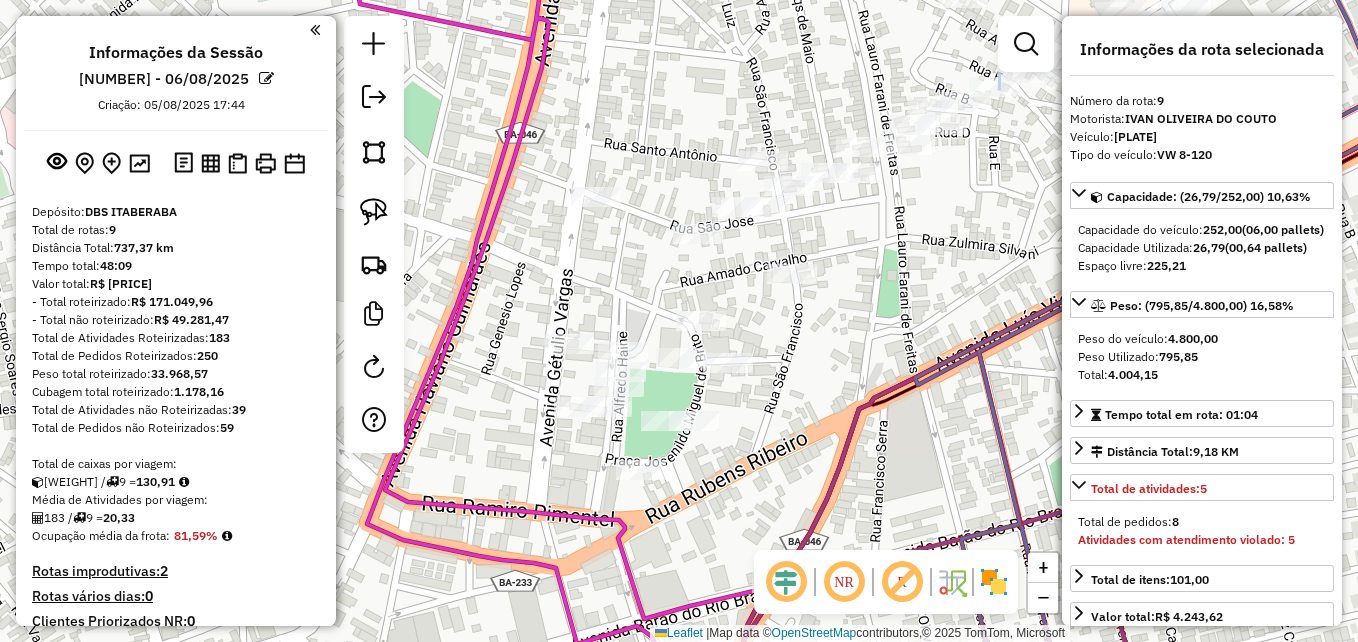 scroll, scrollTop: 1494, scrollLeft: 0, axis: vertical 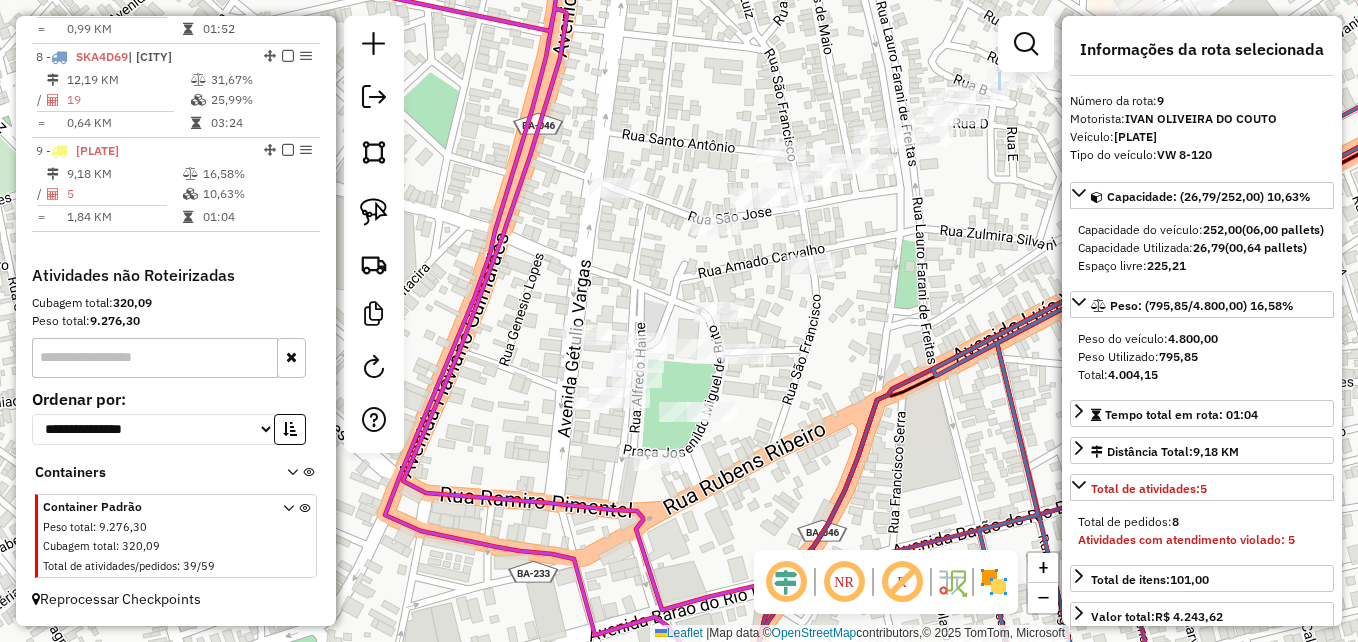 drag, startPoint x: 651, startPoint y: 133, endPoint x: 669, endPoint y: 124, distance: 20.12461 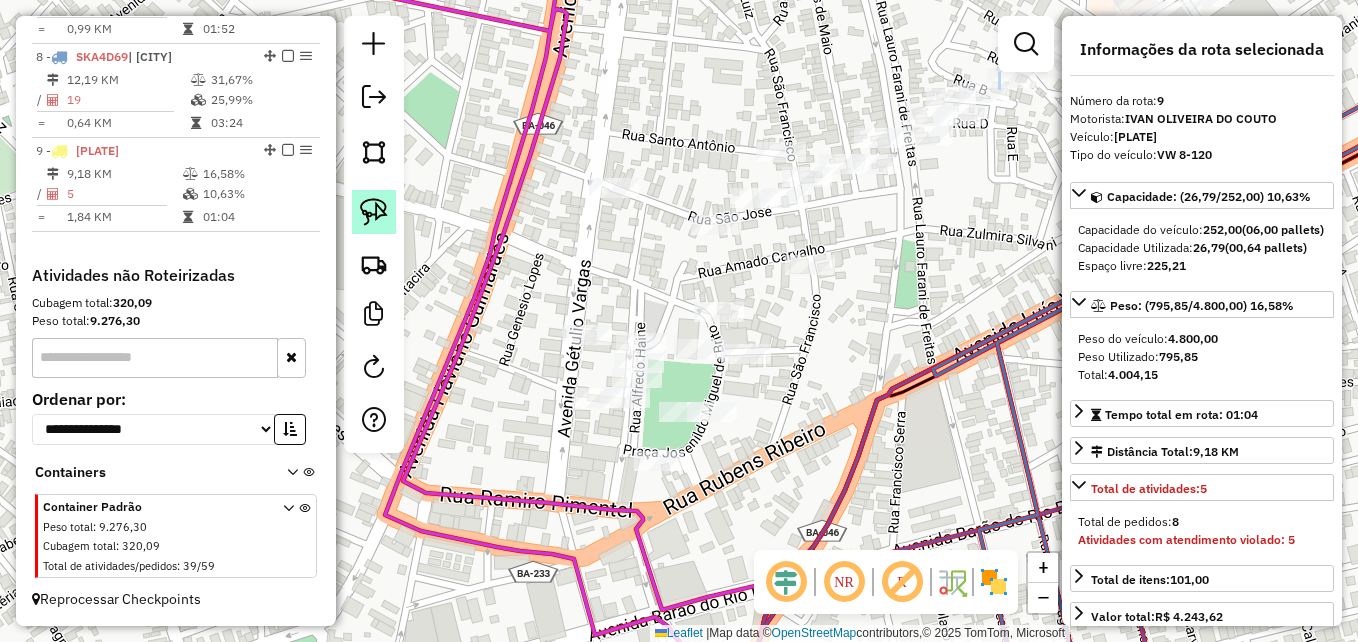 click 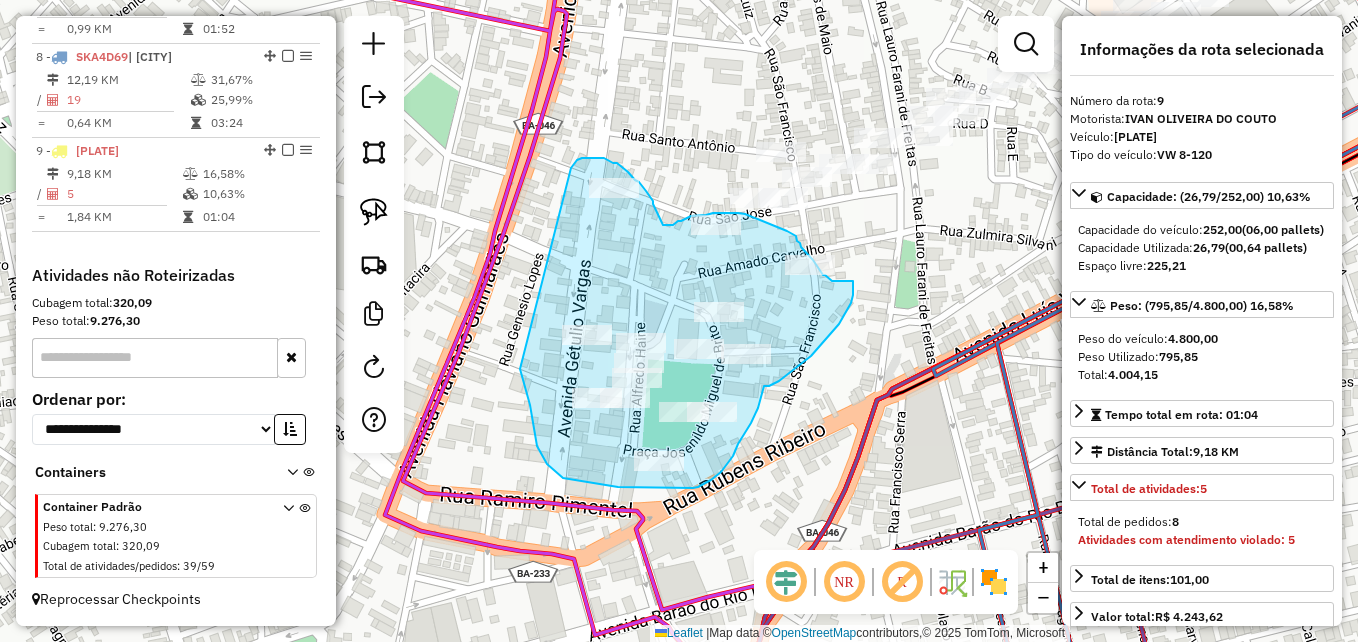 drag, startPoint x: 571, startPoint y: 168, endPoint x: 520, endPoint y: 369, distance: 207.36923 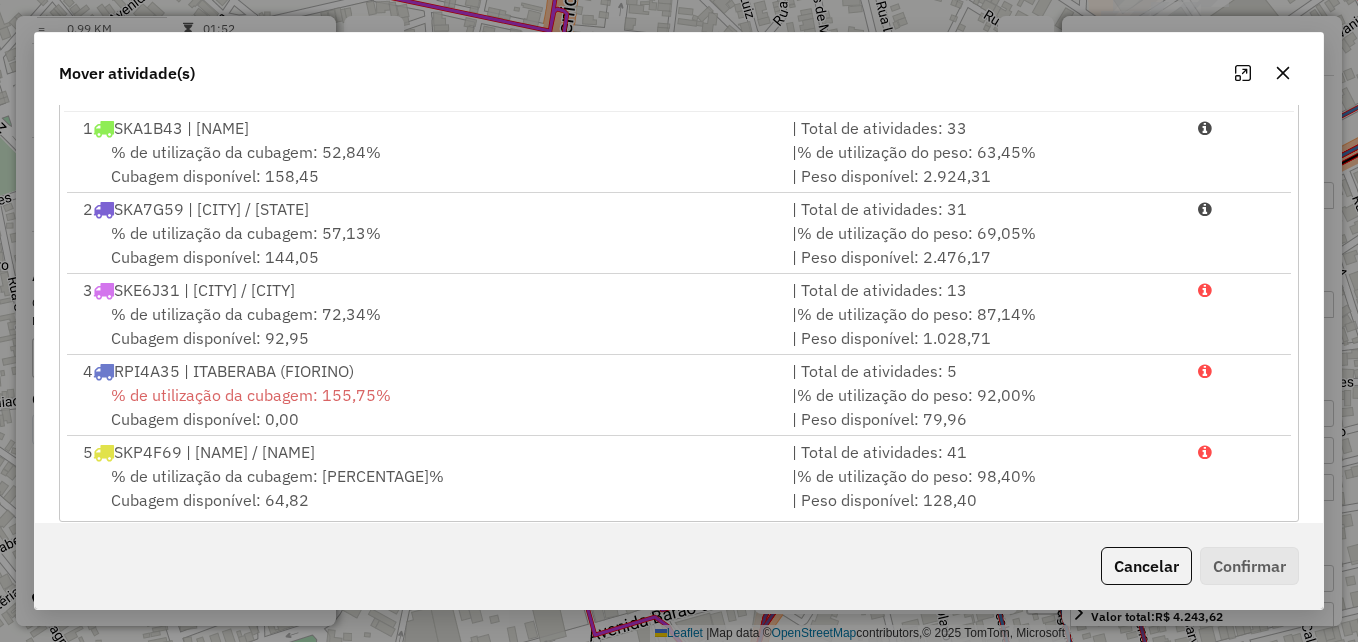 scroll, scrollTop: 366, scrollLeft: 0, axis: vertical 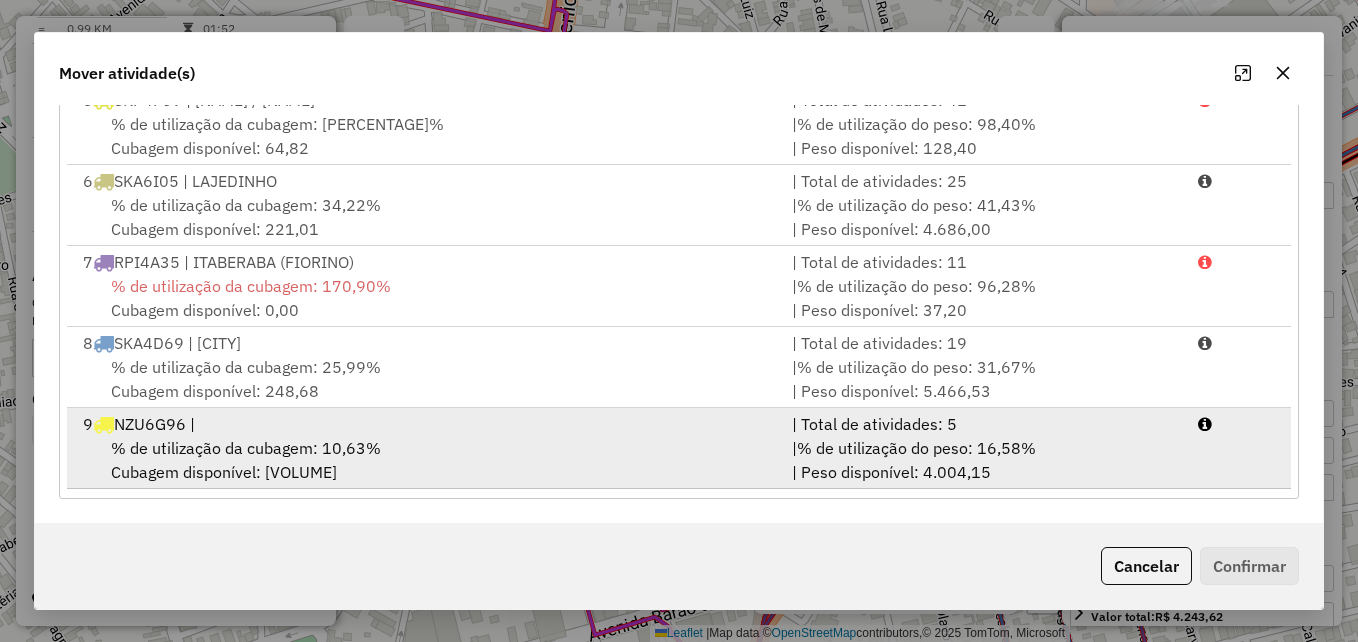click on "% de utilização da cubagem: 10,63%  Cubagem disponível: 225,21" at bounding box center [425, 460] 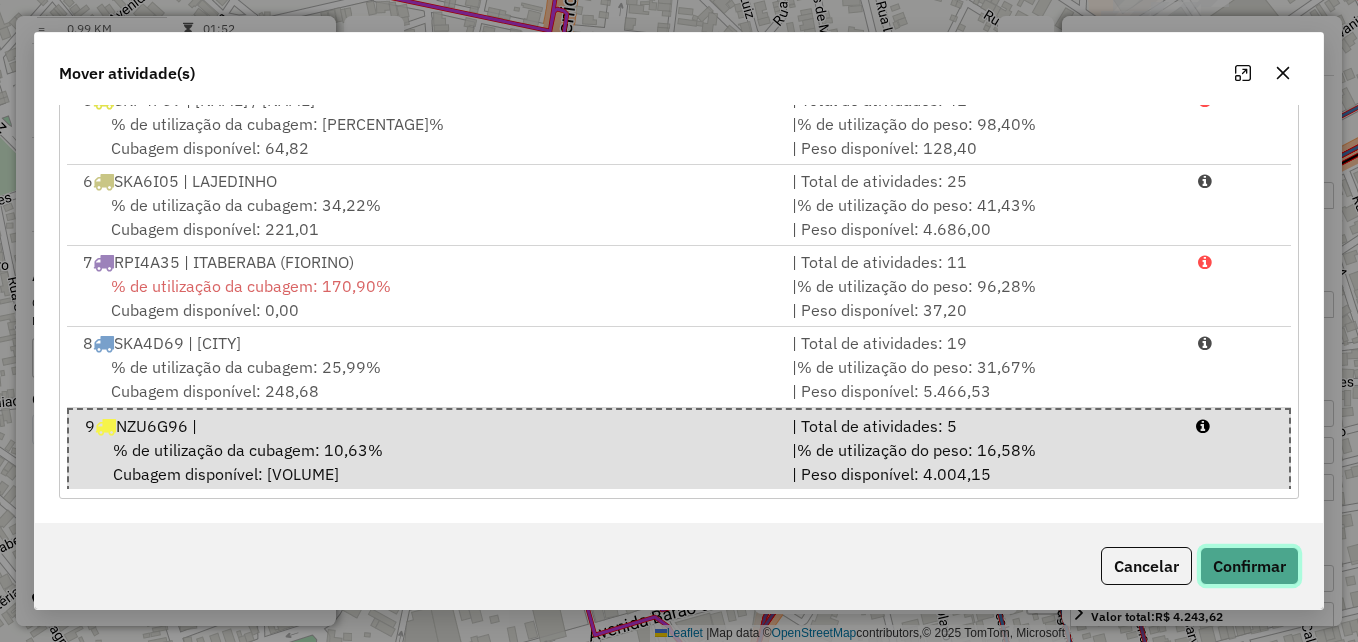 click on "Confirmar" 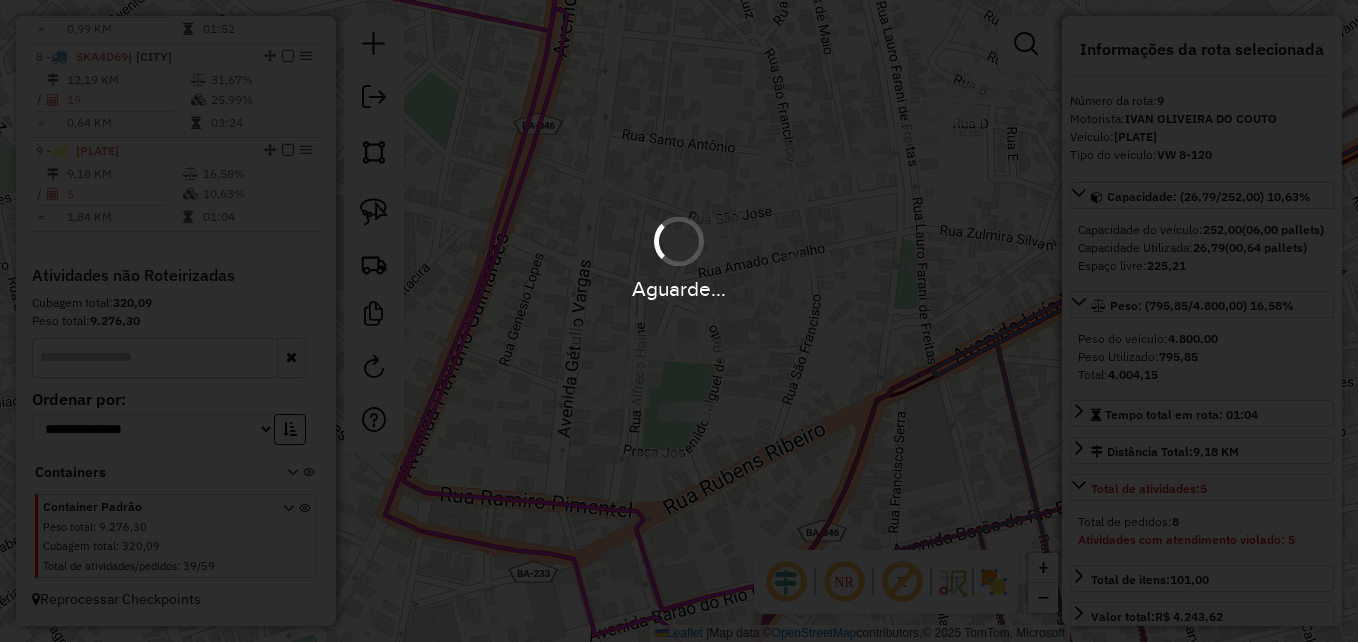 scroll, scrollTop: 0, scrollLeft: 0, axis: both 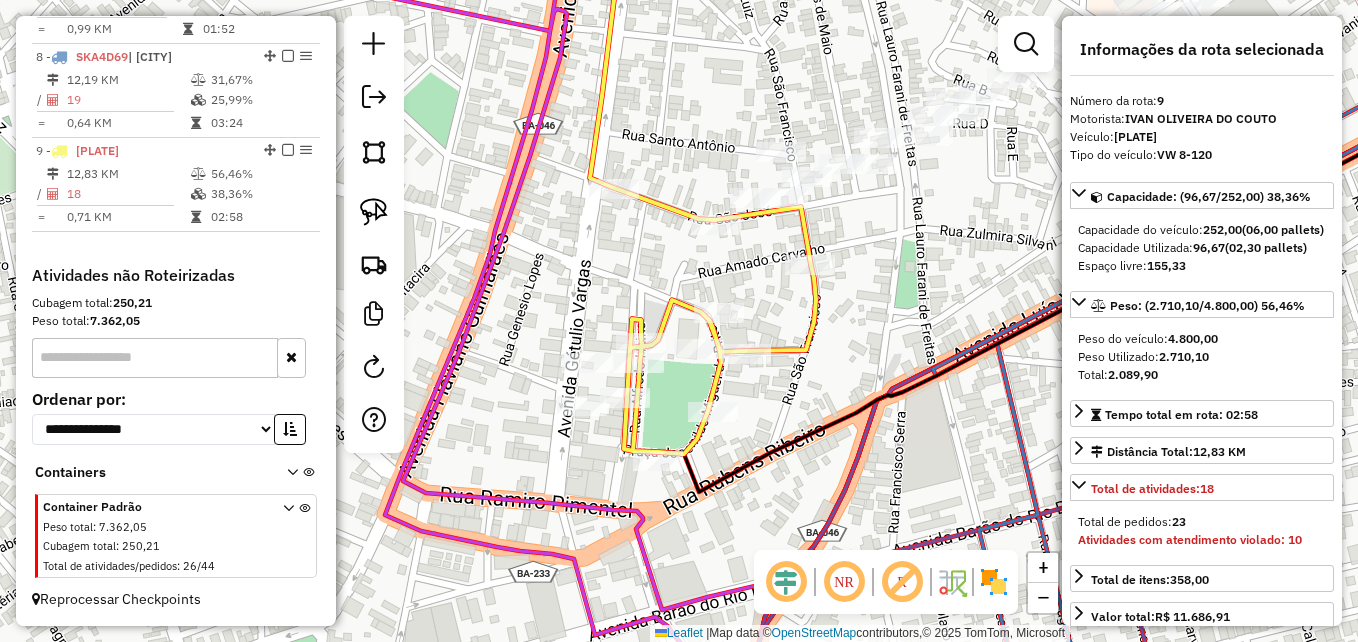 click 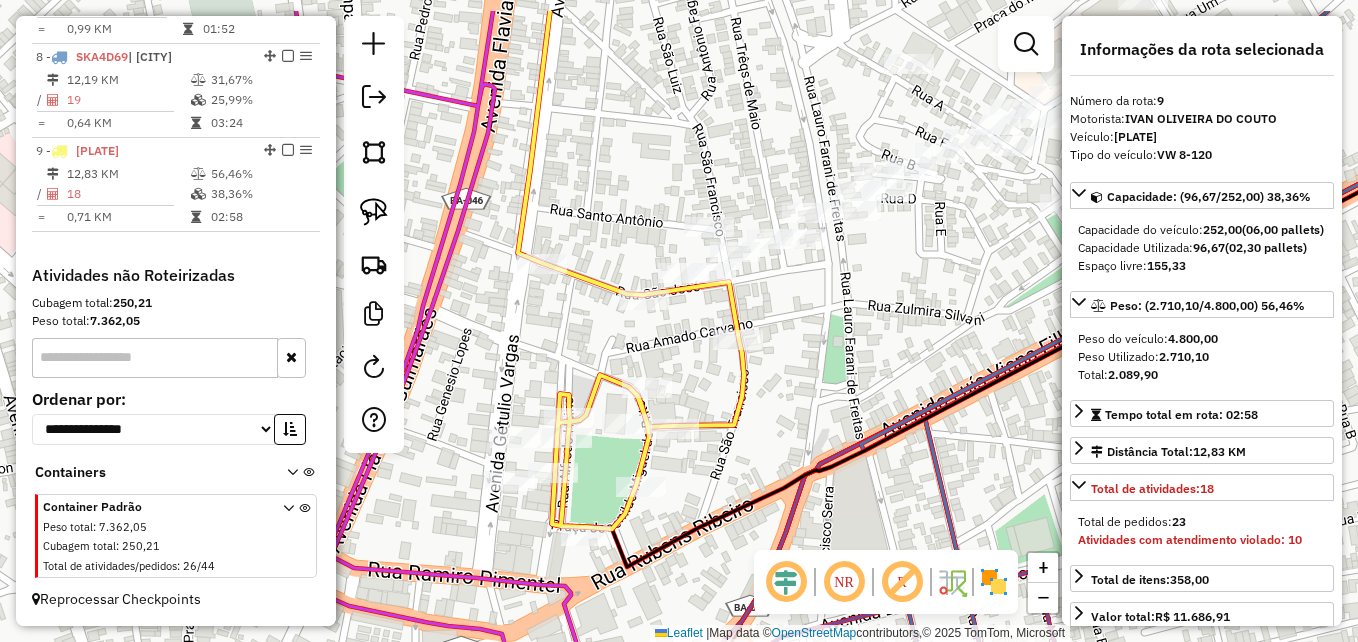 drag, startPoint x: 857, startPoint y: 331, endPoint x: 785, endPoint y: 402, distance: 101.118744 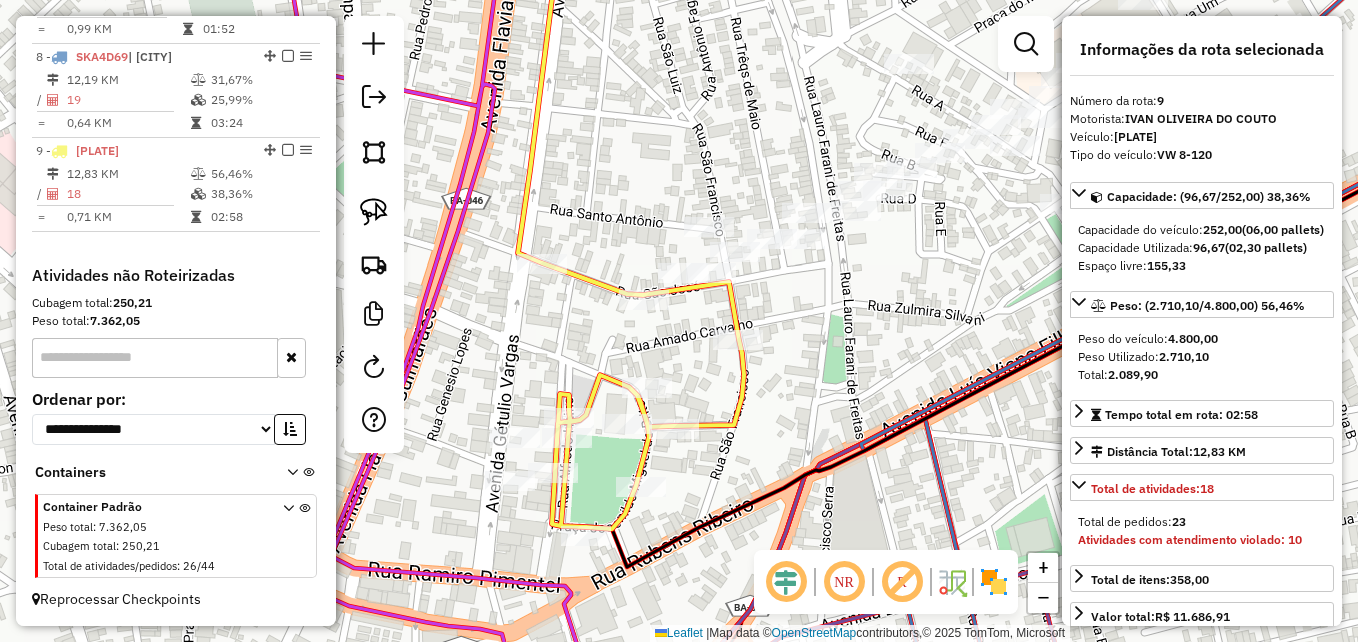 drag, startPoint x: 373, startPoint y: 212, endPoint x: 436, endPoint y: 217, distance: 63.1981 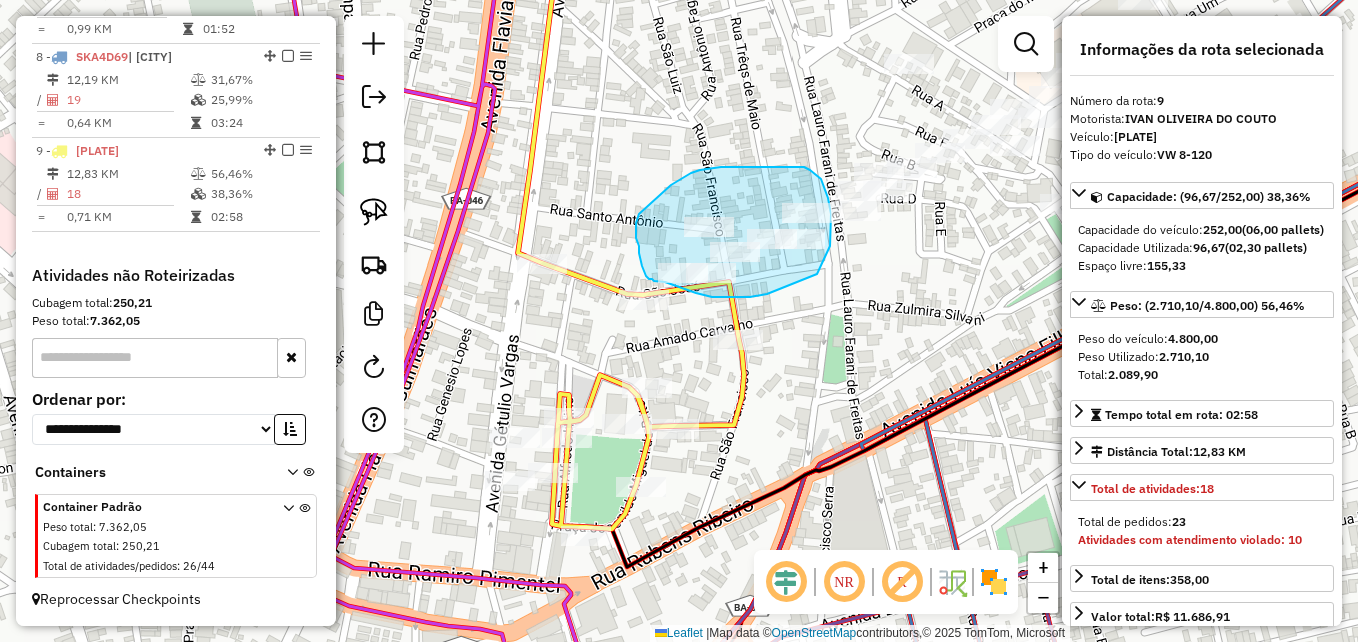 drag, startPoint x: 767, startPoint y: 294, endPoint x: 816, endPoint y: 278, distance: 51.546097 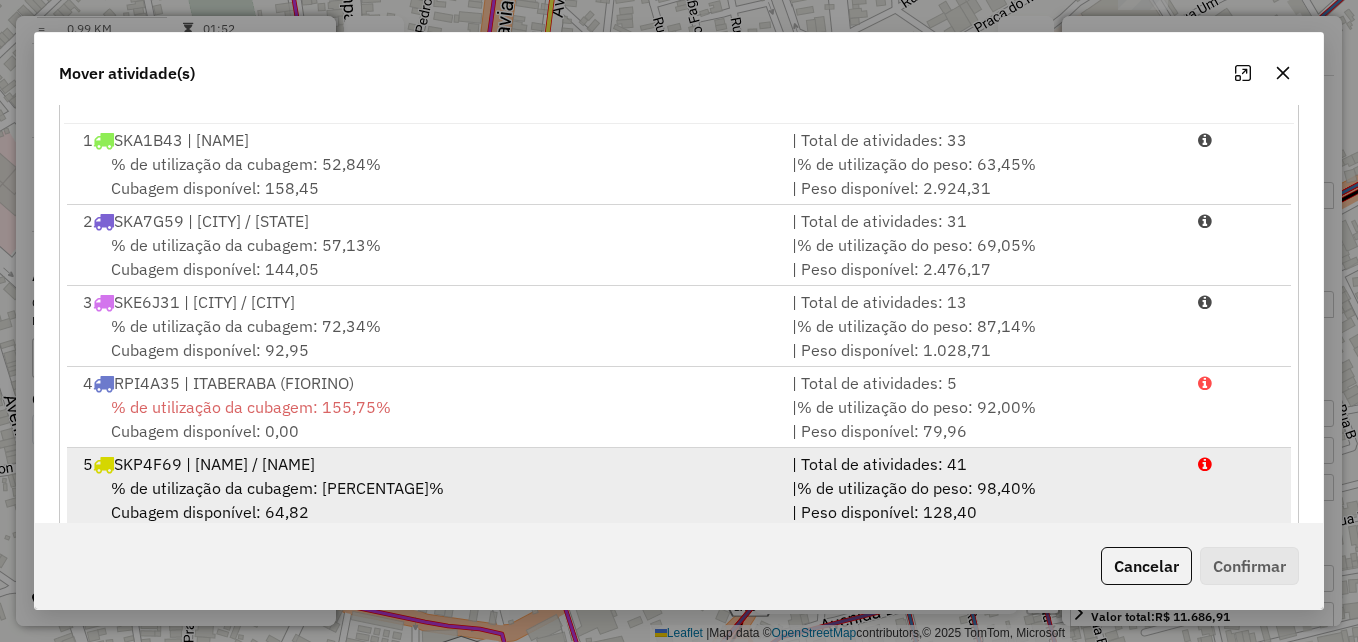 scroll, scrollTop: 366, scrollLeft: 0, axis: vertical 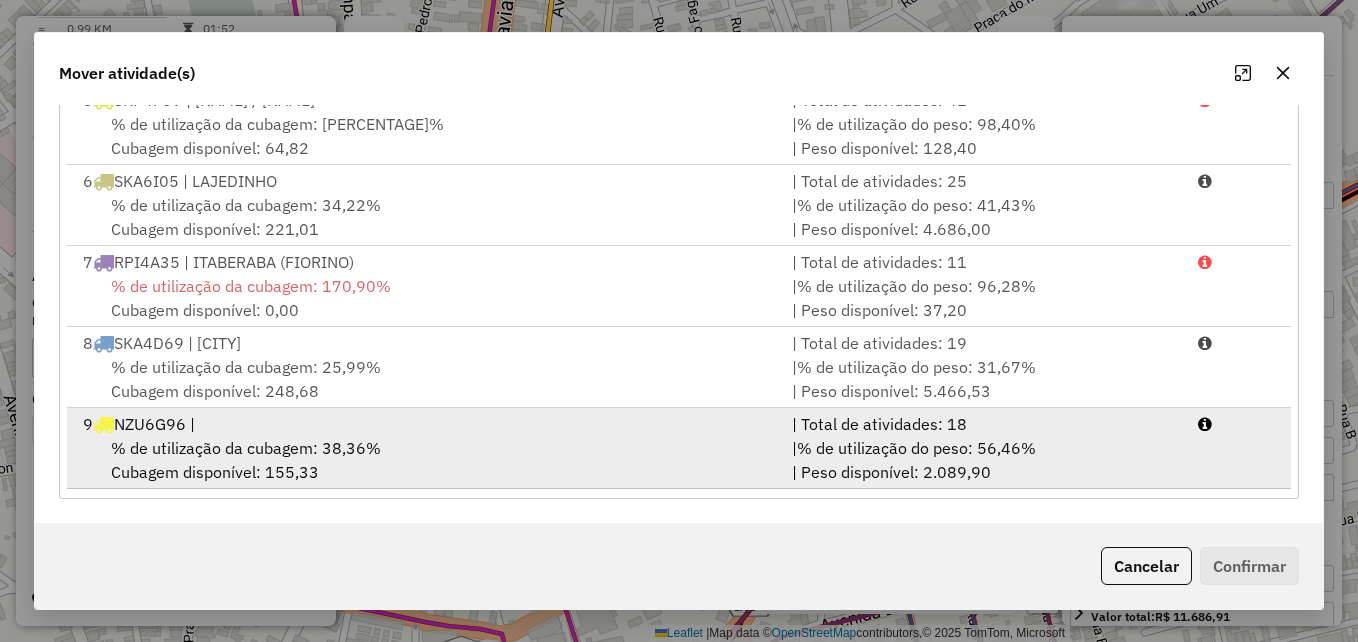 click on "% de utilização da cubagem: 38,36%  Cubagem disponível: 155,33" at bounding box center [425, 460] 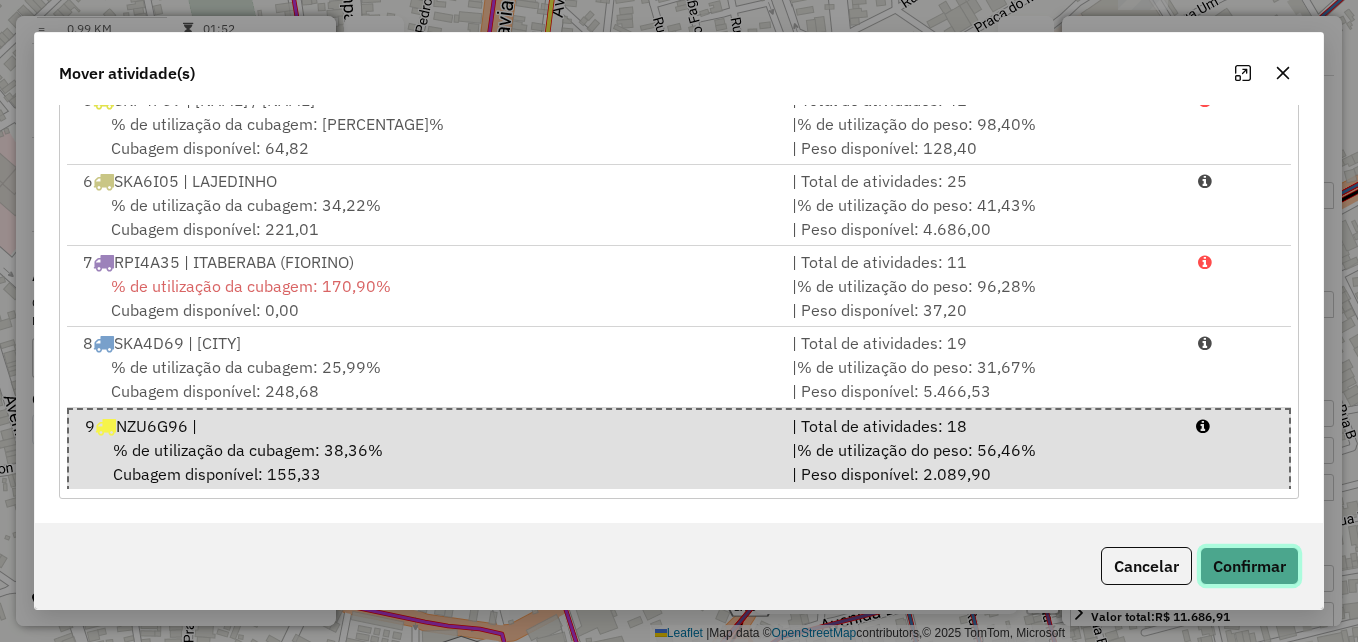 click on "Confirmar" 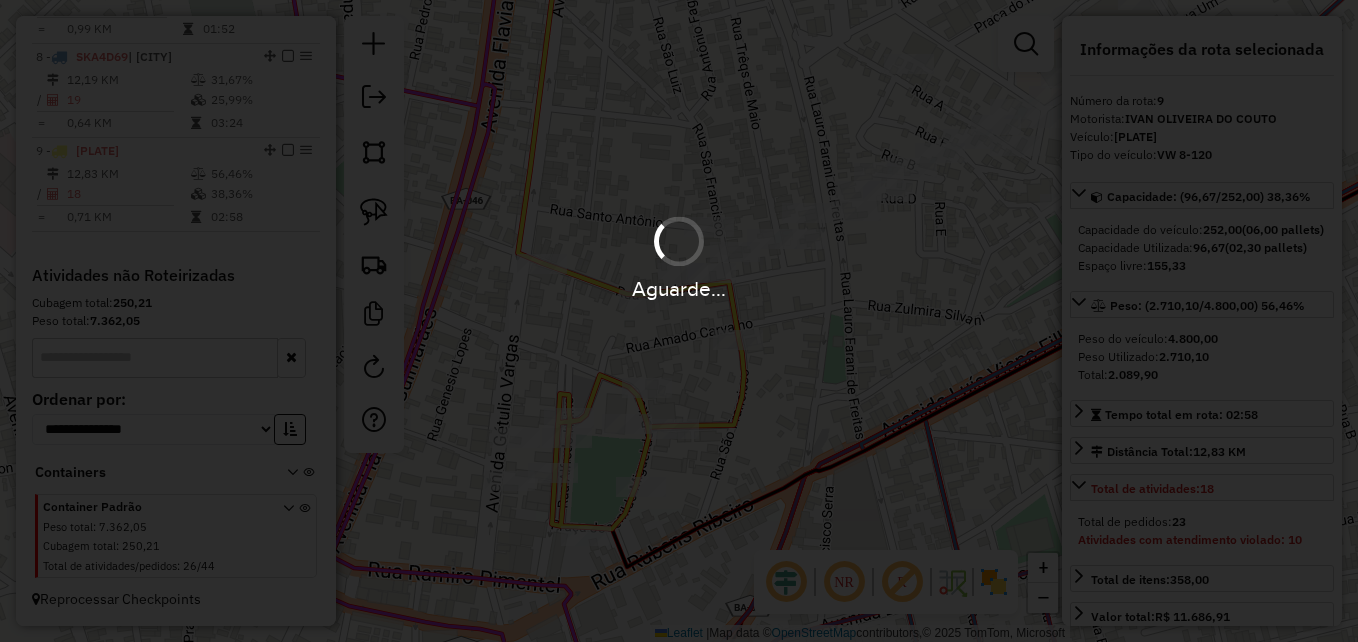 scroll, scrollTop: 0, scrollLeft: 0, axis: both 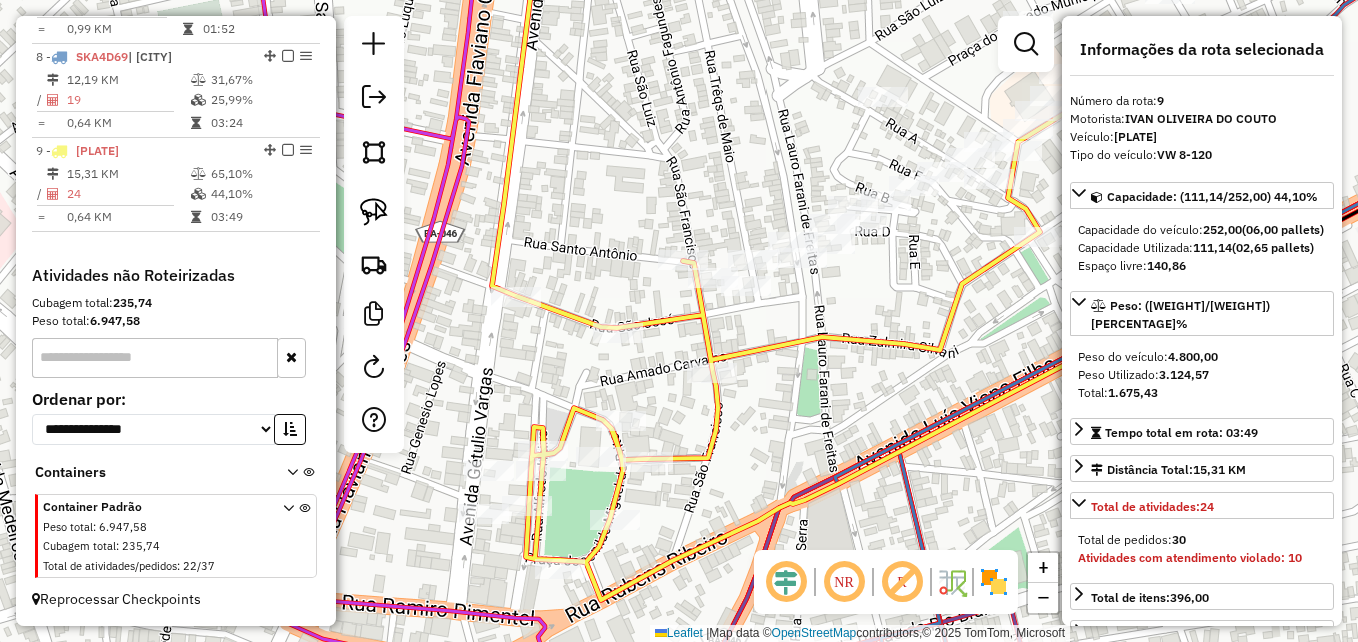 drag, startPoint x: 871, startPoint y: 367, endPoint x: 818, endPoint y: 432, distance: 83.86894 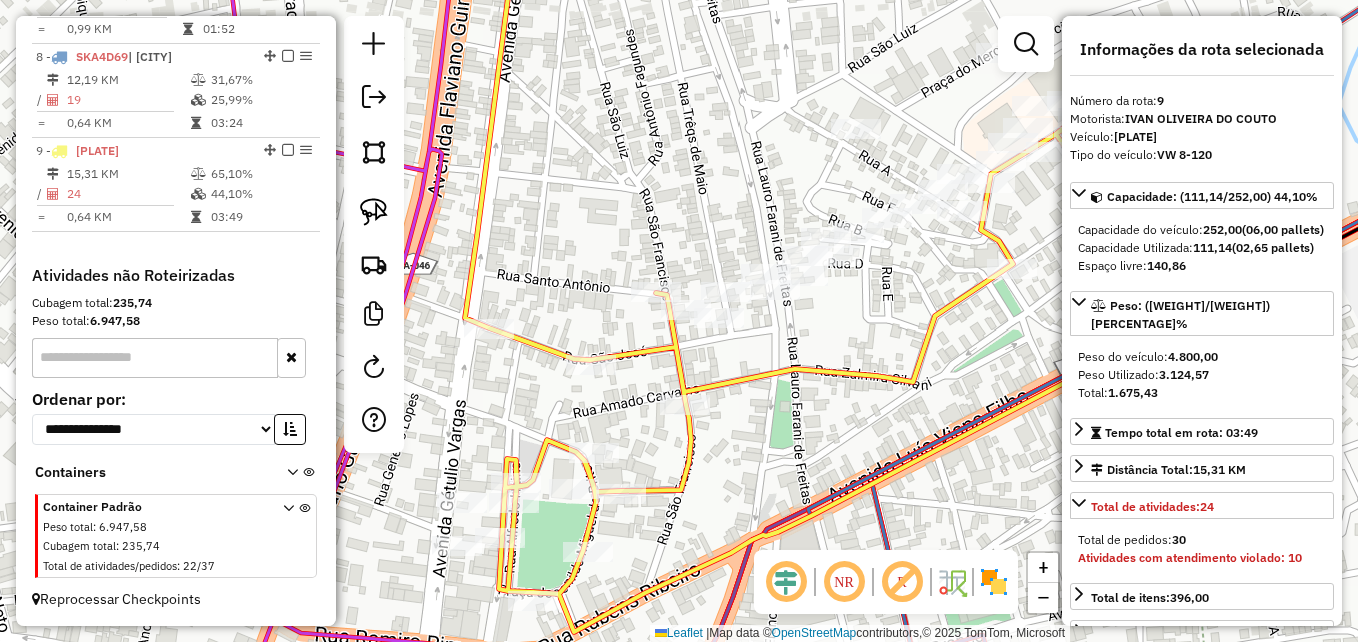 click 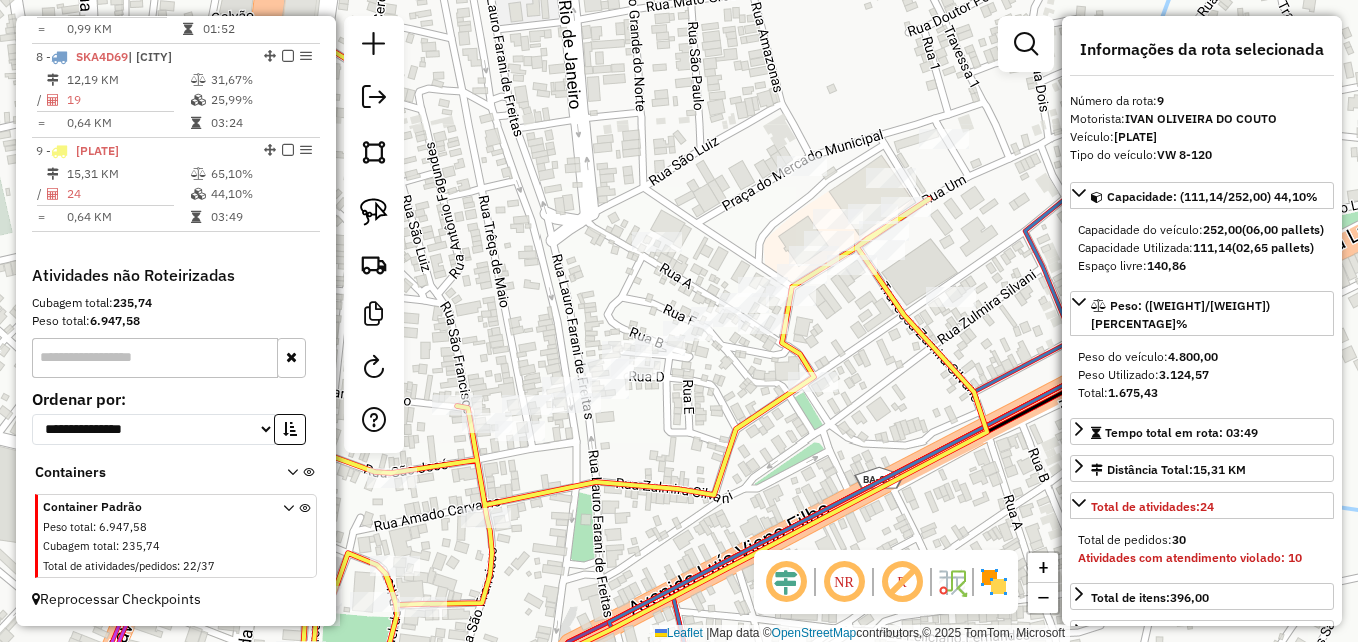 drag, startPoint x: 859, startPoint y: 334, endPoint x: 660, endPoint y: 447, distance: 228.84492 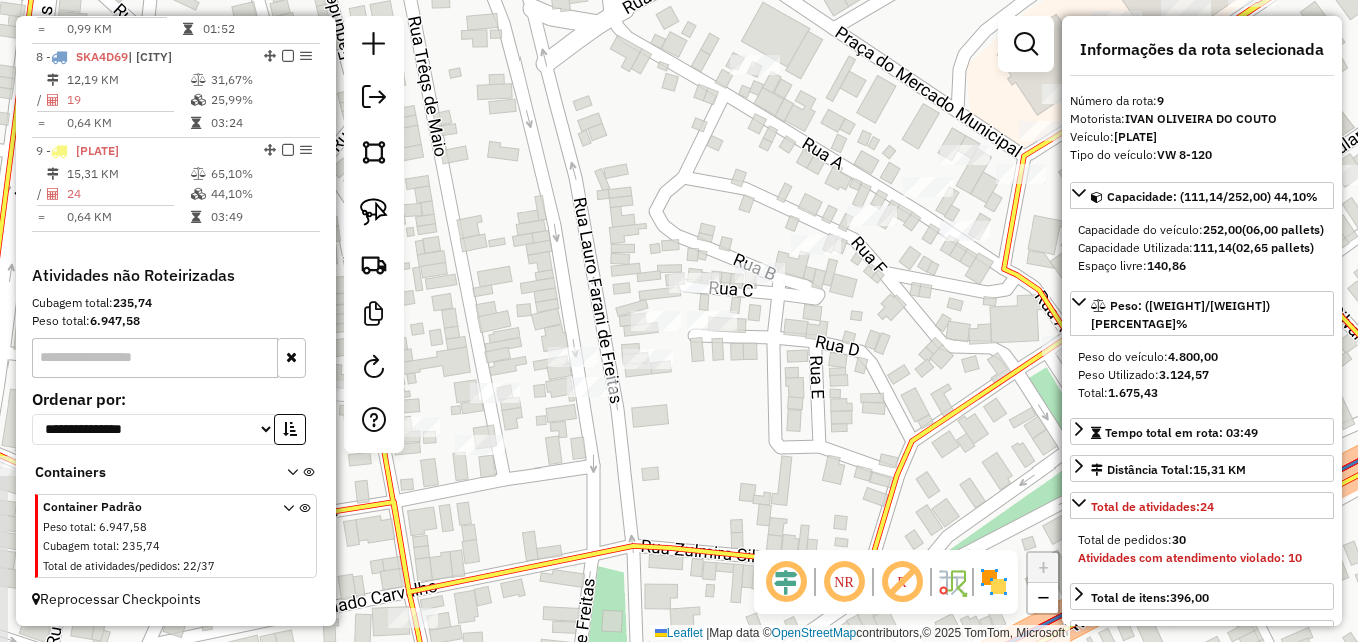 drag, startPoint x: 629, startPoint y: 408, endPoint x: 727, endPoint y: 434, distance: 101.390335 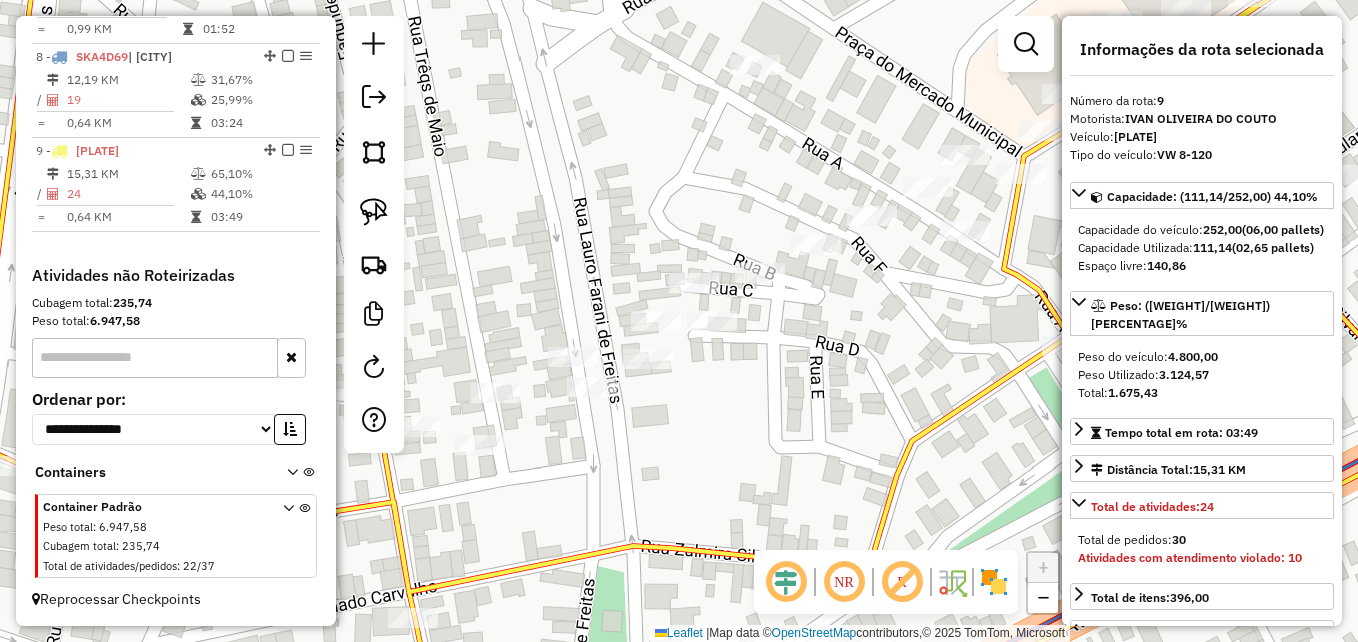 drag, startPoint x: 382, startPoint y: 212, endPoint x: 598, endPoint y: 337, distance: 249.56161 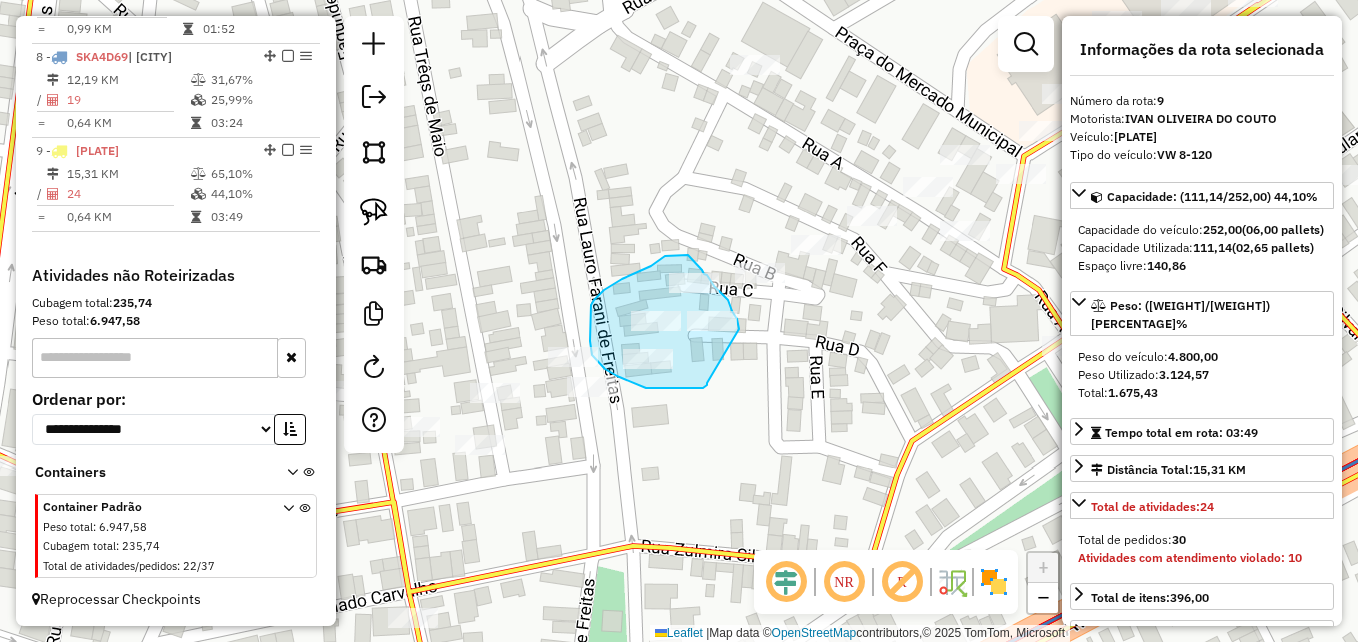drag, startPoint x: 707, startPoint y: 383, endPoint x: 739, endPoint y: 332, distance: 60.207973 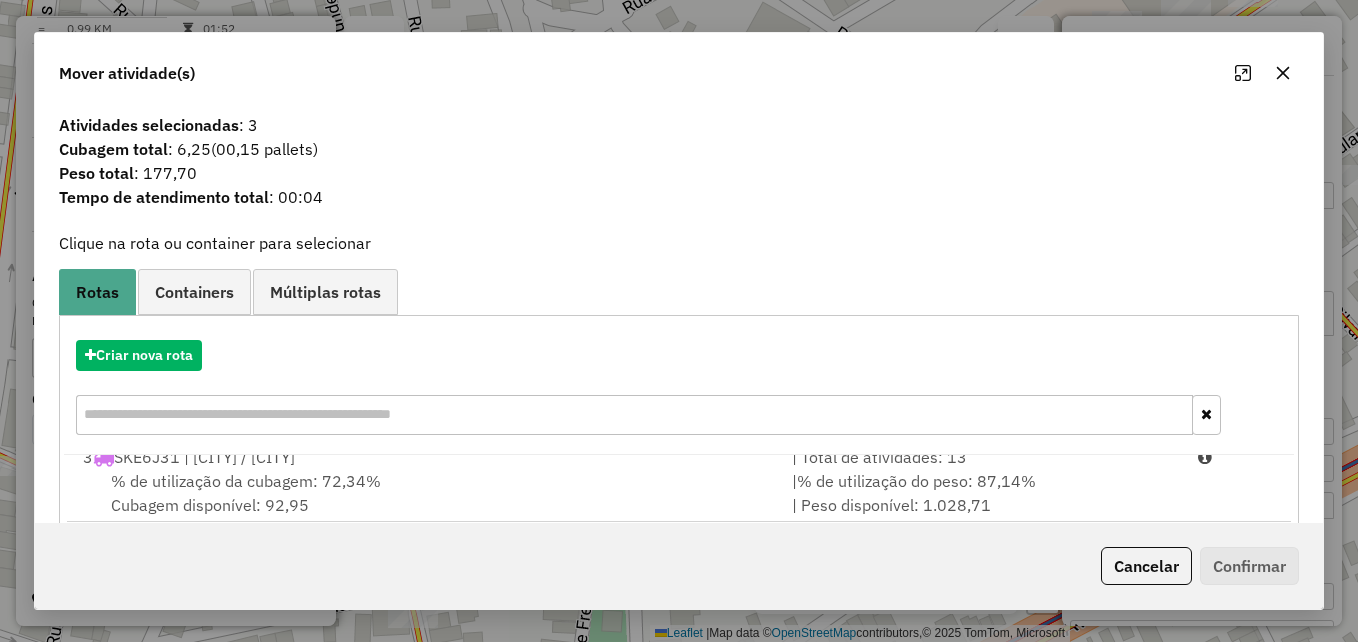 scroll, scrollTop: 329, scrollLeft: 0, axis: vertical 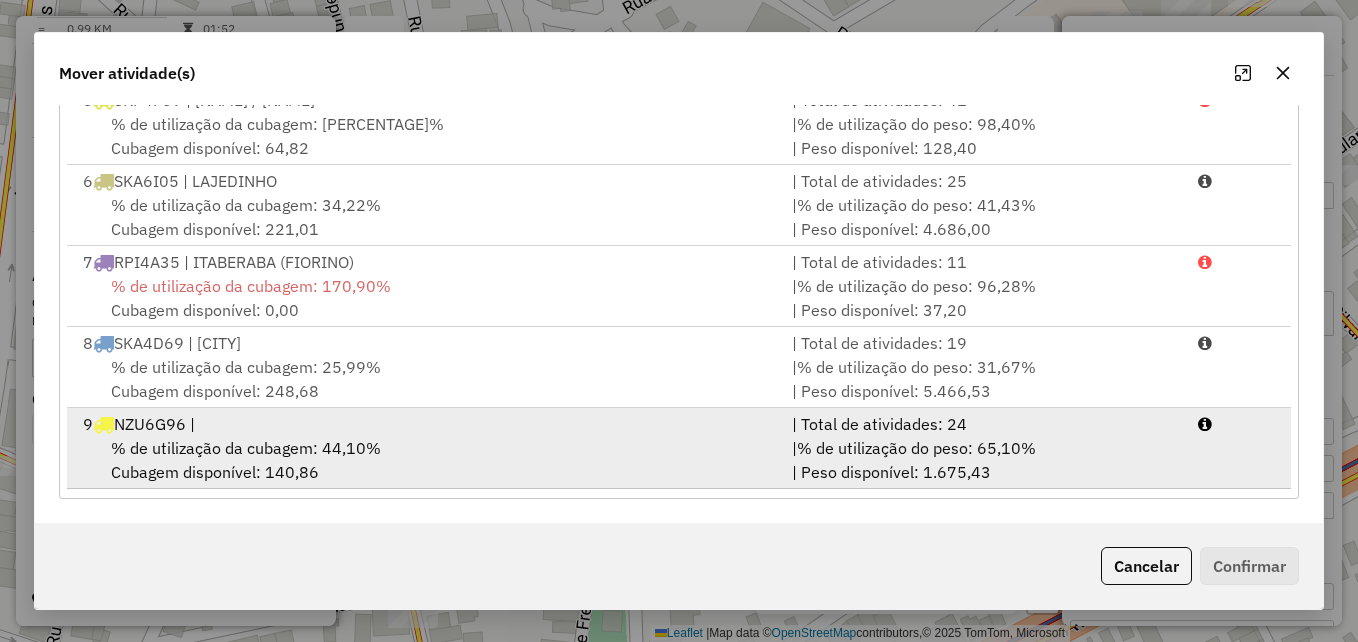 click on "% de utilização da cubagem: 44,10%" at bounding box center (246, 448) 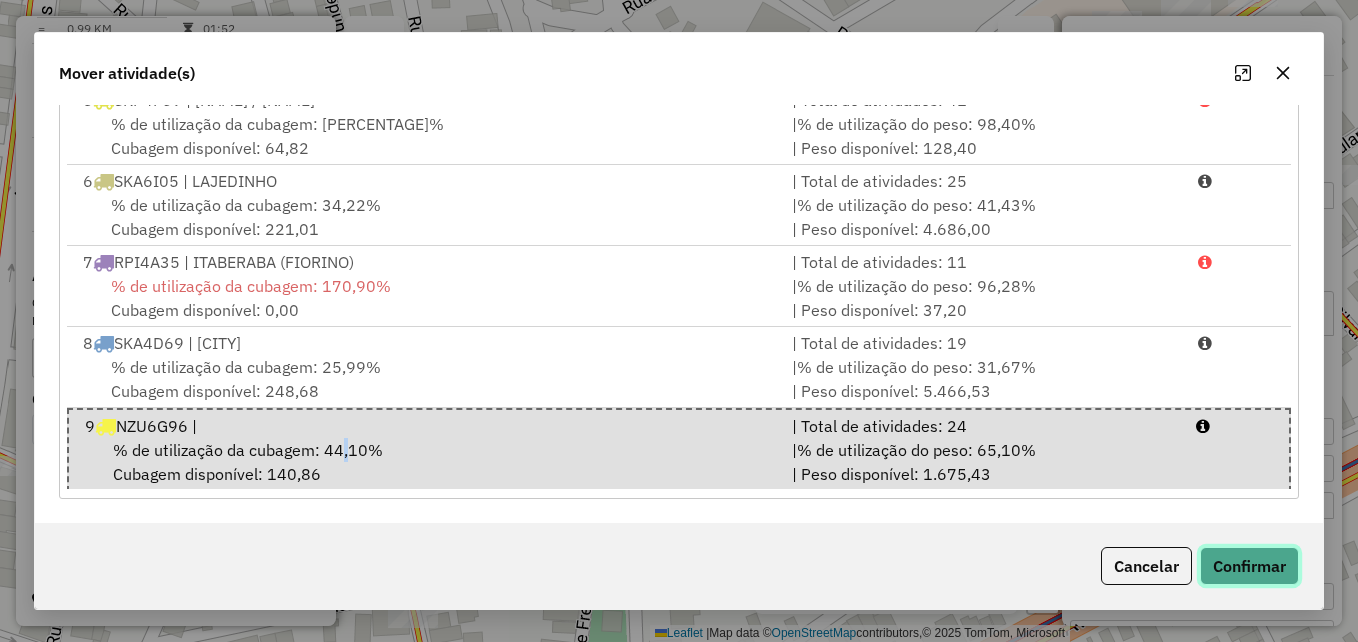 click on "Confirmar" 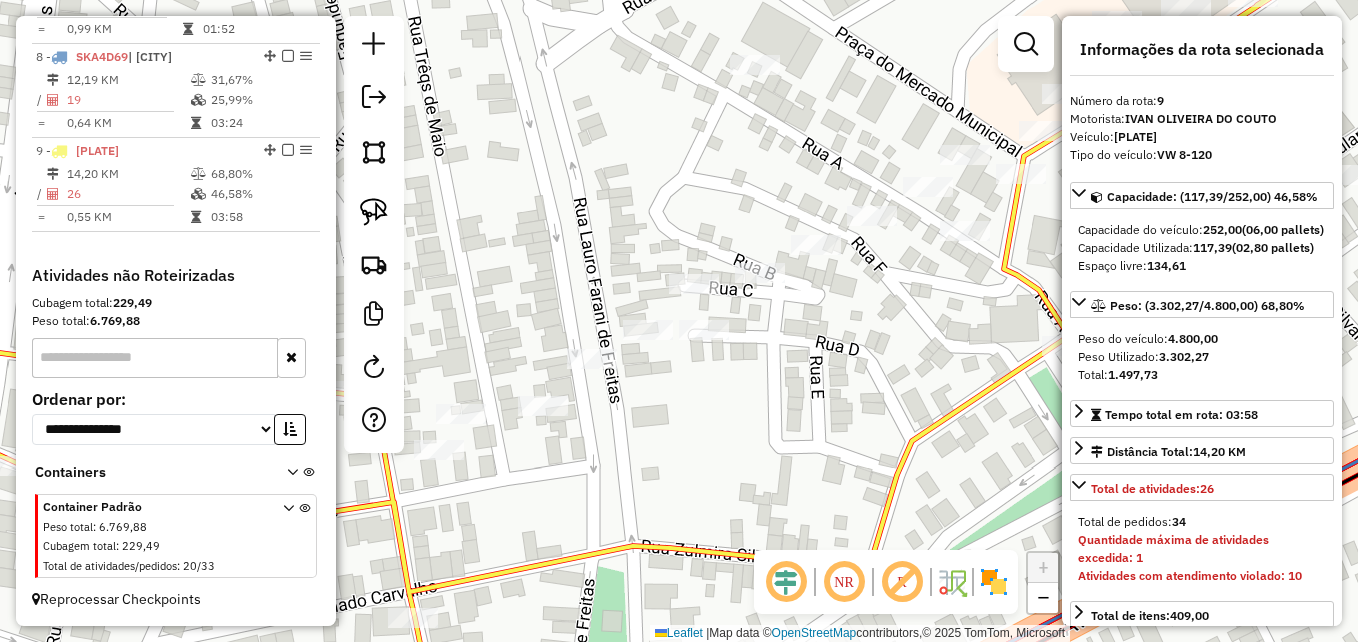 scroll, scrollTop: 0, scrollLeft: 0, axis: both 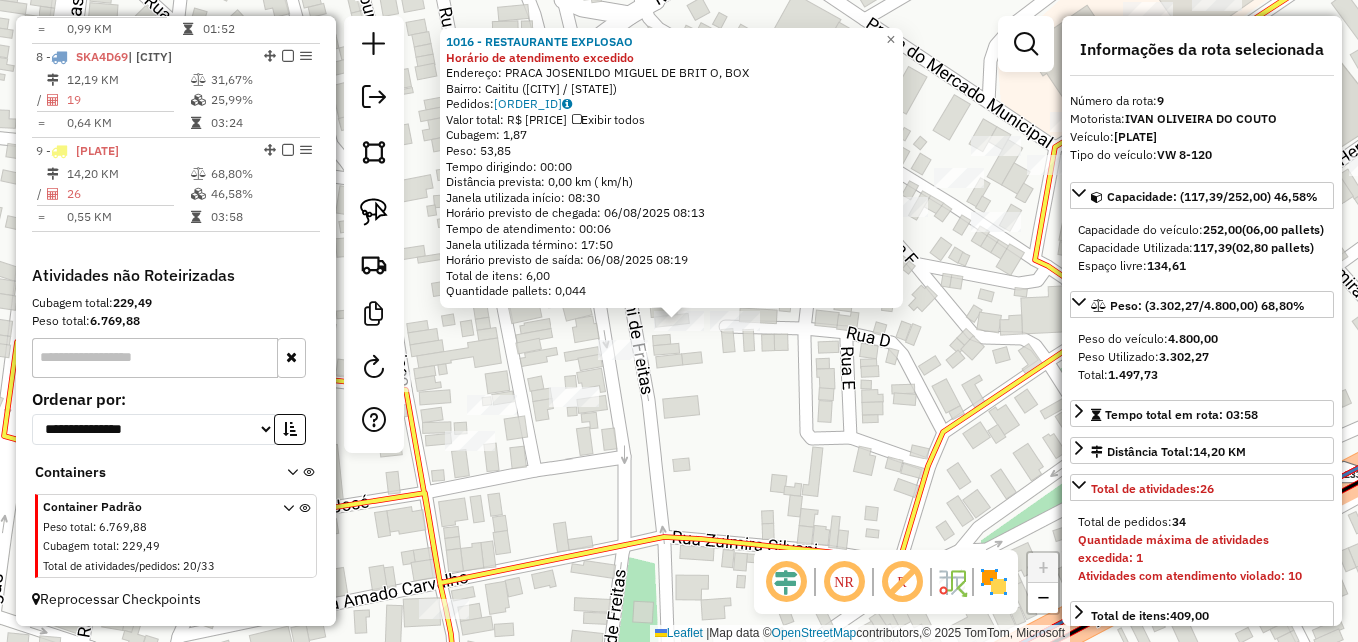 click on "1016 - RESTAURANTE EXPLOSAO Horário de atendimento excedido  Endereço:  PRACA JOSENILDO MIGUEL DE BRIT O, BOX   Bairro: Caititu (ITABERABA / BA)   Pedidos:  05096370   Valor total: R$ 352,05   Exibir todos   Cubagem: 1,87  Peso: 53,85  Tempo dirigindo: 00:00   Distância prevista: 0,00 km ( km/h)   Janela utilizada início: 08:30   Horário previsto de chegada: 06/08/2025 08:13   Tempo de atendimento: 00:06   Janela utilizada término: 17:50   Horário previsto de saída: 06/08/2025 08:19   Total de itens: 6,00   Quantidade pallets: 0,044  × Janela de atendimento Grade de atendimento Capacidade Transportadoras Veículos Cliente Pedidos  Rotas Selecione os dias de semana para filtrar as janelas de atendimento  Seg   Ter   Qua   Qui   Sex   Sáb   Dom  Informe o período da janela de atendimento: De: Até:  Filtrar exatamente a janela do cliente  Considerar janela de atendimento padrão  Selecione os dias de semana para filtrar as grades de atendimento  Seg   Ter   Qua   Qui   Sex   Sáb   Dom   De:   Até:" 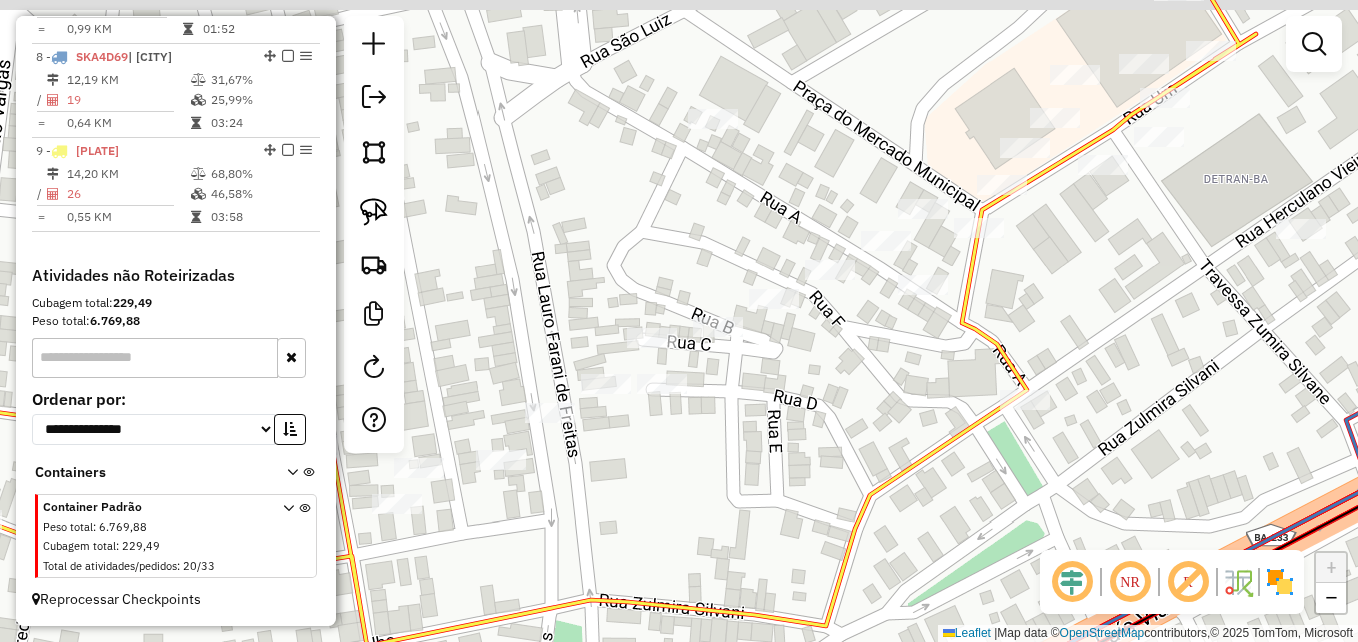 drag, startPoint x: 785, startPoint y: 473, endPoint x: 621, endPoint y: 522, distance: 171.16367 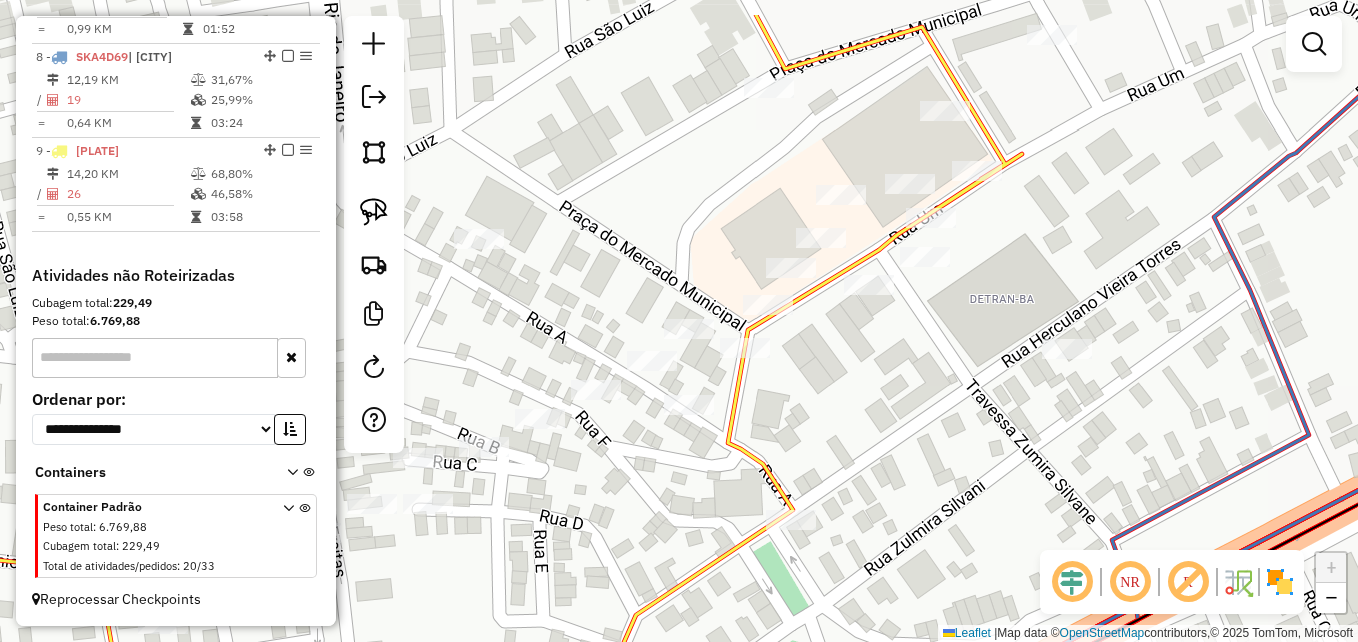 drag, startPoint x: 585, startPoint y: 462, endPoint x: 497, endPoint y: 541, distance: 118.258194 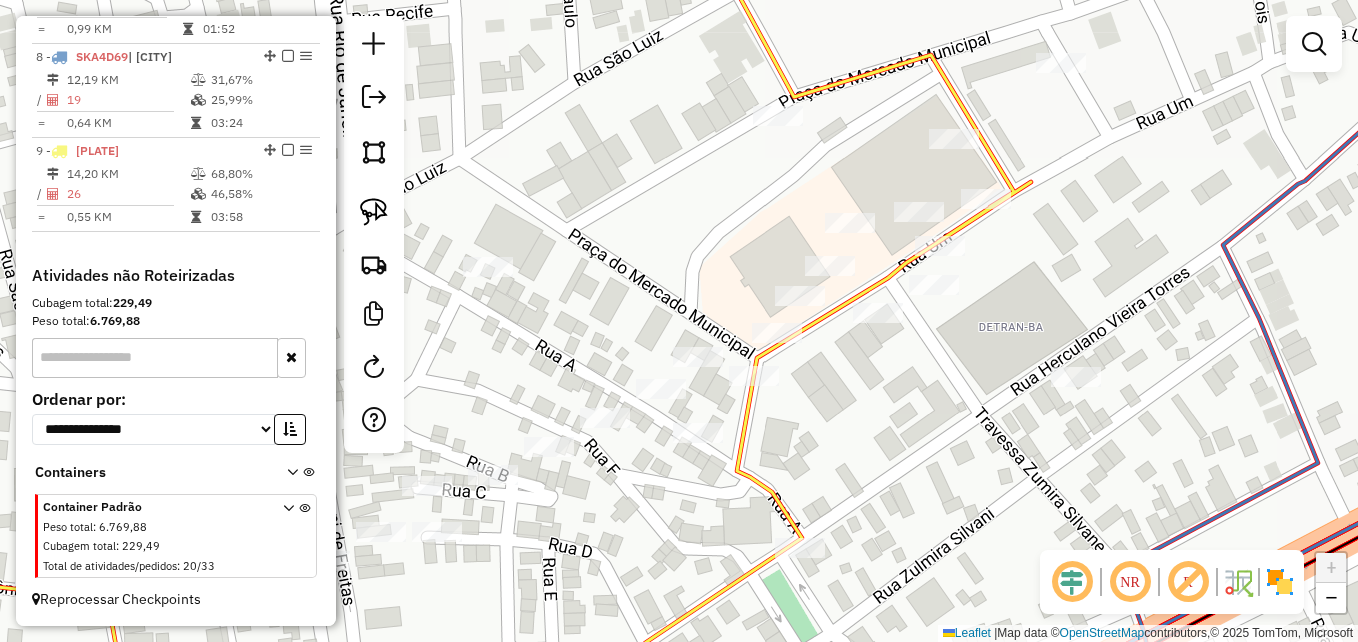 drag, startPoint x: 606, startPoint y: 514, endPoint x: 594, endPoint y: 538, distance: 26.832815 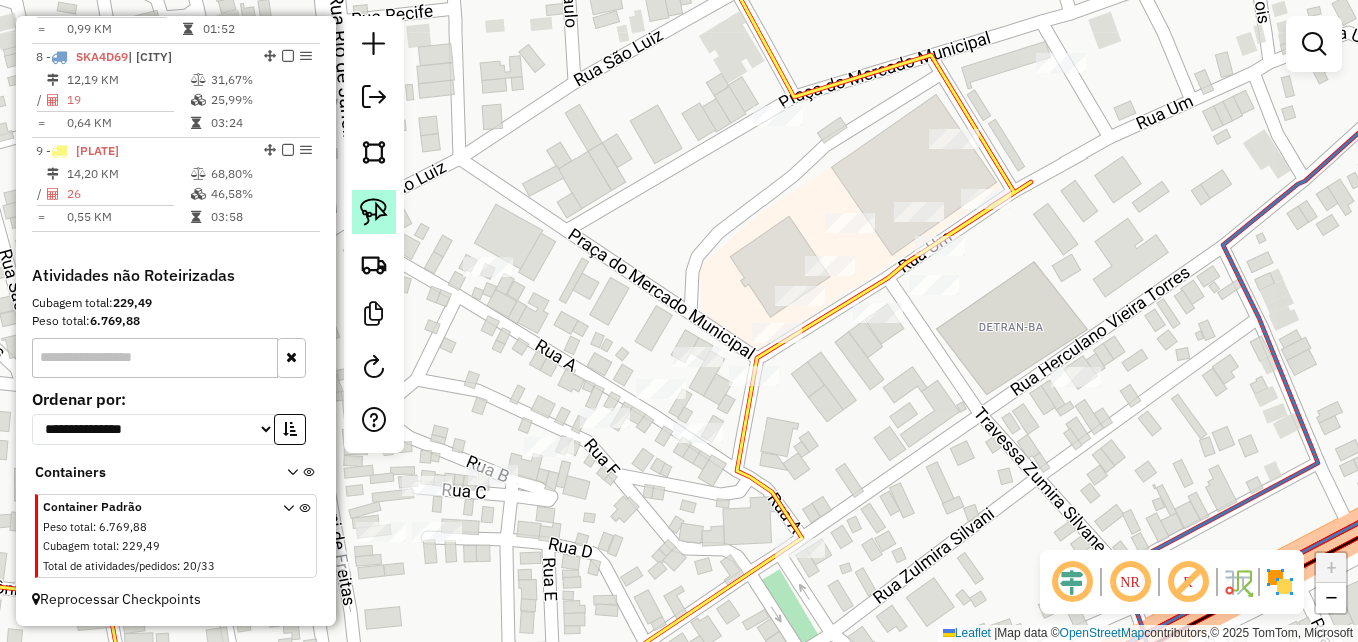 click 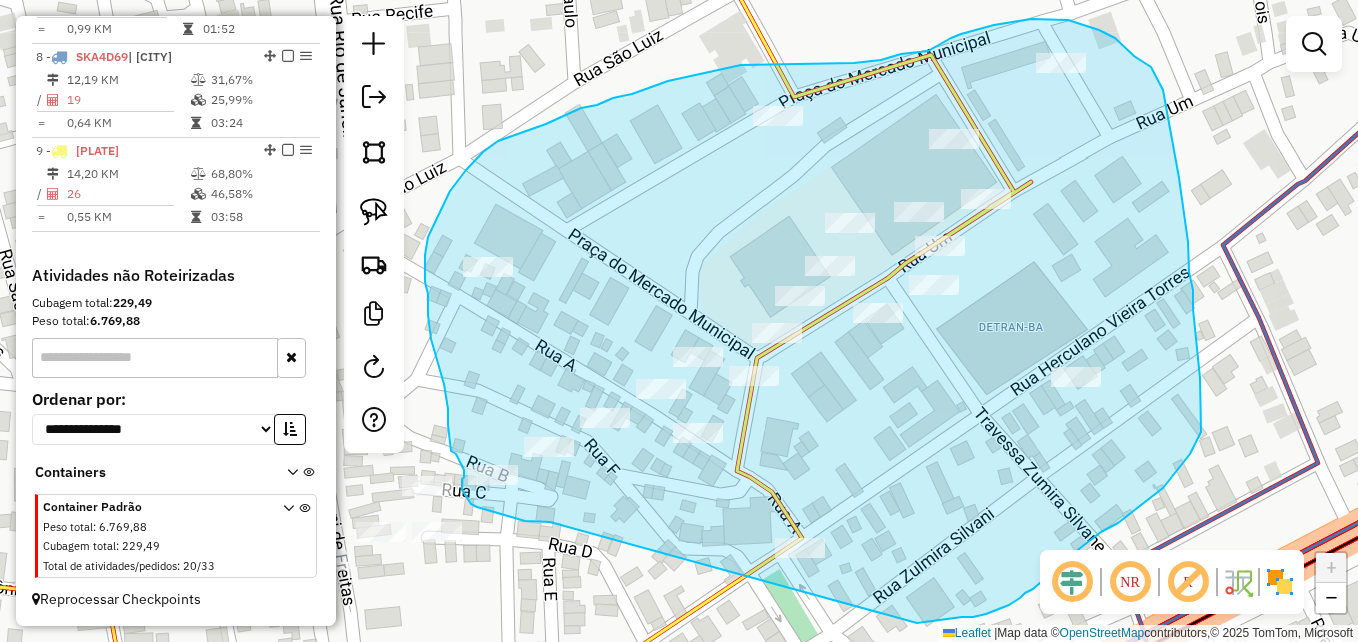 drag, startPoint x: 550, startPoint y: 522, endPoint x: 917, endPoint y: 623, distance: 380.6442 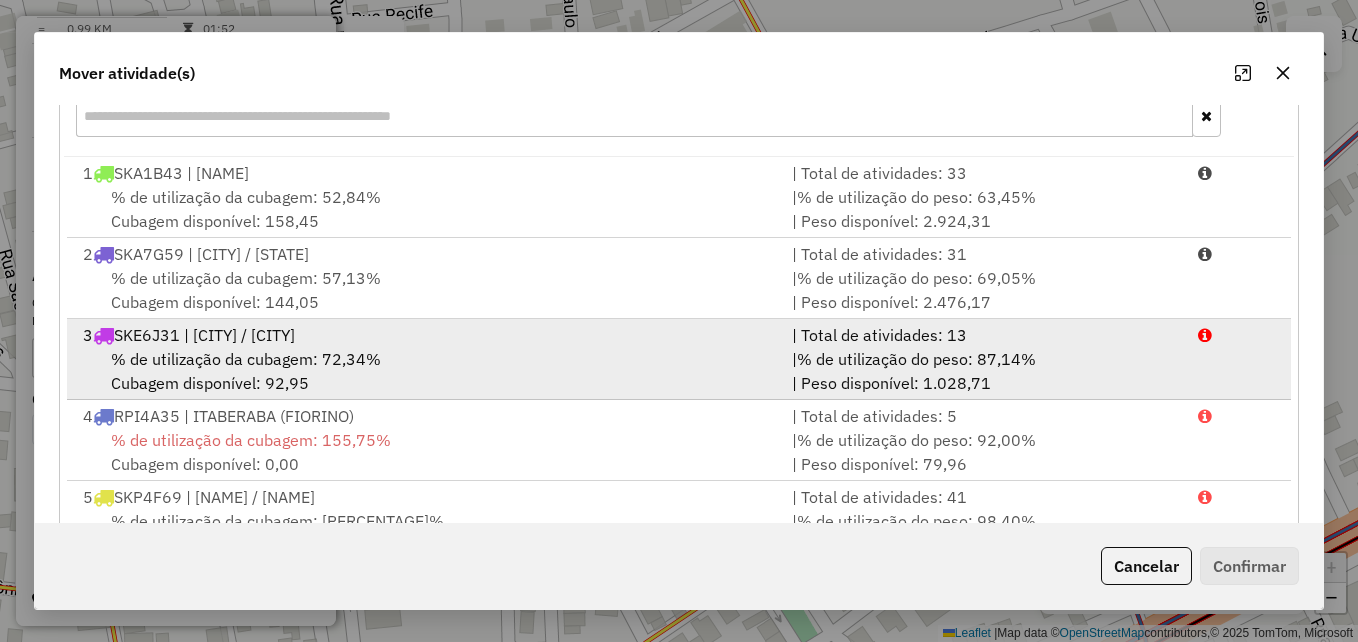 scroll, scrollTop: 300, scrollLeft: 0, axis: vertical 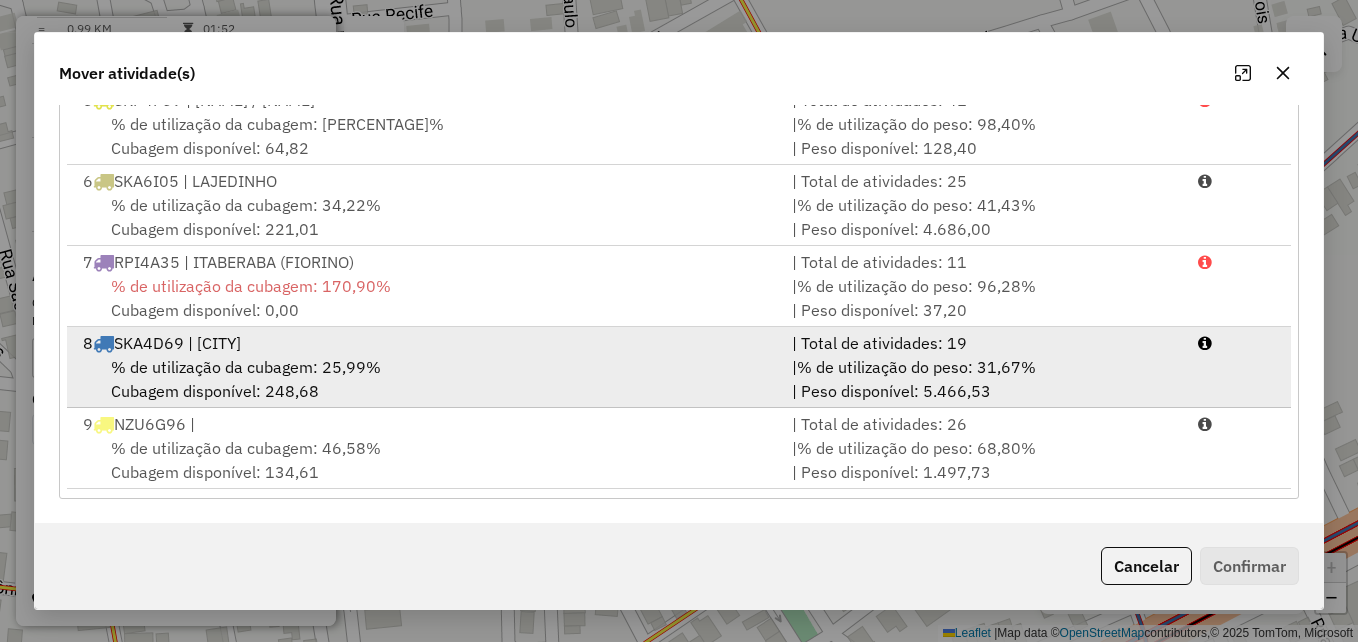 click on "% de utilização da cubagem: 25,99%  Cubagem disponível: 248,68" at bounding box center [425, 379] 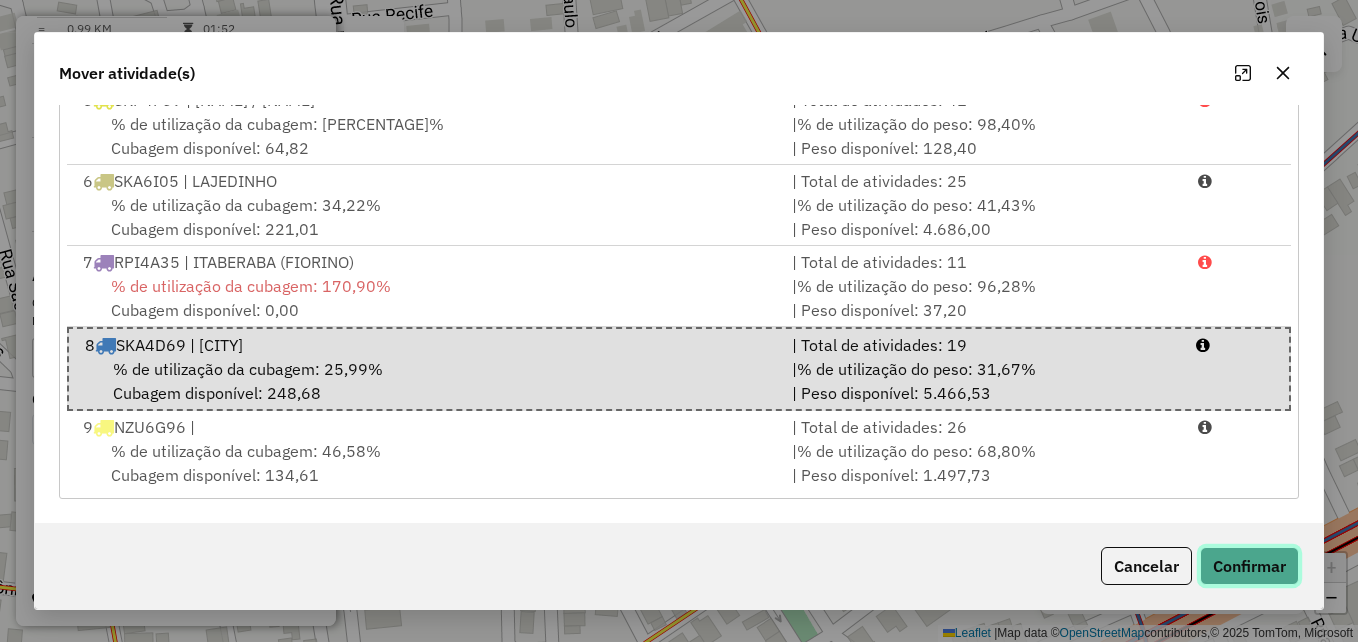 click on "Confirmar" 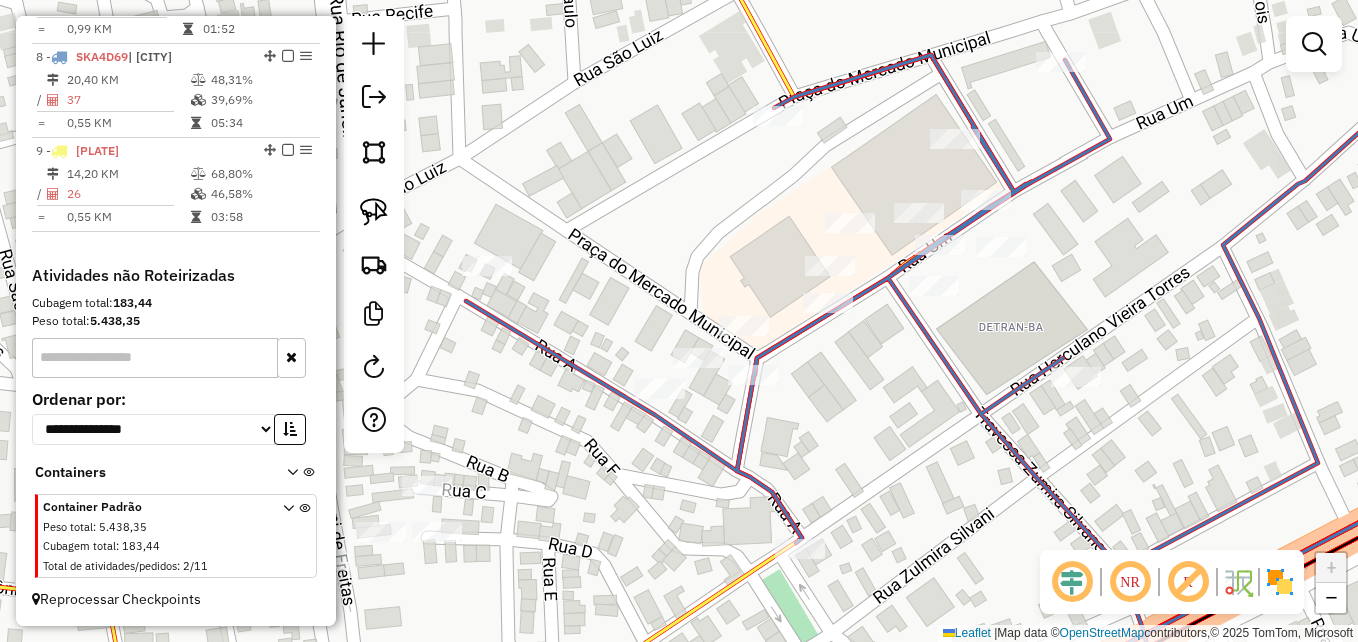 scroll, scrollTop: 0, scrollLeft: 0, axis: both 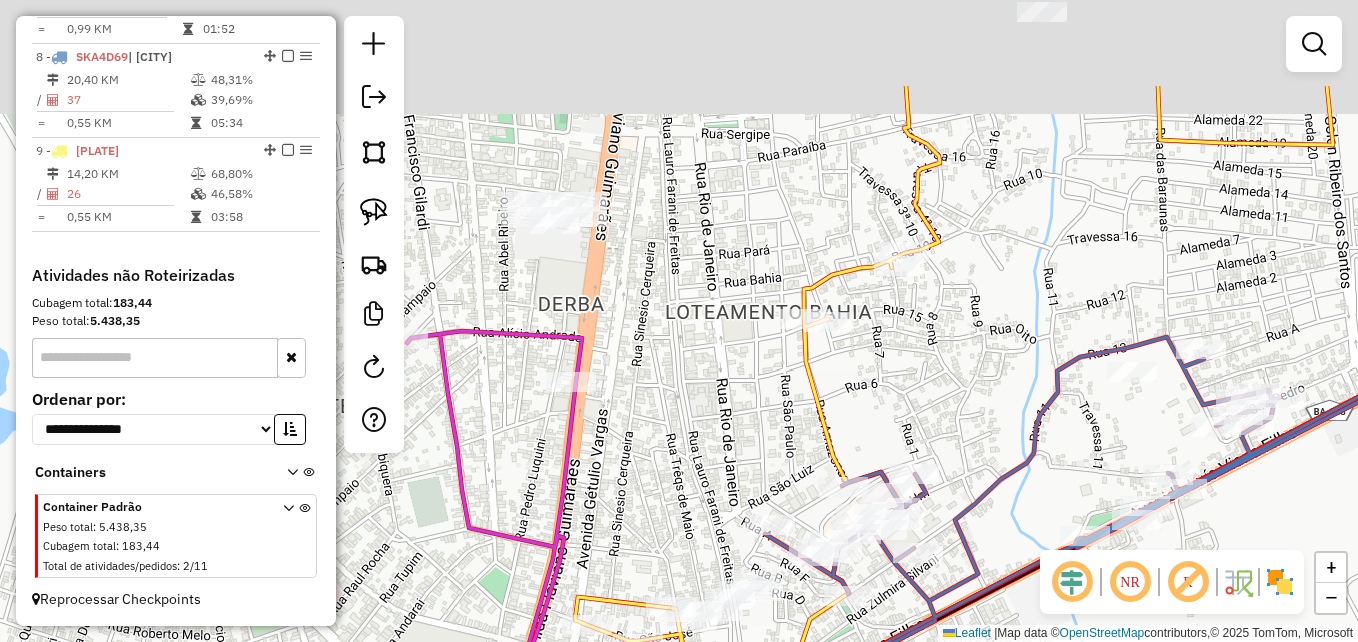 drag, startPoint x: 1027, startPoint y: 311, endPoint x: 1015, endPoint y: 468, distance: 157.45793 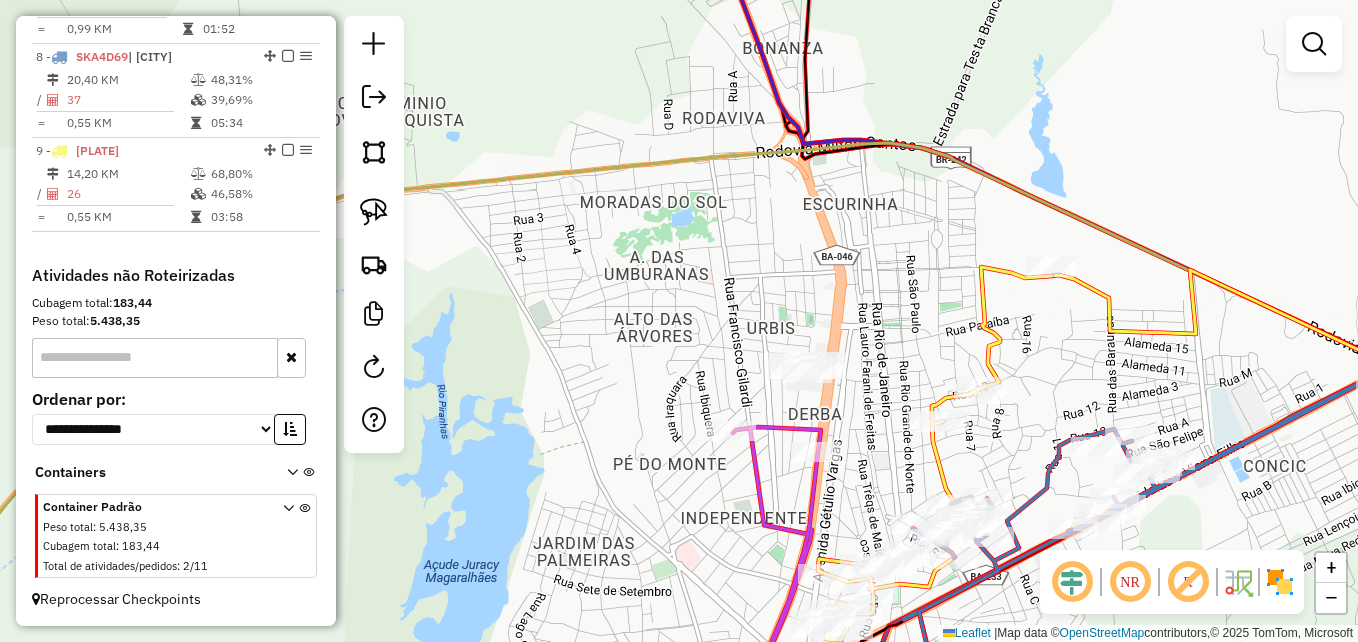 drag, startPoint x: 833, startPoint y: 438, endPoint x: 848, endPoint y: 447, distance: 17.492855 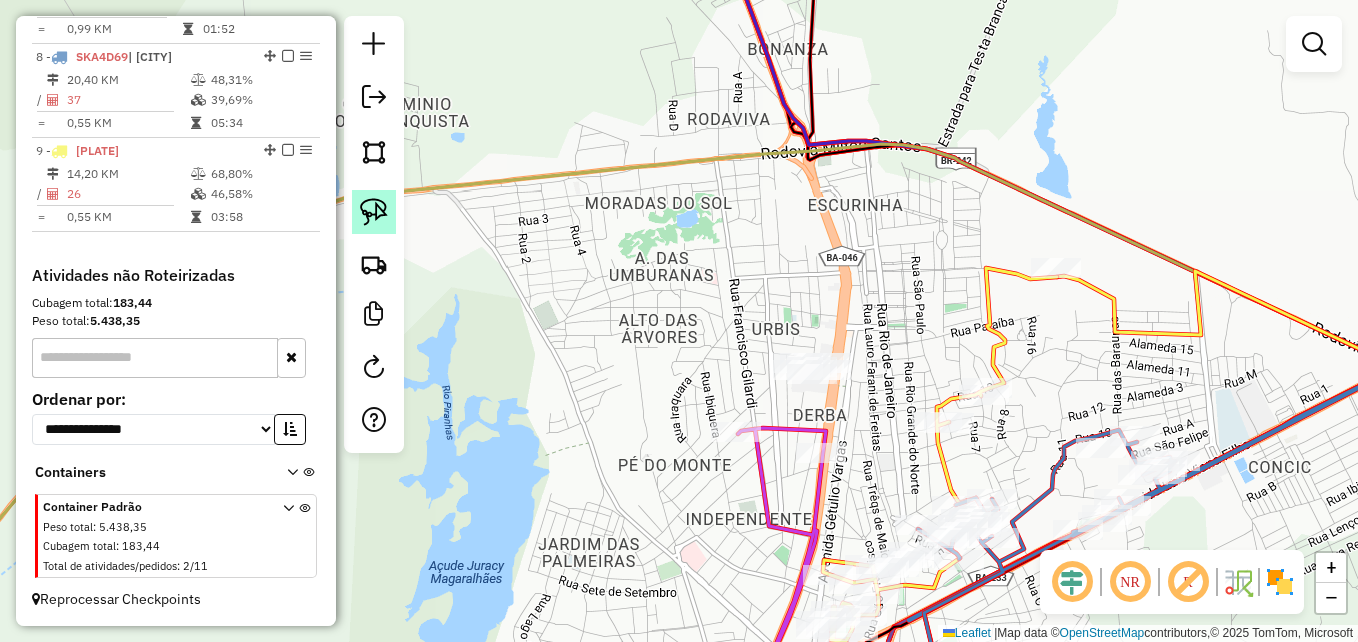 click 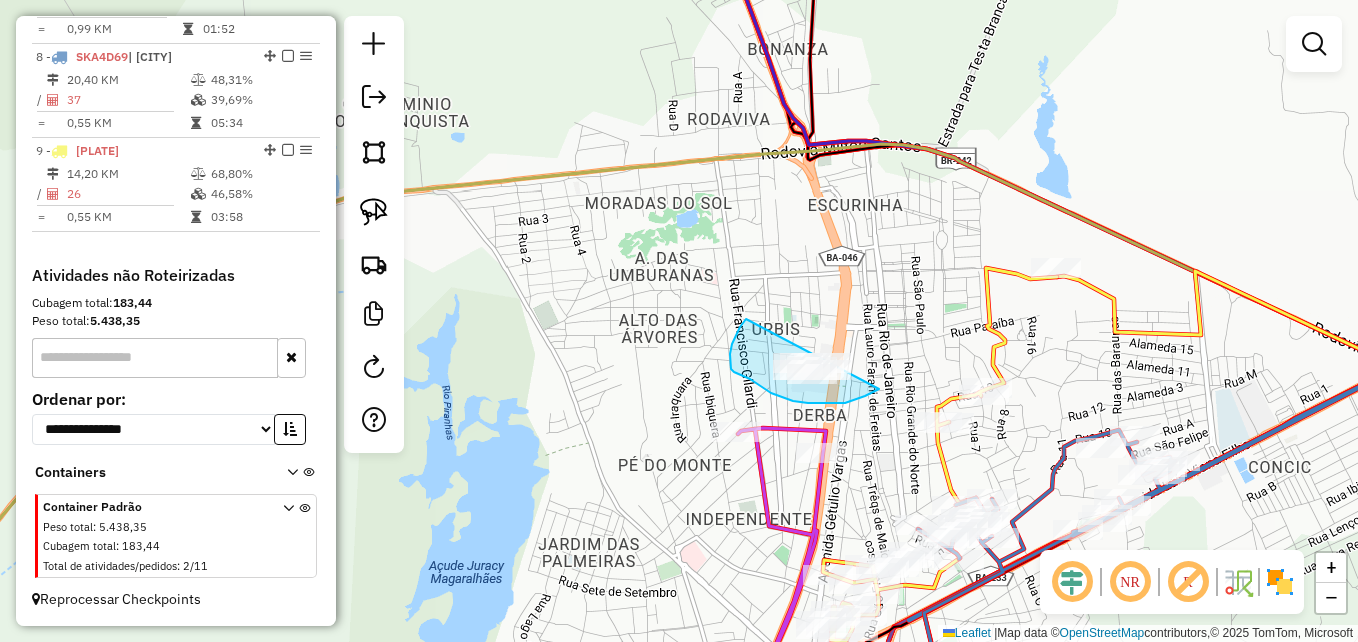 drag, startPoint x: 845, startPoint y: 403, endPoint x: 838, endPoint y: 285, distance: 118.20744 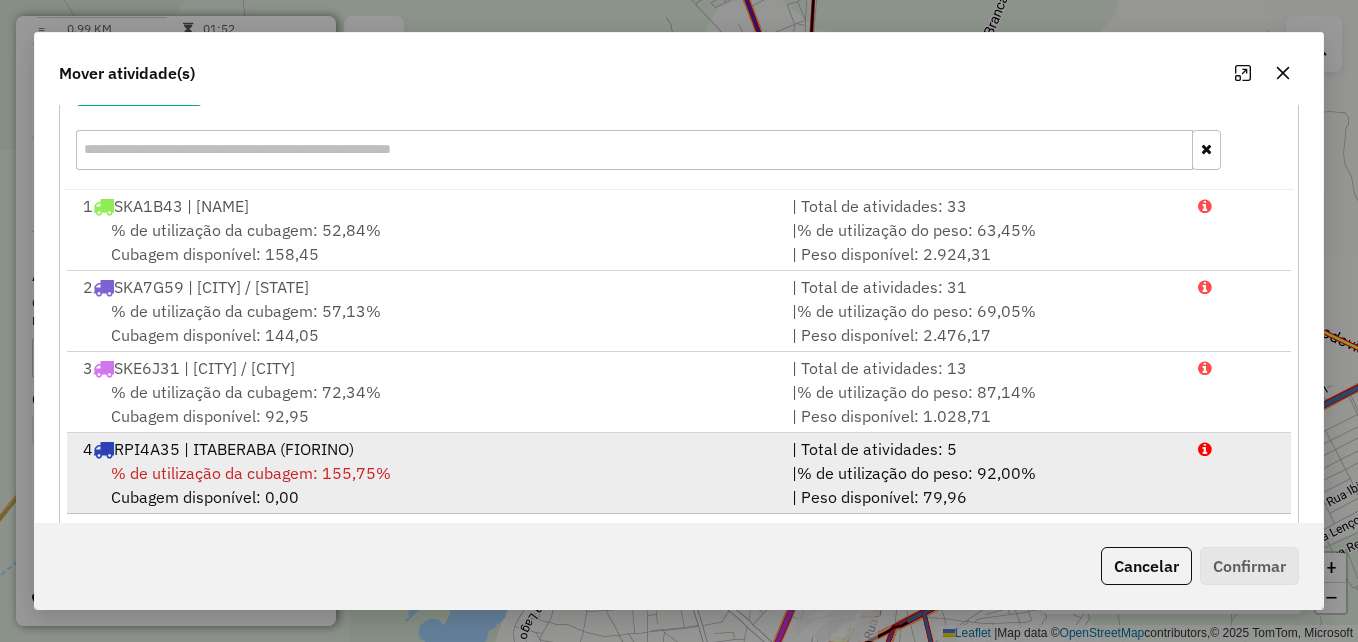 scroll, scrollTop: 300, scrollLeft: 0, axis: vertical 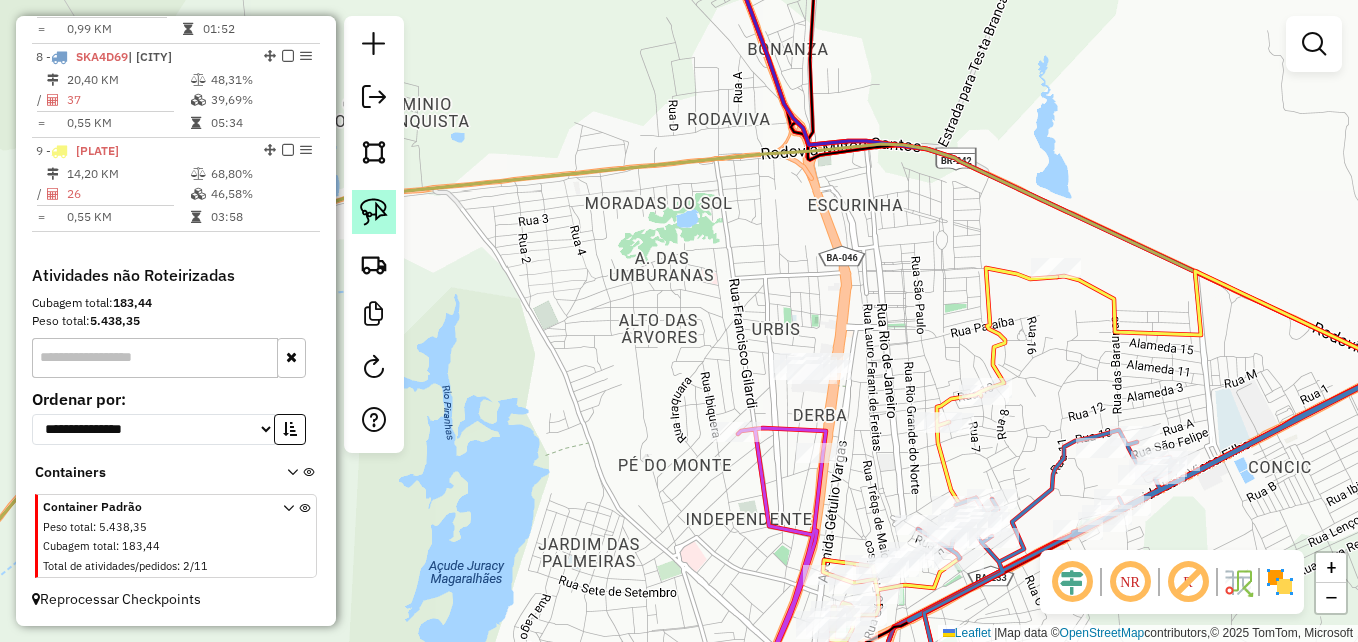 click 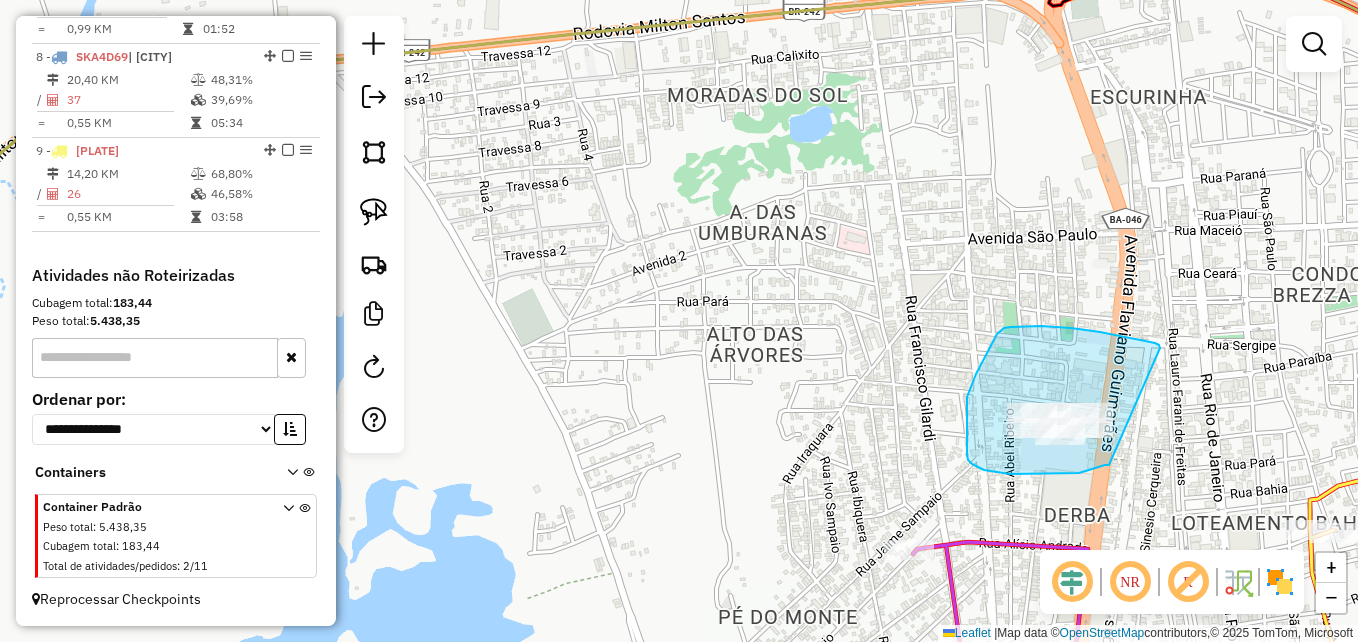 drag, startPoint x: 1099, startPoint y: 467, endPoint x: 1163, endPoint y: 351, distance: 132.48396 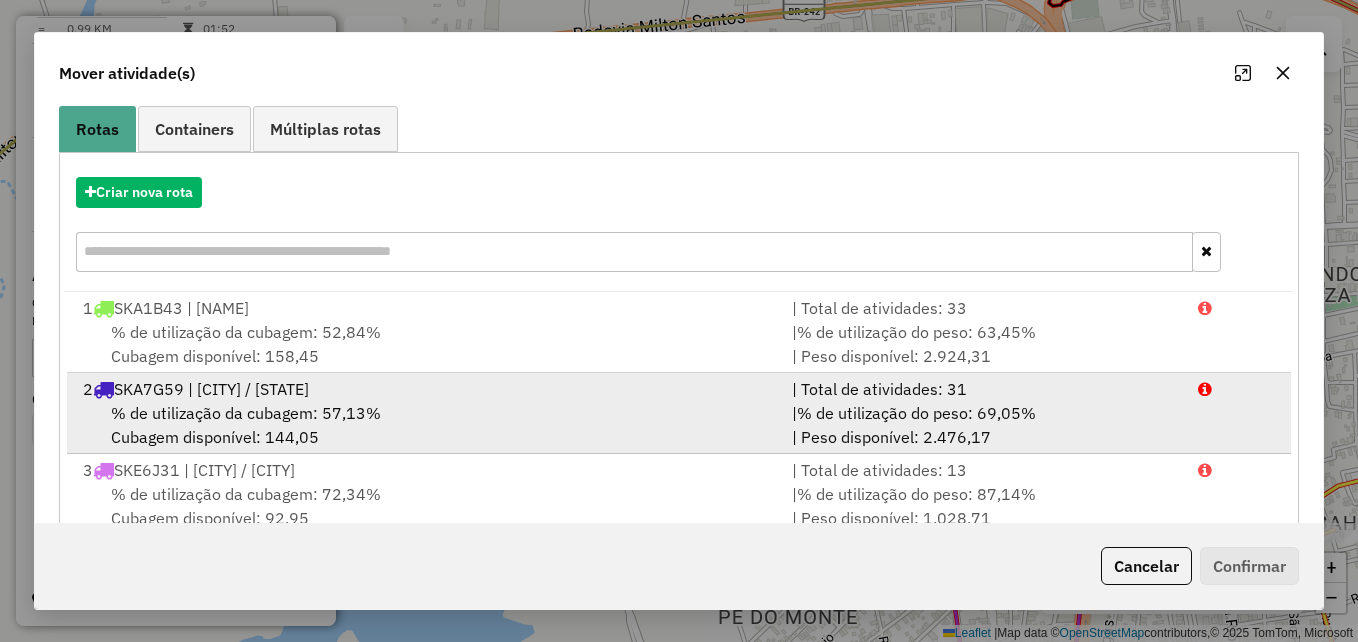 scroll, scrollTop: 200, scrollLeft: 0, axis: vertical 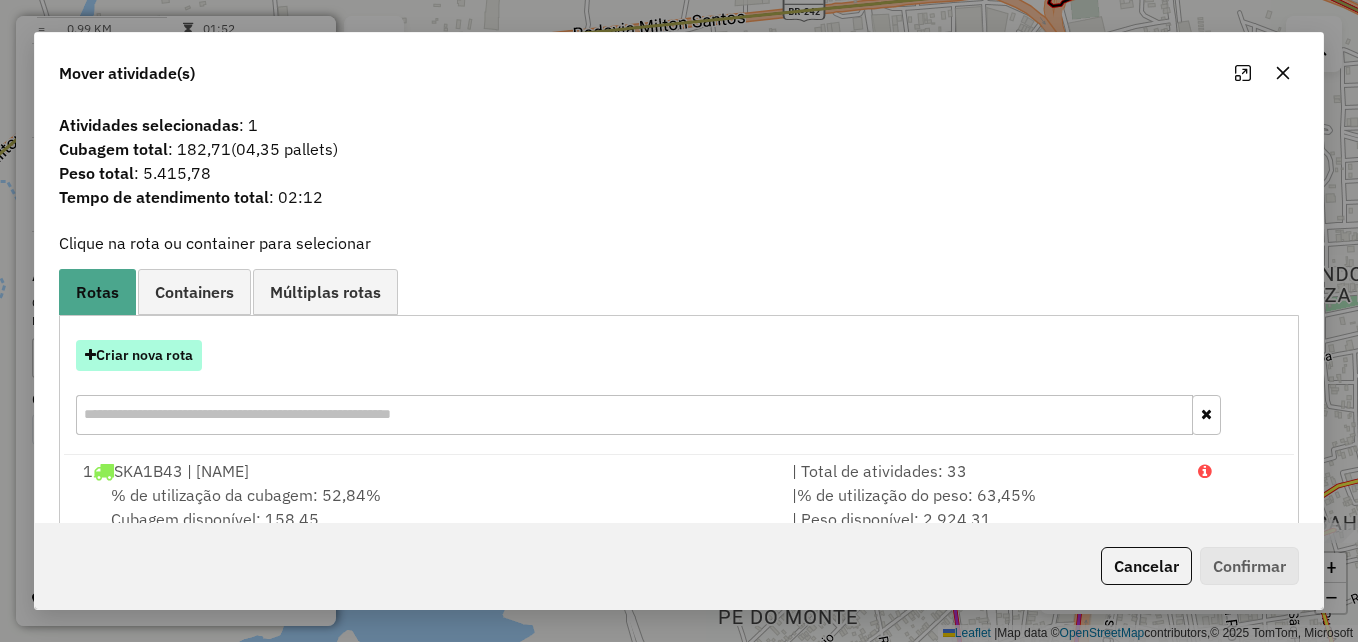 click on "Criar nova rota" at bounding box center [139, 355] 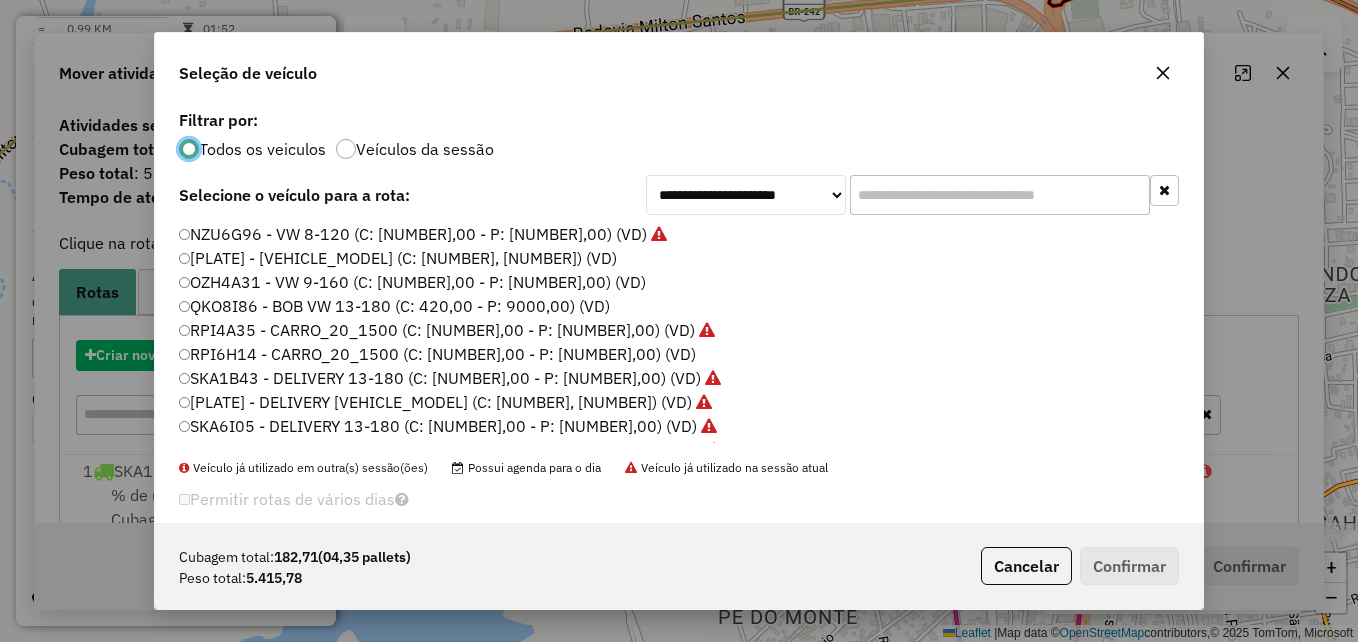 scroll, scrollTop: 11, scrollLeft: 6, axis: both 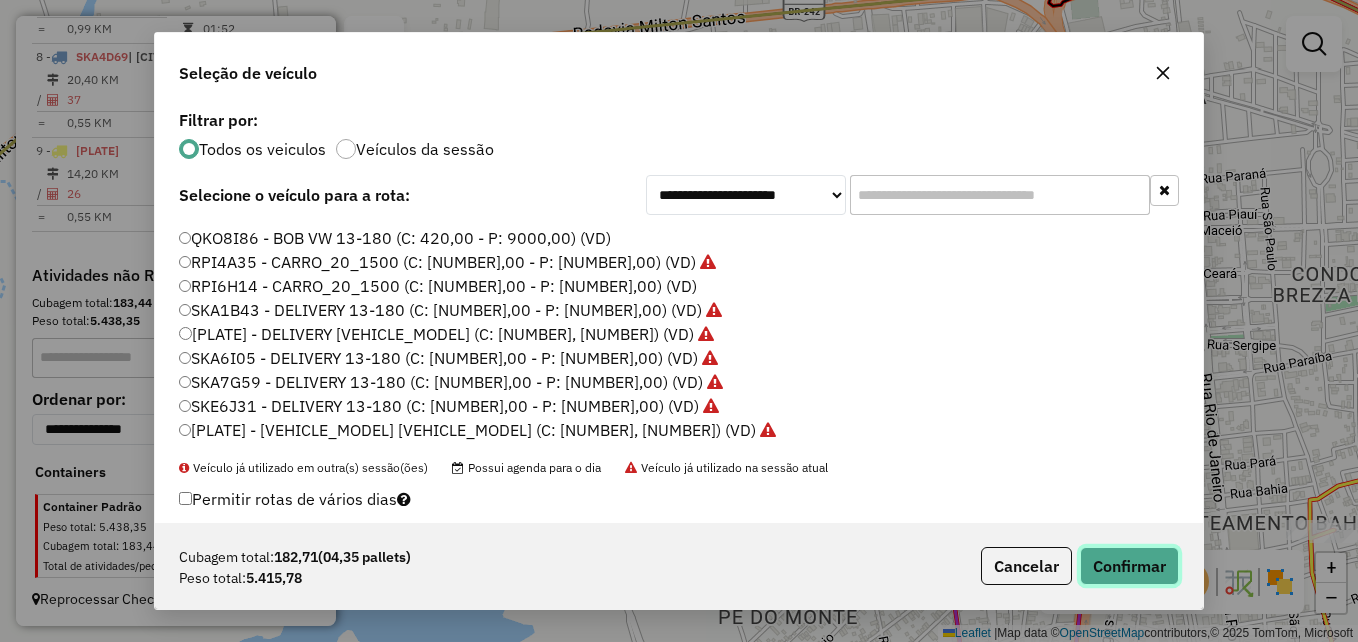 click on "Confirmar" 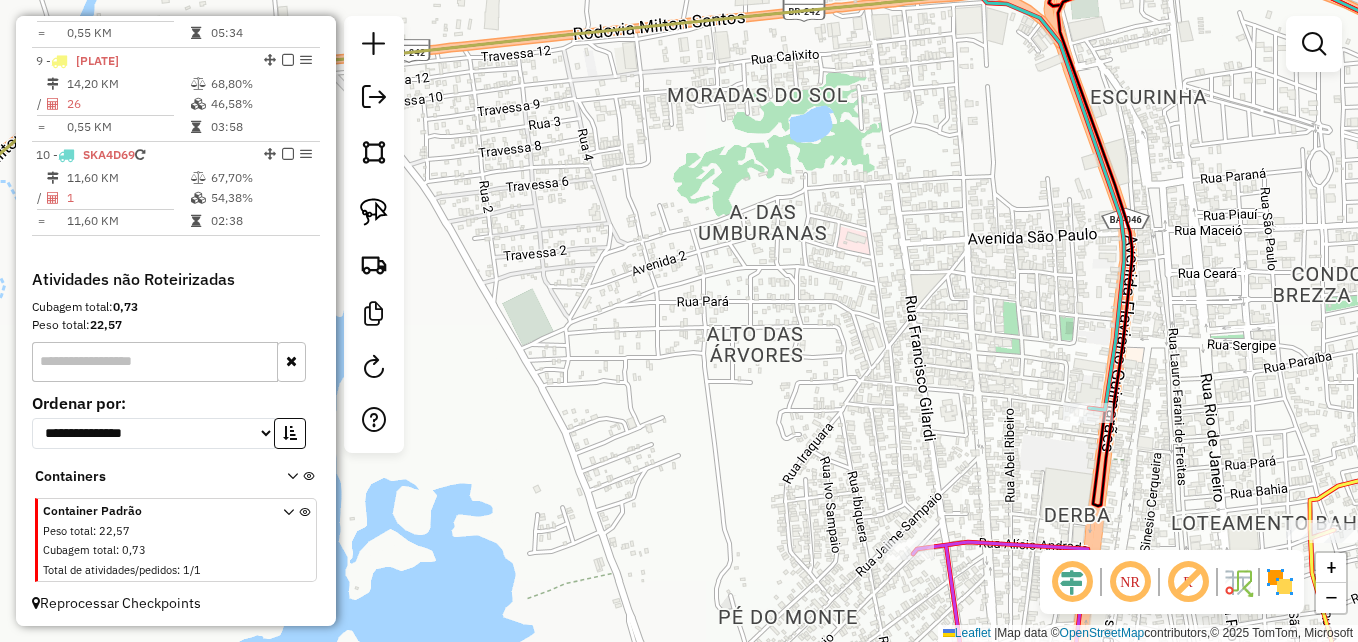 click on "Janela de atendimento Grade de atendimento Capacidade Transportadoras Veículos Cliente Pedidos  Rotas Selecione os dias de semana para filtrar as janelas de atendimento  Seg   Ter   Qua   Qui   Sex   Sáb   Dom  Informe o período da janela de atendimento: De: Até:  Filtrar exatamente a janela do cliente  Considerar janela de atendimento padrão  Selecione os dias de semana para filtrar as grades de atendimento  Seg   Ter   Qua   Qui   Sex   Sáb   Dom   Considerar clientes sem dia de atendimento cadastrado  Clientes fora do dia de atendimento selecionado Filtrar as atividades entre os valores definidos abaixo:  Peso mínimo:   Peso máximo:   Cubagem mínima:   Cubagem máxima:   De:   Até:  Filtrar as atividades entre o tempo de atendimento definido abaixo:  De:   Até:   Considerar capacidade total dos clientes não roteirizados Transportadora: Selecione um ou mais itens Tipo de veículo: Selecione um ou mais itens Veículo: Selecione um ou mais itens Motorista: Selecione um ou mais itens Nome: Rótulo:" 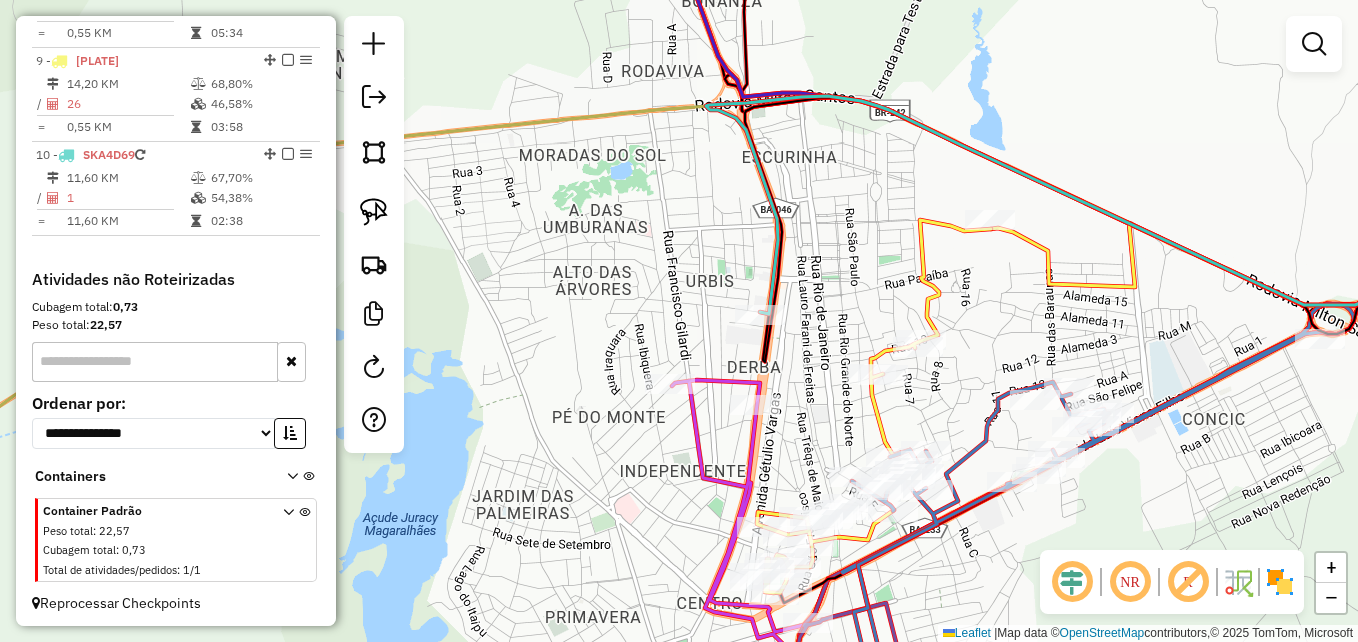drag, startPoint x: 683, startPoint y: 517, endPoint x: 659, endPoint y: 423, distance: 97.015465 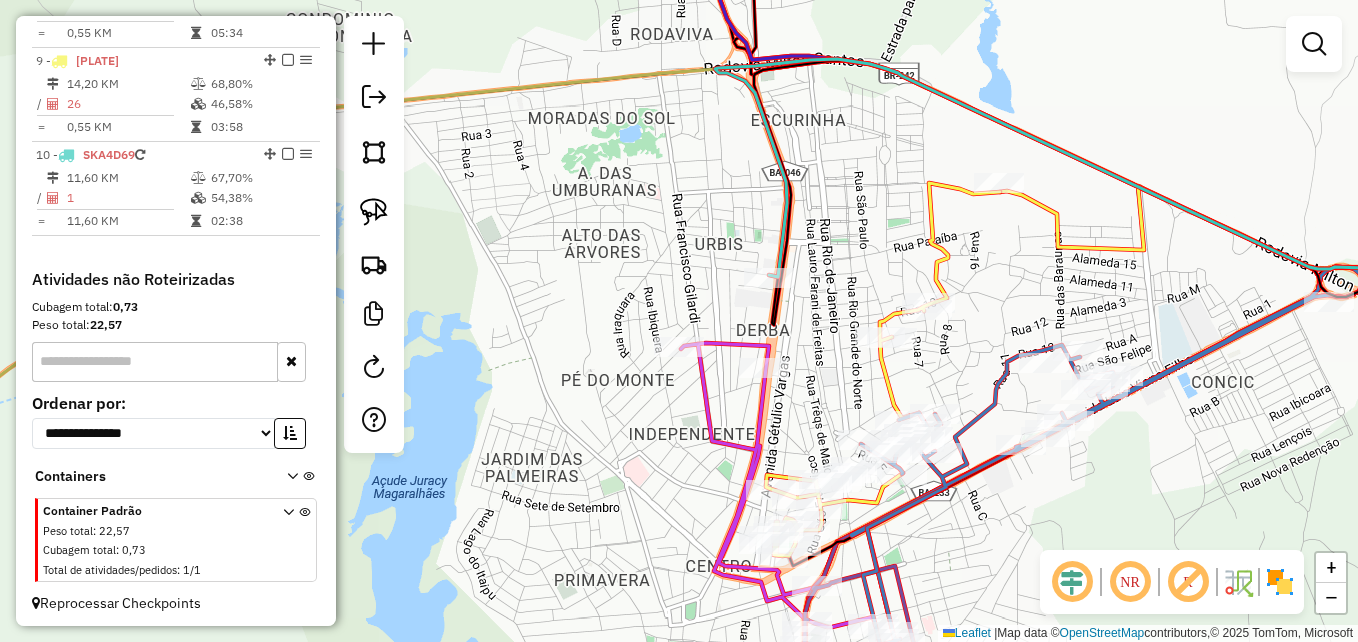 click 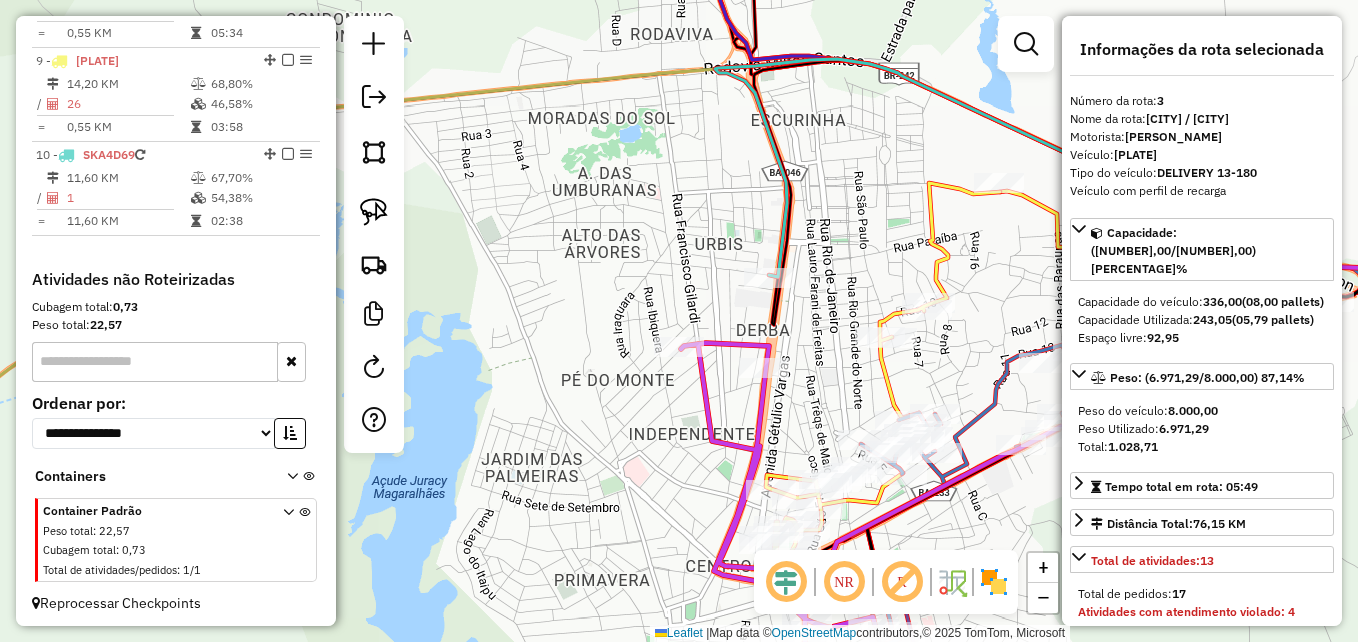 scroll, scrollTop: 980, scrollLeft: 0, axis: vertical 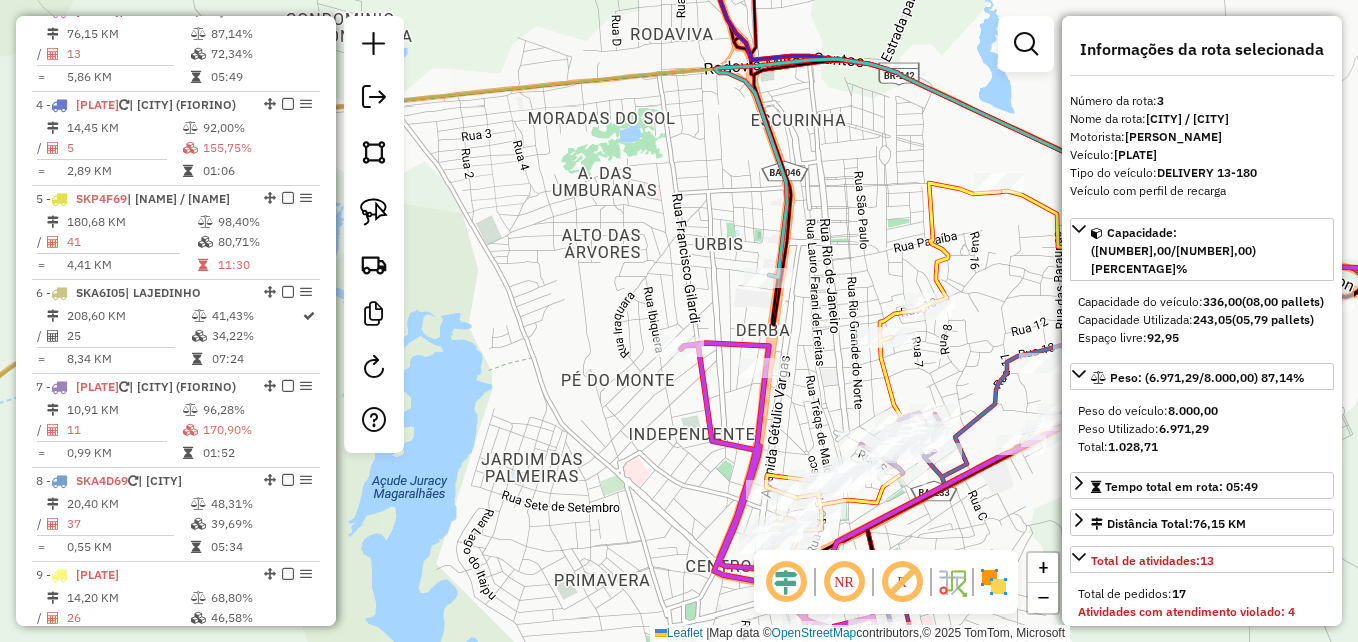 click on "Janela de atendimento Grade de atendimento Capacidade Transportadoras Veículos Cliente Pedidos  Rotas Selecione os dias de semana para filtrar as janelas de atendimento  Seg   Ter   Qua   Qui   Sex   Sáb   Dom  Informe o período da janela de atendimento: De: Até:  Filtrar exatamente a janela do cliente  Considerar janela de atendimento padrão  Selecione os dias de semana para filtrar as grades de atendimento  Seg   Ter   Qua   Qui   Sex   Sáb   Dom   Considerar clientes sem dia de atendimento cadastrado  Clientes fora do dia de atendimento selecionado Filtrar as atividades entre os valores definidos abaixo:  Peso mínimo:   Peso máximo:   Cubagem mínima:   Cubagem máxima:   De:   Até:  Filtrar as atividades entre o tempo de atendimento definido abaixo:  De:   Até:   Considerar capacidade total dos clientes não roteirizados Transportadora: Selecione um ou mais itens Tipo de veículo: Selecione um ou mais itens Veículo: Selecione um ou mais itens Motorista: Selecione um ou mais itens Nome: Rótulo:" 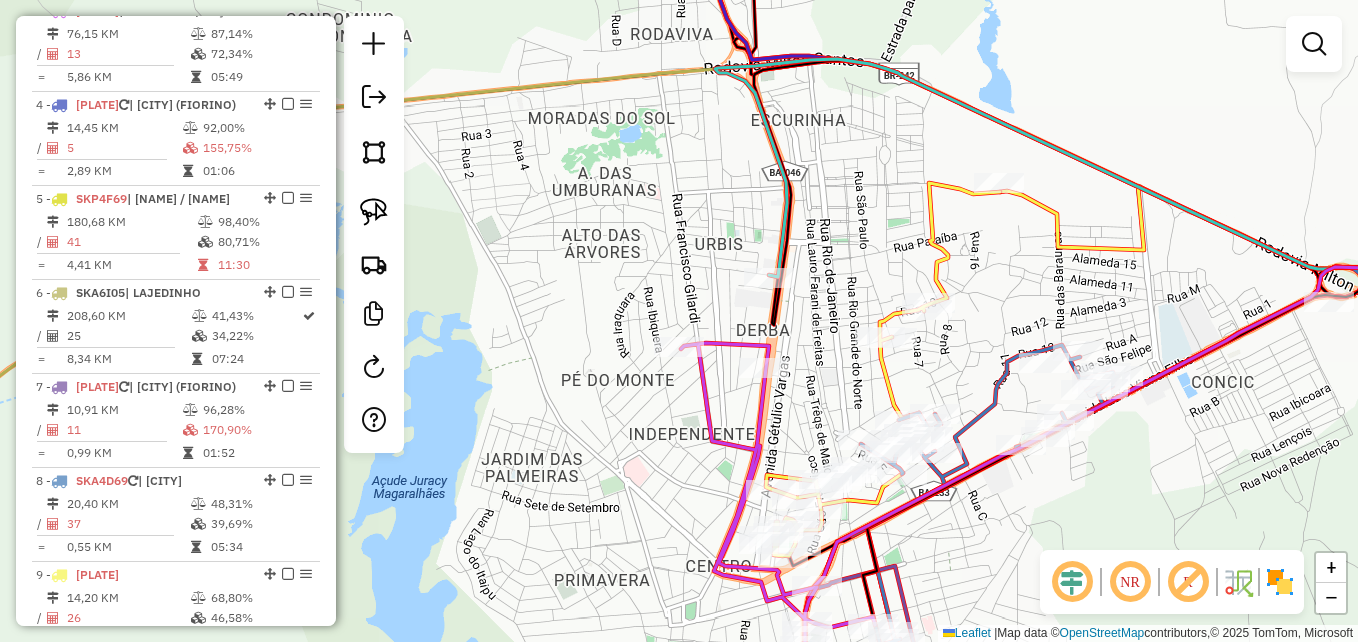 drag, startPoint x: 617, startPoint y: 236, endPoint x: 575, endPoint y: 414, distance: 182.88794 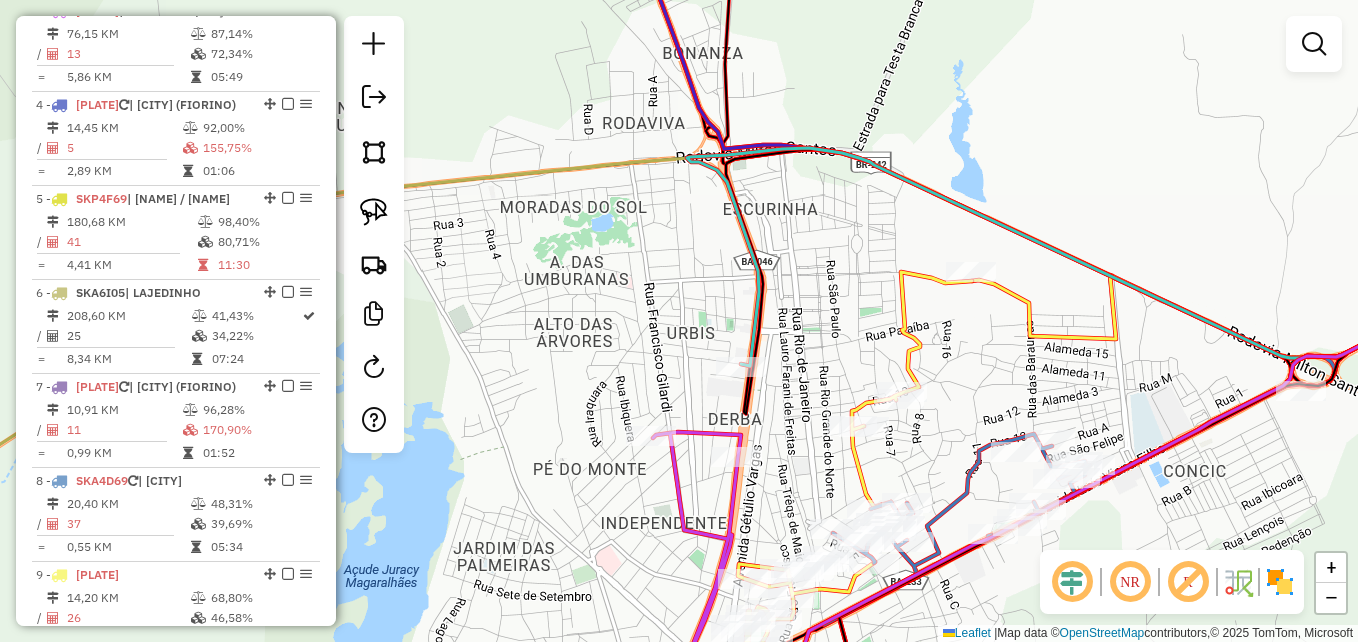 drag, startPoint x: 830, startPoint y: 459, endPoint x: 807, endPoint y: 388, distance: 74.63243 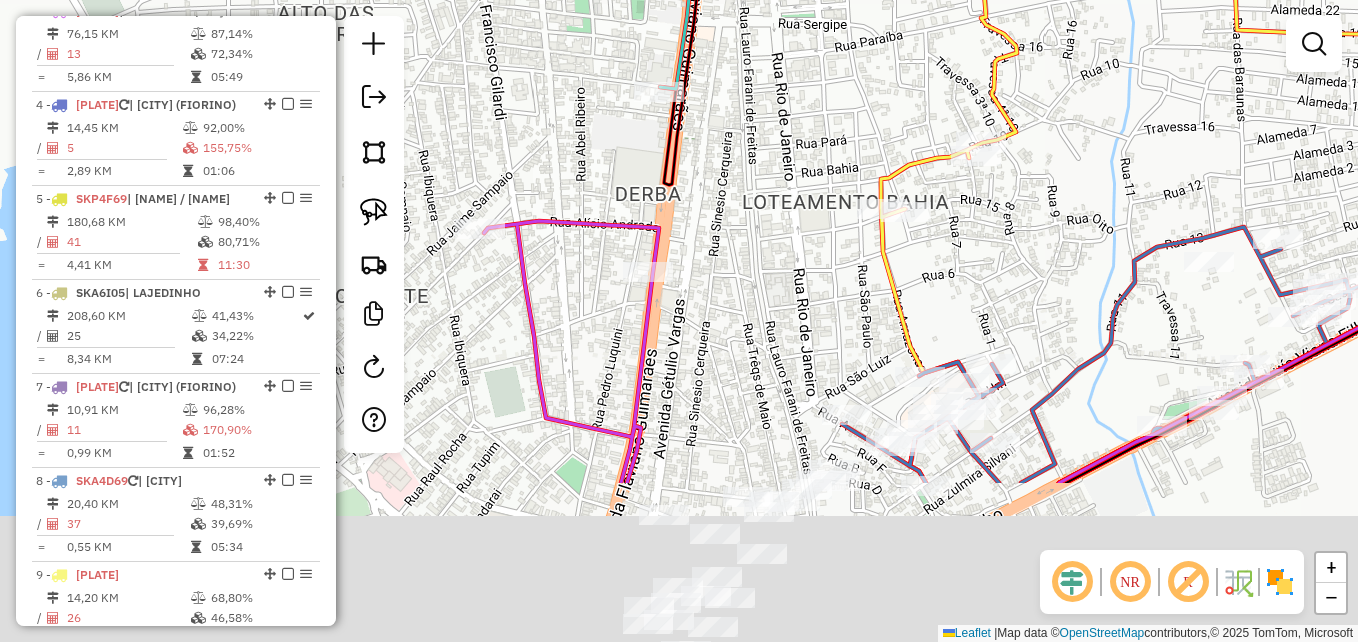drag, startPoint x: 778, startPoint y: 474, endPoint x: 766, endPoint y: 249, distance: 225.31978 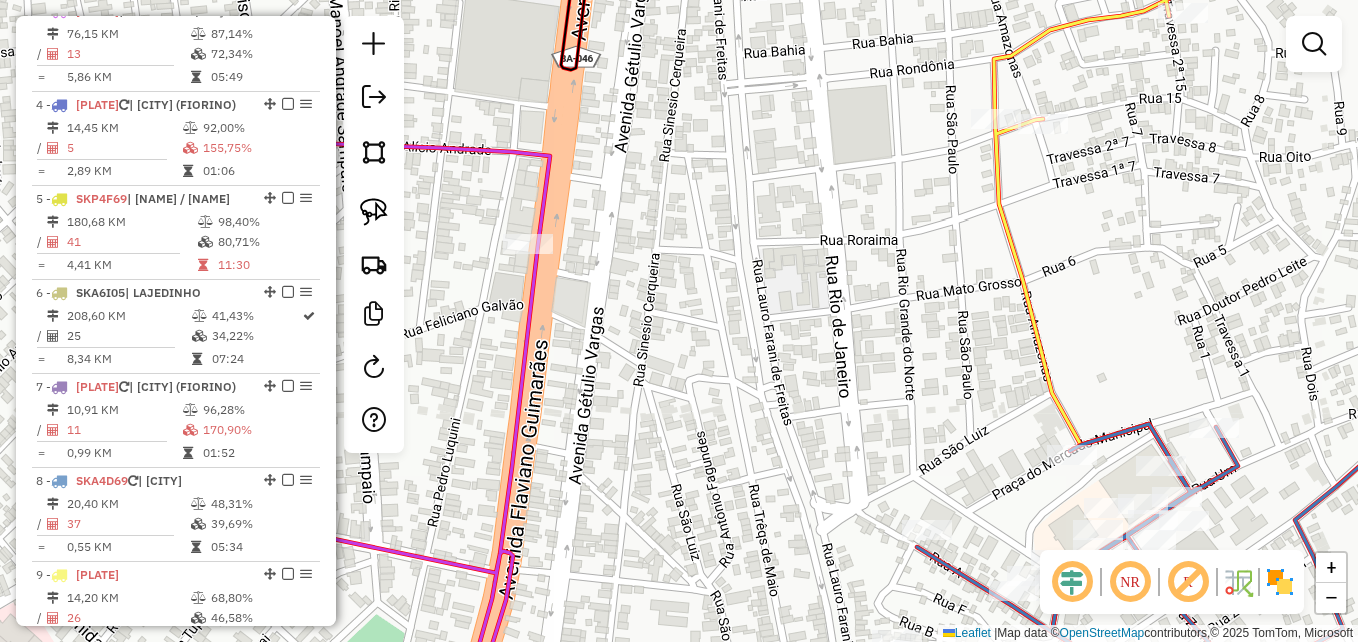 click on "Janela de atendimento Grade de atendimento Capacidade Transportadoras Veículos Cliente Pedidos  Rotas Selecione os dias de semana para filtrar as janelas de atendimento  Seg   Ter   Qua   Qui   Sex   Sáb   Dom  Informe o período da janela de atendimento: De: Até:  Filtrar exatamente a janela do cliente  Considerar janela de atendimento padrão  Selecione os dias de semana para filtrar as grades de atendimento  Seg   Ter   Qua   Qui   Sex   Sáb   Dom   Considerar clientes sem dia de atendimento cadastrado  Clientes fora do dia de atendimento selecionado Filtrar as atividades entre os valores definidos abaixo:  Peso mínimo:   Peso máximo:   Cubagem mínima:   Cubagem máxima:   De:   Até:  Filtrar as atividades entre o tempo de atendimento definido abaixo:  De:   Até:   Considerar capacidade total dos clientes não roteirizados Transportadora: Selecione um ou mais itens Tipo de veículo: Selecione um ou mais itens Veículo: Selecione um ou mais itens Motorista: Selecione um ou mais itens Nome: Rótulo:" 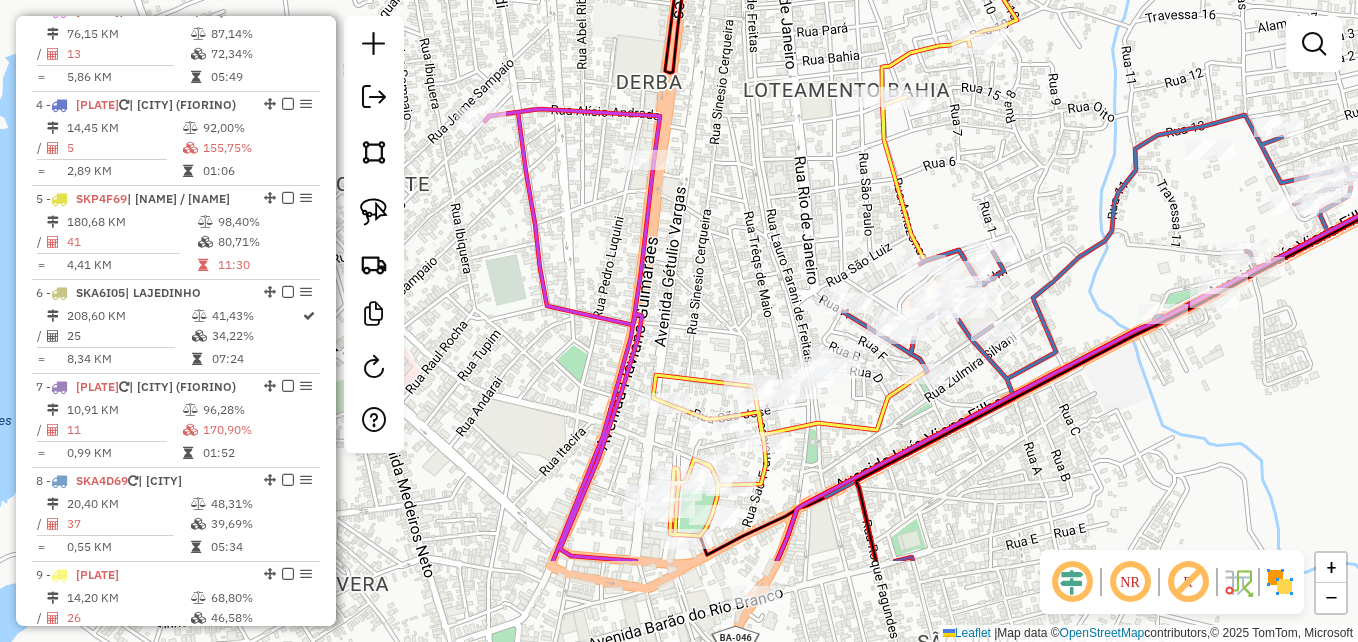 drag, startPoint x: 726, startPoint y: 412, endPoint x: 747, endPoint y: 277, distance: 136.62357 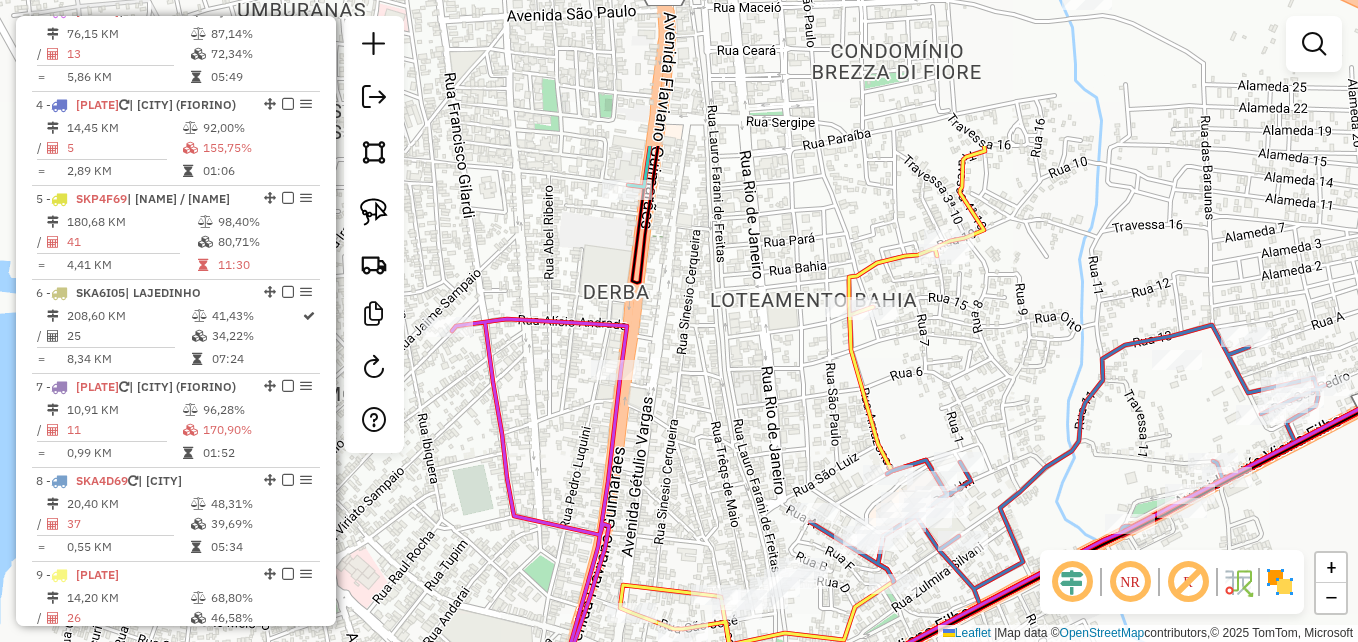 drag, startPoint x: 747, startPoint y: 235, endPoint x: 714, endPoint y: 433, distance: 200.73117 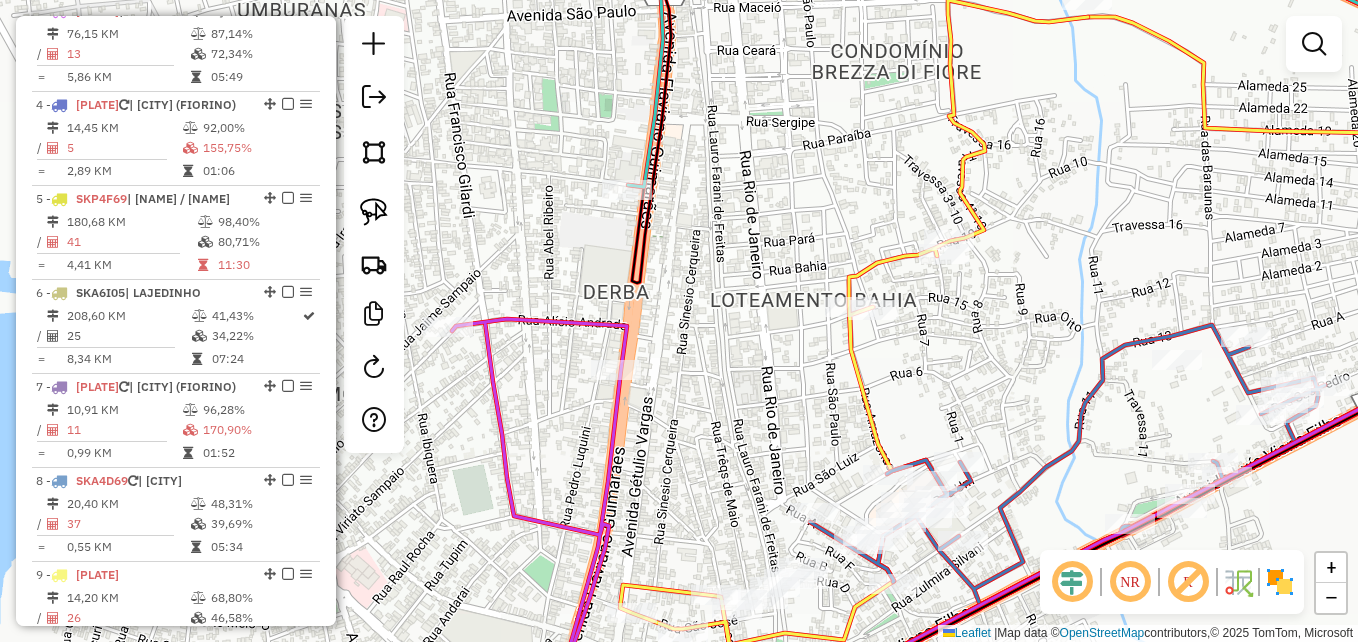 click 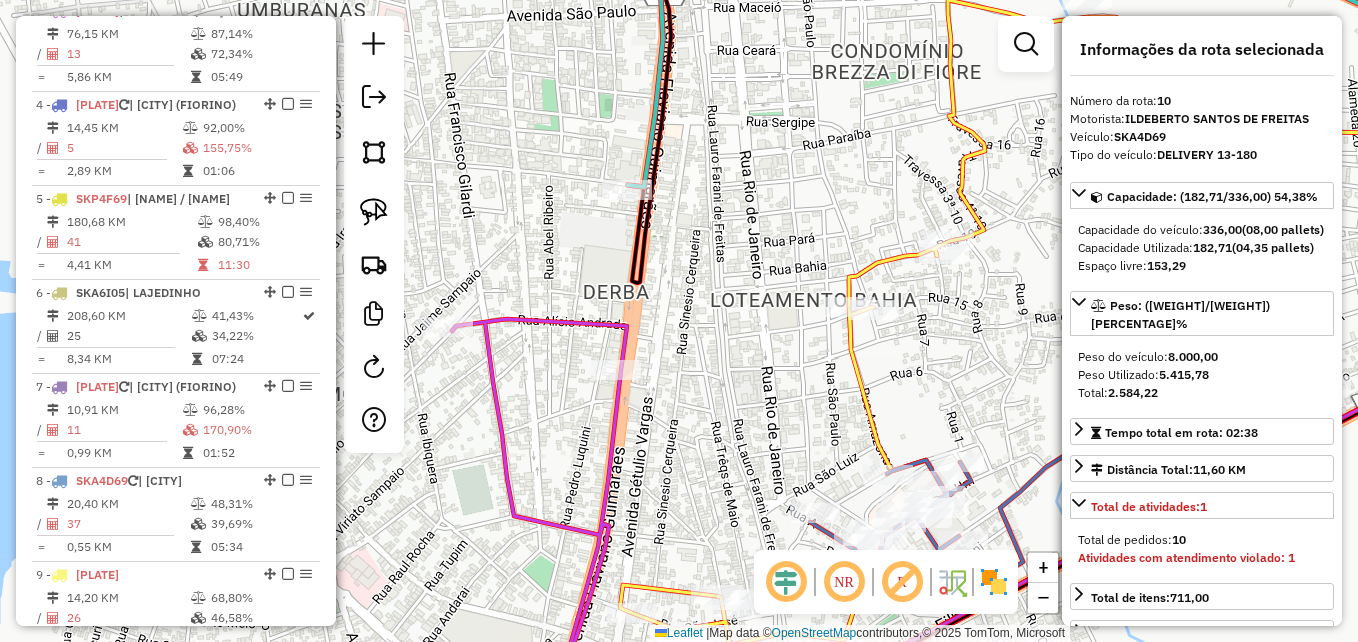 scroll, scrollTop: 1588, scrollLeft: 0, axis: vertical 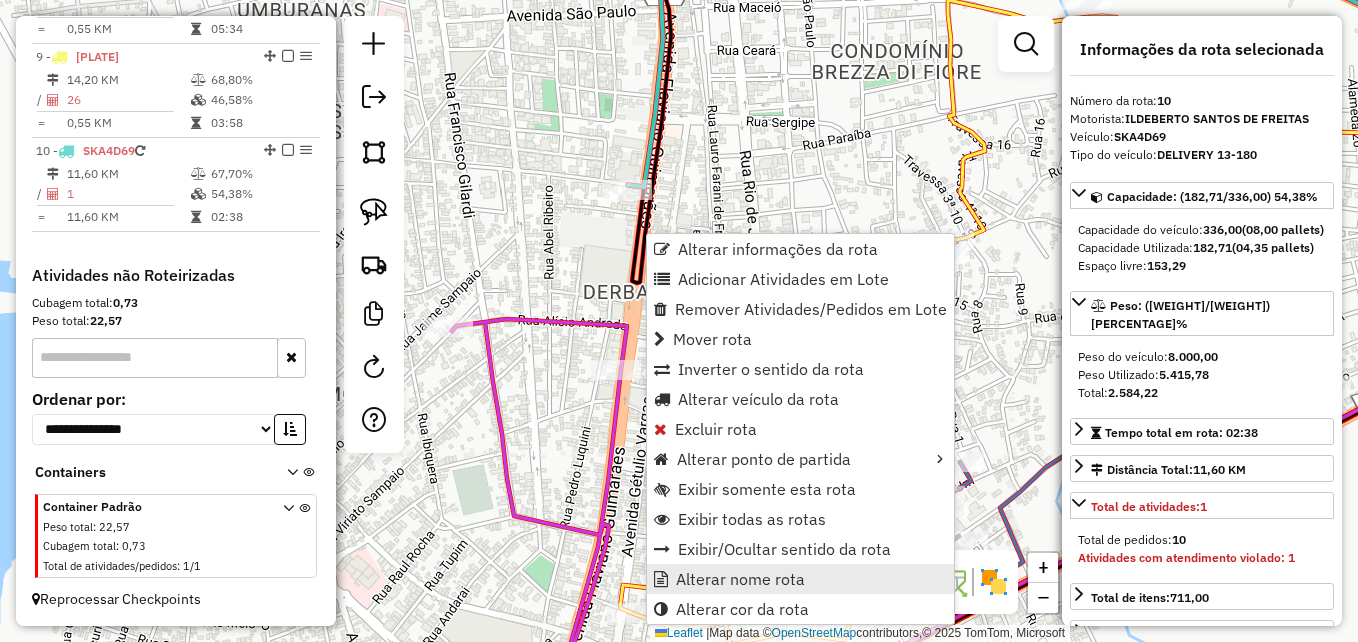 click on "Alterar nome rota" at bounding box center [800, 579] 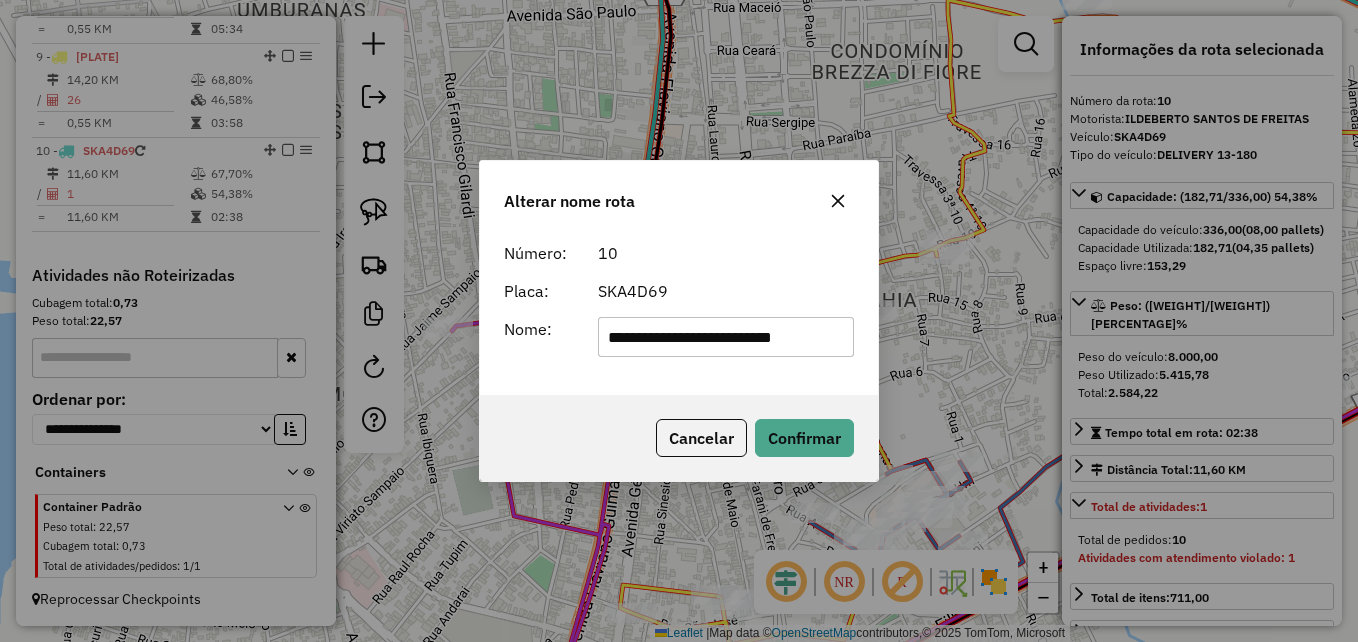 scroll, scrollTop: 0, scrollLeft: 3, axis: horizontal 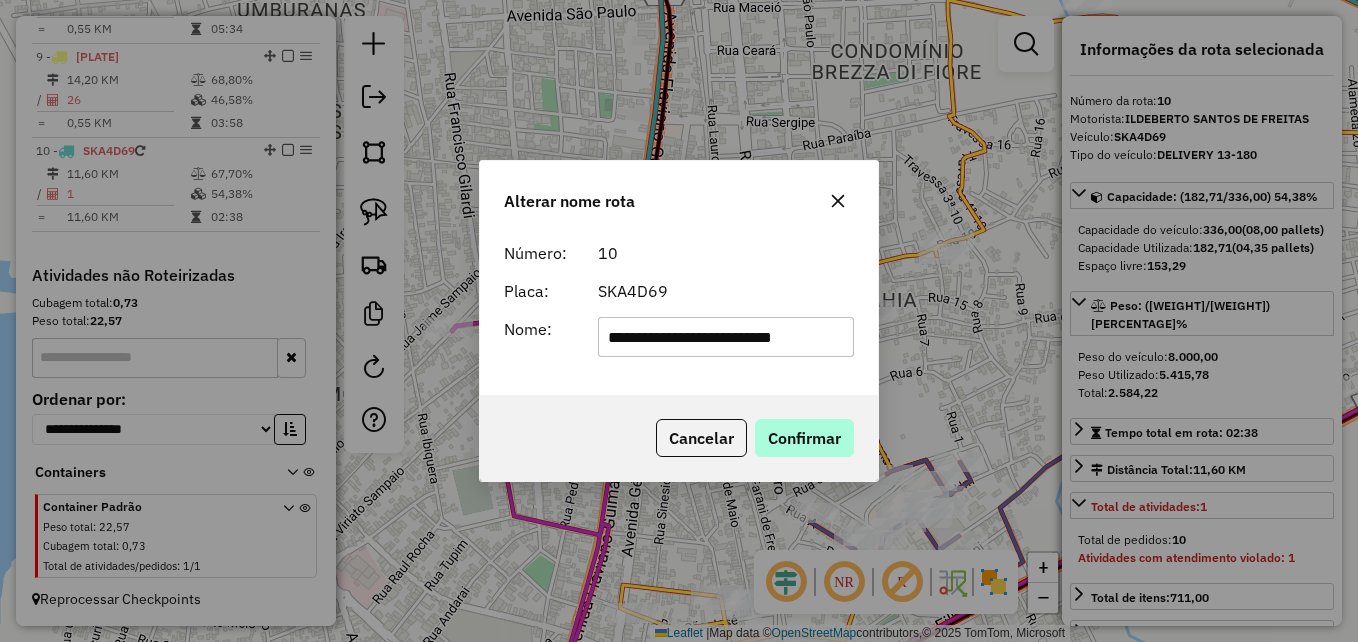 type on "**********" 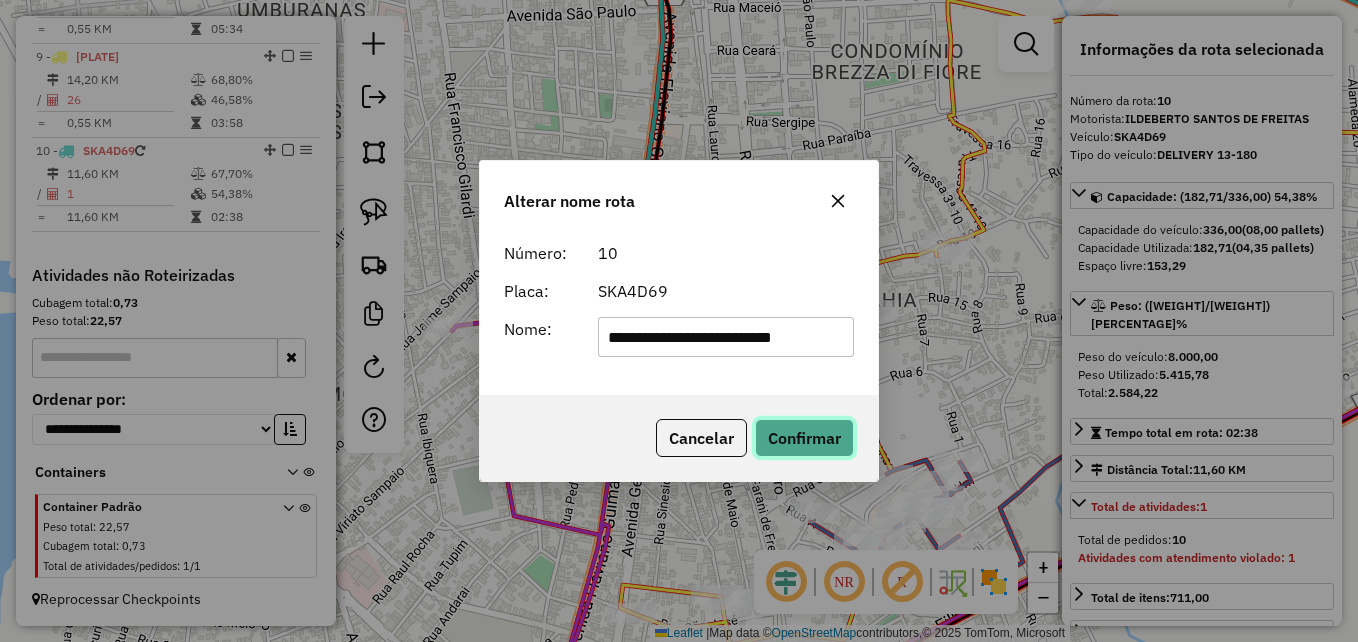 click on "Confirmar" 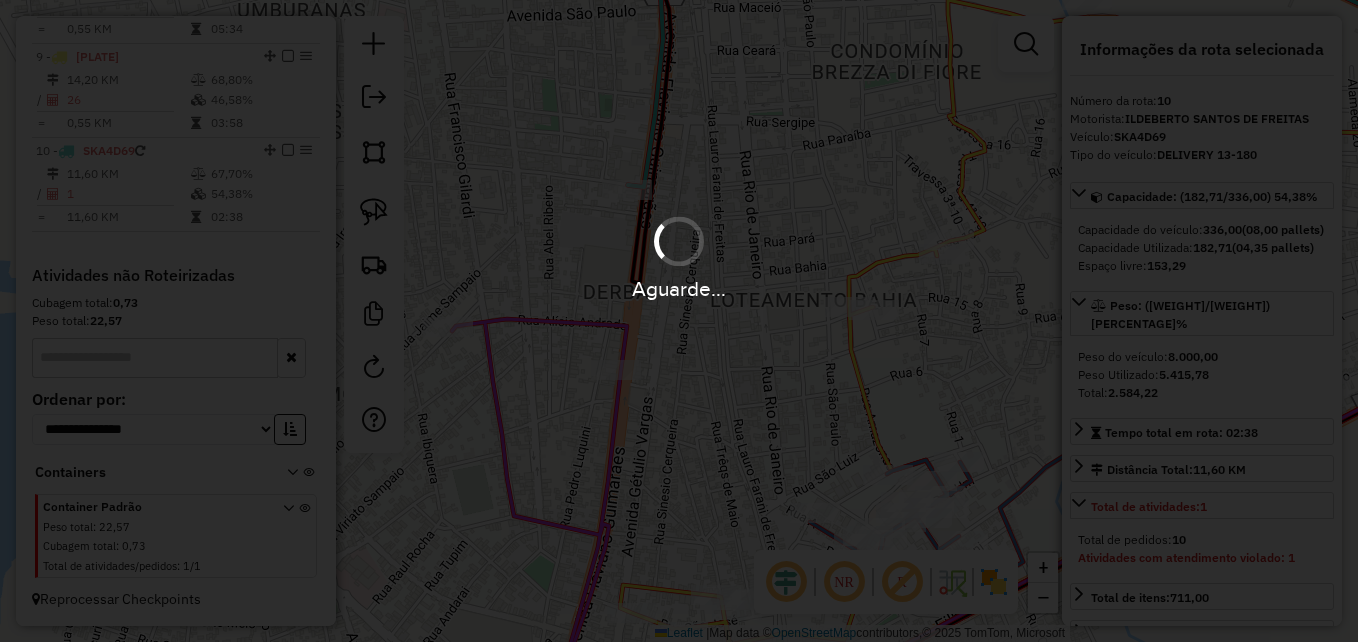 type 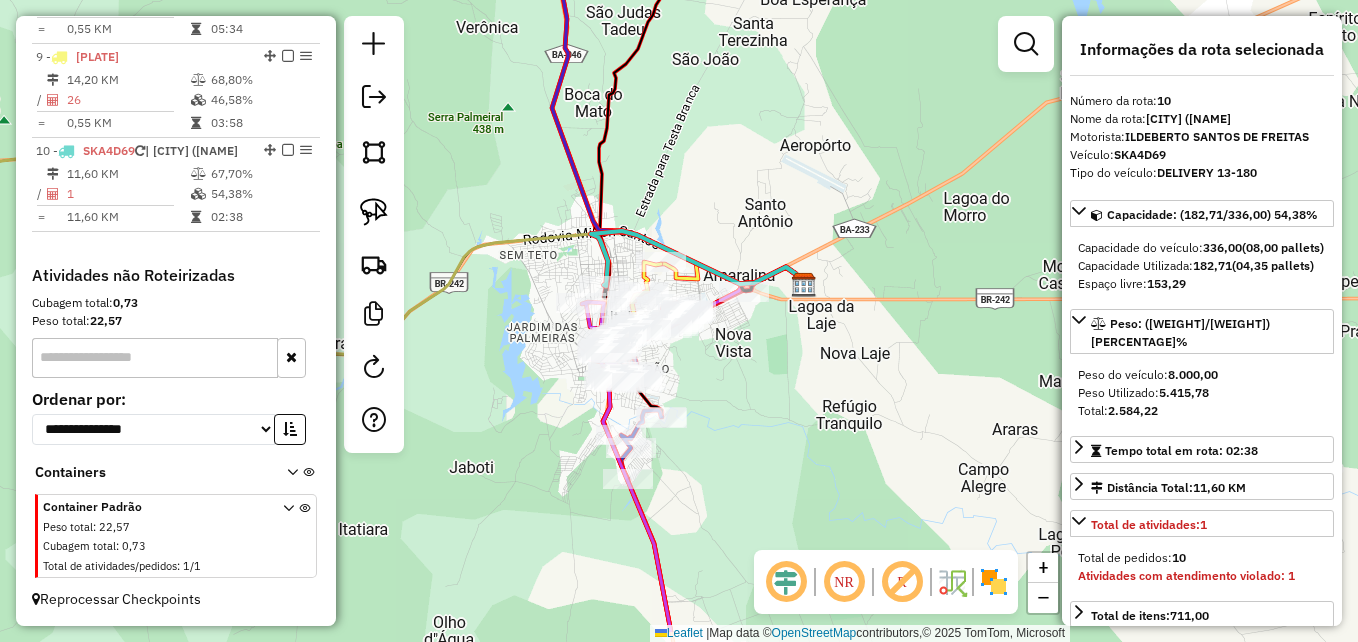 drag, startPoint x: 863, startPoint y: 479, endPoint x: 755, endPoint y: 365, distance: 157.03503 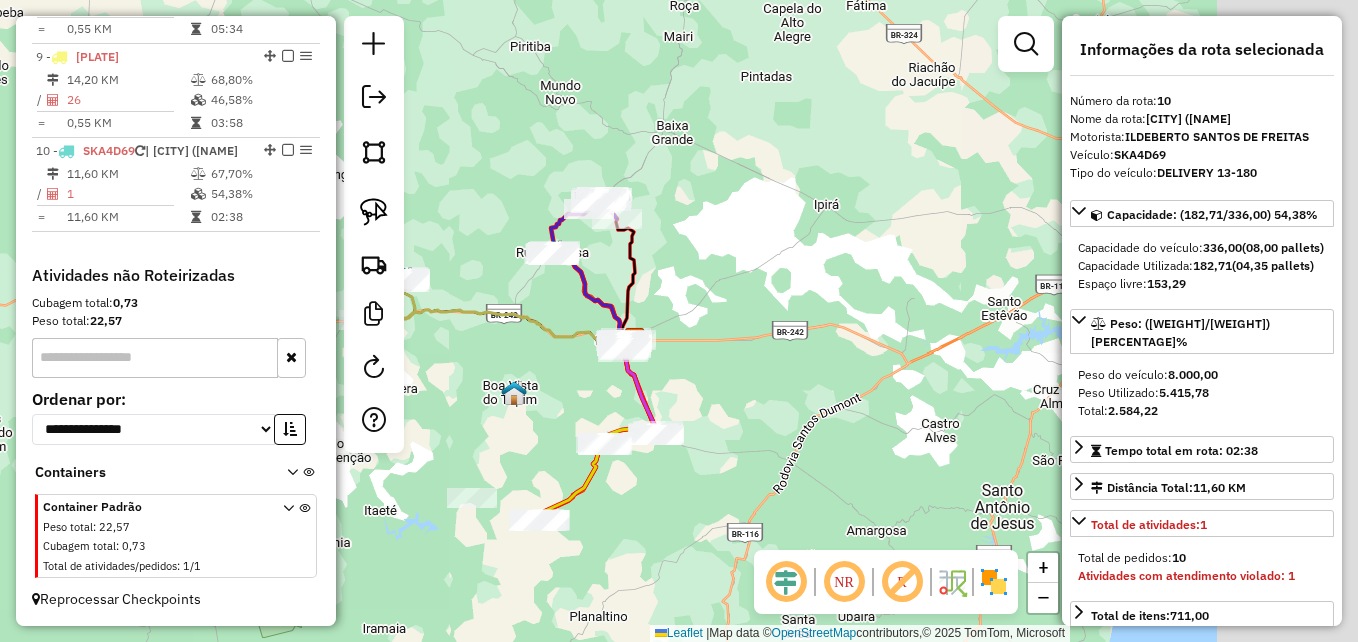drag, startPoint x: 917, startPoint y: 417, endPoint x: 725, endPoint y: 396, distance: 193.14502 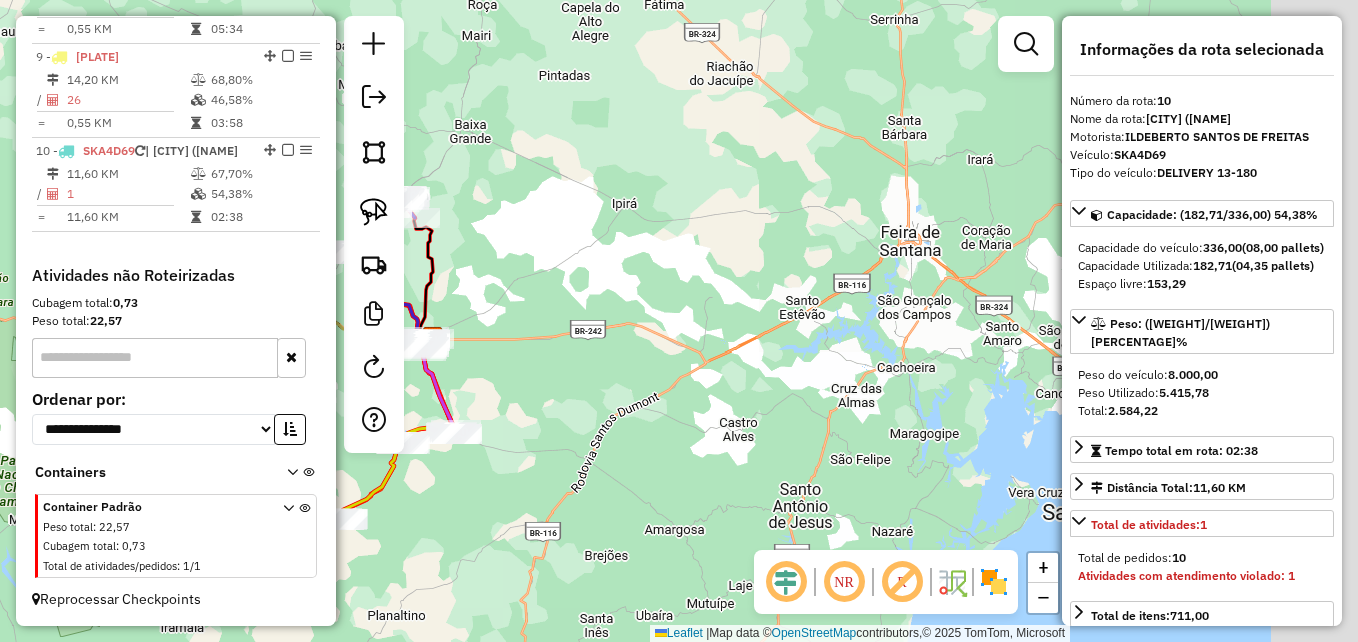 drag, startPoint x: 884, startPoint y: 429, endPoint x: 597, endPoint y: 426, distance: 287.0157 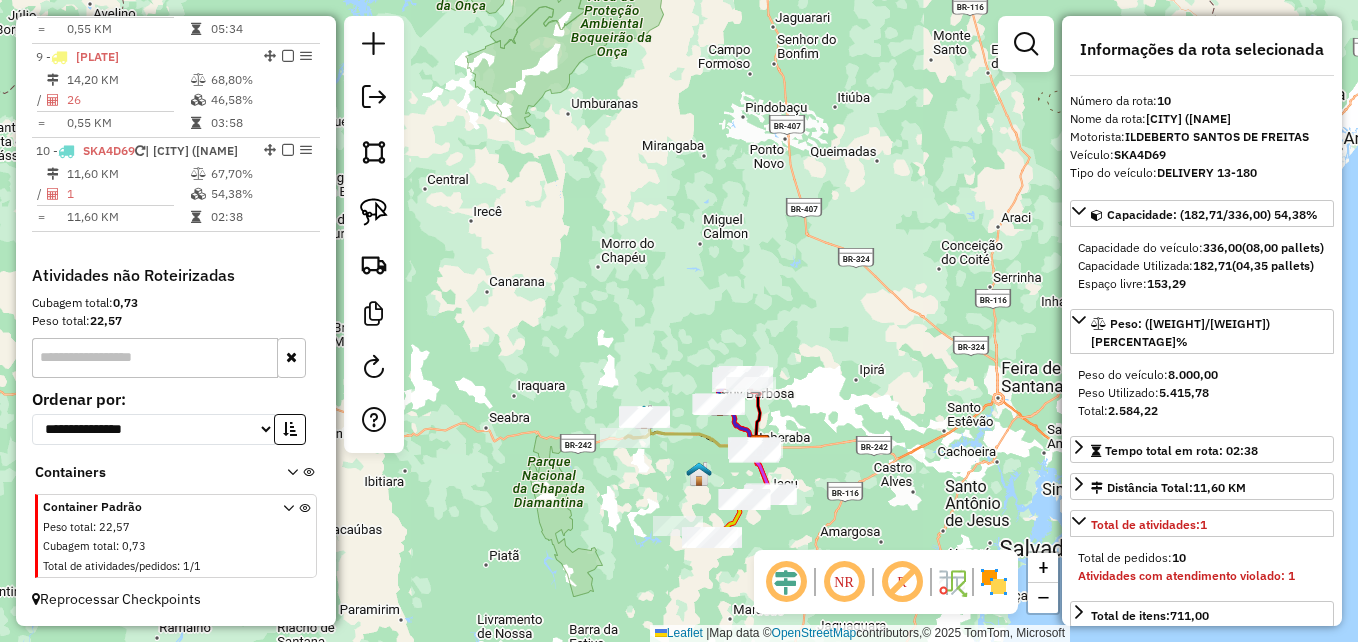 drag, startPoint x: 610, startPoint y: 451, endPoint x: 882, endPoint y: 520, distance: 280.6154 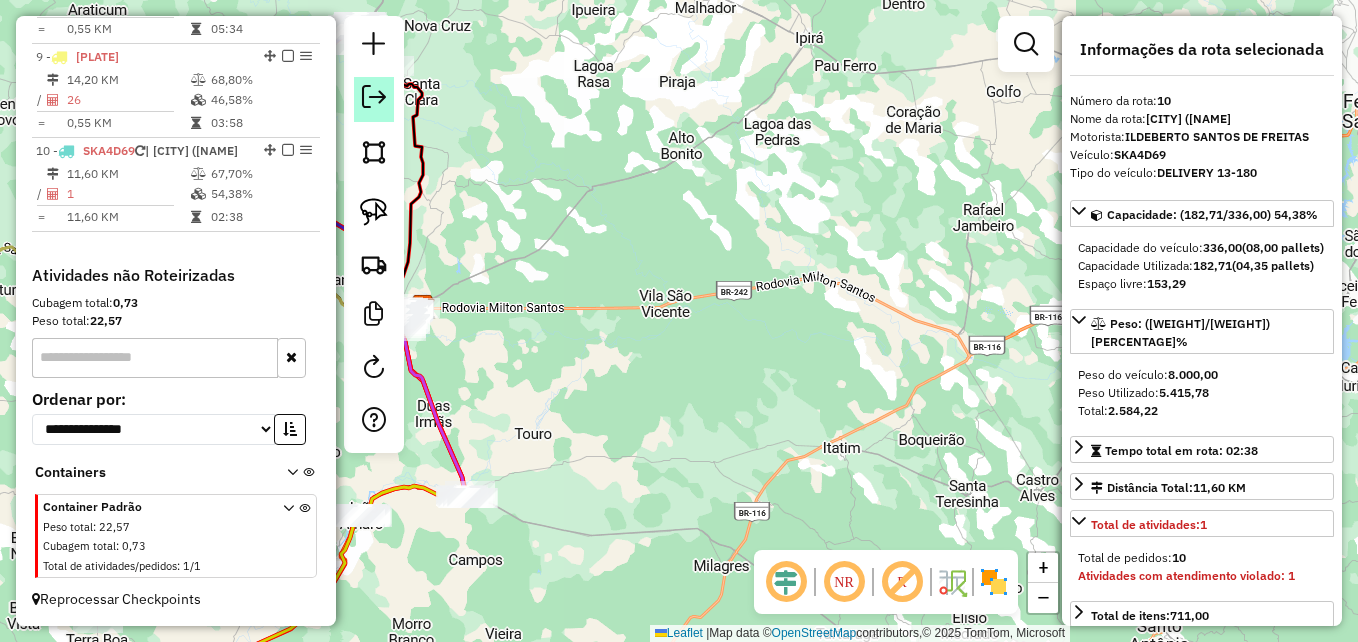 click 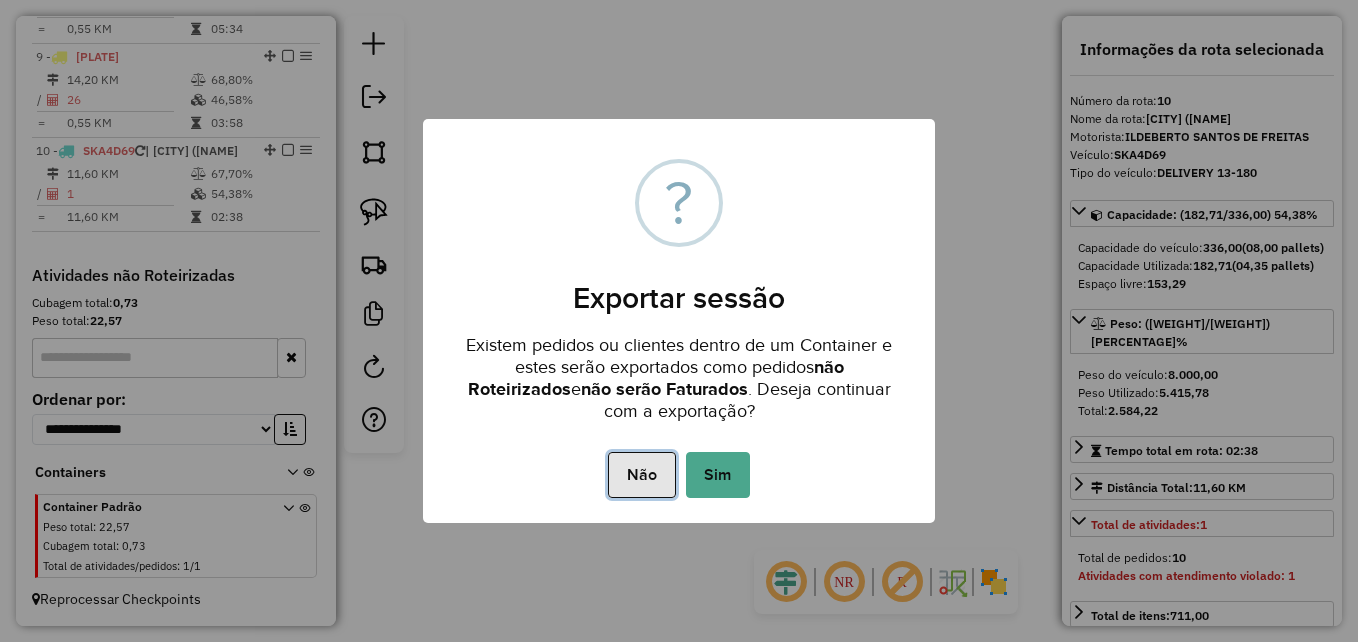 click on "Não" at bounding box center [641, 475] 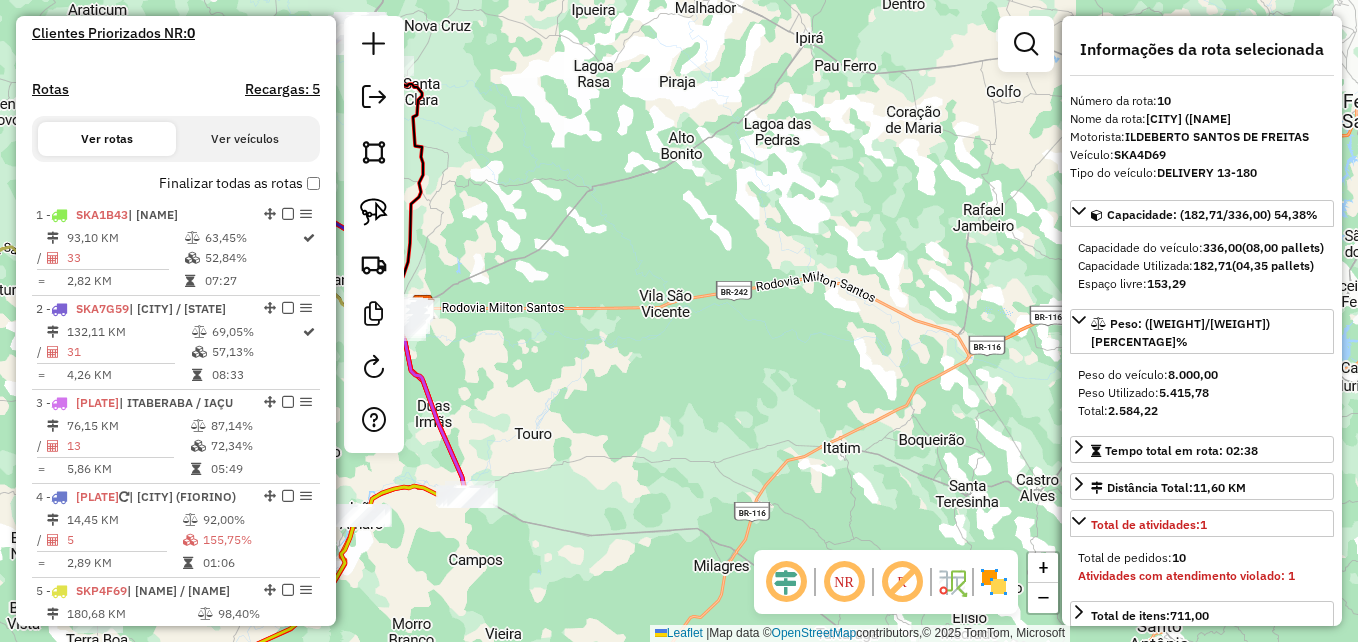 scroll, scrollTop: 0, scrollLeft: 0, axis: both 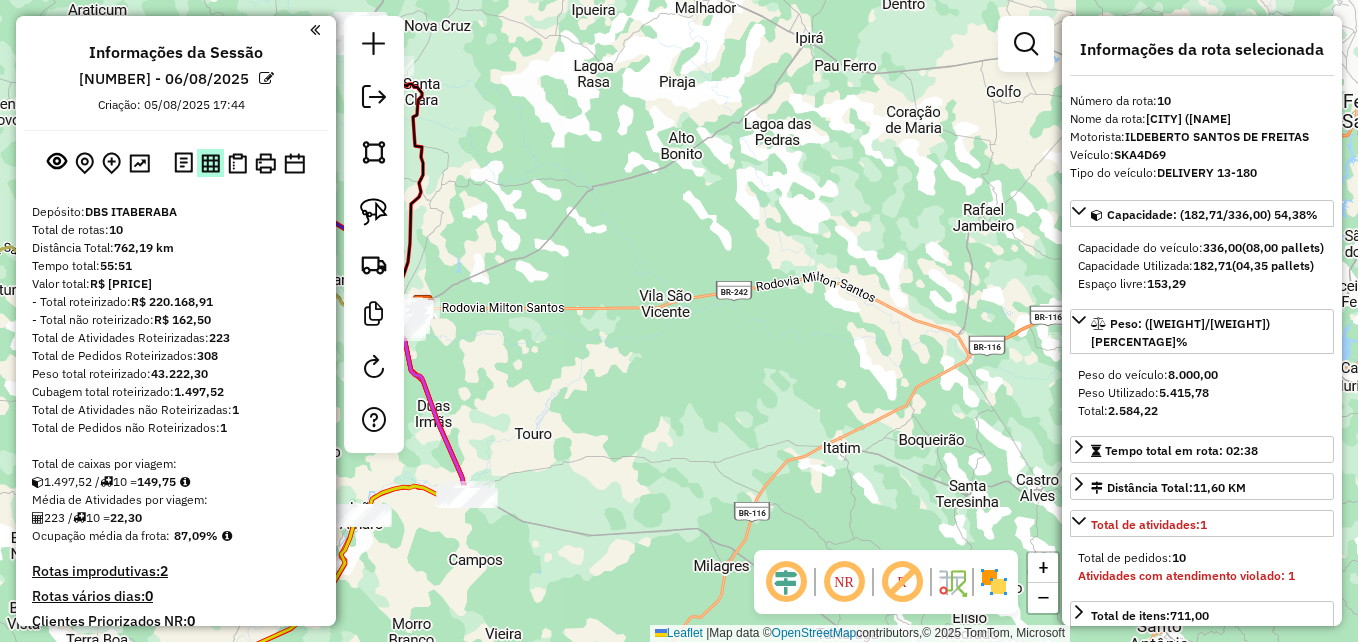 click at bounding box center [210, 163] 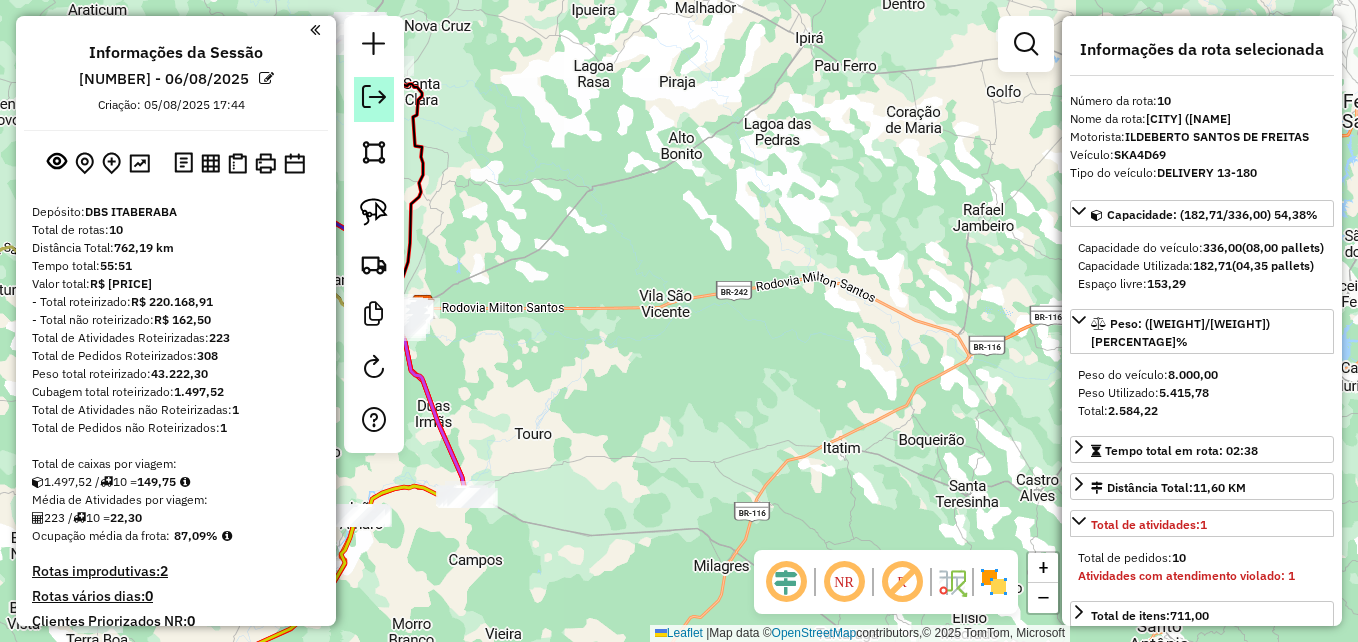 click 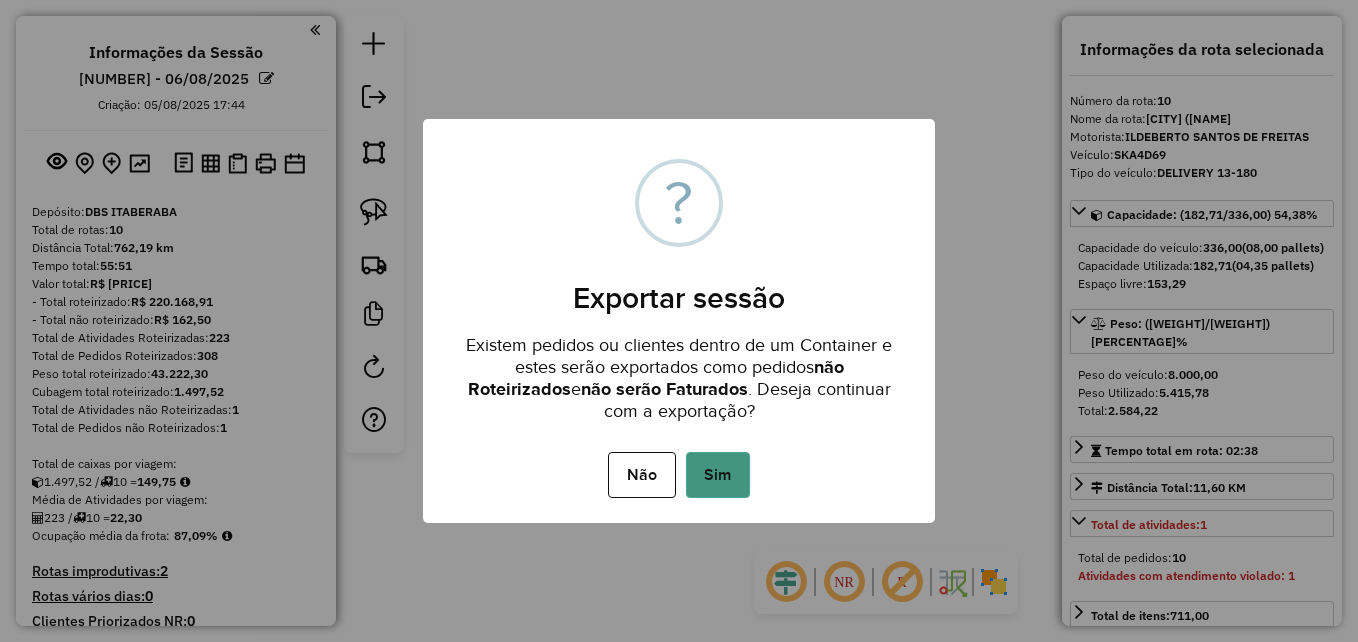 click on "Sim" at bounding box center [718, 475] 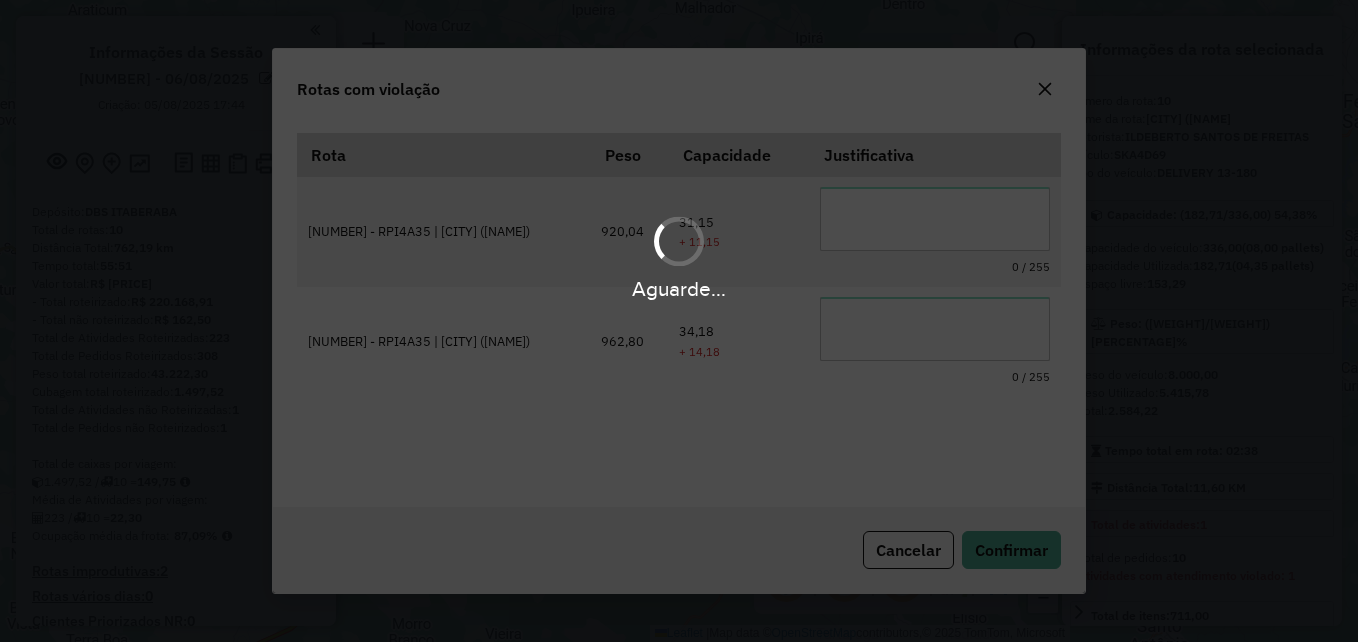 scroll, scrollTop: 36, scrollLeft: 0, axis: vertical 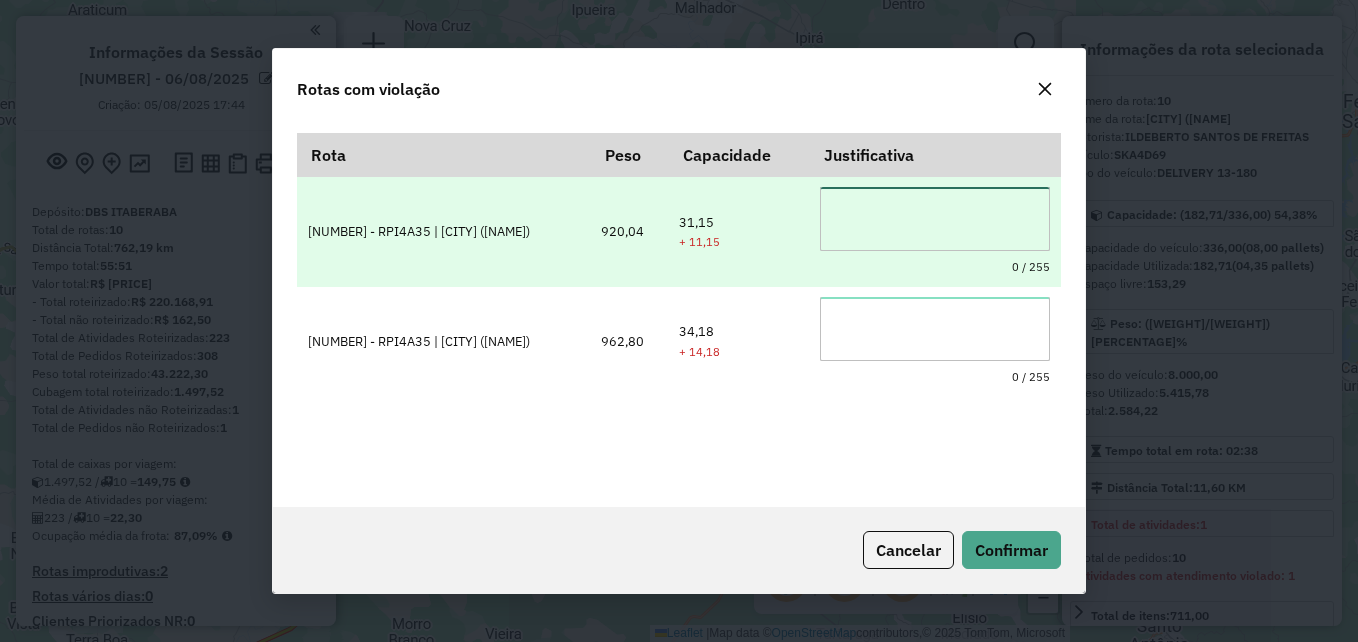 click at bounding box center [935, 219] 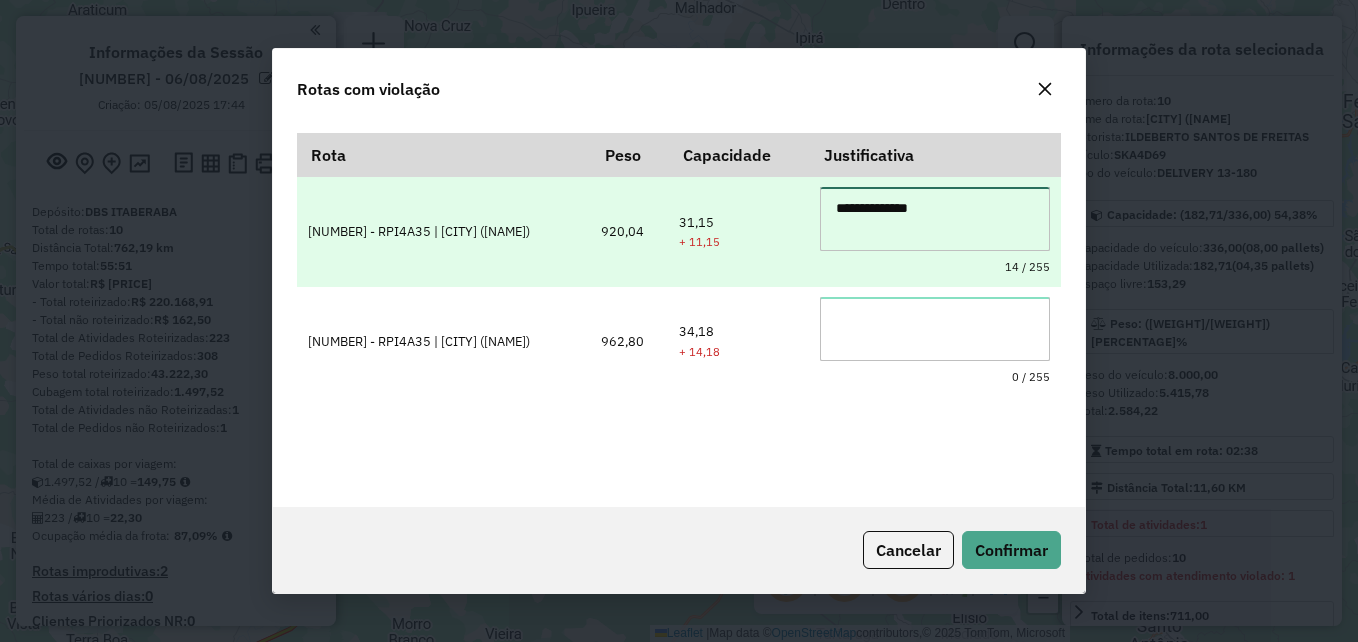 type on "**********" 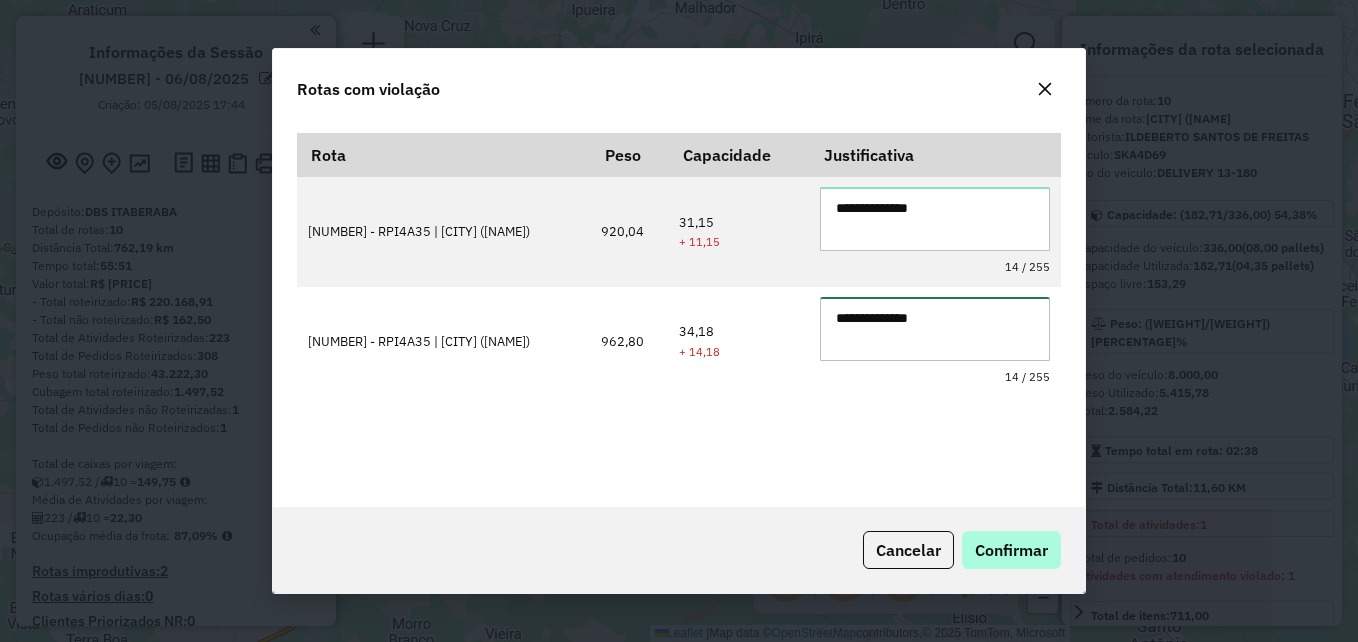 type on "**********" 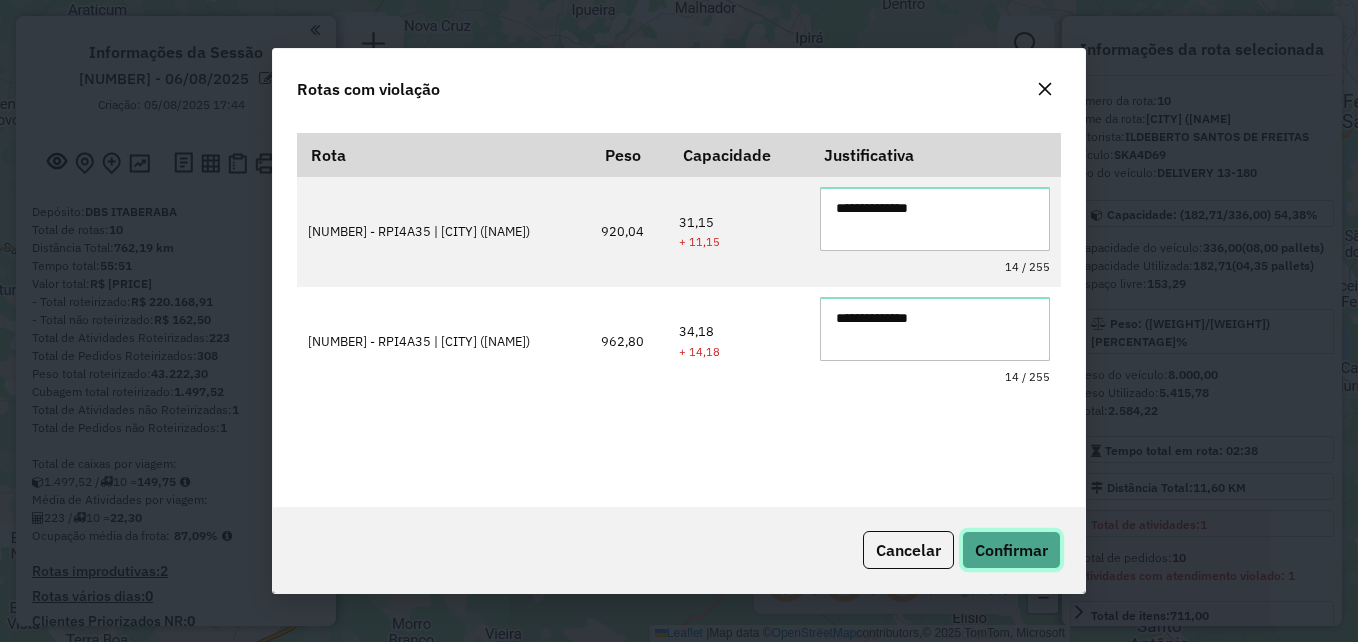 click on "Confirmar" 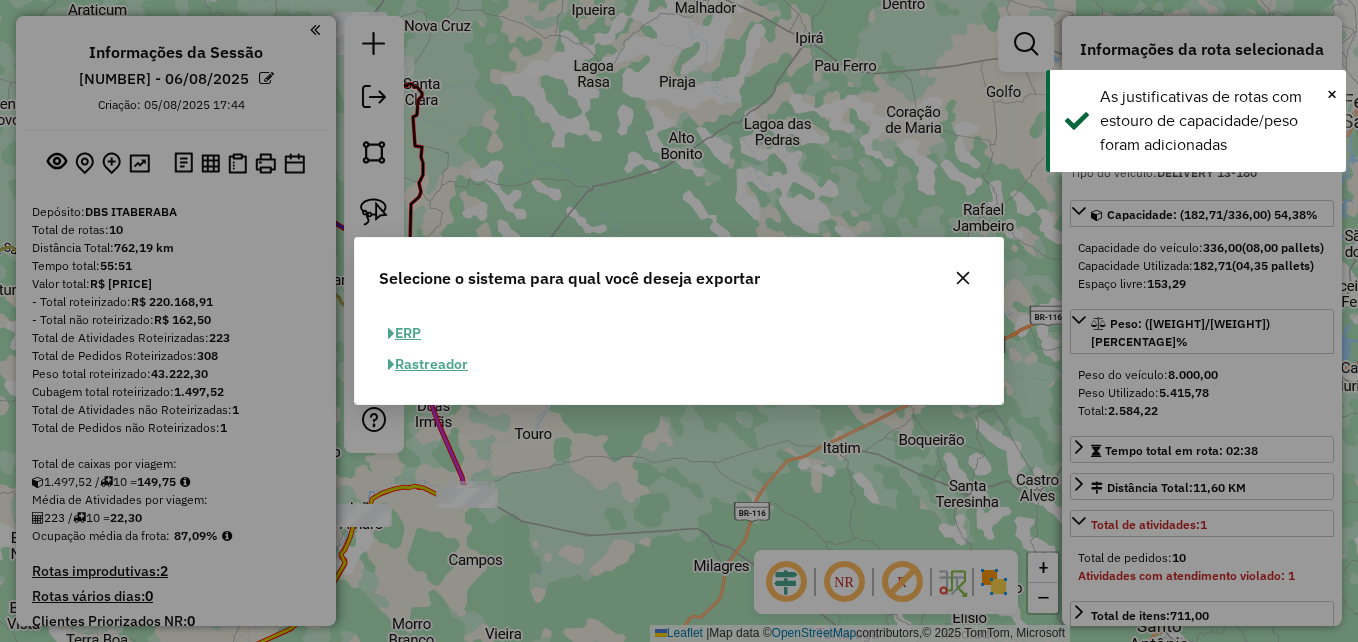 click on "ERP" 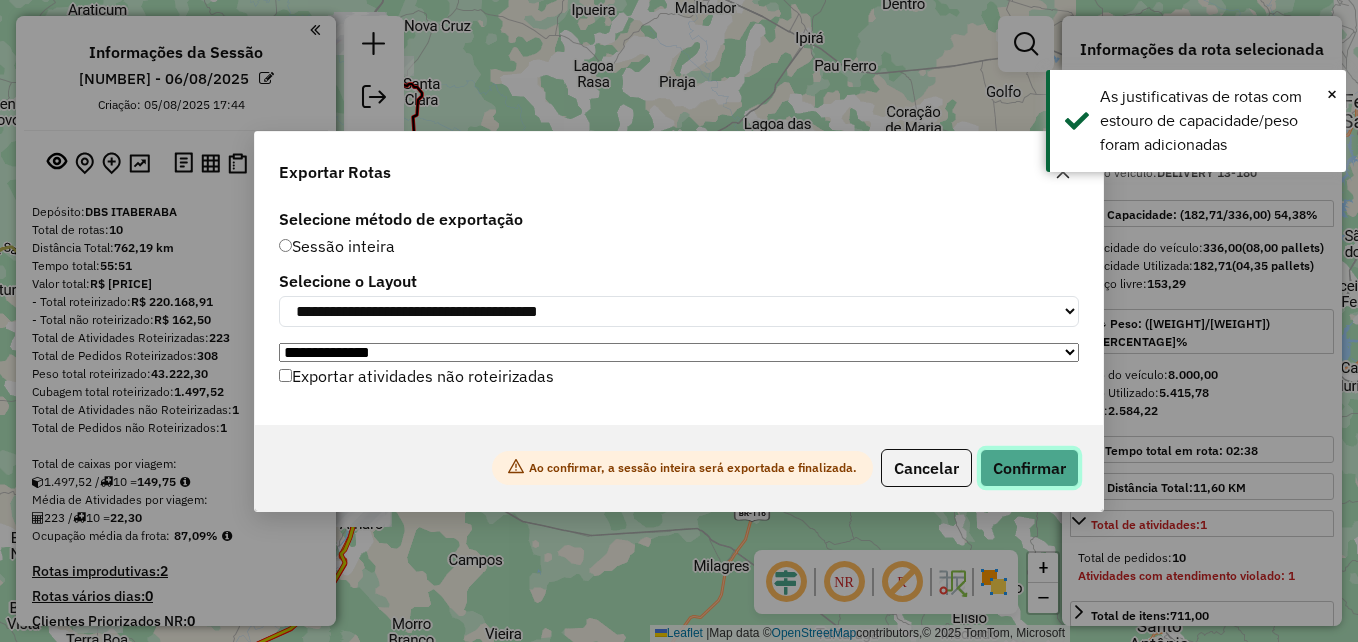 click on "Confirmar" 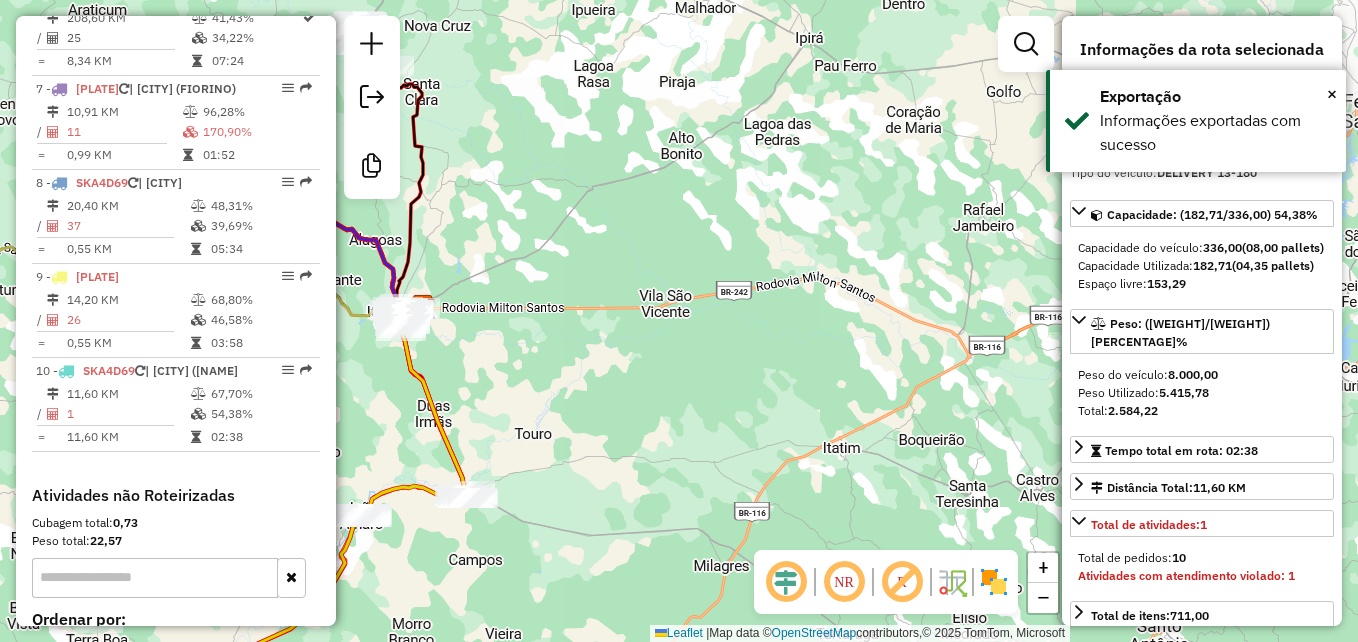 scroll, scrollTop: 1575, scrollLeft: 0, axis: vertical 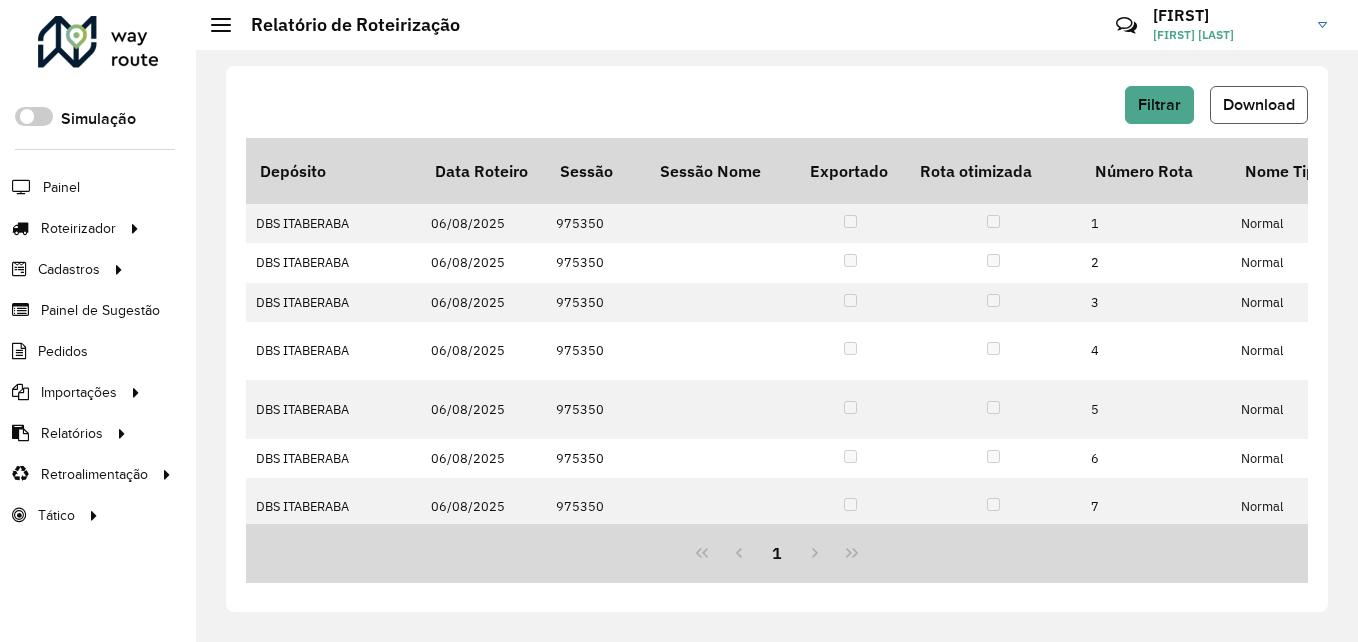 click on "Download" 